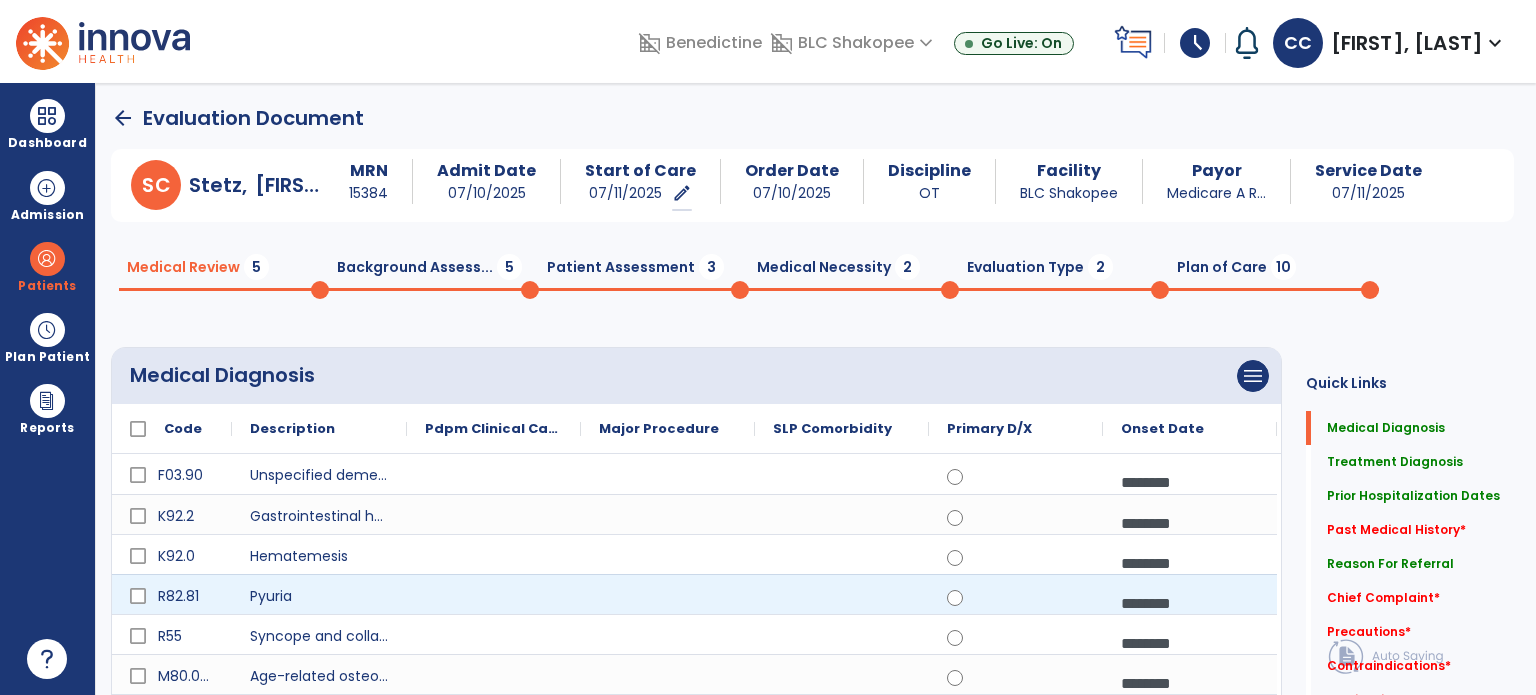 scroll, scrollTop: 0, scrollLeft: 0, axis: both 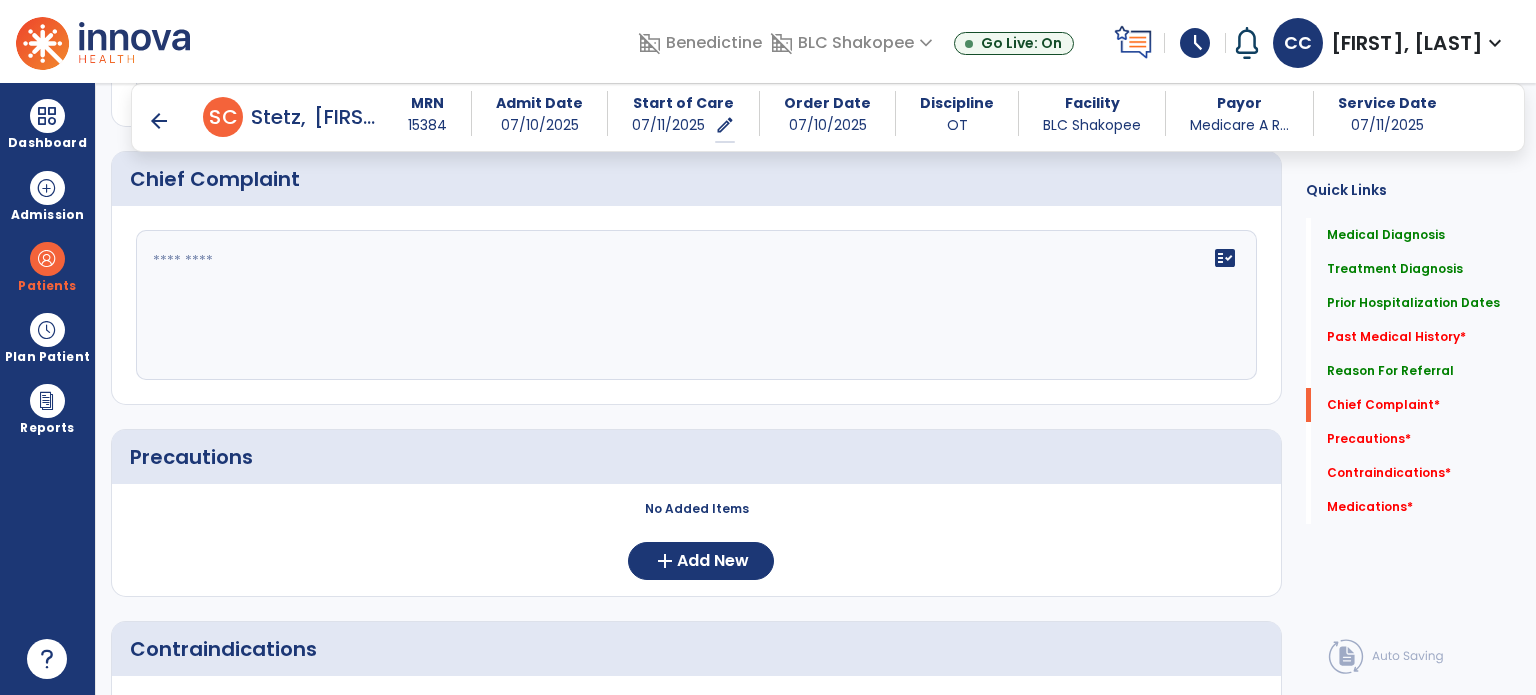 click on "No Added Items  add  Add New" 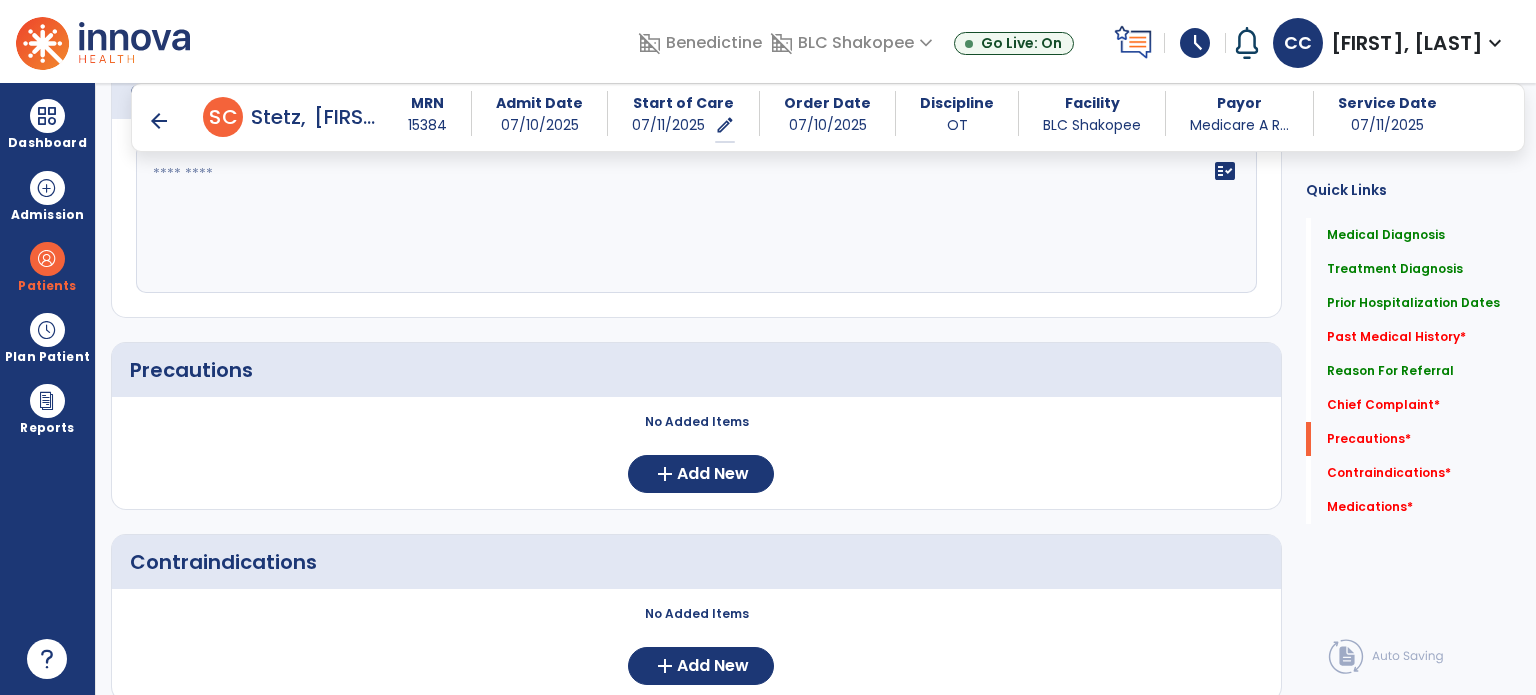 scroll, scrollTop: 1900, scrollLeft: 0, axis: vertical 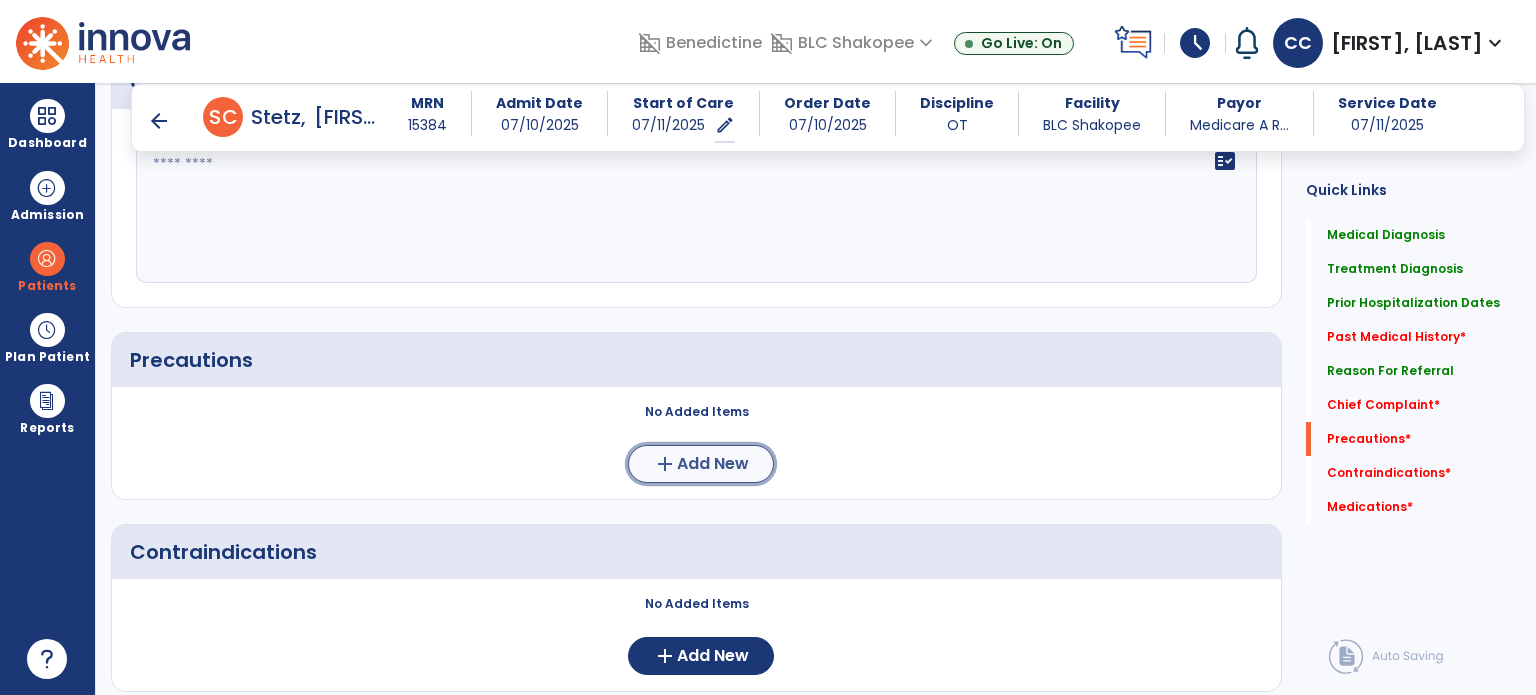 click on "Add New" 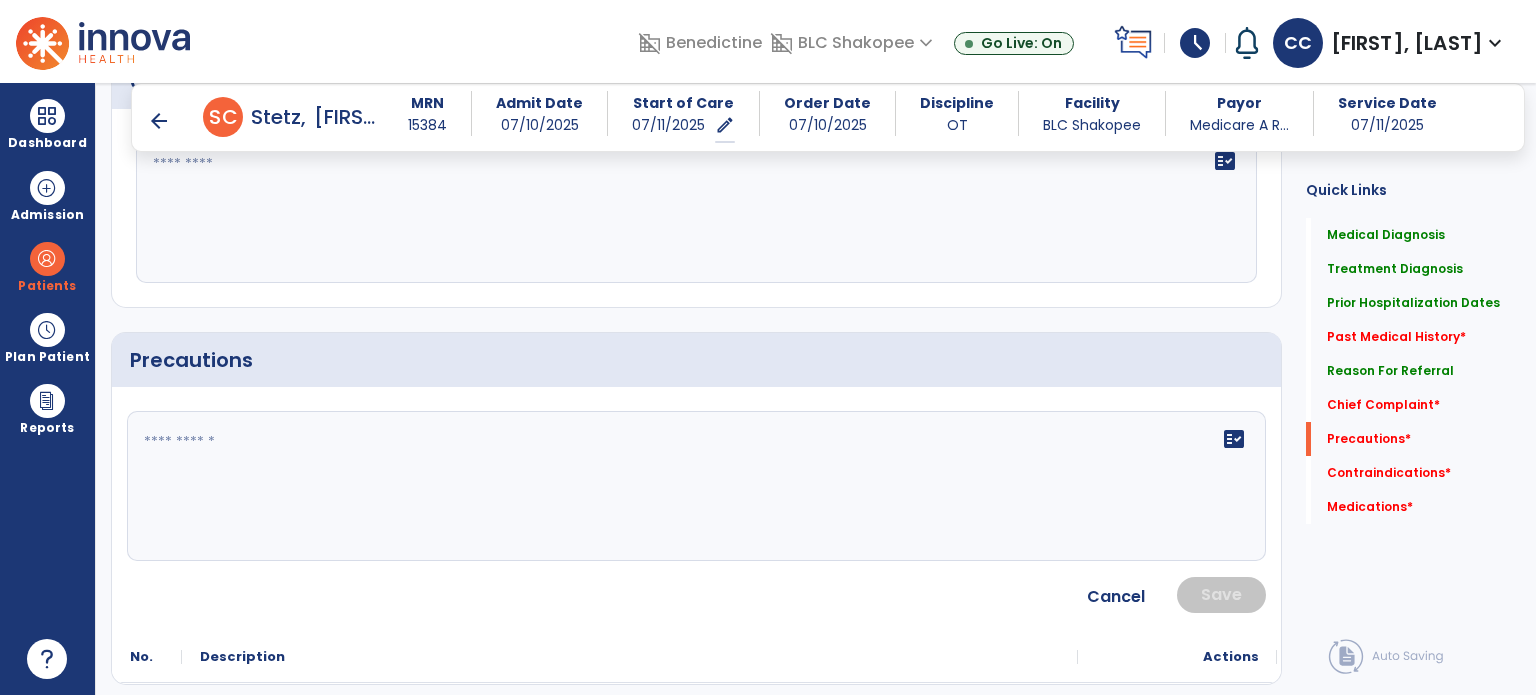 click on "fact_check" 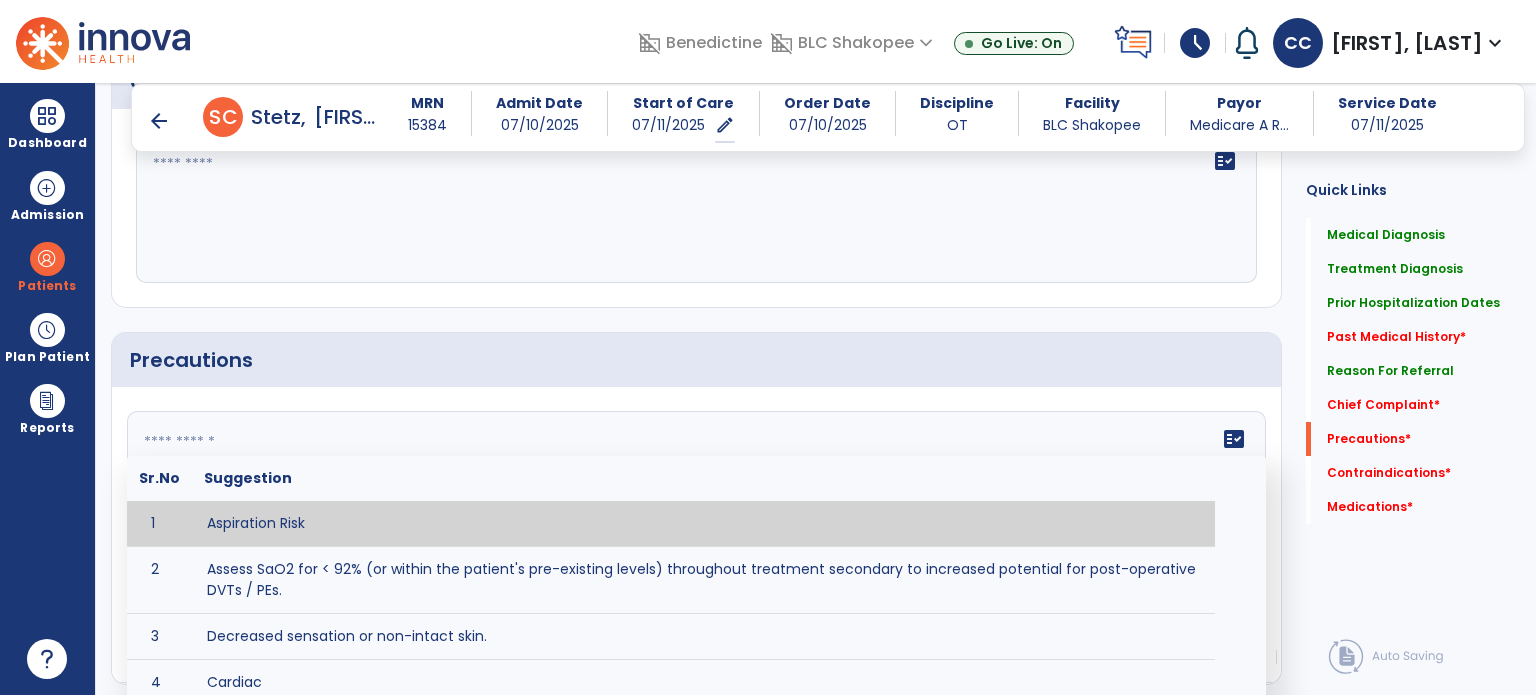 click on "fact_check  Sr.No Suggestion 1 Aspiration Risk 2 Assess SaO2 for < 92% (or within the patient's pre-existing levels) throughout treatment secondary to increased potential for post-operative DVTs / PEs. 3 Decreased sensation or non-intact skin. 4 Cardiac 5 Cease exercise/activity SpO2 < 88 - 90%, RPE > 16, RR > 45 6 Check for modified diet / oral intake restrictions related to swallowing impairments. Consult ST as appropriate. 7 Check INR lab results prior to activity if patient on blood thinners. 8 Closely monitor anxiety or stress due to increased SOB/dyspnea and cease activity/exercise until patient is able to control this response 9 Code Status:  10 Confirm surgical approach and discoloration or other precautions. 11 Confirm surgical procedure and specific precautions based on procedure (e.g., no twisting/bending/lifting, need for post-op brace, limiting time in sitting, etc.). 12 Confirm weight bearing status as defined by the surgeon. 13 14 Precautions for exercise include:  15 Depression 16 17 18 19 20" 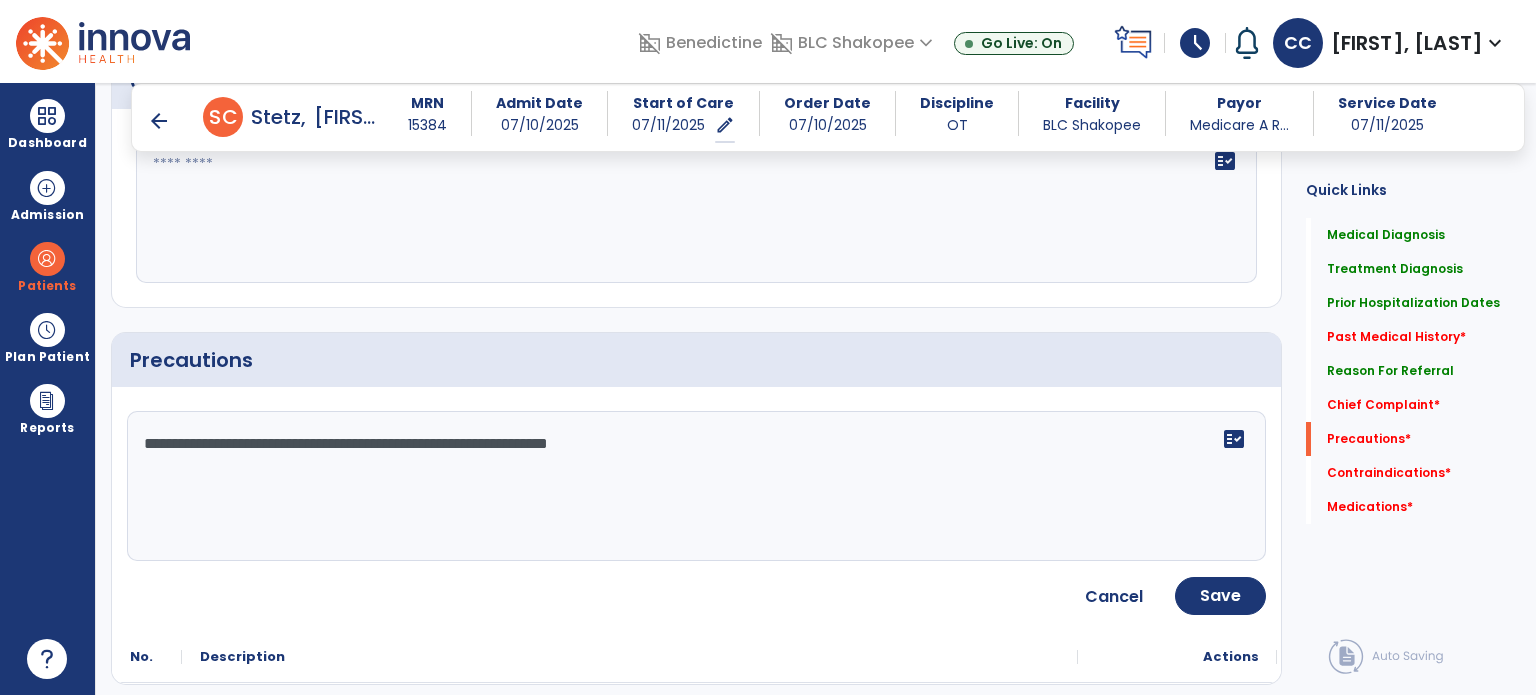 click on "**********" 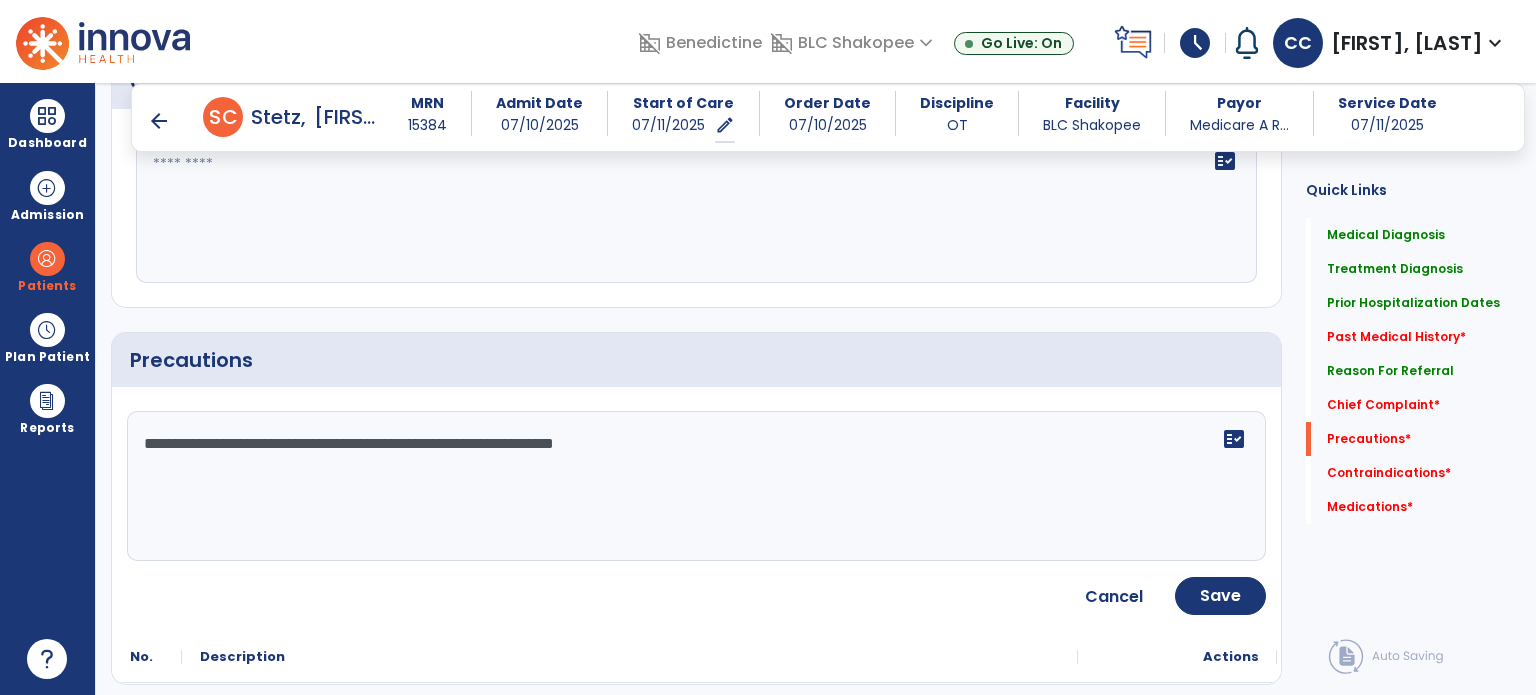 scroll, scrollTop: 2058, scrollLeft: 0, axis: vertical 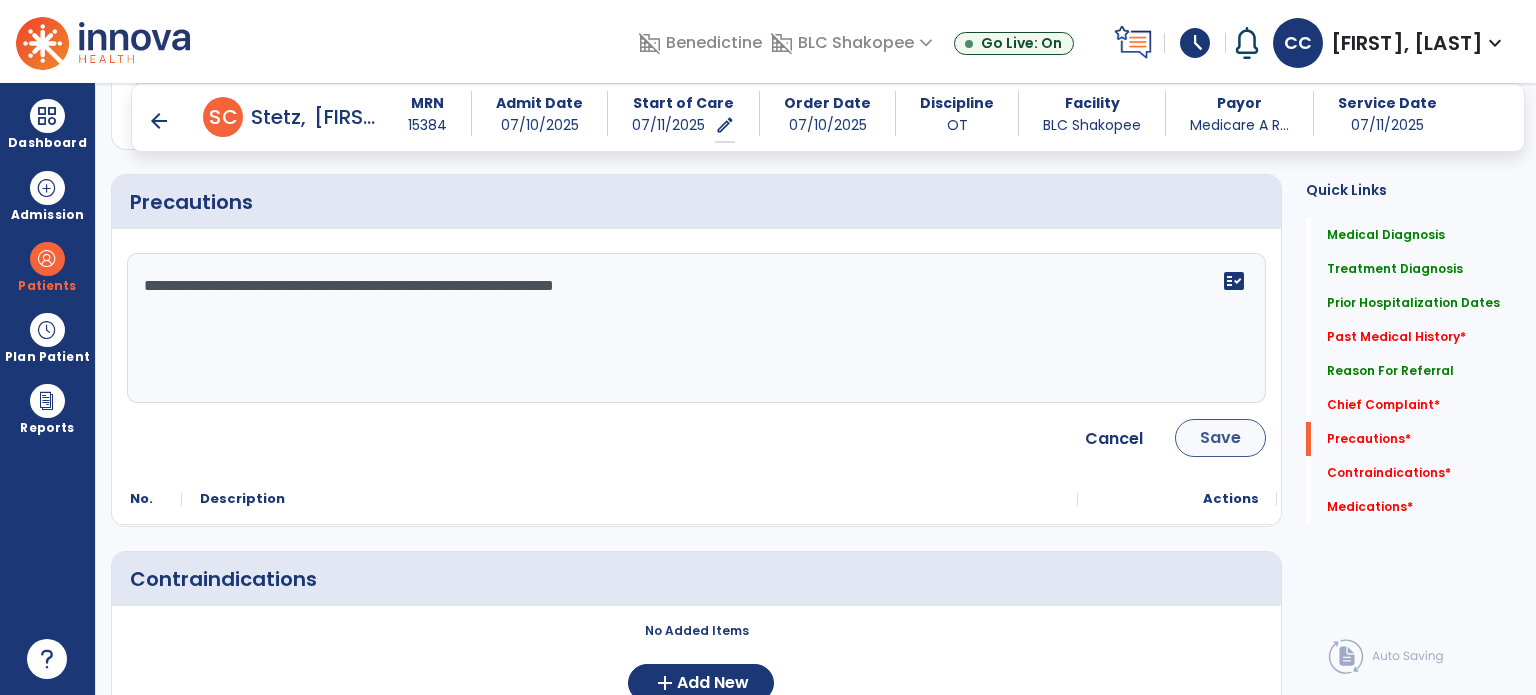 type on "**********" 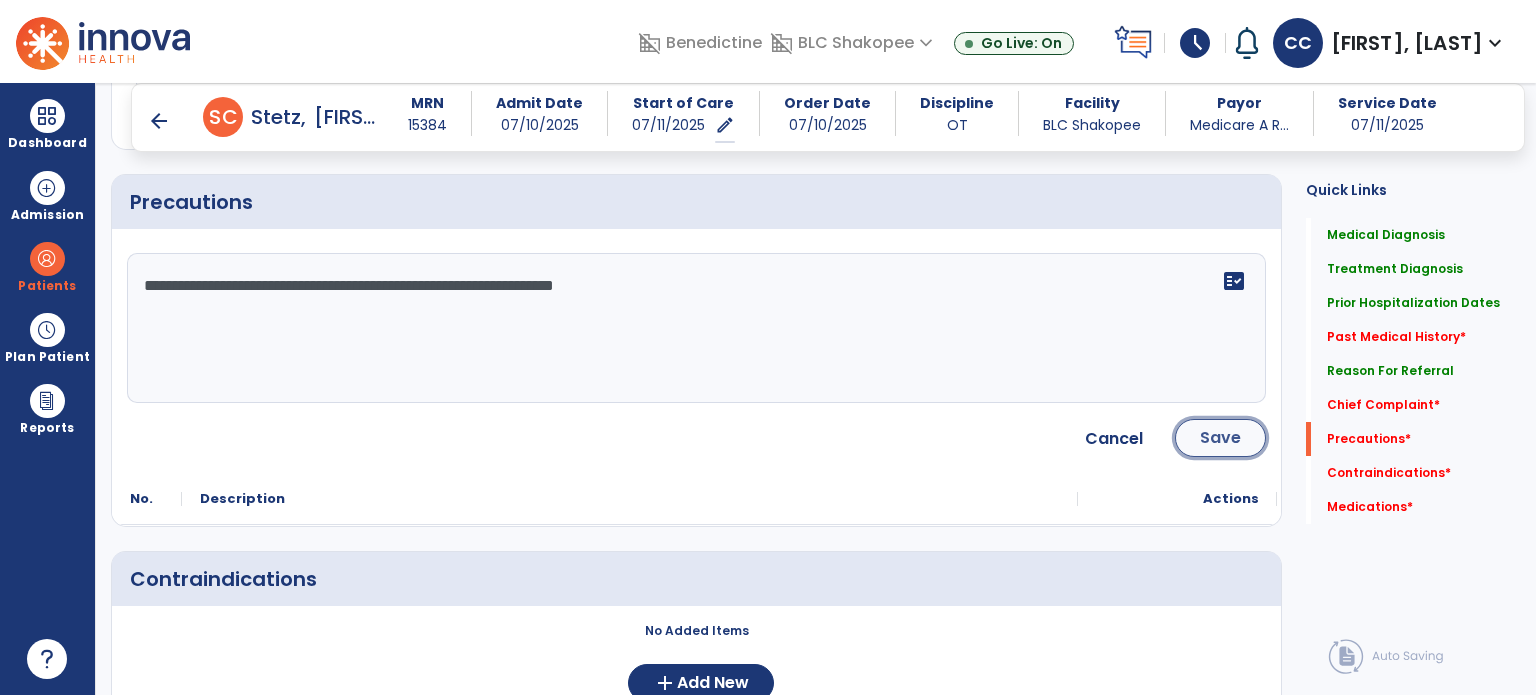 click on "Save" 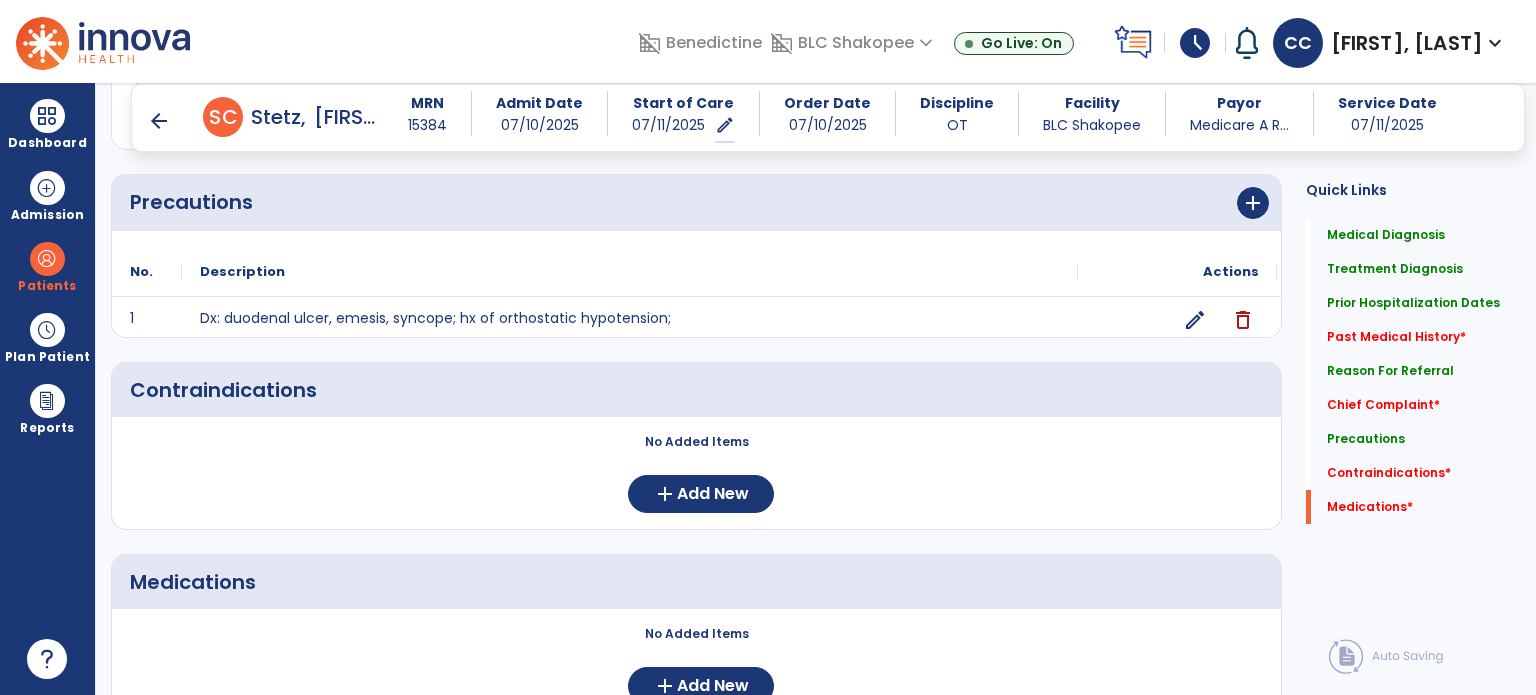 scroll, scrollTop: 2148, scrollLeft: 0, axis: vertical 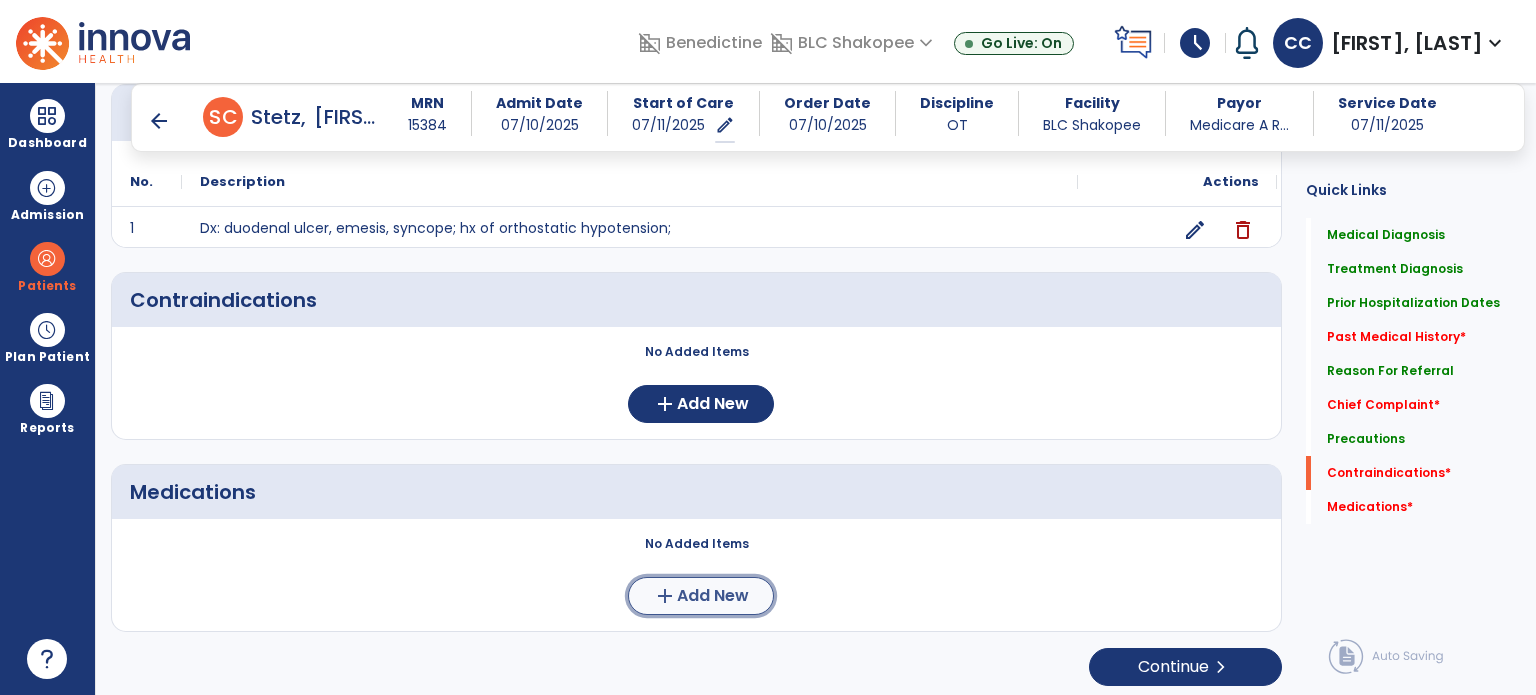 click on "add" 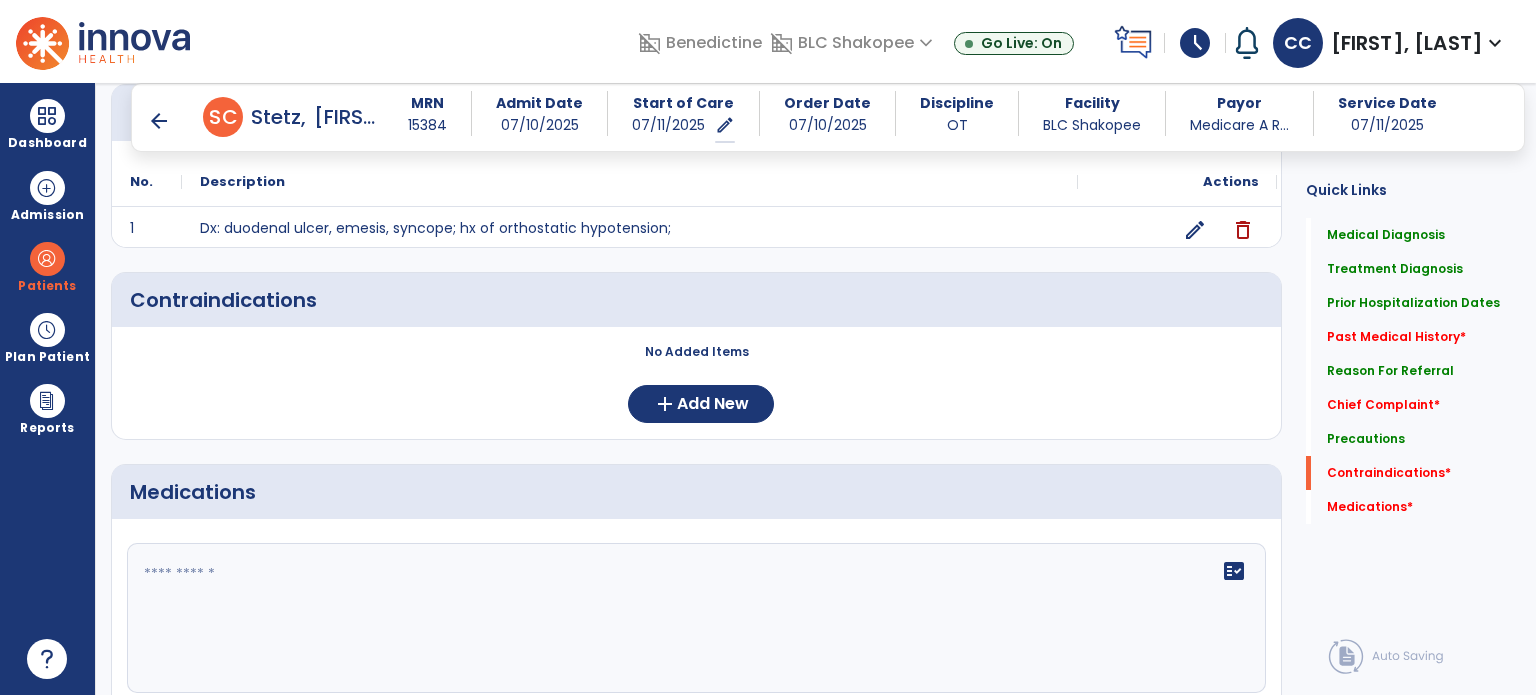 click 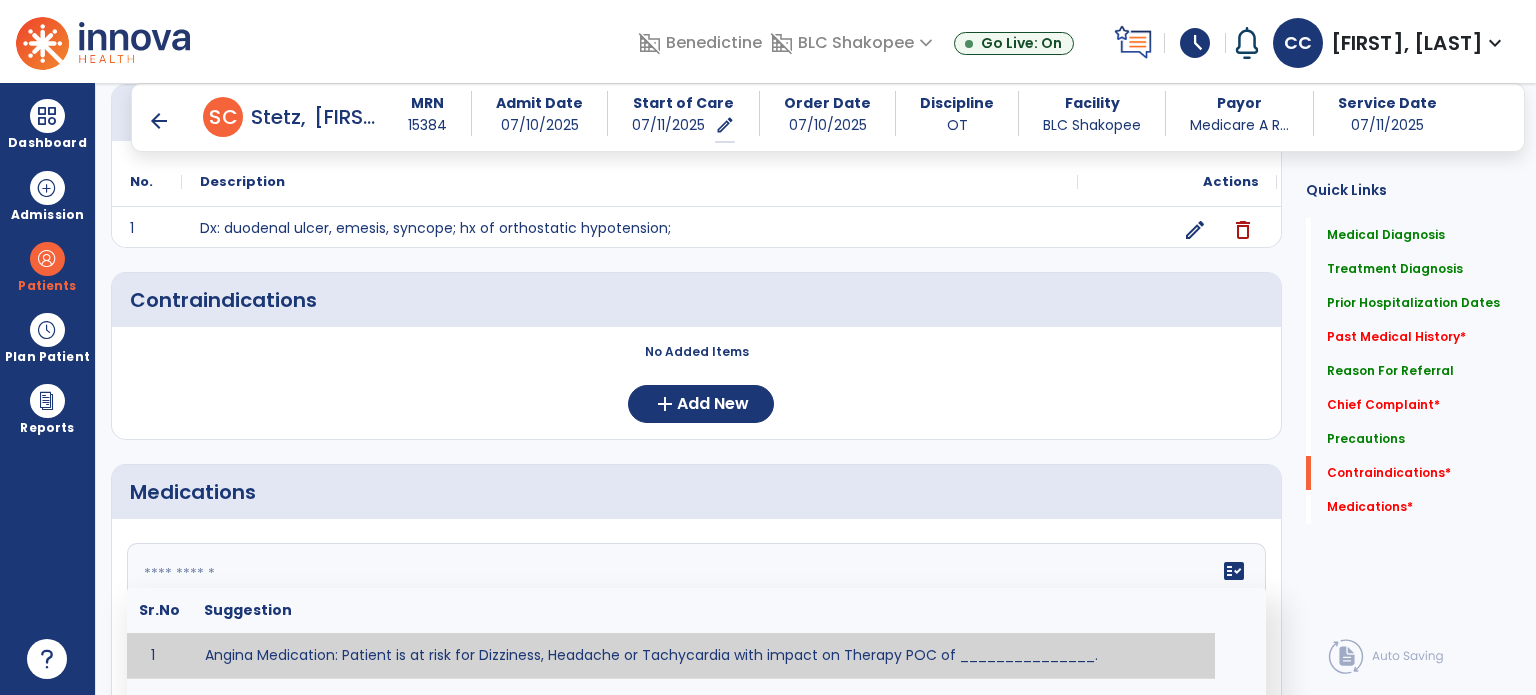paste on "**********" 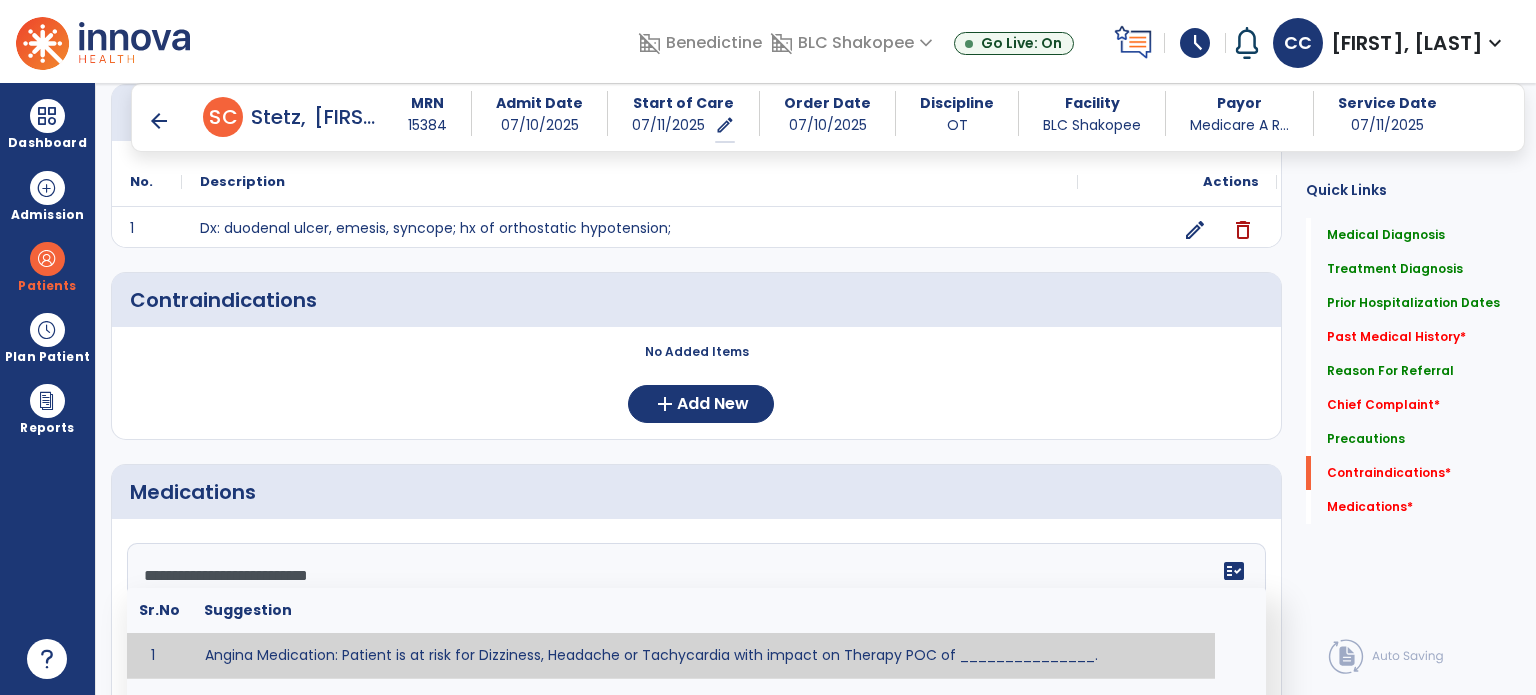 scroll, scrollTop: 255, scrollLeft: 0, axis: vertical 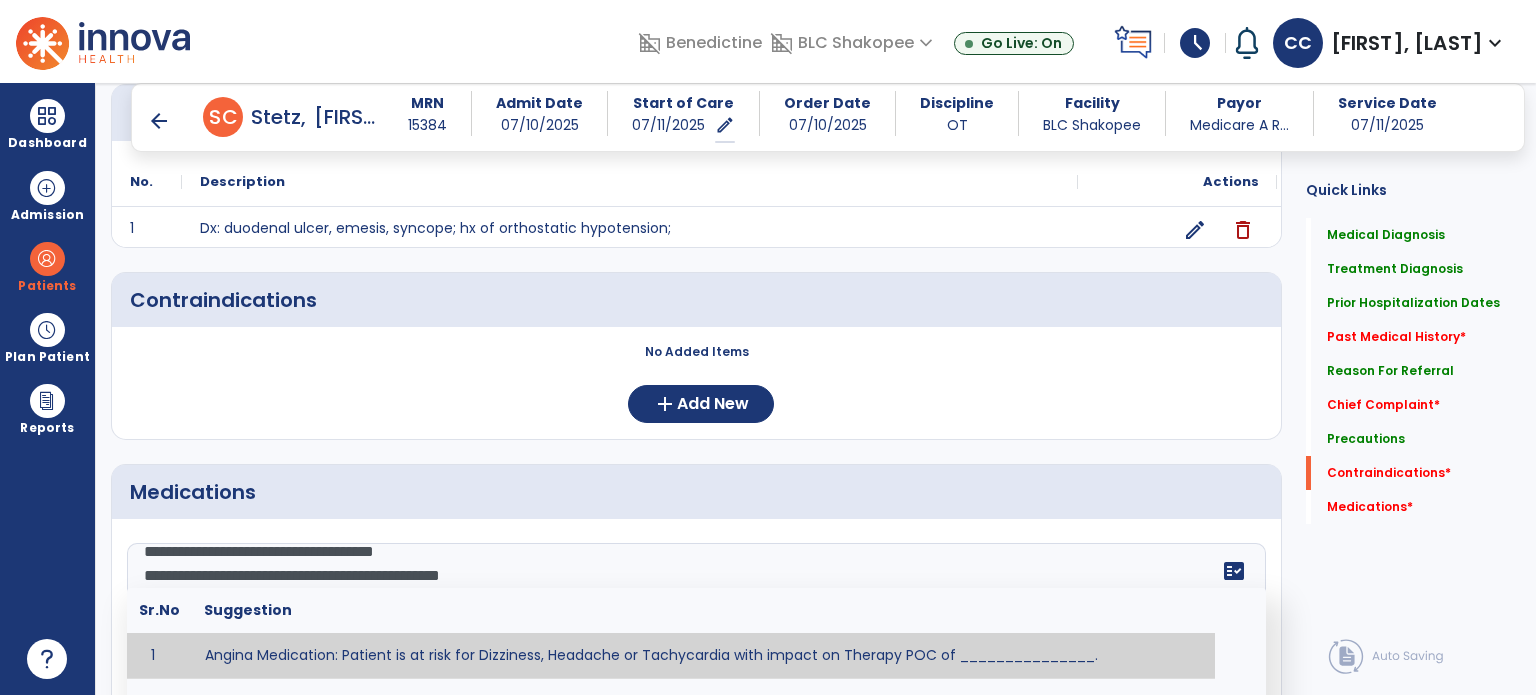 click on "**********" 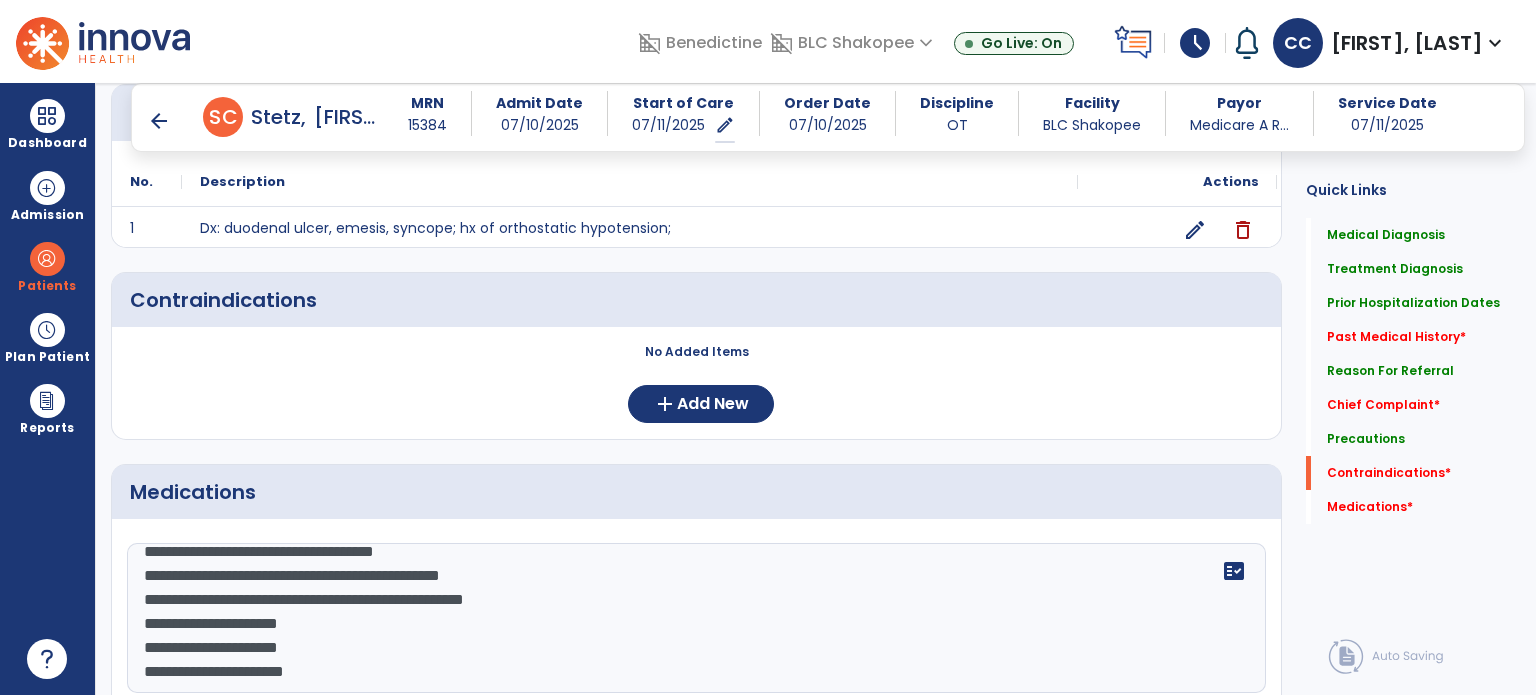 scroll, scrollTop: 192, scrollLeft: 0, axis: vertical 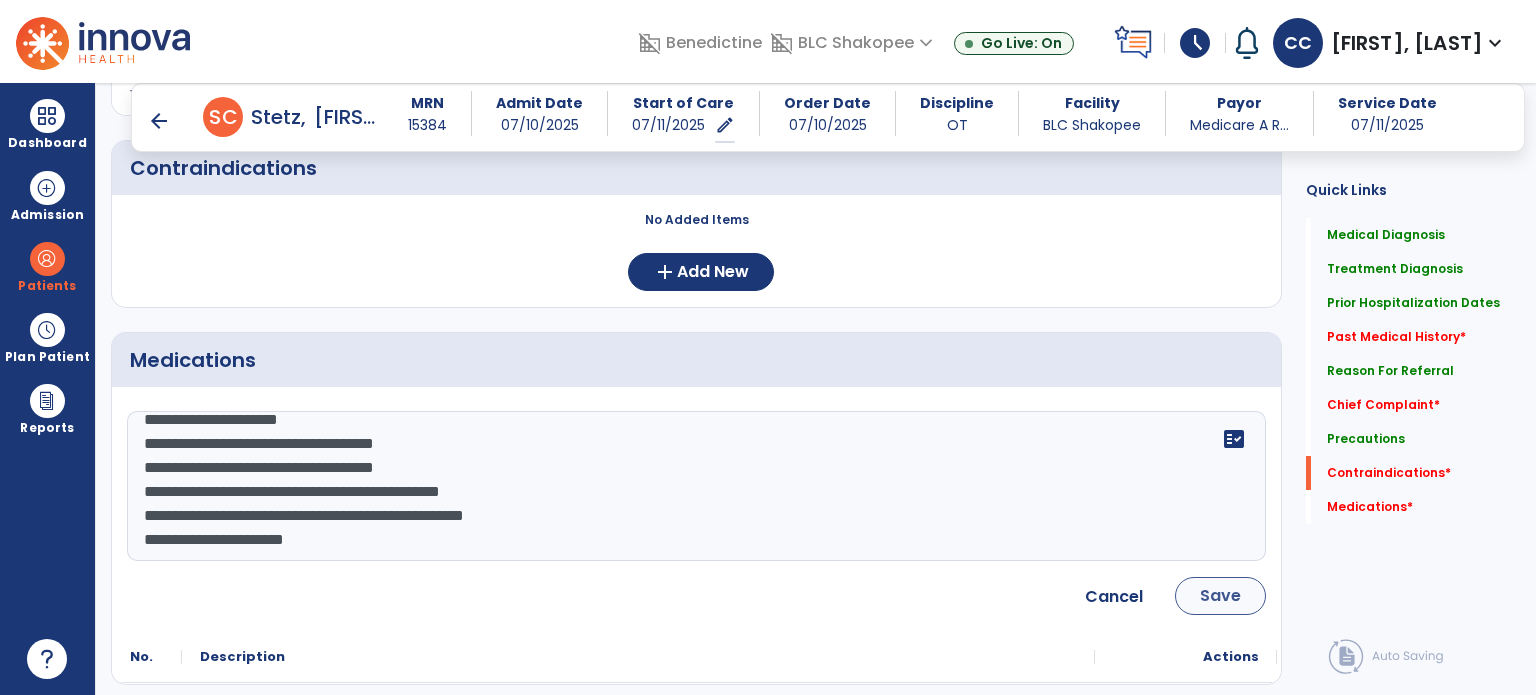 type on "**********" 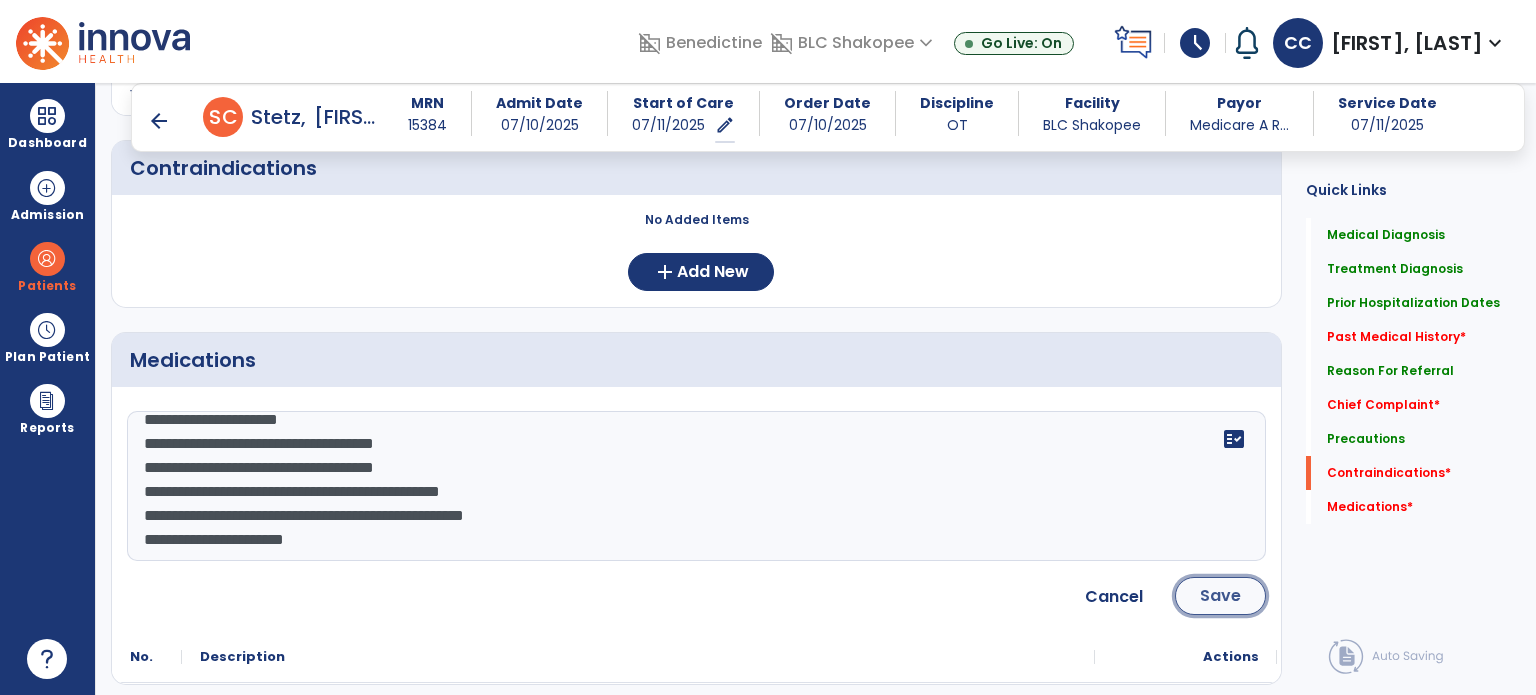 click on "Save" 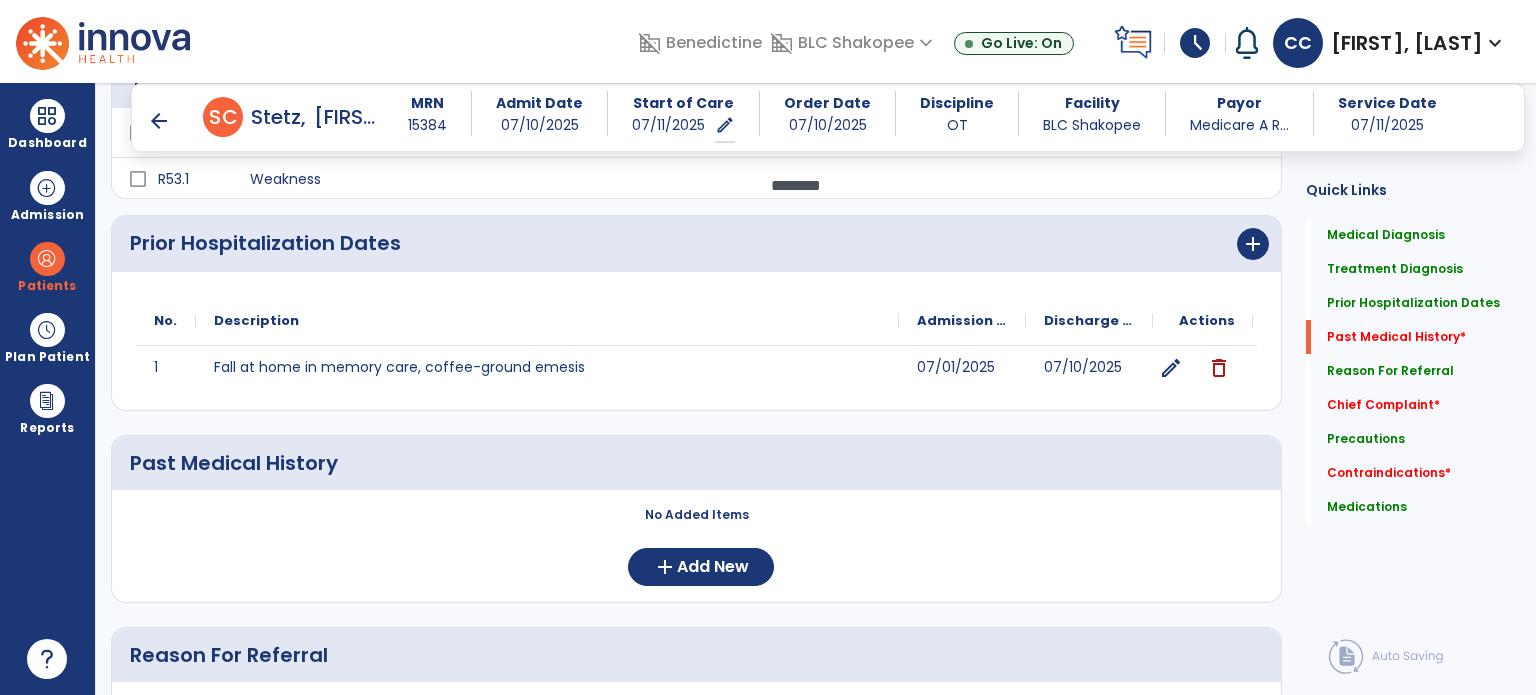scroll, scrollTop: 1039, scrollLeft: 0, axis: vertical 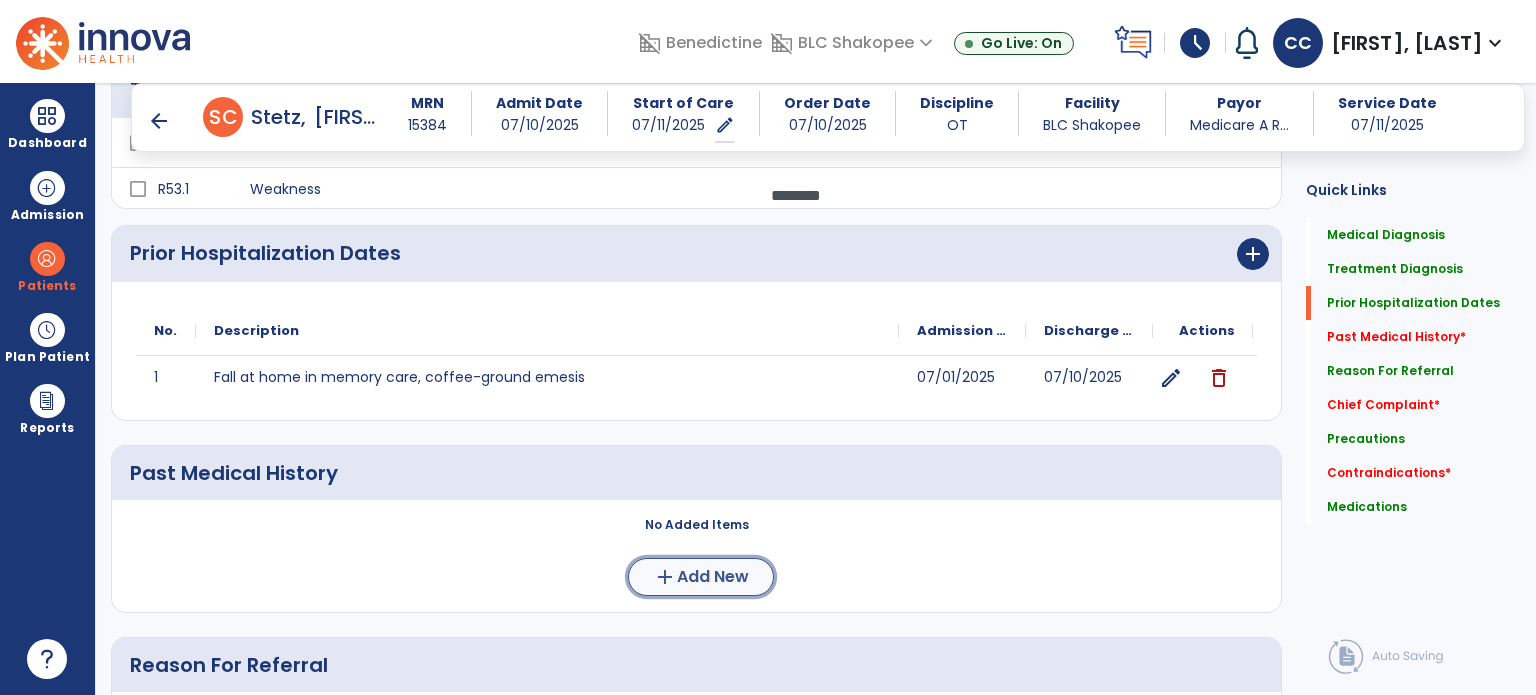 click on "Add New" 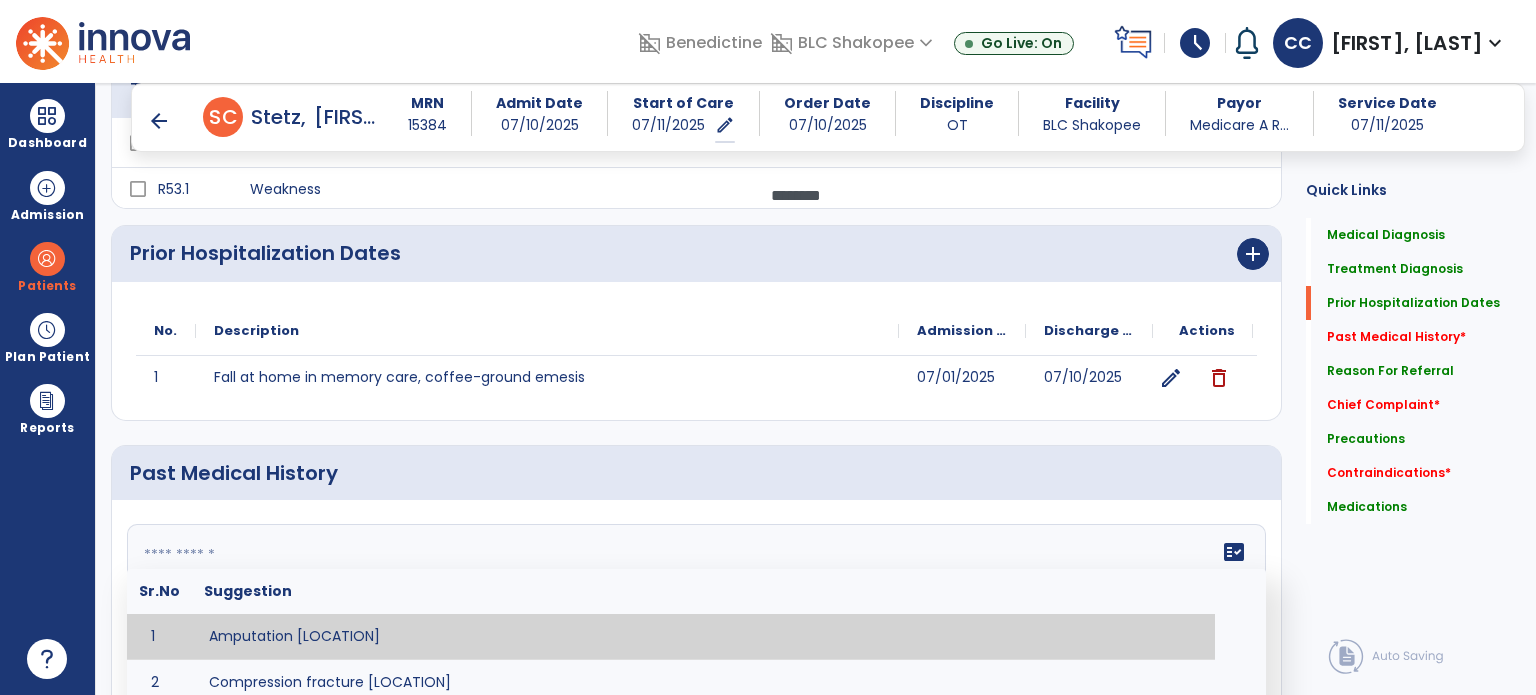 click on "fact_check  Sr.No Suggestion 1 Amputation [LOCATION] 2 Compression fracture [LOCATION] 3 Wounds [LOCATION] 4 Tendinosis [LOCATION] 5 Venous stasis ulcer [LOCATION] 6 Achilles tendon tear [LOCATION] 7 ACL tear surgically repaired [LOCATION] 8 Above knee amputation (AKA) [LOCATION] 9 Below knee amputation (BKE) [LOCATION] 10 Cancer (SITE/TYPE) 11 Surgery (TYPE) 12 AAA (Abdominal Aortic Aneurysm) 13 Achilles tendon tear [LOCATION] 14 Acute Renal Failure 15 AIDS (Acquired Immune Deficiency Syndrome) 16 Alzheimer's Disease 17 Anemia 18 Angina 19 Anxiety 20 ASHD (Arteriosclerotic Heart Disease) 21 Atrial Fibrillation 22 Bipolar Disorder 23 Bowel Obstruction 24 C-Diff 25 Coronary Artery Bypass Graft (CABG) 26 CAD (Coronary Artery Disease) 27 Carpal tunnel syndrome 28 Chronic bronchitis 29 Chronic renal failure 30 Colostomy 31 COPD (Chronic Obstructive Pulmonary Disease) 32 CRPS (Complex Regional Pain Syndrome) 33 CVA (Cerebrovascular Accident) 34 CVI (Chronic Venous Insufficiency) 35 DDD (Degenerative Disc Disease)" 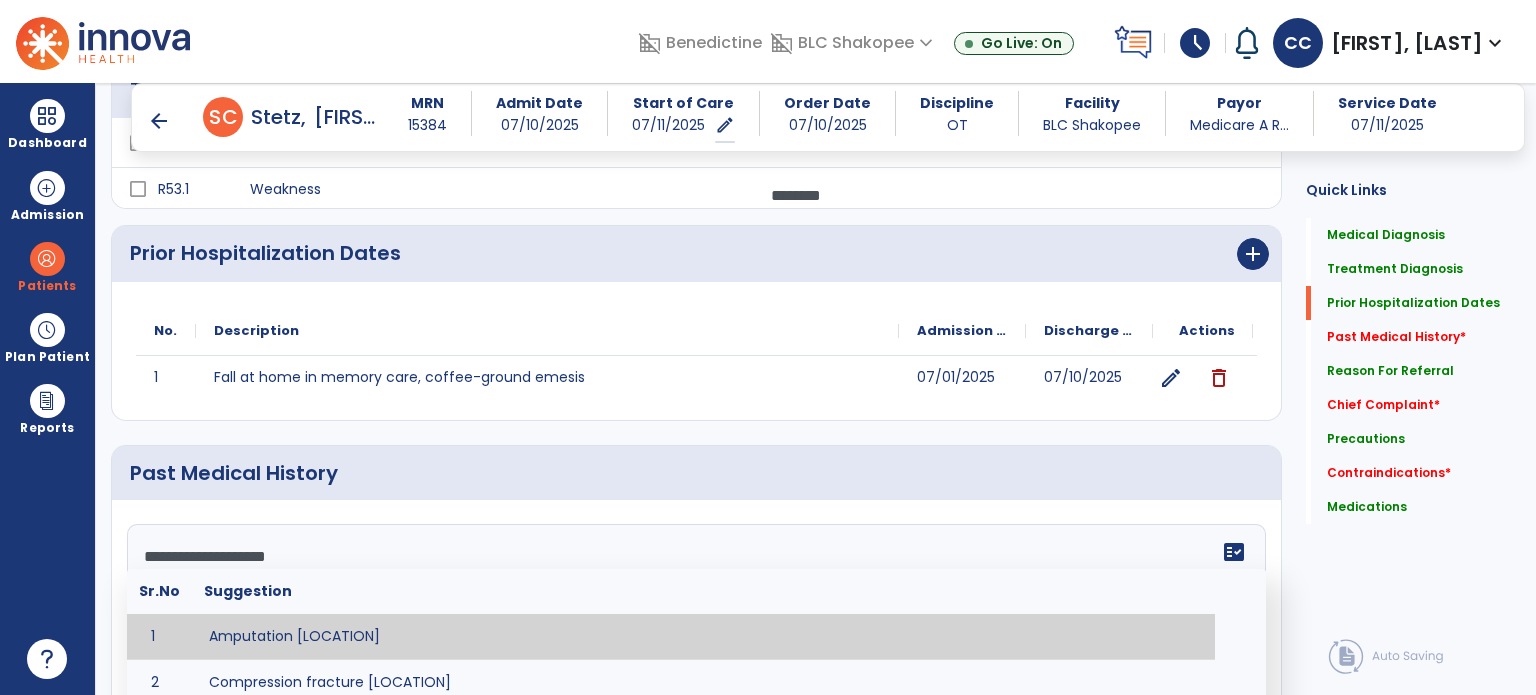 scroll, scrollTop: 328, scrollLeft: 0, axis: vertical 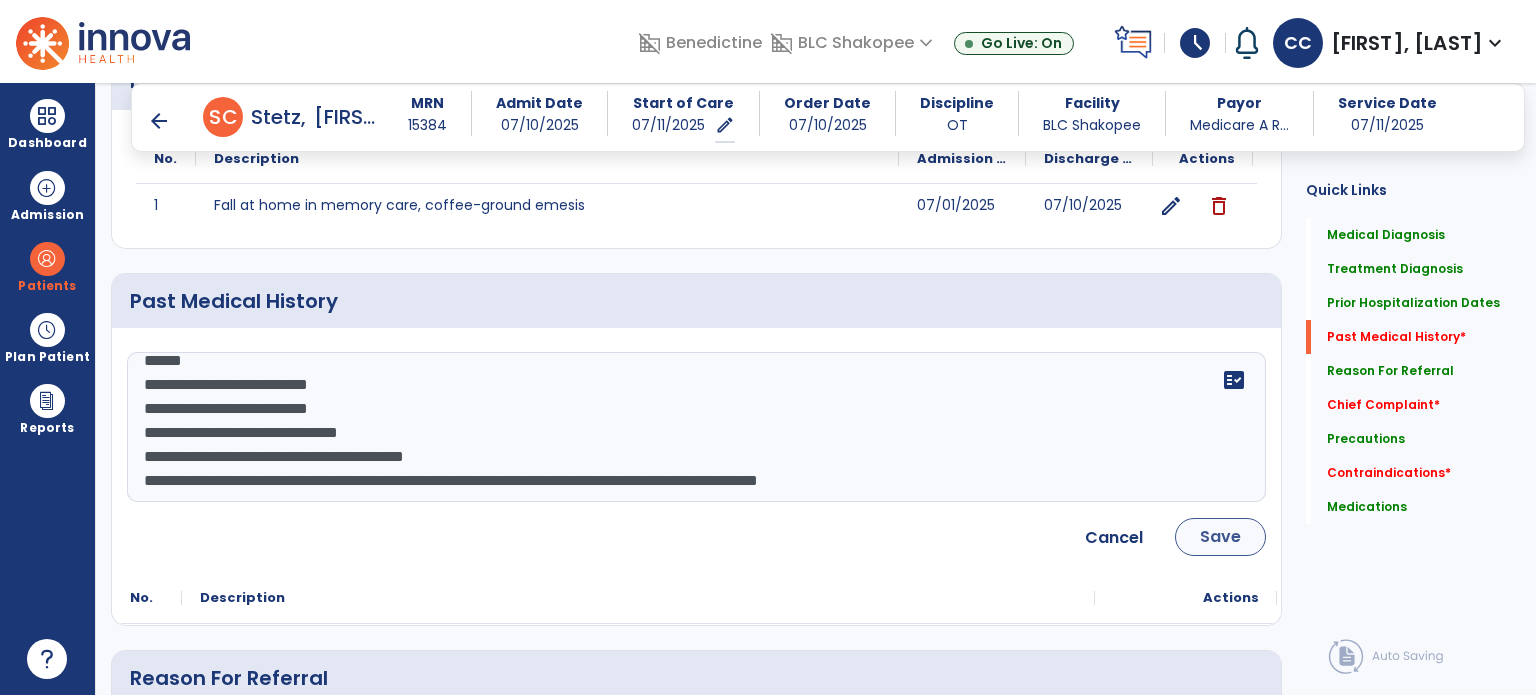 type on "**********" 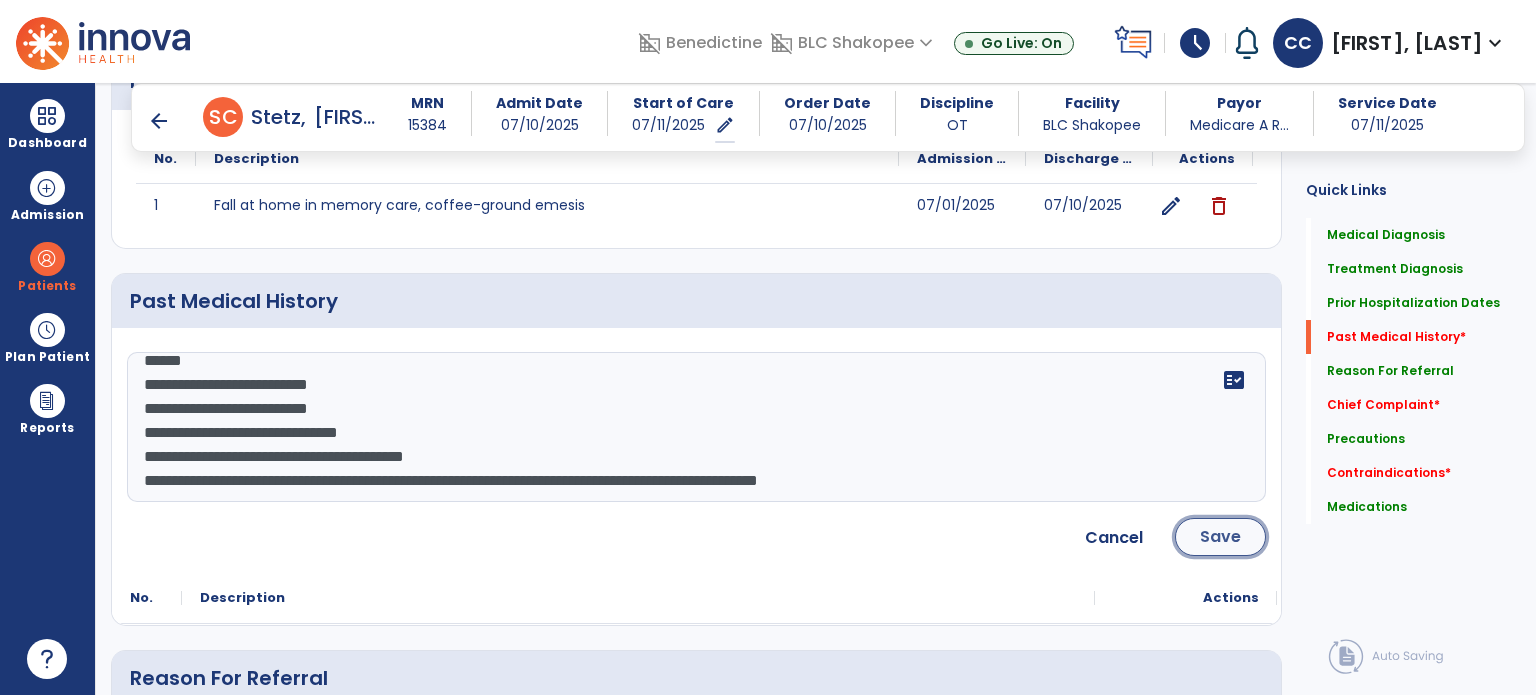 click on "Save" 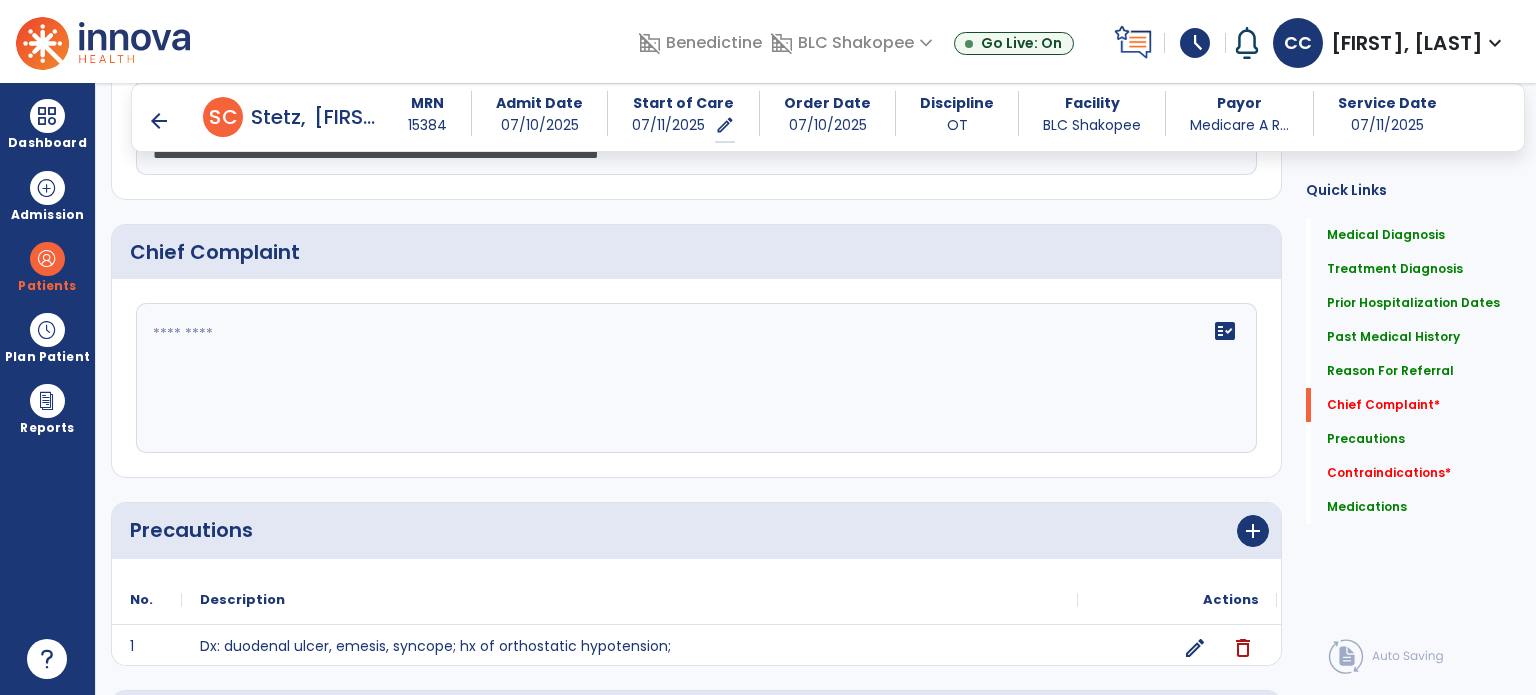 scroll, scrollTop: 1988, scrollLeft: 0, axis: vertical 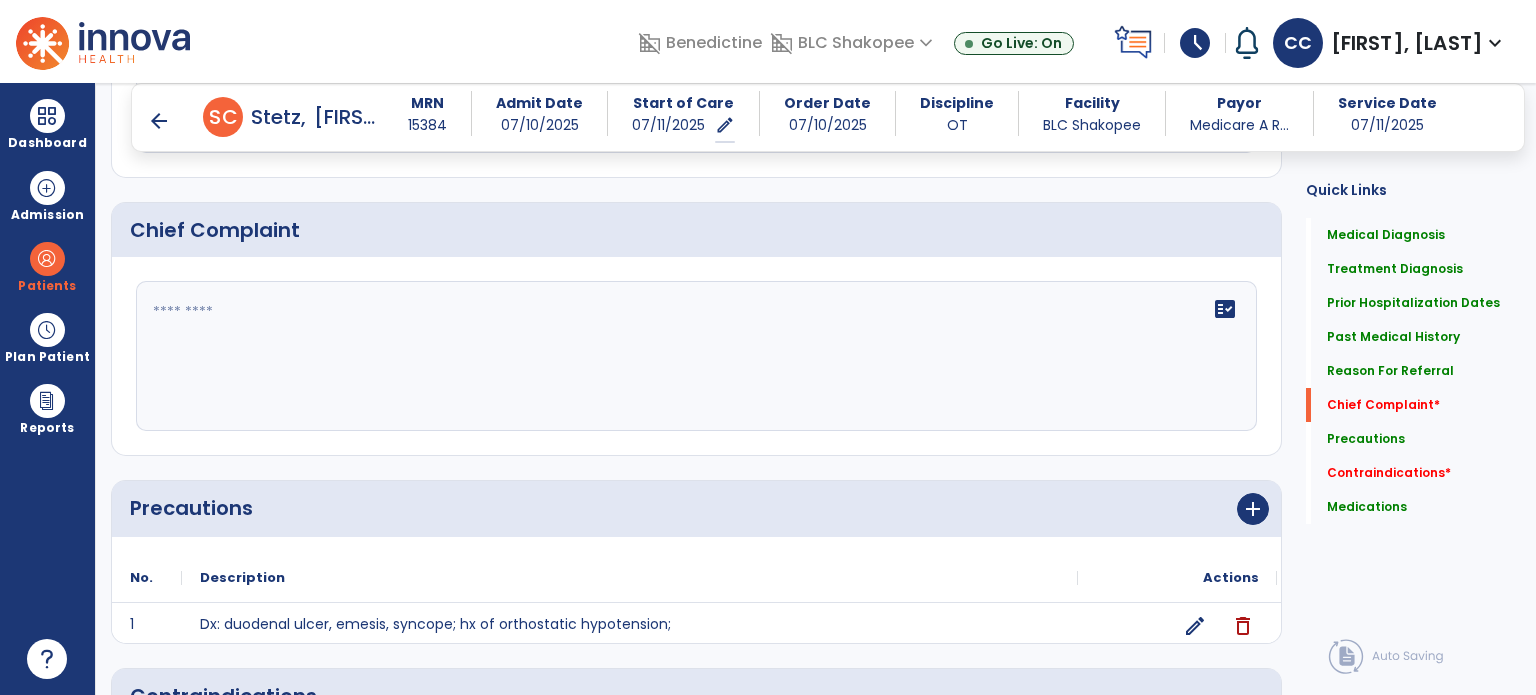 click on "fact_check" 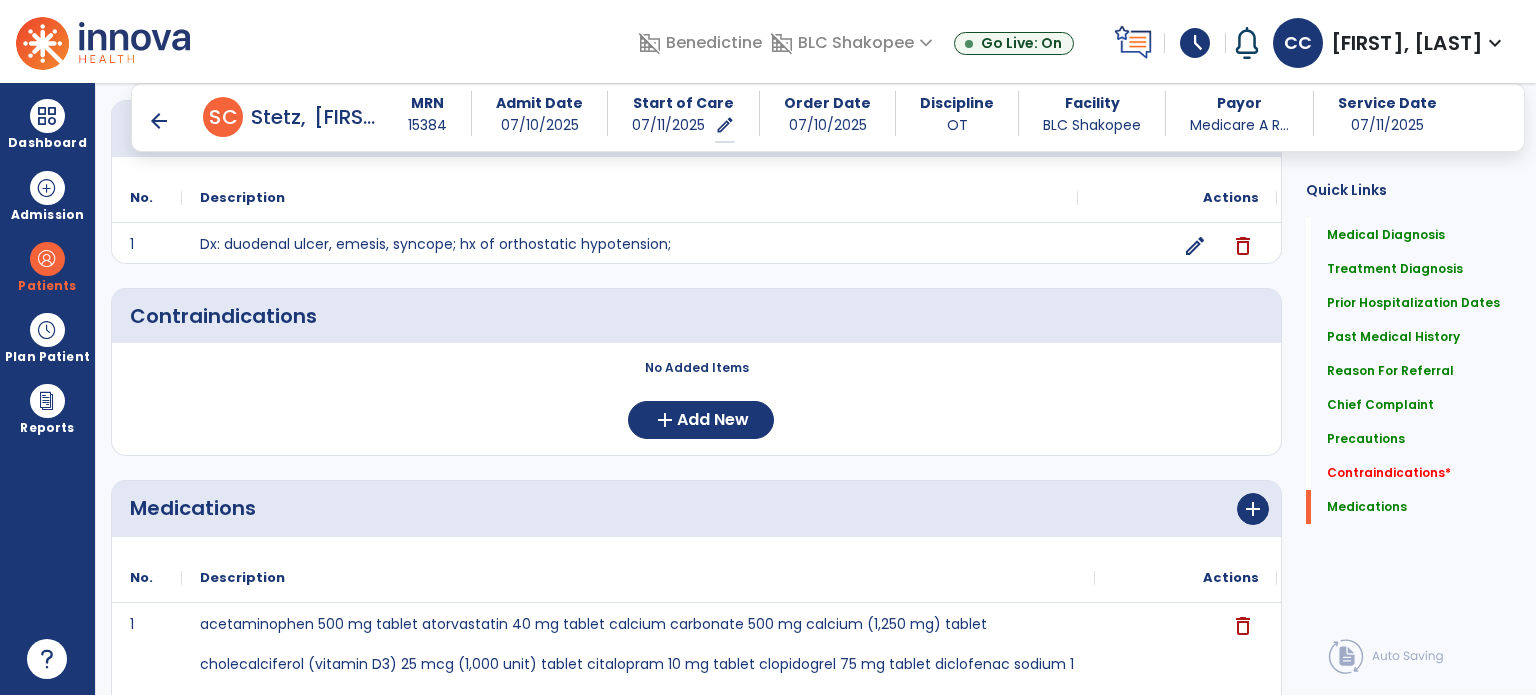 scroll, scrollTop: 2424, scrollLeft: 0, axis: vertical 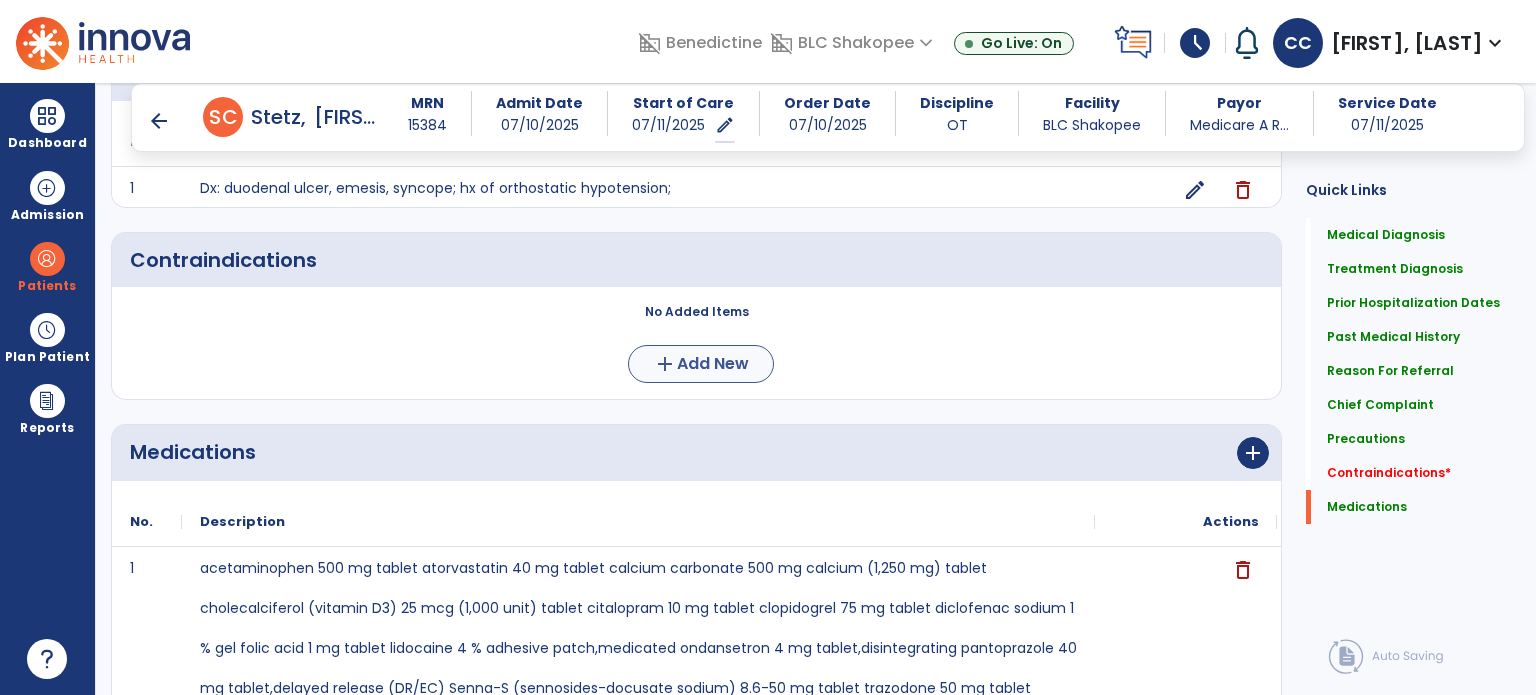 type on "********" 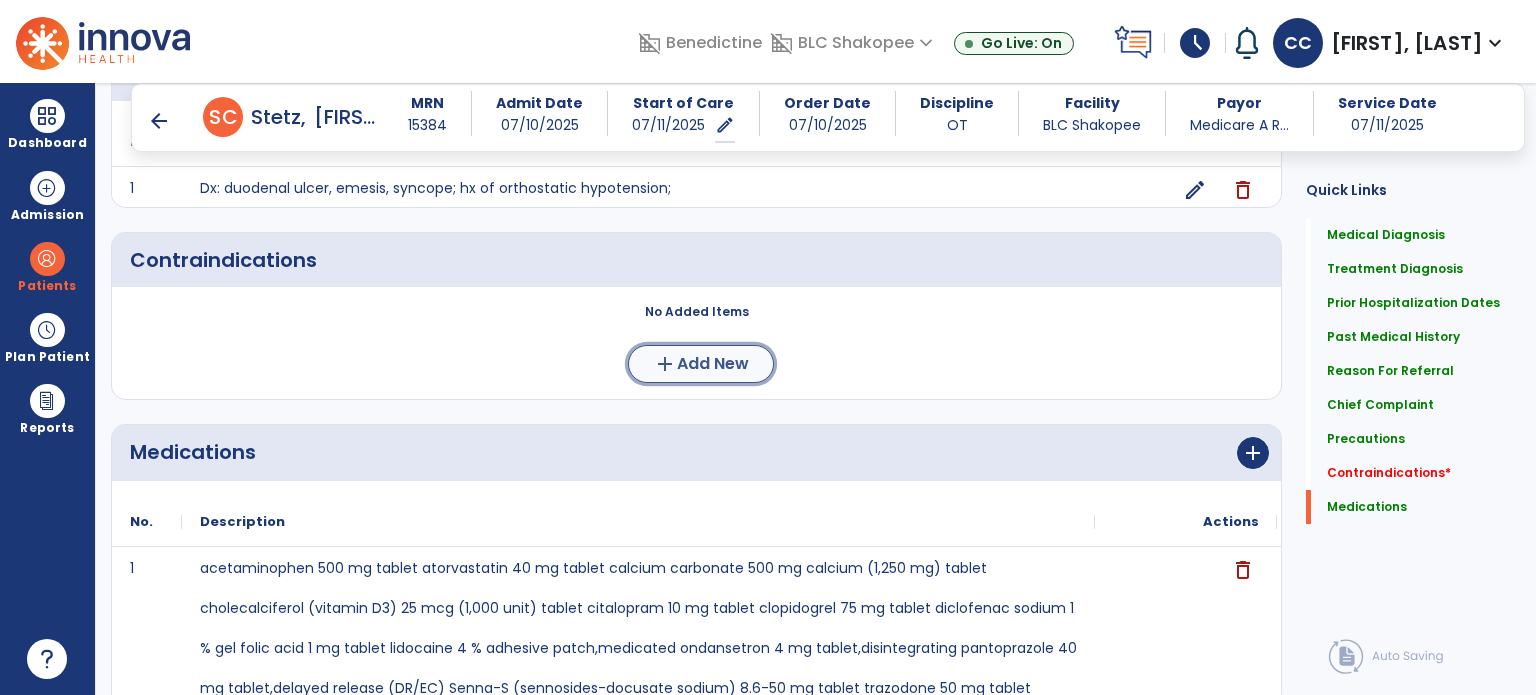 click on "Add New" 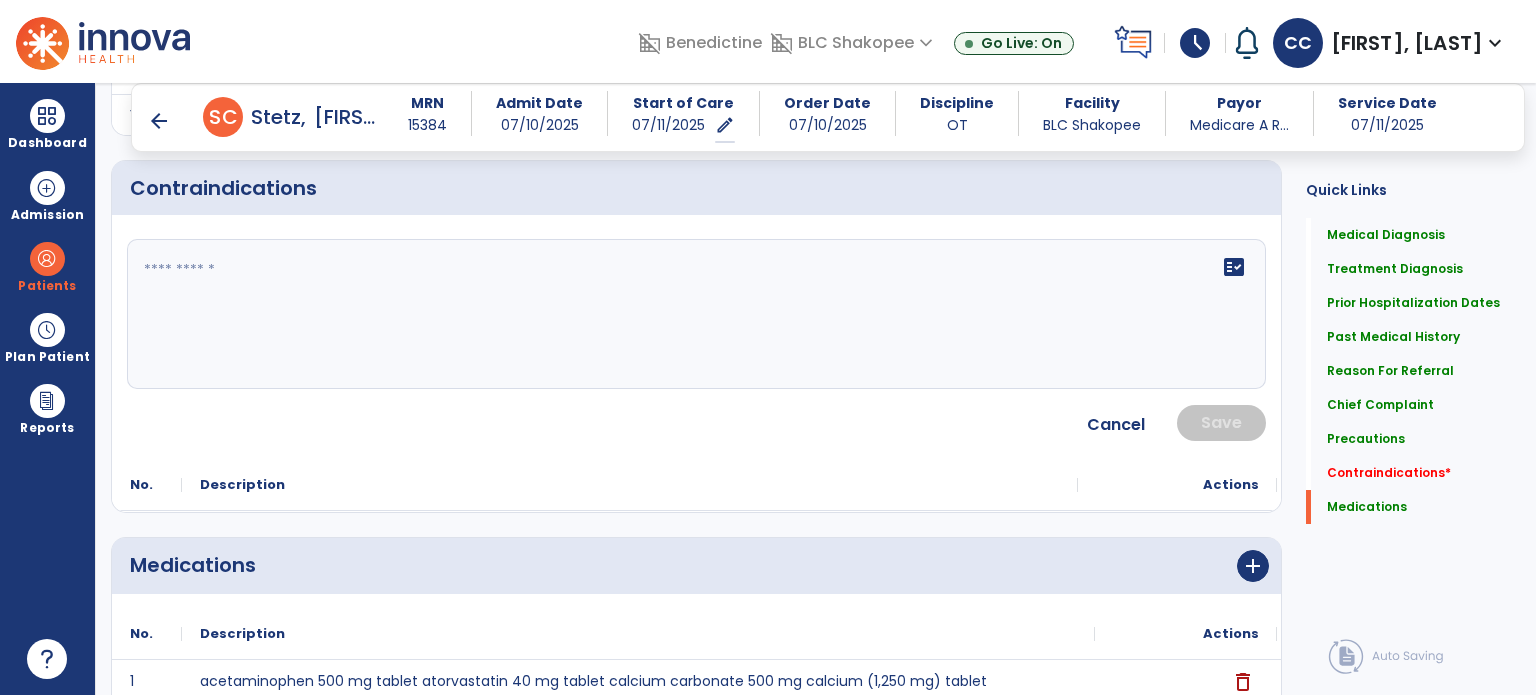 scroll, scrollTop: 2496, scrollLeft: 0, axis: vertical 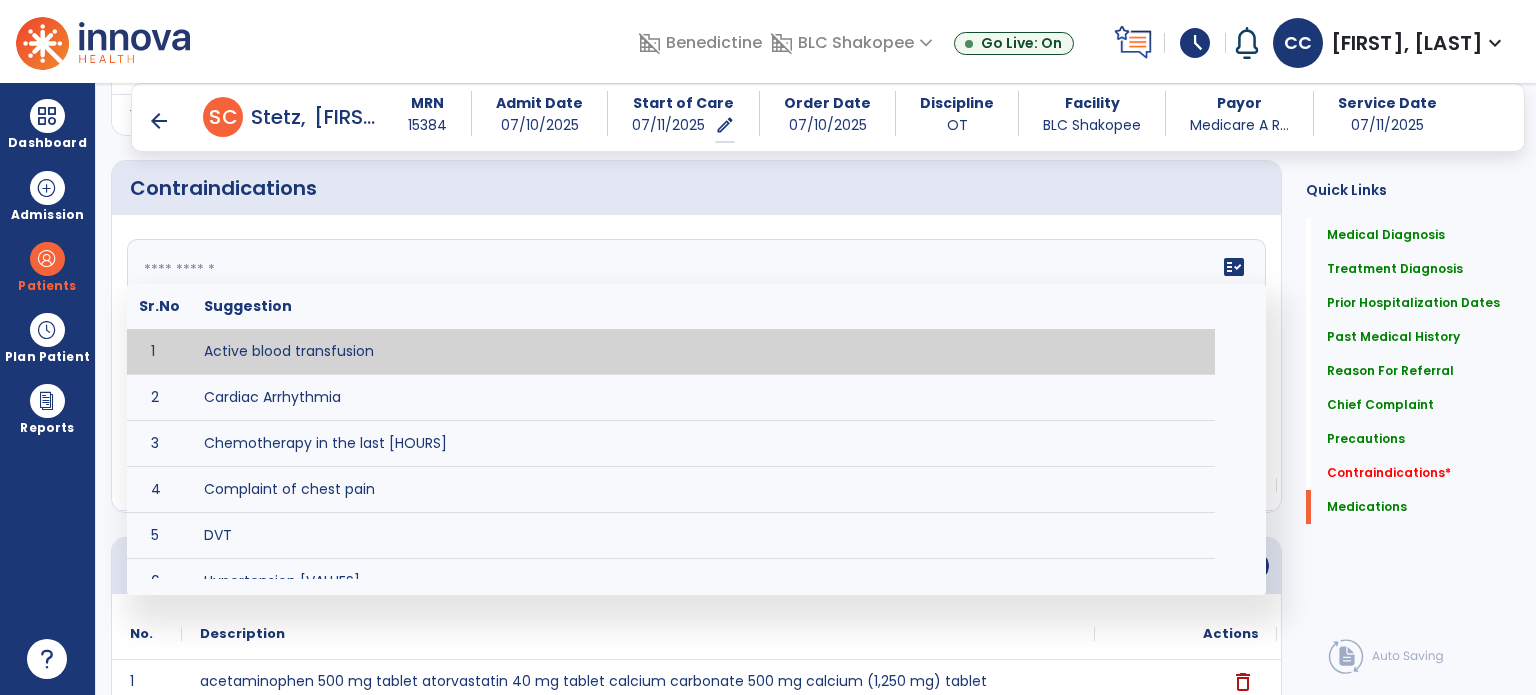 click on "fact_check  Sr.No Suggestion 1 Active blood transfusion 2 Cardiac Arrhythmia 3 Chemotherapy in the last [HOURS] 4 Complaint of chest pain 5 DVT 6 Hypertension [VALUES] 7 Inflammation or infection in the heart. 8 Oxygen saturation lower than [VALUE] 9 Pacemaker 10 Pulmonary infarction 11 Recent changes in EKG 12 Severe aortic stenosis 13 Severe dehydration 14 Severe diaphoresis 15 Severe orthostatic hypotension 16 Severe shortness of breath/dyspnea 17 Significantly elevated potassium levels 18 Significantly low potassium levels 19 Suspected or known dissecting aneurysm 20 Systemic infection 21 Uncontrolled diabetes with blood sugar levels greater than [VALUE] or less than [Value]  22 Unstable angina 23 Untreated blood clots" 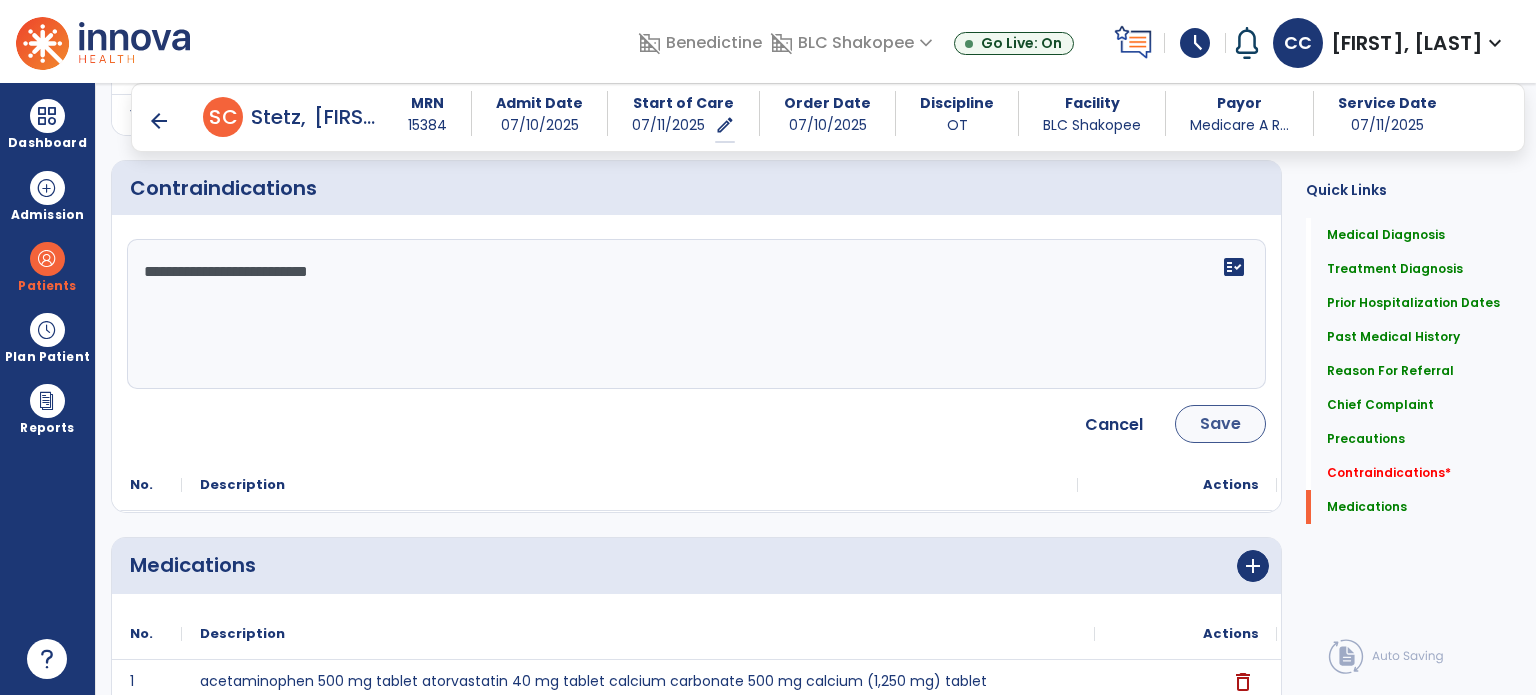 type on "**********" 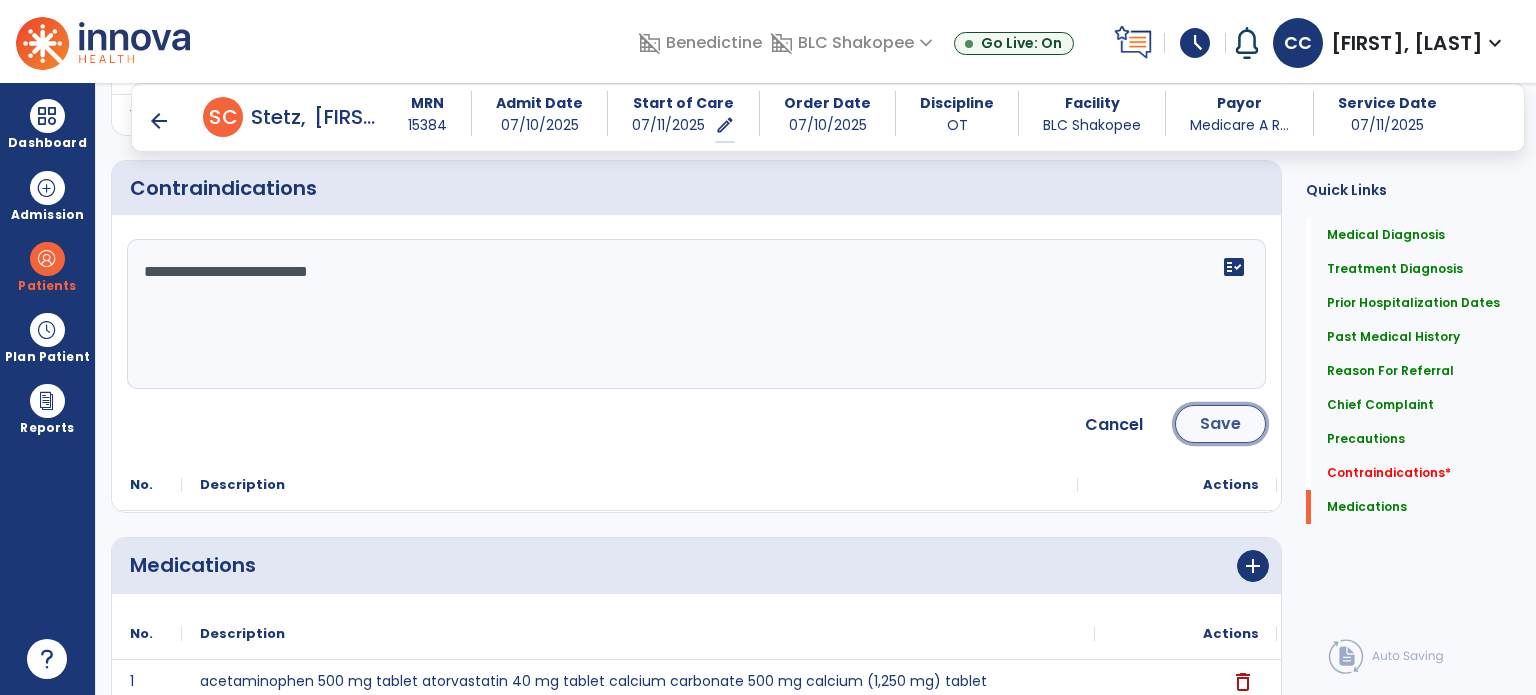 click on "Save" 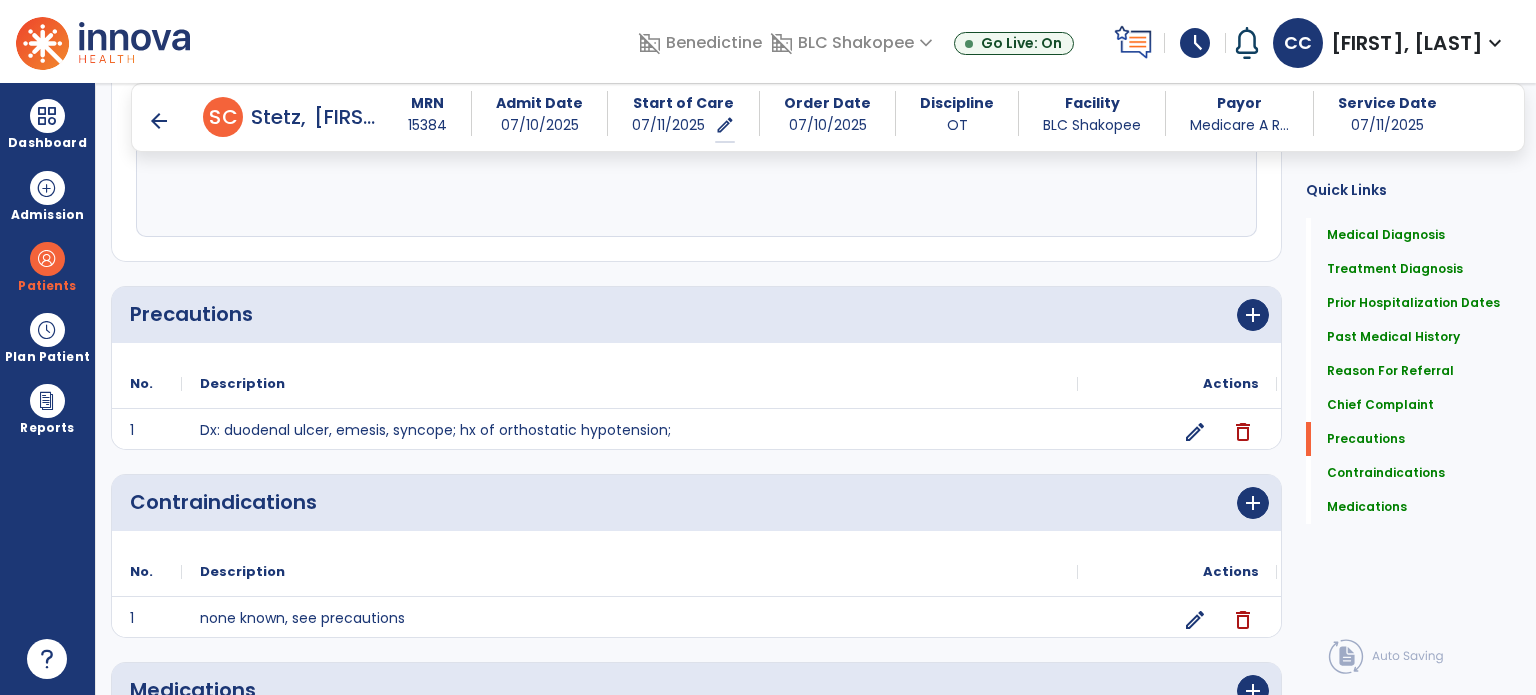 scroll, scrollTop: 2180, scrollLeft: 0, axis: vertical 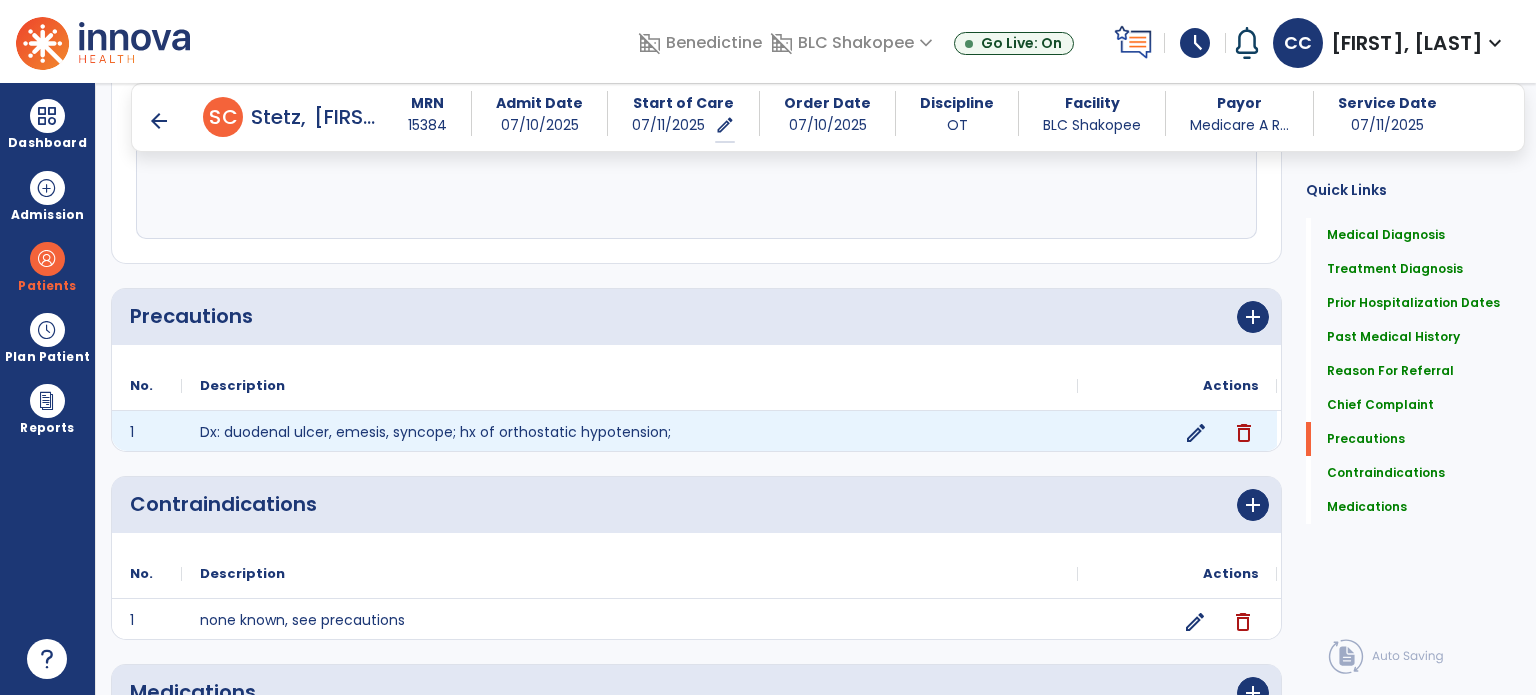 click on "edit" 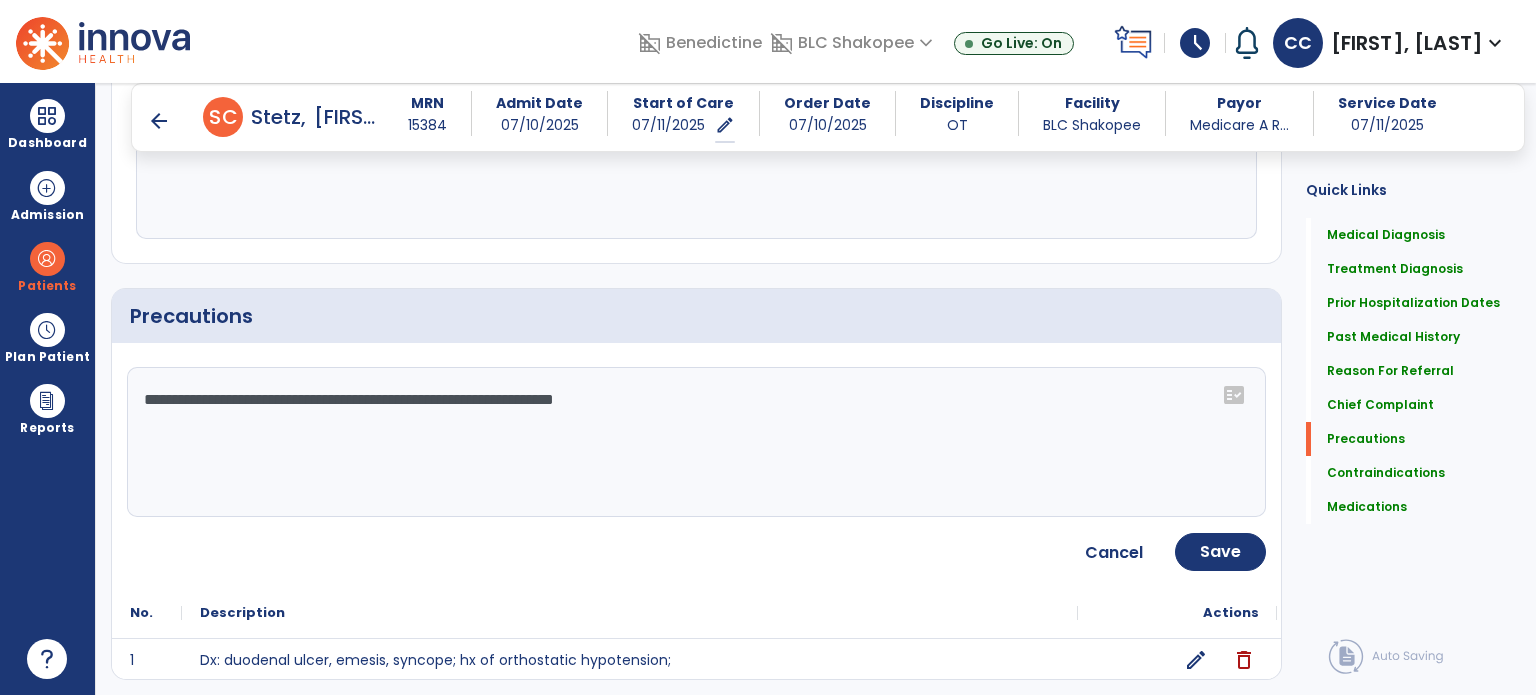 click on "**********" 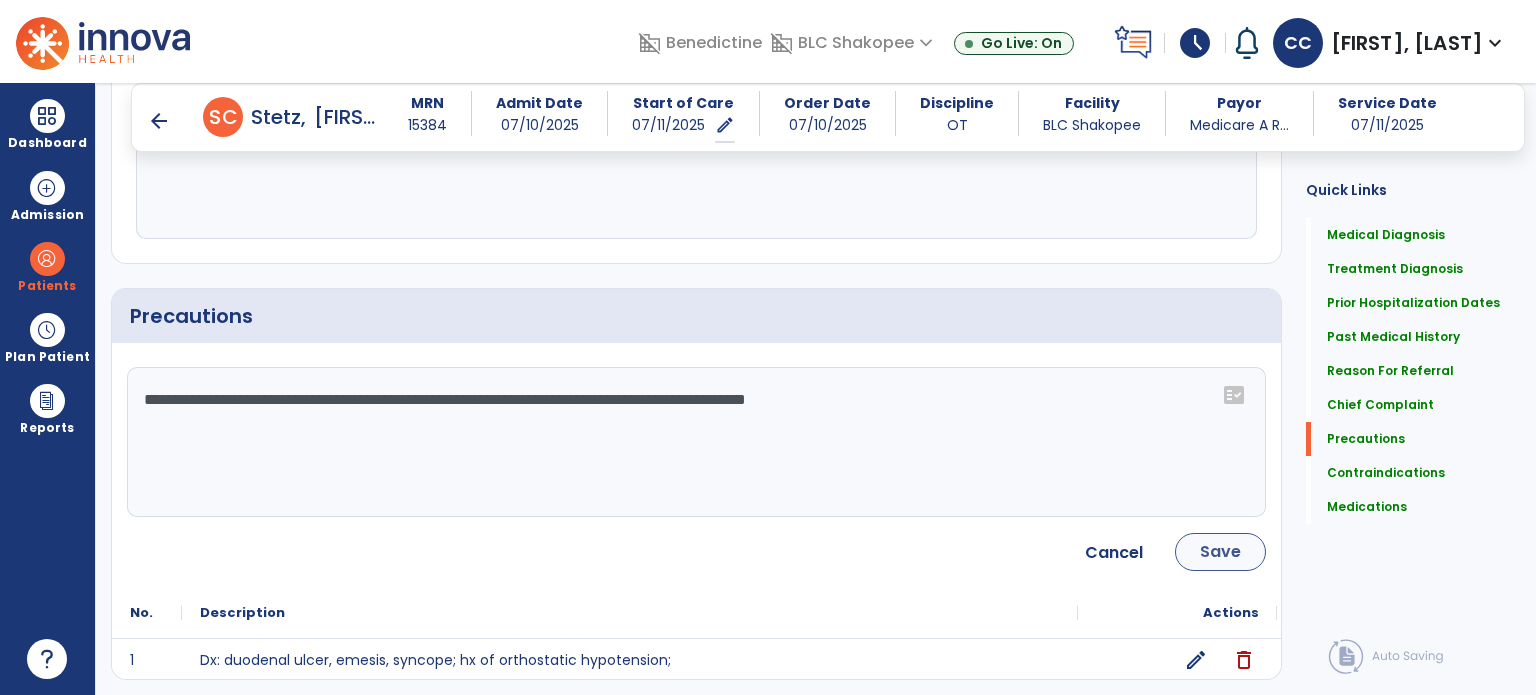 type on "**********" 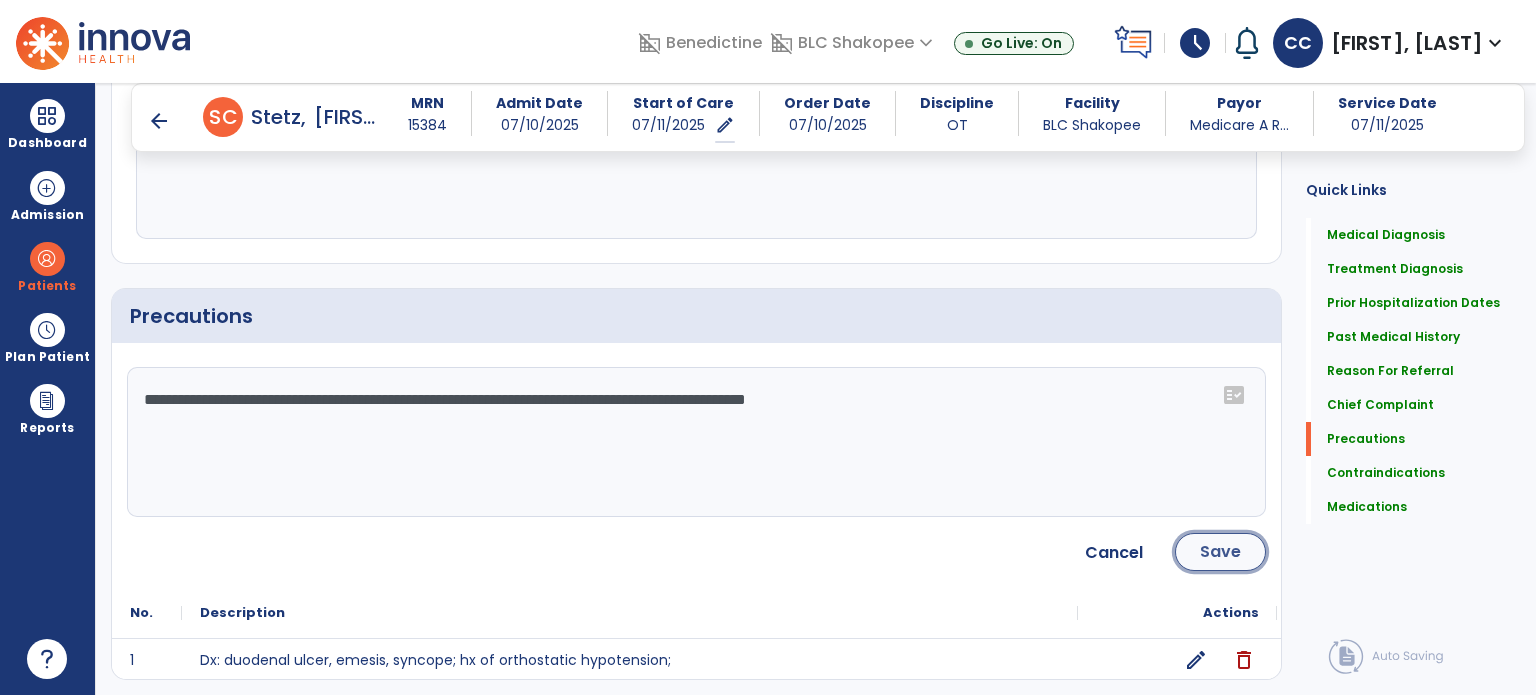click on "Save" 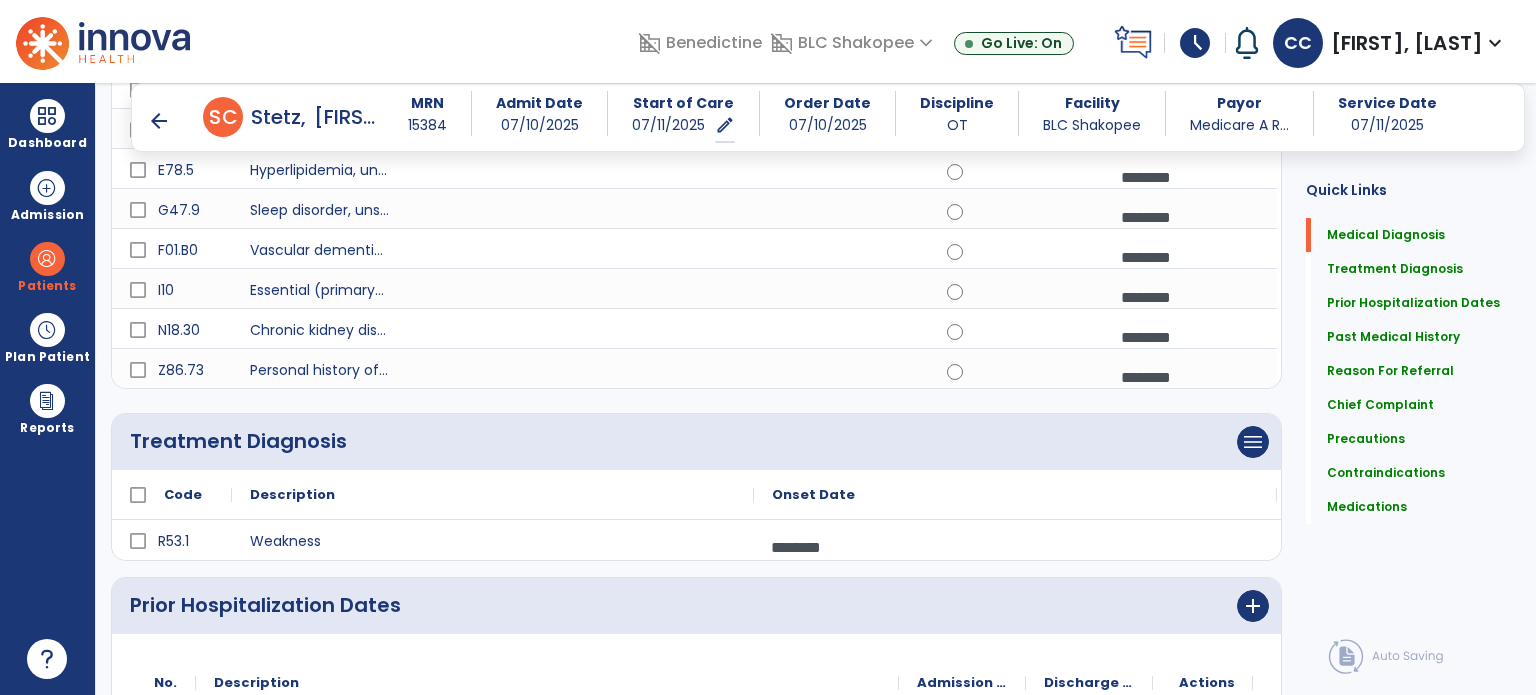 scroll, scrollTop: 0, scrollLeft: 0, axis: both 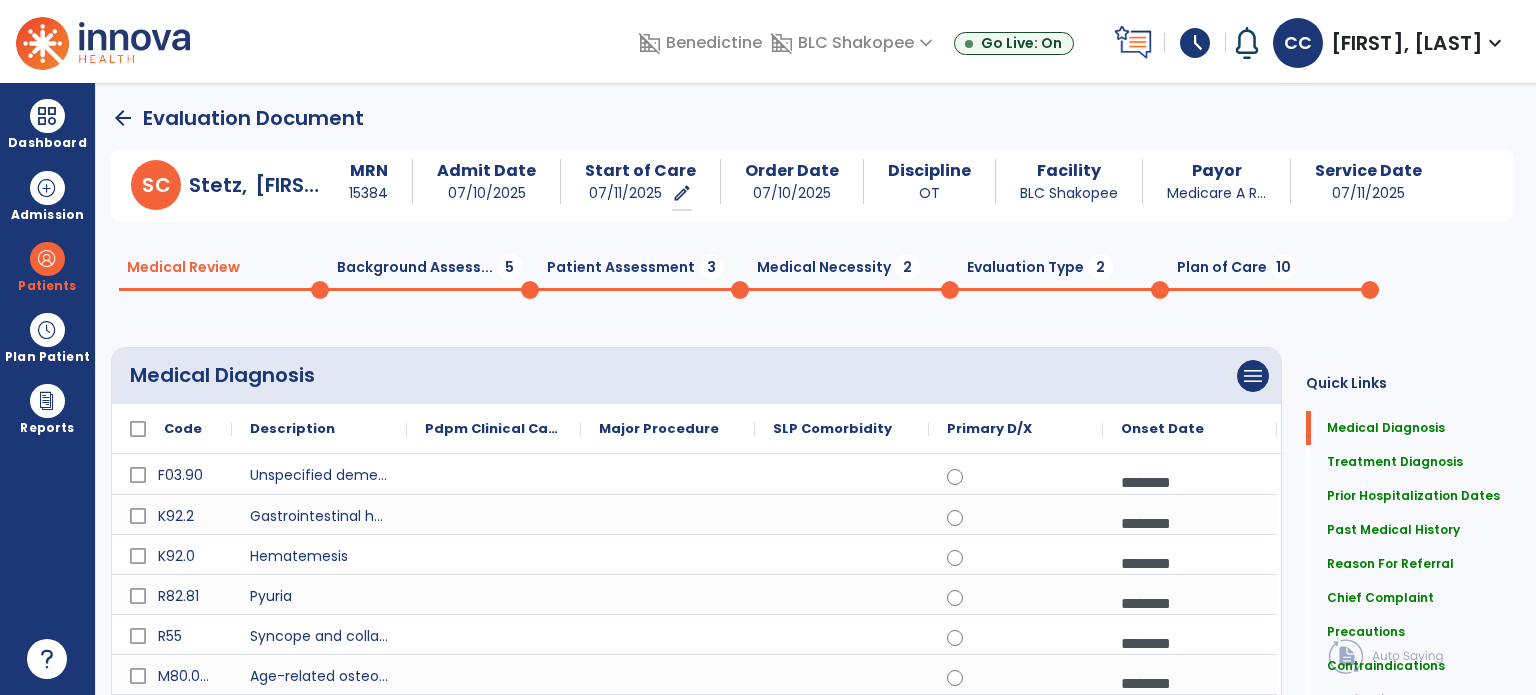 click on "Background Assess...  5" 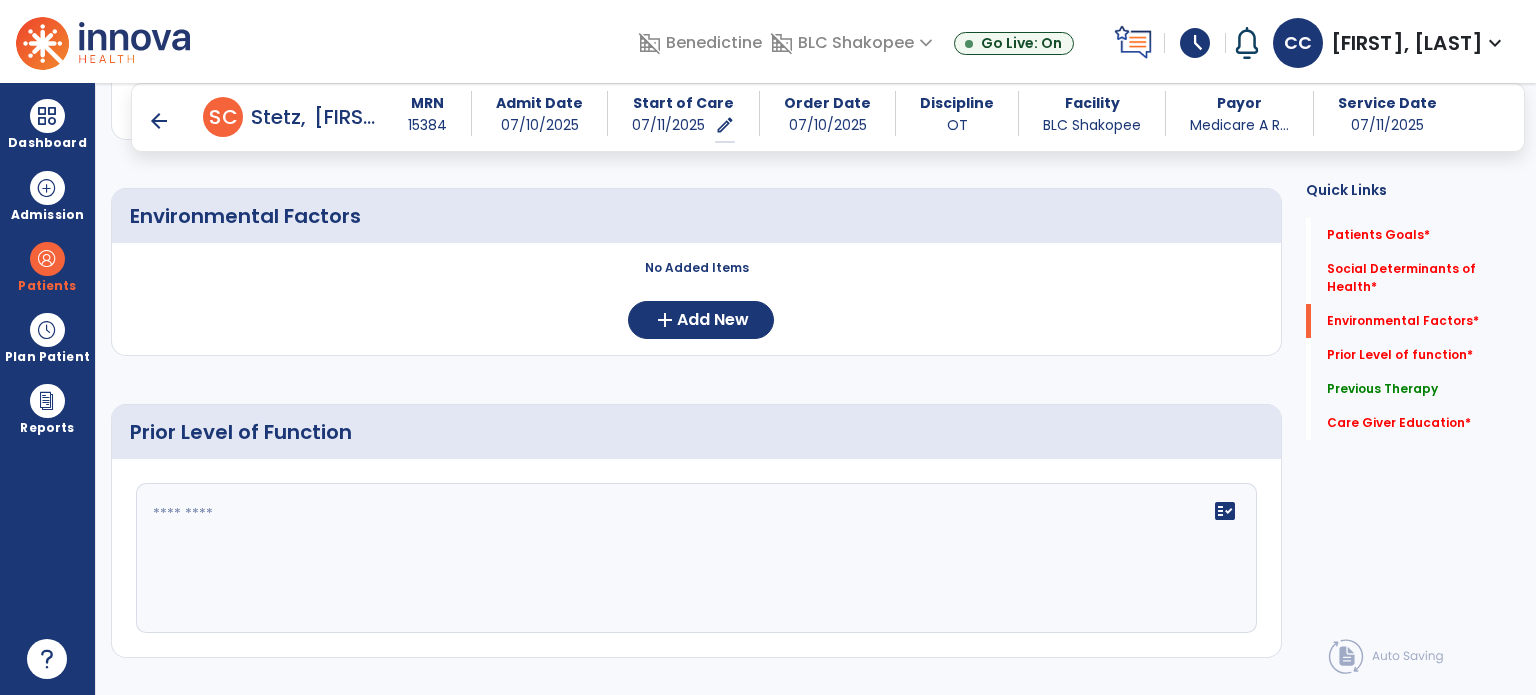scroll, scrollTop: 572, scrollLeft: 0, axis: vertical 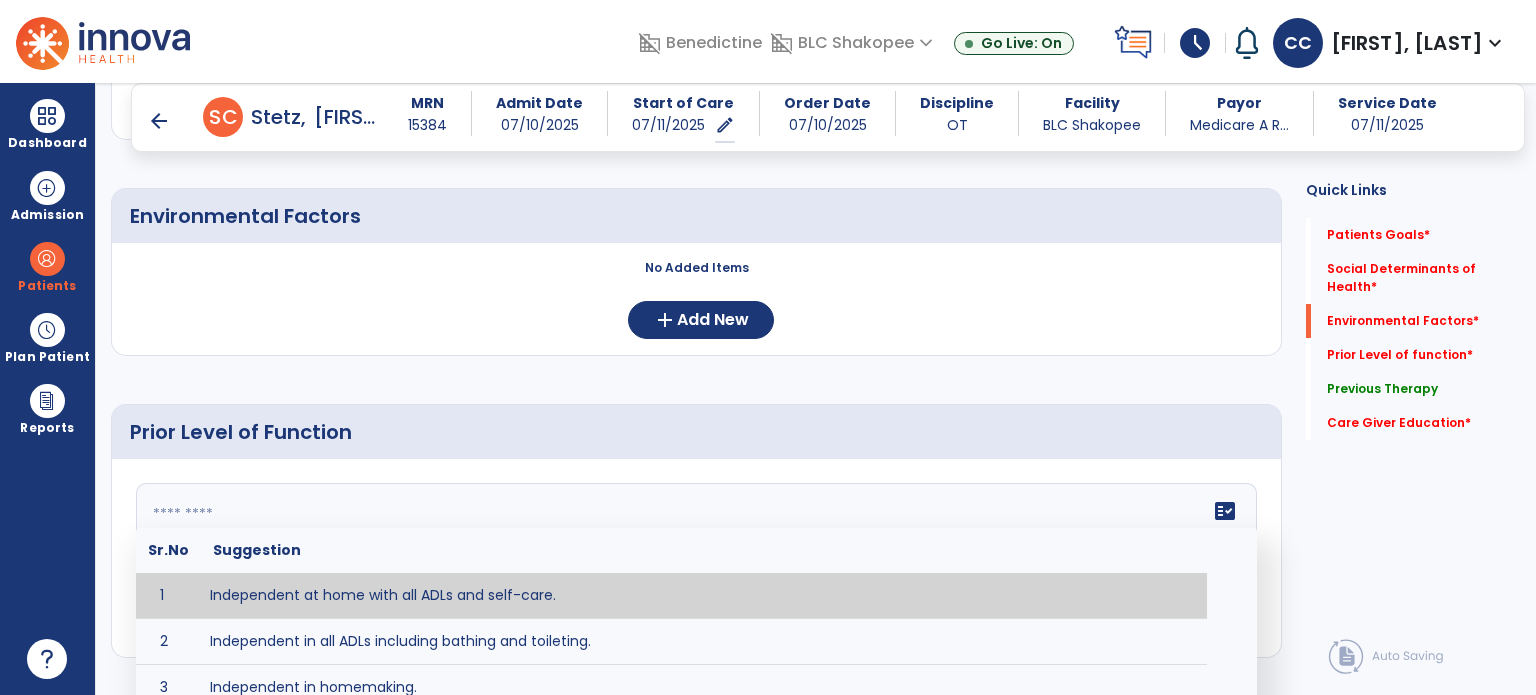 type on "*" 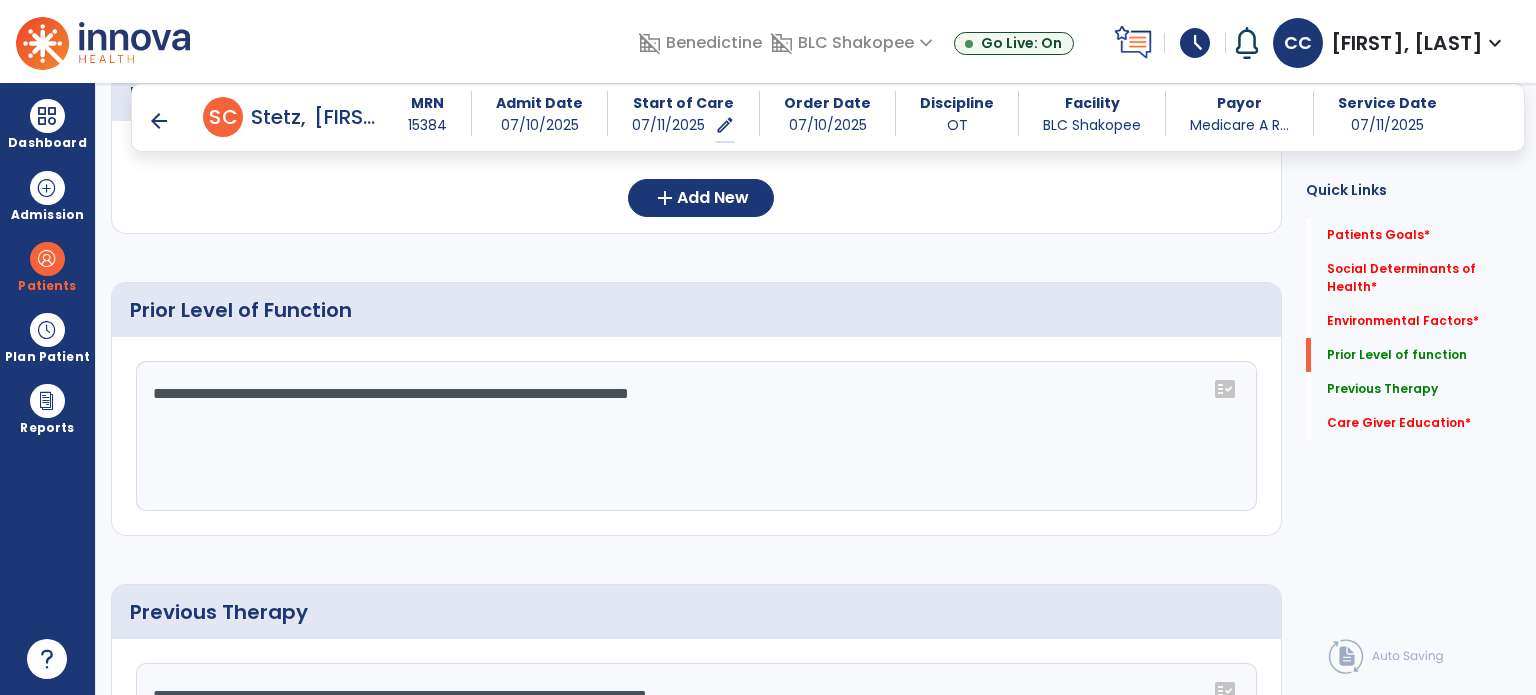 scroll, scrollTop: 730, scrollLeft: 0, axis: vertical 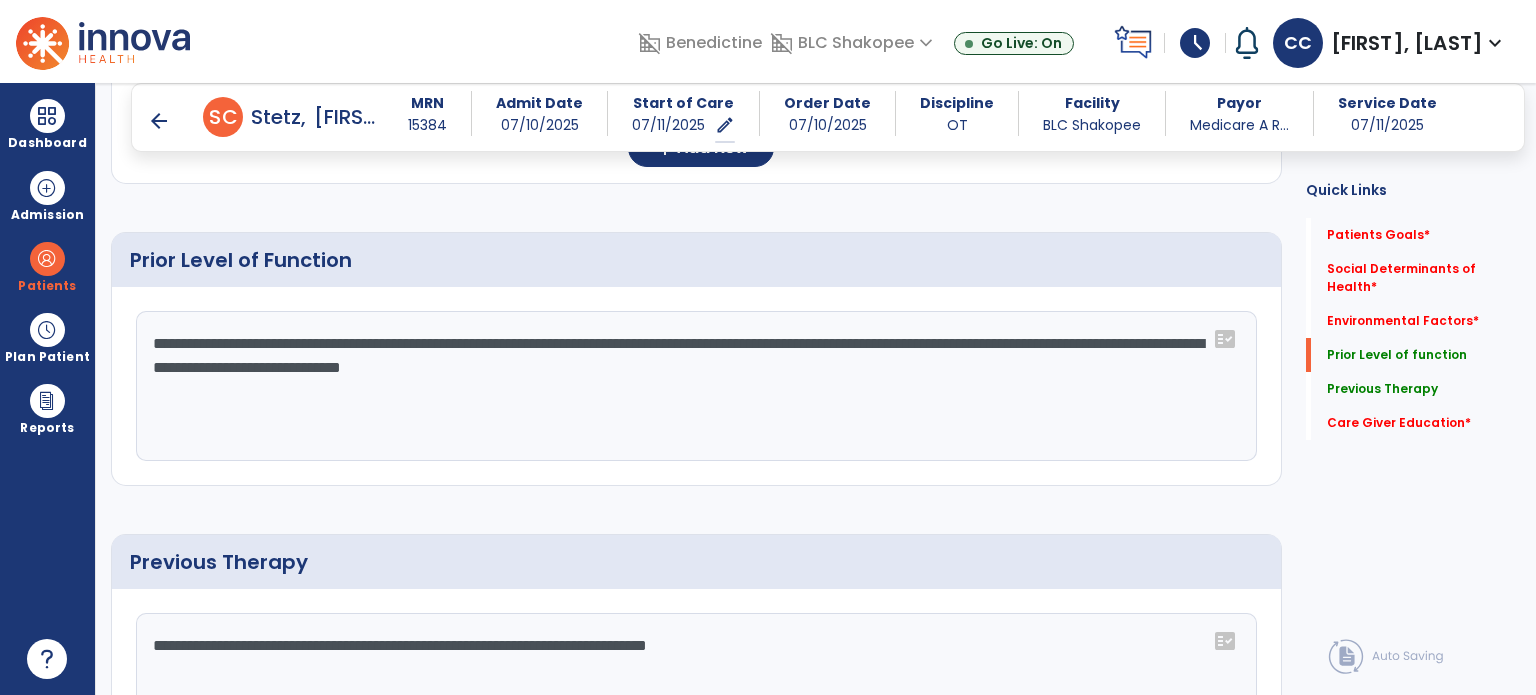 click on "**********" 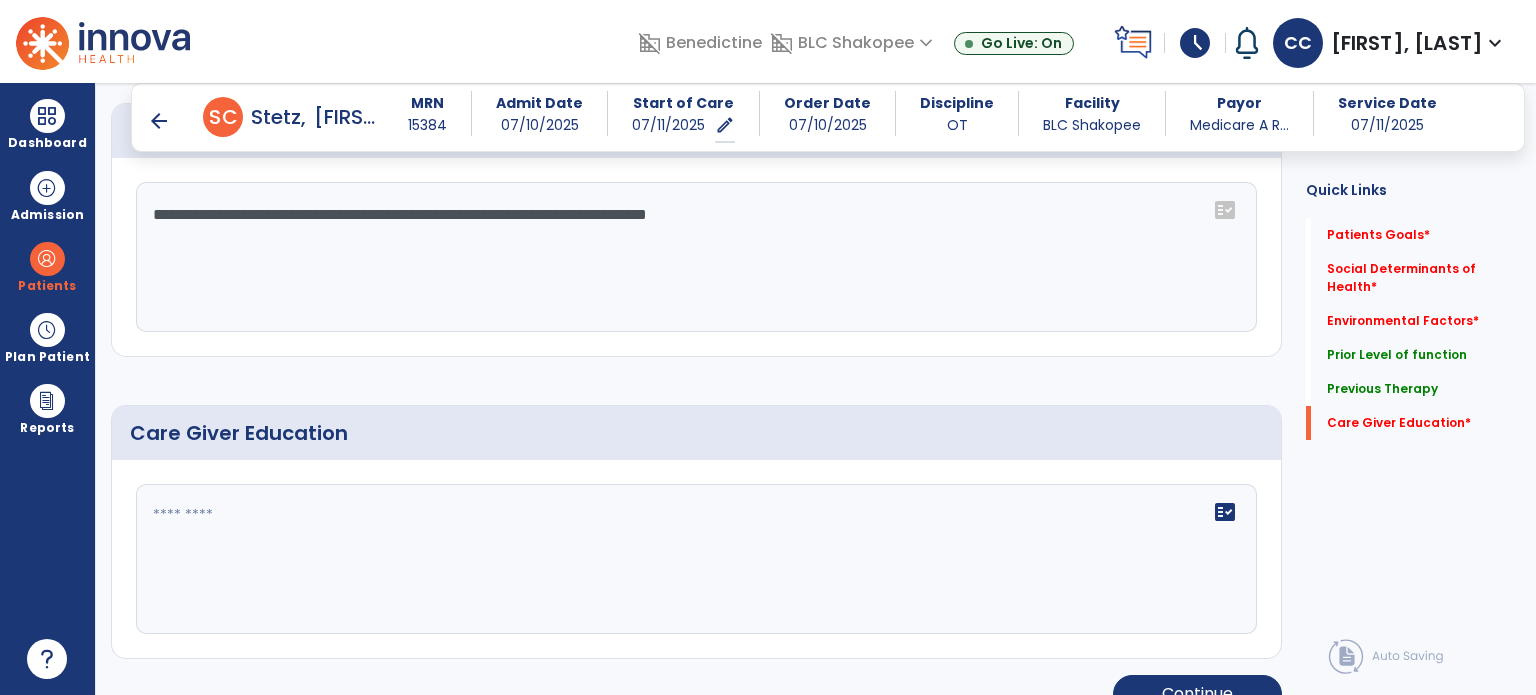 scroll, scrollTop: 1204, scrollLeft: 0, axis: vertical 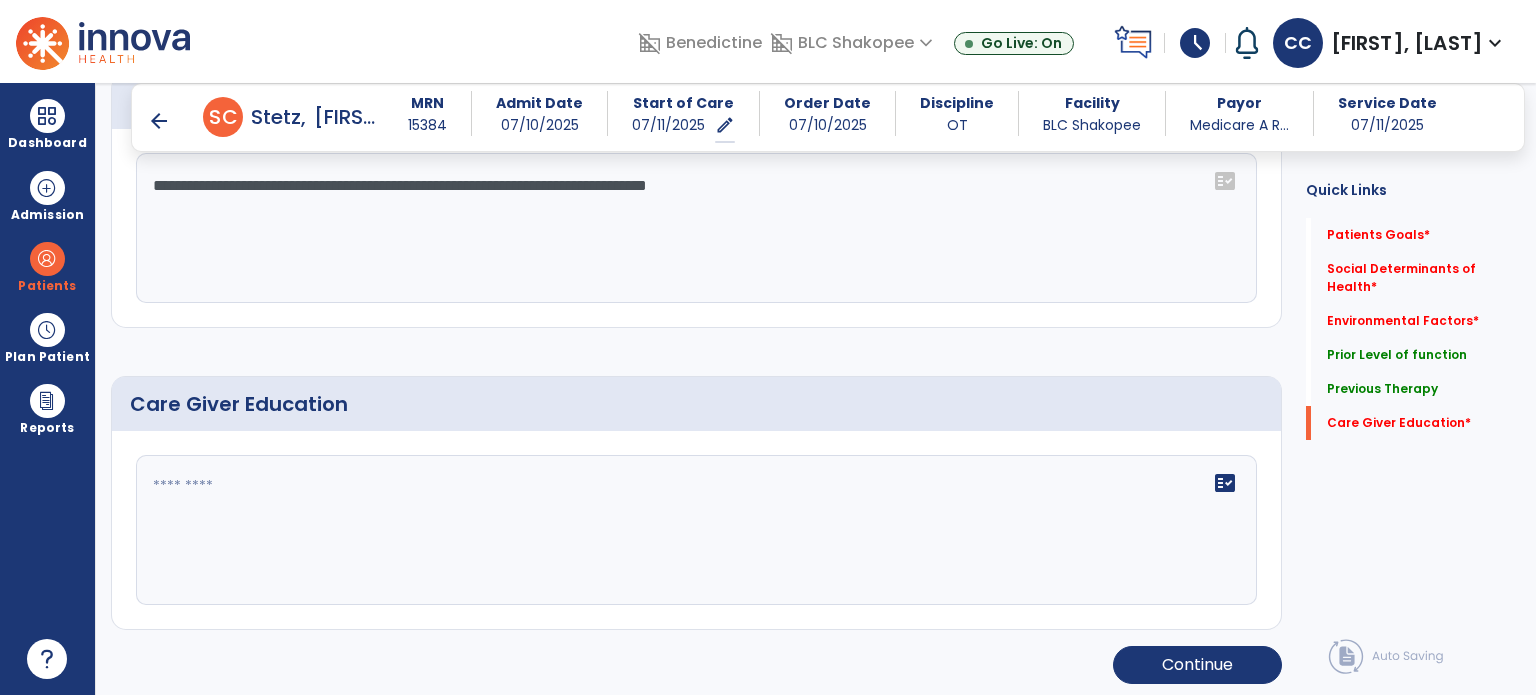 type on "**********" 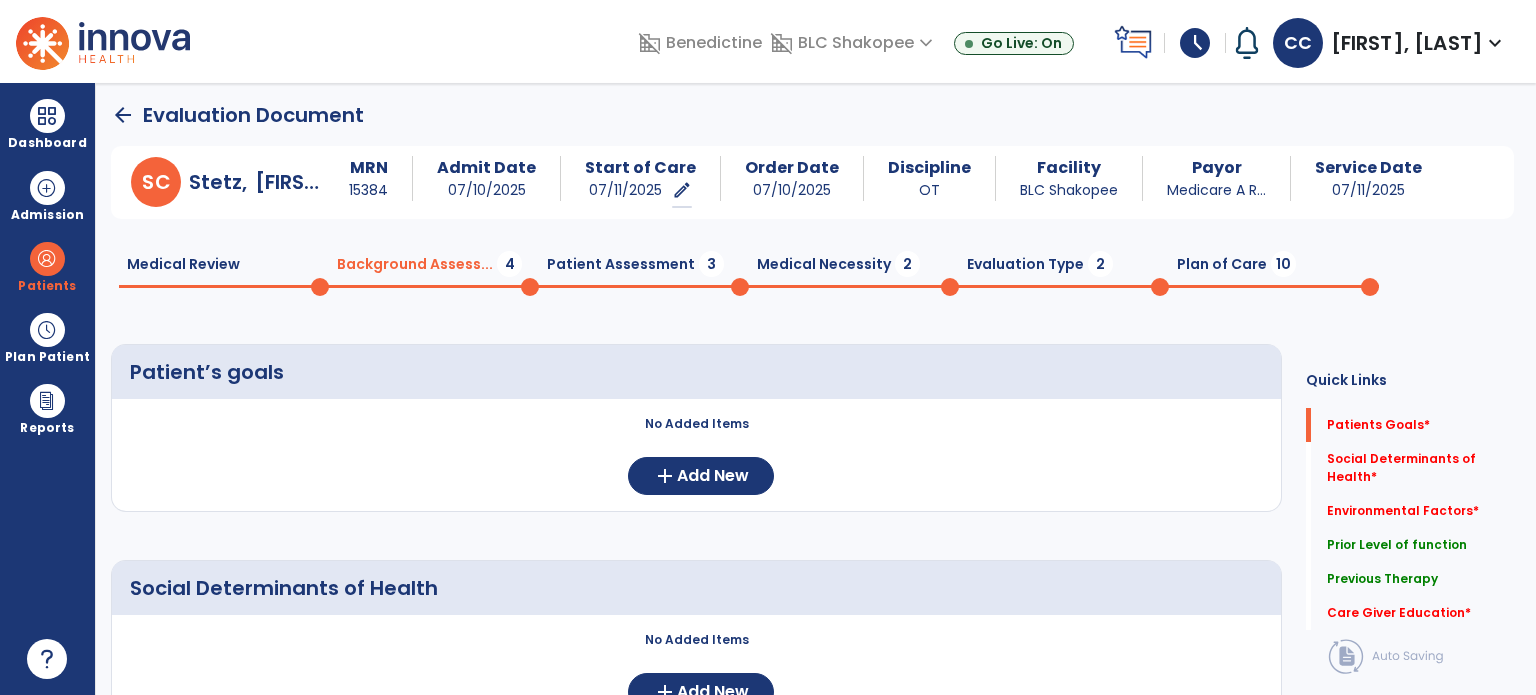 scroll, scrollTop: 0, scrollLeft: 0, axis: both 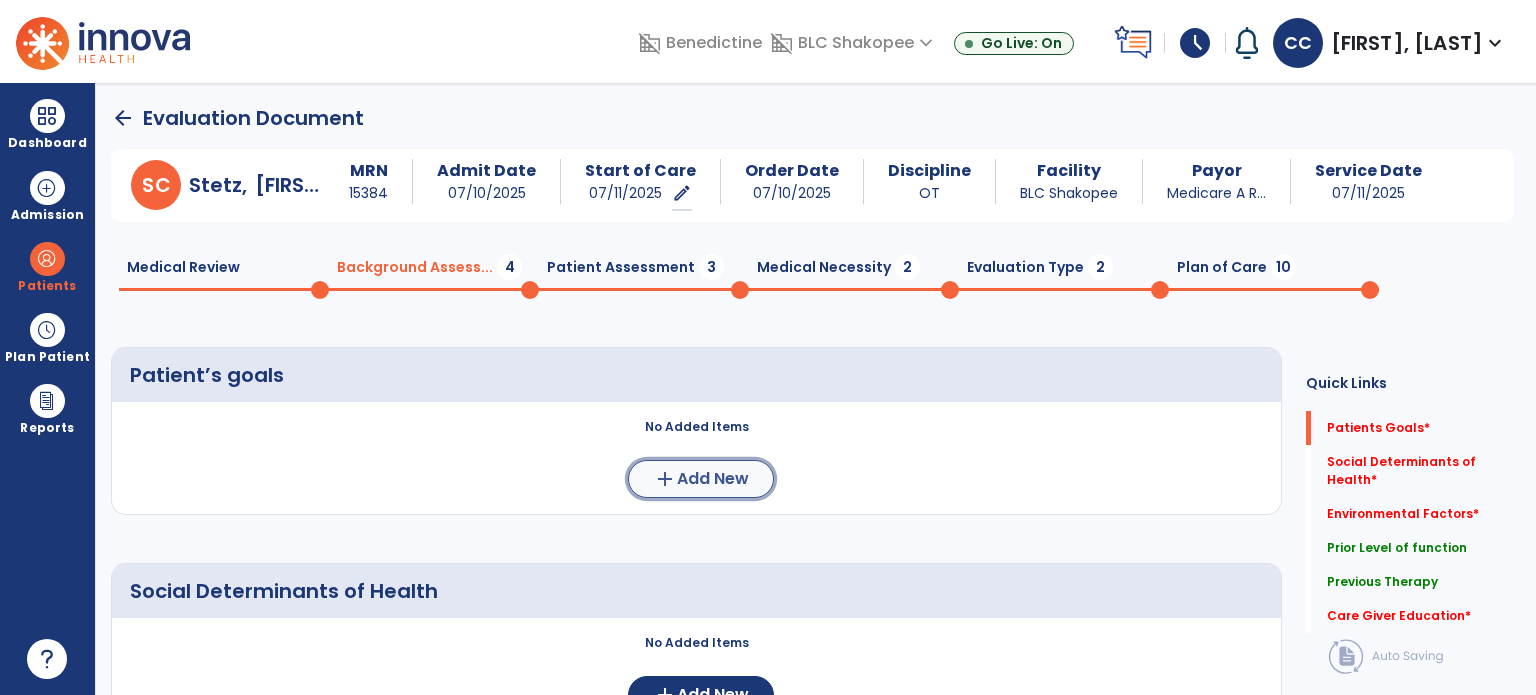 click on "Add New" 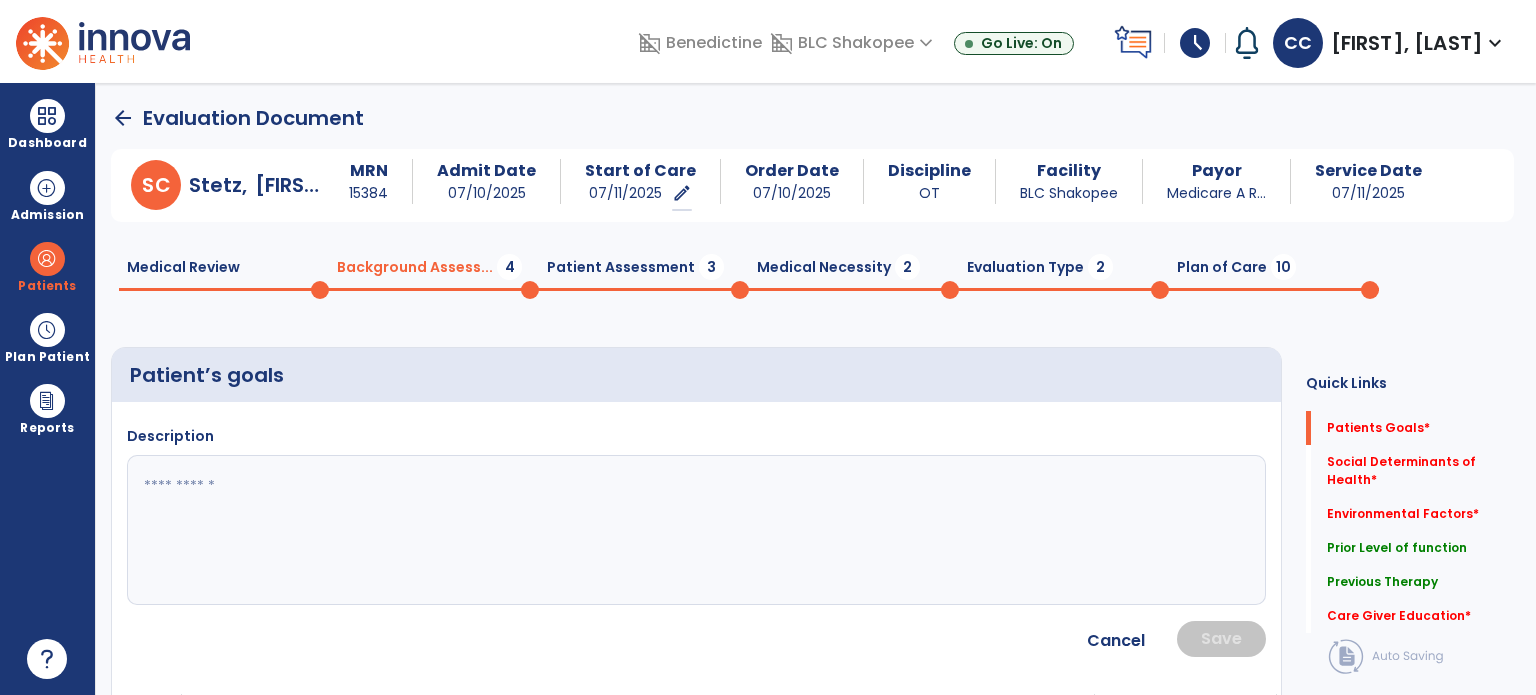 click 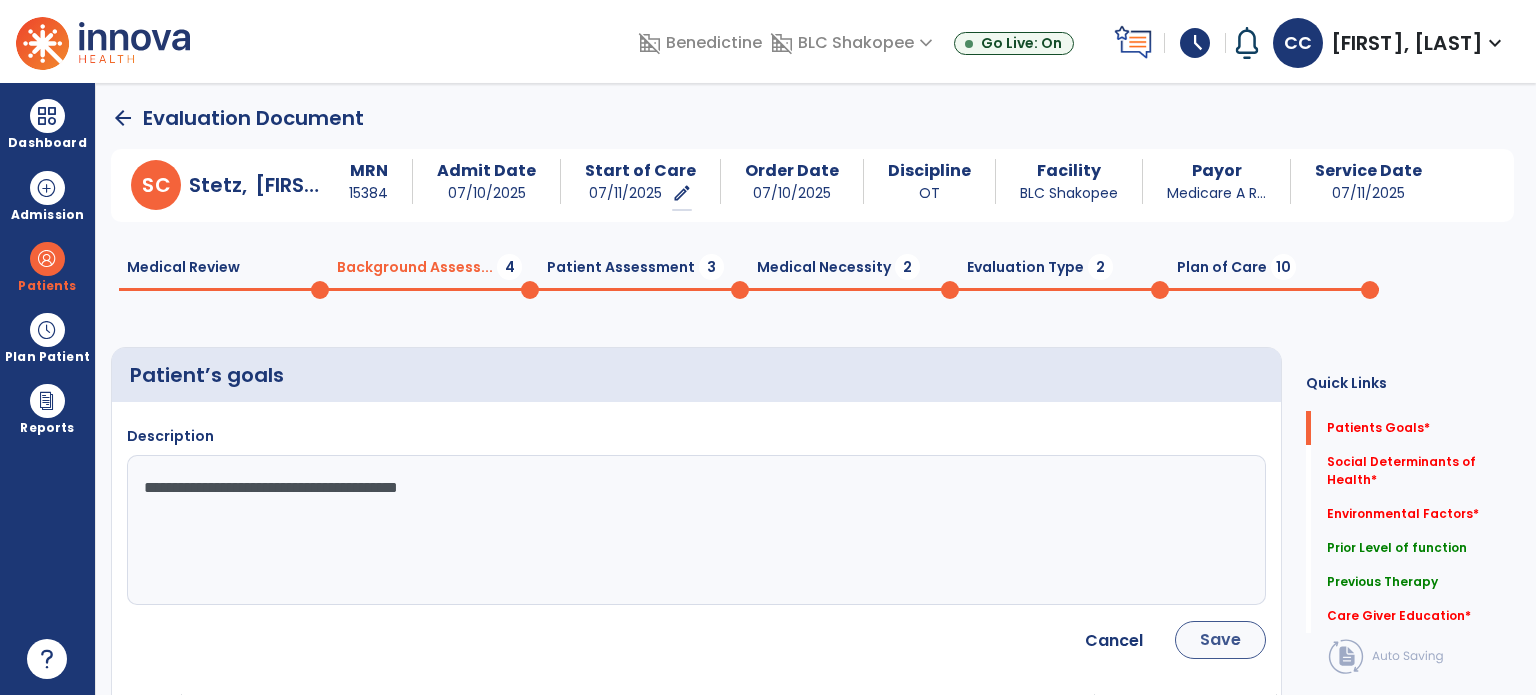 type on "**********" 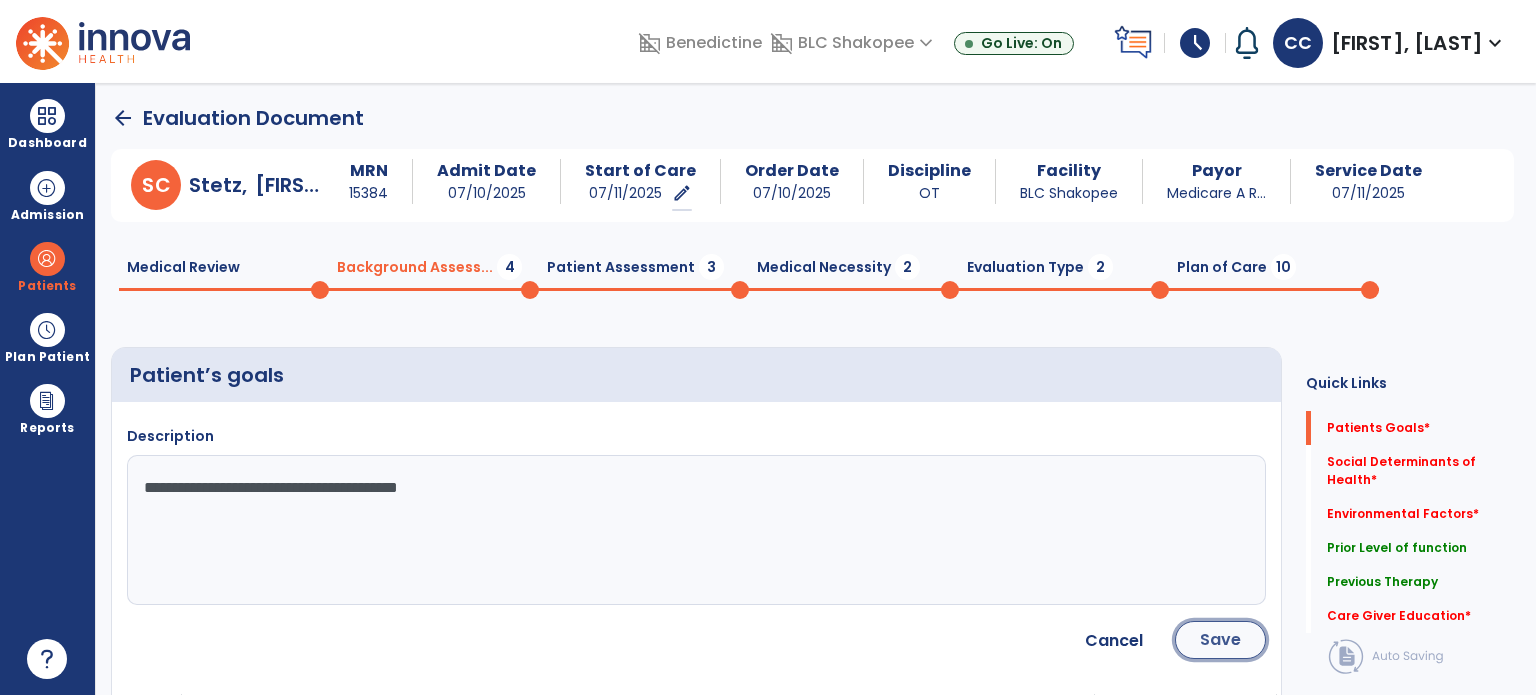 click on "Save" 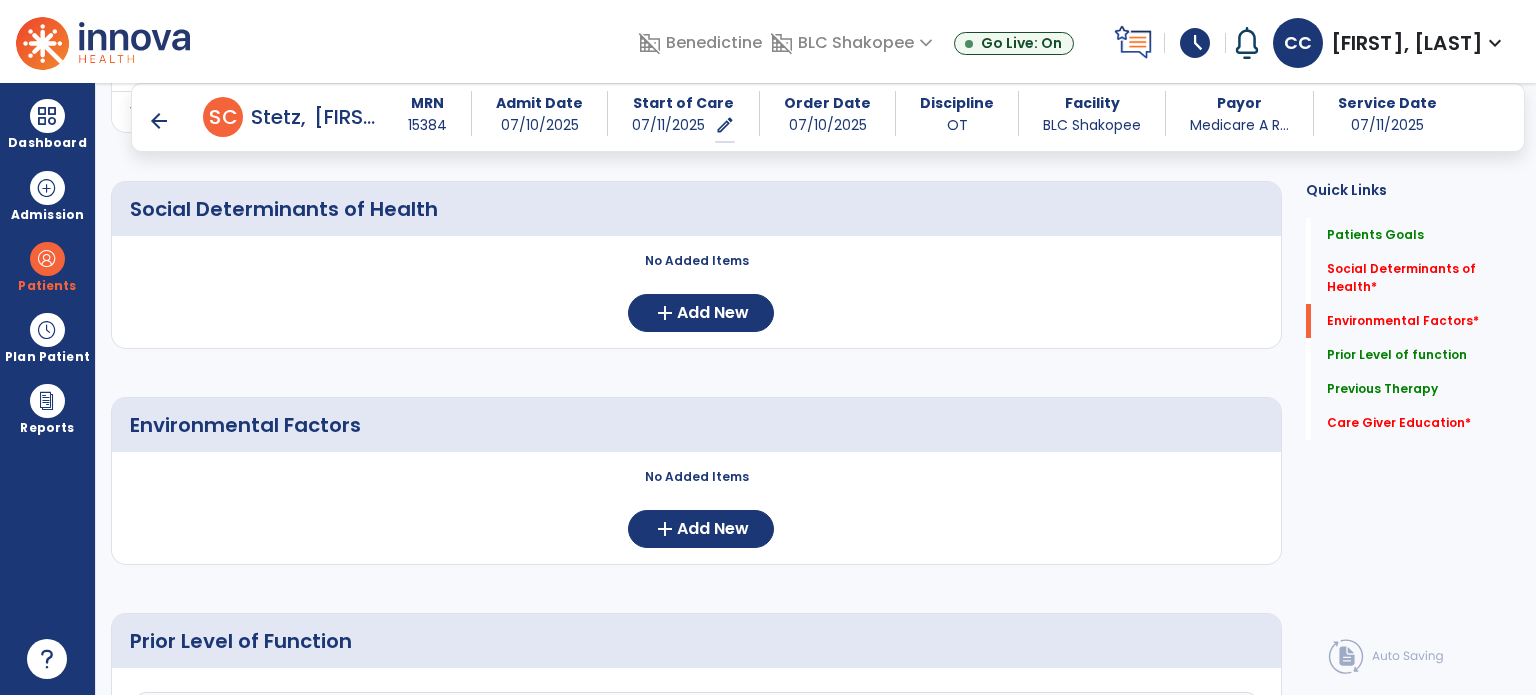 scroll, scrollTop: 360, scrollLeft: 0, axis: vertical 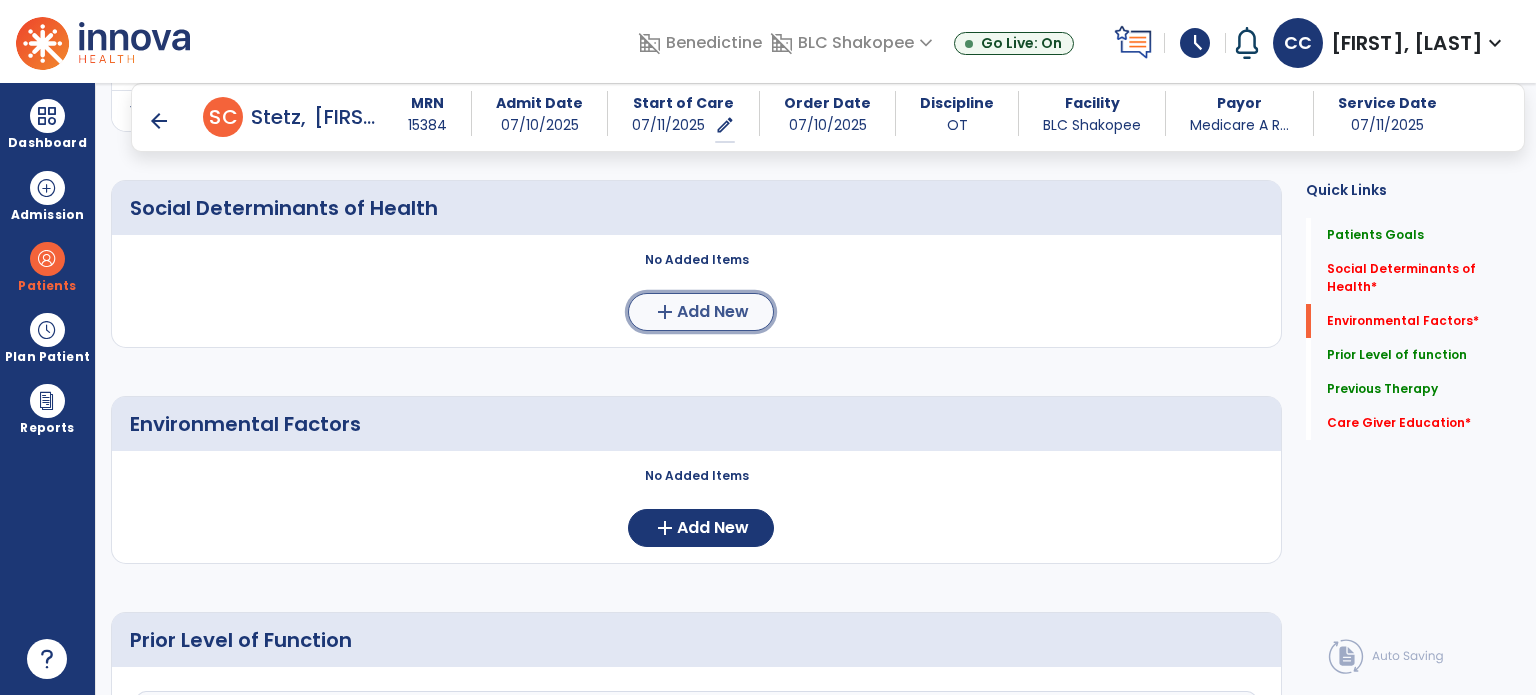 click on "Add New" 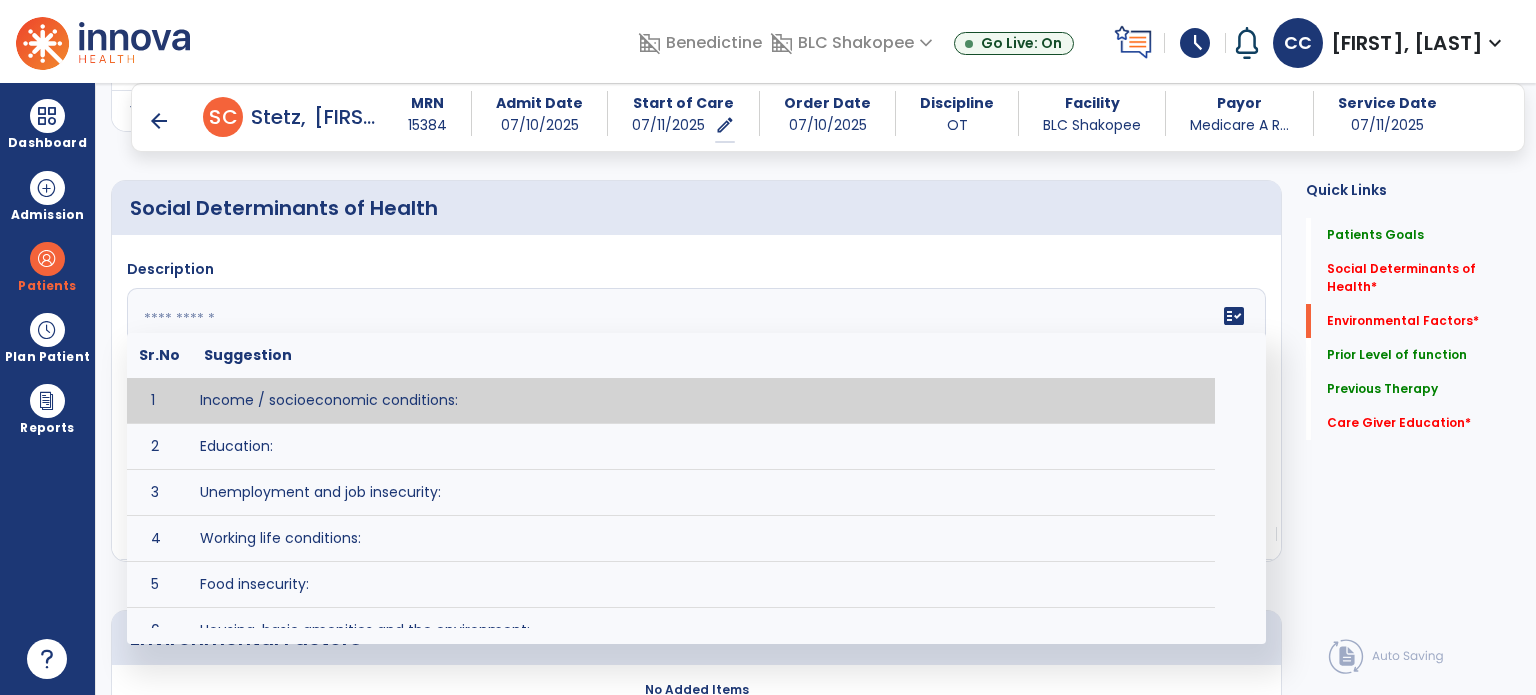click on "fact_check  Sr.No Suggestion 1 Income / socioeconomic conditions:  2 Education:  3 Unemployment and job insecurity:  4 Working life conditions:  5 Food insecurity:  6 Housing, basic amenities and the environment:  7 Early childhood development:  8 Social inclusion and non-discrimination: 9 Structural conflict: 10 Access to affordable health services of decent quality:" 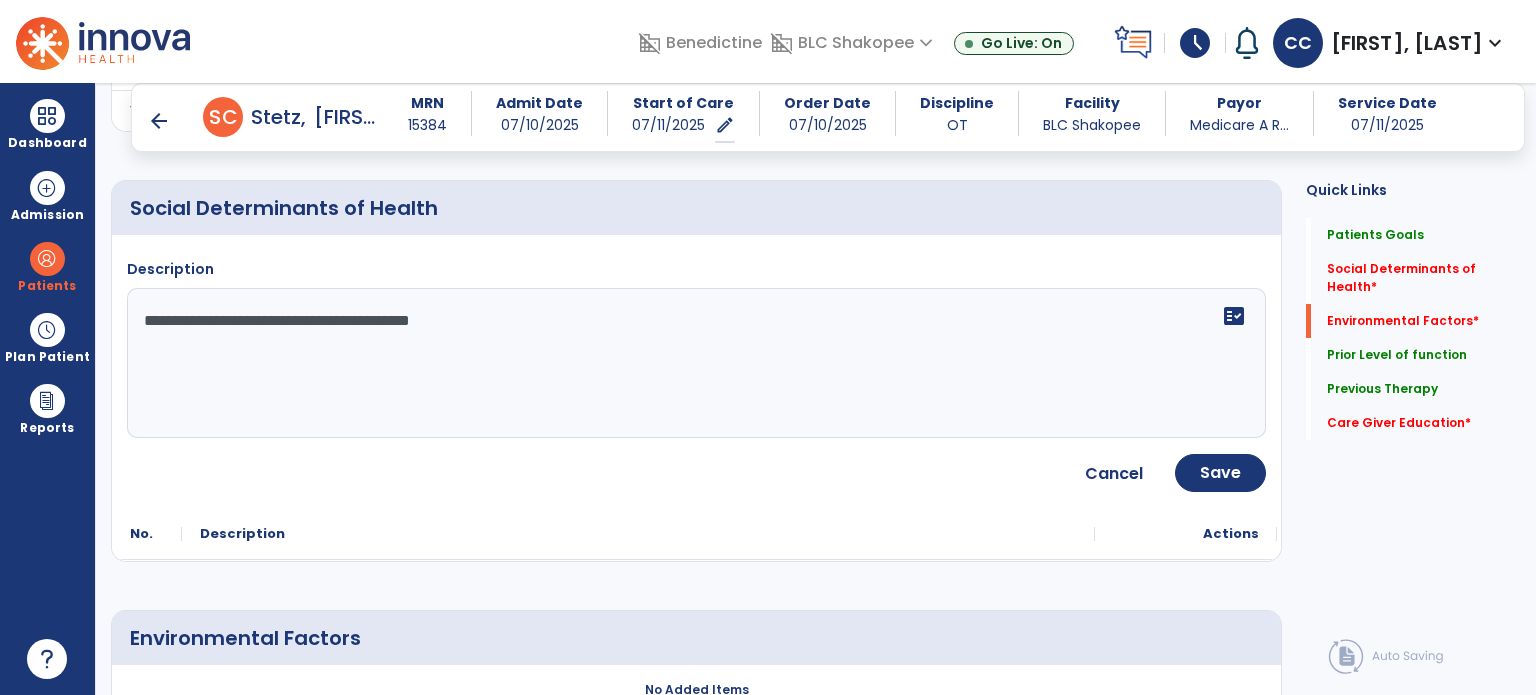click on "**********" 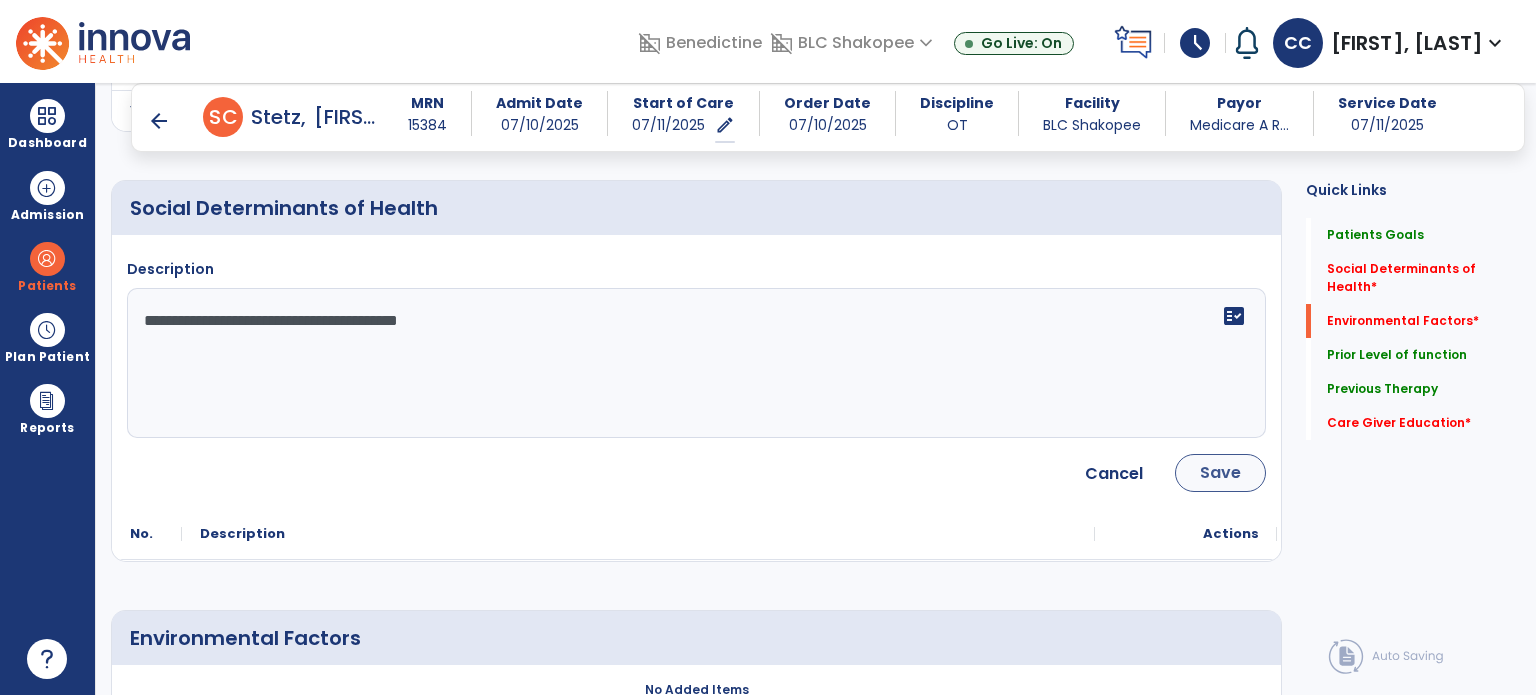 type on "**********" 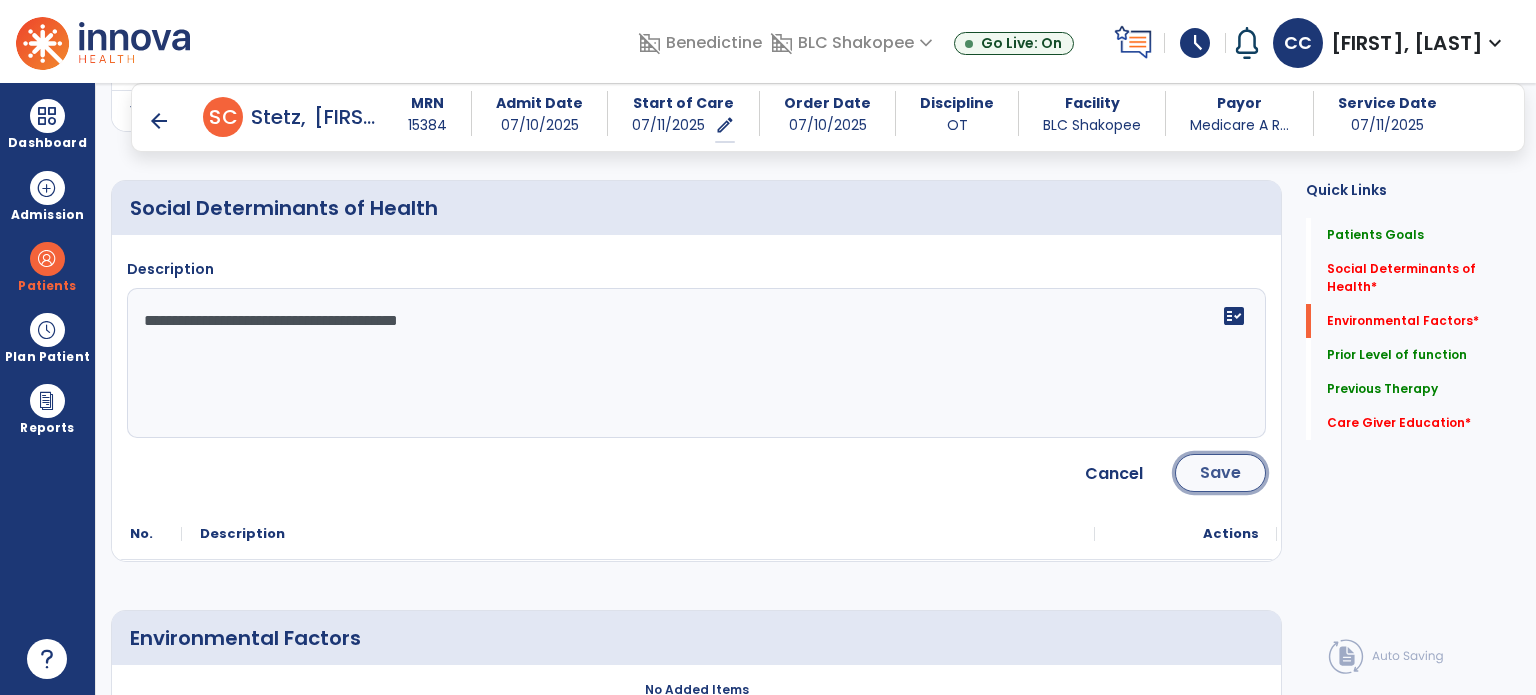 click on "Save" 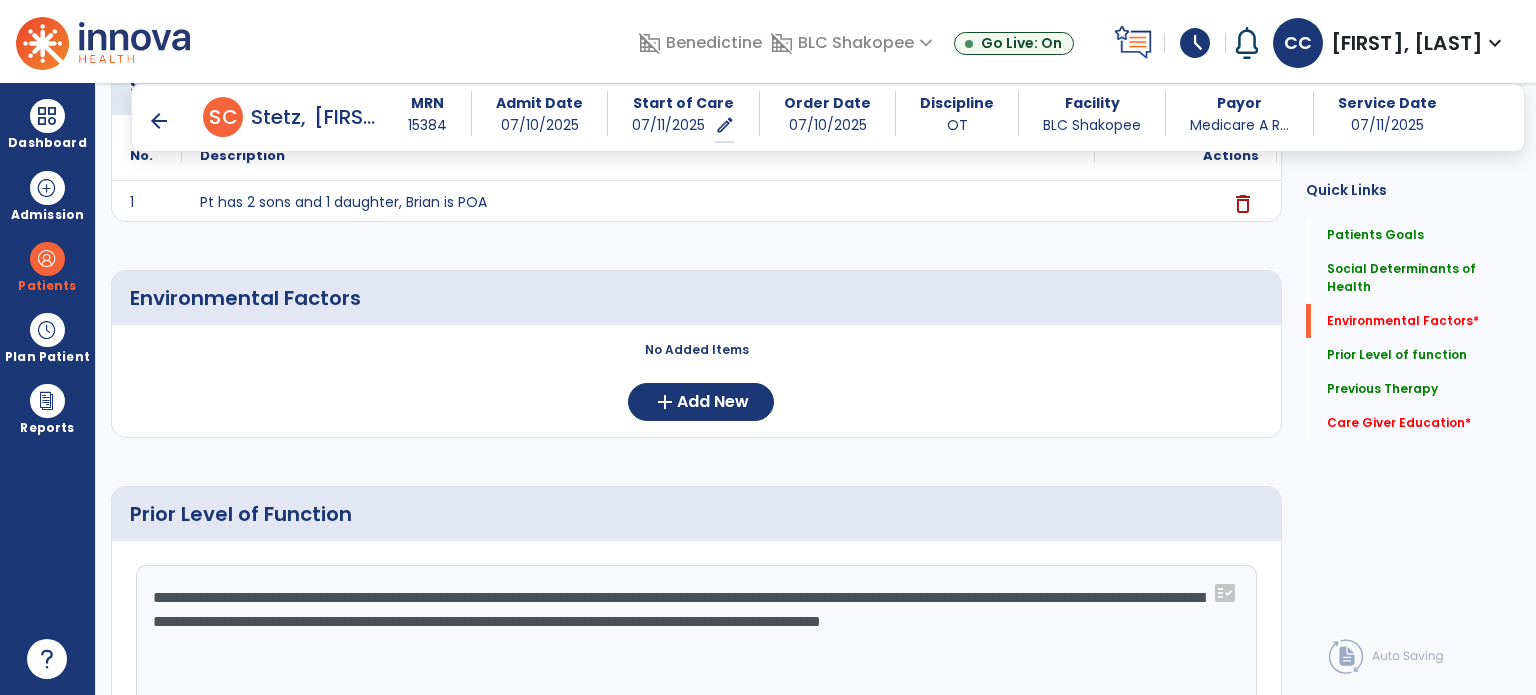 scroll, scrollTop: 500, scrollLeft: 0, axis: vertical 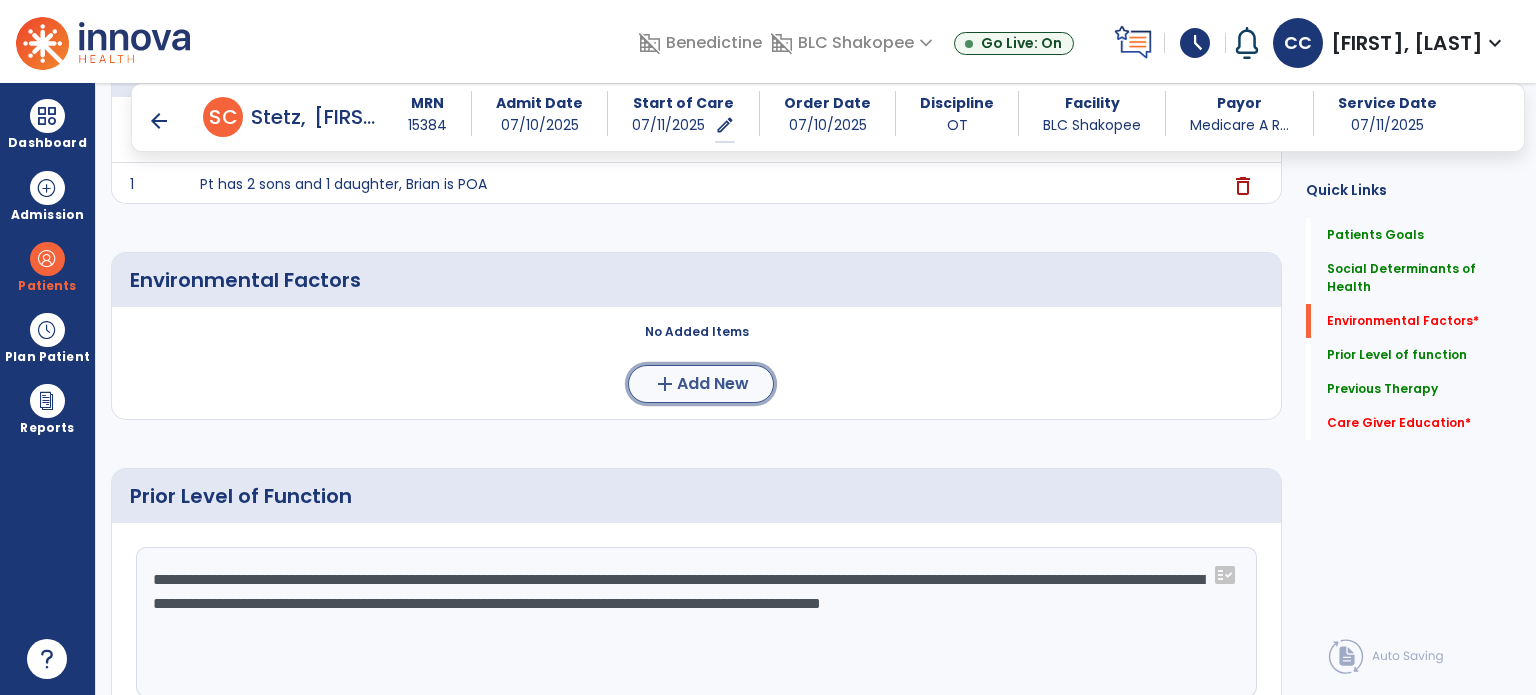 click on "Add New" 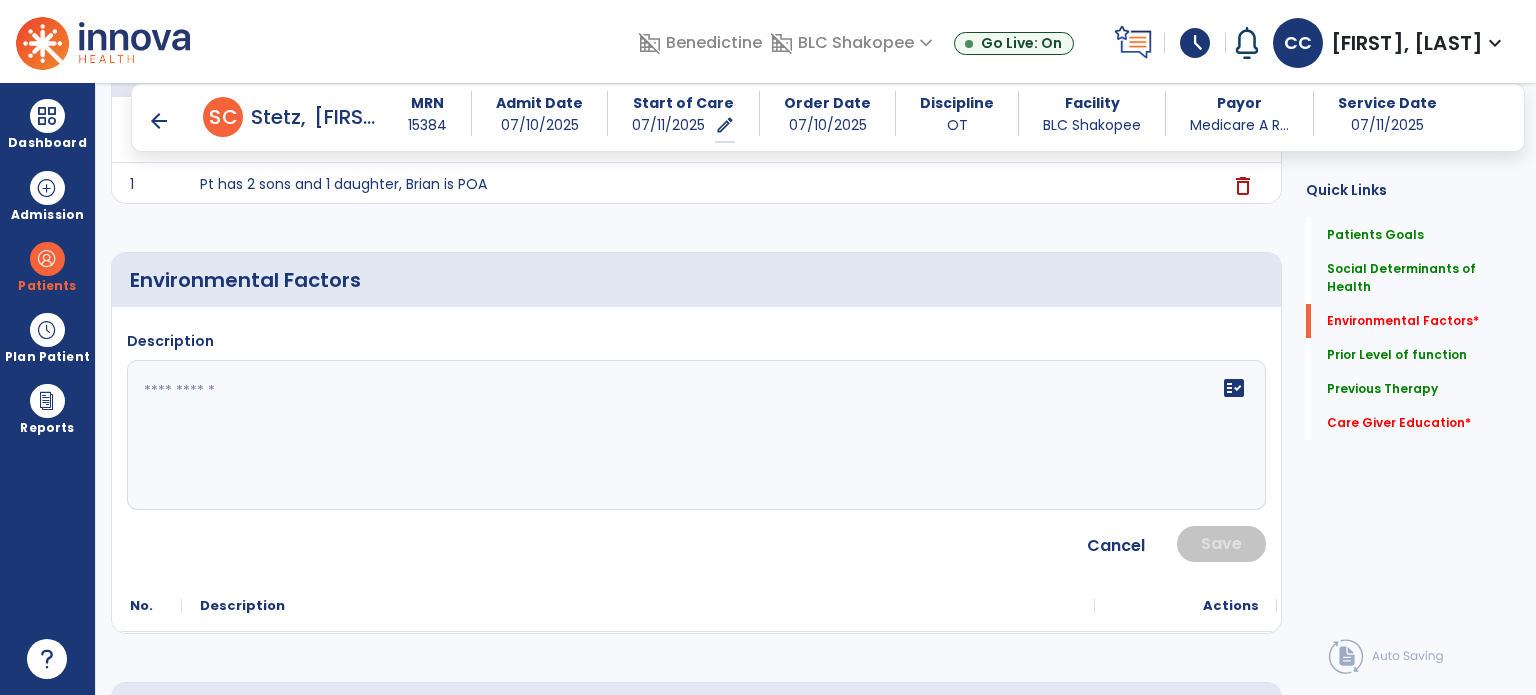 click on "fact_check" 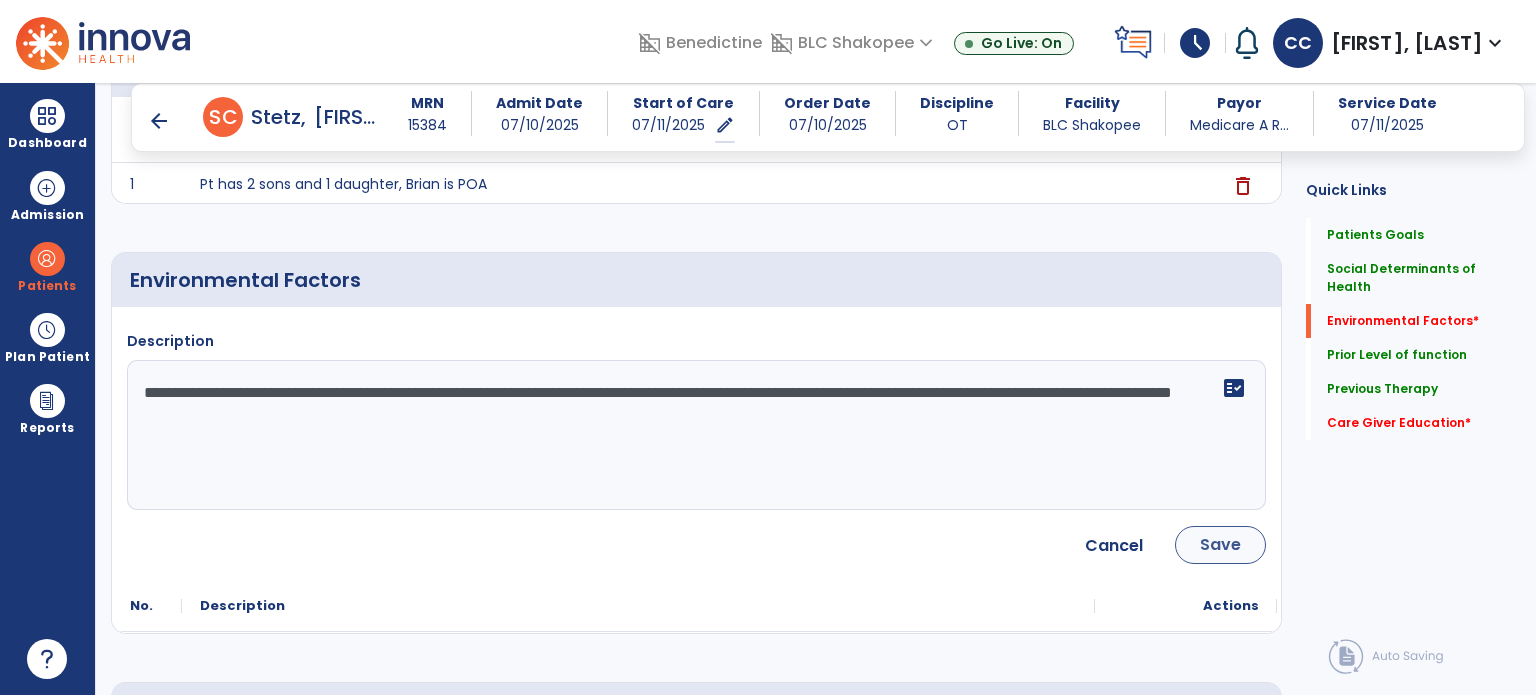 type on "**********" 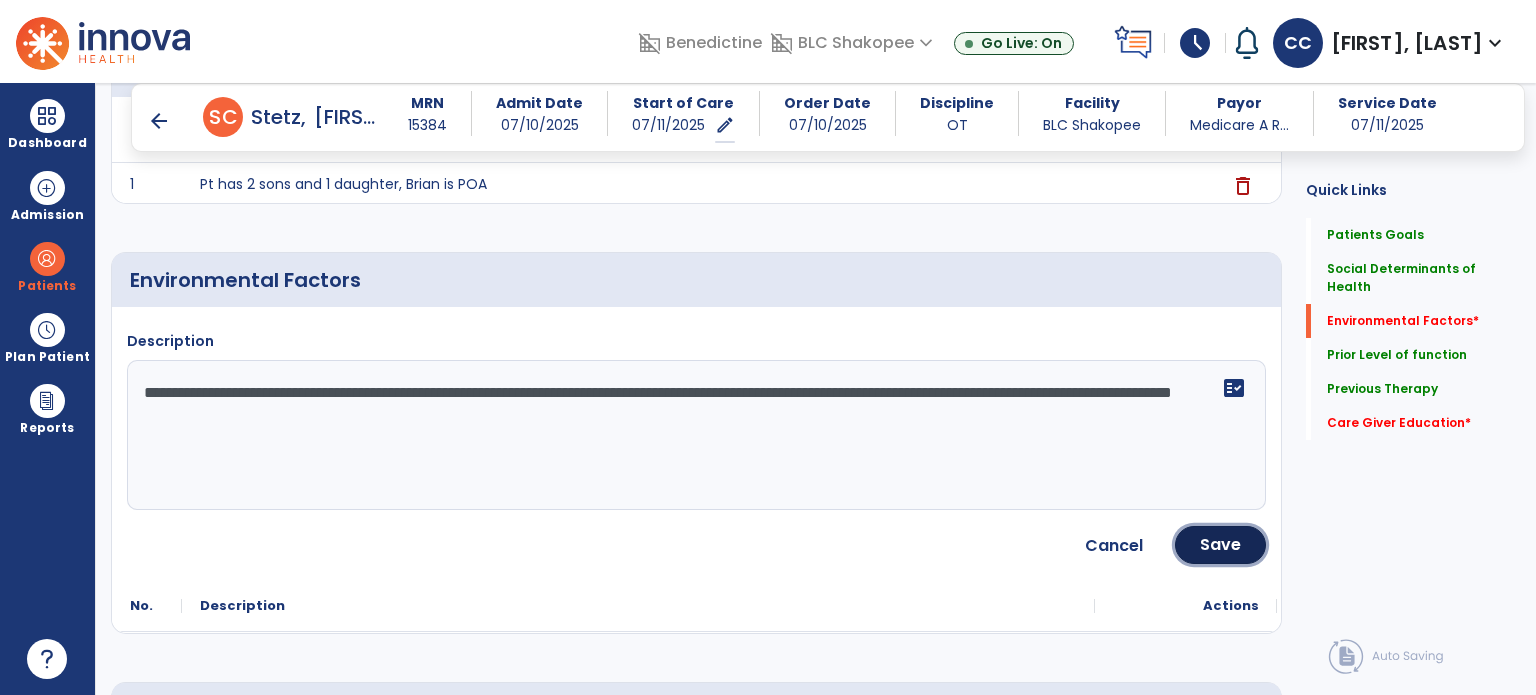 click on "Save" 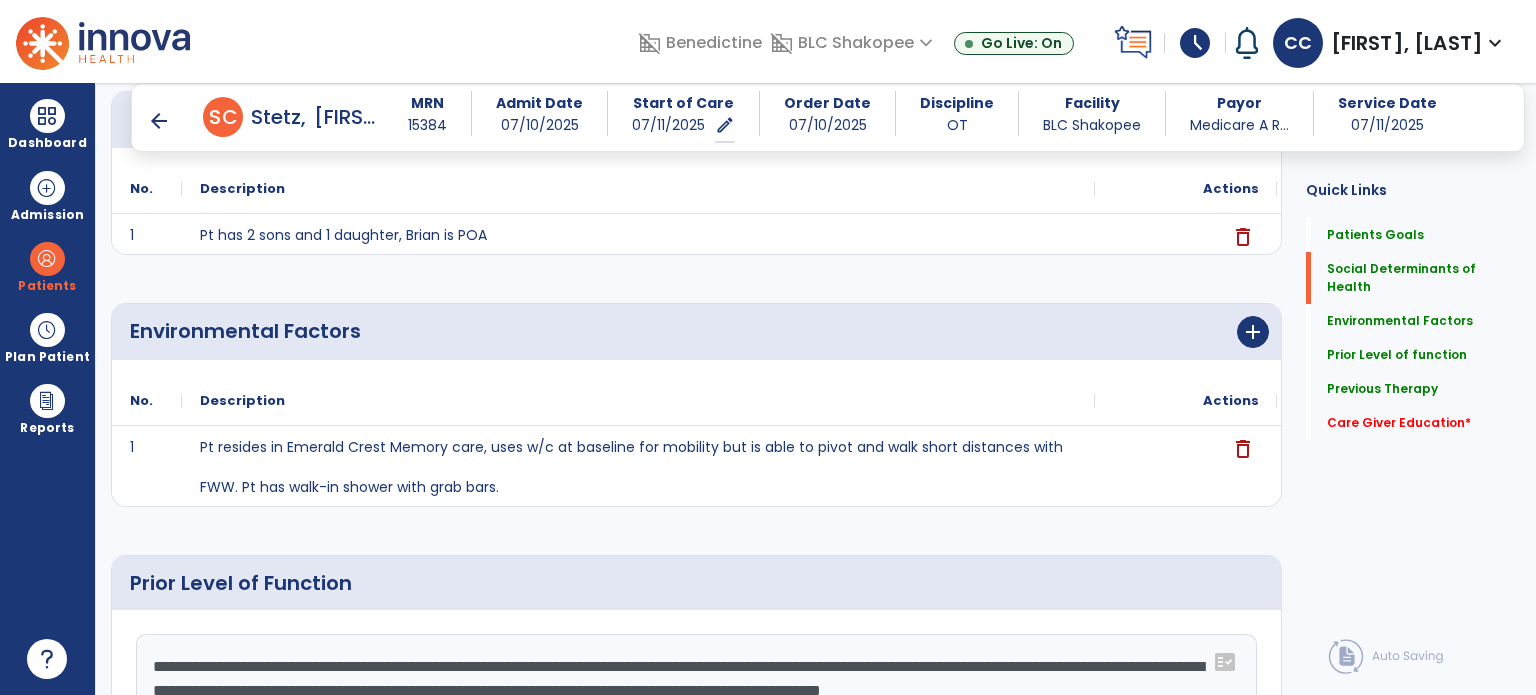 scroll, scrollTop: 0, scrollLeft: 0, axis: both 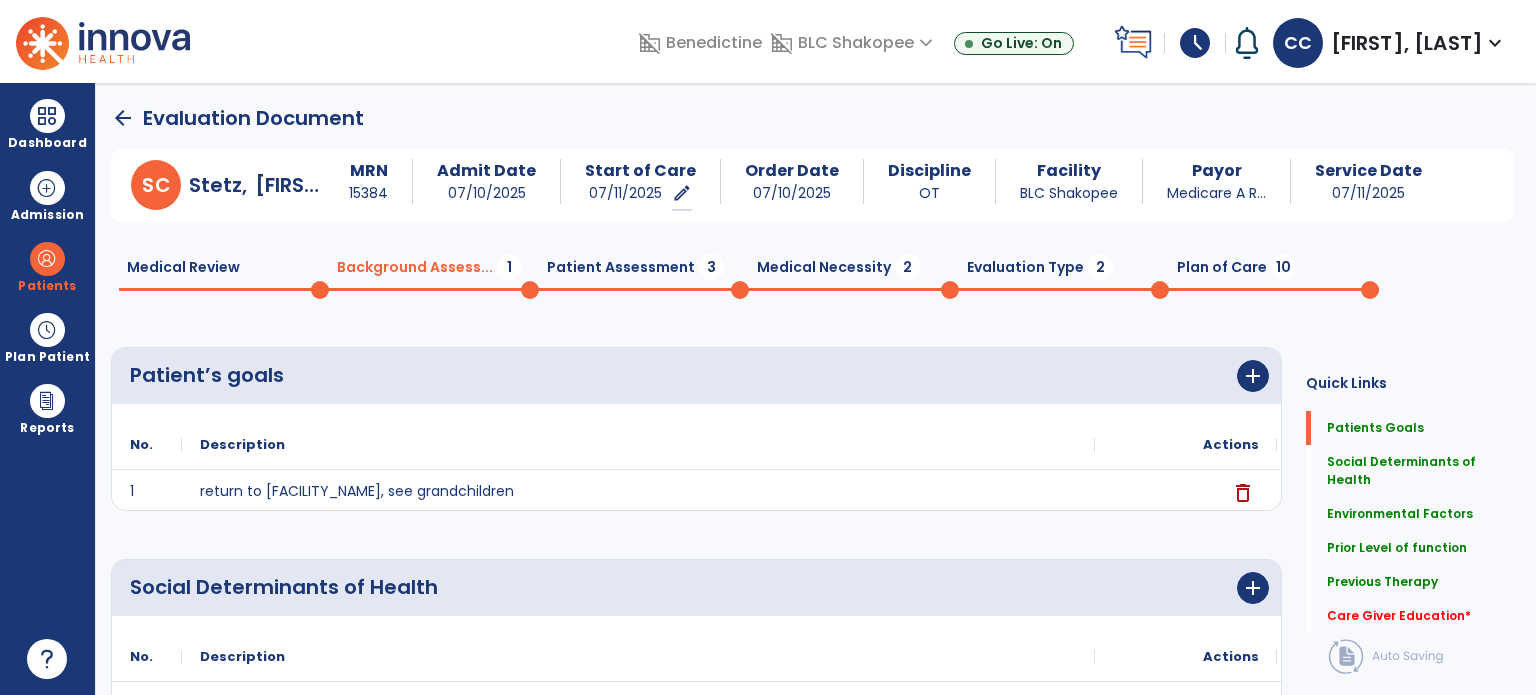 click on "Patient Assessment  3" 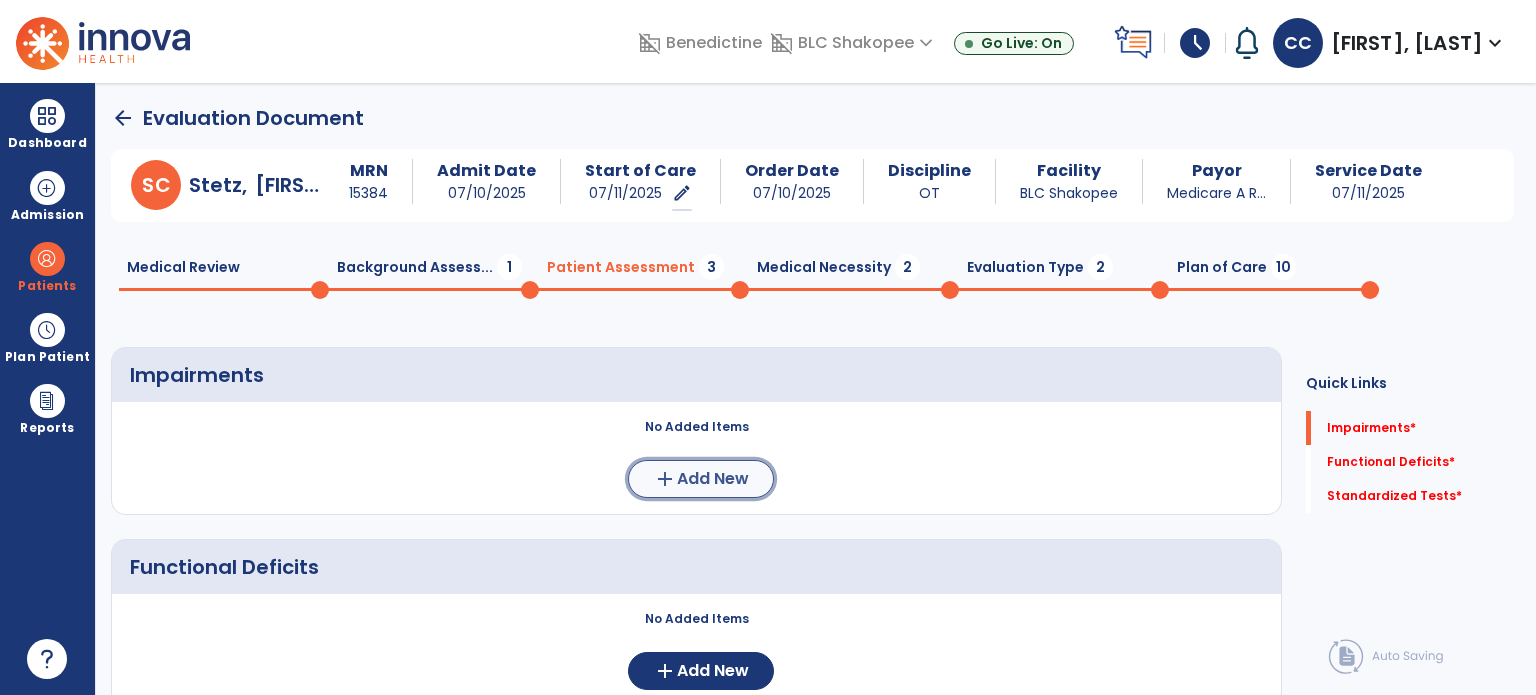 click on "Add New" 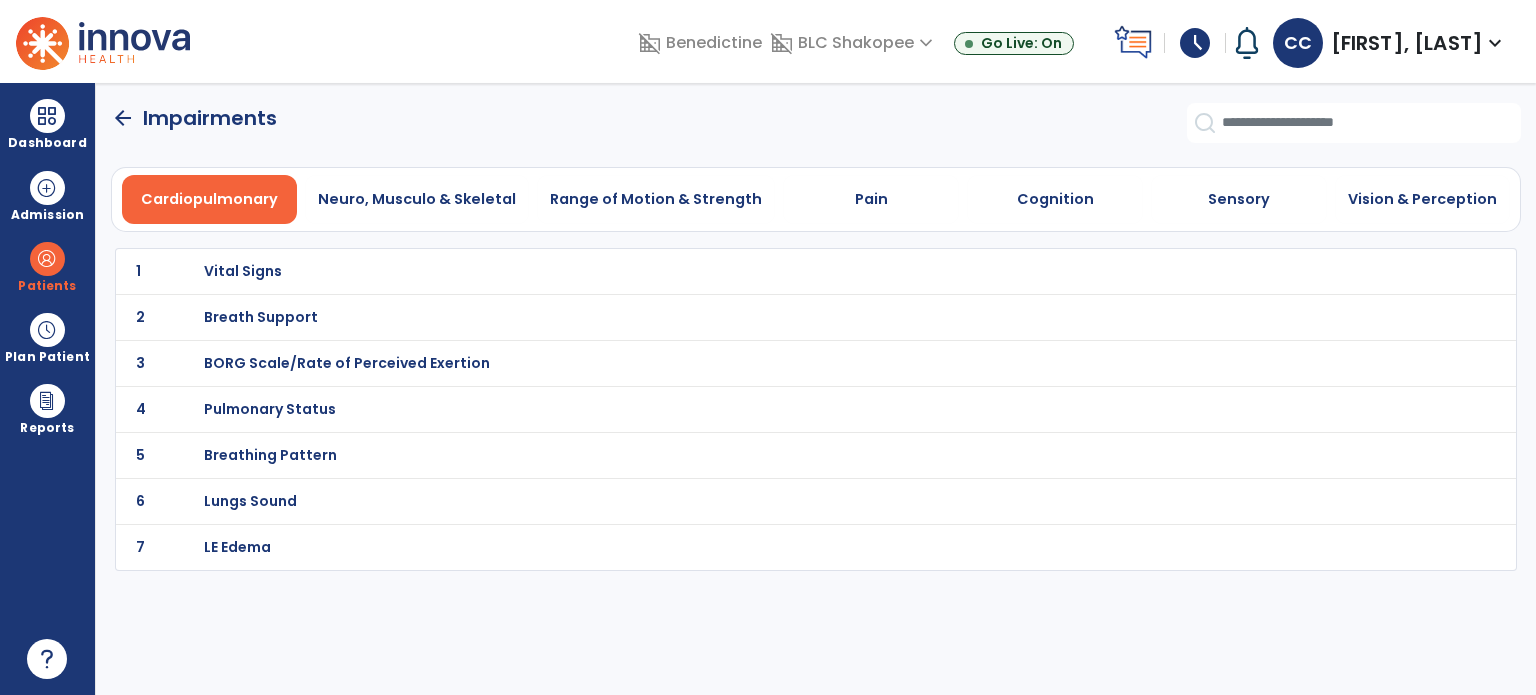 click on "Vital Signs" at bounding box center [243, 271] 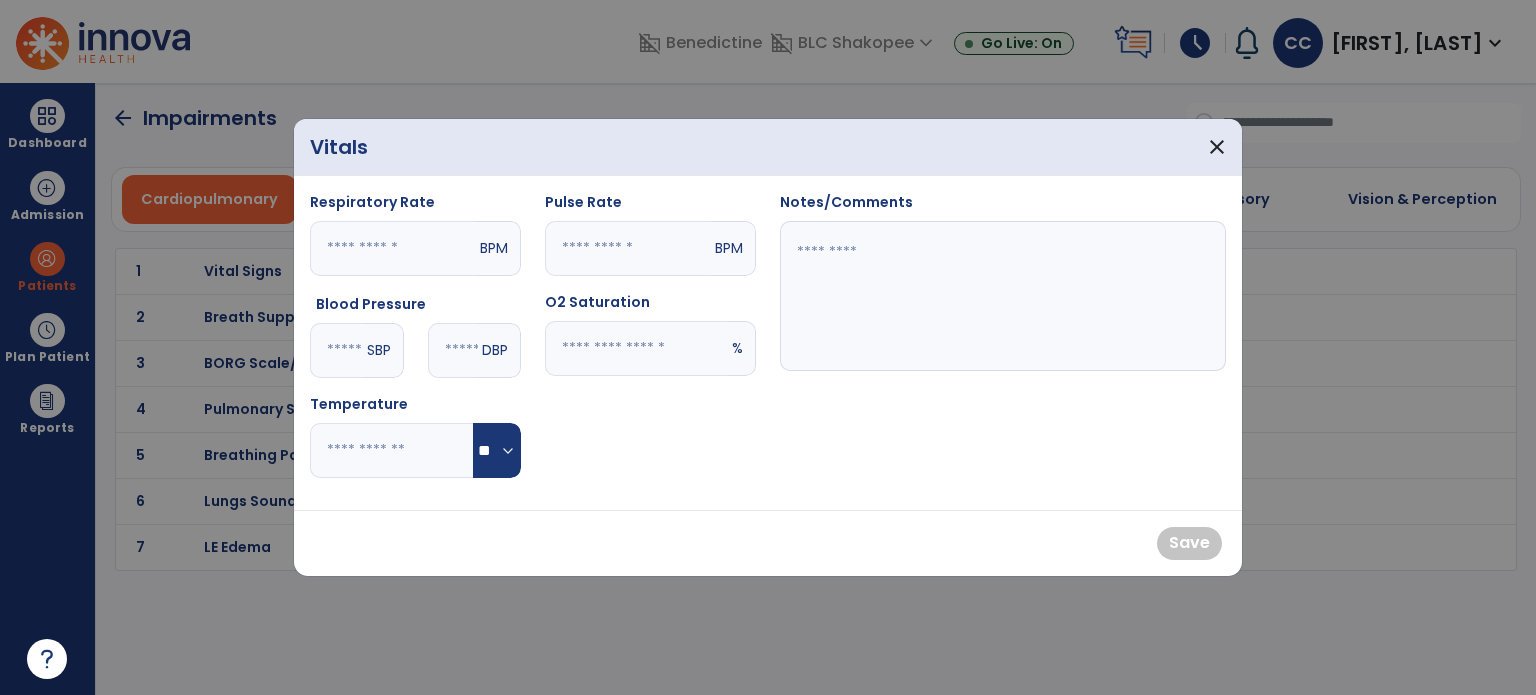 click at bounding box center (336, 350) 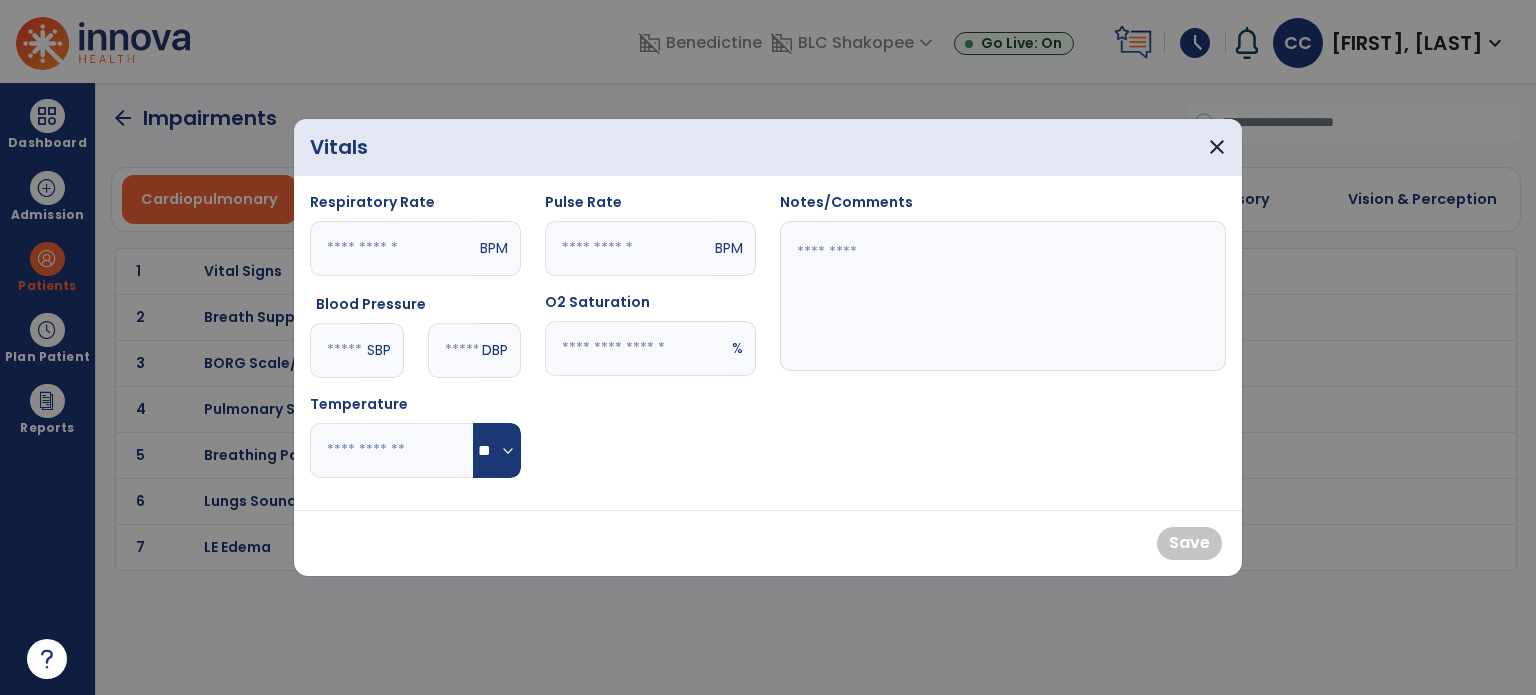 type on "*" 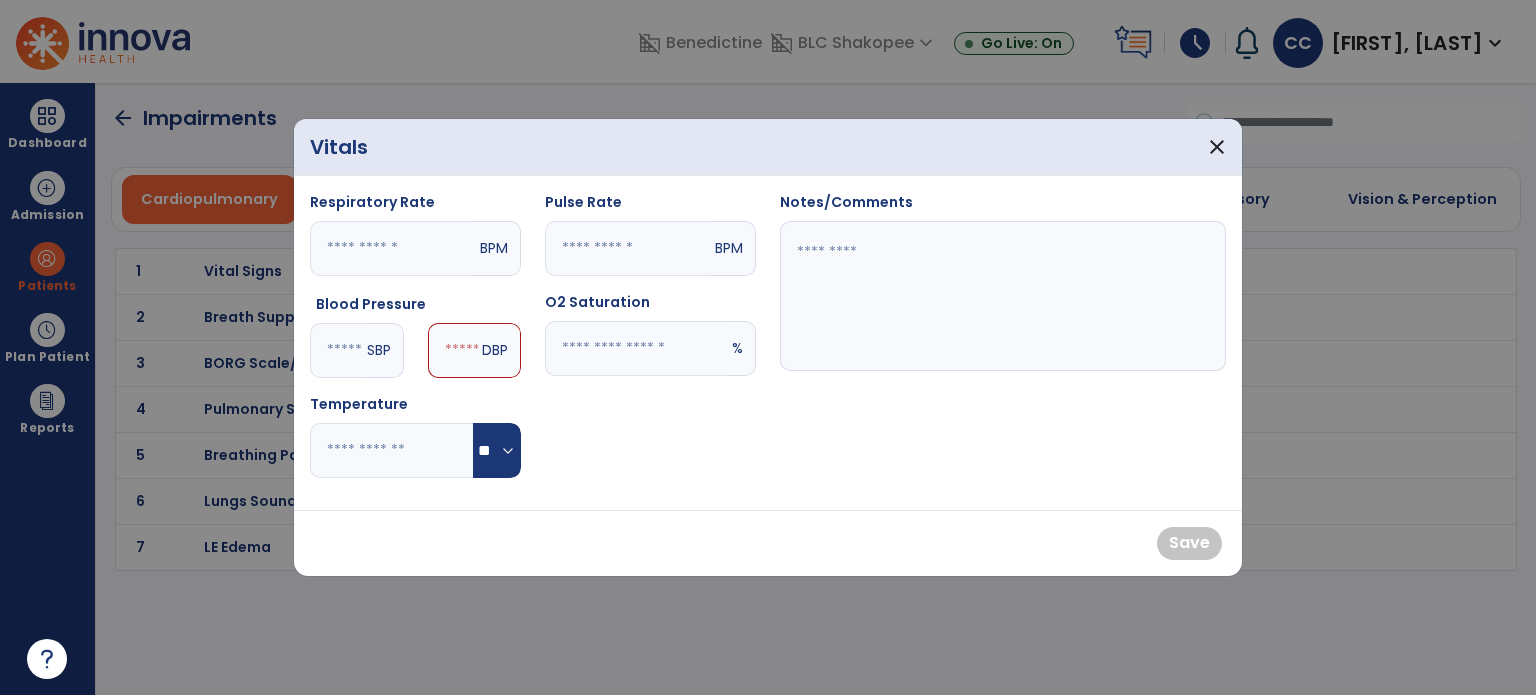 type on "**" 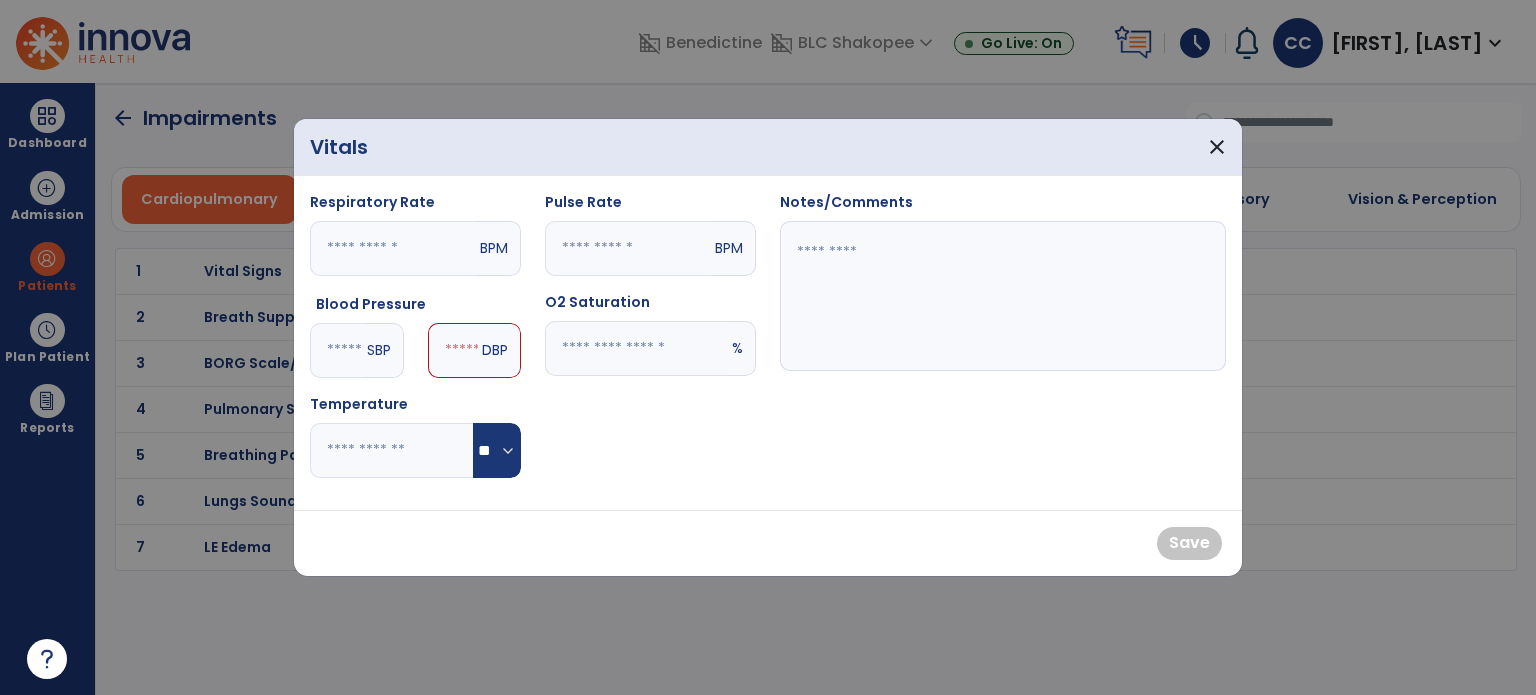 click at bounding box center [453, 350] 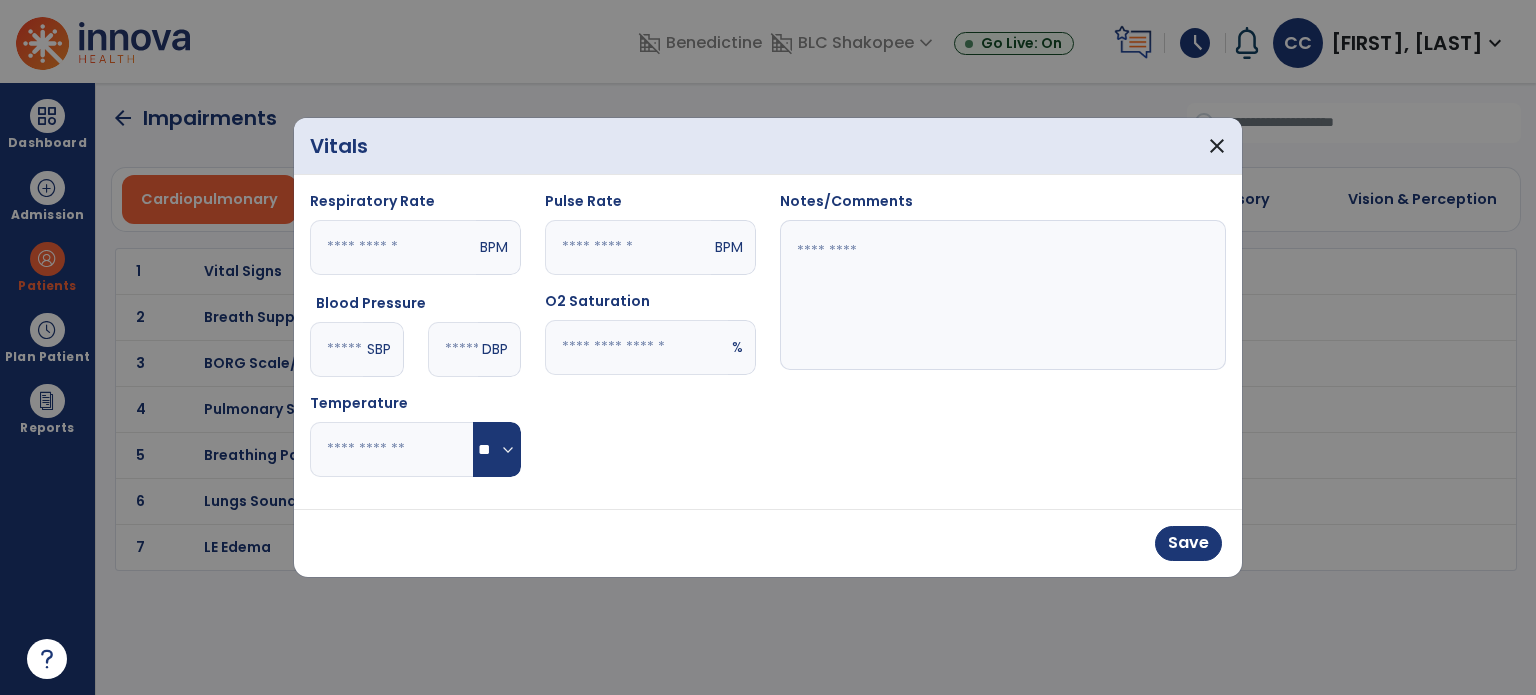 type on "**" 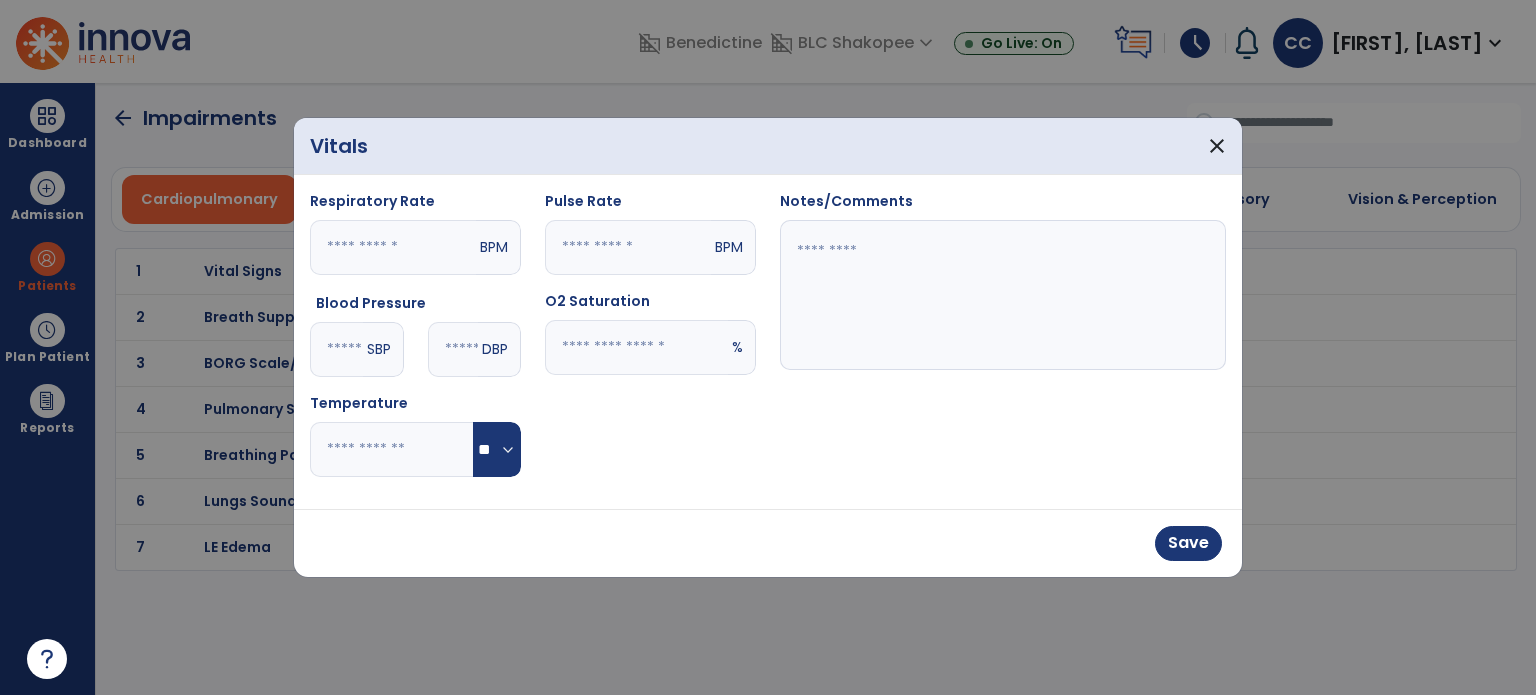 click at bounding box center (628, 247) 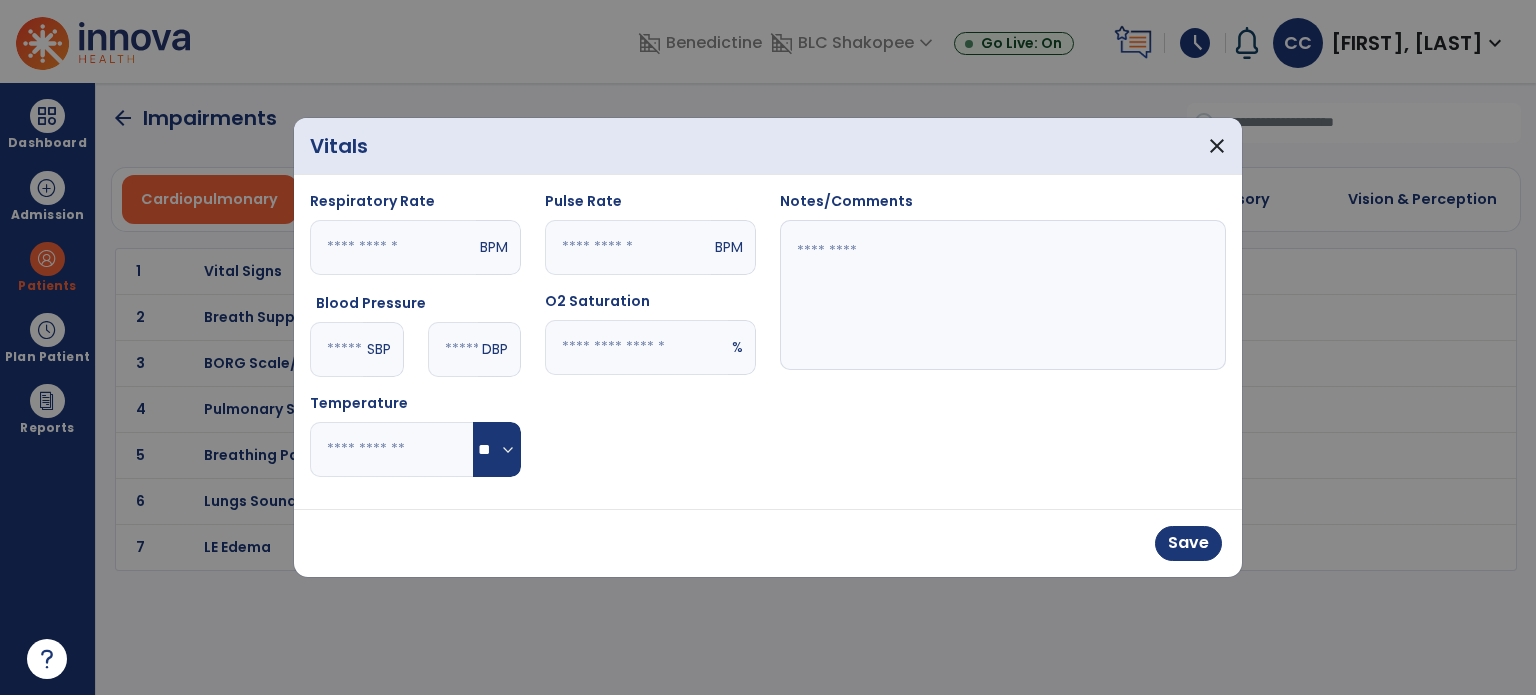 type on "**" 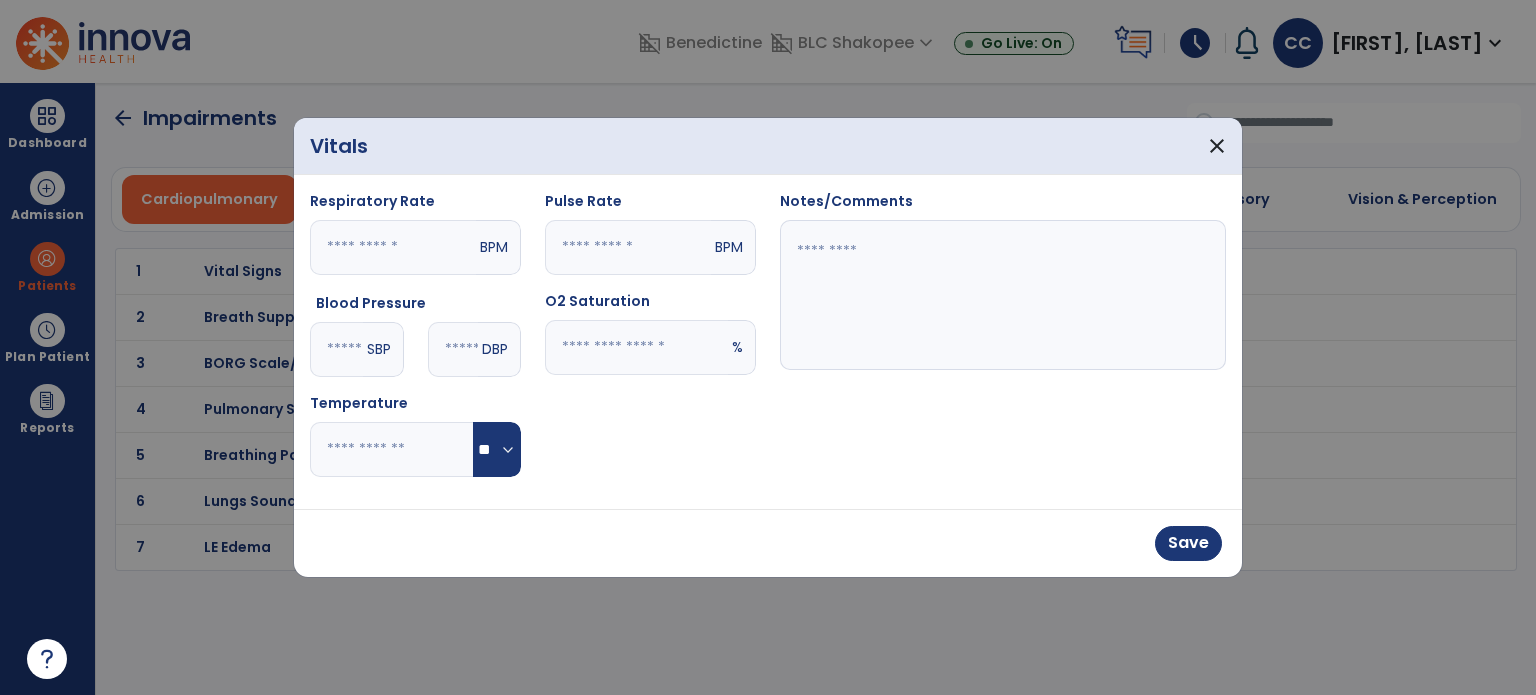 click at bounding box center (636, 347) 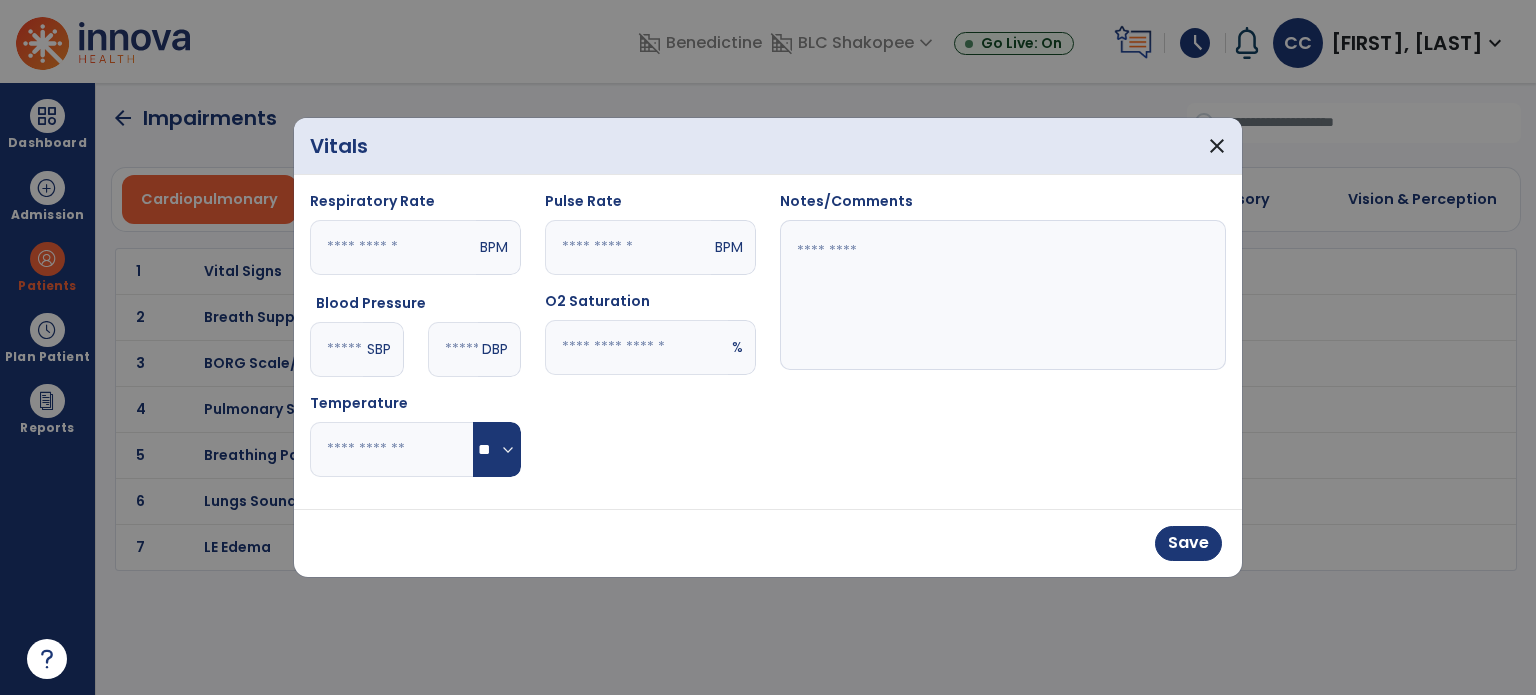type on "**" 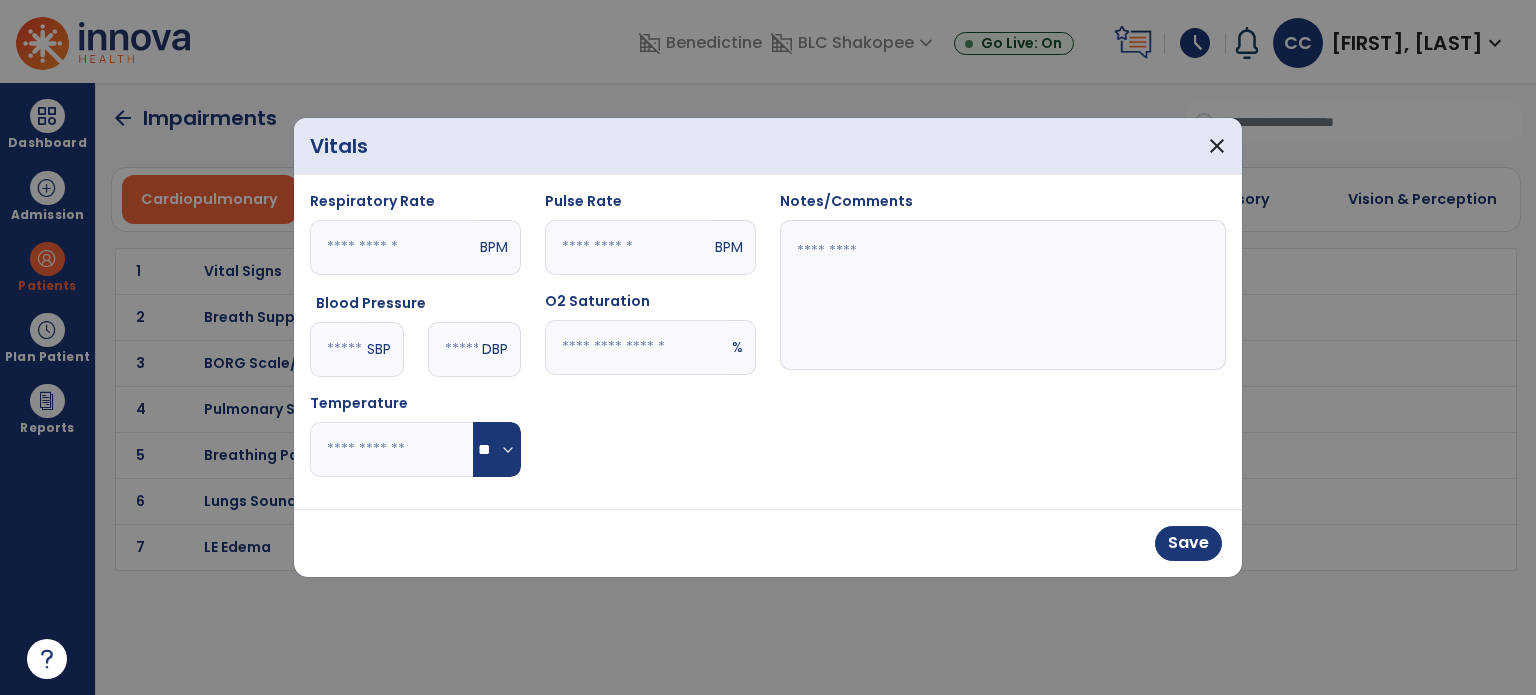 click at bounding box center (1003, 295) 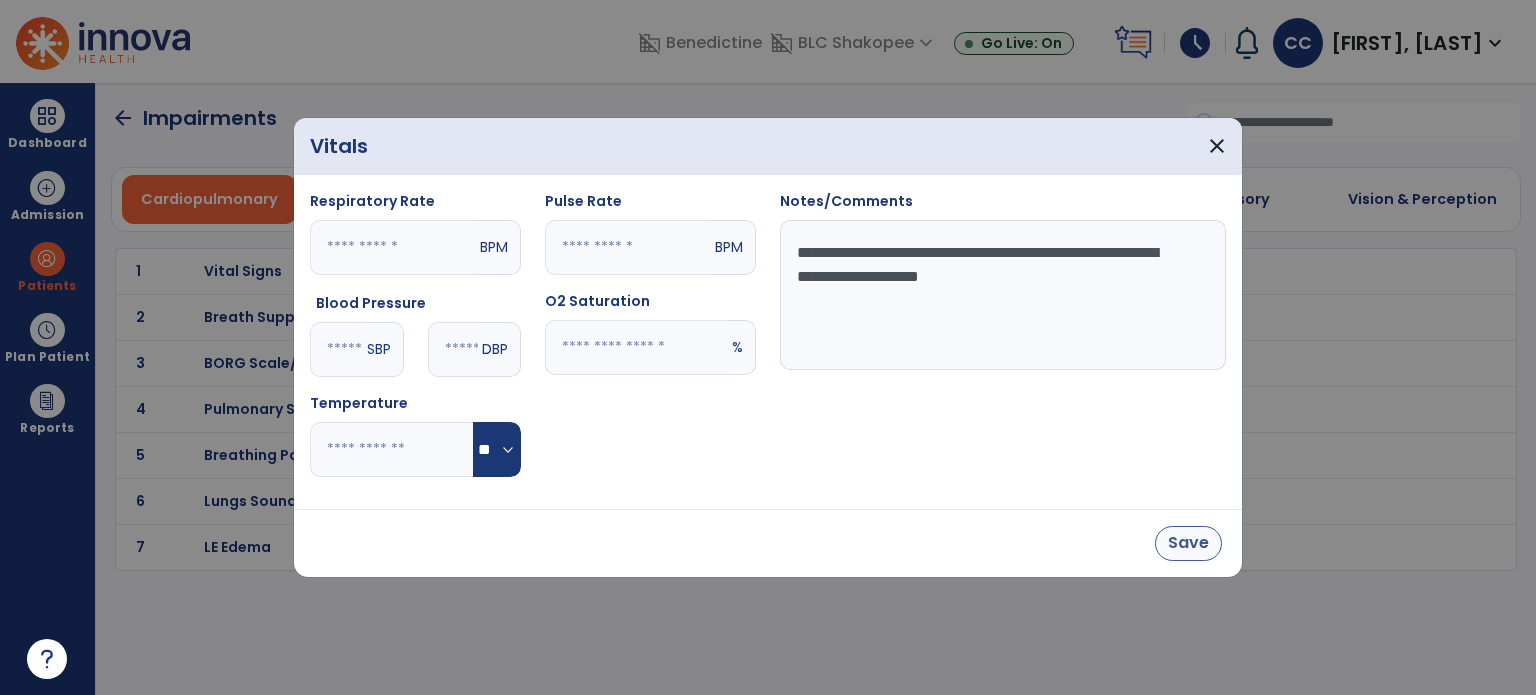 type on "**********" 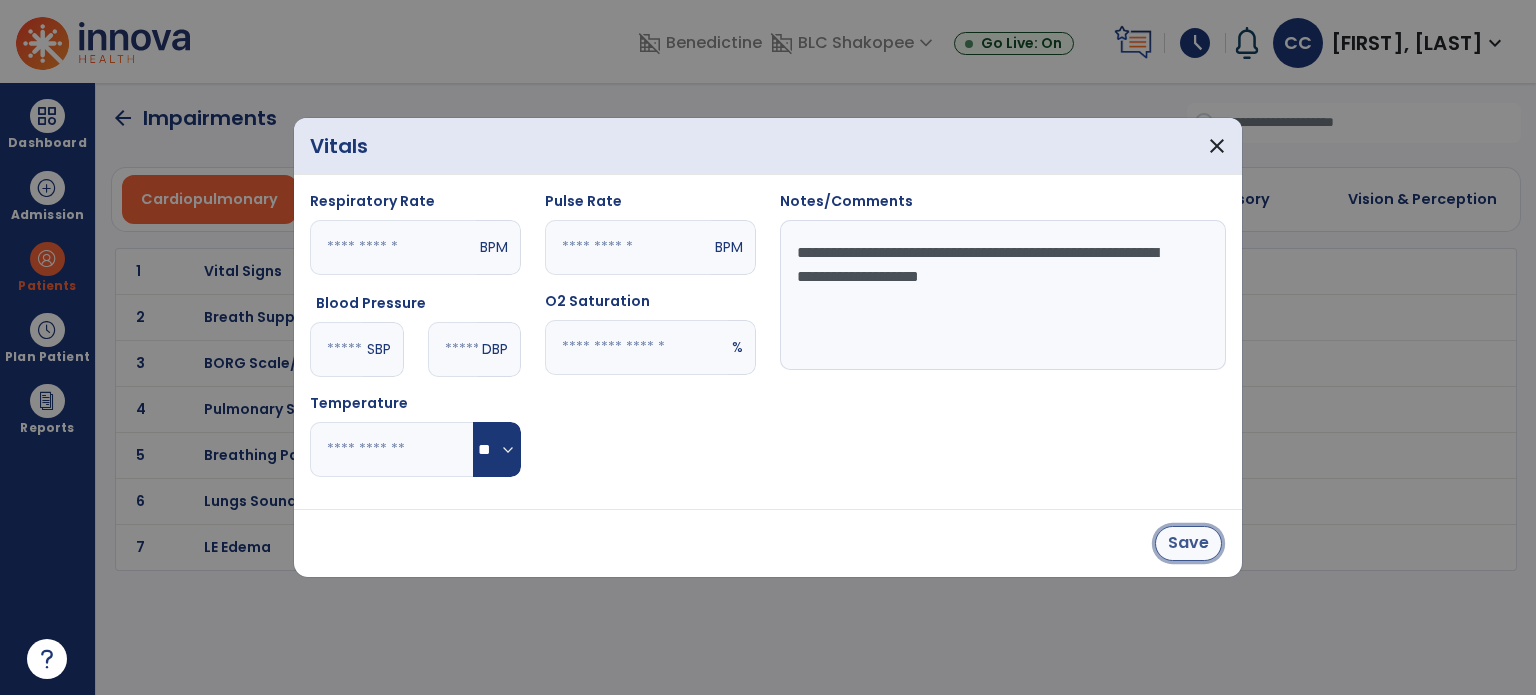 click on "Save" at bounding box center (1188, 543) 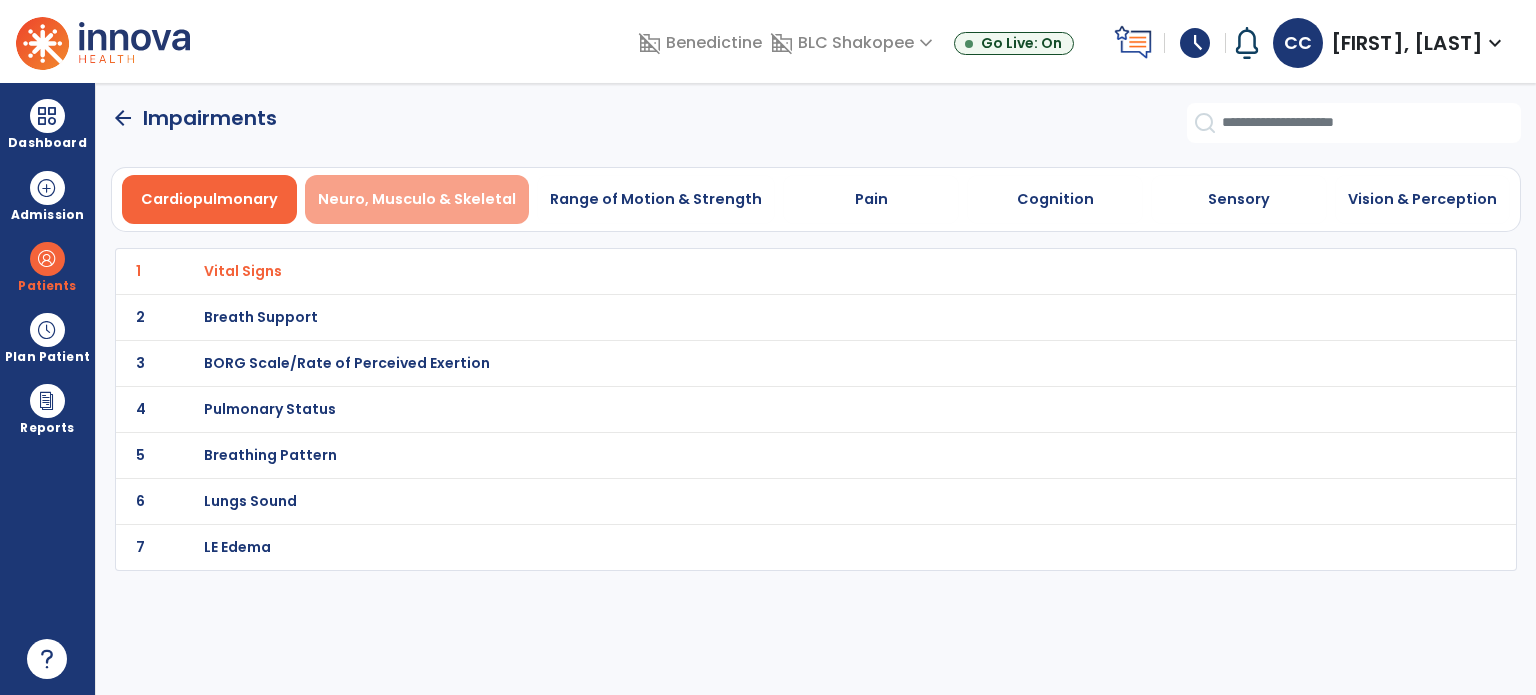 click on "Neuro, Musculo & Skeletal" at bounding box center (417, 199) 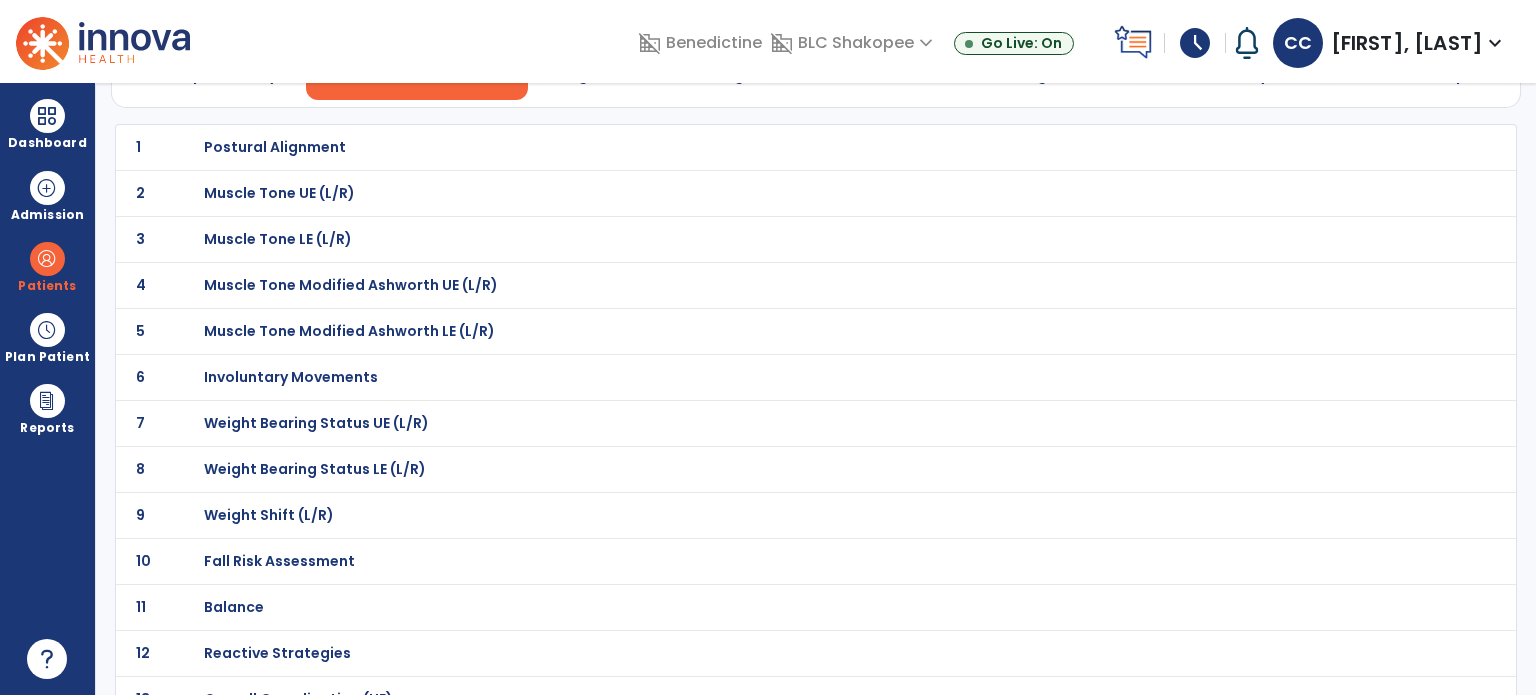 scroll, scrollTop: 212, scrollLeft: 0, axis: vertical 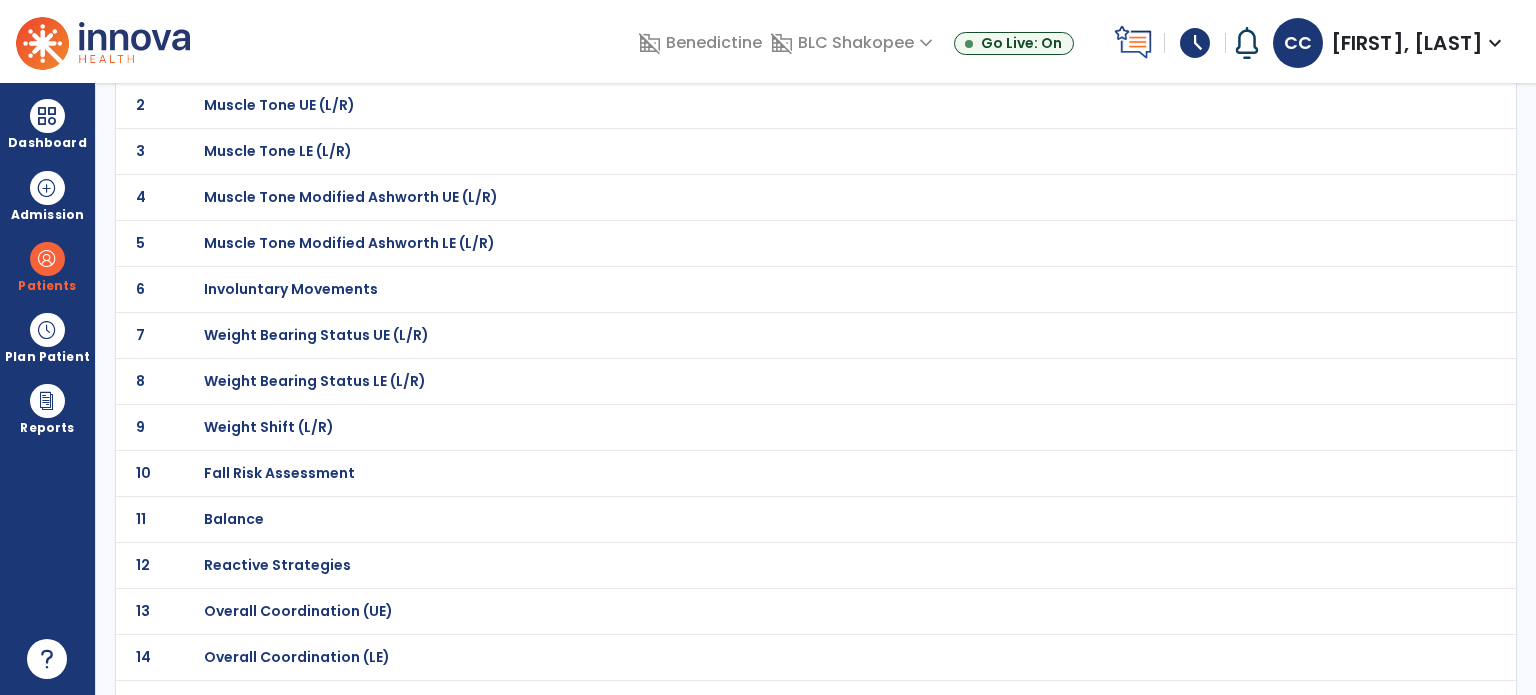 click on "Fall Risk Assessment" at bounding box center [275, 59] 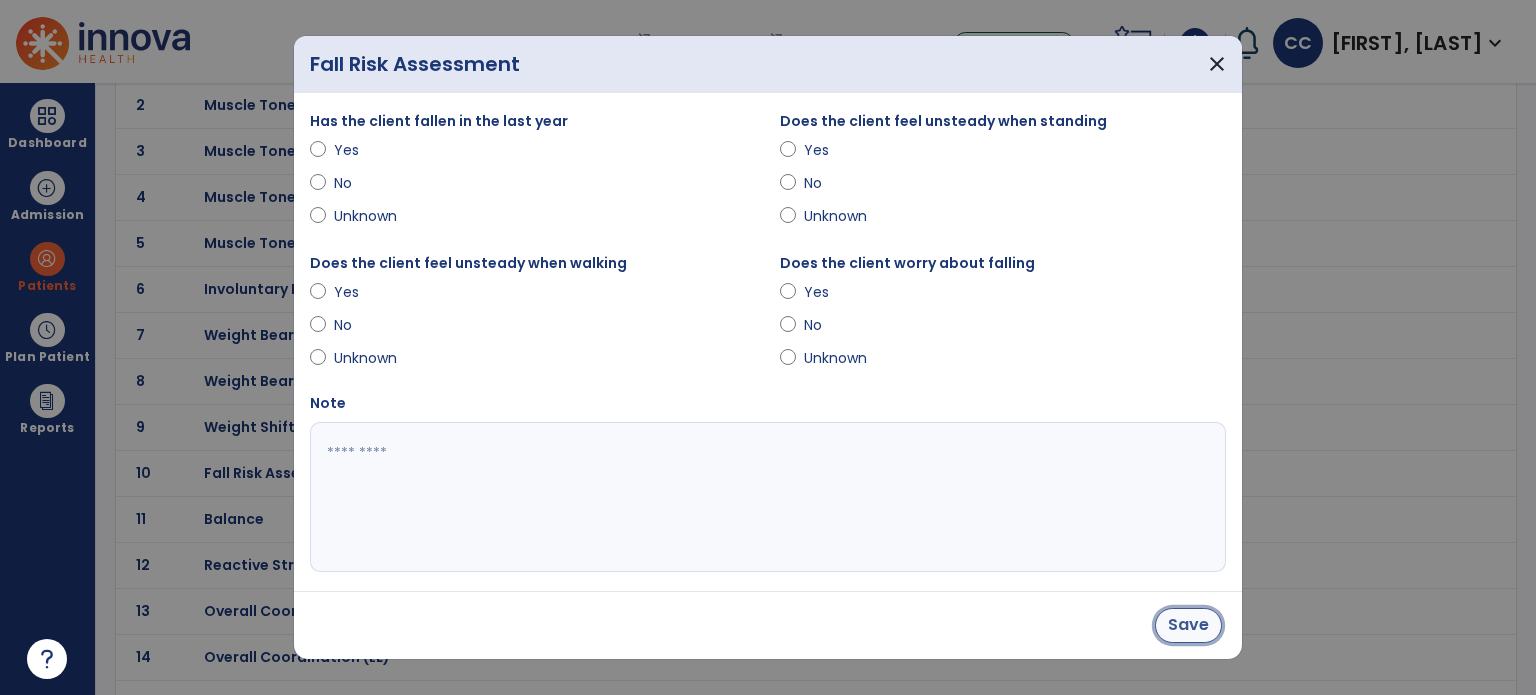 click on "Save" at bounding box center [1188, 625] 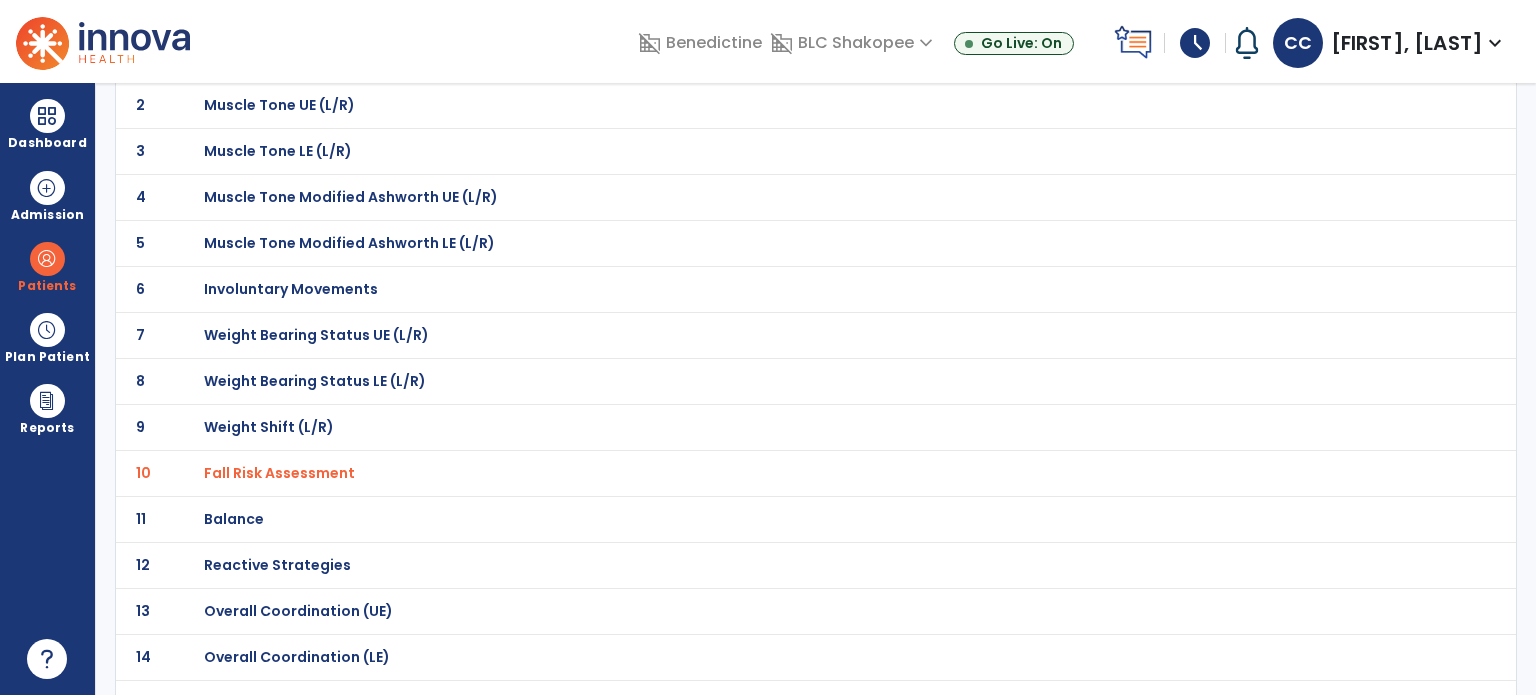 click on "Fall Risk Assessment" at bounding box center (279, 473) 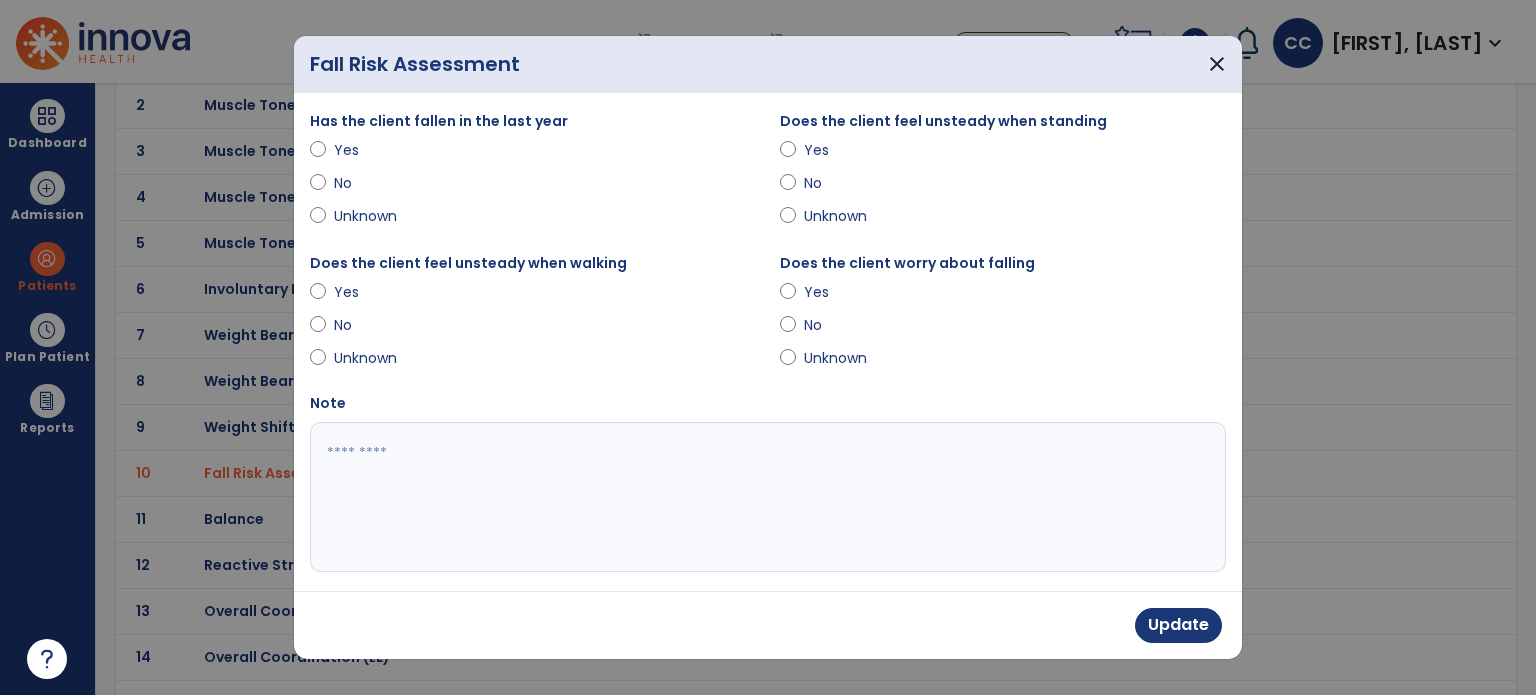 click at bounding box center [766, 497] 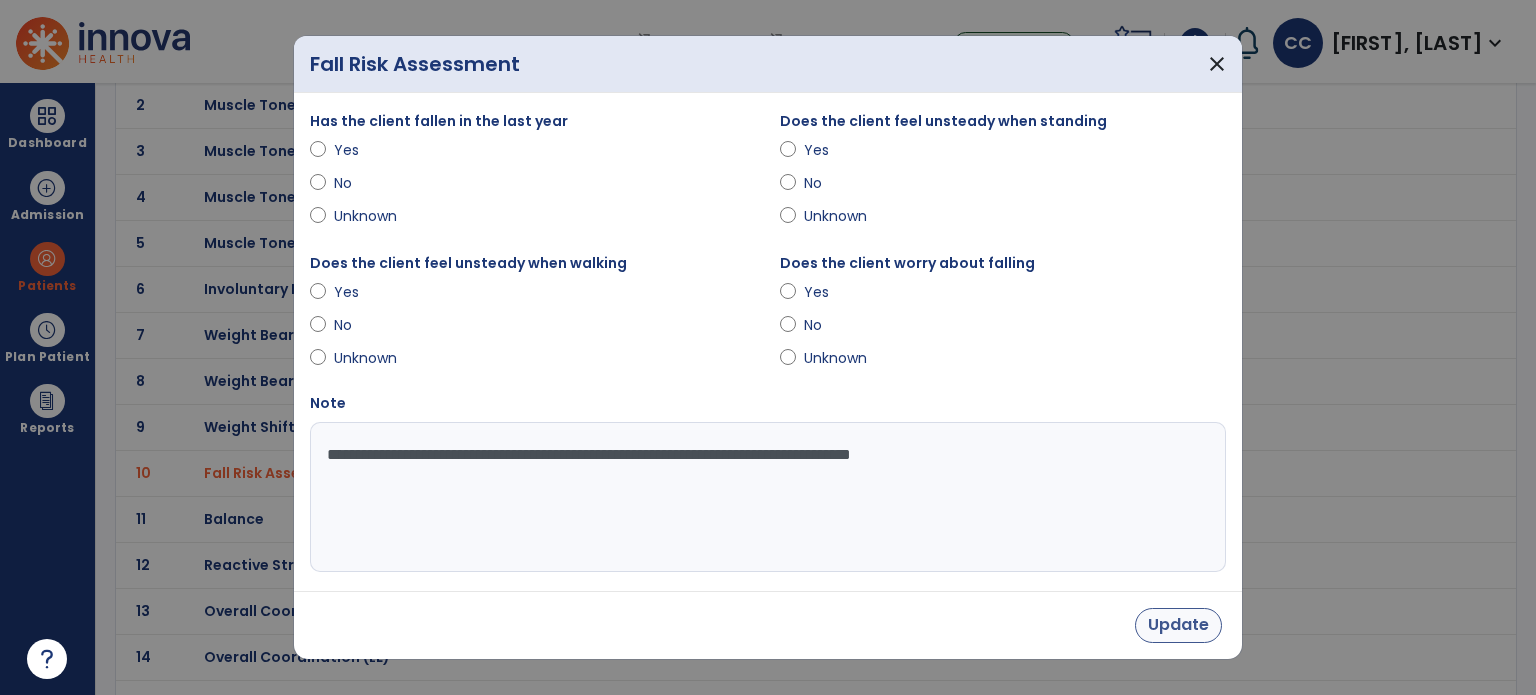 type on "**********" 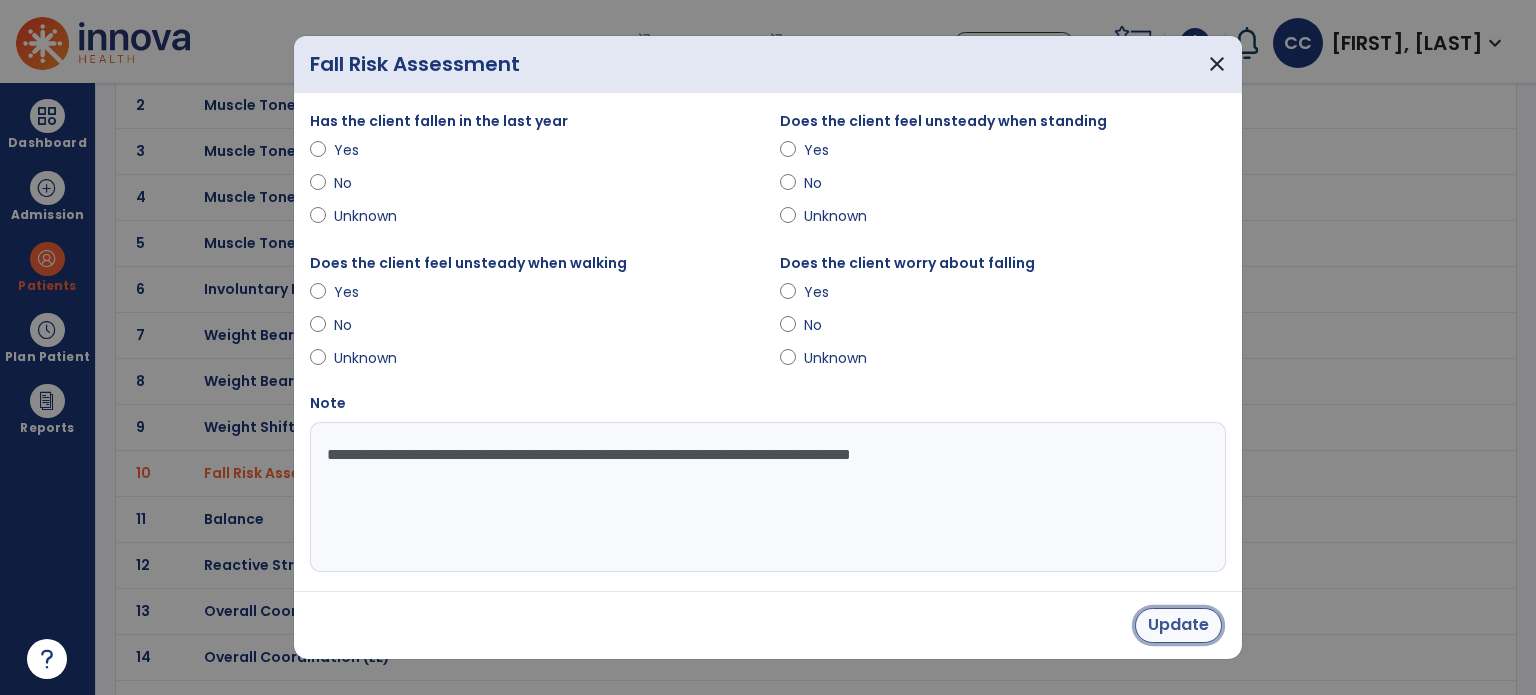 click on "Update" at bounding box center [1178, 625] 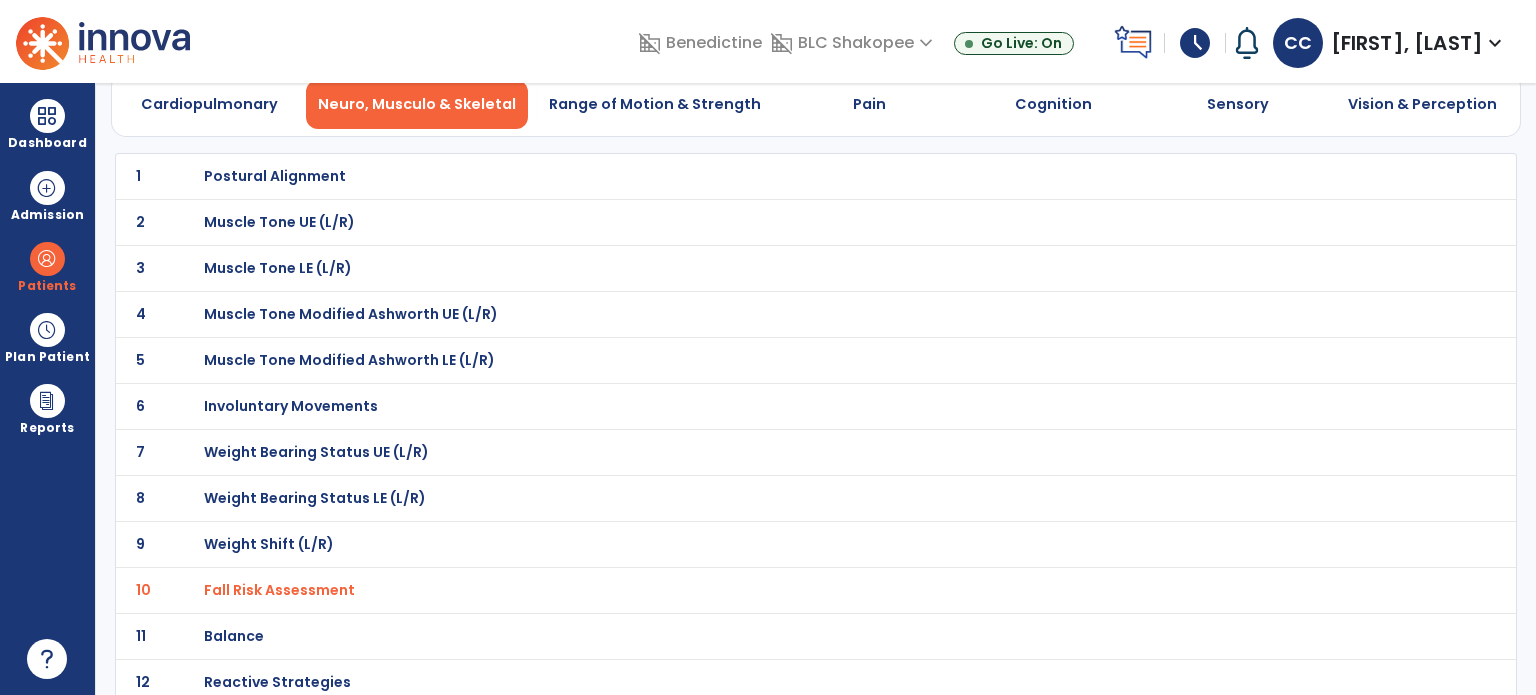 scroll, scrollTop: 0, scrollLeft: 0, axis: both 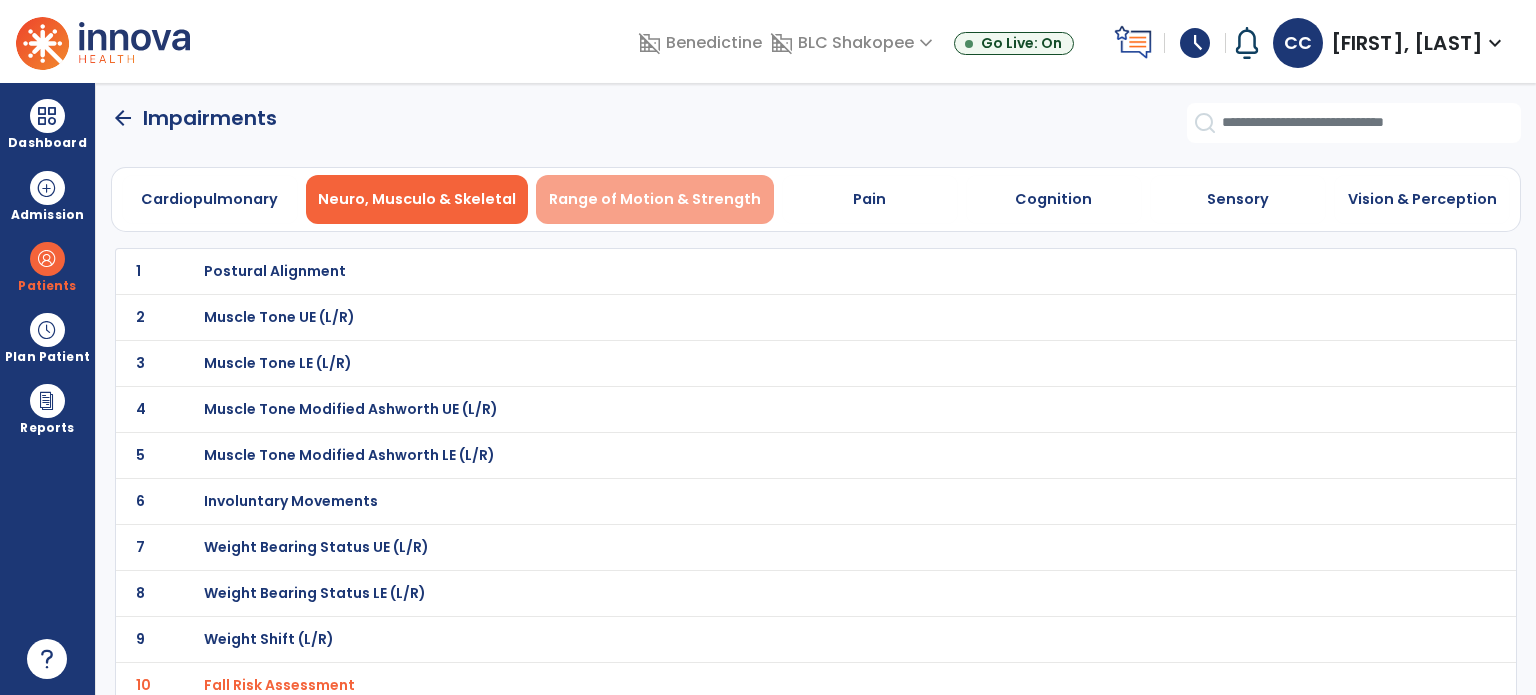 click on "Range of Motion & Strength" at bounding box center [655, 199] 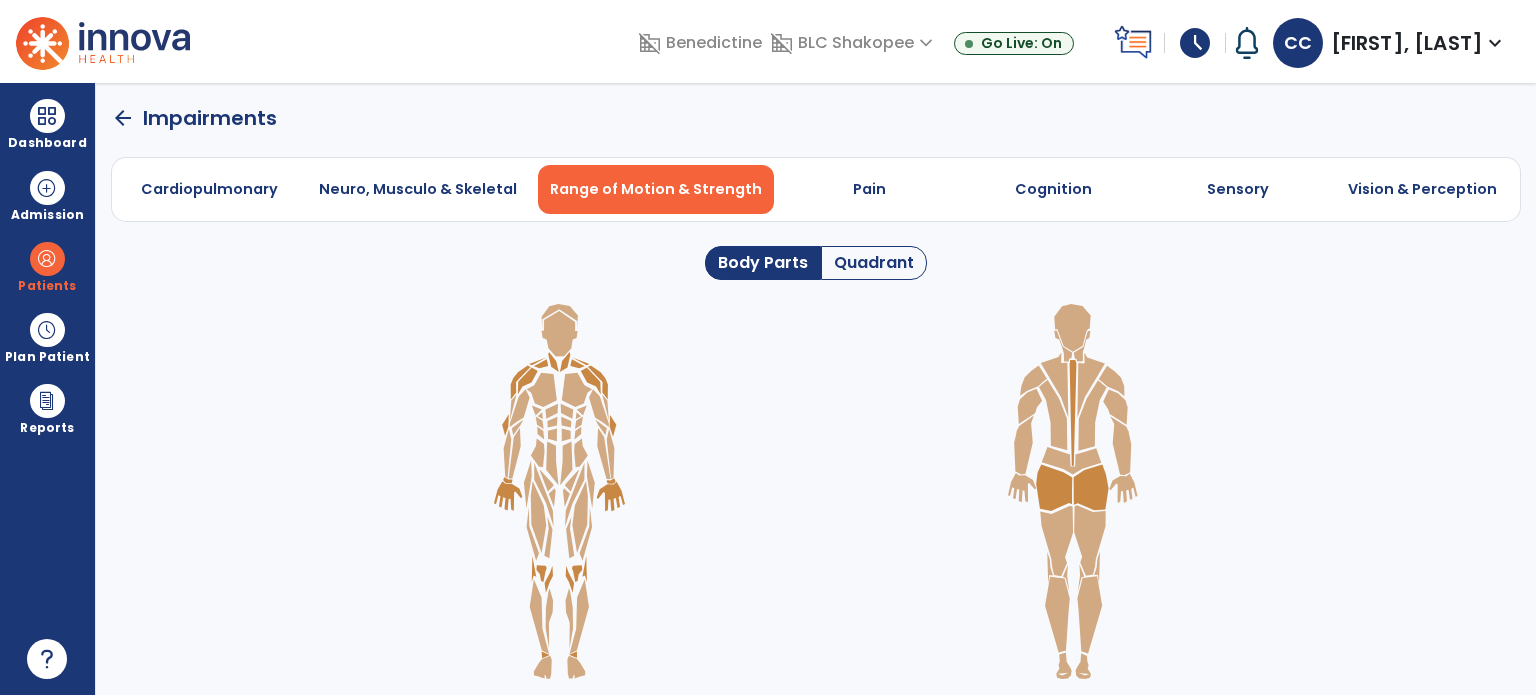 click on "Quadrant" 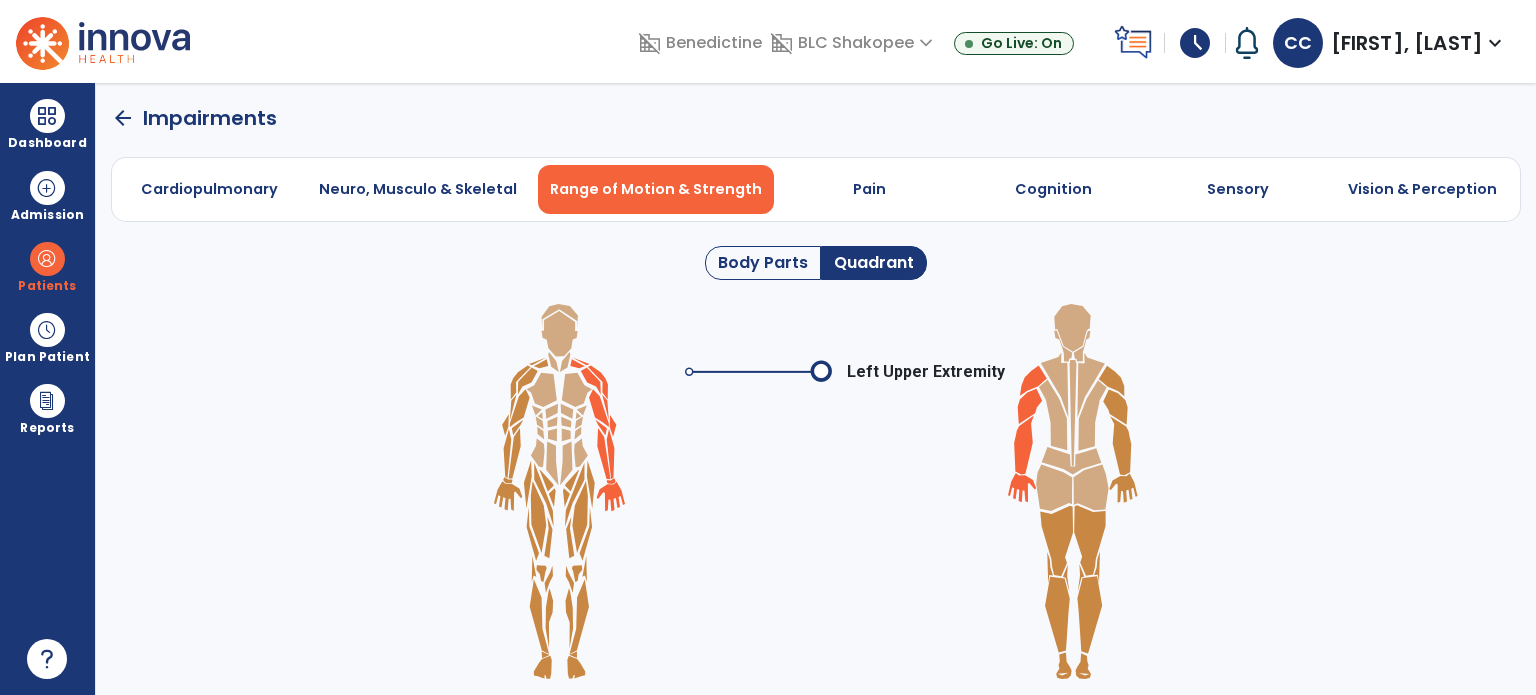 click 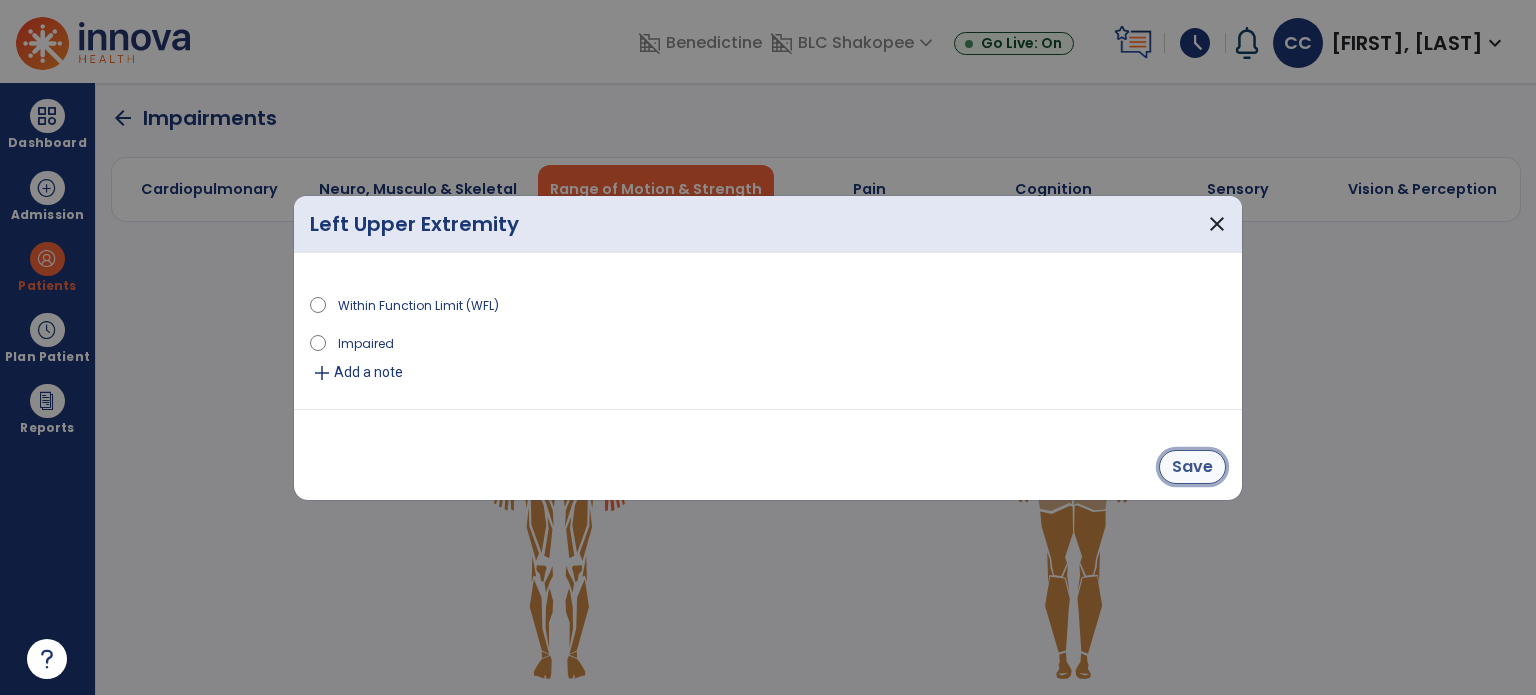 click on "Save" at bounding box center [1192, 467] 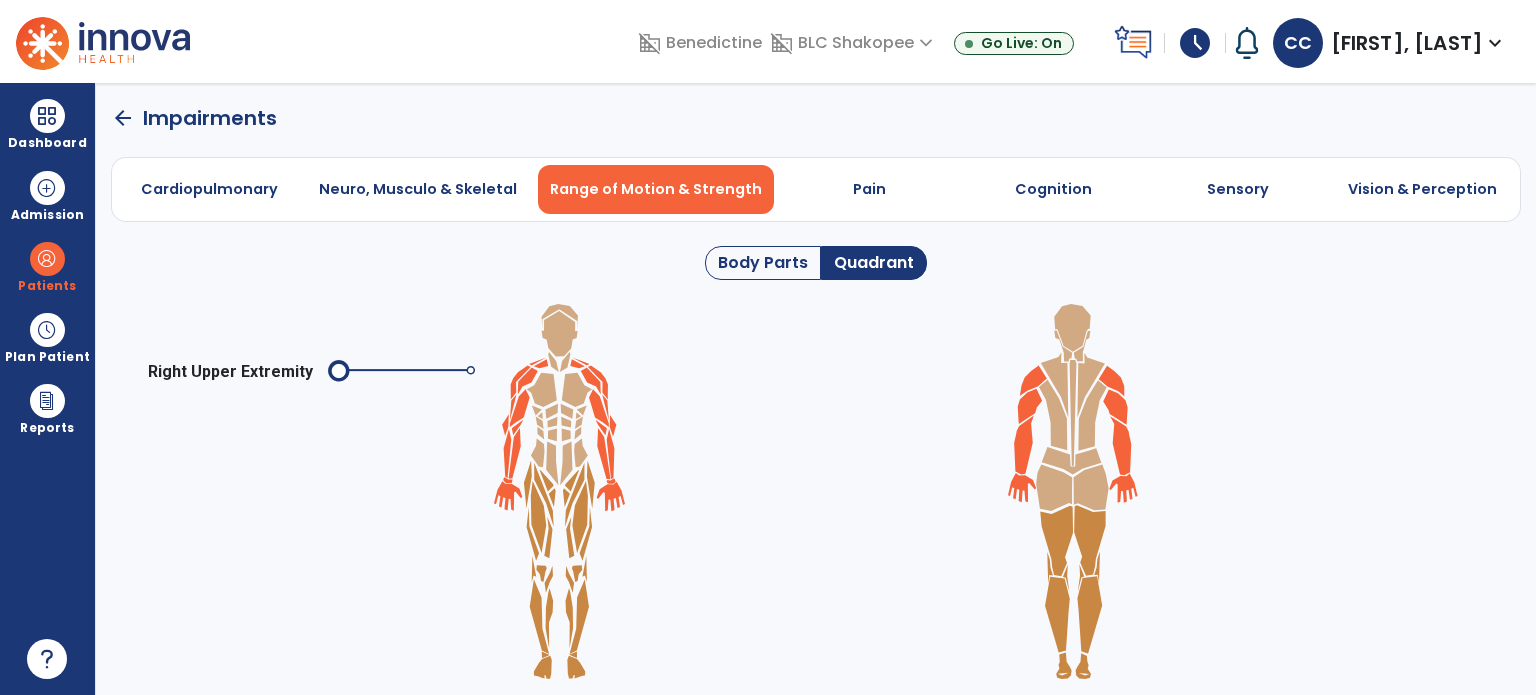 click 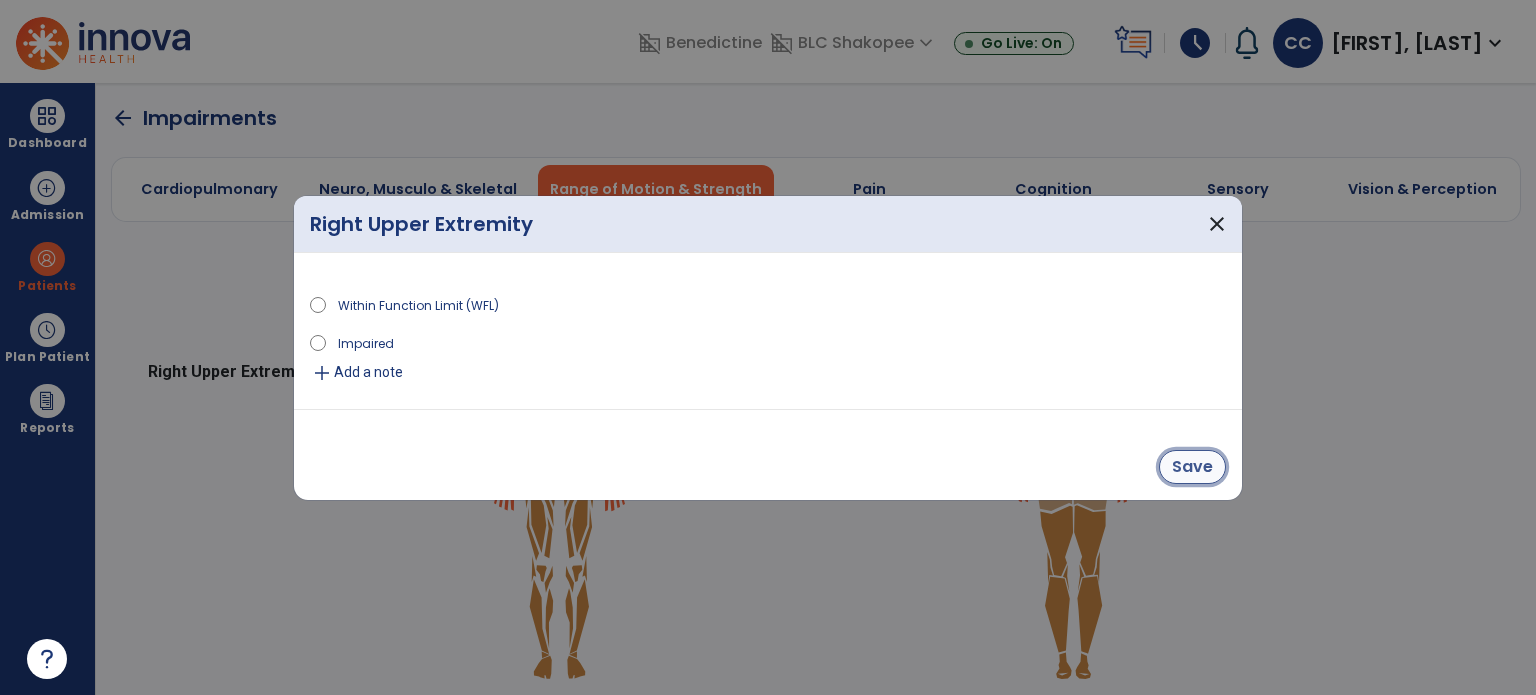 click on "Save" at bounding box center (1192, 467) 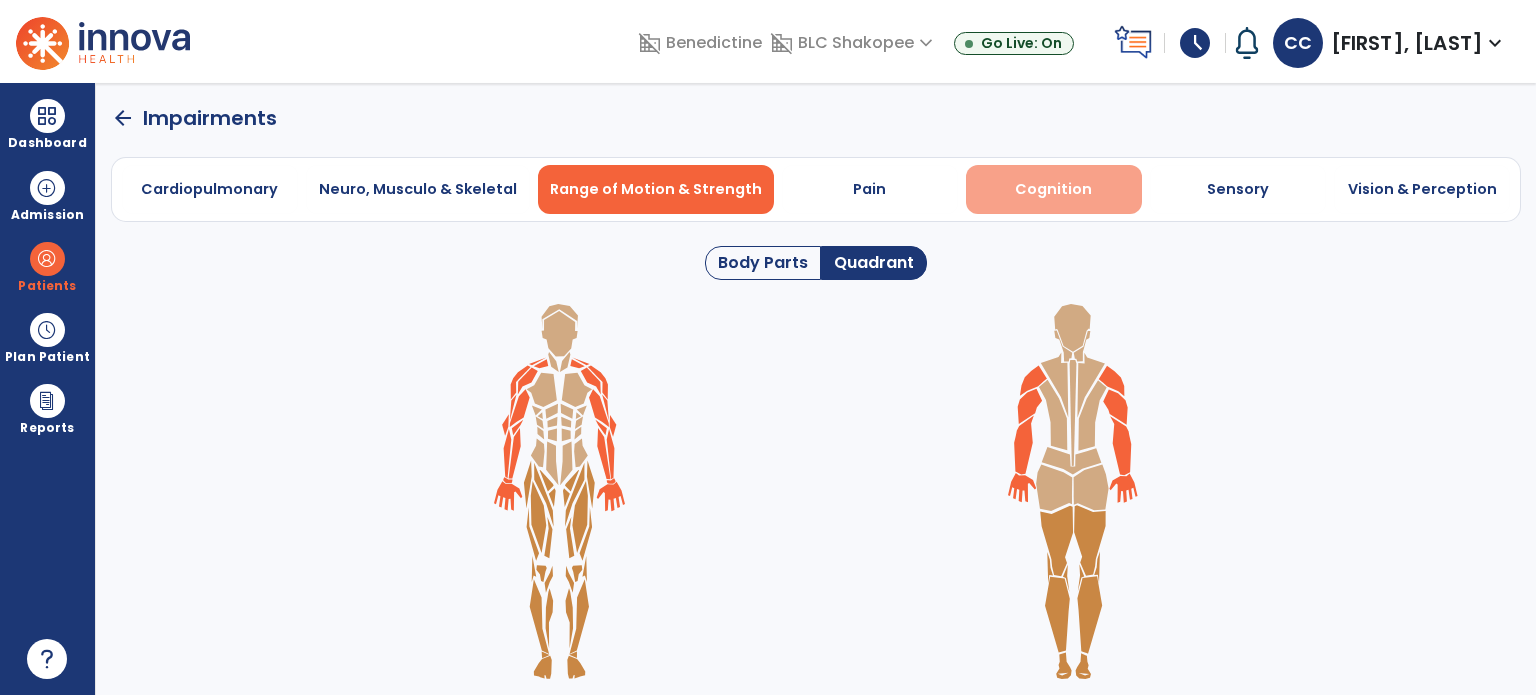 click on "Cognition" at bounding box center [1054, 189] 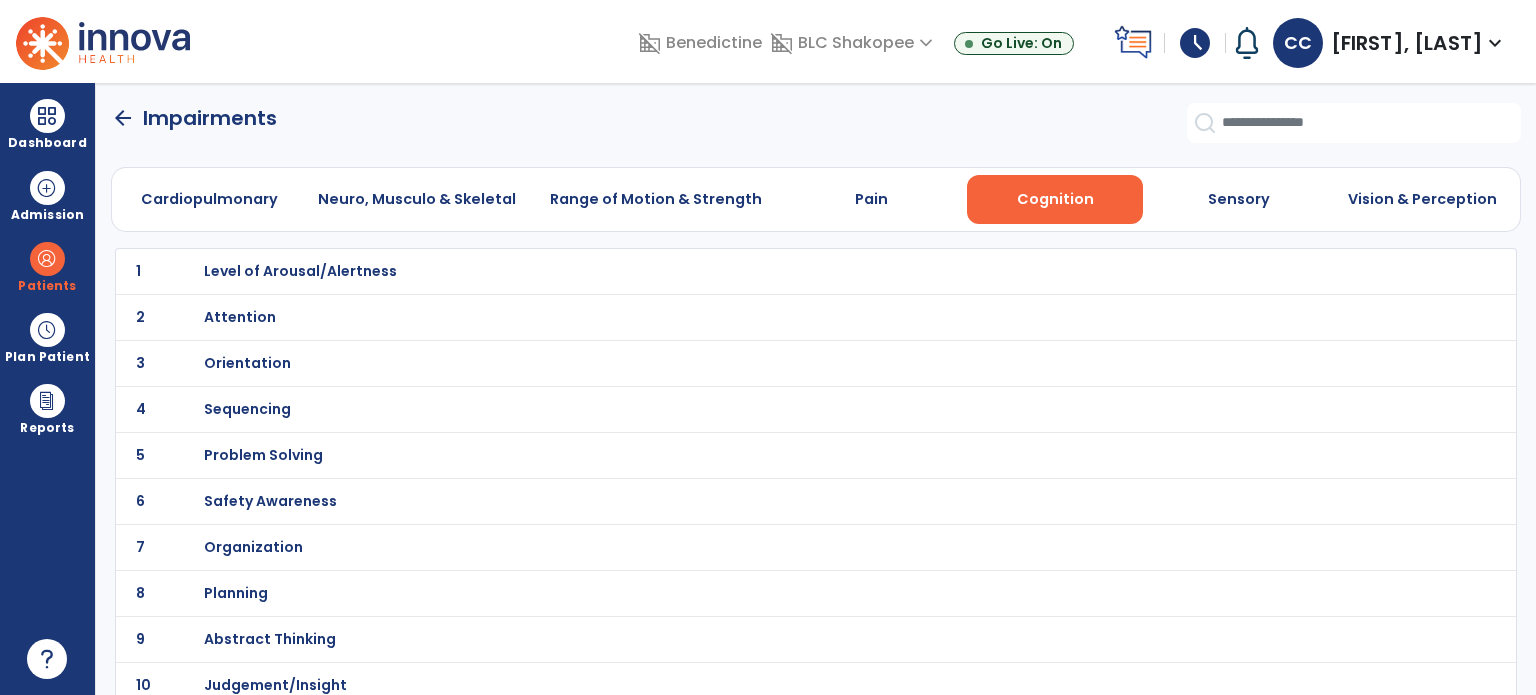click on "1 Level of Arousal/Alertness" 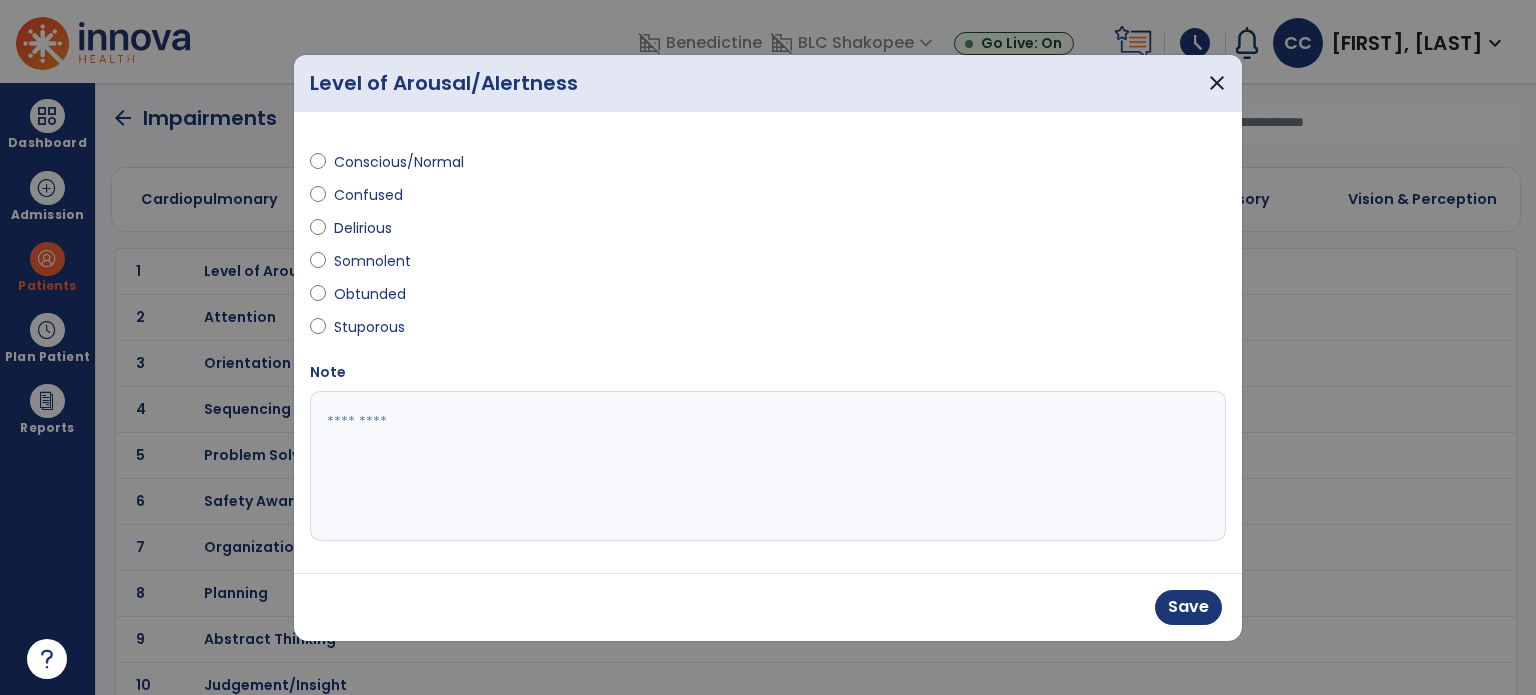 click at bounding box center [768, 466] 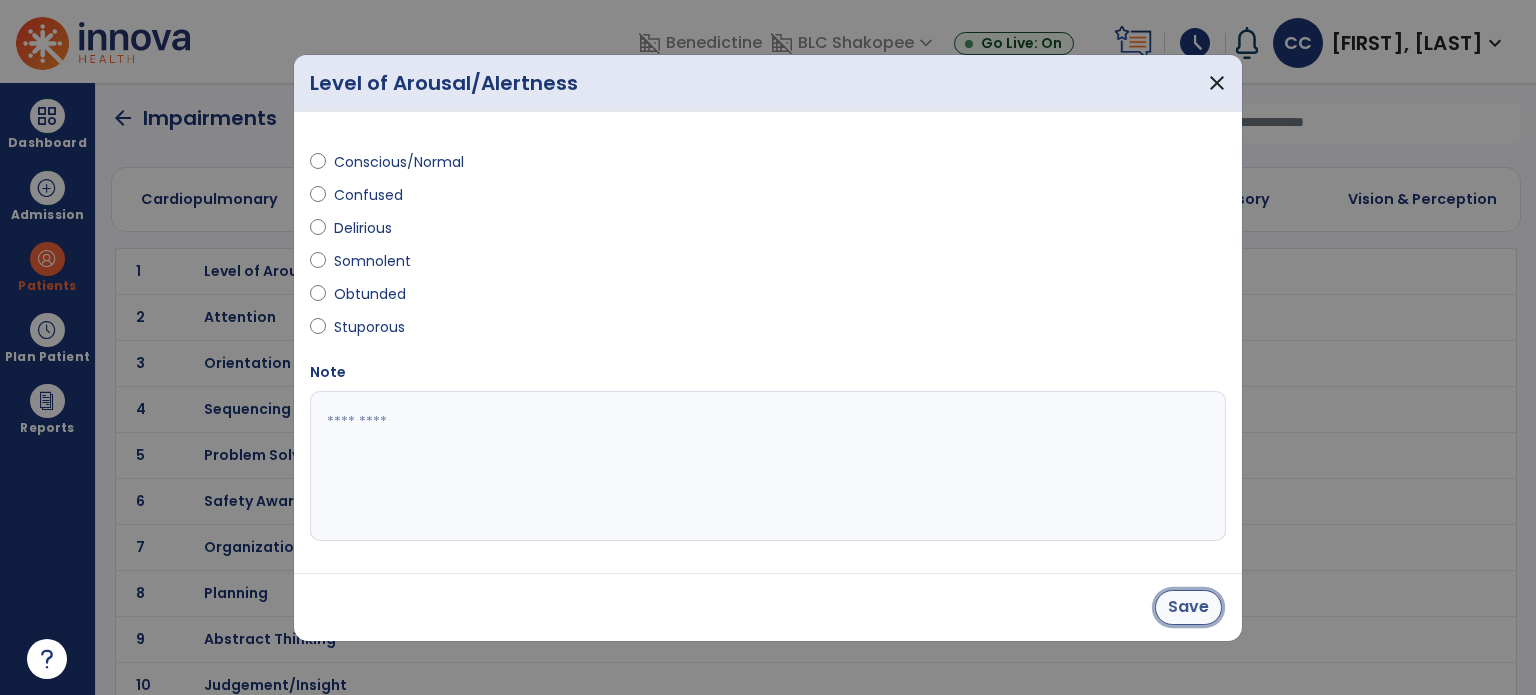 click on "Save" at bounding box center [1188, 607] 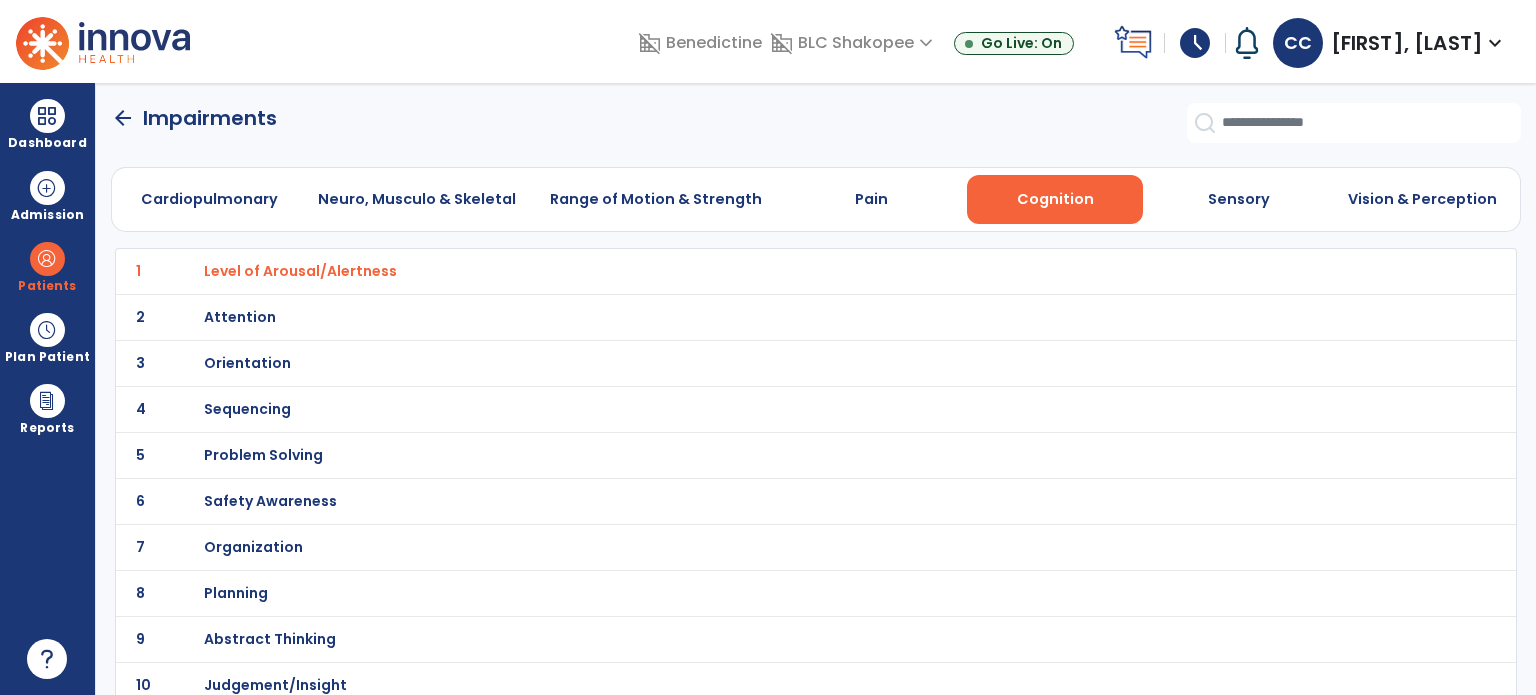 click on "Orientation" at bounding box center (300, 271) 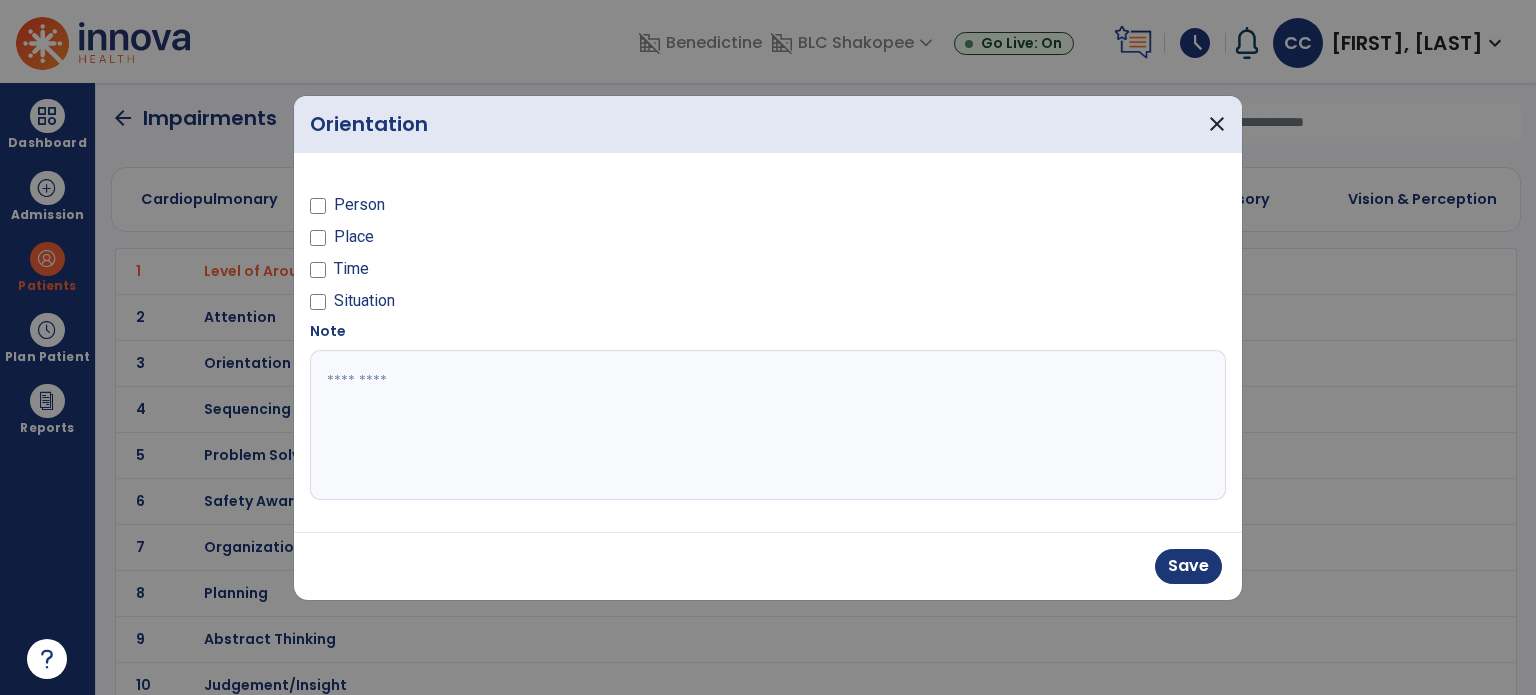 click at bounding box center [768, 425] 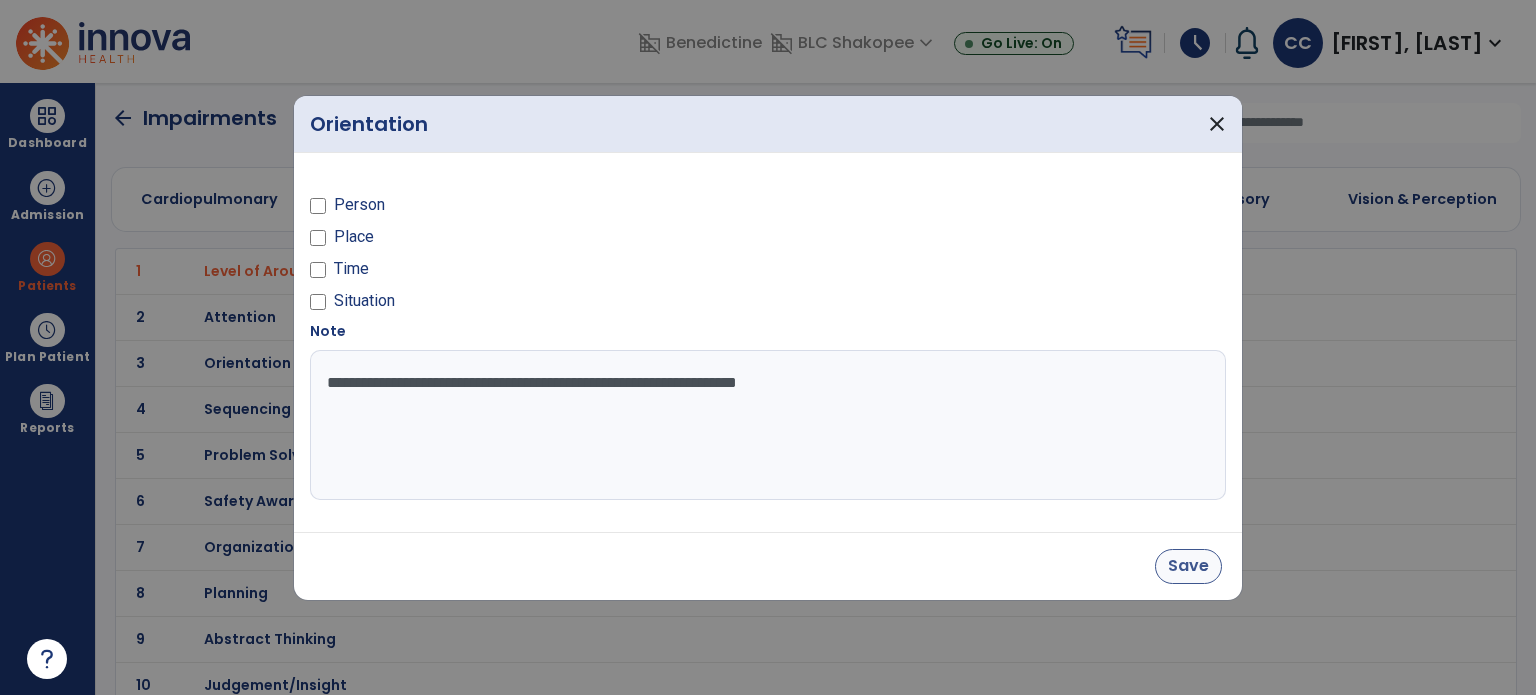 type on "**********" 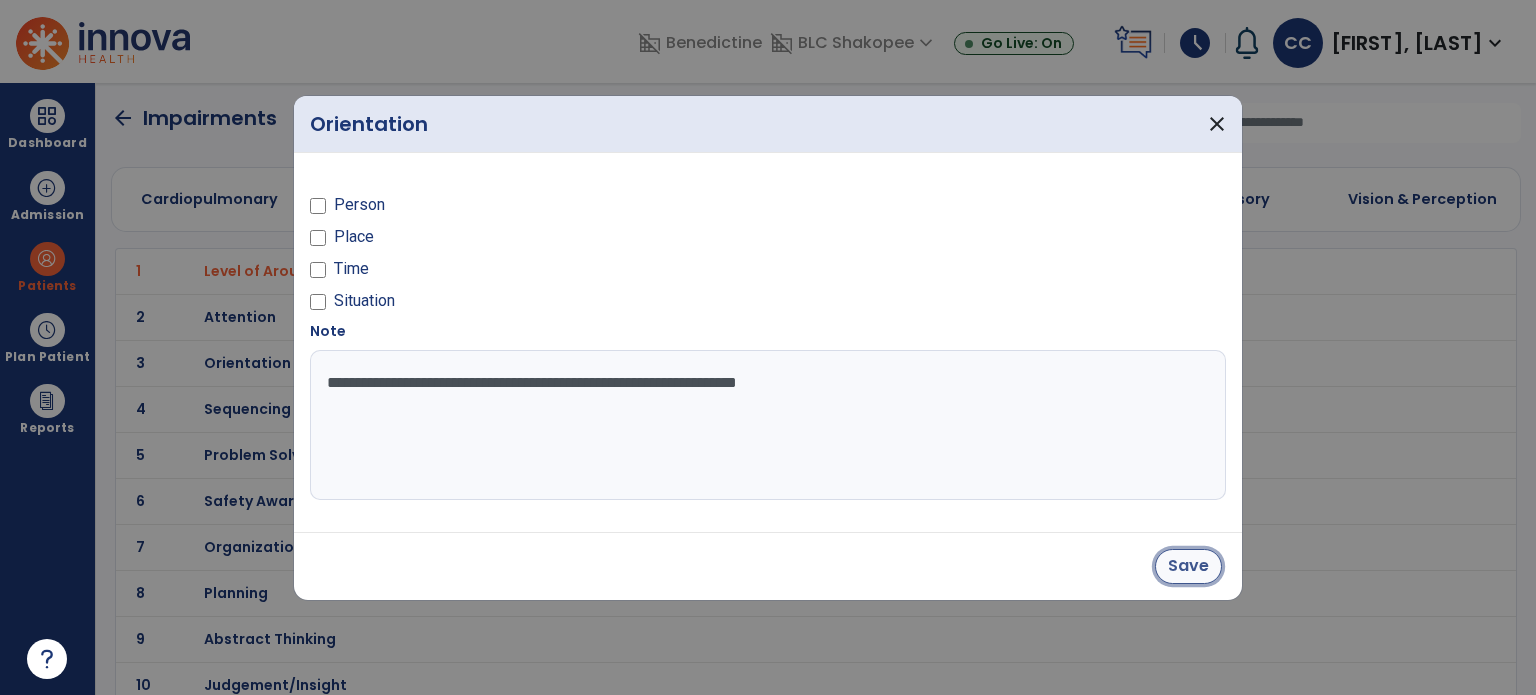 click on "Save" at bounding box center [1188, 566] 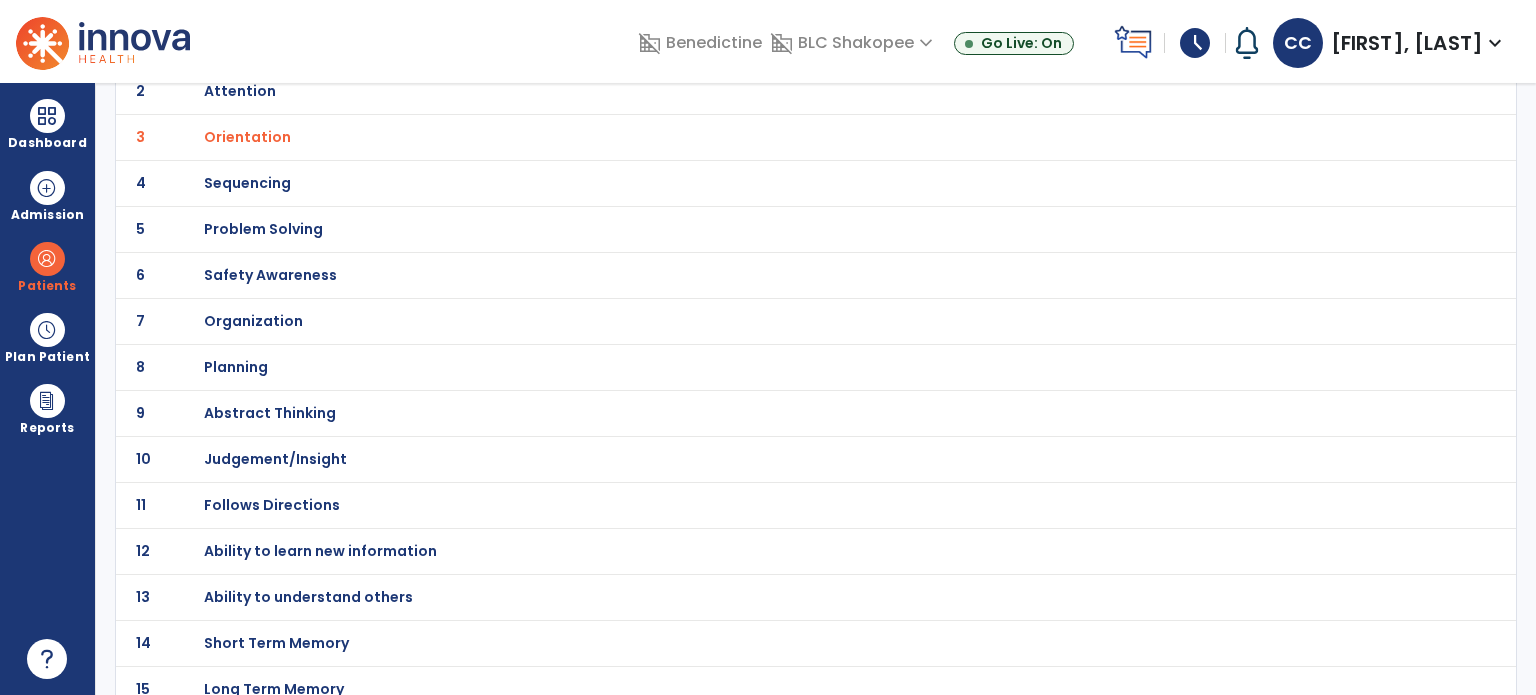 scroll, scrollTop: 0, scrollLeft: 0, axis: both 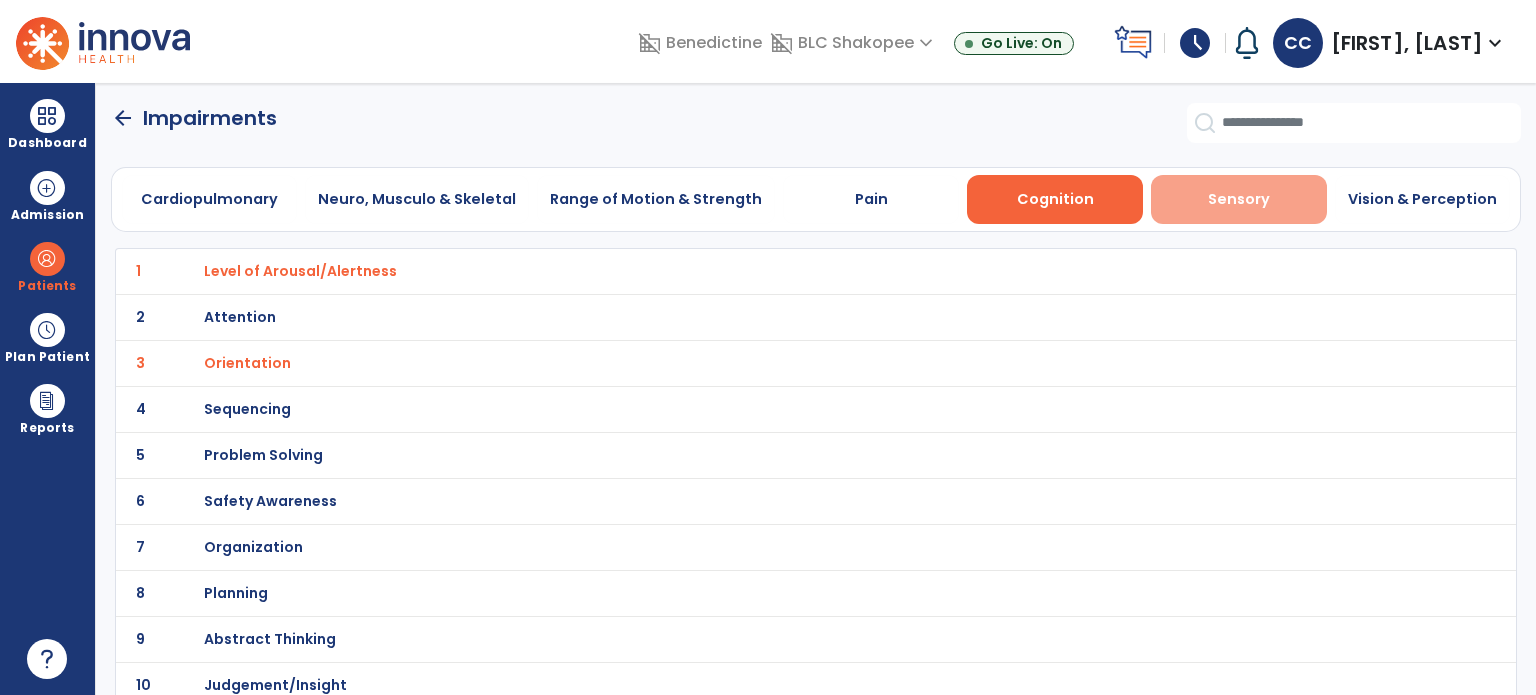 click on "Sensory" at bounding box center [1239, 199] 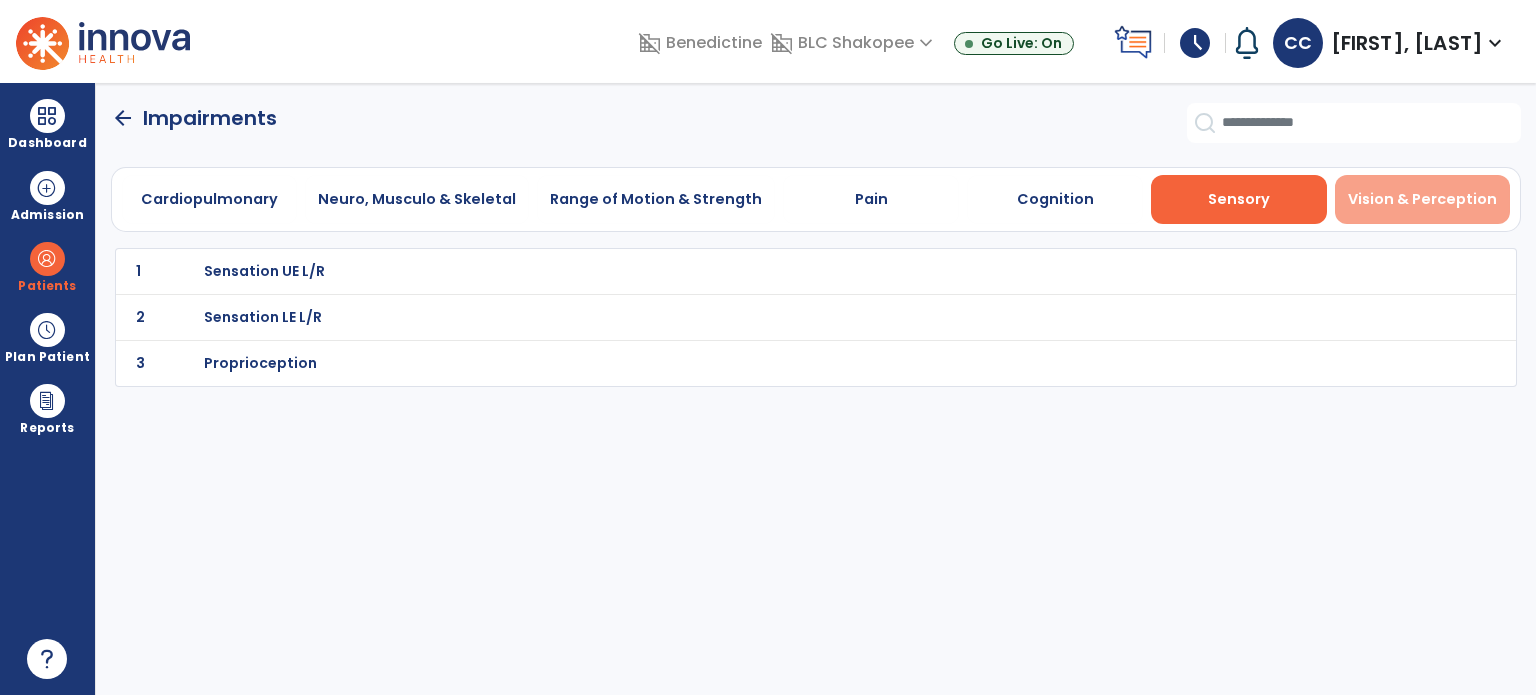 click on "Vision & Perception" at bounding box center [1423, 199] 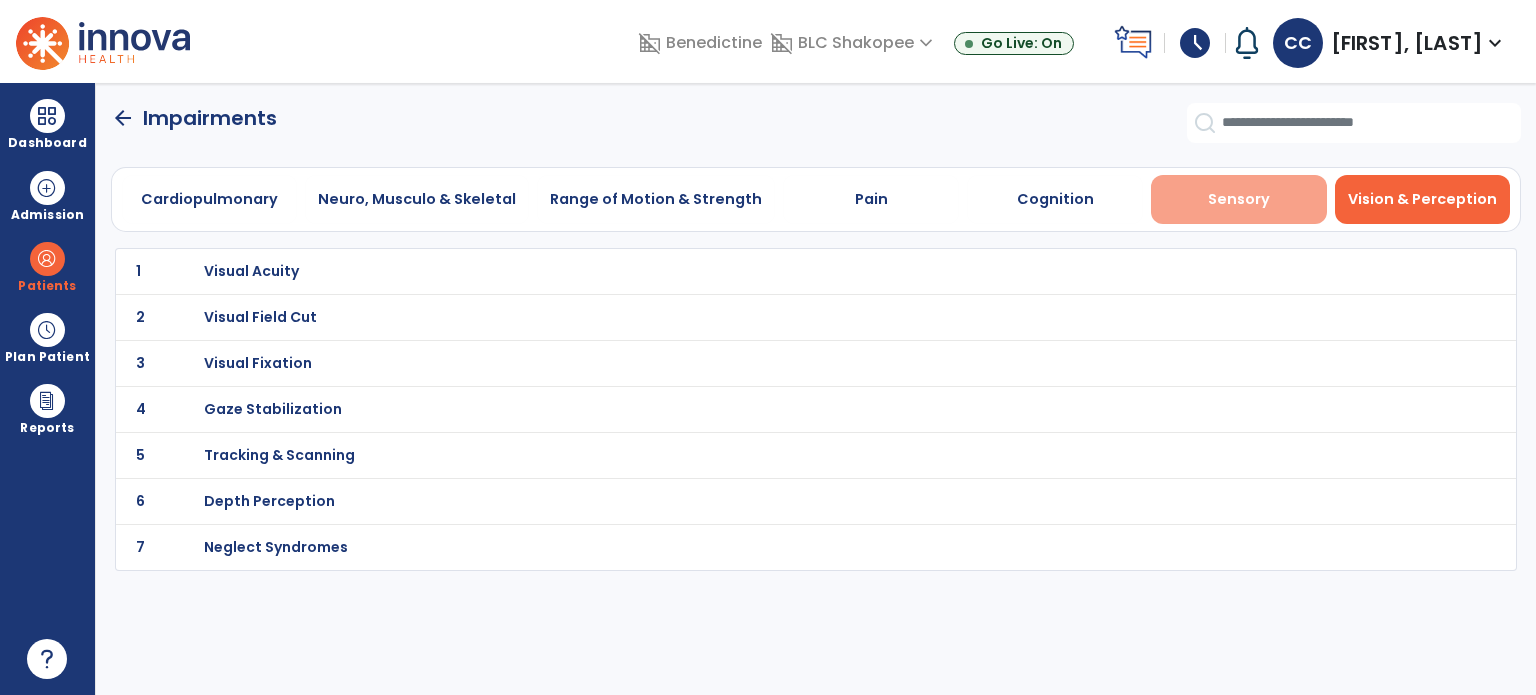 click on "Sensory" at bounding box center (1239, 199) 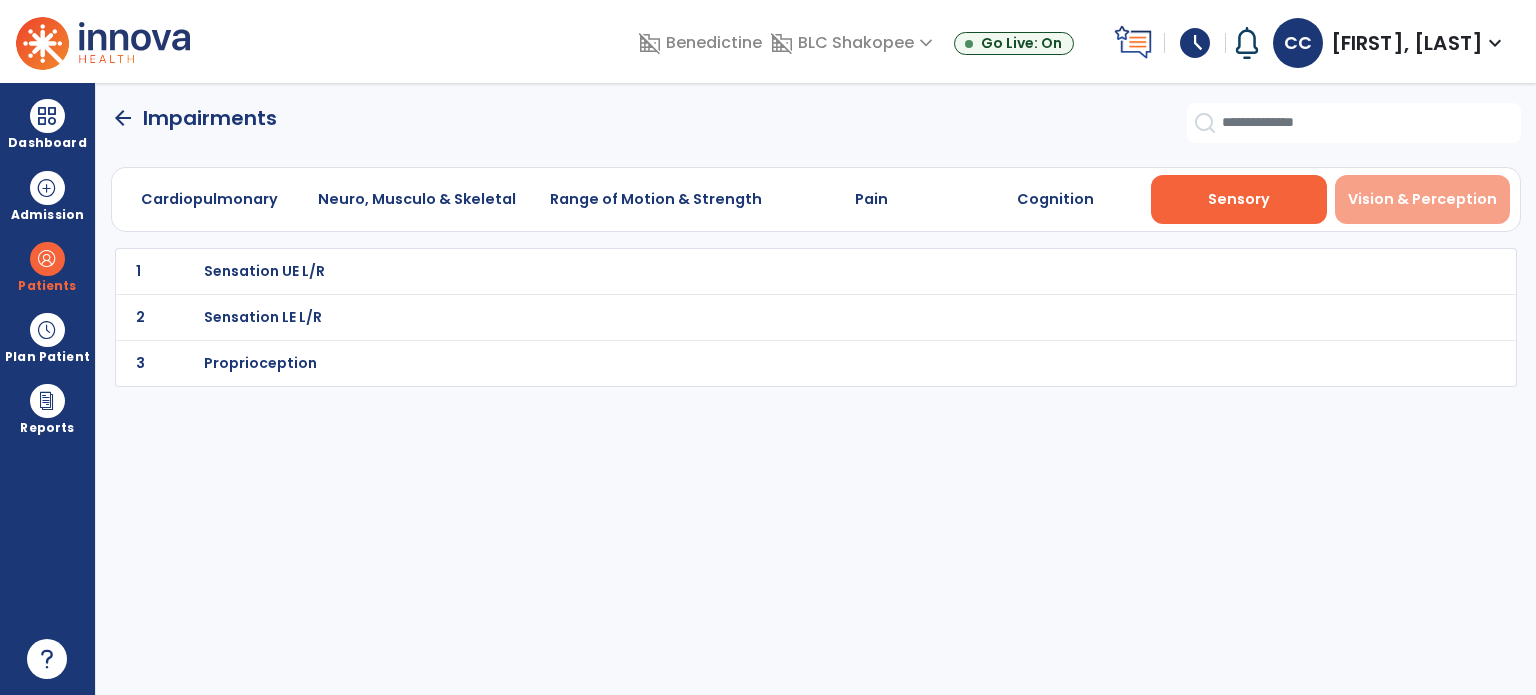 click on "Vision & Perception" at bounding box center [1422, 199] 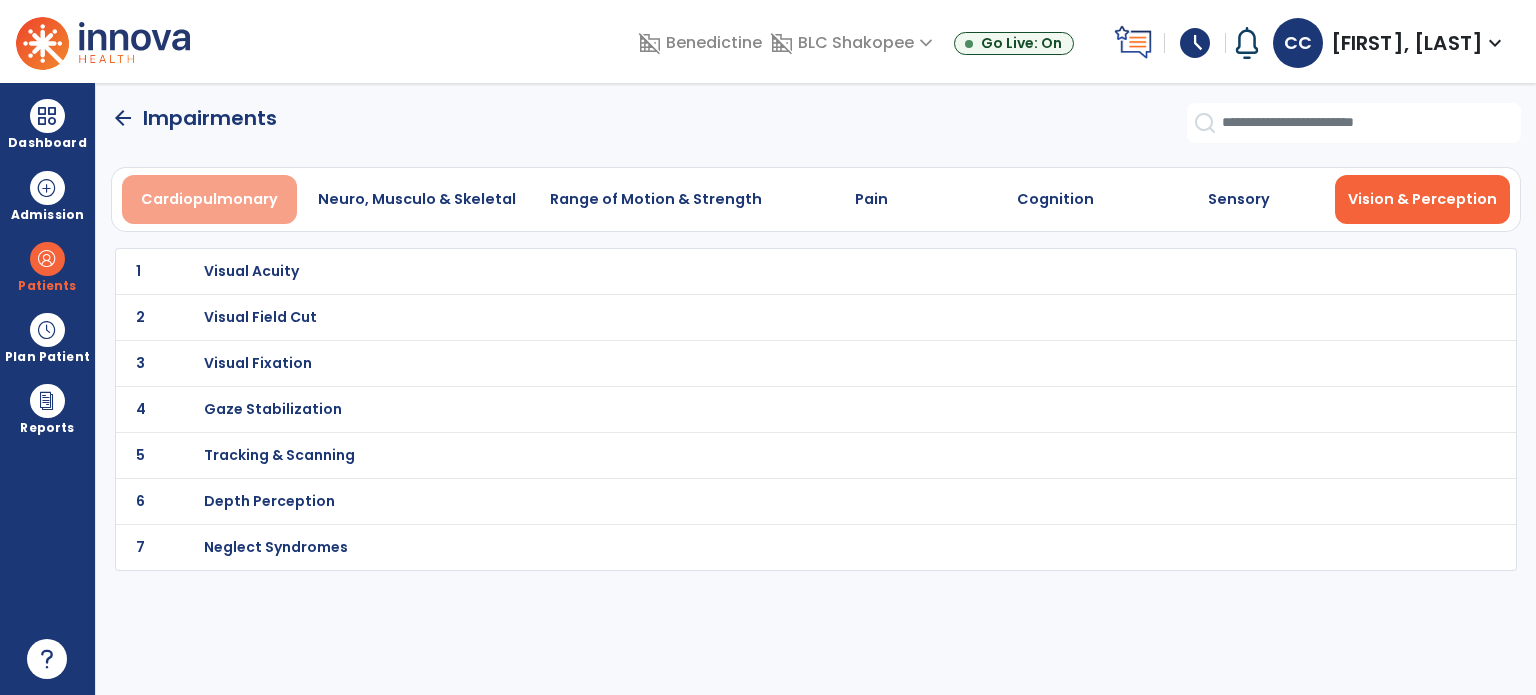 click on "Cardiopulmonary" at bounding box center [210, 199] 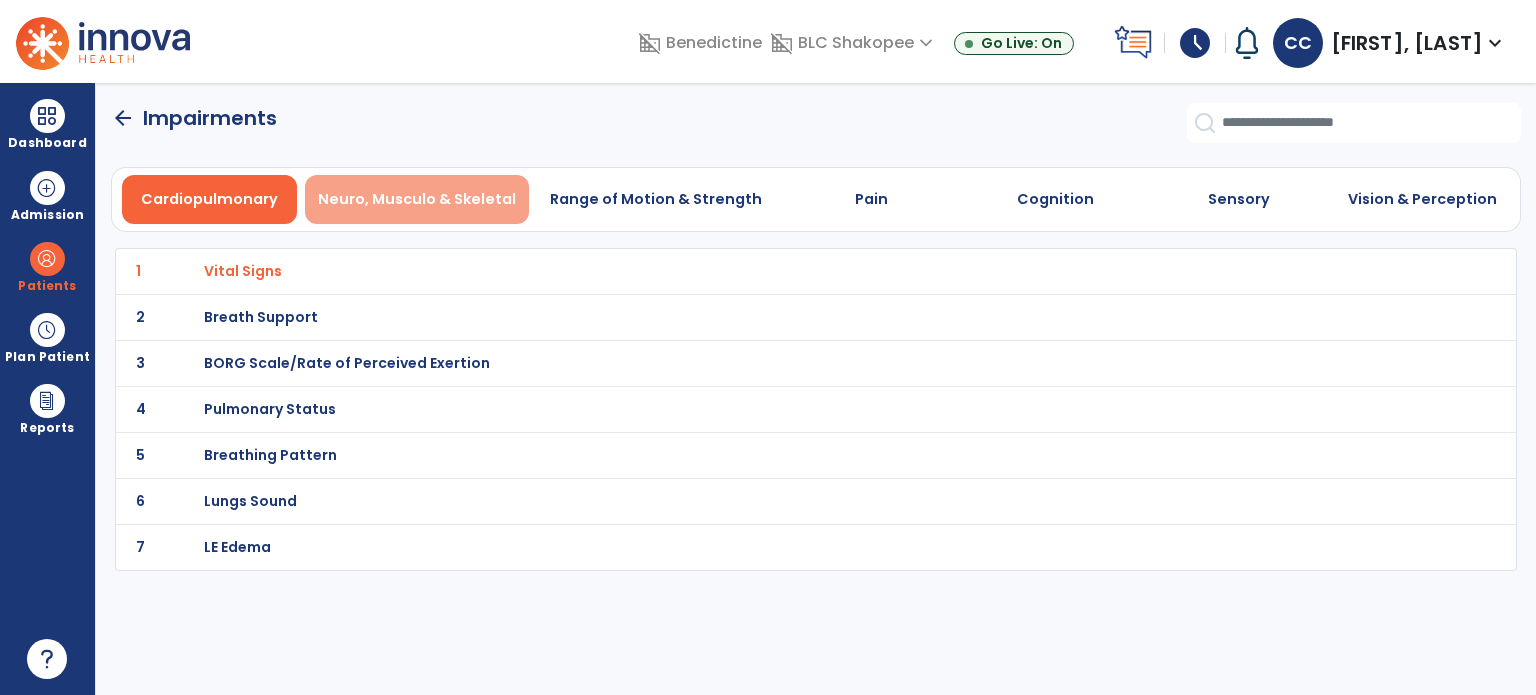 click on "Neuro, Musculo & Skeletal" at bounding box center [417, 199] 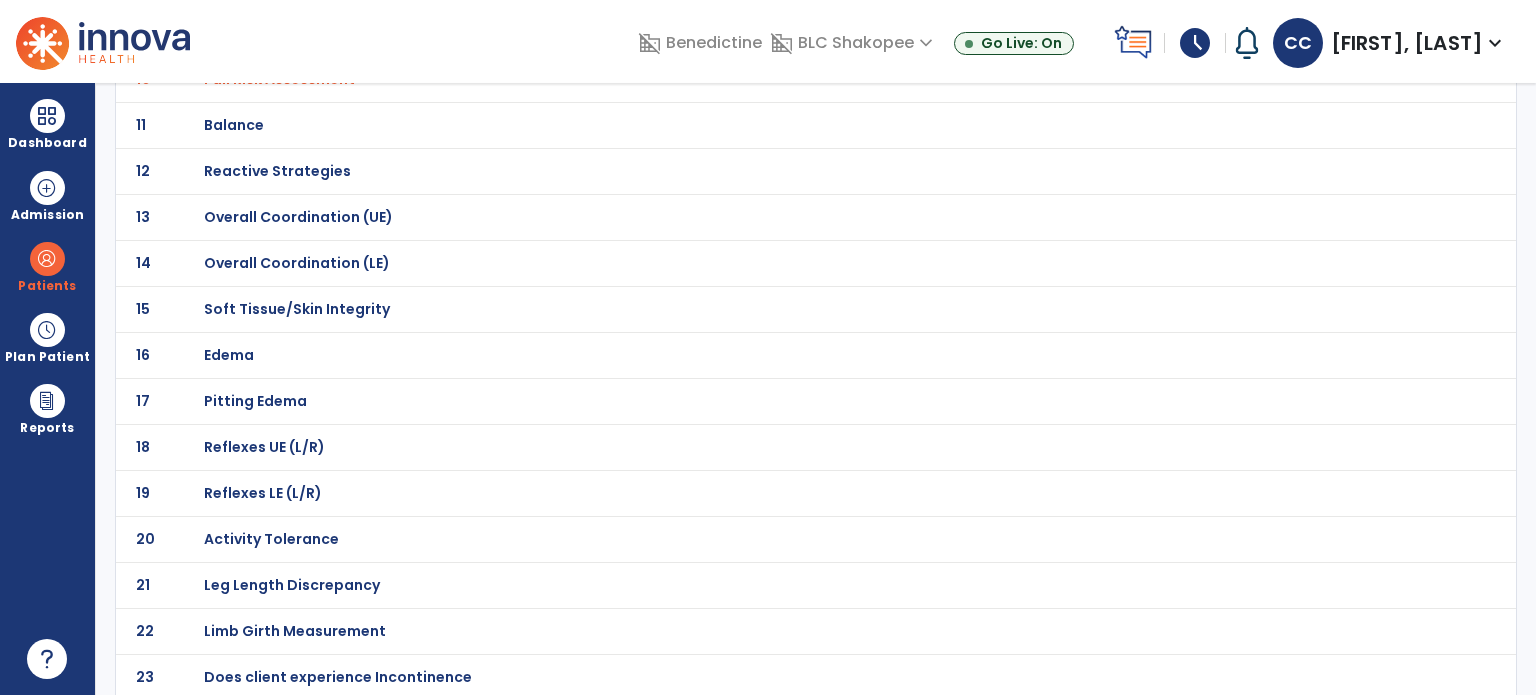 scroll, scrollTop: 0, scrollLeft: 0, axis: both 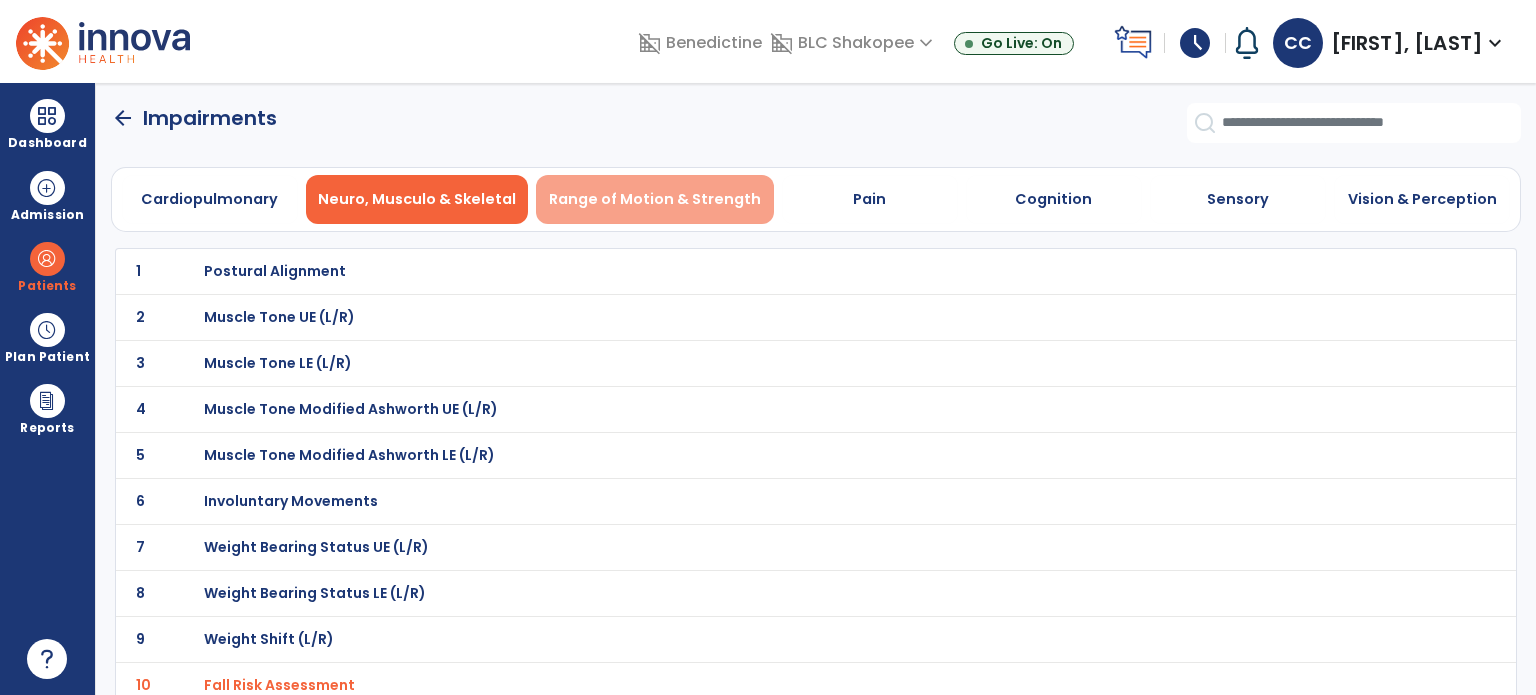 click on "Range of Motion & Strength" at bounding box center [655, 199] 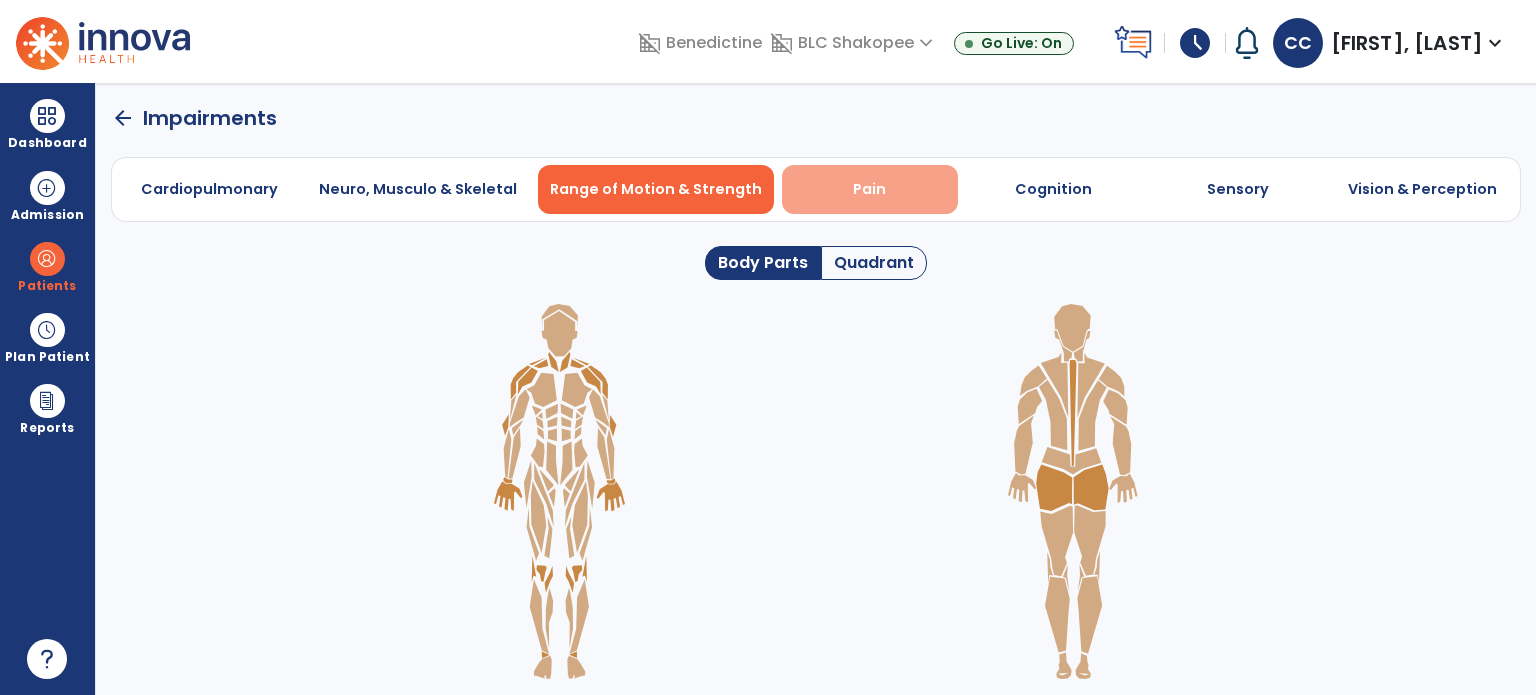 click on "Pain" at bounding box center (869, 189) 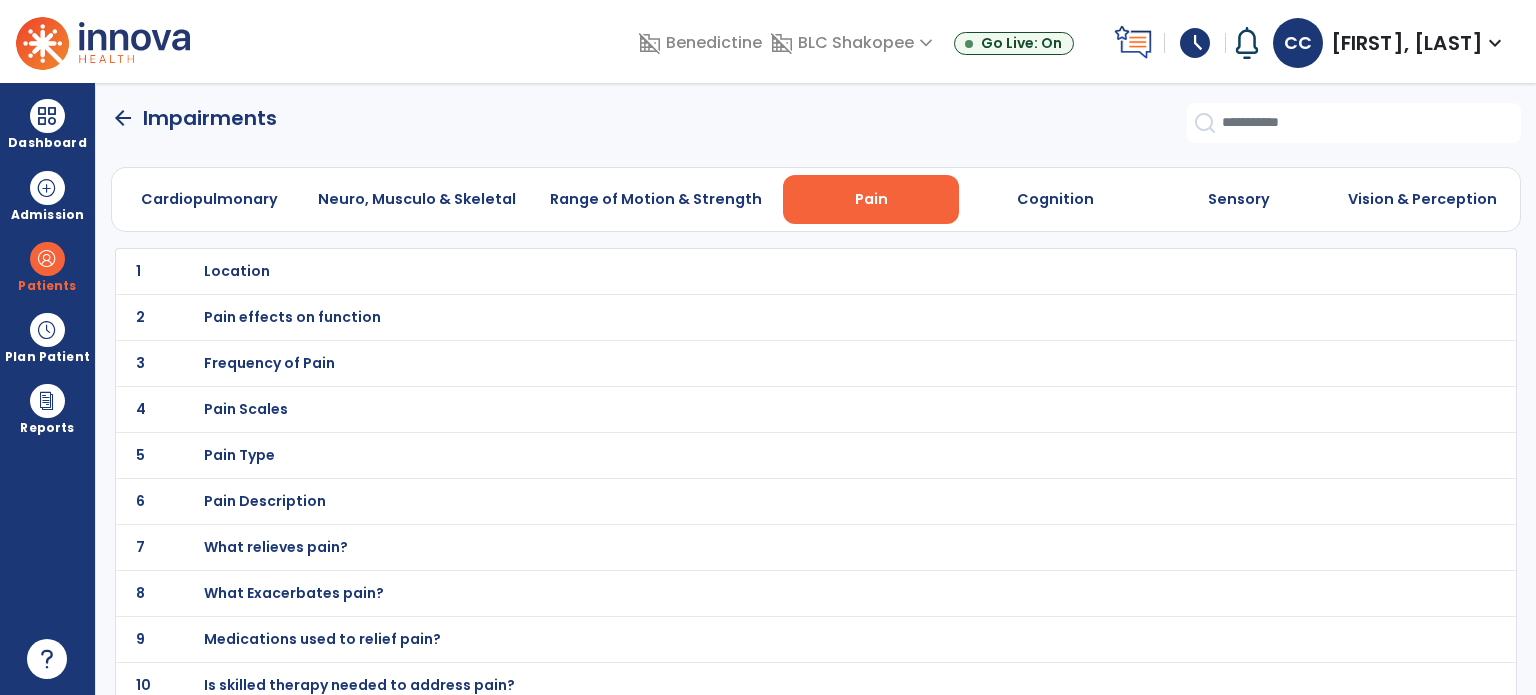 scroll, scrollTop: 11, scrollLeft: 0, axis: vertical 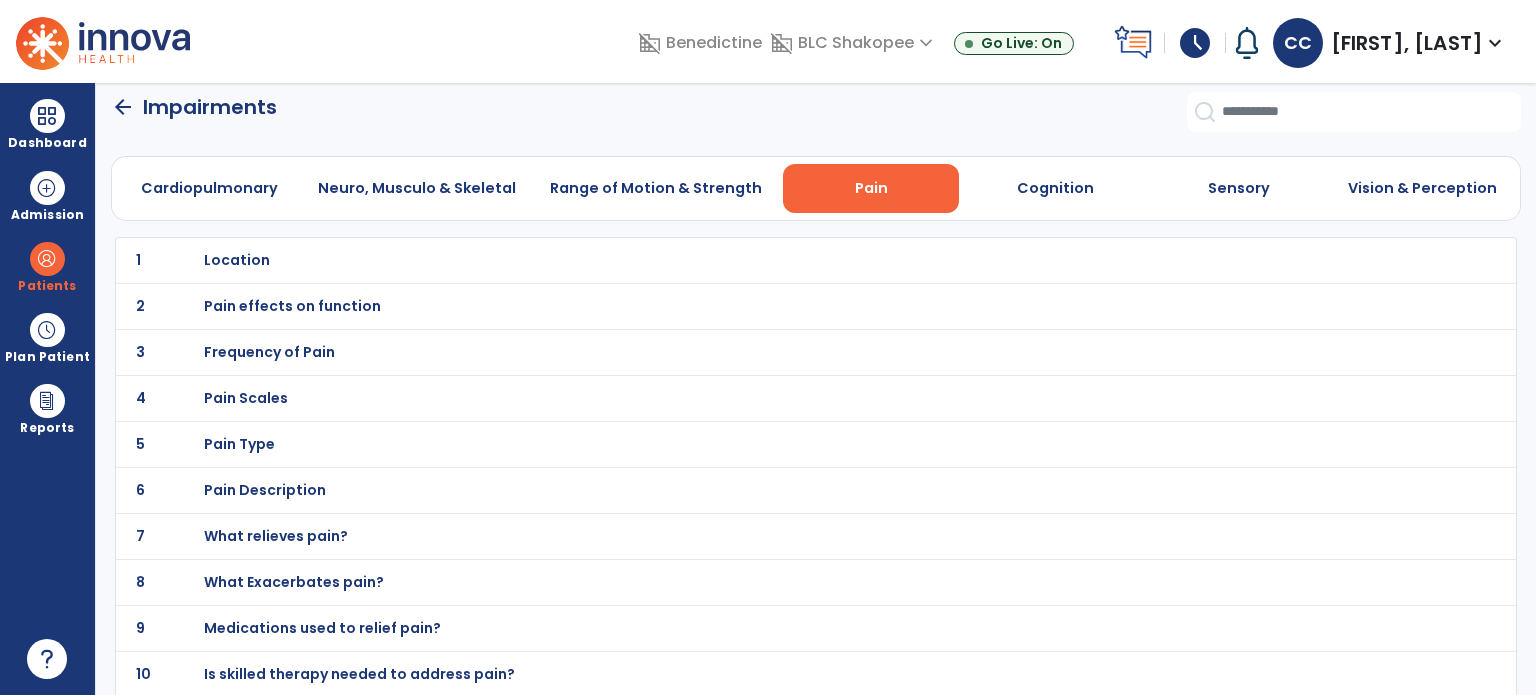 click on "Is skilled therapy needed to address pain?" at bounding box center (237, 260) 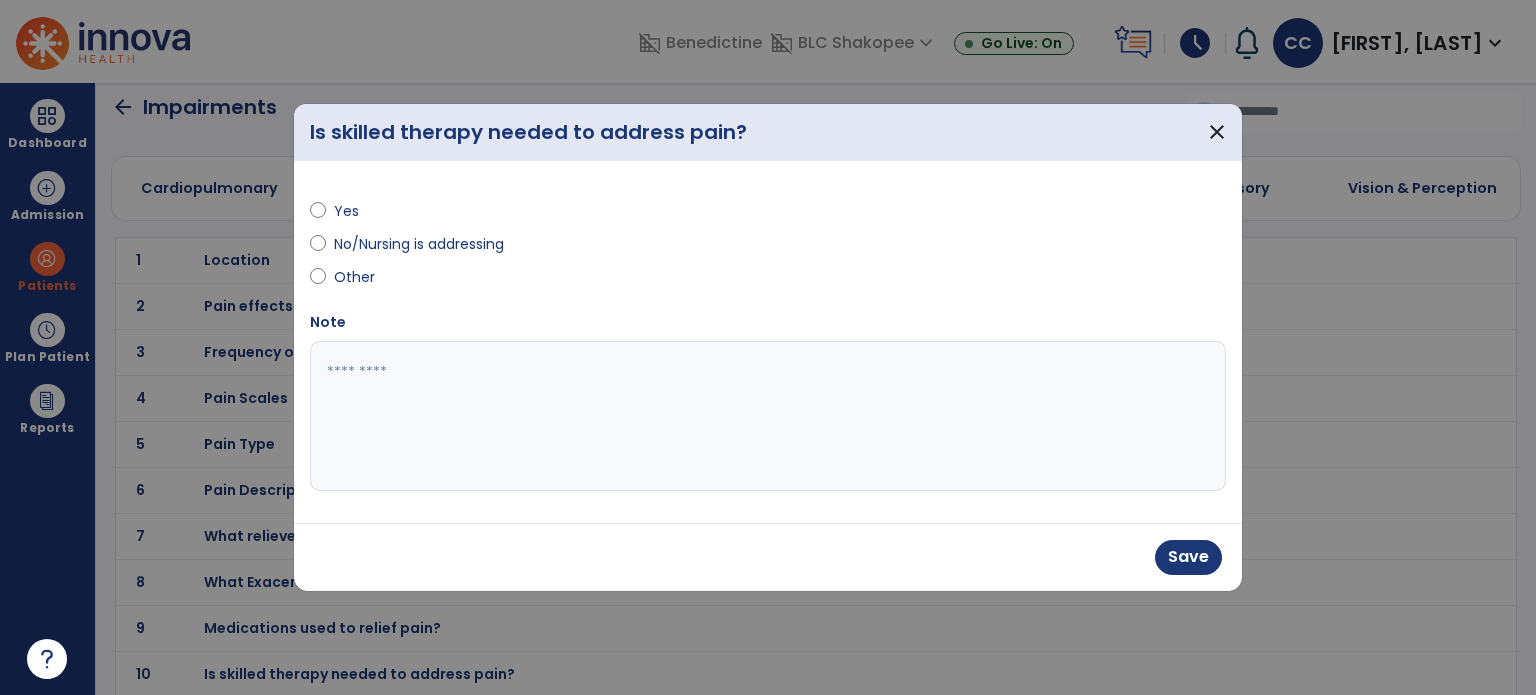 click at bounding box center (768, 416) 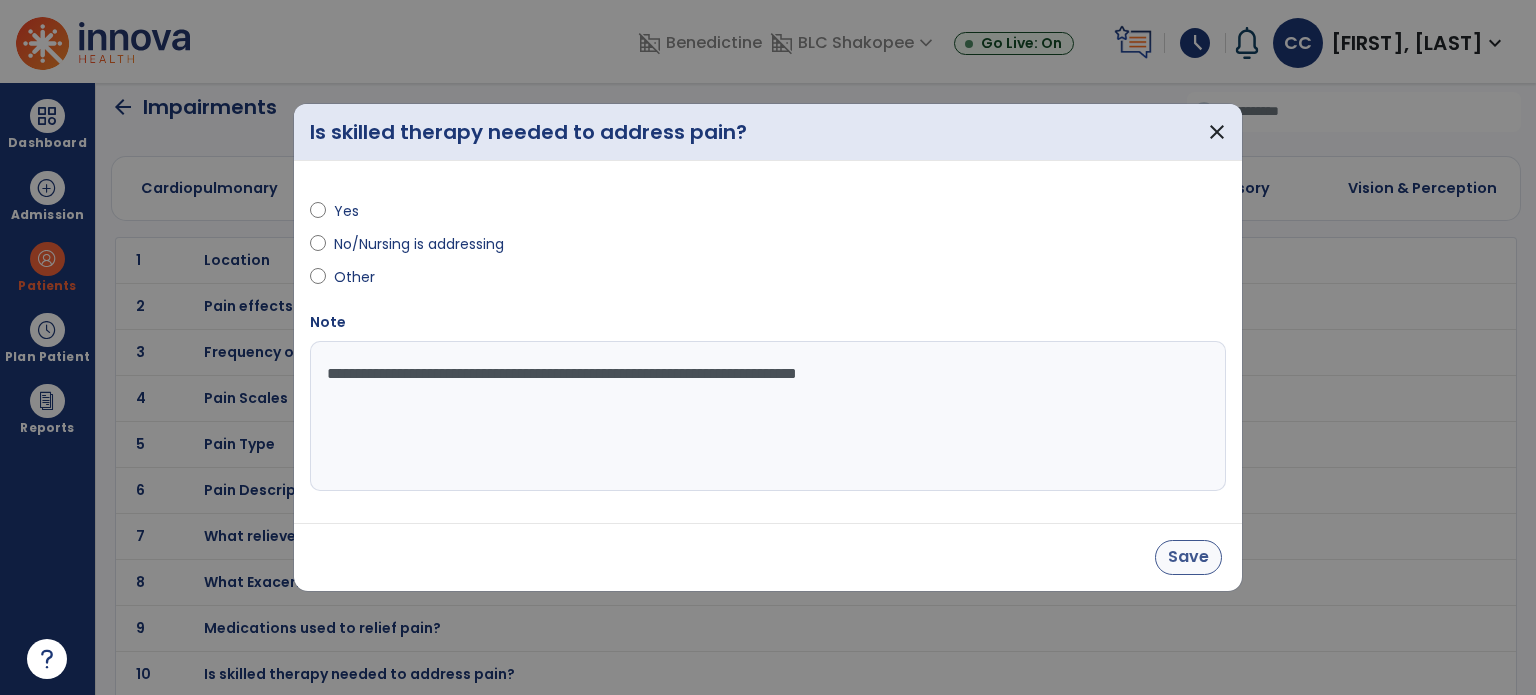 type on "**********" 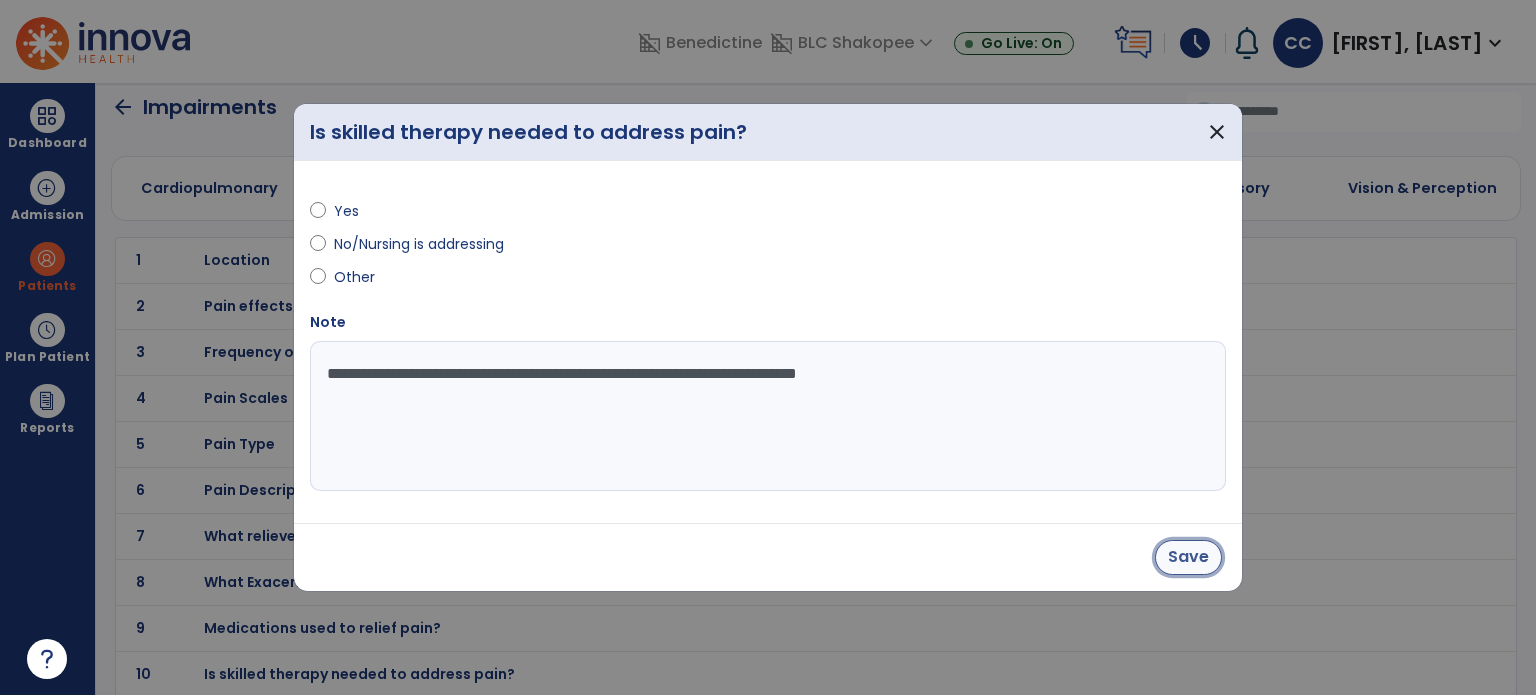click on "Save" at bounding box center [1188, 557] 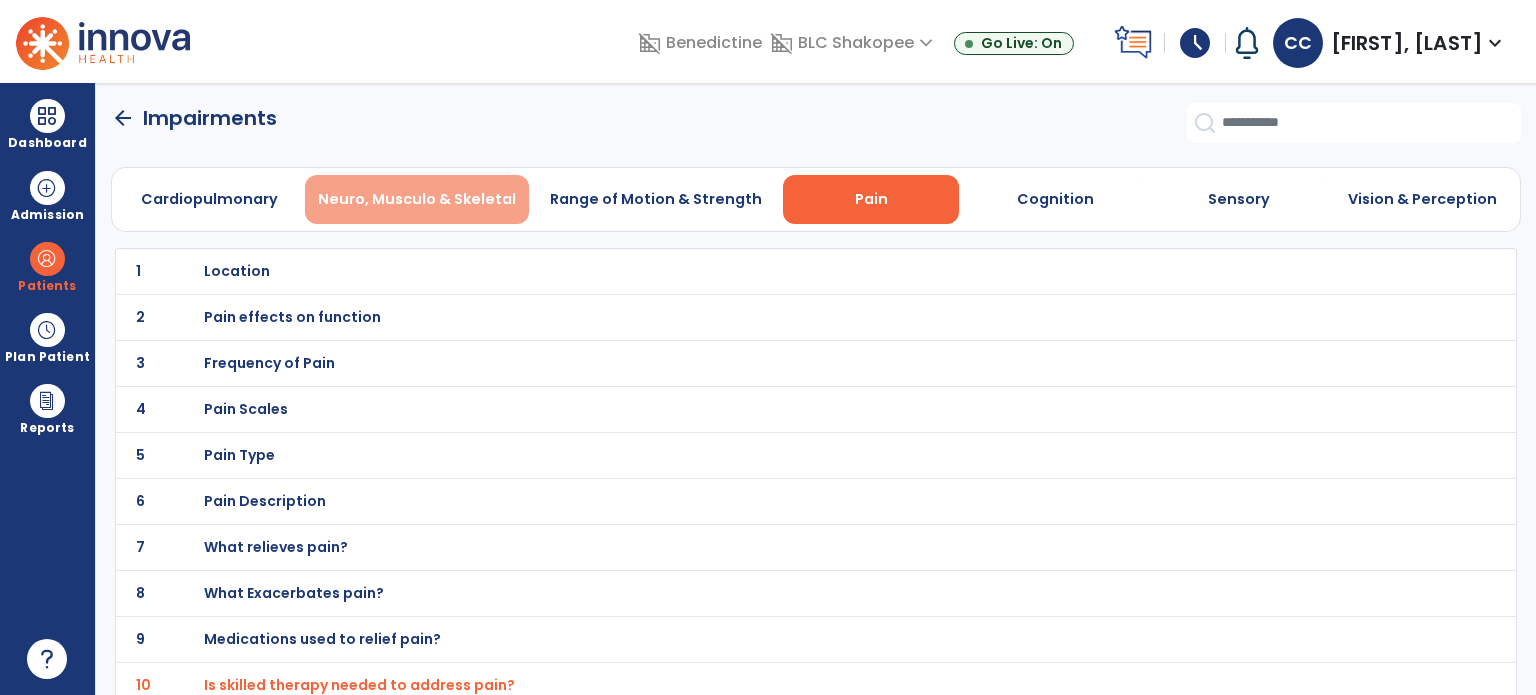 scroll, scrollTop: 2, scrollLeft: 0, axis: vertical 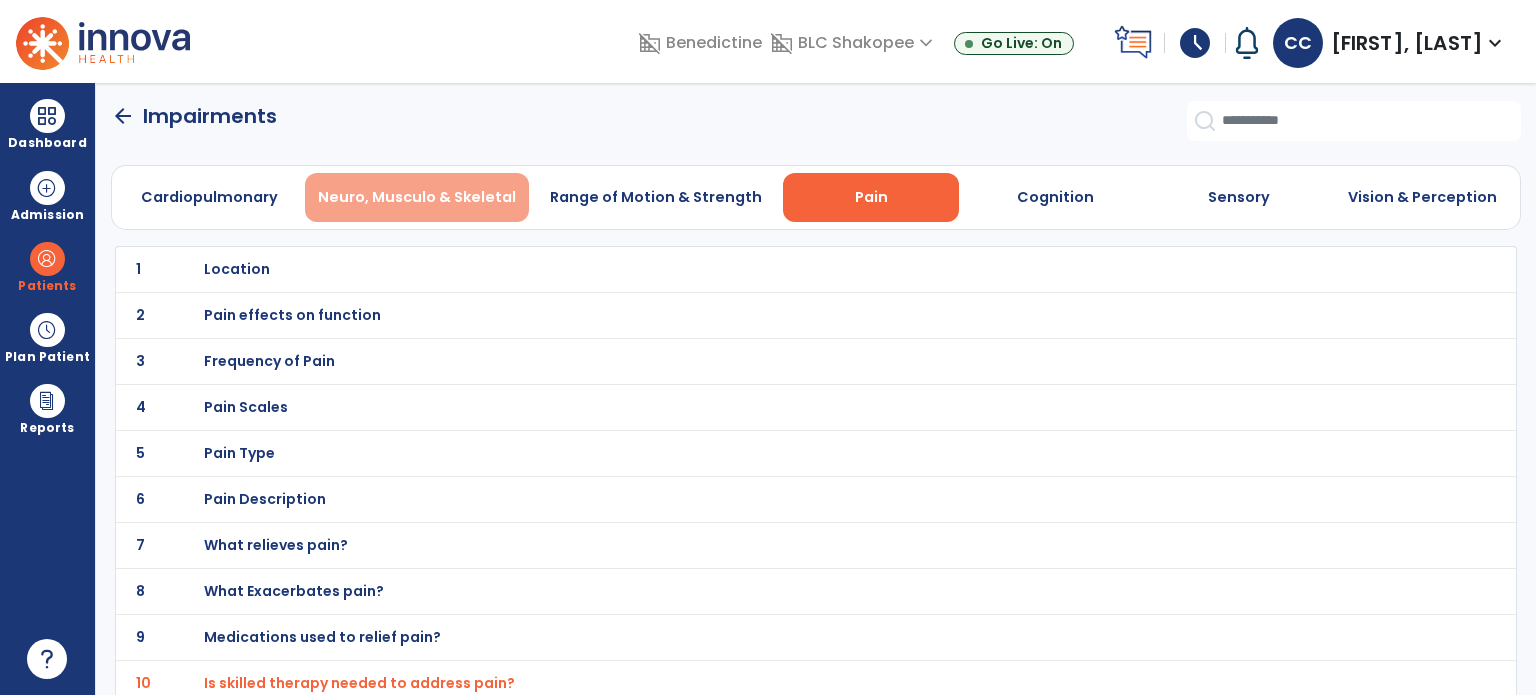 click on "Neuro, Musculo & Skeletal" at bounding box center [417, 197] 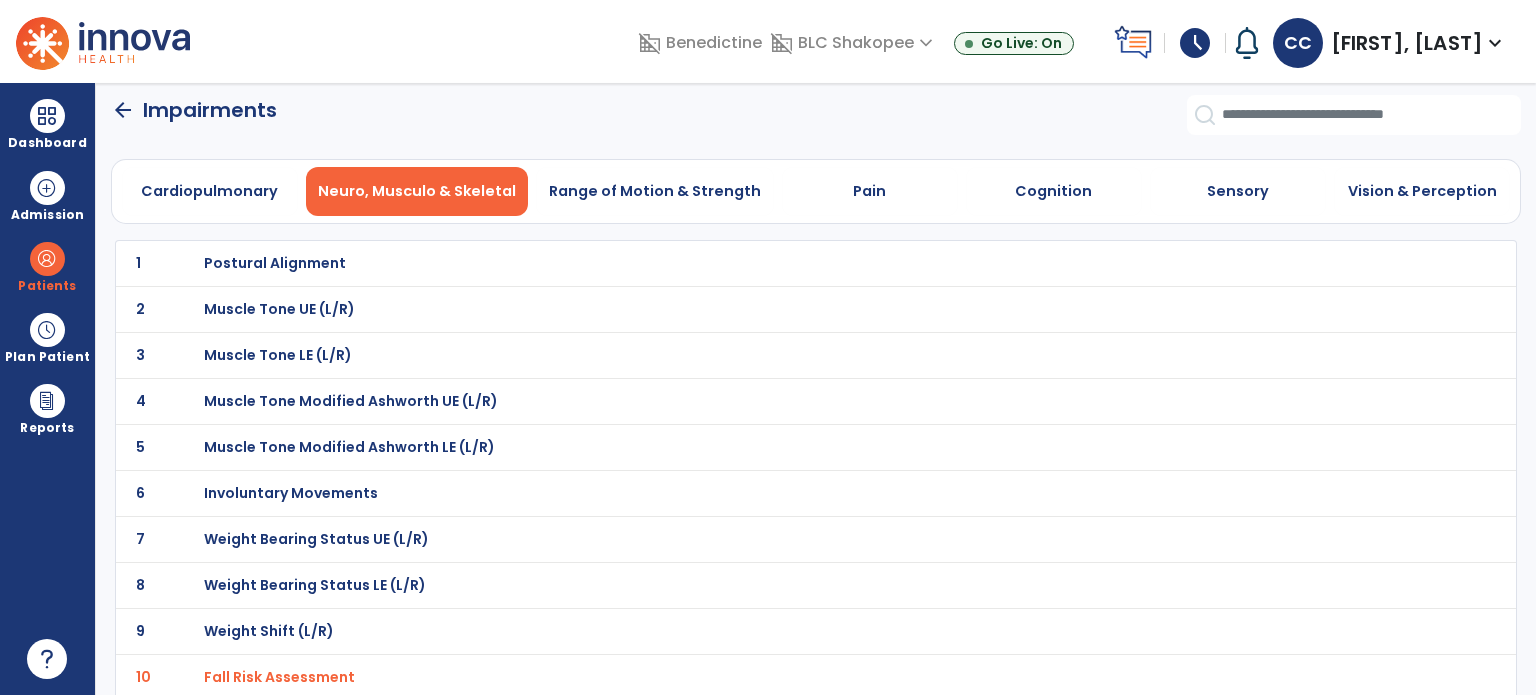 scroll, scrollTop: 0, scrollLeft: 0, axis: both 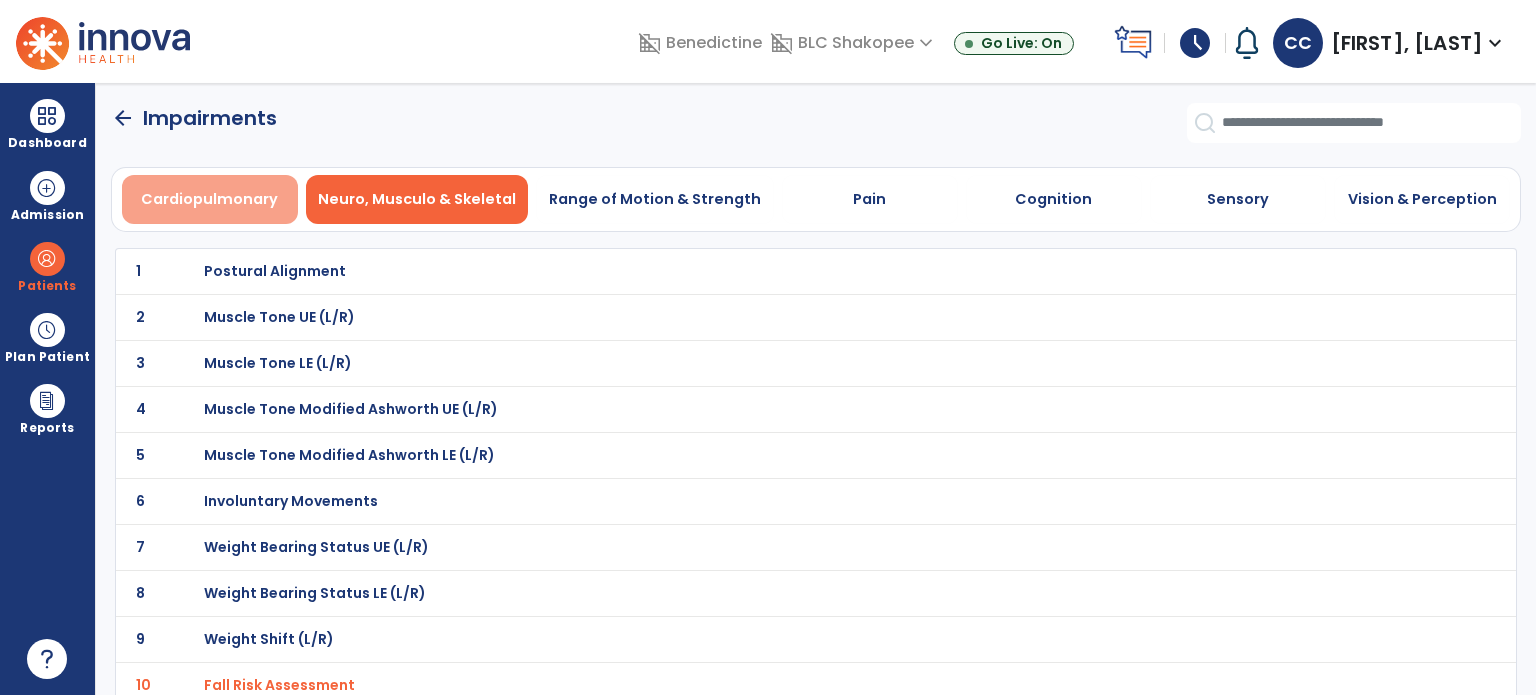 click on "Cardiopulmonary" at bounding box center (210, 199) 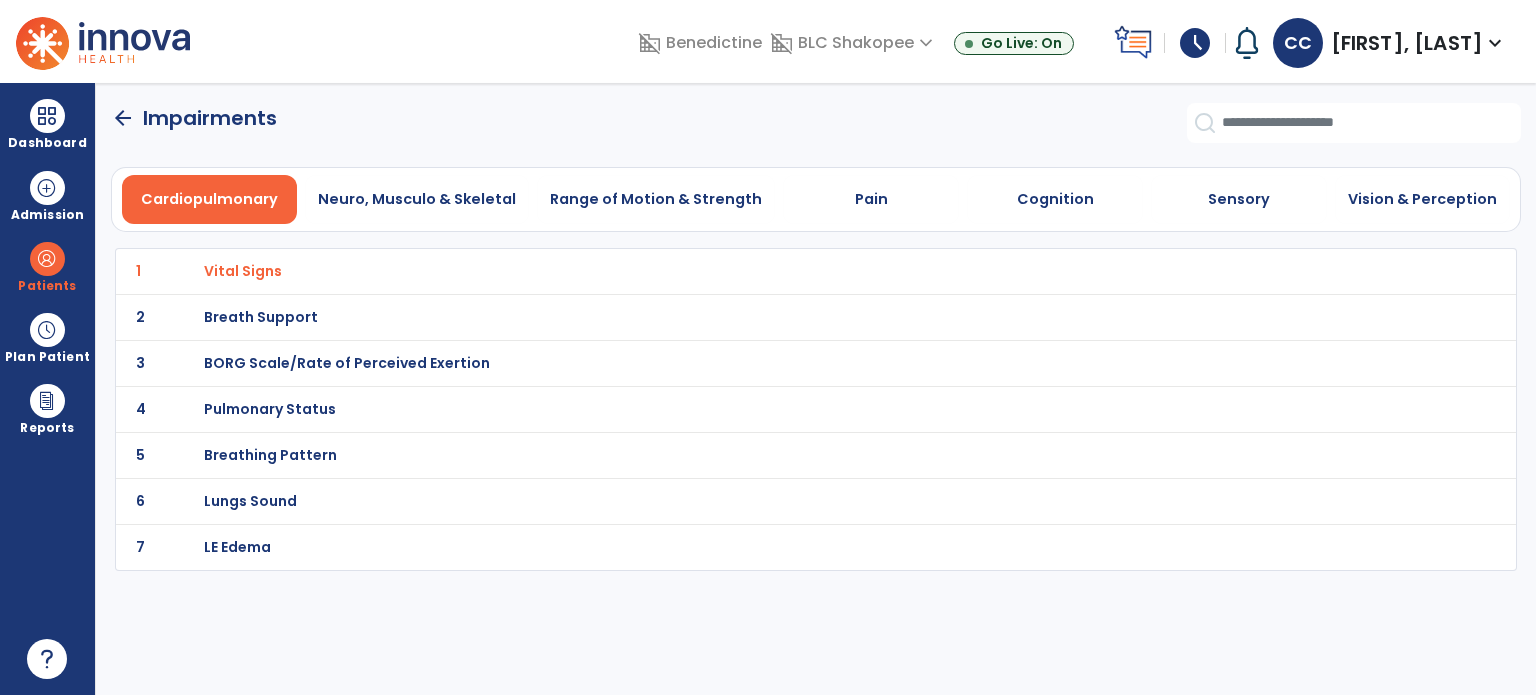 click on "arrow_back" 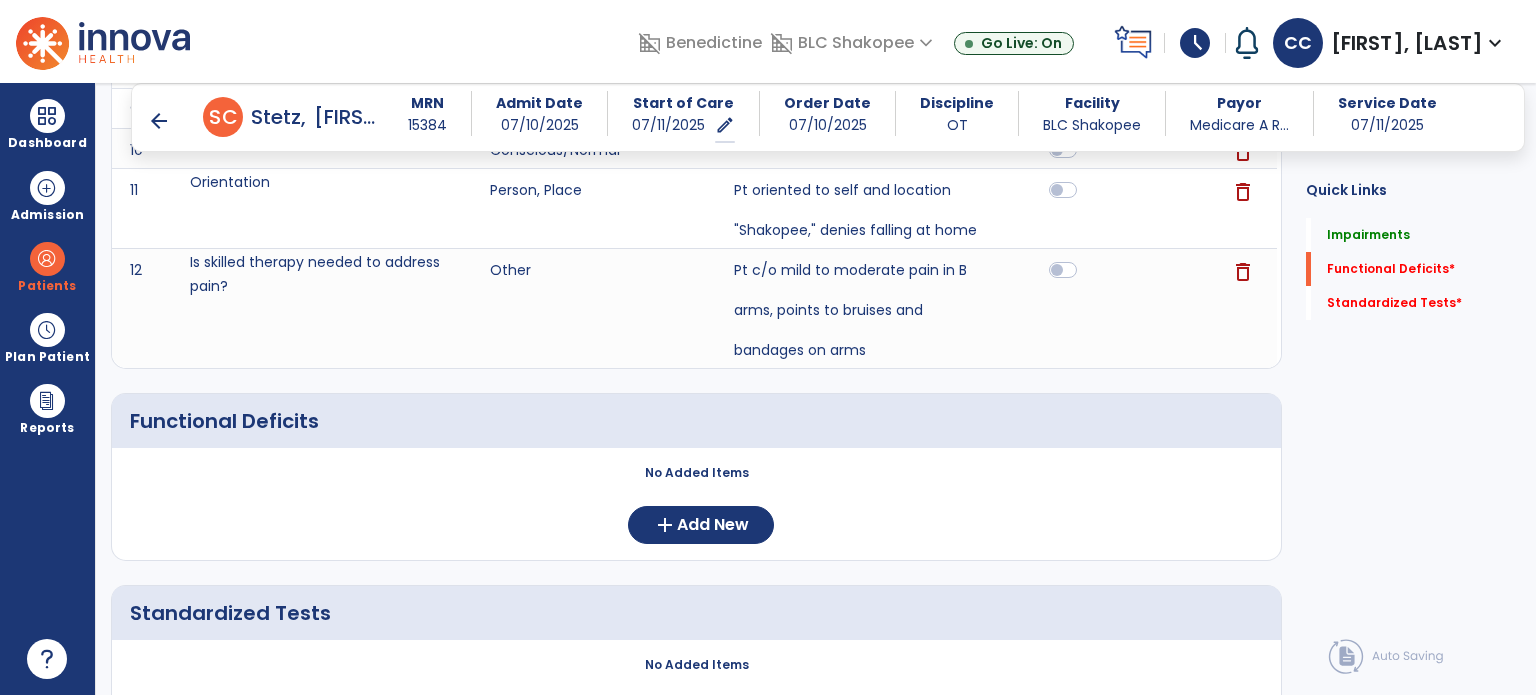 scroll, scrollTop: 1352, scrollLeft: 0, axis: vertical 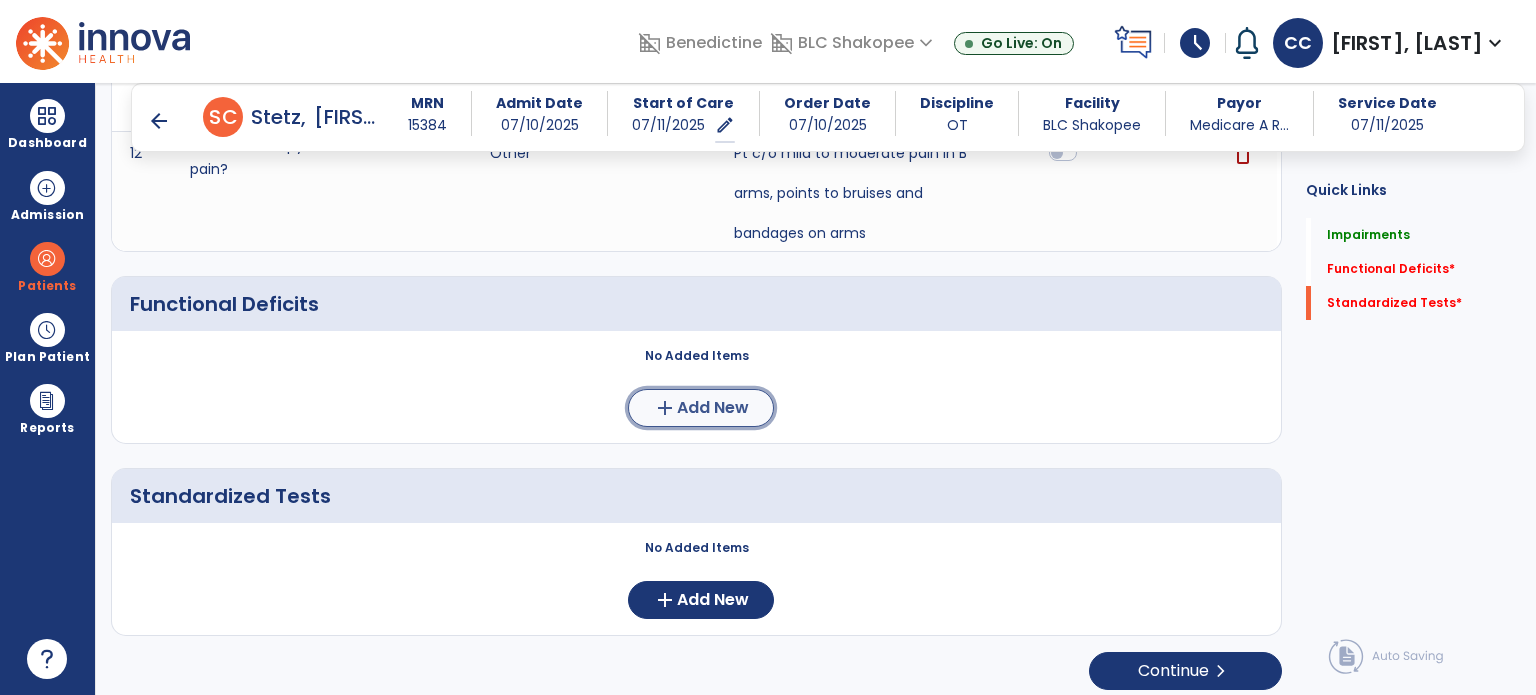 click on "Add New" 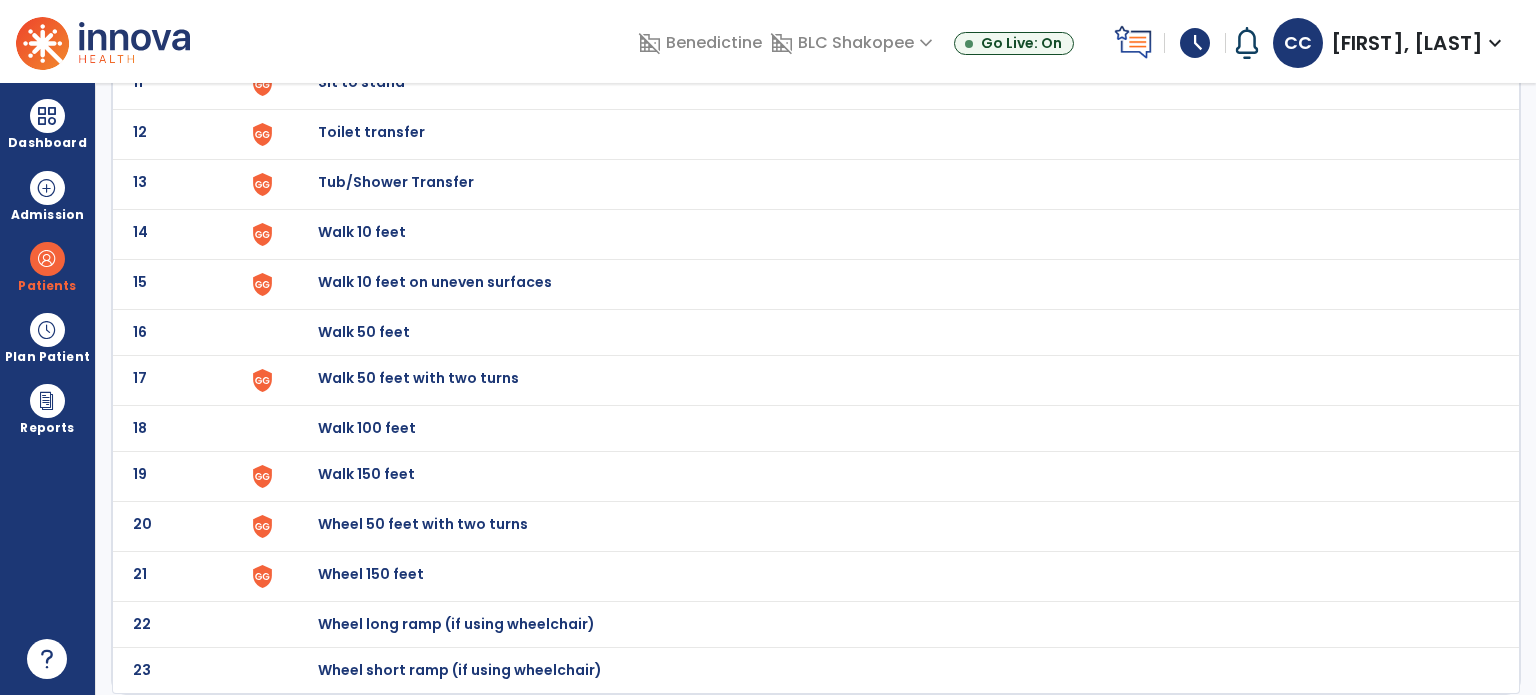 scroll, scrollTop: 0, scrollLeft: 0, axis: both 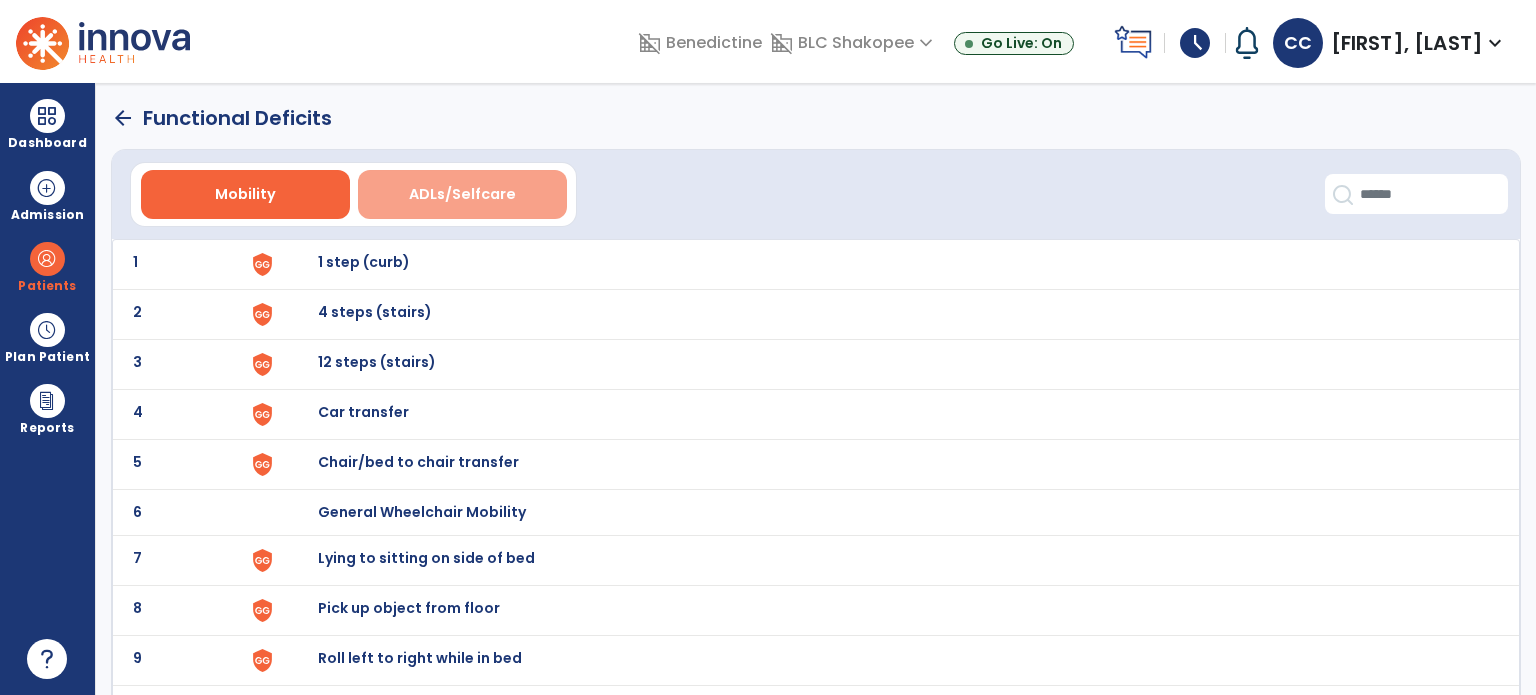 click on "ADLs/Selfcare" at bounding box center [462, 194] 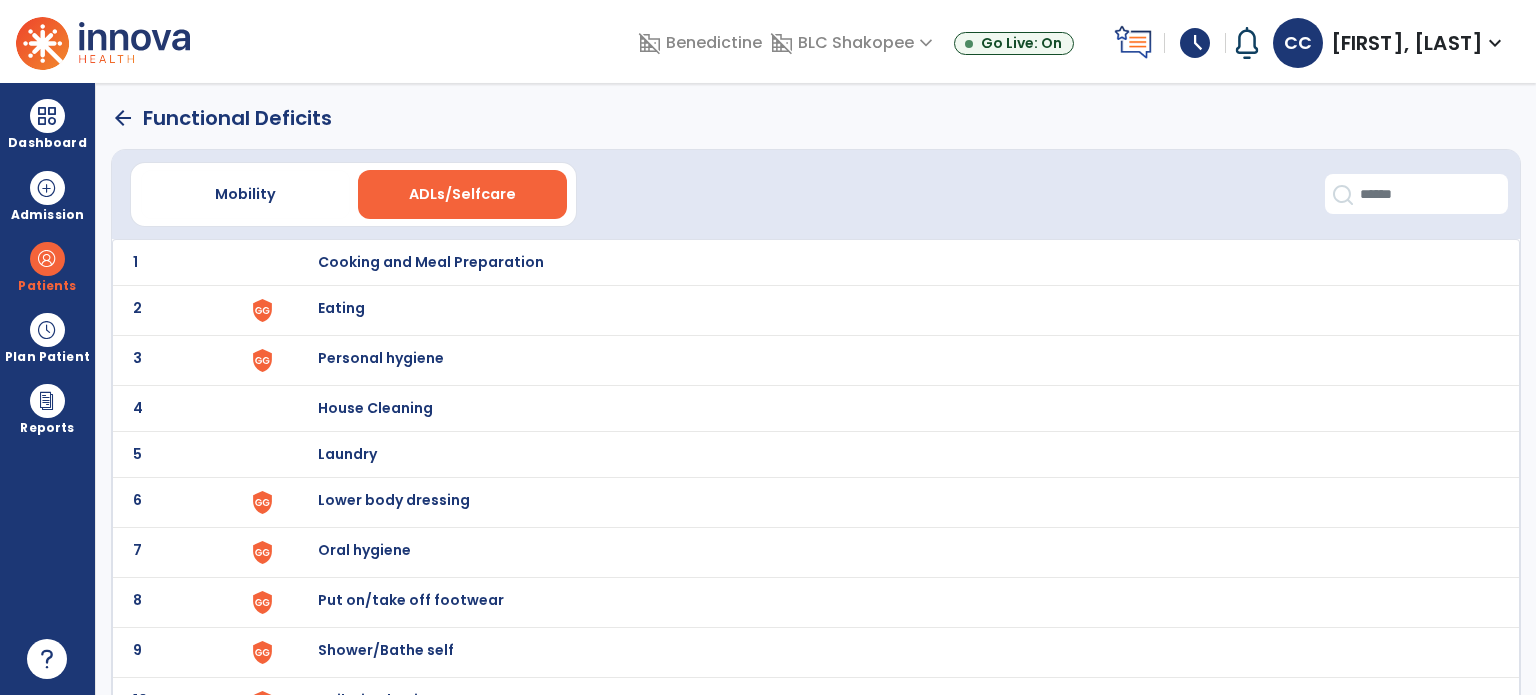 click on "Eating" at bounding box center (431, 262) 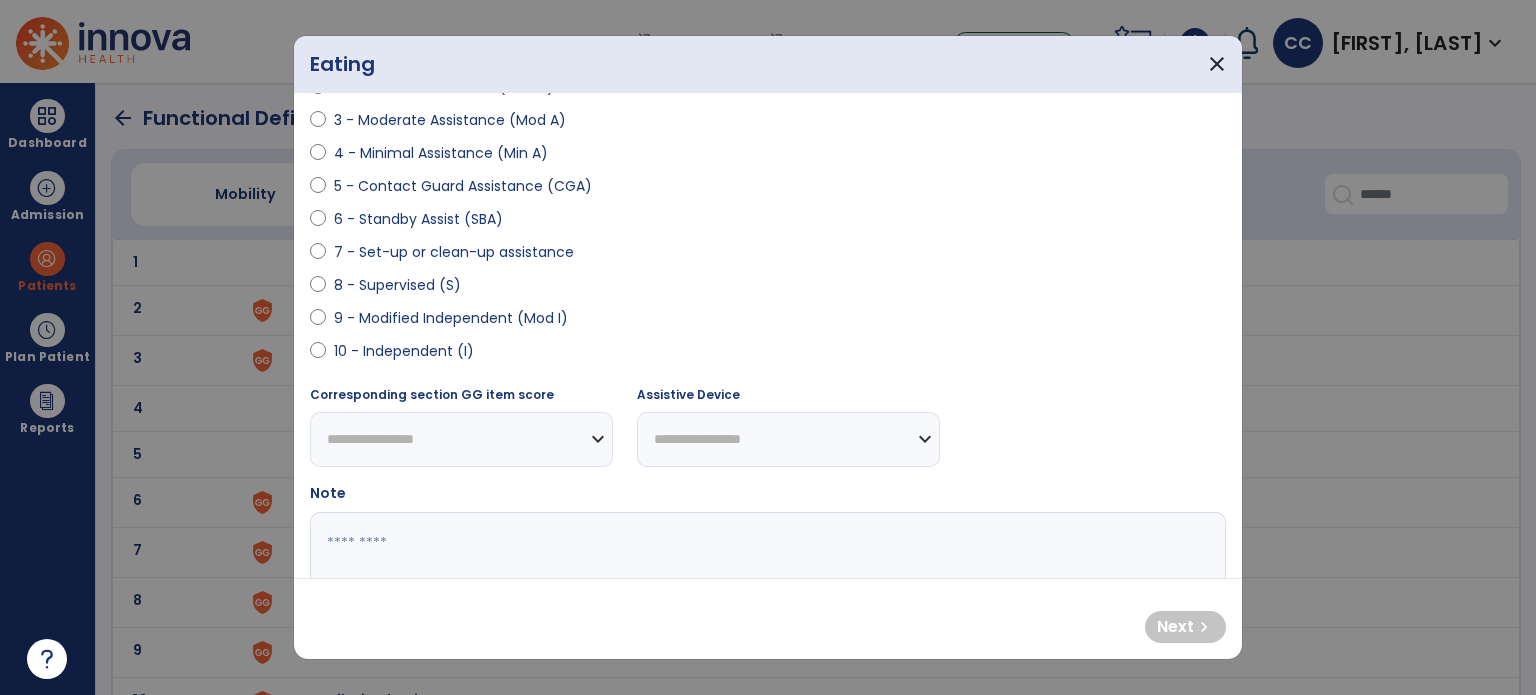 scroll, scrollTop: 334, scrollLeft: 0, axis: vertical 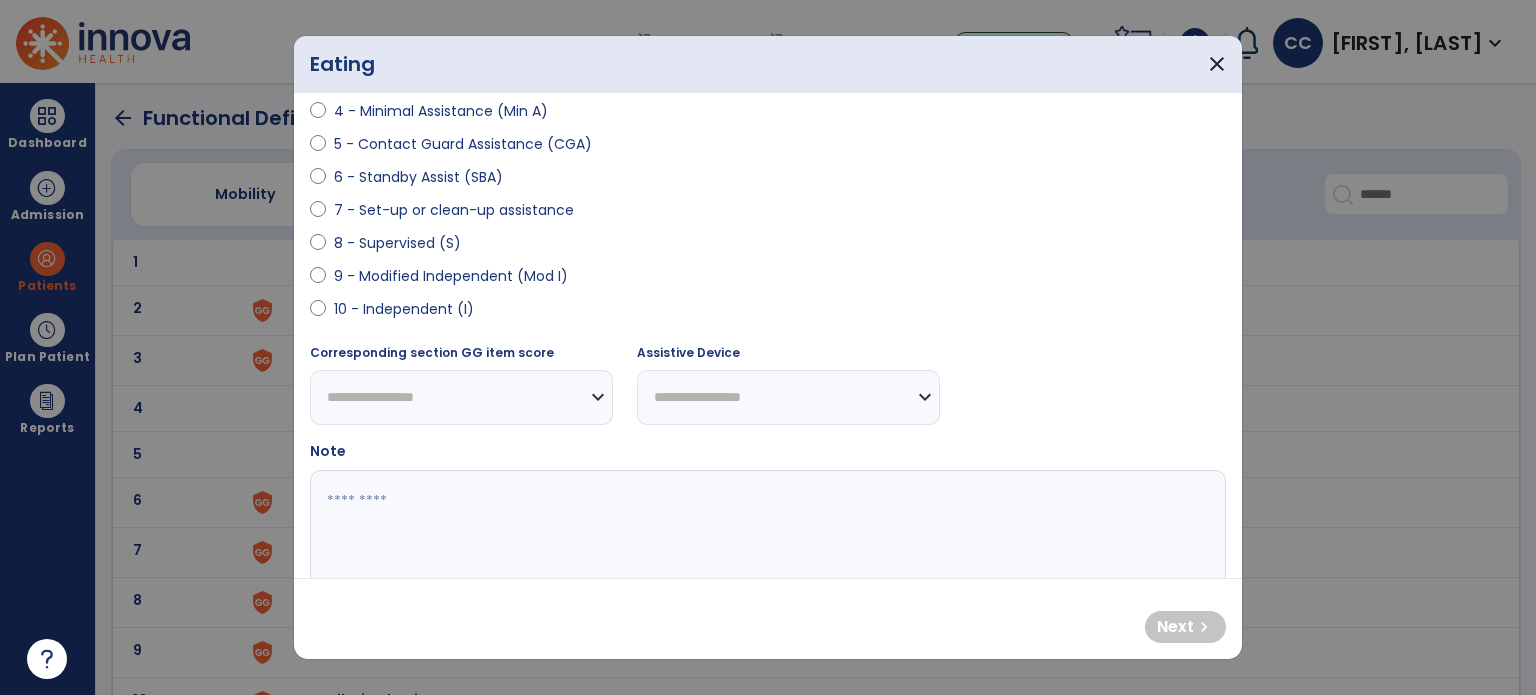 select on "**********" 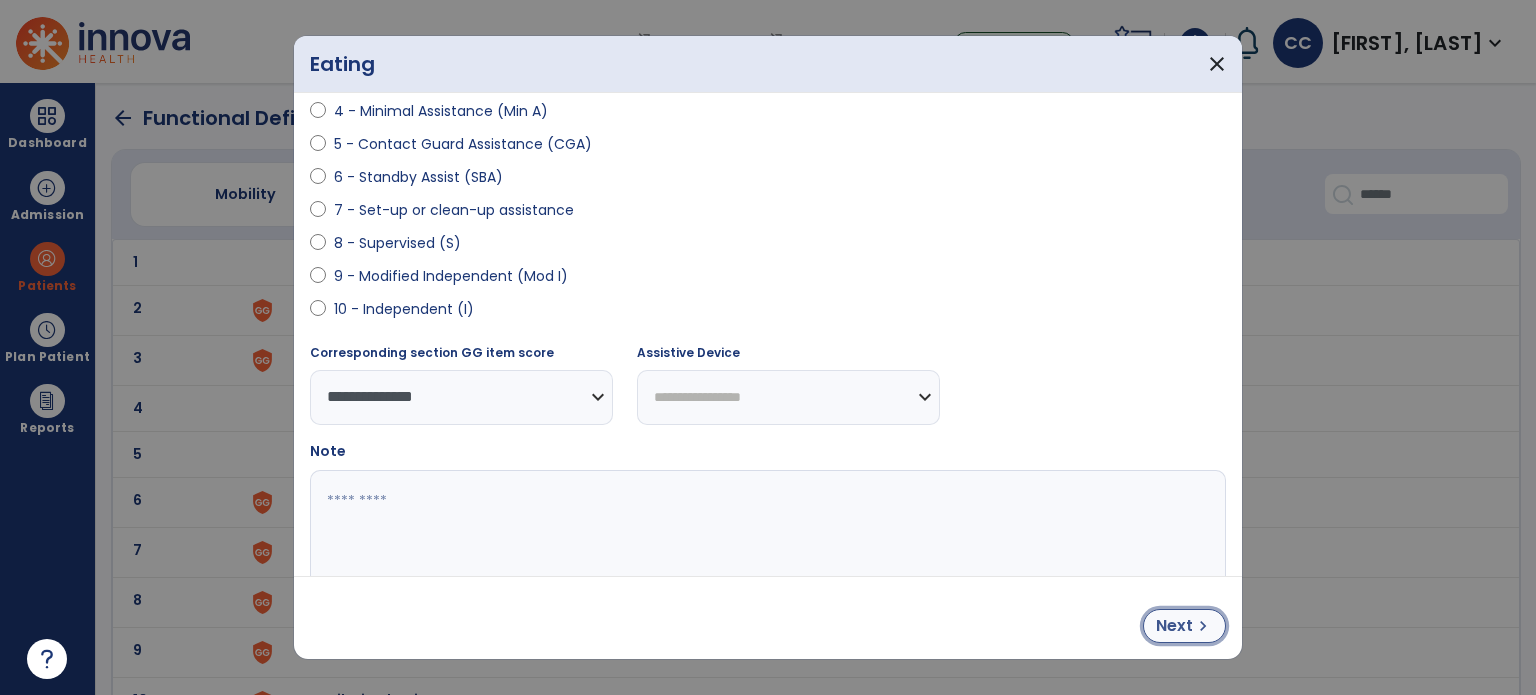 click on "Next" at bounding box center (1174, 626) 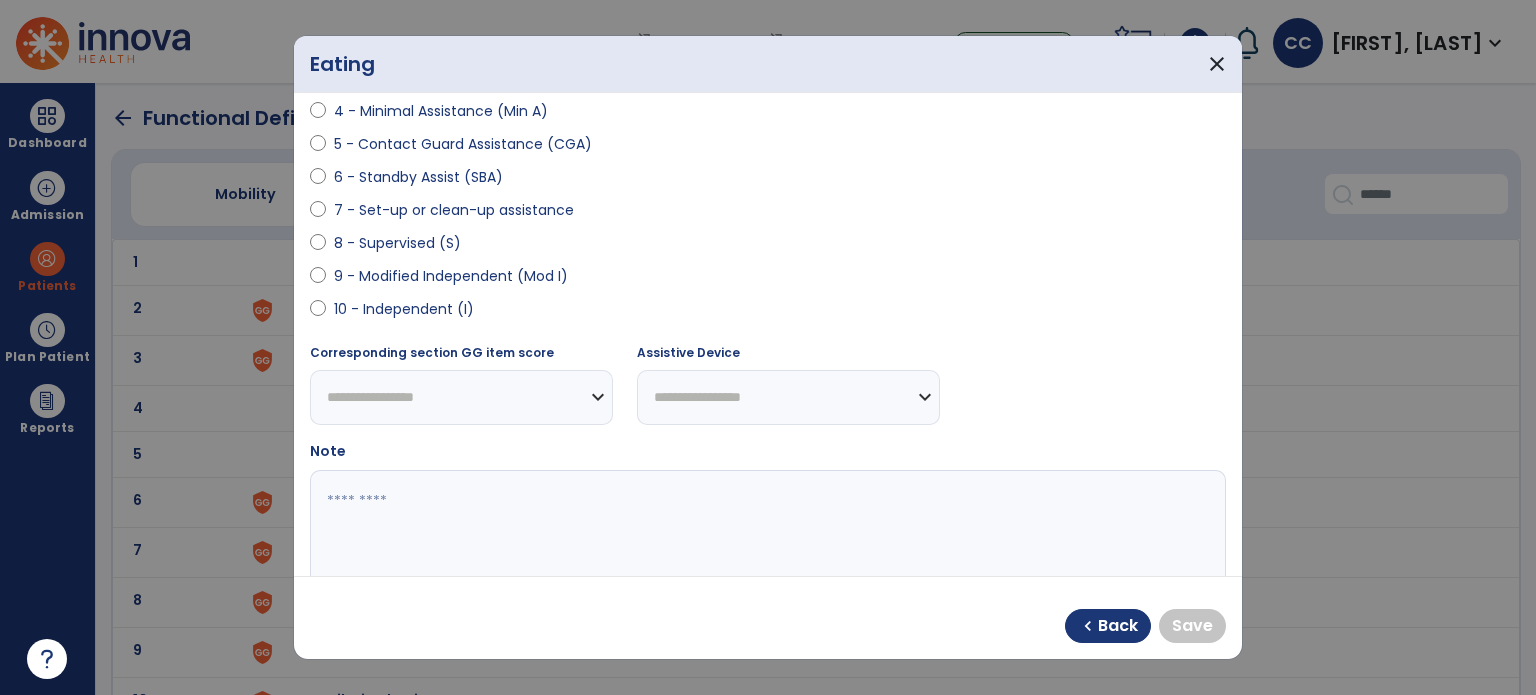 select on "**********" 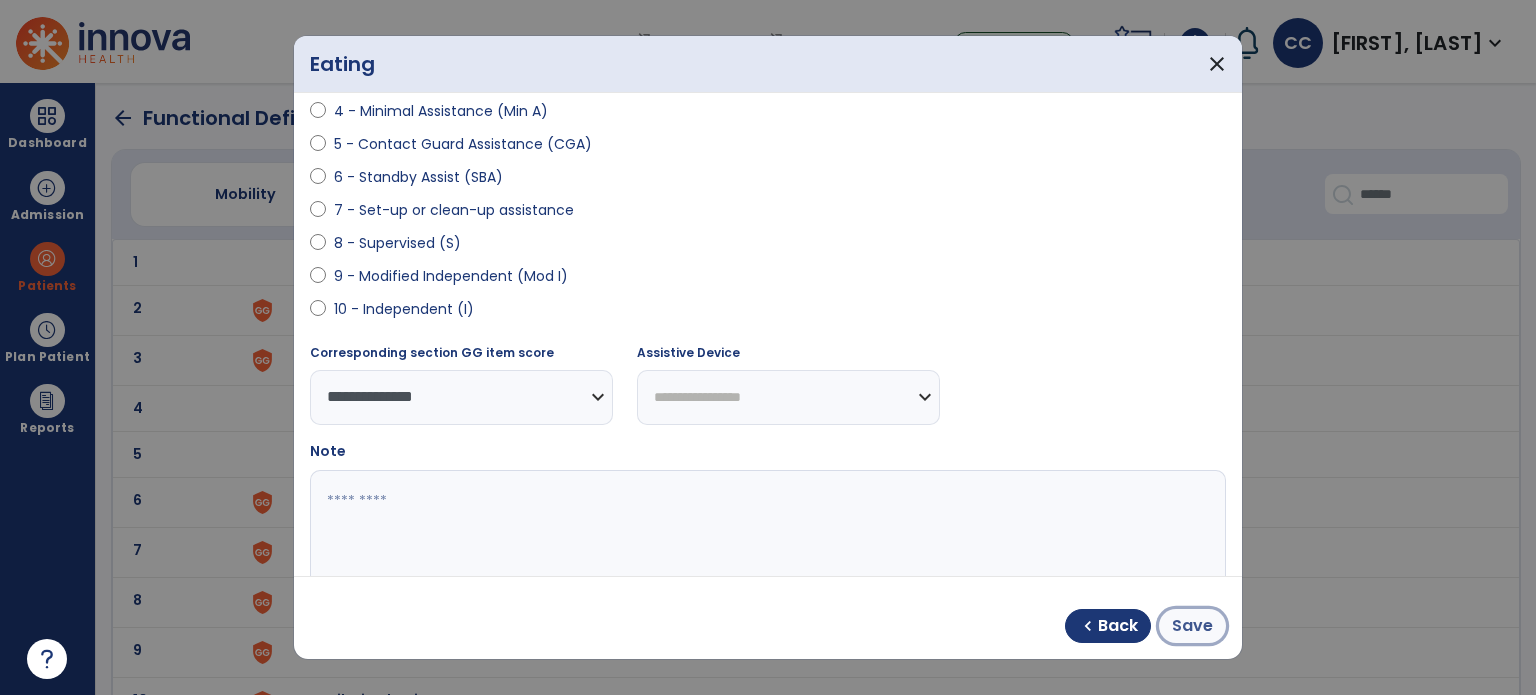 click on "Save" at bounding box center [1192, 626] 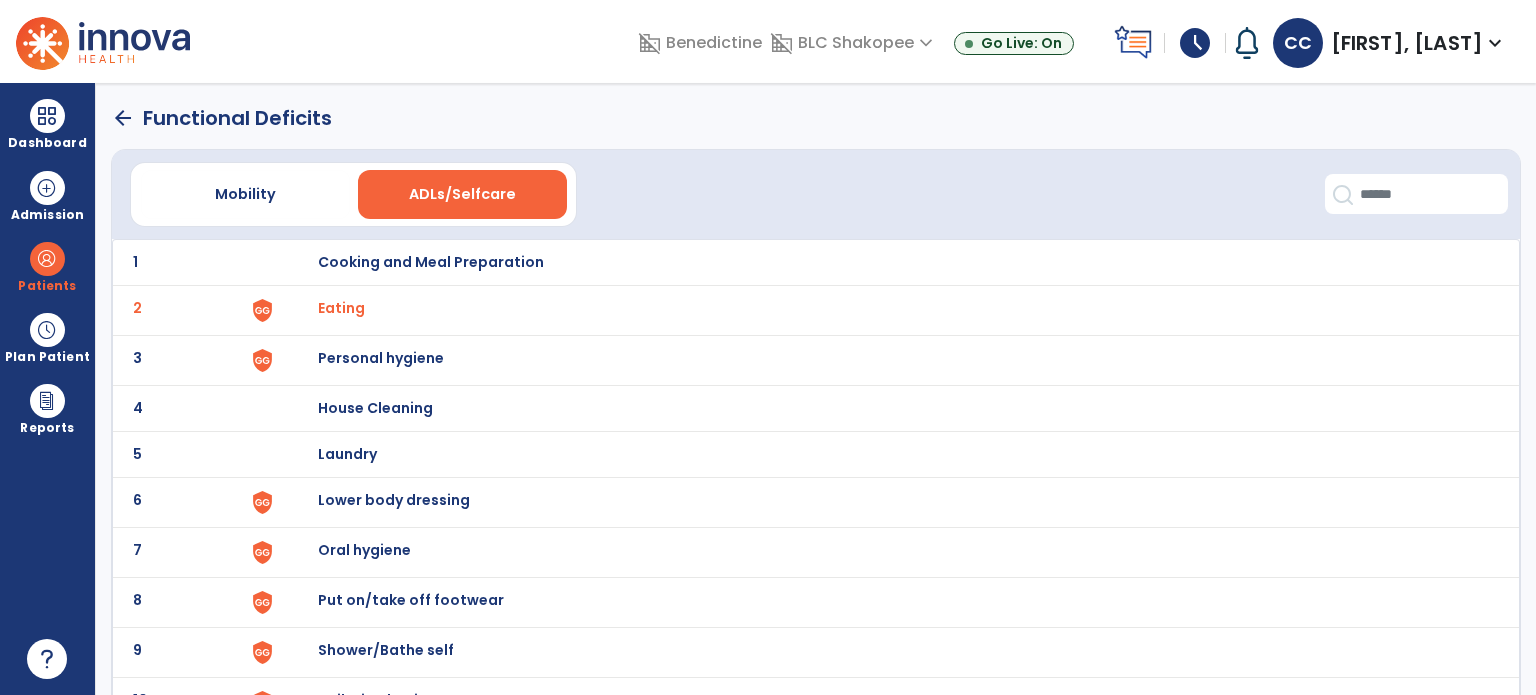 click on "Personal hygiene" at bounding box center [431, 262] 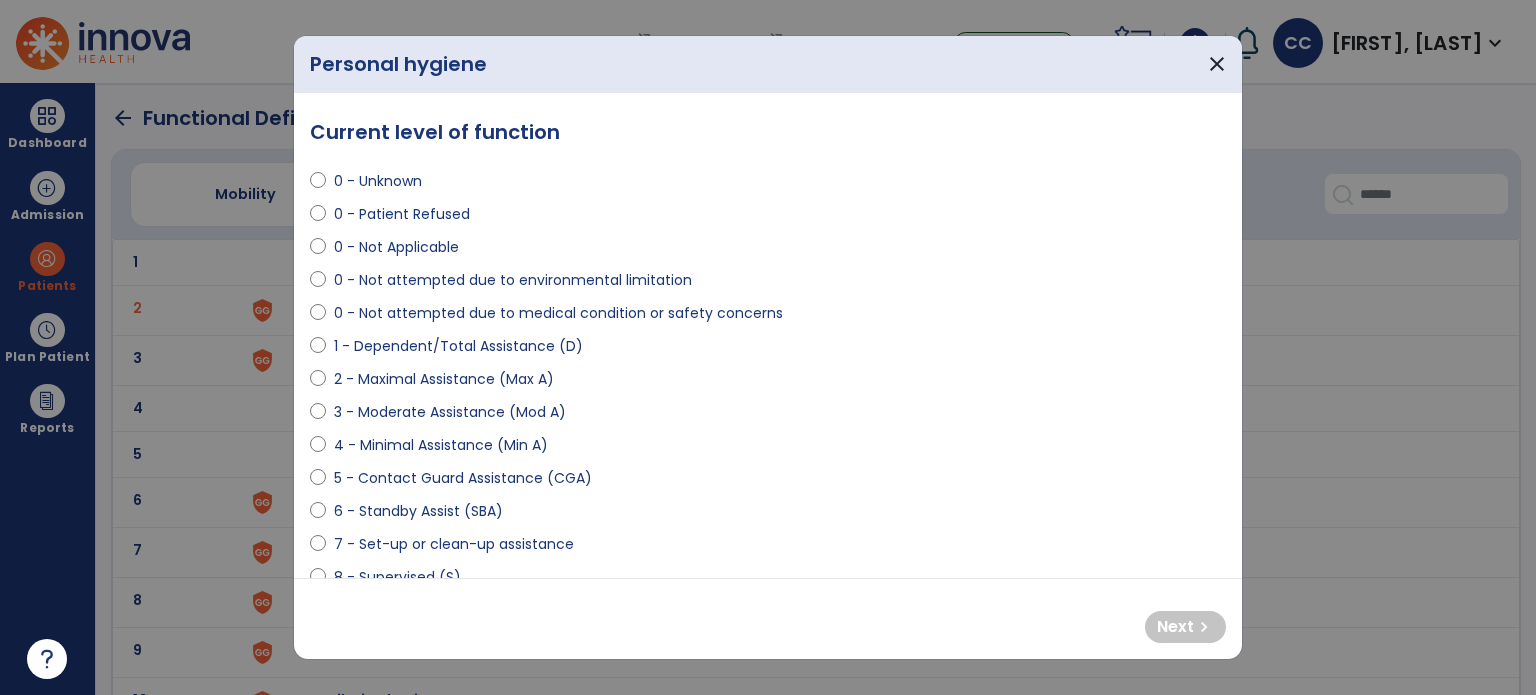 select on "**********" 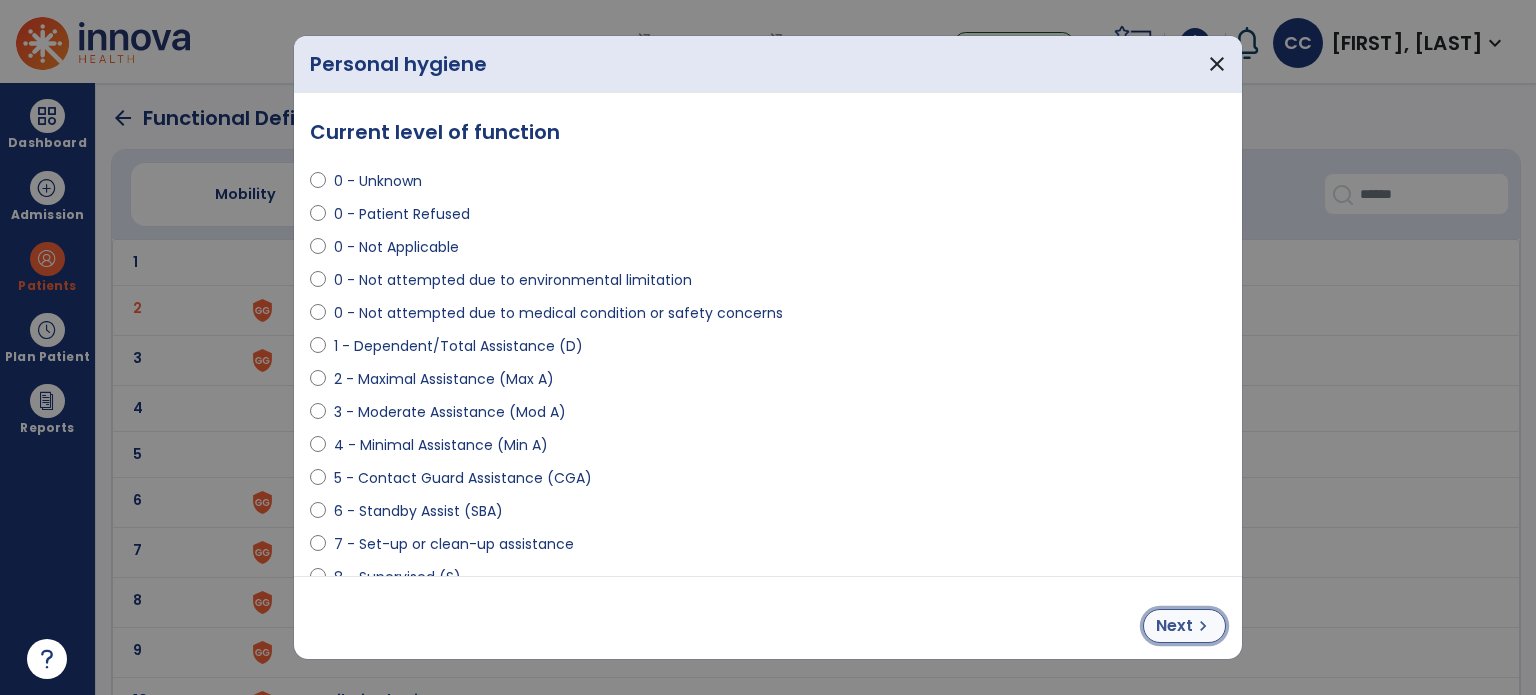 click on "chevron_right" at bounding box center [1203, 626] 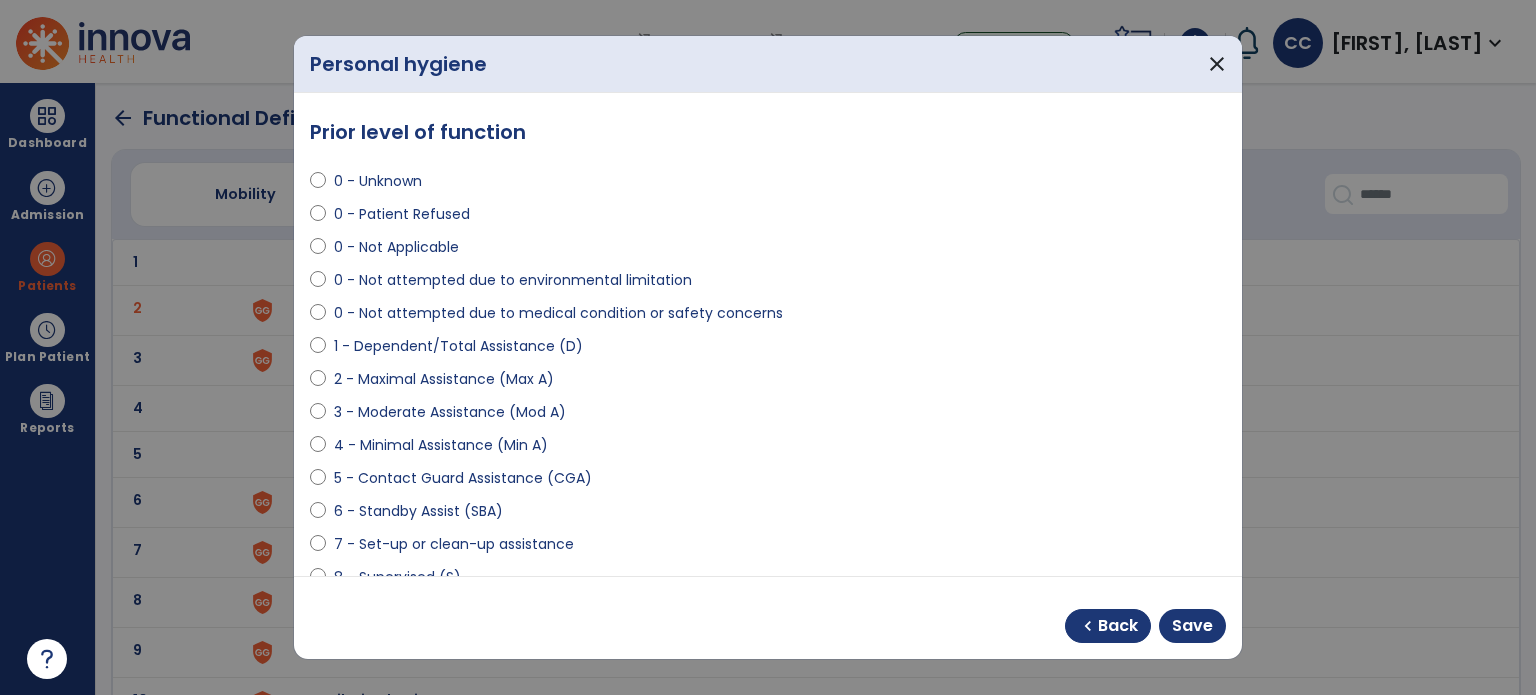 select on "**********" 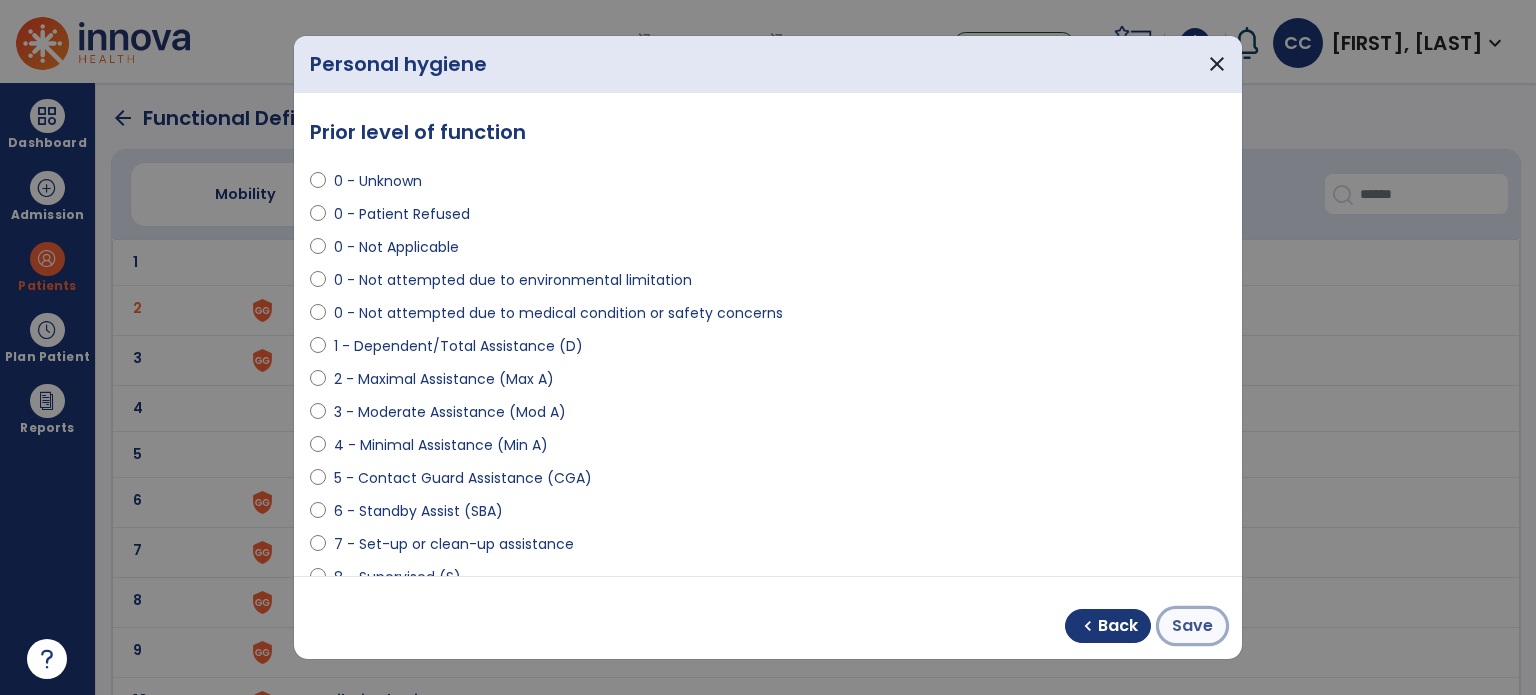 click on "Save" at bounding box center [1192, 626] 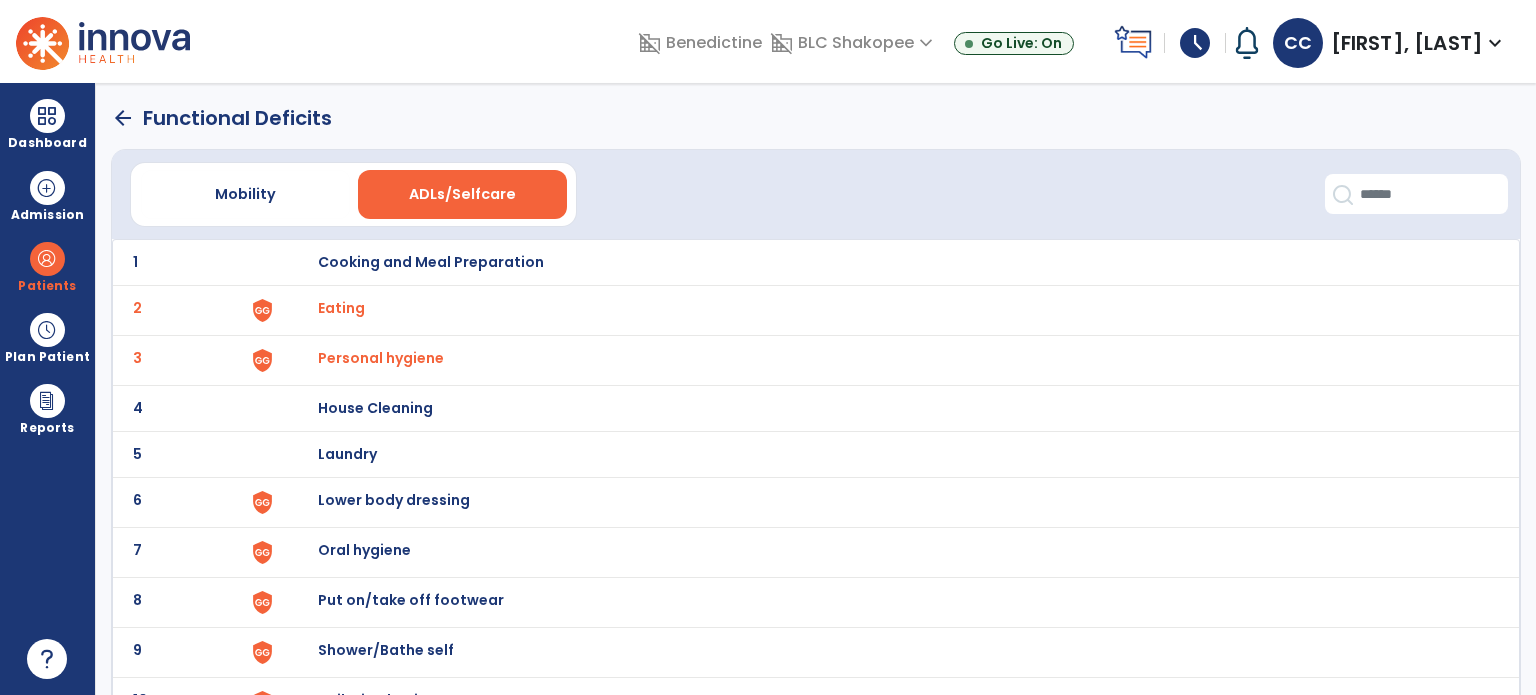 scroll, scrollTop: 172, scrollLeft: 0, axis: vertical 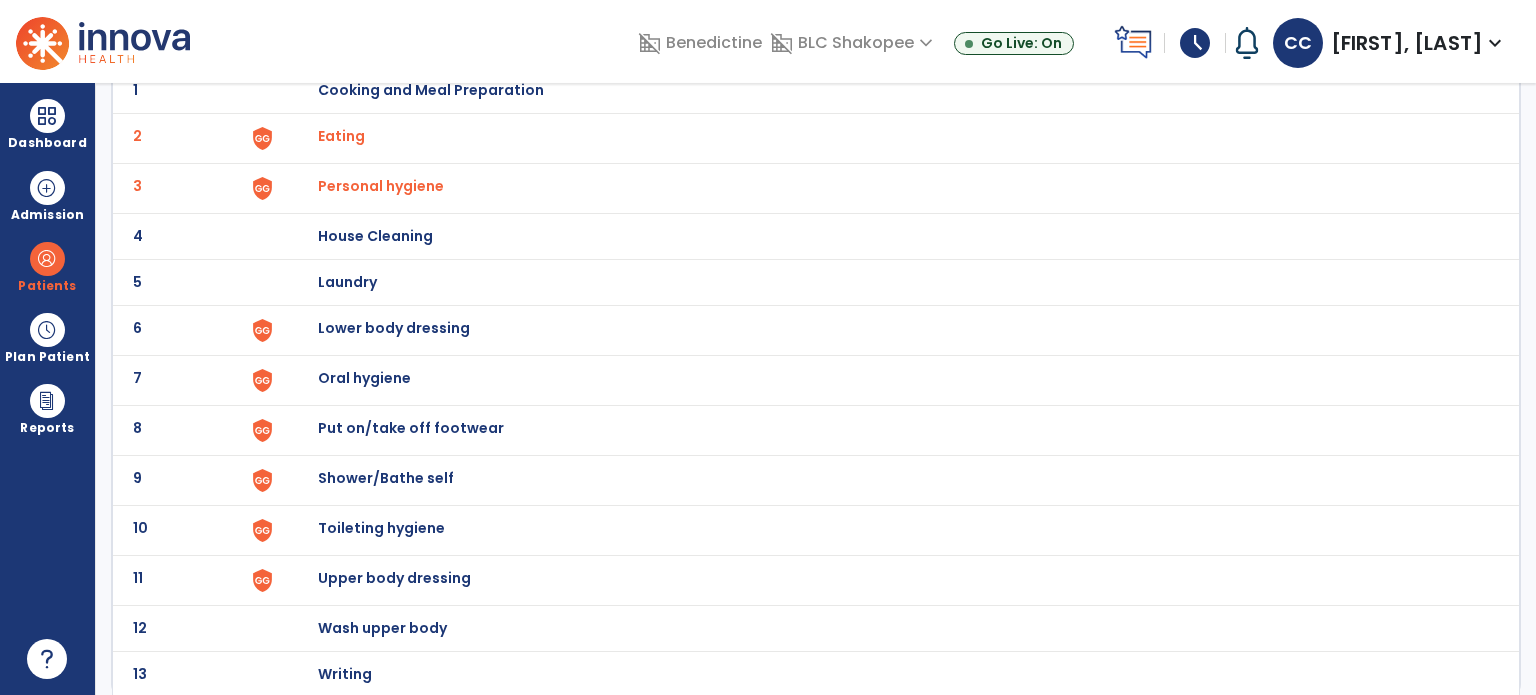 click on "Lower body dressing" at bounding box center [431, 90] 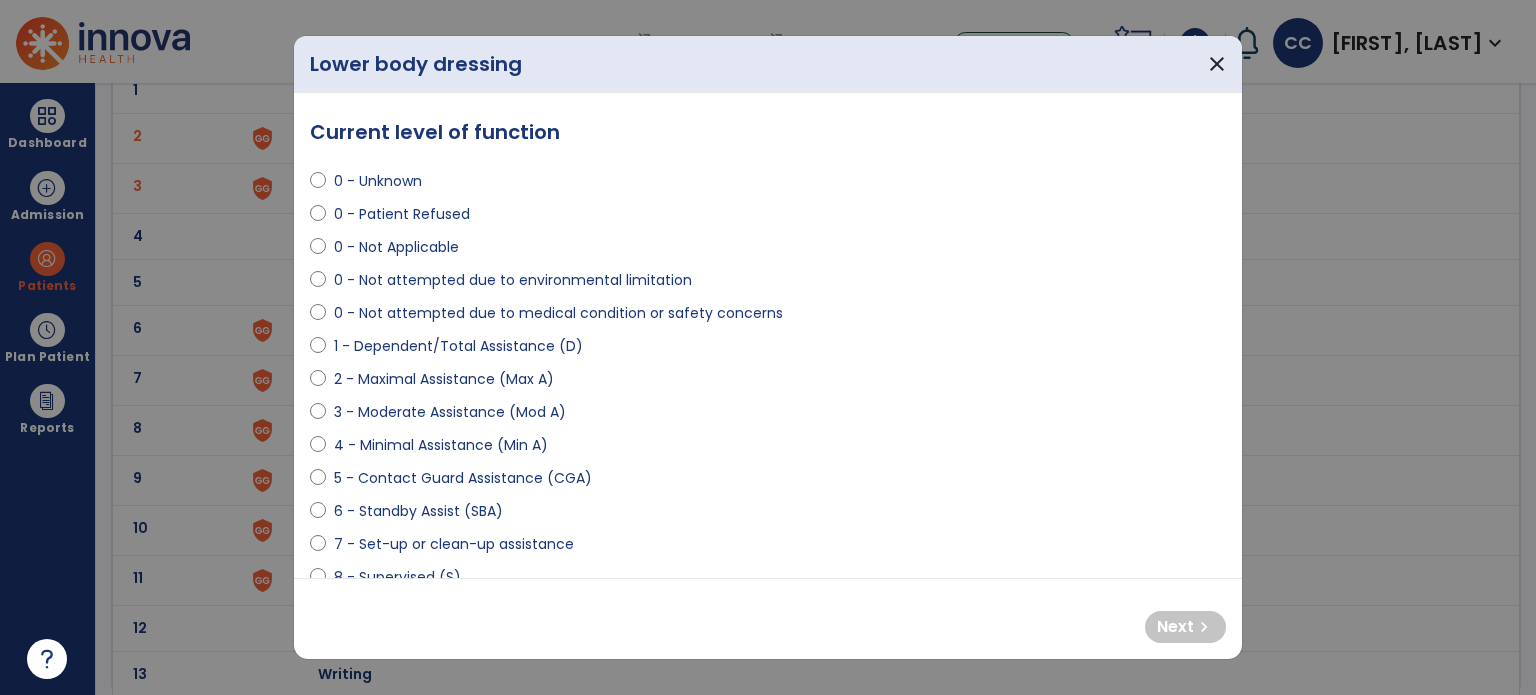 select on "**********" 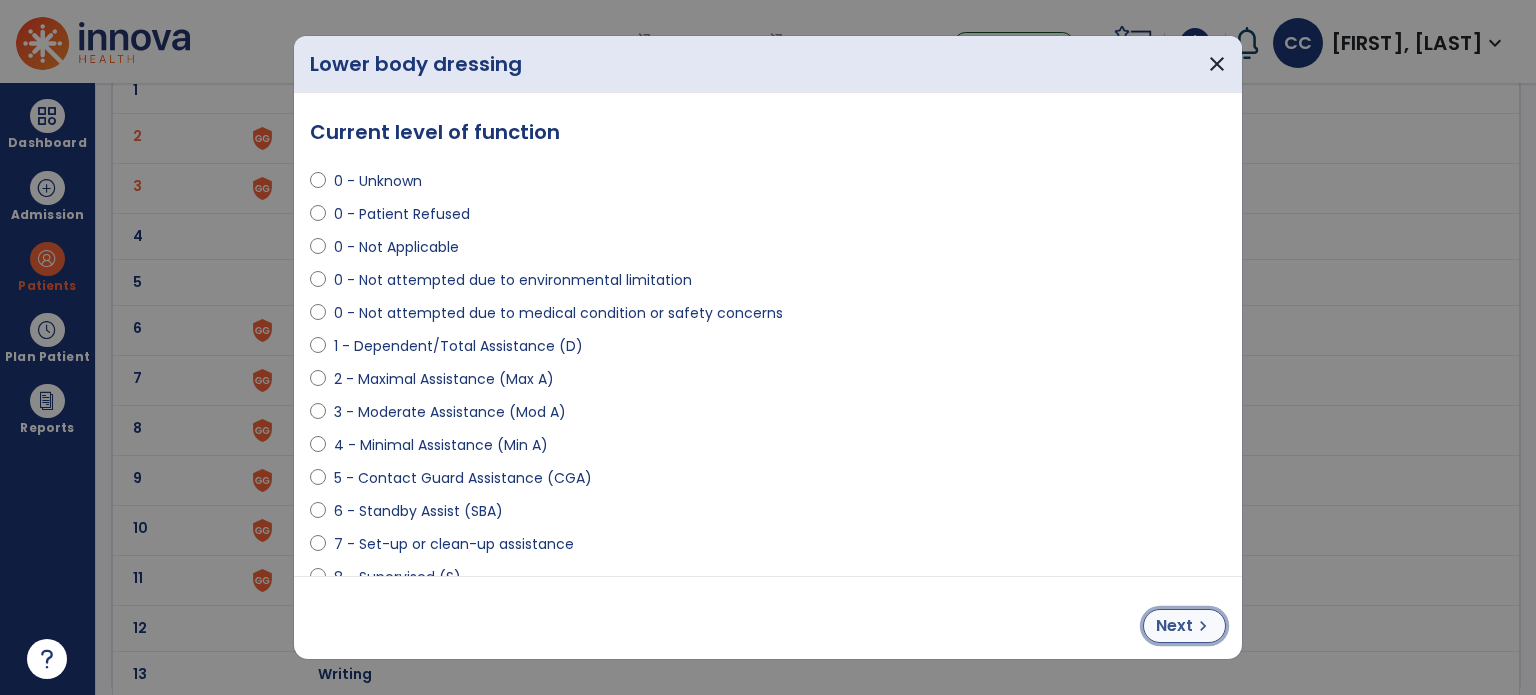 click on "chevron_right" at bounding box center (1203, 626) 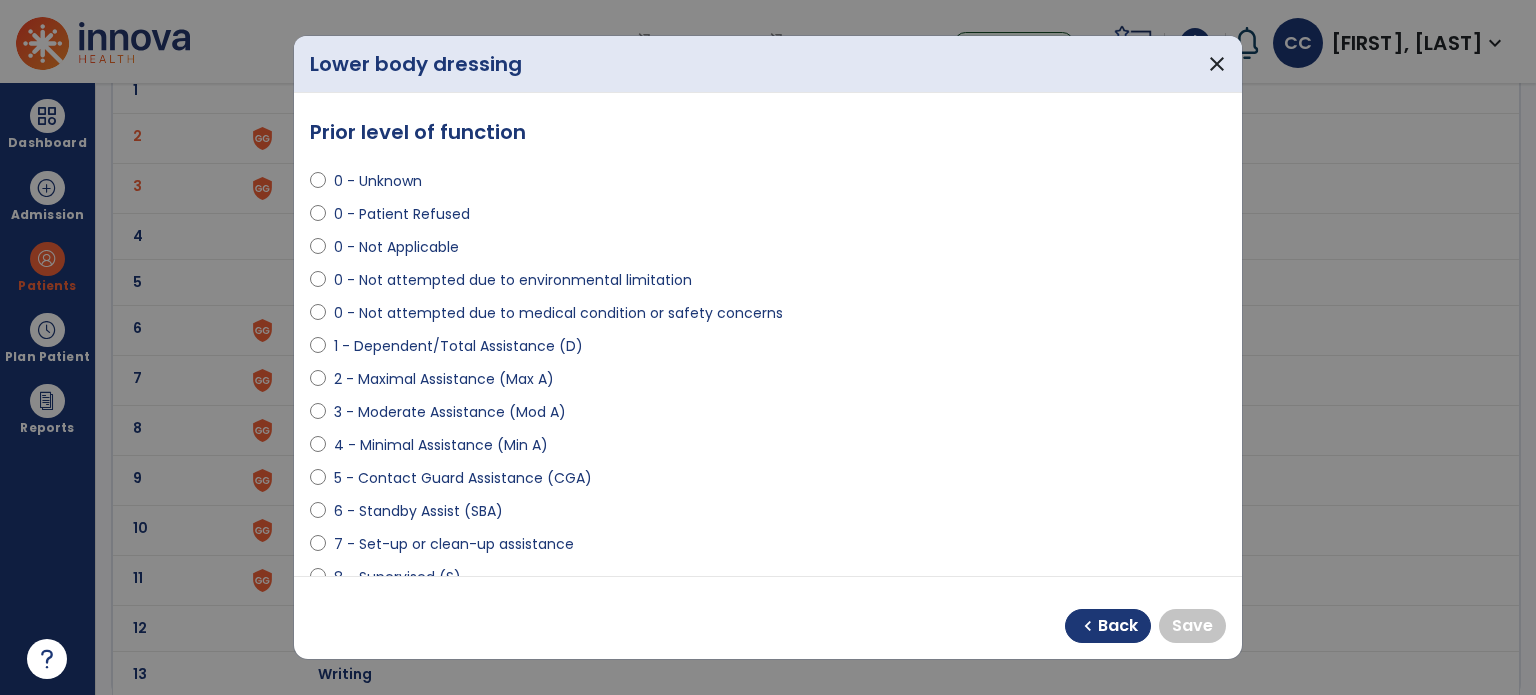 select on "**********" 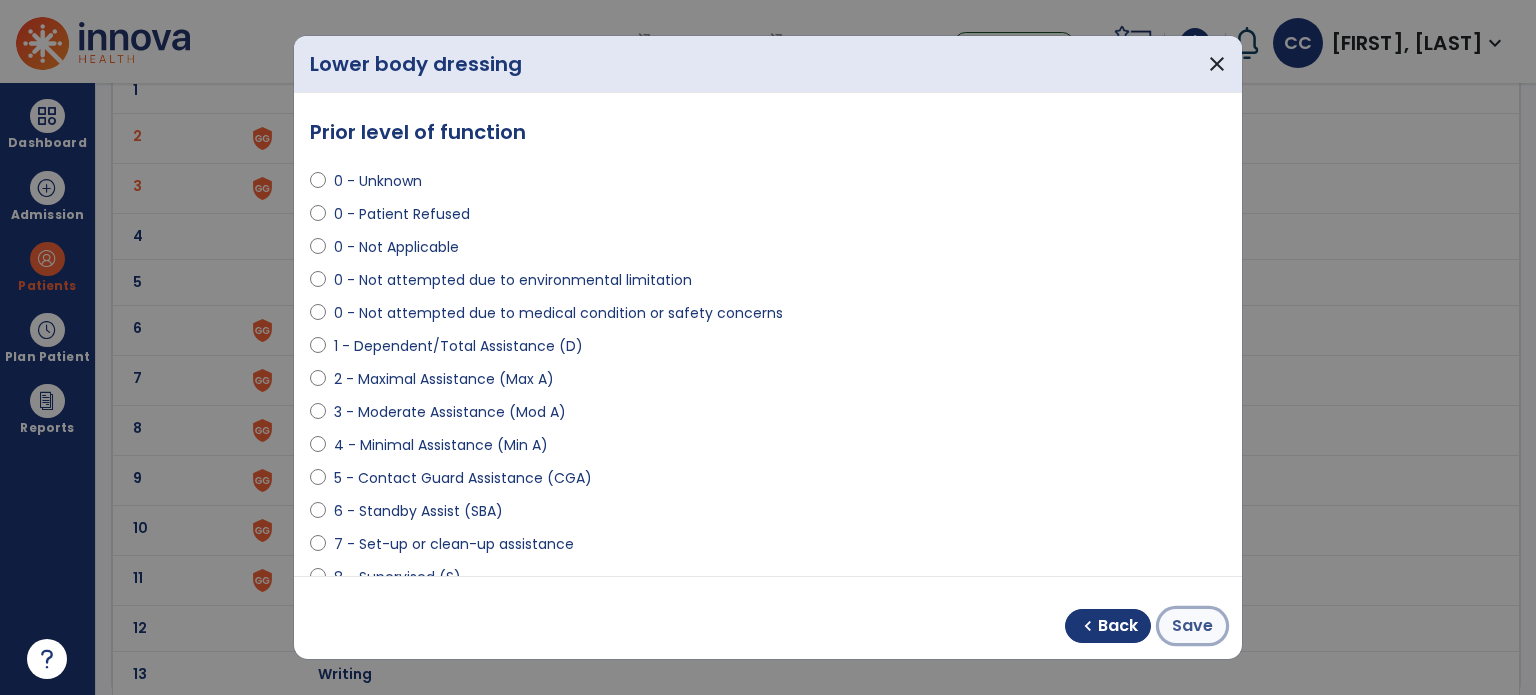 click on "Save" at bounding box center (1192, 626) 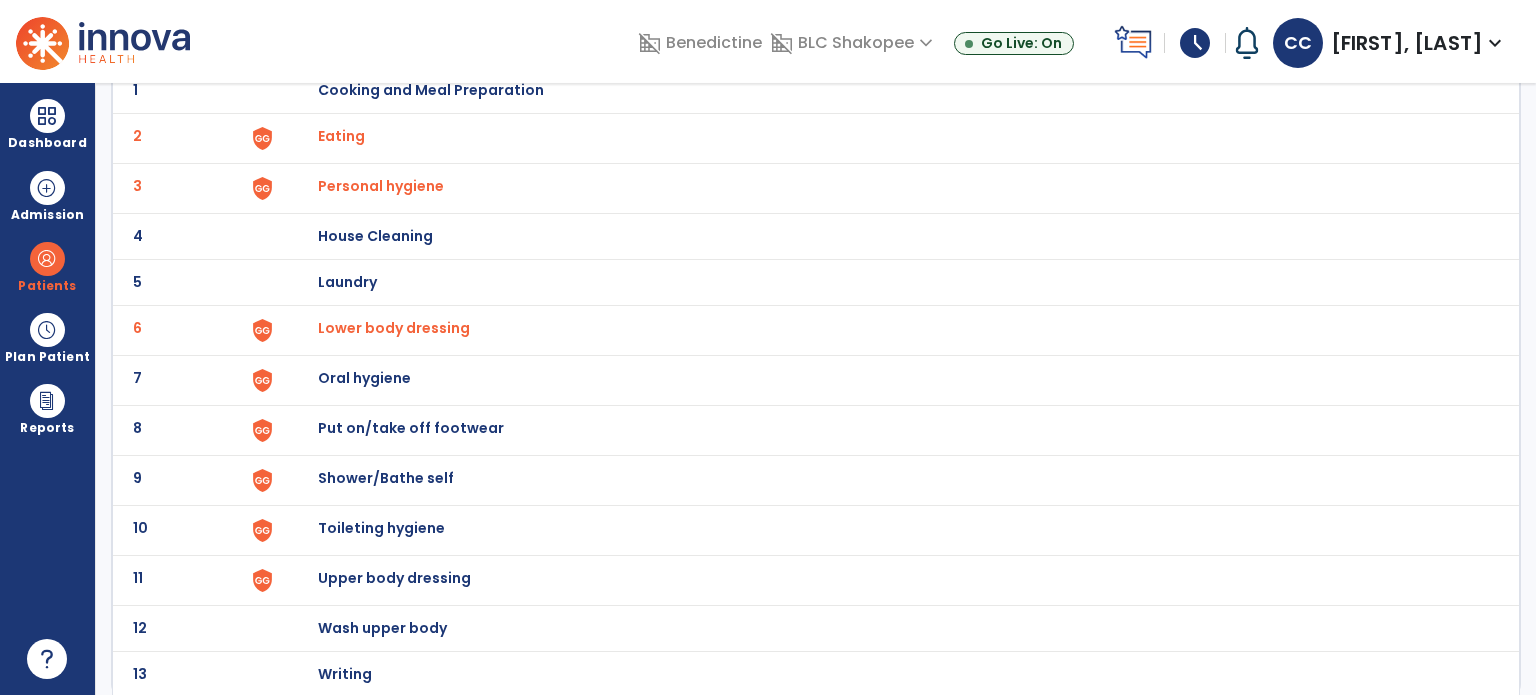 click on "Oral hygiene" at bounding box center (431, 90) 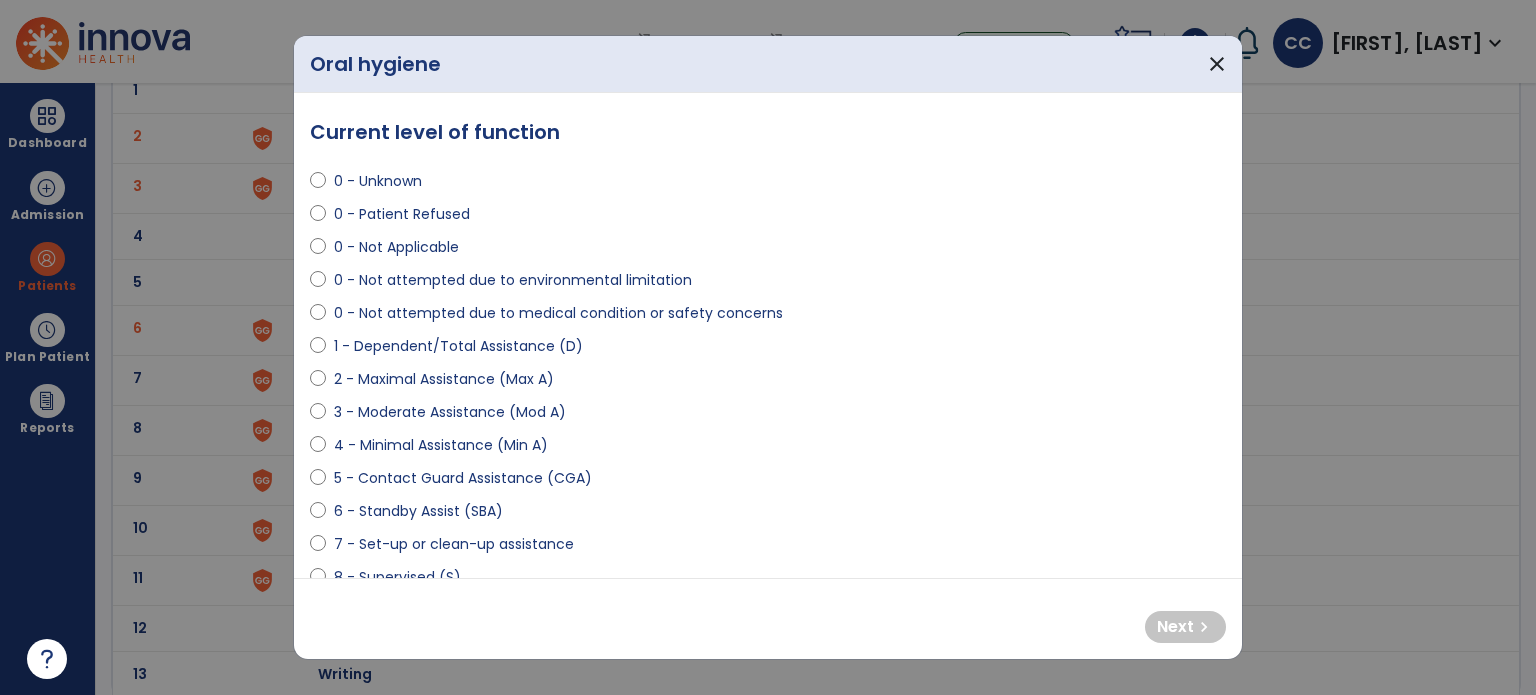 select on "**********" 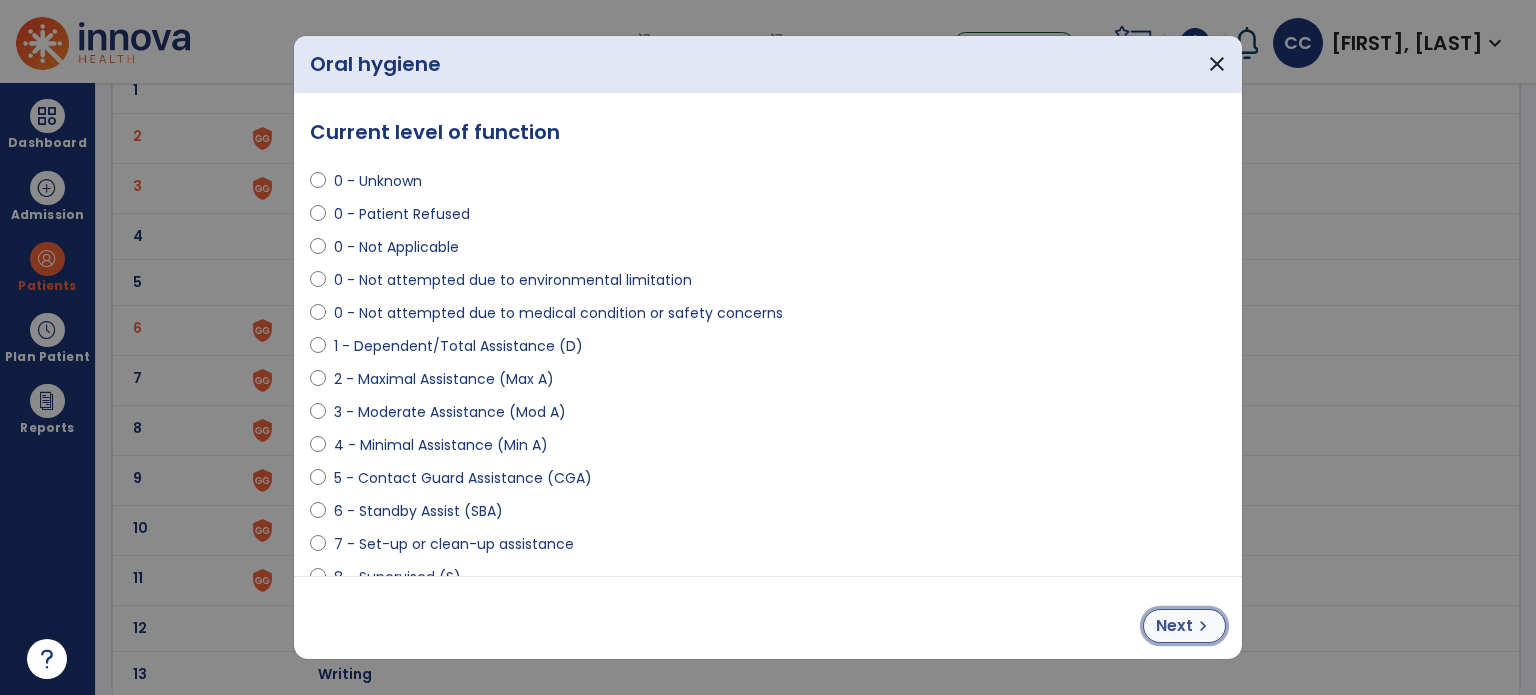 click on "Next" at bounding box center [1174, 626] 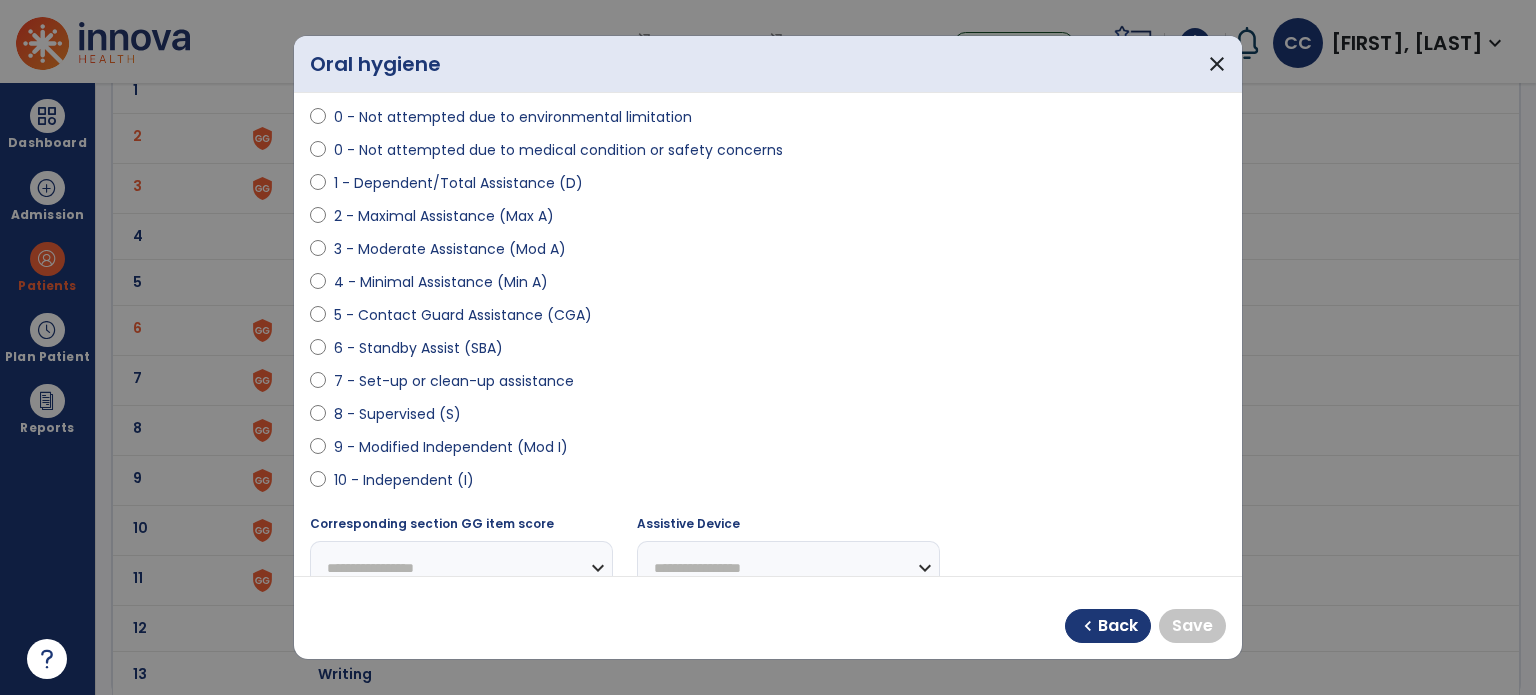 scroll, scrollTop: 175, scrollLeft: 0, axis: vertical 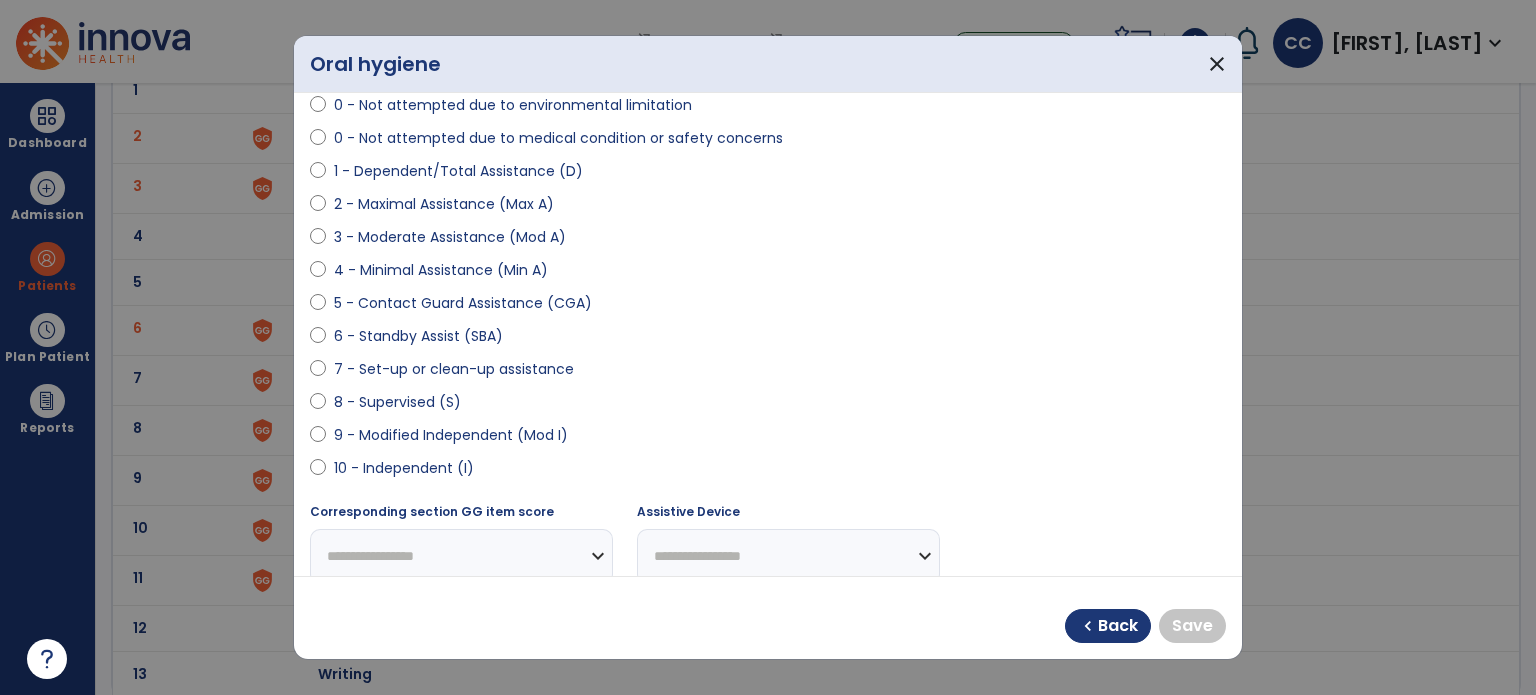 select on "**********" 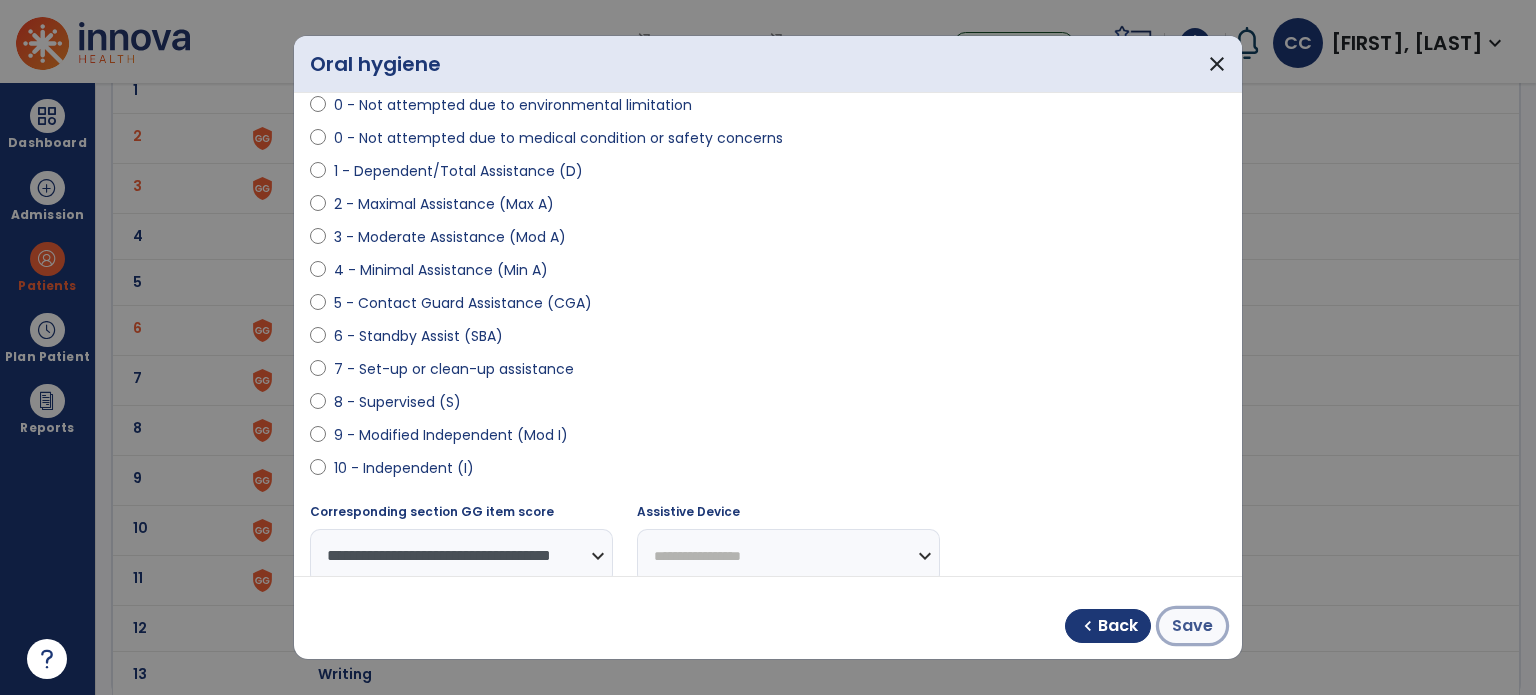 click on "Save" at bounding box center (1192, 626) 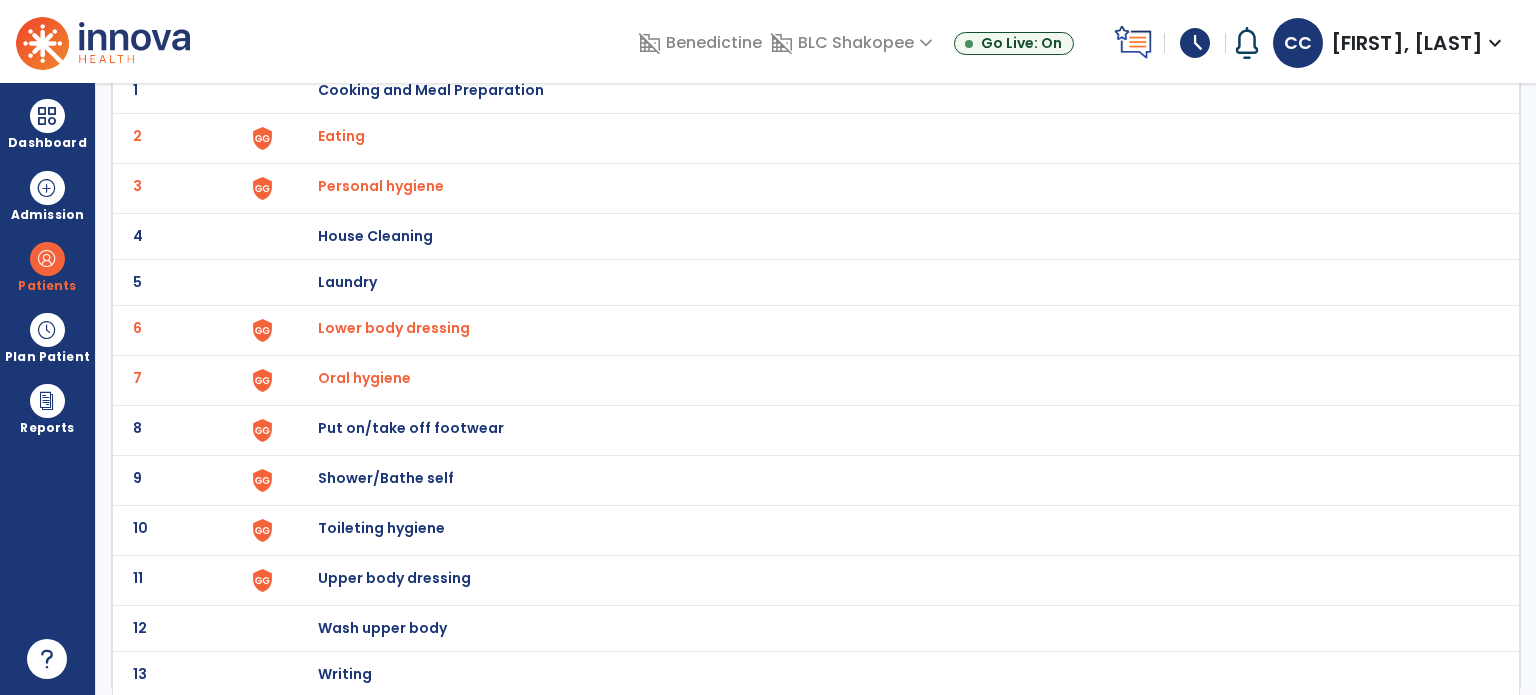 click on "Put on/take off footwear" at bounding box center (888, 90) 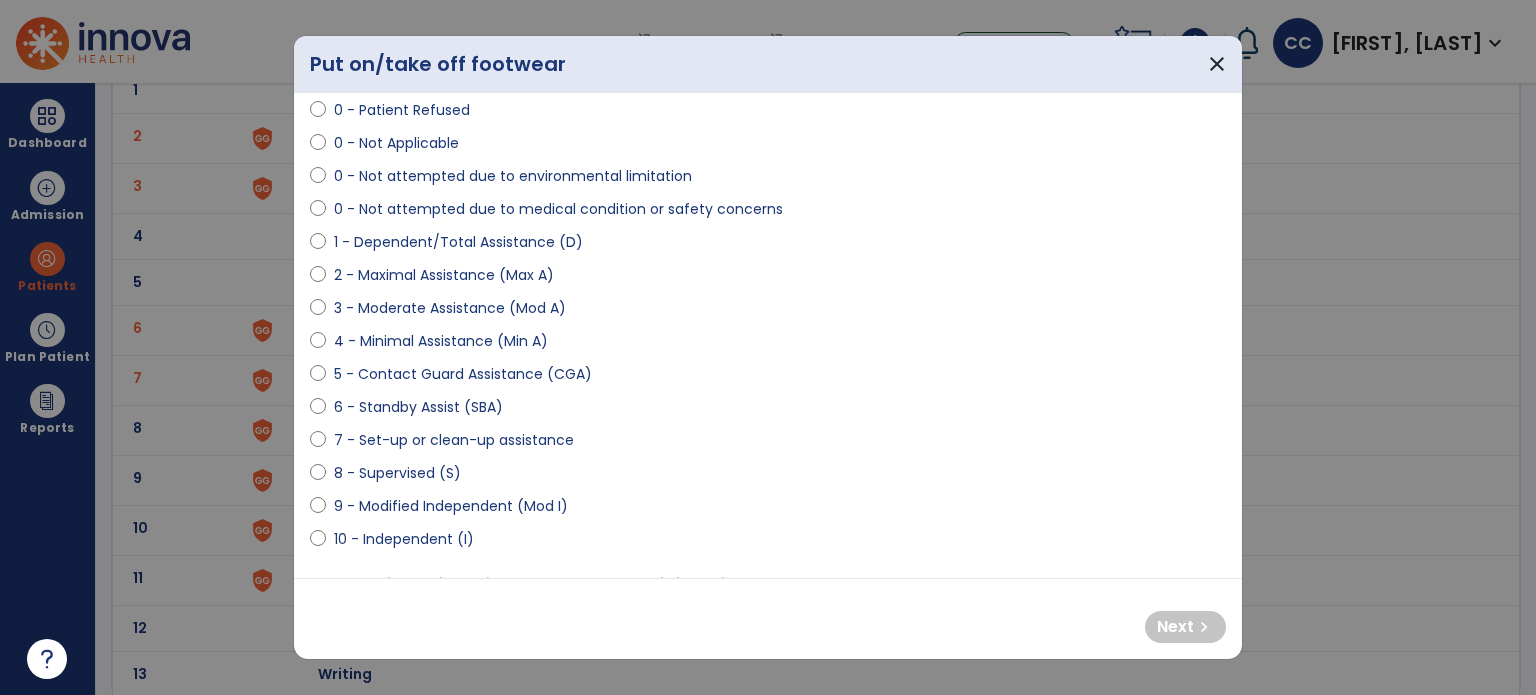 scroll, scrollTop: 106, scrollLeft: 0, axis: vertical 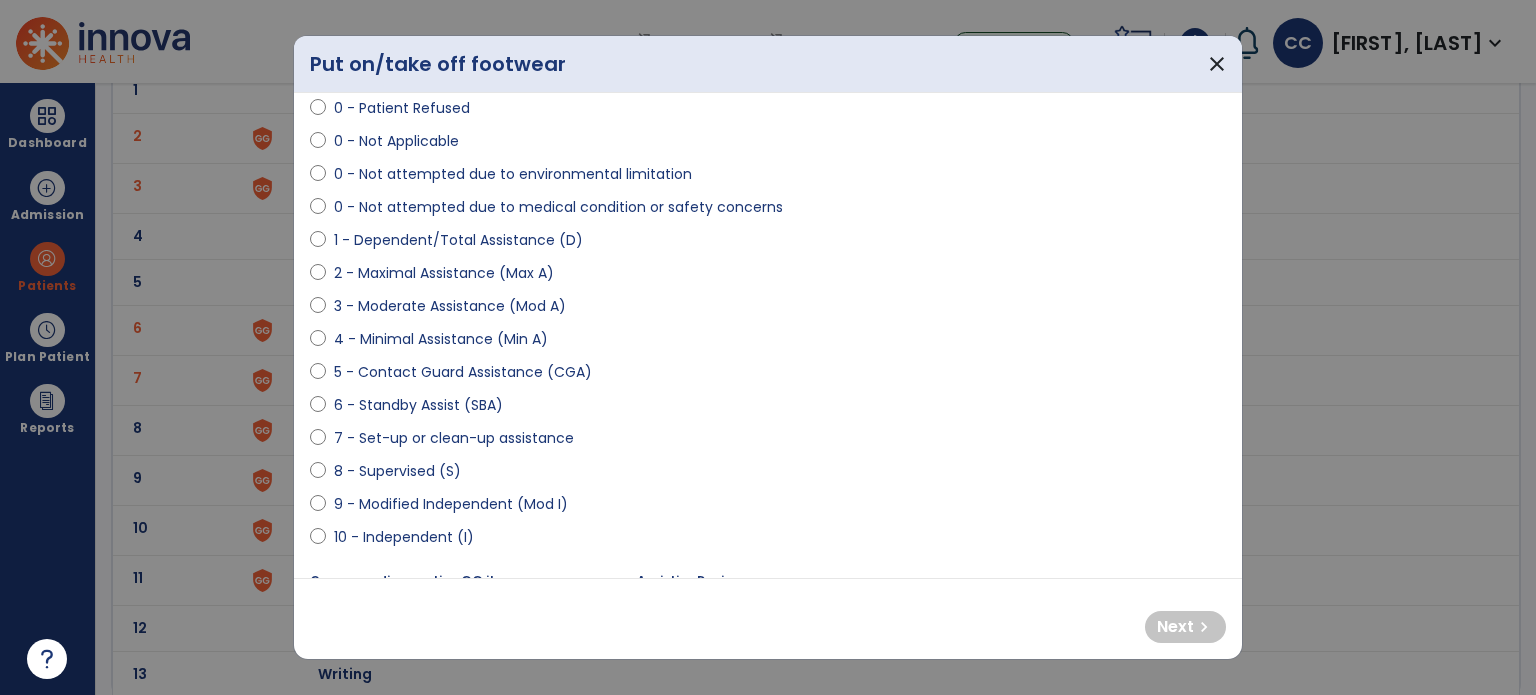select on "**********" 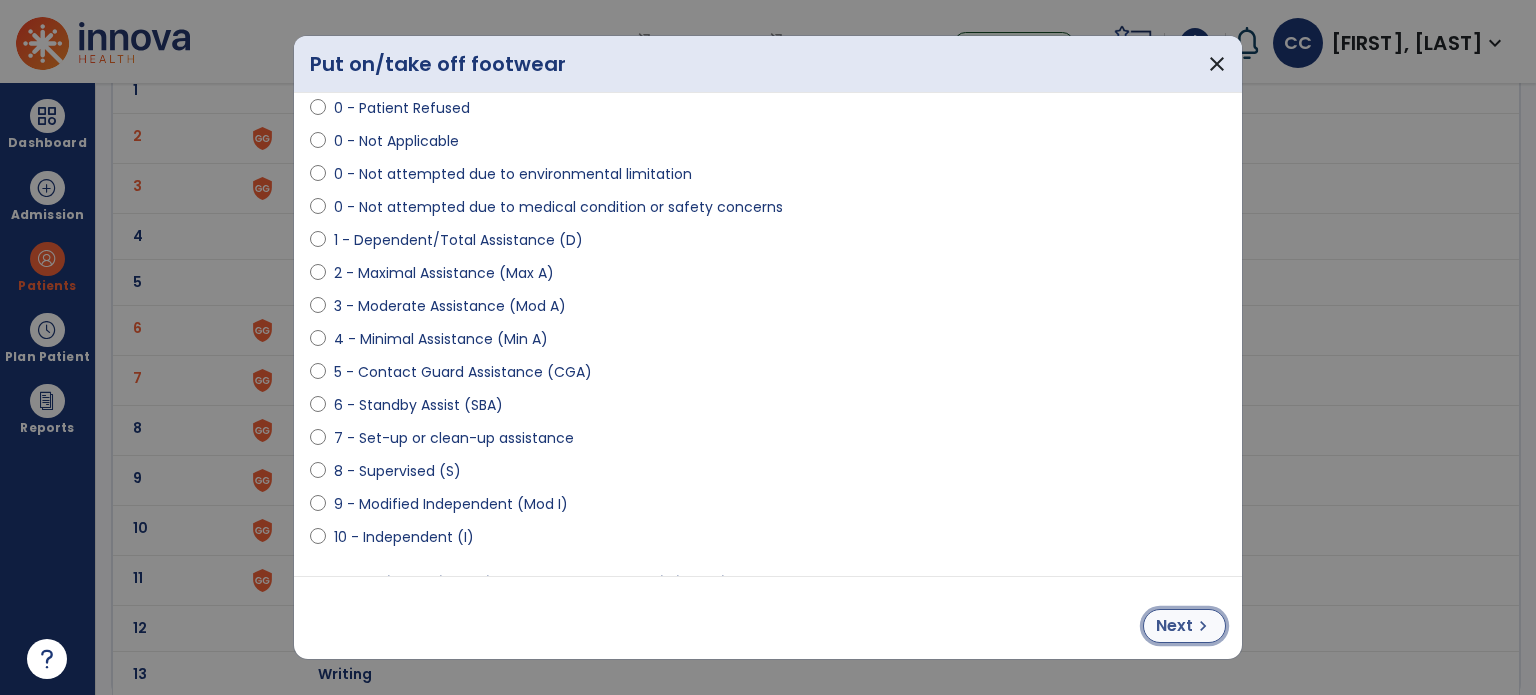 click on "Next  chevron_right" at bounding box center [1184, 626] 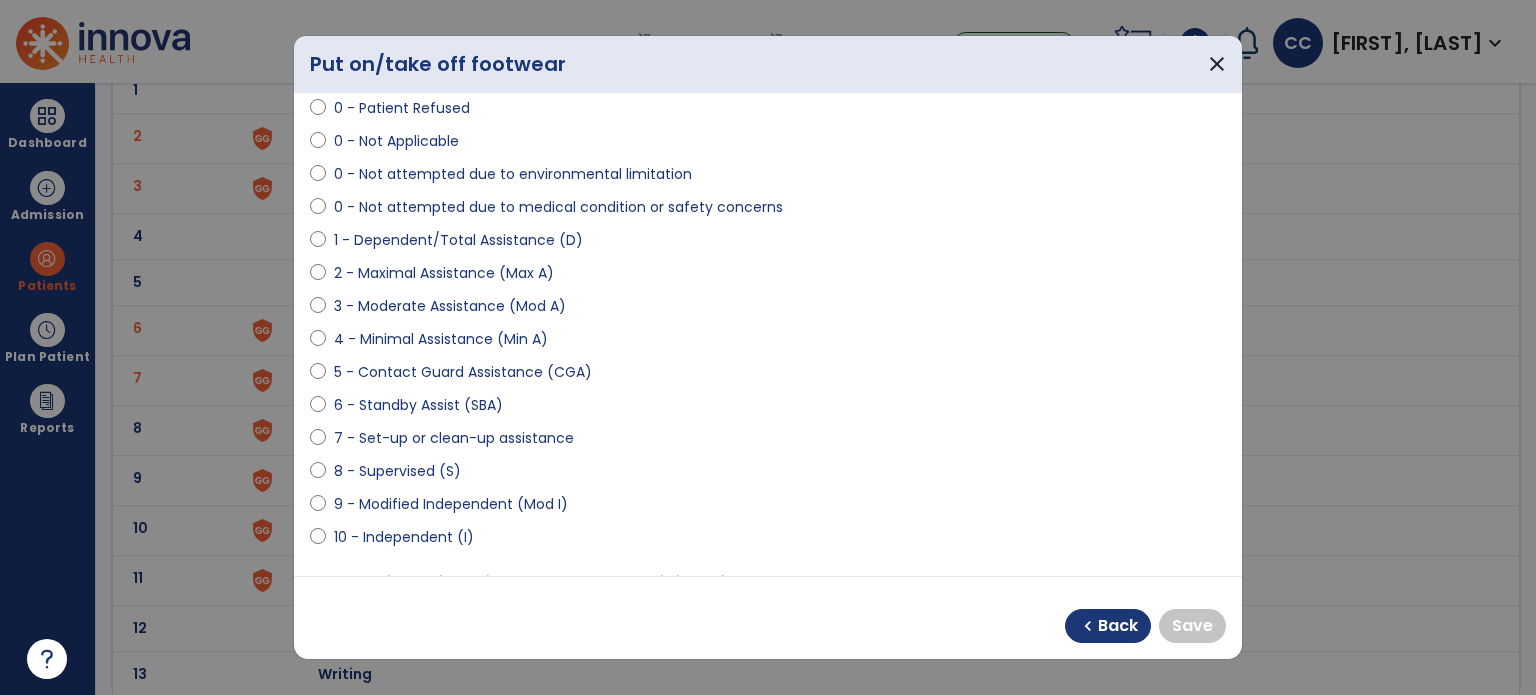 select on "**********" 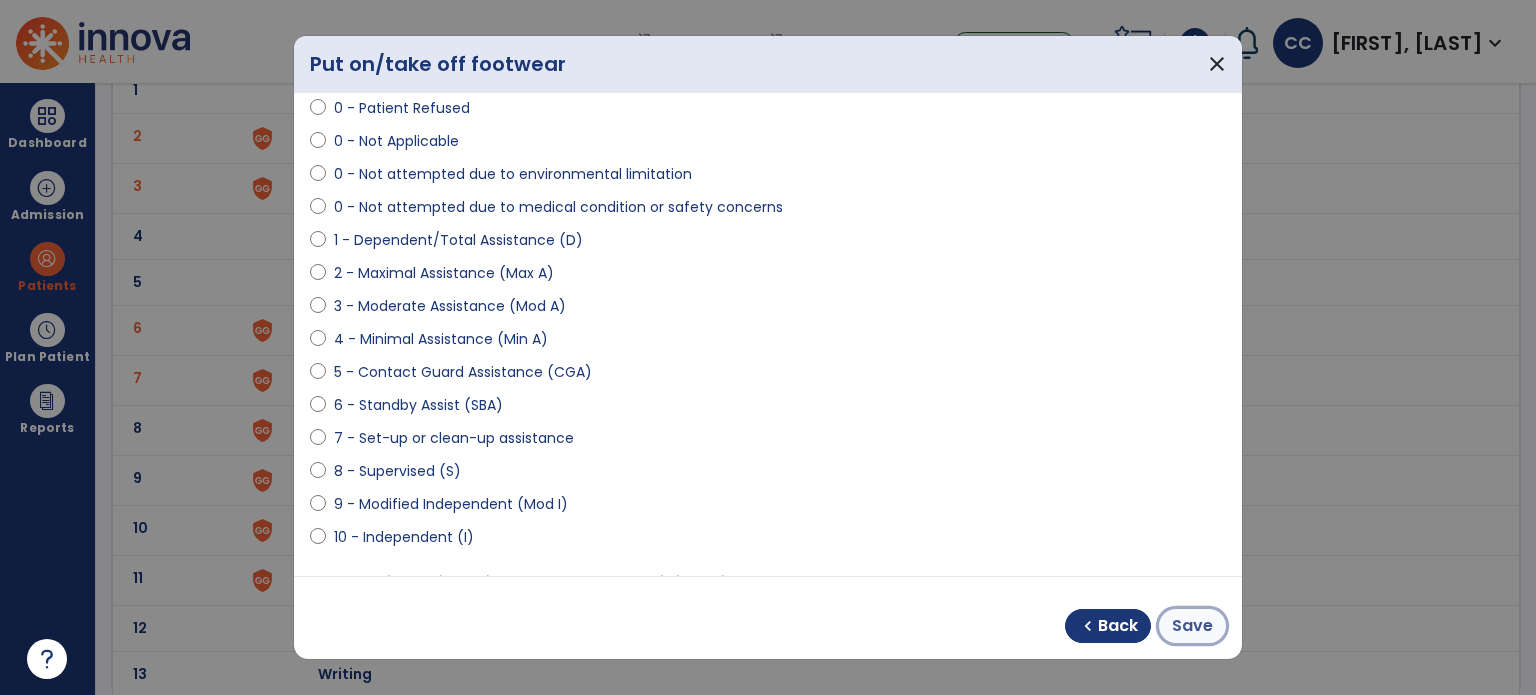 click on "Save" at bounding box center [1192, 626] 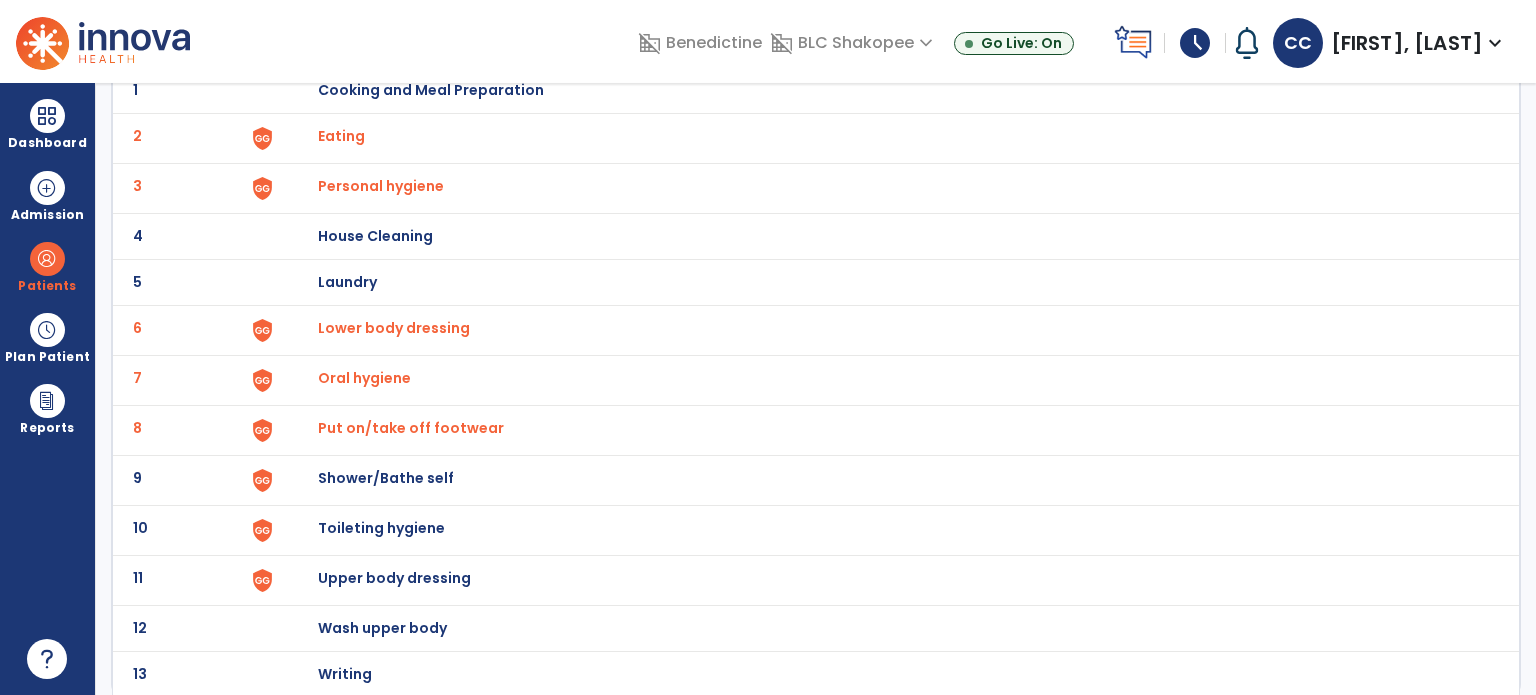 click on "Shower/Bathe self" at bounding box center [431, 90] 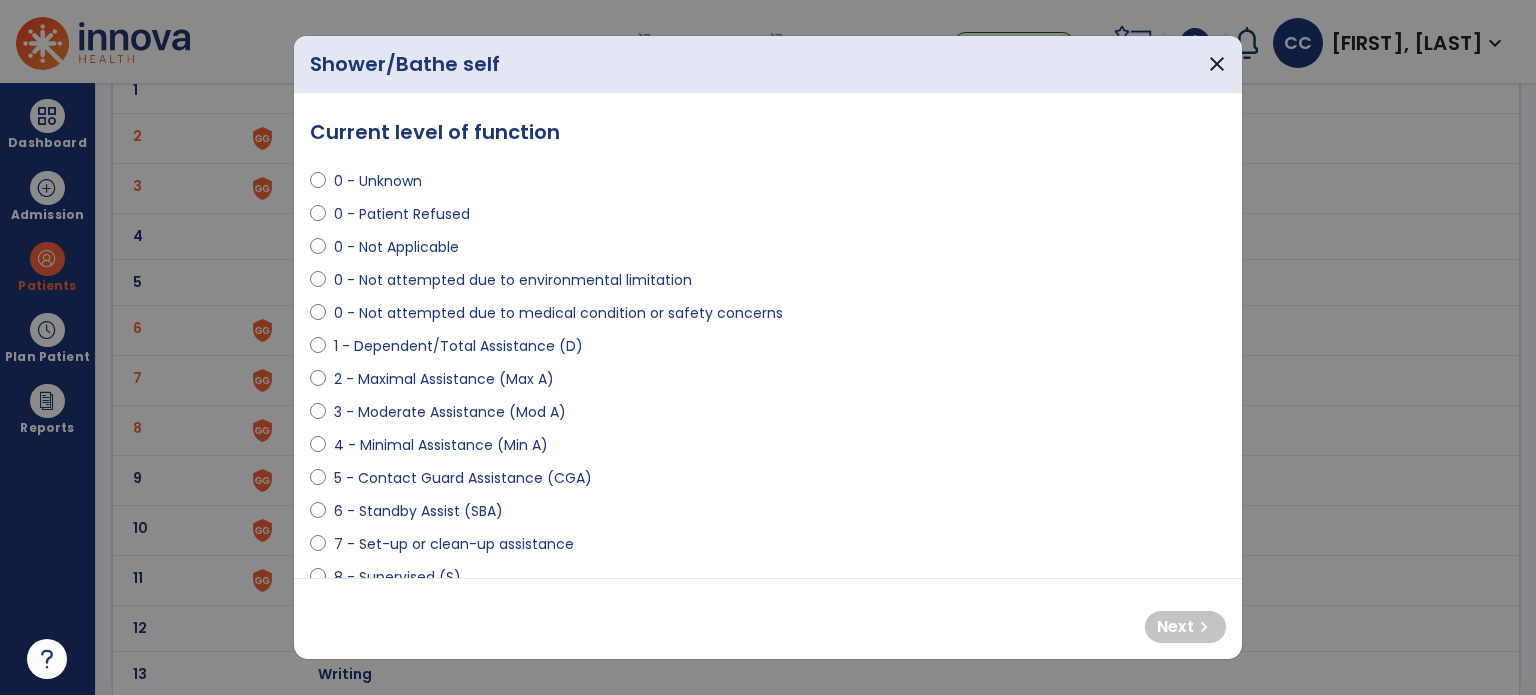 select on "**********" 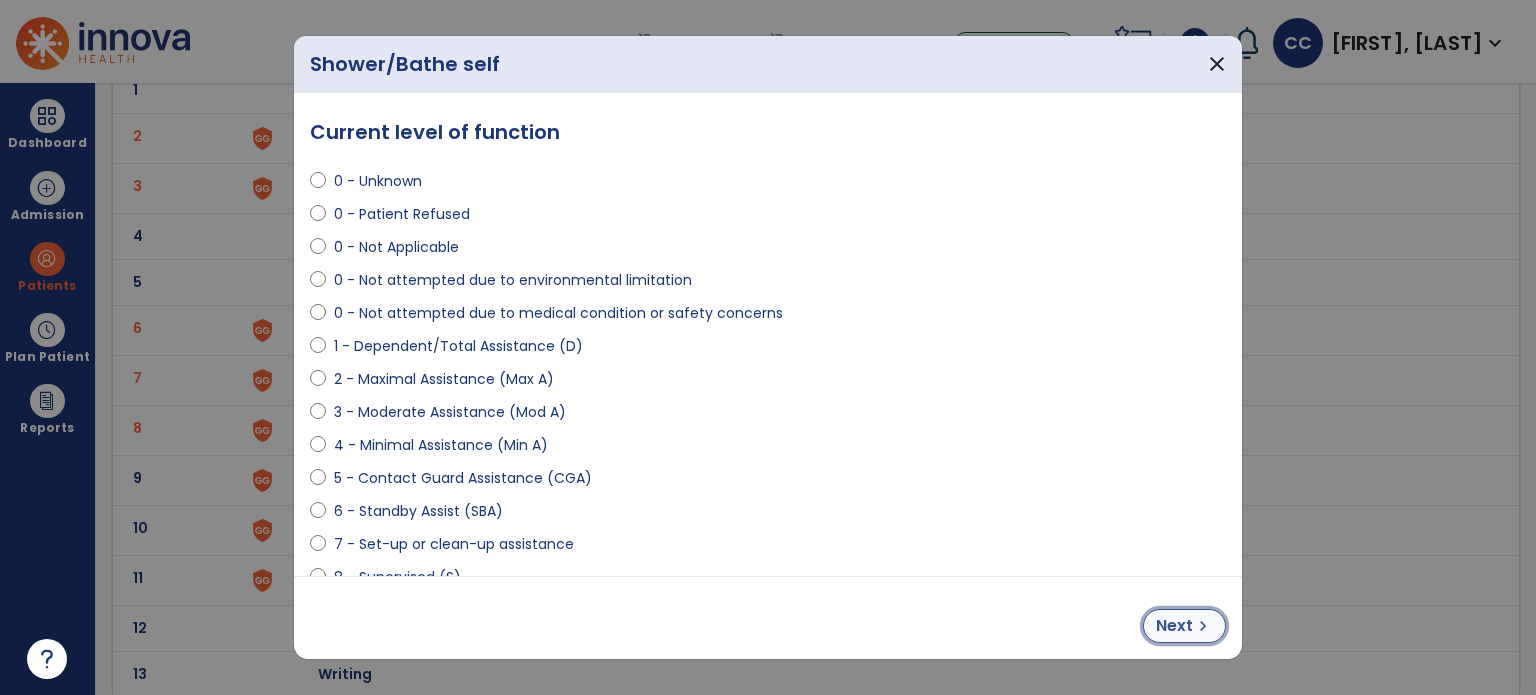 click on "Next" at bounding box center [1174, 626] 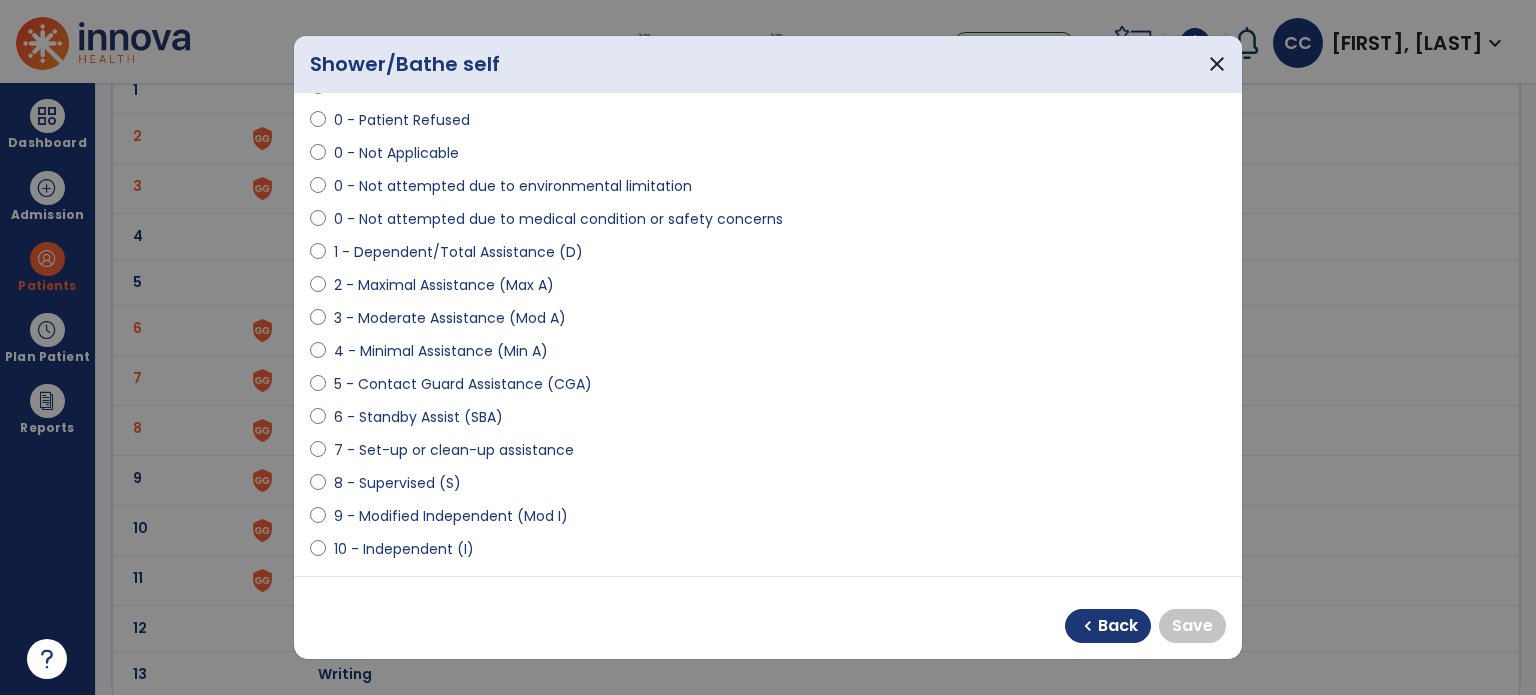 scroll, scrollTop: 100, scrollLeft: 0, axis: vertical 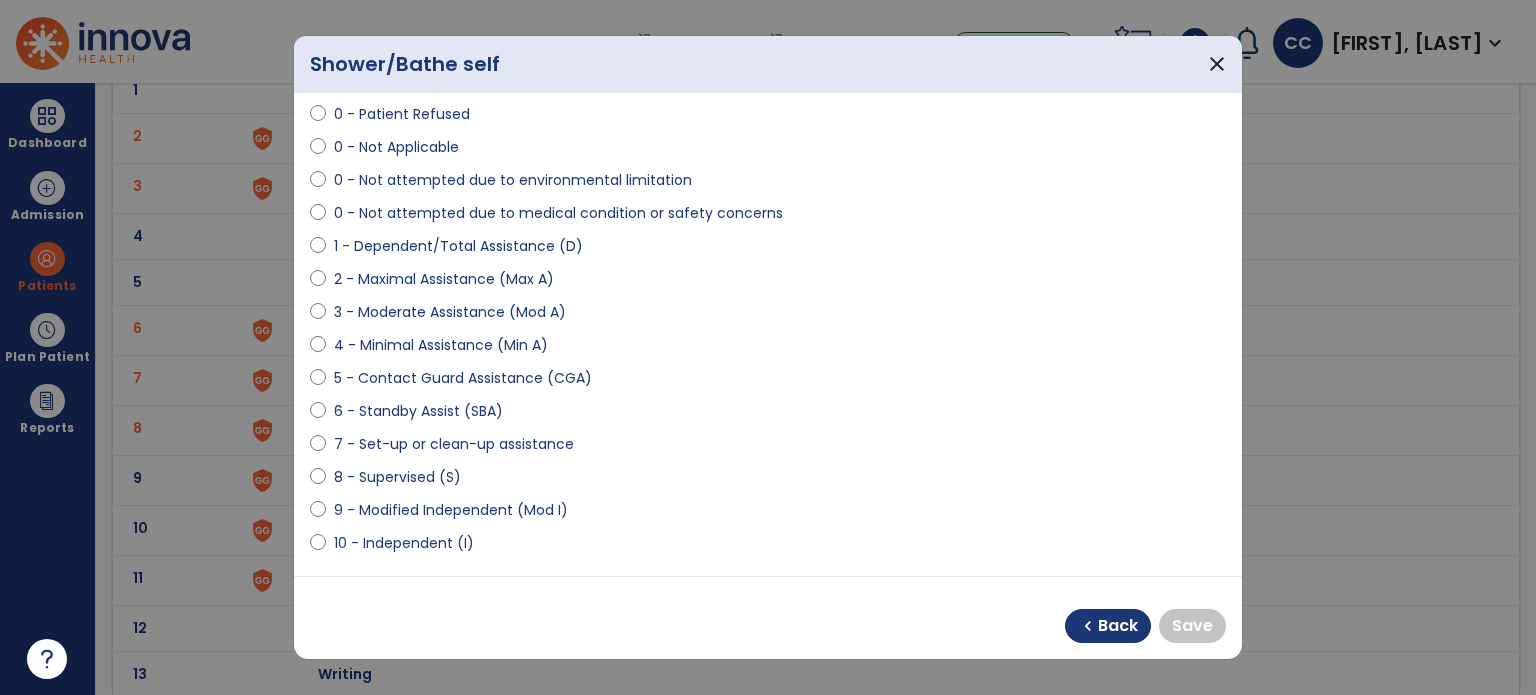 select on "**********" 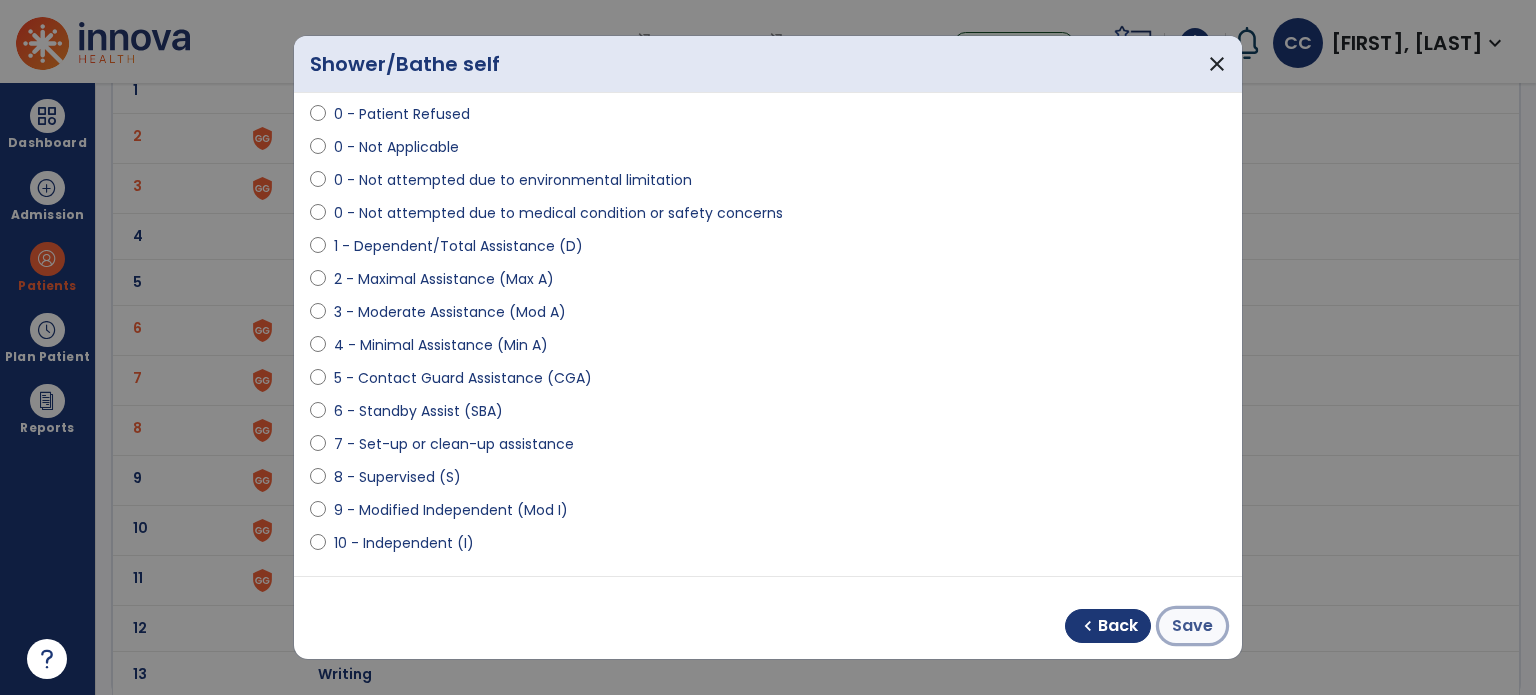 click on "Save" at bounding box center (1192, 626) 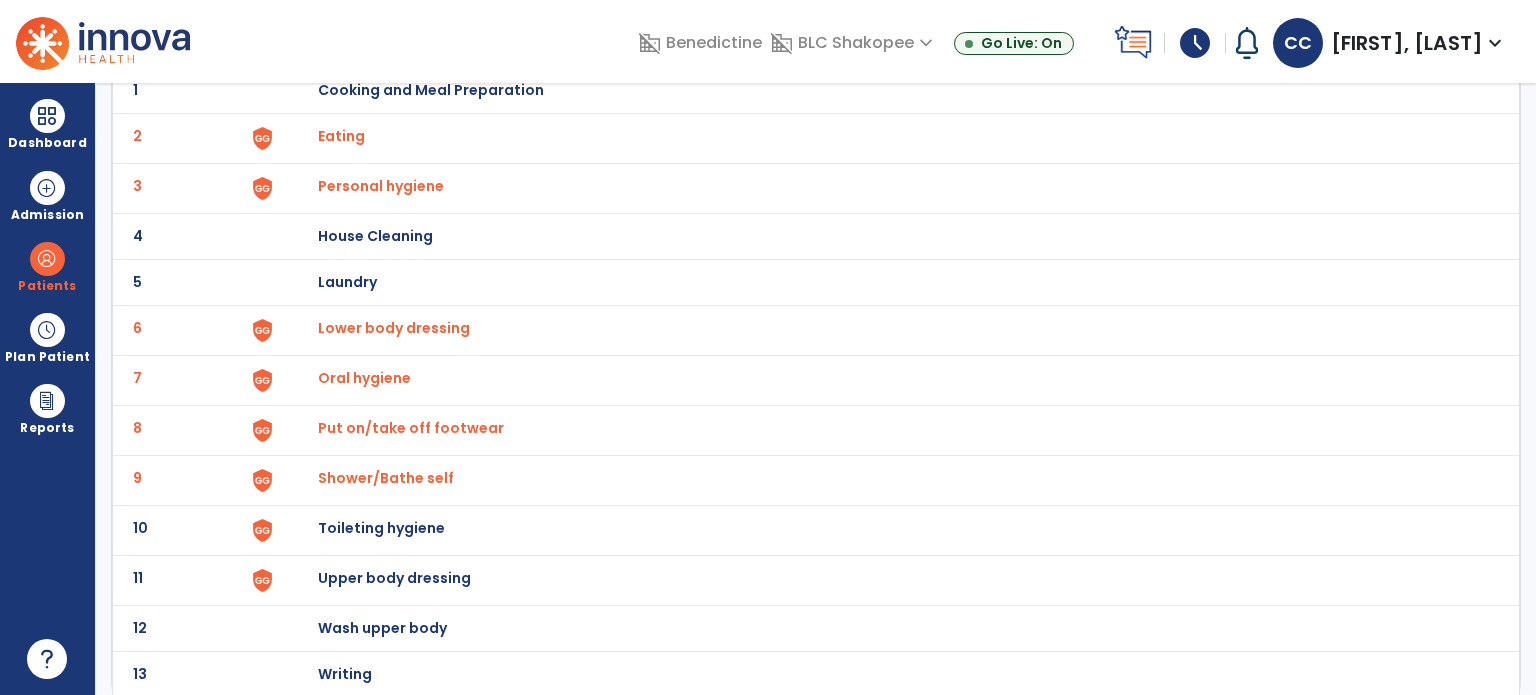 click on "Toileting hygiene" at bounding box center (431, 90) 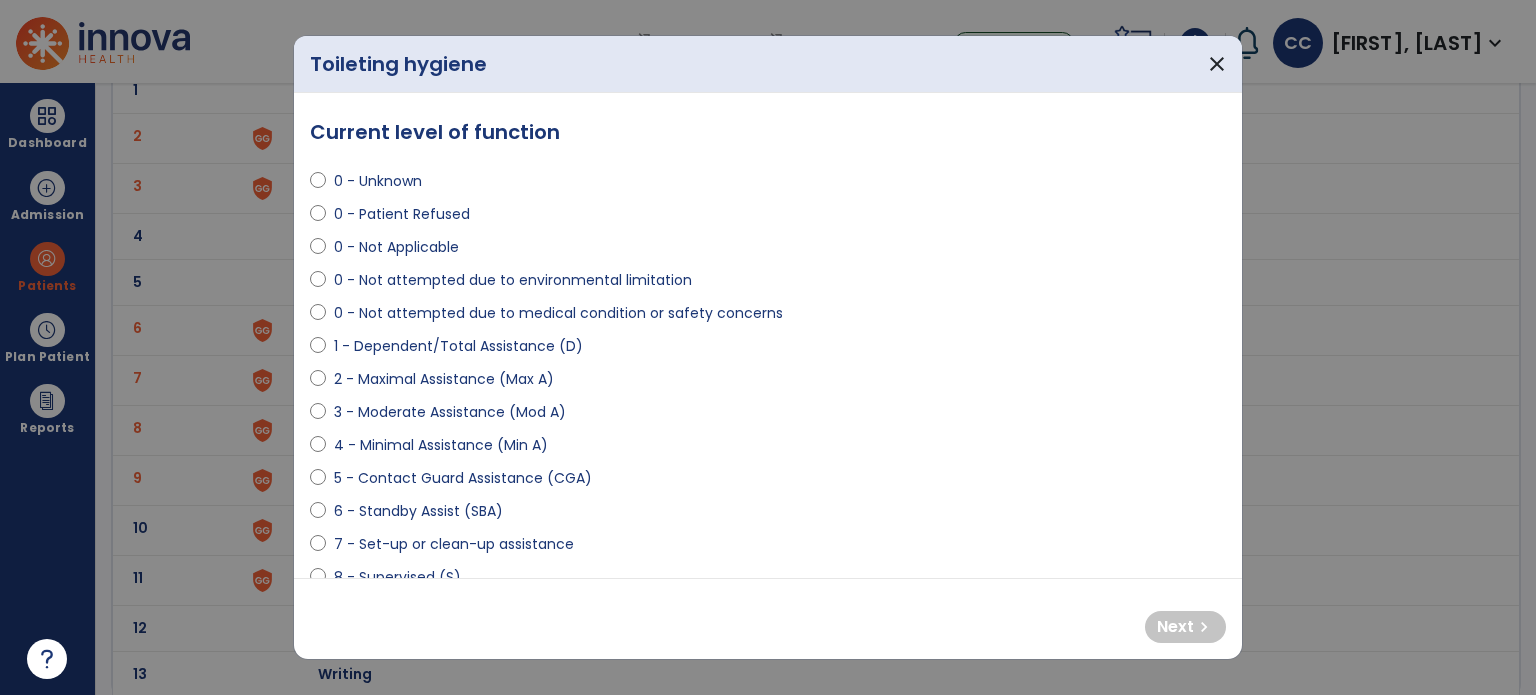 select on "**********" 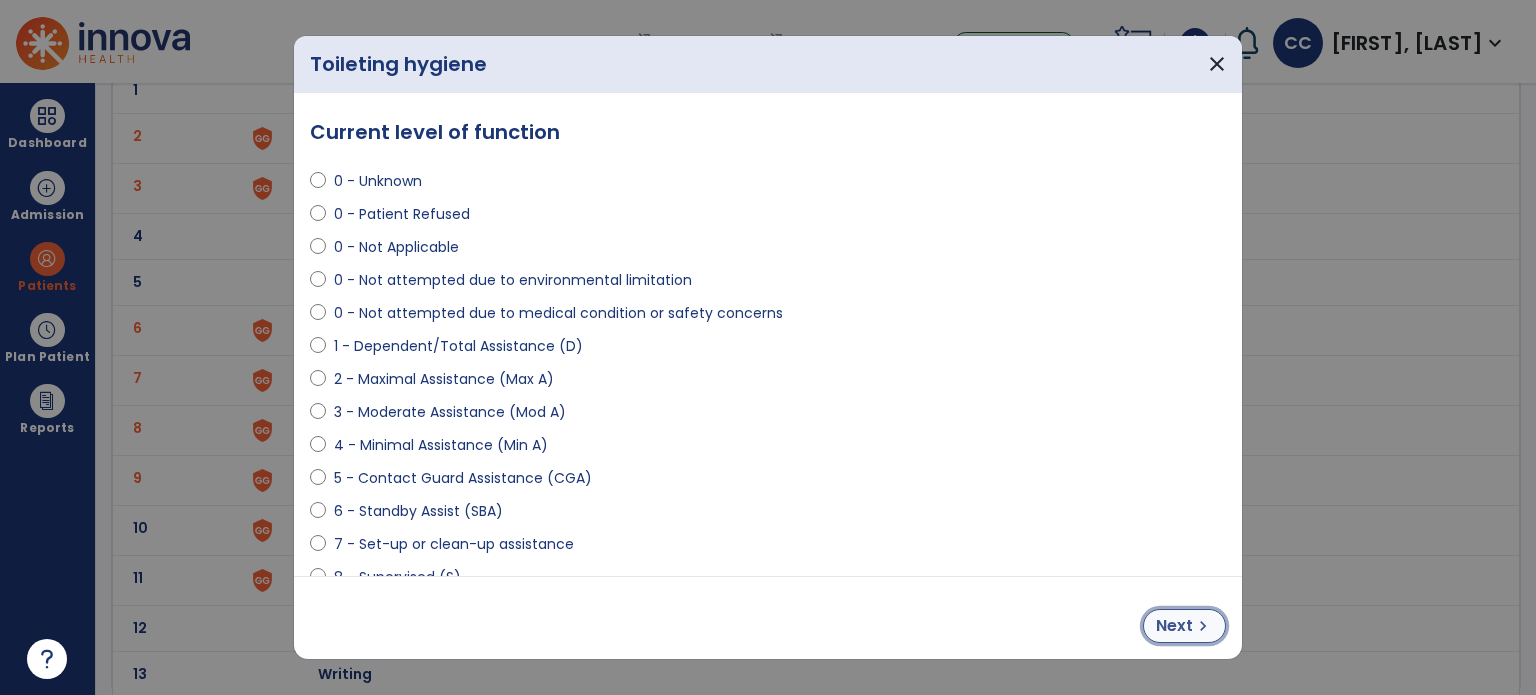 click on "Next" at bounding box center [1174, 626] 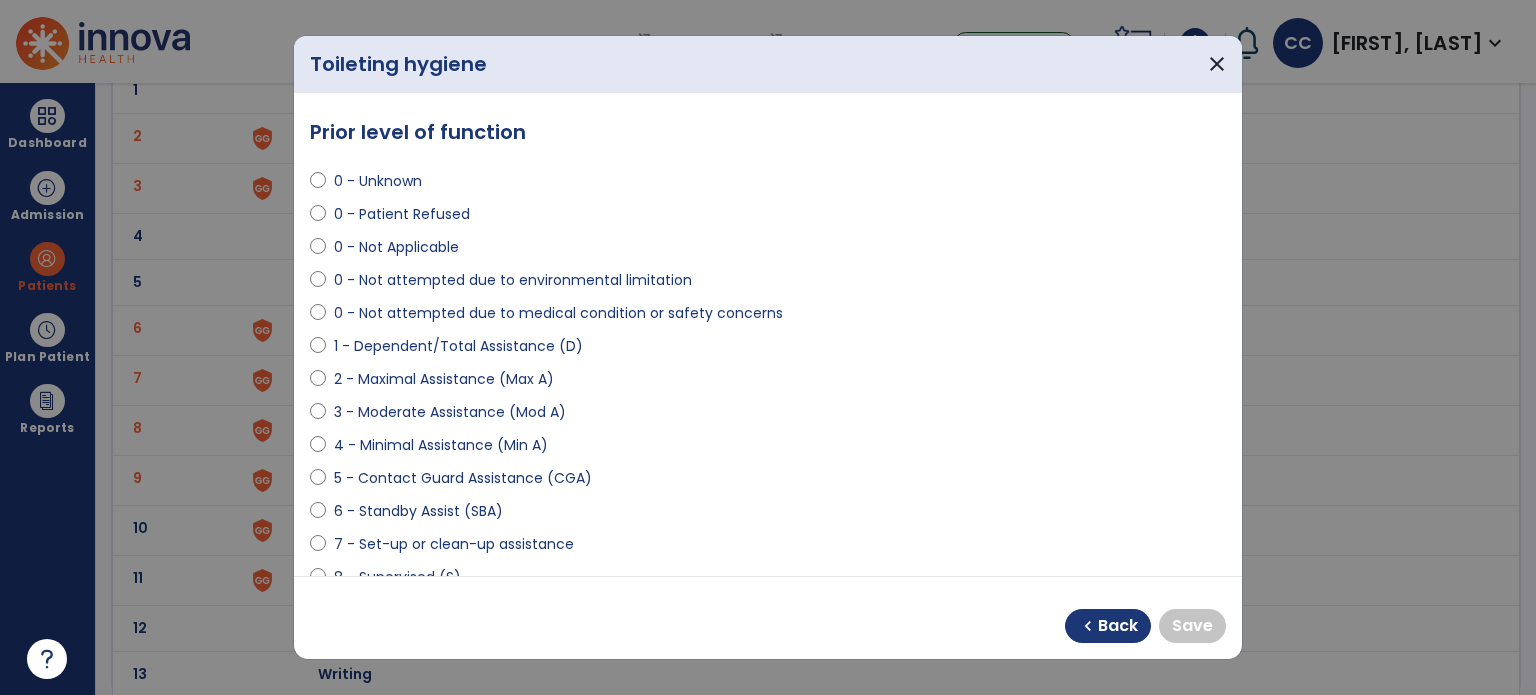 select on "**********" 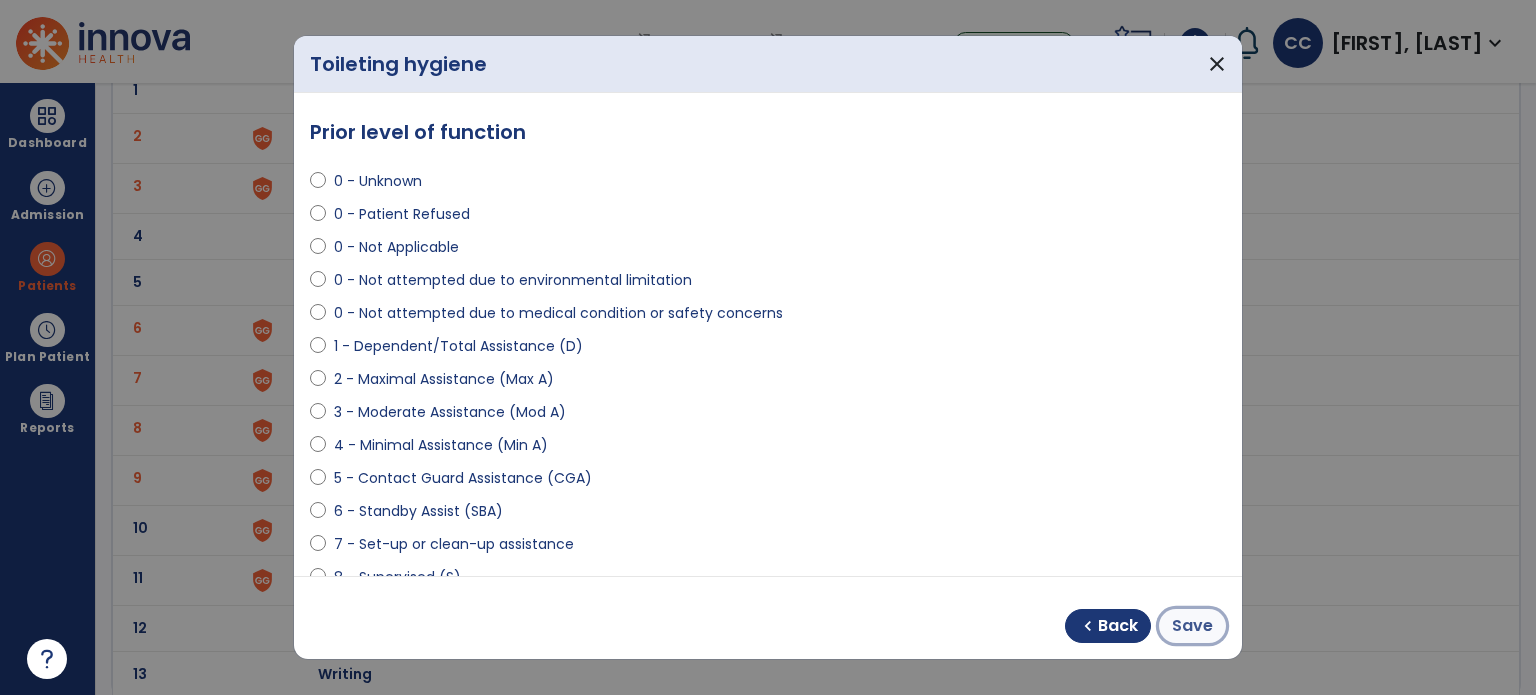 click on "Save" at bounding box center (1192, 626) 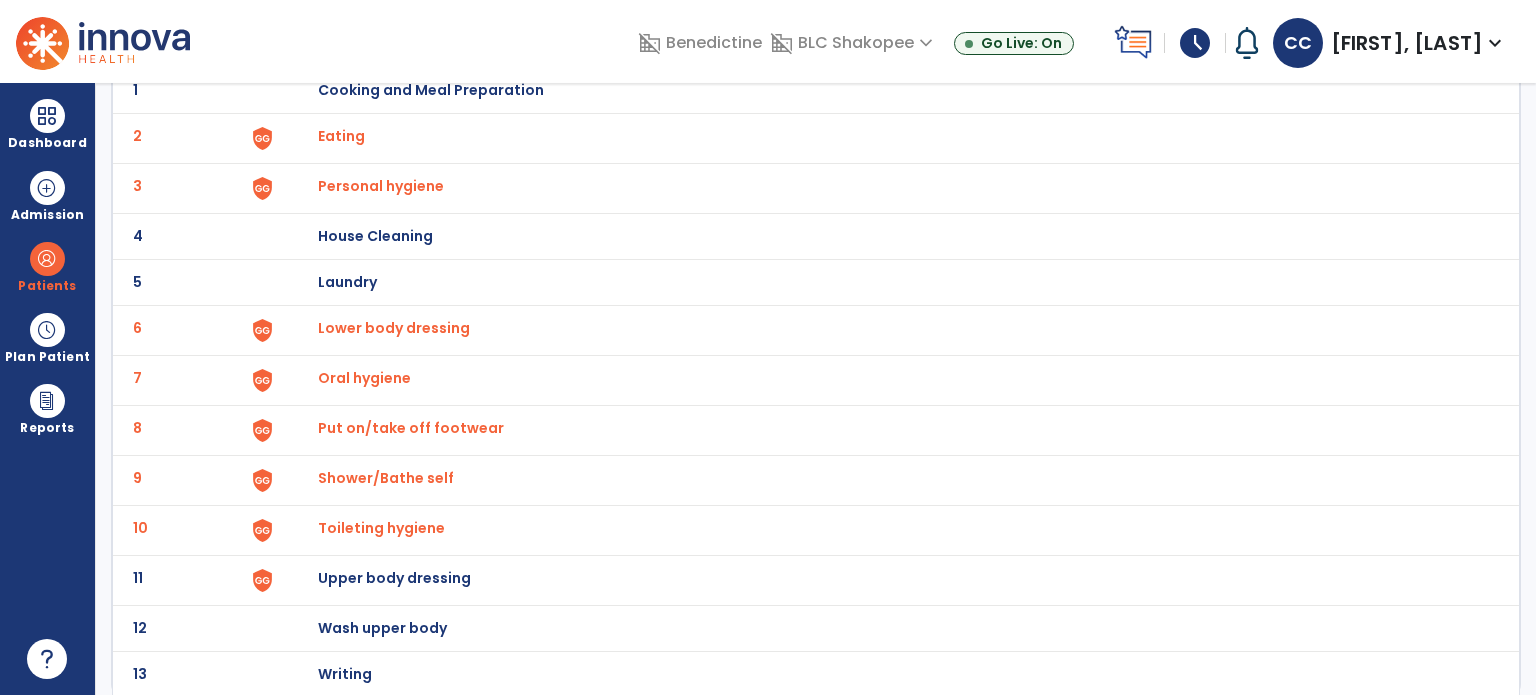 click on "Upper body dressing" at bounding box center [431, 90] 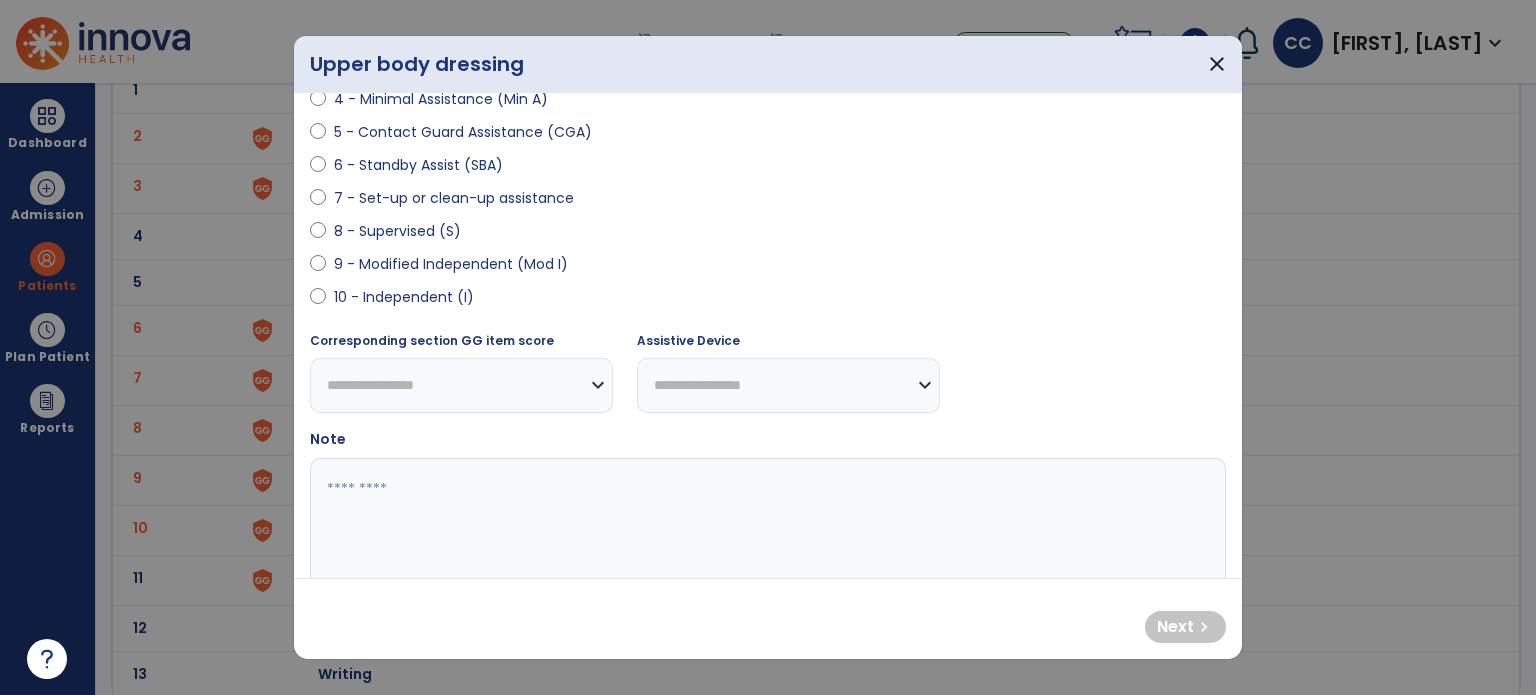 scroll, scrollTop: 0, scrollLeft: 0, axis: both 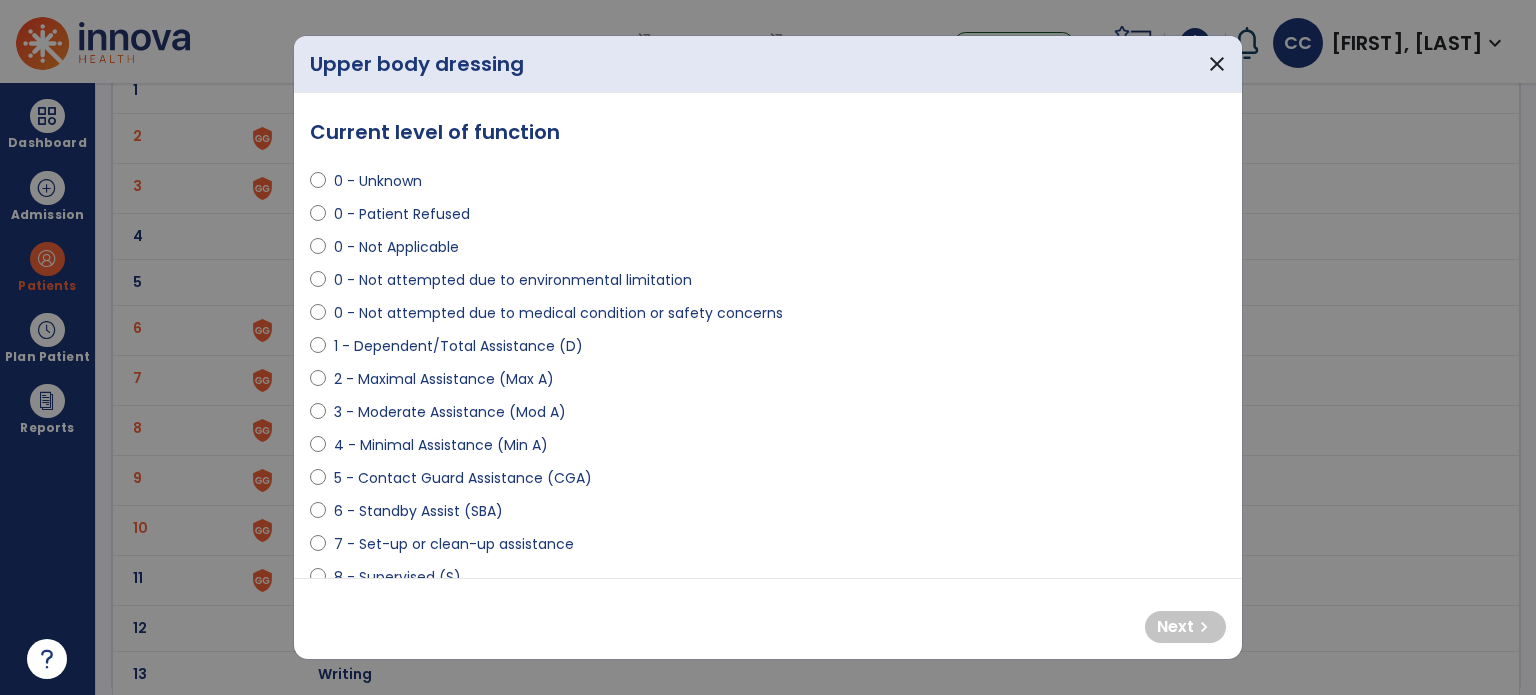 click on "4 - Minimal Assistance (Min A)" at bounding box center [768, 449] 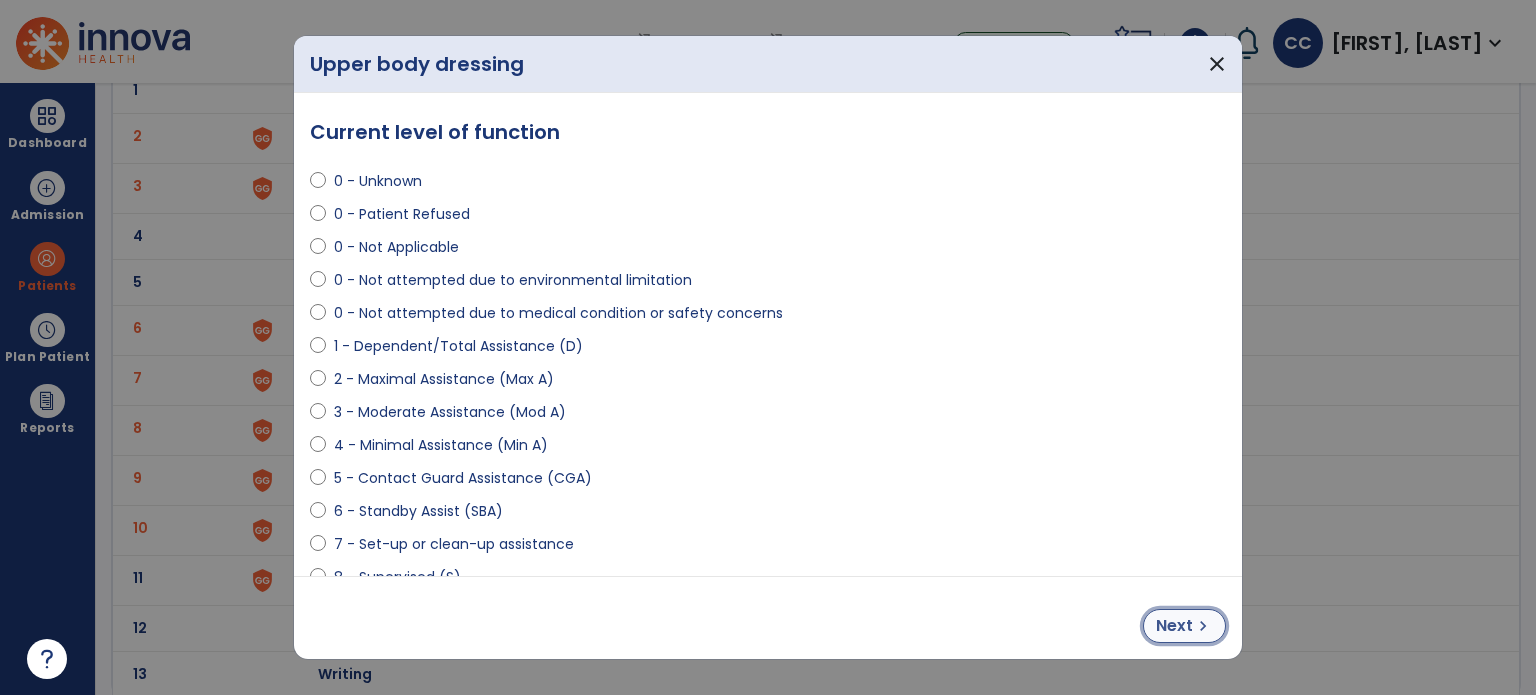 click on "Next  chevron_right" at bounding box center (1184, 626) 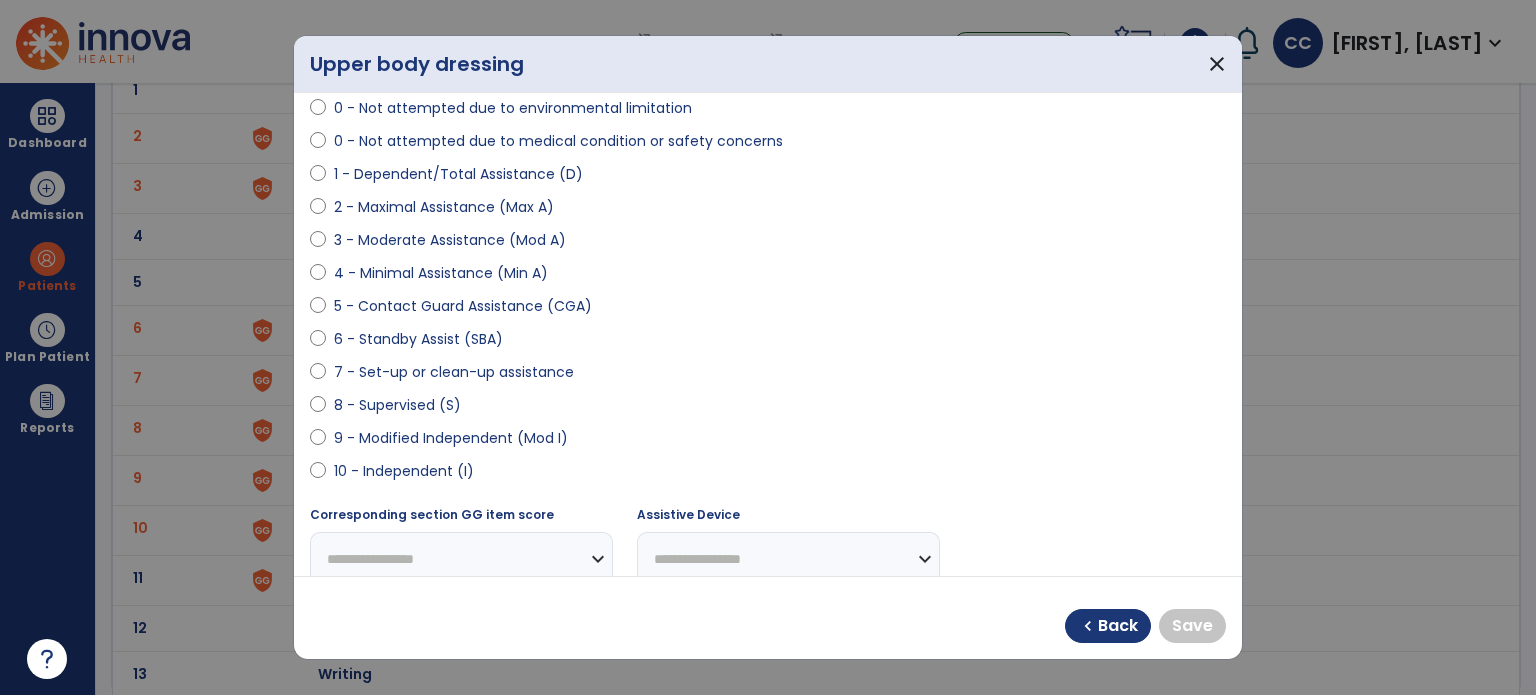 scroll, scrollTop: 176, scrollLeft: 0, axis: vertical 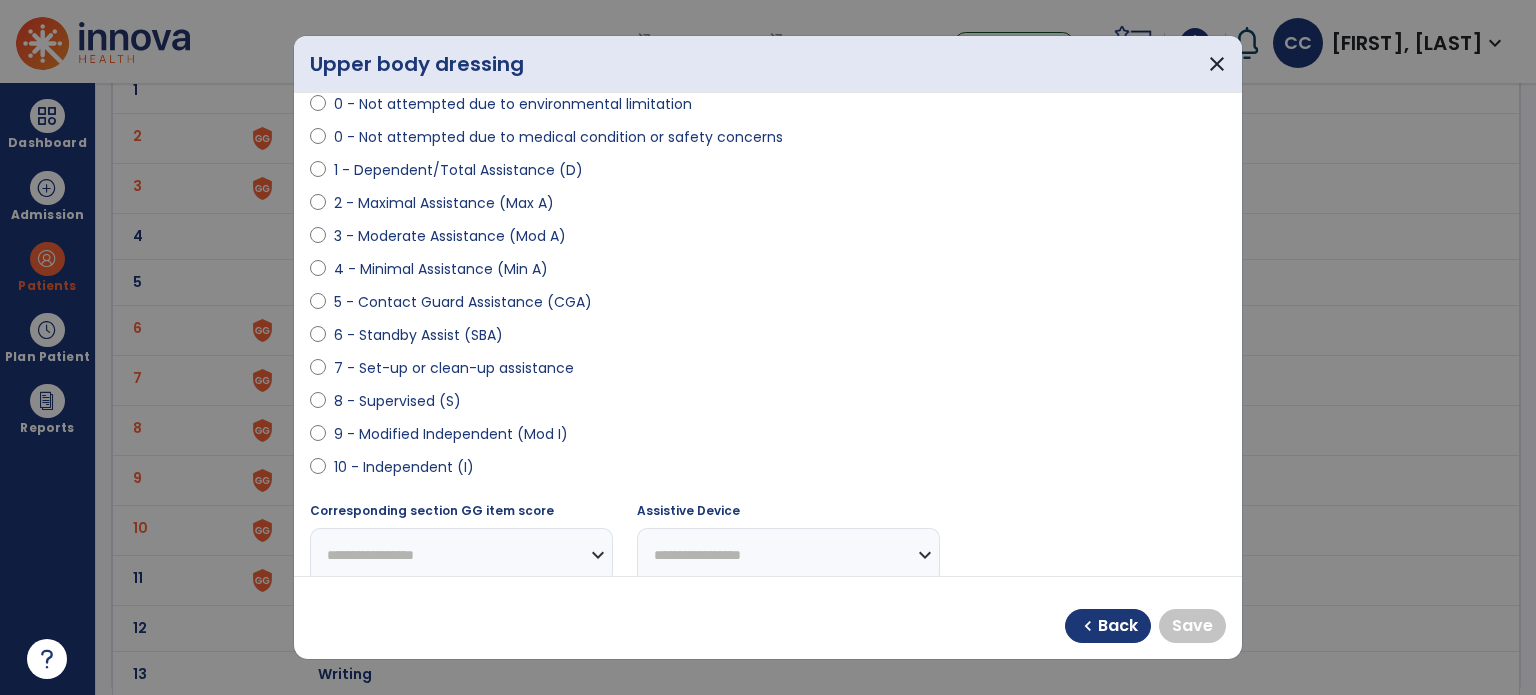 select on "**********" 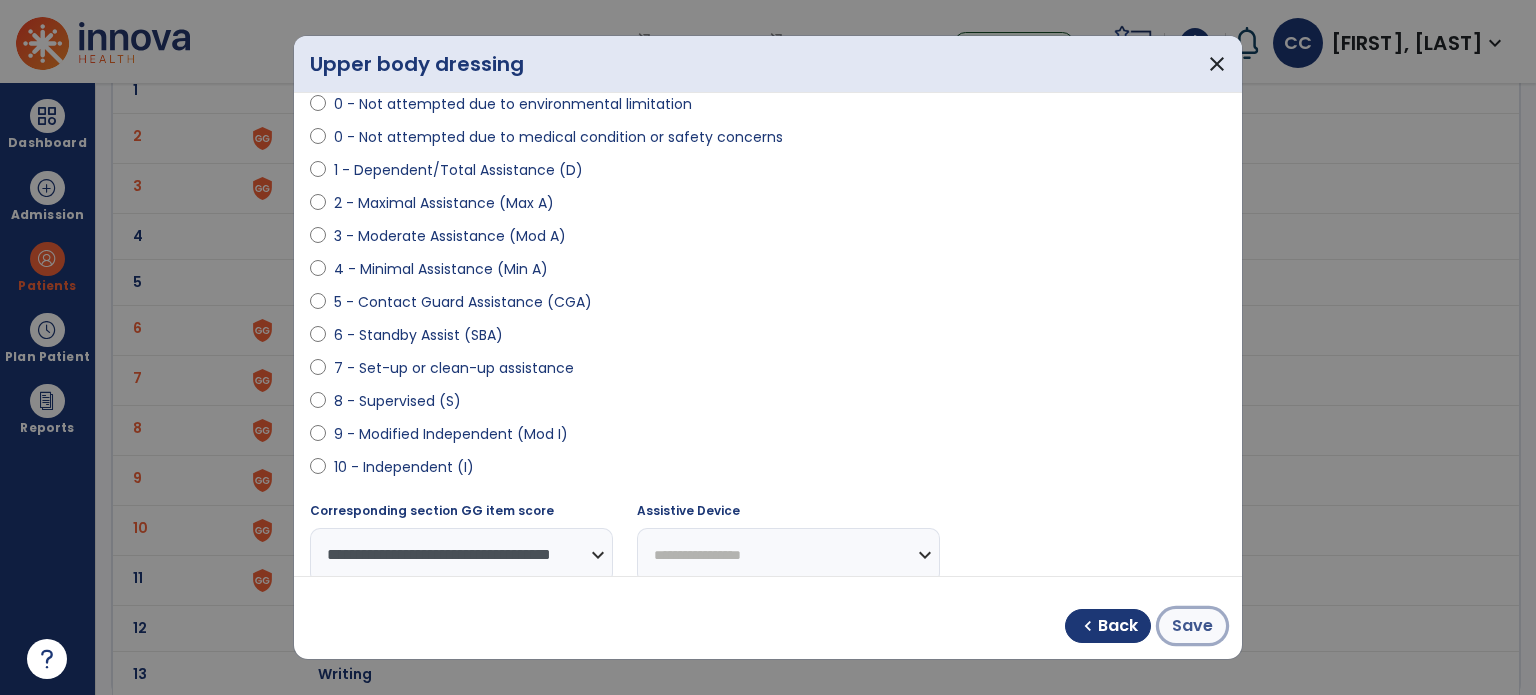 click on "Save" at bounding box center (1192, 626) 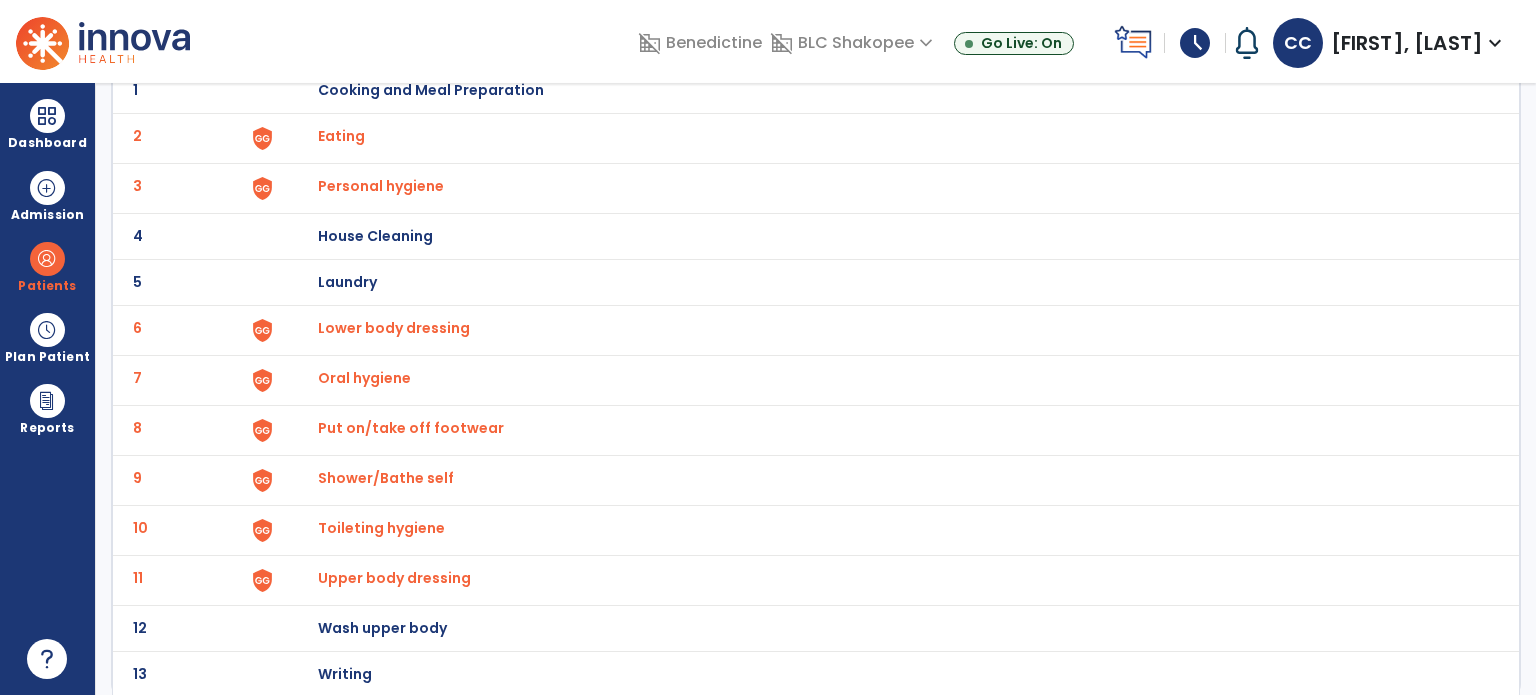scroll, scrollTop: 0, scrollLeft: 0, axis: both 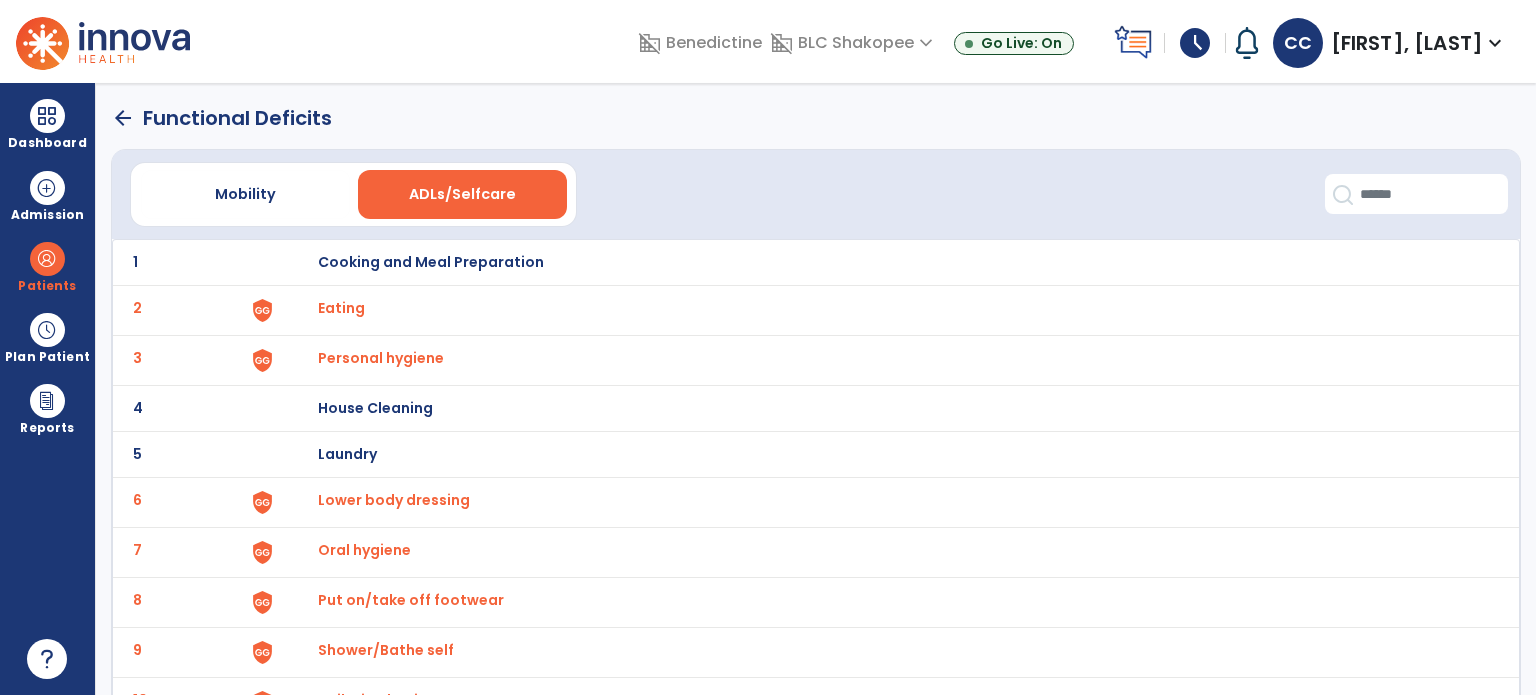 click on "arrow_back" 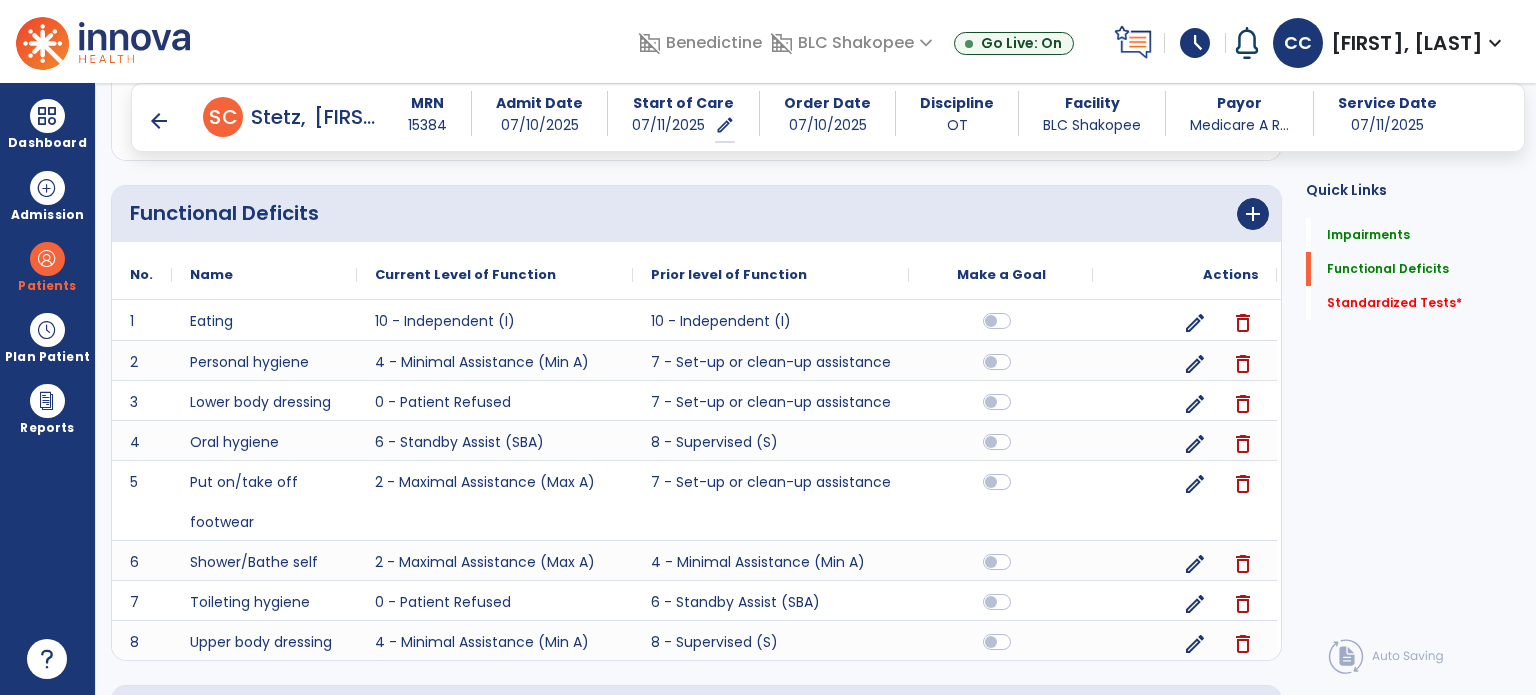 scroll, scrollTop: 1668, scrollLeft: 0, axis: vertical 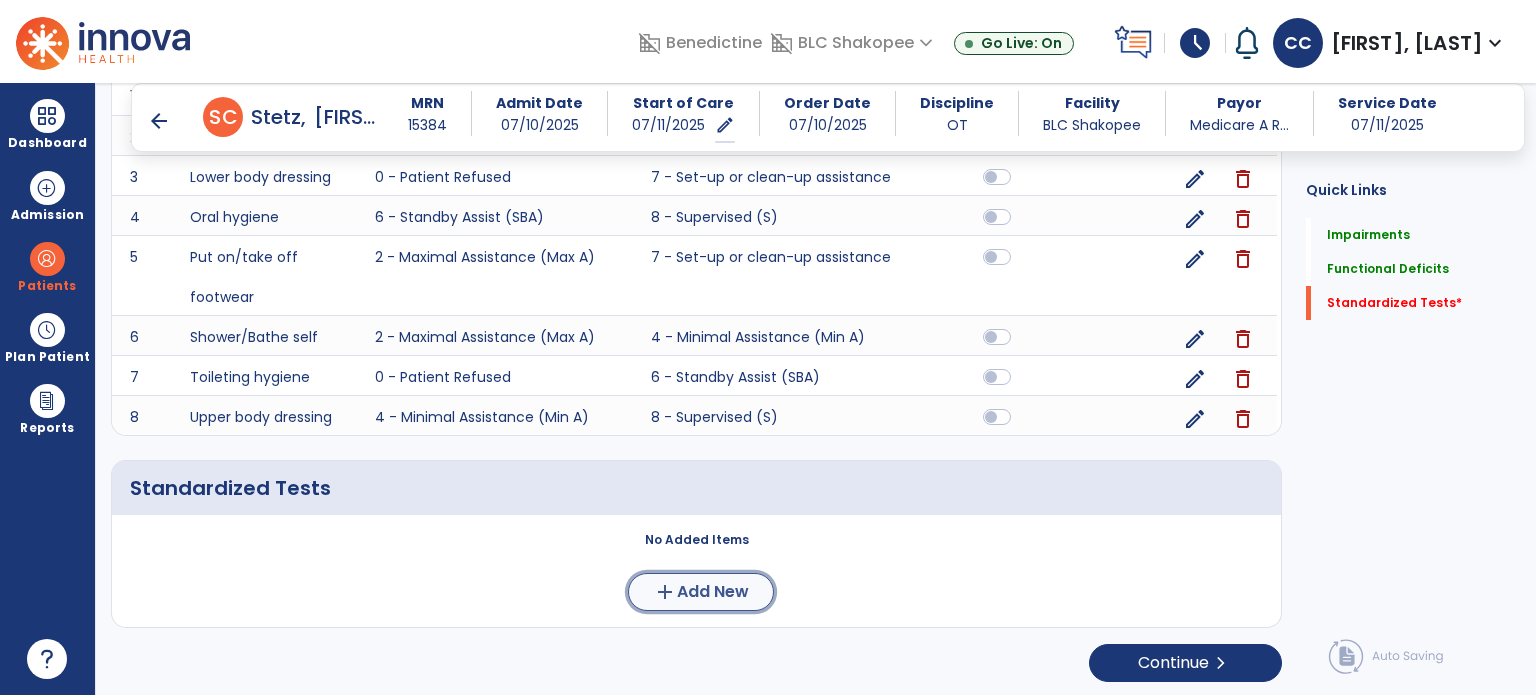 click on "add" 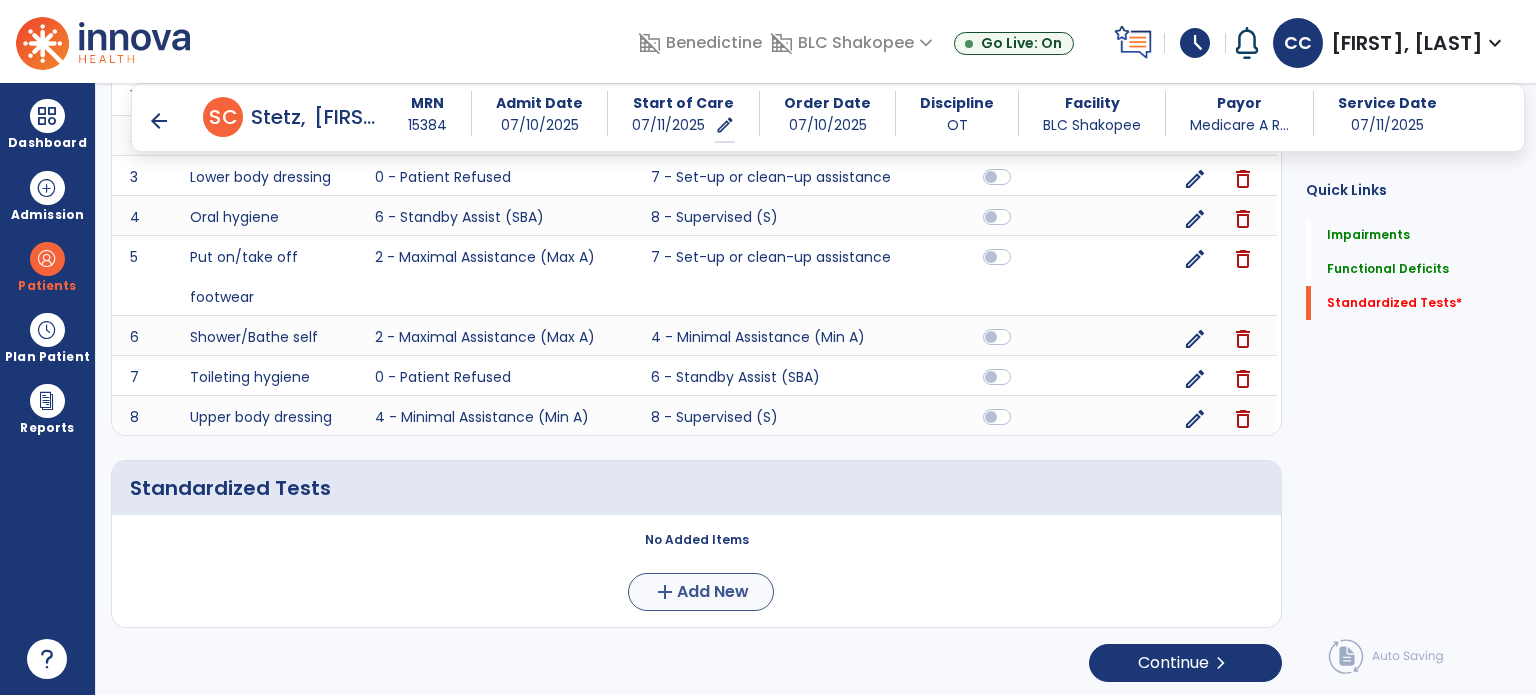 scroll, scrollTop: 0, scrollLeft: 0, axis: both 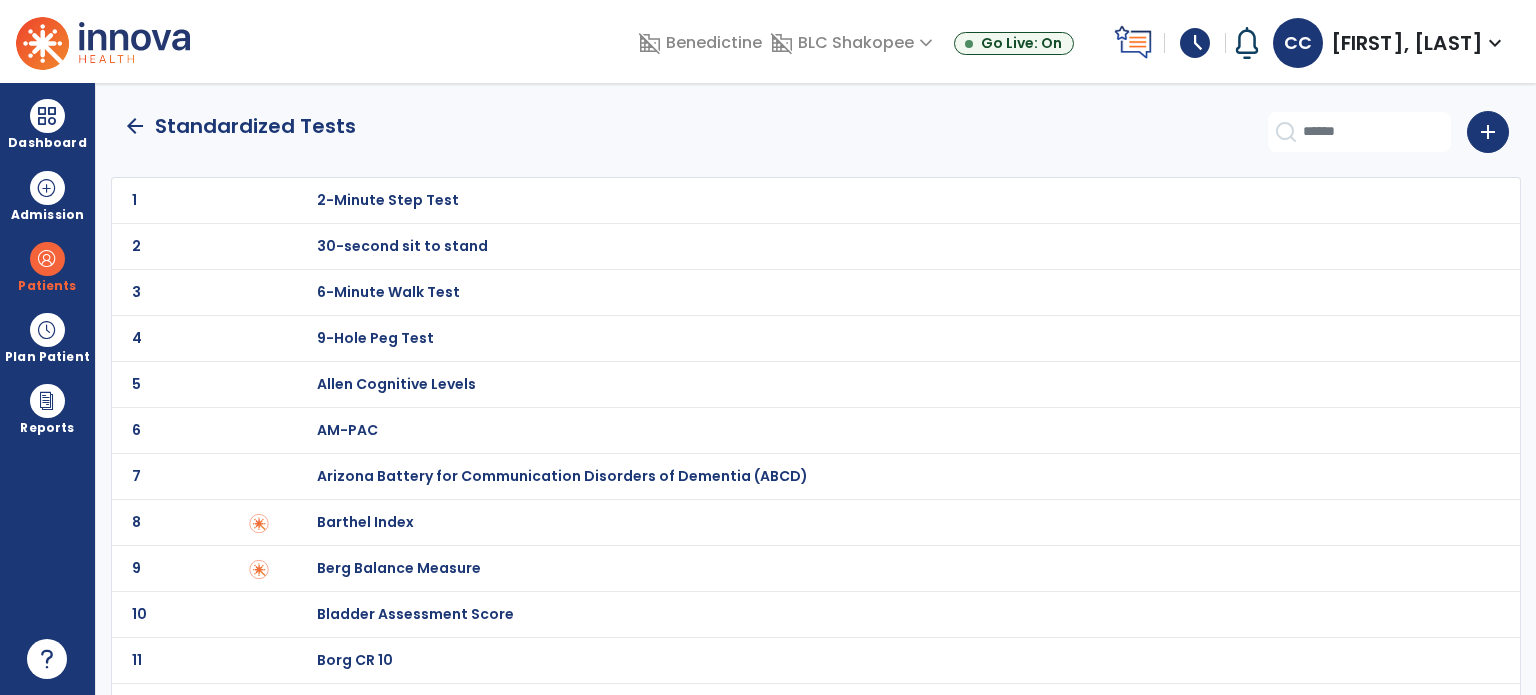 click on "Barthel Index" at bounding box center (388, 200) 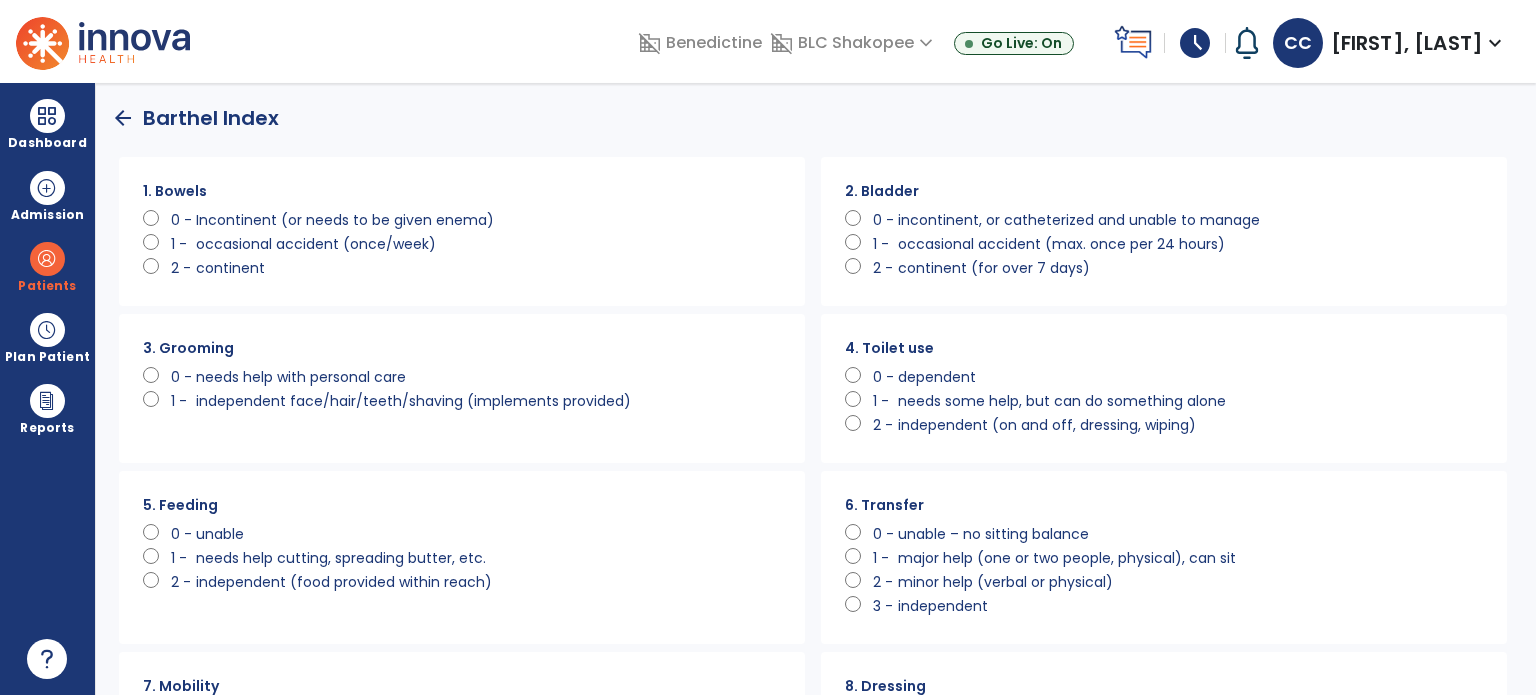 scroll, scrollTop: 0, scrollLeft: 0, axis: both 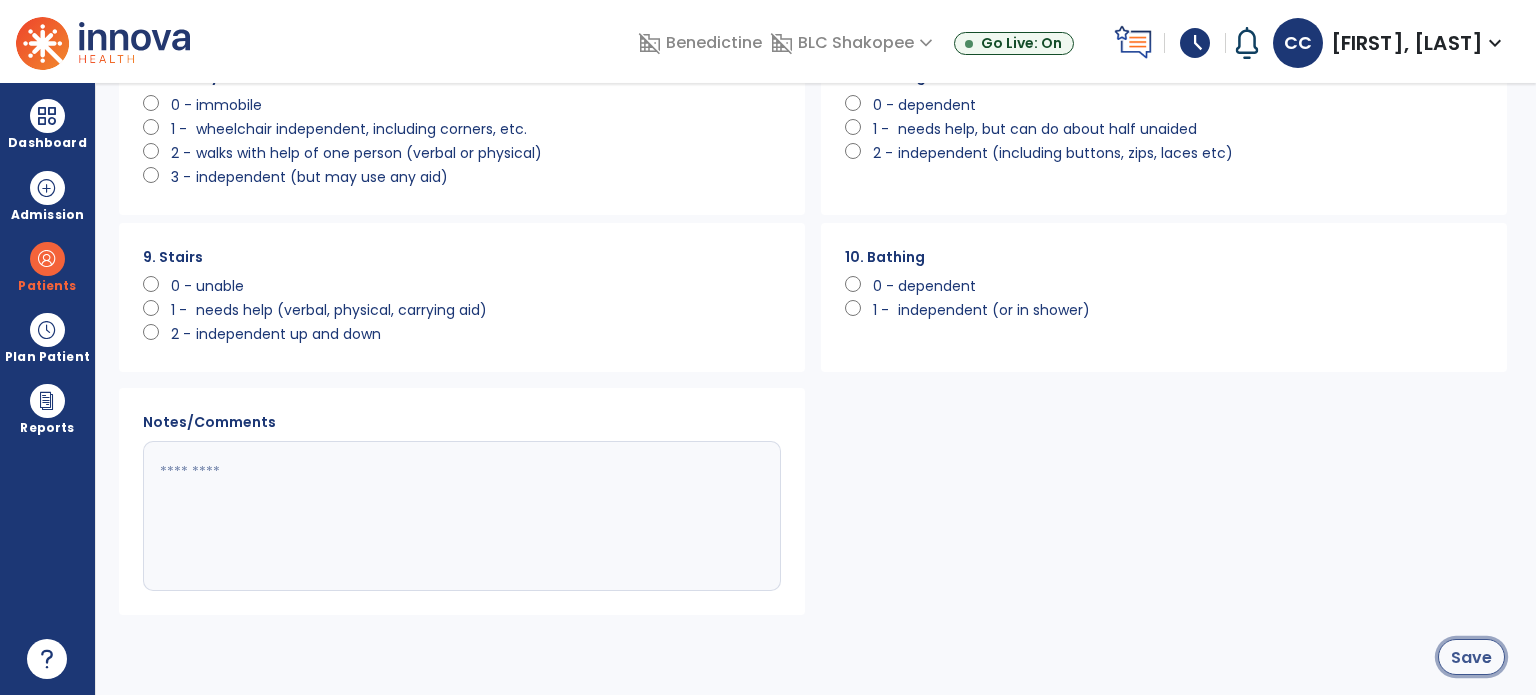 click on "Save" 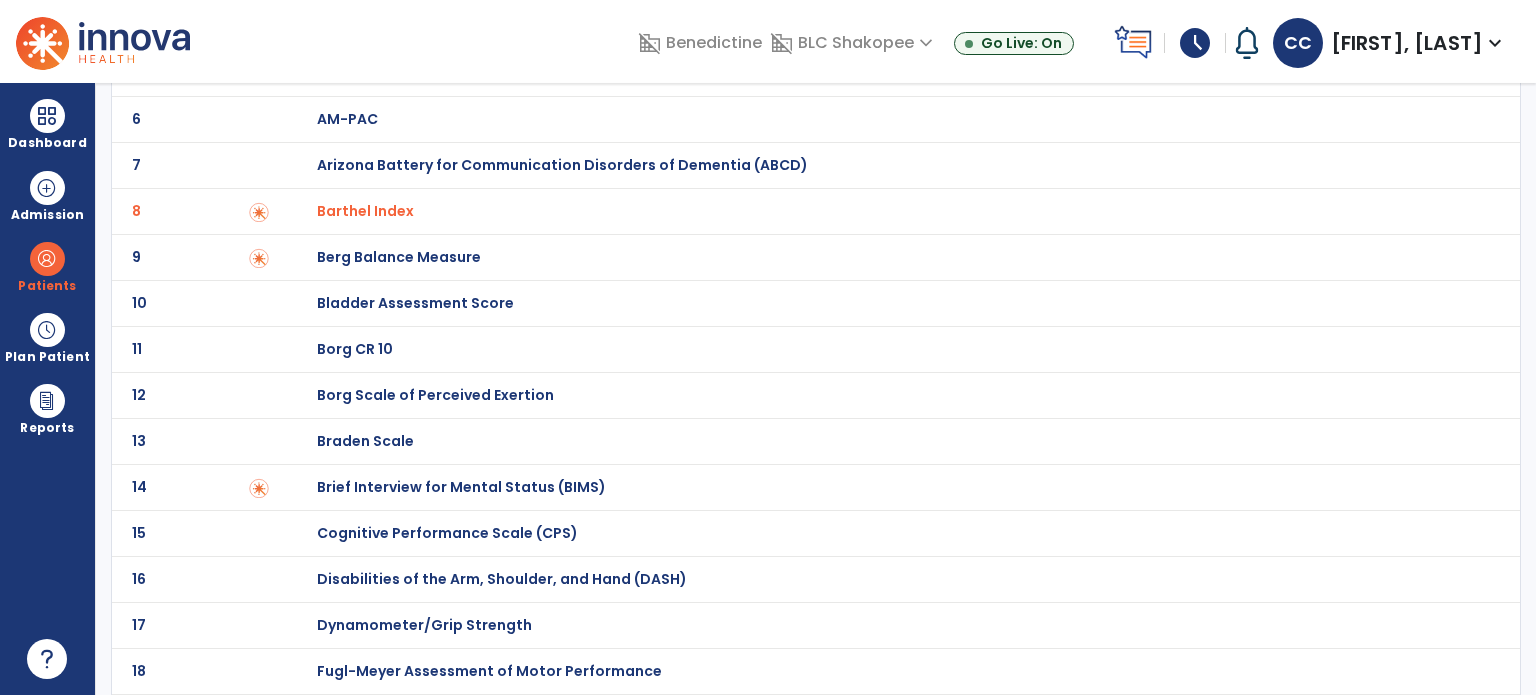 scroll, scrollTop: 0, scrollLeft: 0, axis: both 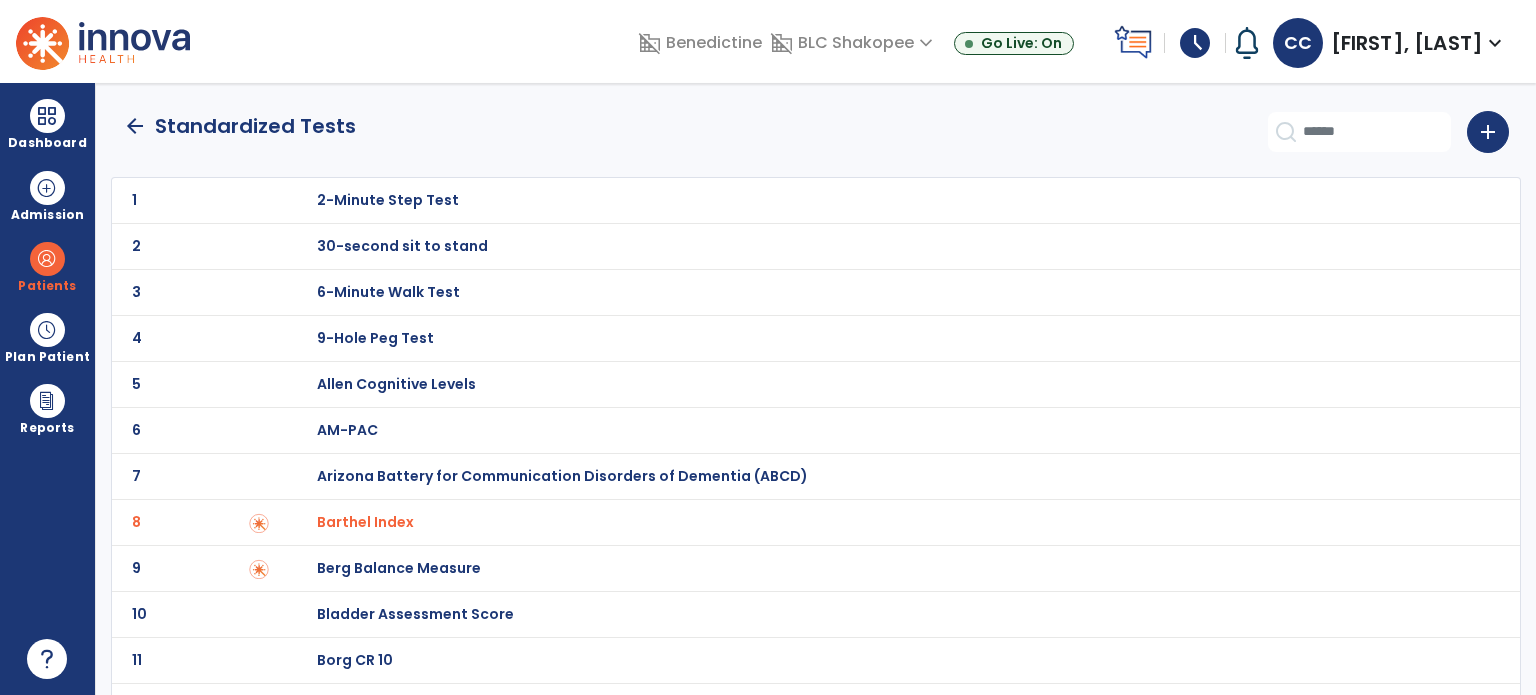 click on "arrow_back" 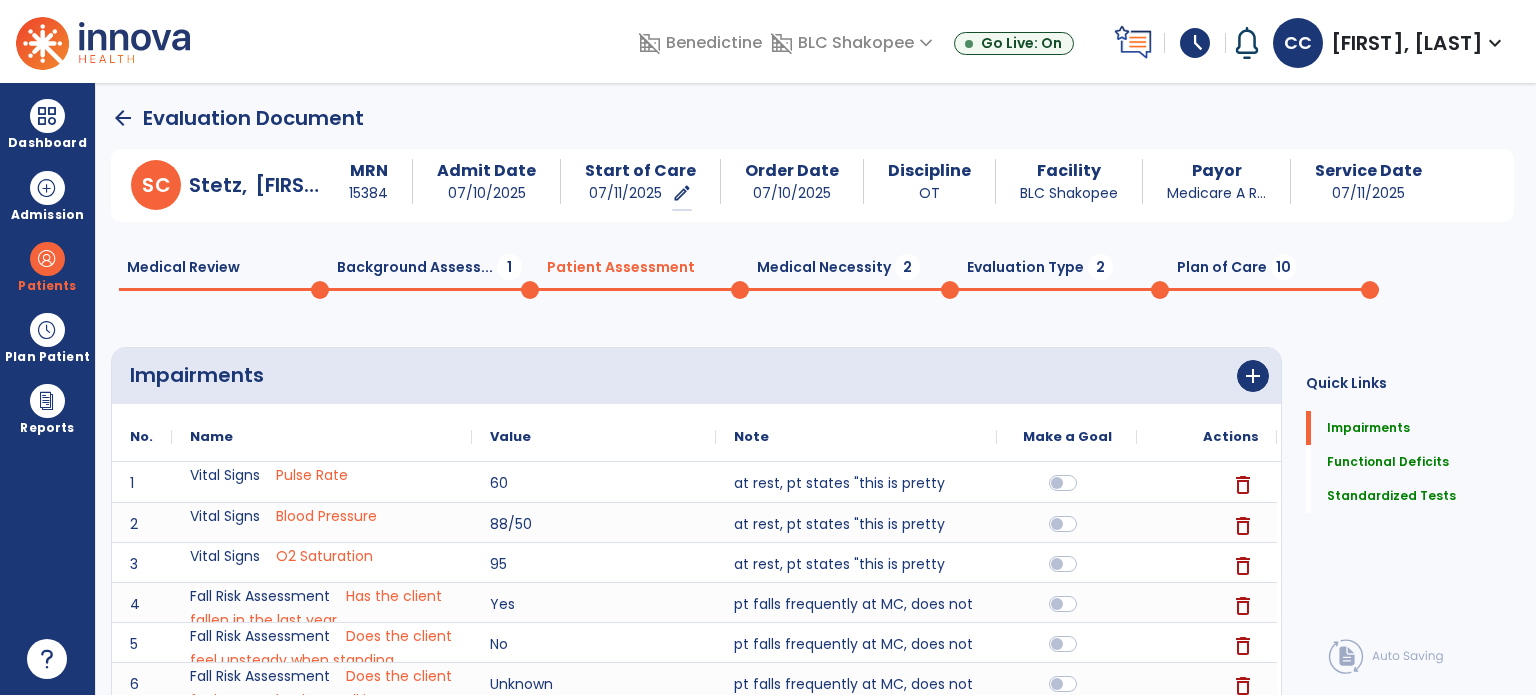 scroll, scrollTop: 20, scrollLeft: 0, axis: vertical 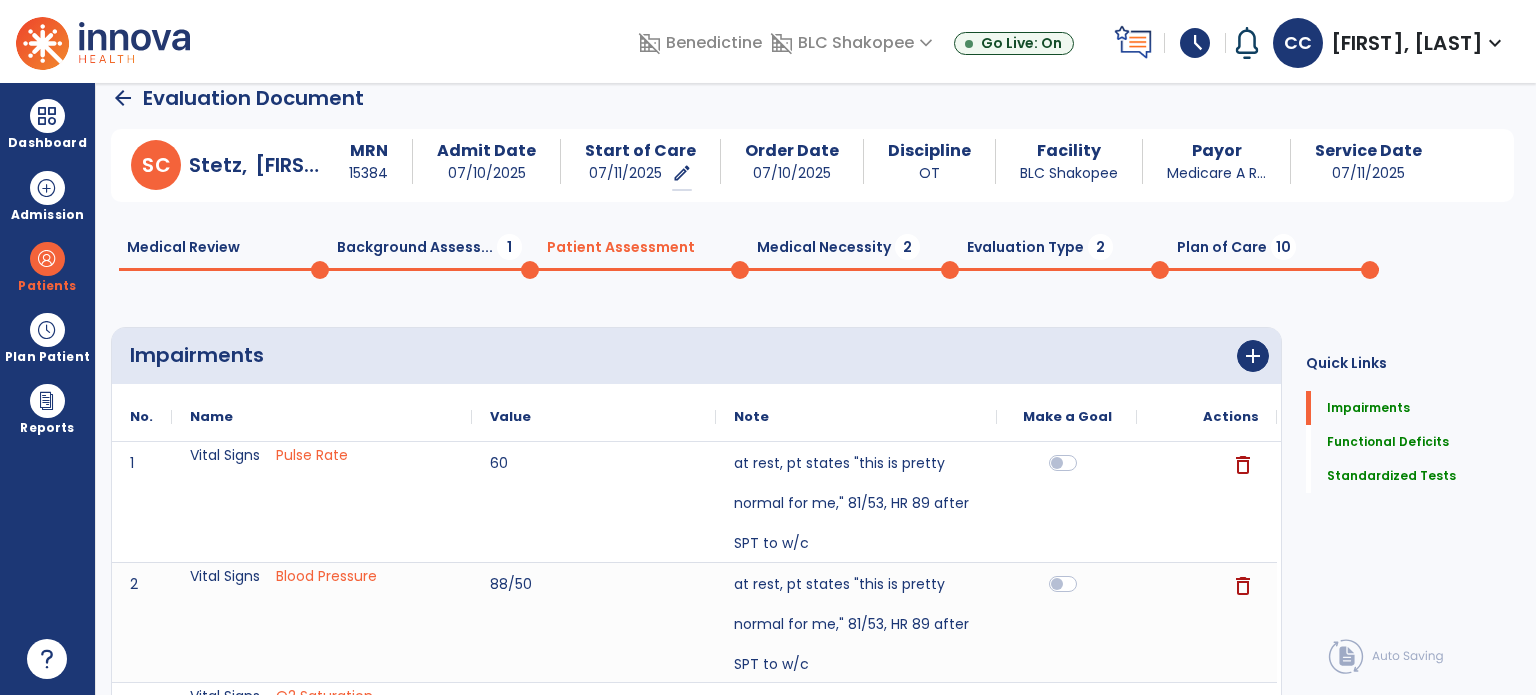 click on "Medical Necessity  2" 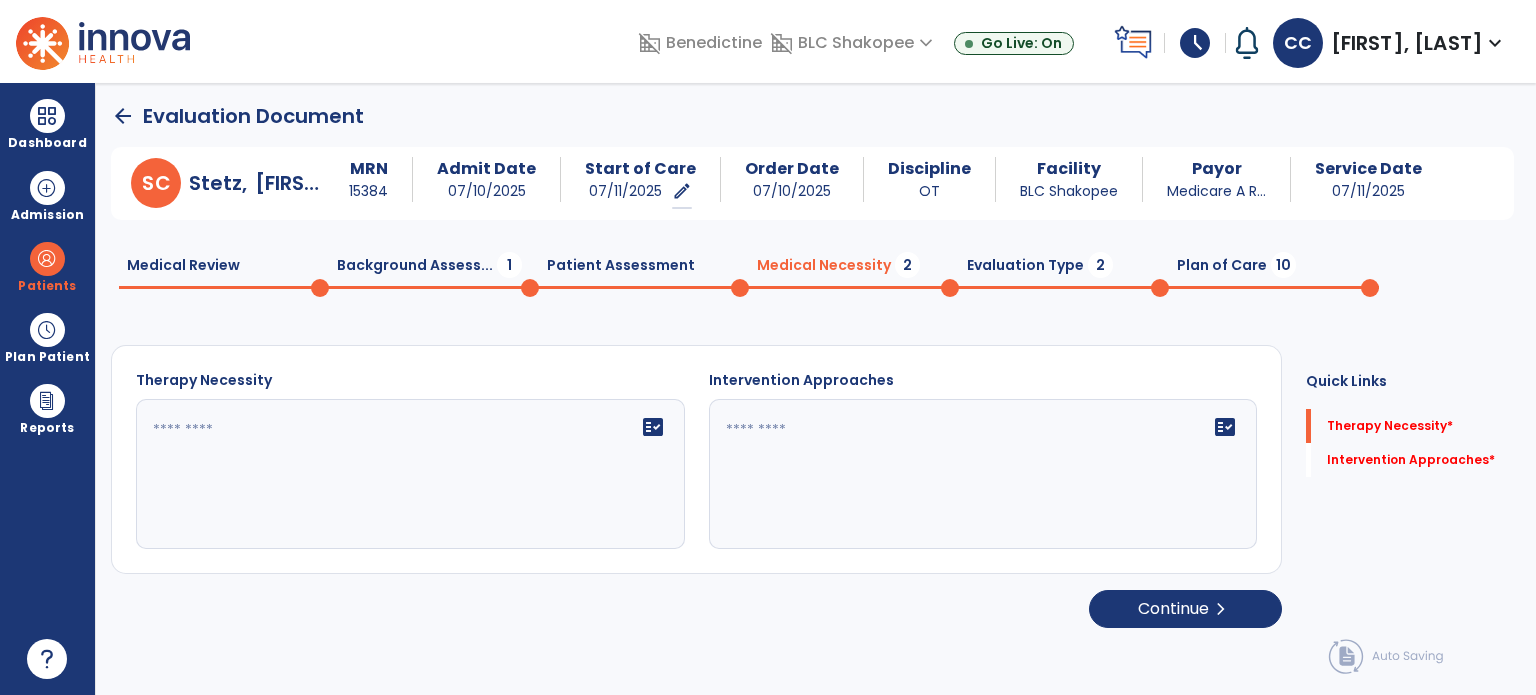 scroll, scrollTop: 0, scrollLeft: 0, axis: both 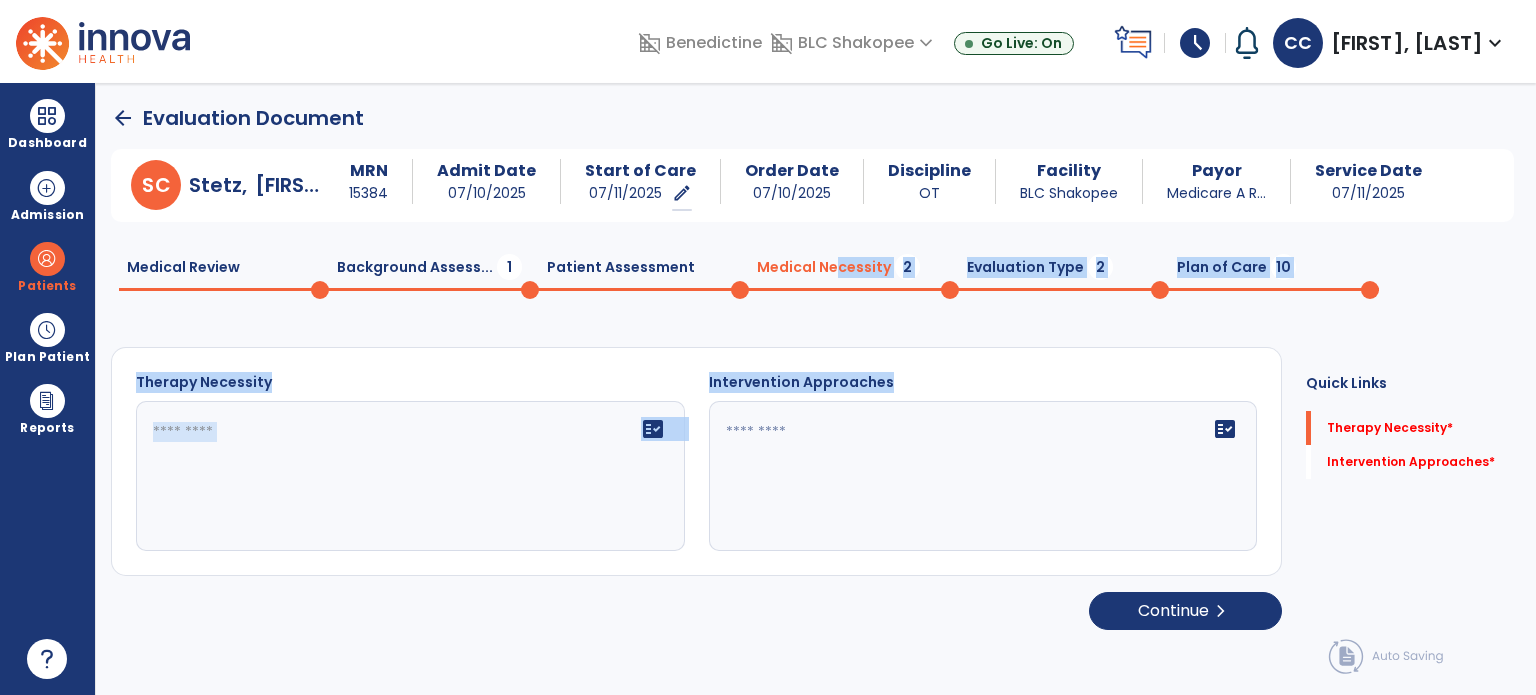 drag, startPoint x: 822, startPoint y: 261, endPoint x: 834, endPoint y: 546, distance: 285.25253 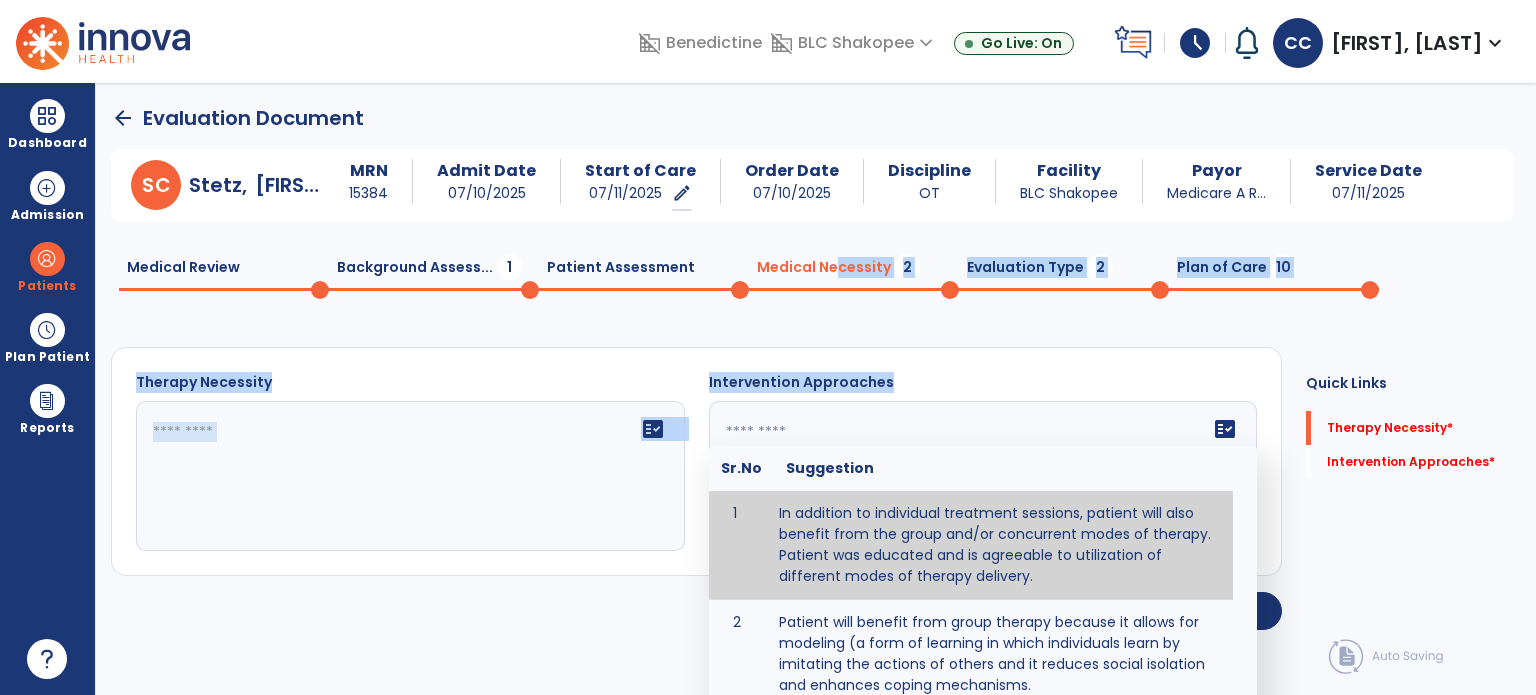 scroll, scrollTop: 20, scrollLeft: 0, axis: vertical 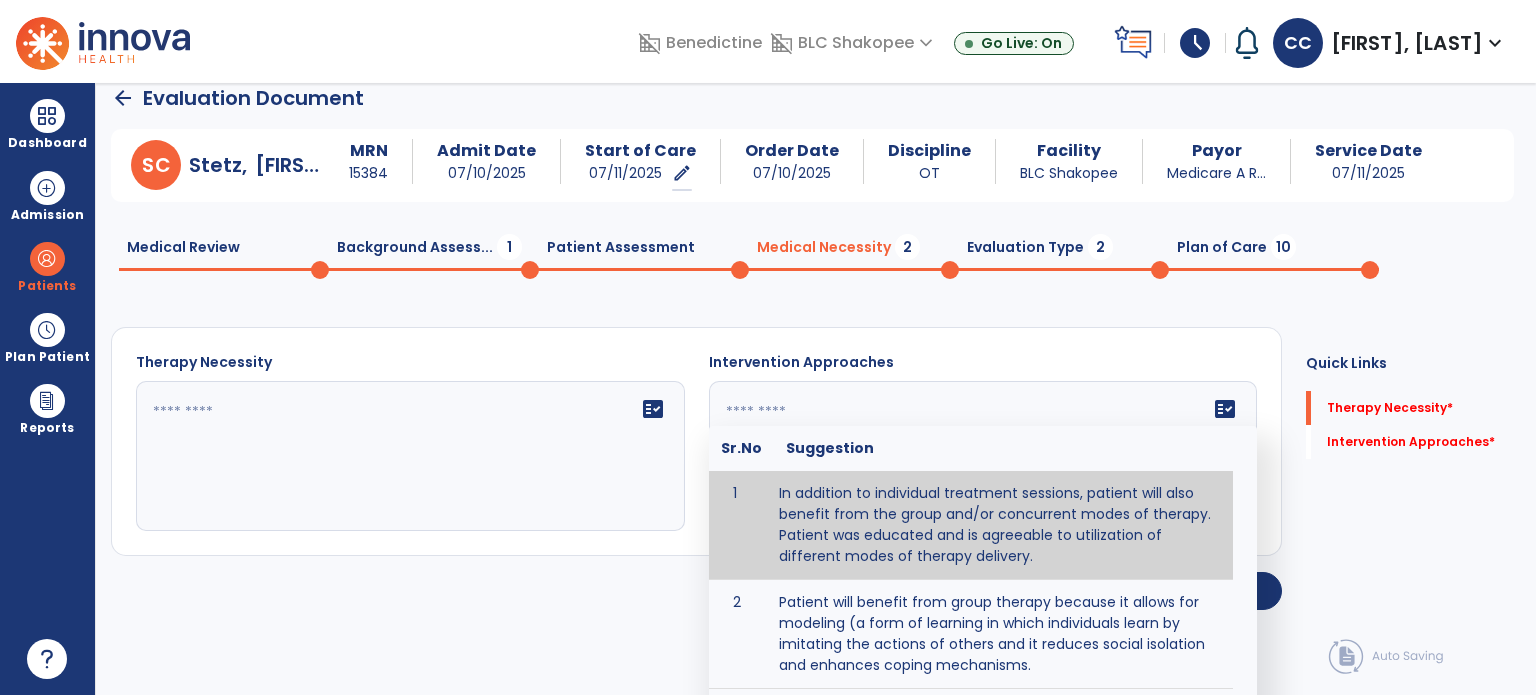 click on "fact_check  Sr.No Suggestion 1 In addition to individual treatment sessions, patient will also benefit from the group and/or concurrent modes of therapy. Patient was educated and is agreeable to utilization of different modes of therapy delivery. 2 Patient will benefit from group therapy because it allows for modeling (a form of learning in which individuals learn by imitating the actions of others and it reduces social isolation and enhances coping mechanisms. 3 Patient will benefit from group therapy to: Create a network that promotes growth and learning by enabling patients to receive and give support and to share experiences from different points of view. 4 Patient will benefit from group/concurrent therapy because it is supported by evidence to promote increased patient engagement and sustainable outcomes. 5 Patient will benefit from group/concurrent therapy to: Promote independence and minimize dependence." 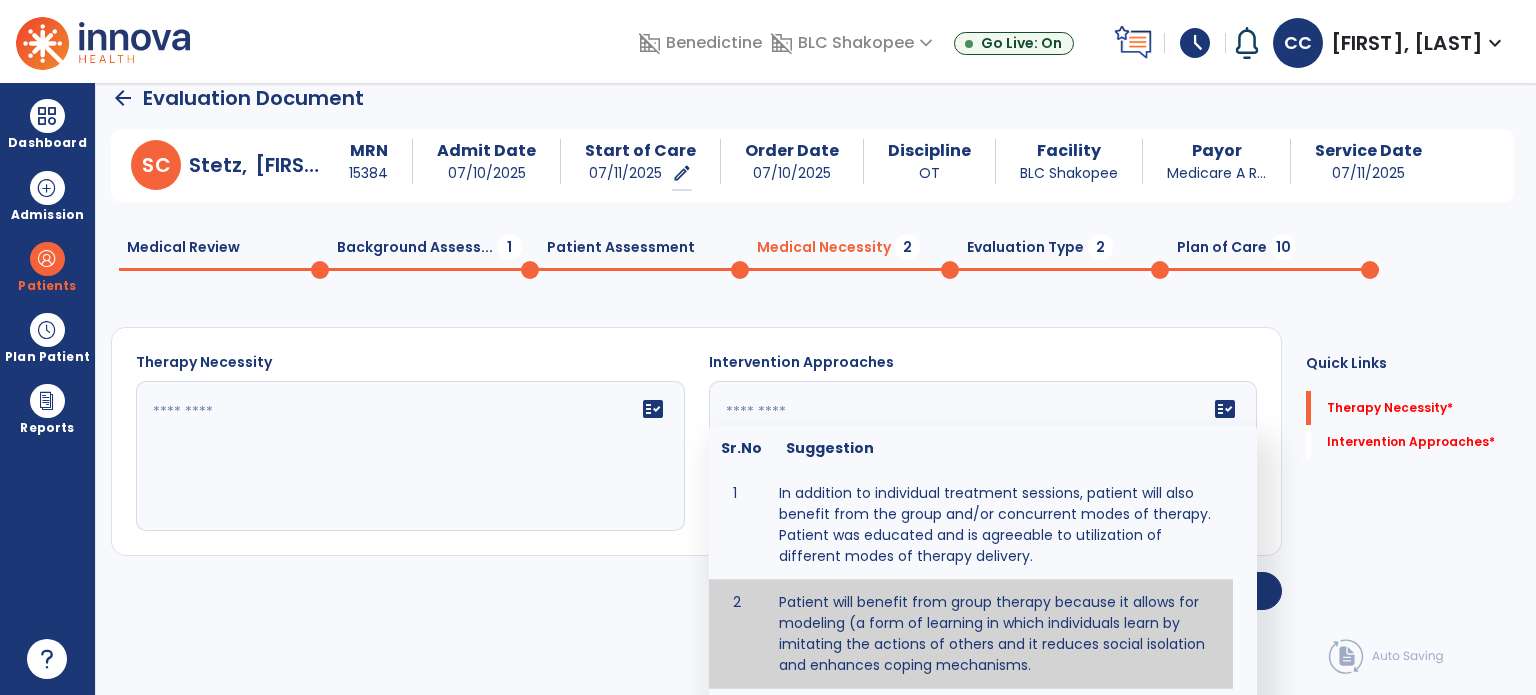 type on "**********" 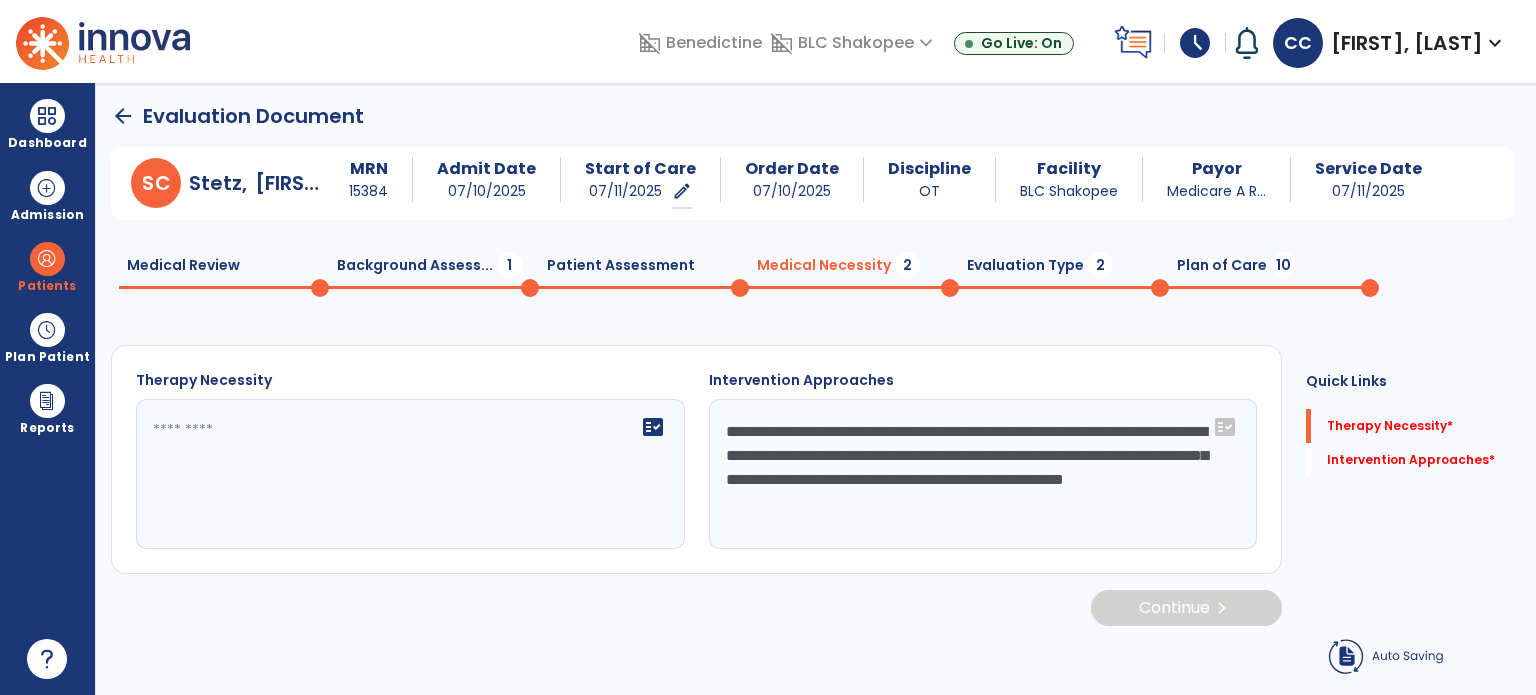 scroll, scrollTop: 0, scrollLeft: 0, axis: both 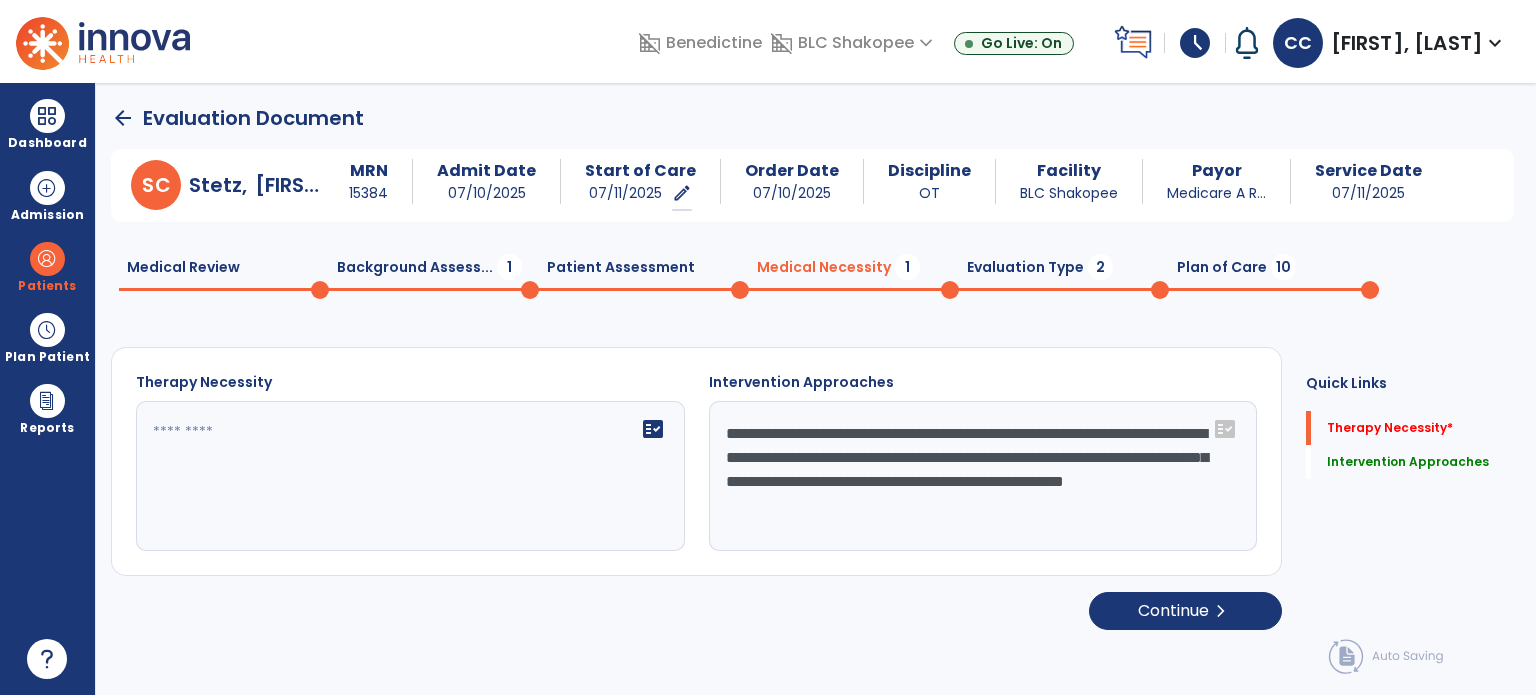 drag, startPoint x: 1165, startPoint y: 507, endPoint x: 714, endPoint y: 388, distance: 466.43542 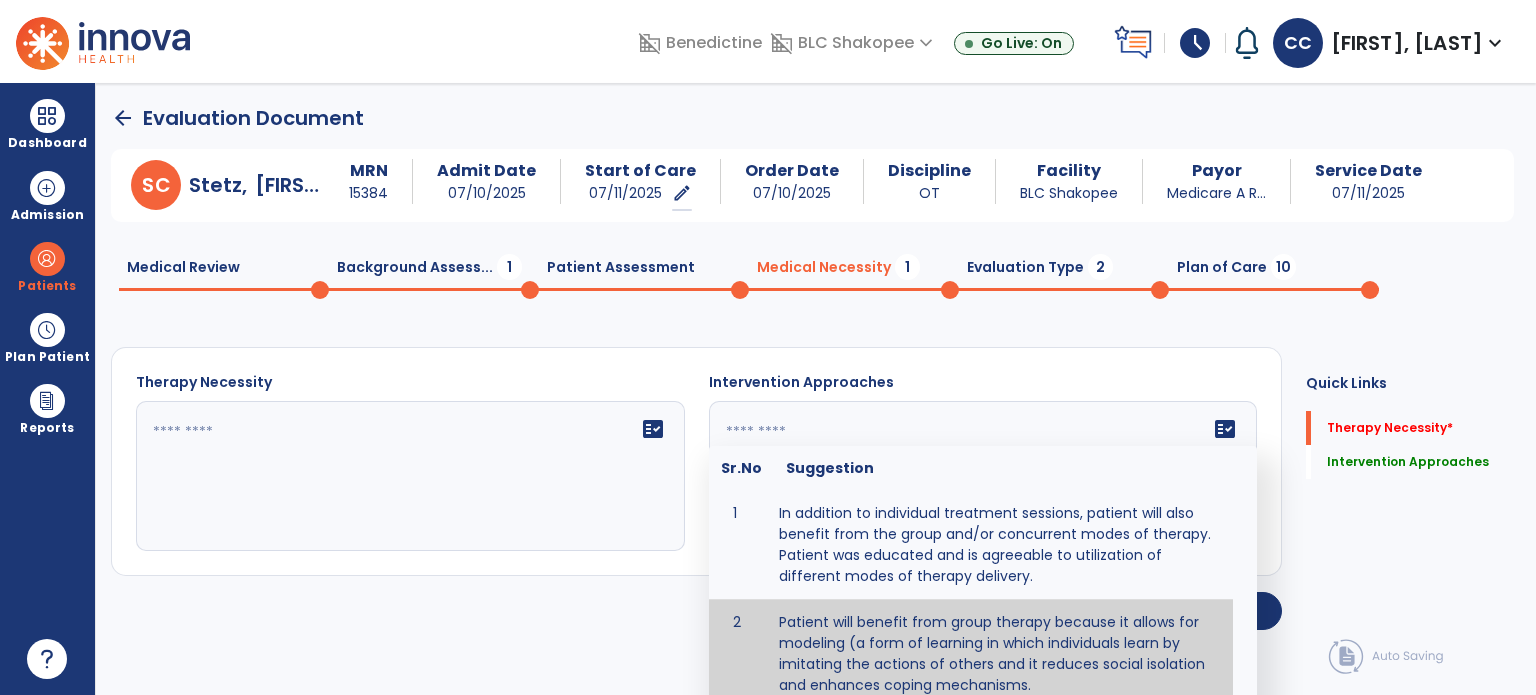 type 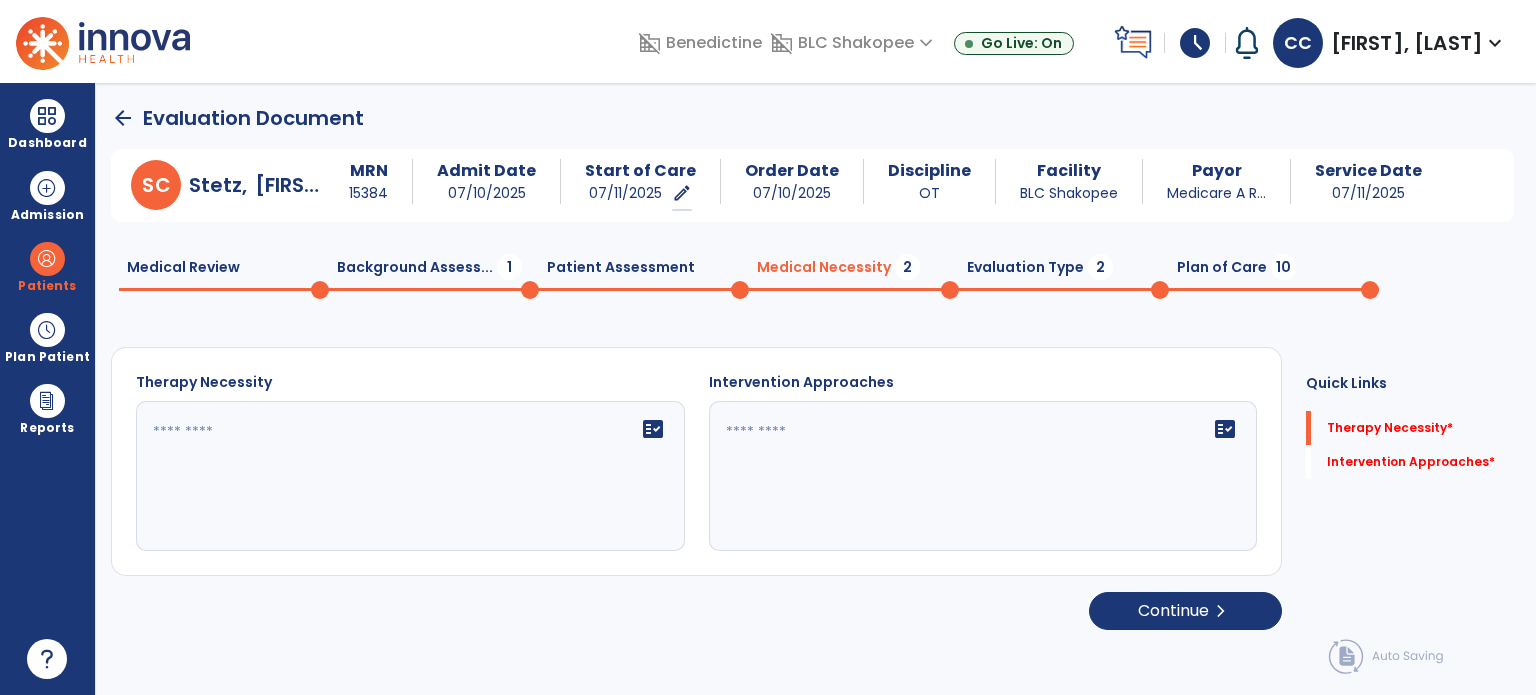 scroll, scrollTop: 0, scrollLeft: 0, axis: both 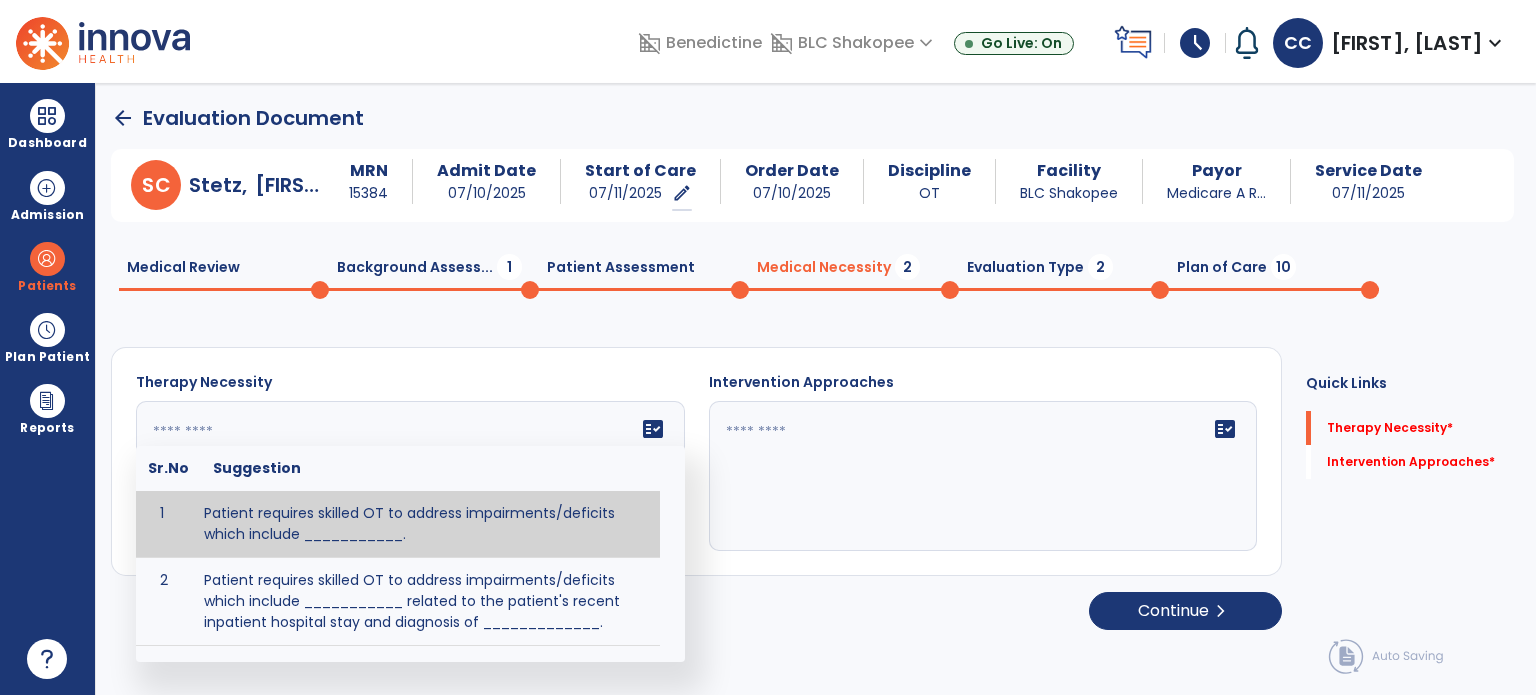 paste on "**********" 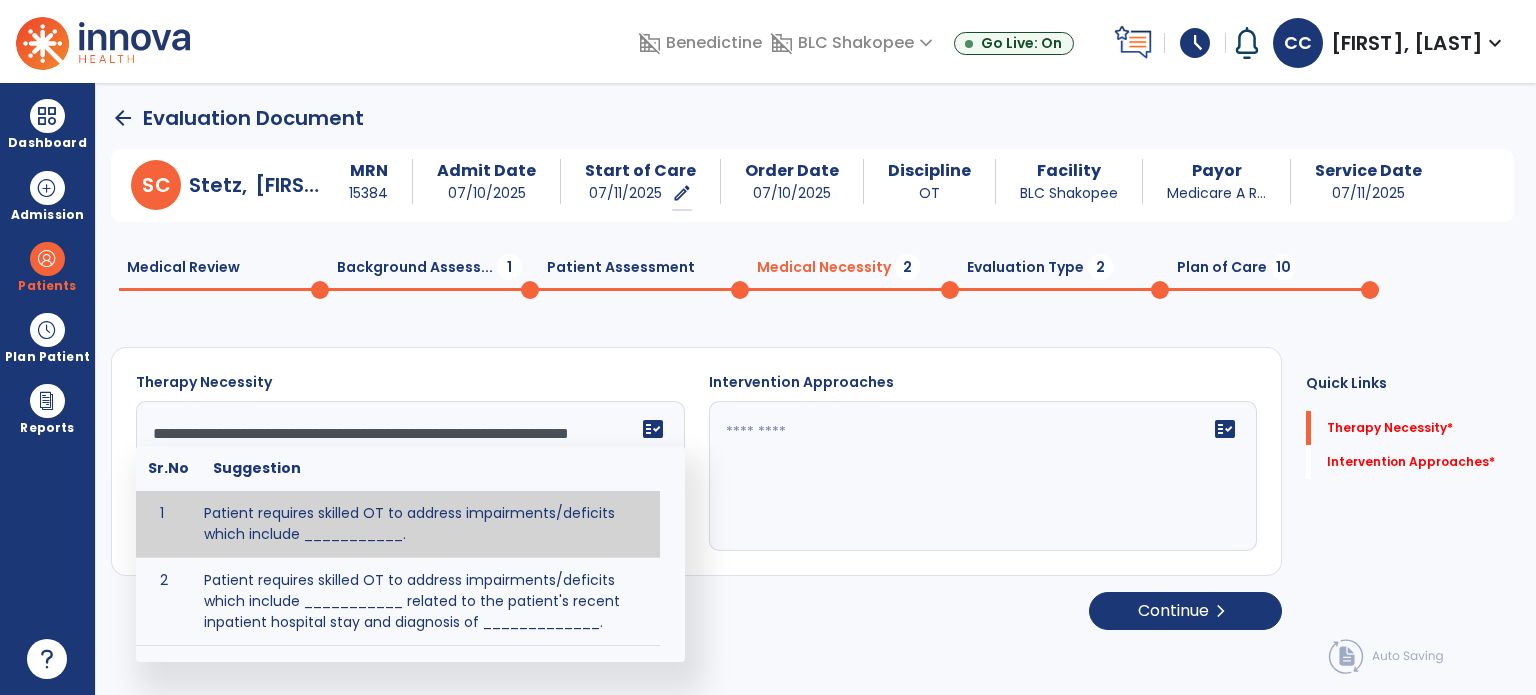 scroll, scrollTop: 184, scrollLeft: 0, axis: vertical 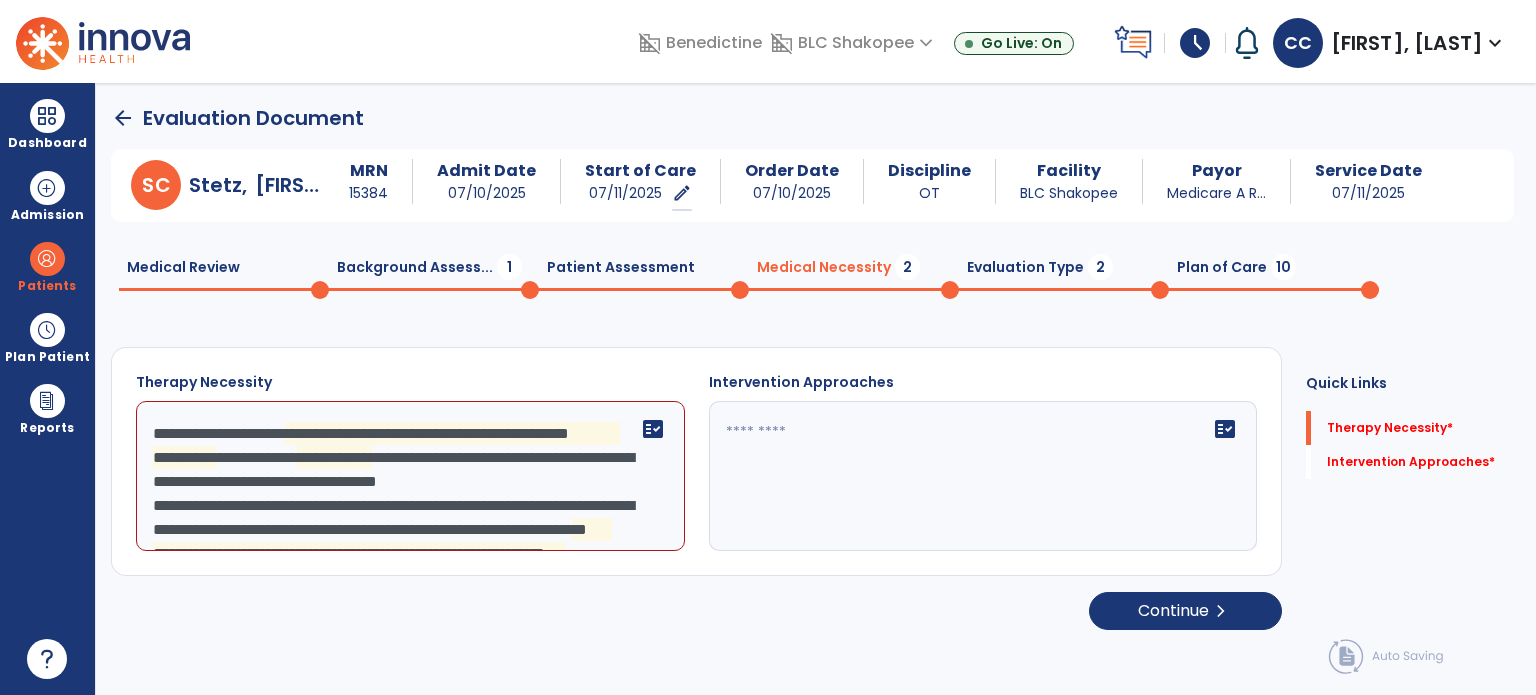 click on "**********" 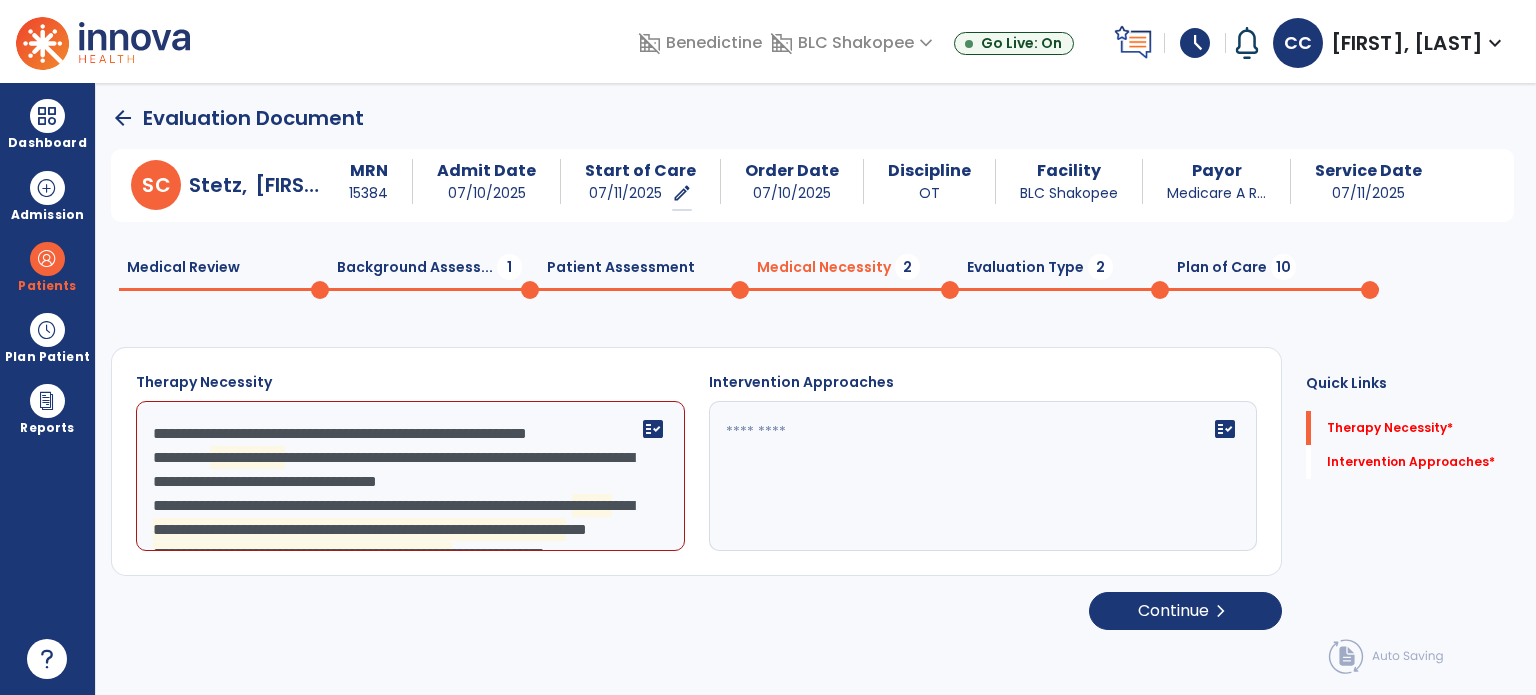 click on "**********" 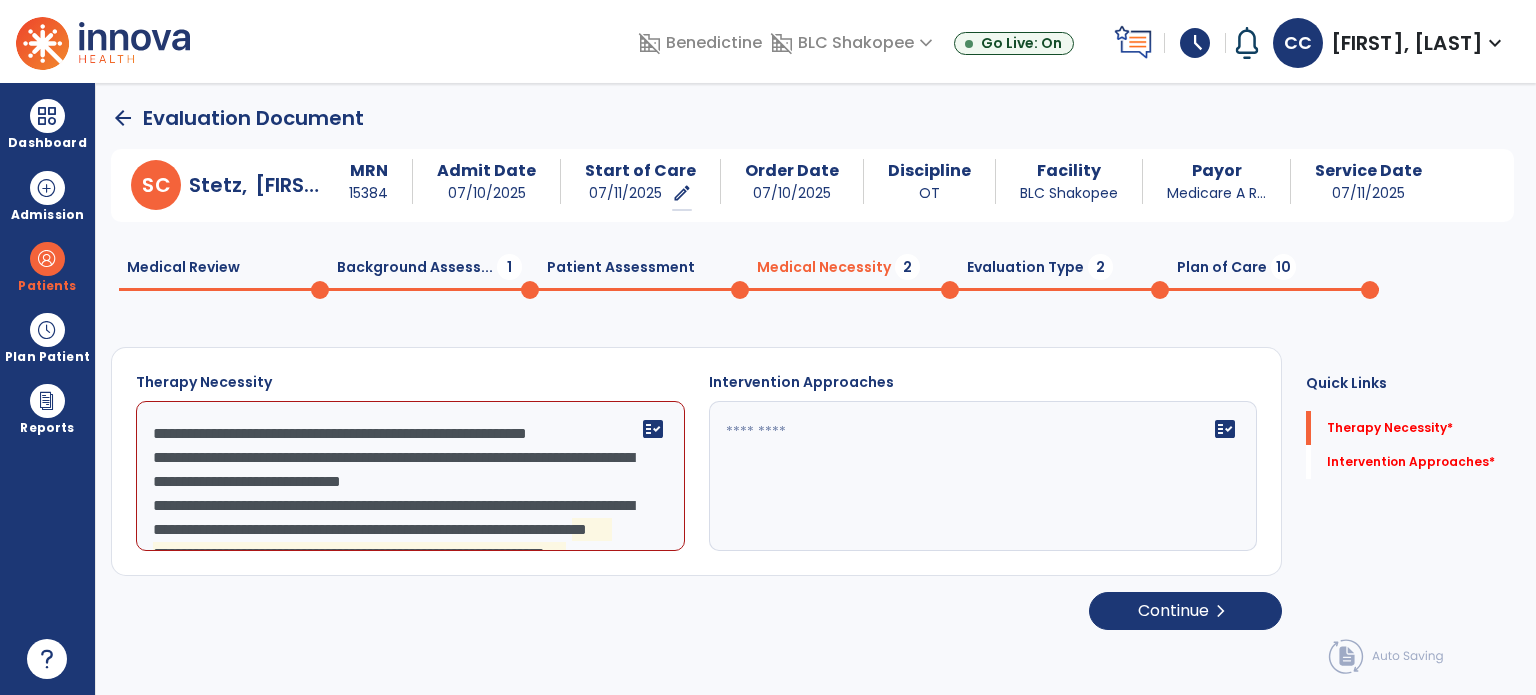 click on "**********" 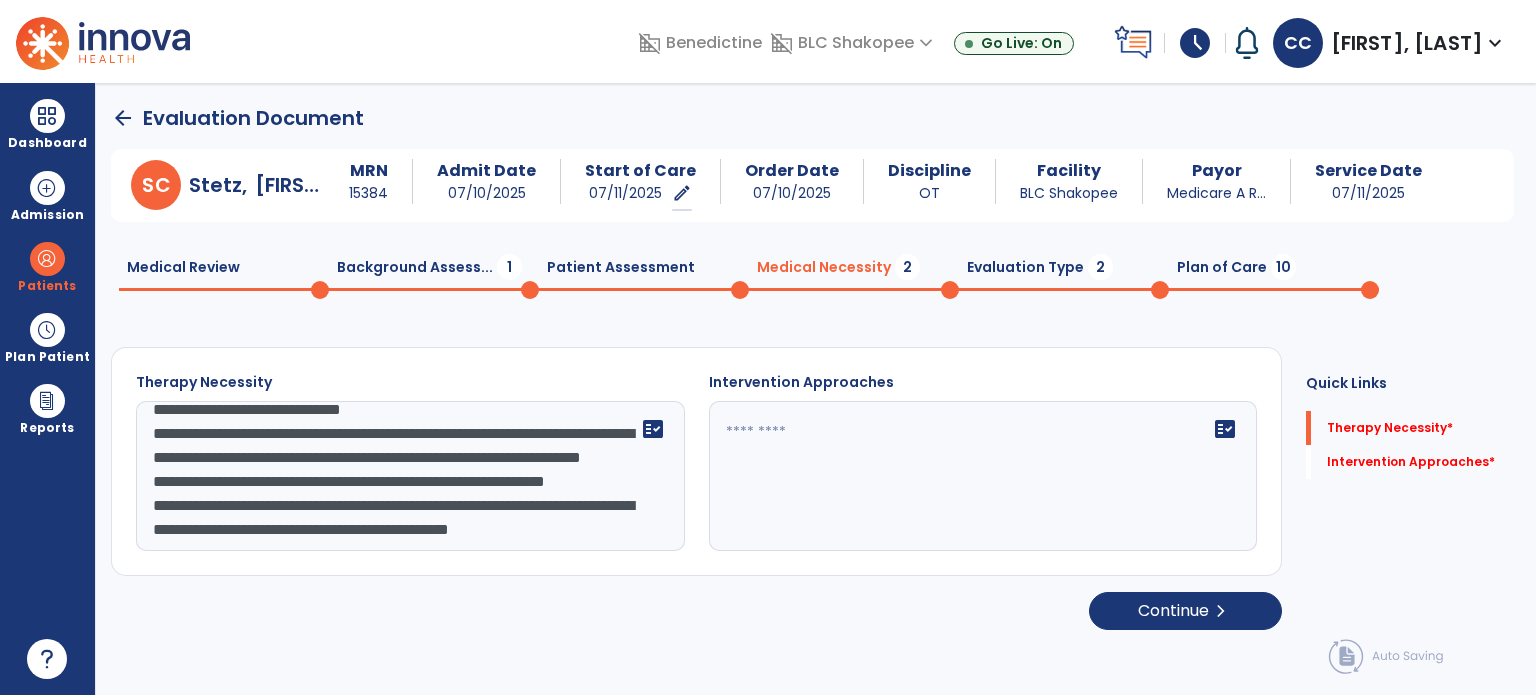 scroll, scrollTop: 32, scrollLeft: 0, axis: vertical 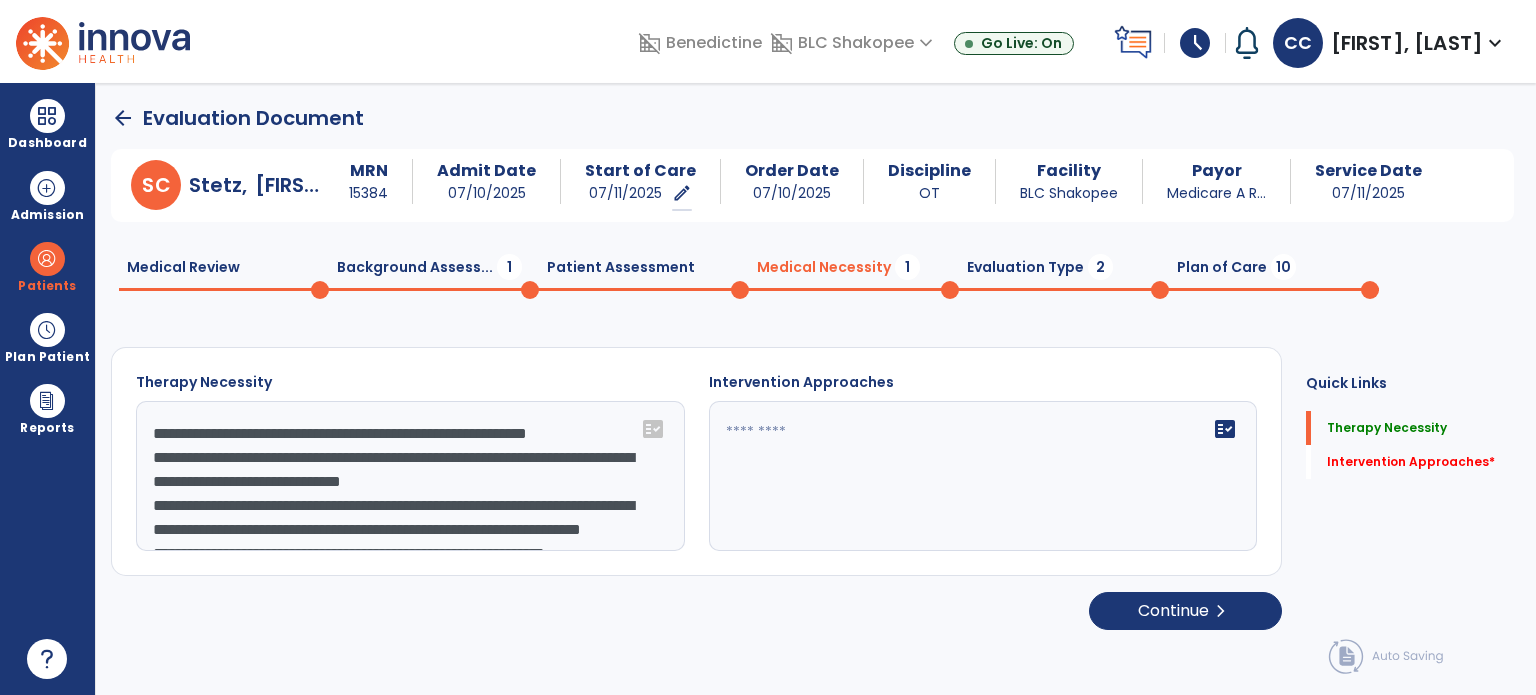 click on "**********" 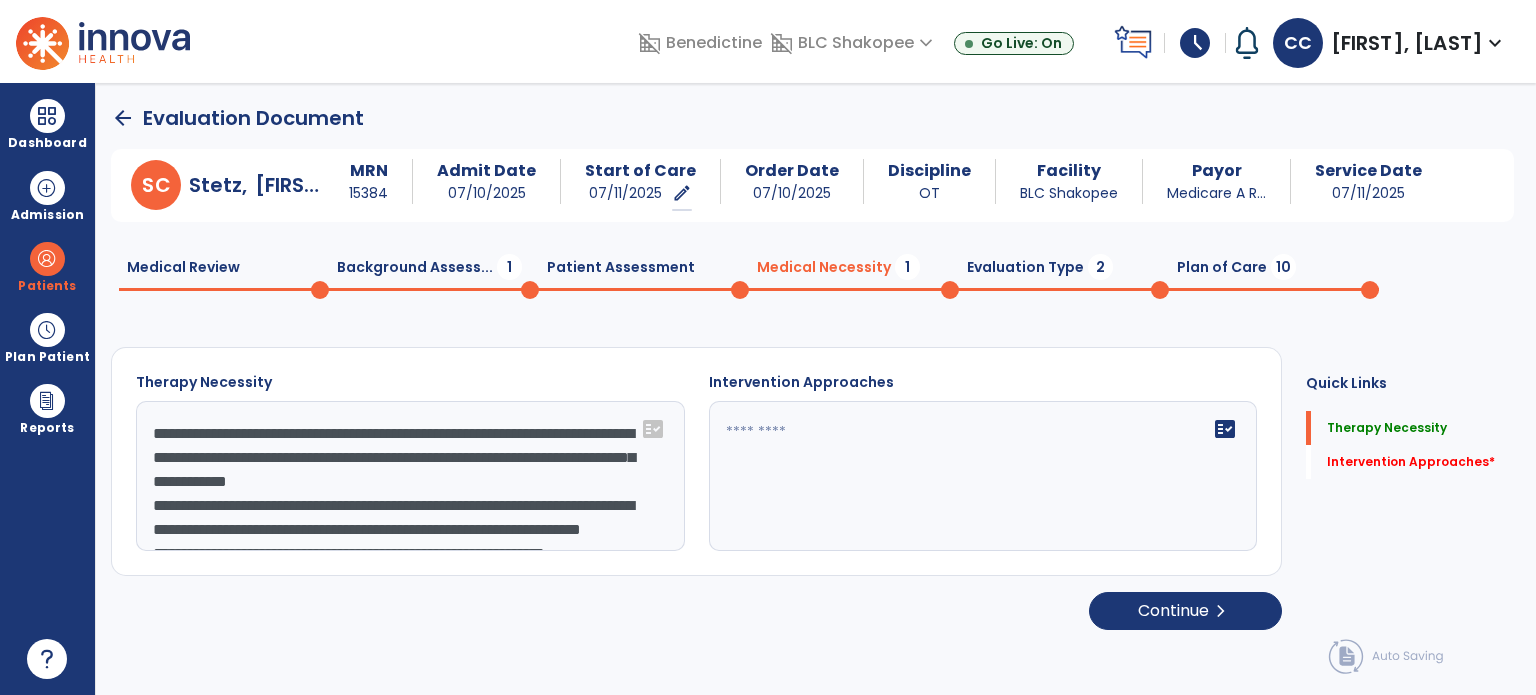 scroll, scrollTop: 168, scrollLeft: 0, axis: vertical 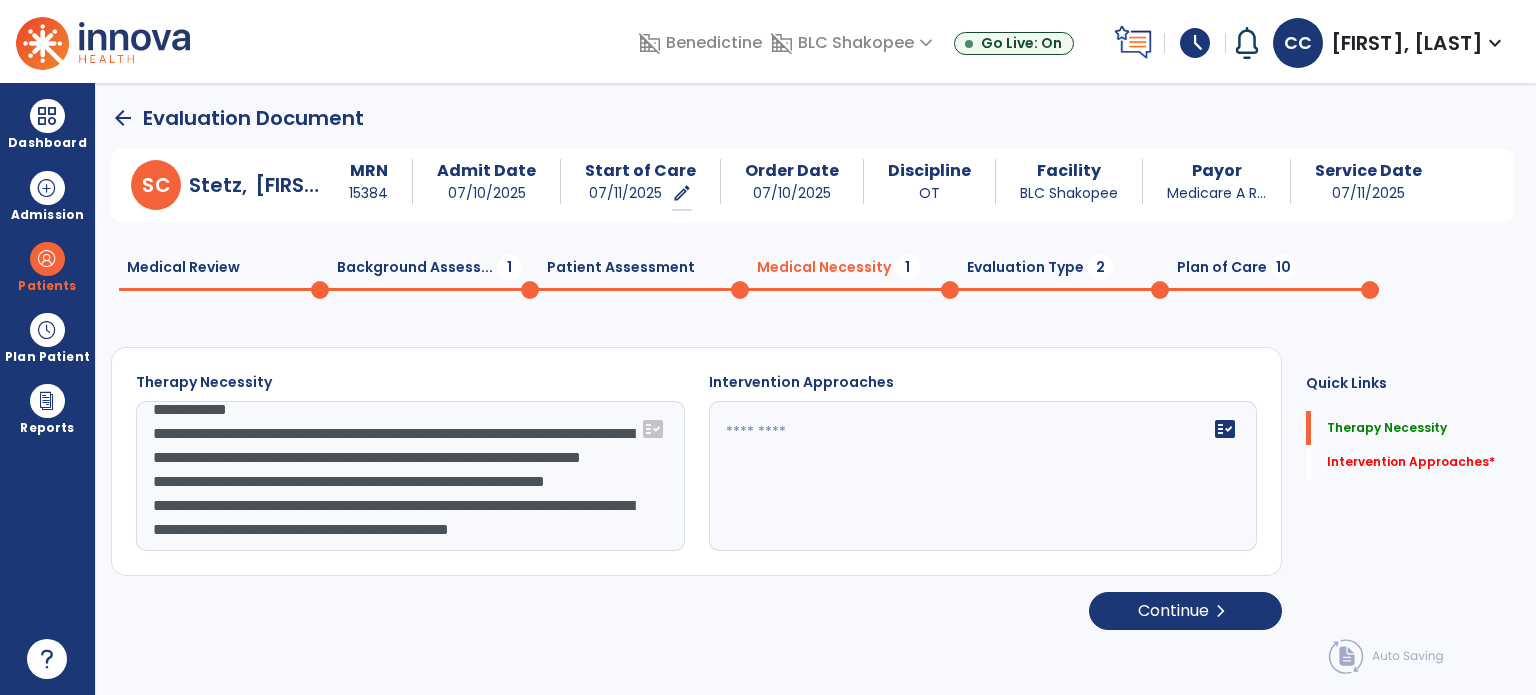 click on "**********" 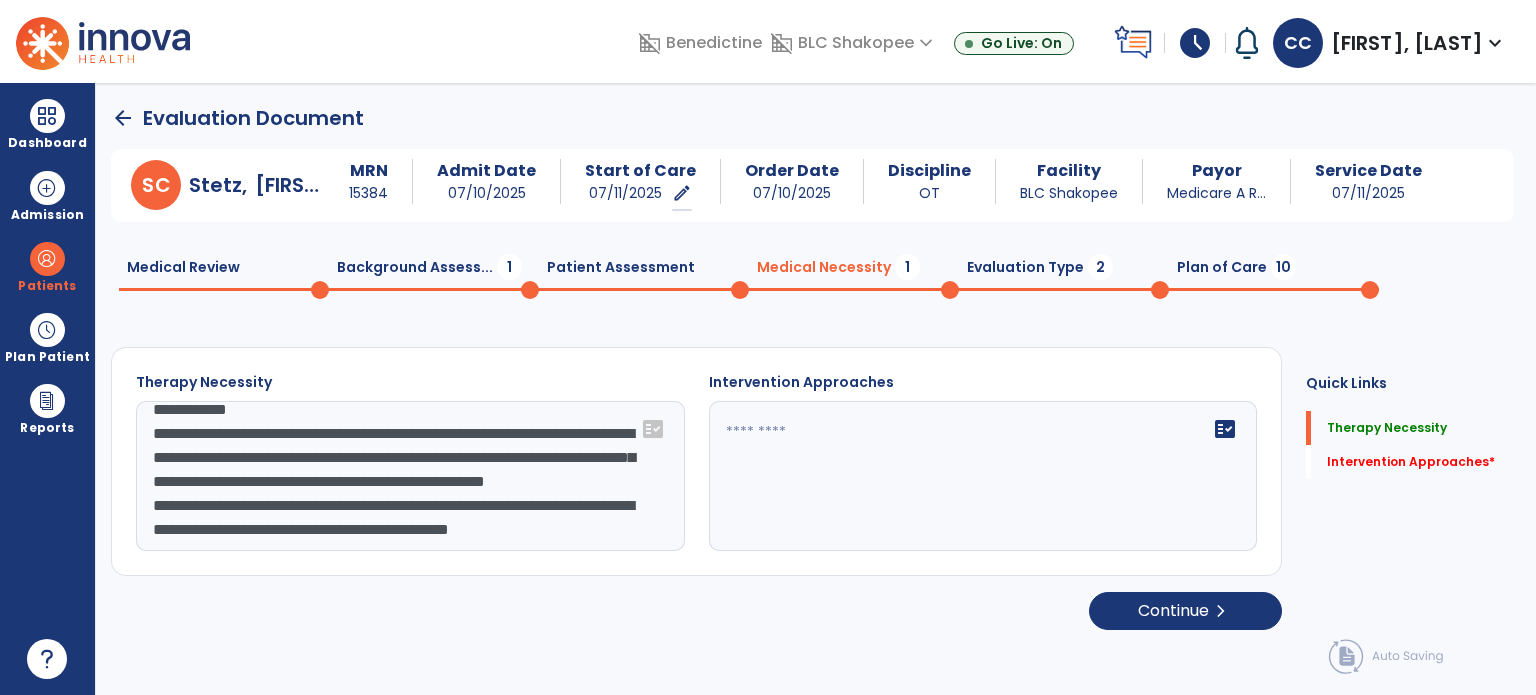 scroll, scrollTop: 112, scrollLeft: 0, axis: vertical 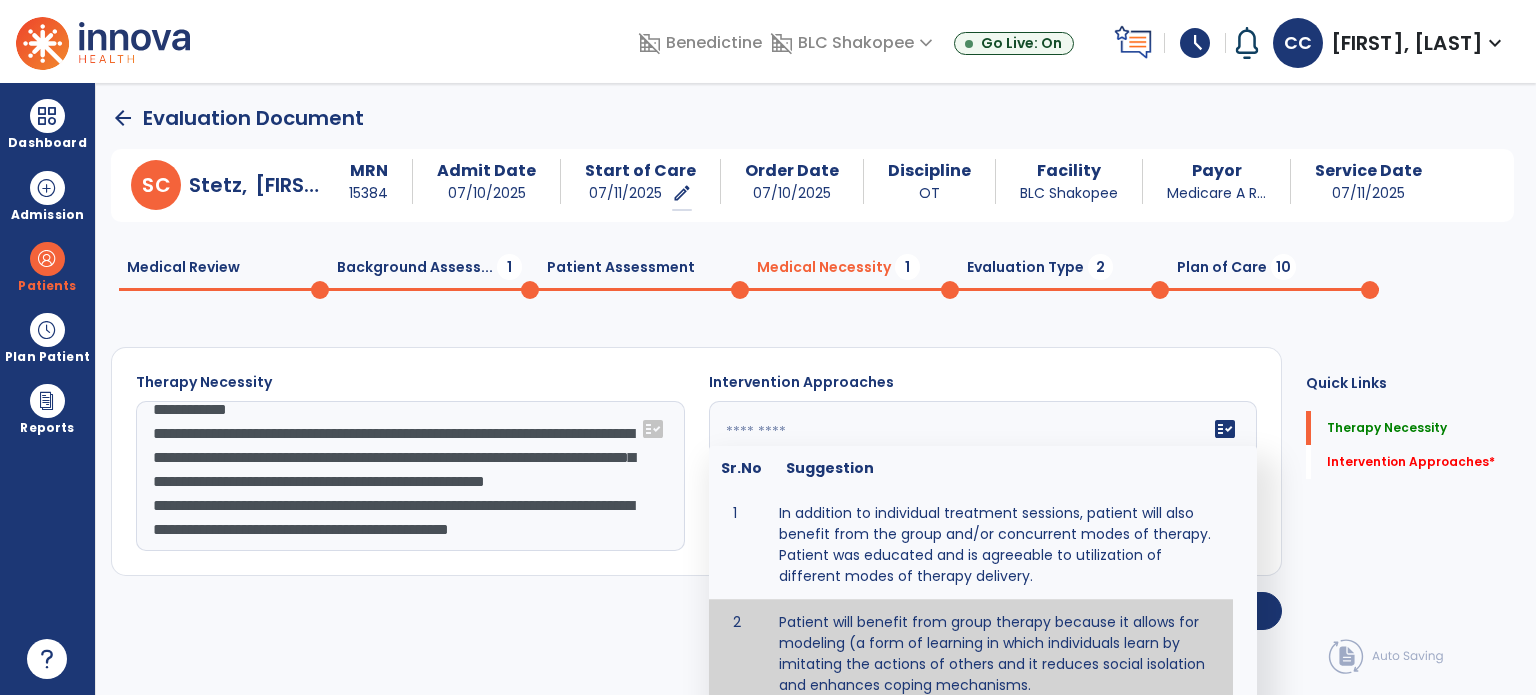 click on "fact_check  Sr.No Suggestion 1 In addition to individual treatment sessions, patient will also benefit from the group and/or concurrent modes of therapy. Patient was educated and is agreeable to utilization of different modes of therapy delivery. 2 Patient will benefit from group therapy because it allows for modeling (a form of learning in which individuals learn by imitating the actions of others and it reduces social isolation and enhances coping mechanisms. 3 Patient will benefit from group therapy to: Create a network that promotes growth and learning by enabling patients to receive and give support and to share experiences from different points of view. 4 Patient will benefit from group/concurrent therapy because it is supported by evidence to promote increased patient engagement and sustainable outcomes. 5 Patient will benefit from group/concurrent therapy to: Promote independence and minimize dependence." 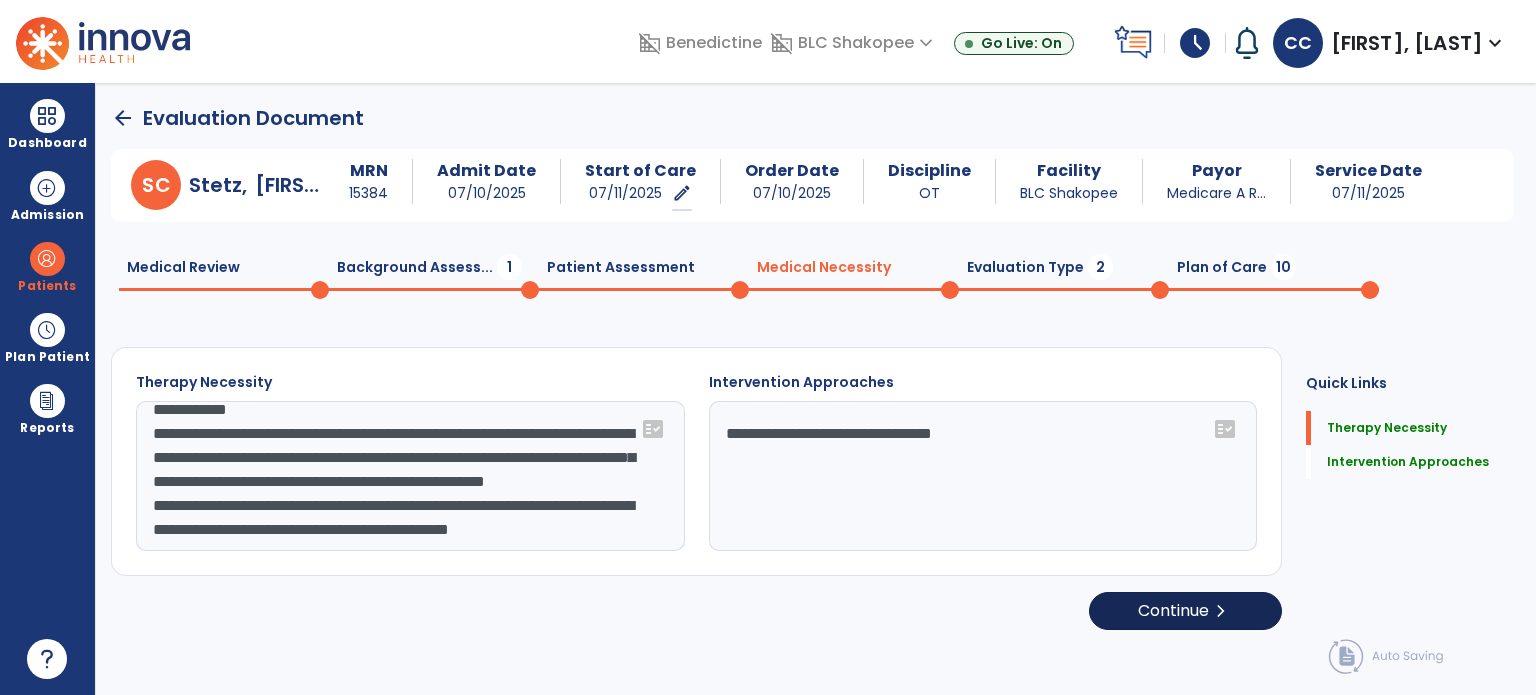 type on "**********" 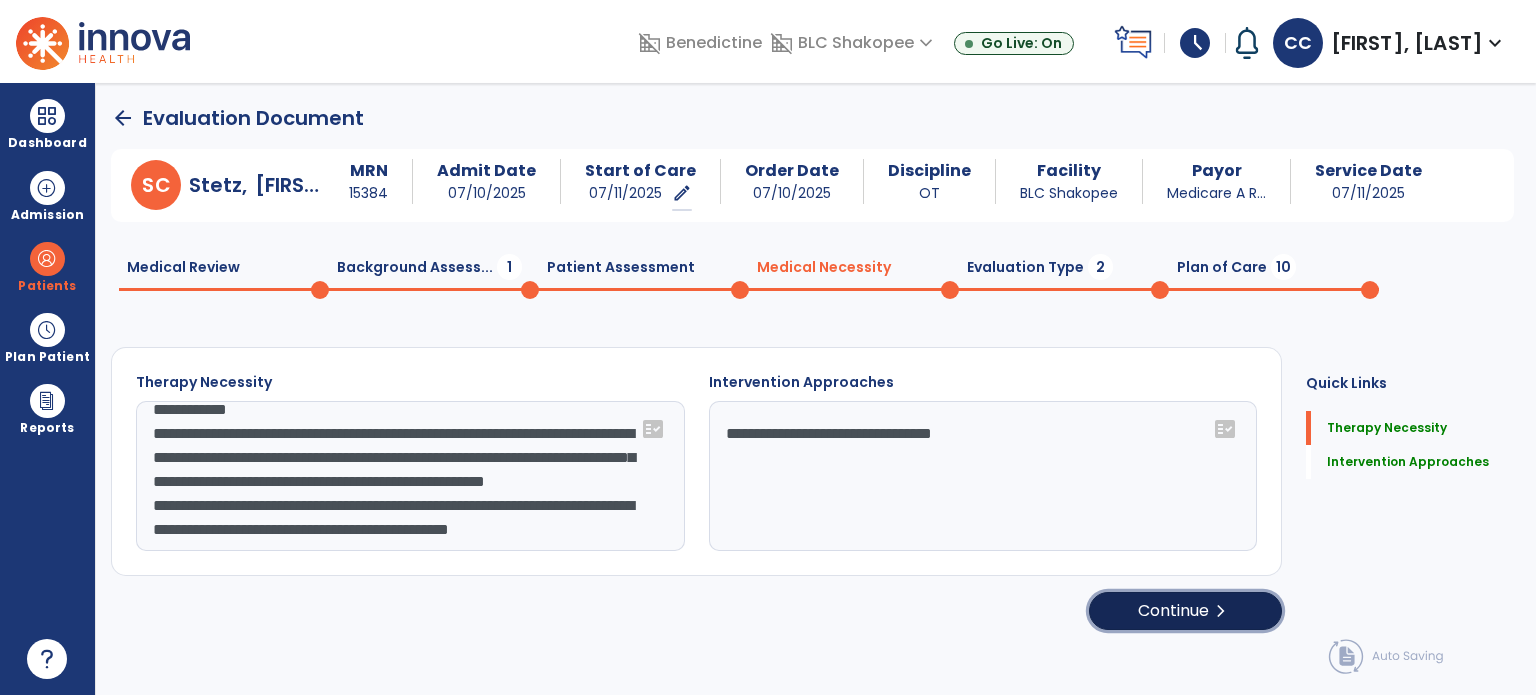 click on "Continue  chevron_right" 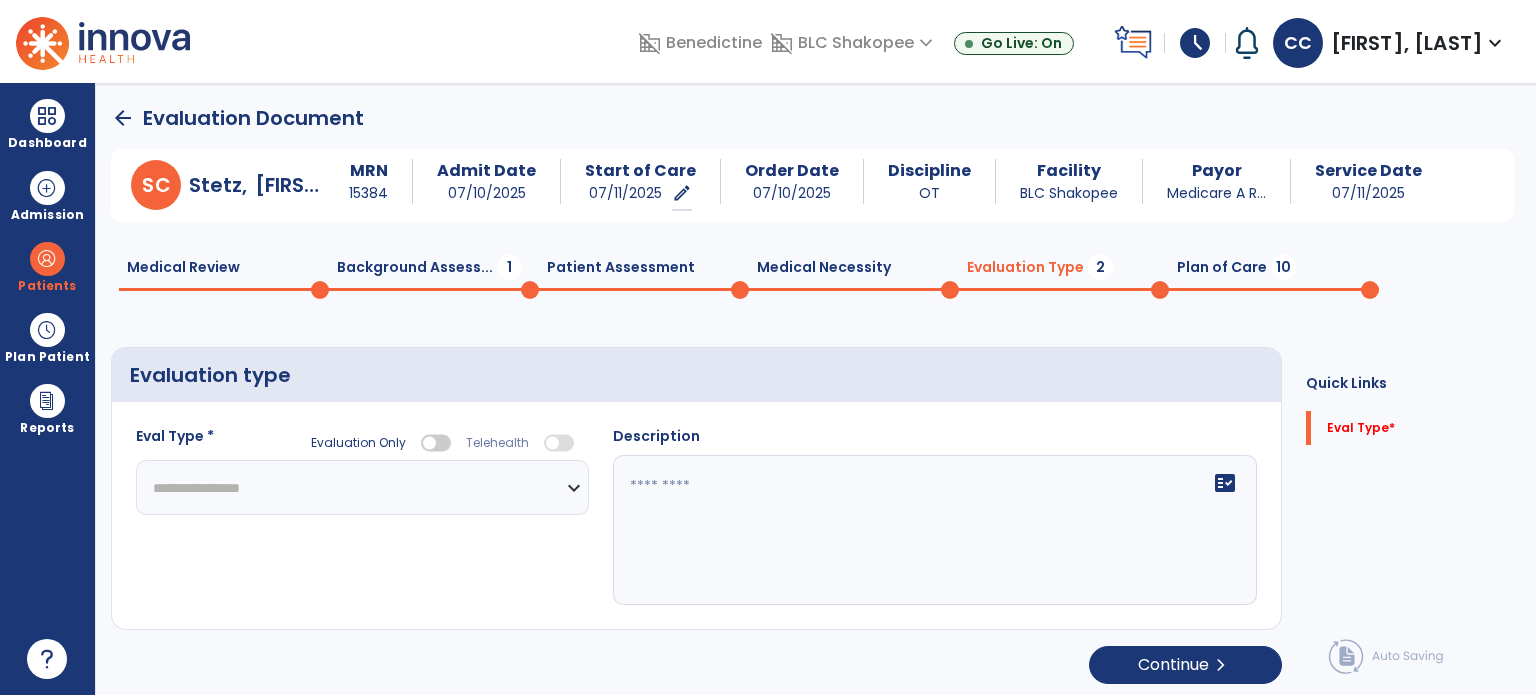 click on "**********" 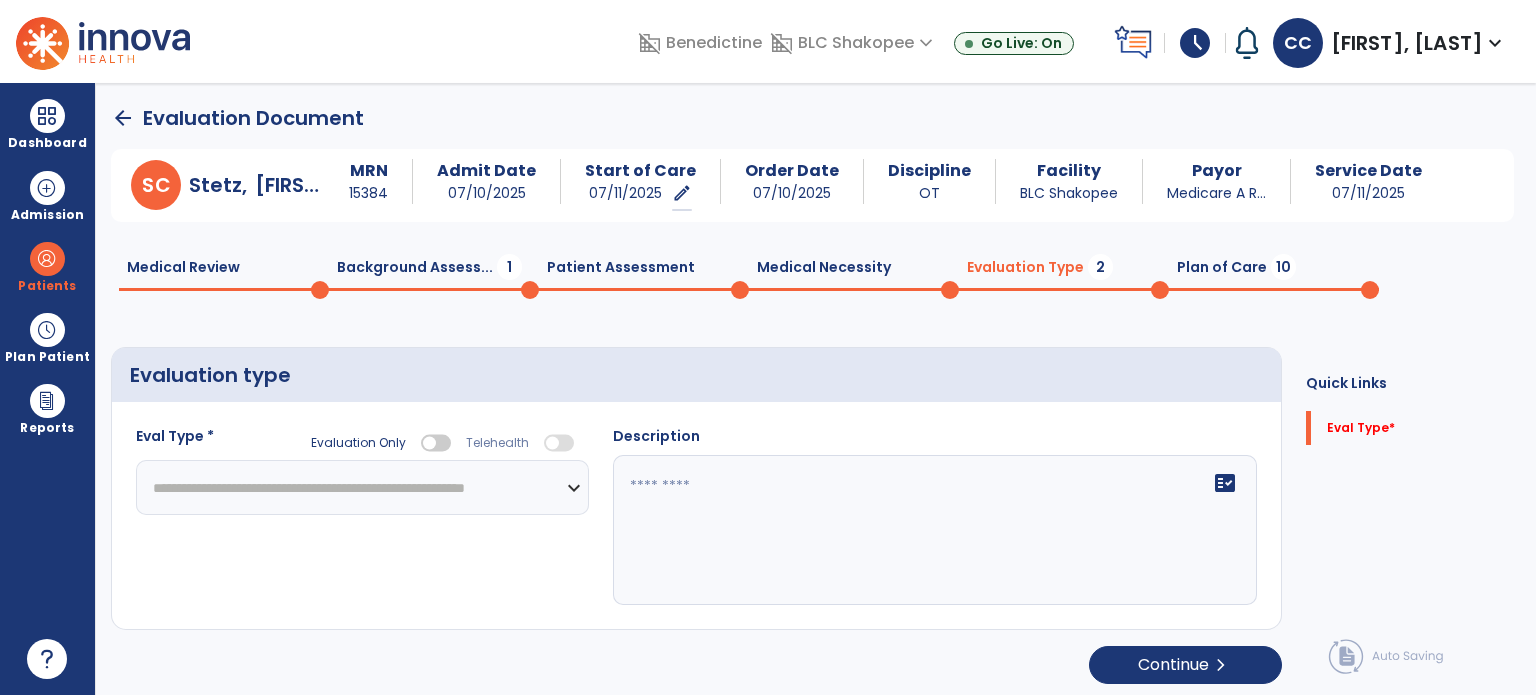 click on "**********" 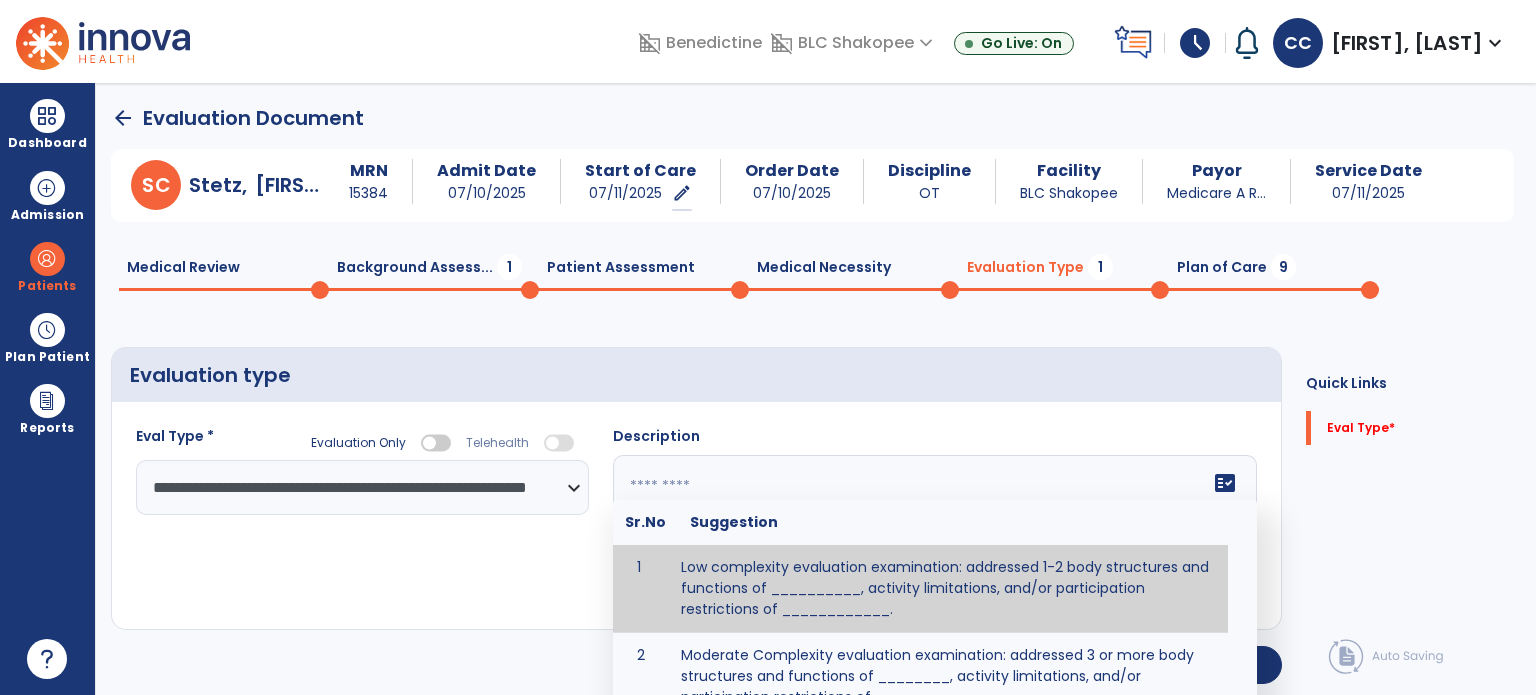 click on "fact_check  Sr.No Suggestion 1 Low complexity evaluation examination: addressed 1-2 body structures and functions of __________, activity limitations, and/or participation restrictions of ____________. 2 Moderate Complexity evaluation examination: addressed 3 or more body structures and functions of ________, activity limitations, and/or participation restrictions of _______. 3 High Complexity evaluation examination: addressed 4 or more body structures and functions of _______, activity limitations, and/or participation restrictions of _________" 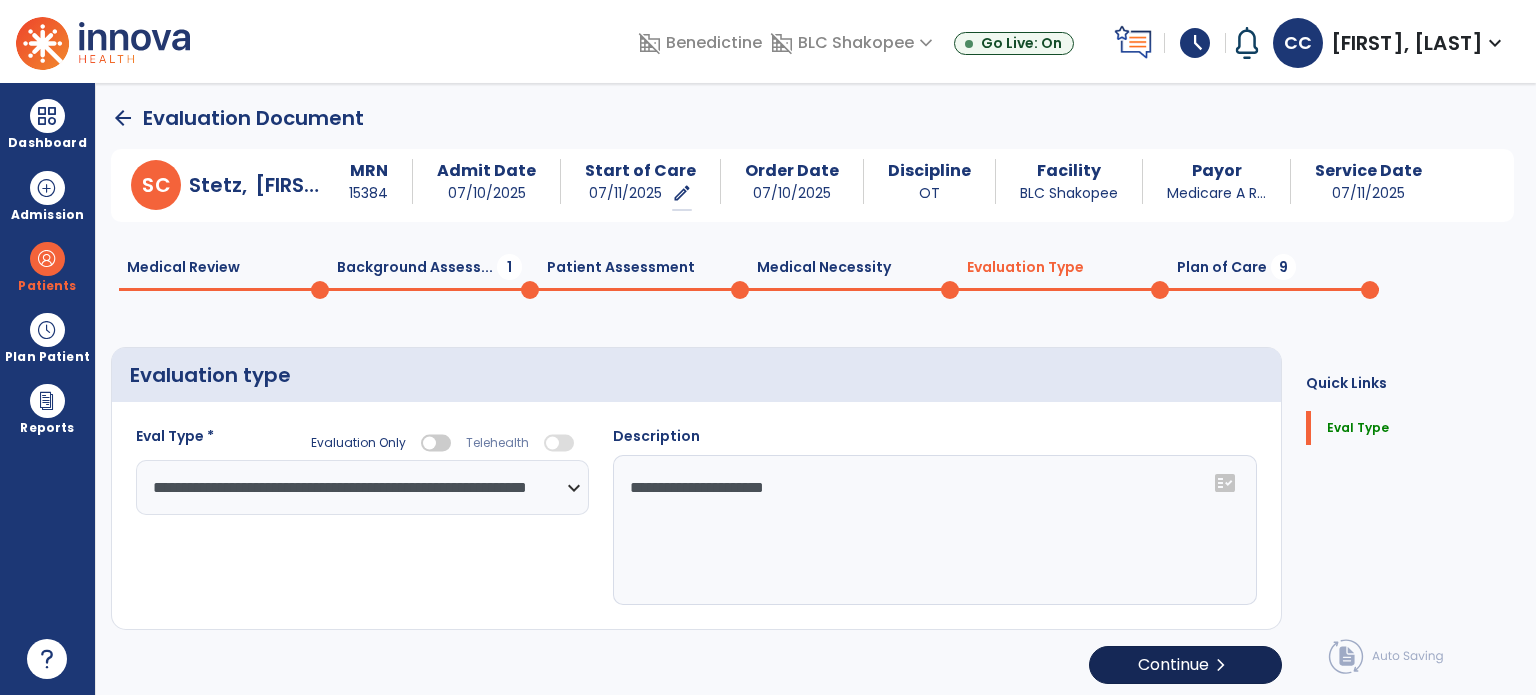 type on "**********" 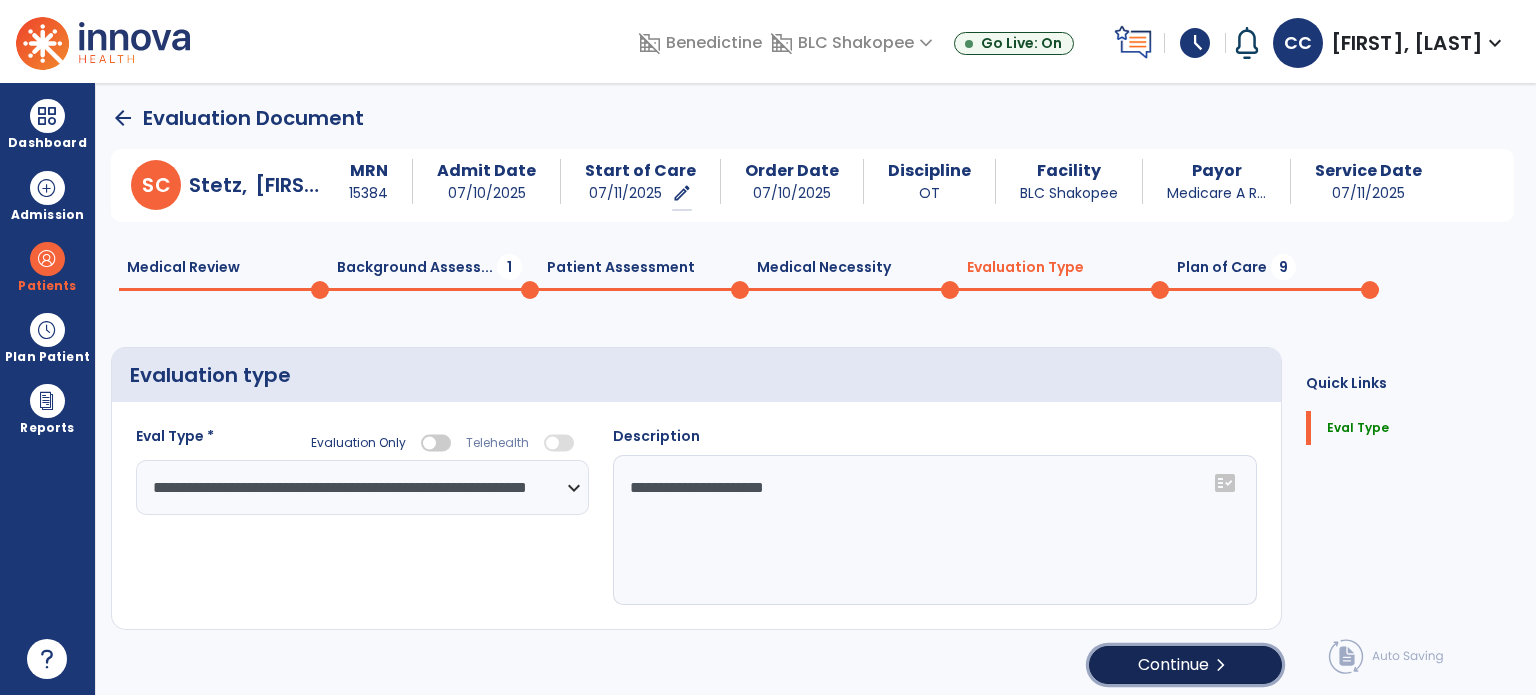 click on "Continue  chevron_right" 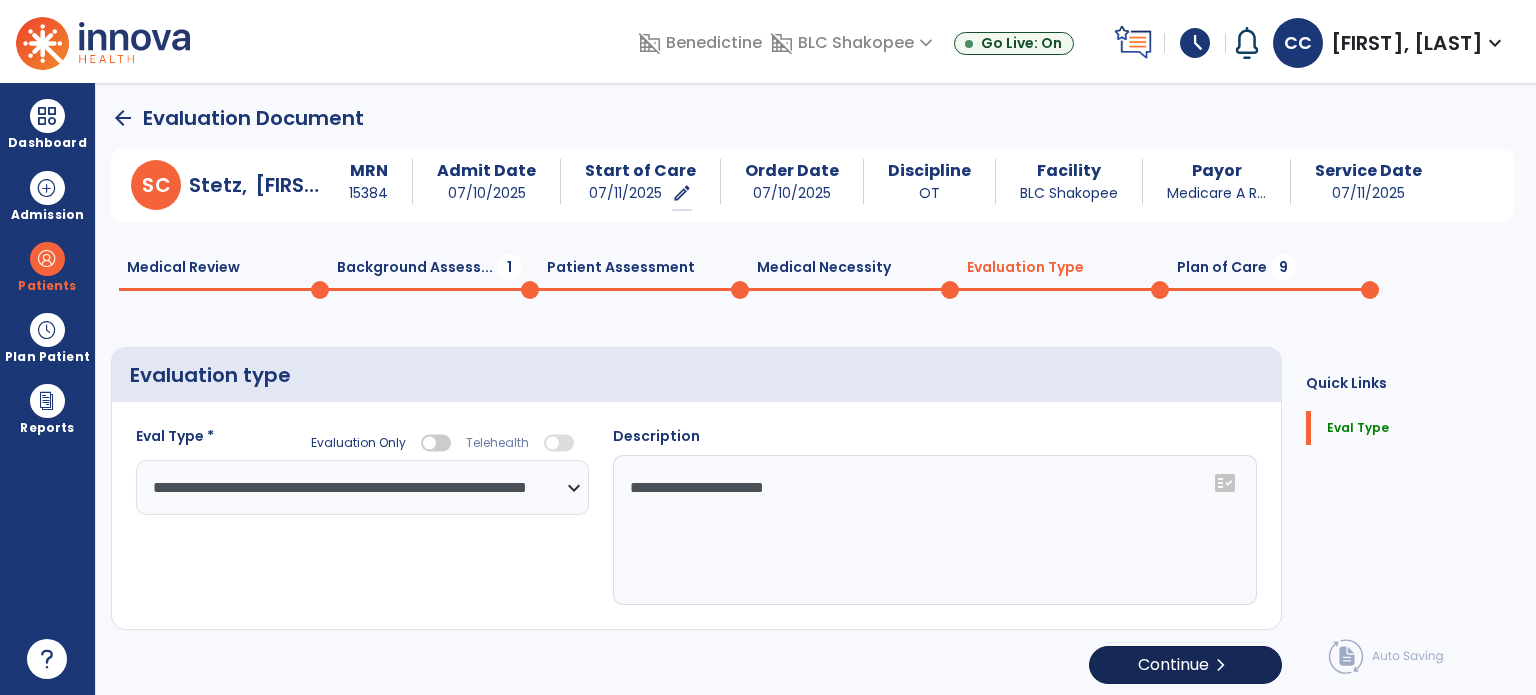 select on "*****" 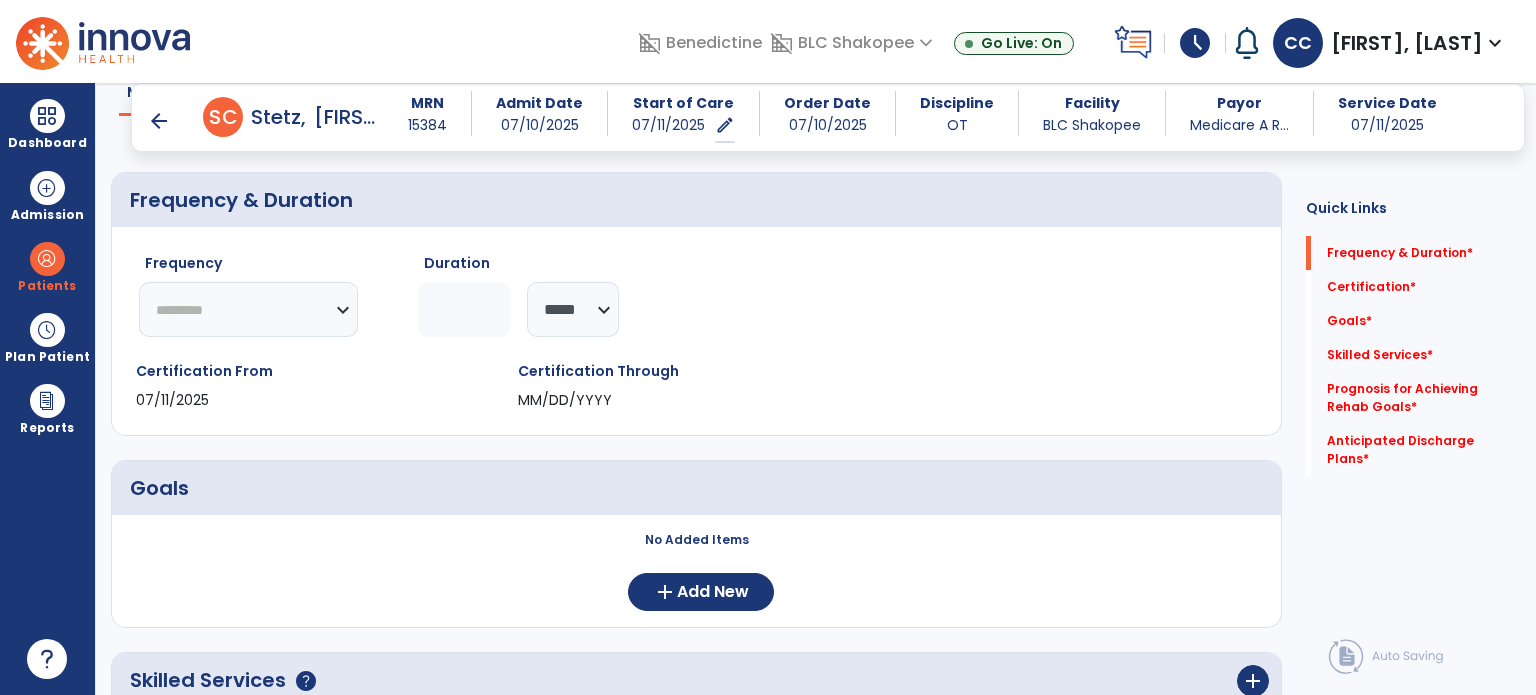 scroll, scrollTop: 201, scrollLeft: 0, axis: vertical 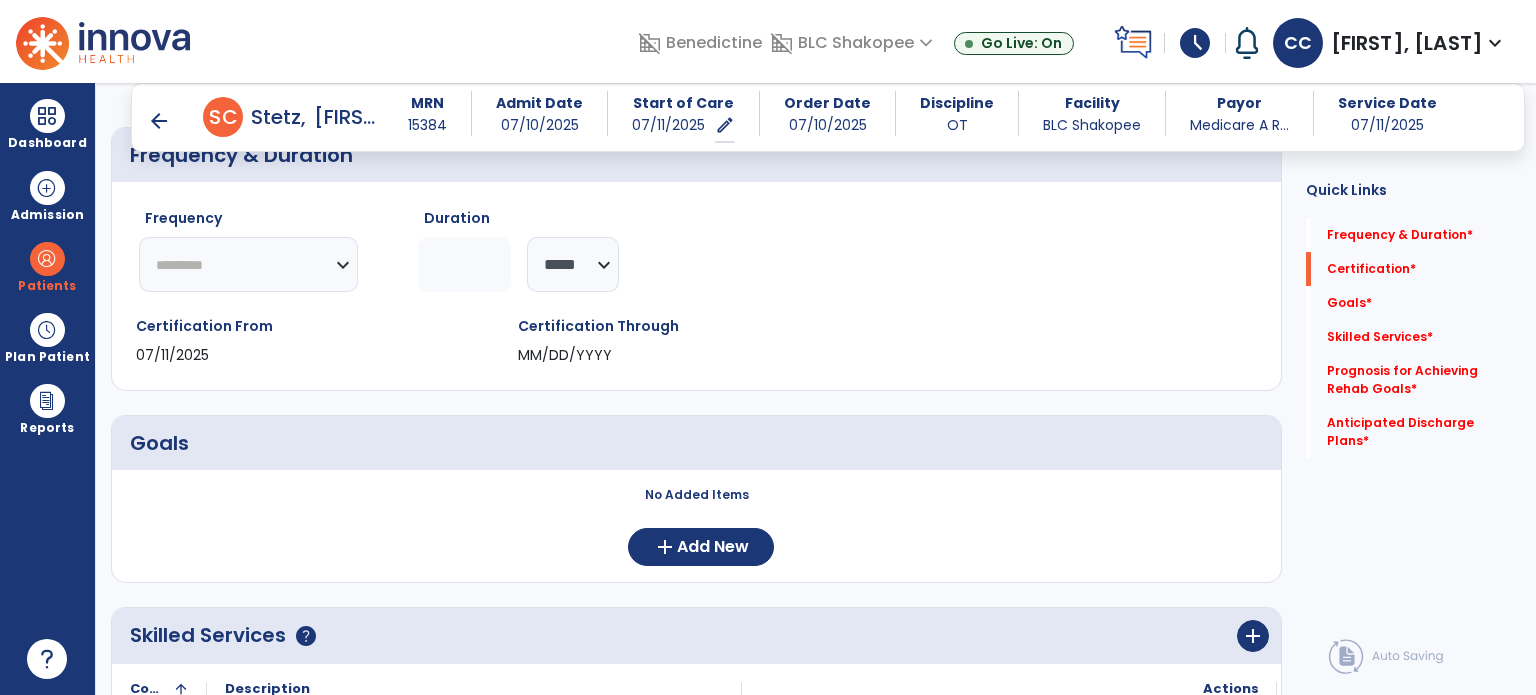 click on "********* ** ** ** ** ** ** **" 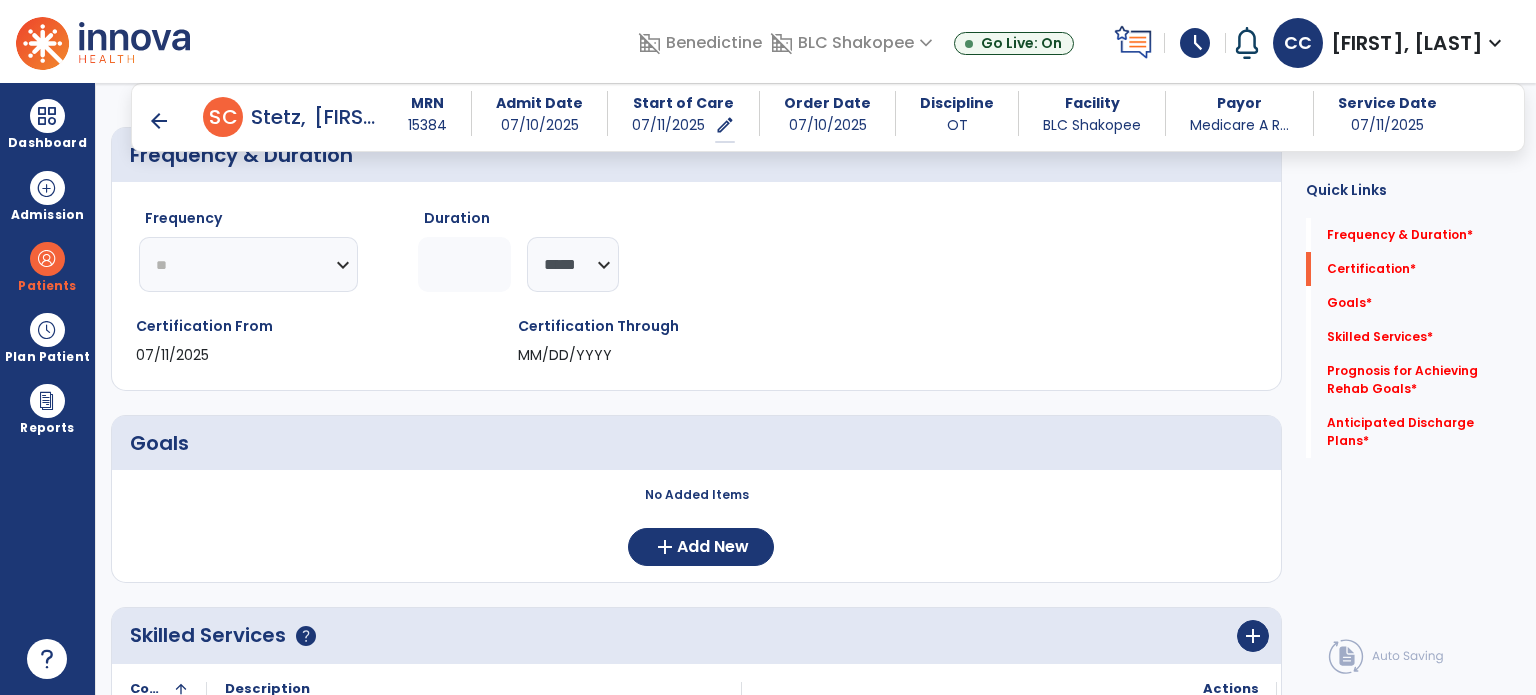click on "********* ** ** ** ** ** ** **" 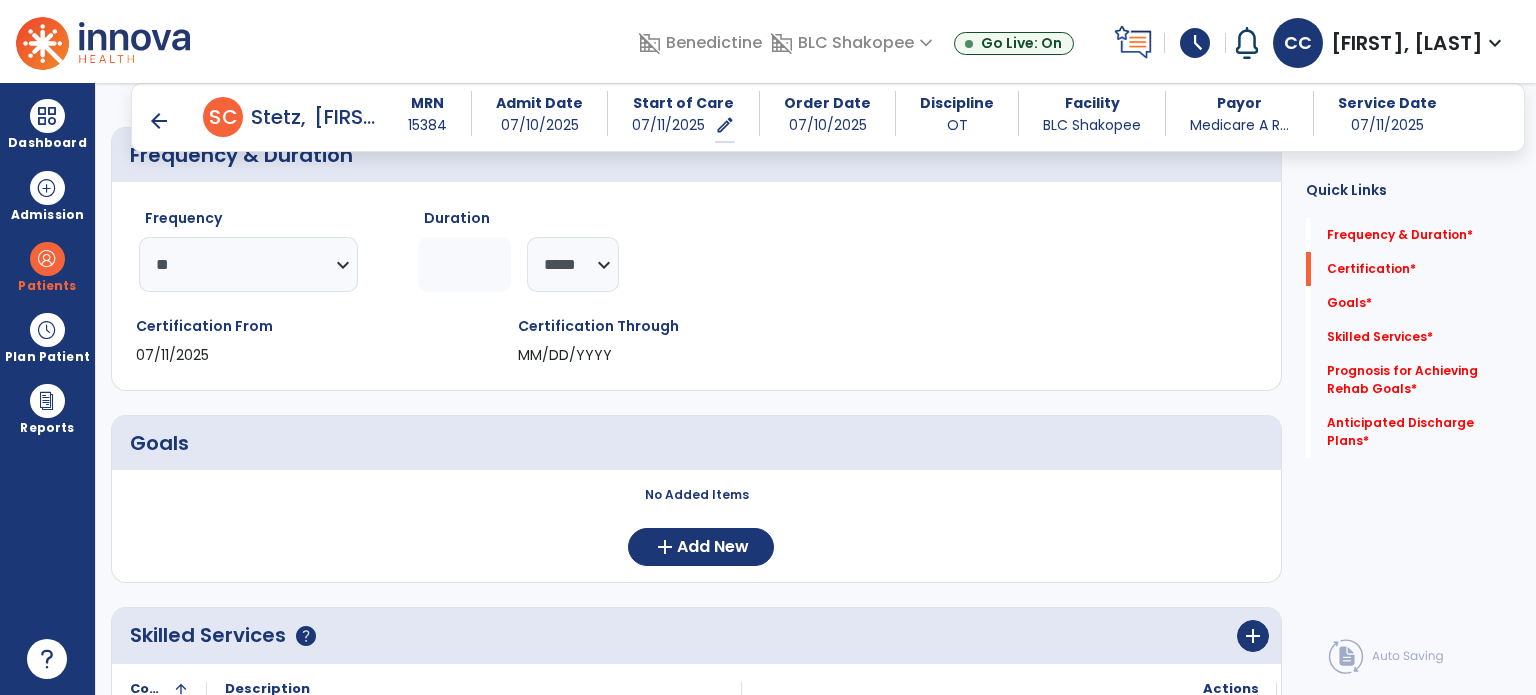 click 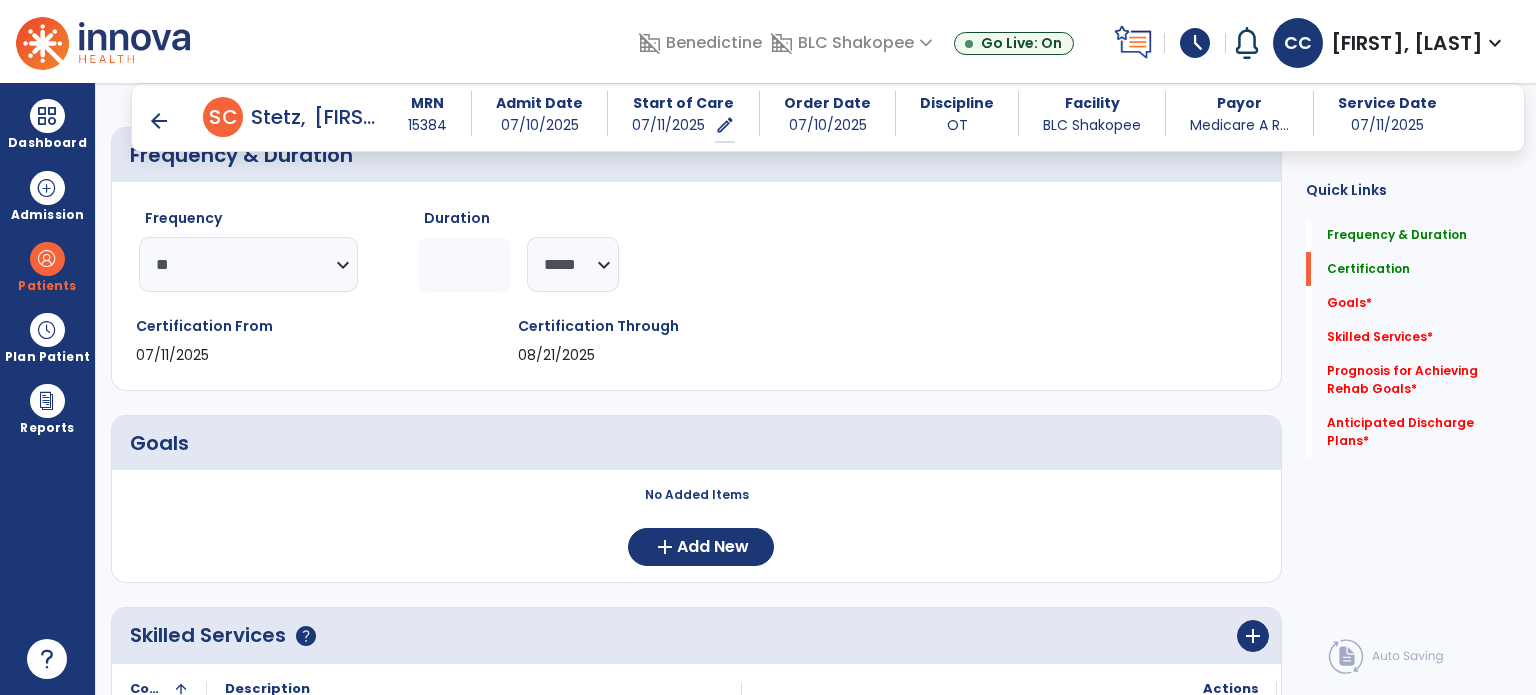 scroll, scrollTop: 213, scrollLeft: 0, axis: vertical 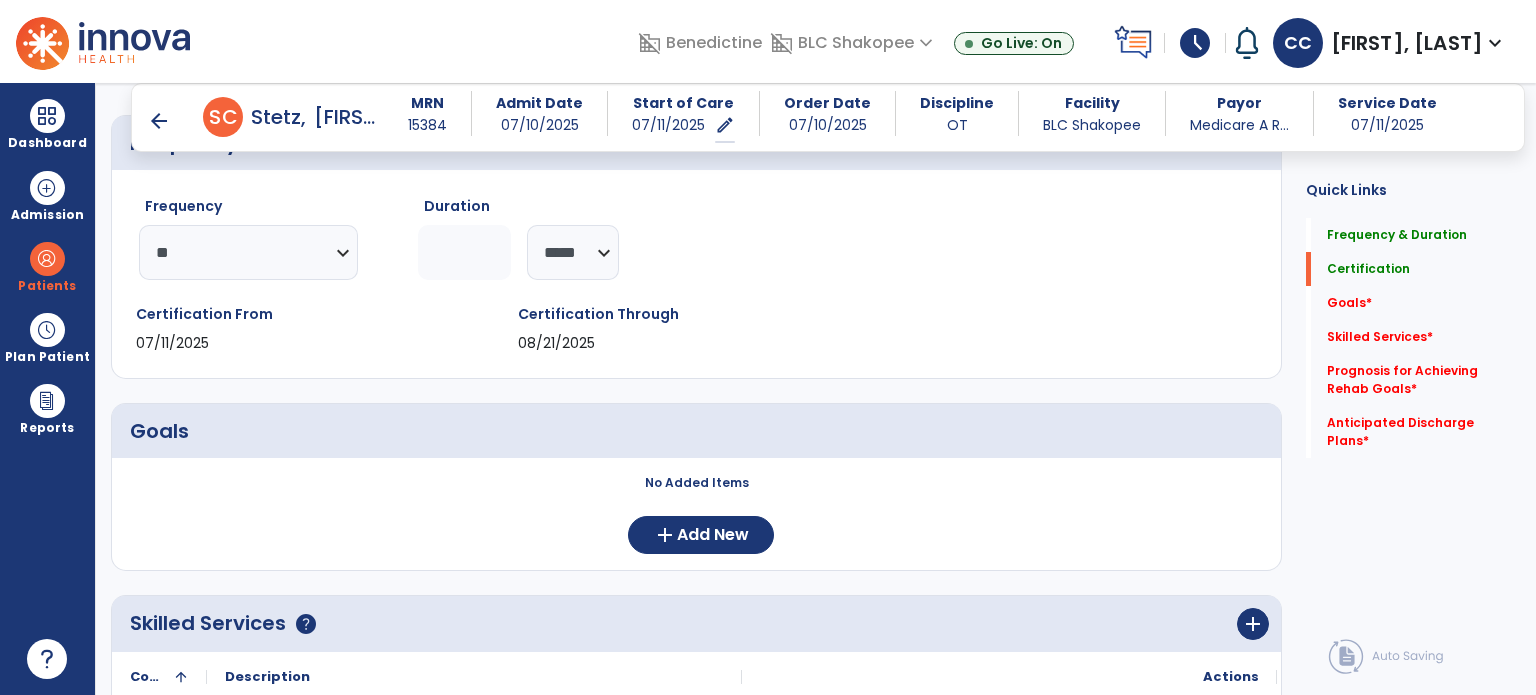 type on "*" 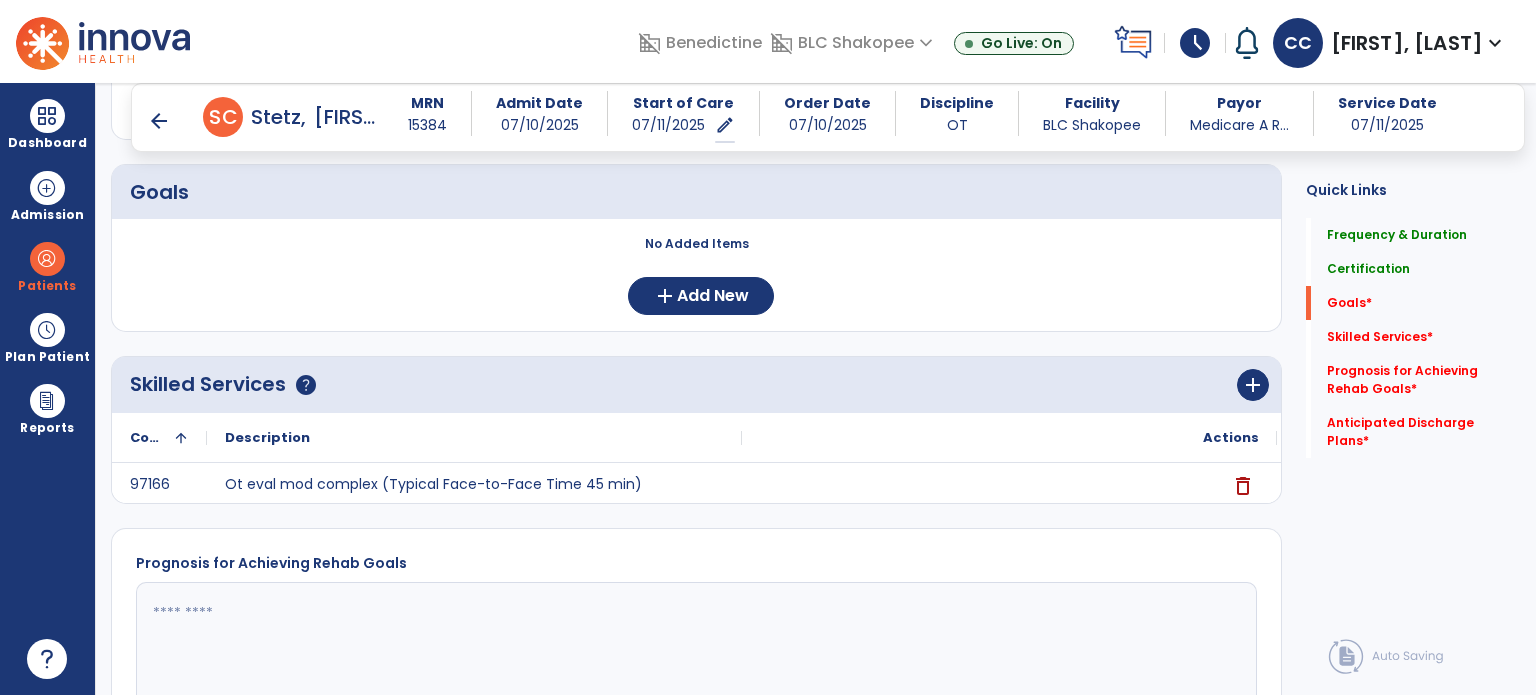 scroll, scrollTop: 568, scrollLeft: 0, axis: vertical 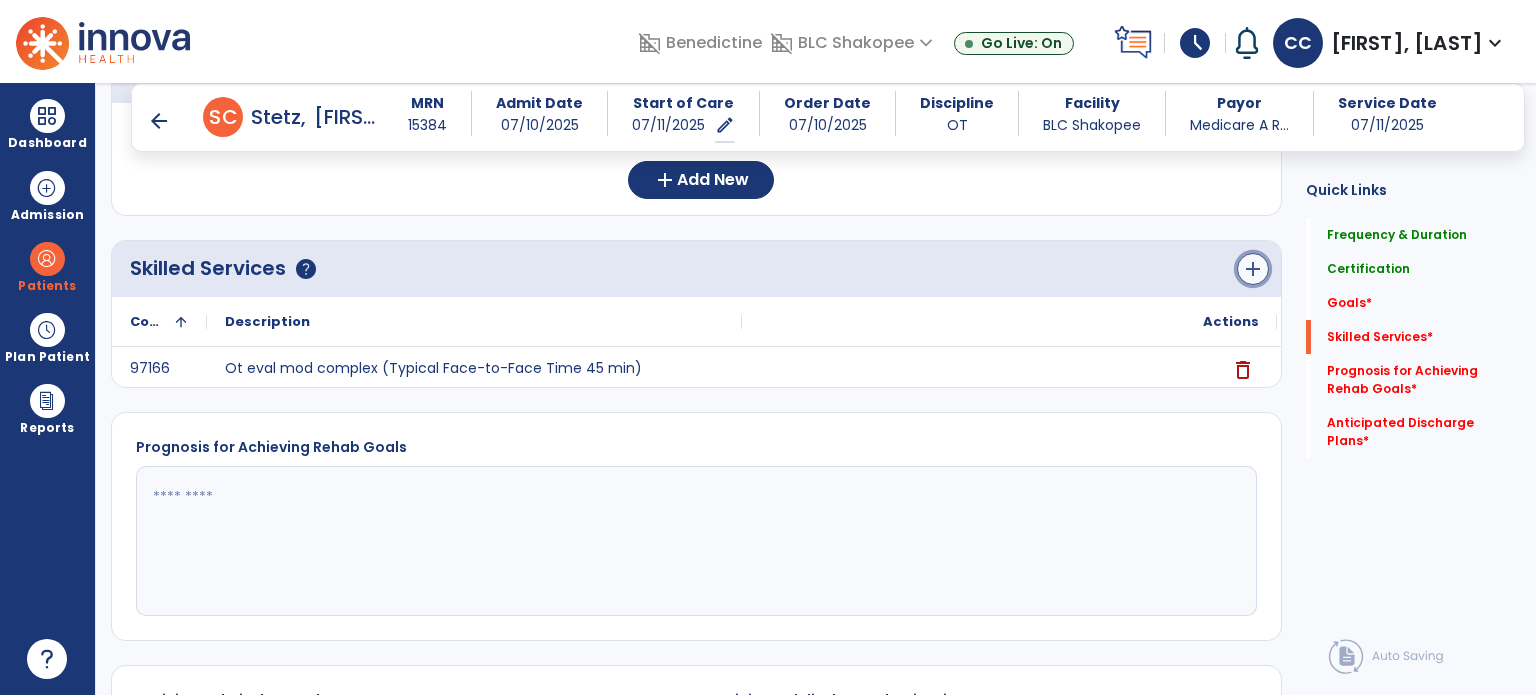 click on "add" 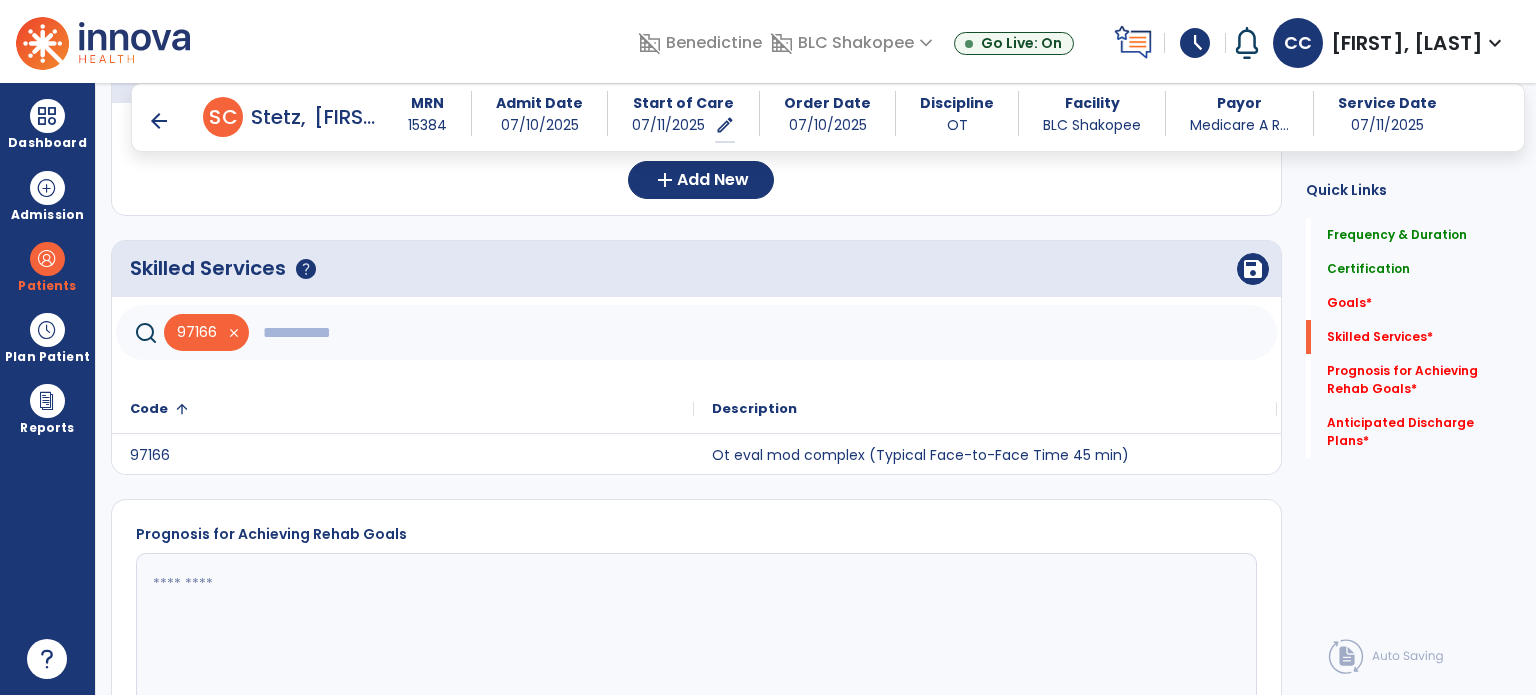 click 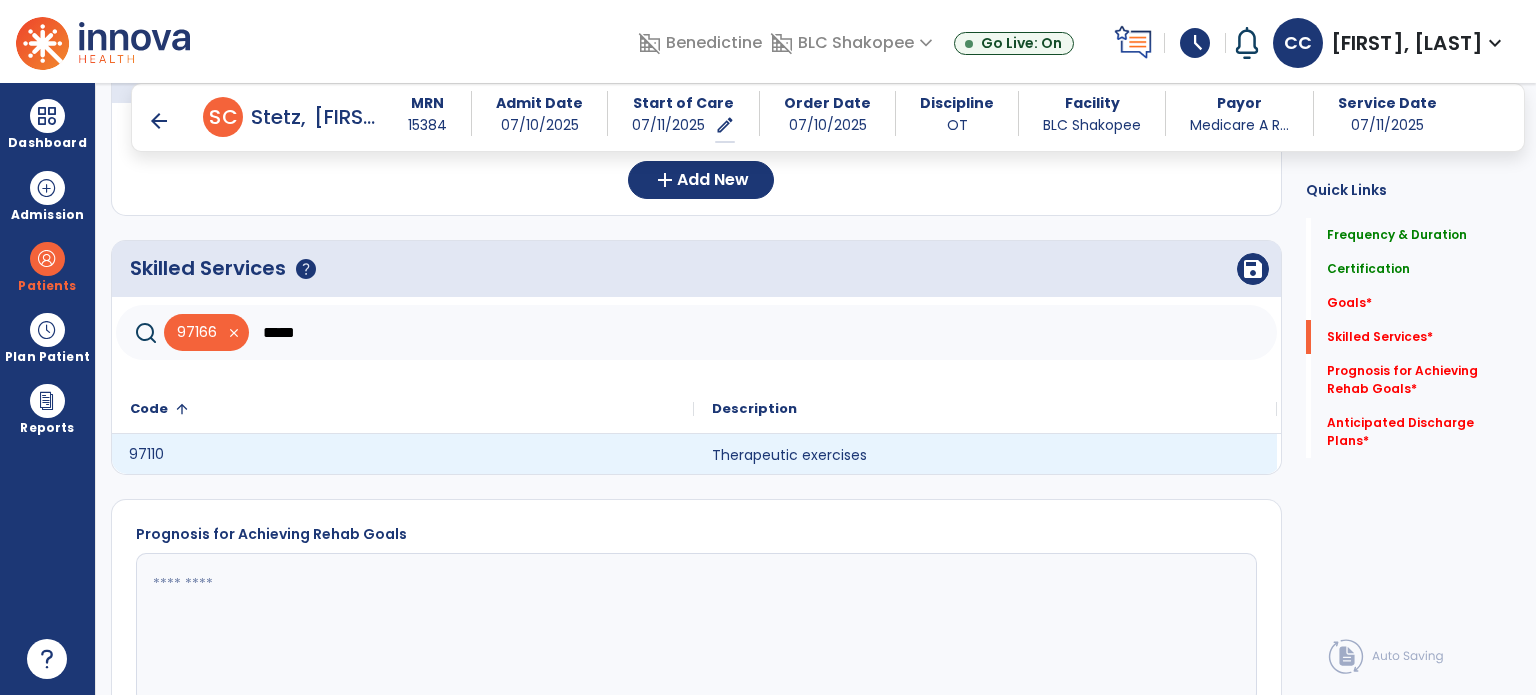 click on "97110" 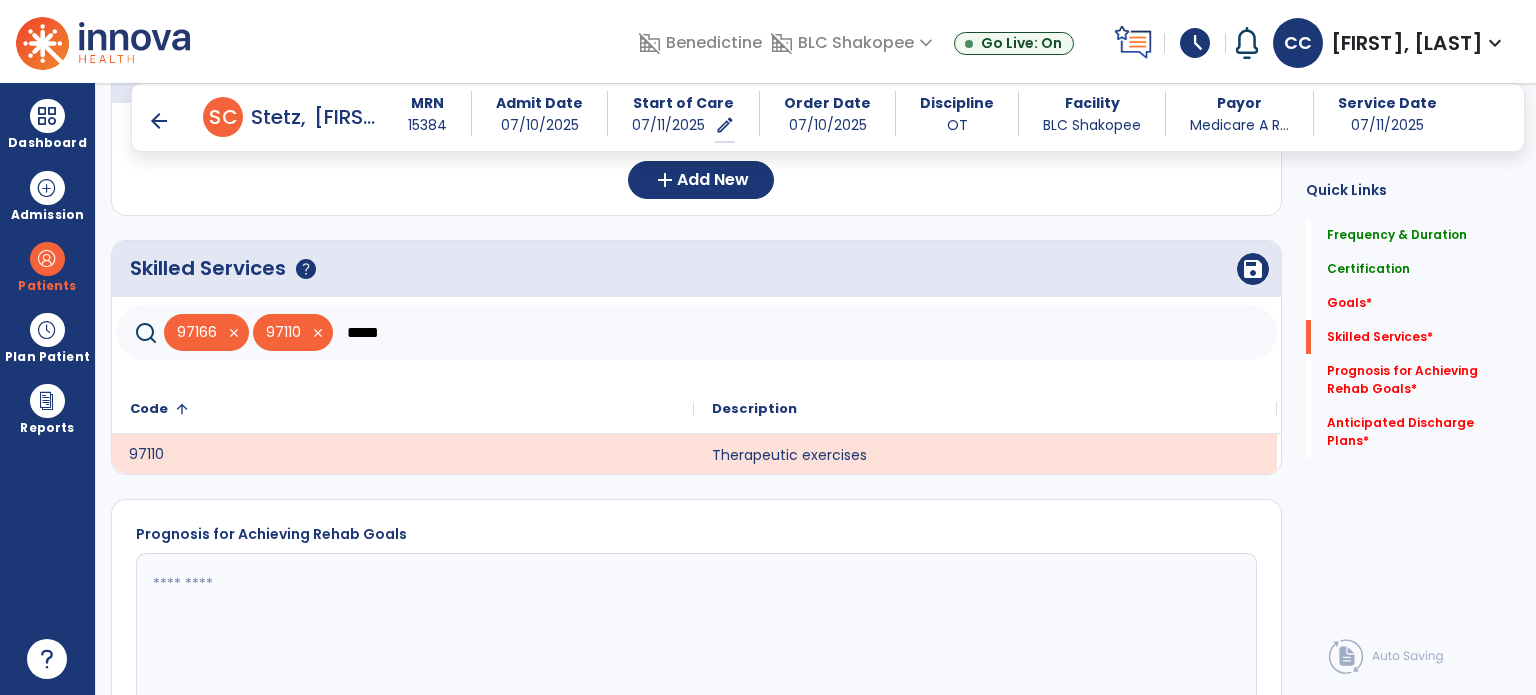 click on "*****" 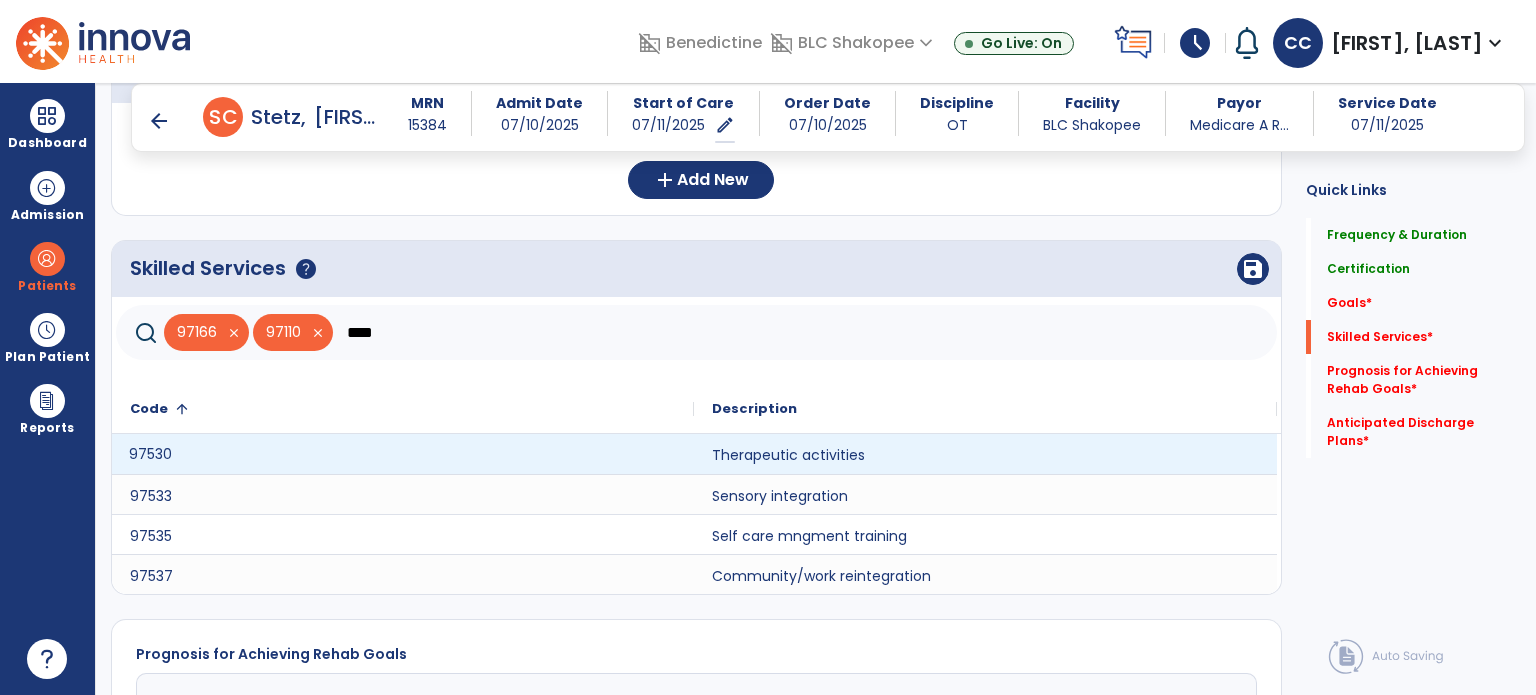 click on "97530" 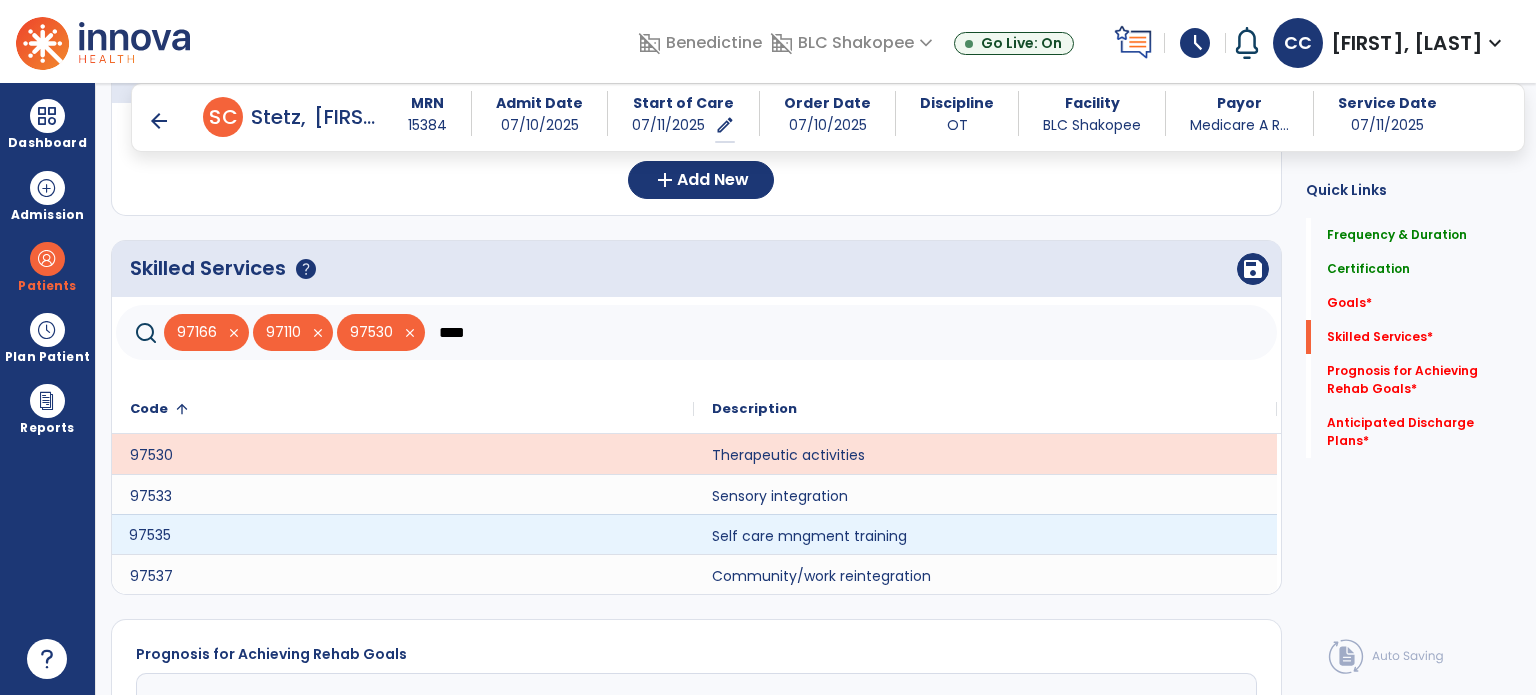 click on "97535" 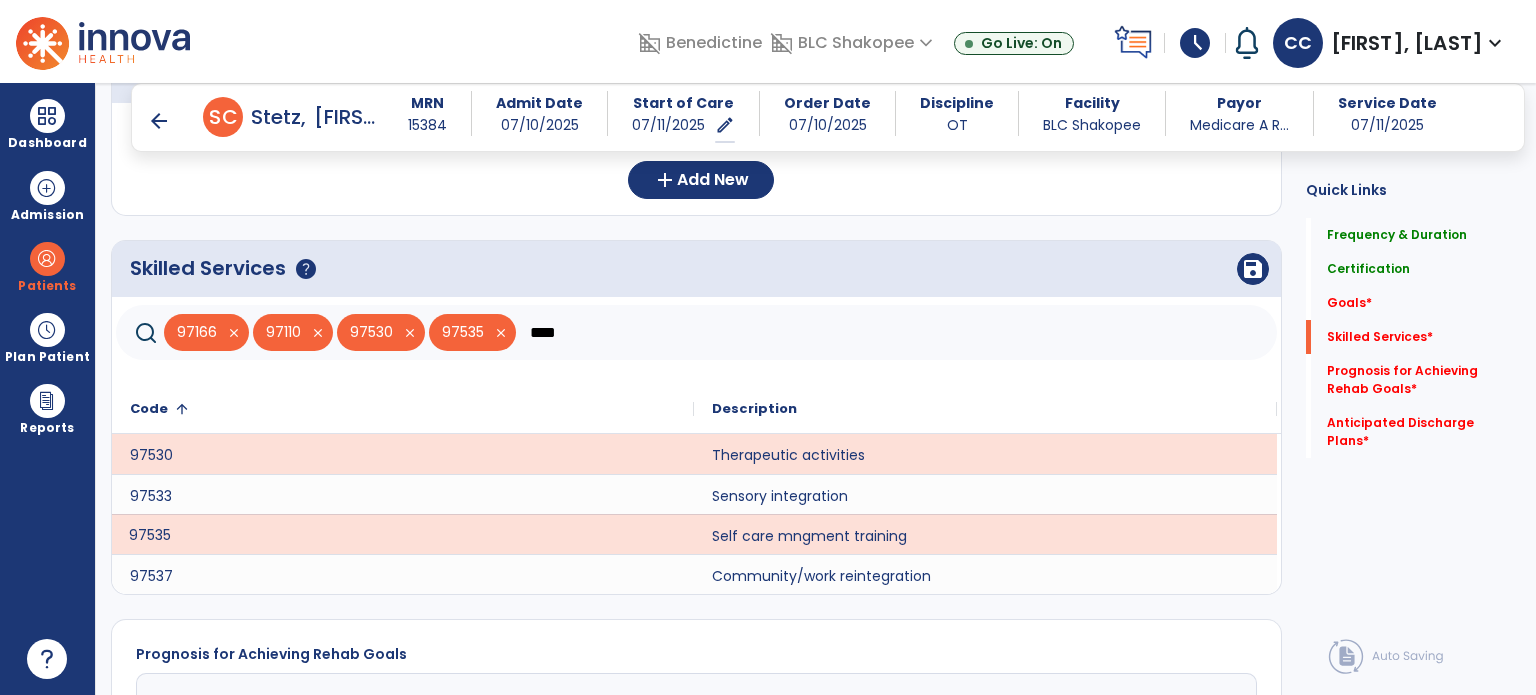 click on "97166   close   97110   close   97530   close   97535   close  ****" 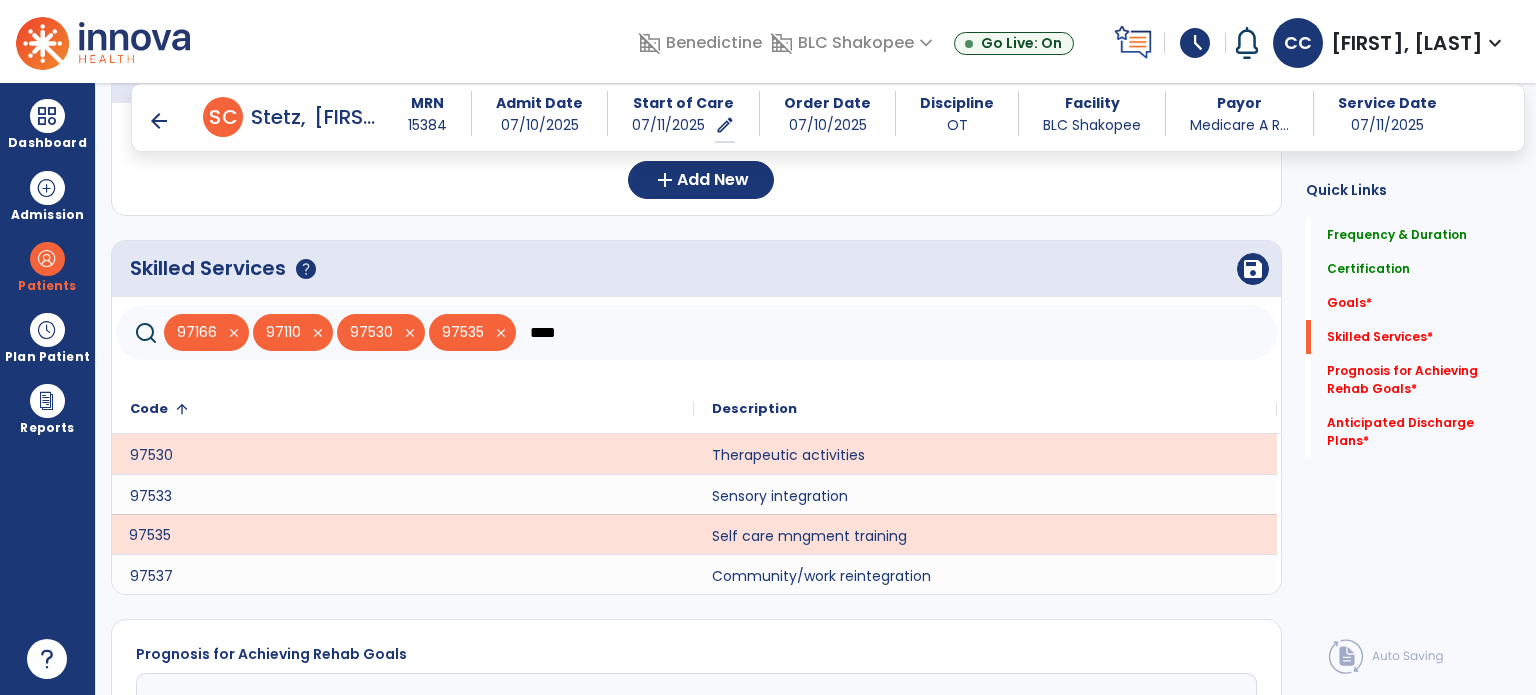 click on "****" 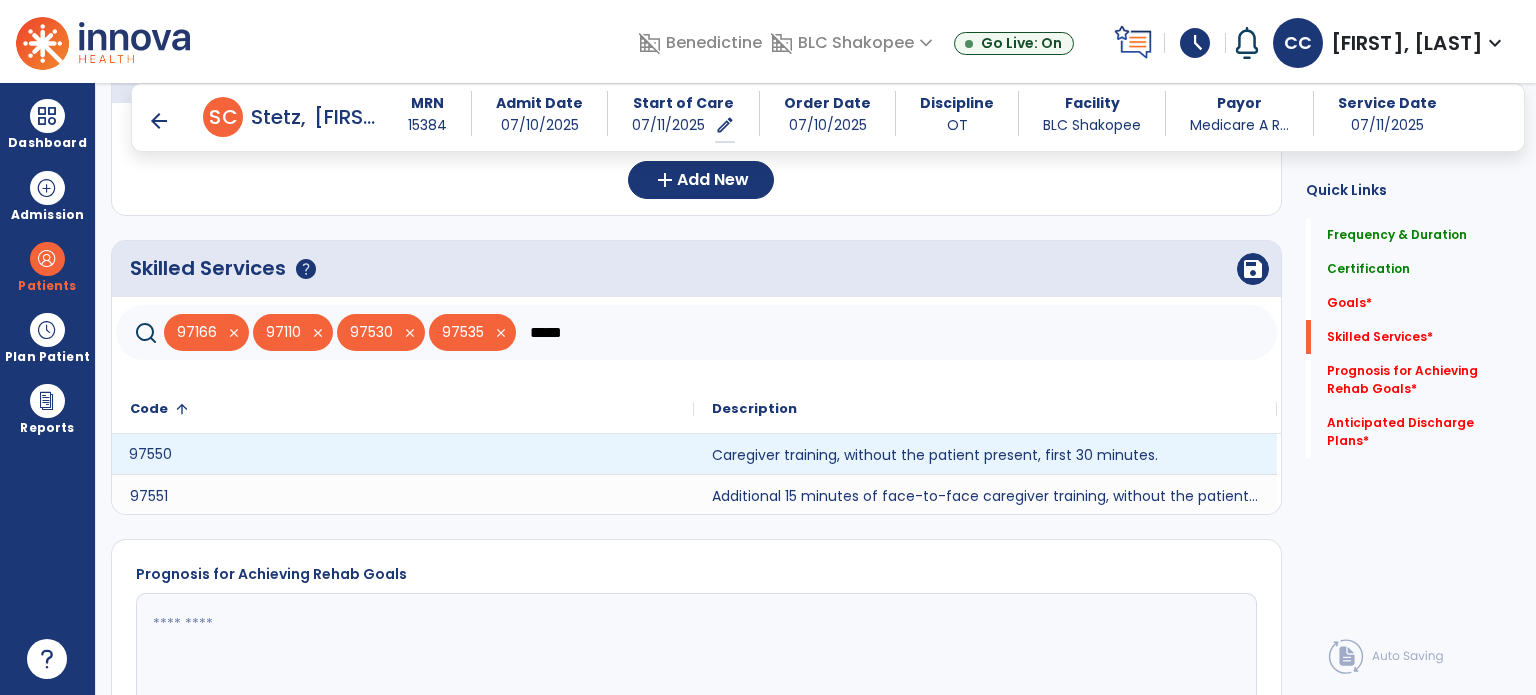 click on "97550" 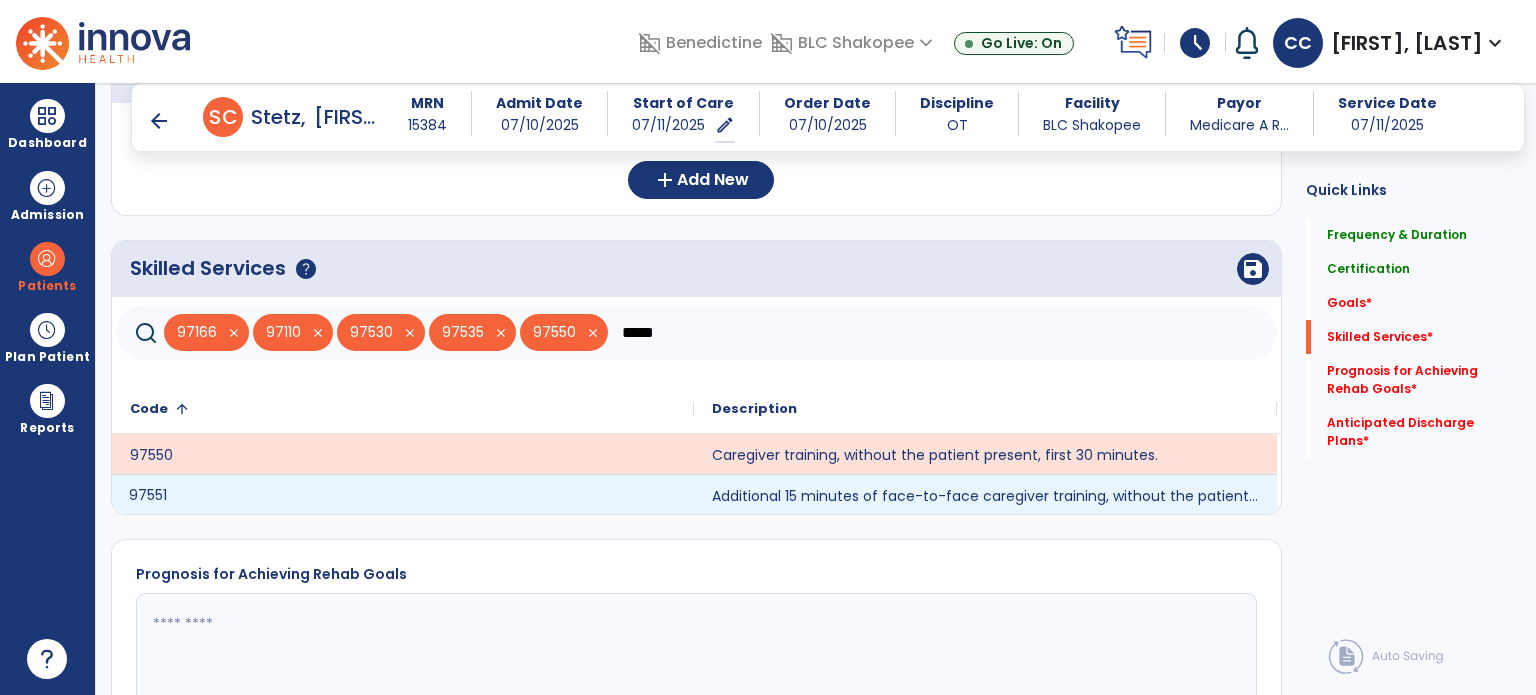 click on "97551" 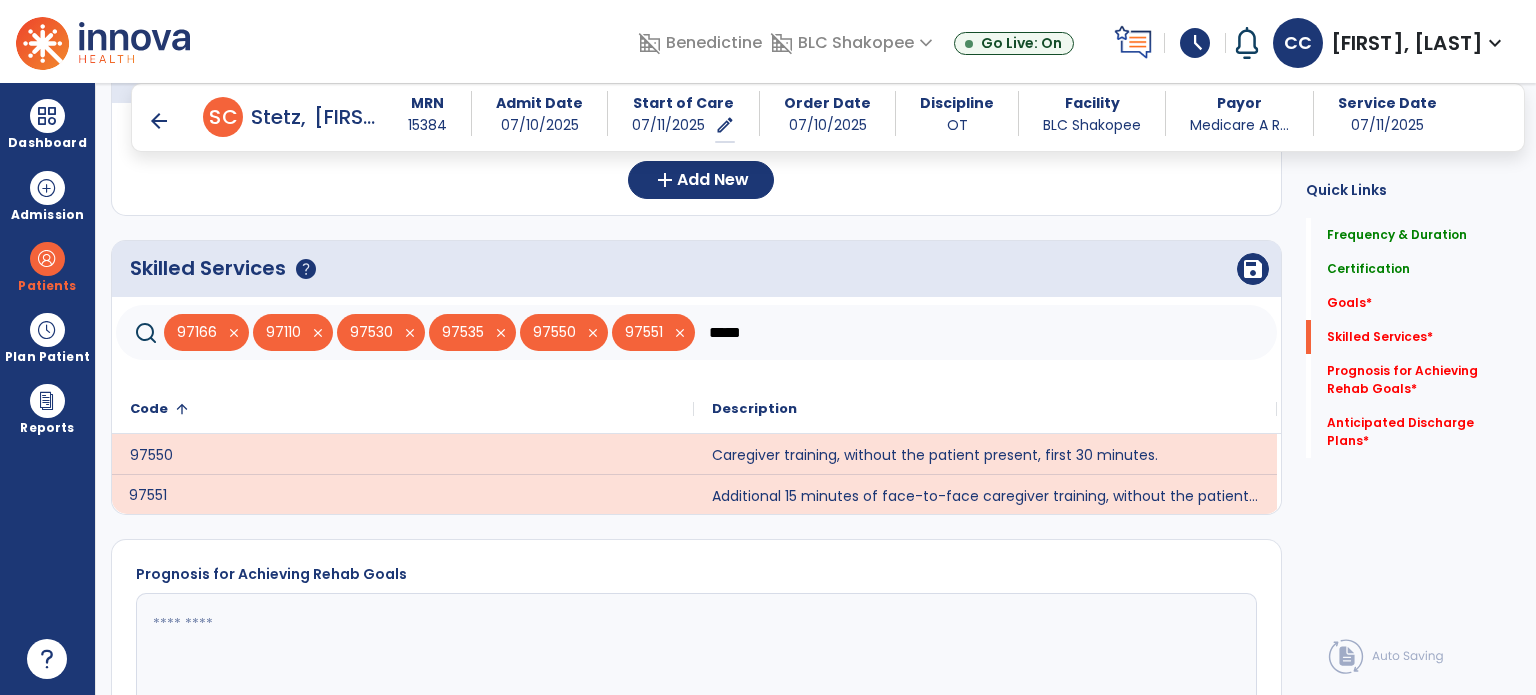 click on "*****" 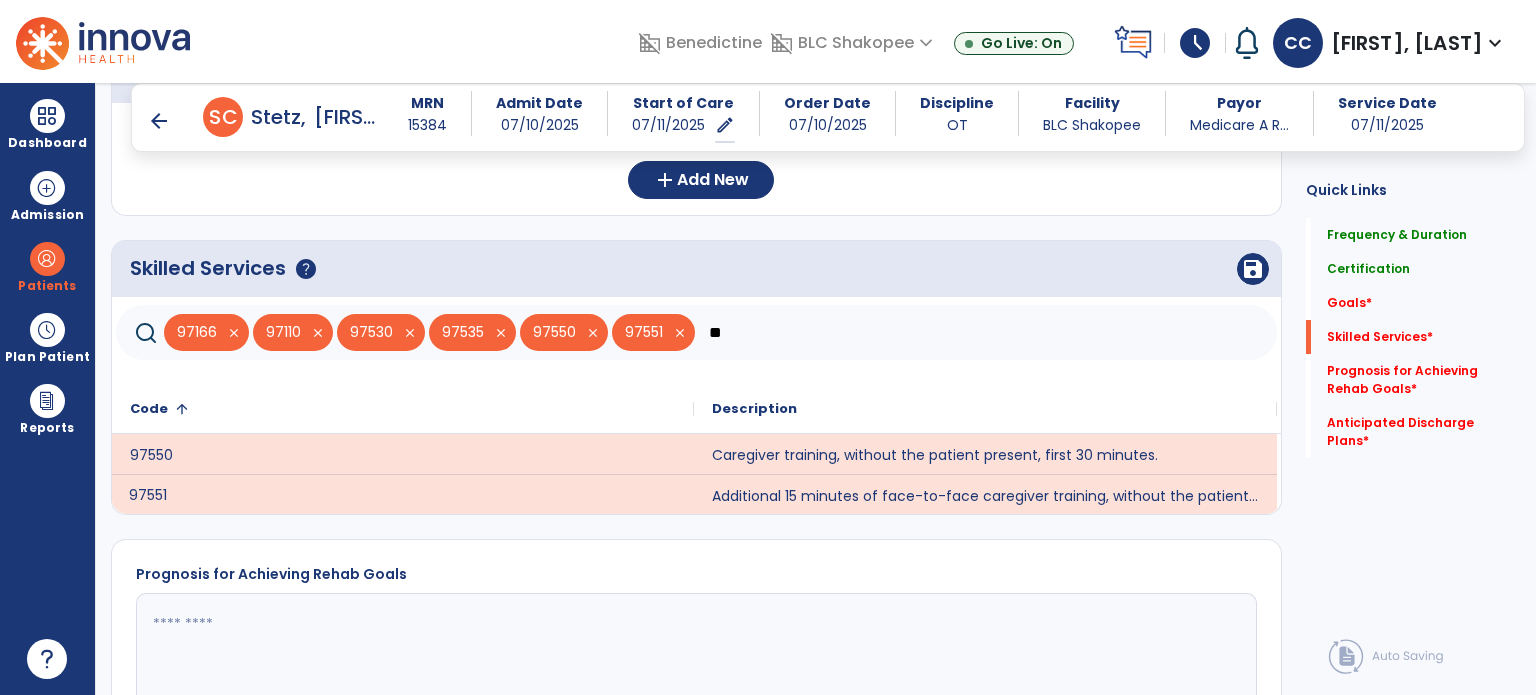 type on "*" 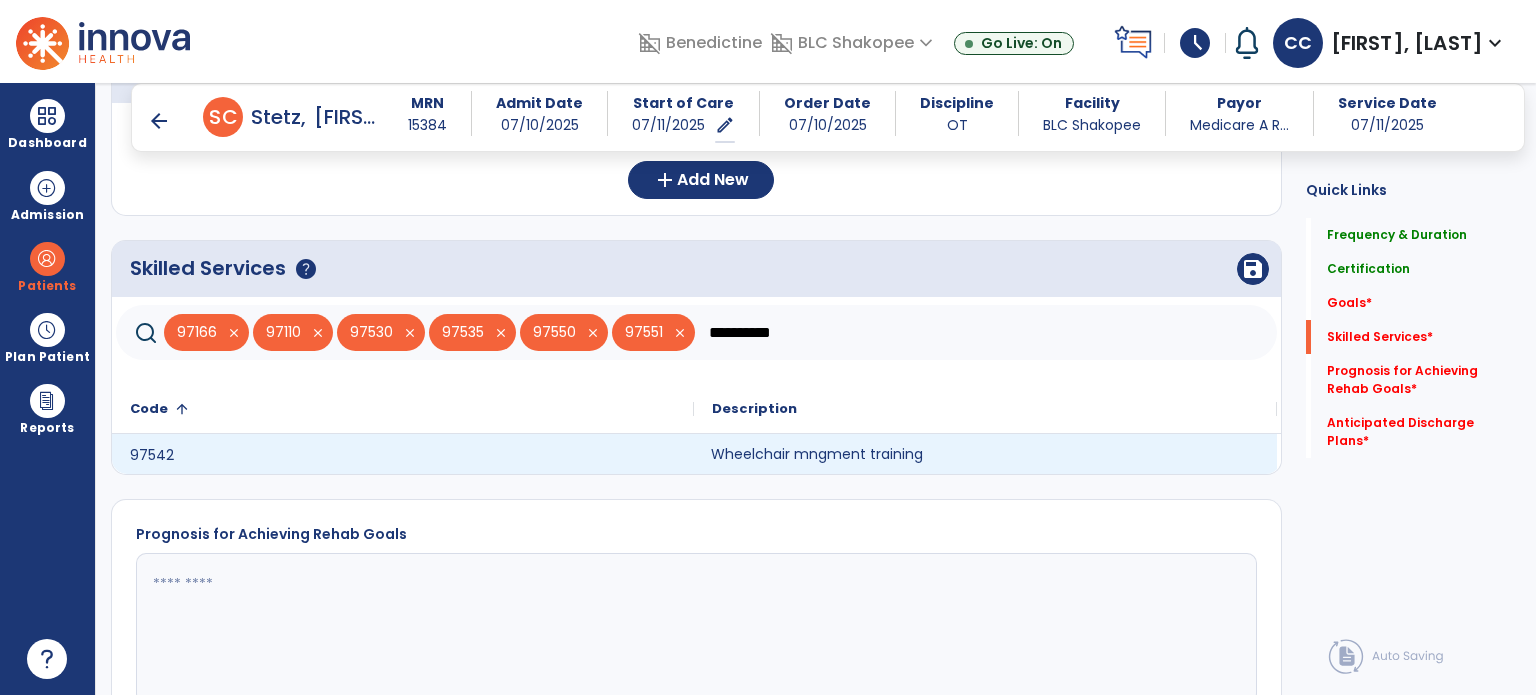 click on "Wheelchair mngment training" 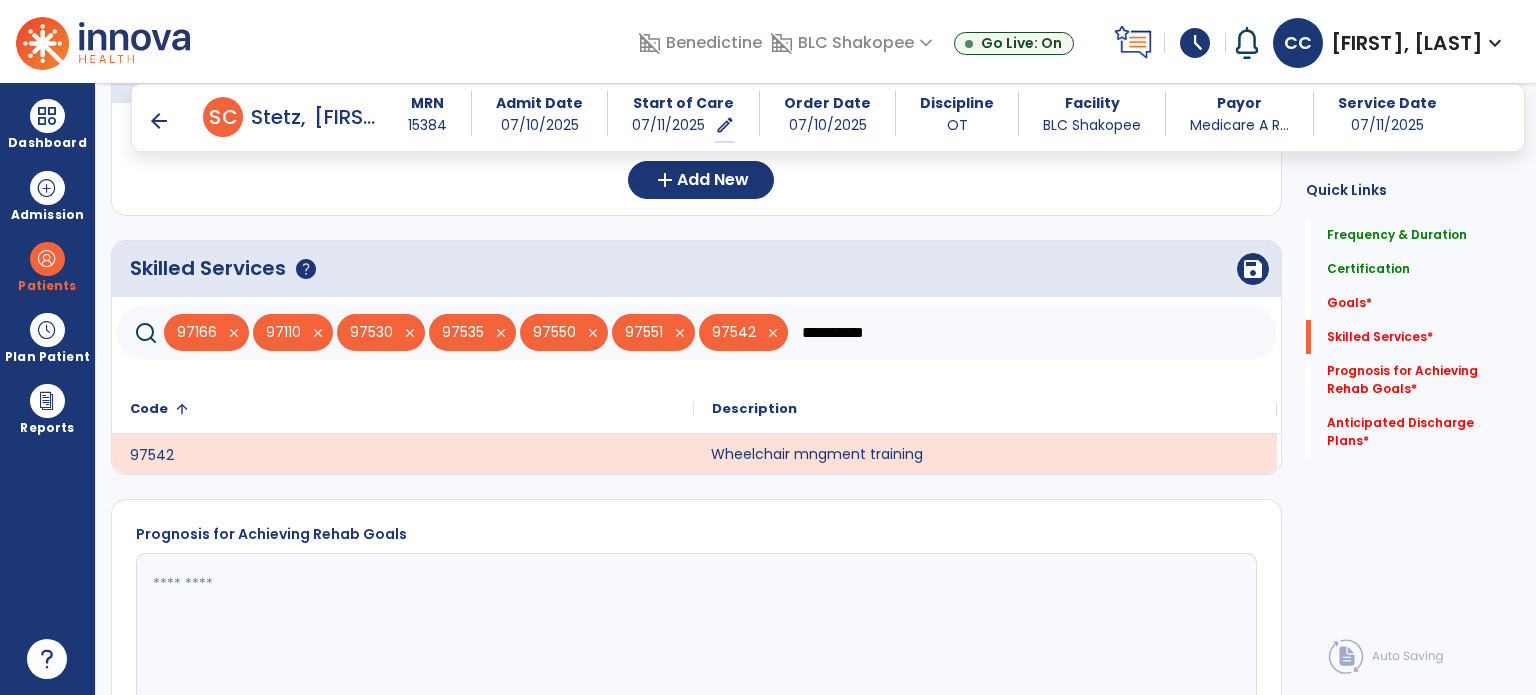 click on "**********" 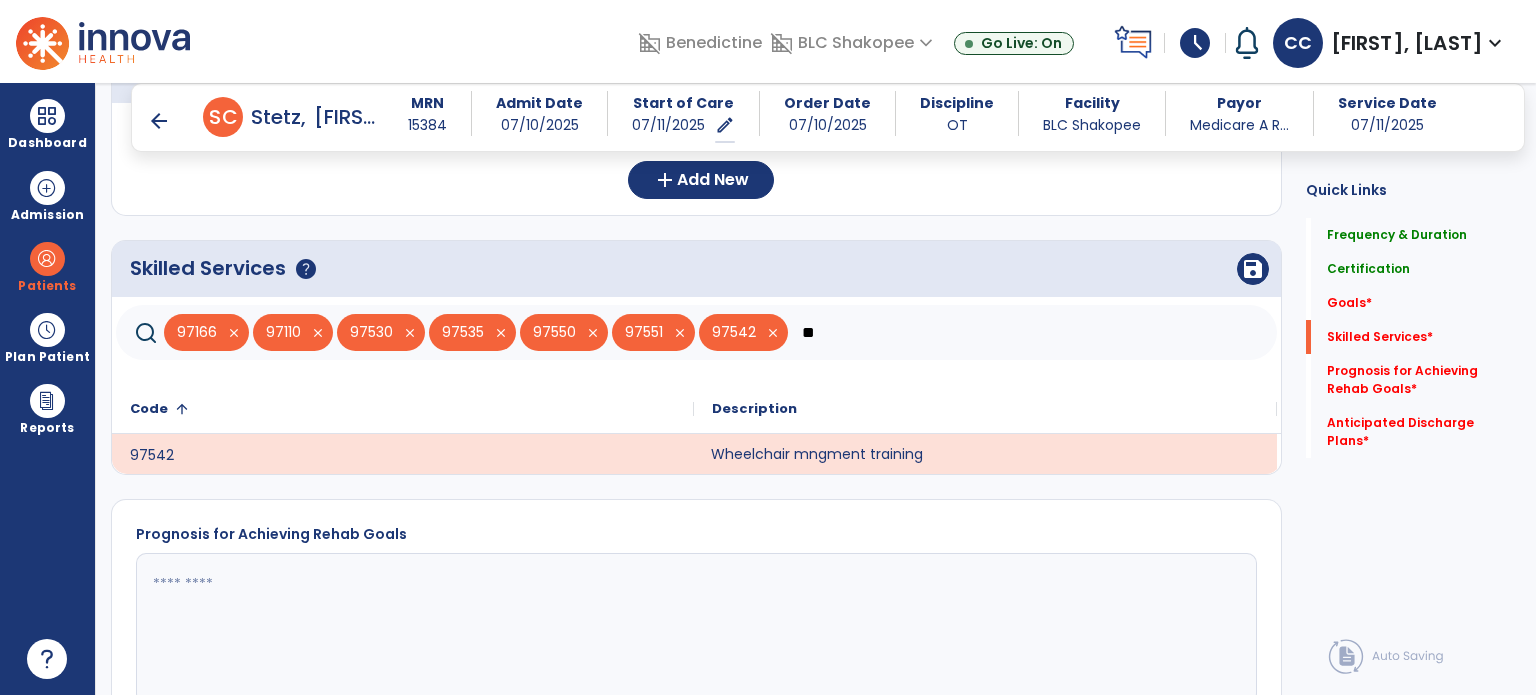 type on "*" 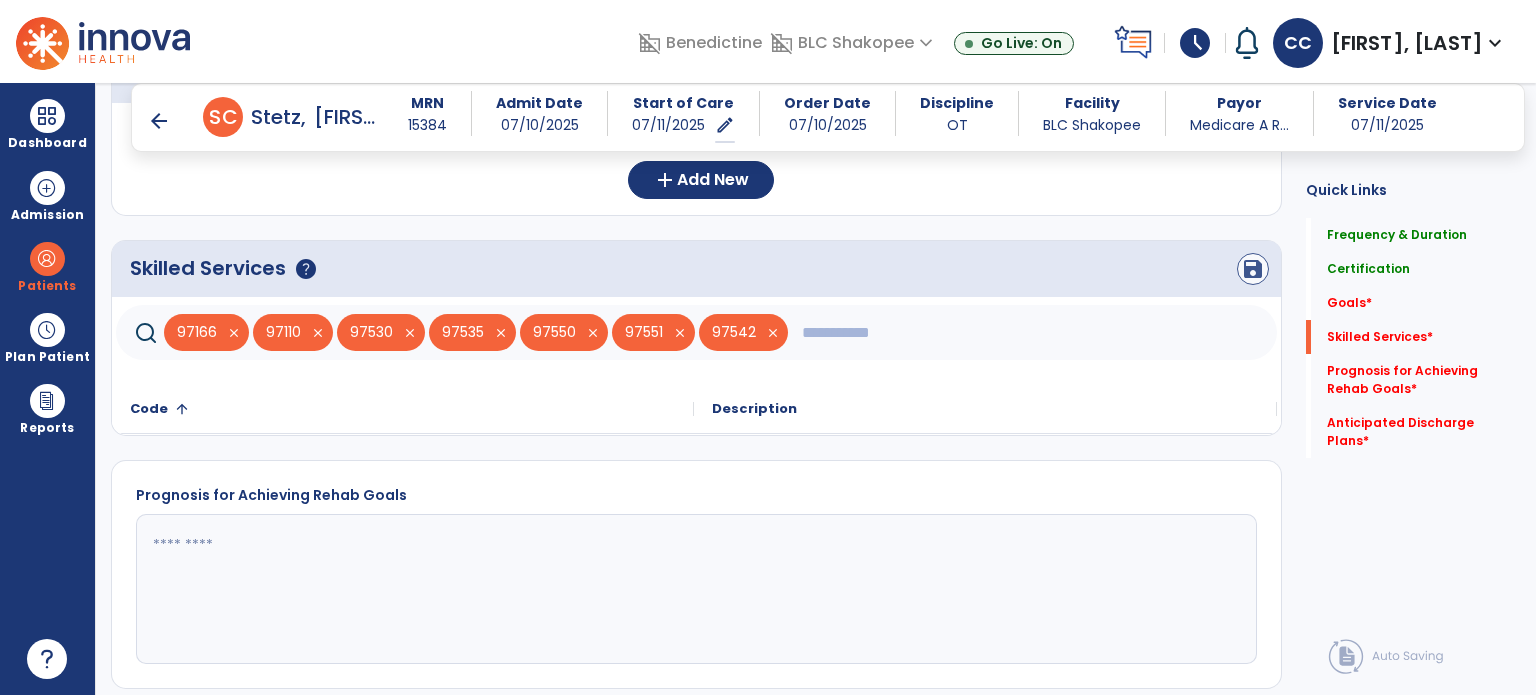 type 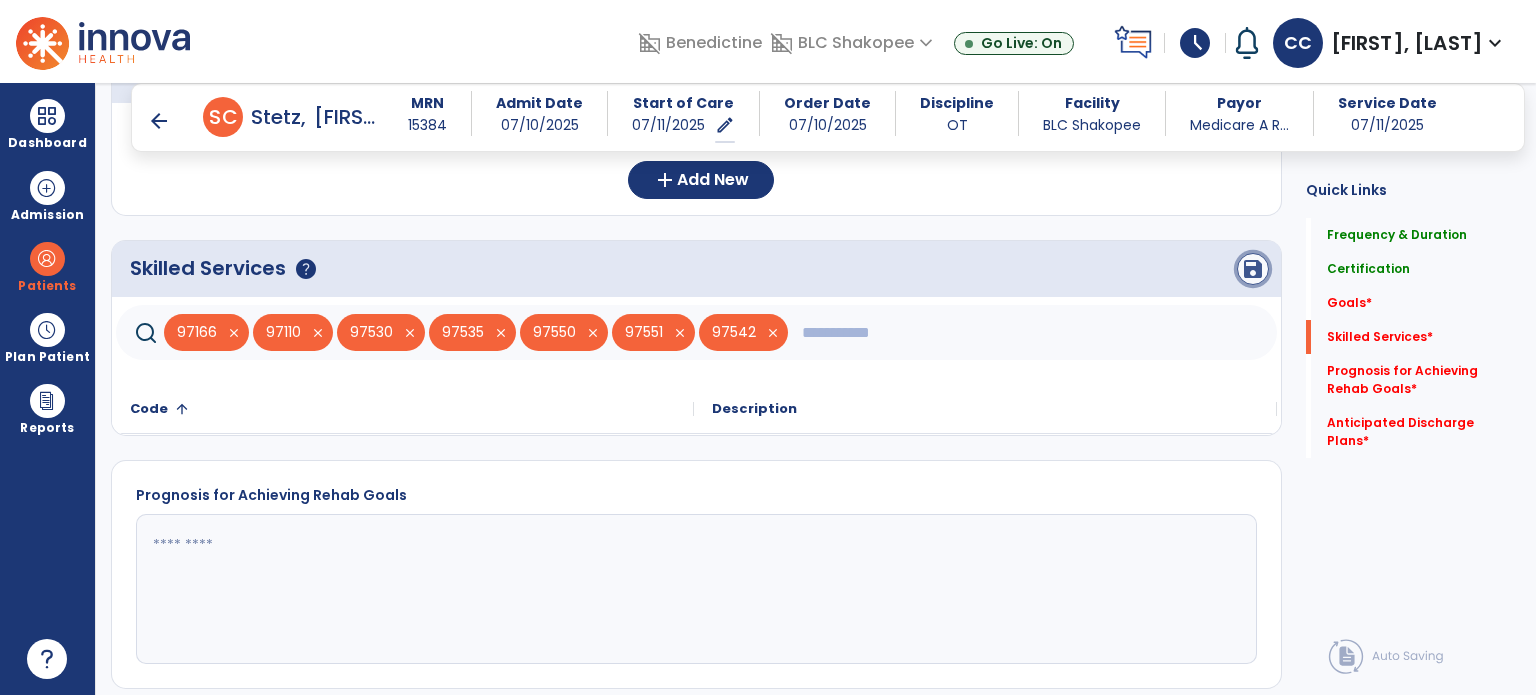 click on "save" 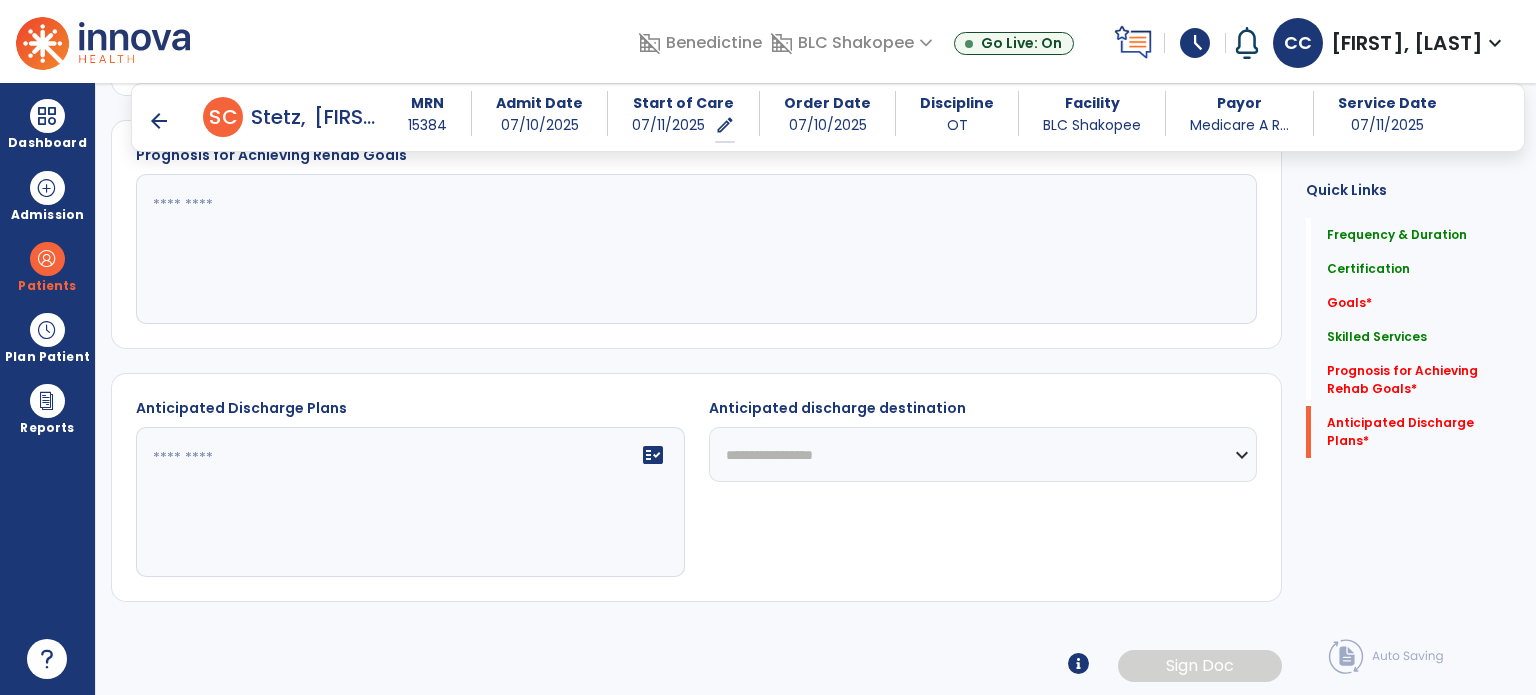 scroll, scrollTop: 1041, scrollLeft: 0, axis: vertical 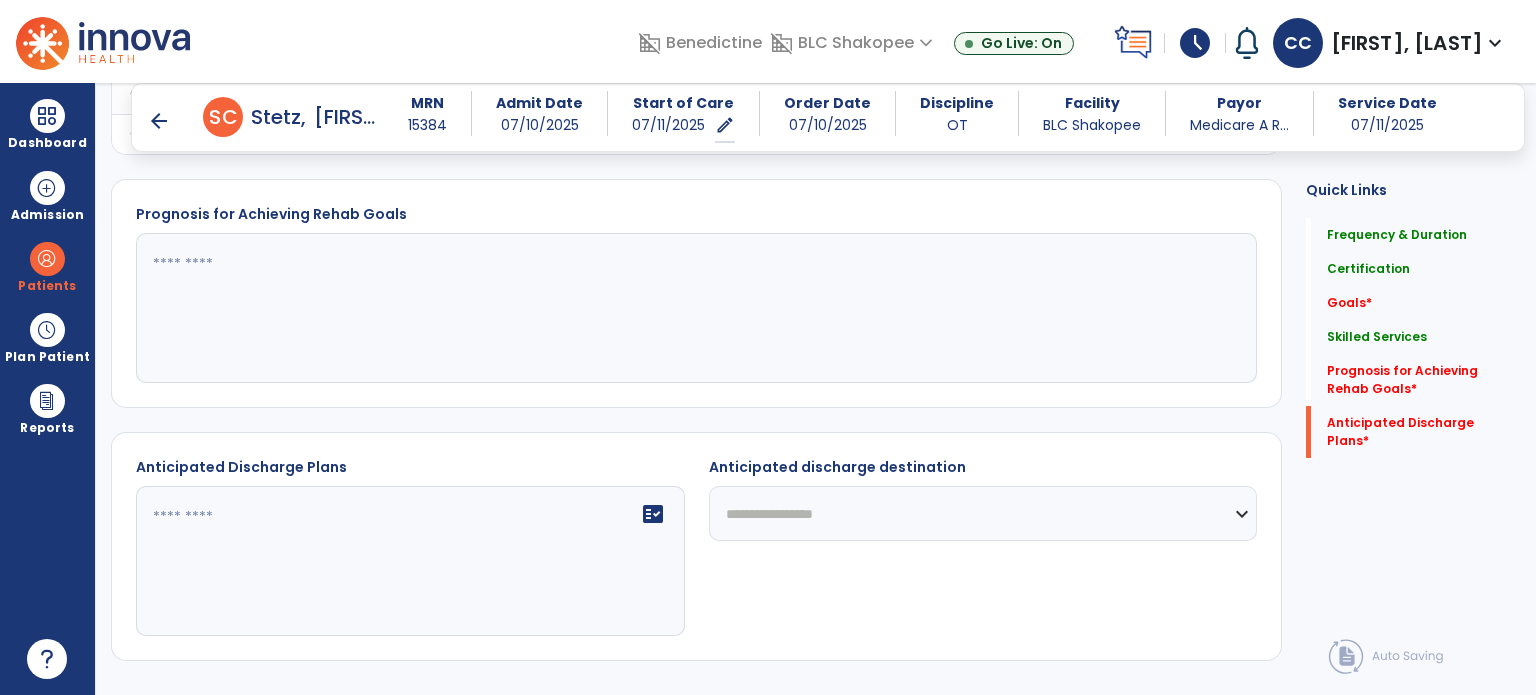 click 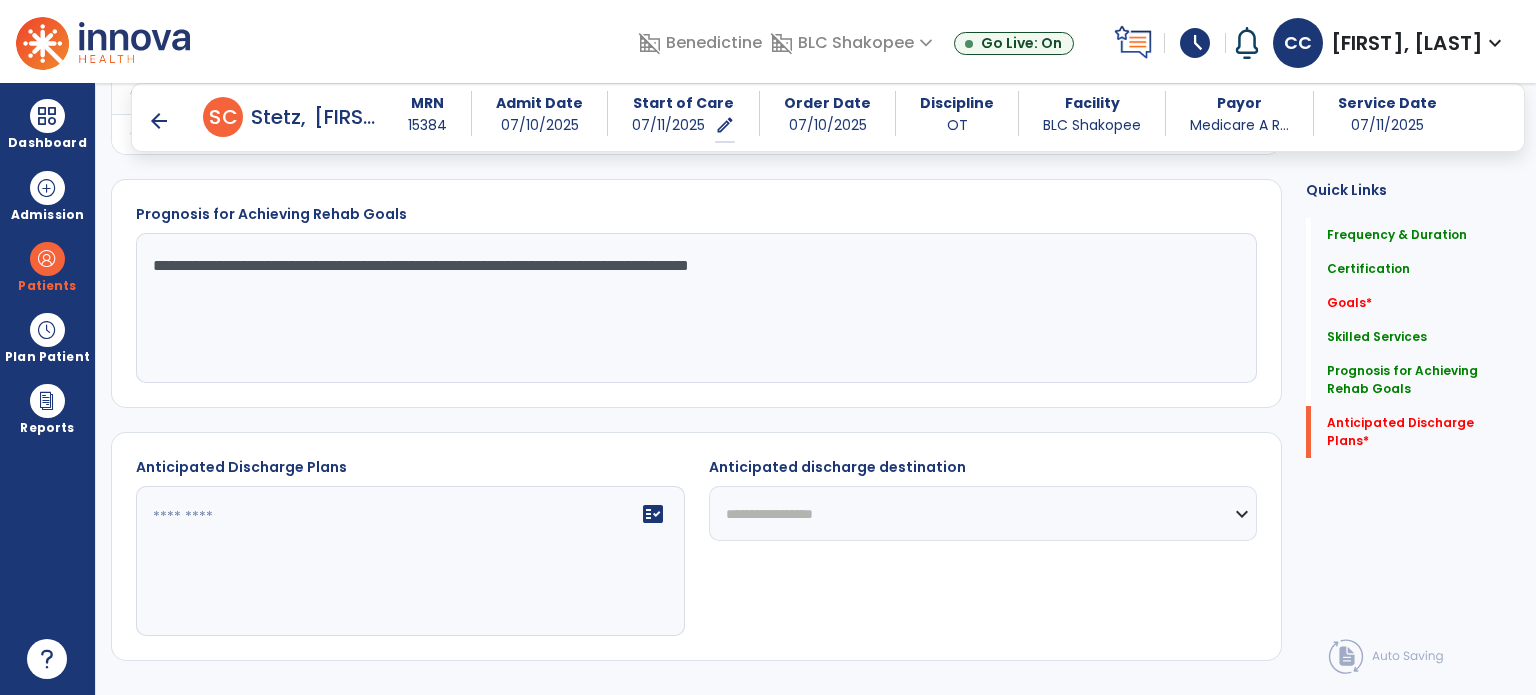 click on "**********" 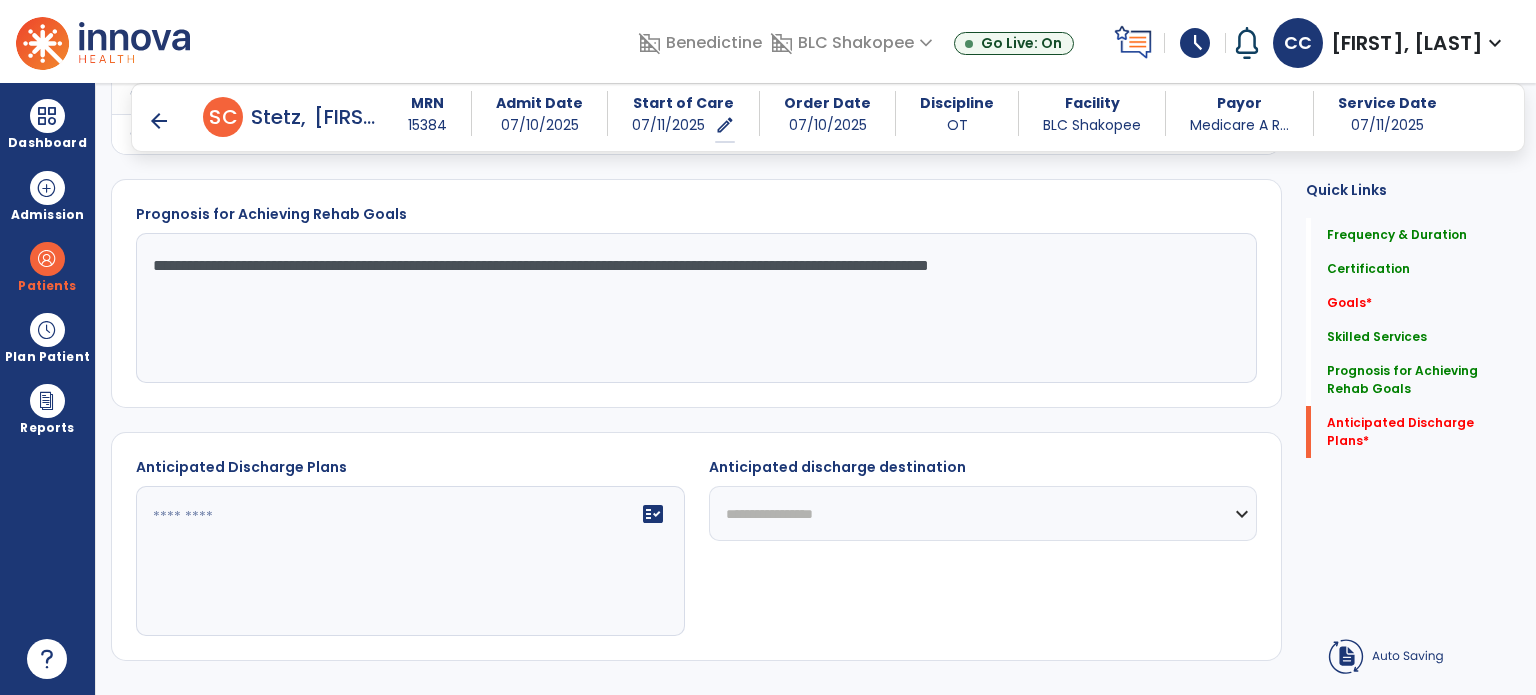 type on "**********" 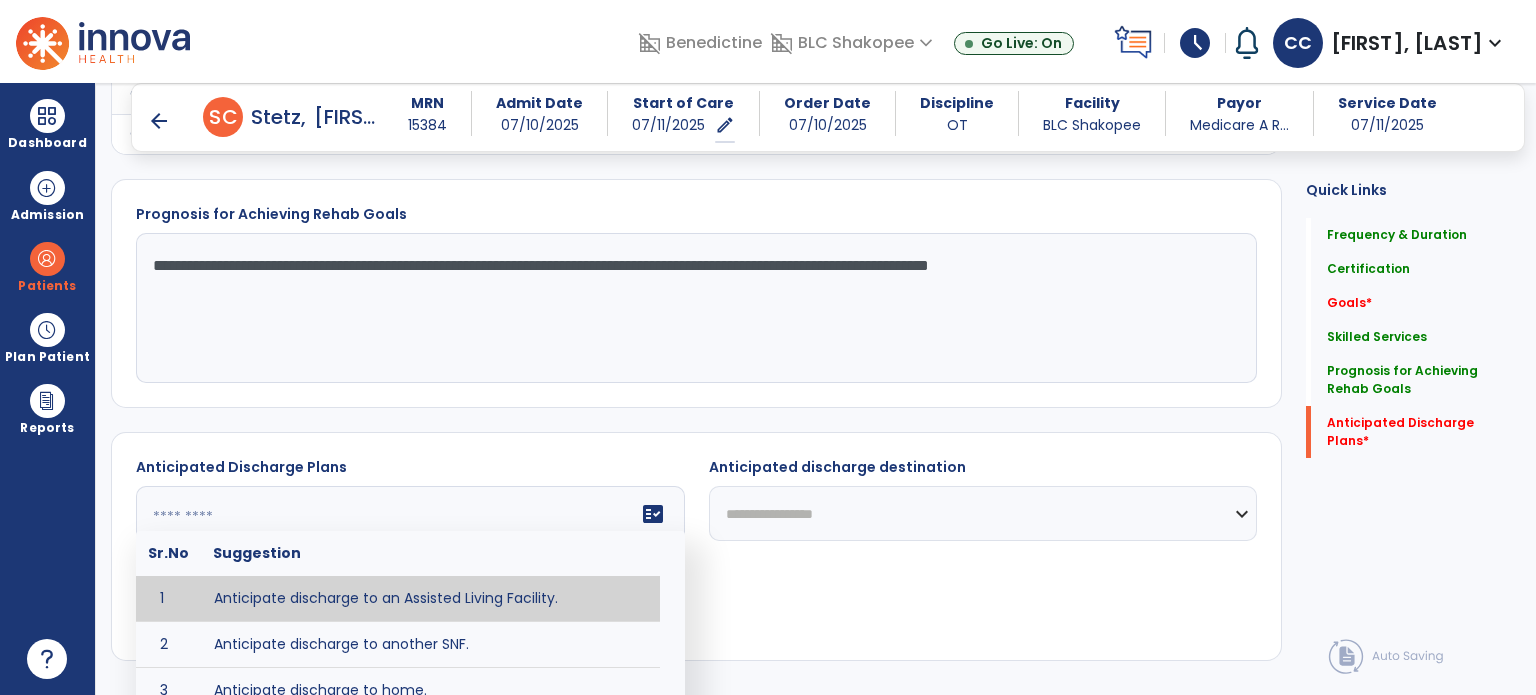 click 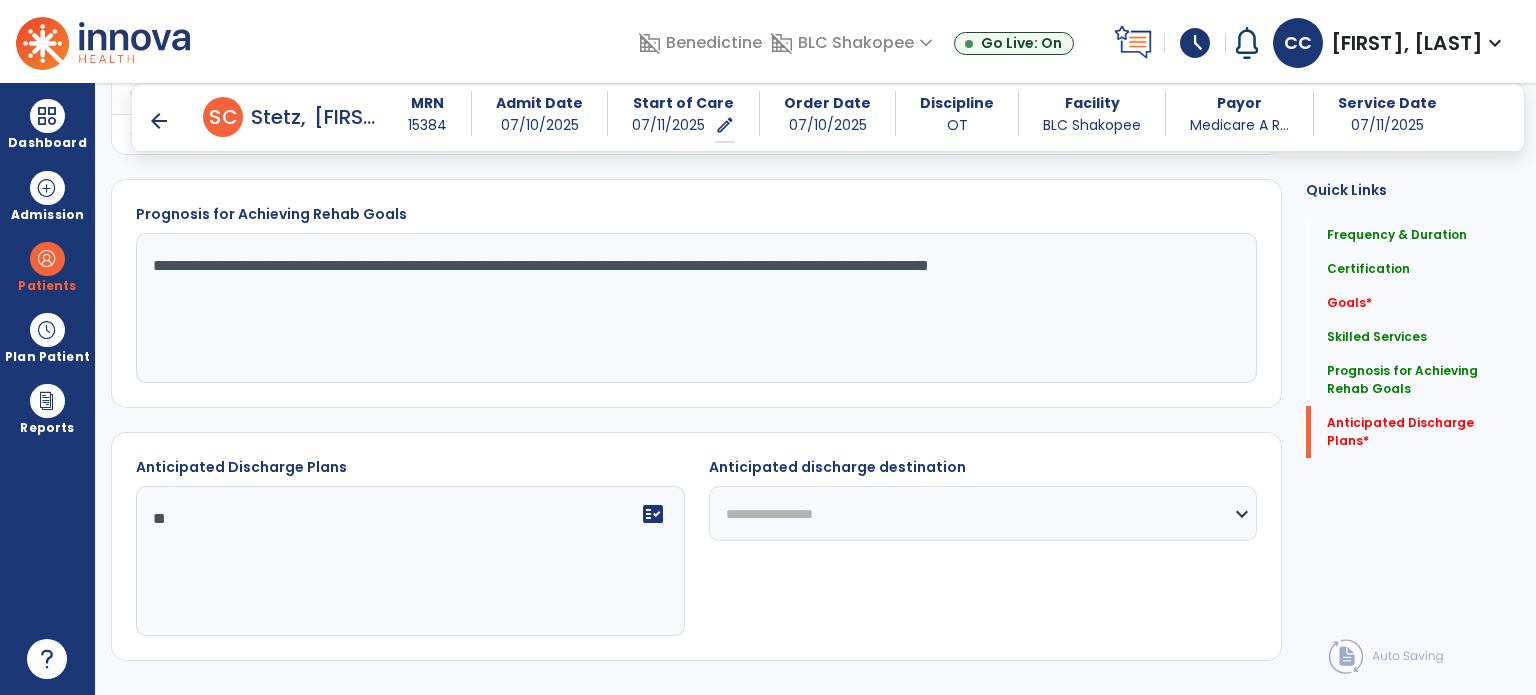 type on "*" 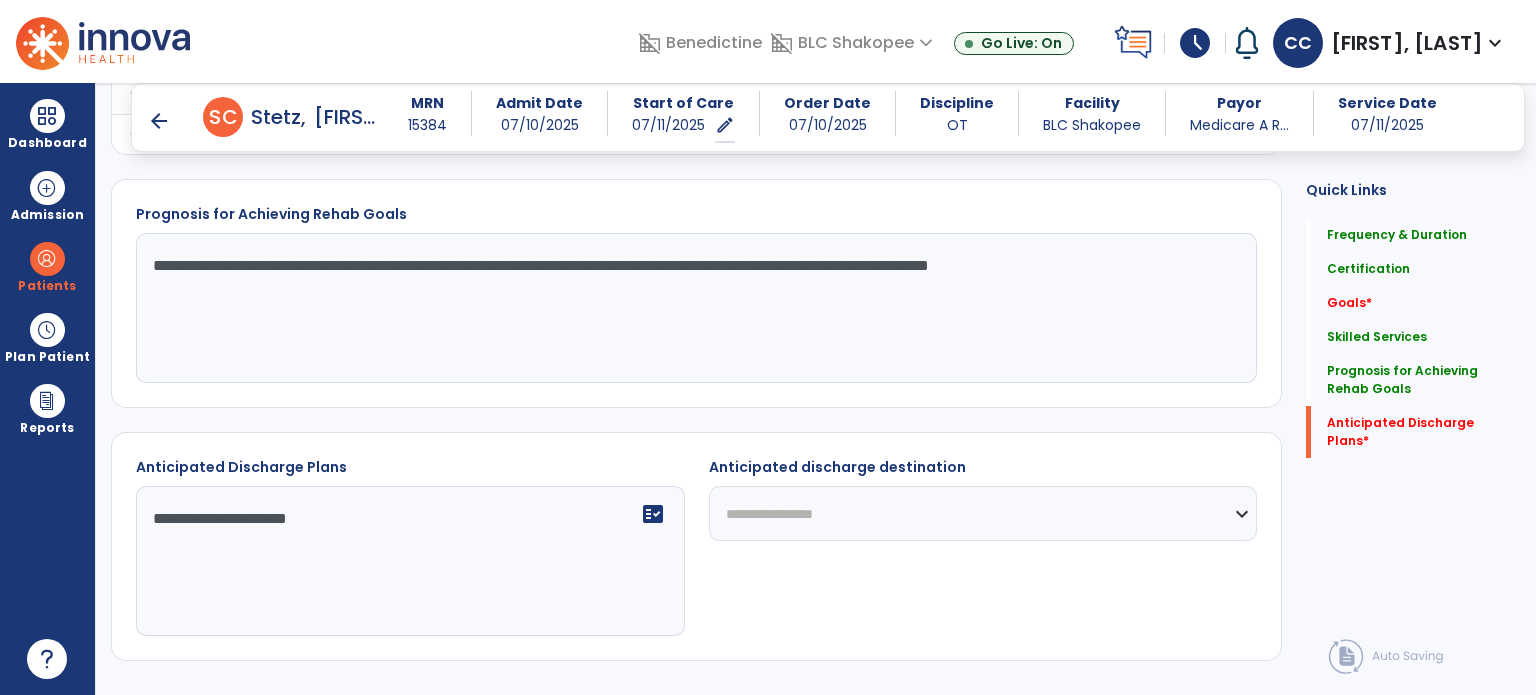 type on "**********" 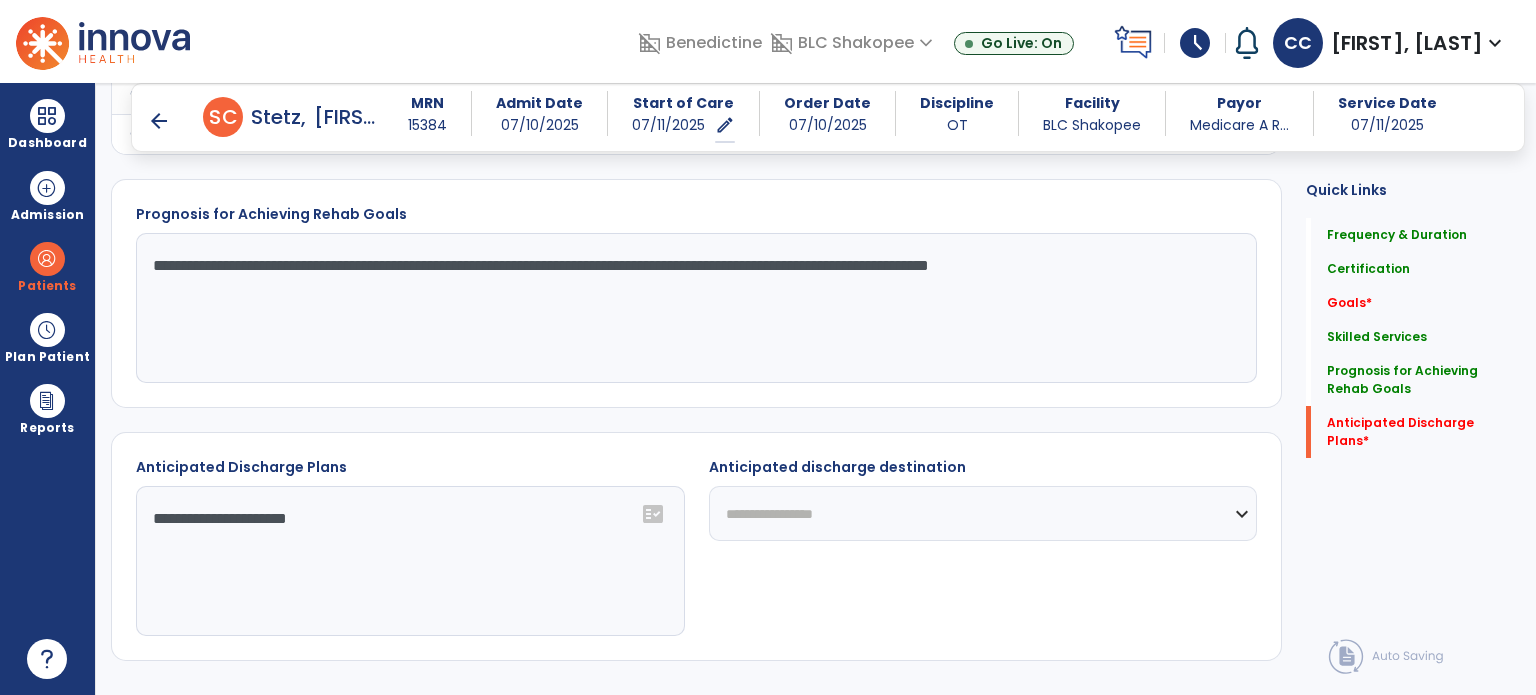 select on "**********" 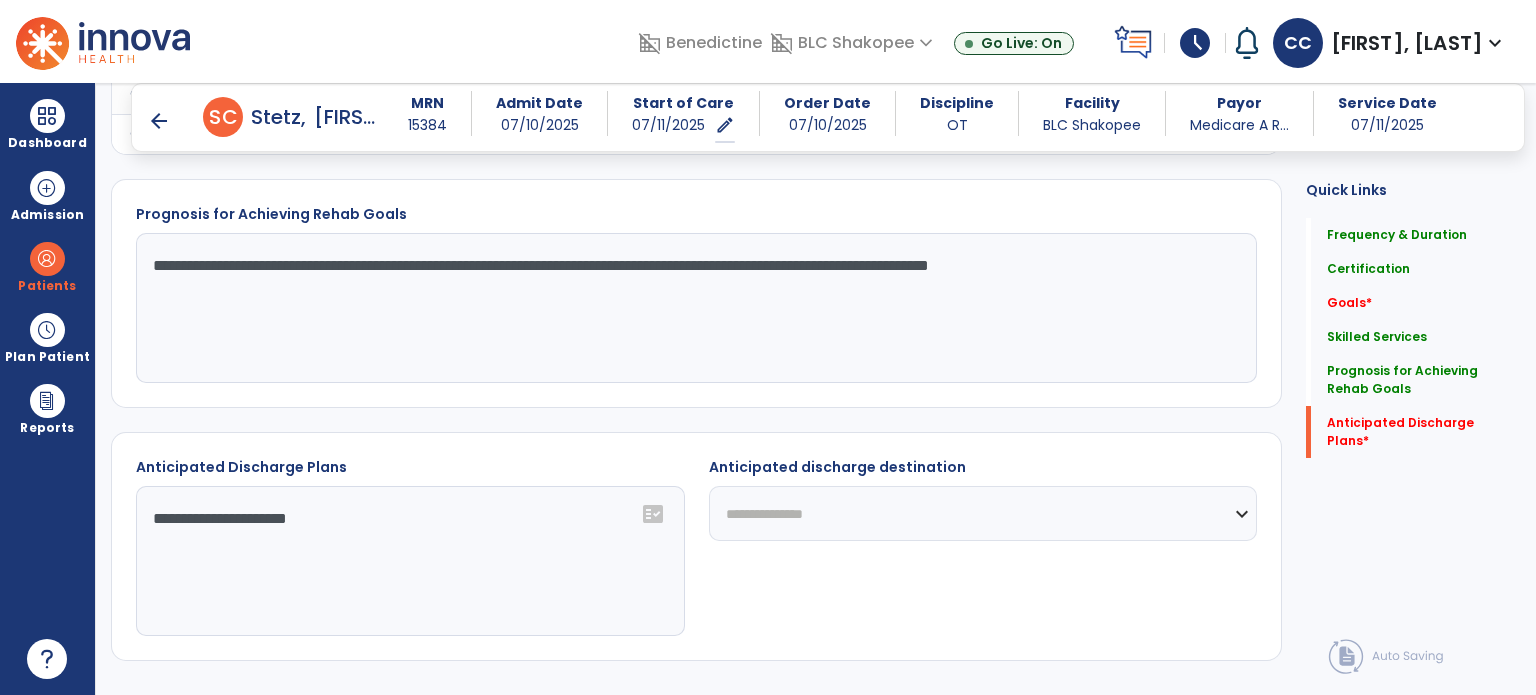 click on "**********" 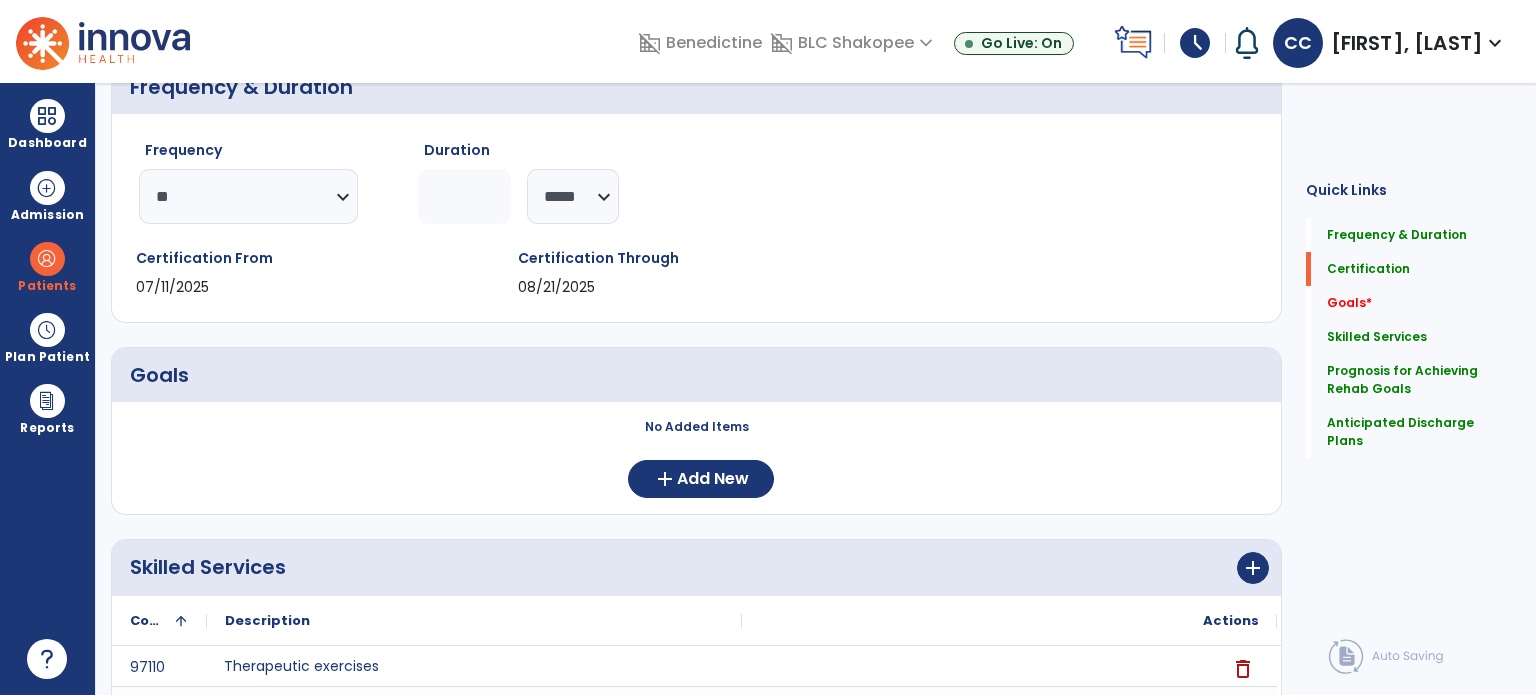 scroll, scrollTop: 0, scrollLeft: 0, axis: both 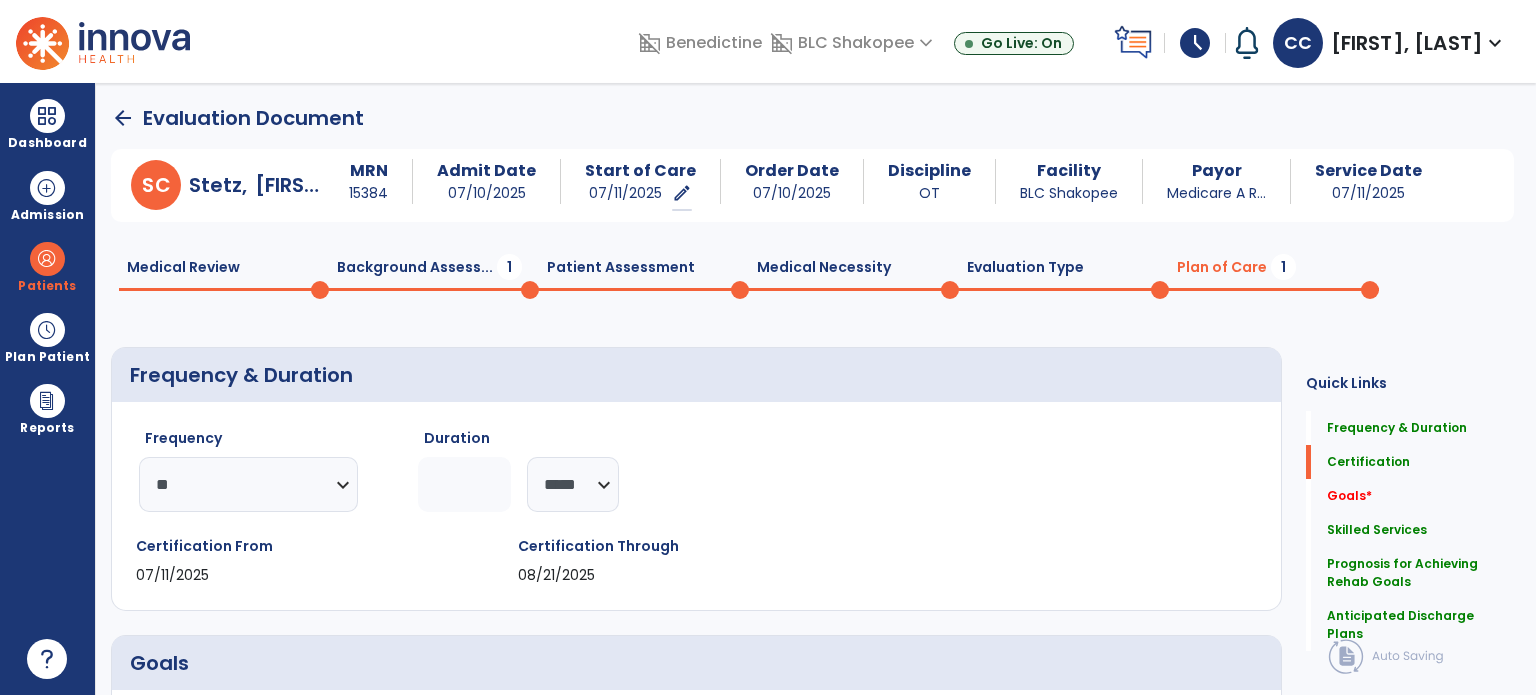 click on "Background Assess...  1" 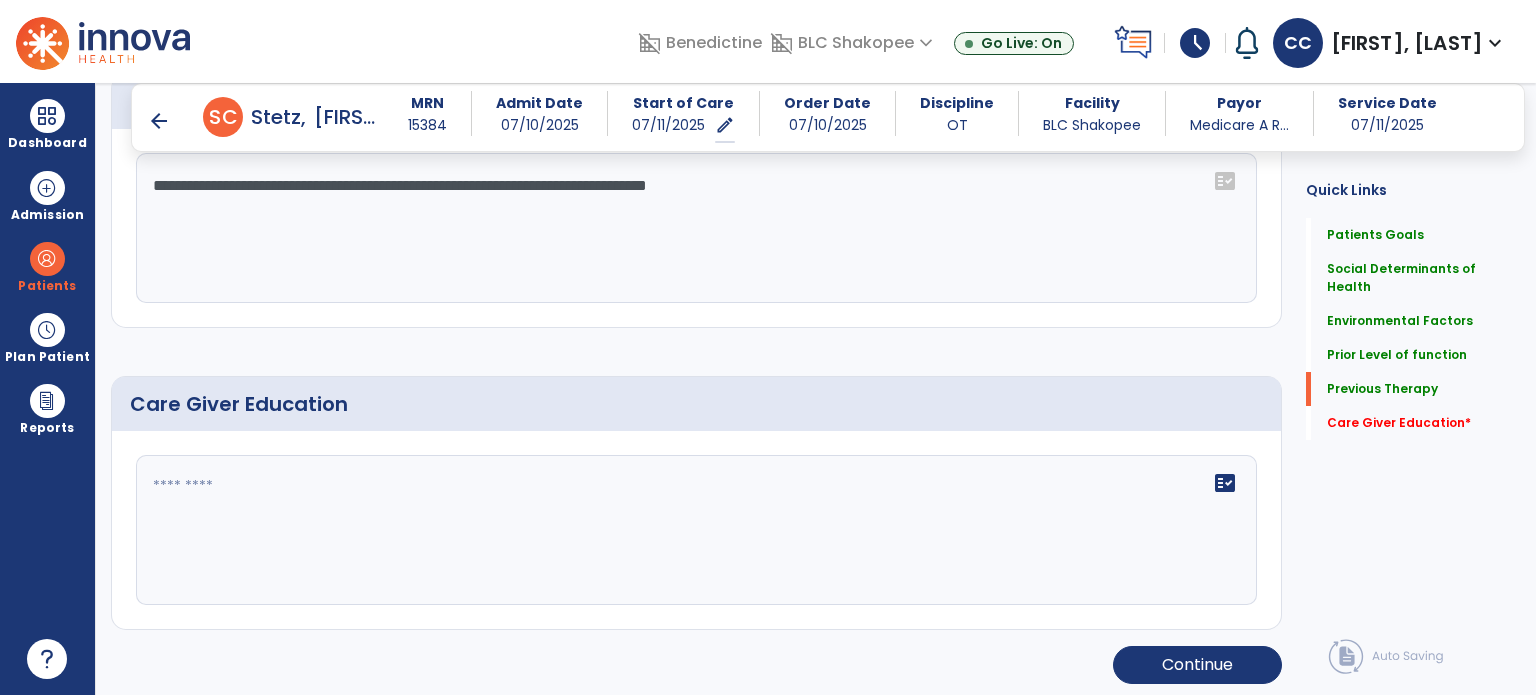 scroll, scrollTop: 1232, scrollLeft: 0, axis: vertical 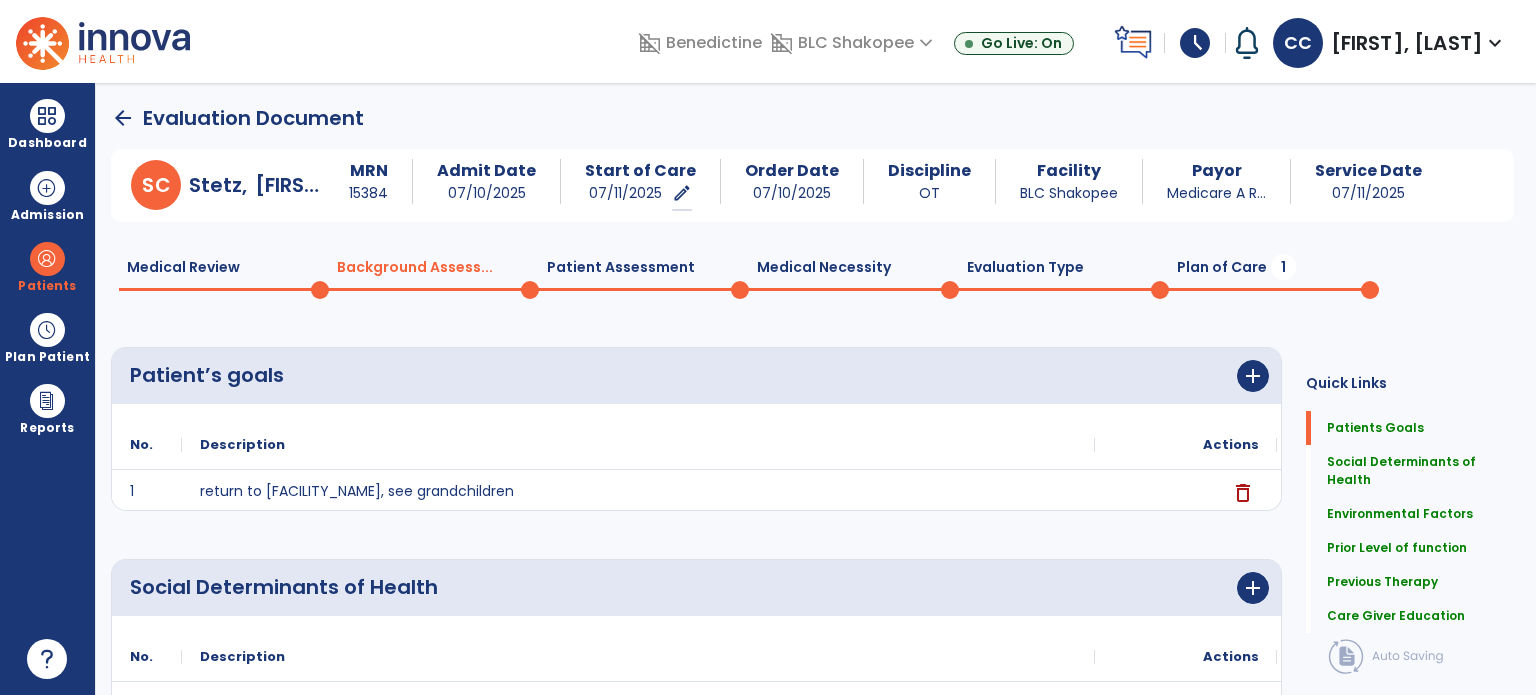 type on "**********" 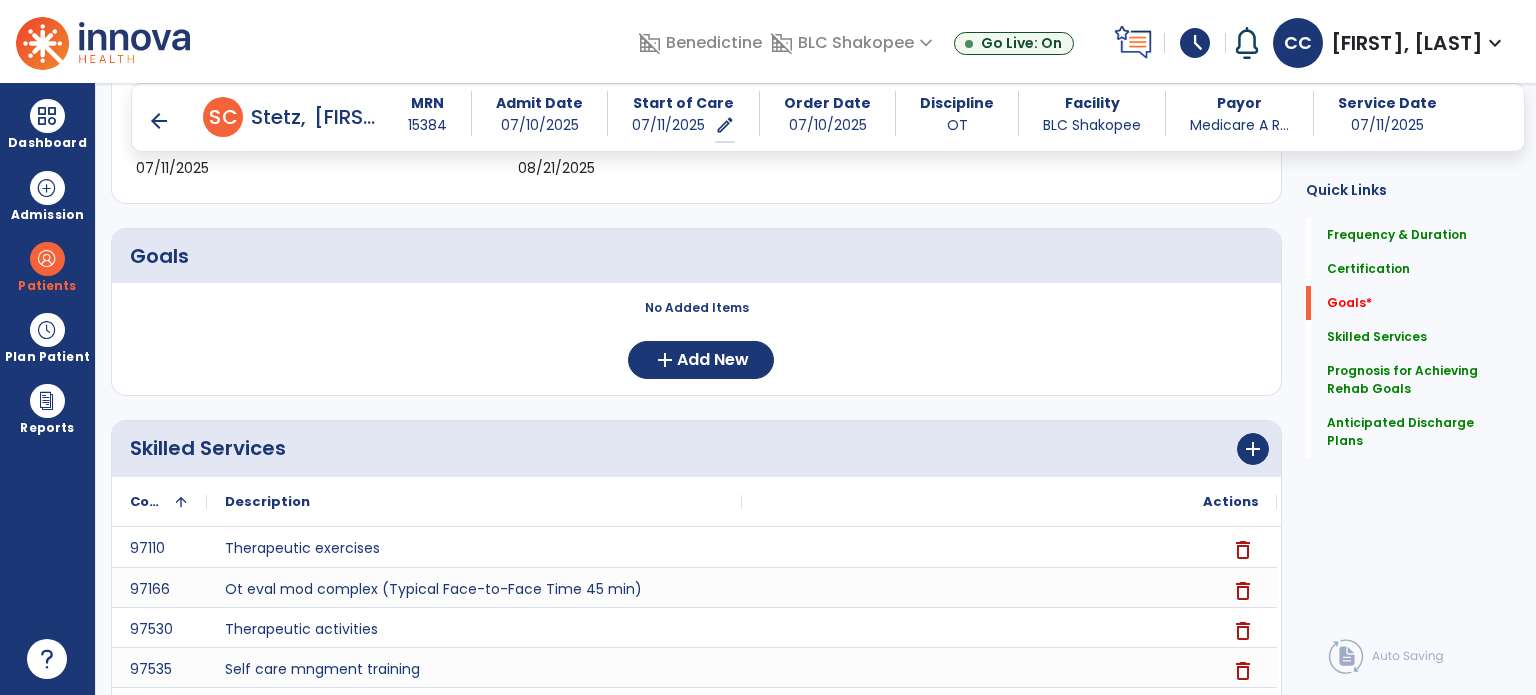 scroll, scrollTop: 368, scrollLeft: 0, axis: vertical 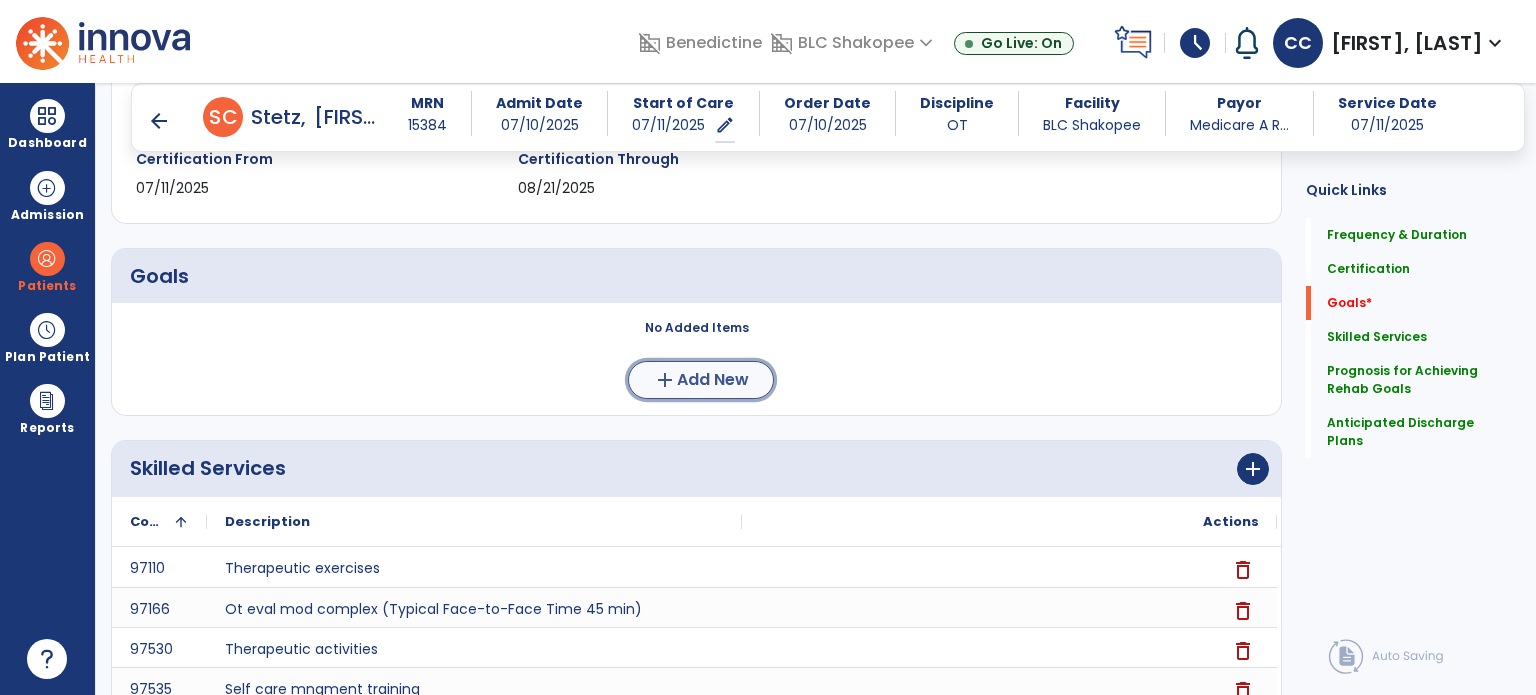 click on "Add New" at bounding box center [713, 380] 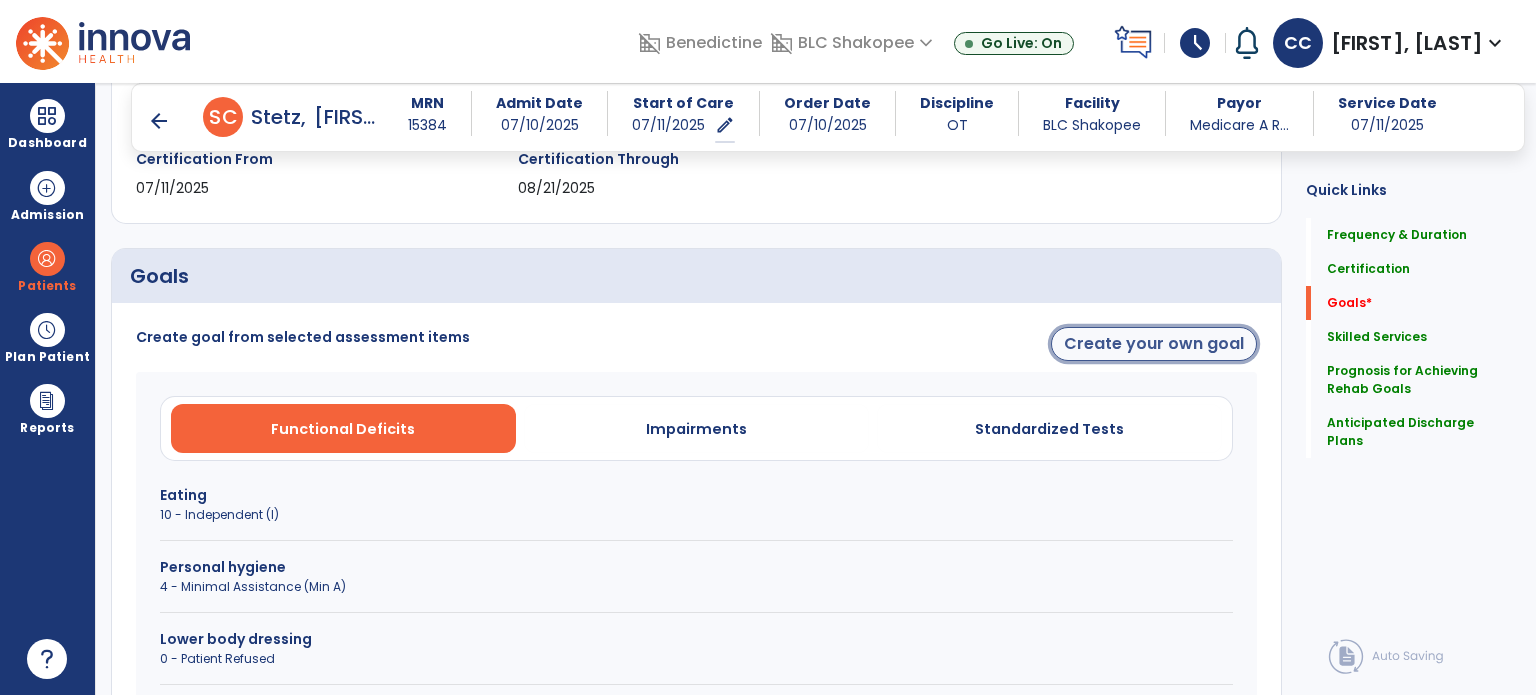 click on "Create your own goal" at bounding box center (1154, 344) 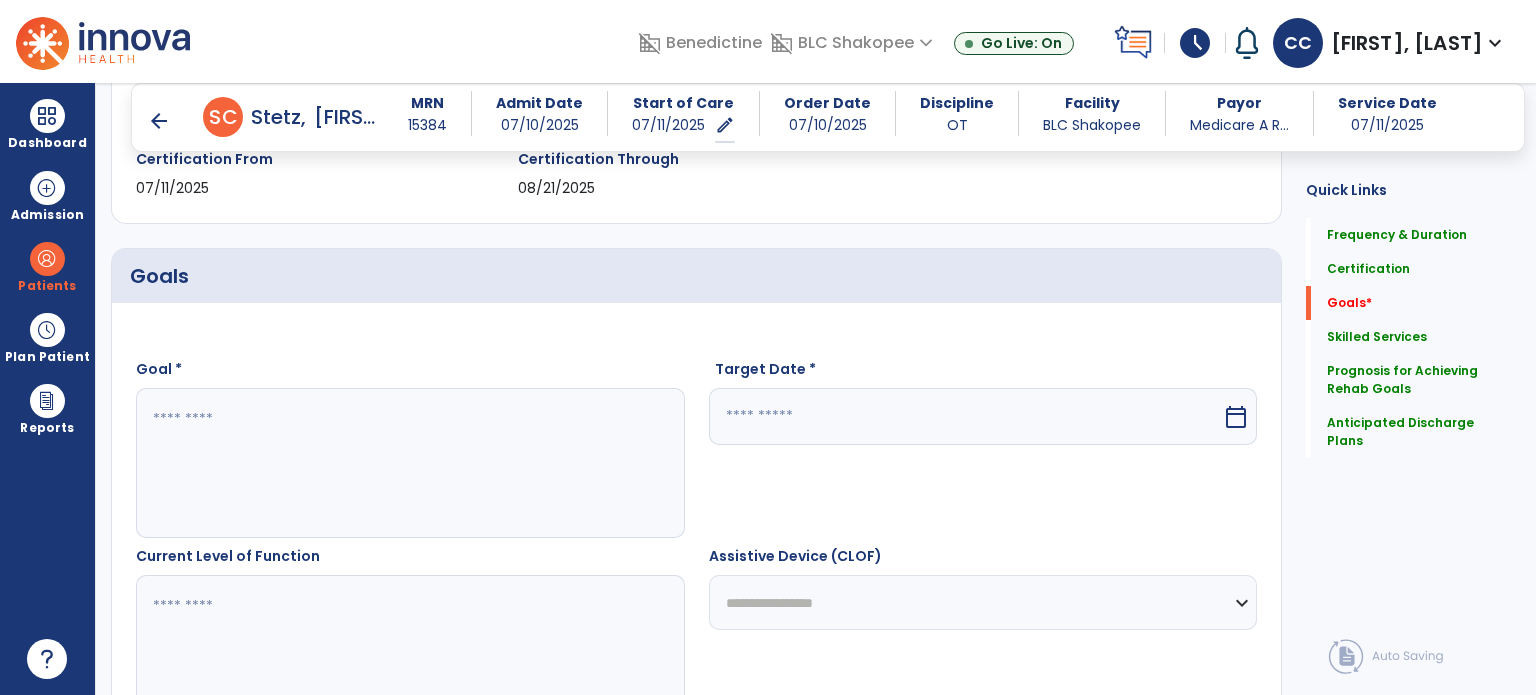 click at bounding box center [409, 650] 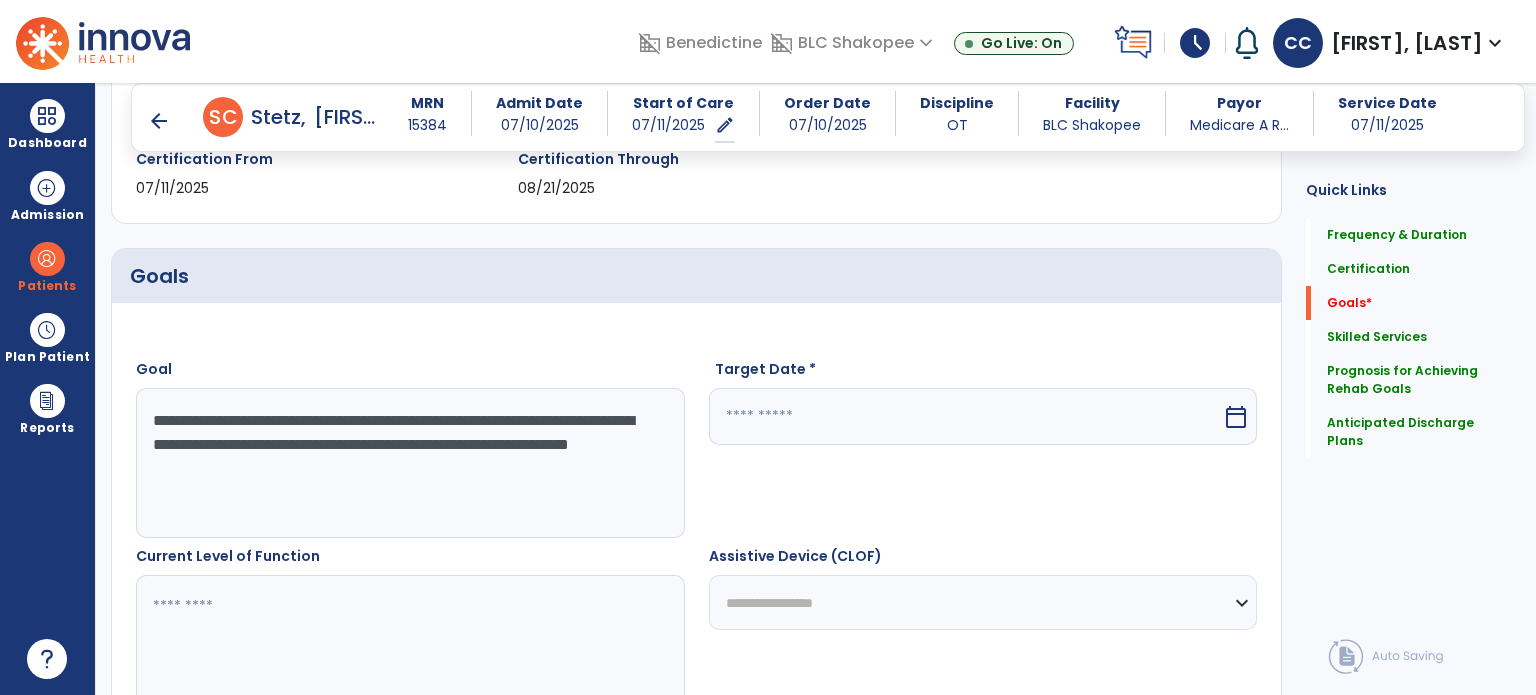 click on "**********" at bounding box center (409, 463) 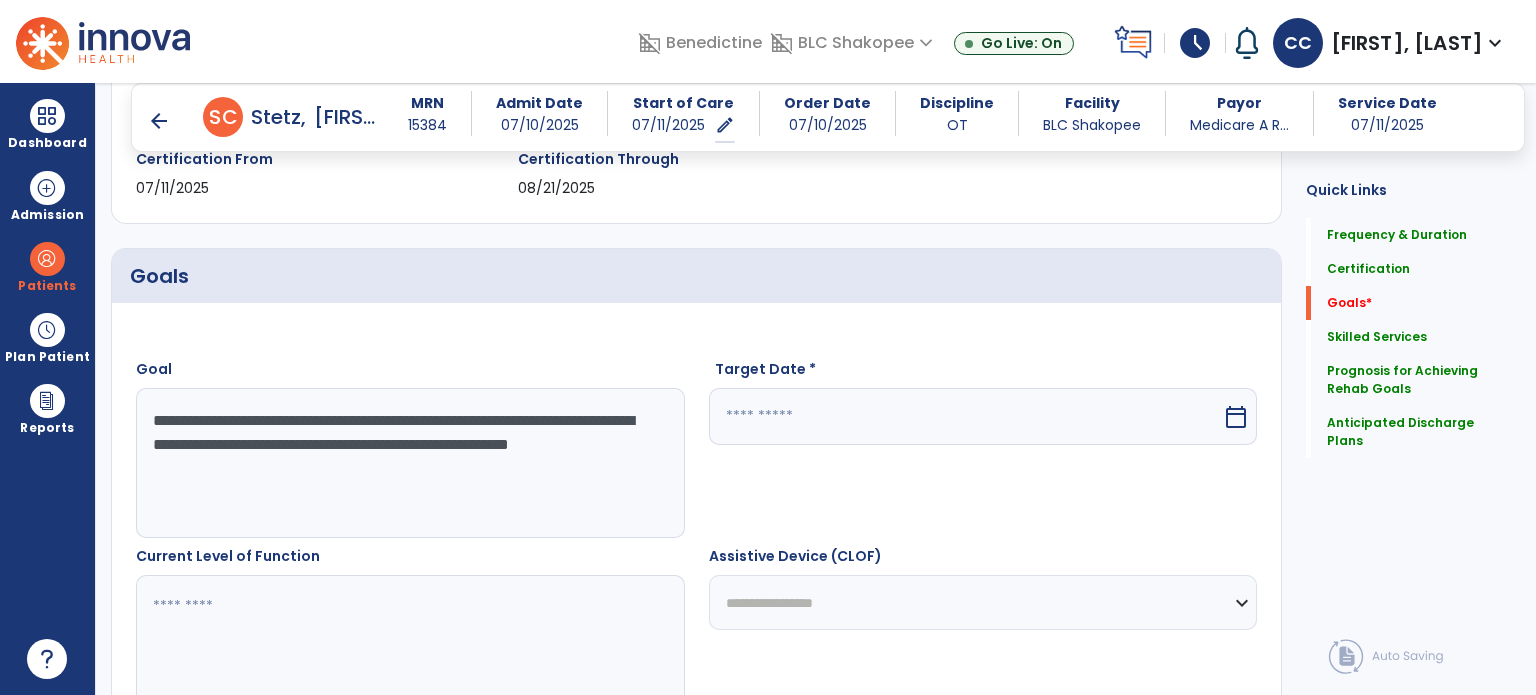 type on "**********" 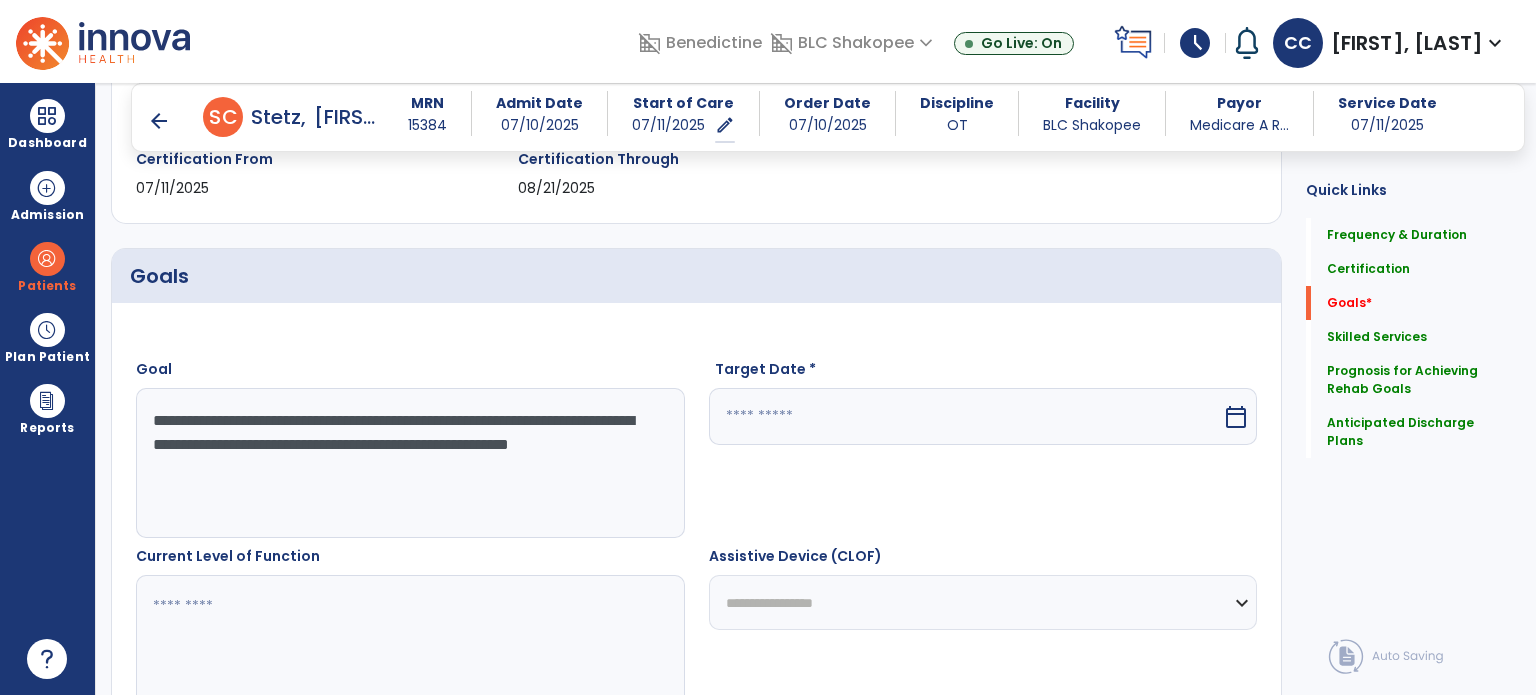 click at bounding box center (966, 416) 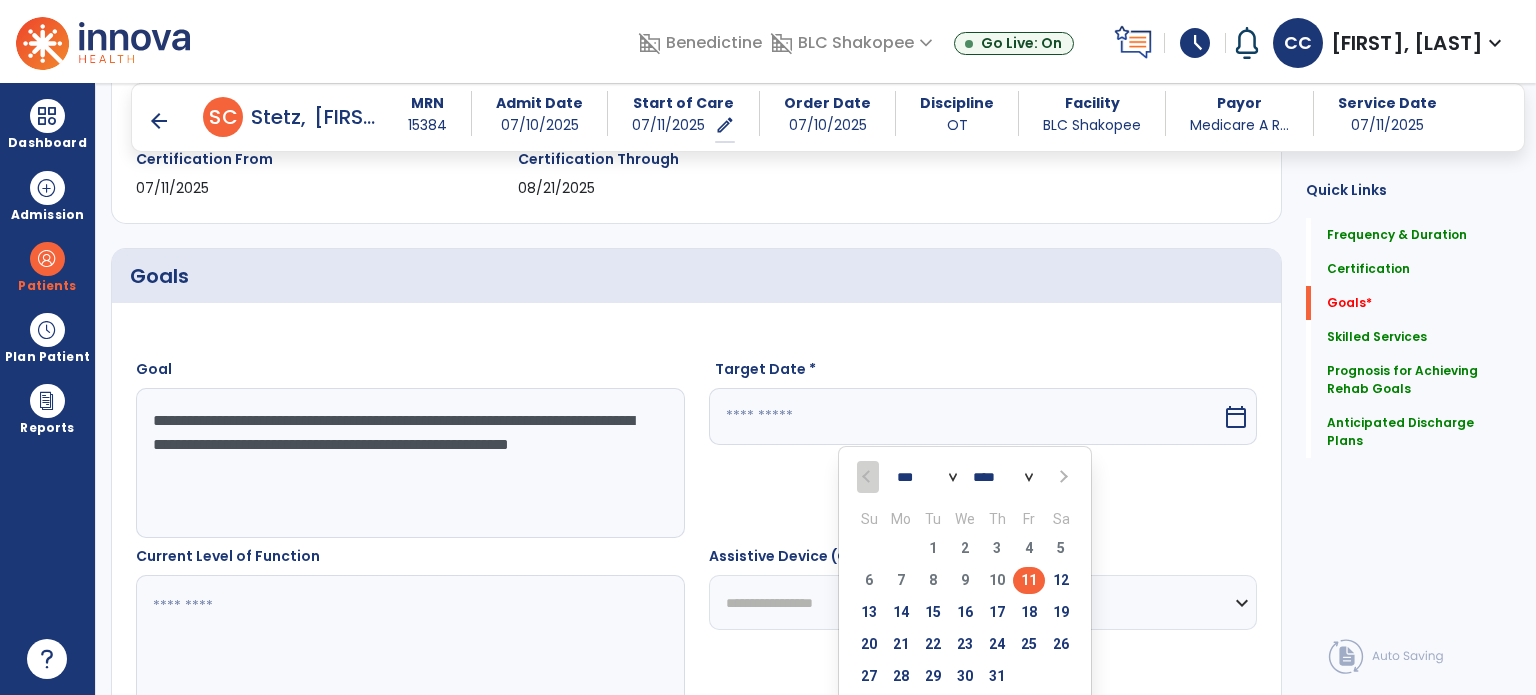 click at bounding box center (1061, 477) 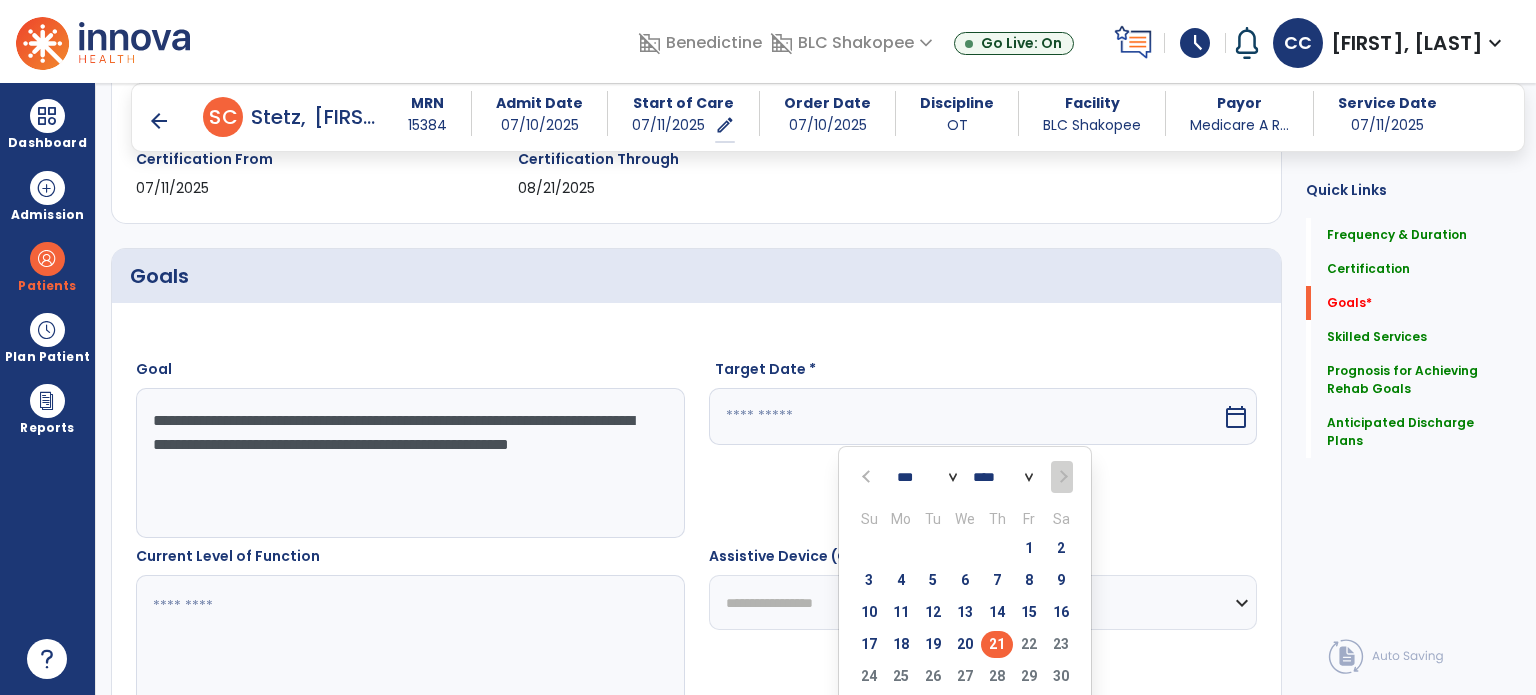 click on "21" at bounding box center [997, 644] 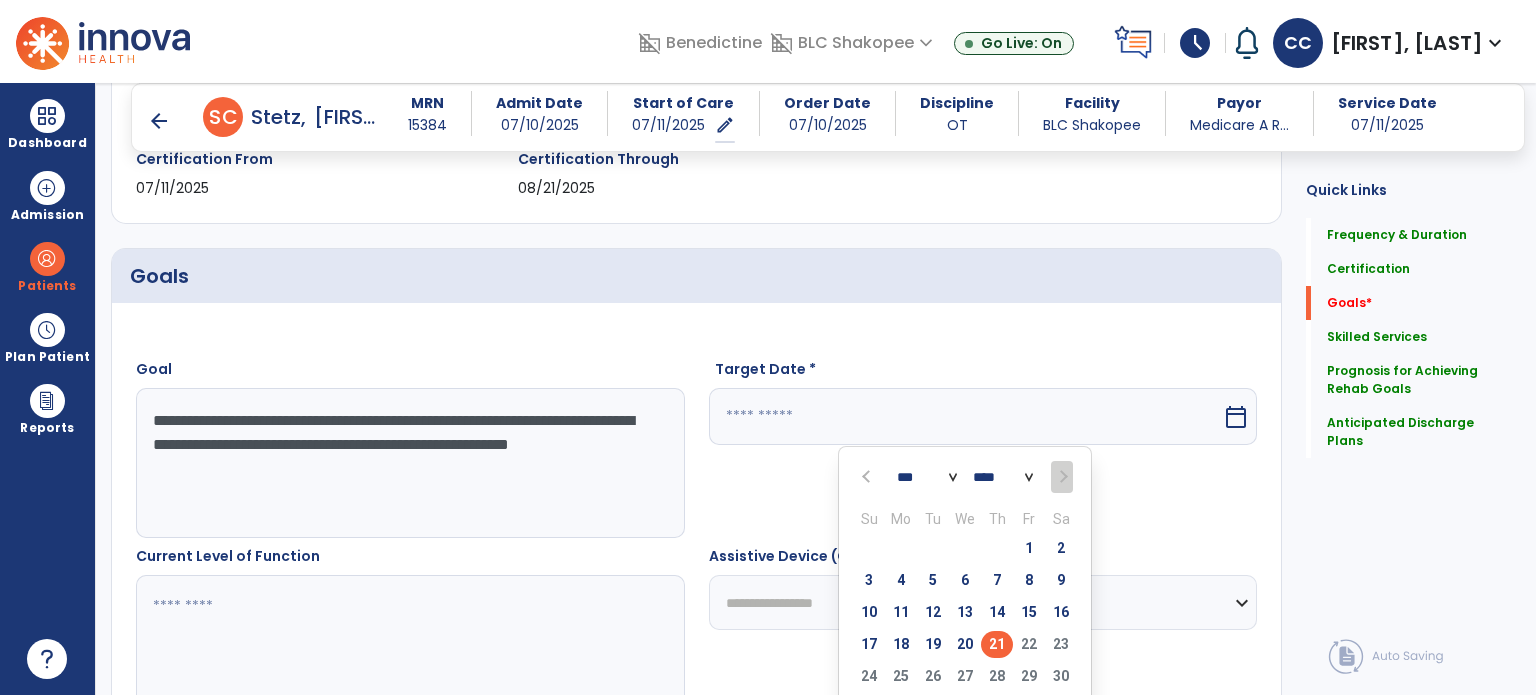 type on "*********" 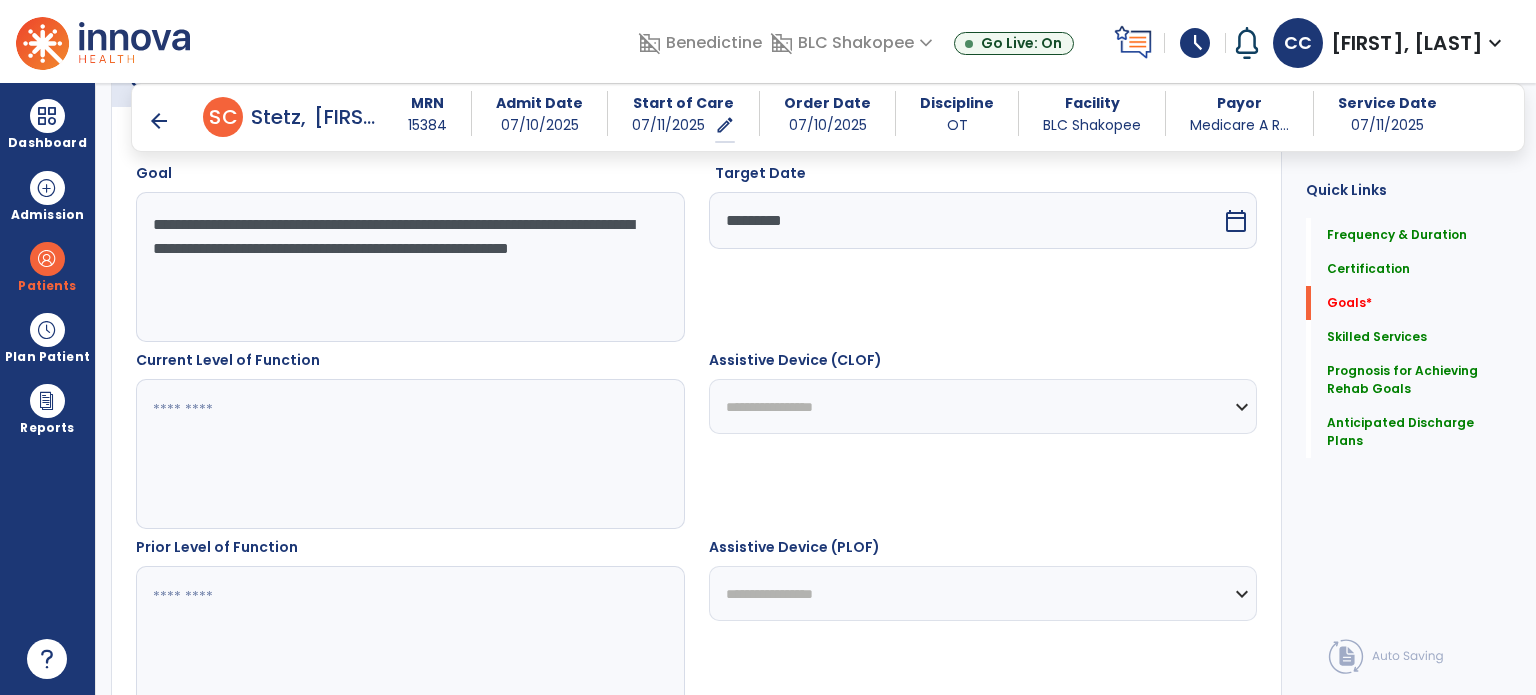 scroll, scrollTop: 566, scrollLeft: 0, axis: vertical 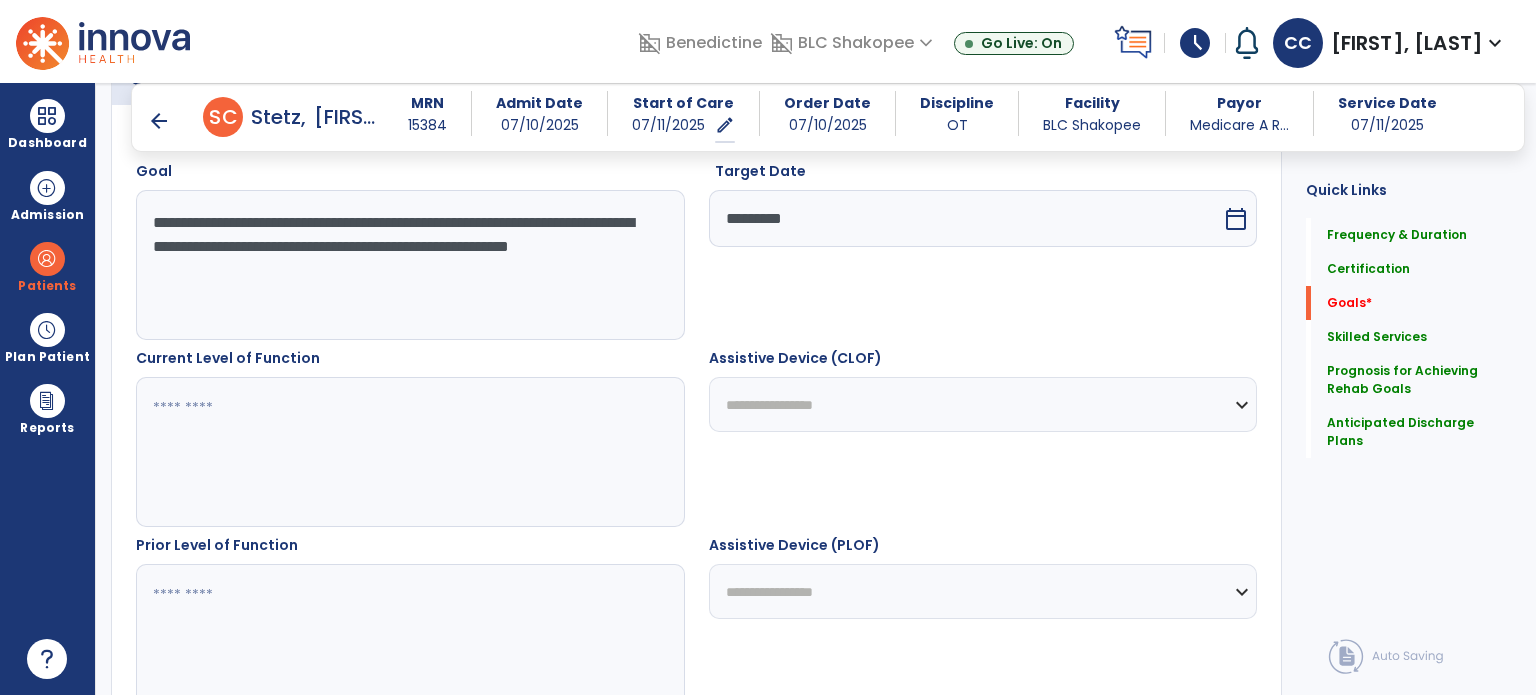 click at bounding box center [409, 452] 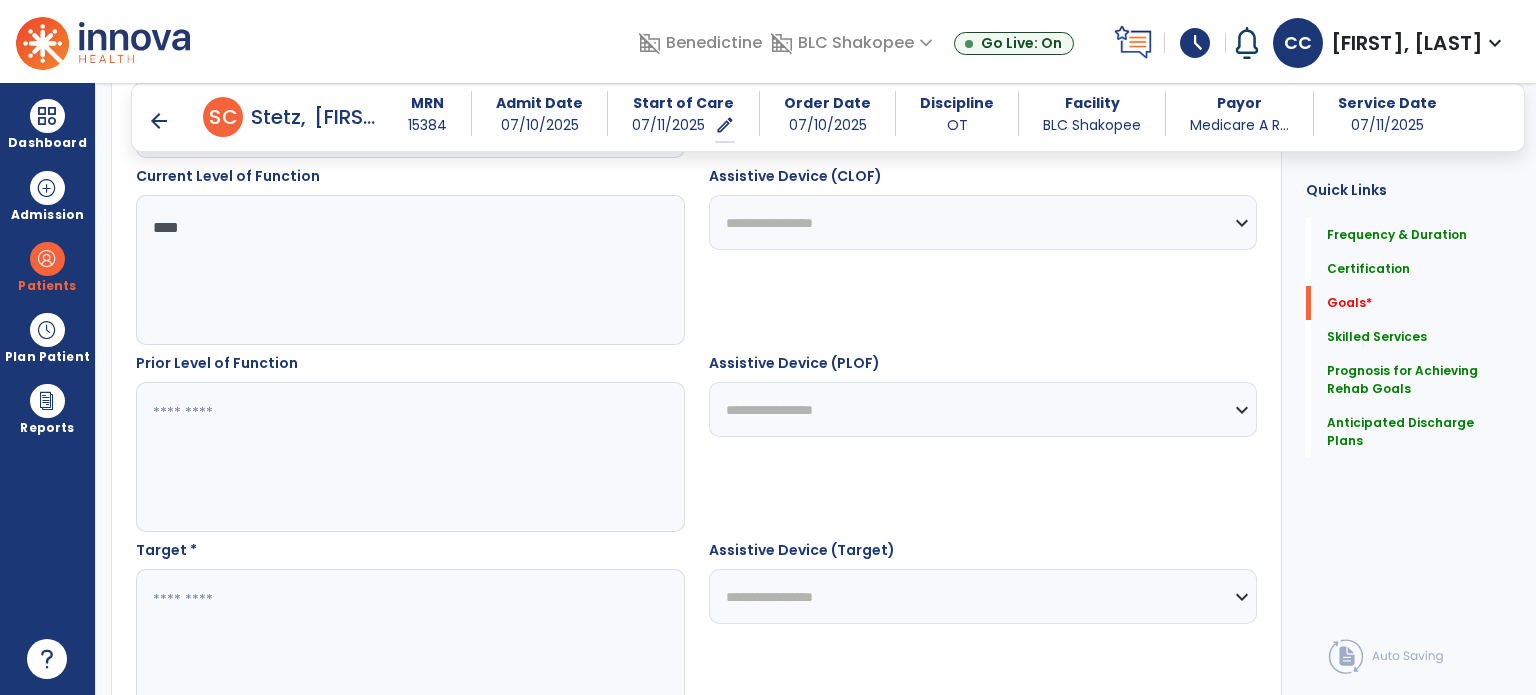scroll, scrollTop: 750, scrollLeft: 0, axis: vertical 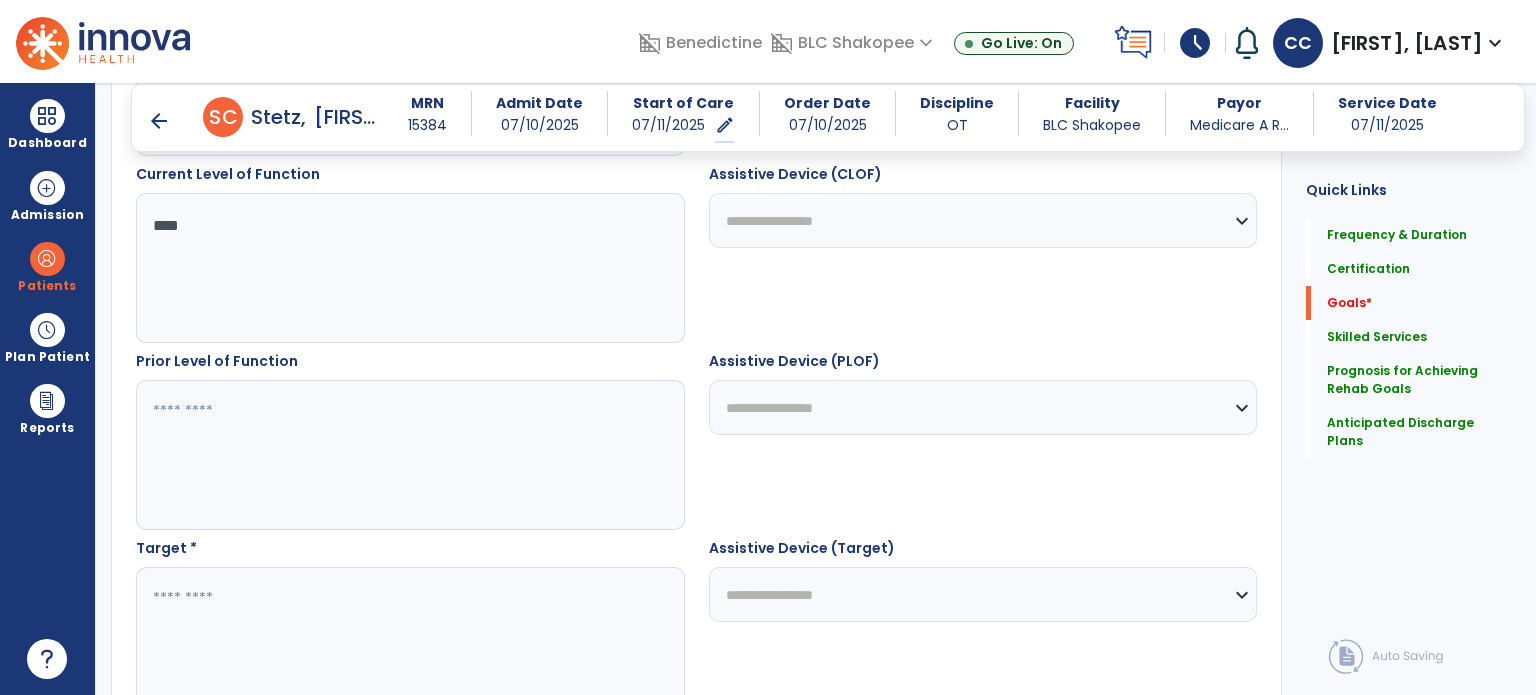 type on "****" 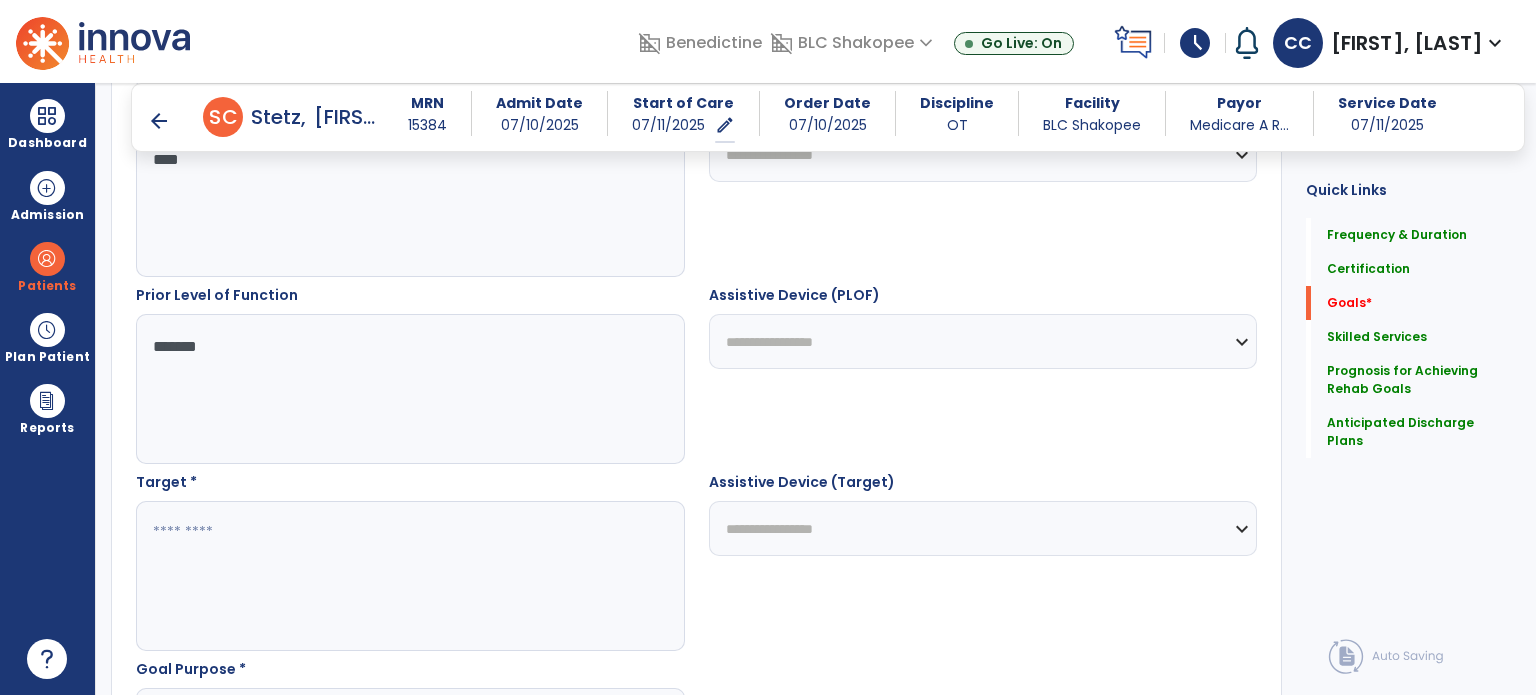 scroll, scrollTop: 818, scrollLeft: 0, axis: vertical 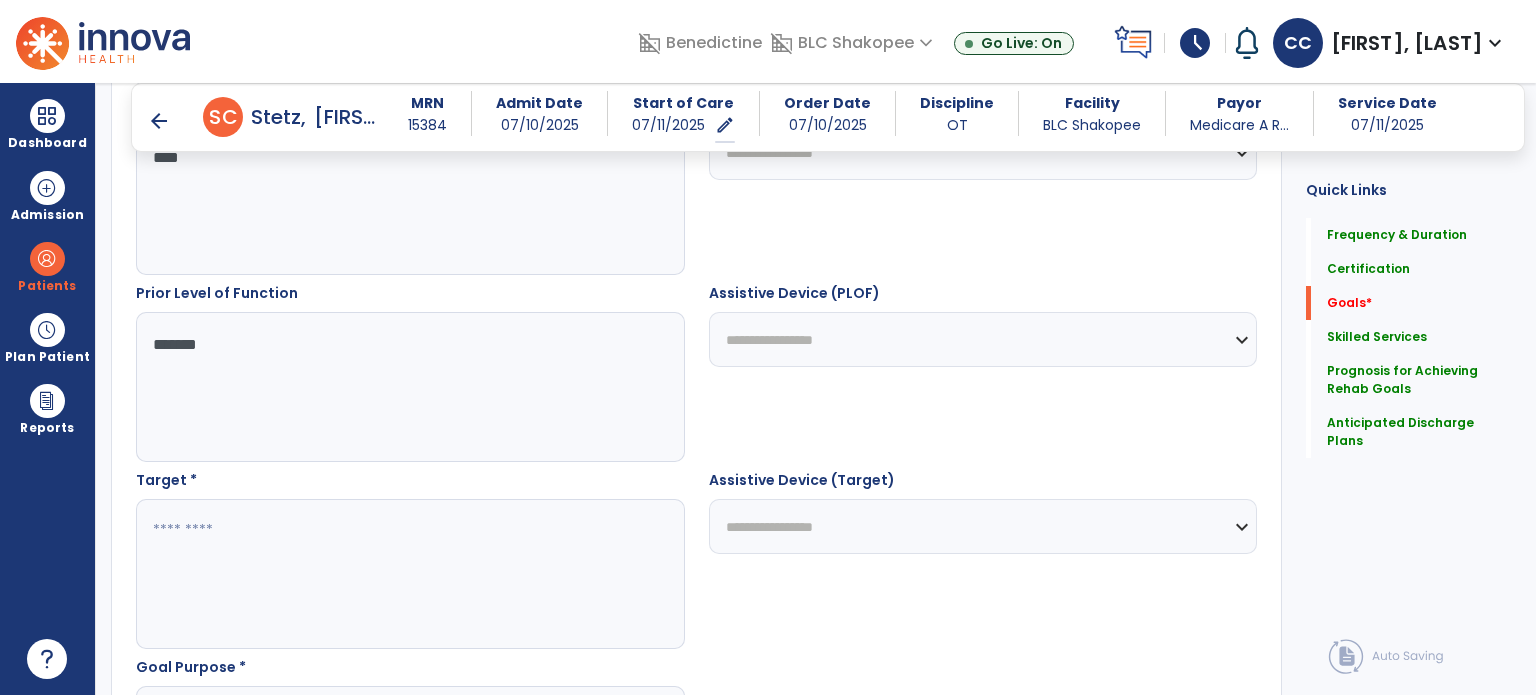 type on "*******" 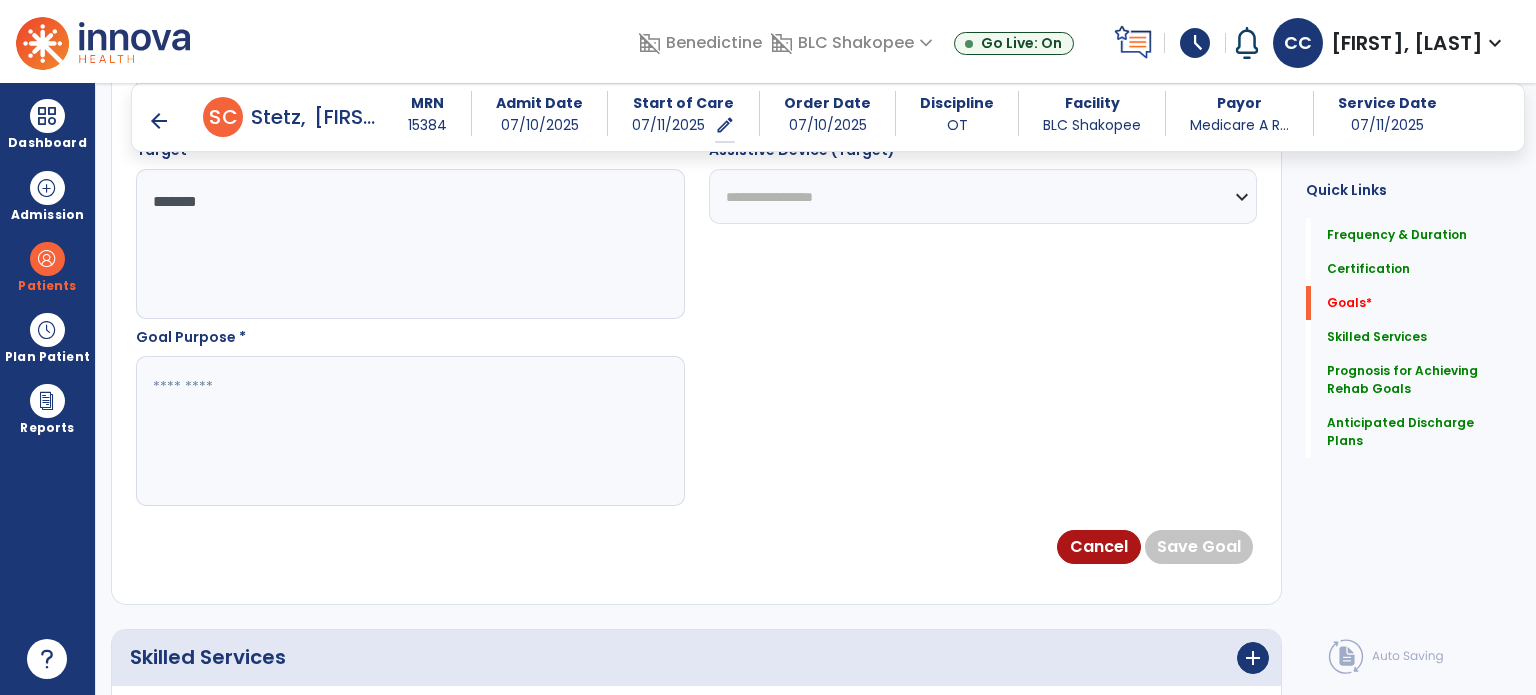 scroll, scrollTop: 1168, scrollLeft: 0, axis: vertical 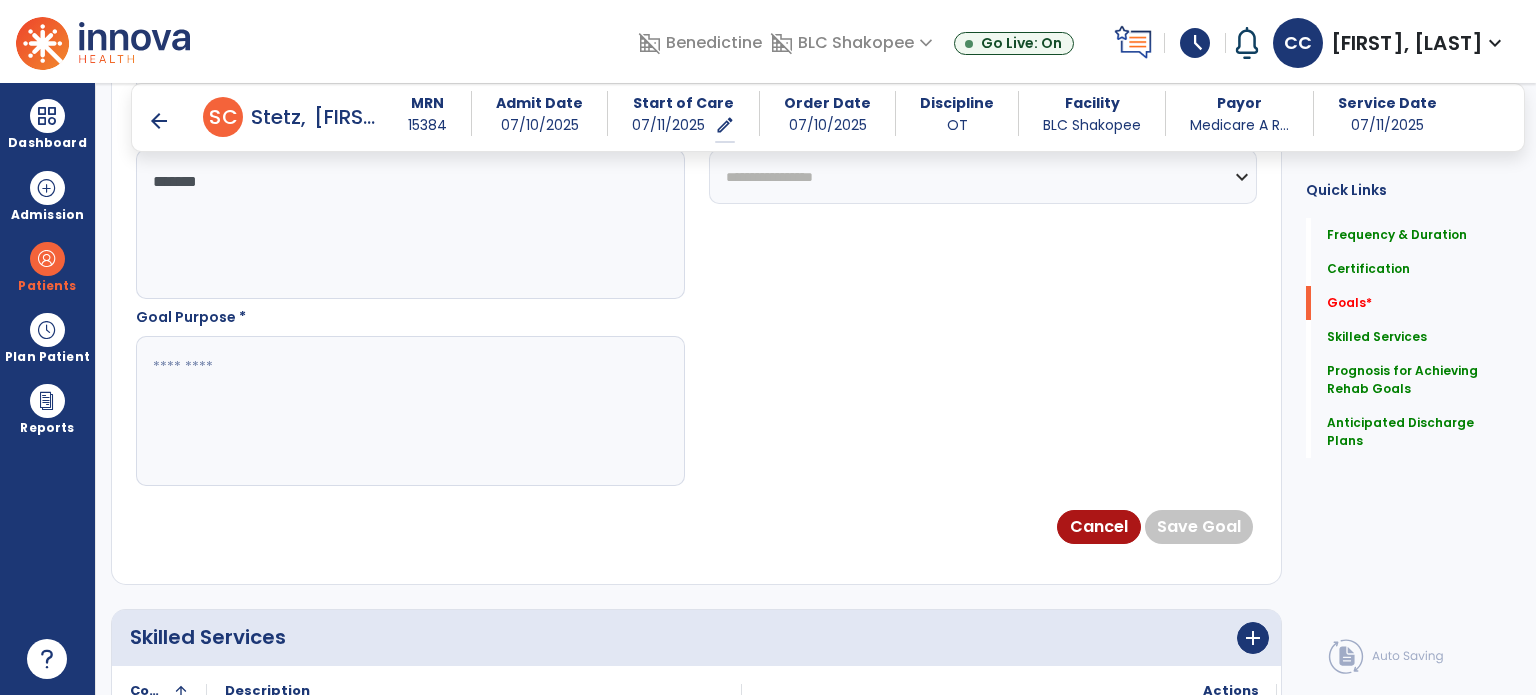type on "*******" 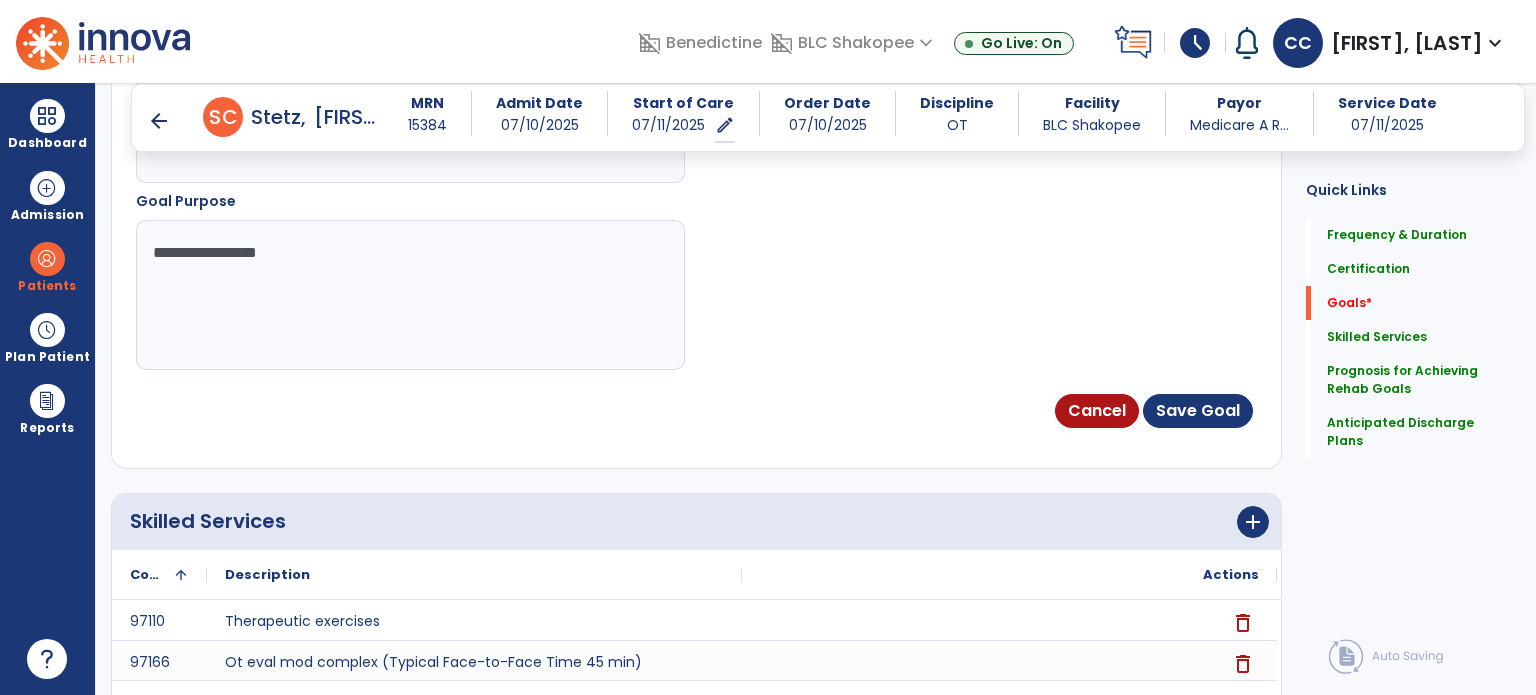 scroll, scrollTop: 1288, scrollLeft: 0, axis: vertical 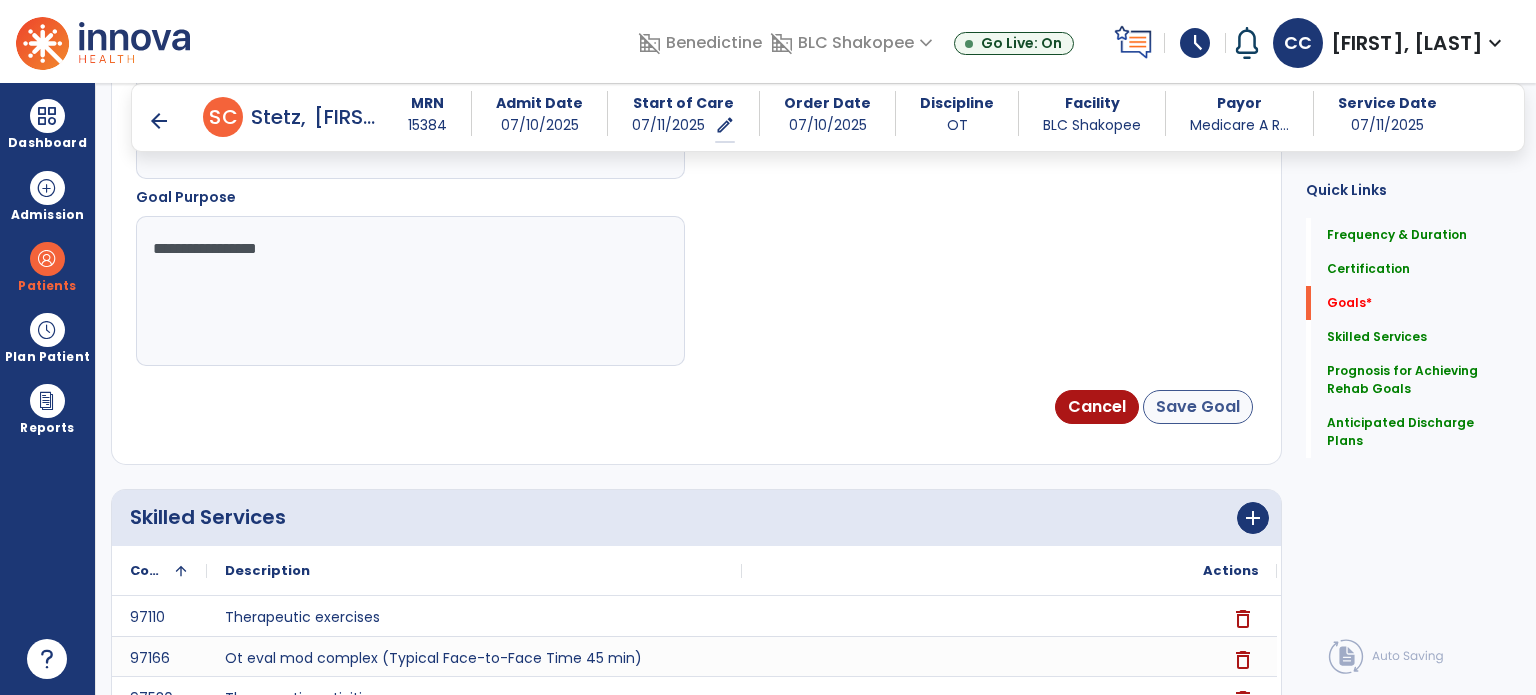 type on "**********" 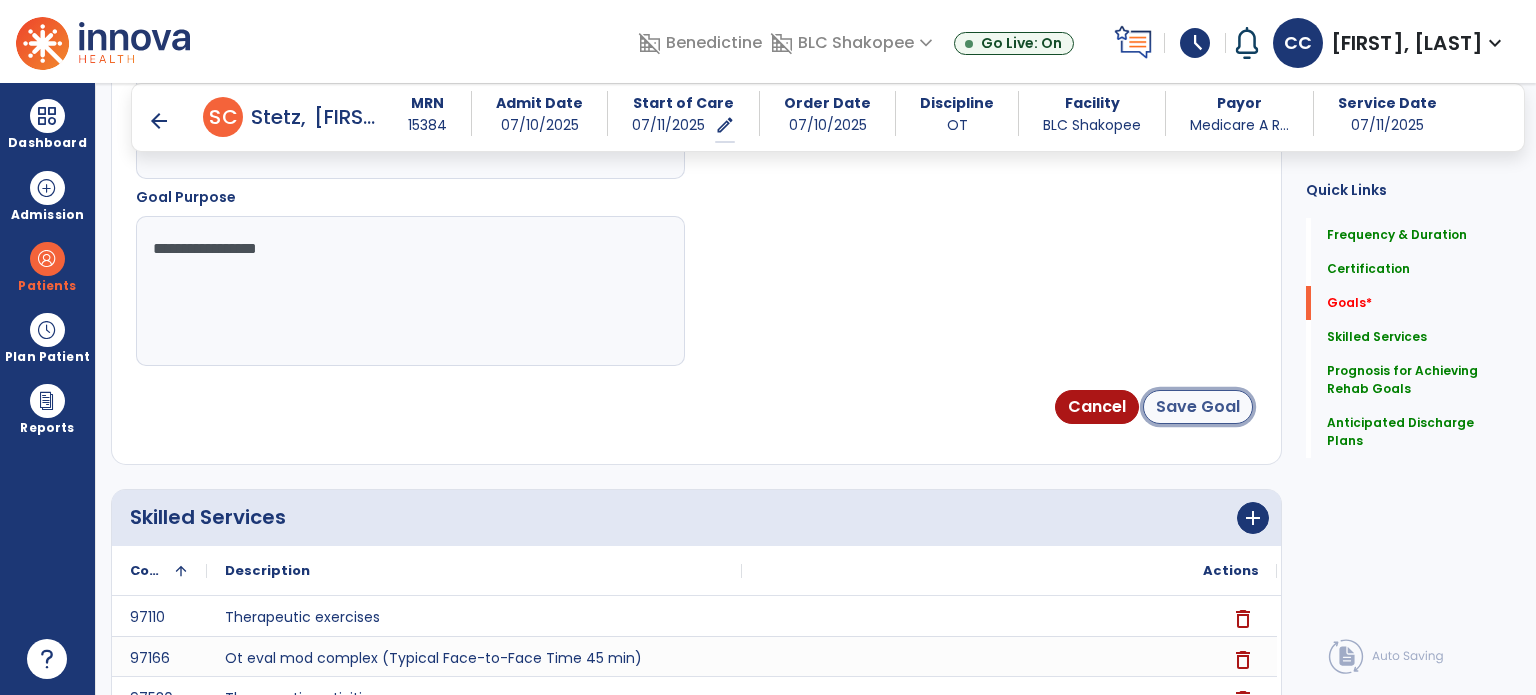 click on "Save Goal" at bounding box center [1198, 407] 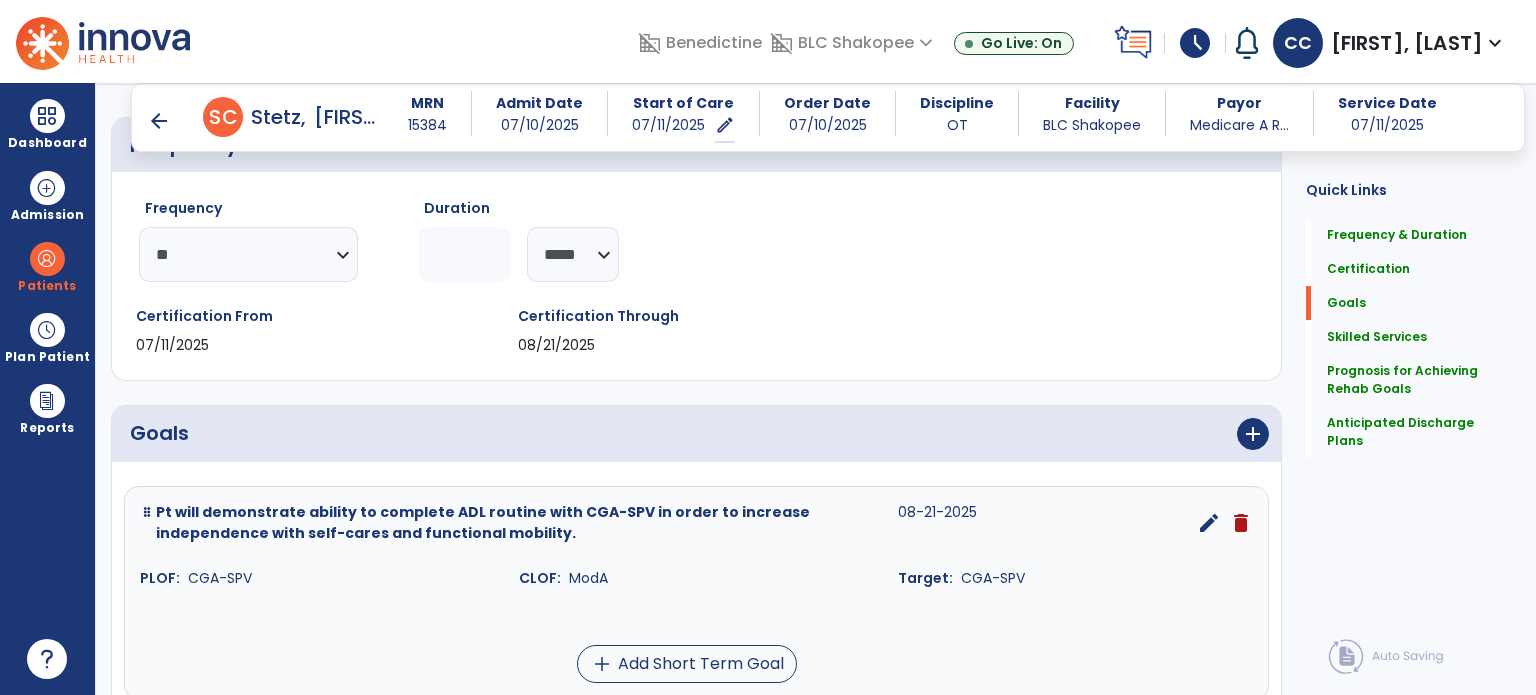 scroll, scrollTop: 441, scrollLeft: 0, axis: vertical 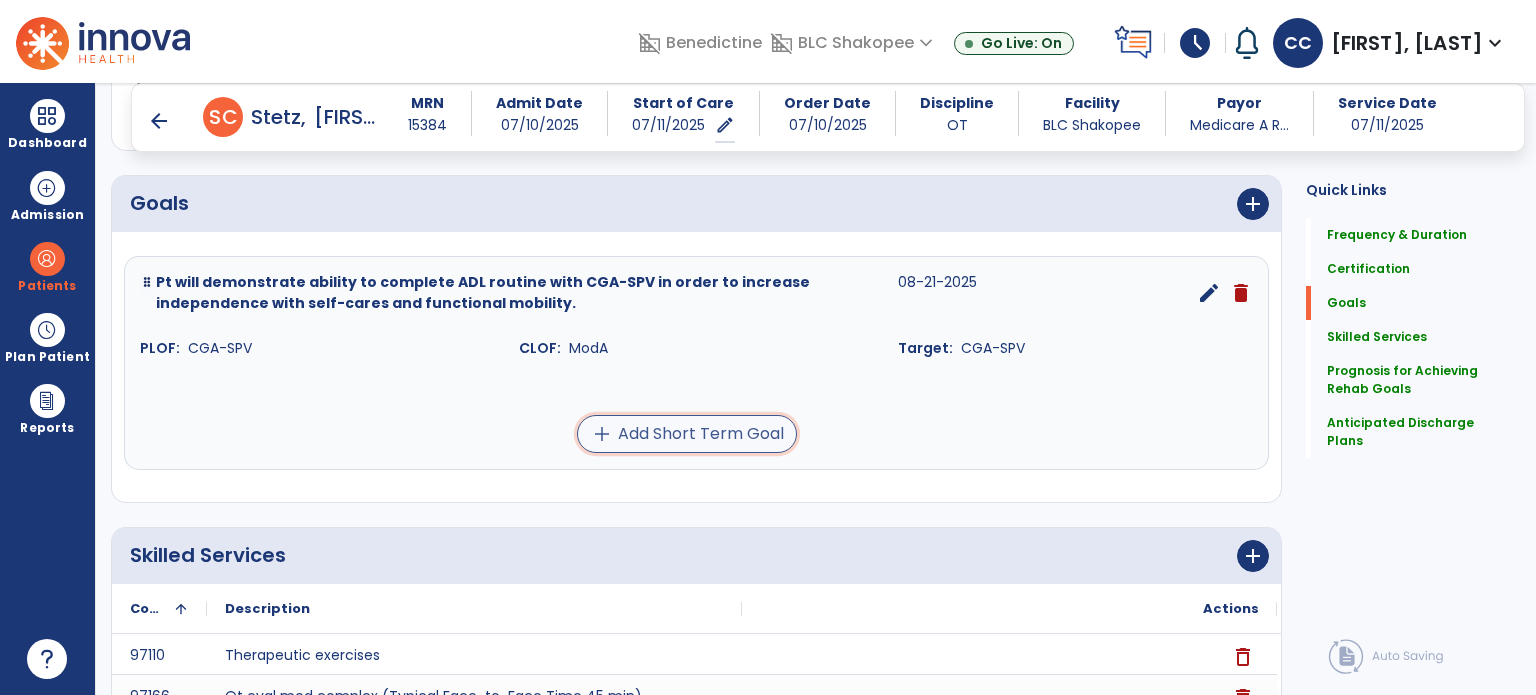 click on "add  Add Short Term Goal" at bounding box center (687, 434) 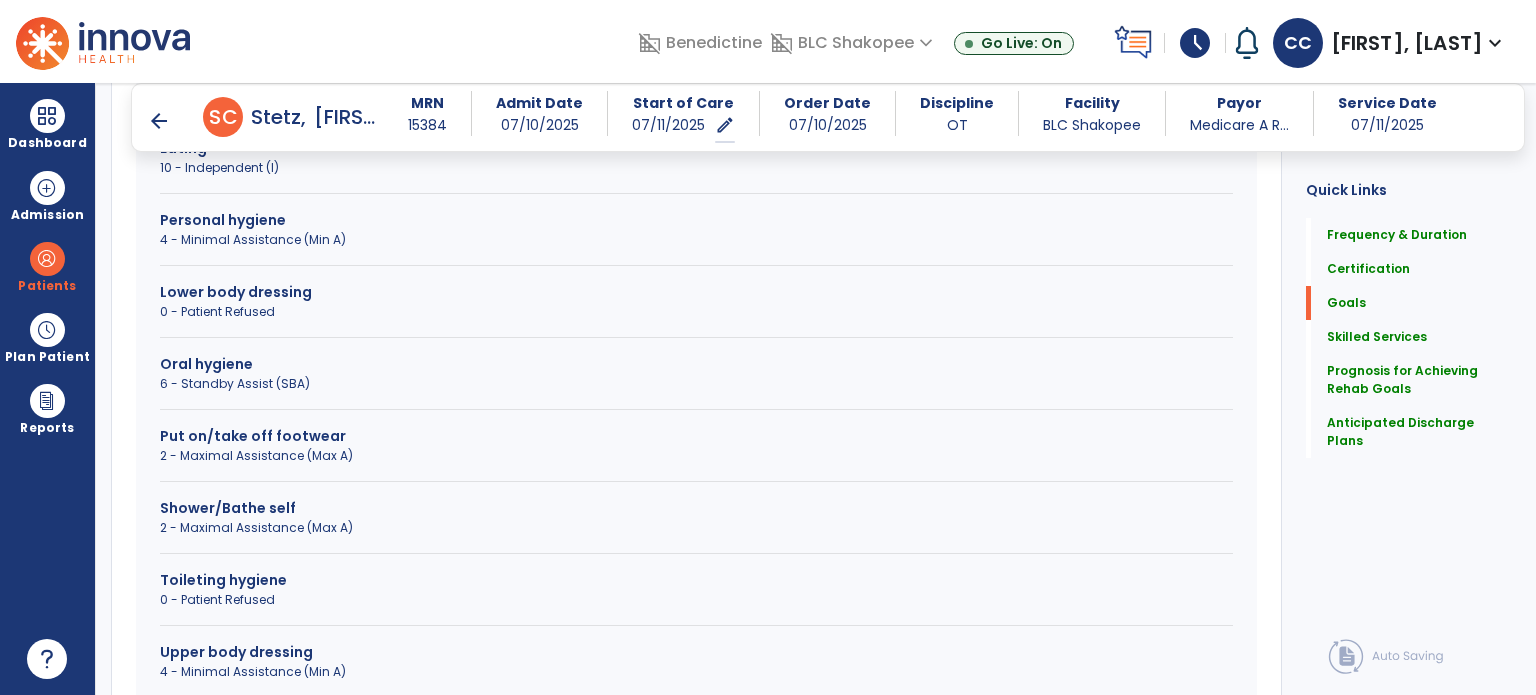 scroll, scrollTop: 723, scrollLeft: 0, axis: vertical 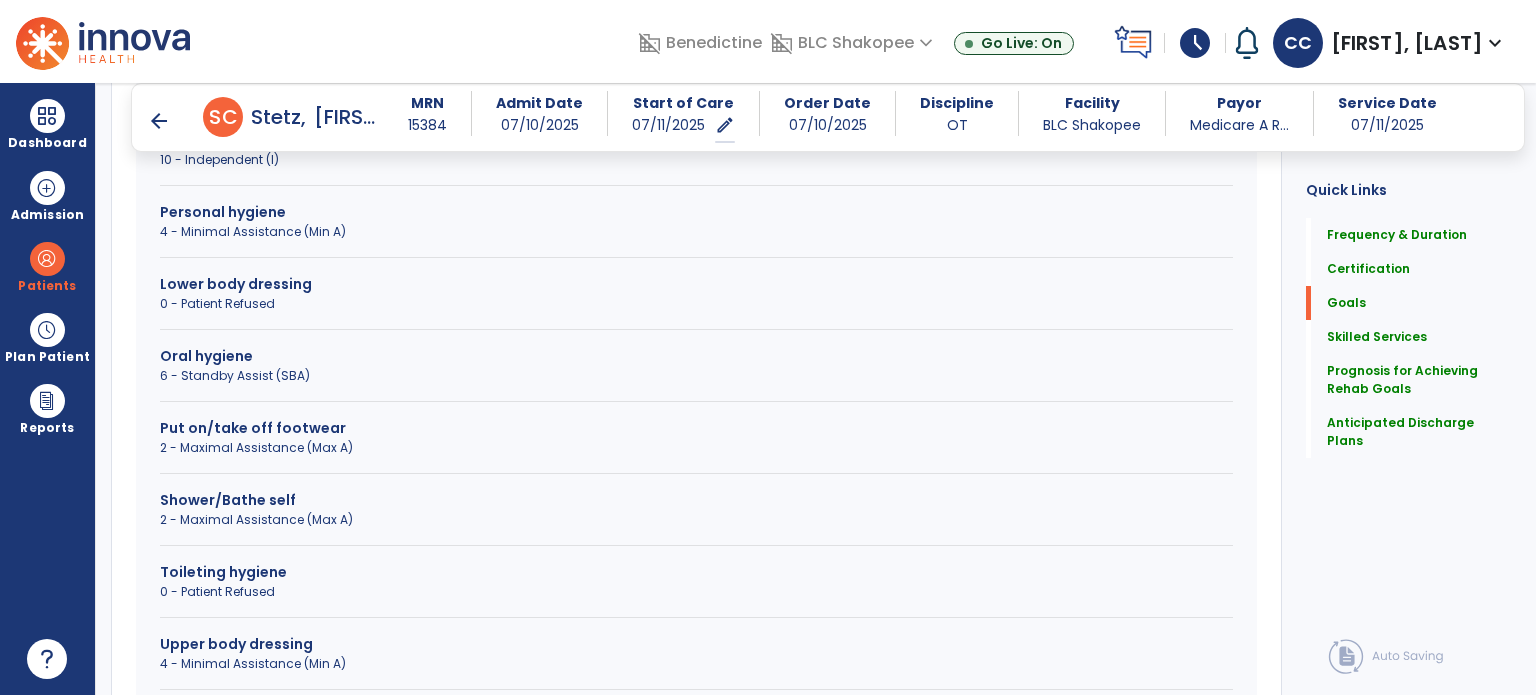 click on "0 - Patient Refused" at bounding box center [696, 304] 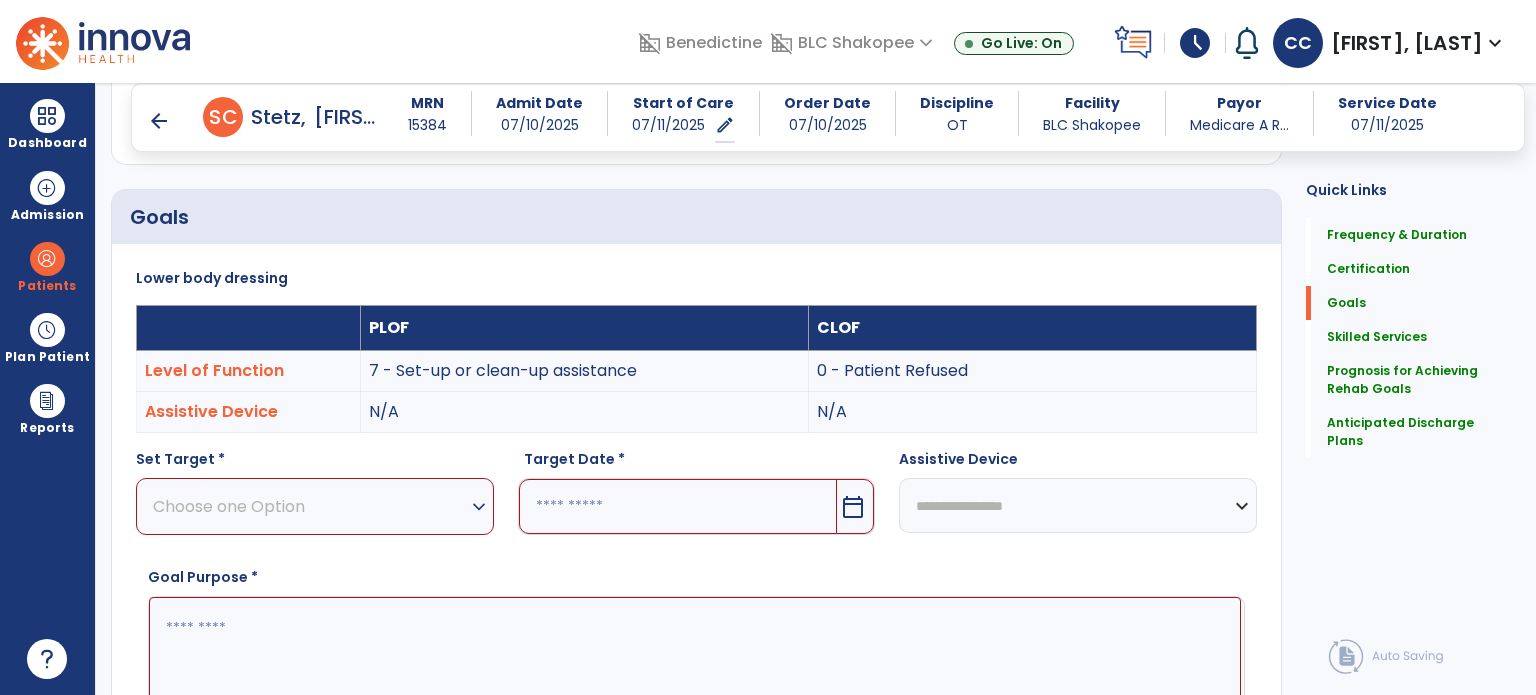 scroll, scrollTop: 363, scrollLeft: 0, axis: vertical 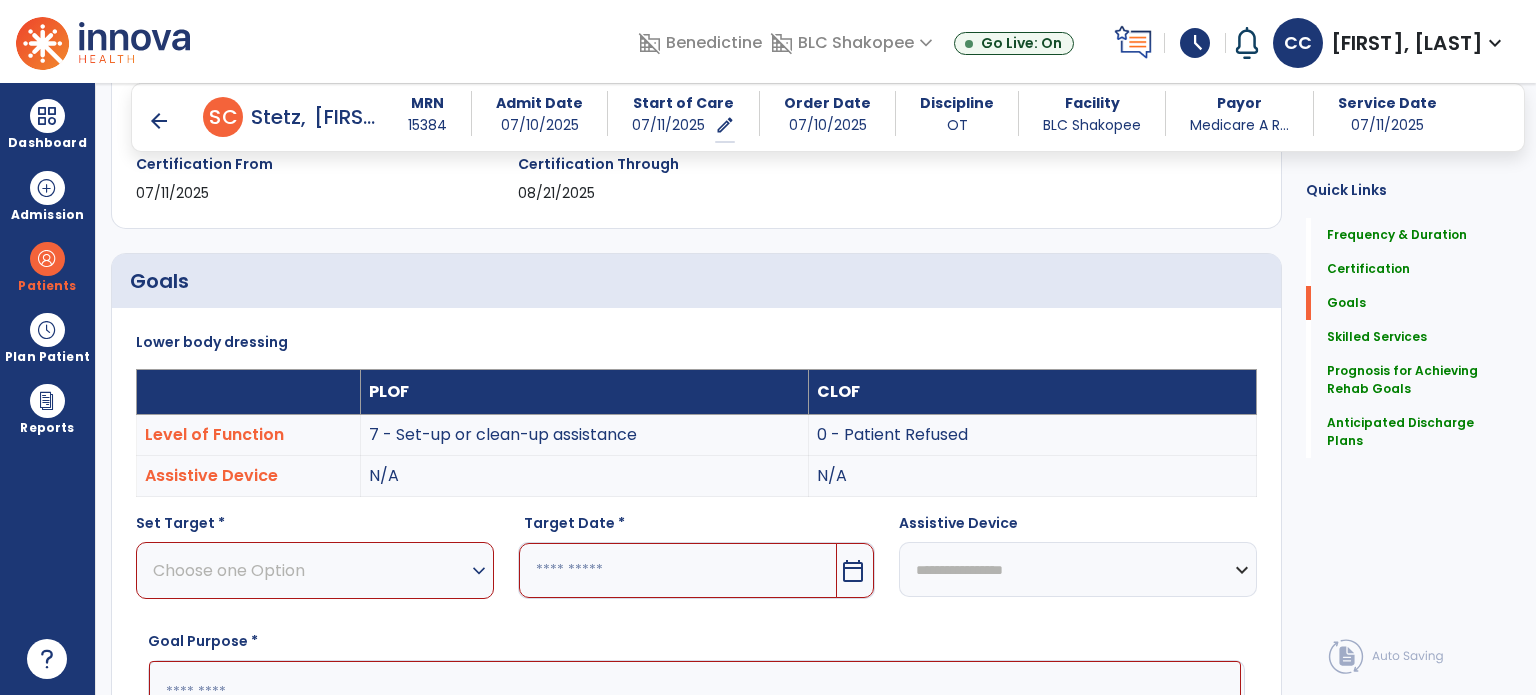 click on "Choose one Option" at bounding box center [310, 570] 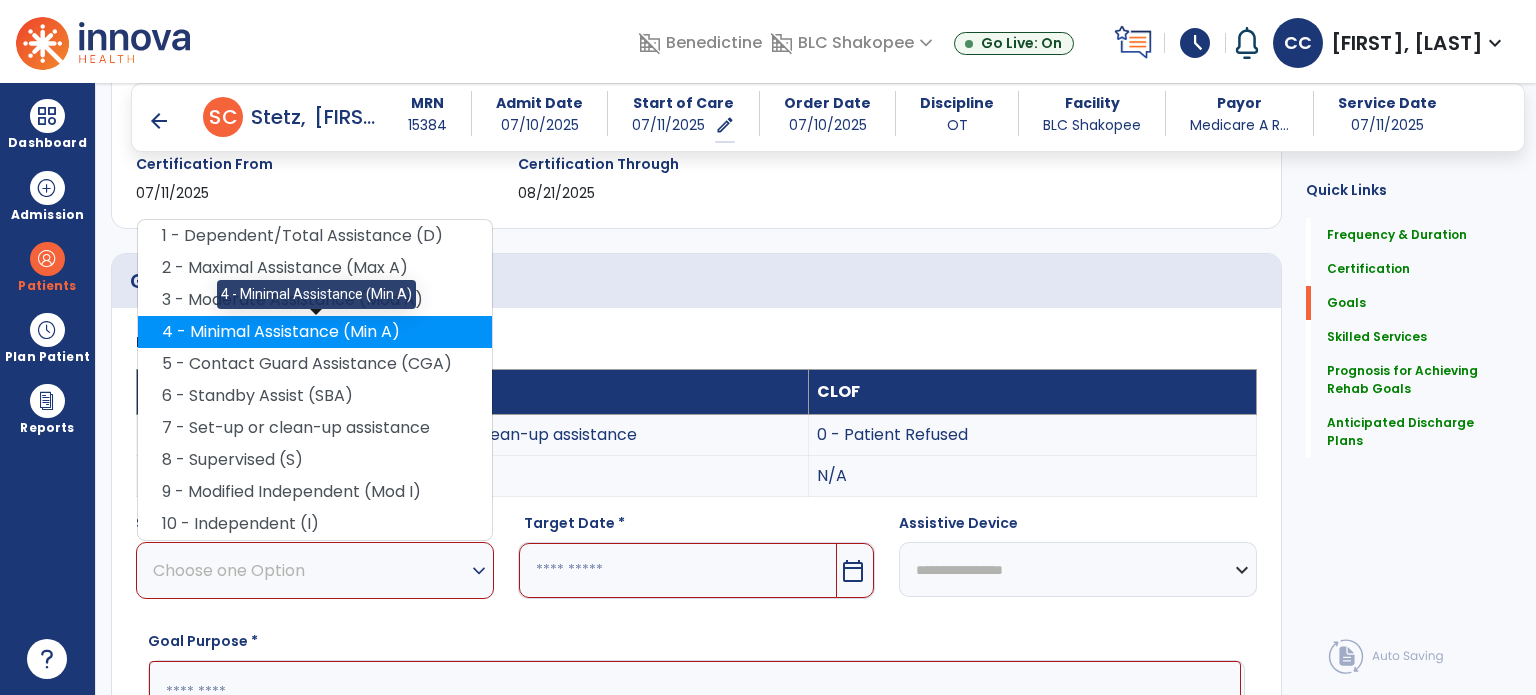 click on "4 - Minimal Assistance (Min A)" at bounding box center (315, 332) 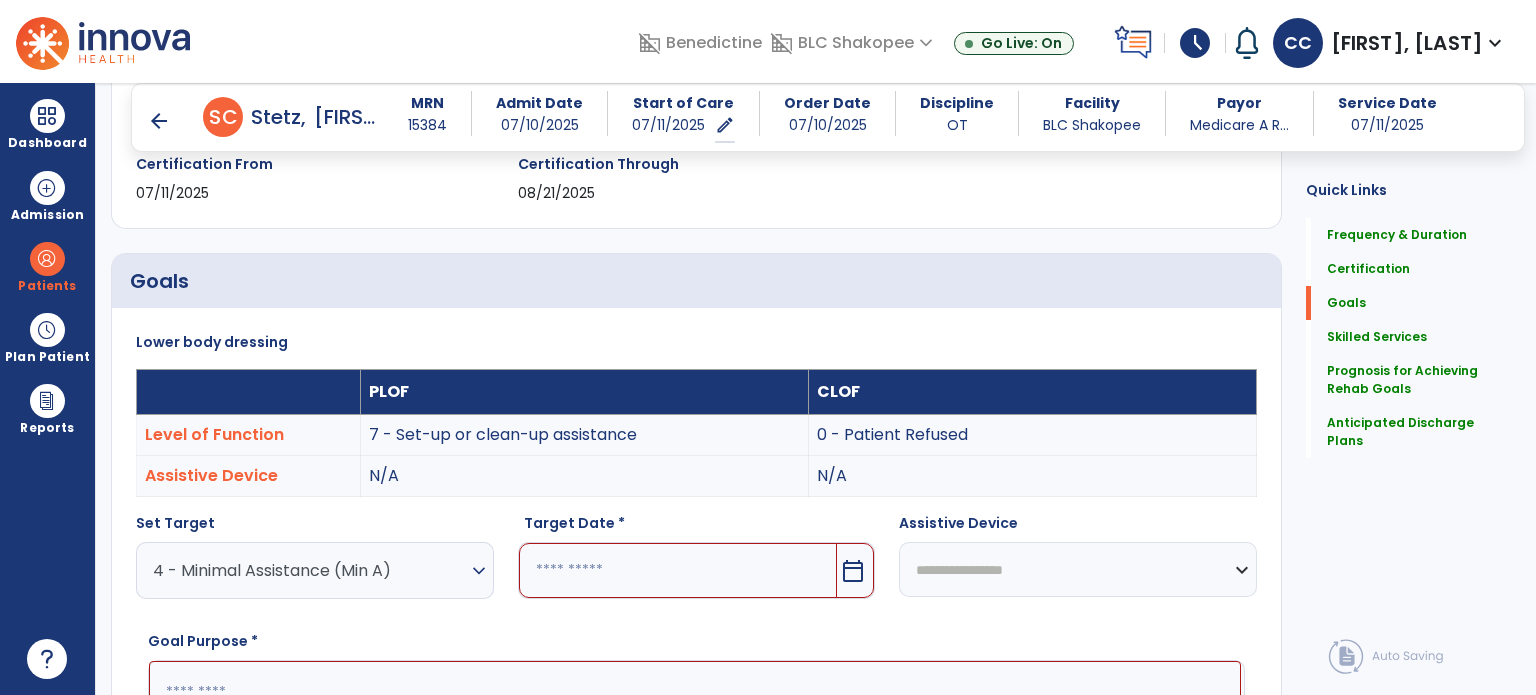 click at bounding box center [678, 570] 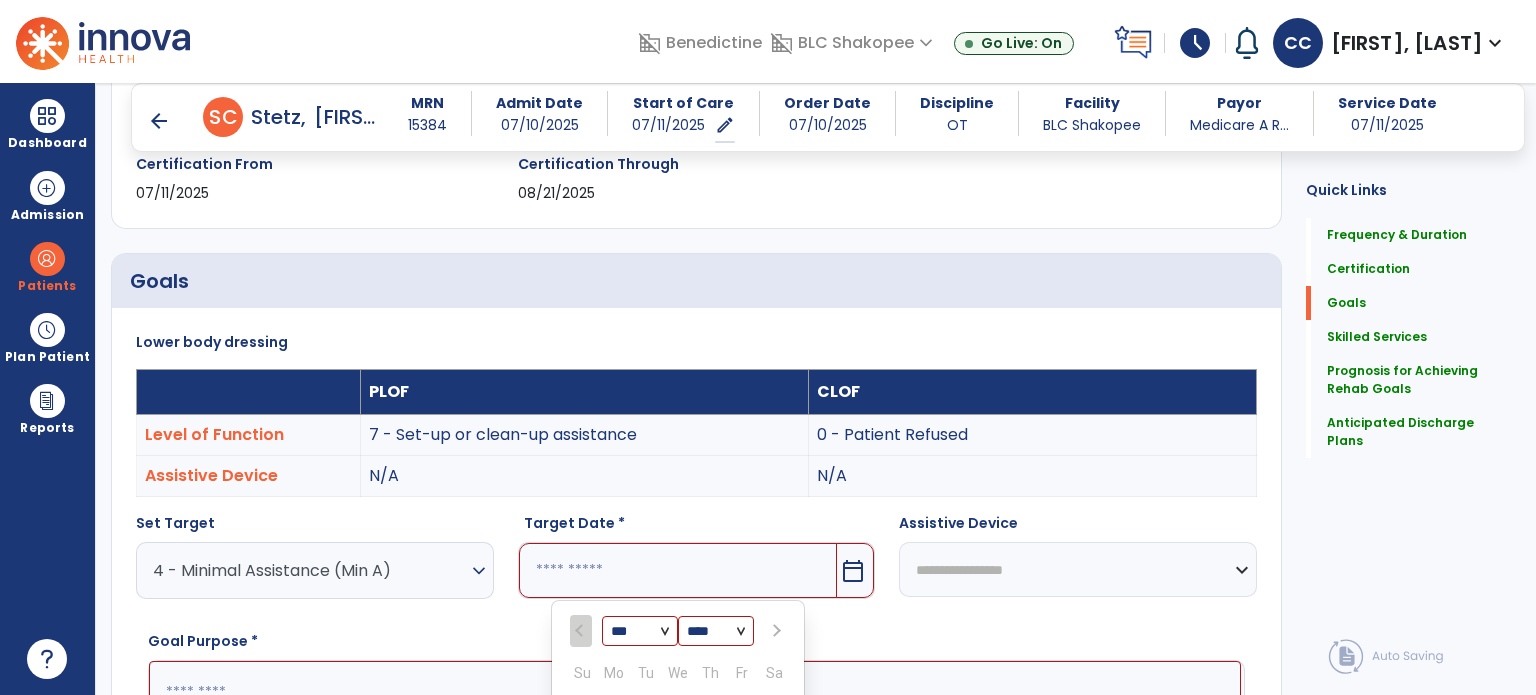 scroll, scrollTop: 711, scrollLeft: 0, axis: vertical 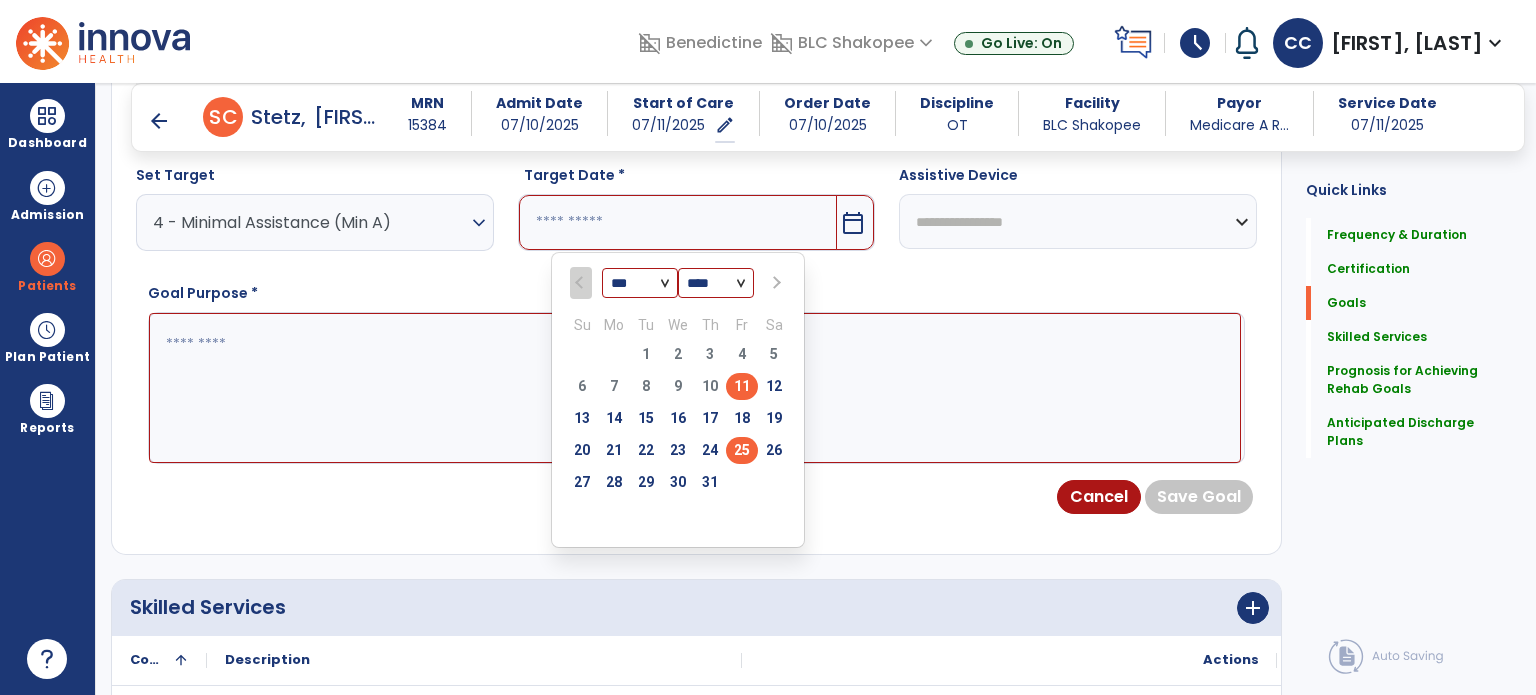 click on "25" at bounding box center [742, 450] 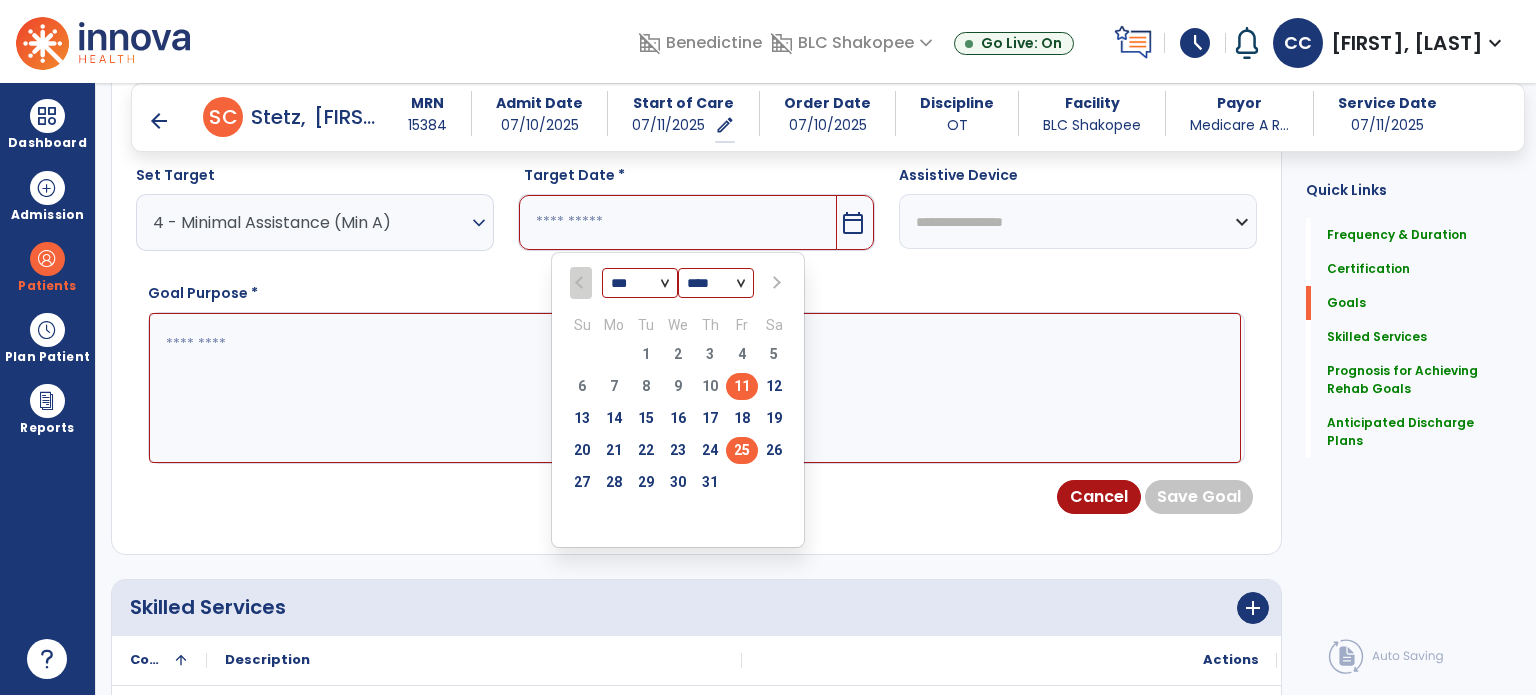 type on "*********" 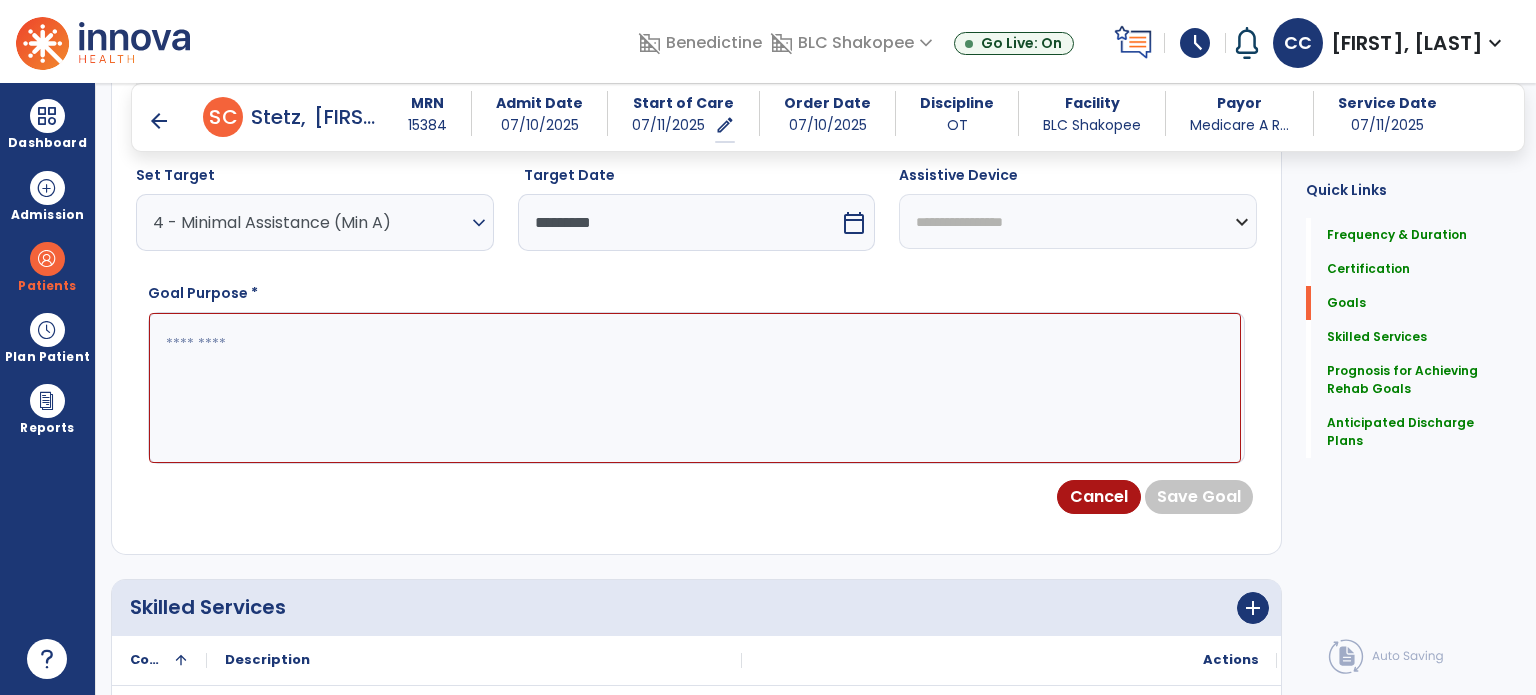 click at bounding box center [695, 388] 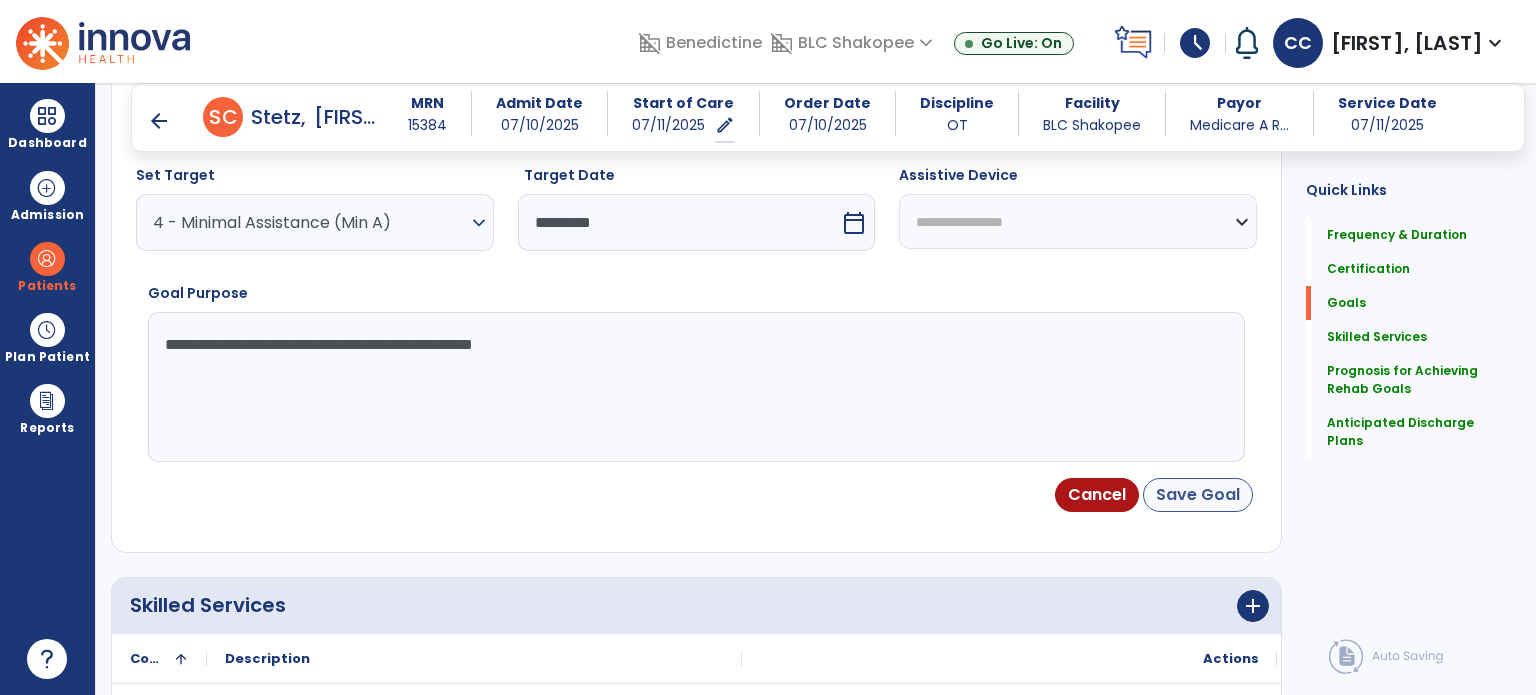 type on "**********" 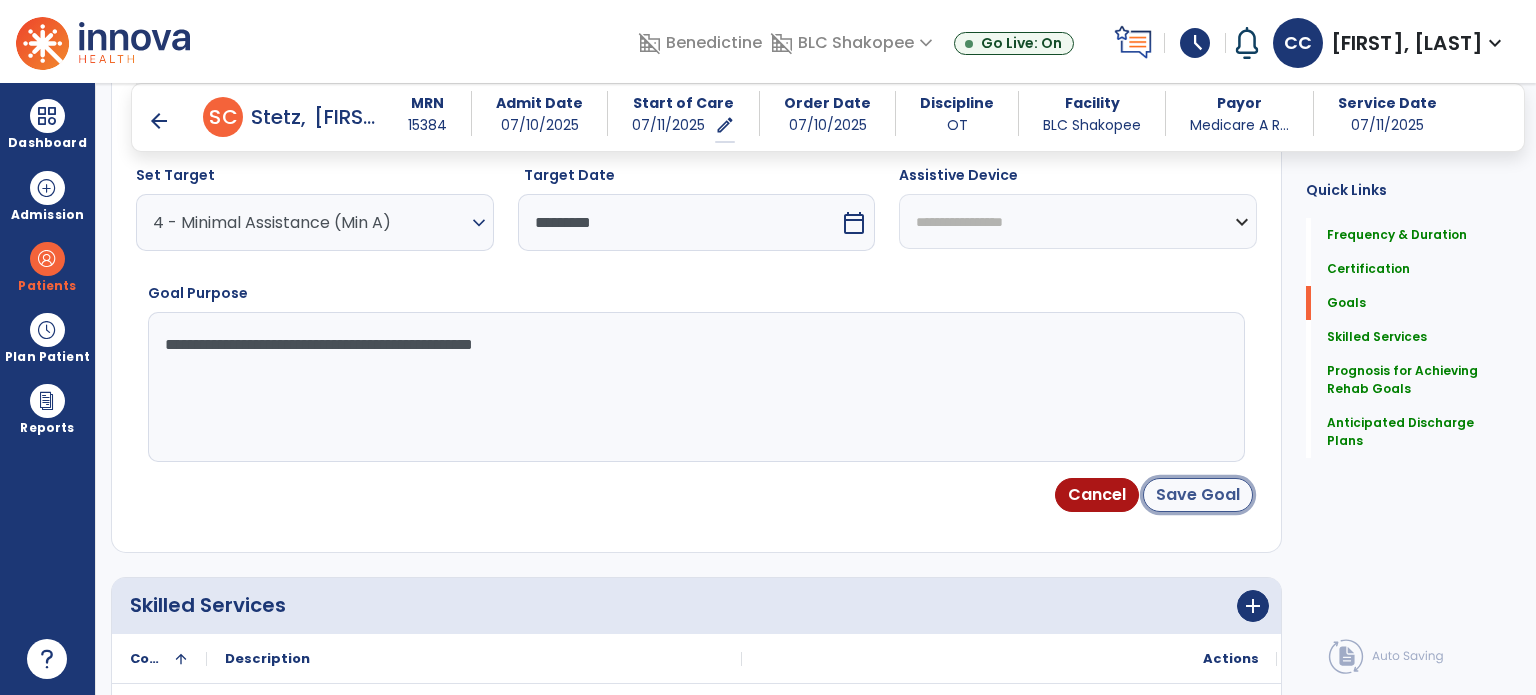 click on "Save Goal" at bounding box center (1198, 495) 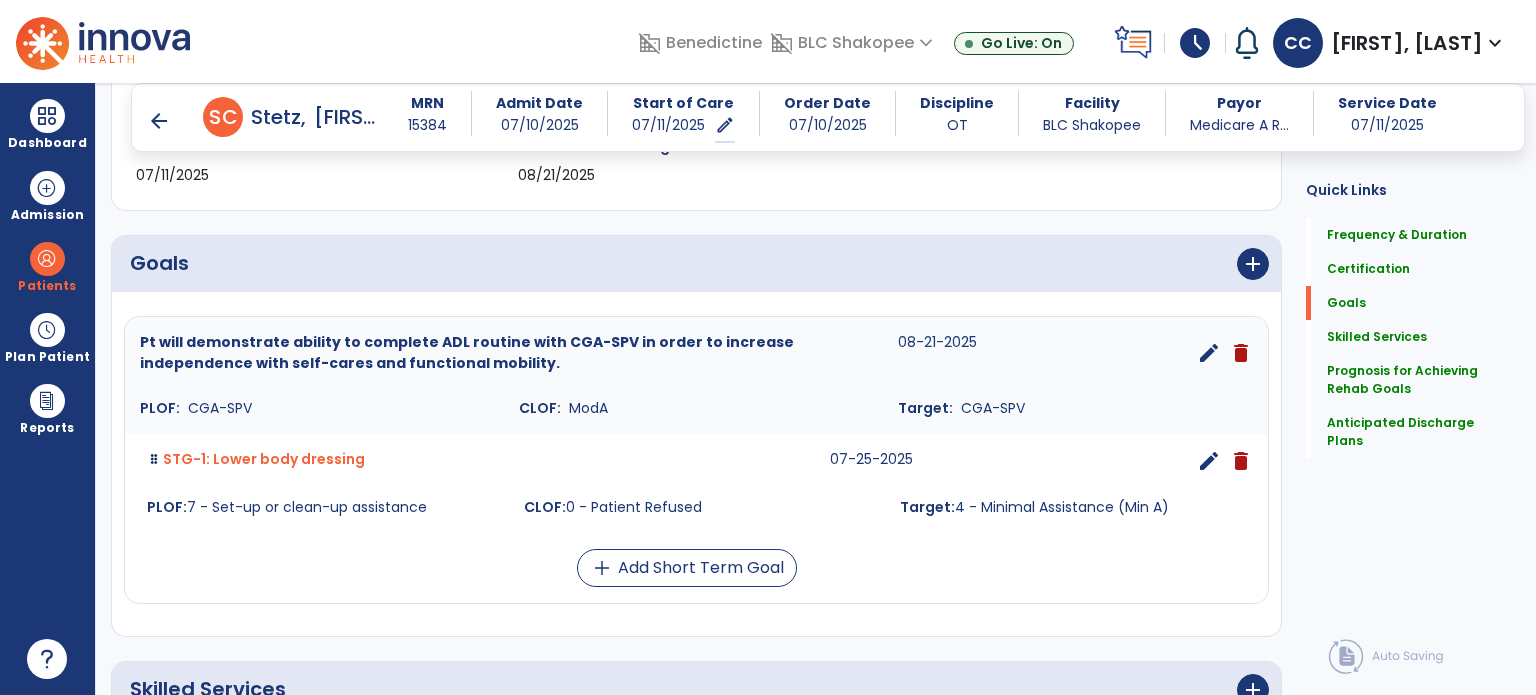 scroll, scrollTop: 537, scrollLeft: 0, axis: vertical 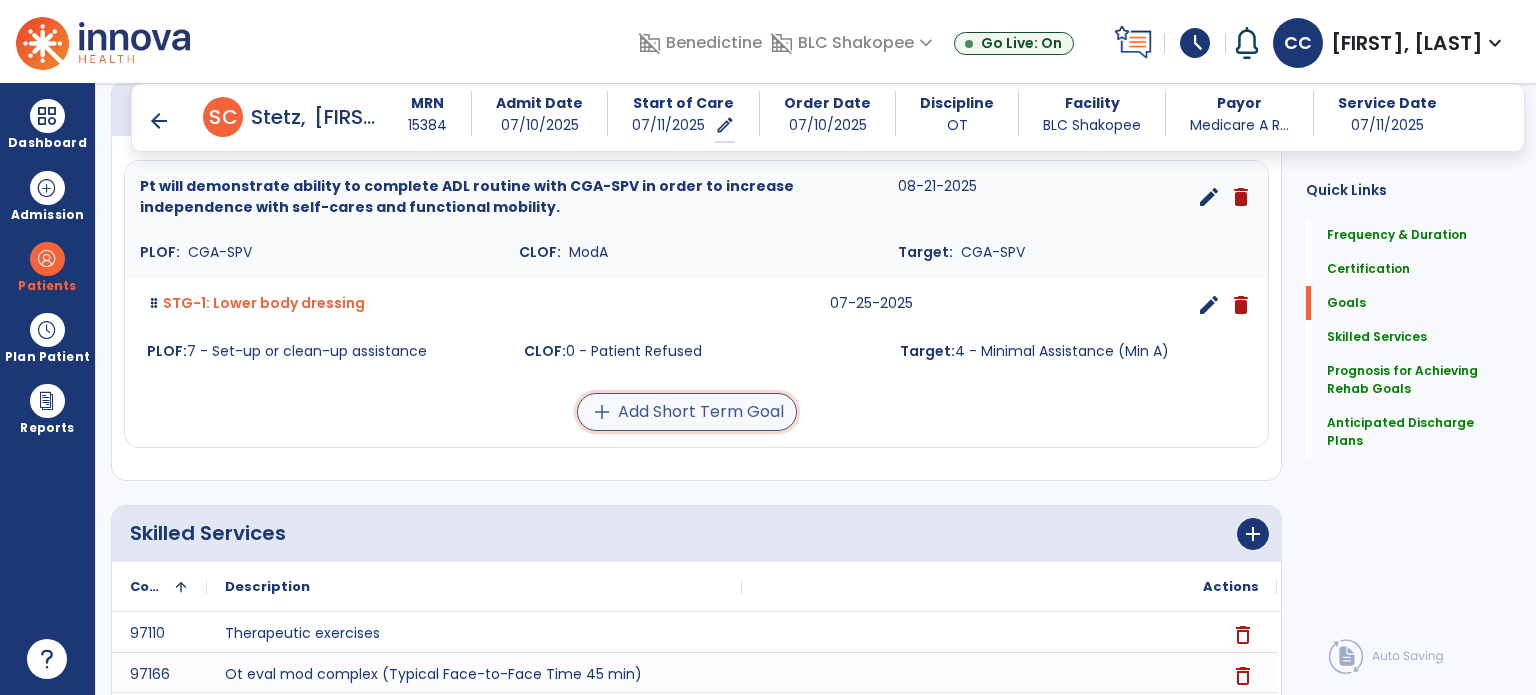 click on "add  Add Short Term Goal" at bounding box center [687, 412] 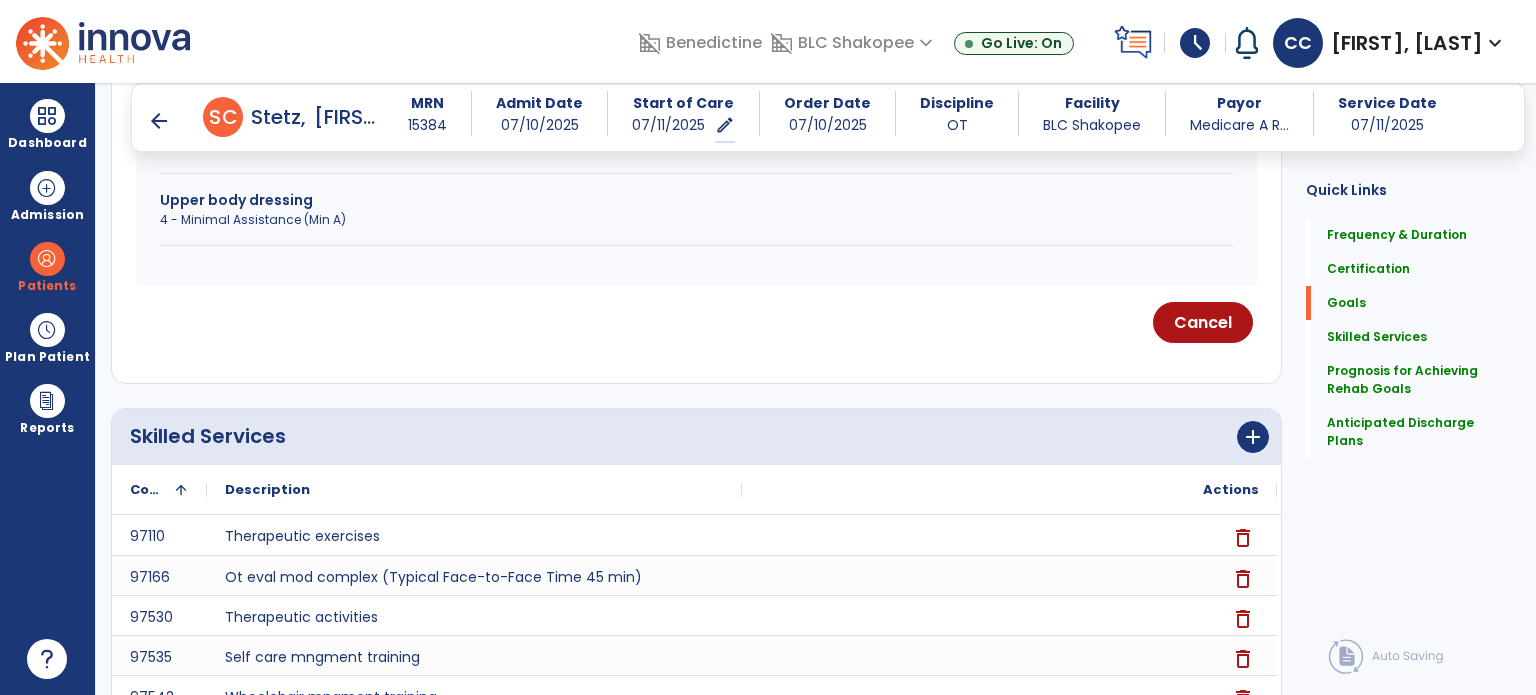 scroll, scrollTop: 871, scrollLeft: 0, axis: vertical 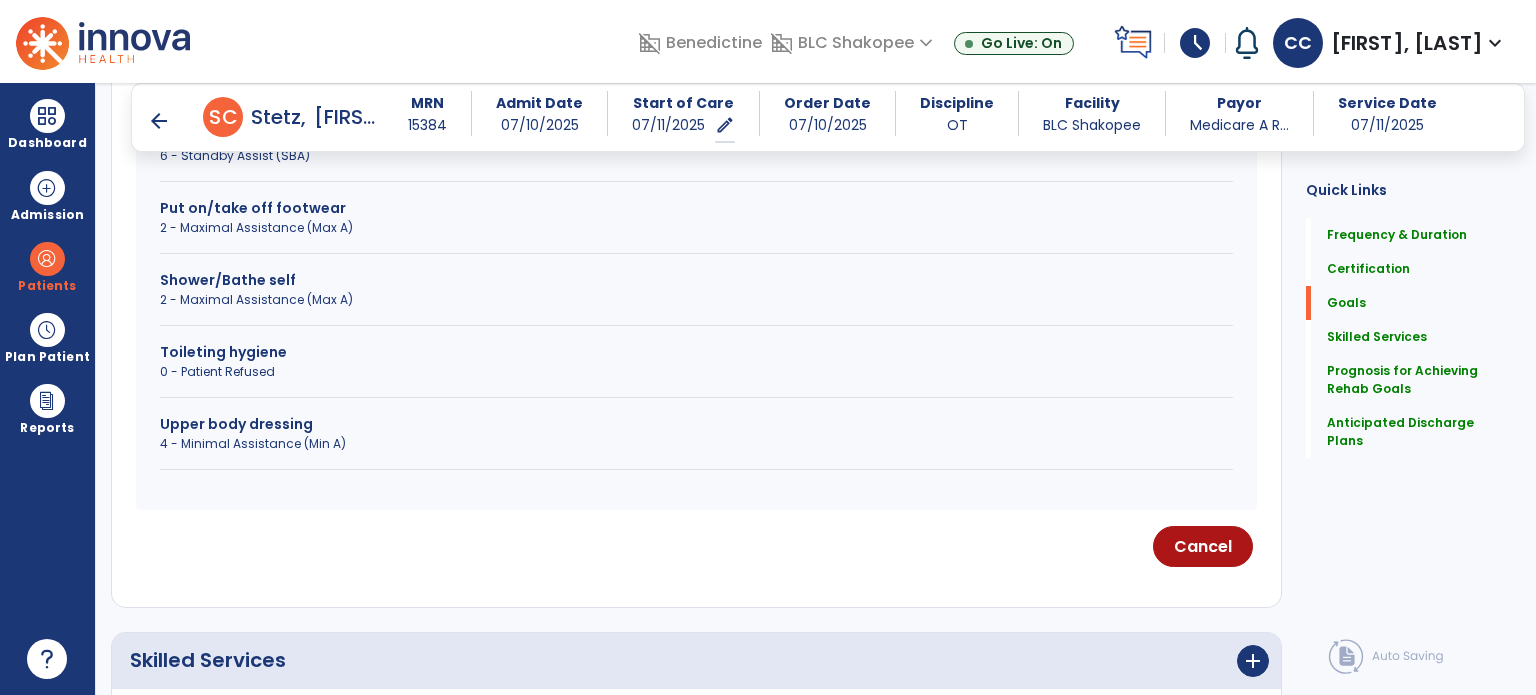 click on "Shower/Bathe self" at bounding box center (696, 280) 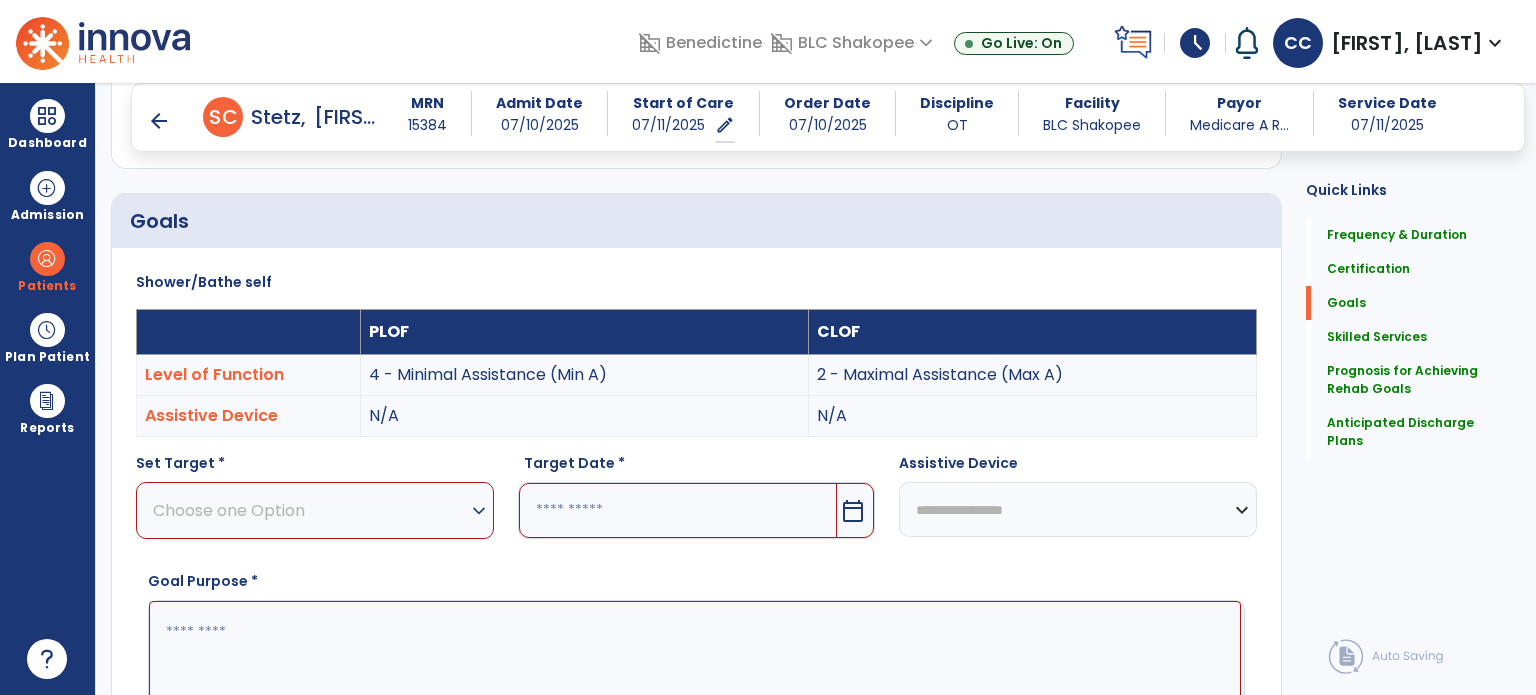 scroll, scrollTop: 510, scrollLeft: 0, axis: vertical 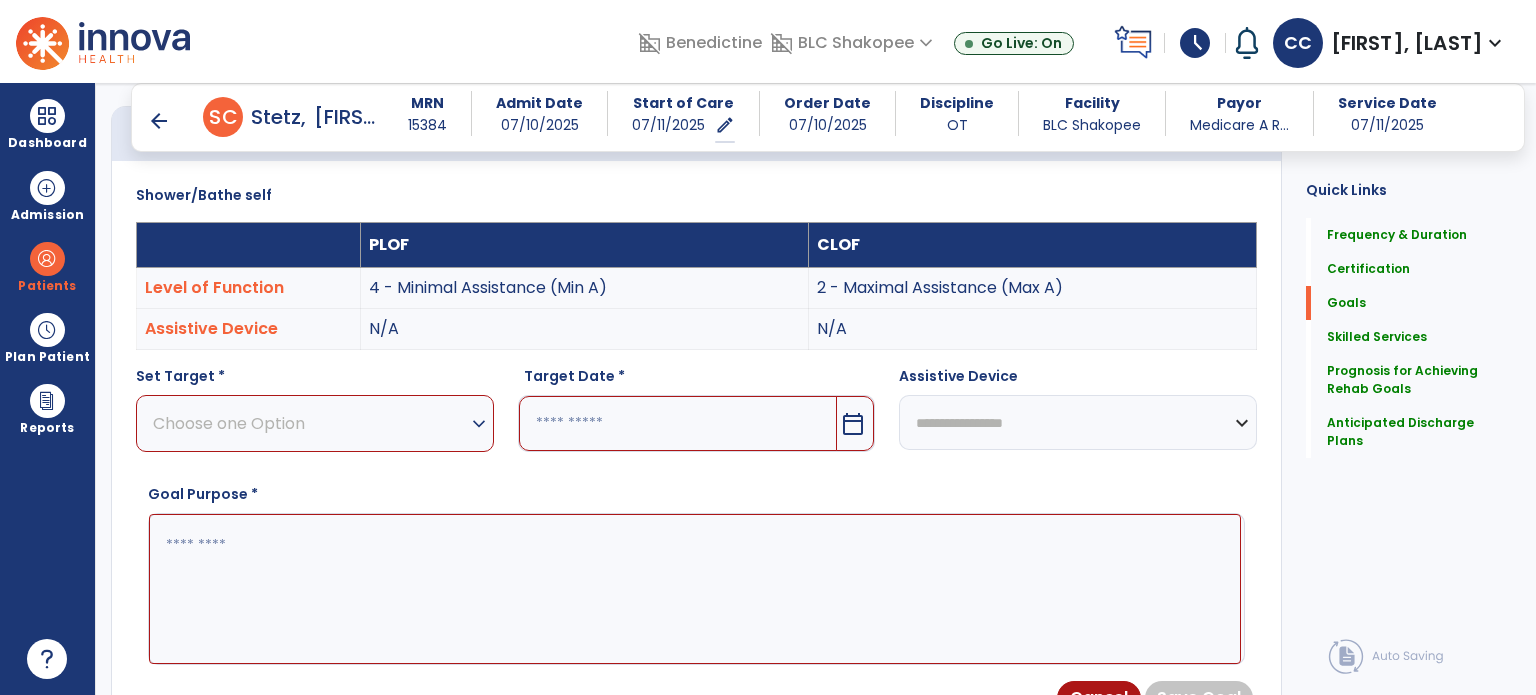 click on "Choose one Option" at bounding box center [310, 423] 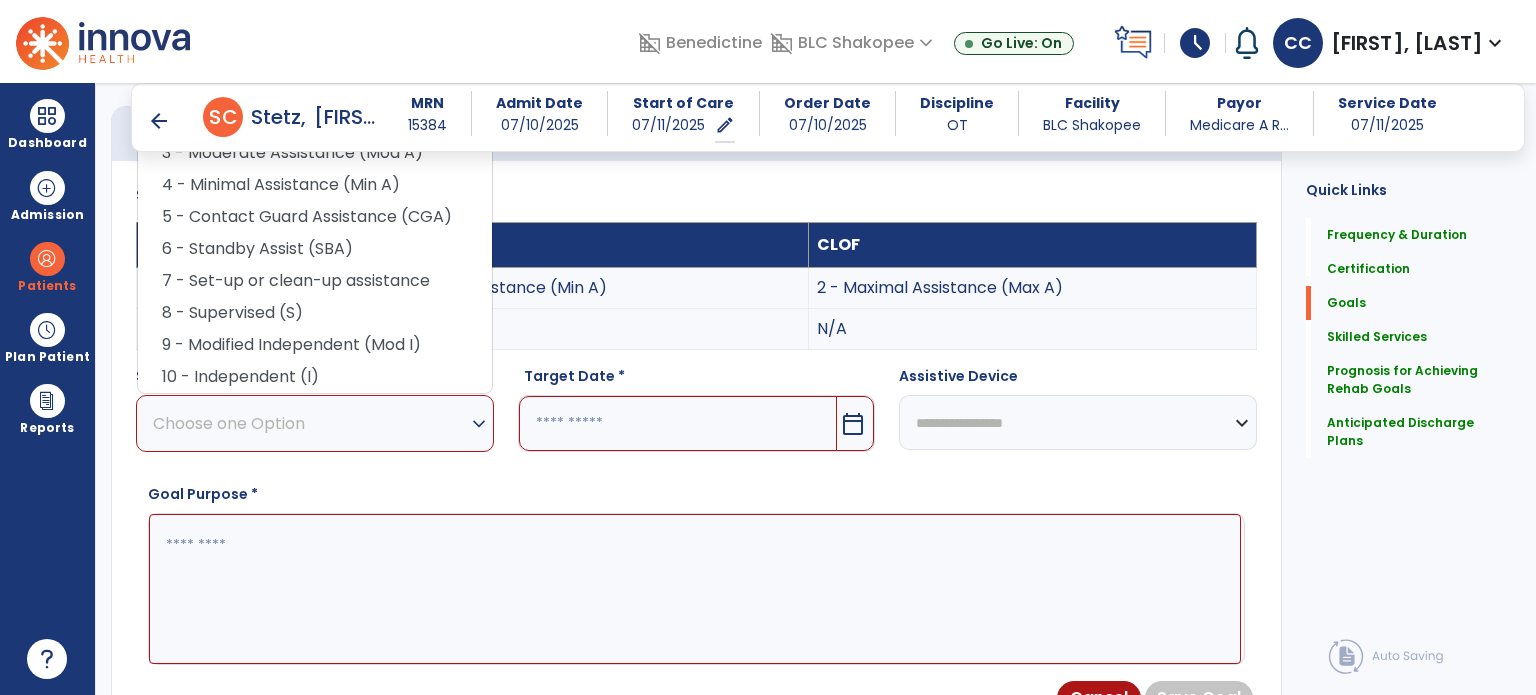click on "4 - Minimal Assistance (Min A)" at bounding box center [315, 185] 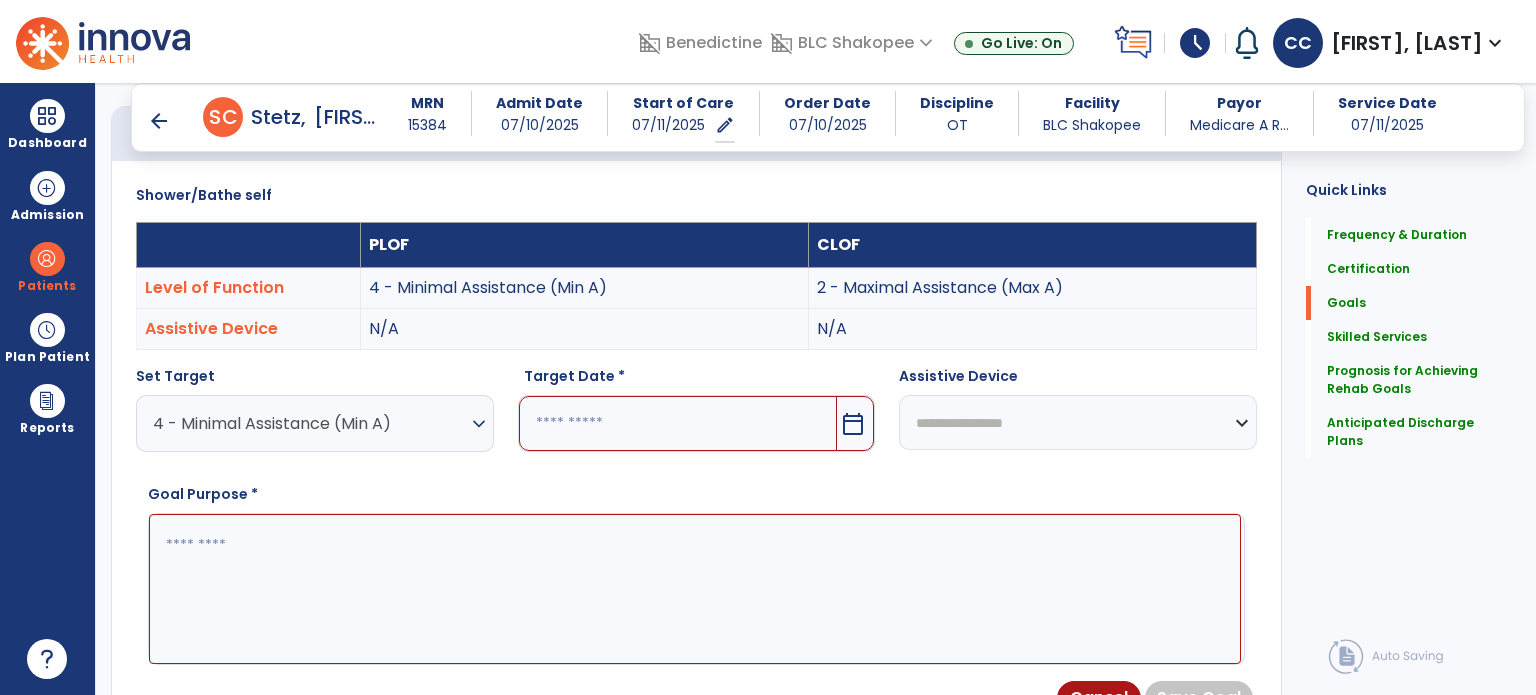 click at bounding box center [678, 423] 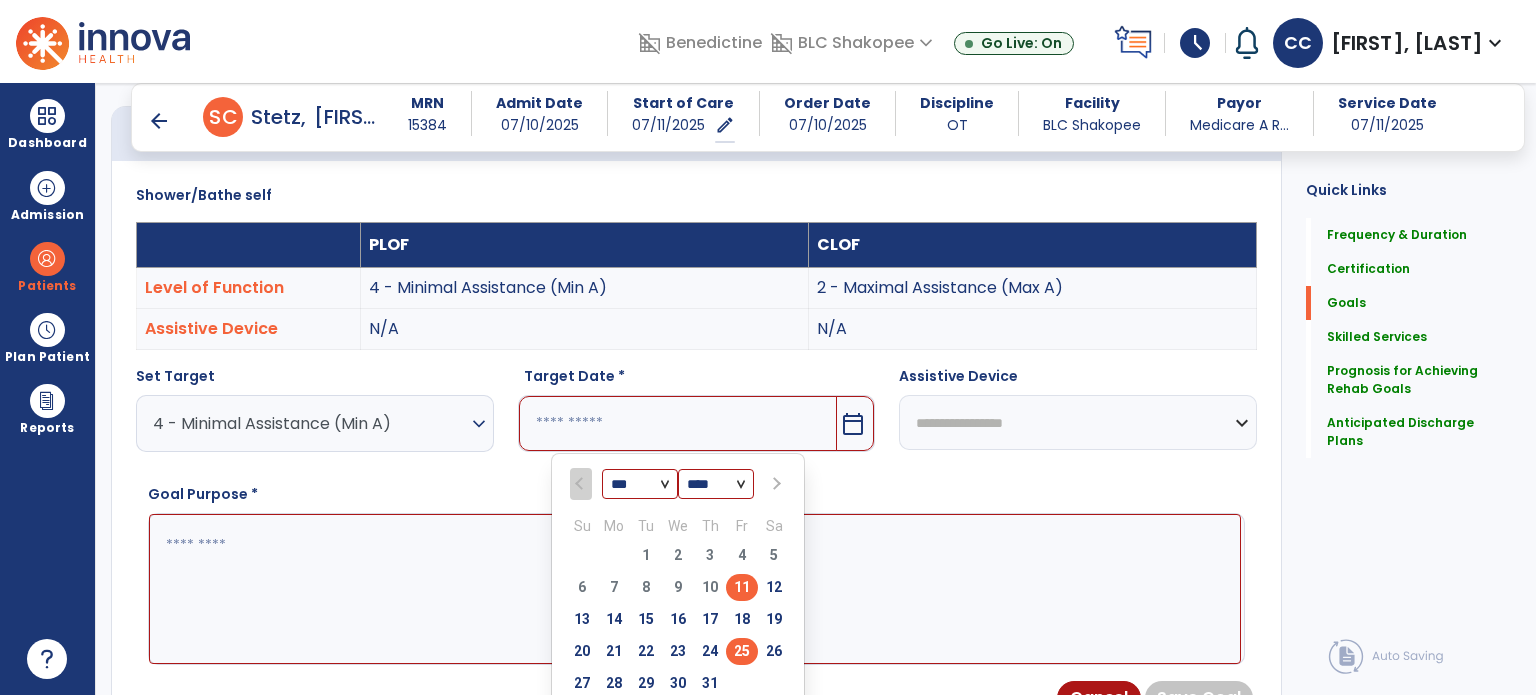 click on "25" at bounding box center (742, 651) 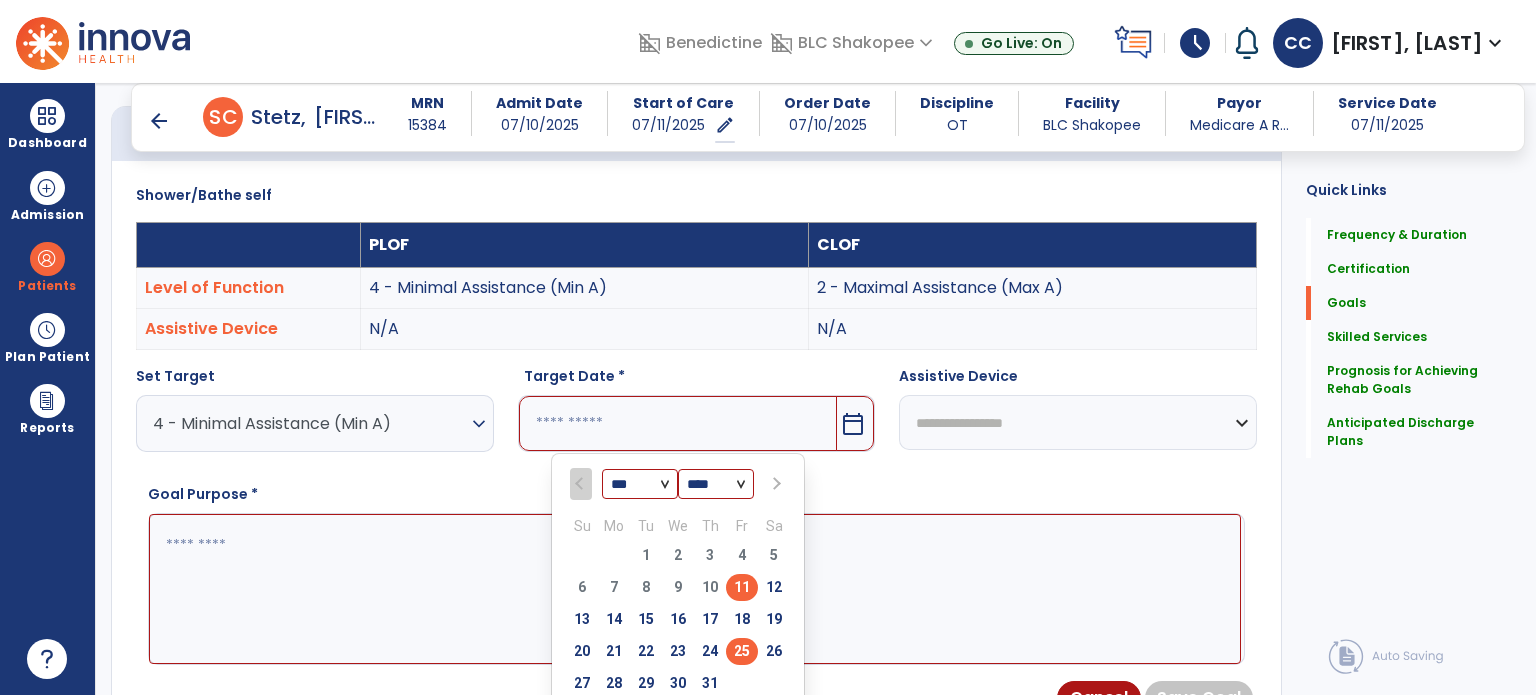 type on "*********" 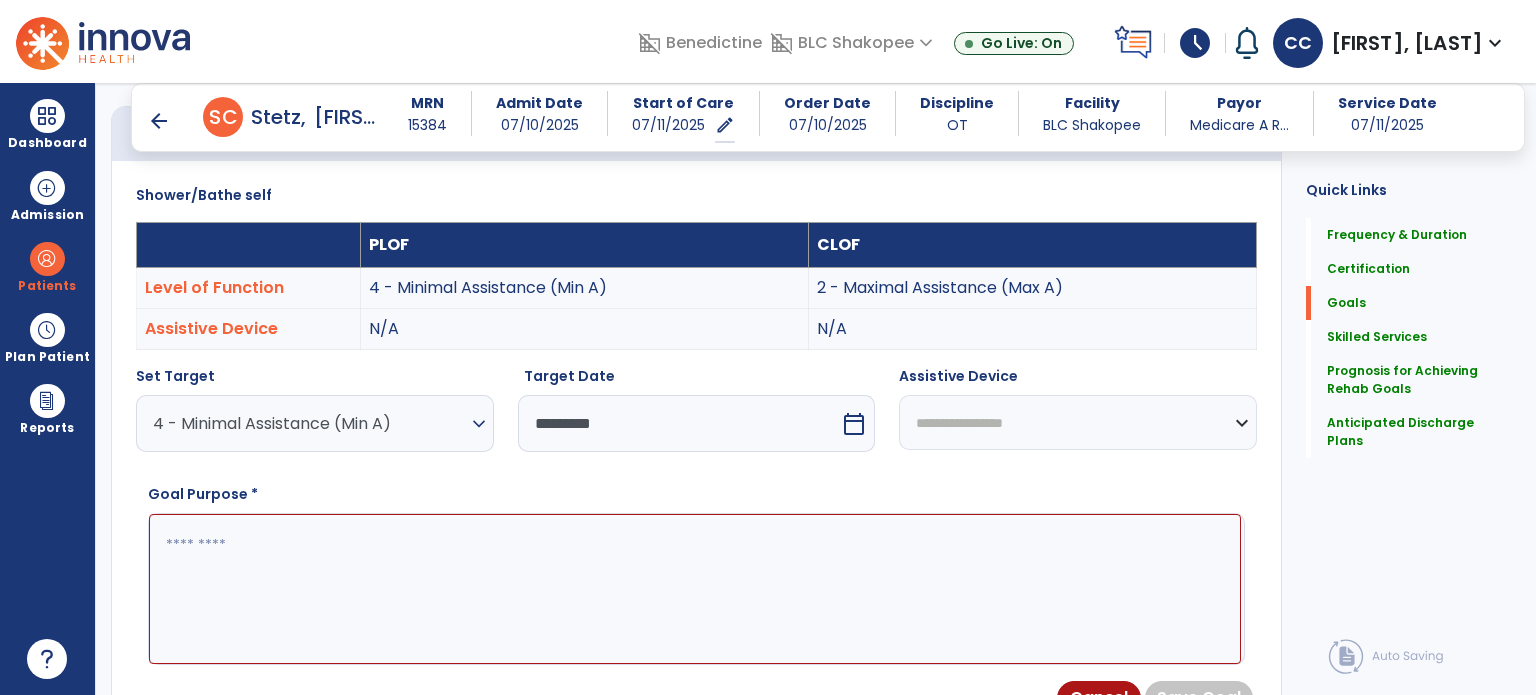 click at bounding box center [695, 589] 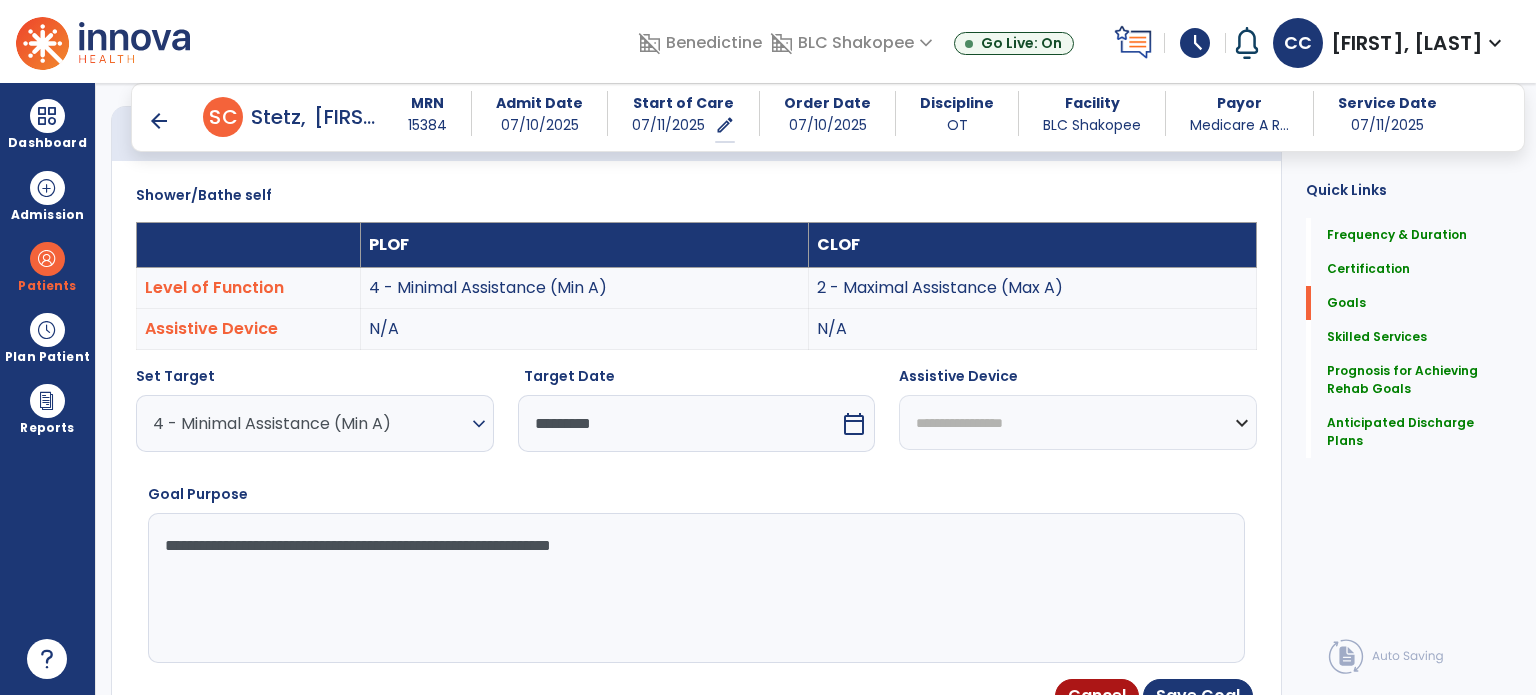 scroll, scrollTop: 686, scrollLeft: 0, axis: vertical 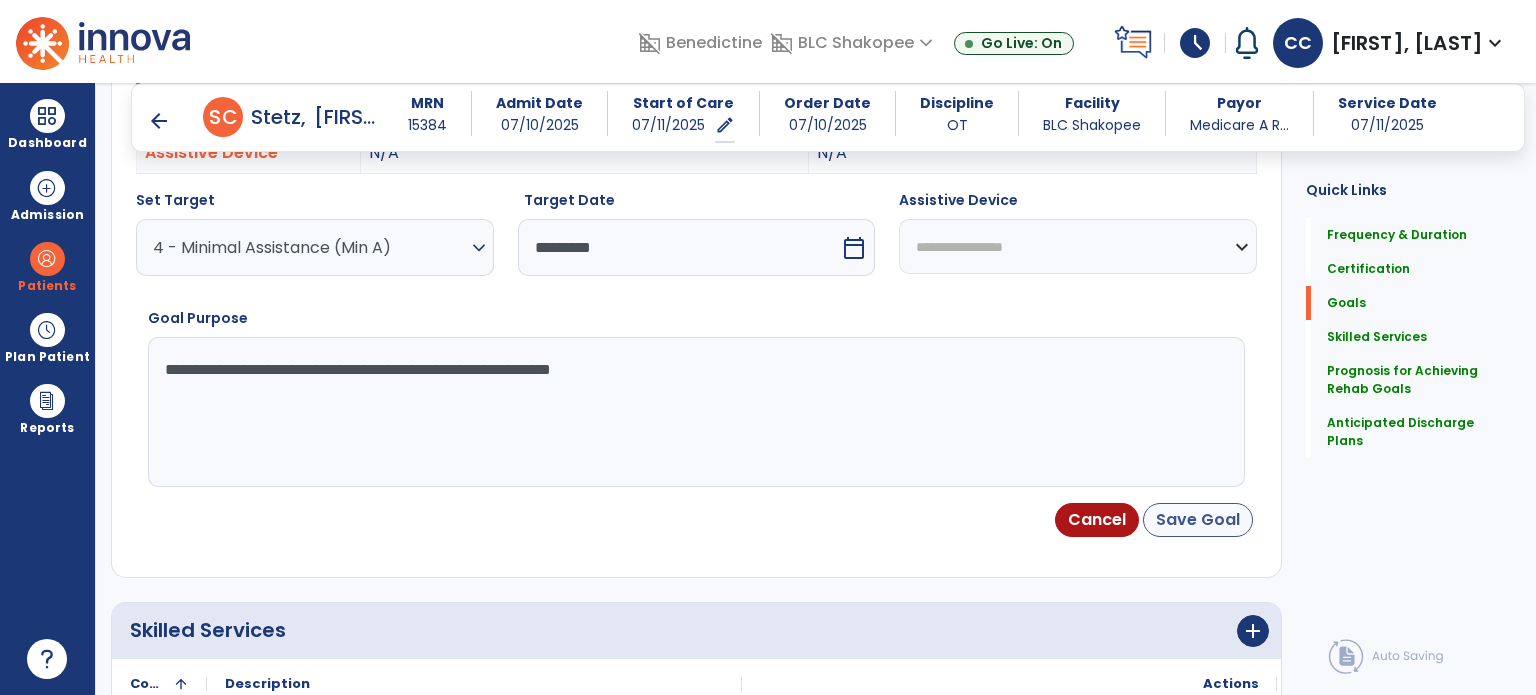 type on "**********" 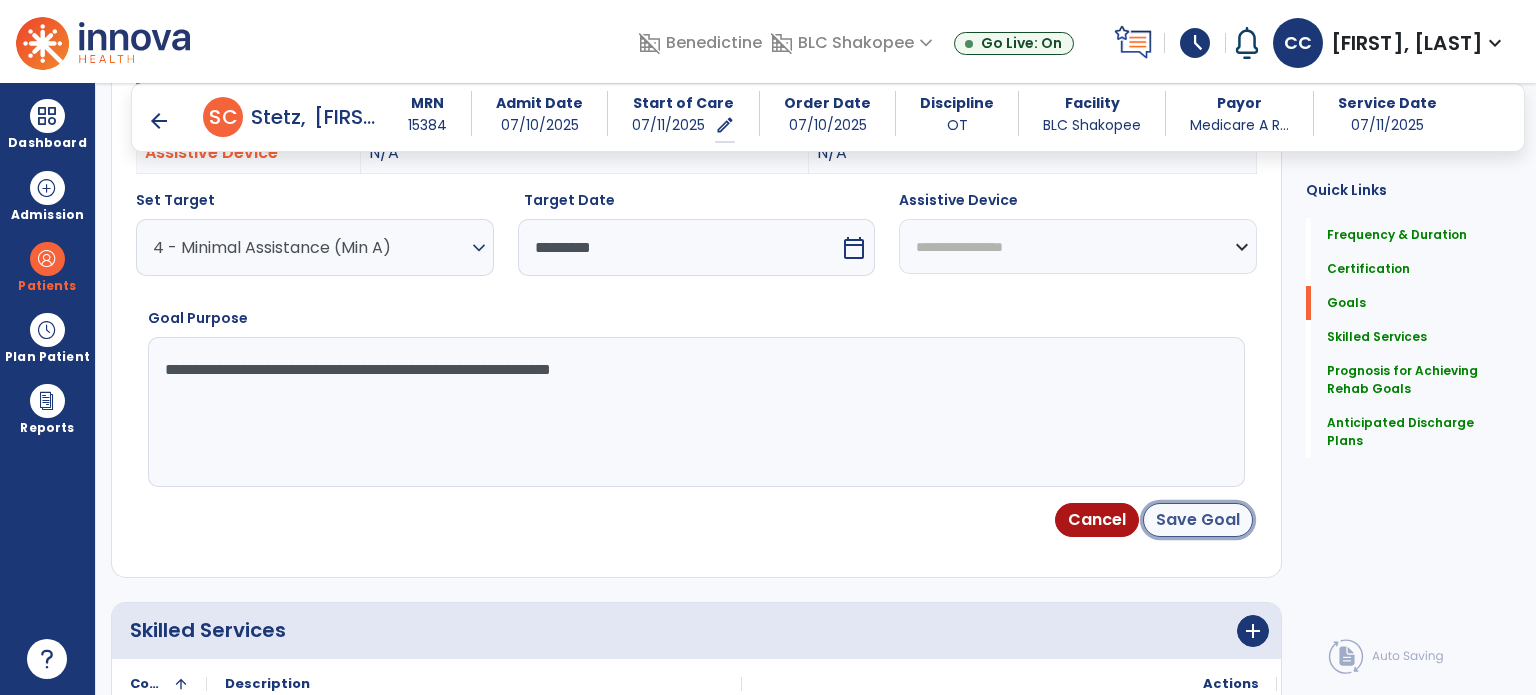 click on "Save Goal" at bounding box center [1198, 520] 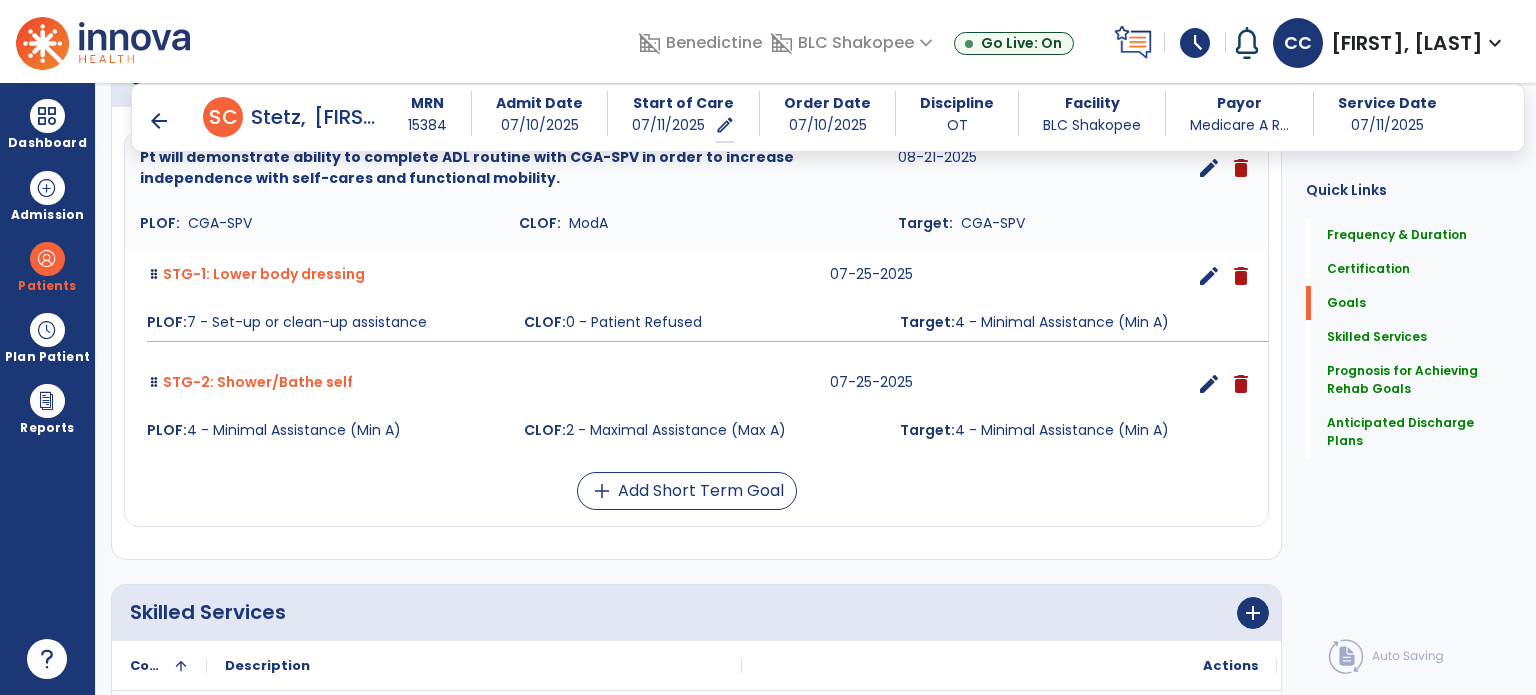 scroll, scrollTop: 599, scrollLeft: 0, axis: vertical 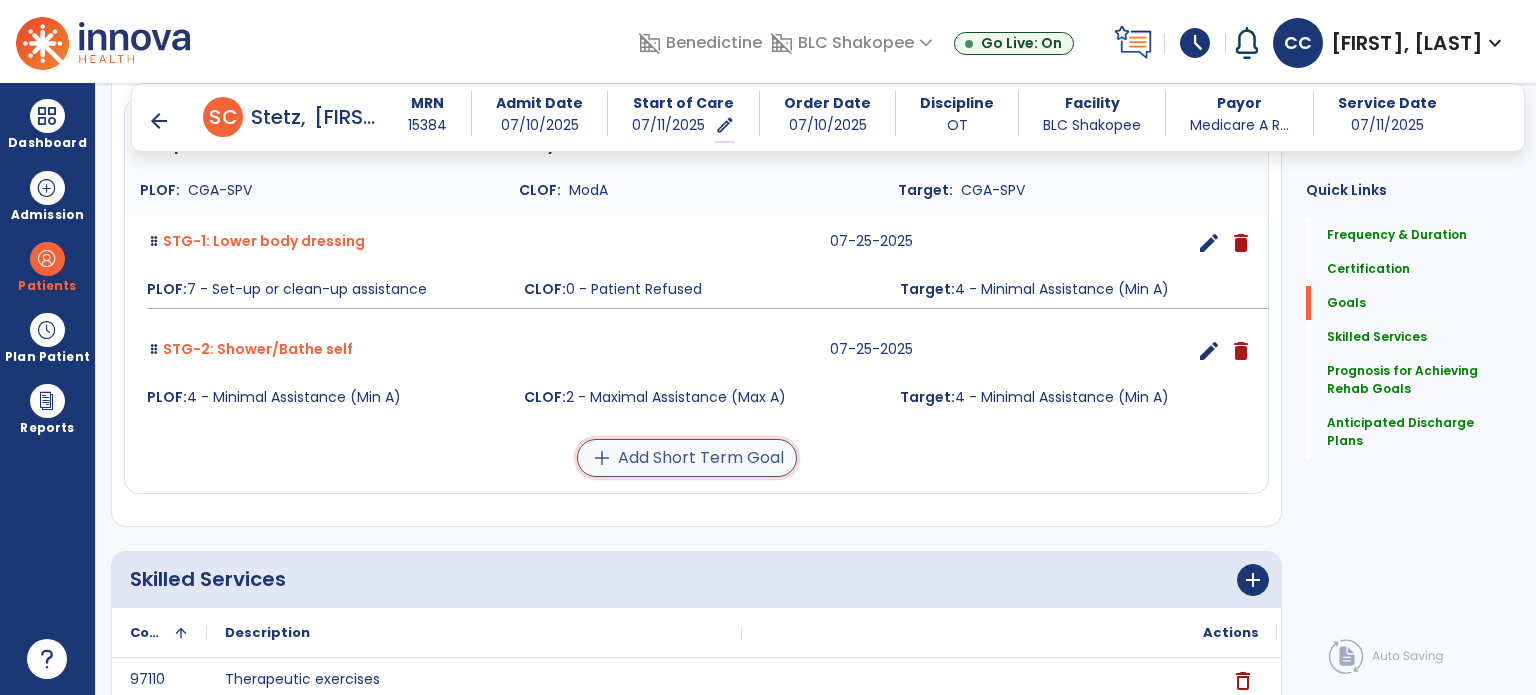 click on "add  Add Short Term Goal" at bounding box center (687, 458) 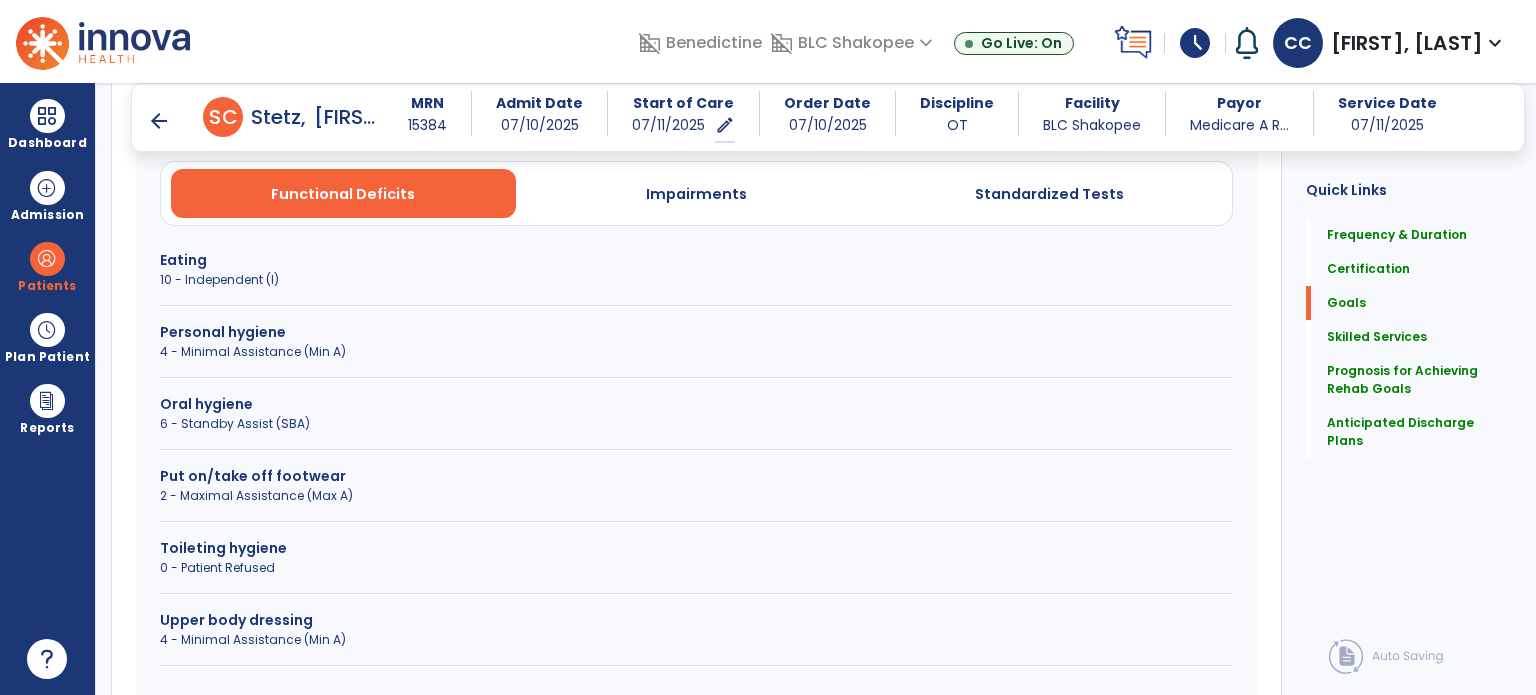 scroll, scrollTop: 604, scrollLeft: 0, axis: vertical 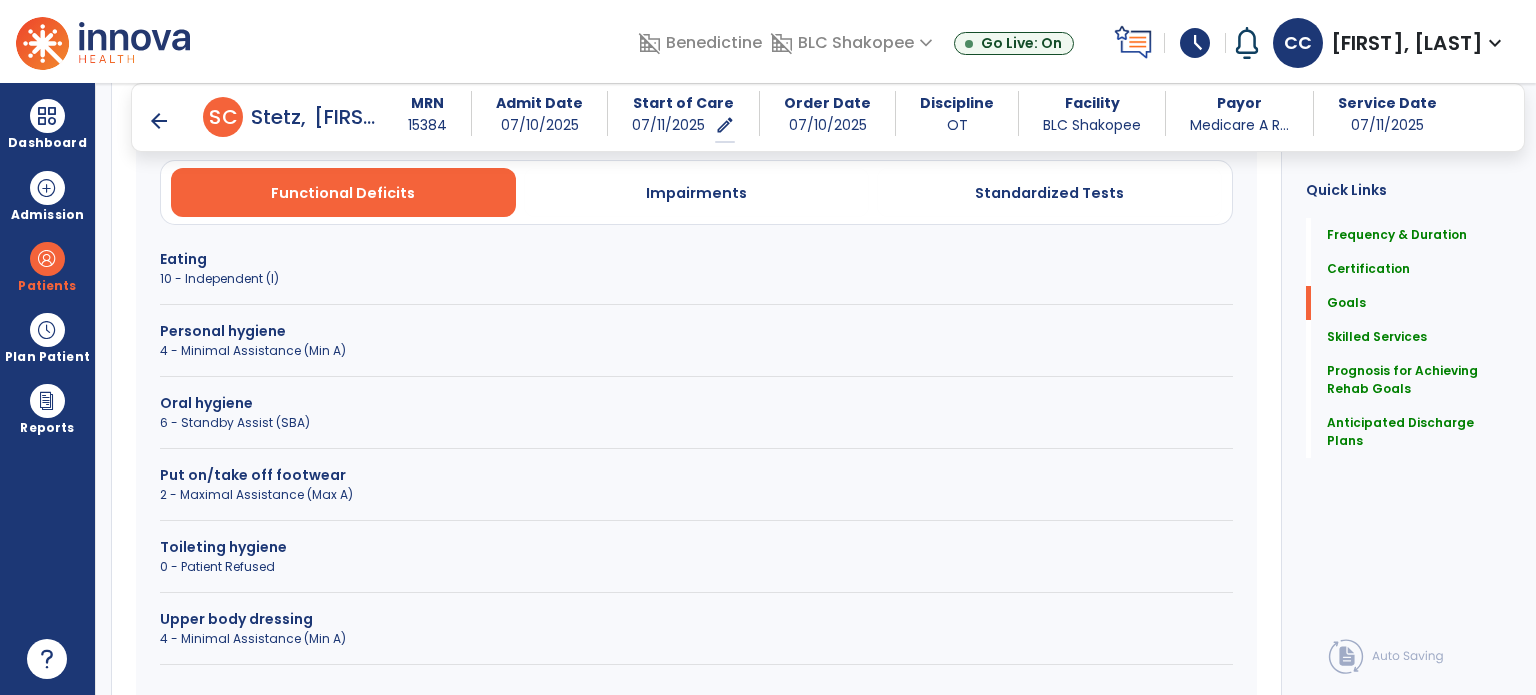 click on "2 - Maximal Assistance (Max A)" at bounding box center (696, 495) 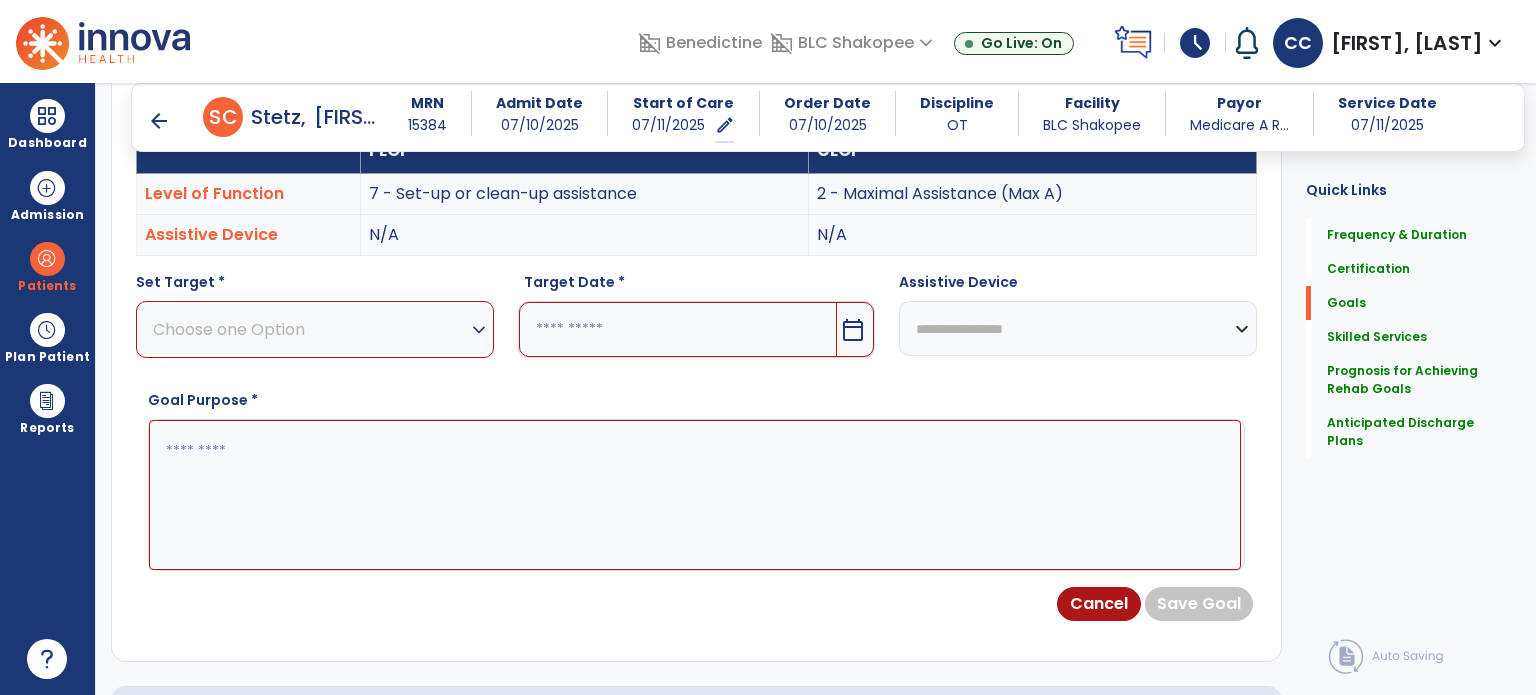 click on "Set Target *  Choose one Option   expand_more   3 - Moderate Assistance (Mod A)   4 - Minimal Assistance (Min A)   5 - Contact Guard Assistance (CGA)   6 - Standby Assist (SBA)   7 - Set-up or clean-up assistance   8 - Supervised (S)   9 - Modified Independent (Mod I)   10 - Independent (I)" at bounding box center [315, 315] 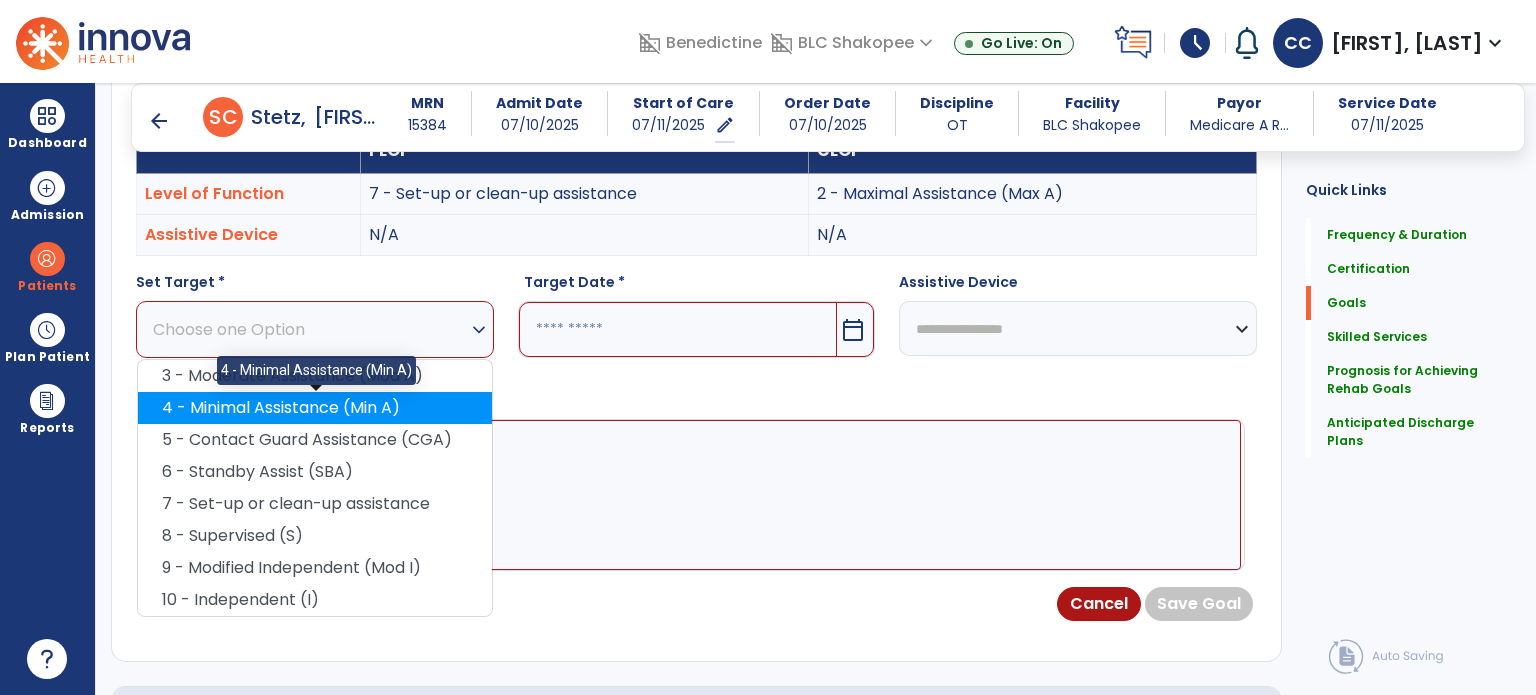 click on "4 - Minimal Assistance (Min A)" at bounding box center [315, 408] 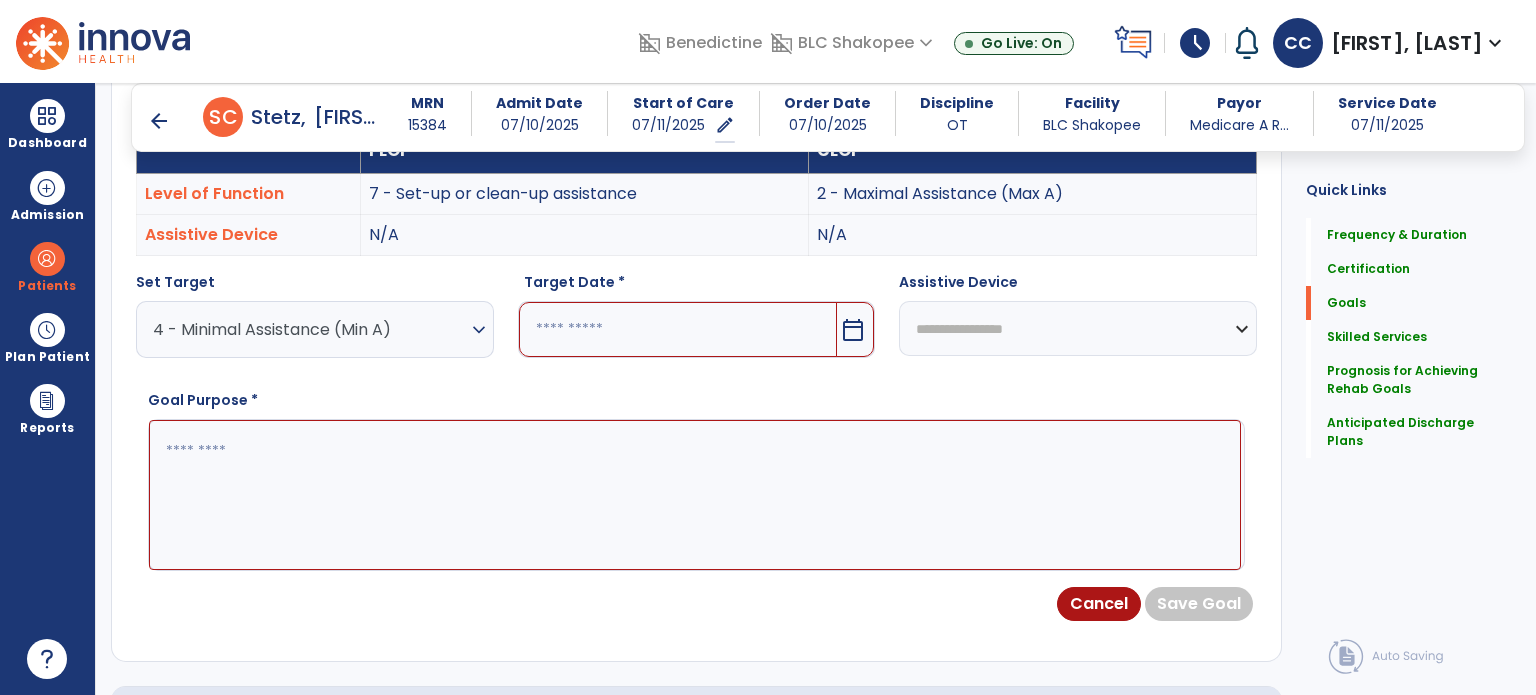 click at bounding box center [678, 329] 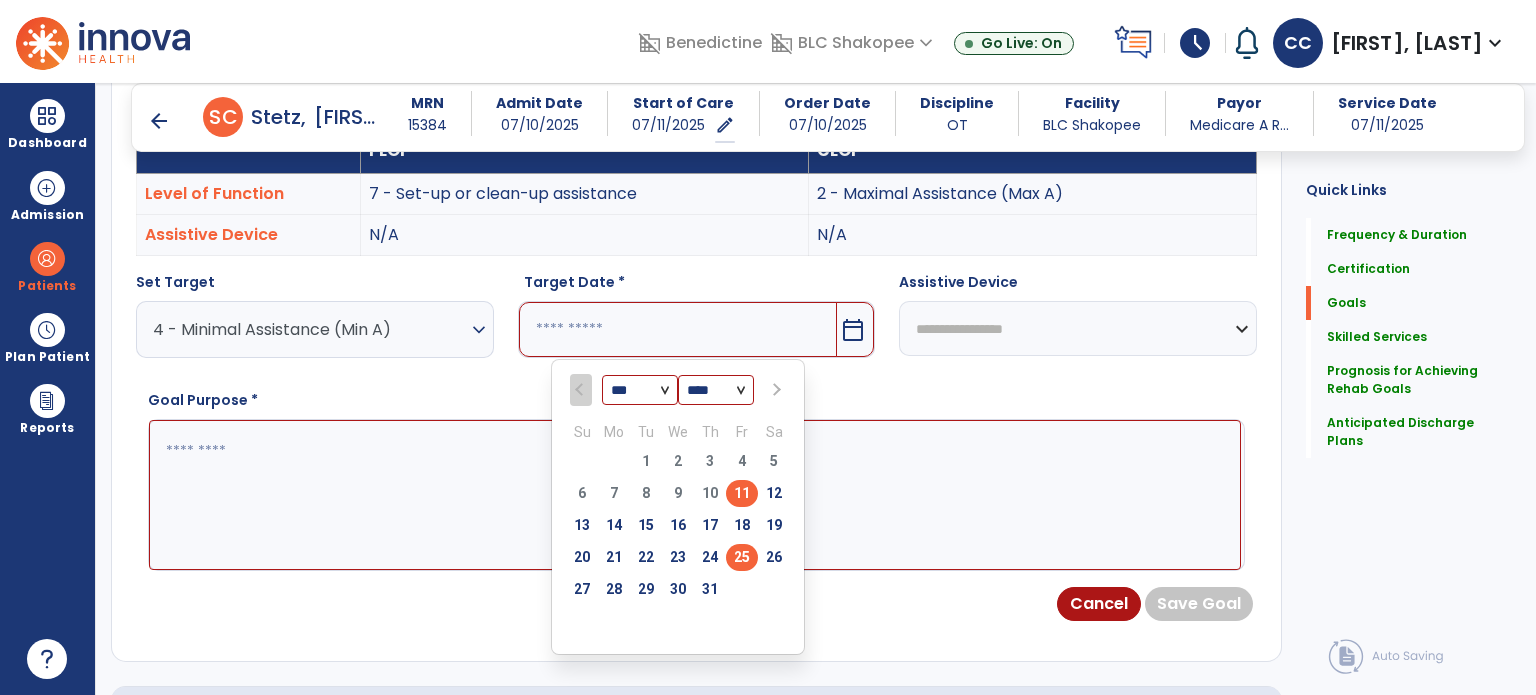 click on "25" at bounding box center (742, 557) 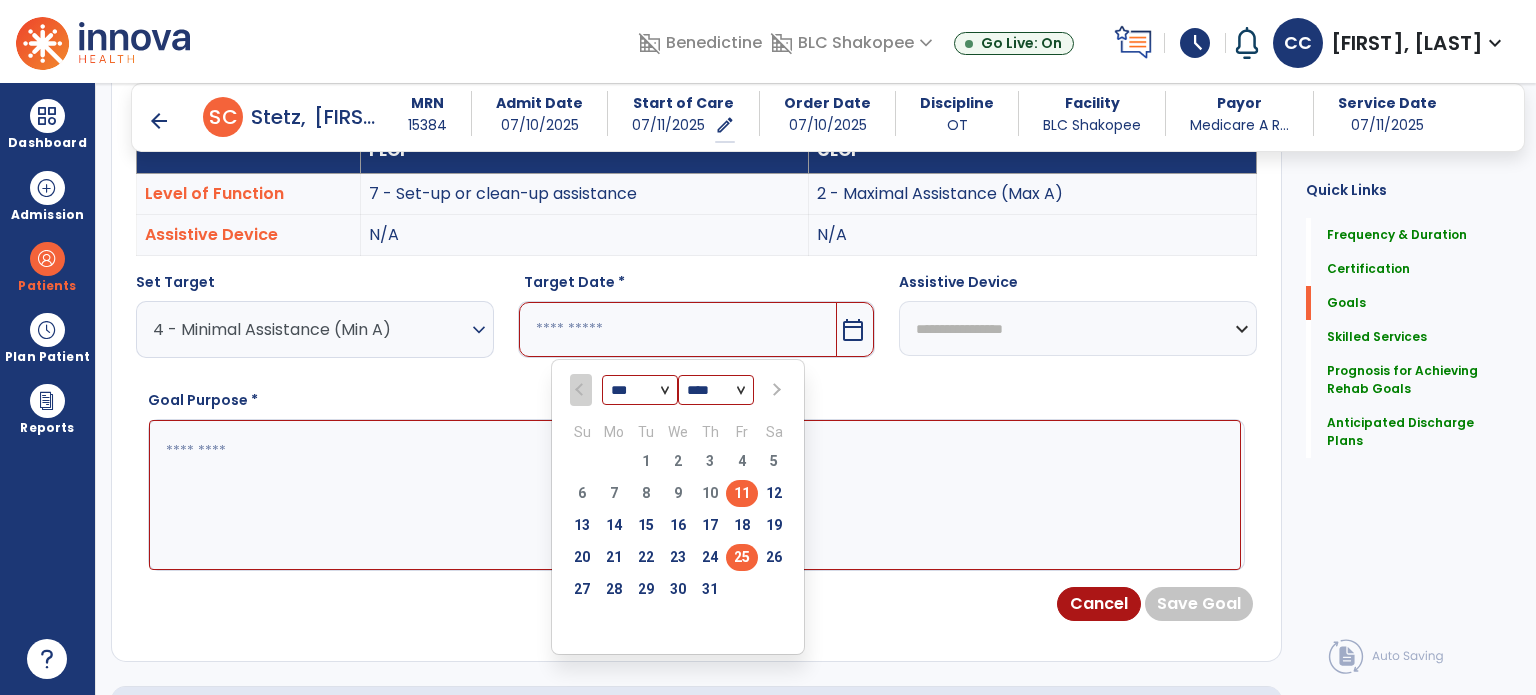 type on "*********" 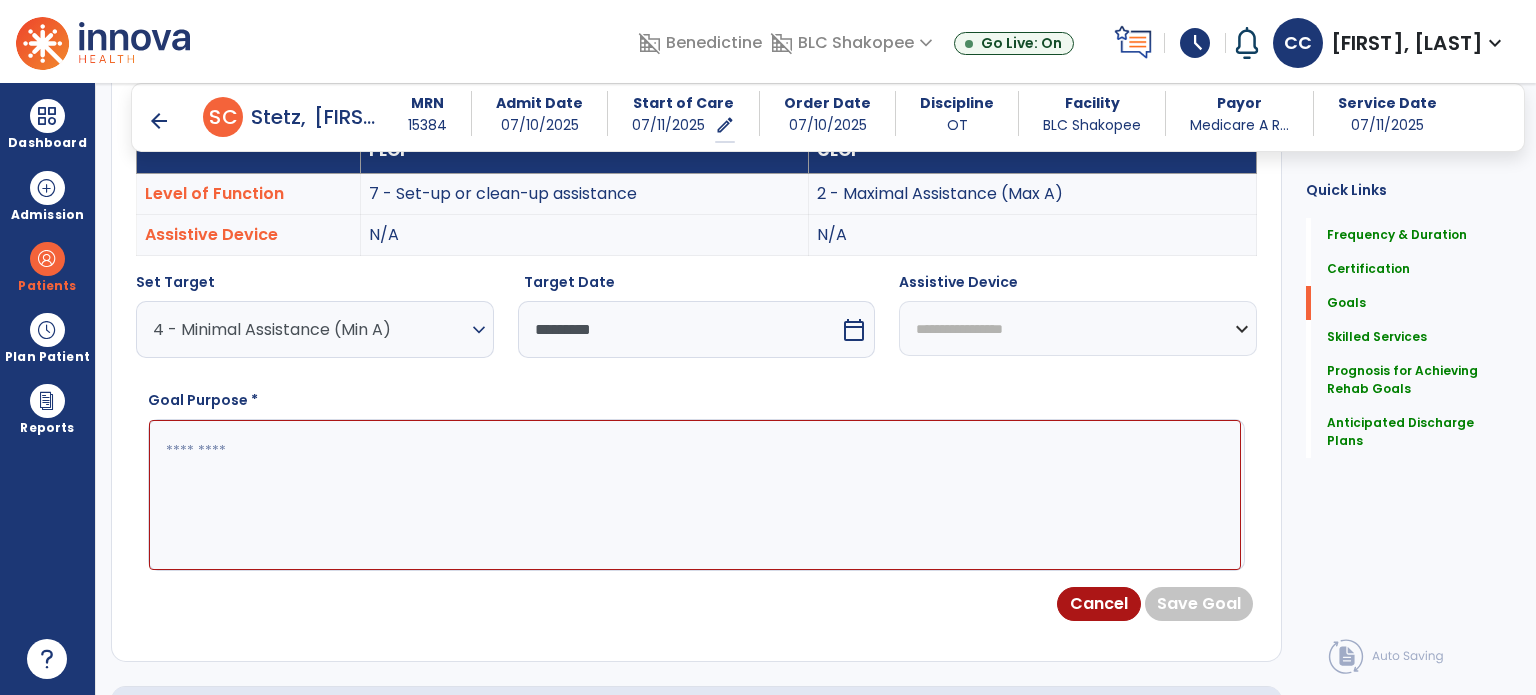 click at bounding box center [695, 495] 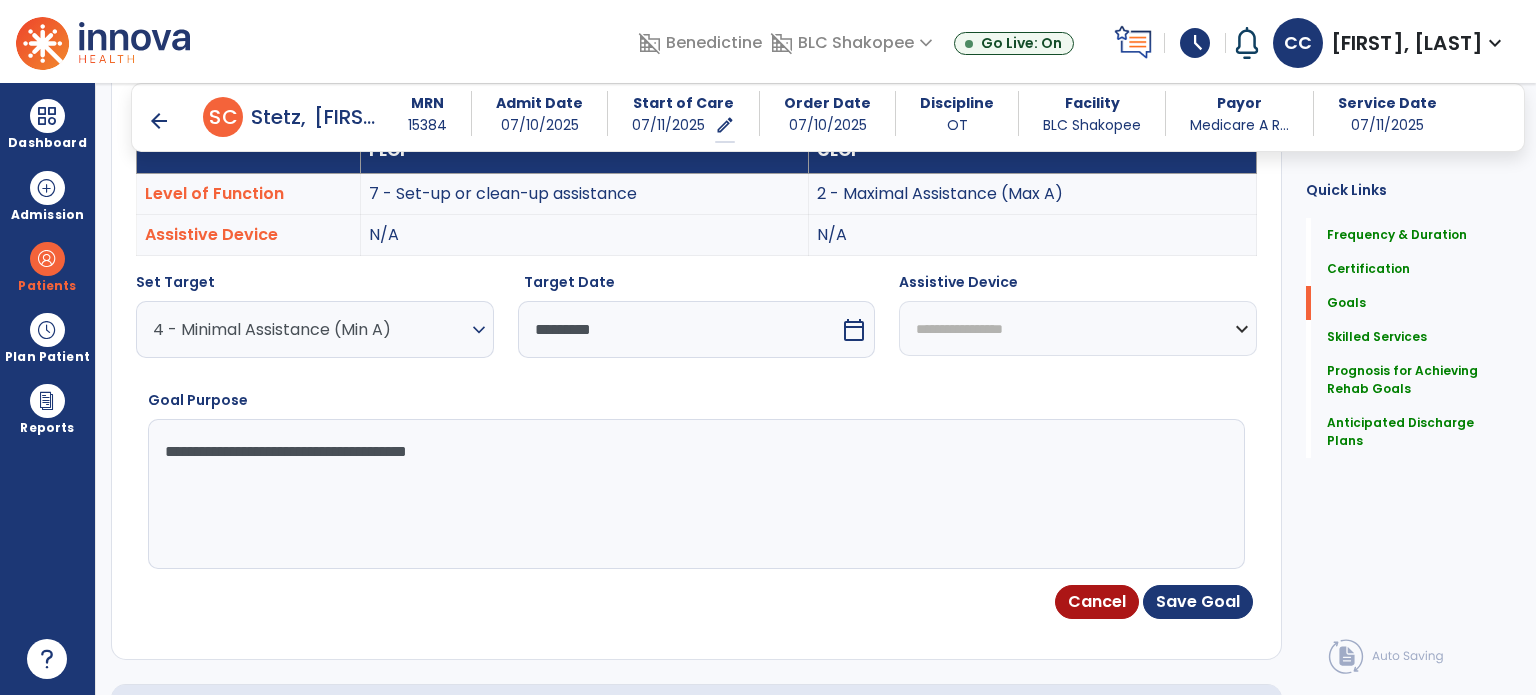 type on "**********" 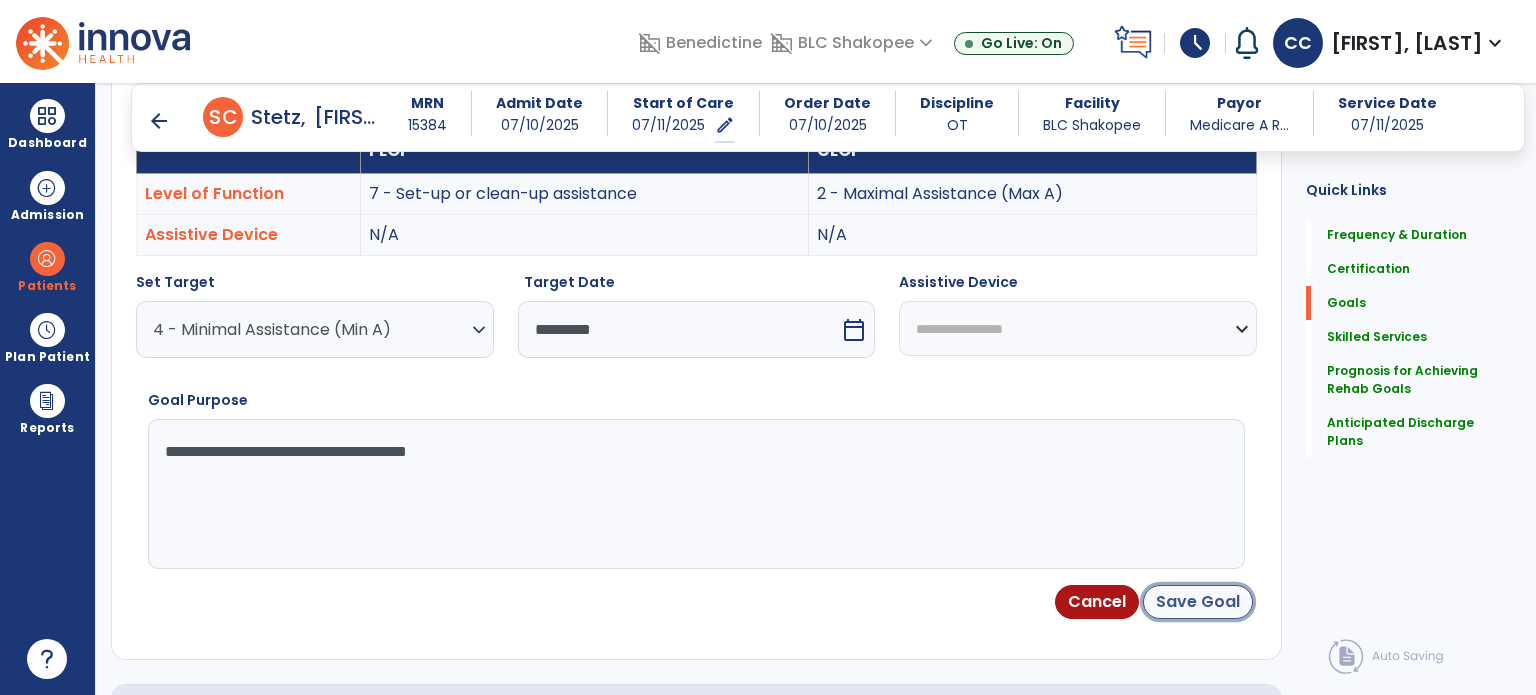 click on "Save Goal" at bounding box center (1198, 602) 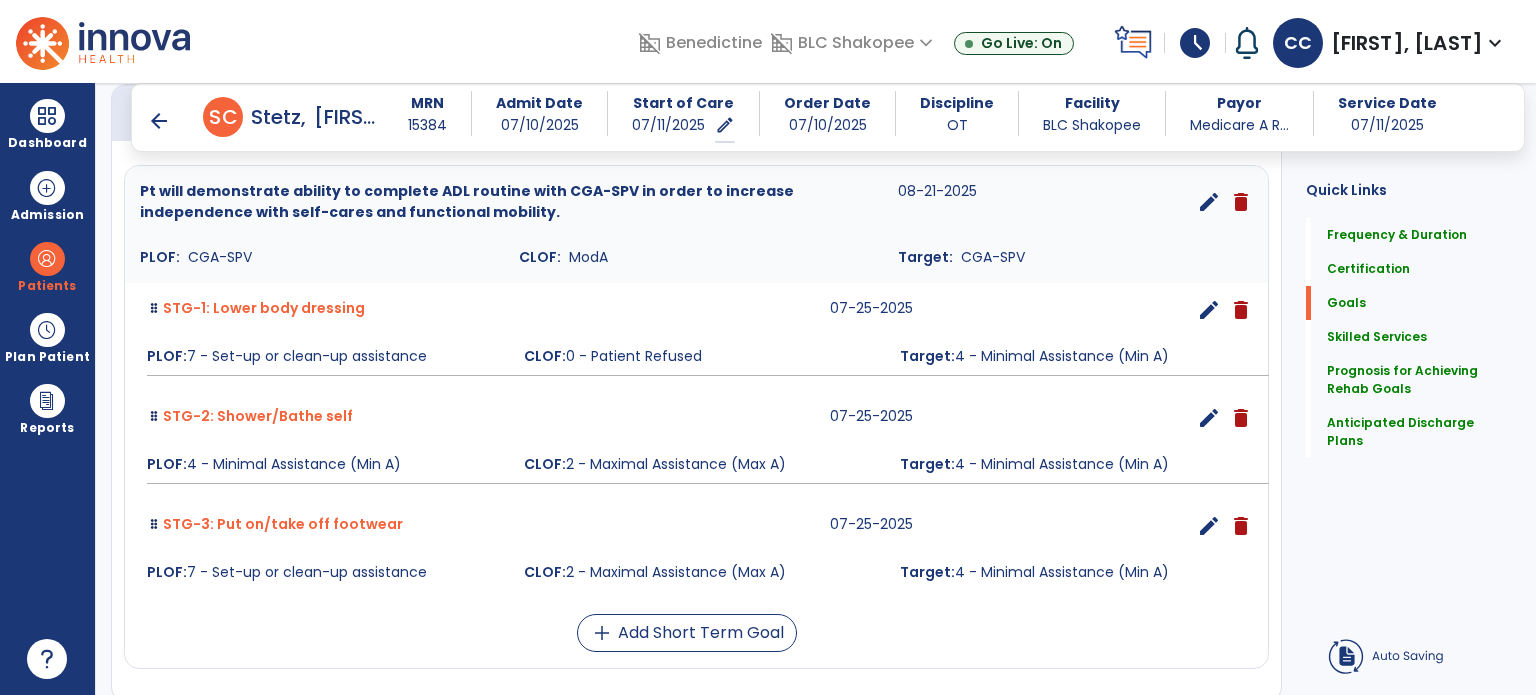 scroll, scrollTop: 402, scrollLeft: 0, axis: vertical 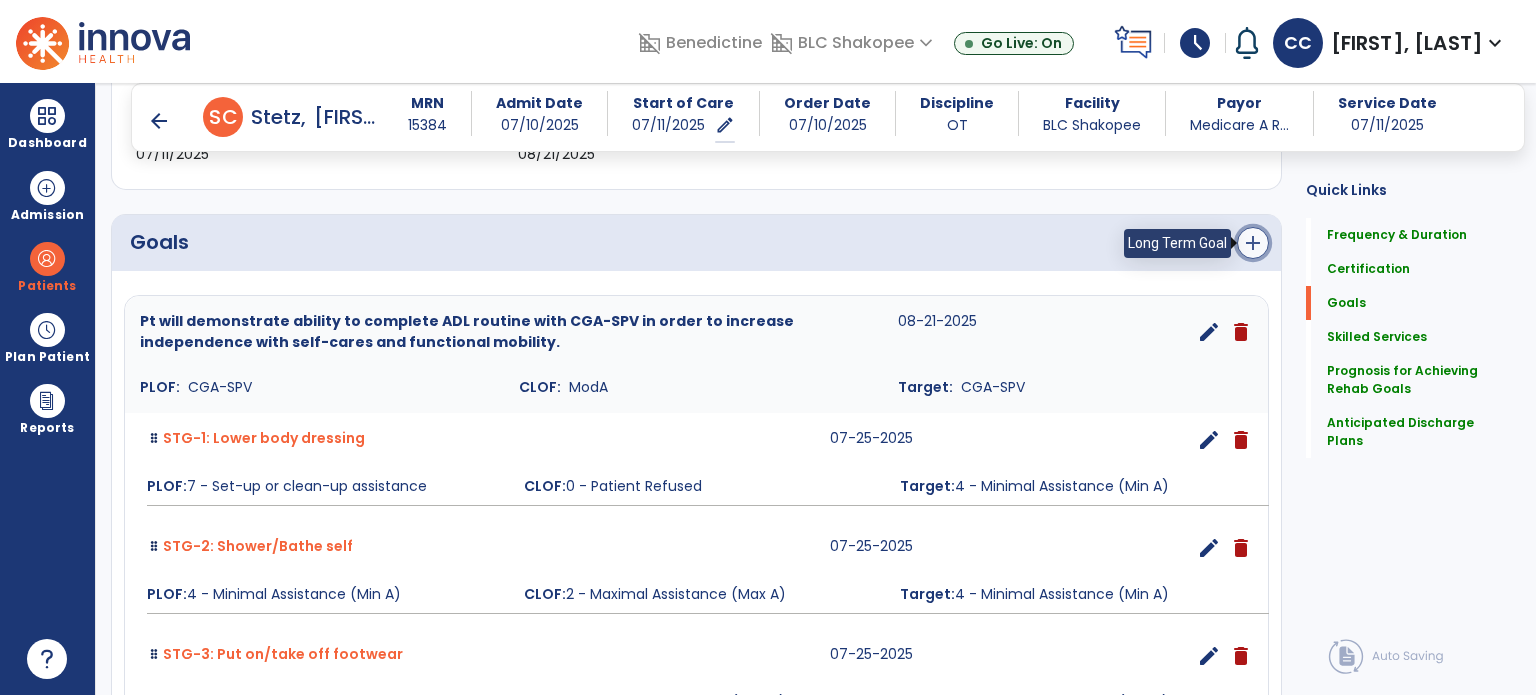 click on "add" at bounding box center [1253, 243] 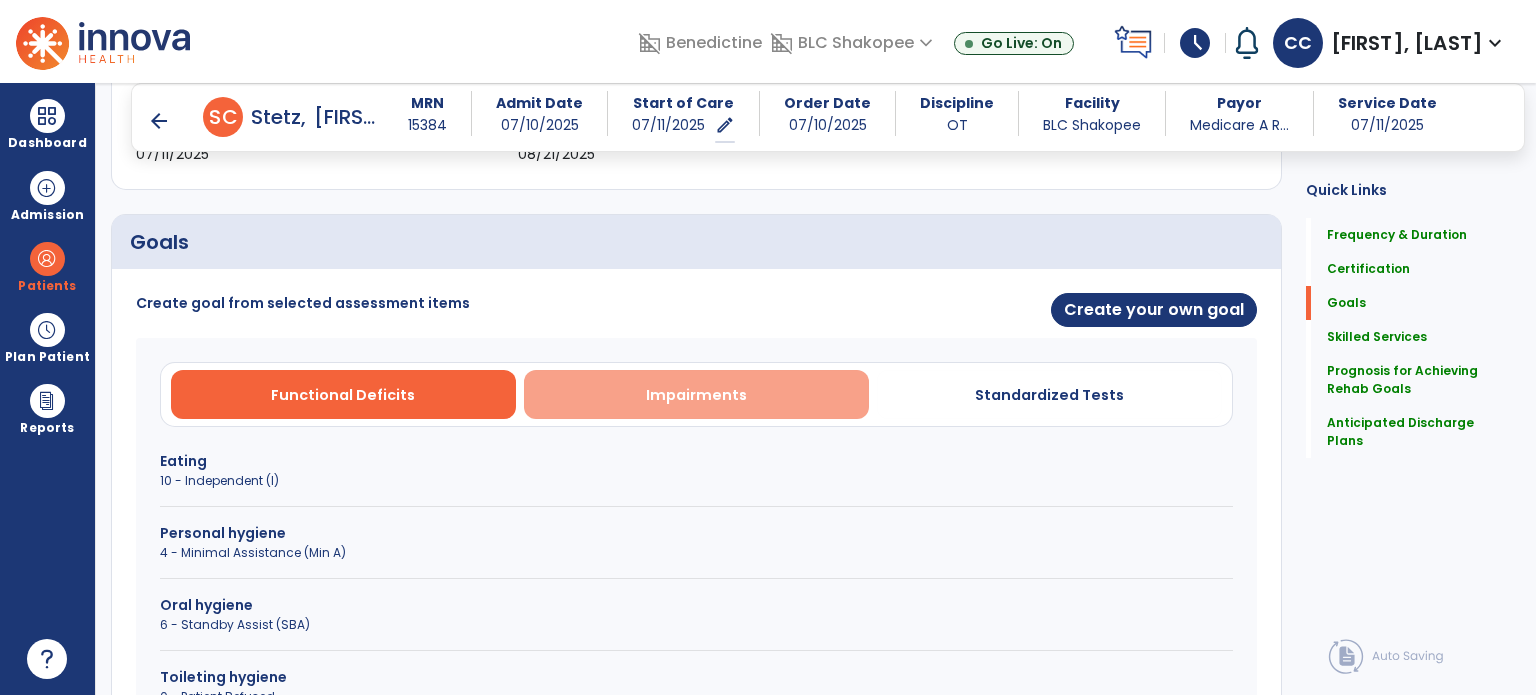 click on "Impairments" at bounding box center [696, 394] 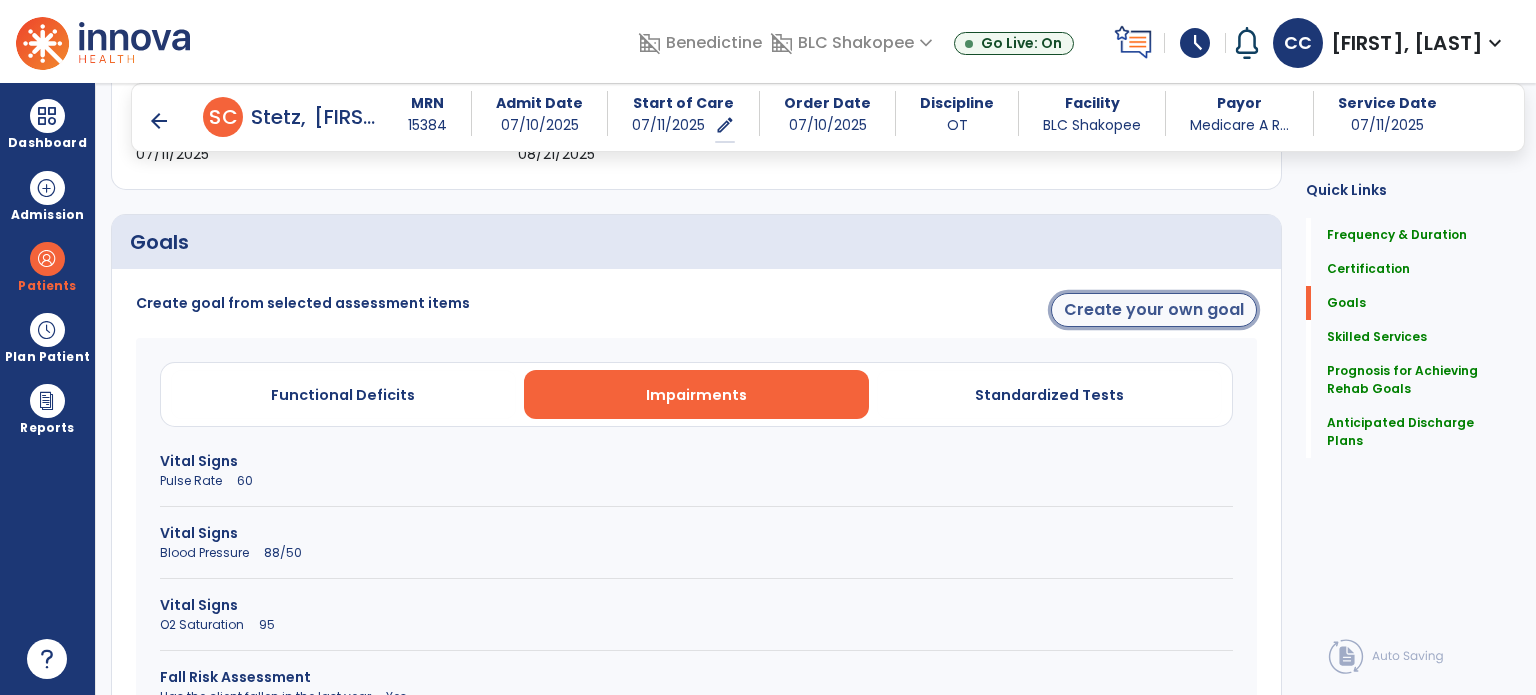 click on "Create your own goal" at bounding box center (1154, 310) 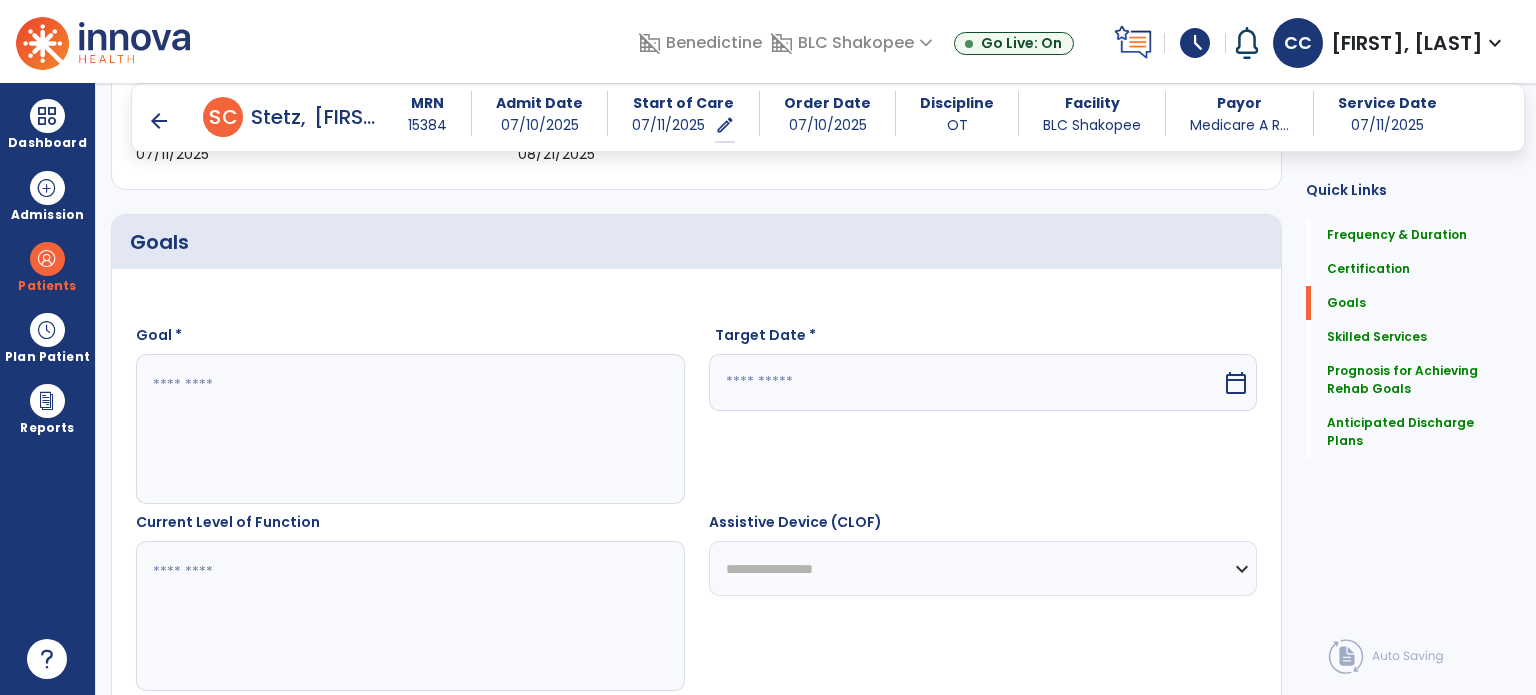 click at bounding box center (409, 616) 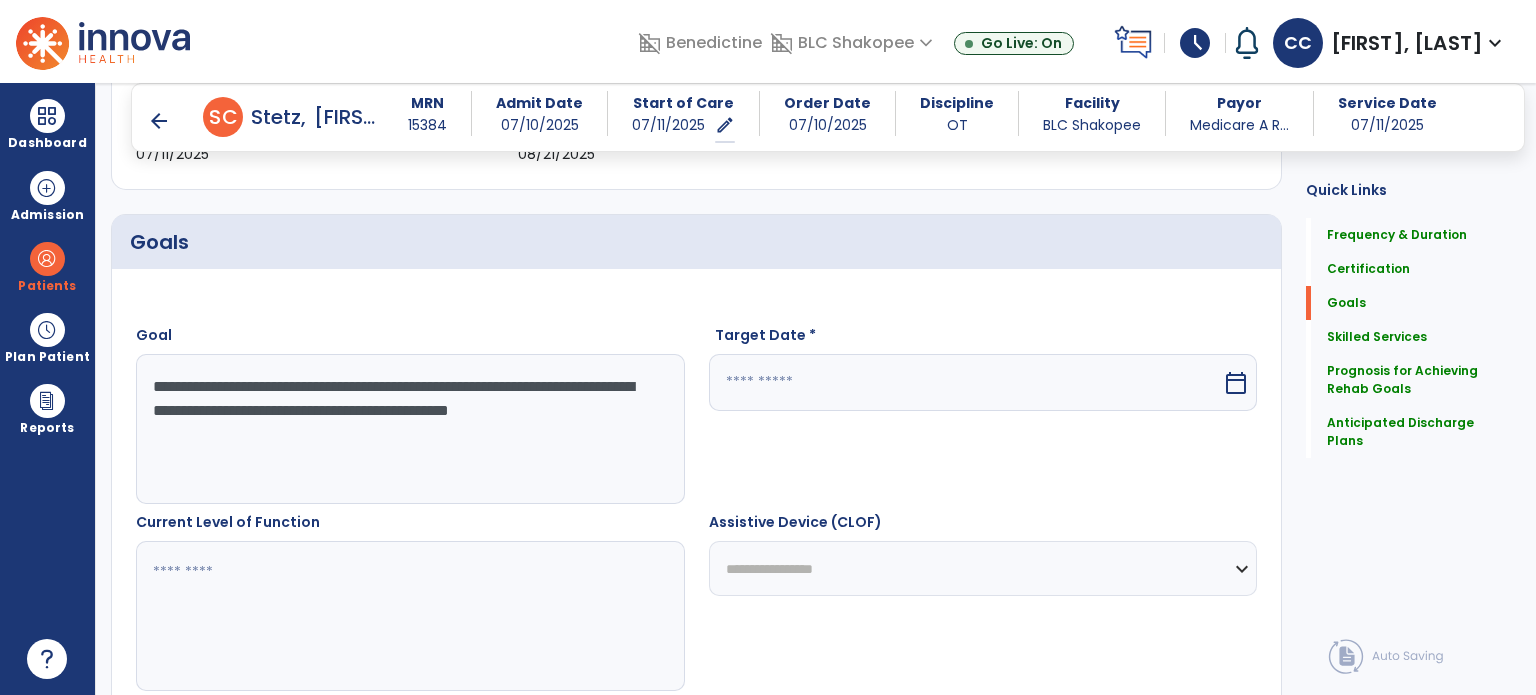 type on "**********" 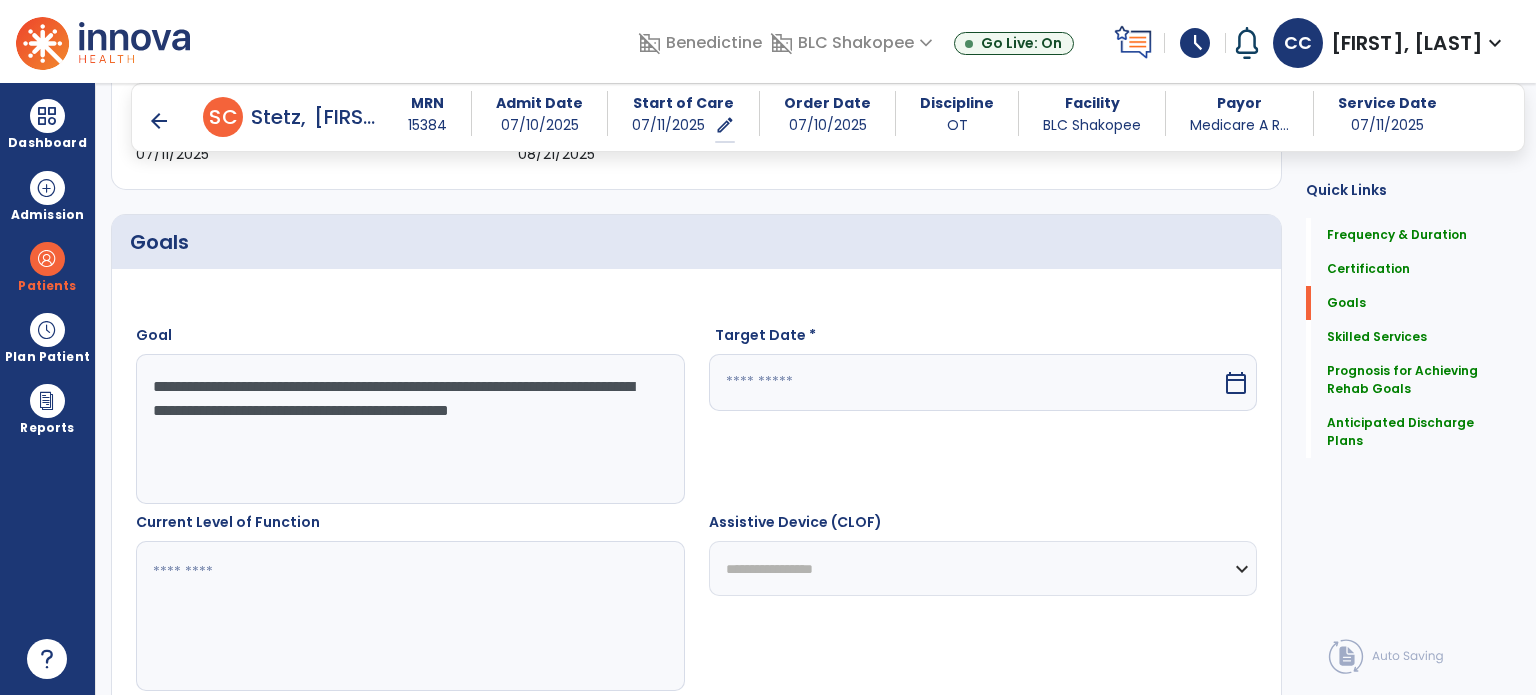 click at bounding box center (966, 382) 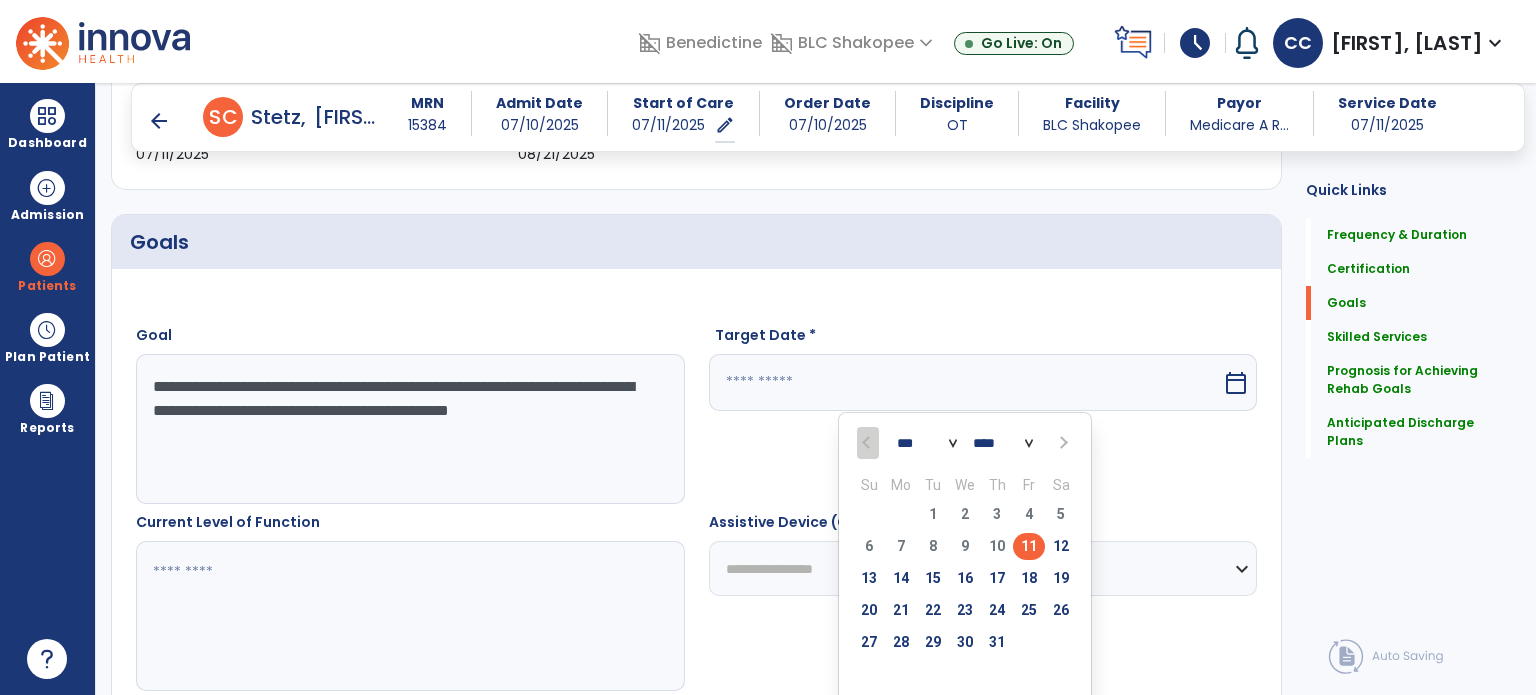 click at bounding box center (1062, 443) 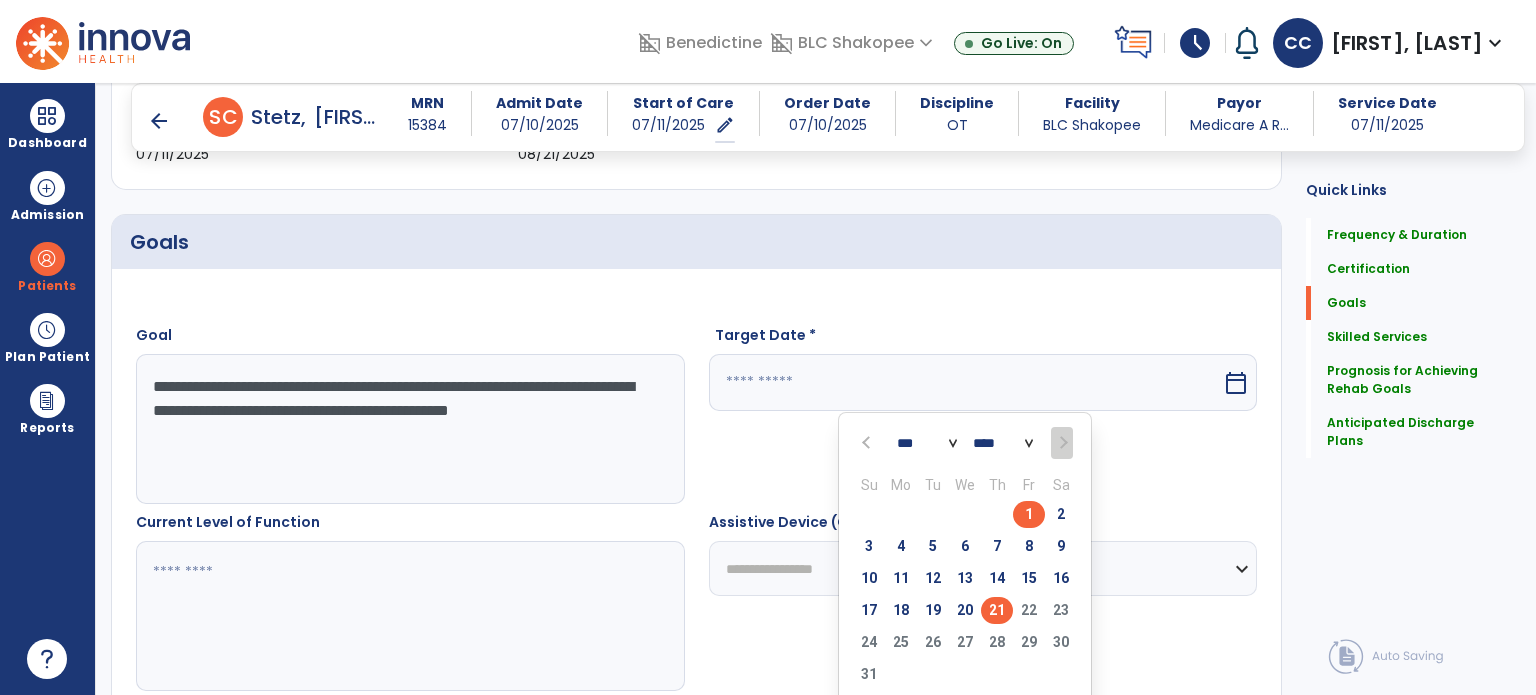 click on "21" at bounding box center [997, 610] 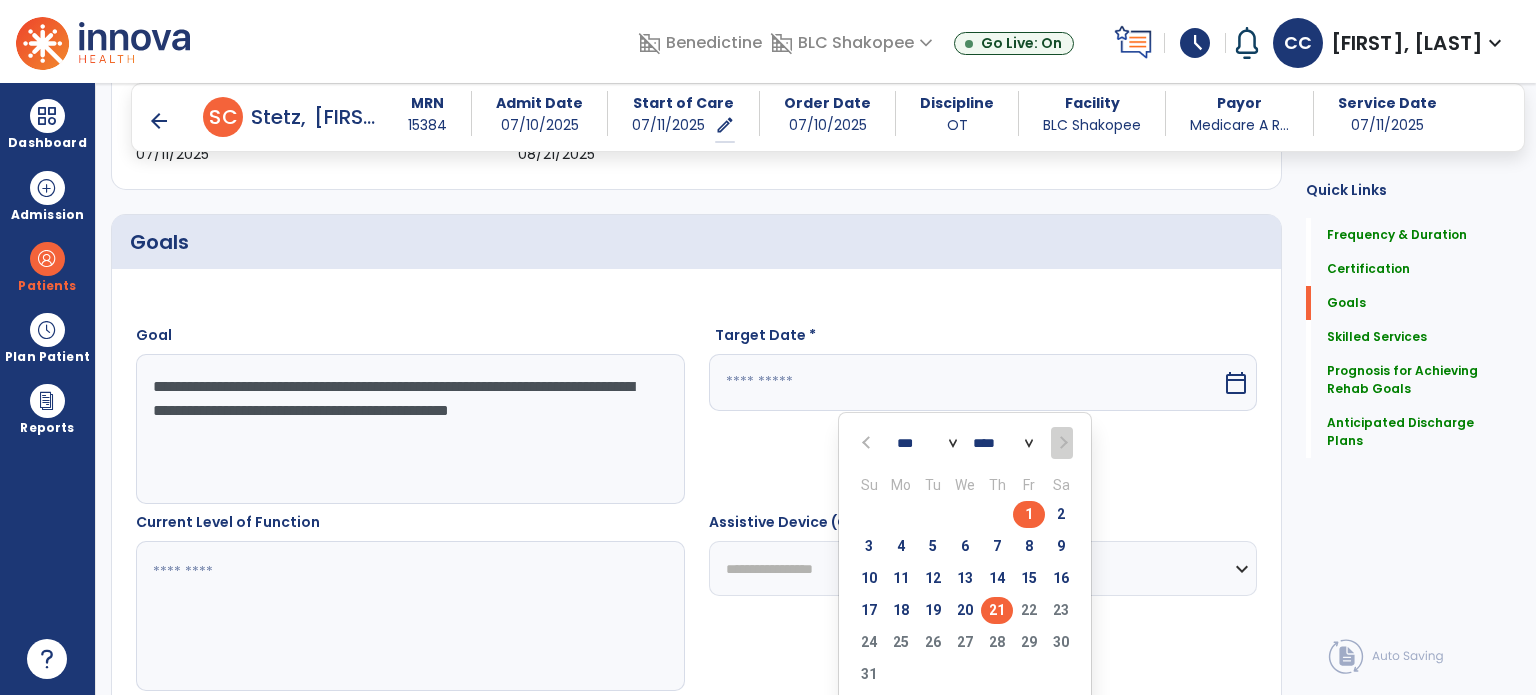 type on "*********" 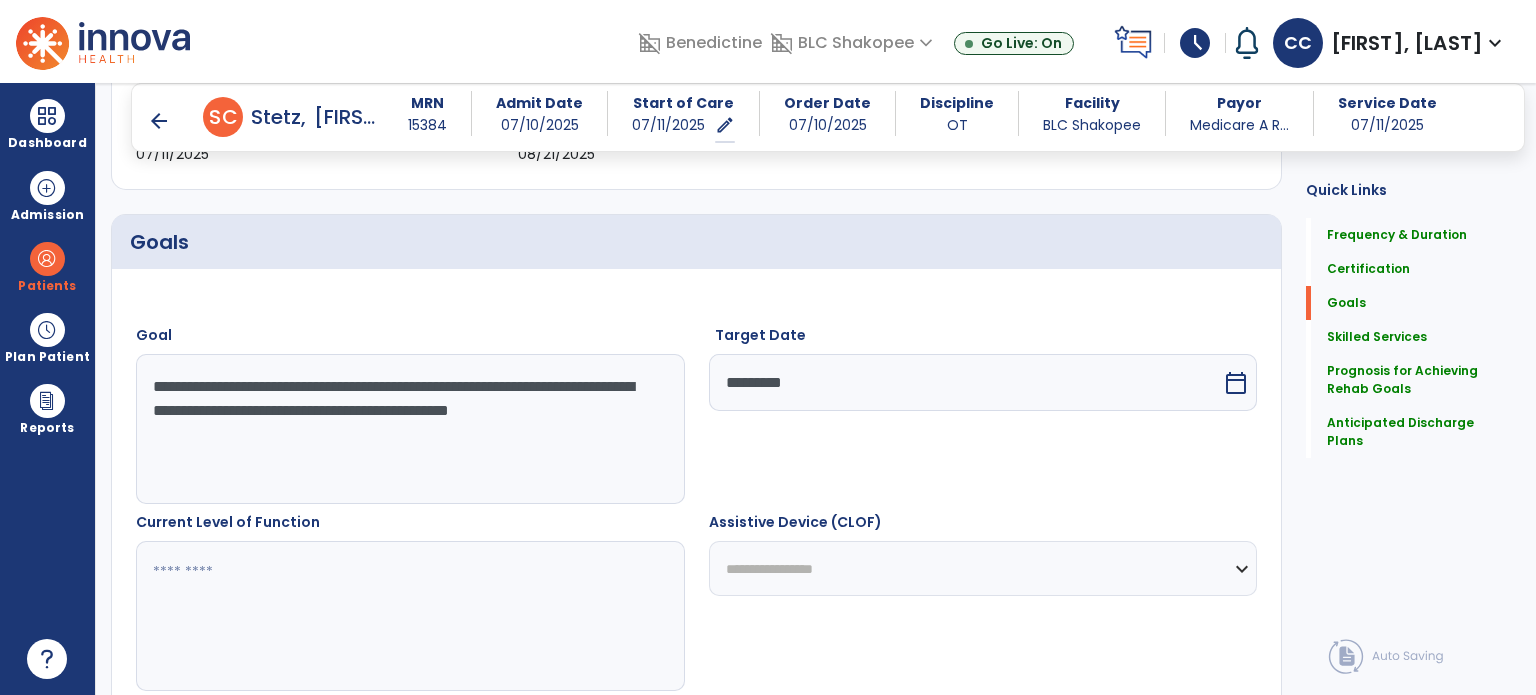 scroll, scrollTop: 642, scrollLeft: 0, axis: vertical 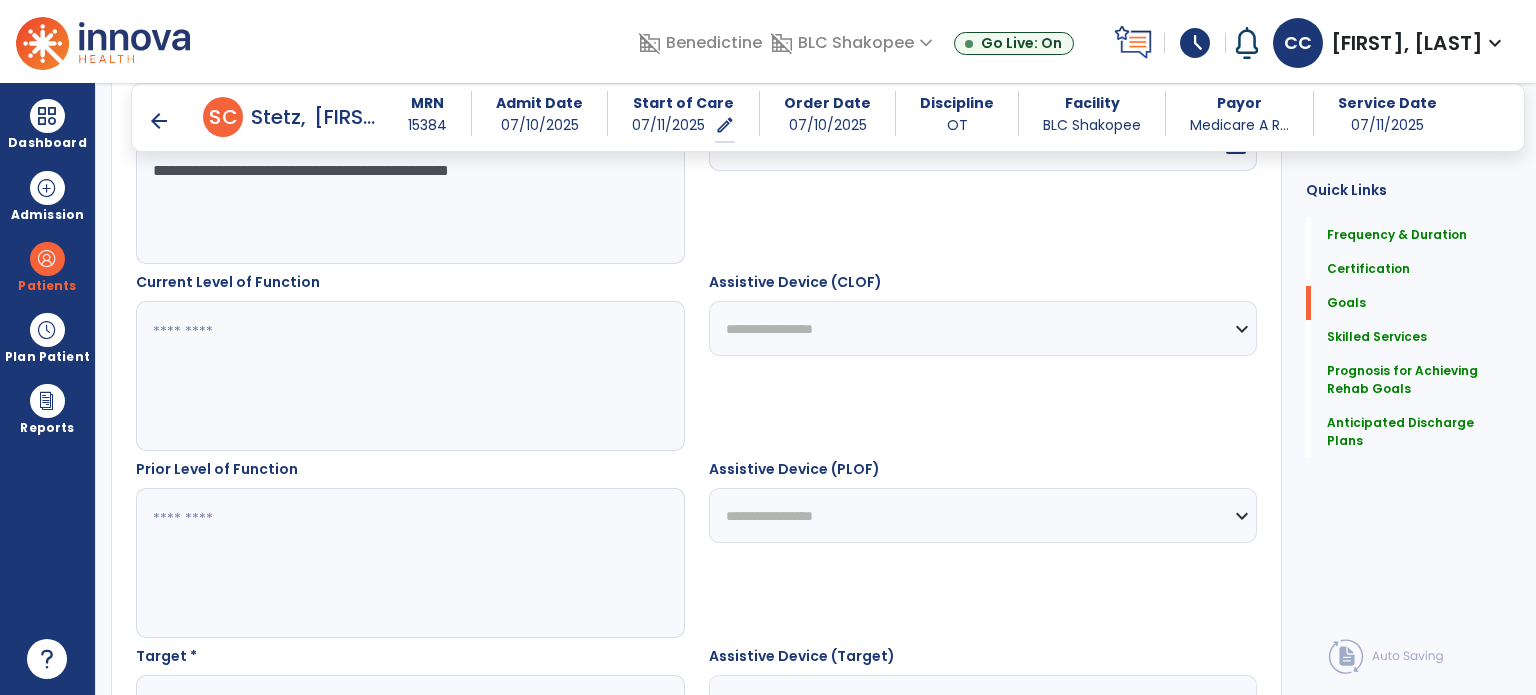 click at bounding box center (409, 376) 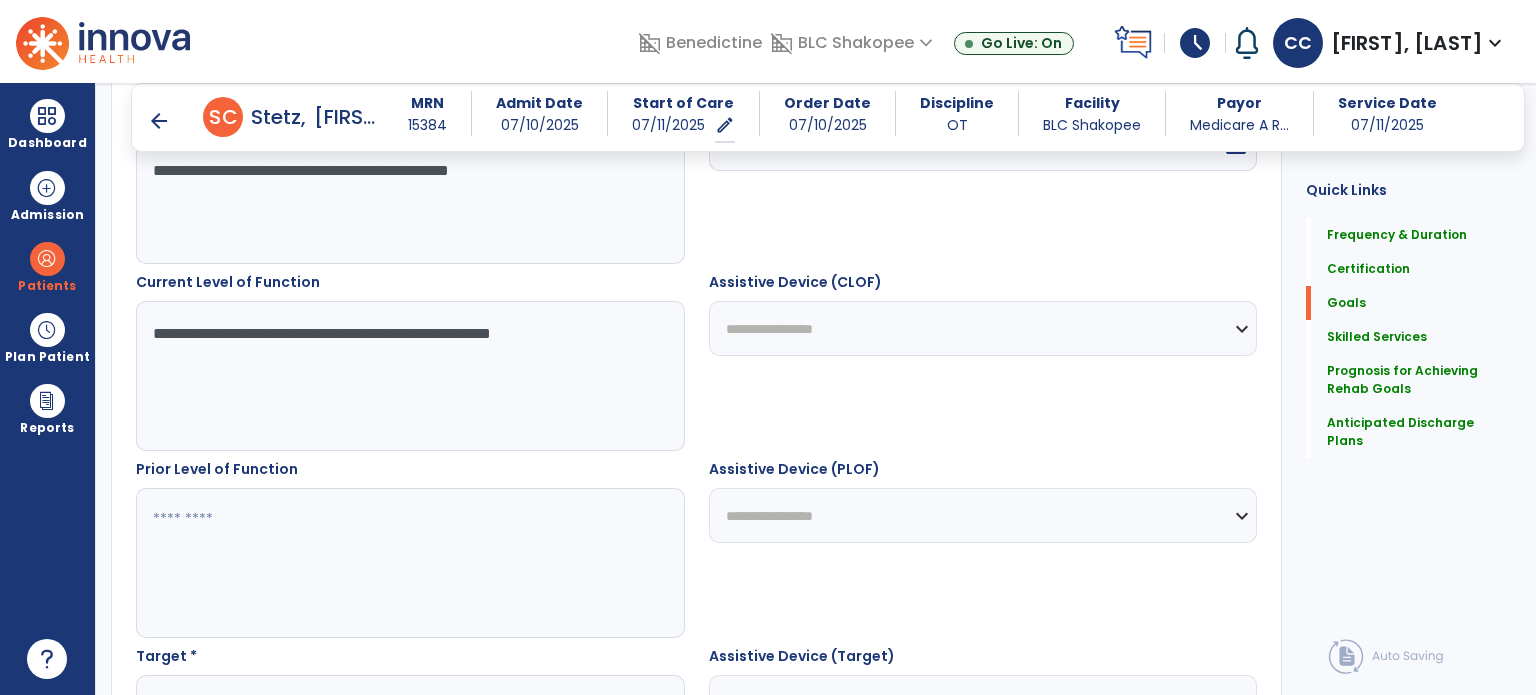 click on "**********" at bounding box center [409, 376] 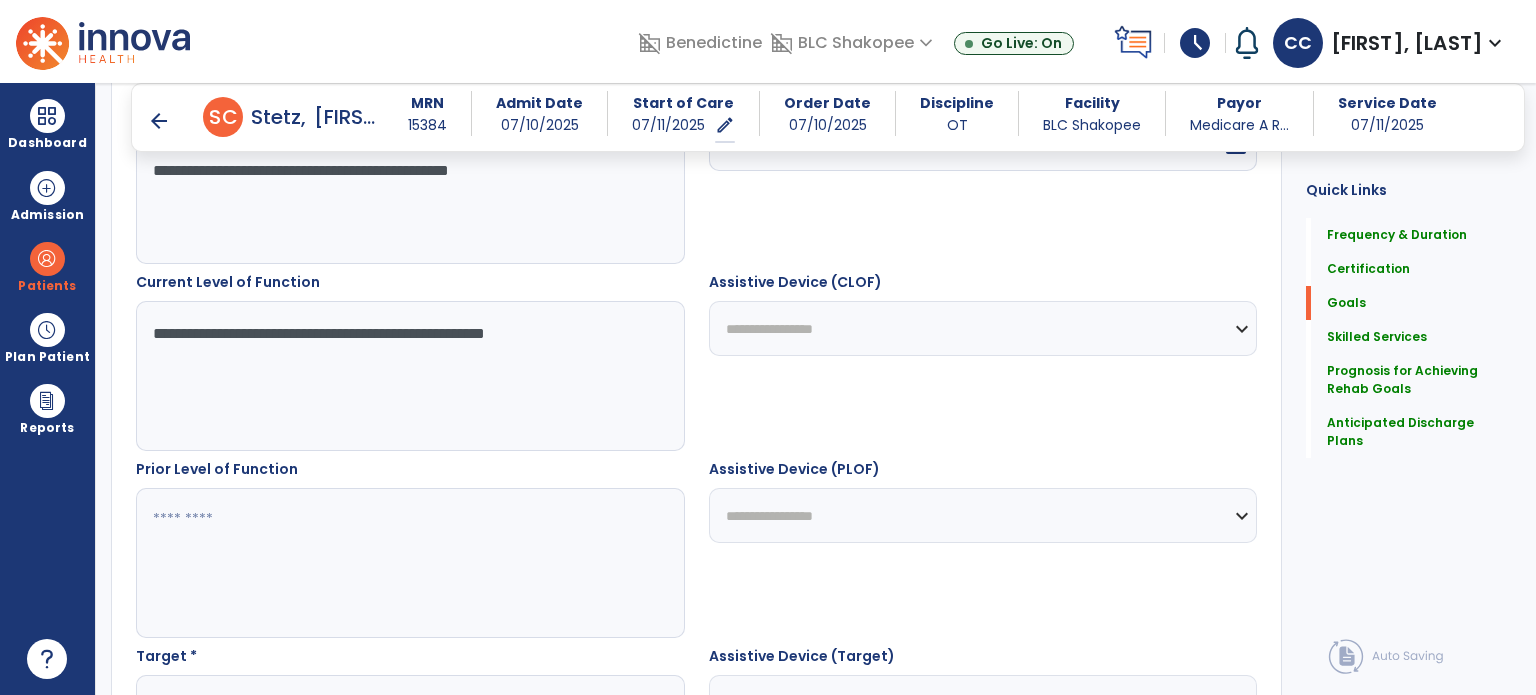 click on "**********" at bounding box center [409, 376] 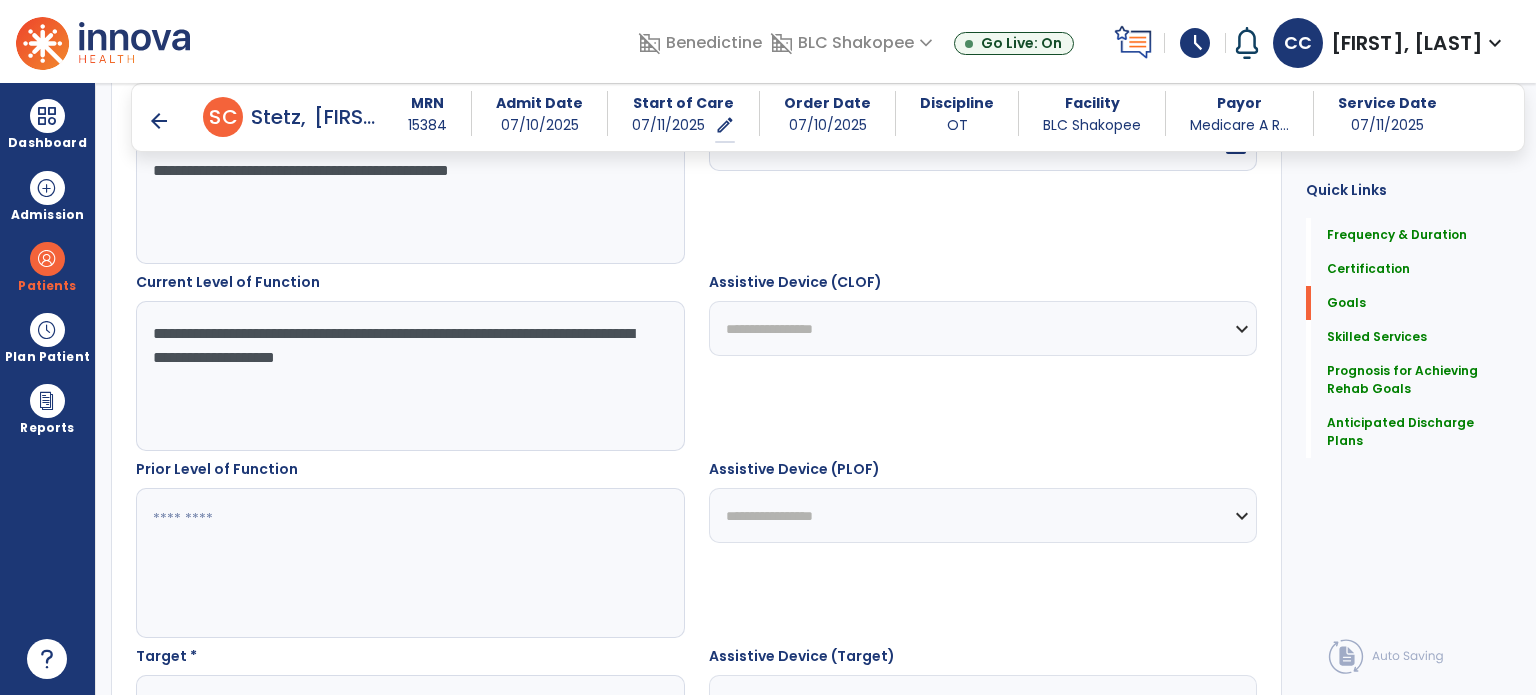 type on "**********" 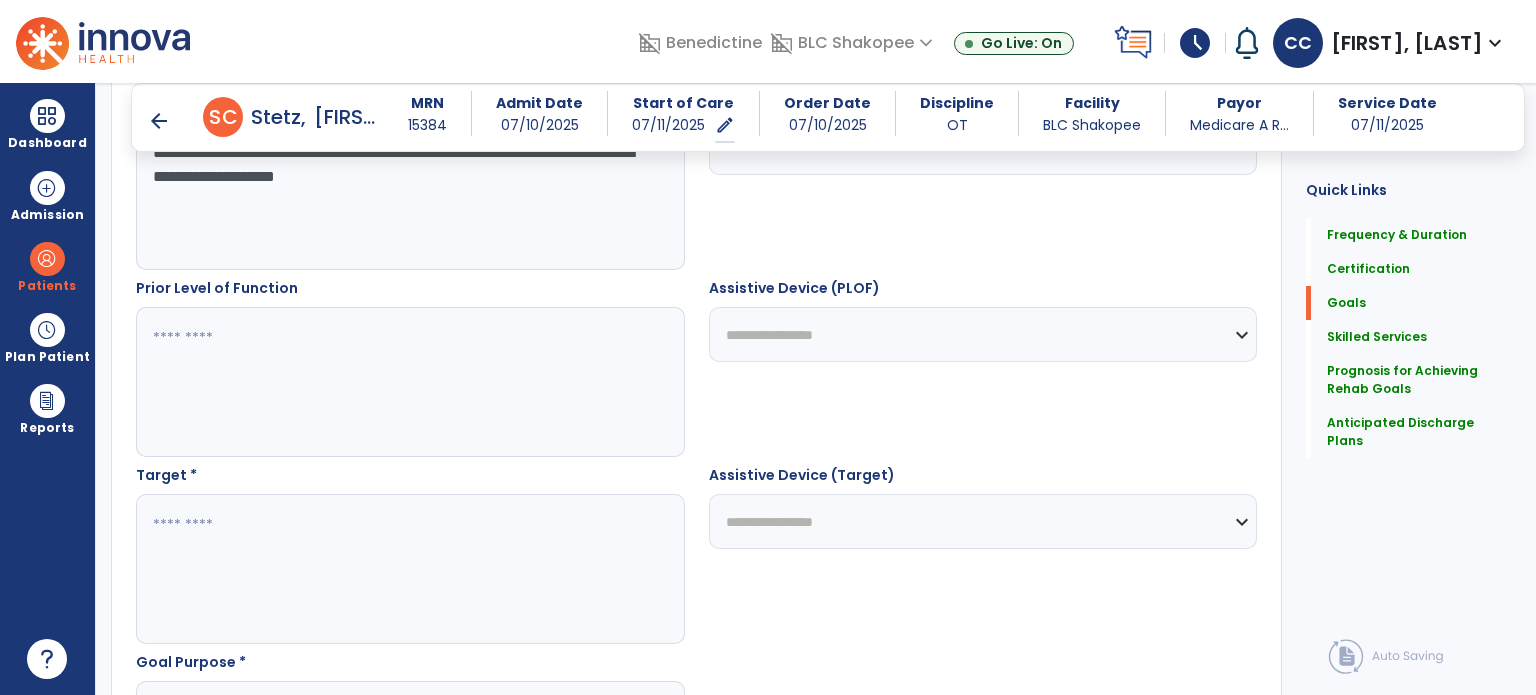 scroll, scrollTop: 822, scrollLeft: 0, axis: vertical 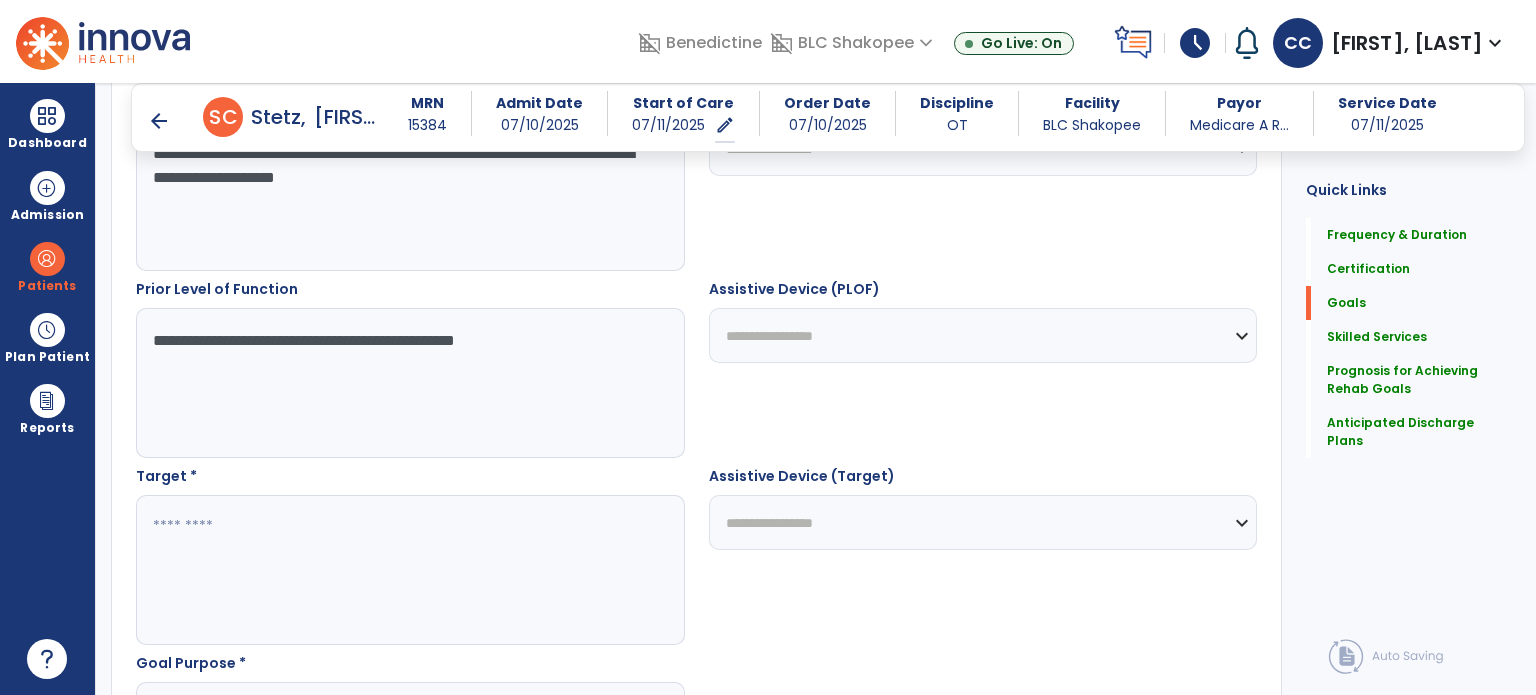 type on "**********" 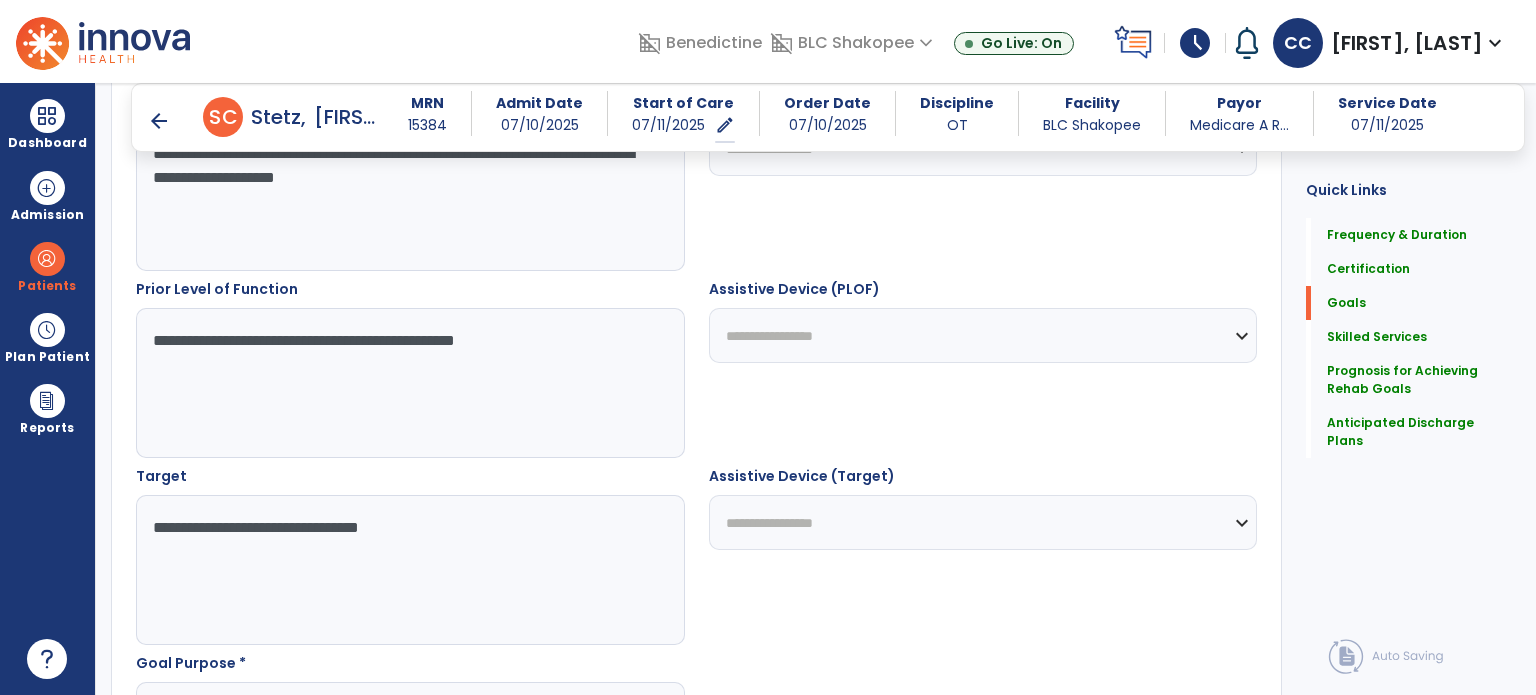 scroll, scrollTop: 1176, scrollLeft: 0, axis: vertical 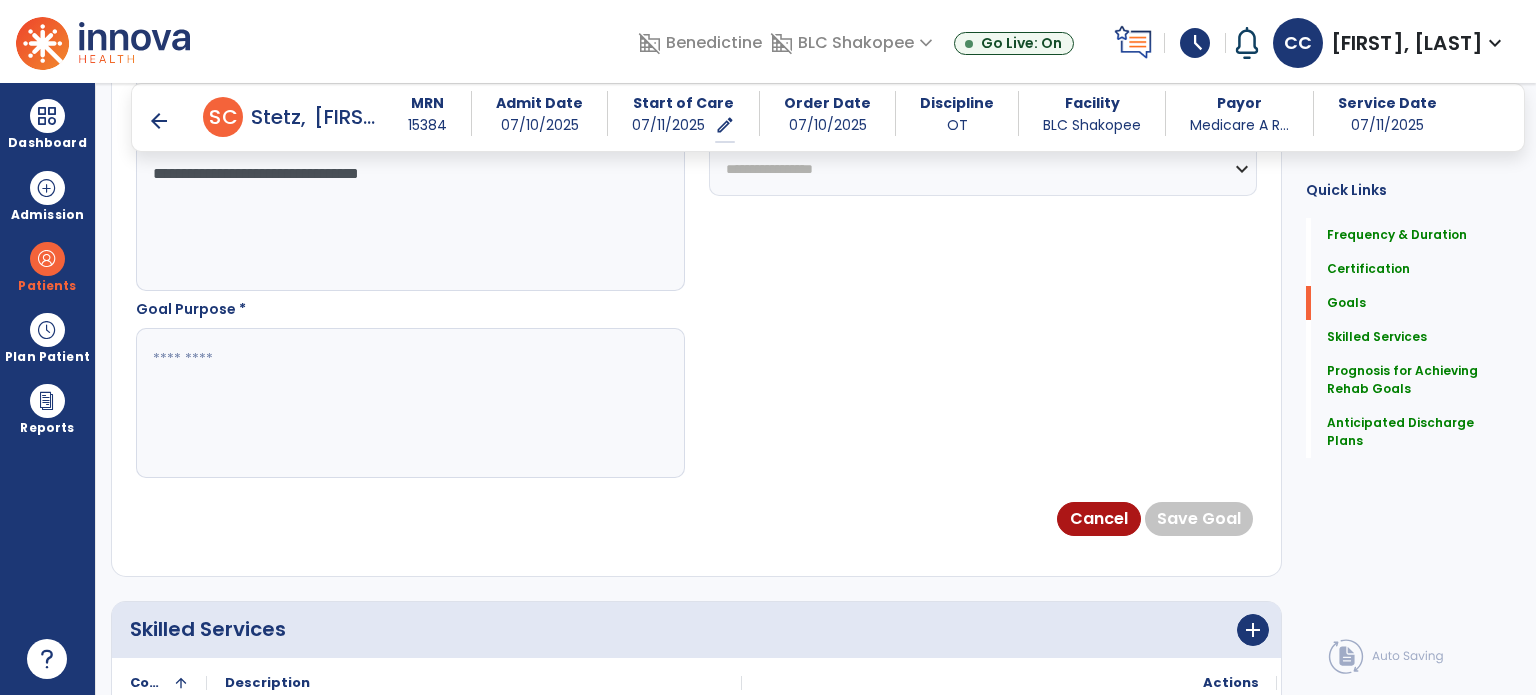 type on "**********" 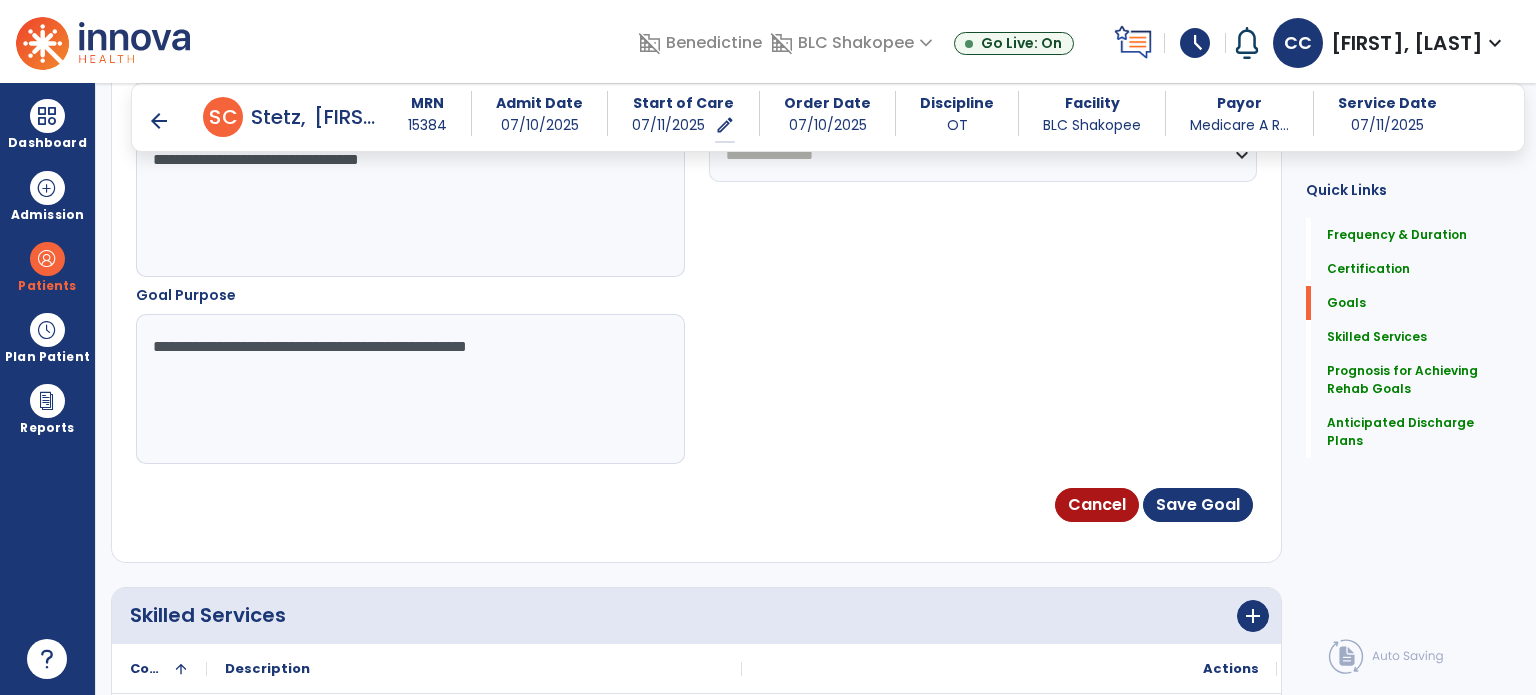 scroll, scrollTop: 1191, scrollLeft: 0, axis: vertical 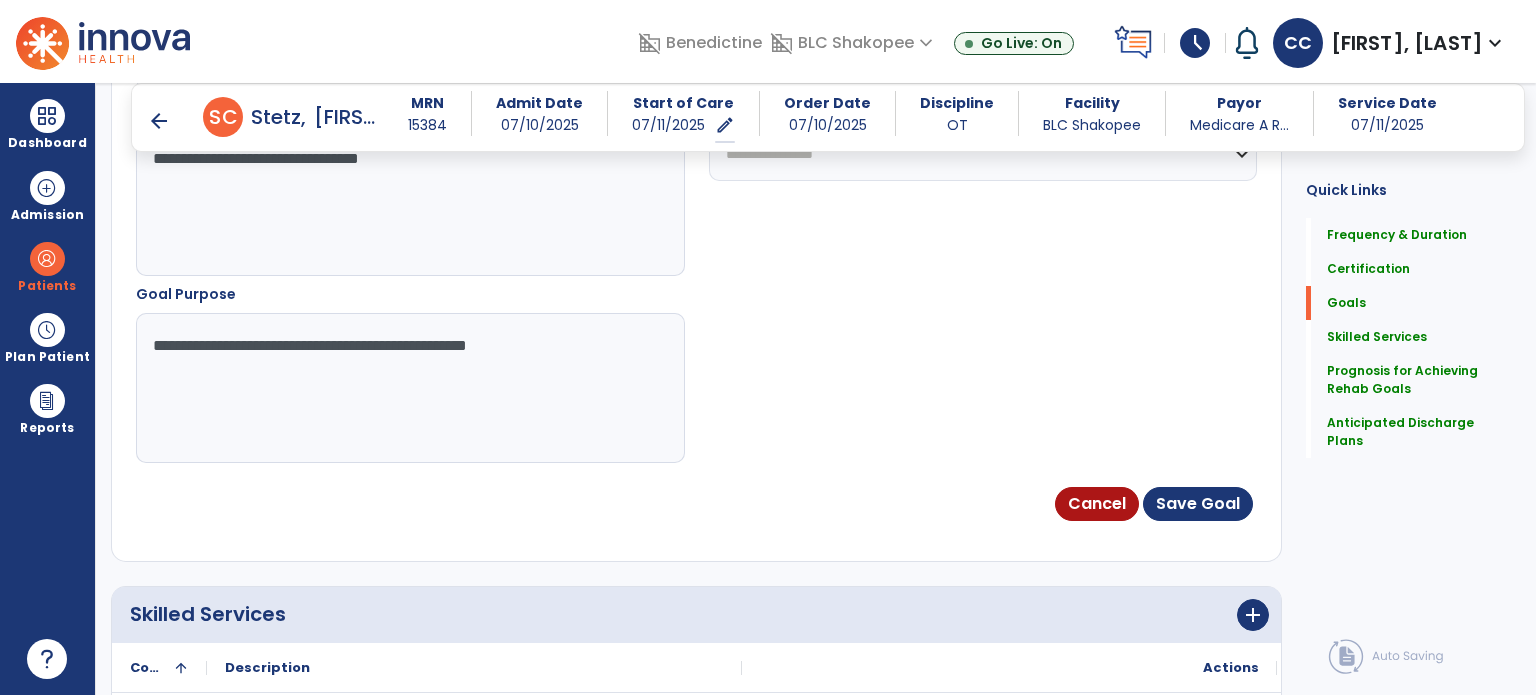 type on "**********" 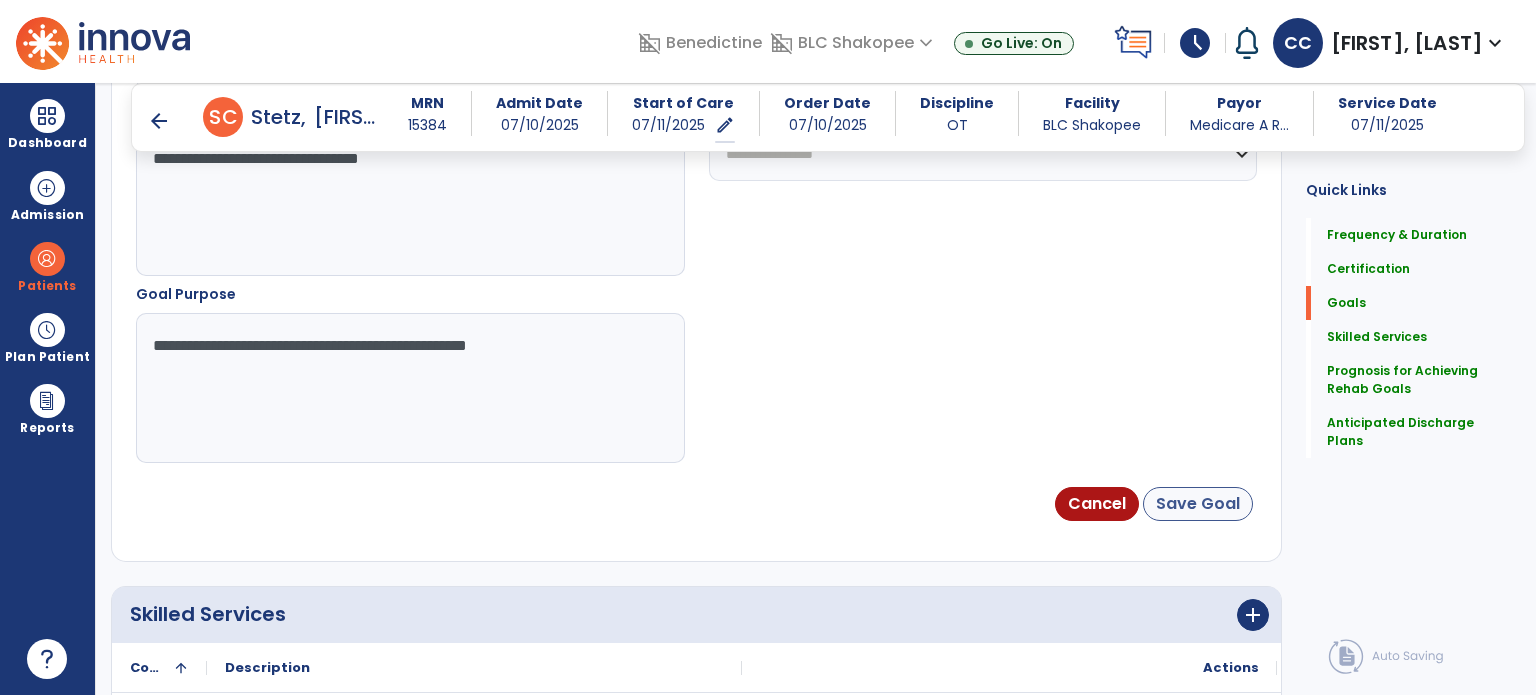 drag, startPoint x: 1196, startPoint y: 483, endPoint x: 1189, endPoint y: 511, distance: 28.86174 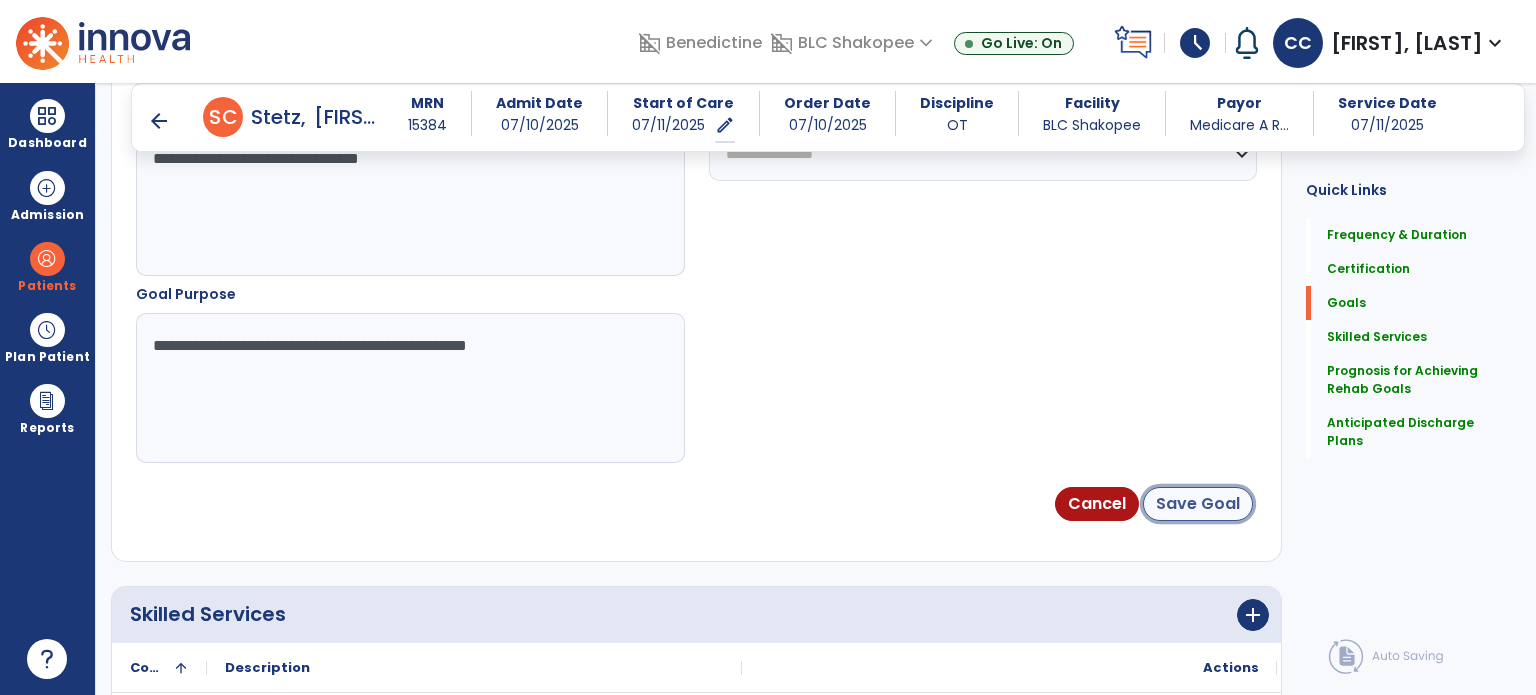 click on "Save Goal" at bounding box center (1198, 504) 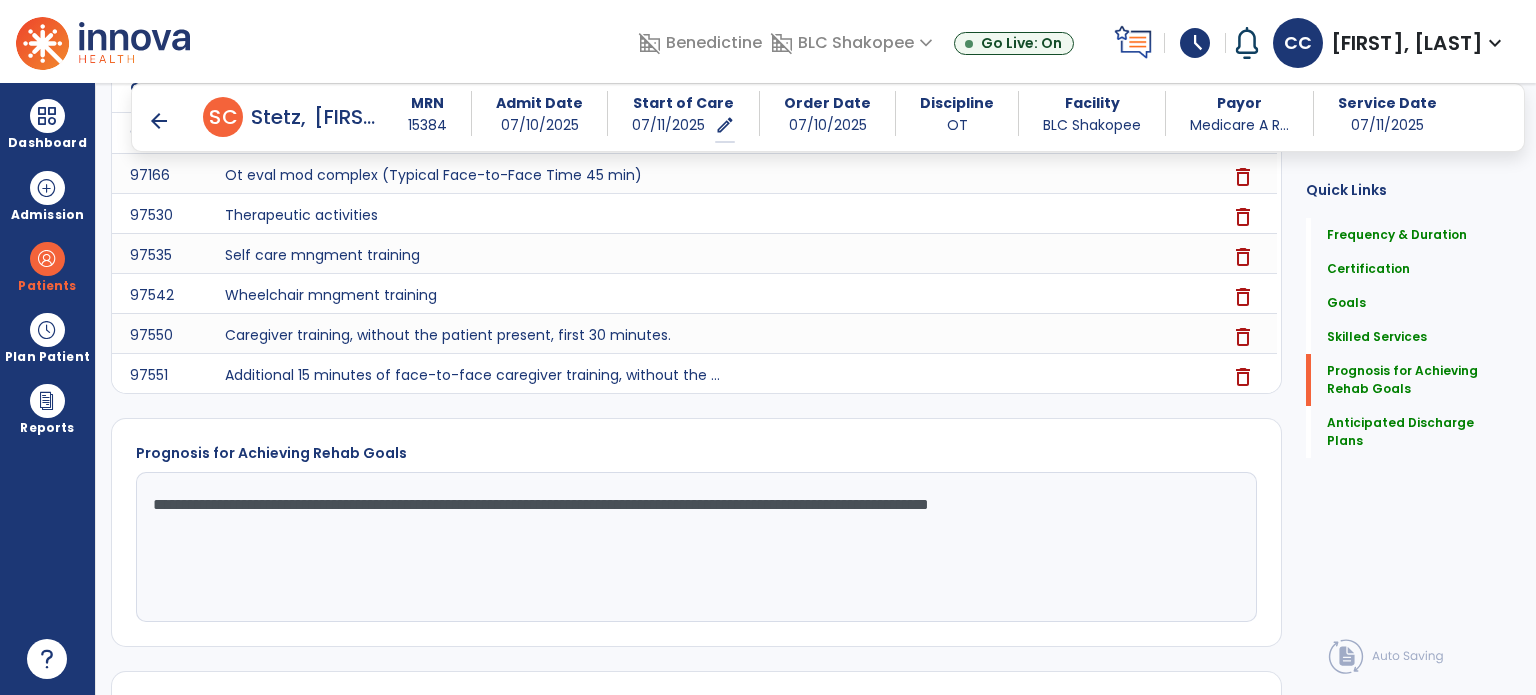 scroll, scrollTop: 1815, scrollLeft: 0, axis: vertical 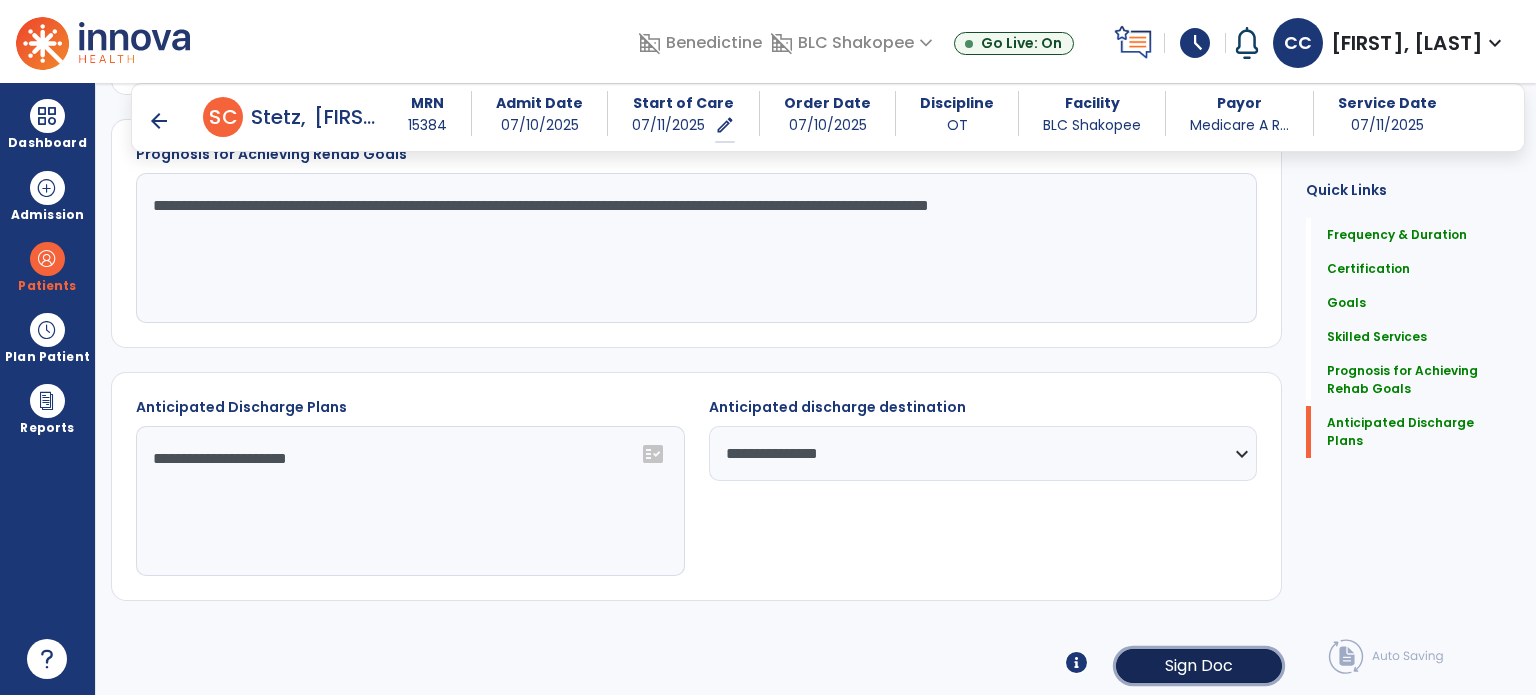 click on "Sign Doc" 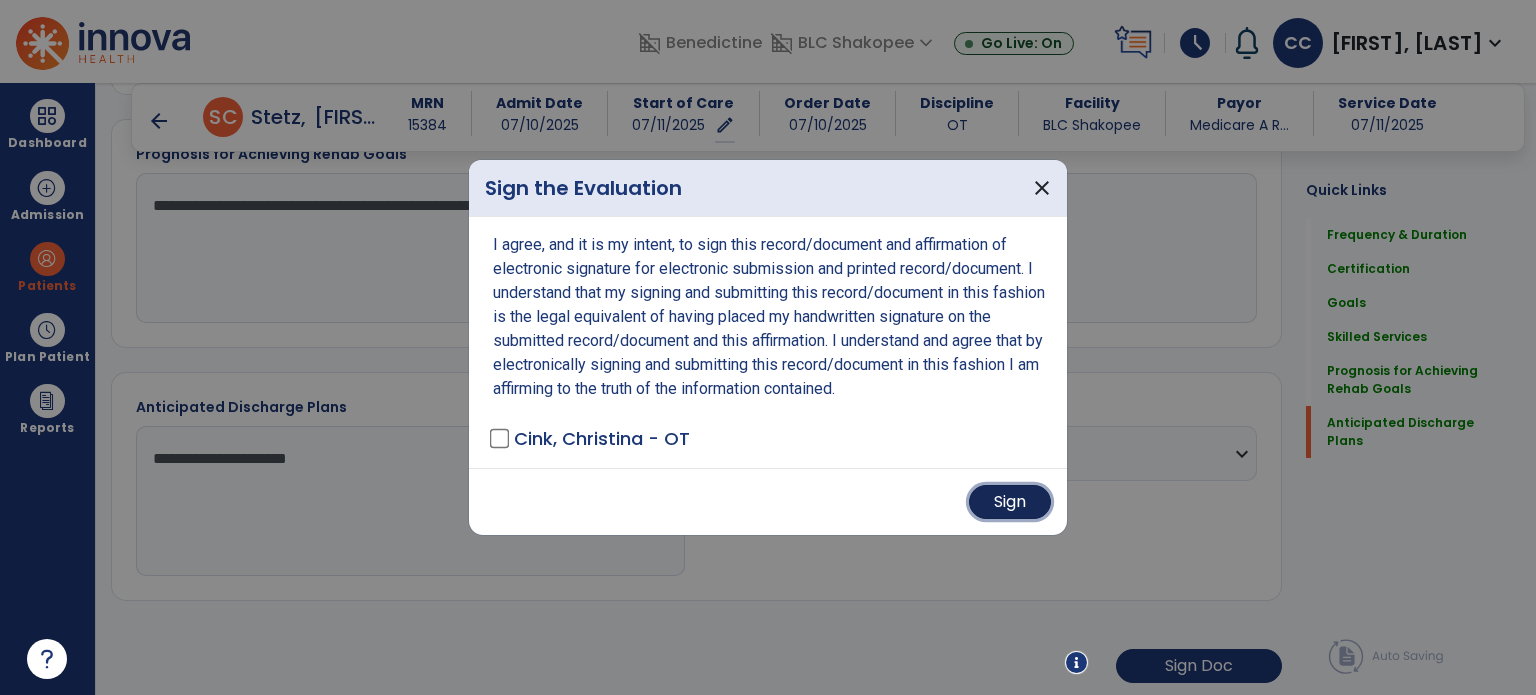 click on "Sign" at bounding box center [1010, 502] 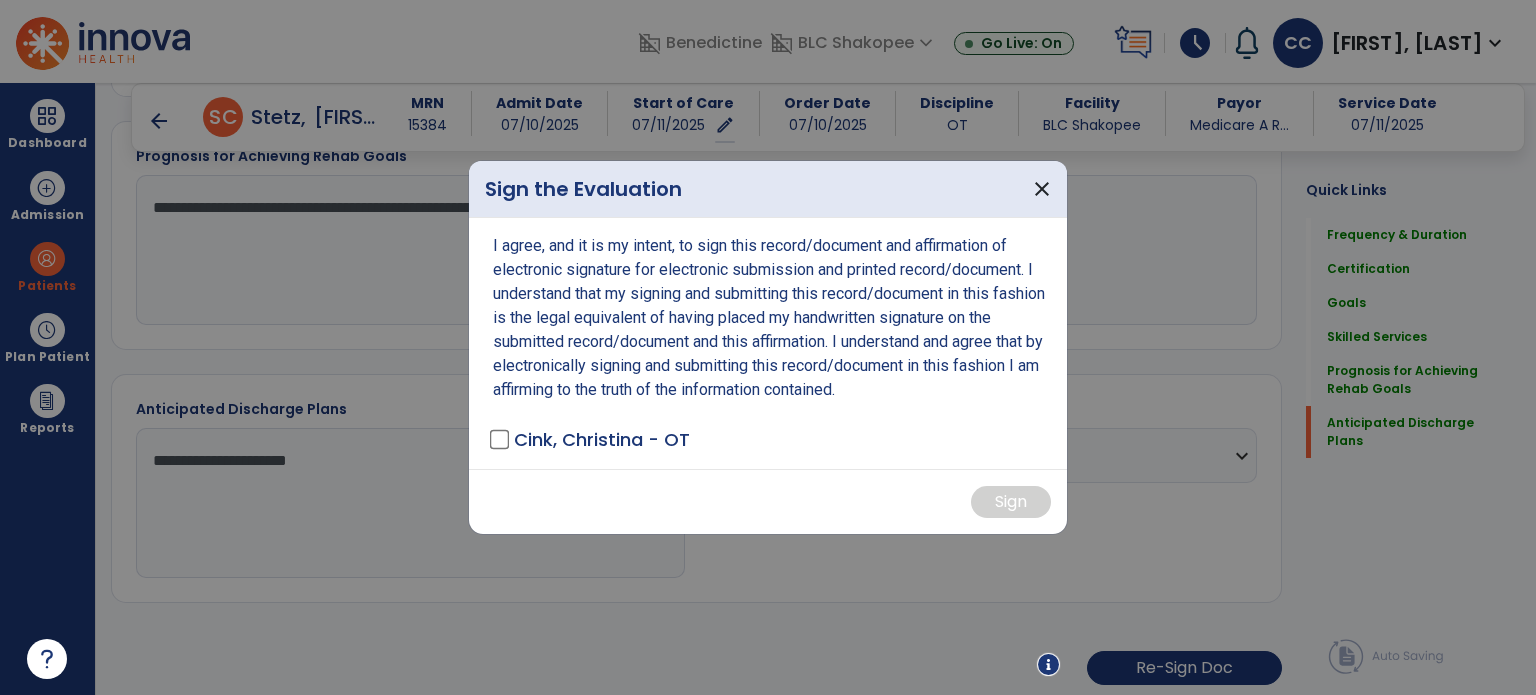 scroll, scrollTop: 1812, scrollLeft: 0, axis: vertical 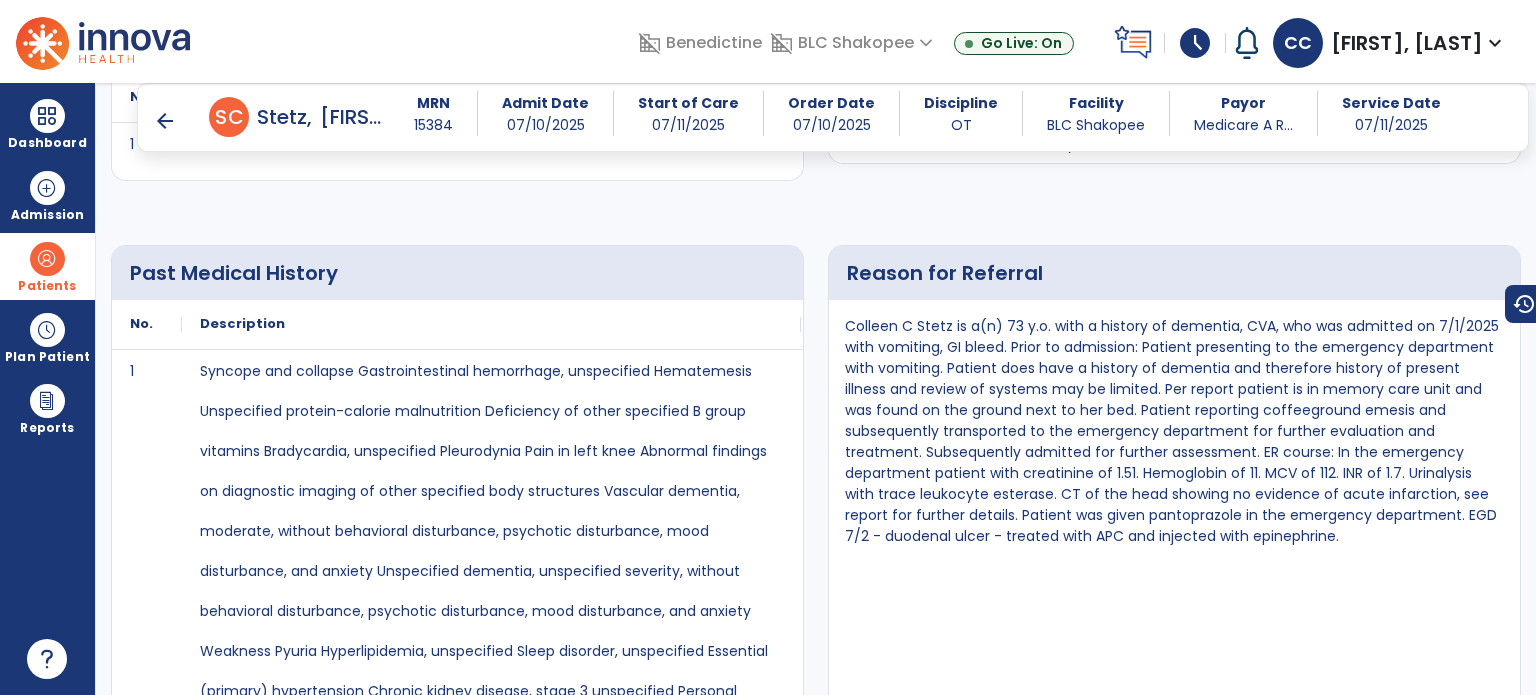 click on "Patients" at bounding box center (47, 266) 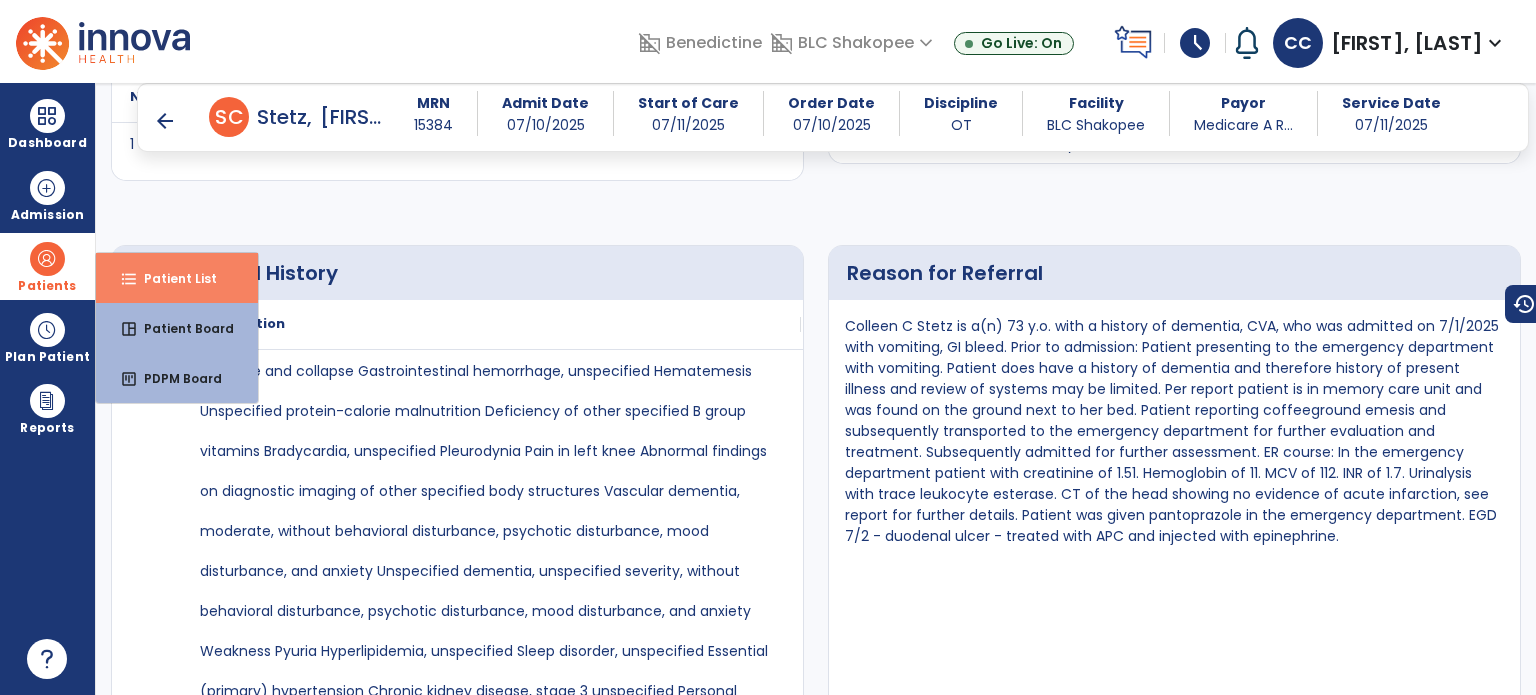 click on "Patient List" at bounding box center (172, 278) 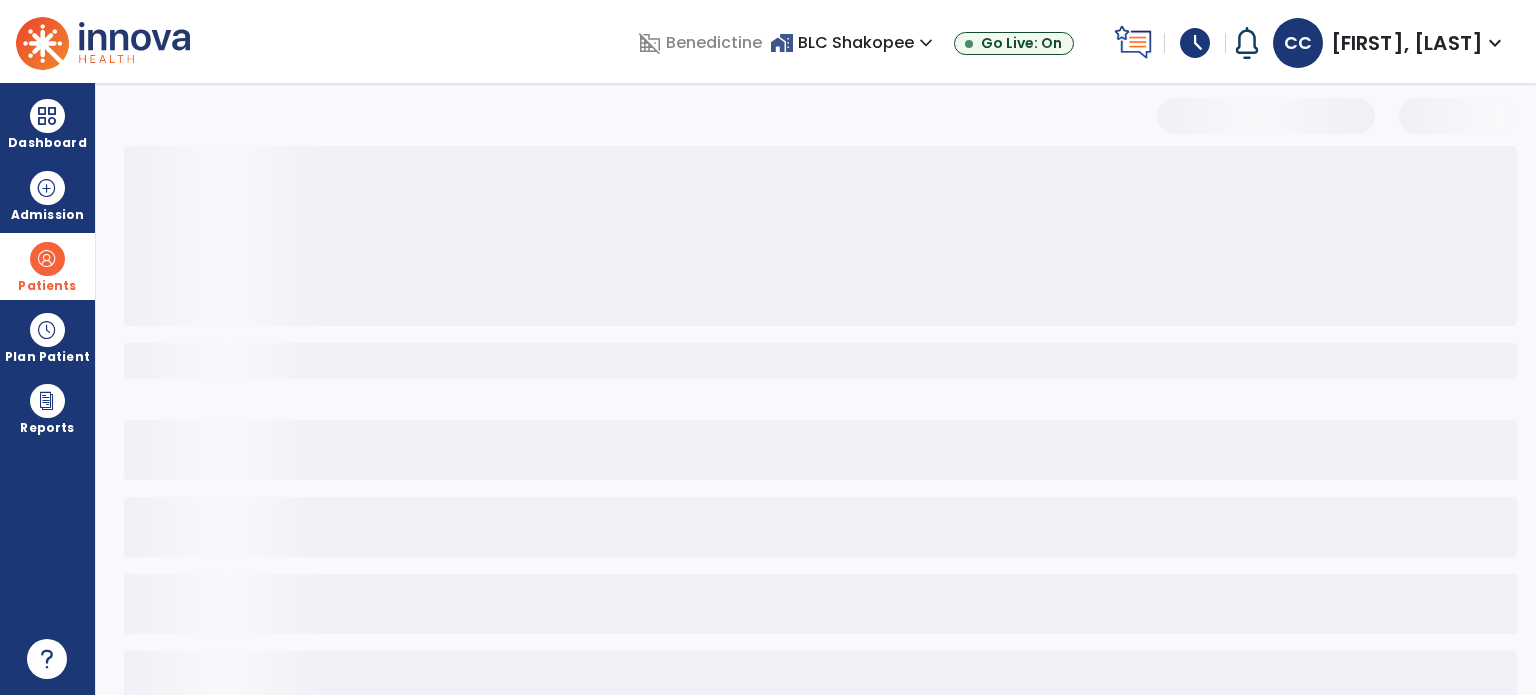 scroll, scrollTop: 46, scrollLeft: 0, axis: vertical 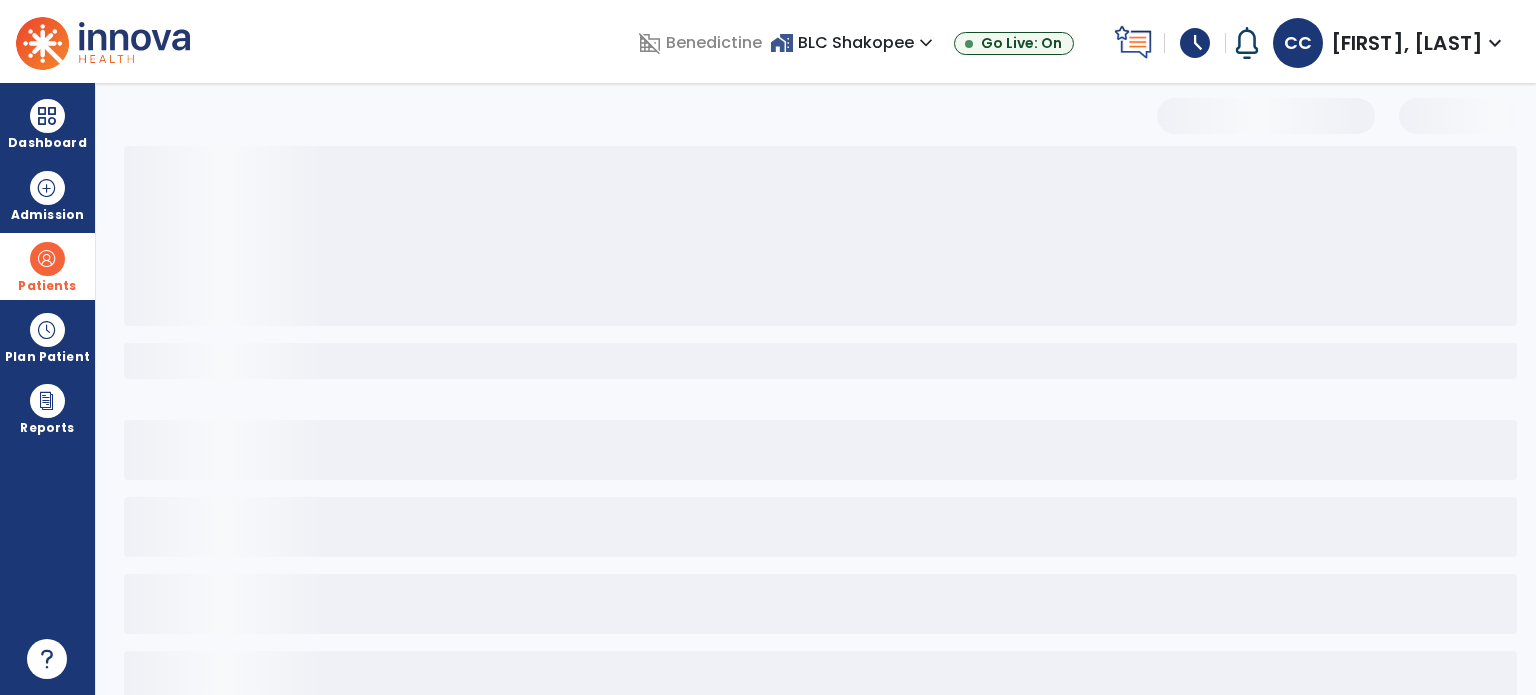 select on "***" 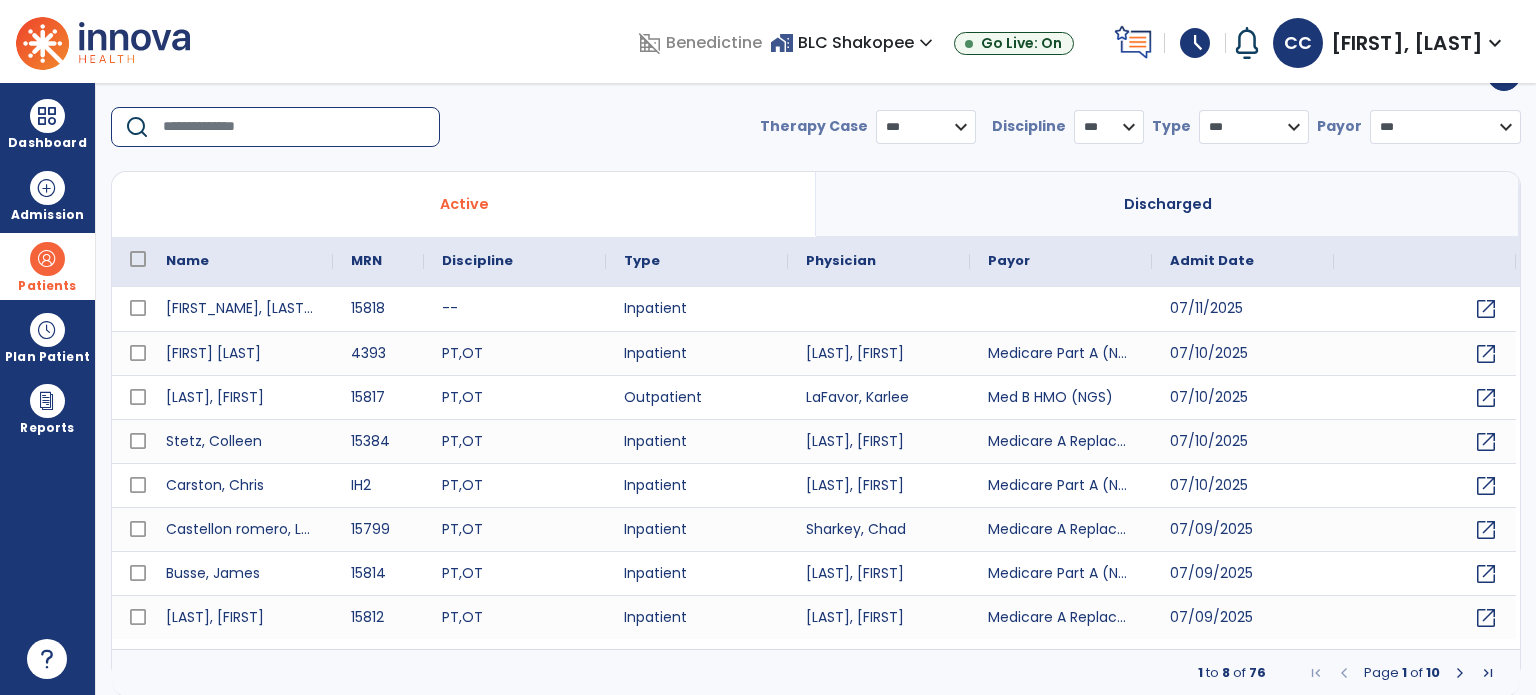 click at bounding box center [294, 127] 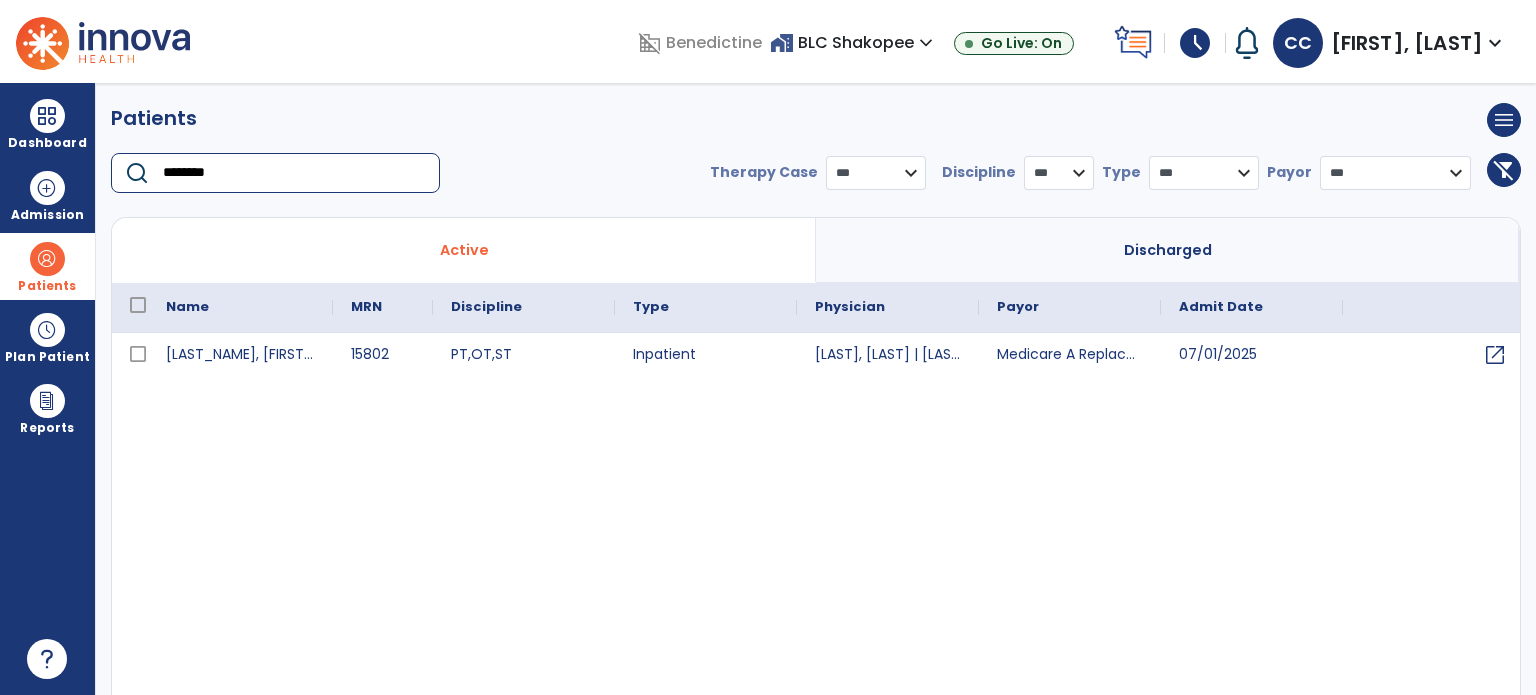 scroll, scrollTop: 46, scrollLeft: 0, axis: vertical 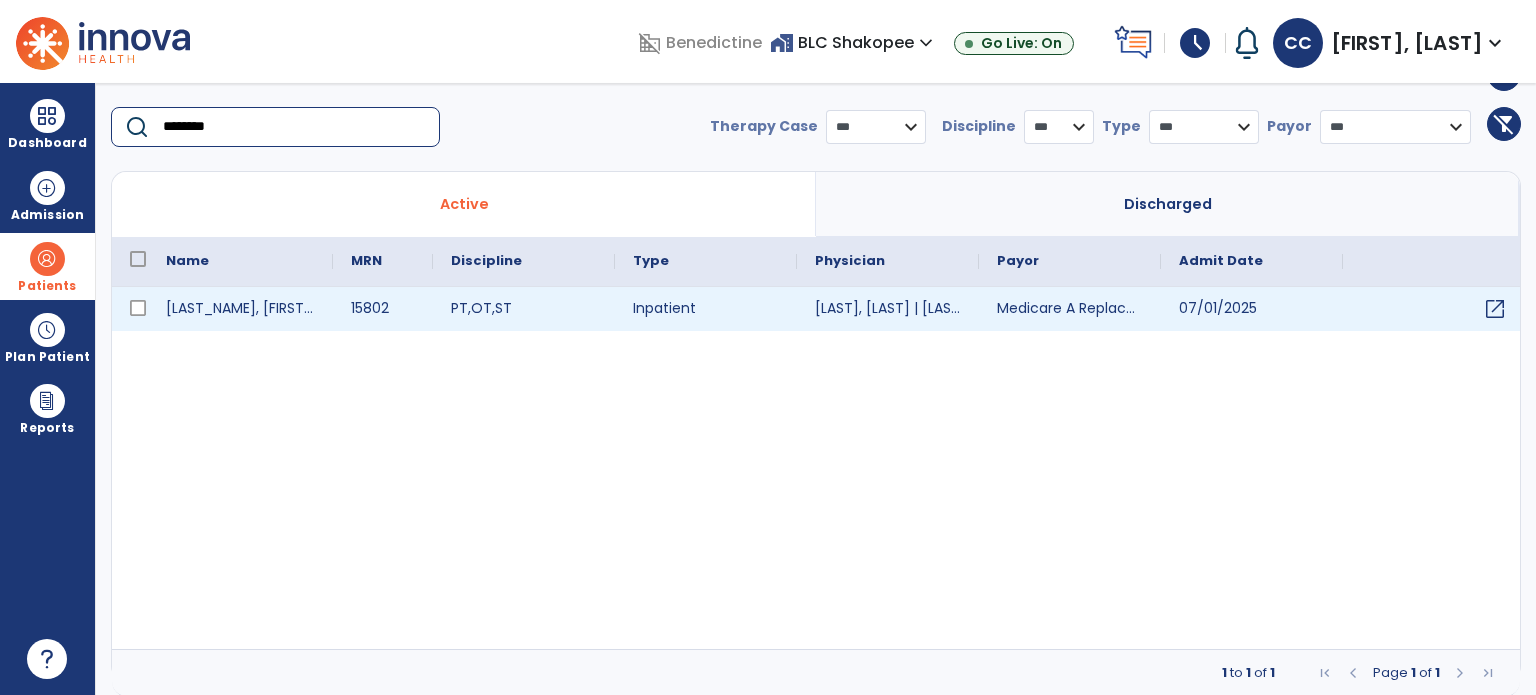 type on "********" 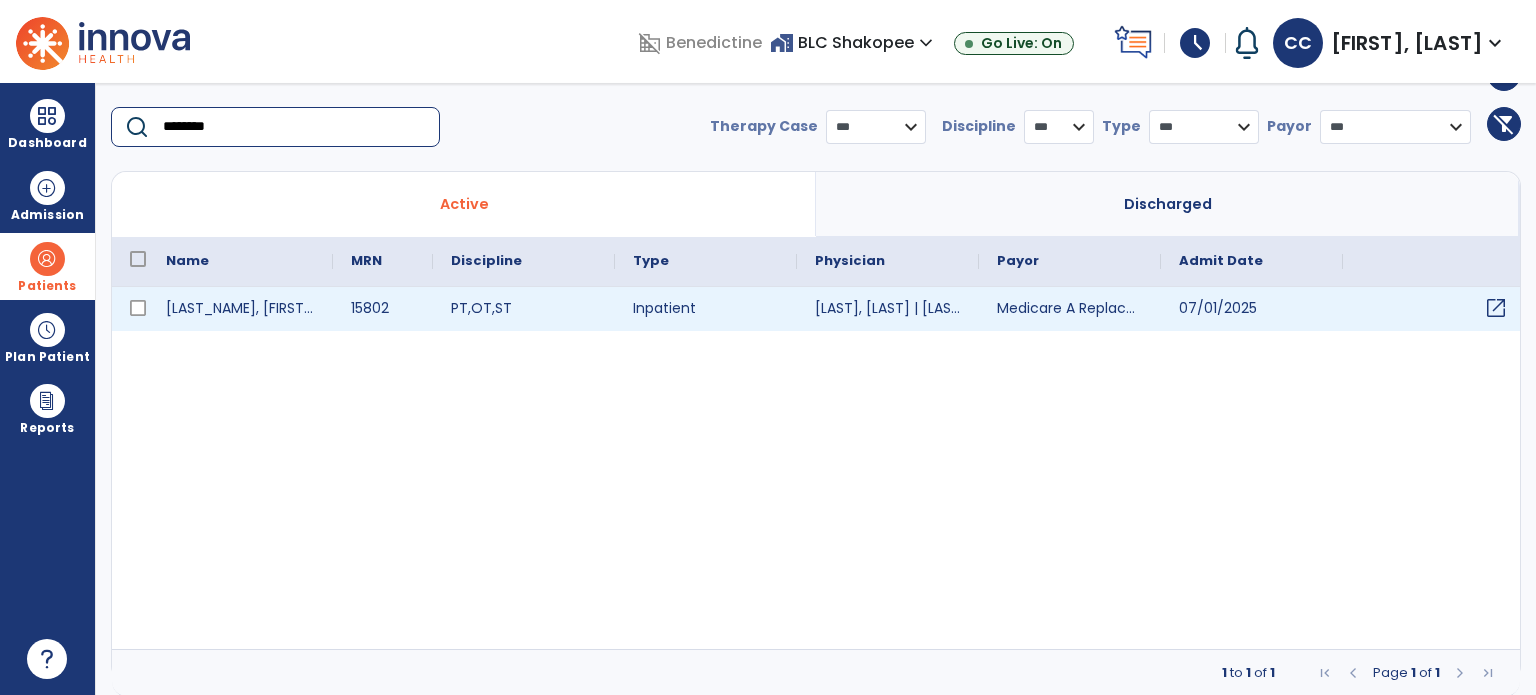 click on "open_in_new" at bounding box center [1496, 308] 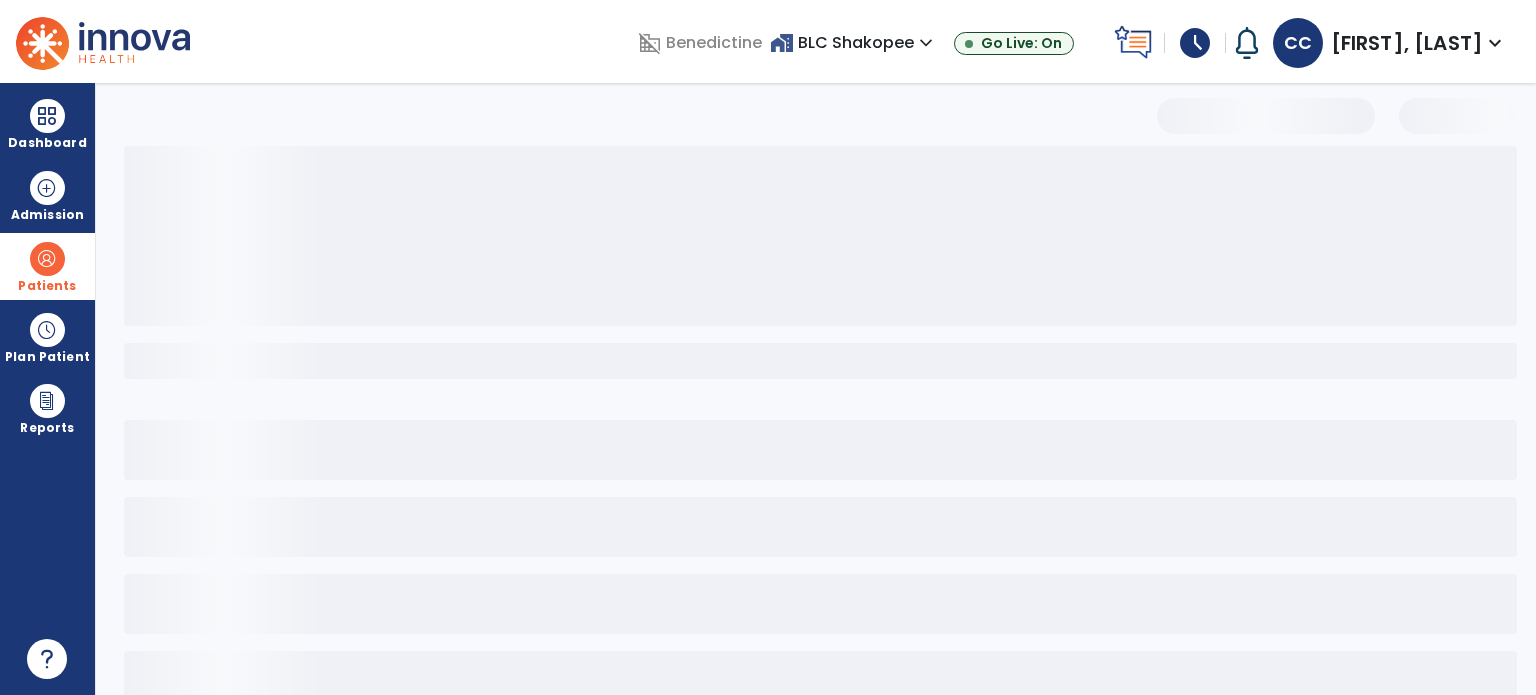 click at bounding box center [820, 361] 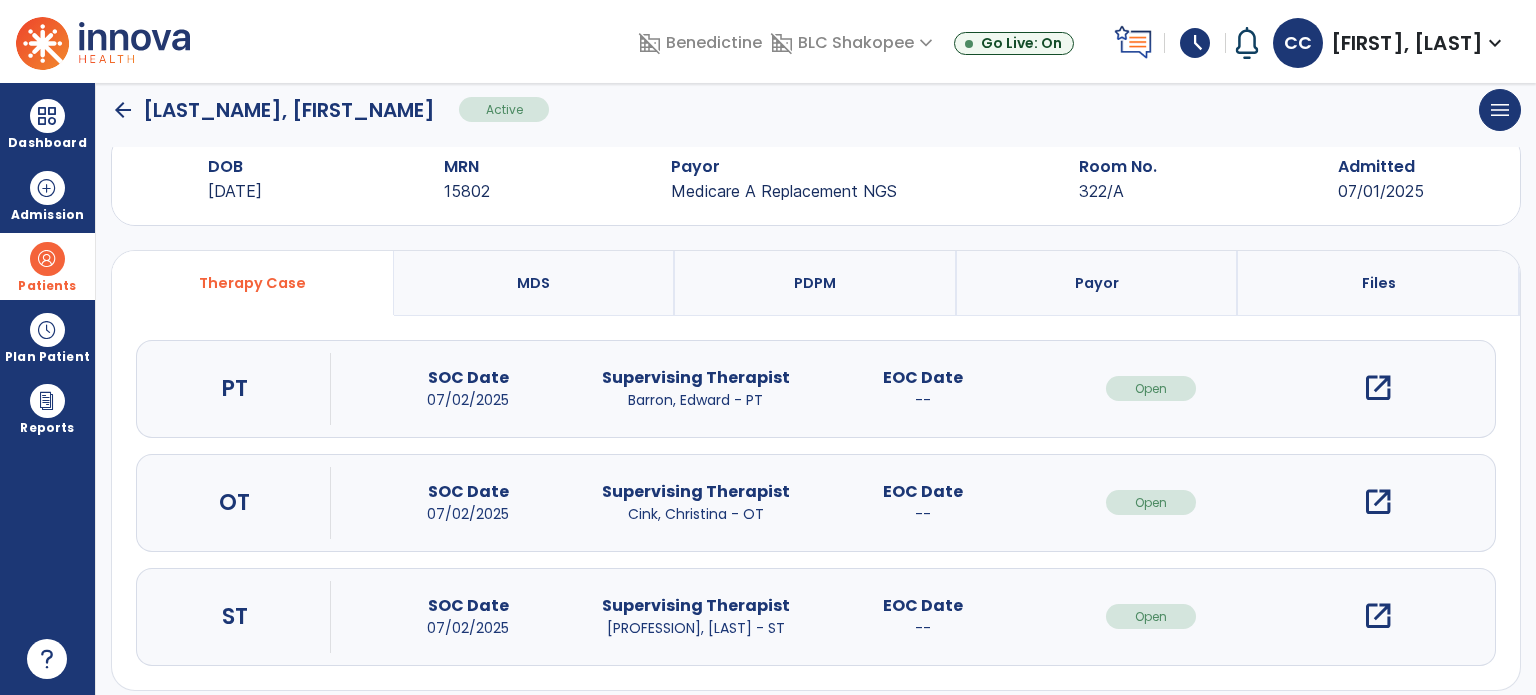click on "open_in_new" at bounding box center [1378, 502] 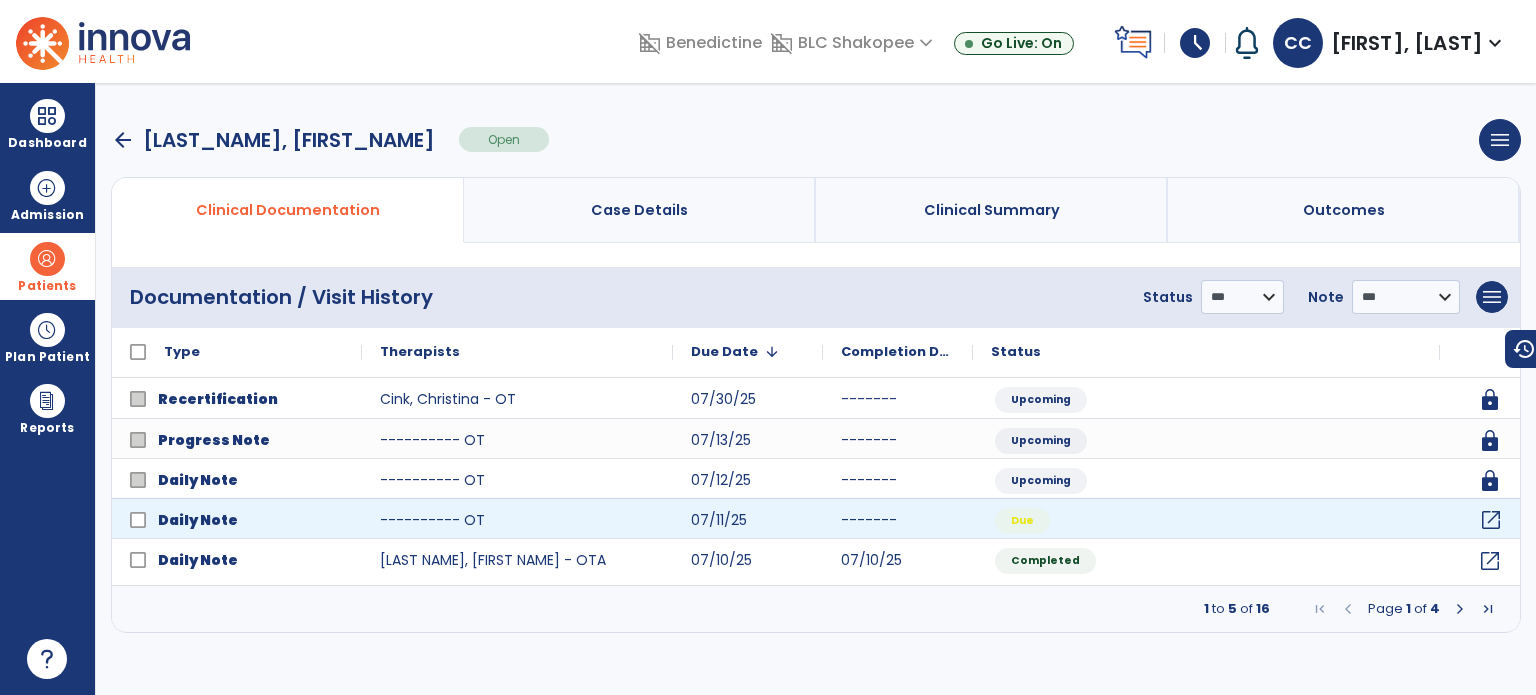 click on "open_in_new" 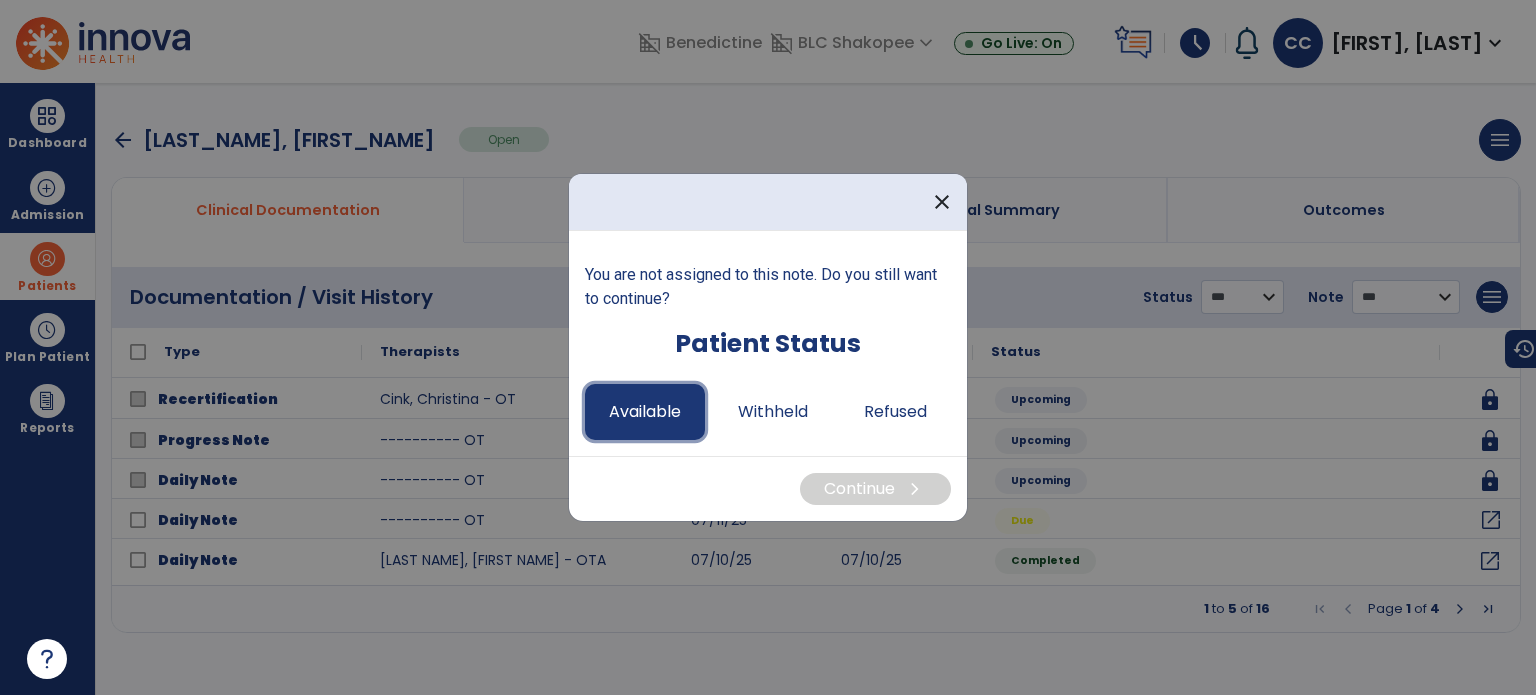 click on "Available" at bounding box center (645, 412) 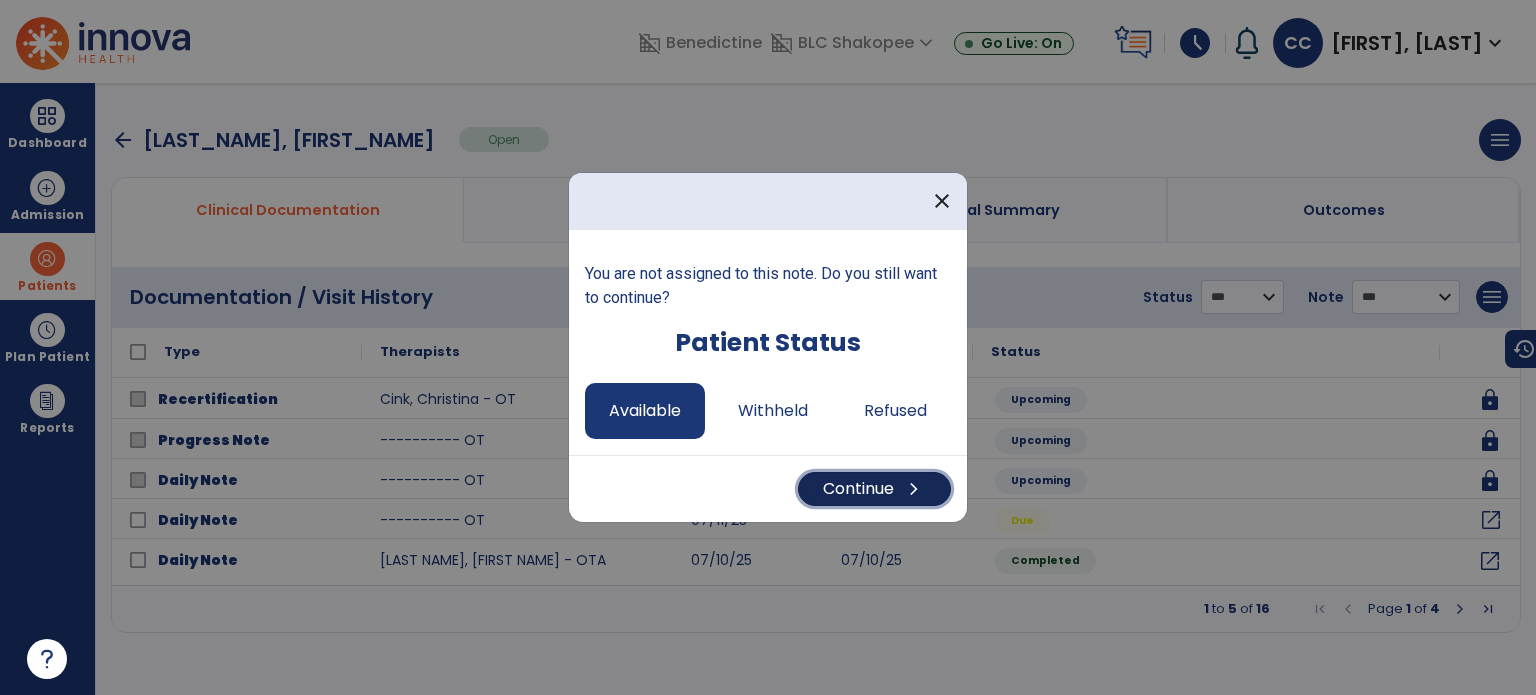 click on "Continue   chevron_right" at bounding box center [874, 489] 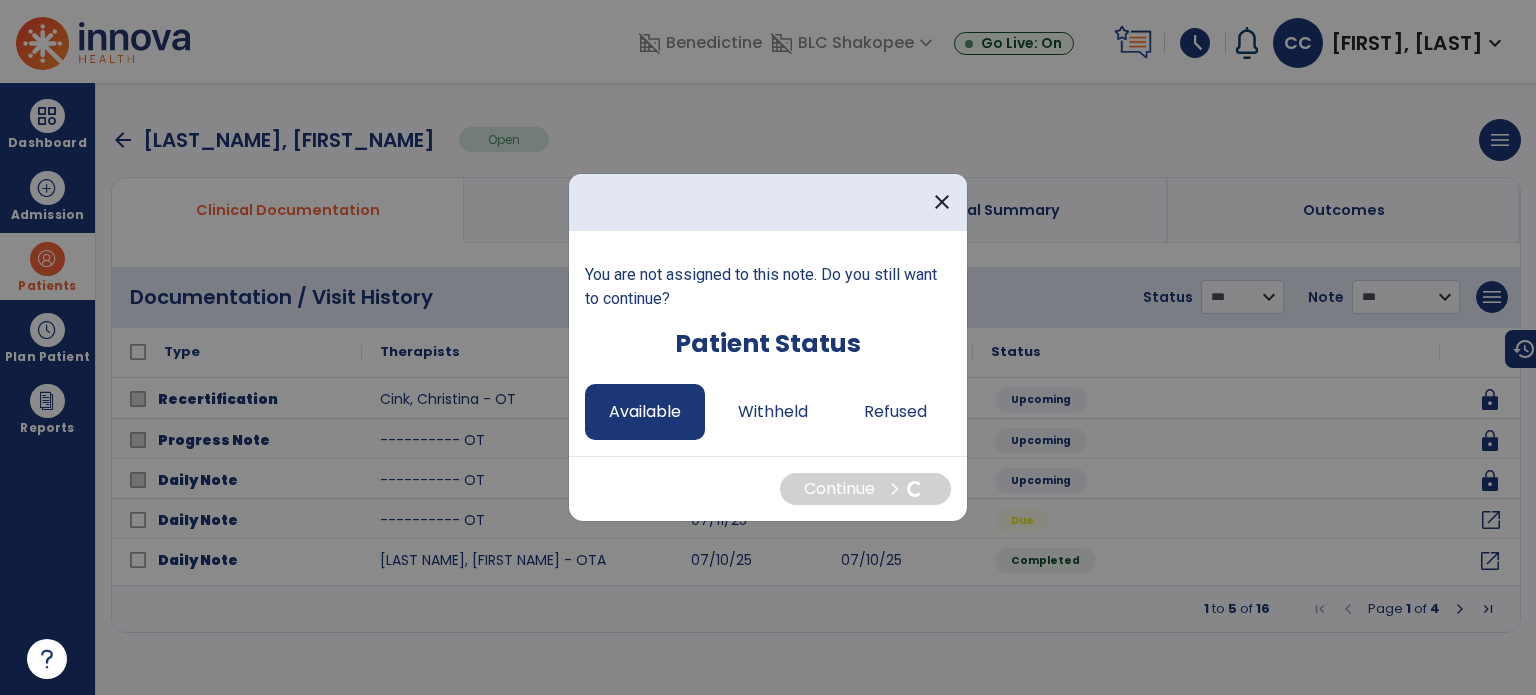 select on "*" 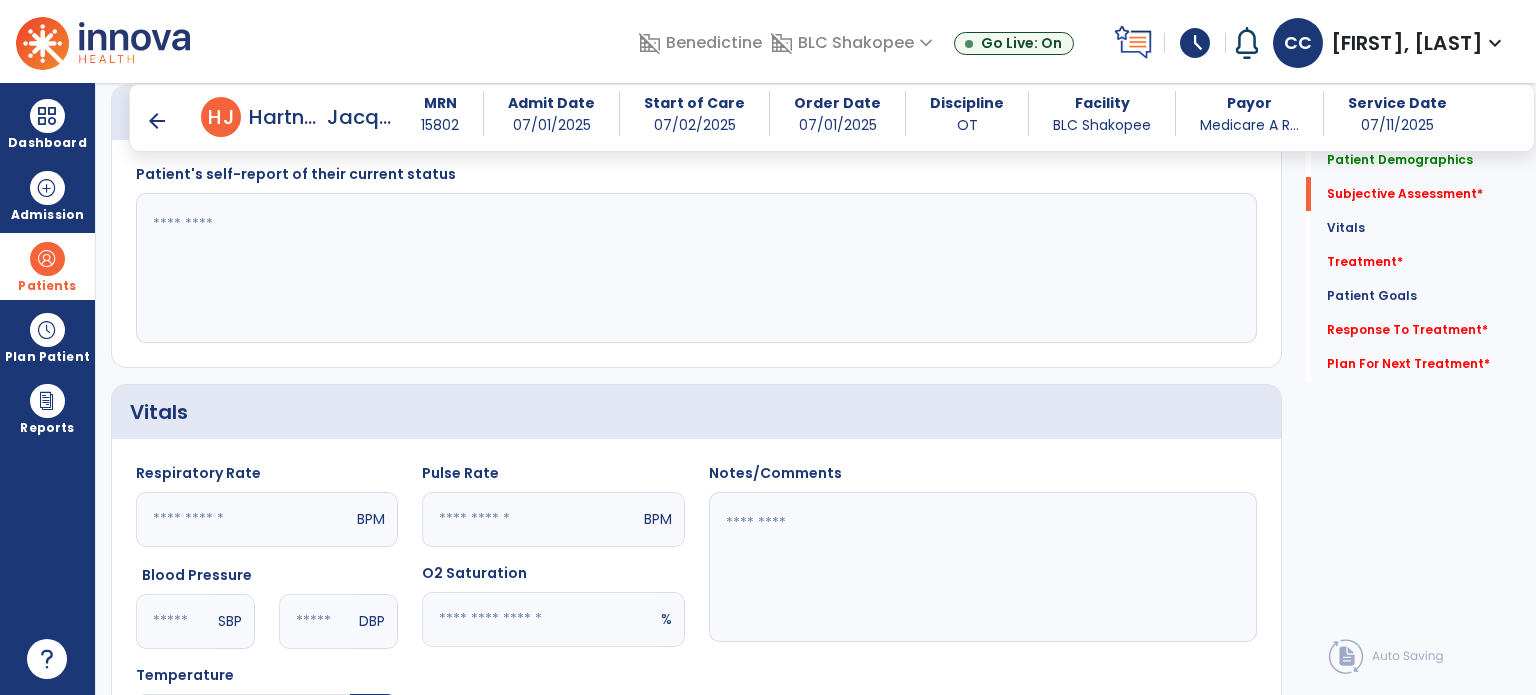 scroll, scrollTop: 443, scrollLeft: 0, axis: vertical 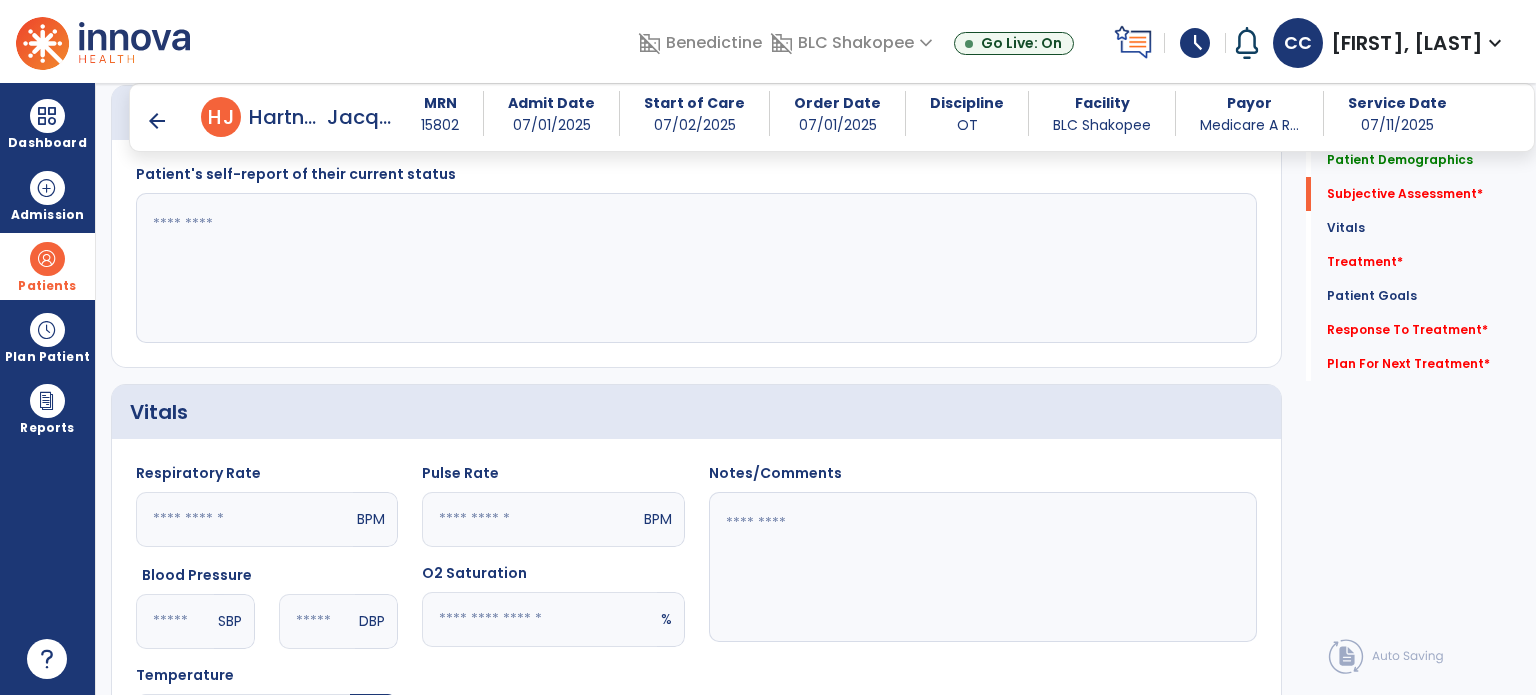 click 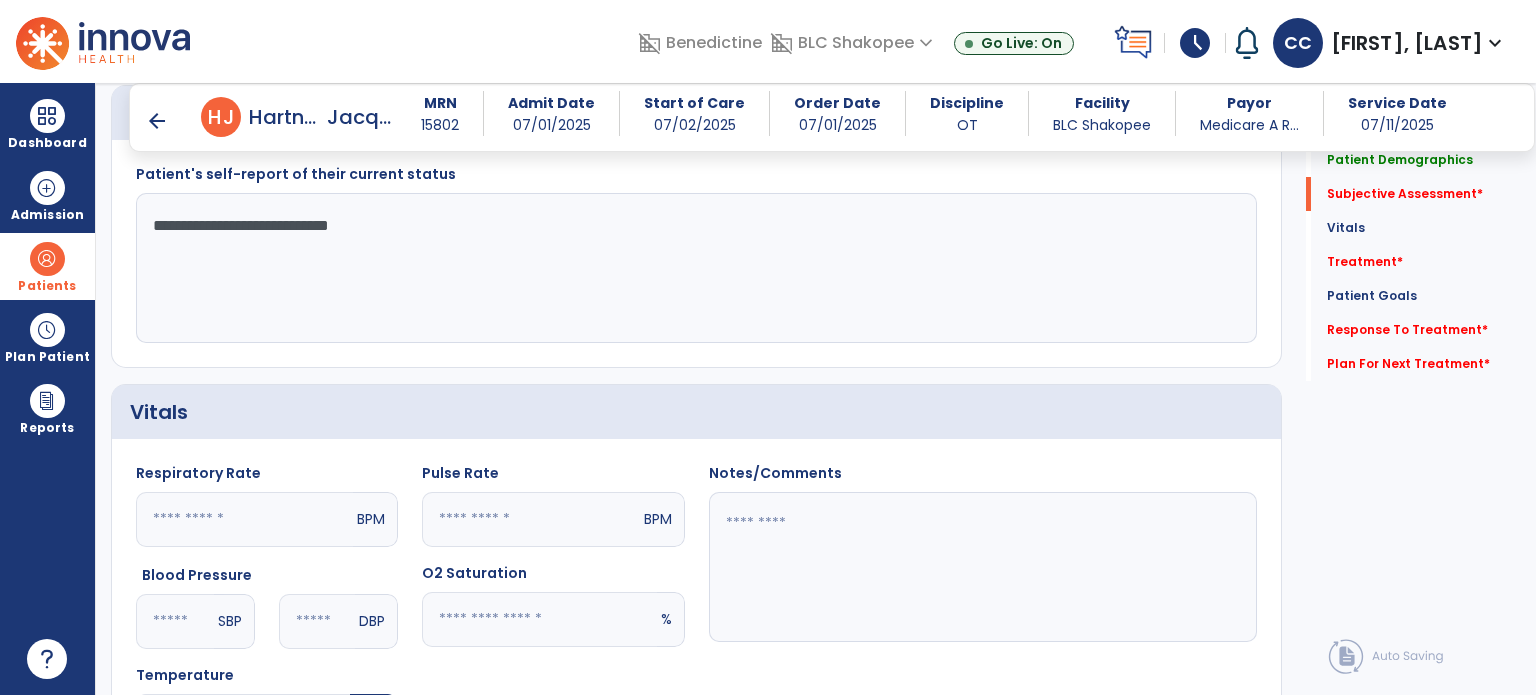 type on "**********" 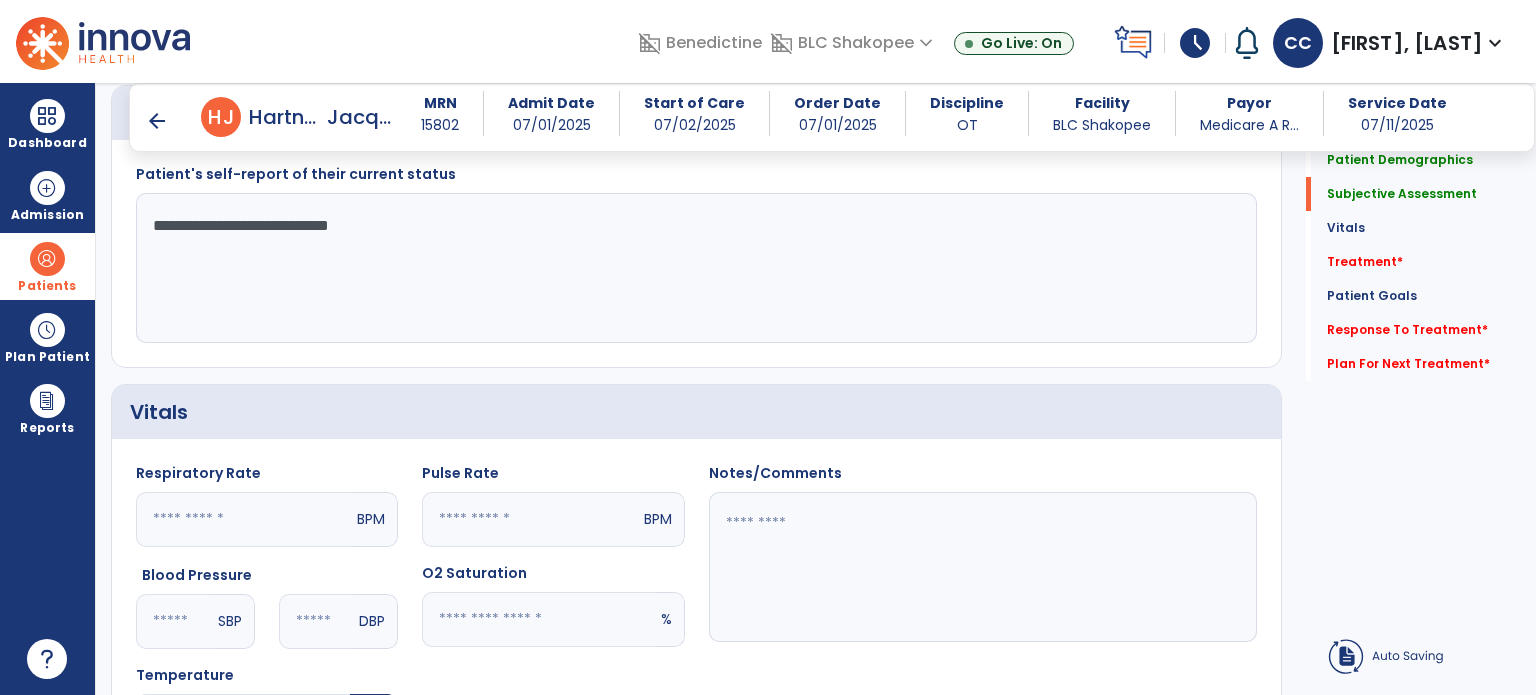 click on "arrow_back" at bounding box center [157, 121] 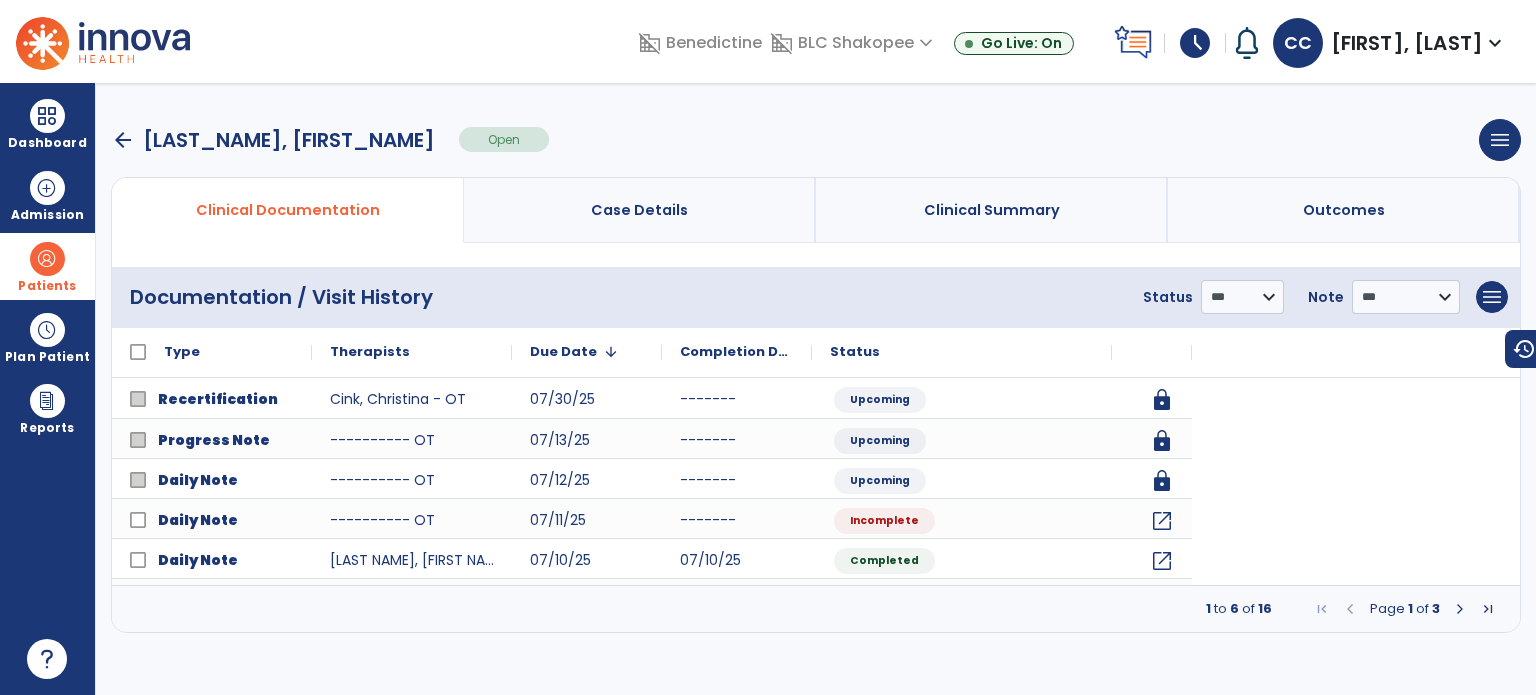 scroll, scrollTop: 0, scrollLeft: 0, axis: both 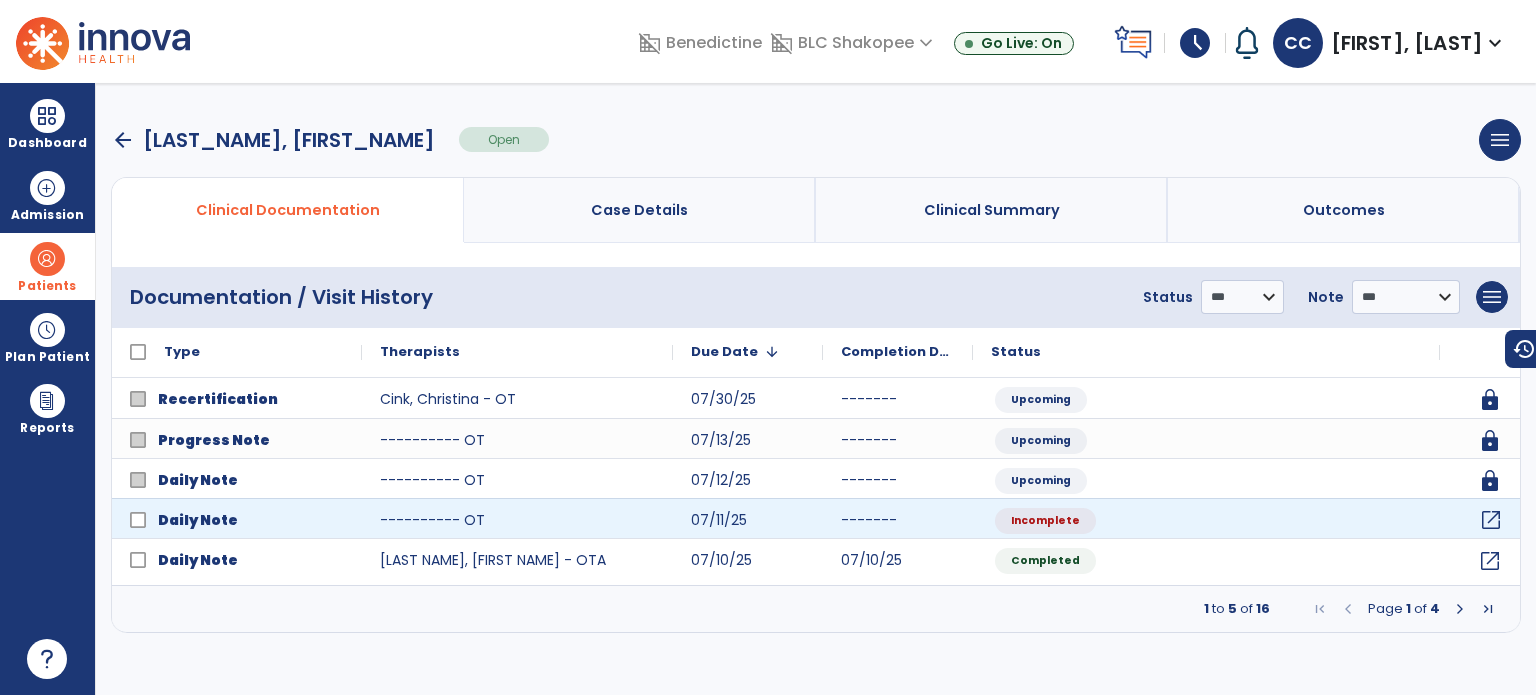 click on "open_in_new" 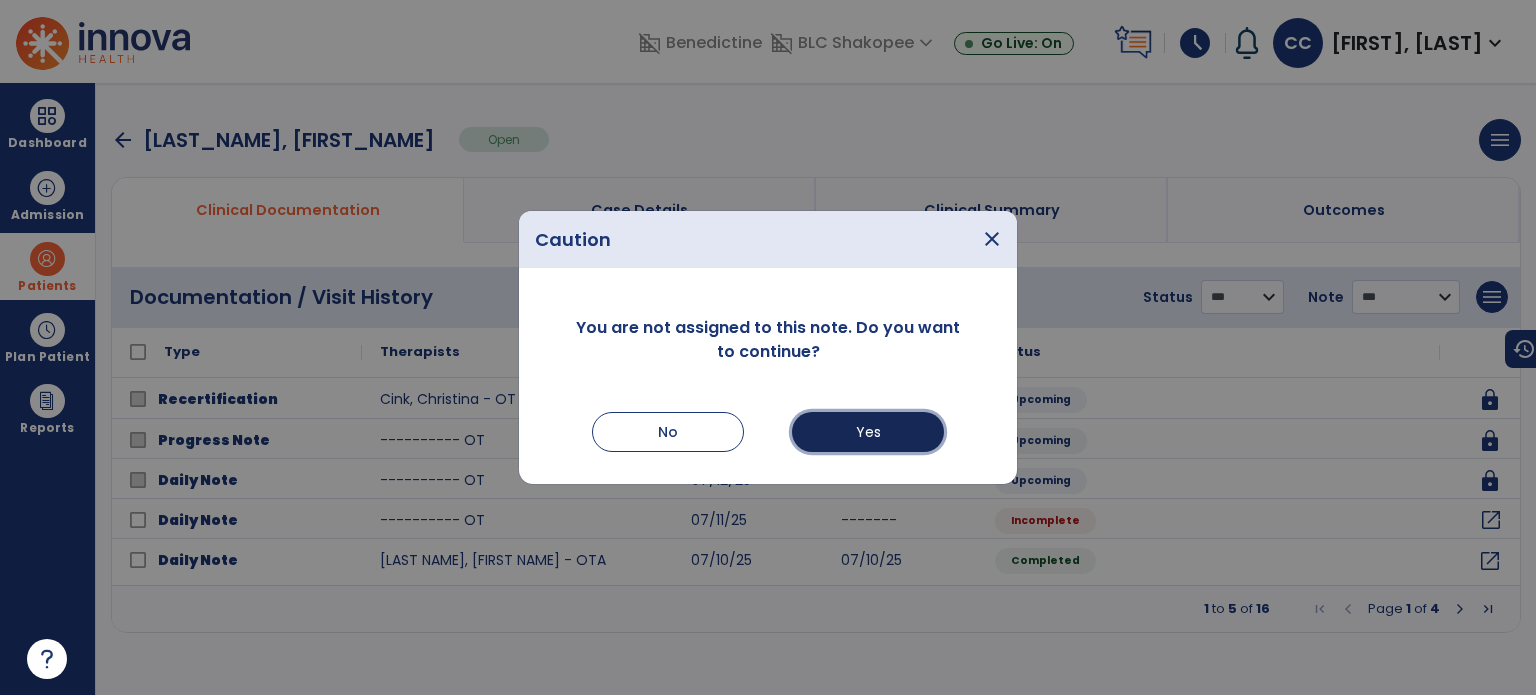 click on "Yes" at bounding box center (868, 432) 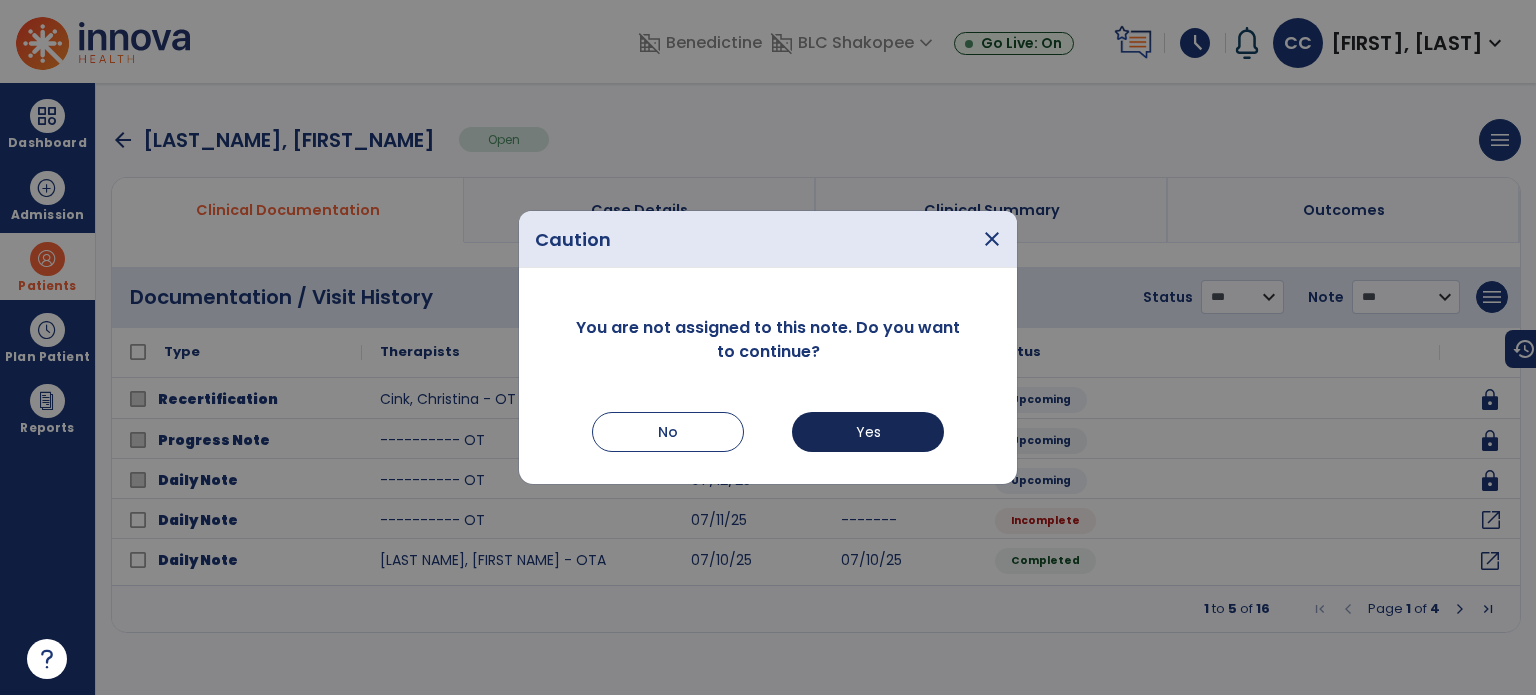 select on "*" 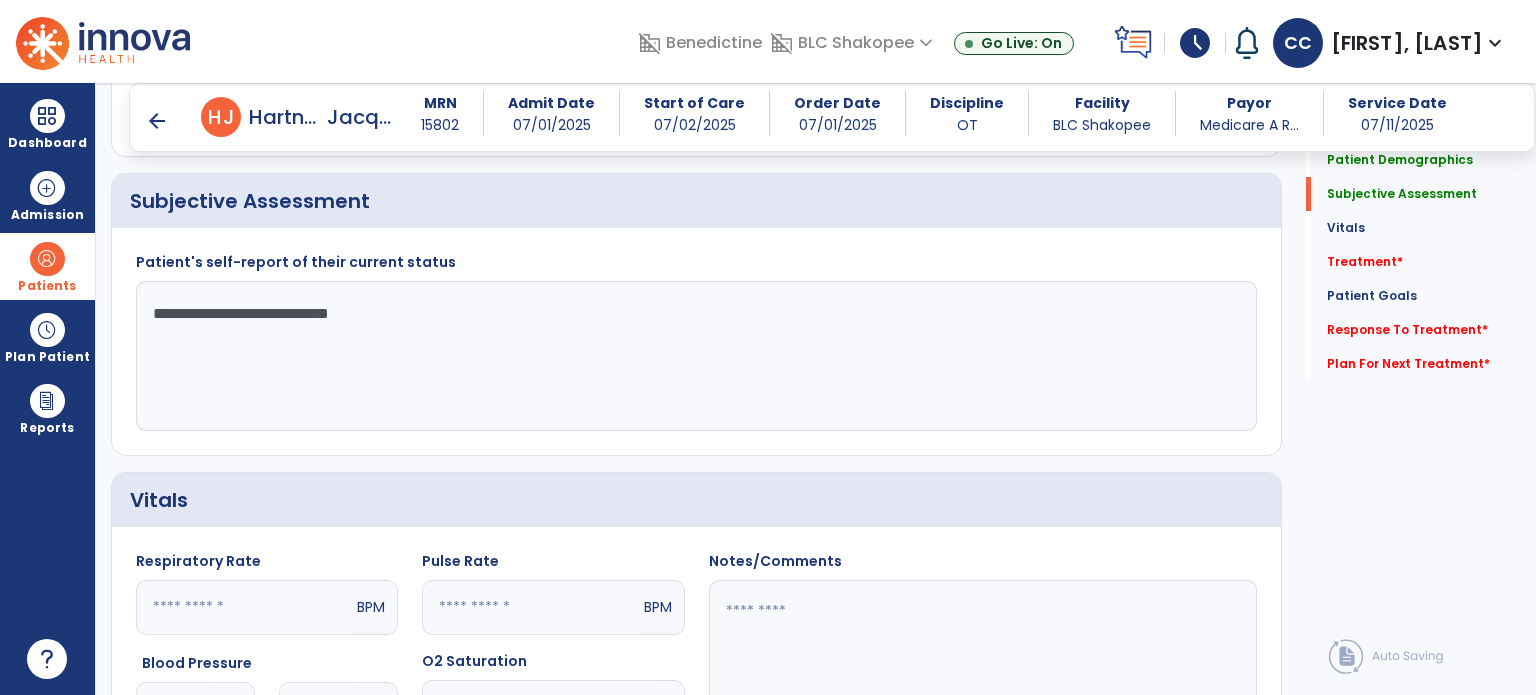 click on "**********" 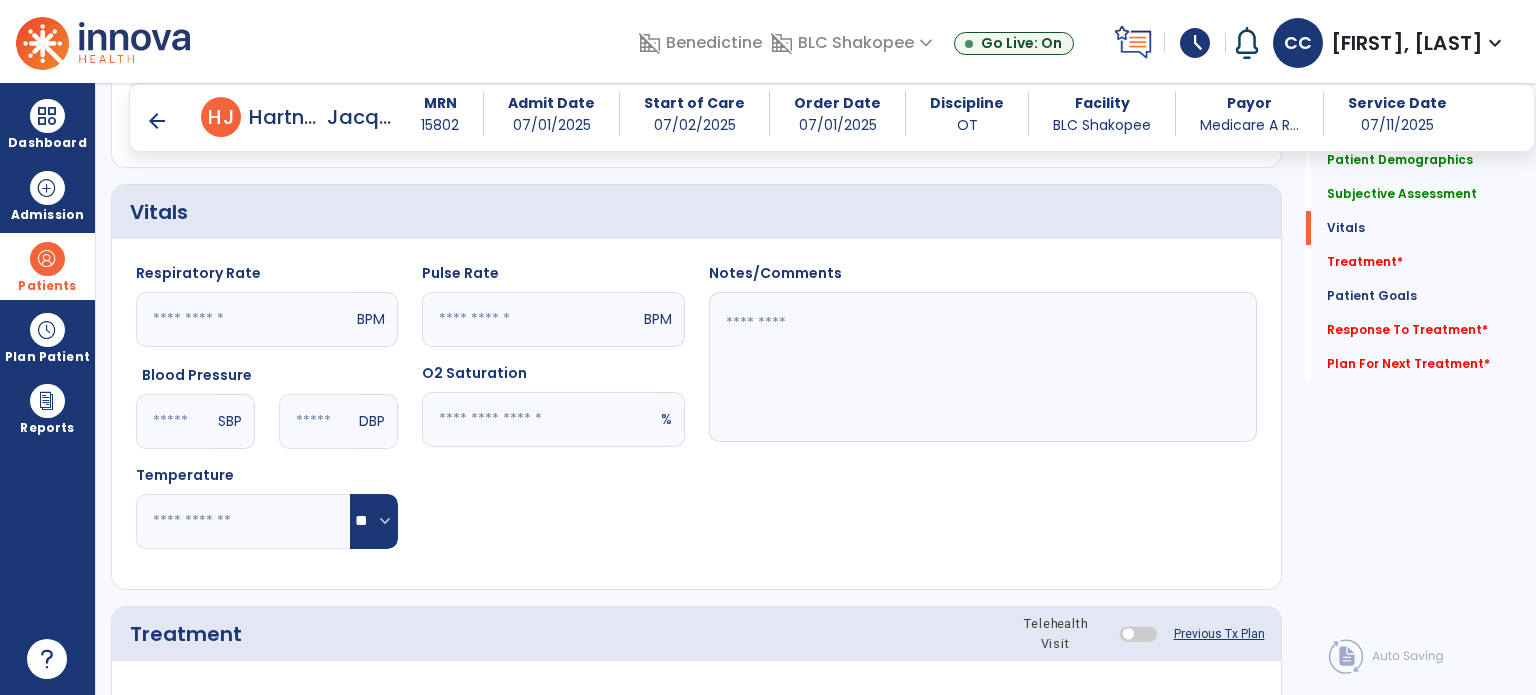 scroll, scrollTop: 648, scrollLeft: 0, axis: vertical 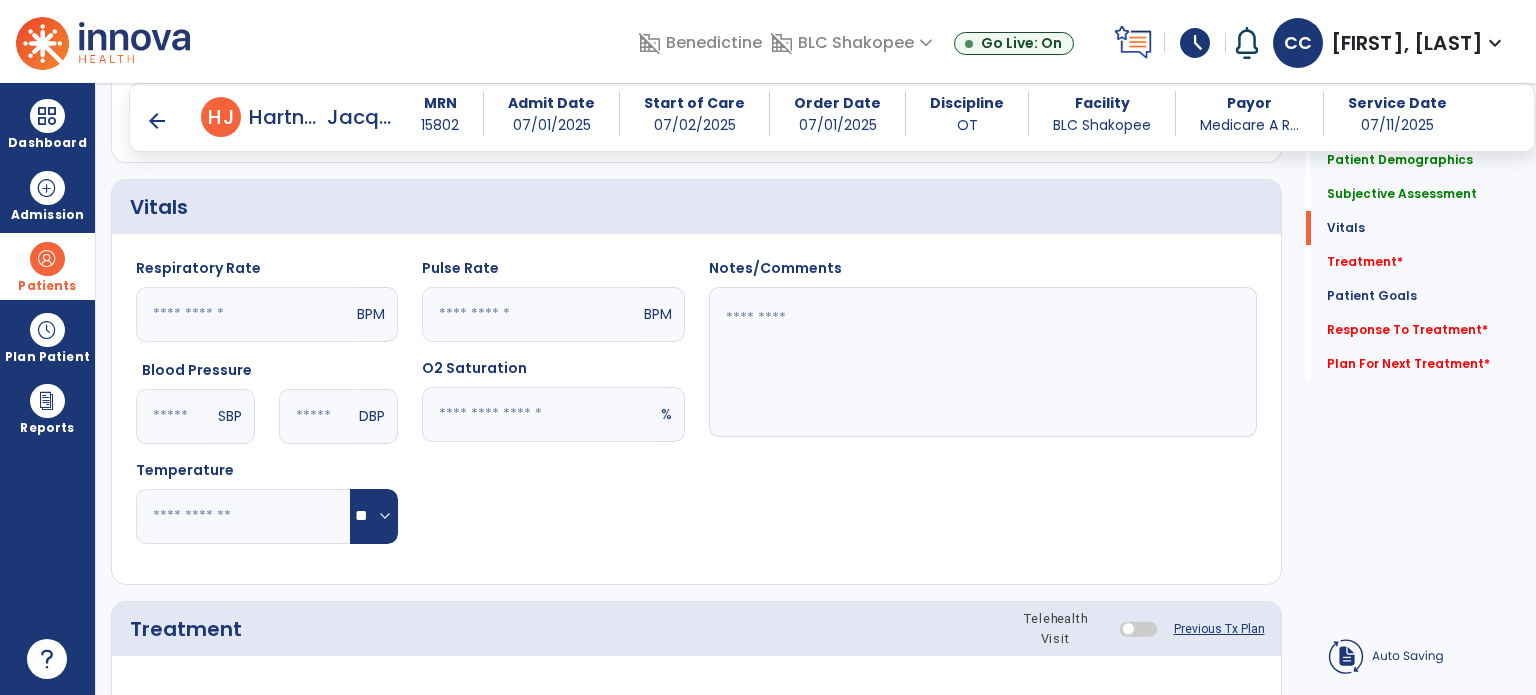 type on "**********" 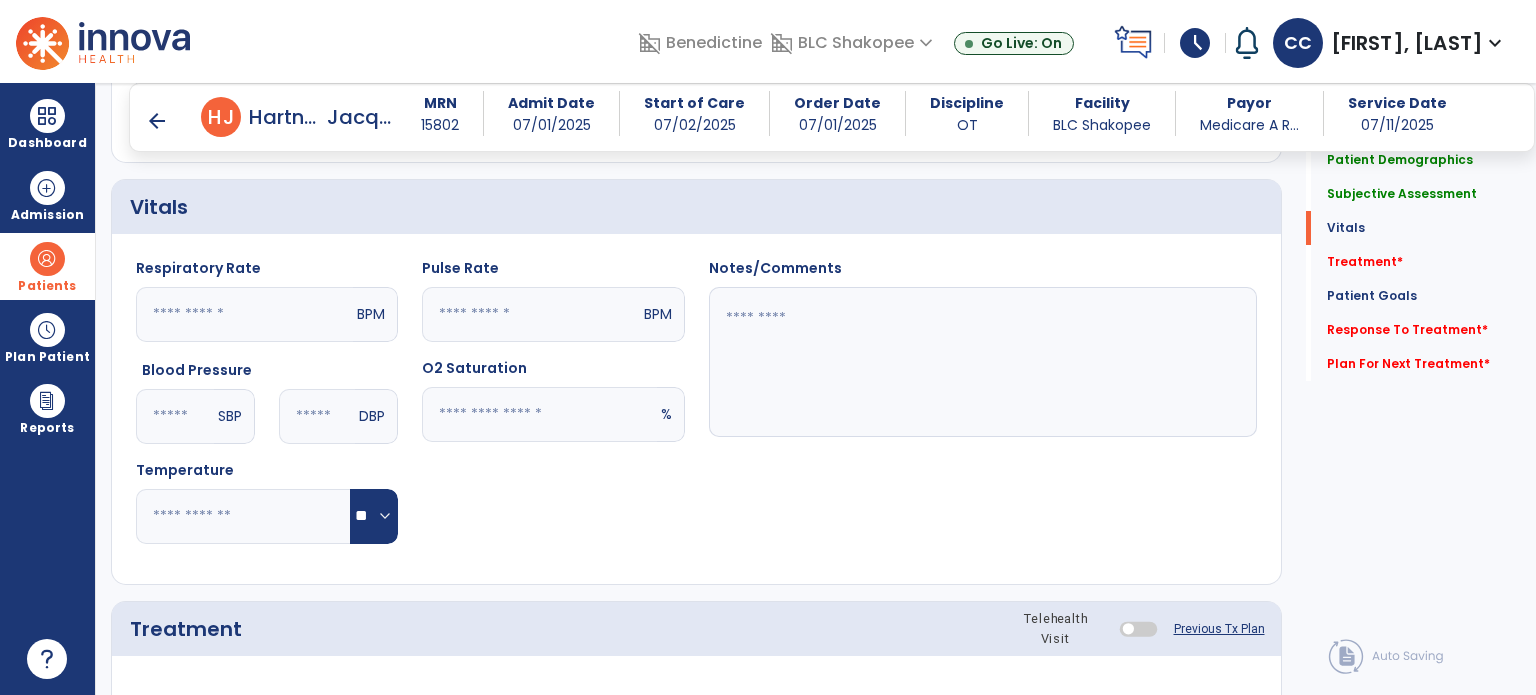 click 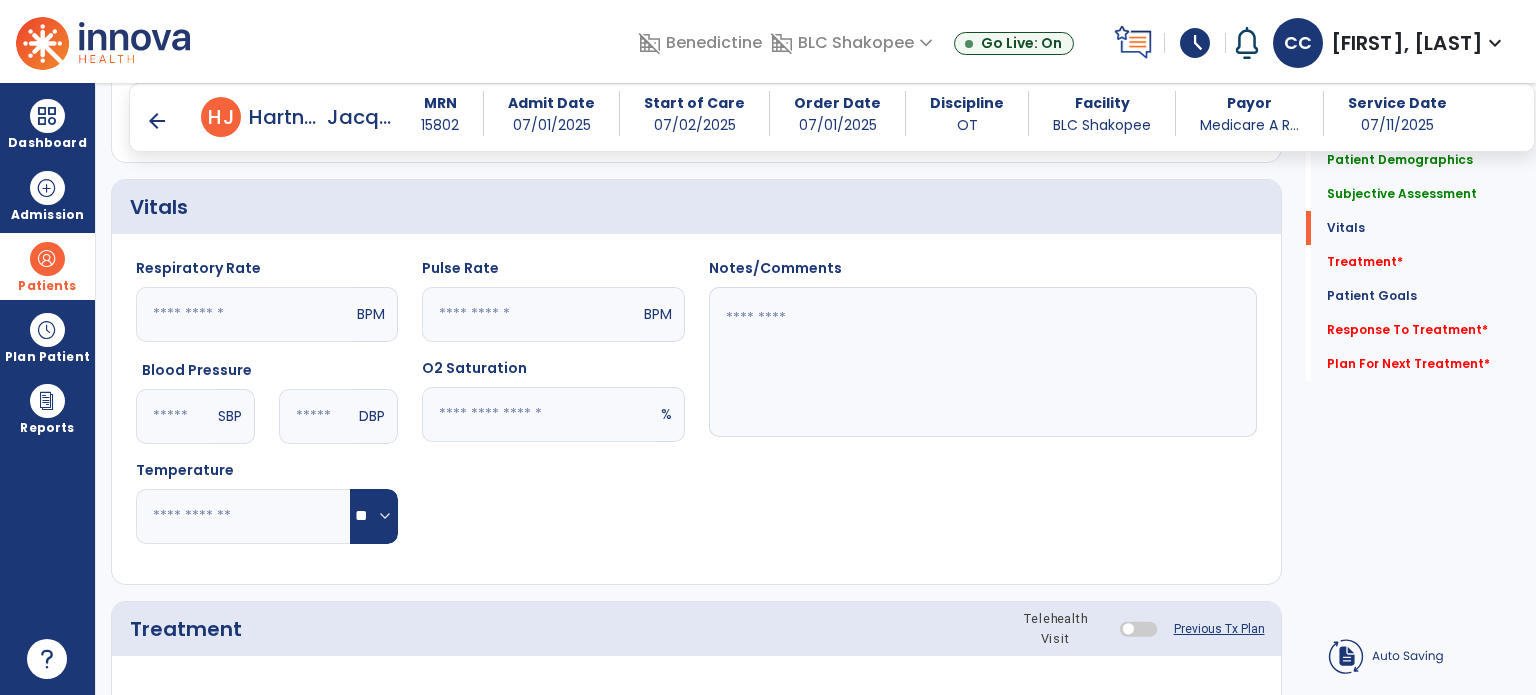 click 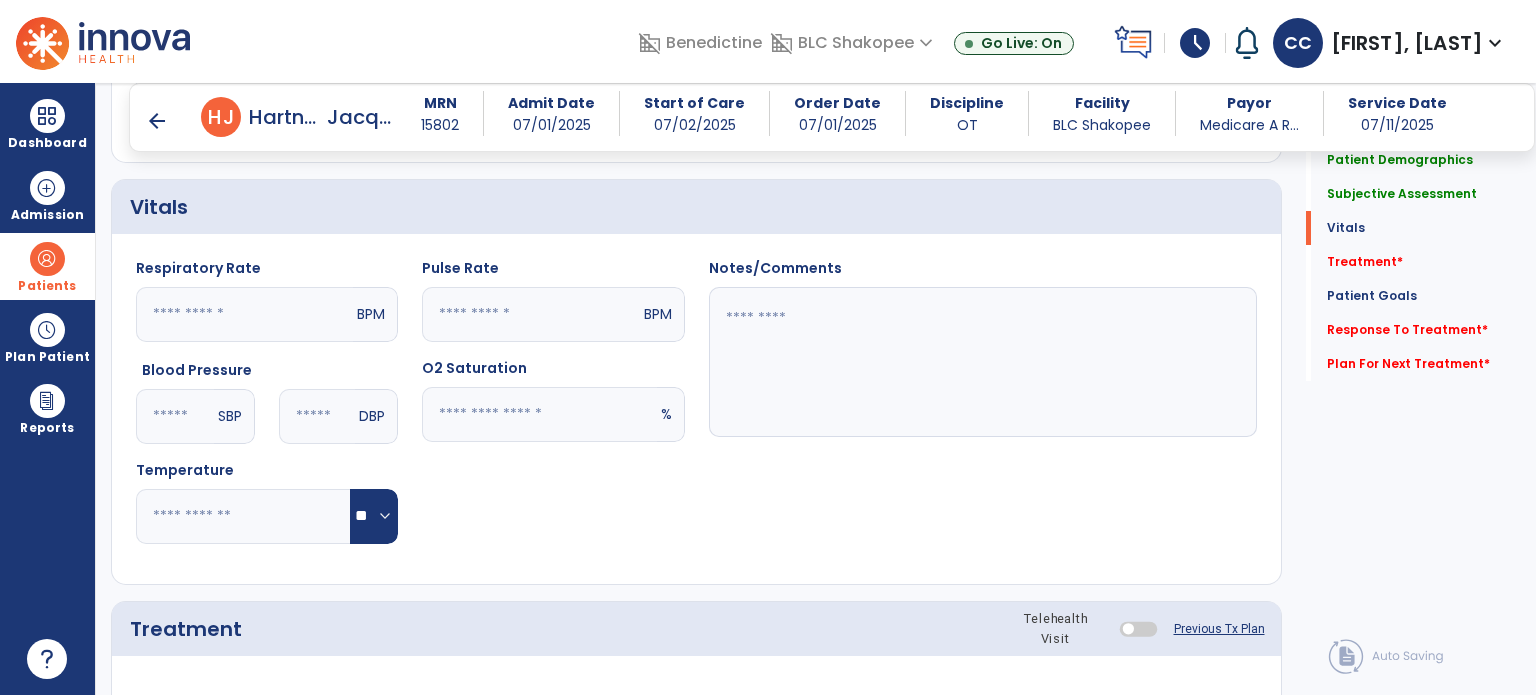 click 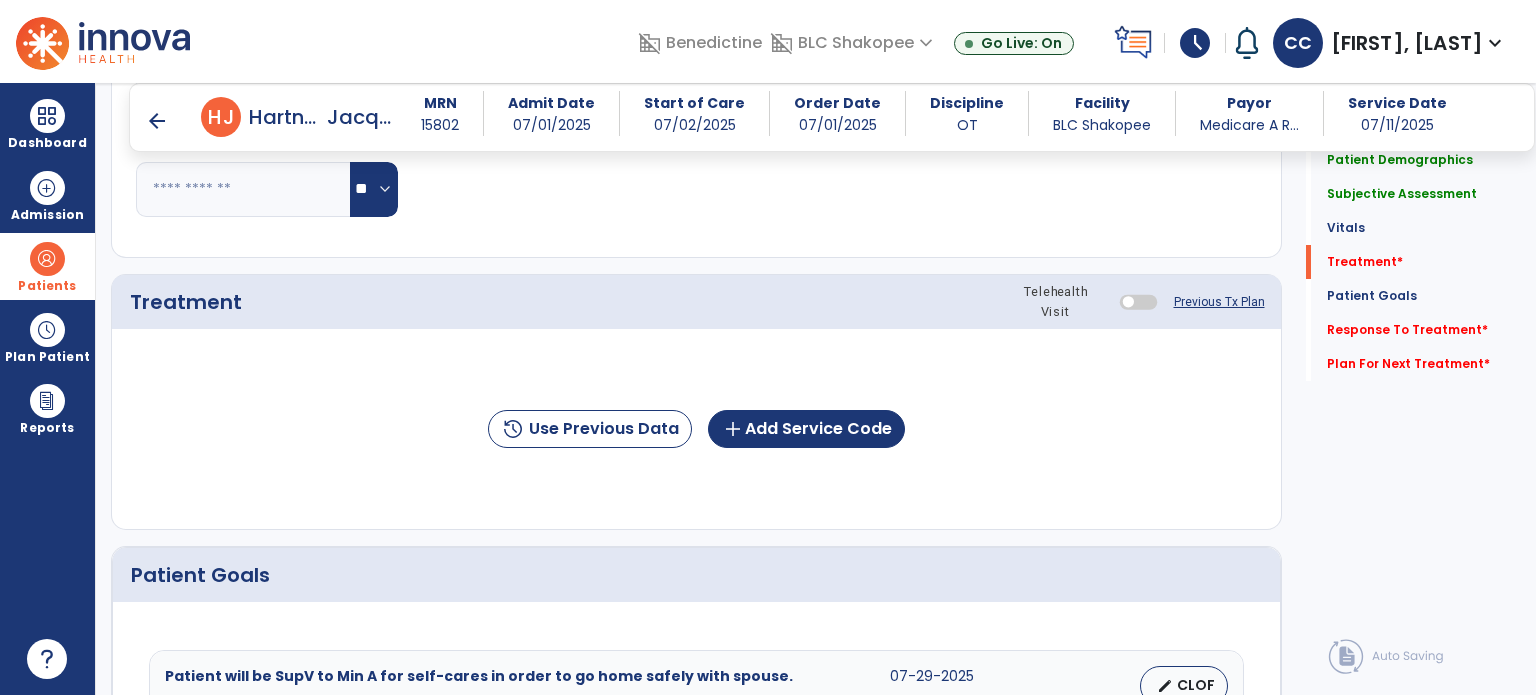 scroll, scrollTop: 976, scrollLeft: 0, axis: vertical 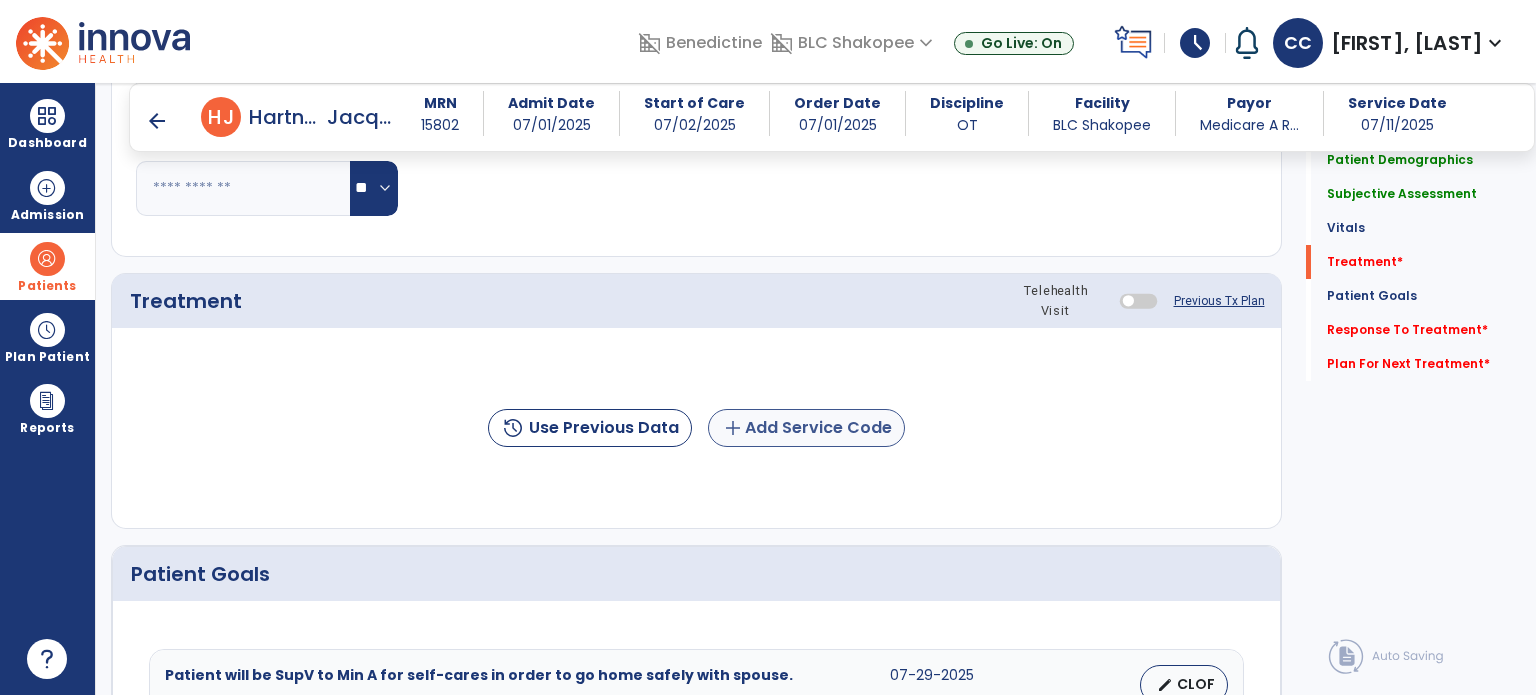 type on "**********" 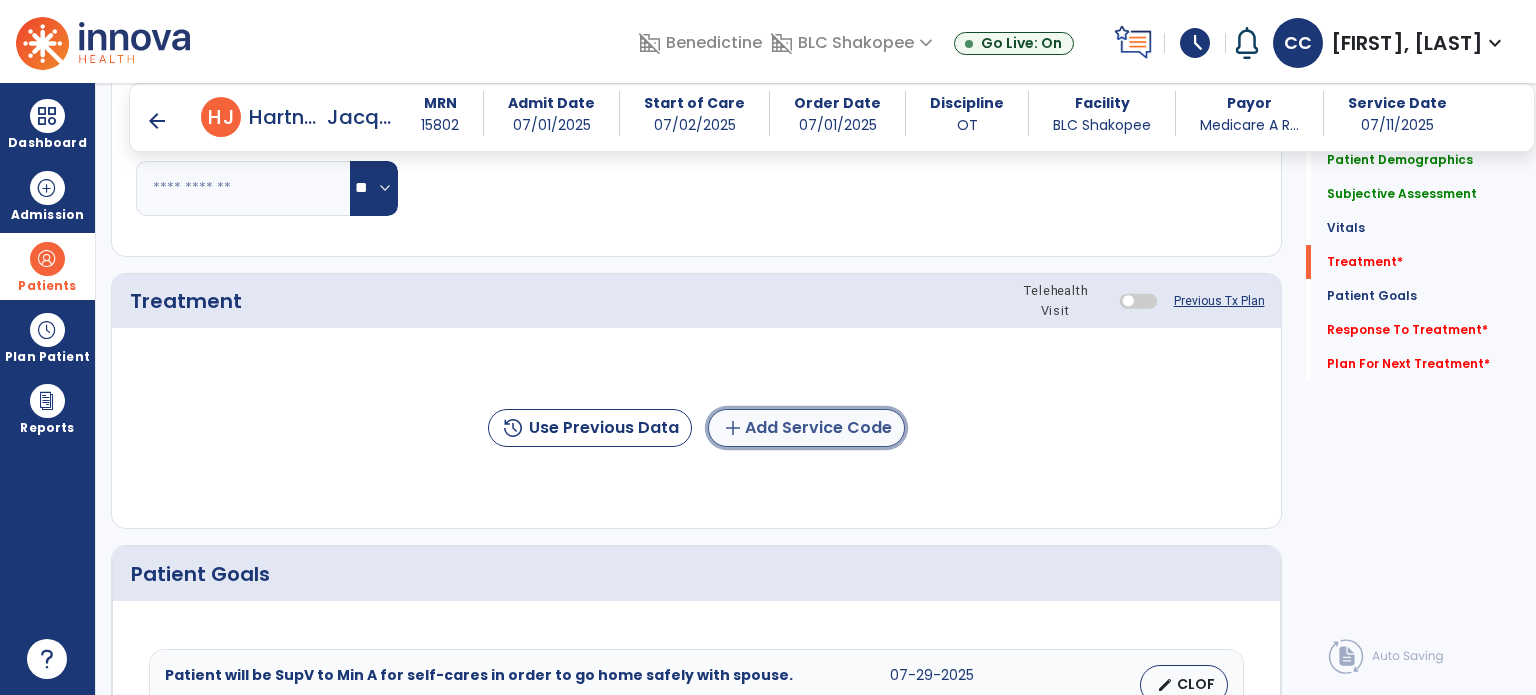 click on "add  Add Service Code" 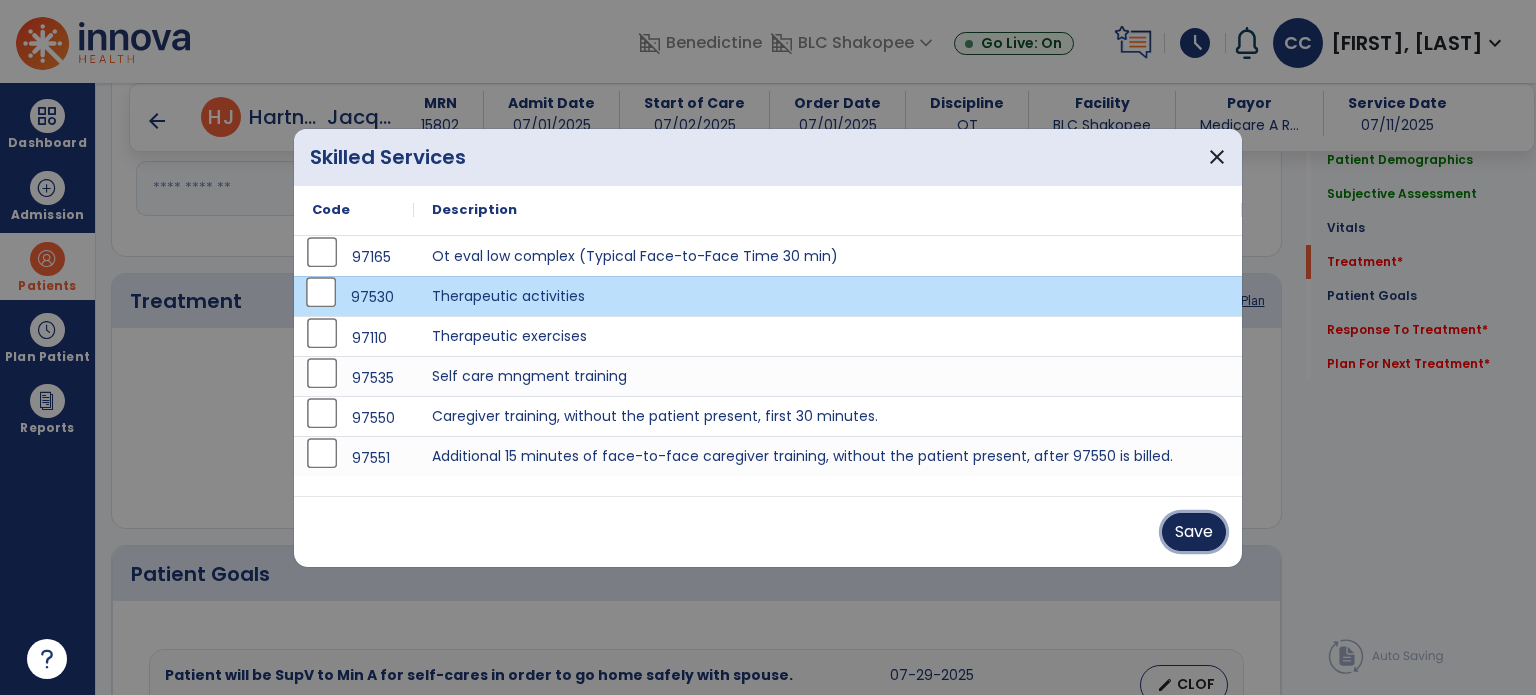 click on "Save" at bounding box center (1194, 532) 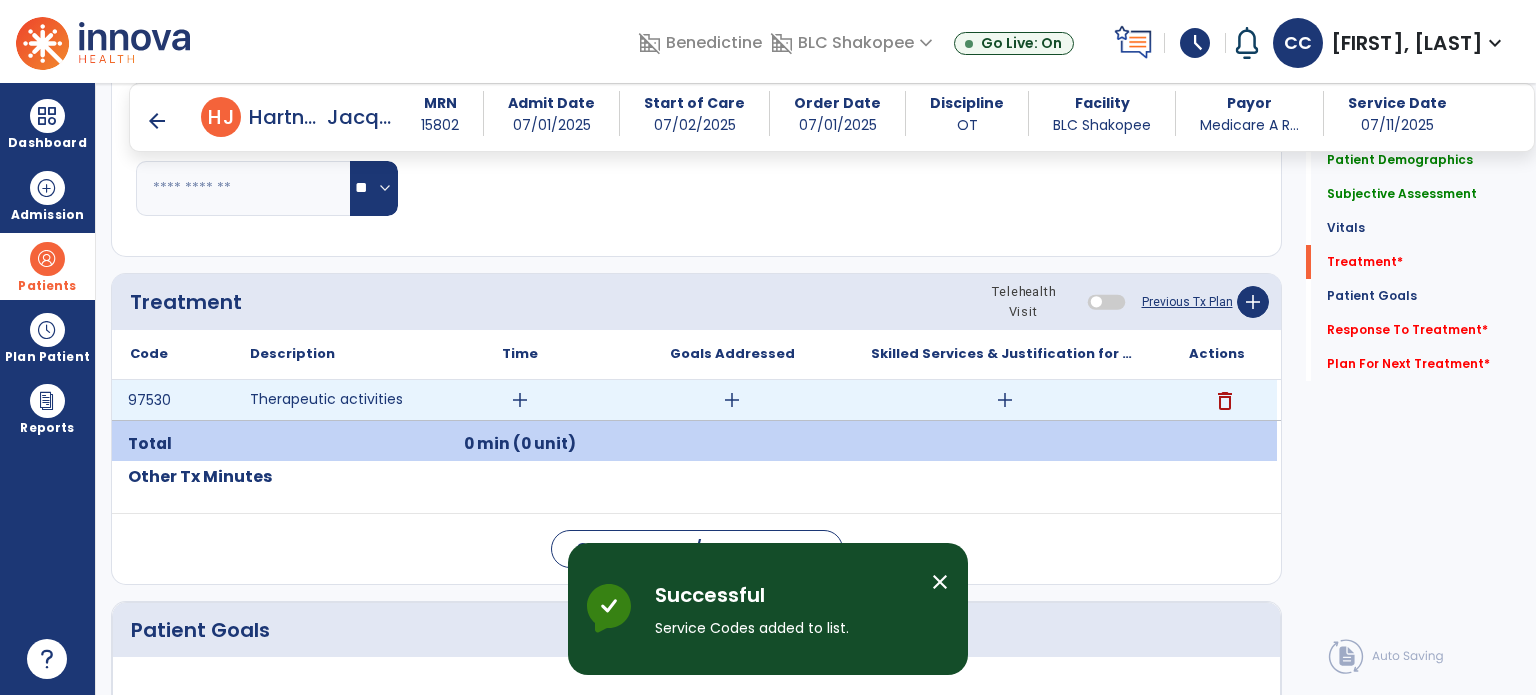 click on "add" at bounding box center [1005, 400] 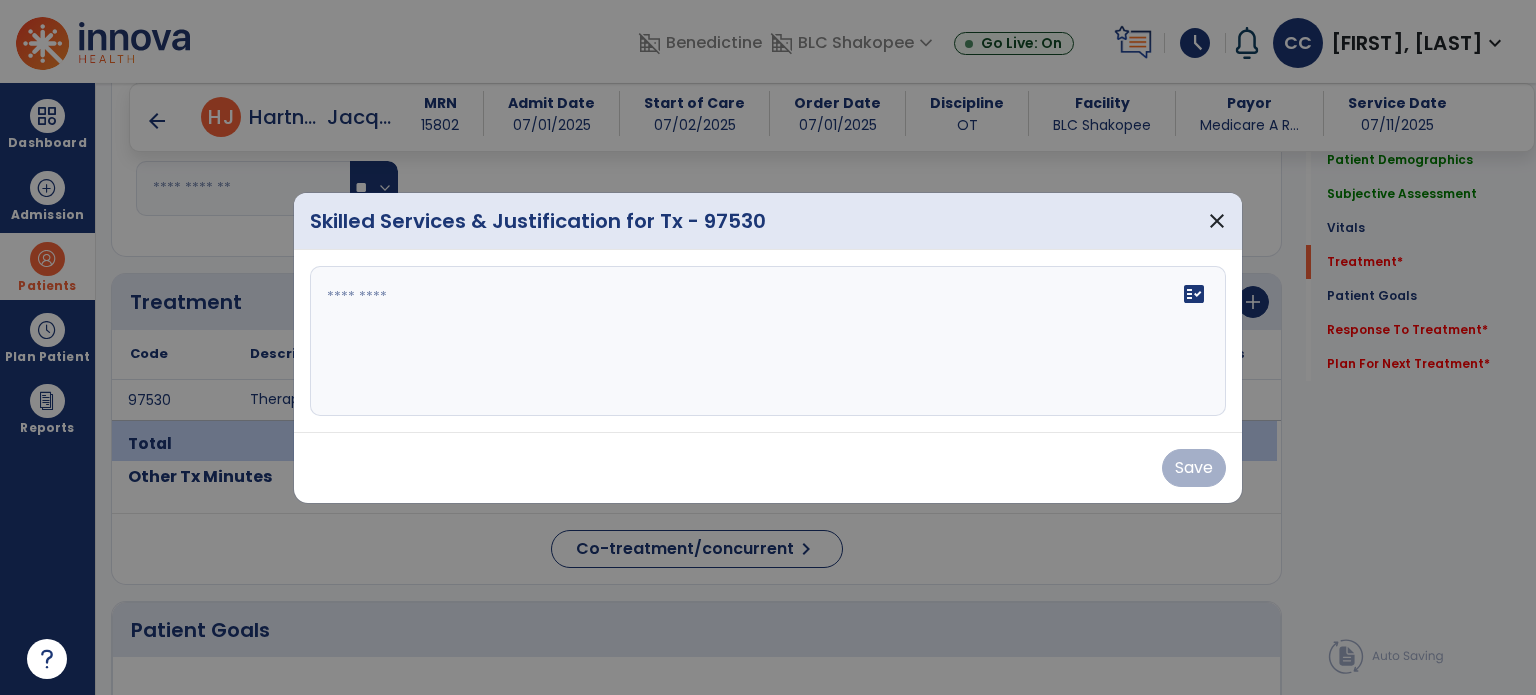 click on "fact_check" at bounding box center [768, 341] 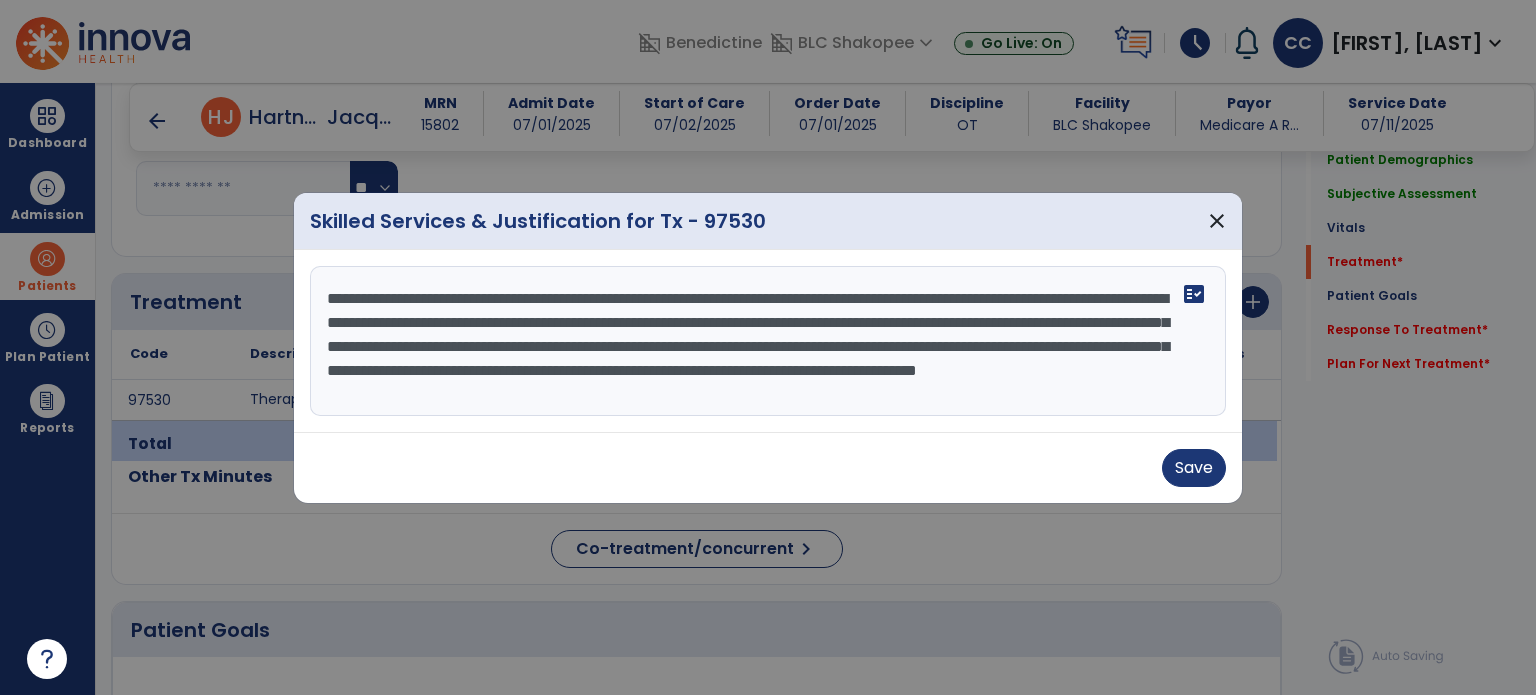 scroll, scrollTop: 15, scrollLeft: 0, axis: vertical 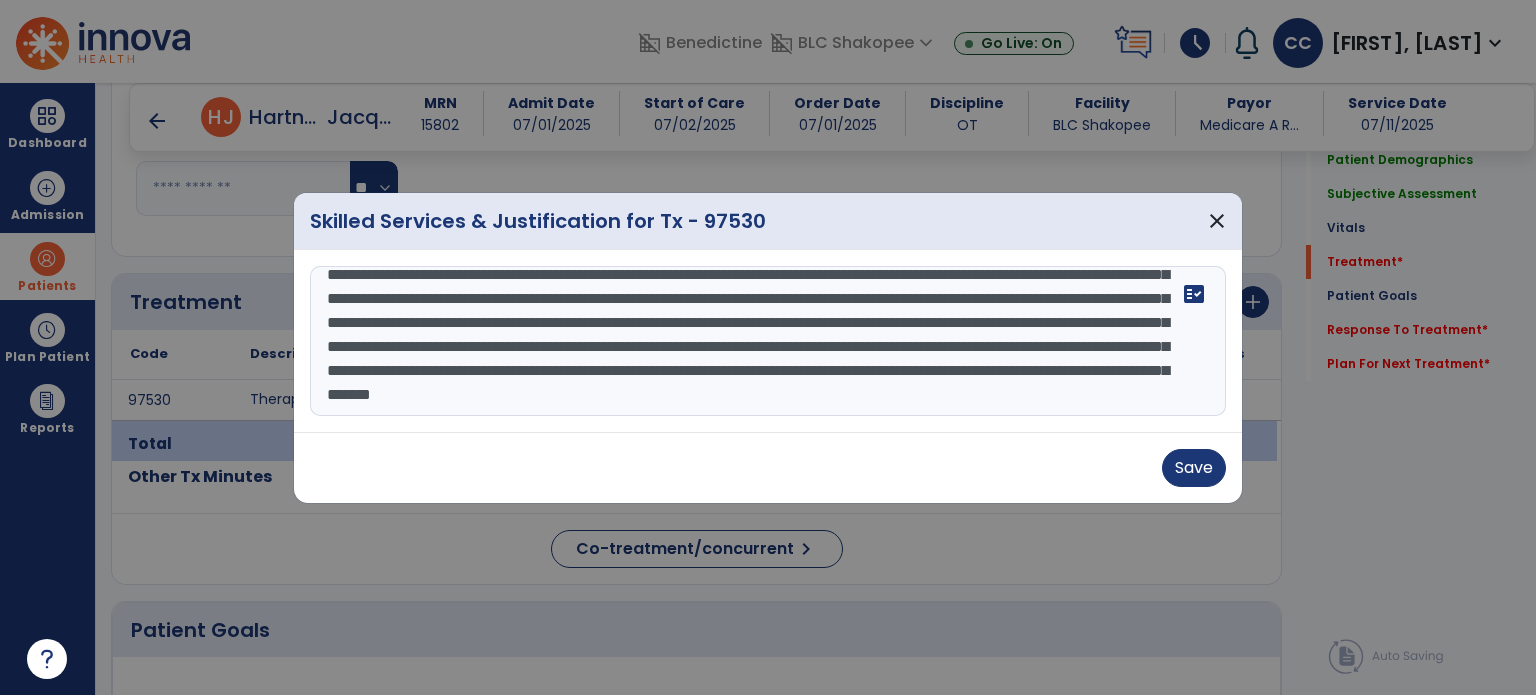 click on "**********" at bounding box center [768, 341] 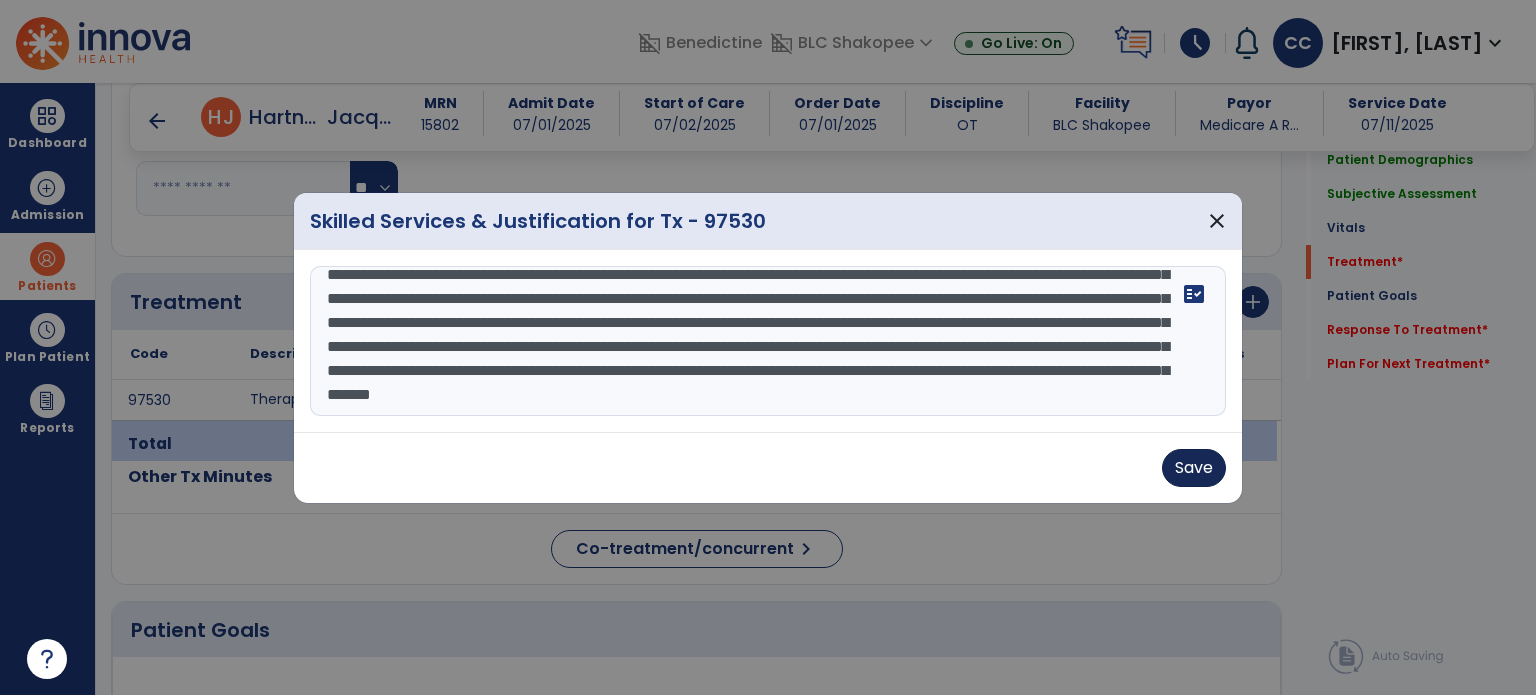 type on "**********" 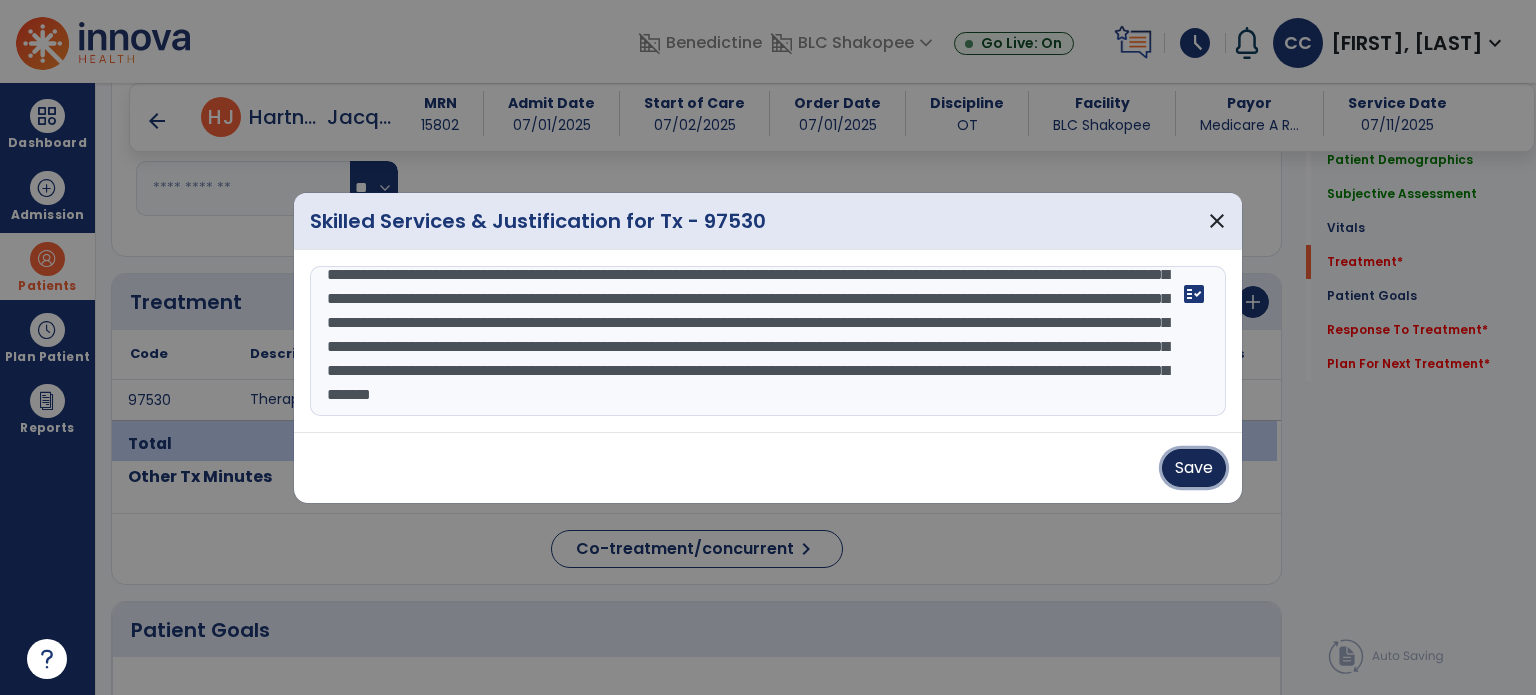 click on "Save" at bounding box center (1194, 468) 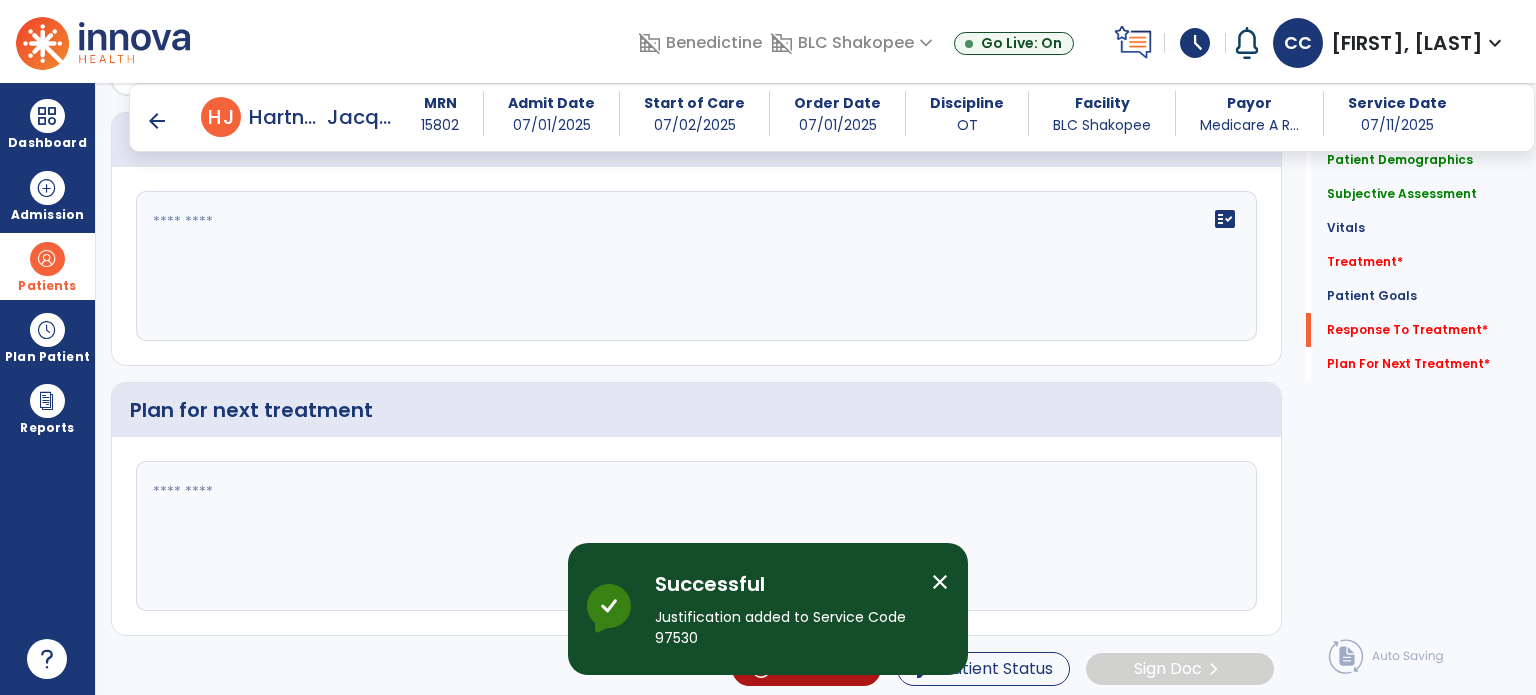 scroll, scrollTop: 2107, scrollLeft: 0, axis: vertical 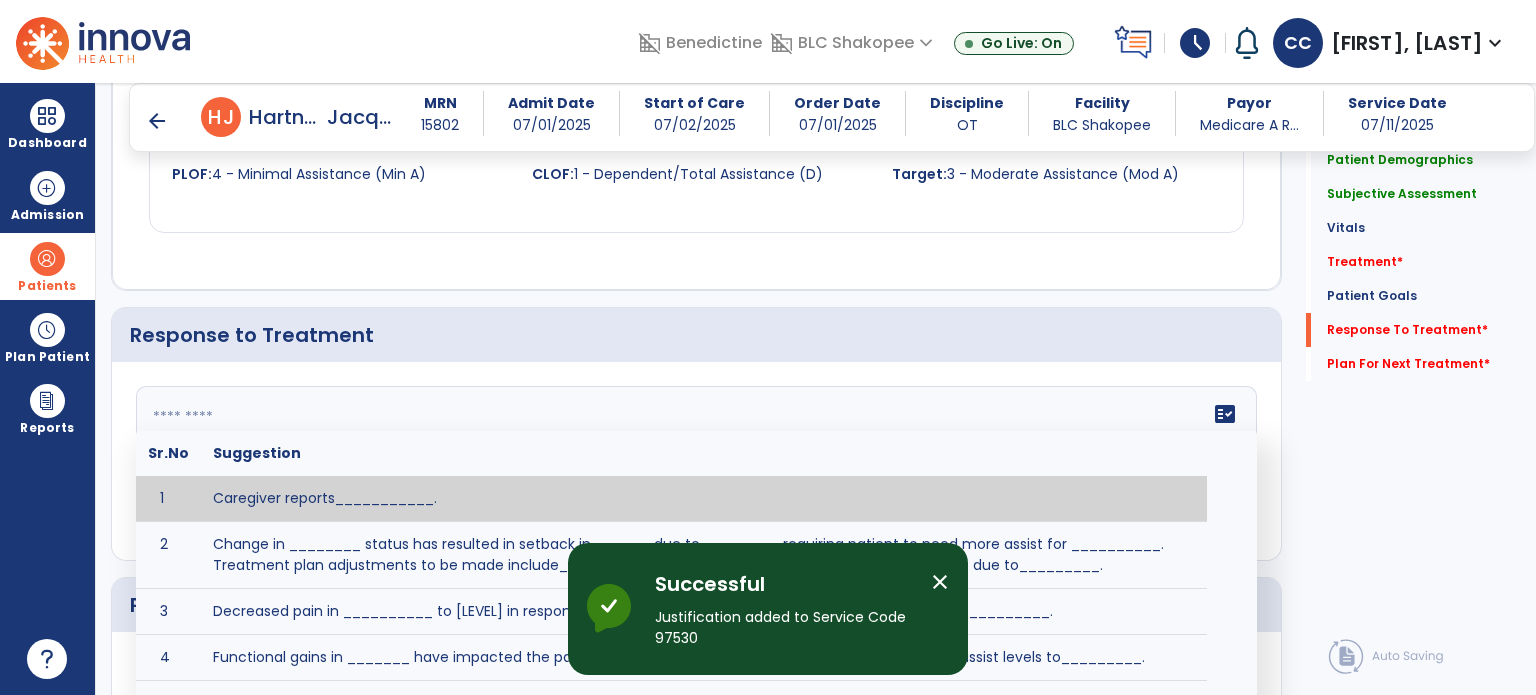 click on "fact_check  Sr.No Suggestion 1 Caregiver reports___________. 2 Change in ________ status has resulted in setback in_______due to ________, requiring patient to need more assist for __________.   Treatment plan adjustments to be made include________.  Progress towards goals is expected to continue due to_________. 3 Decreased pain in __________ to [LEVEL] in response to [MODALITY/TREATMENT] allows for improvement in _________. 4 Functional gains in _______ have impacted the patient's ability to perform_________ with a reduction in assist levels to_________. 5 Functional progress this week has been significant due to__________. 6 Gains in ________ have improved the patient's ability to perform ______with decreased levels of assist to___________. 7 Improvement in ________allows patient to tolerate higher levels of challenges in_________. 8 Pain in [AREA] has decreased to [LEVEL] in response to [TREATMENT/MODALITY], allowing fore ease in completing__________. 9 10 11 12 13 14 15 16 17 18 19 20 21" 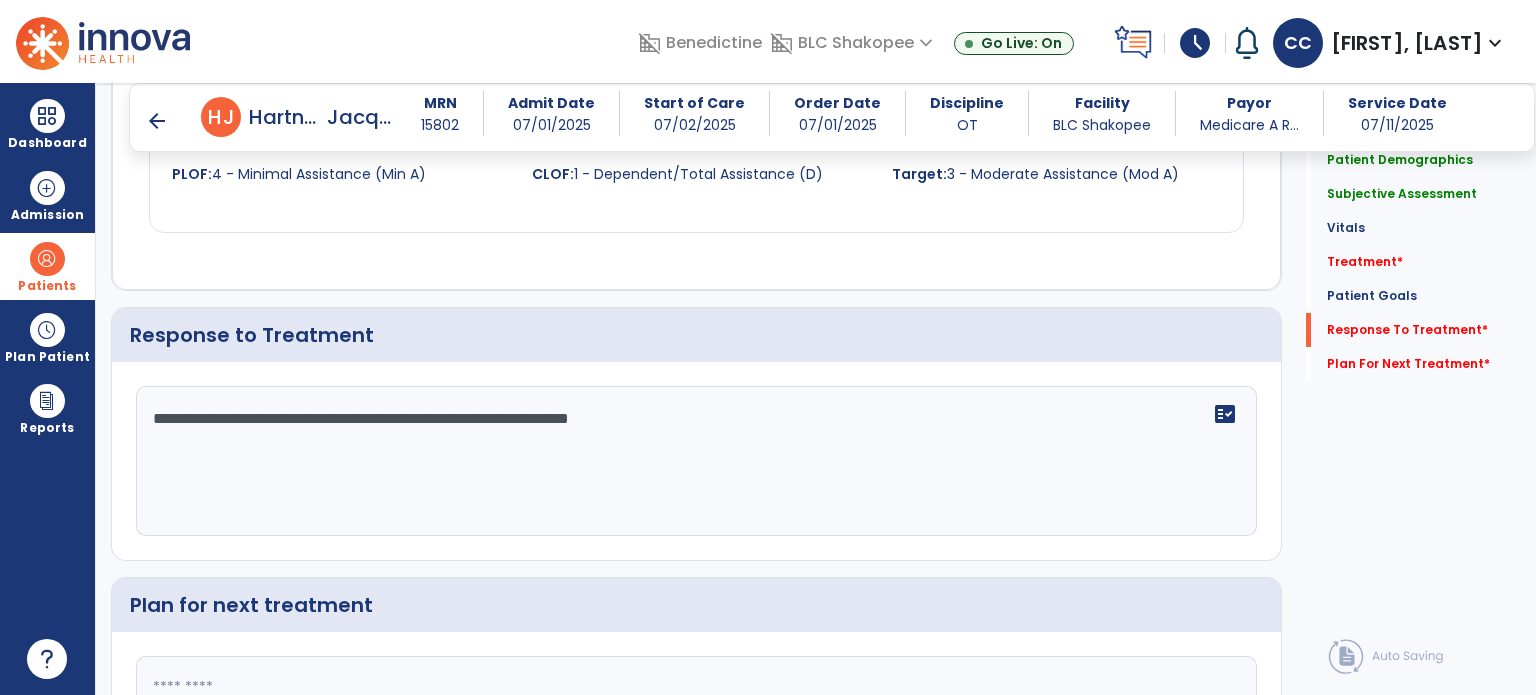 scroll, scrollTop: 2302, scrollLeft: 0, axis: vertical 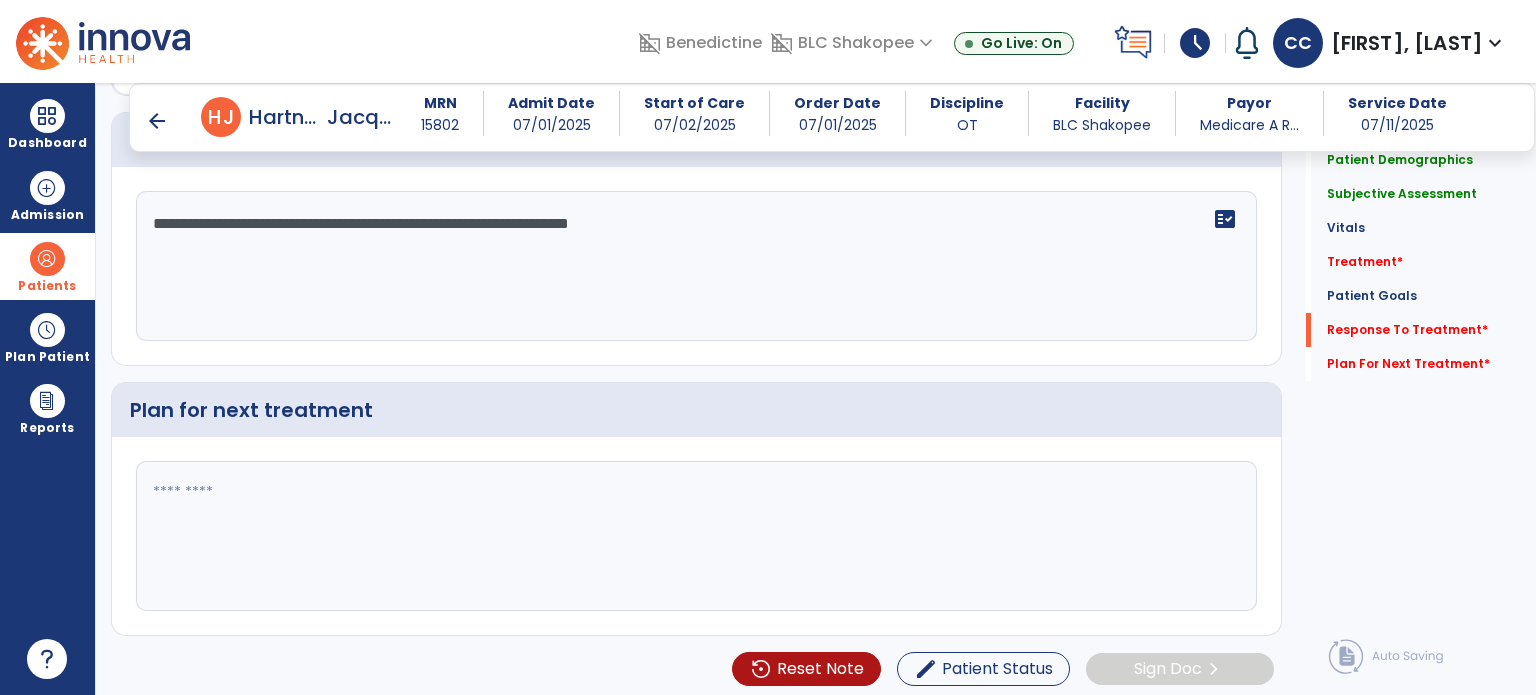 type on "**********" 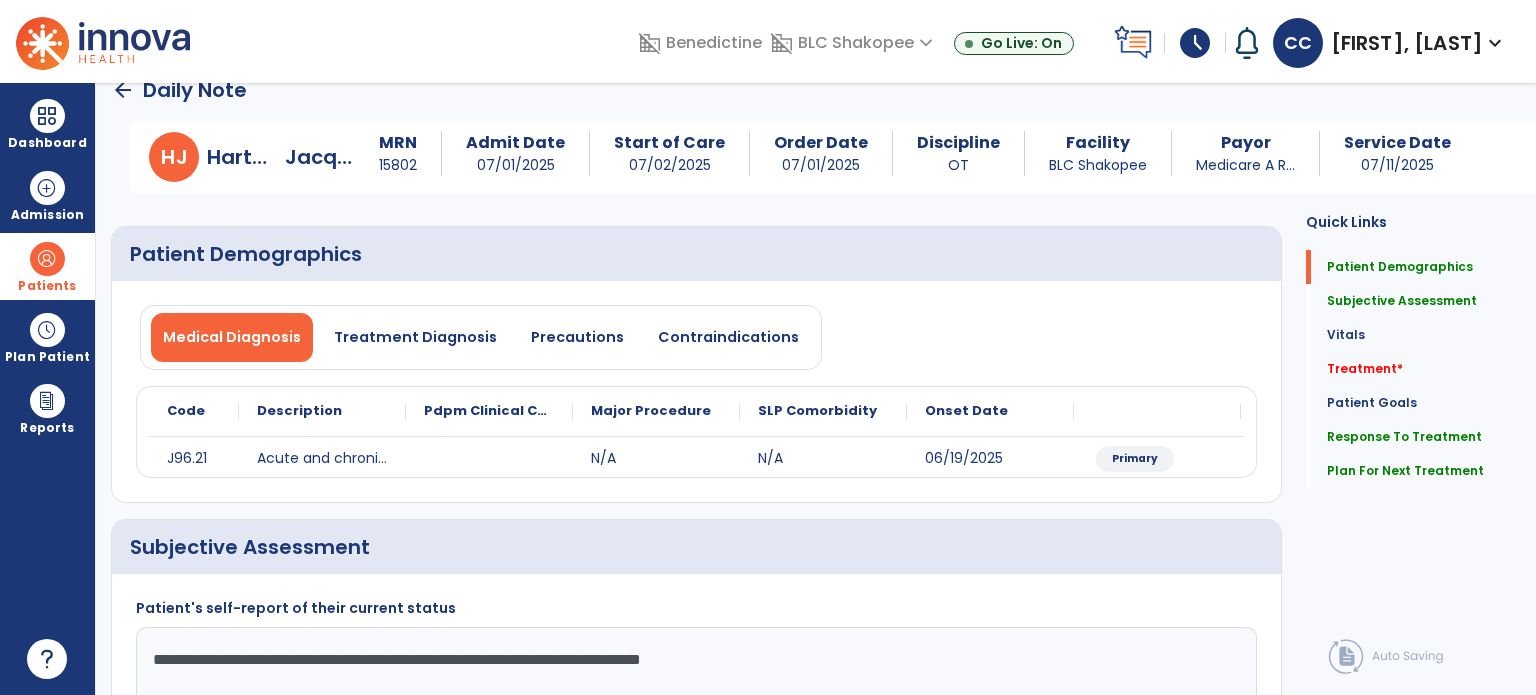scroll, scrollTop: 0, scrollLeft: 0, axis: both 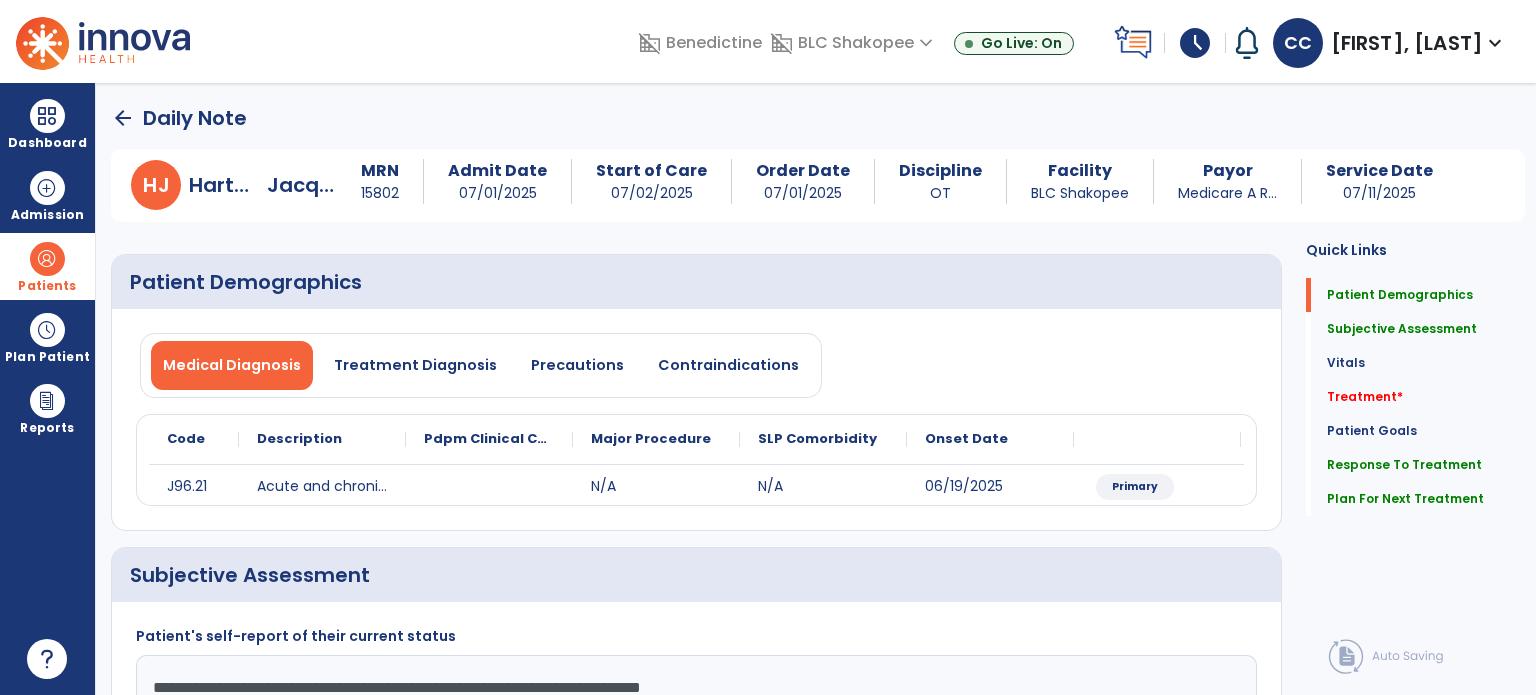 type on "**********" 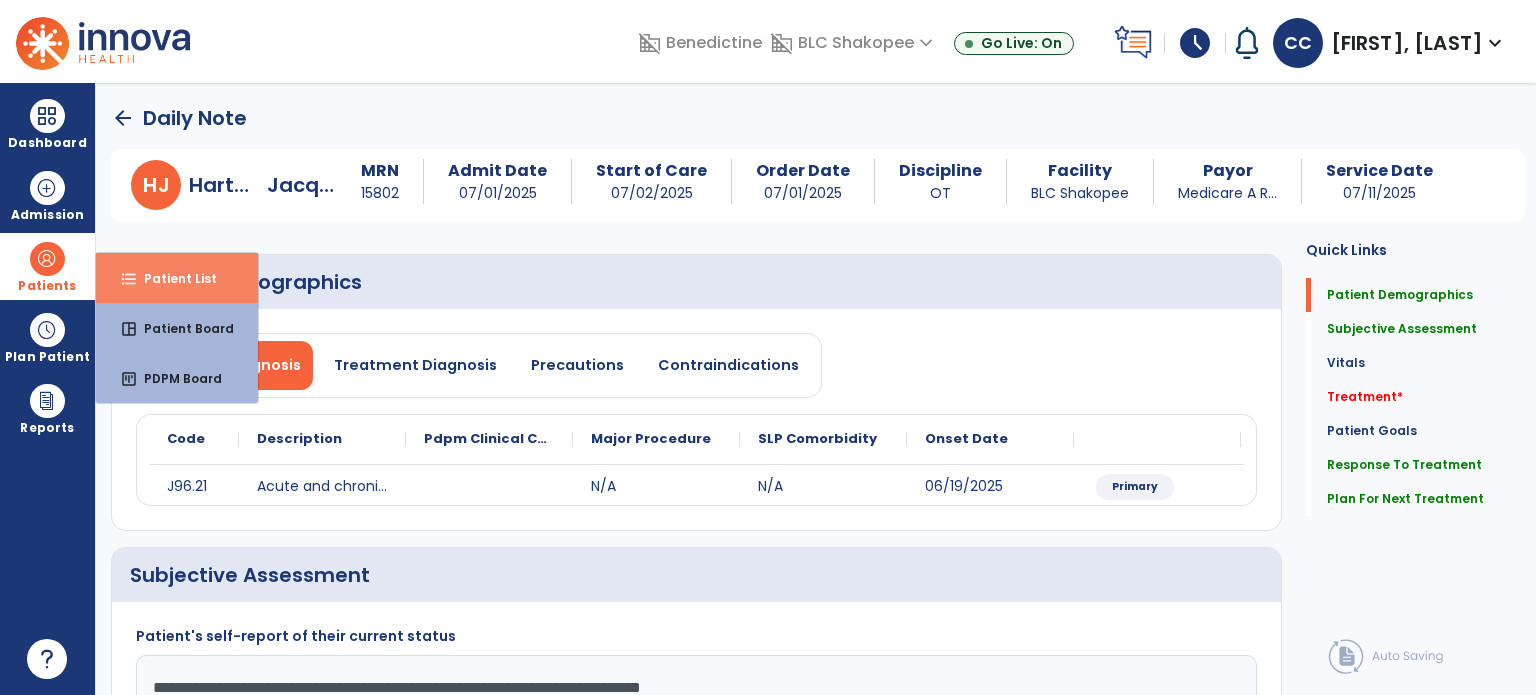 click on "Patient List" at bounding box center (172, 278) 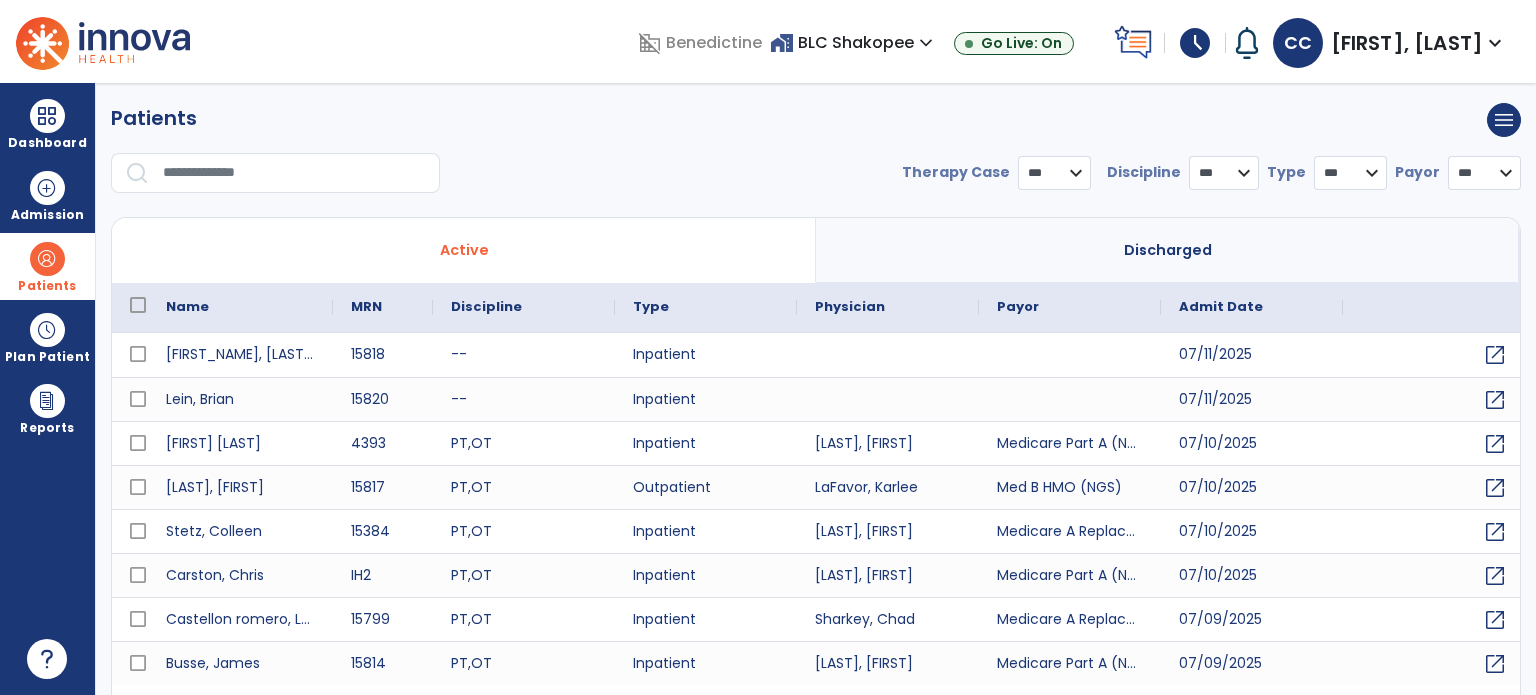 select on "***" 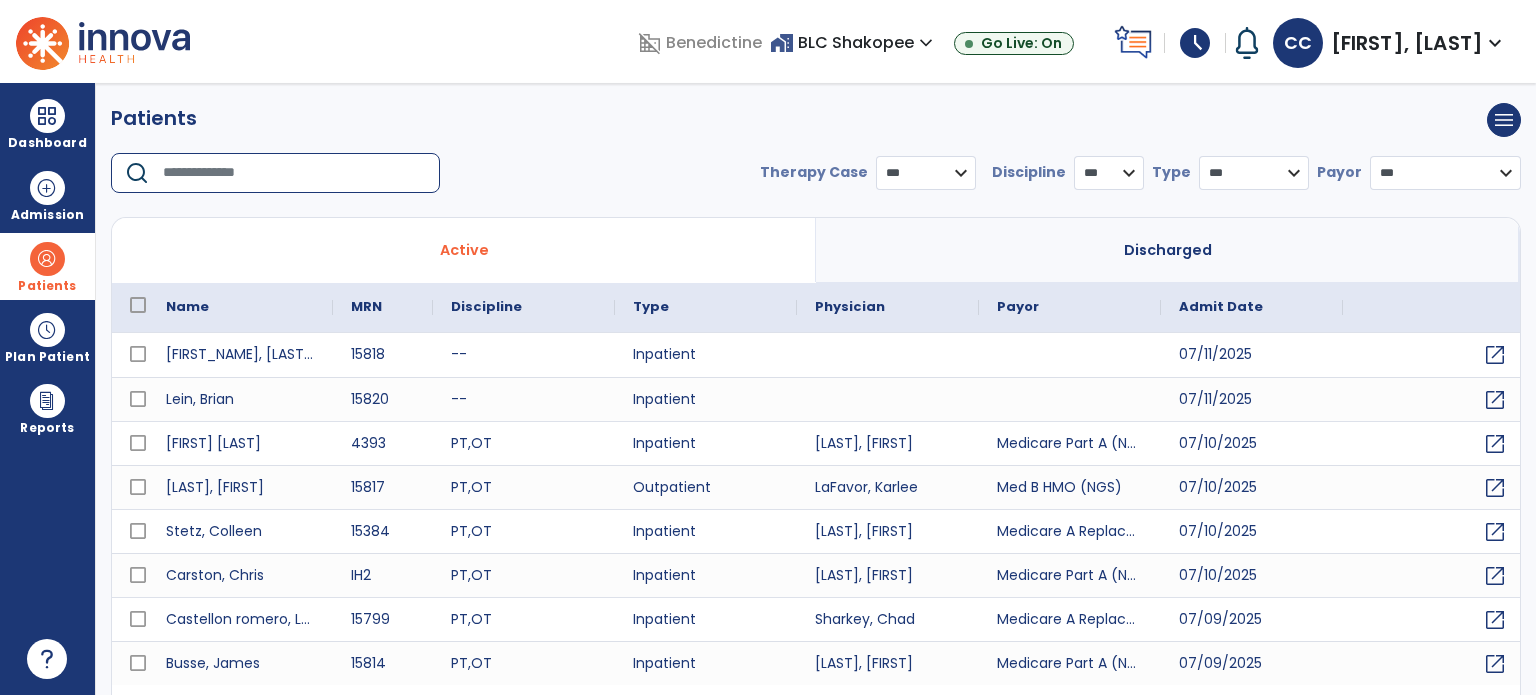 click at bounding box center [294, 173] 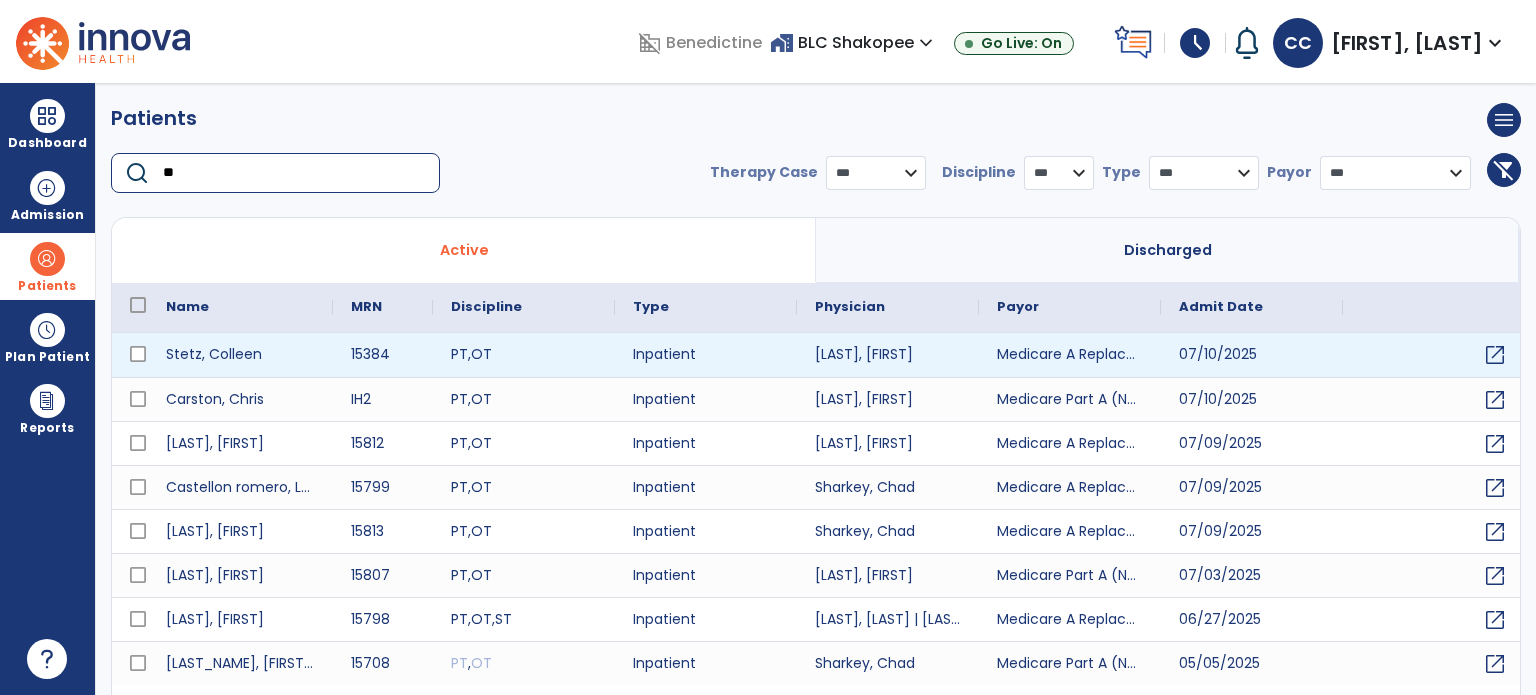 type on "**" 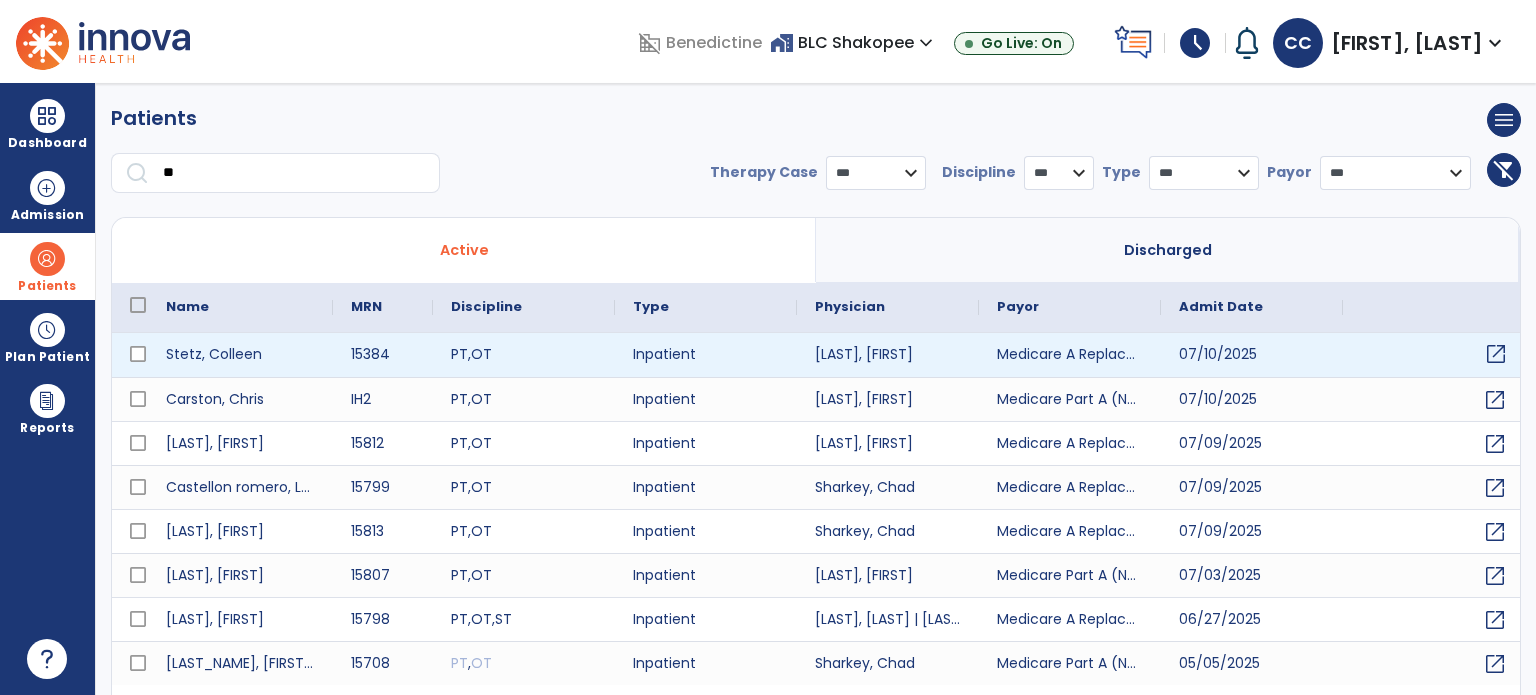 click on "open_in_new" at bounding box center [1496, 354] 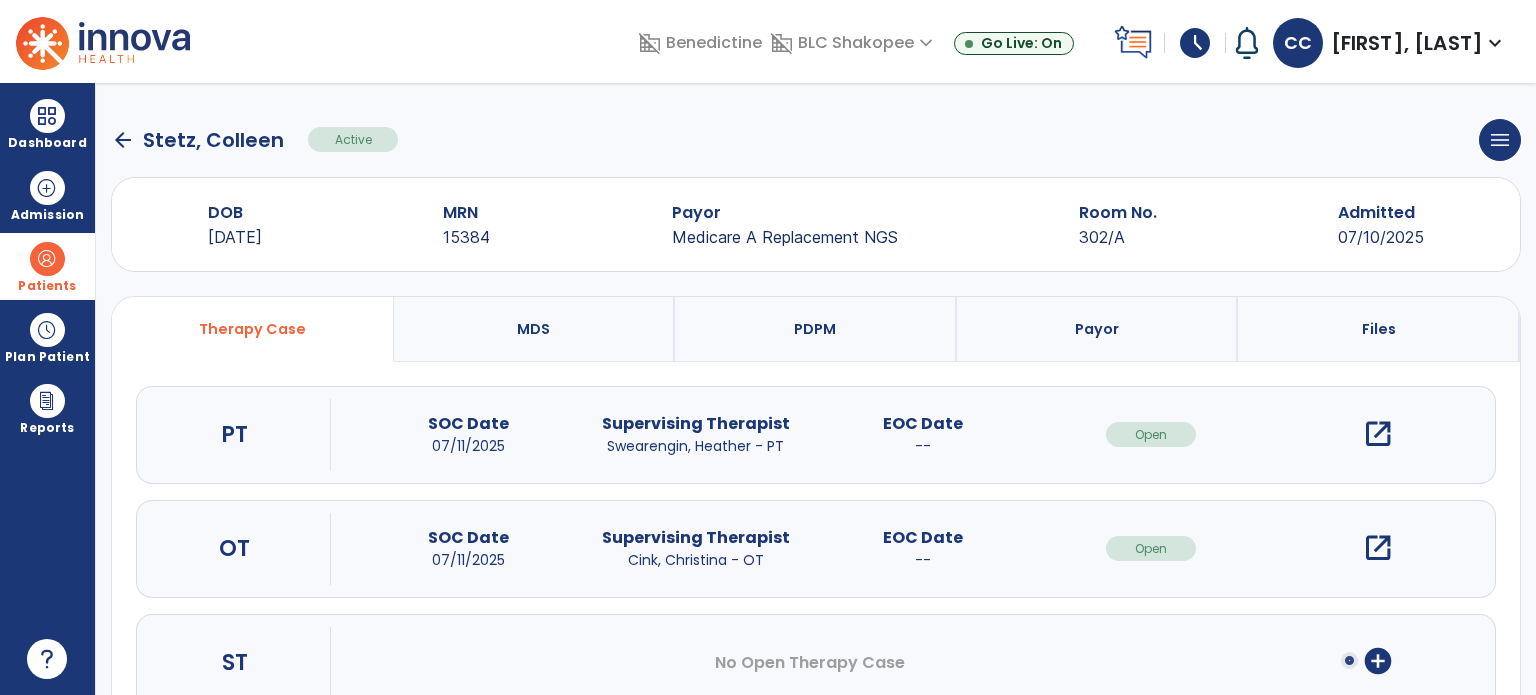 click on "open_in_new" at bounding box center [1378, 548] 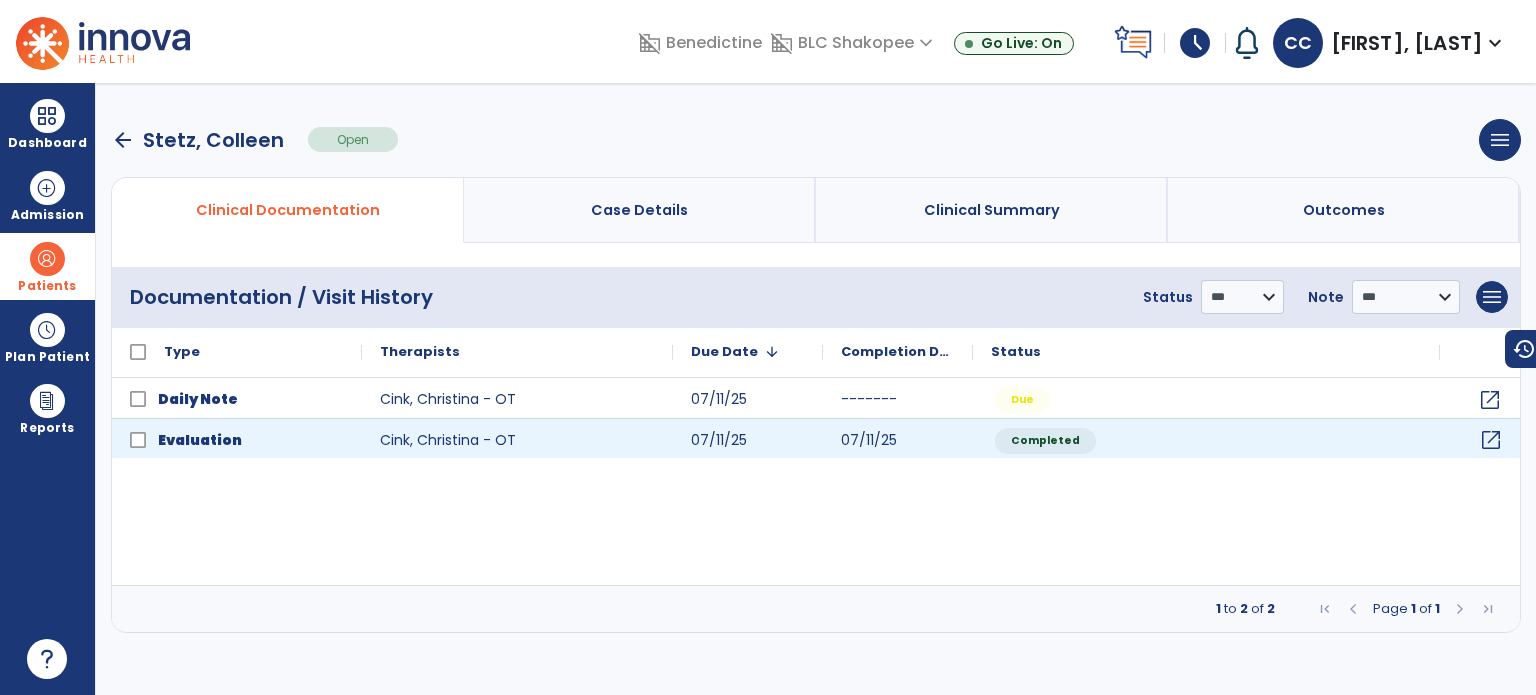 click on "open_in_new" 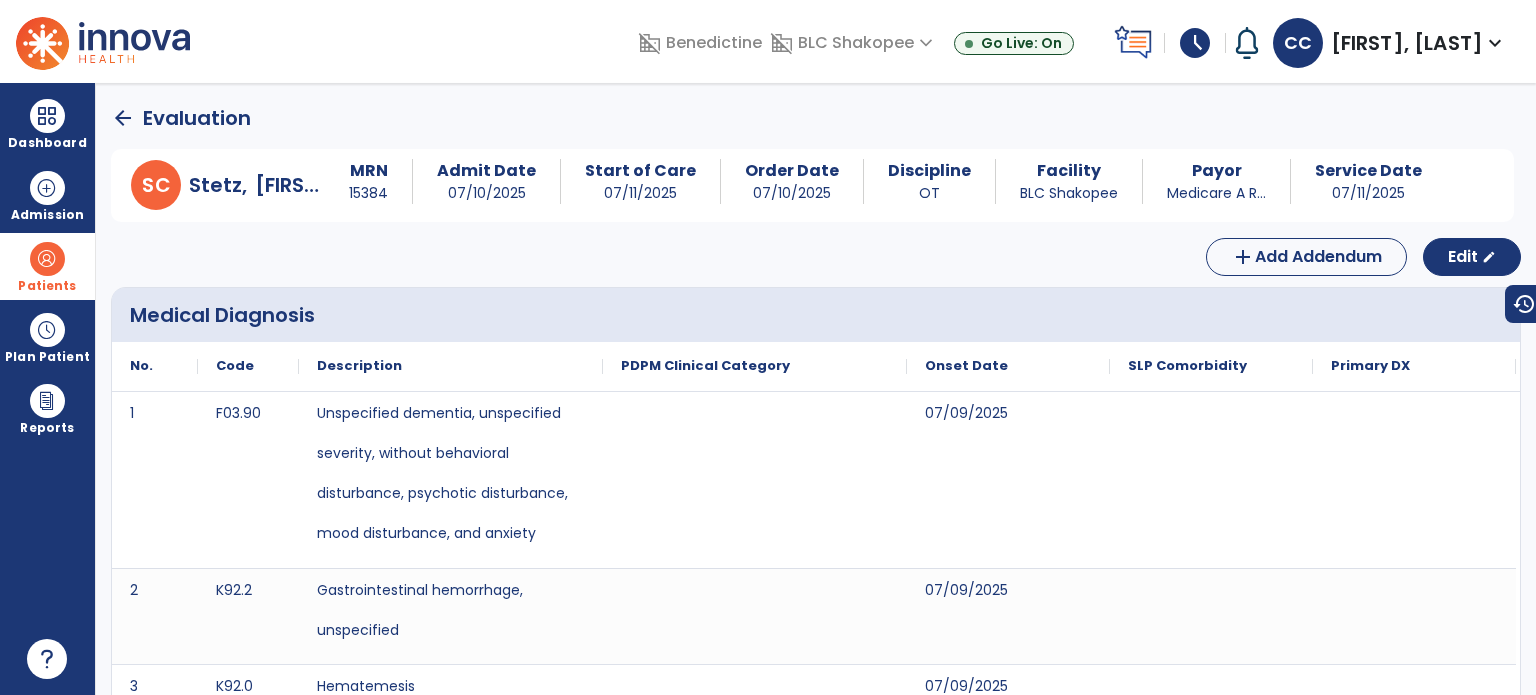click on "arrow_back" 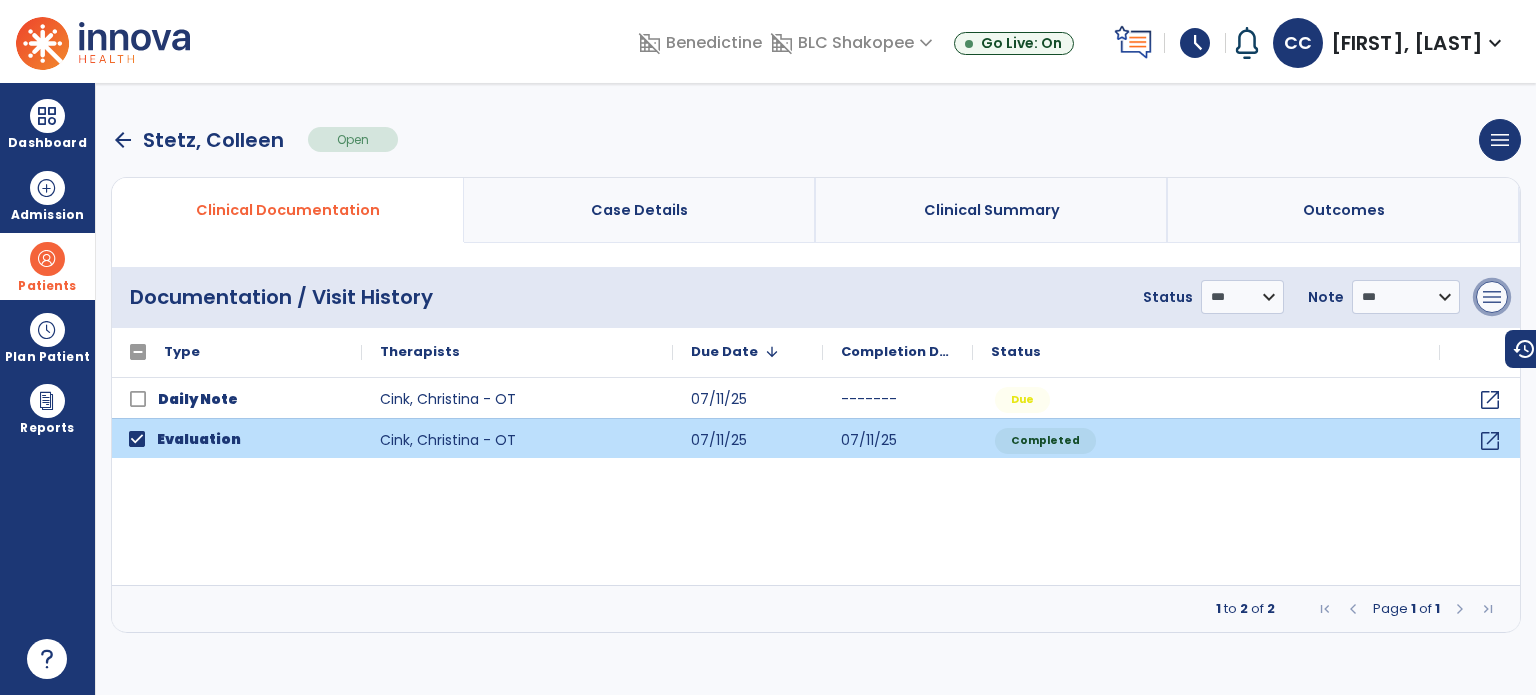click on "menu" at bounding box center [1492, 297] 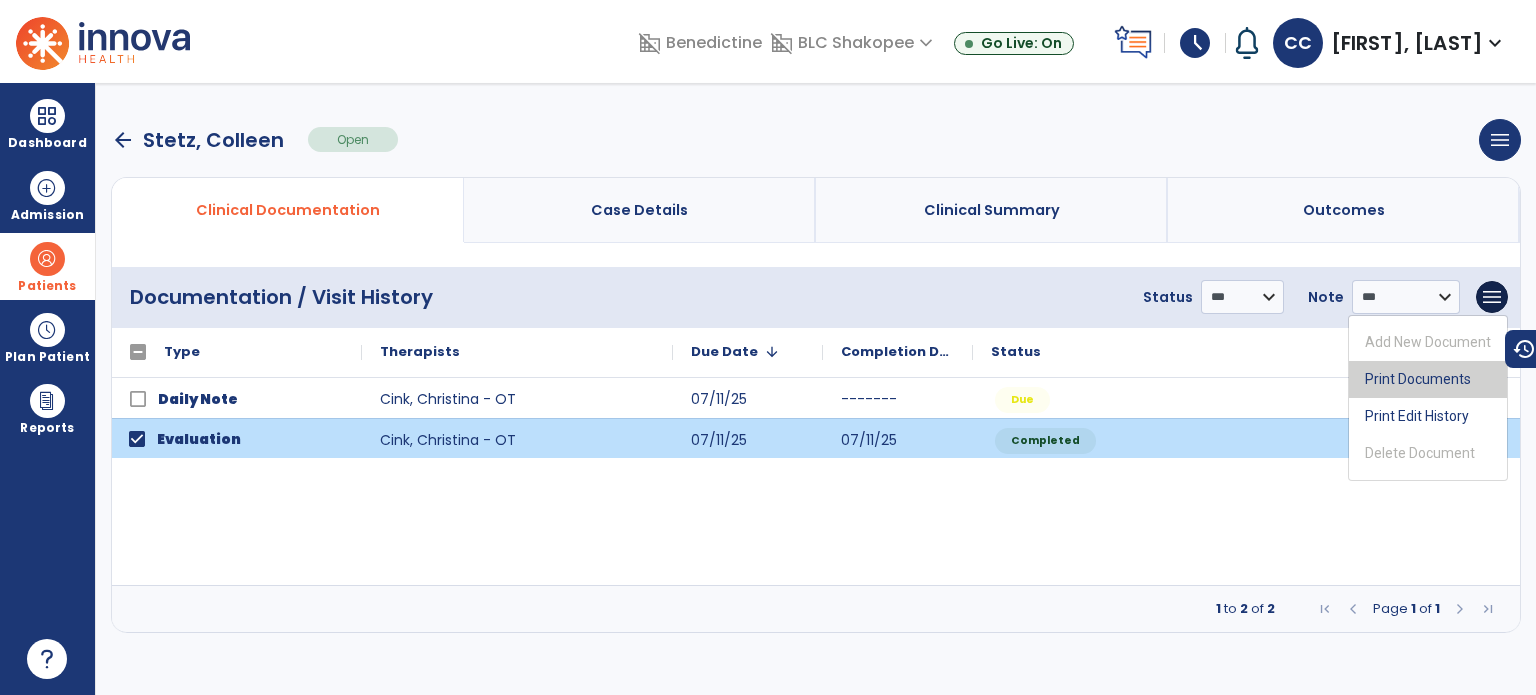 click on "Print Documents" at bounding box center (1428, 379) 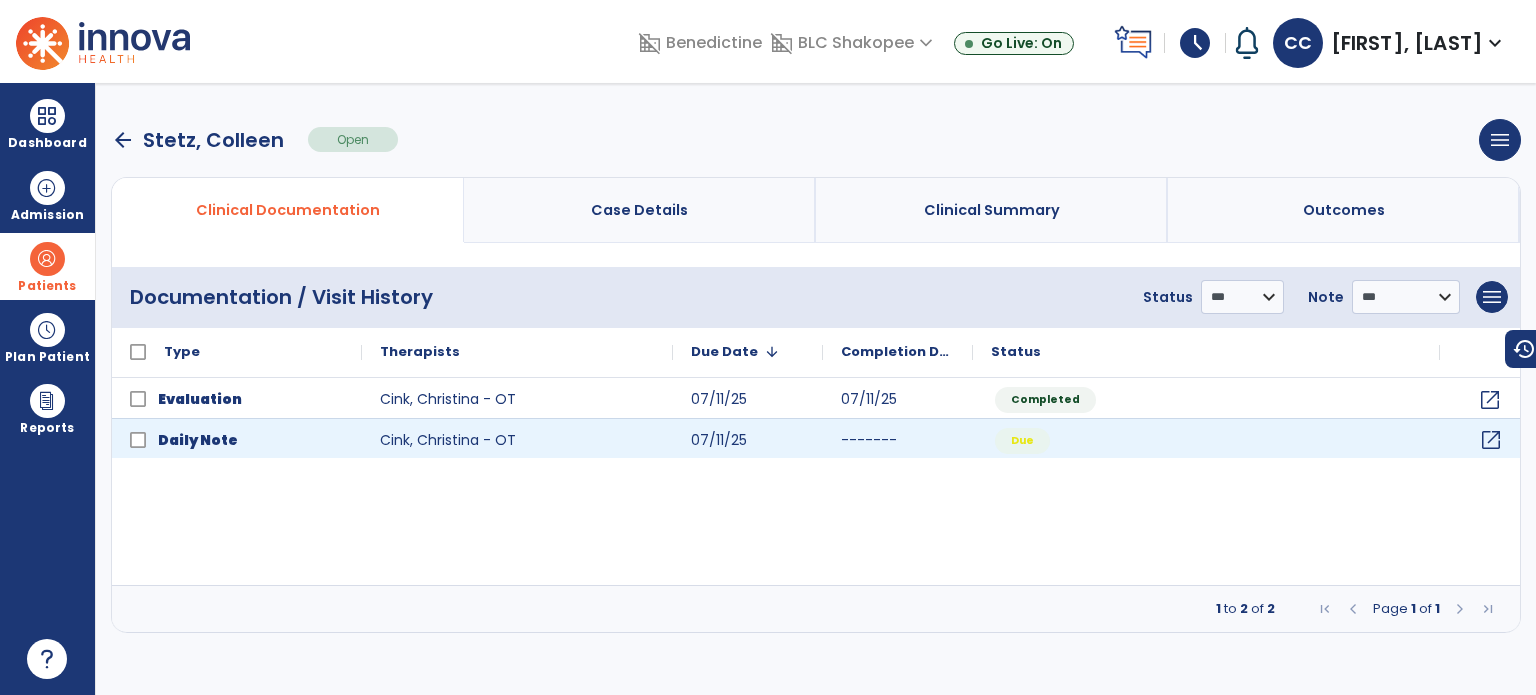 click on "open_in_new" 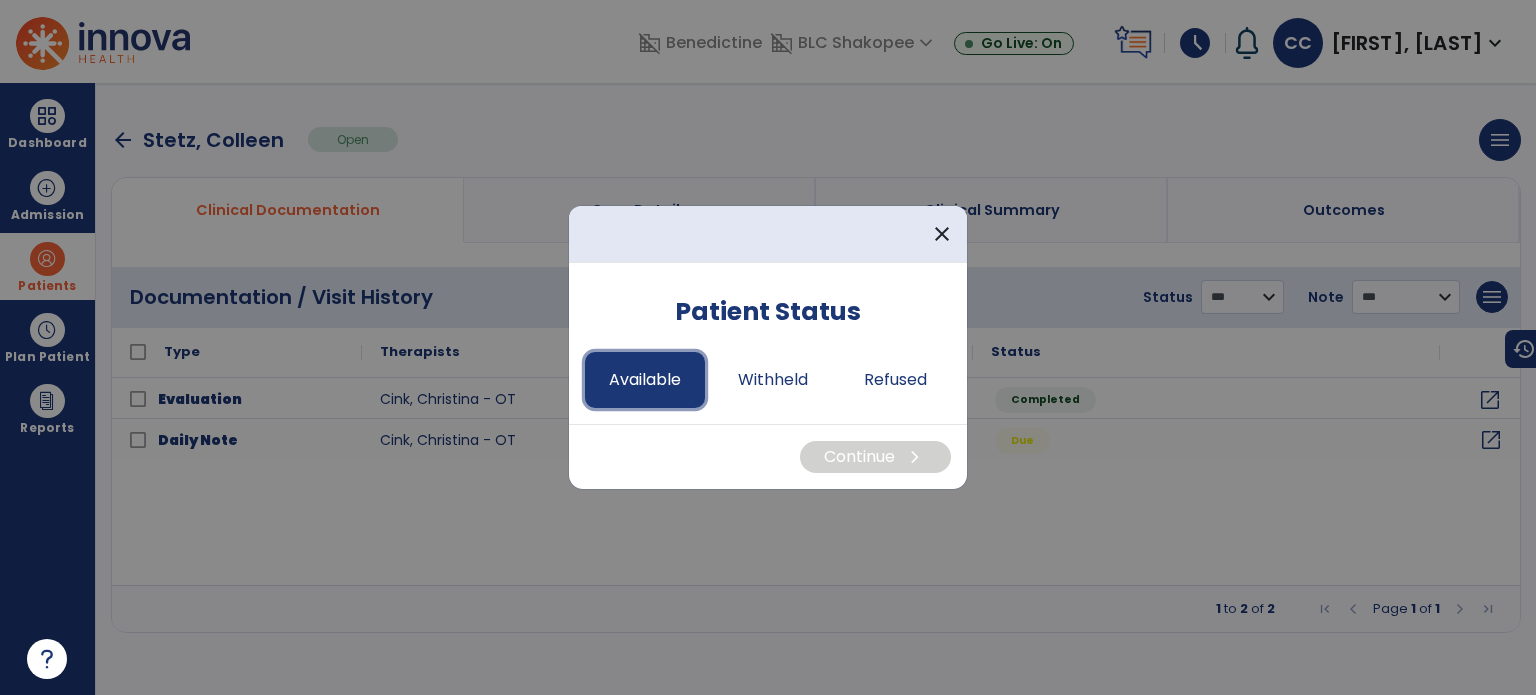 click on "Available" at bounding box center [645, 380] 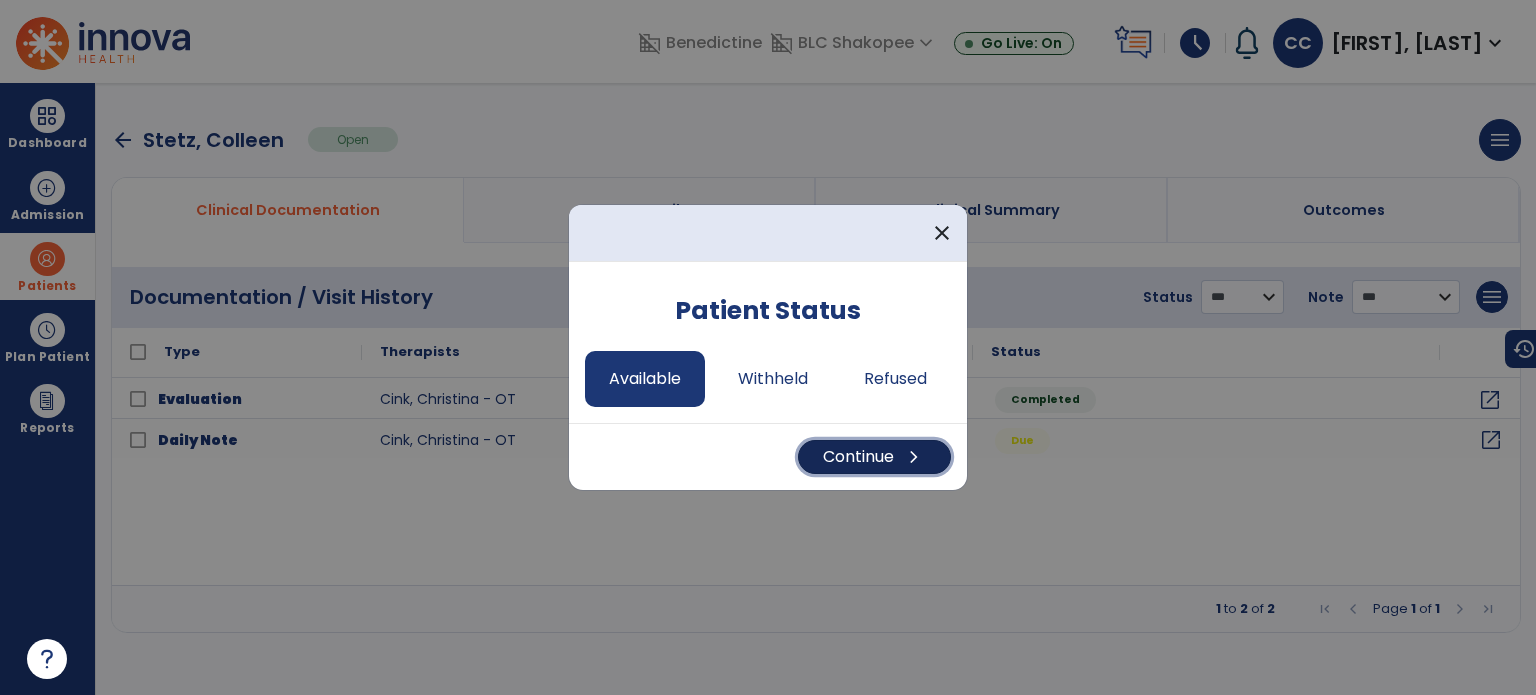 click on "Continue   chevron_right" at bounding box center (874, 457) 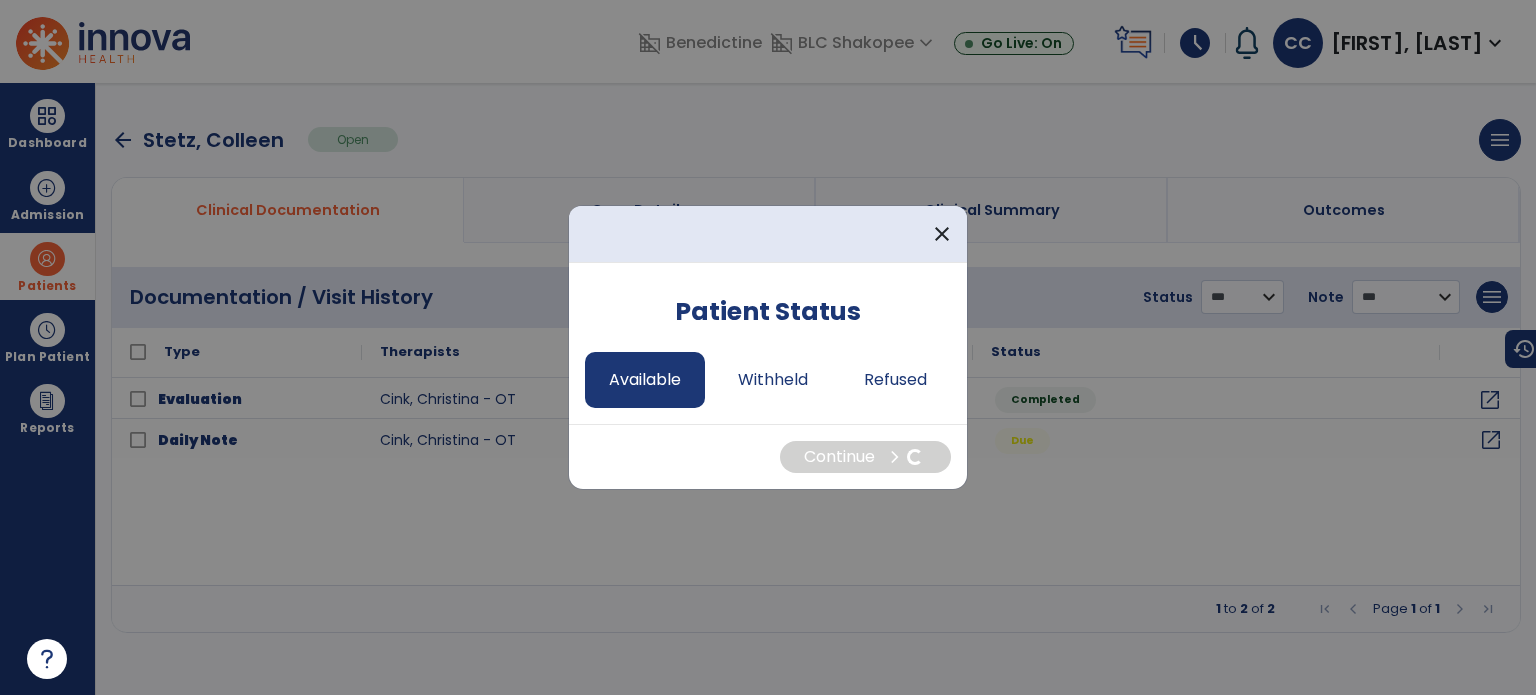 select on "*" 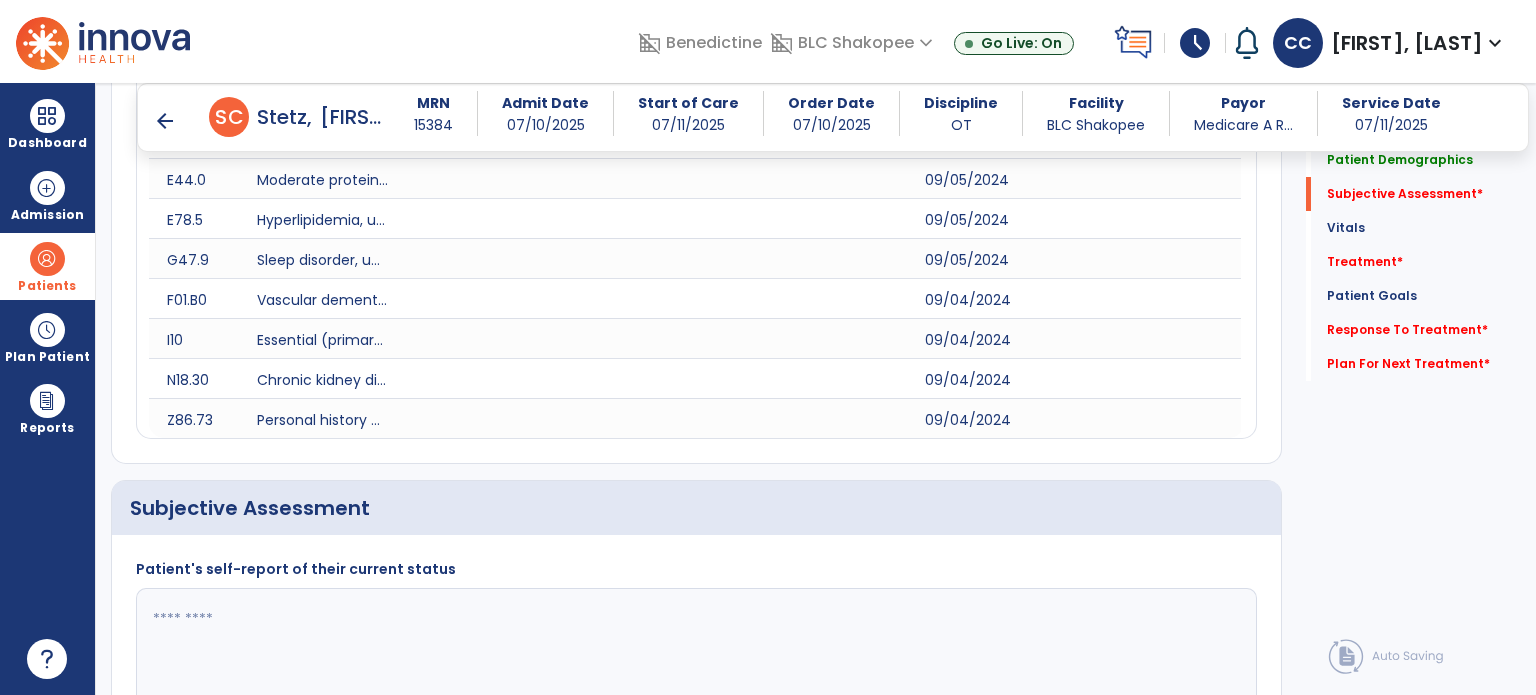 scroll, scrollTop: 872, scrollLeft: 0, axis: vertical 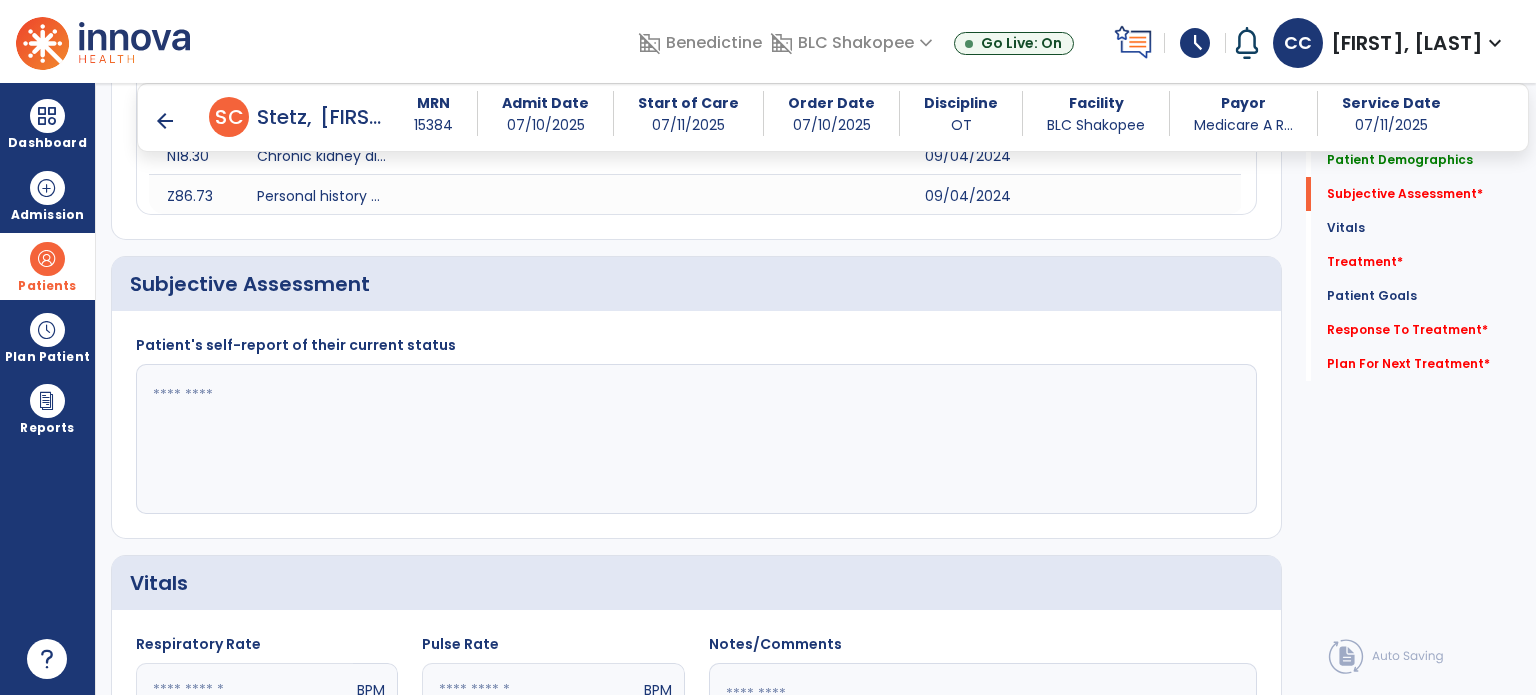 click 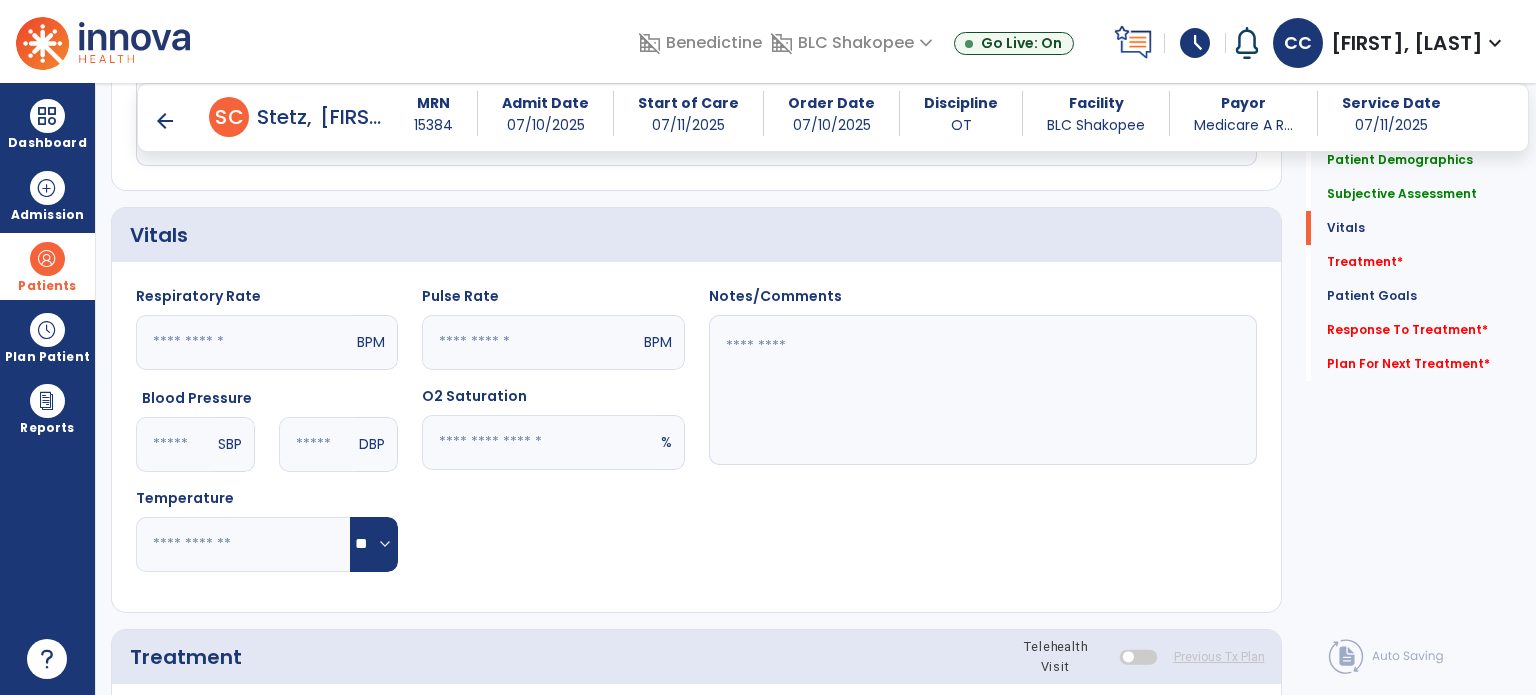 scroll, scrollTop: 1222, scrollLeft: 0, axis: vertical 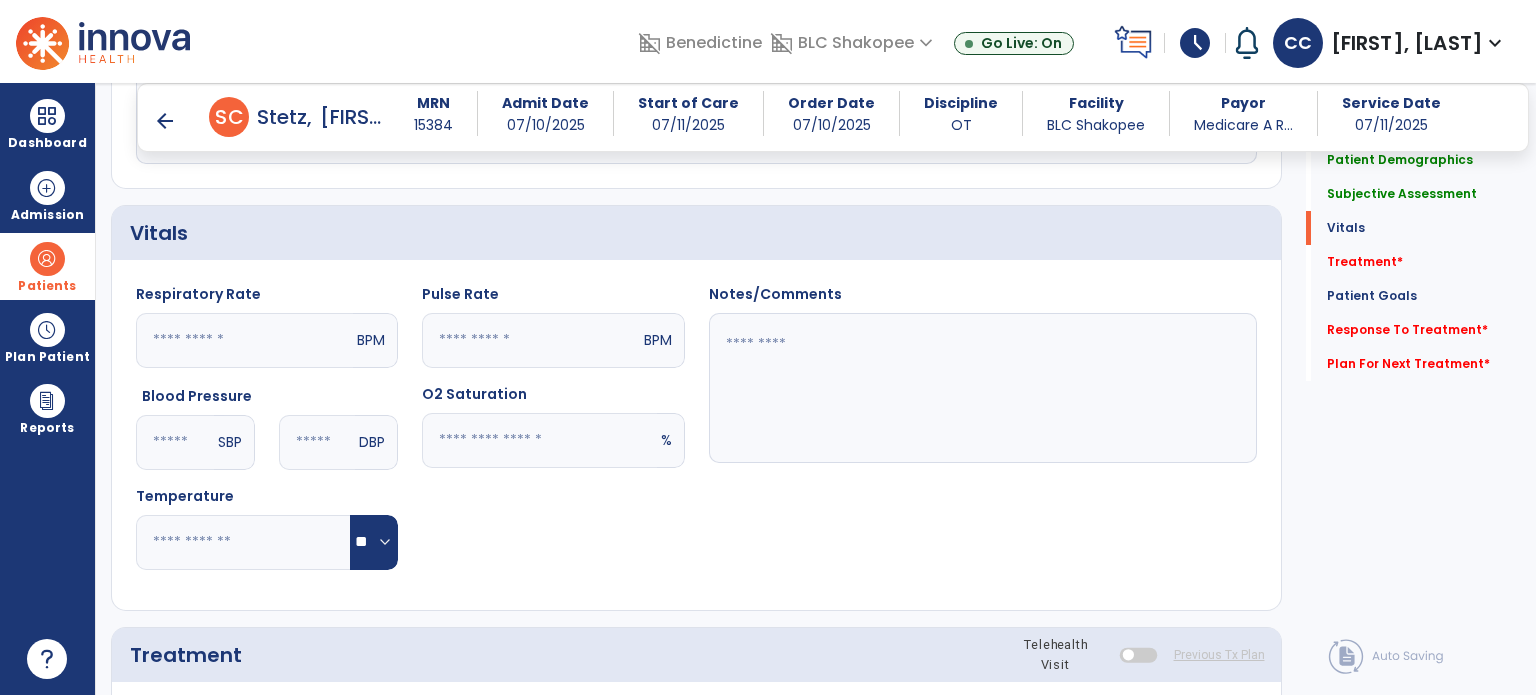 type on "**********" 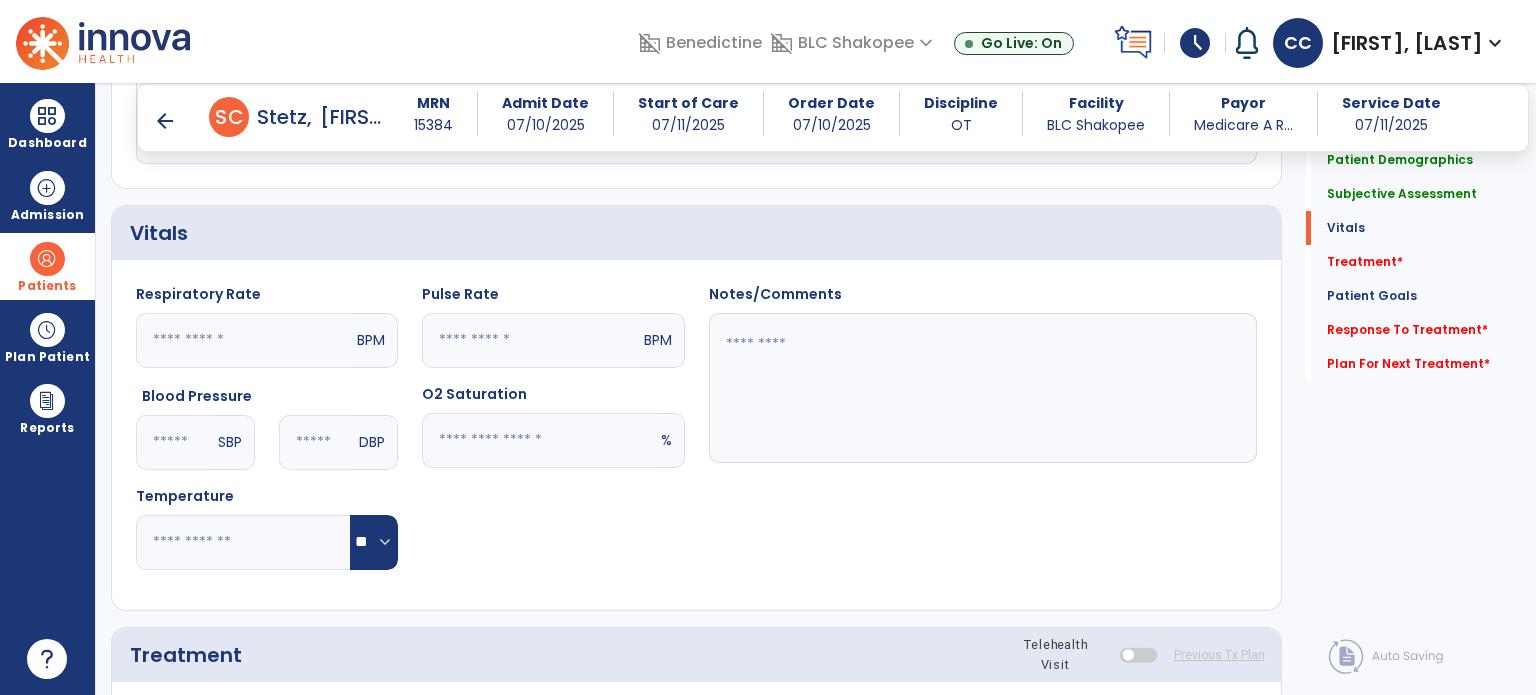 click 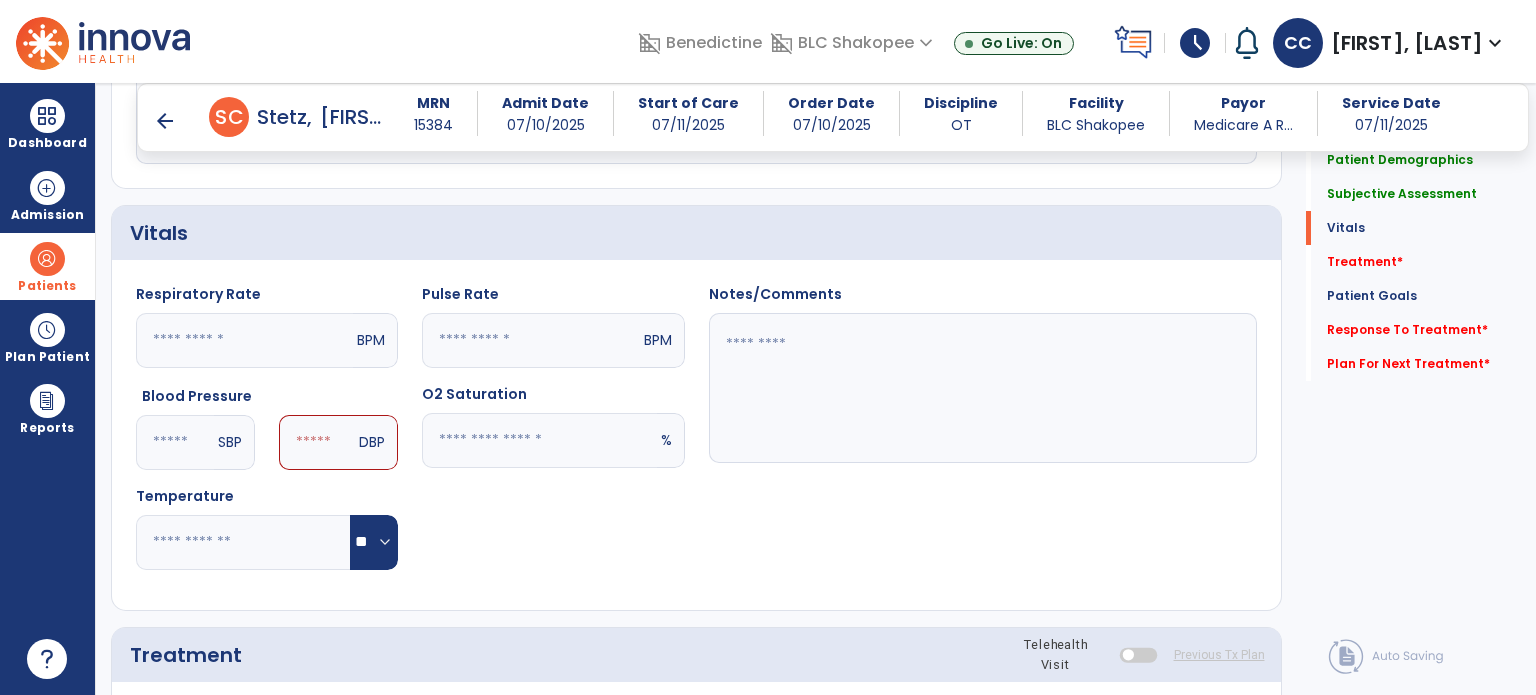 type on "**" 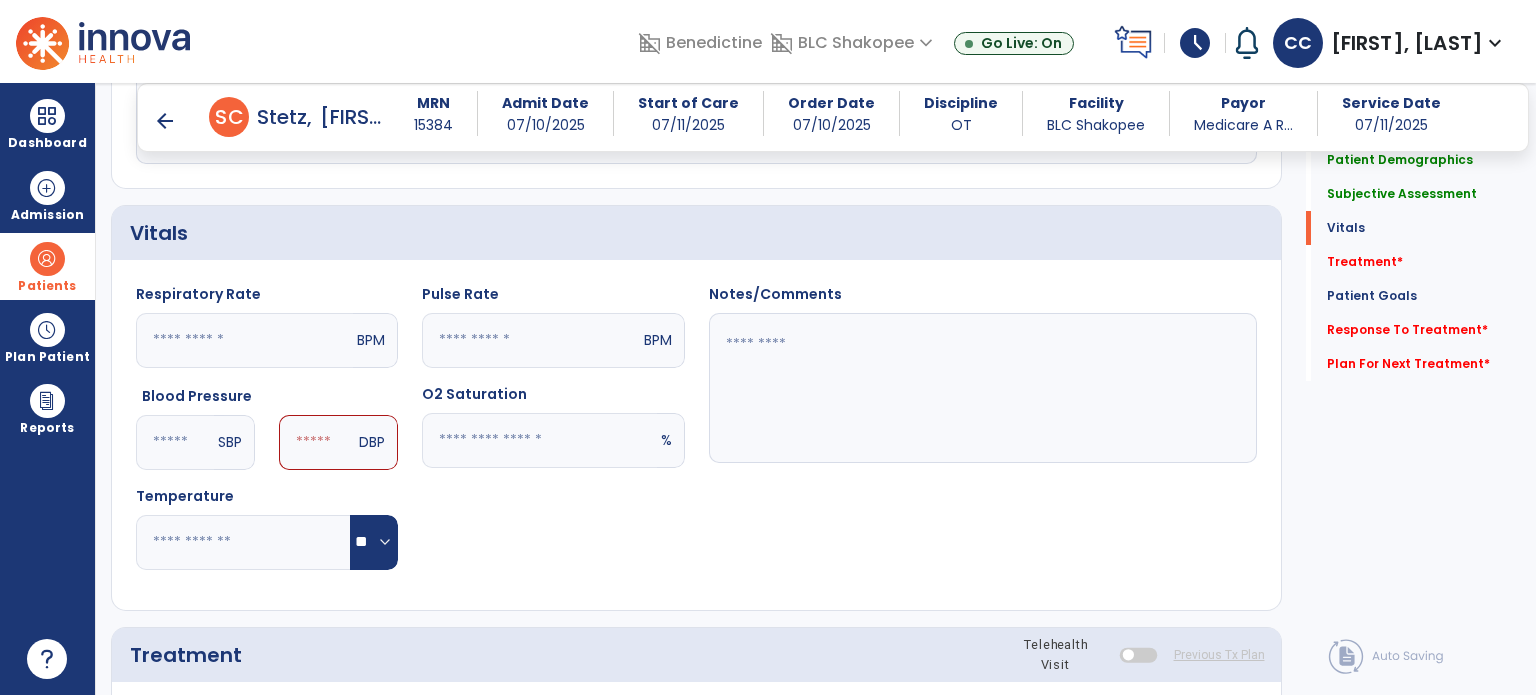 click on "DBP" 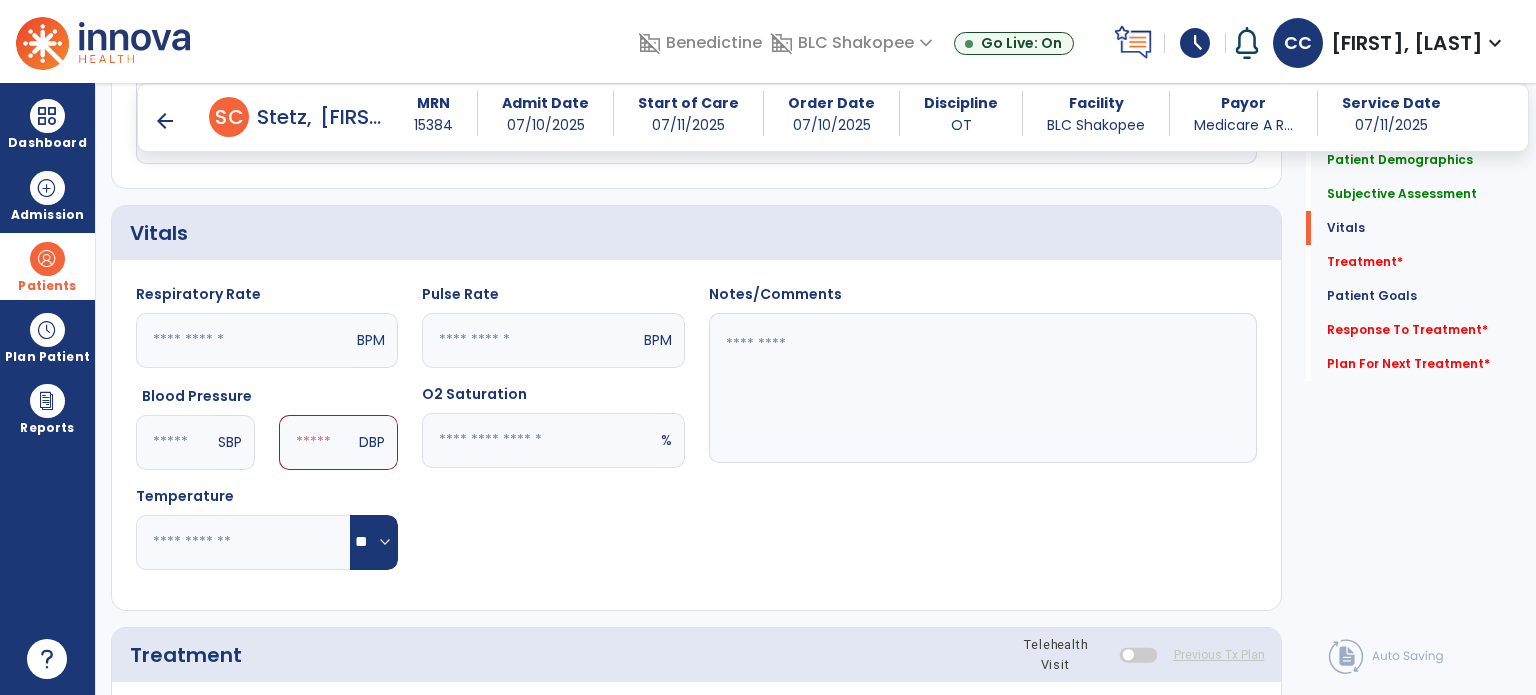 click 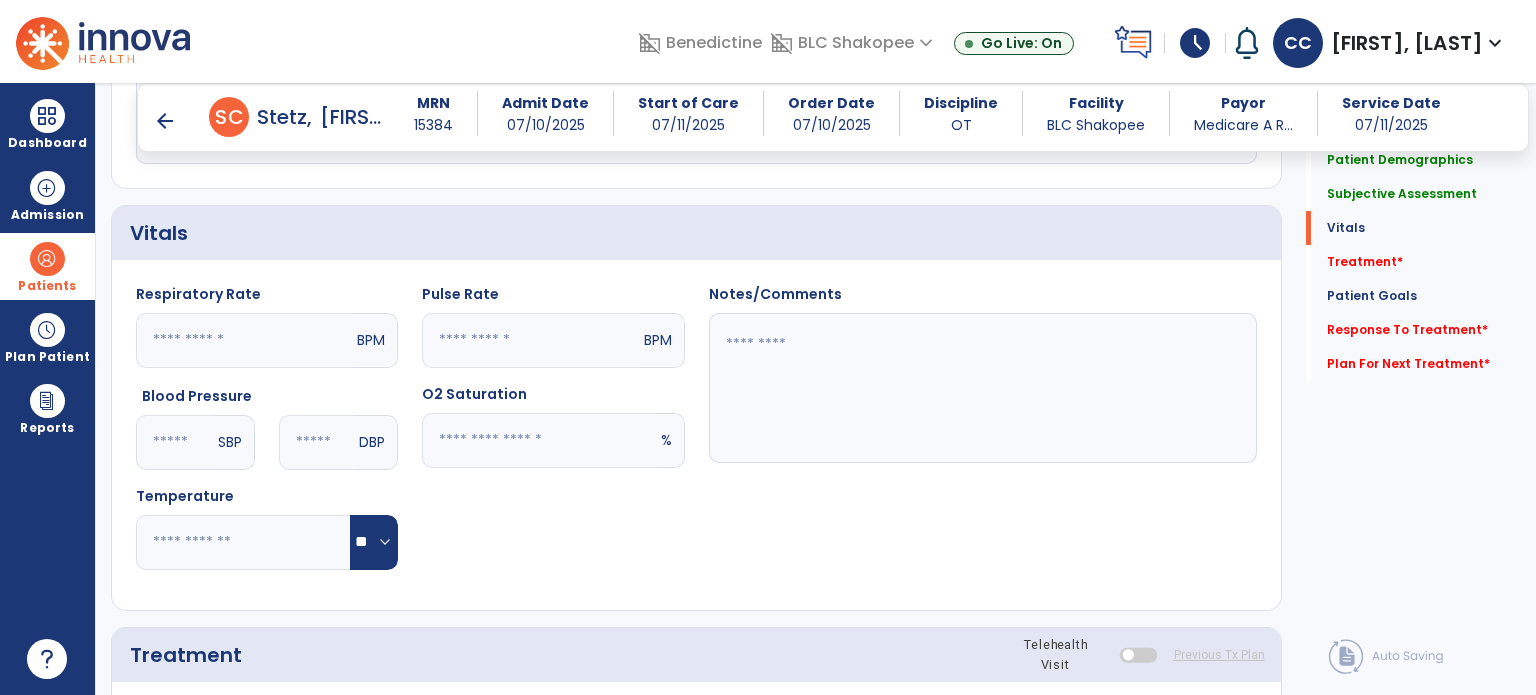 type on "**" 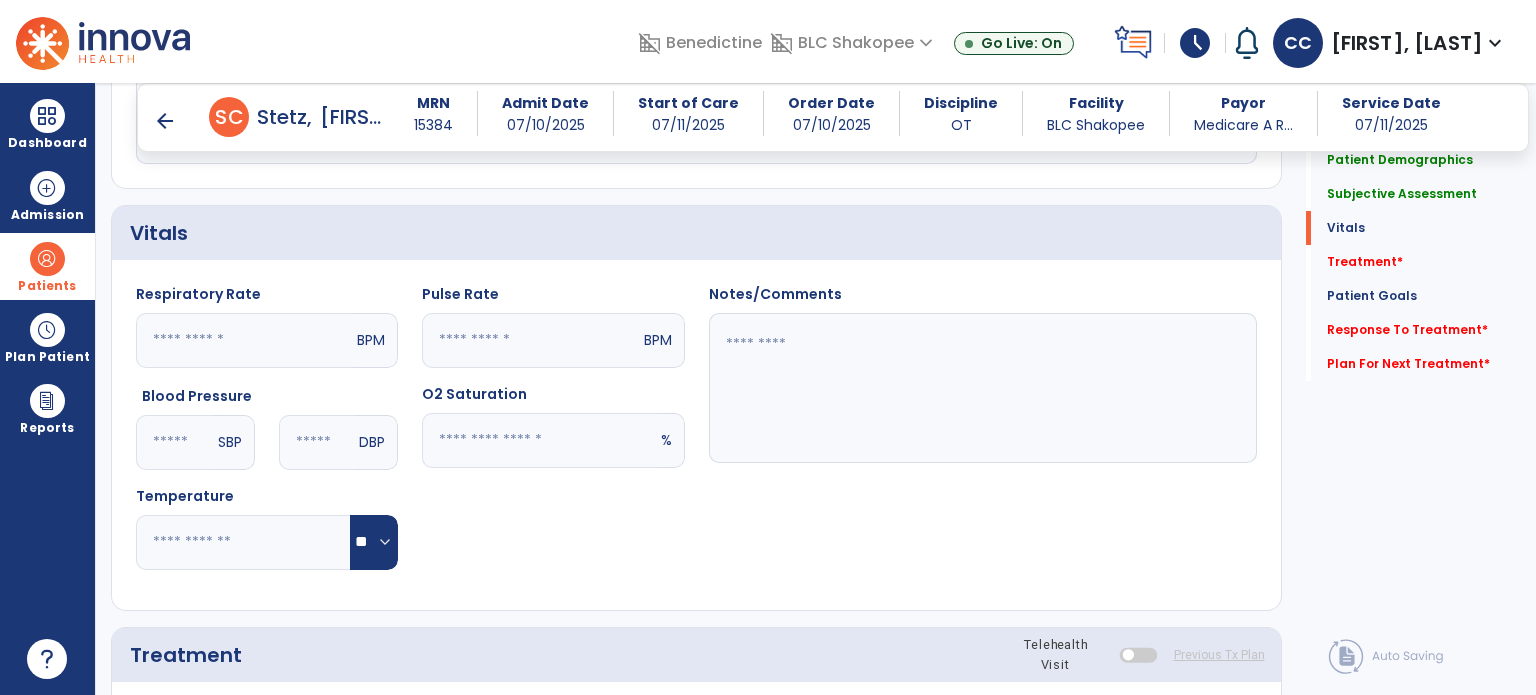 click 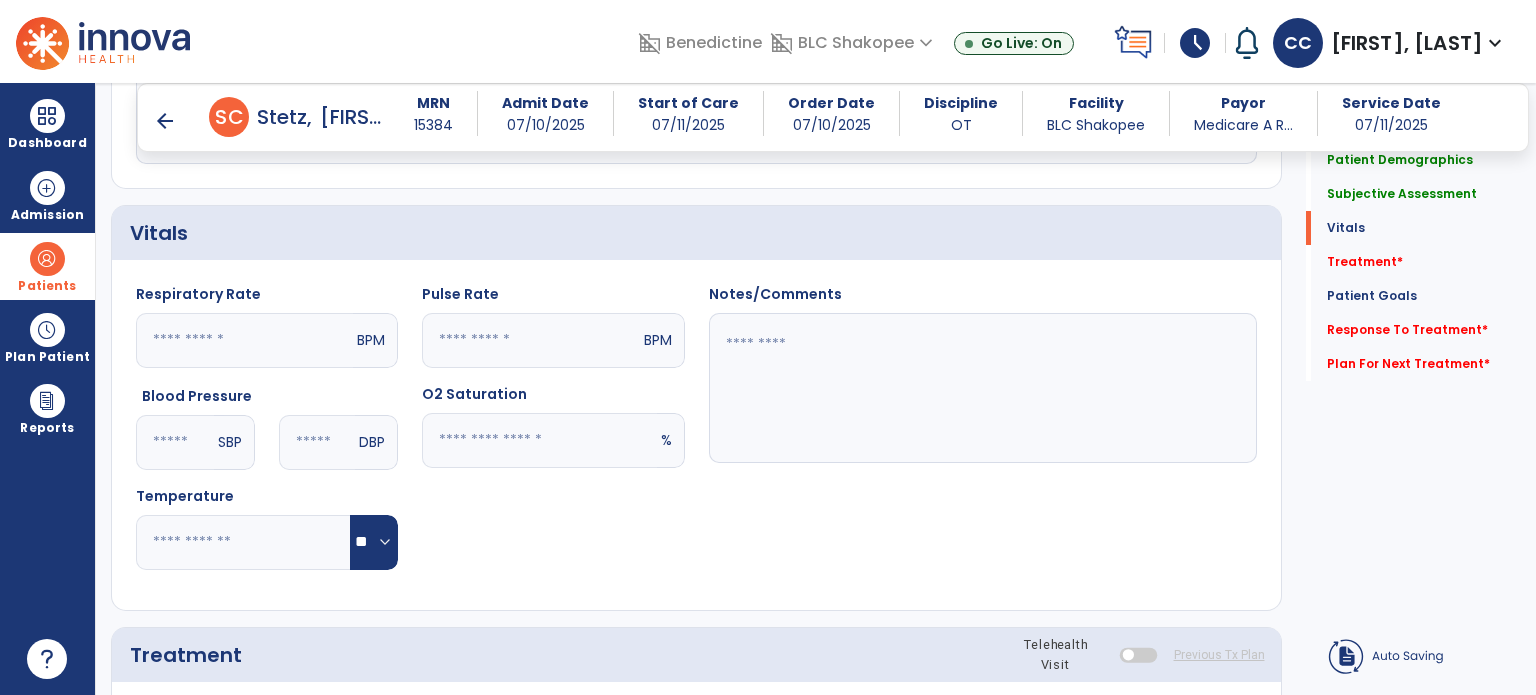 click 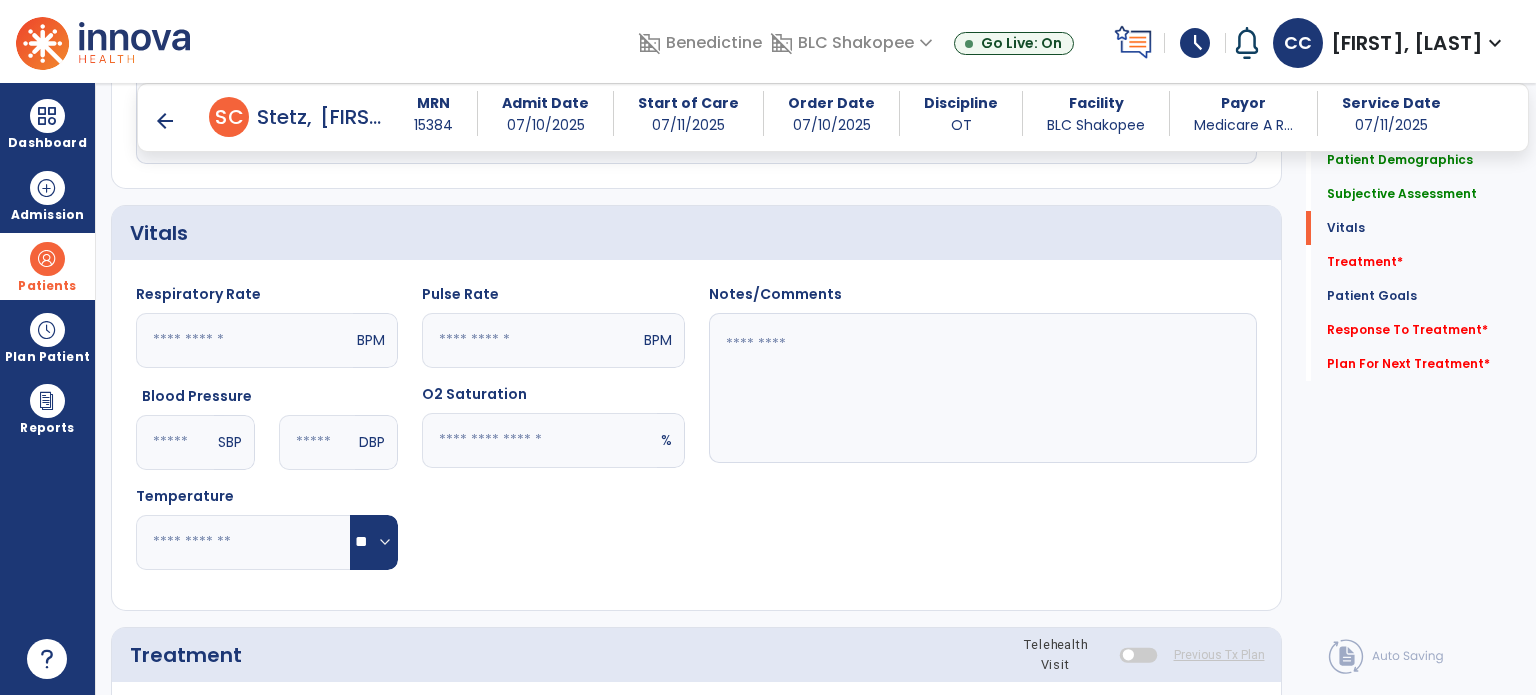 type on "**" 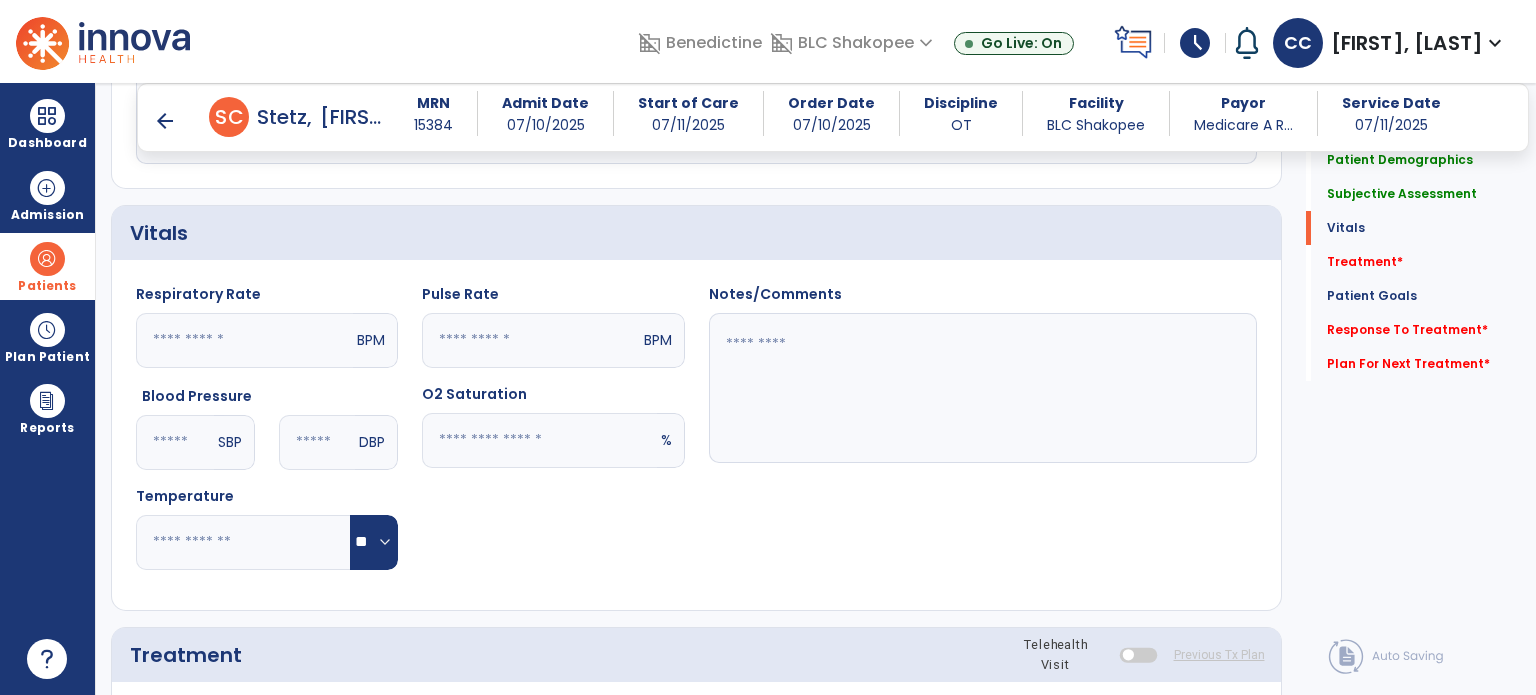 click 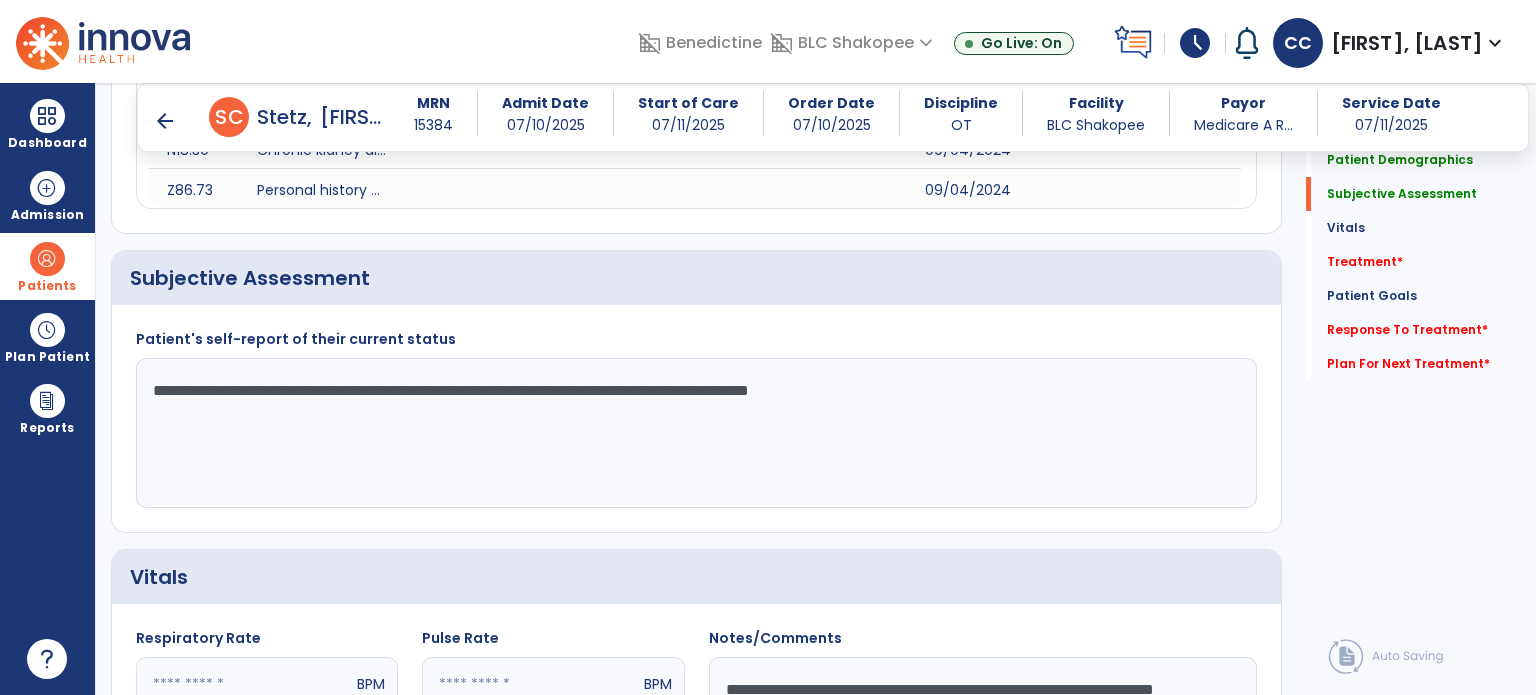 scroll, scrollTop: 886, scrollLeft: 0, axis: vertical 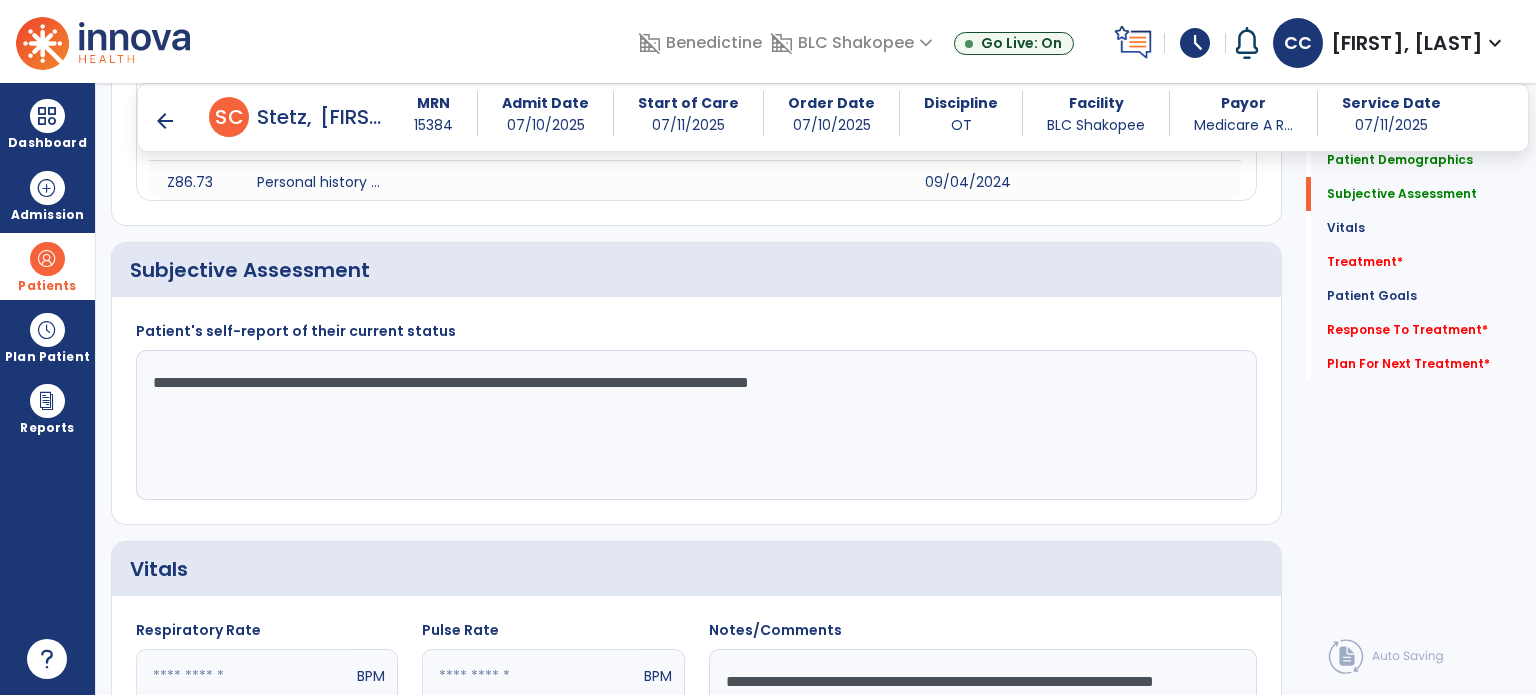 type on "**********" 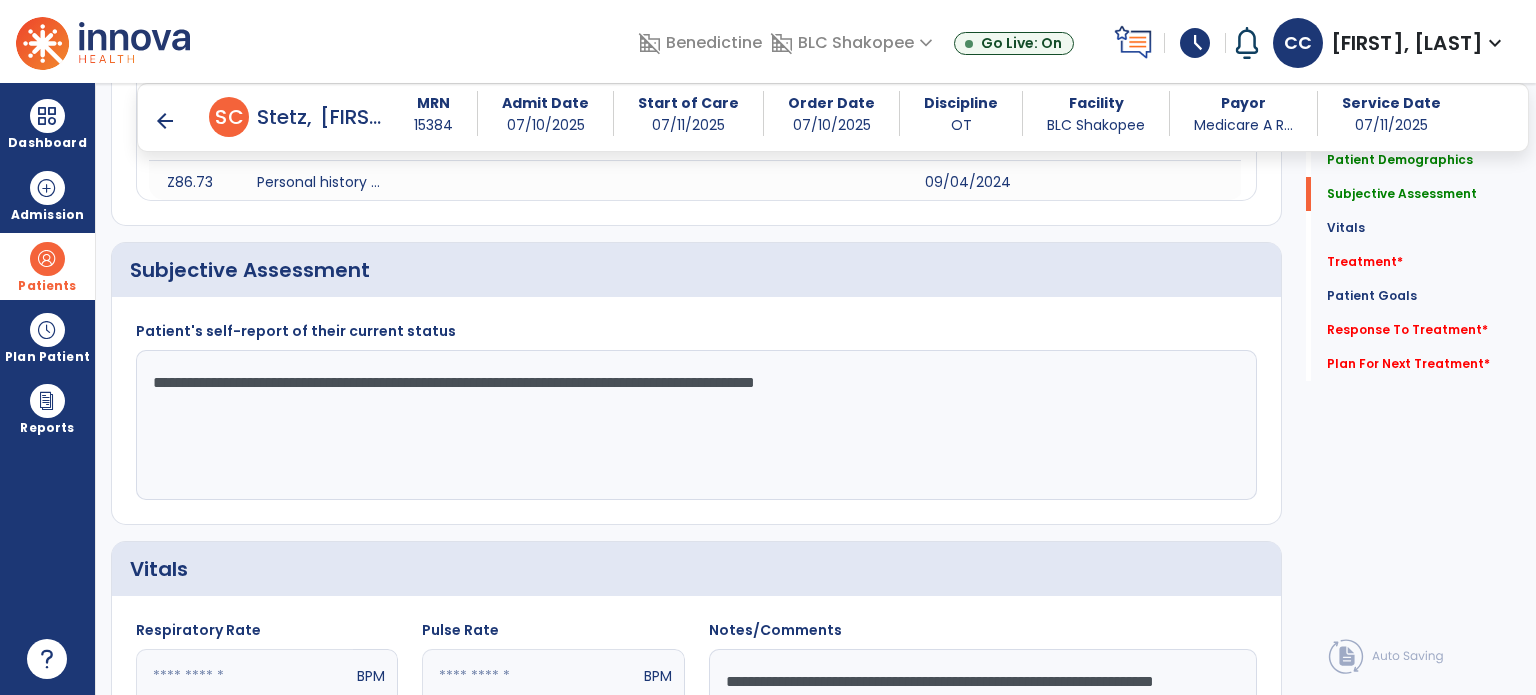 click on "**********" 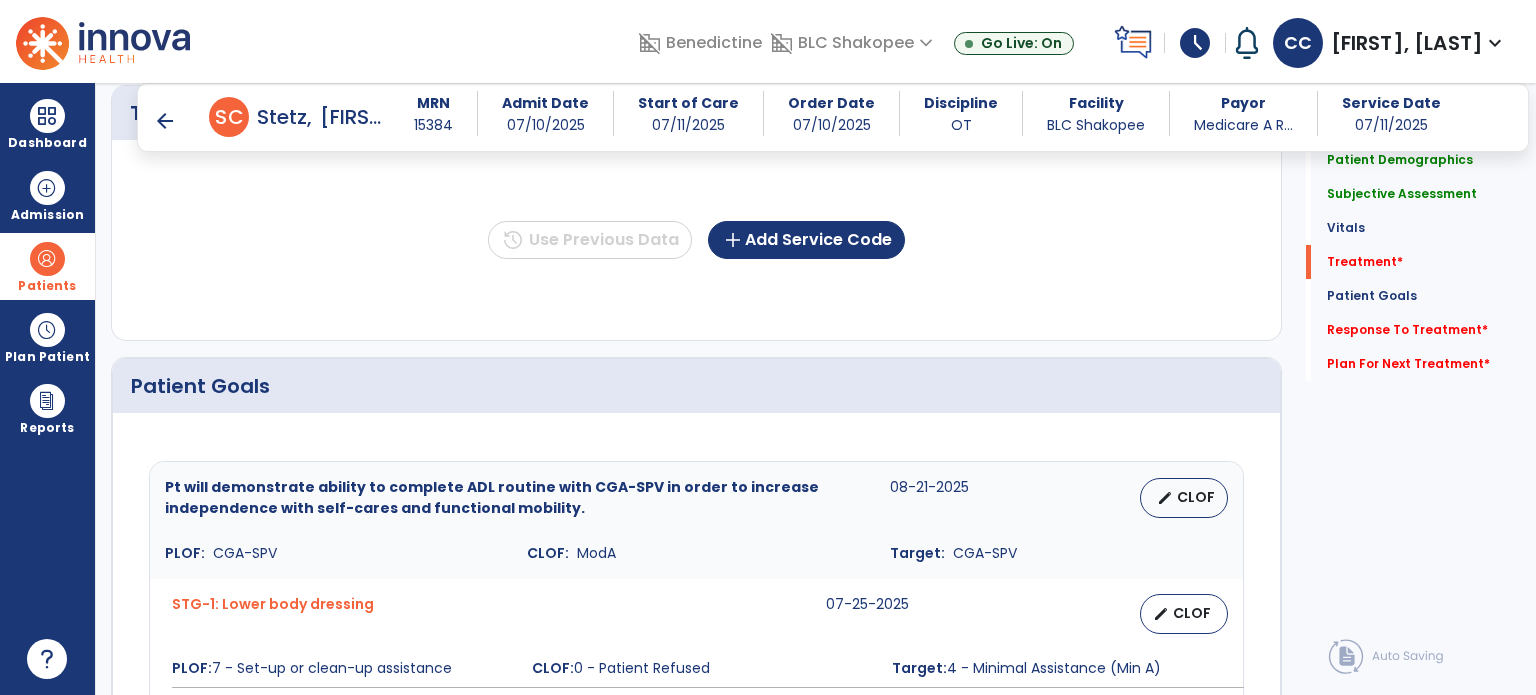 scroll, scrollTop: 1770, scrollLeft: 0, axis: vertical 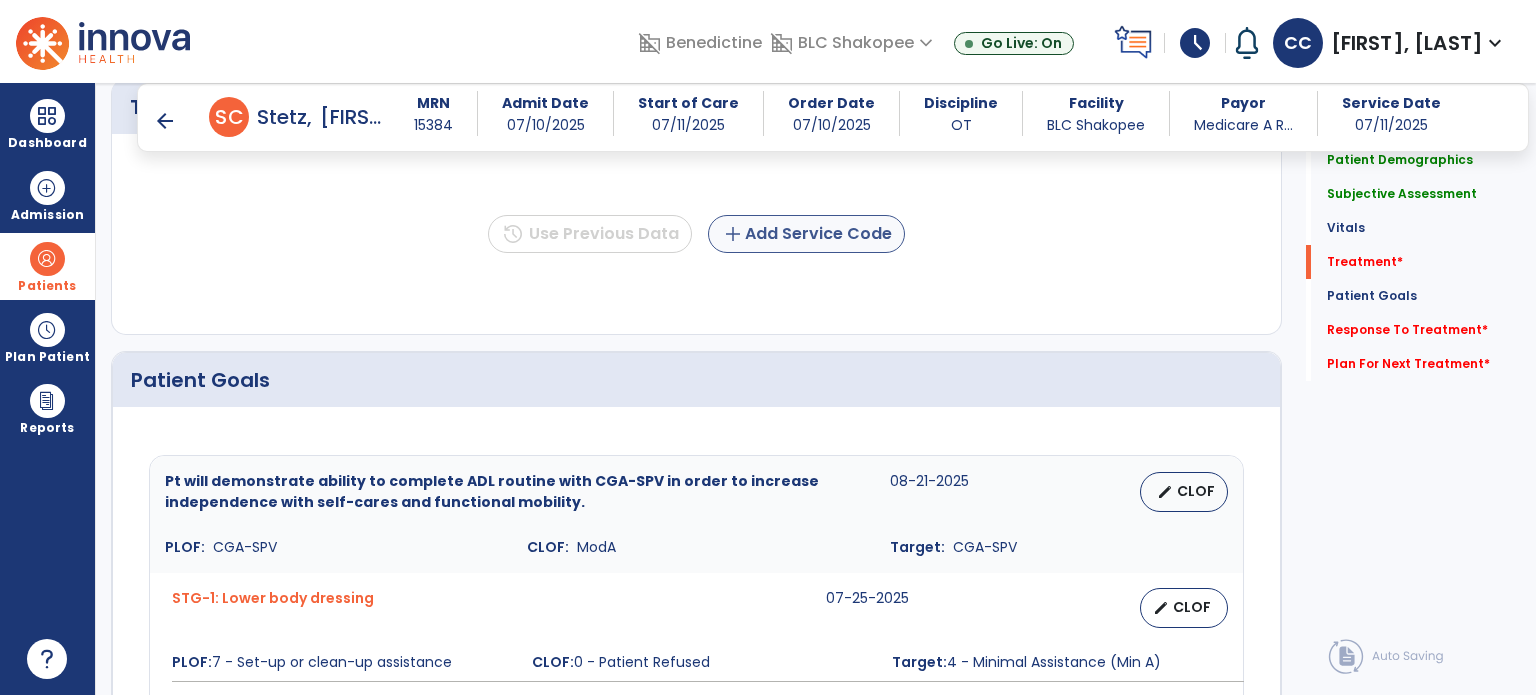 type on "**********" 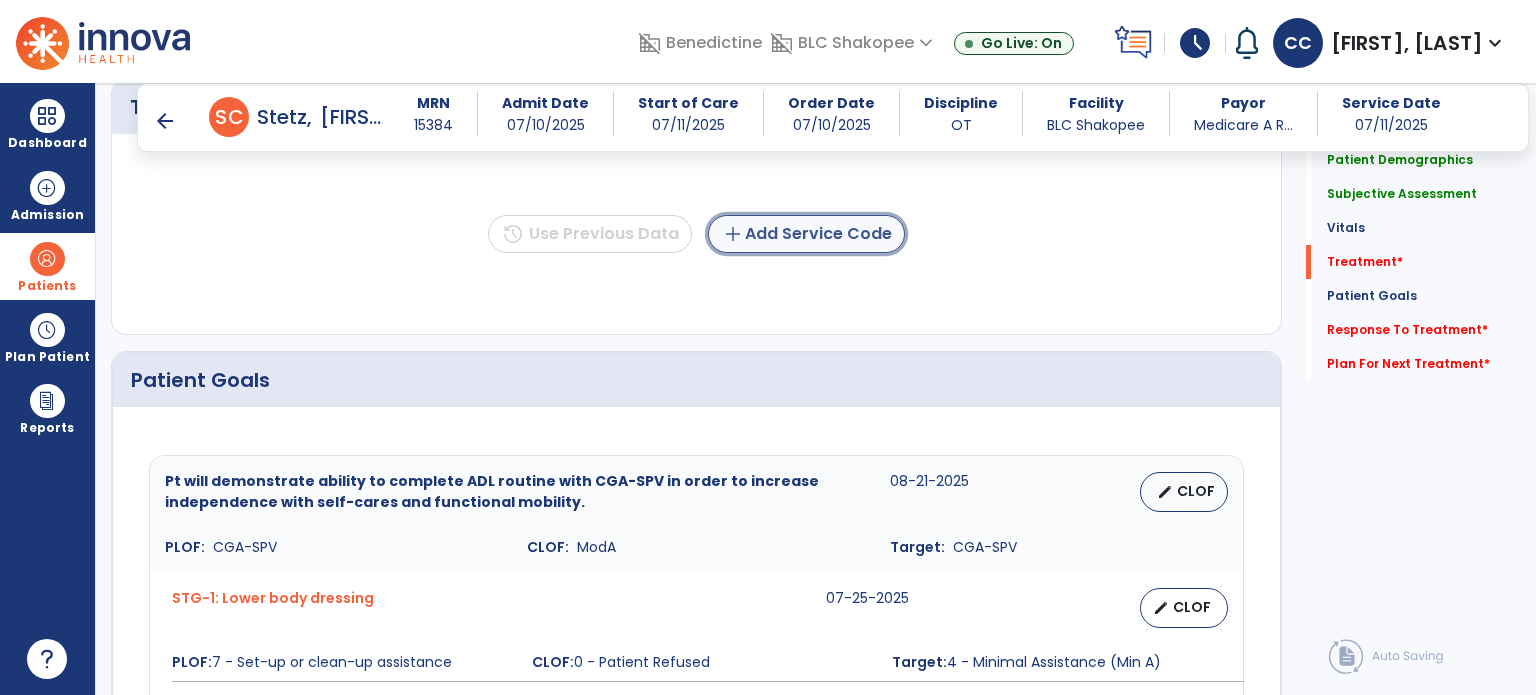 click on "add  Add Service Code" 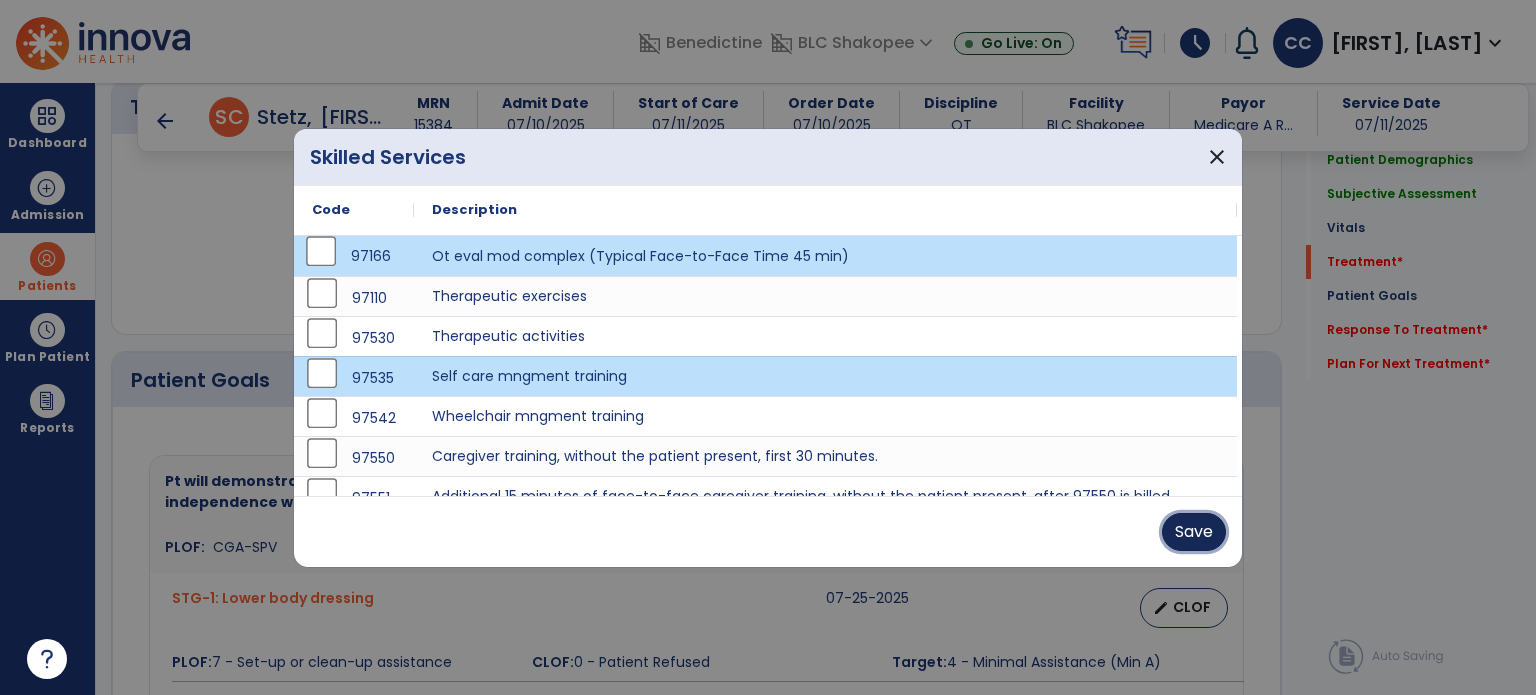 click on "Save" at bounding box center [1194, 532] 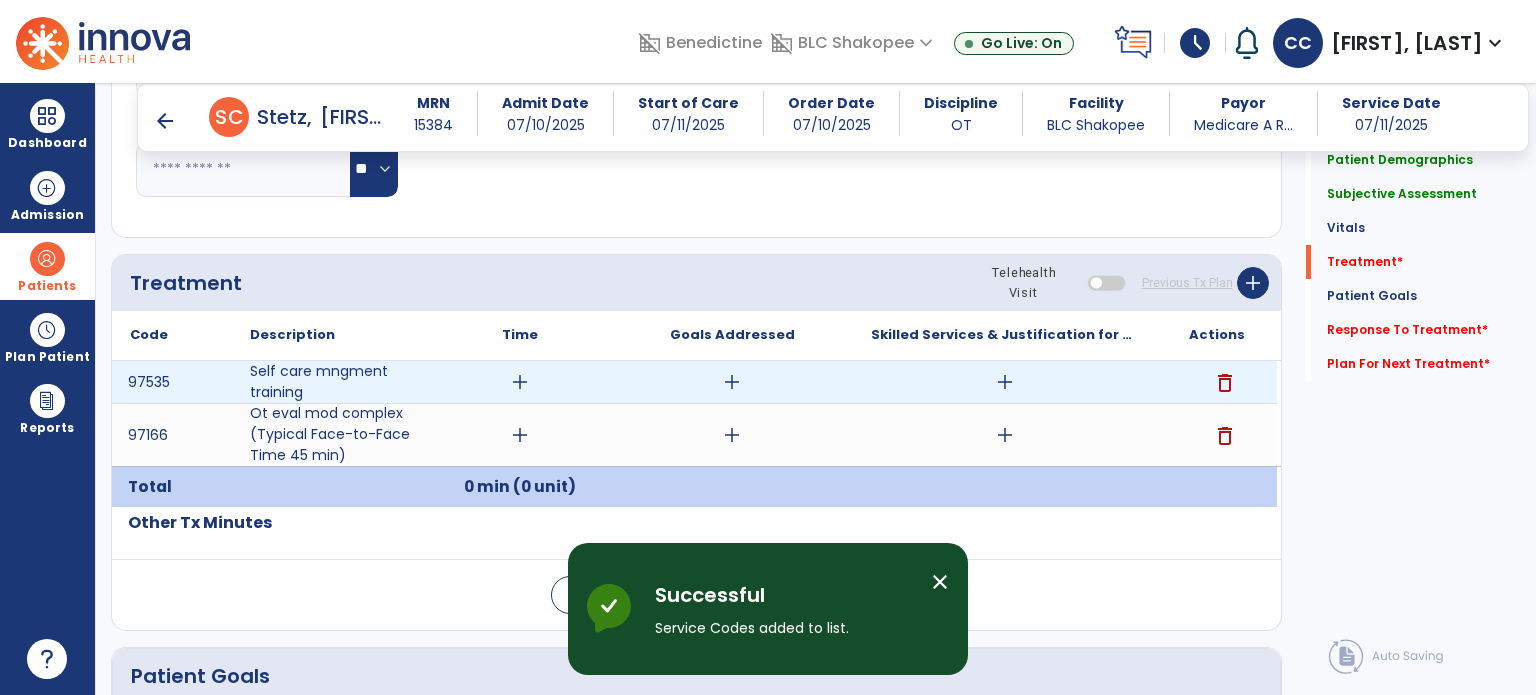 scroll, scrollTop: 1581, scrollLeft: 0, axis: vertical 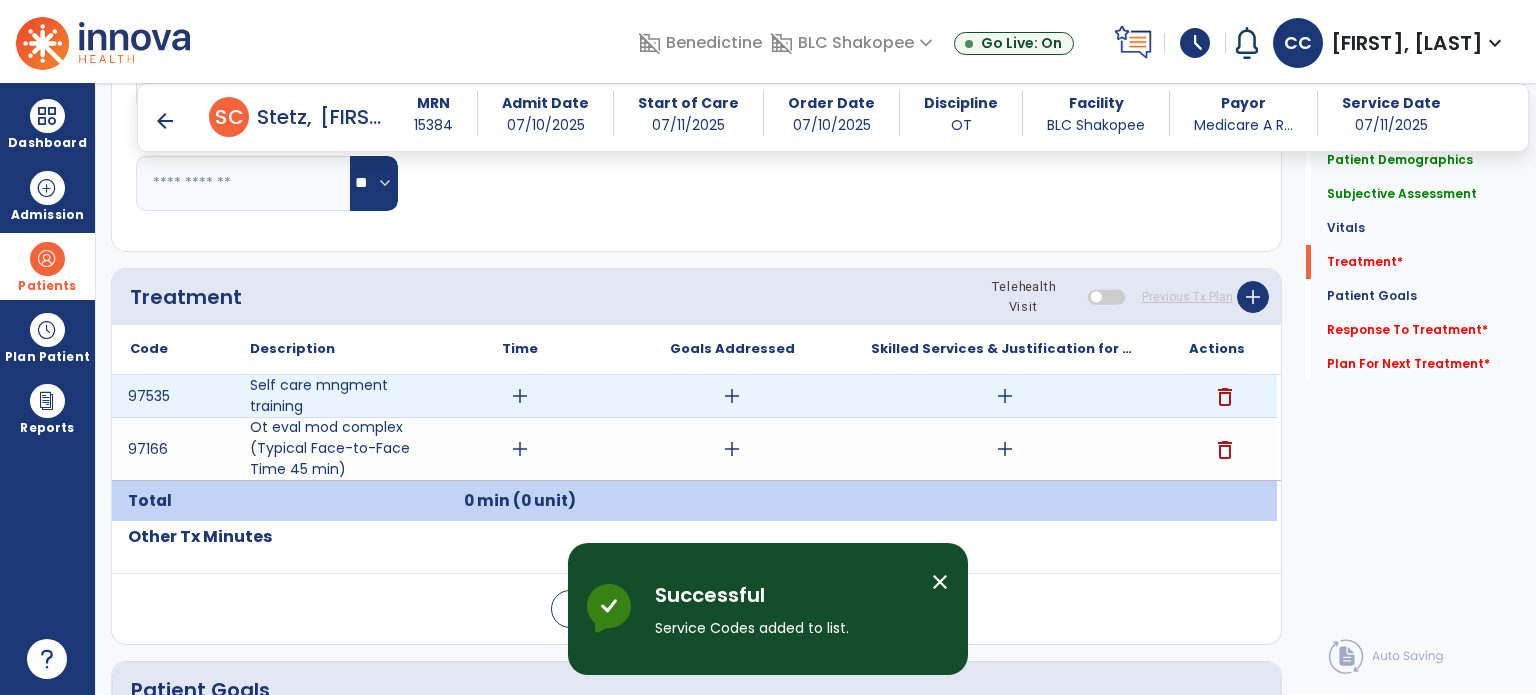 click on "add" at bounding box center [1005, 396] 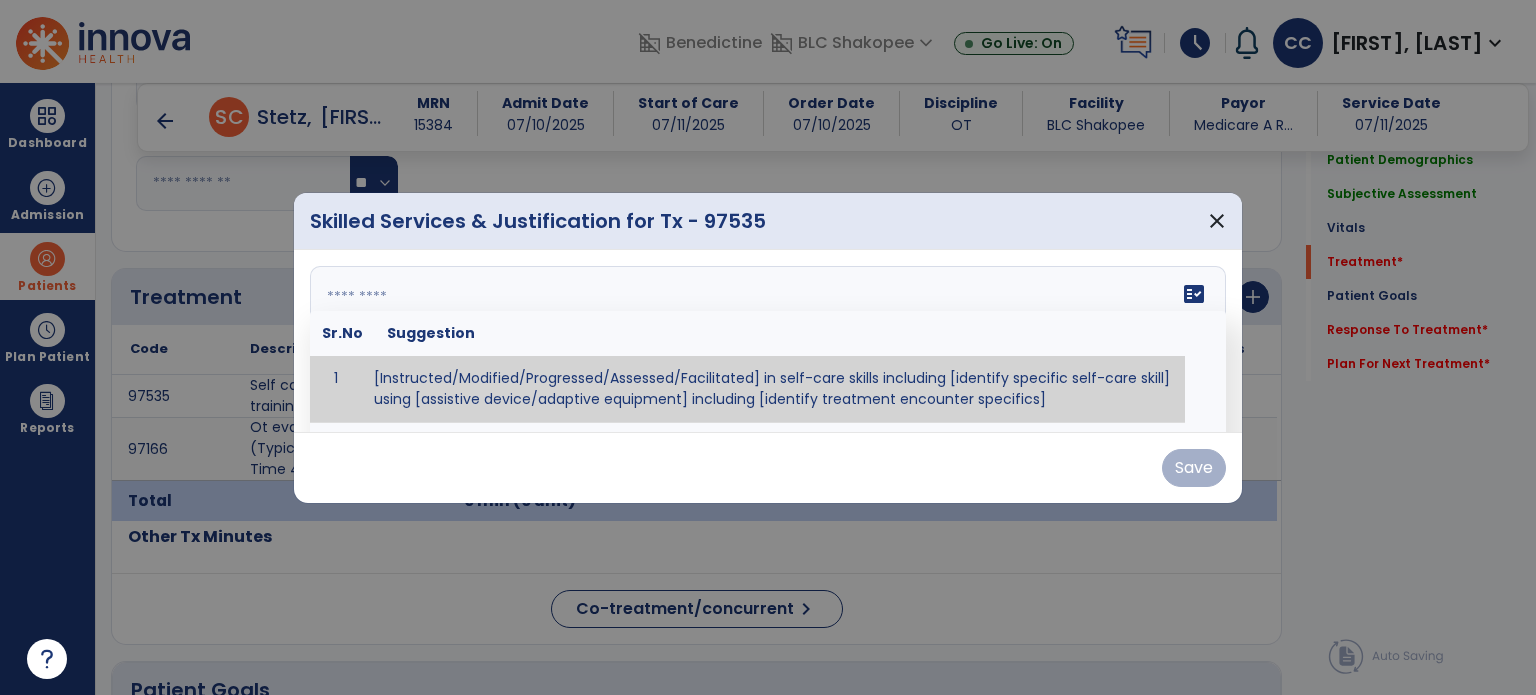 click on "fact_check  Sr.No Suggestion 1 [Instructed/Modified/Progressed/Assessed/Facilitated] in self-care skills including [identify specific self-care skill] using [assistive device/adaptive equipment] including [identify treatment encounter specifics]" at bounding box center (768, 341) 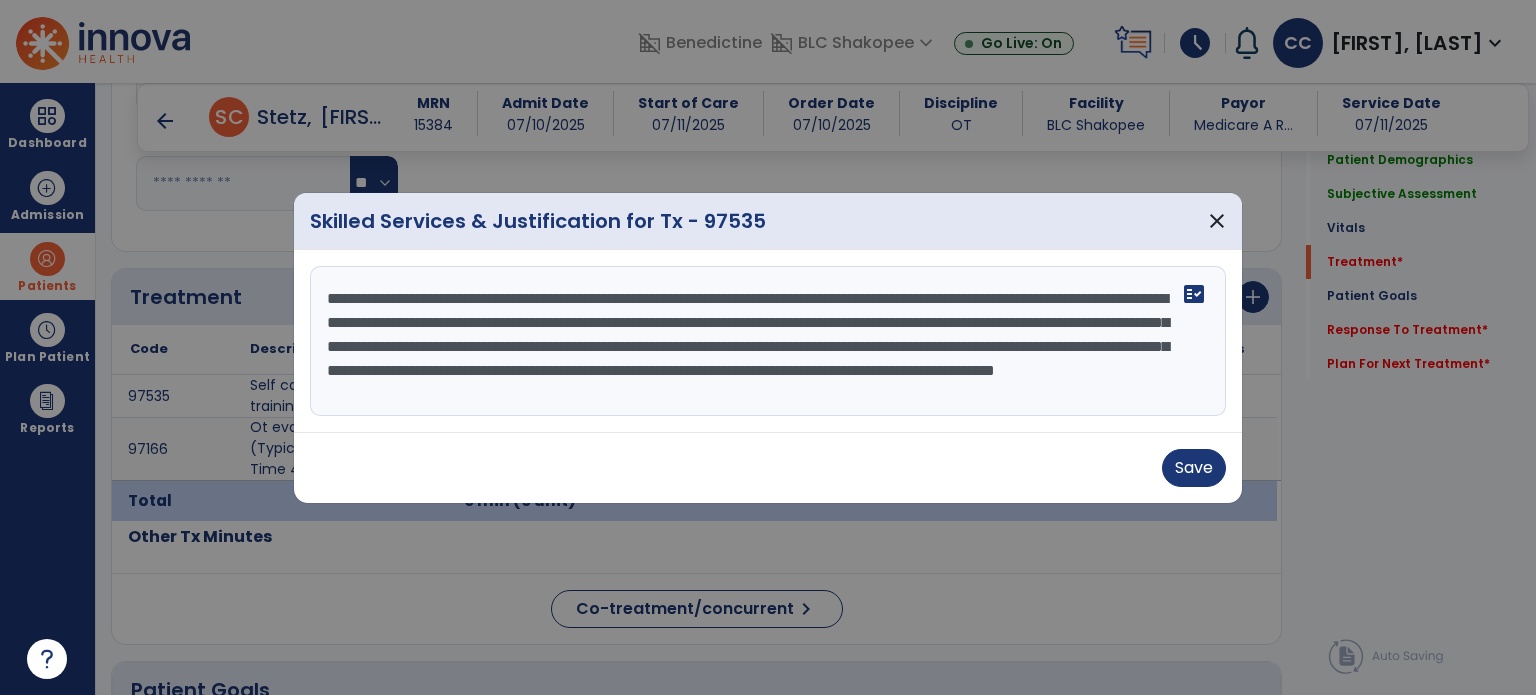 scroll, scrollTop: 15, scrollLeft: 0, axis: vertical 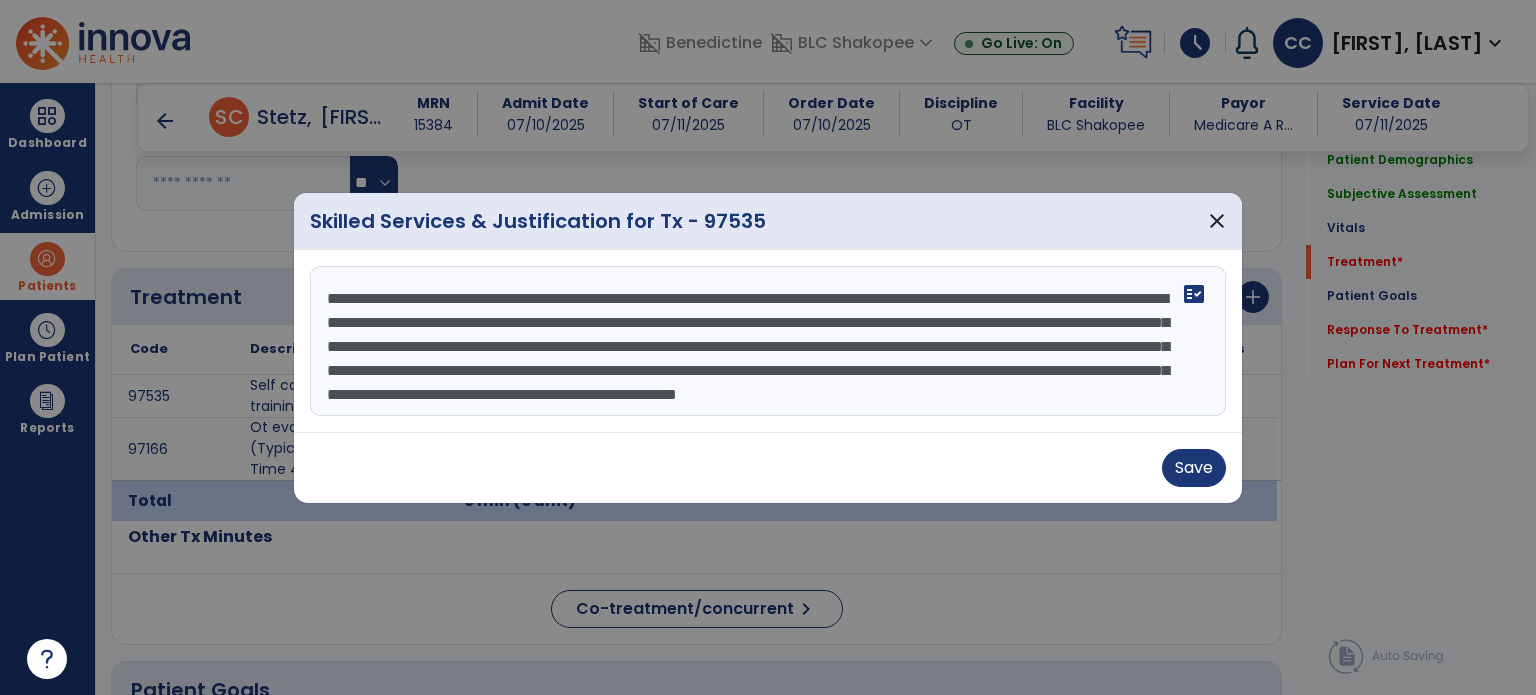 click on "**********" at bounding box center (768, 341) 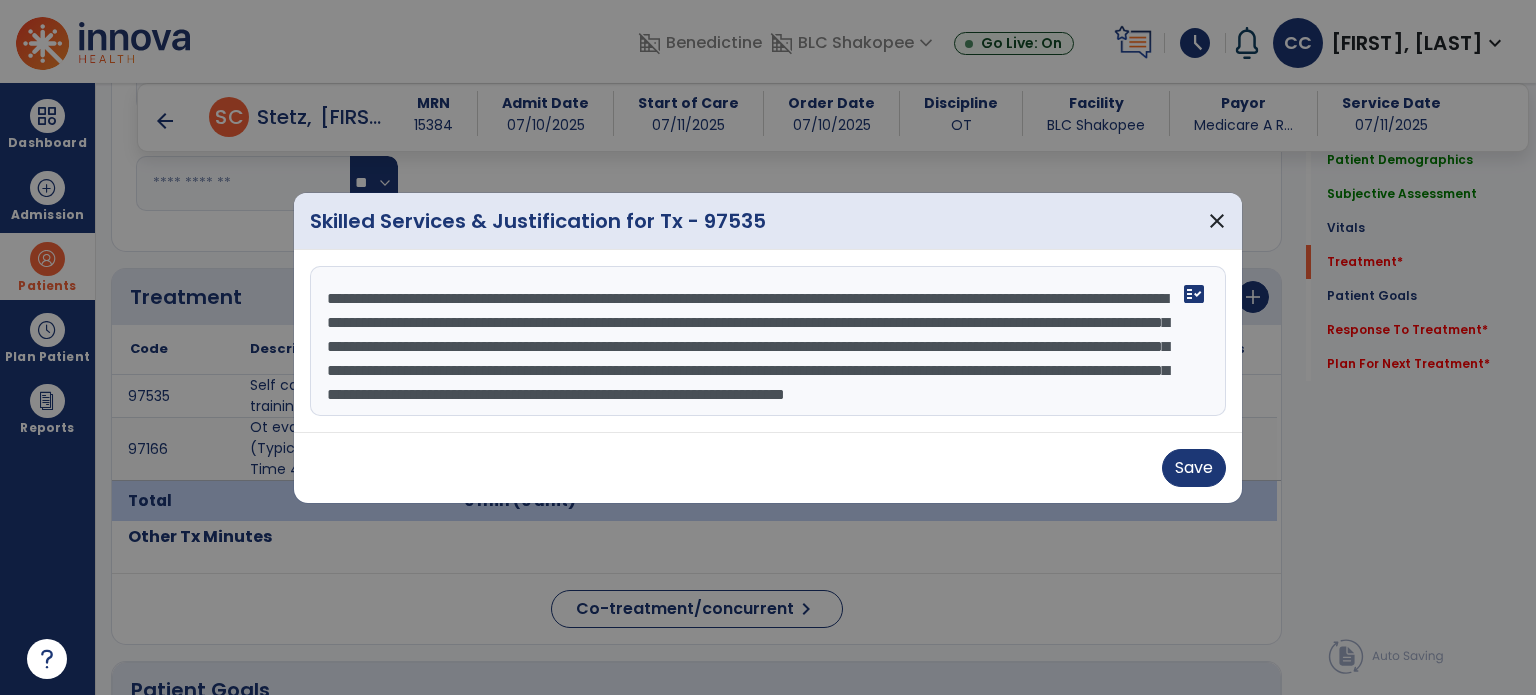 scroll, scrollTop: 39, scrollLeft: 0, axis: vertical 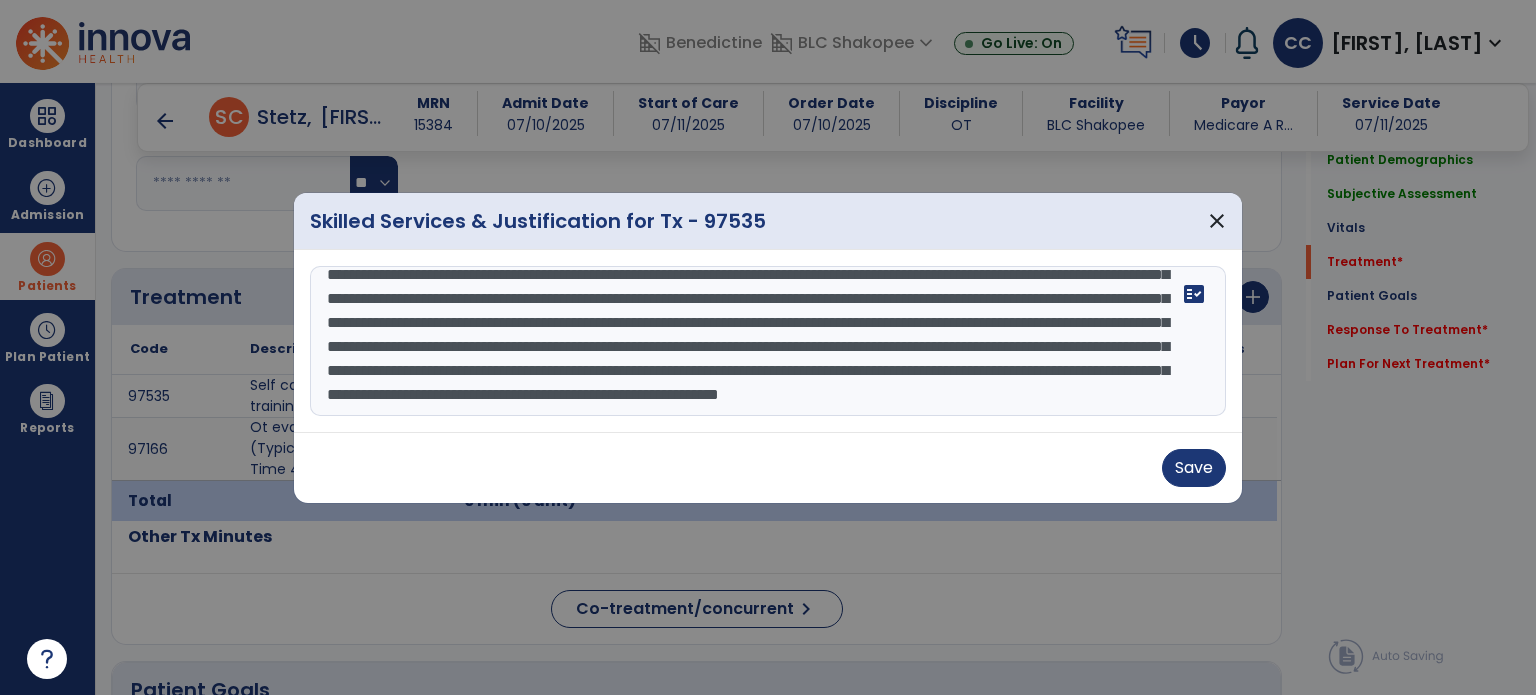 click at bounding box center (768, 341) 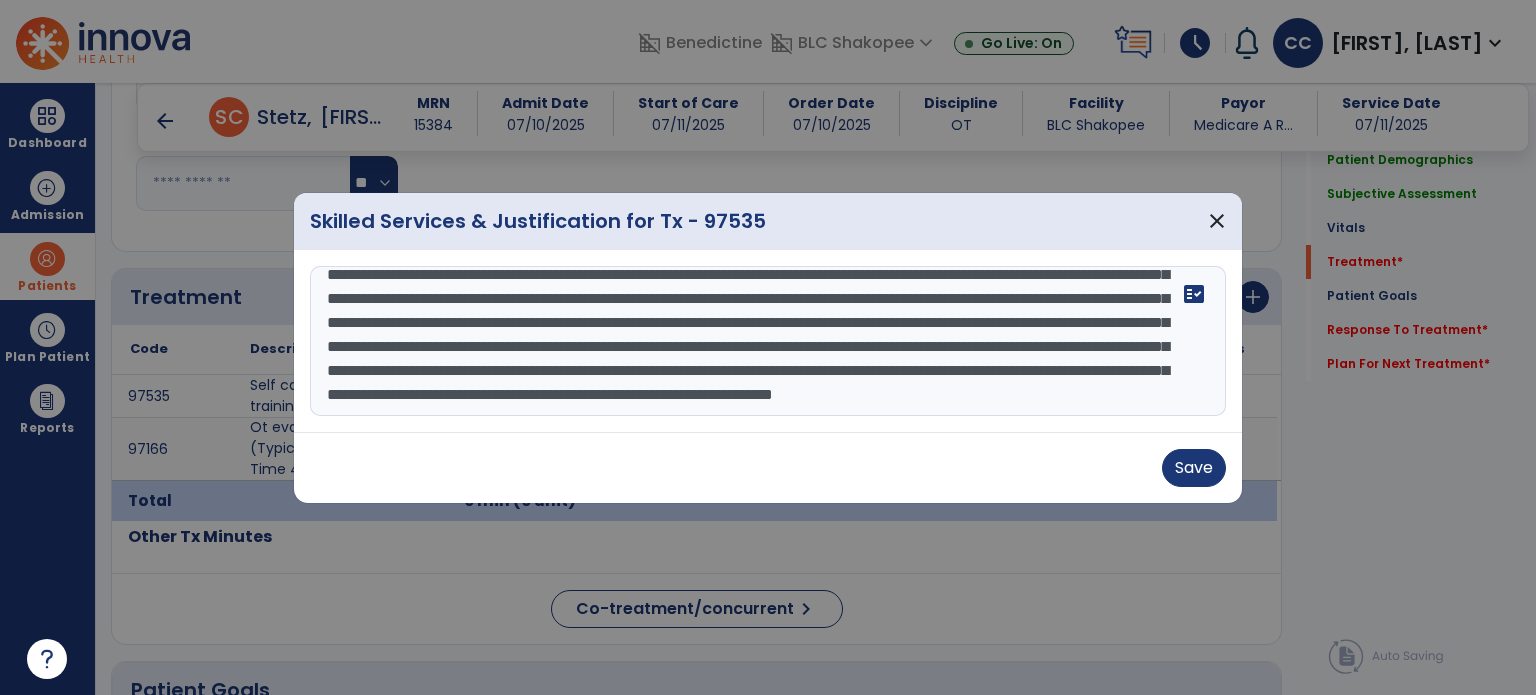 scroll, scrollTop: 135, scrollLeft: 0, axis: vertical 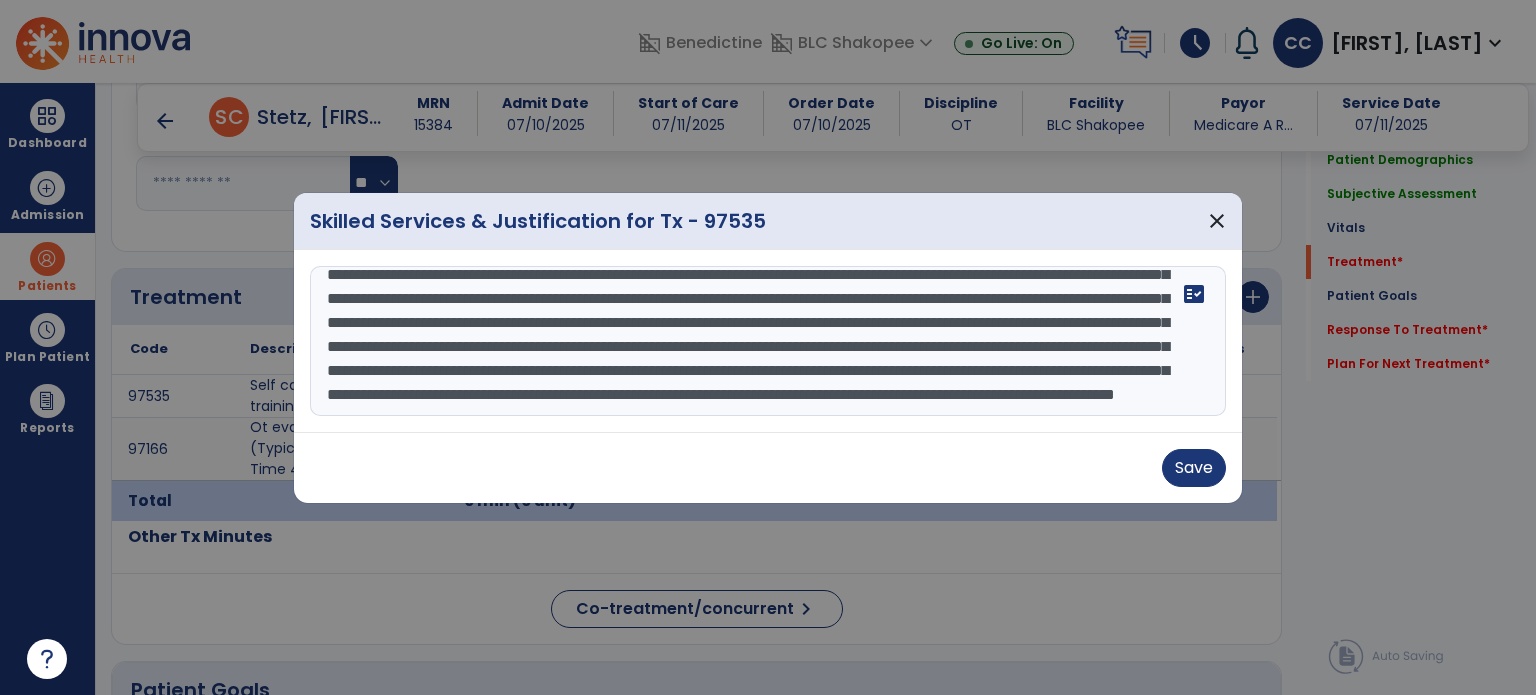 click at bounding box center [768, 341] 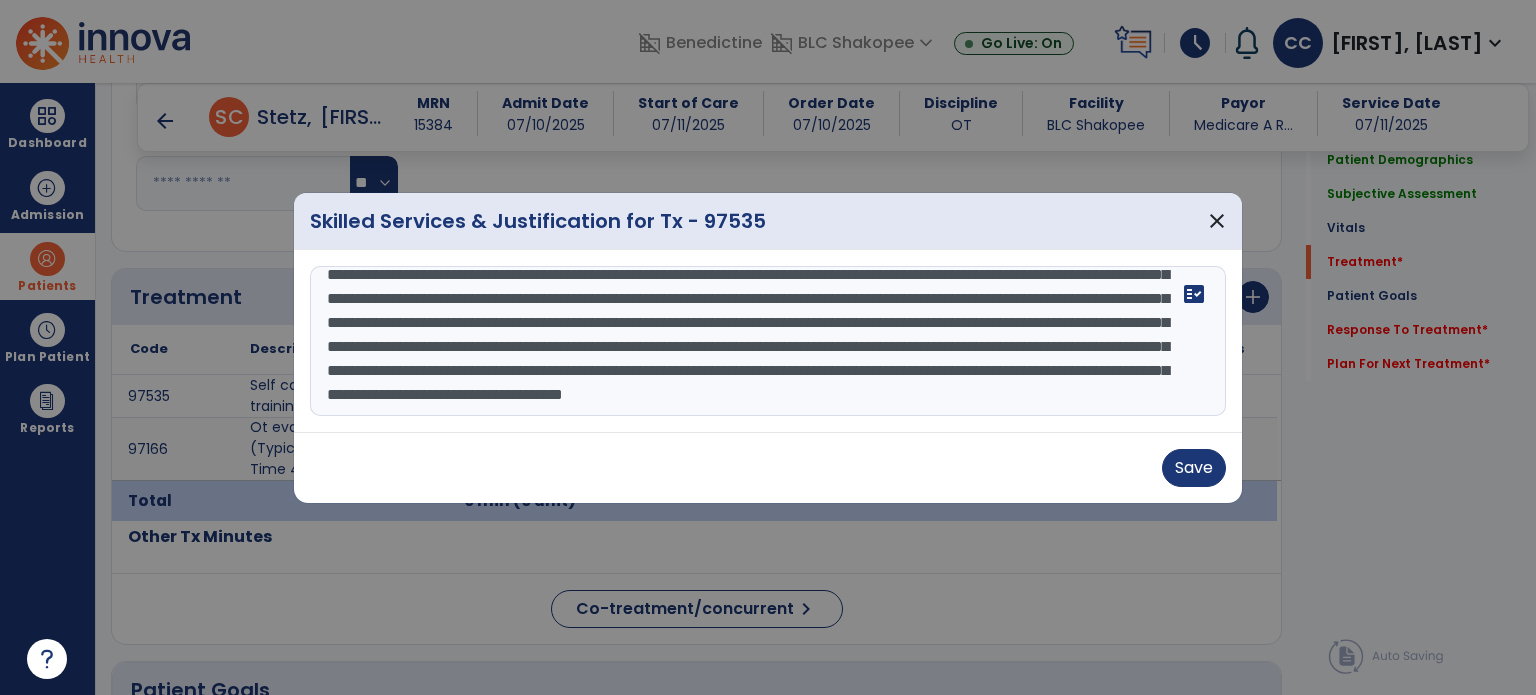 scroll, scrollTop: 159, scrollLeft: 0, axis: vertical 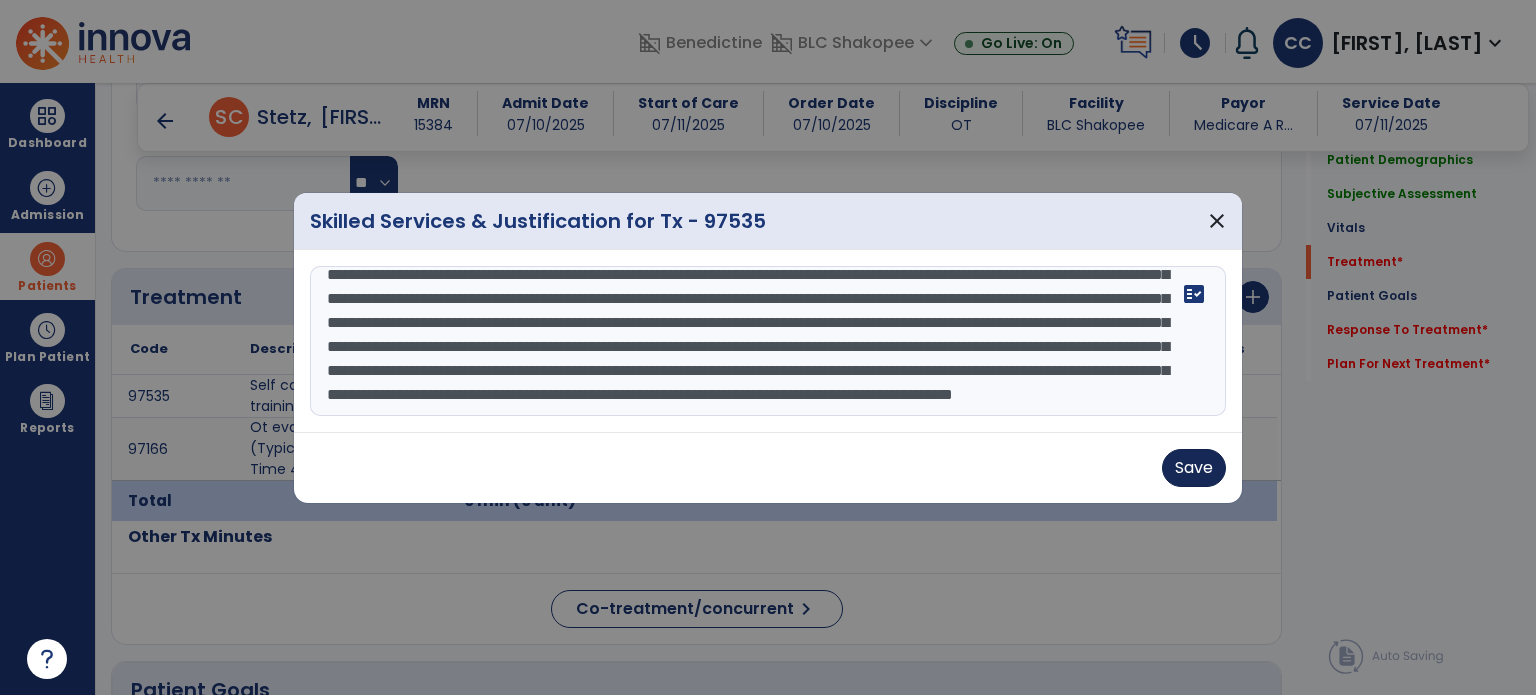 type on "**********" 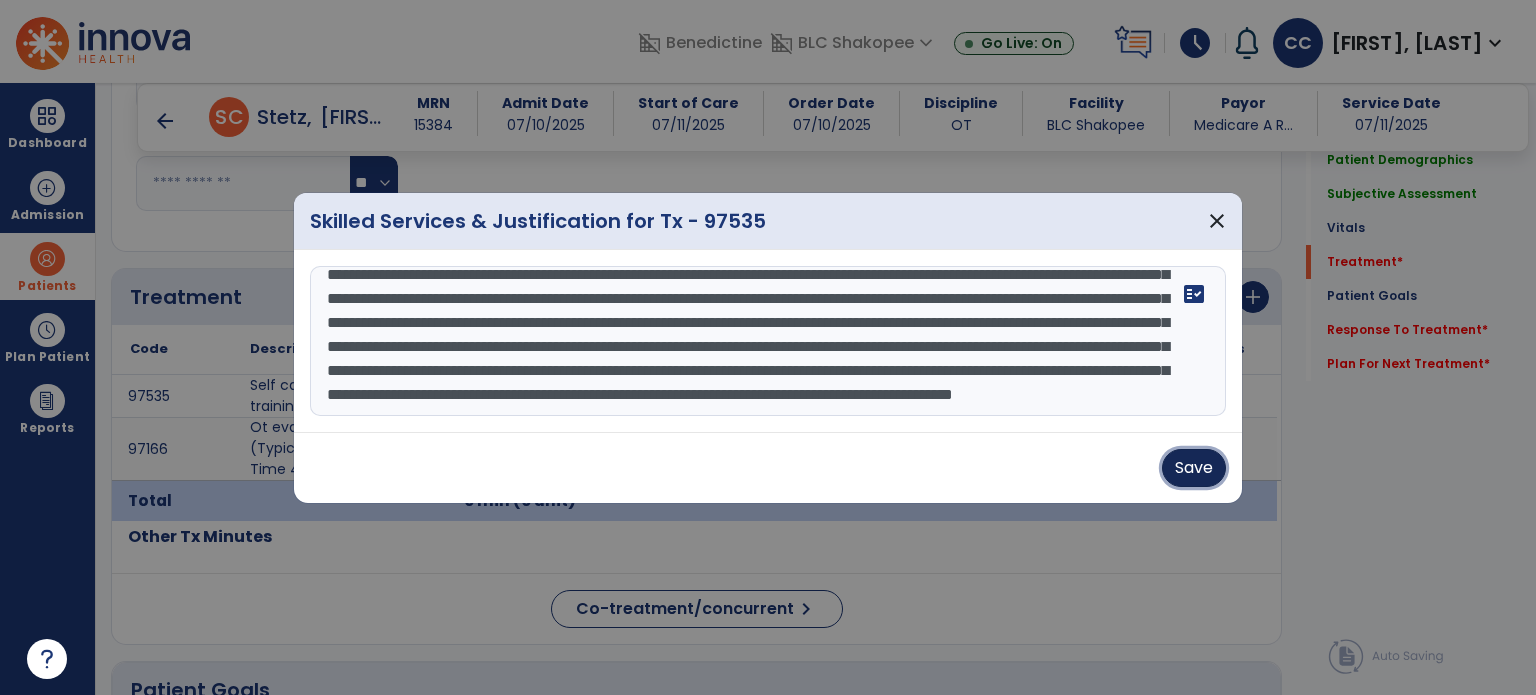 click on "Save" at bounding box center [1194, 468] 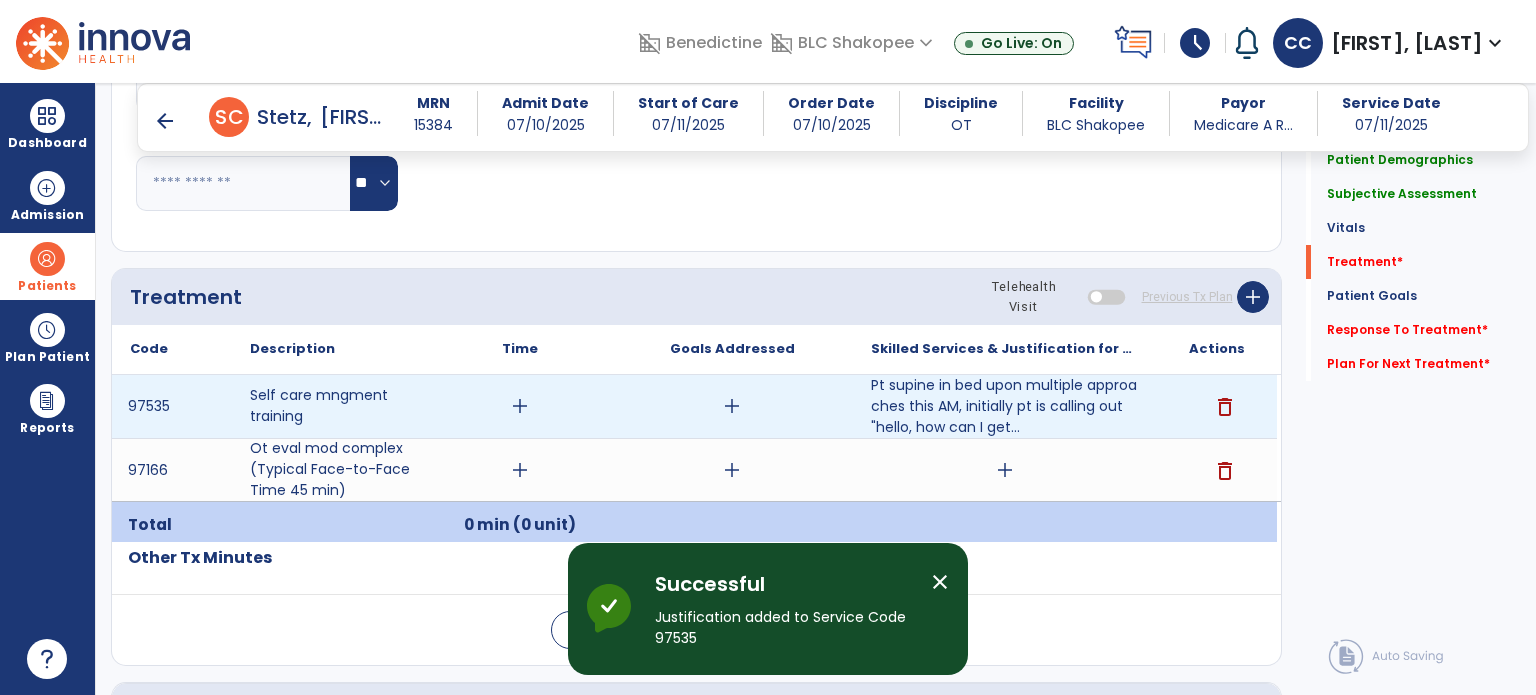 click on "add" at bounding box center [520, 406] 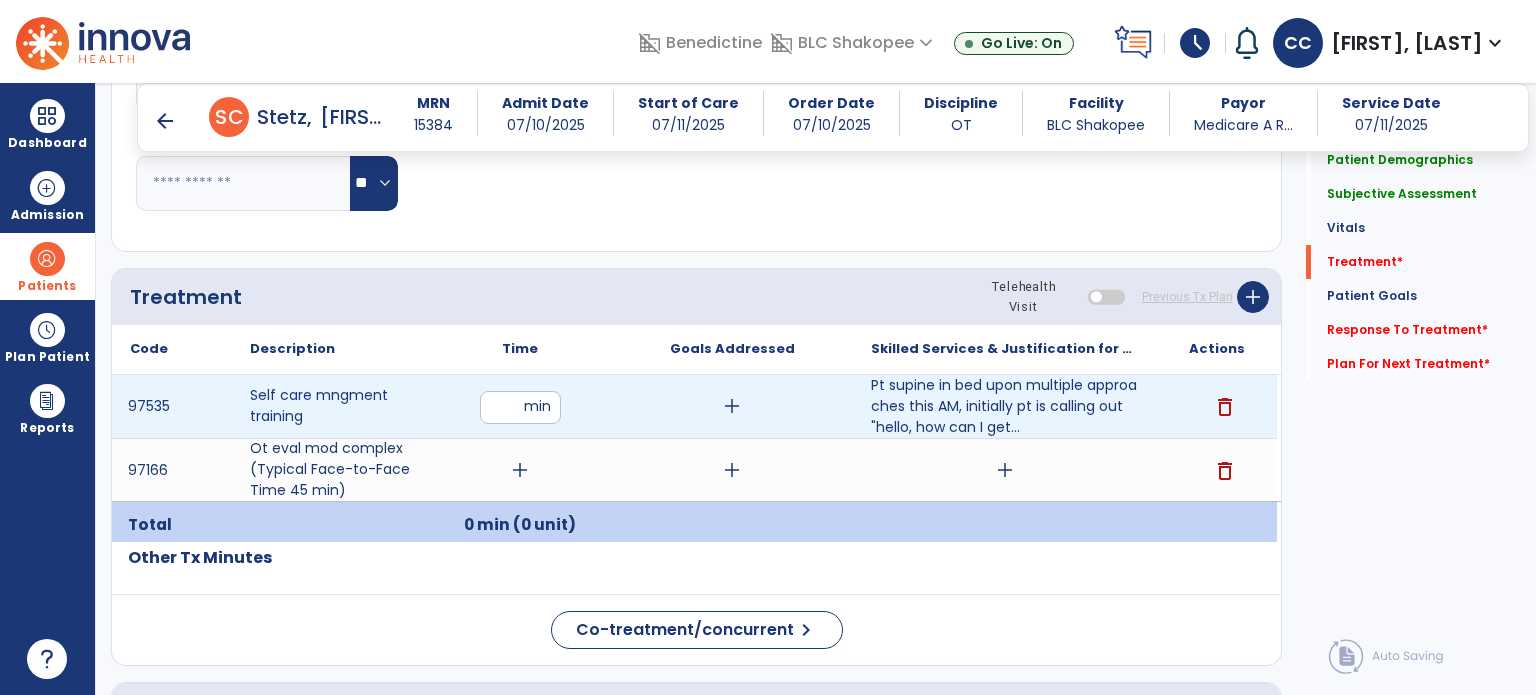type on "**" 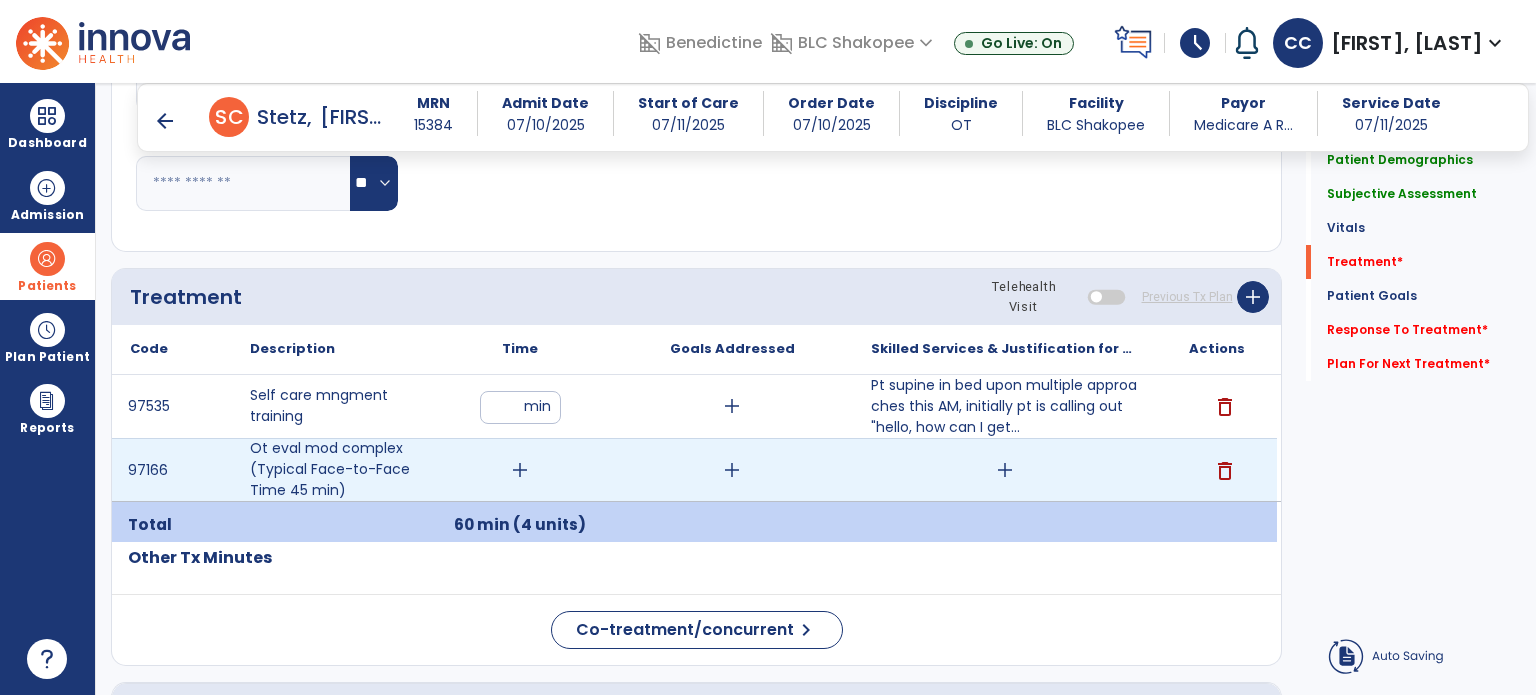 click on "add" at bounding box center (1005, 470) 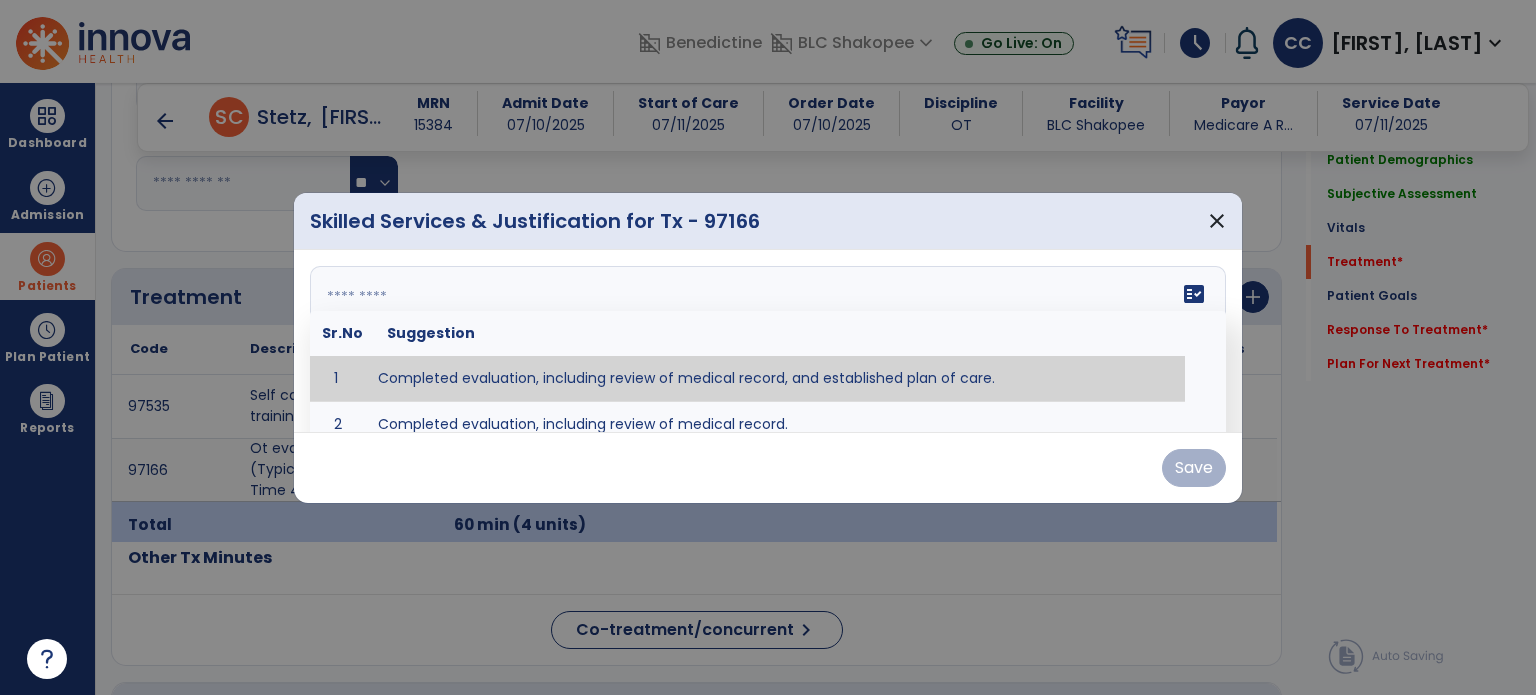 click on "fact_check  Sr.No Suggestion 1 Completed evaluation, including review of medical record, and established plan of care. 2 Completed evaluation, including review of medical record." at bounding box center (768, 341) 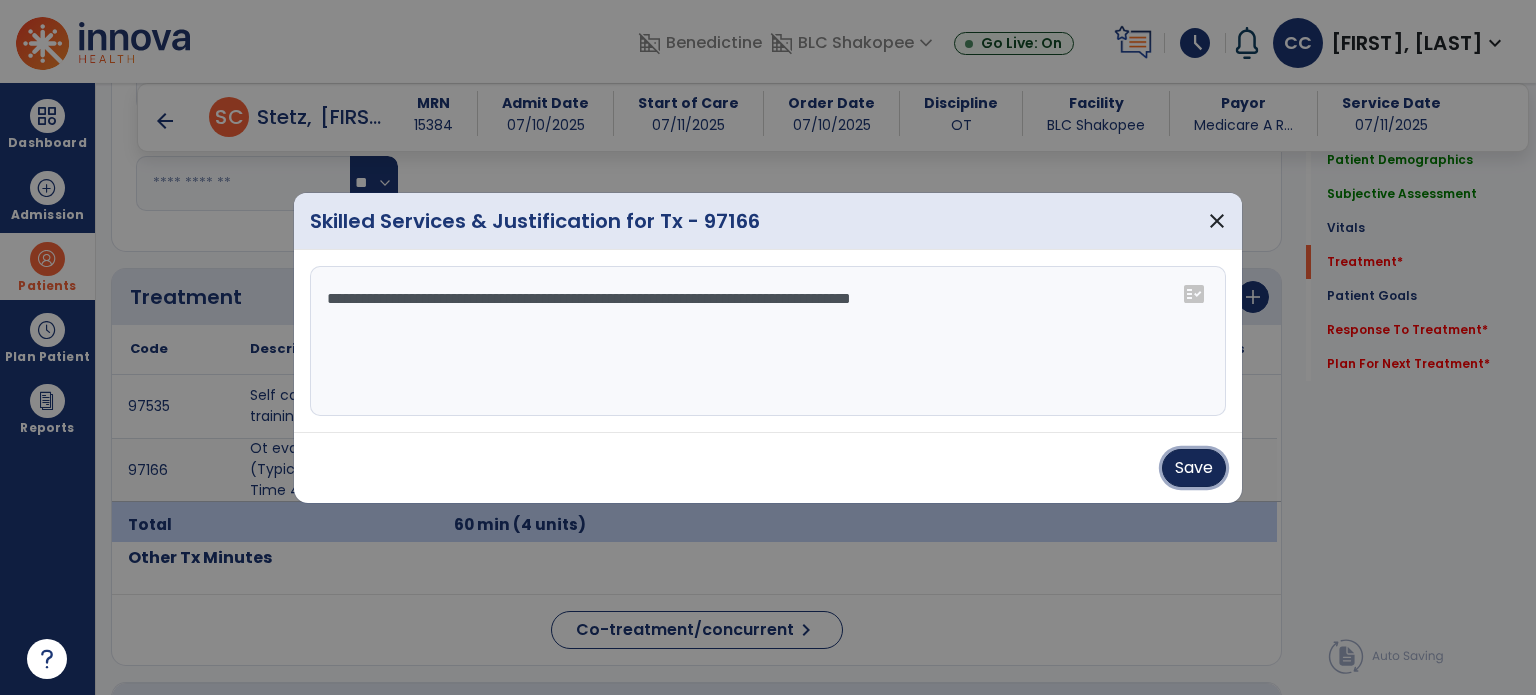 click on "Save" at bounding box center [1194, 468] 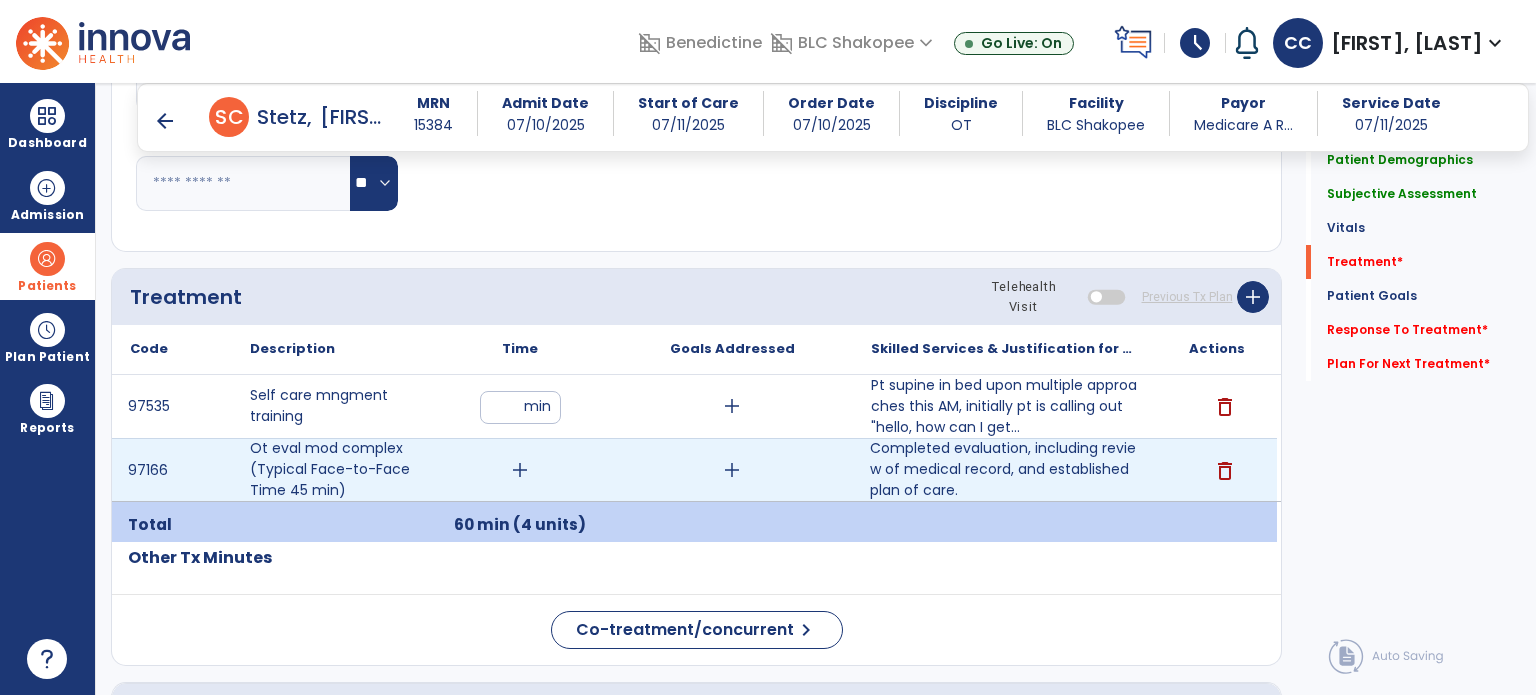 click on "add" at bounding box center (520, 470) 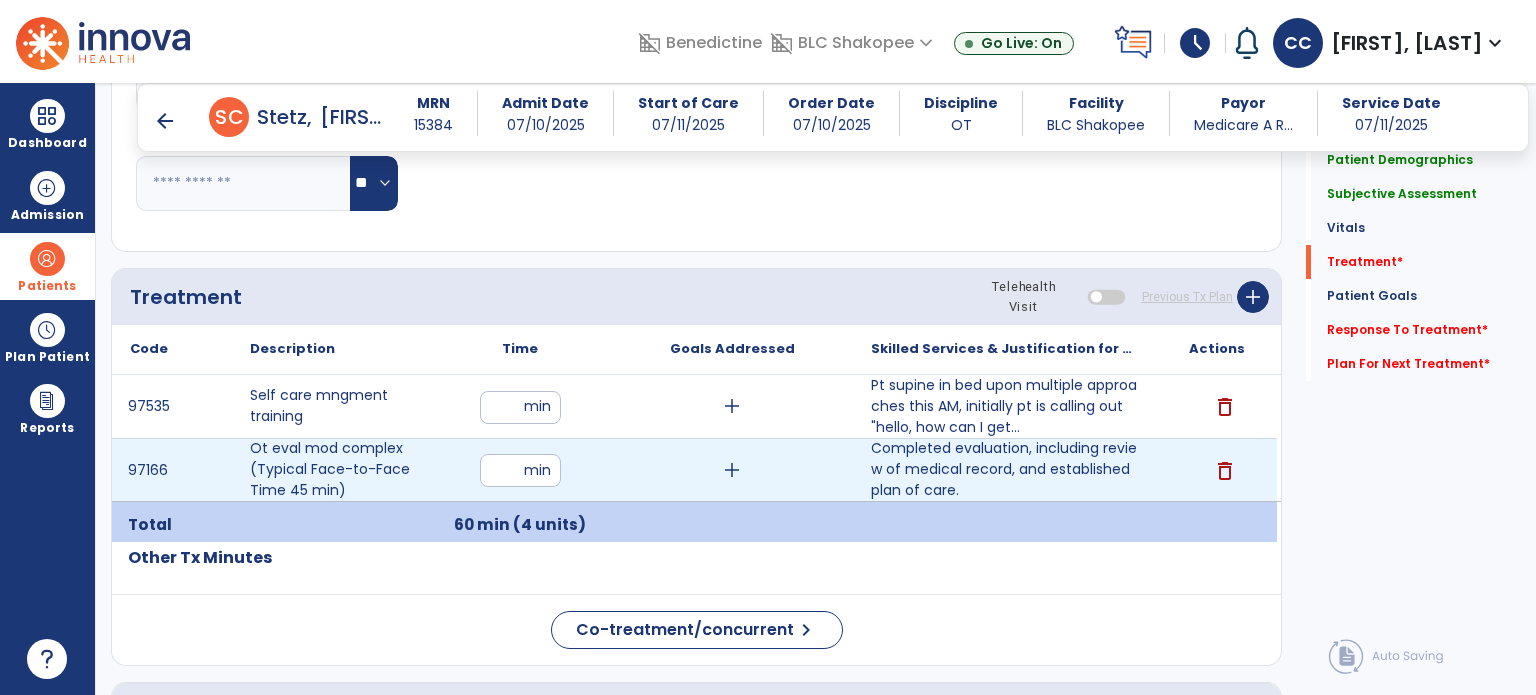type on "**" 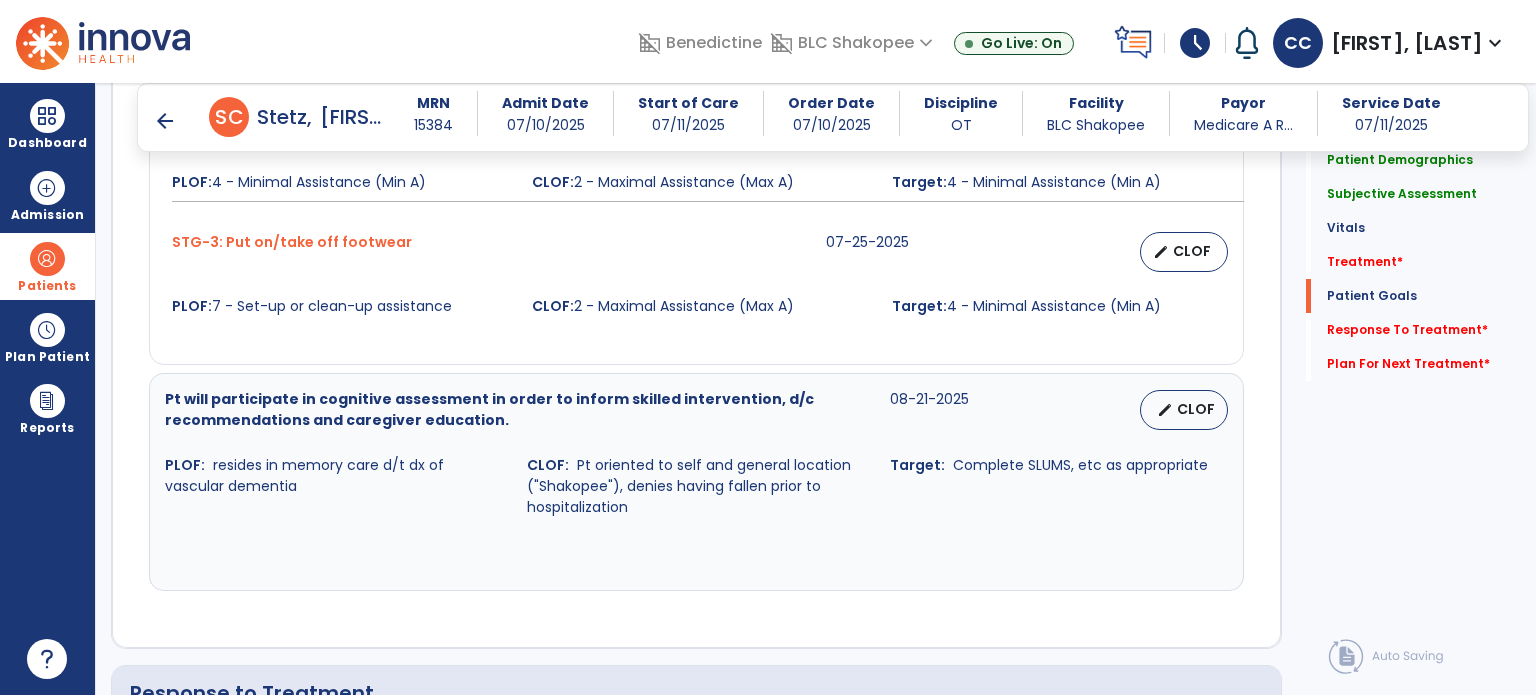 scroll, scrollTop: 2825, scrollLeft: 0, axis: vertical 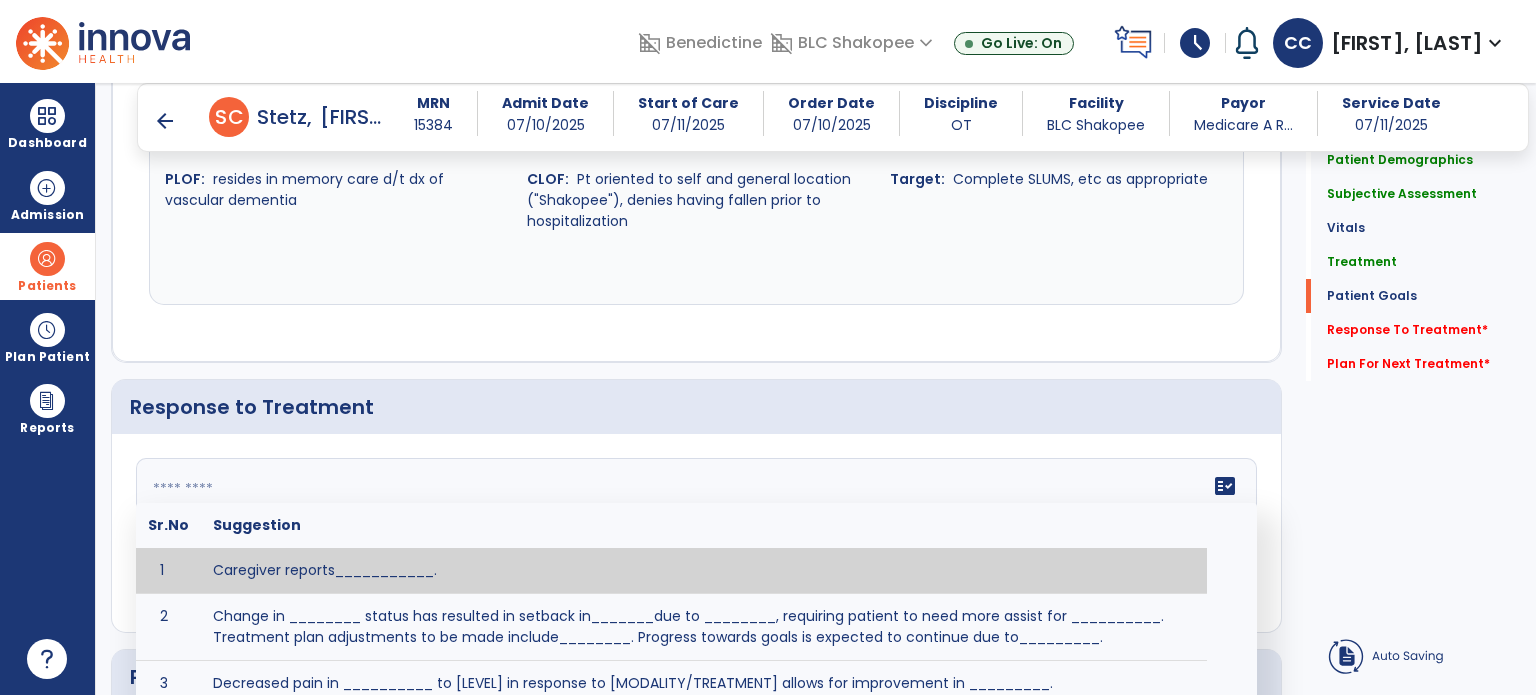 click on "fact_check  Sr.No Suggestion 1 Caregiver reports___________. 2 Change in ________ status has resulted in setback in_______due to ________, requiring patient to need more assist for __________.   Treatment plan adjustments to be made include________.  Progress towards goals is expected to continue due to_________. 3 Decreased pain in __________ to [LEVEL] in response to [MODALITY/TREATMENT] allows for improvement in _________. 4 Functional gains in _______ have impacted the patient's ability to perform_________ with a reduction in assist levels to_________. 5 Functional progress this week has been significant due to__________. 6 Gains in ________ have improved the patient's ability to perform ______with decreased levels of assist to___________. 7 Improvement in ________allows patient to tolerate higher levels of challenges in_________. 8 Pain in [AREA] has decreased to [LEVEL] in response to [TREATMENT/MODALITY], allowing fore ease in completing__________. 9 10 11 12 13 14 15 16 17 18 19 20 21" 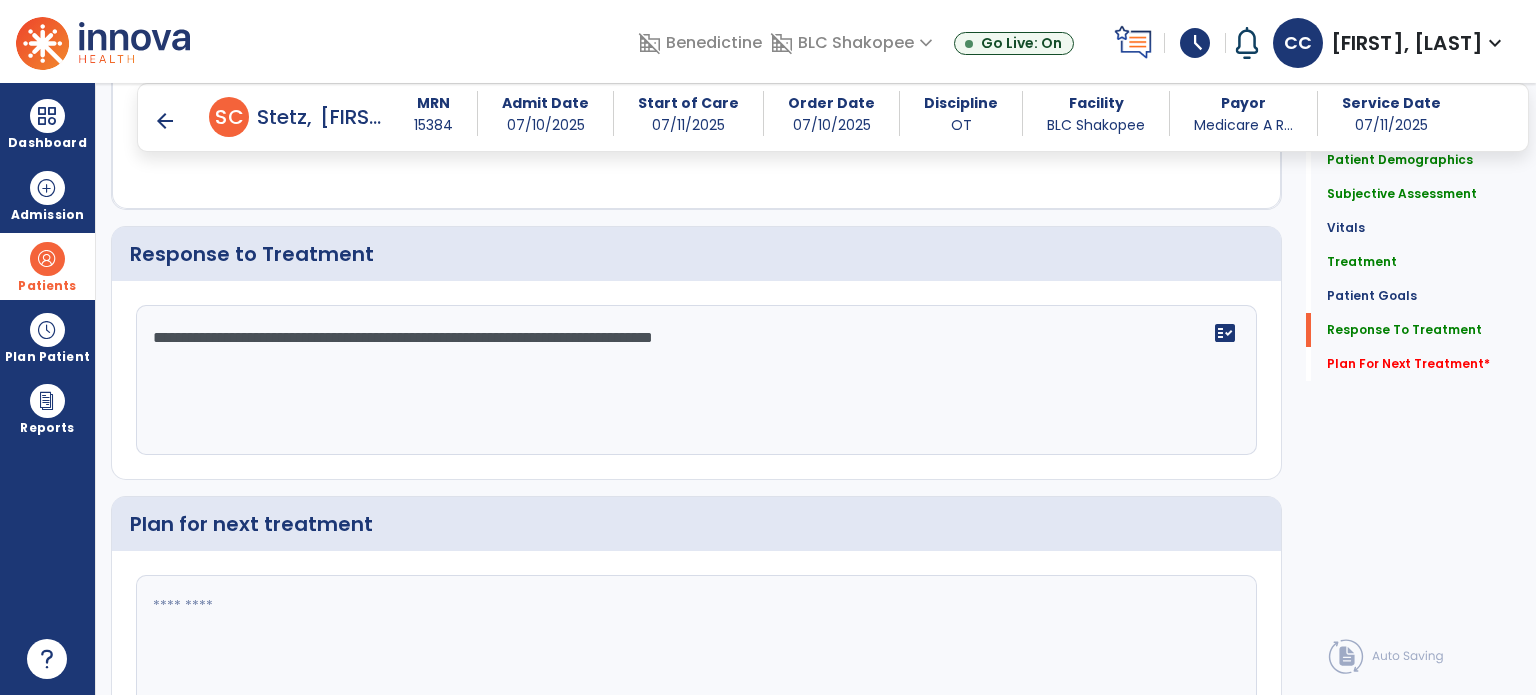 scroll, scrollTop: 3069, scrollLeft: 0, axis: vertical 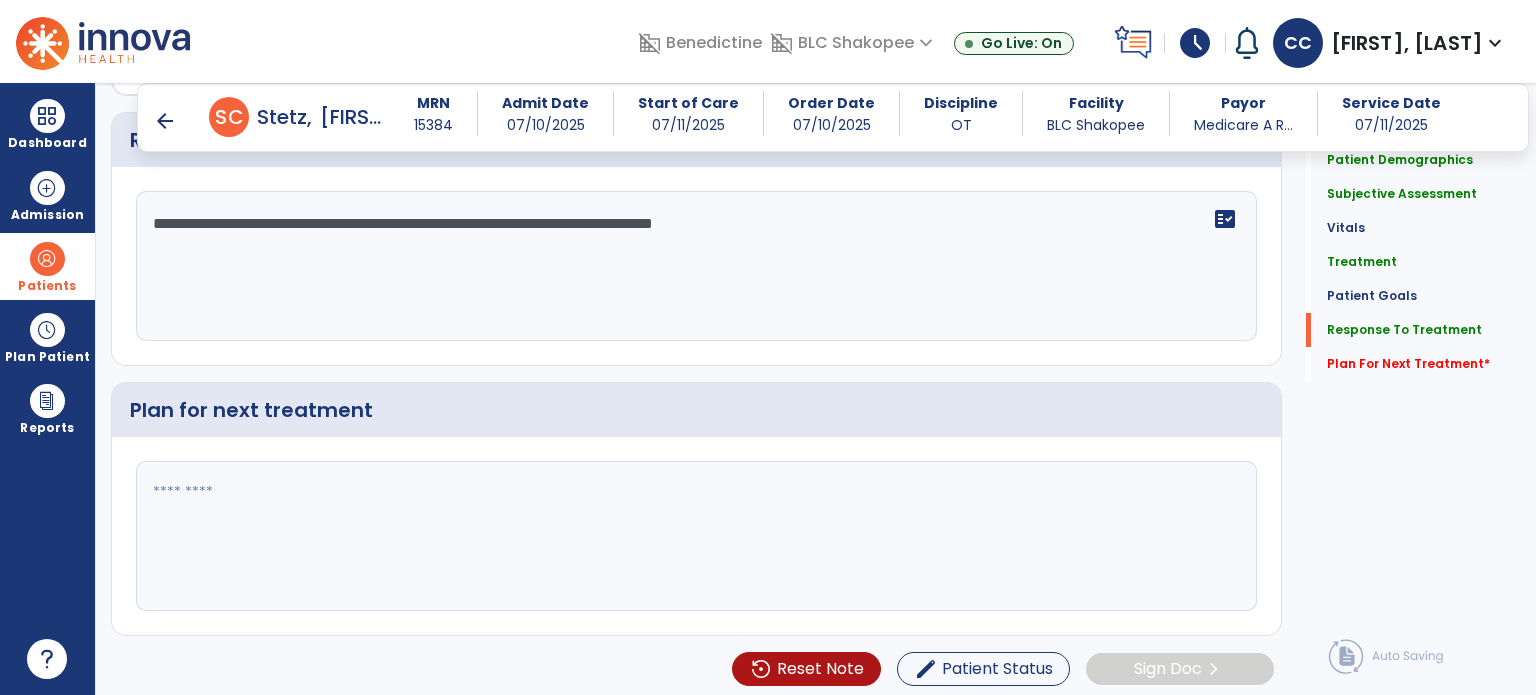 type on "**********" 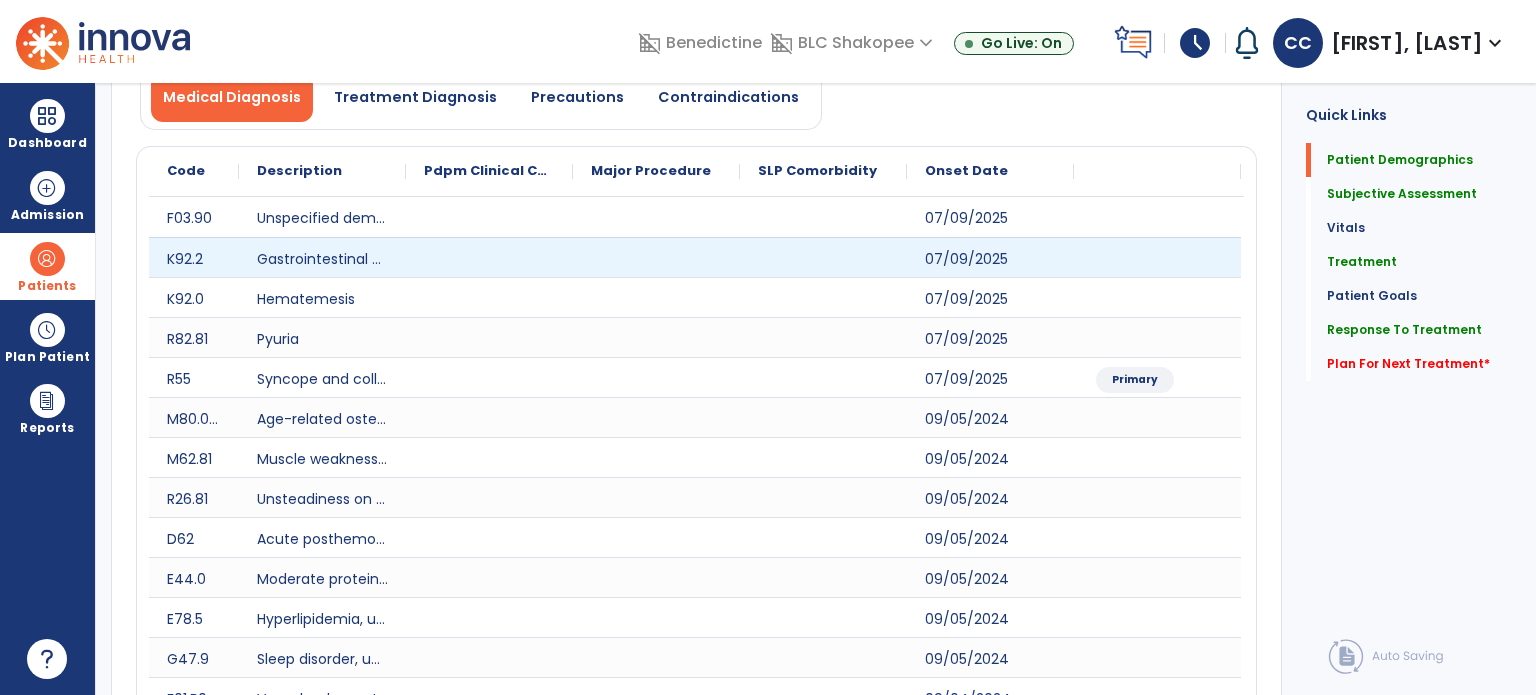 scroll, scrollTop: 0, scrollLeft: 0, axis: both 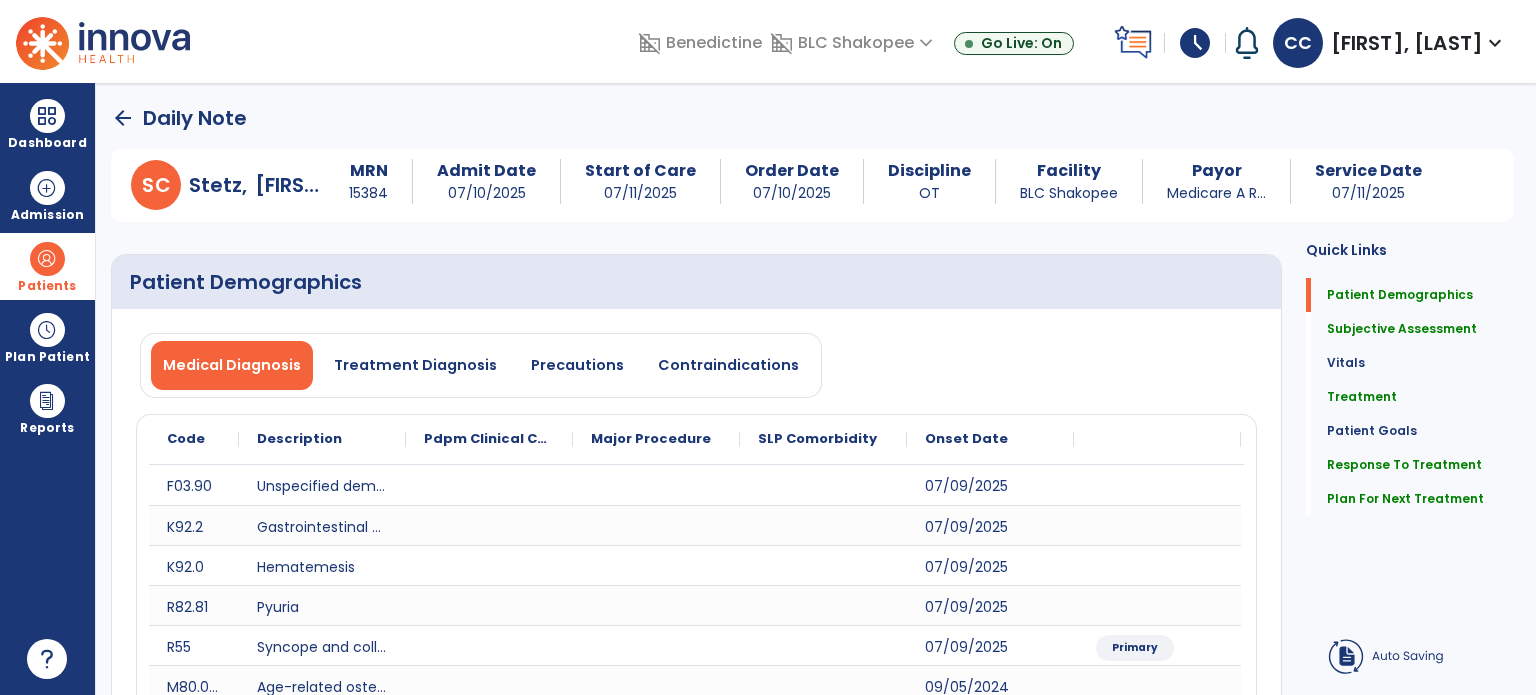 type on "**********" 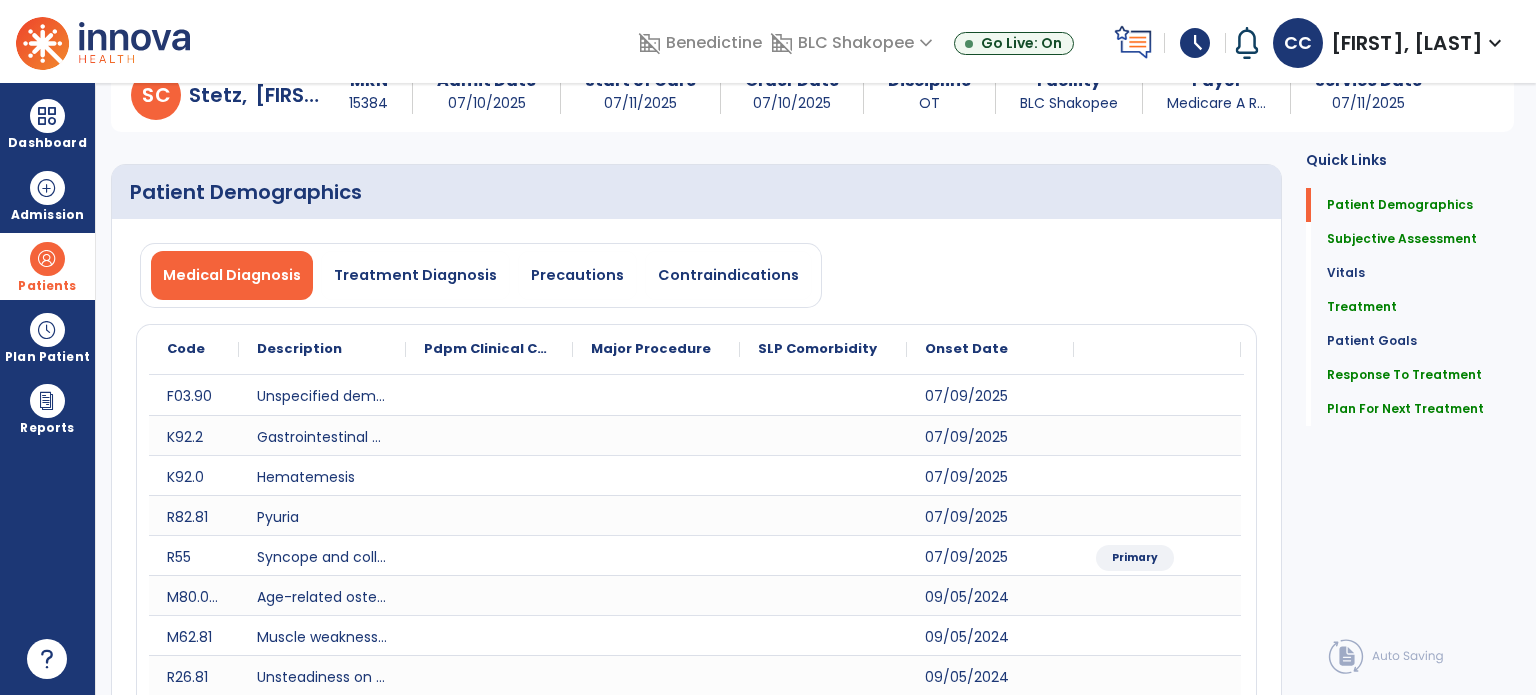 scroll, scrollTop: 0, scrollLeft: 0, axis: both 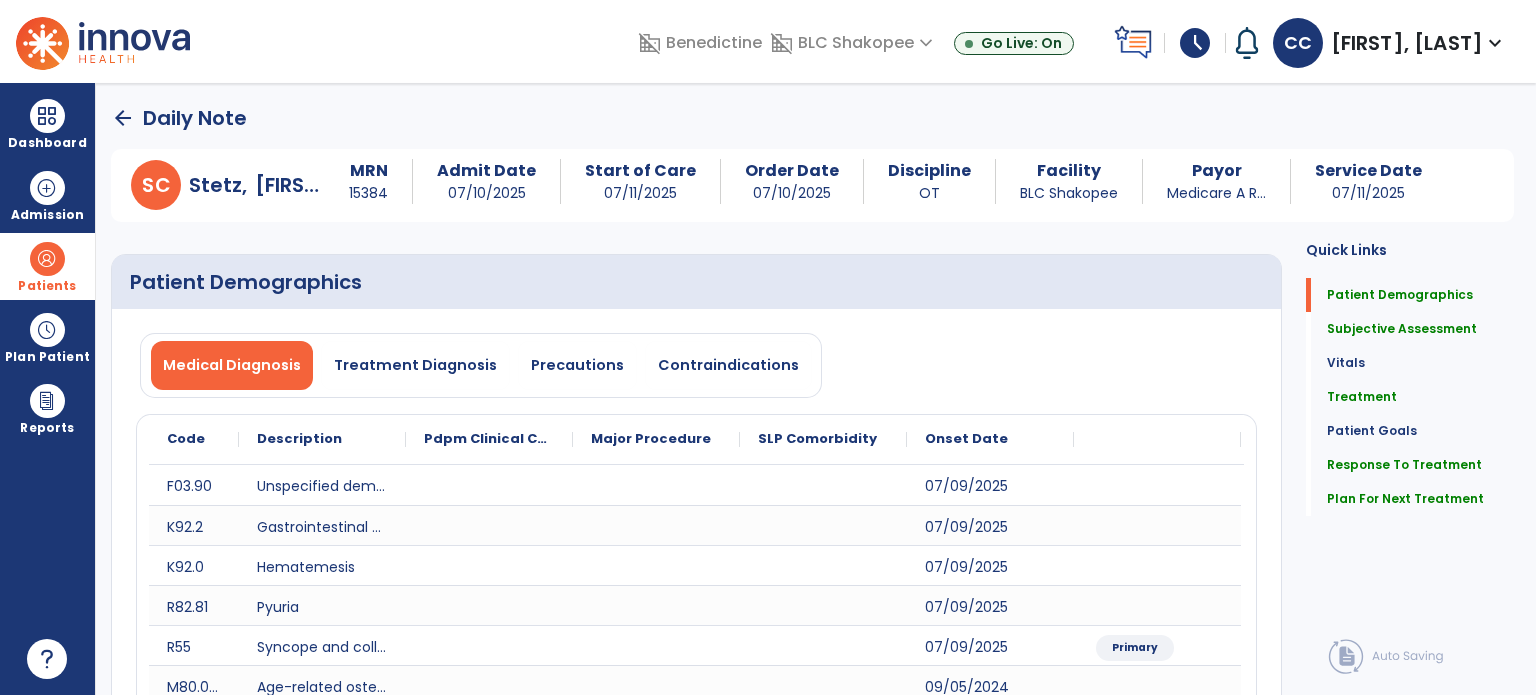 click on "Patients" at bounding box center (47, 266) 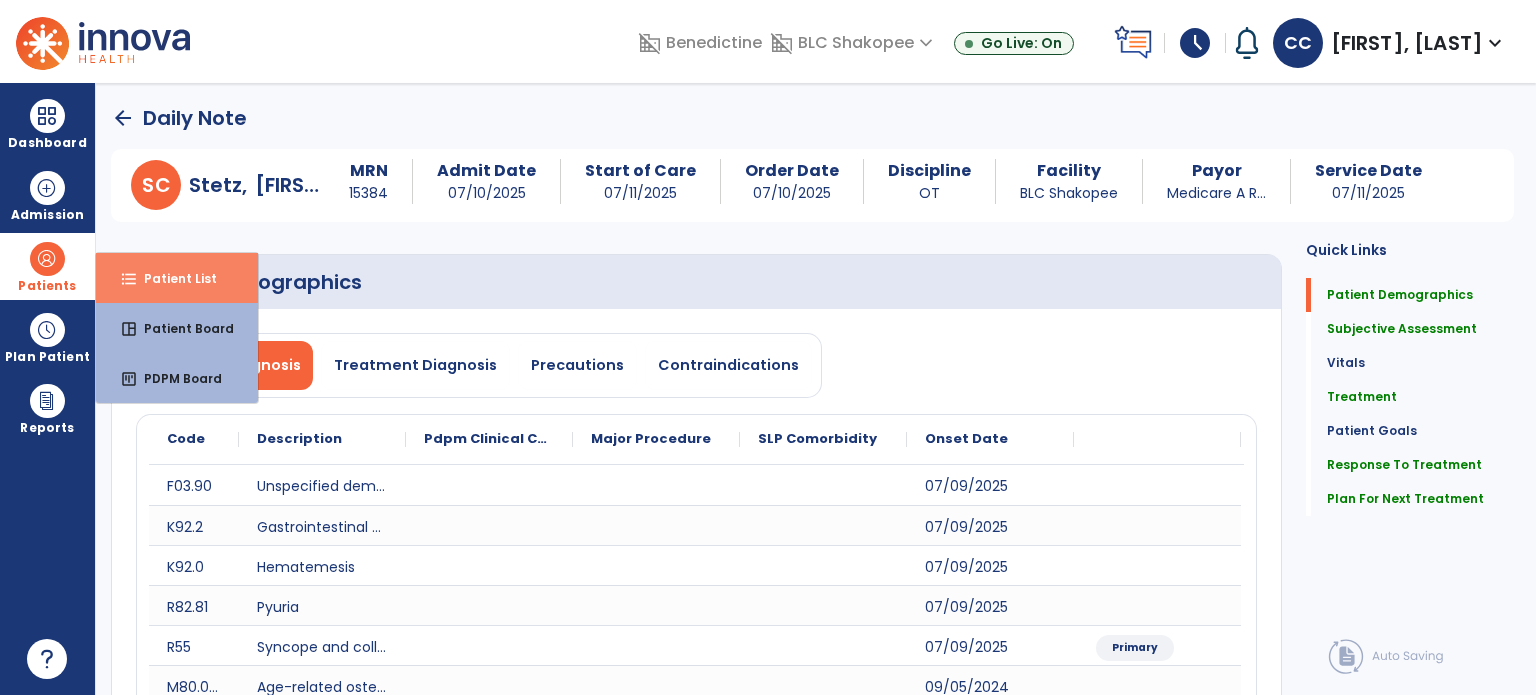 click on "Patient List" at bounding box center (172, 278) 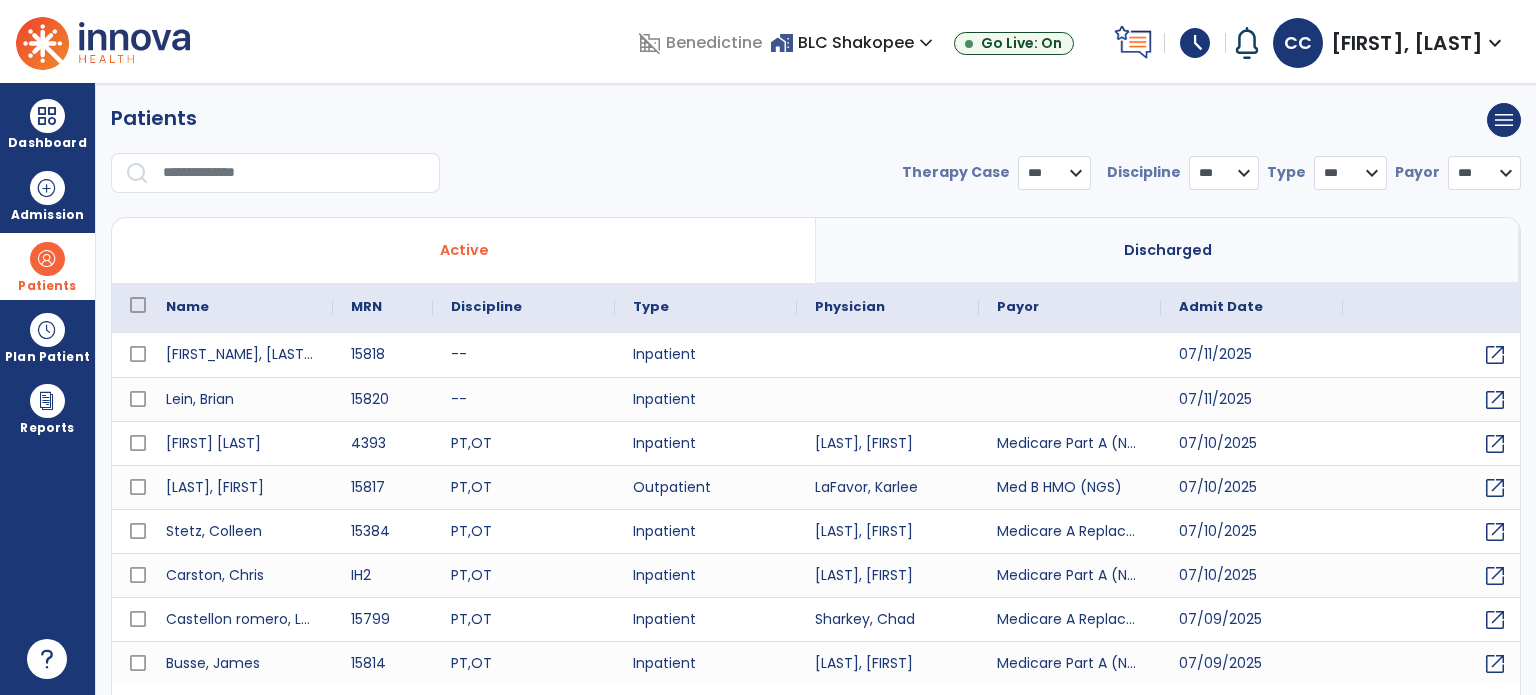 select on "***" 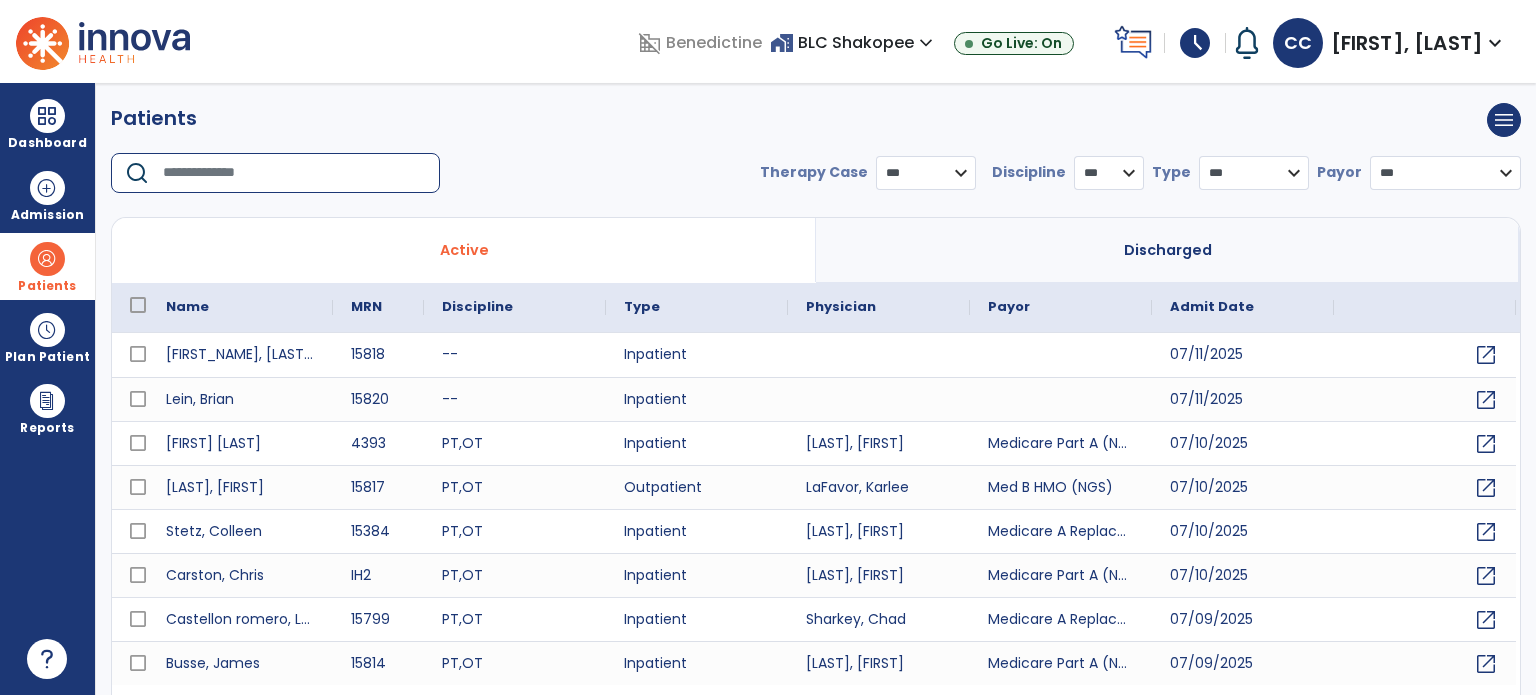 click at bounding box center [294, 173] 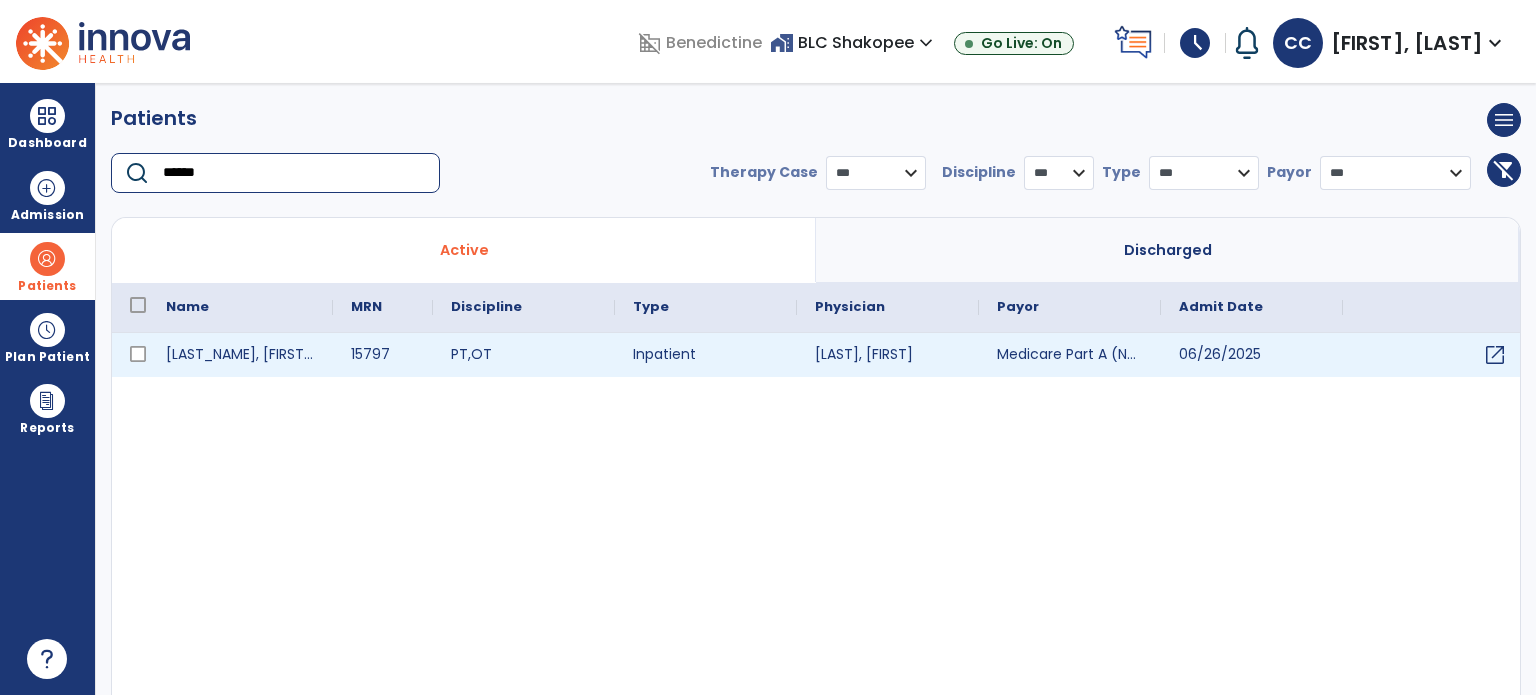 type on "******" 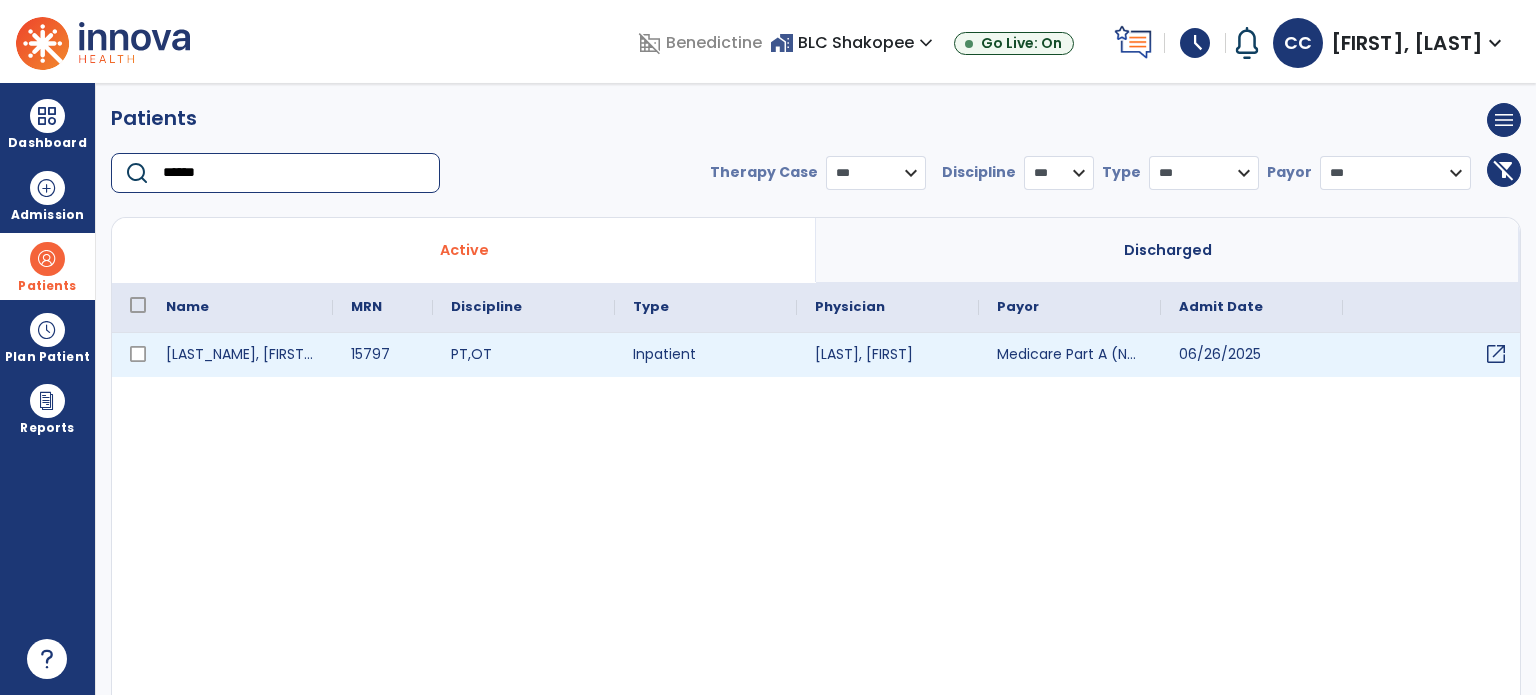 click on "open_in_new" at bounding box center [1496, 354] 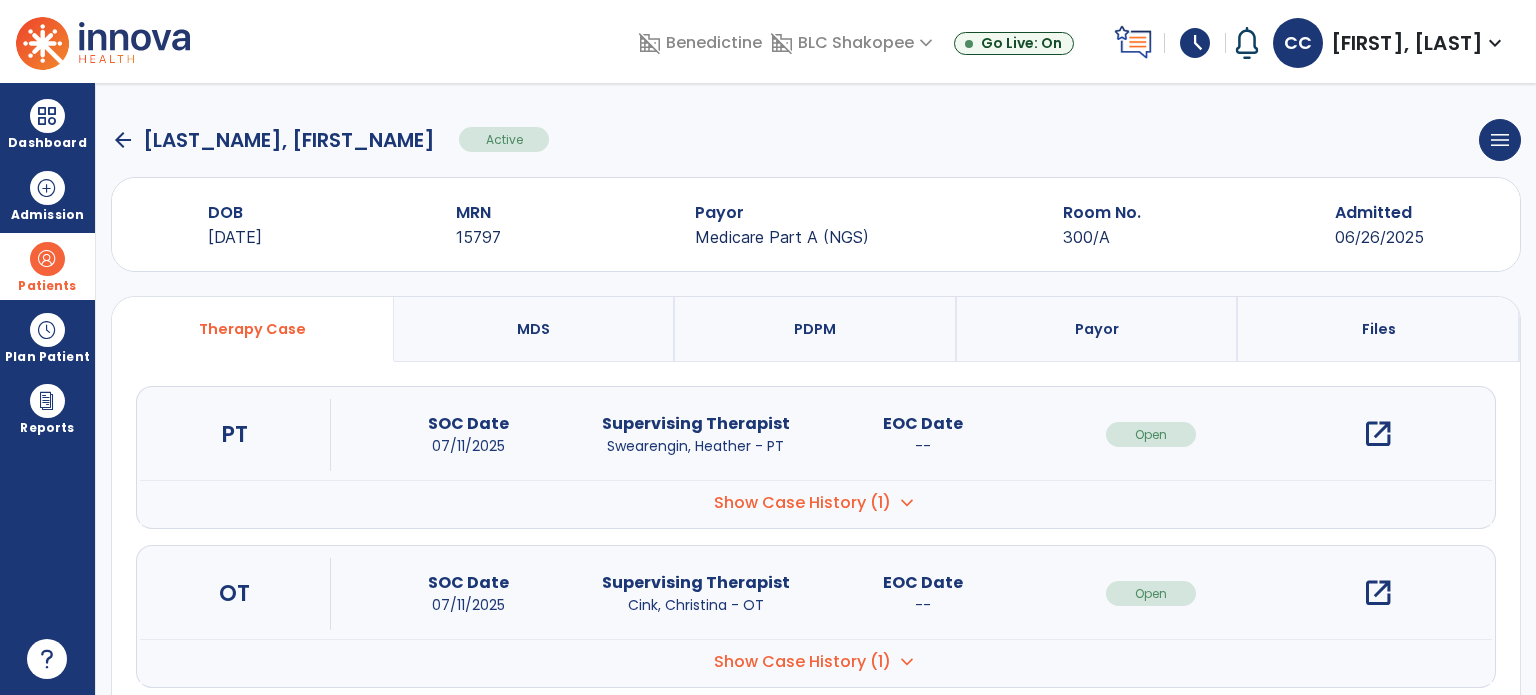 click on "open_in_new" at bounding box center [1378, 593] 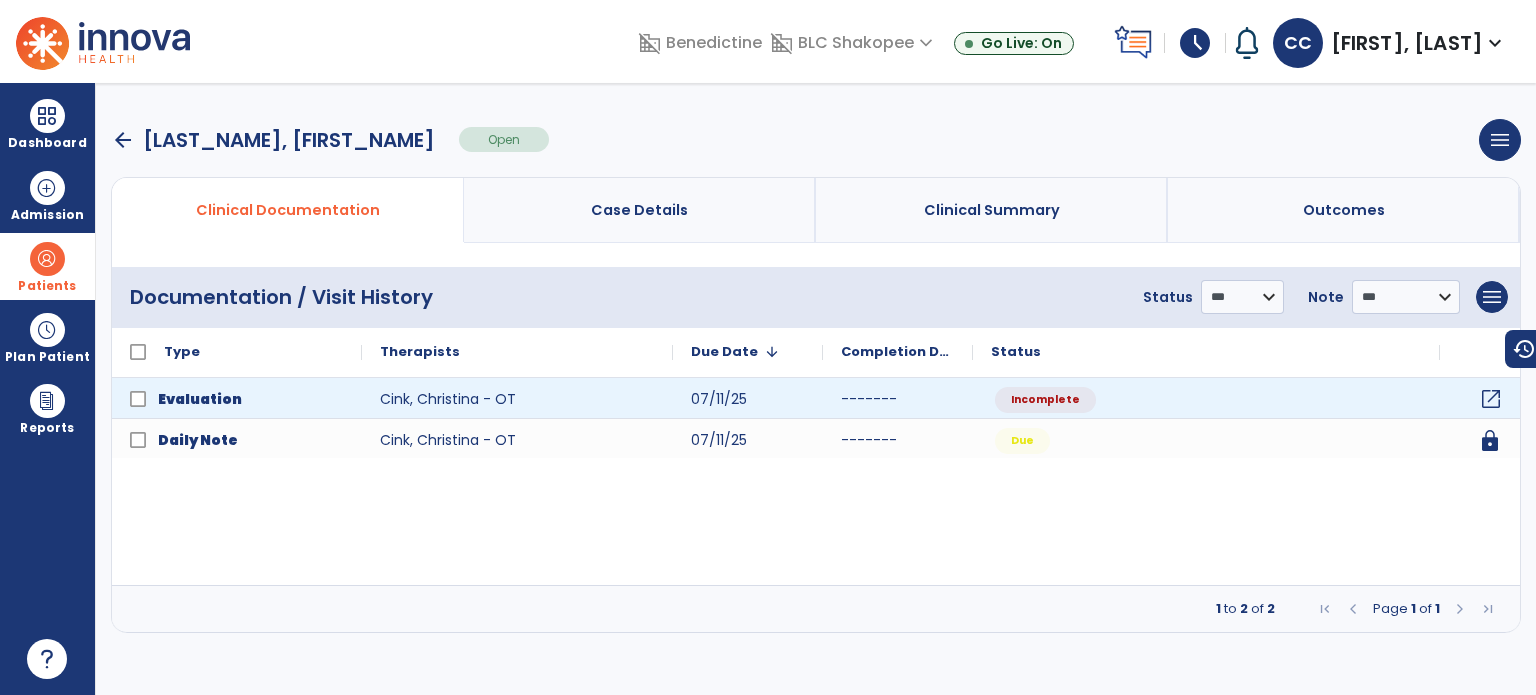 click on "open_in_new" 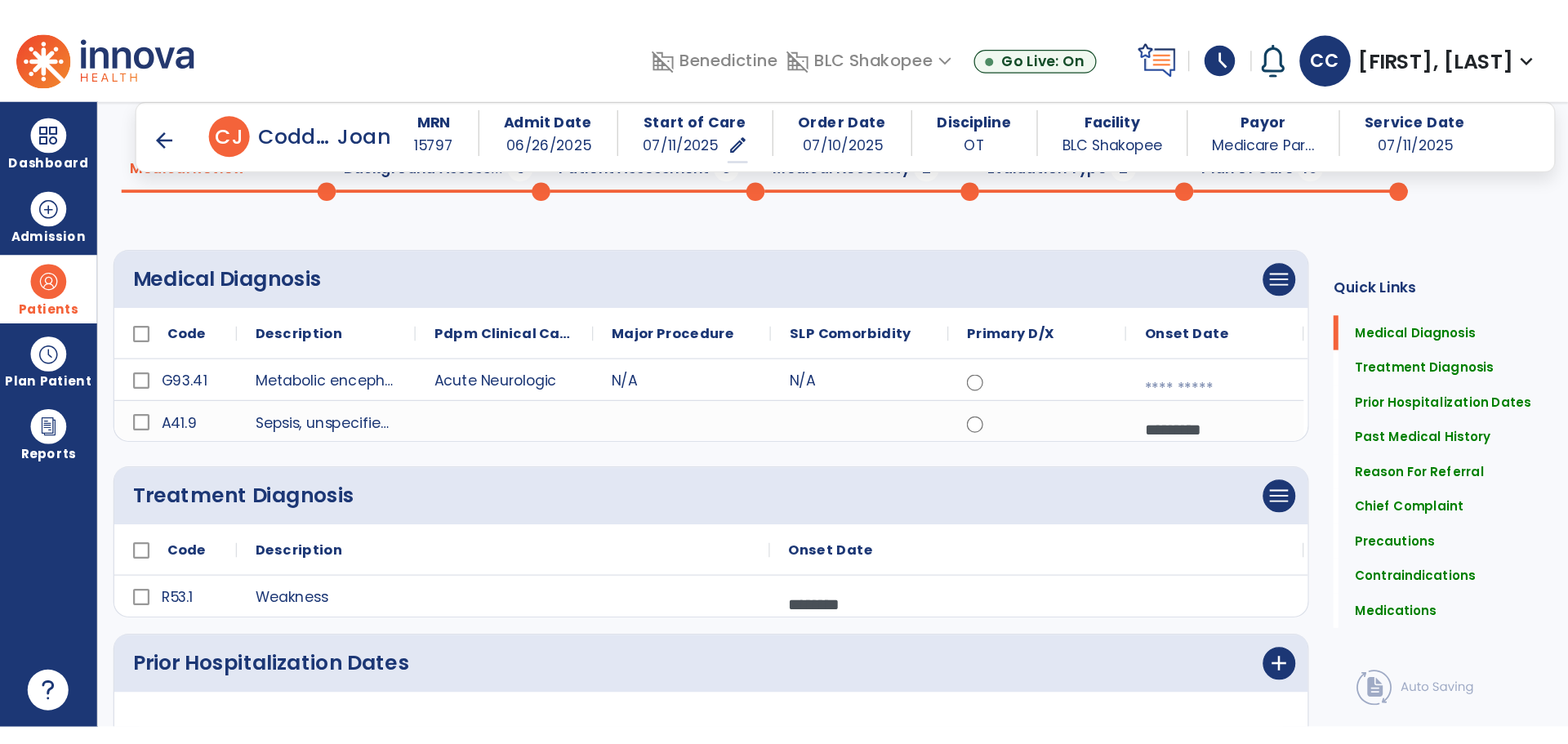 scroll, scrollTop: 0, scrollLeft: 0, axis: both 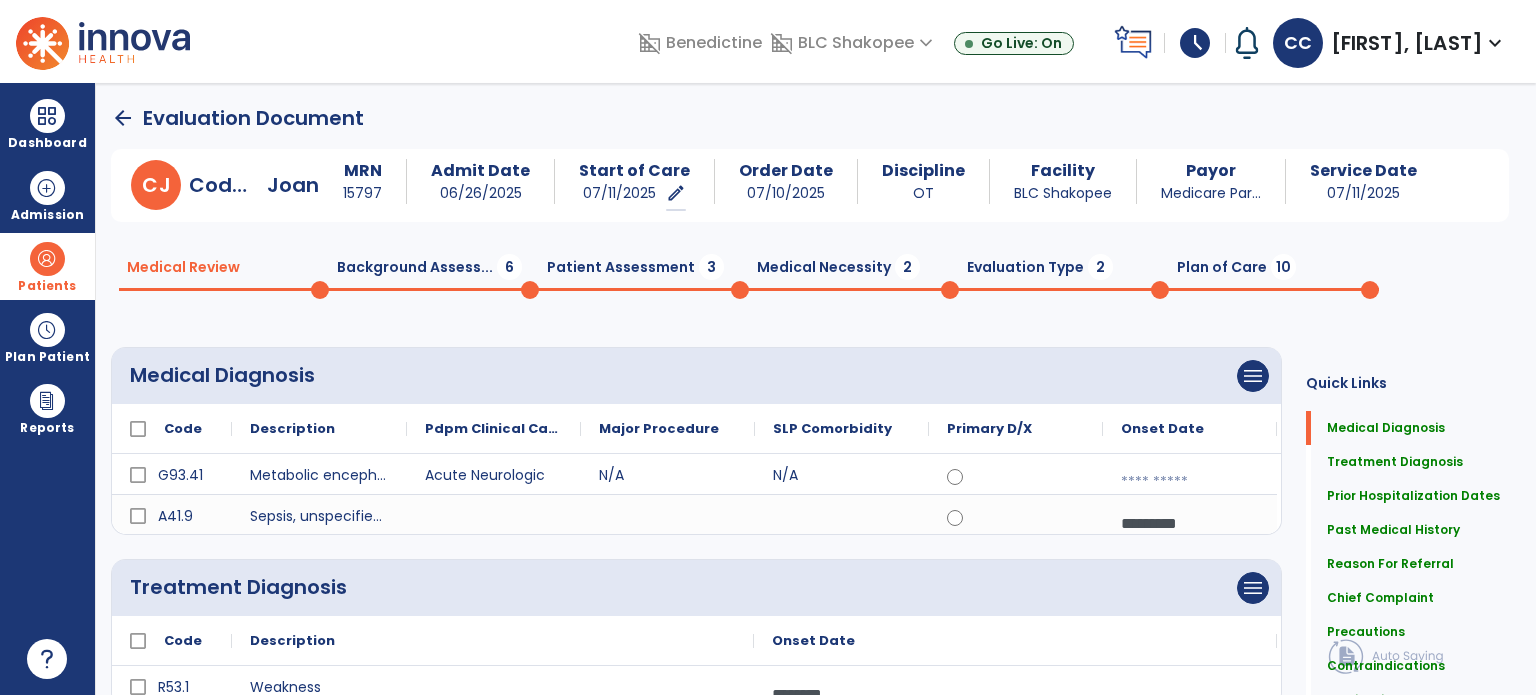 click on "Background Assess...  6" 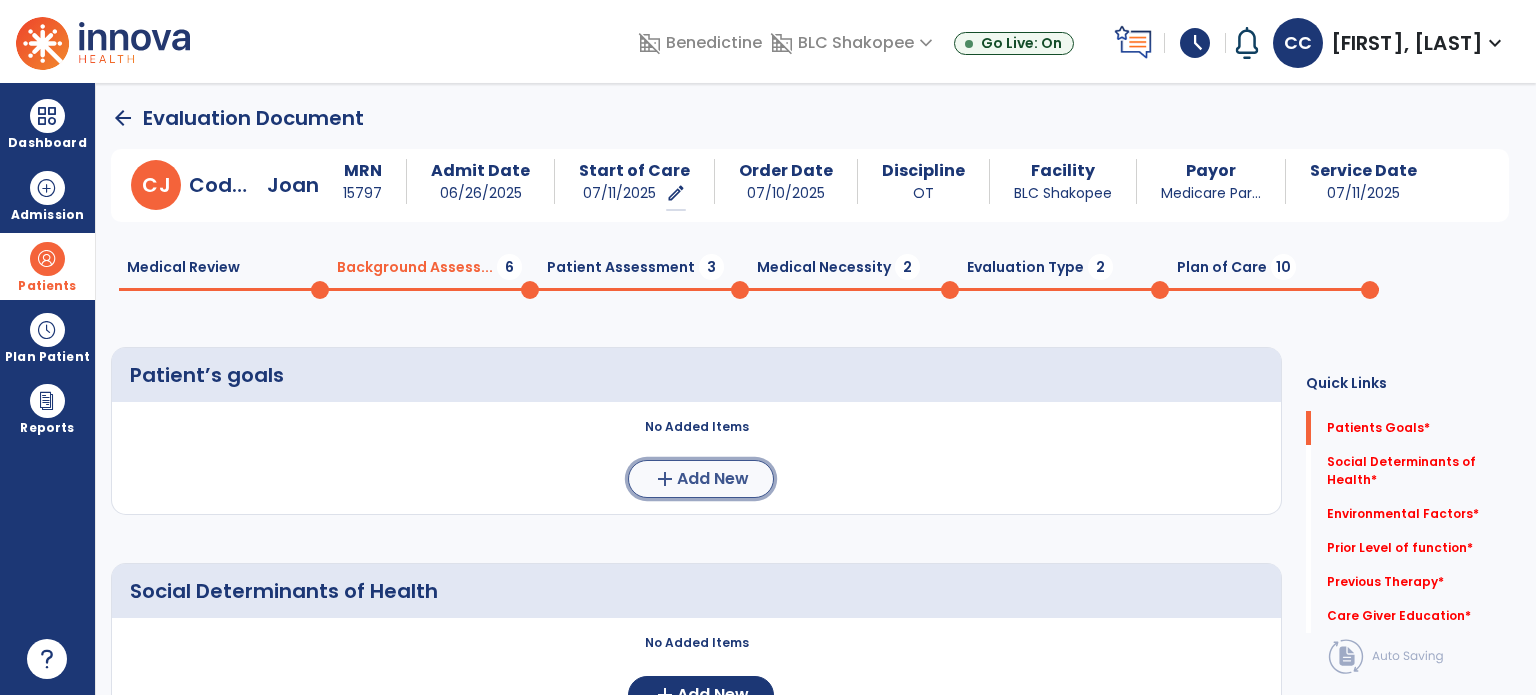 click on "add  Add New" 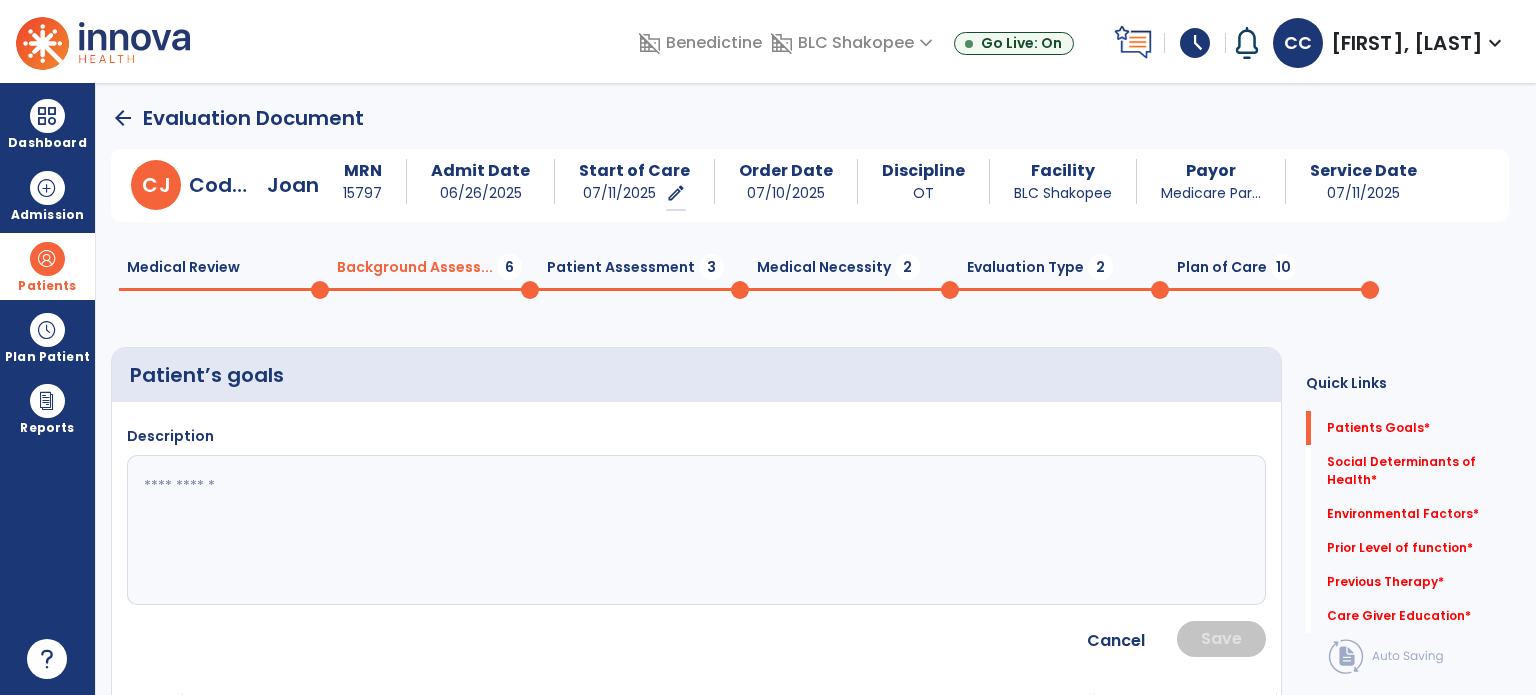 click 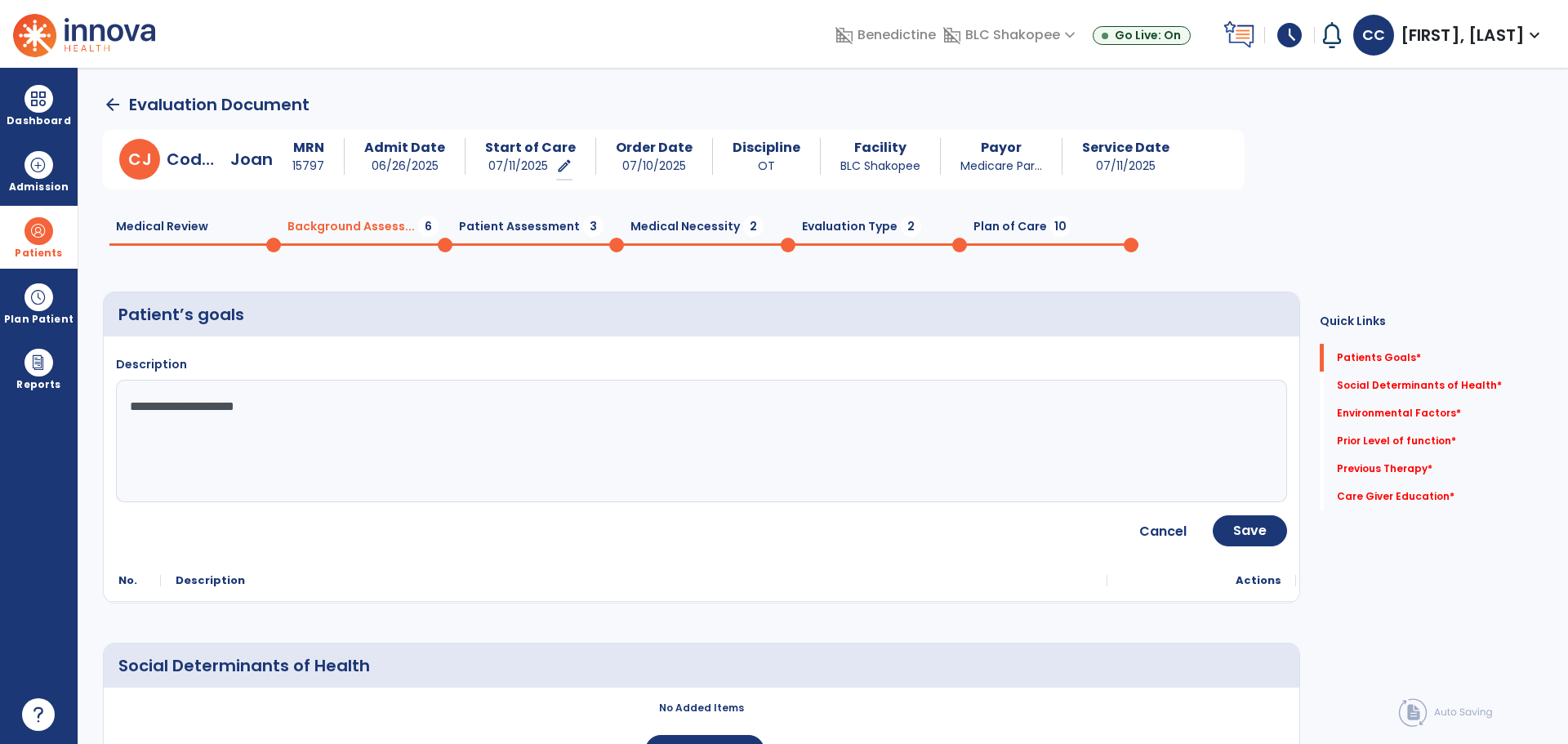 click on "**********" 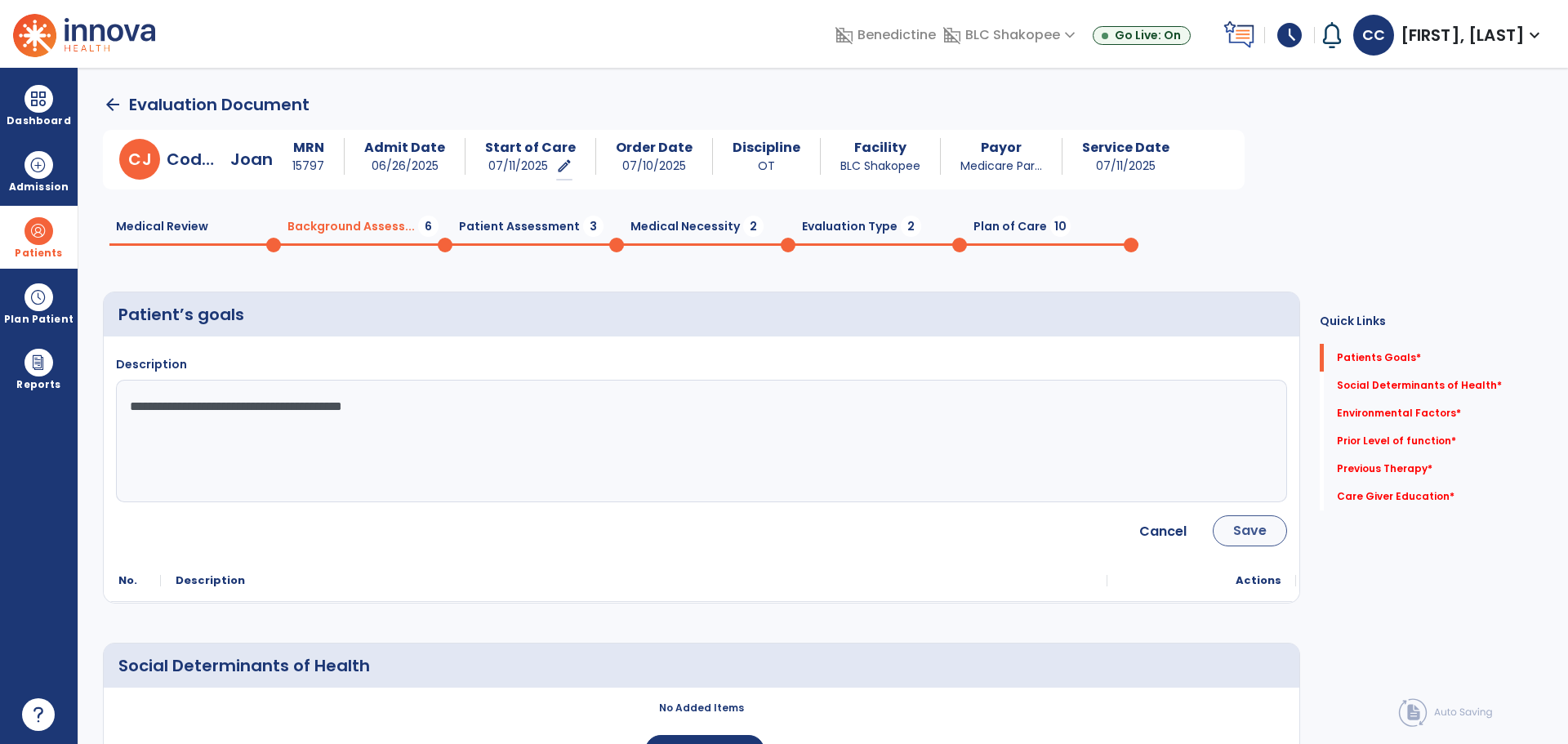 type on "**********" 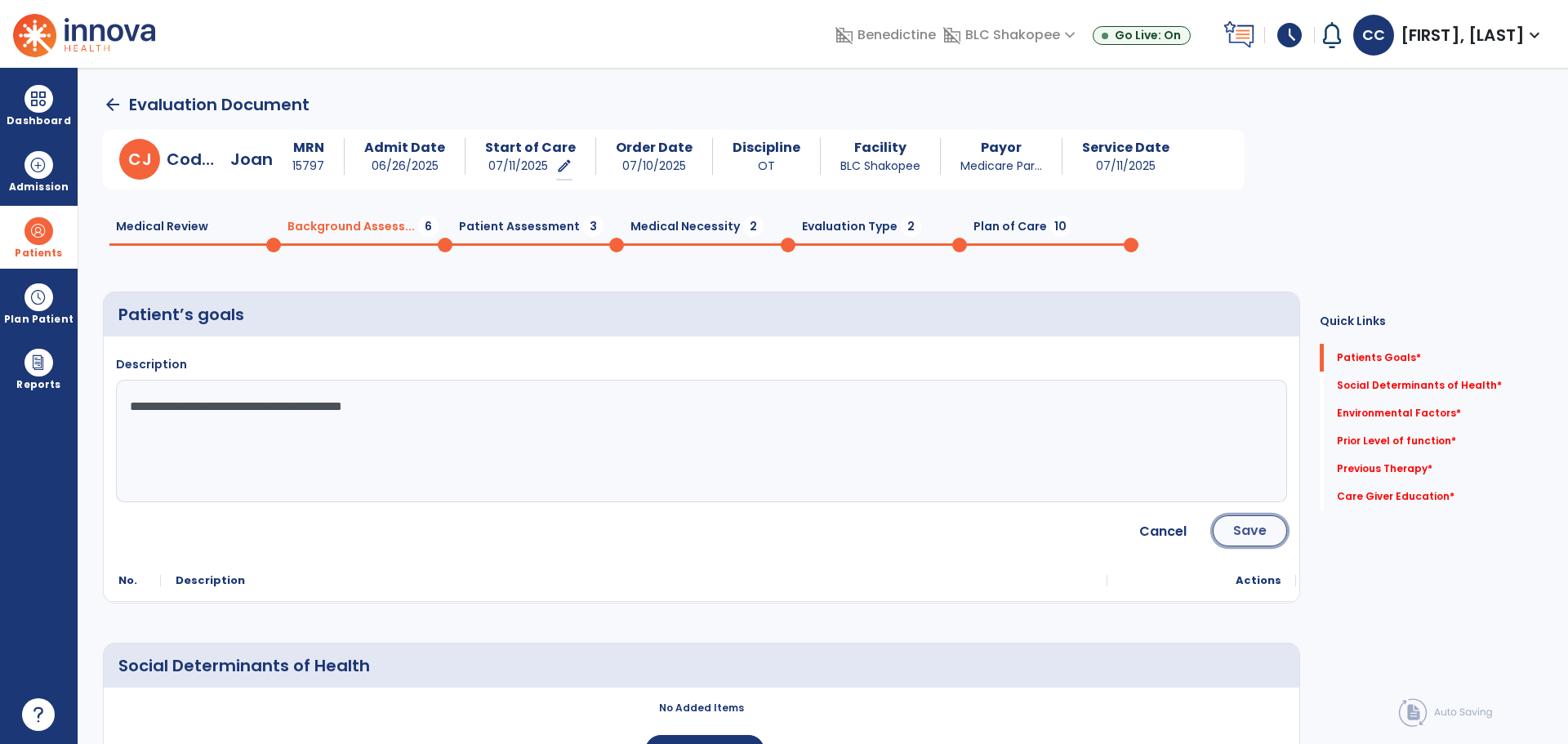 click on "Save" 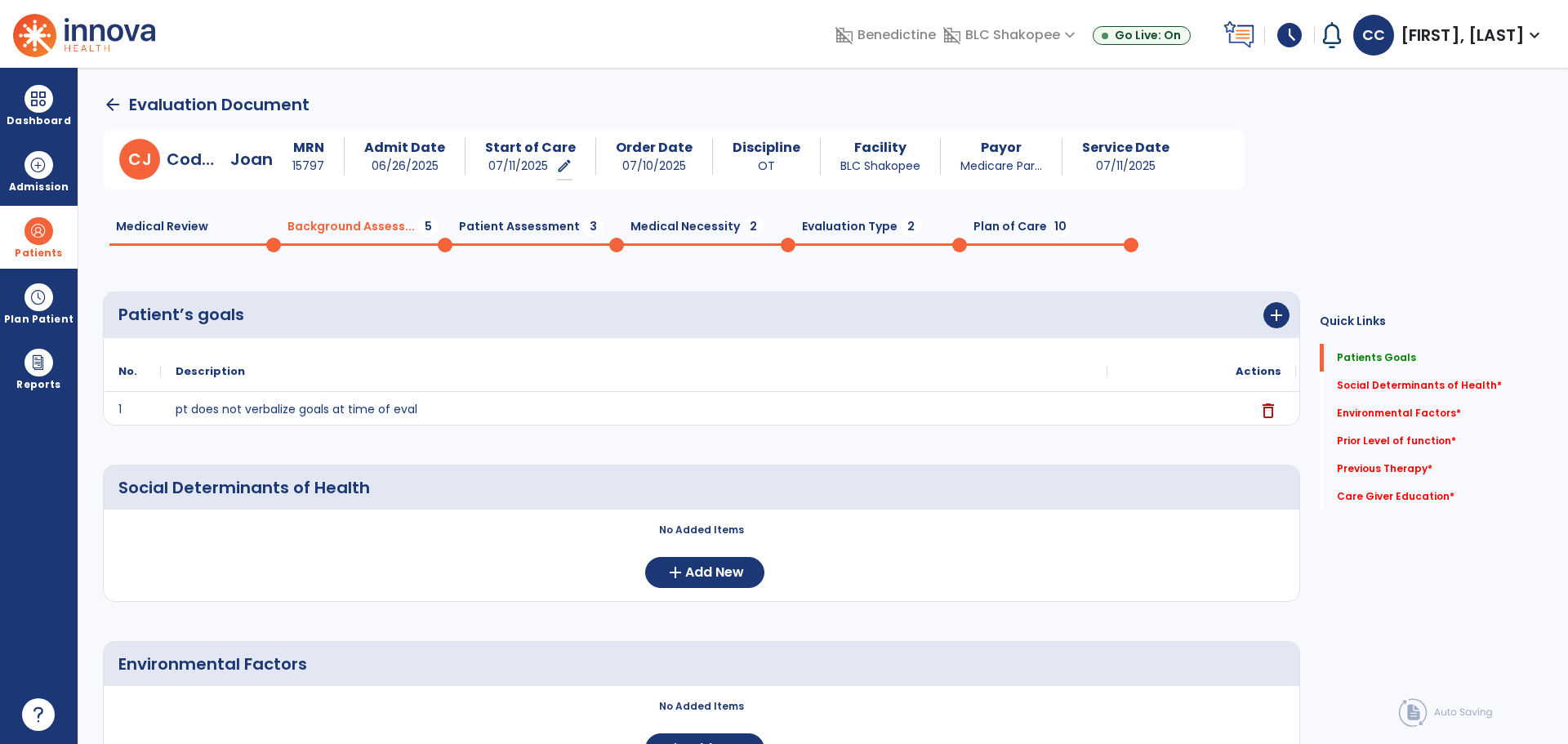 scroll, scrollTop: 203, scrollLeft: 0, axis: vertical 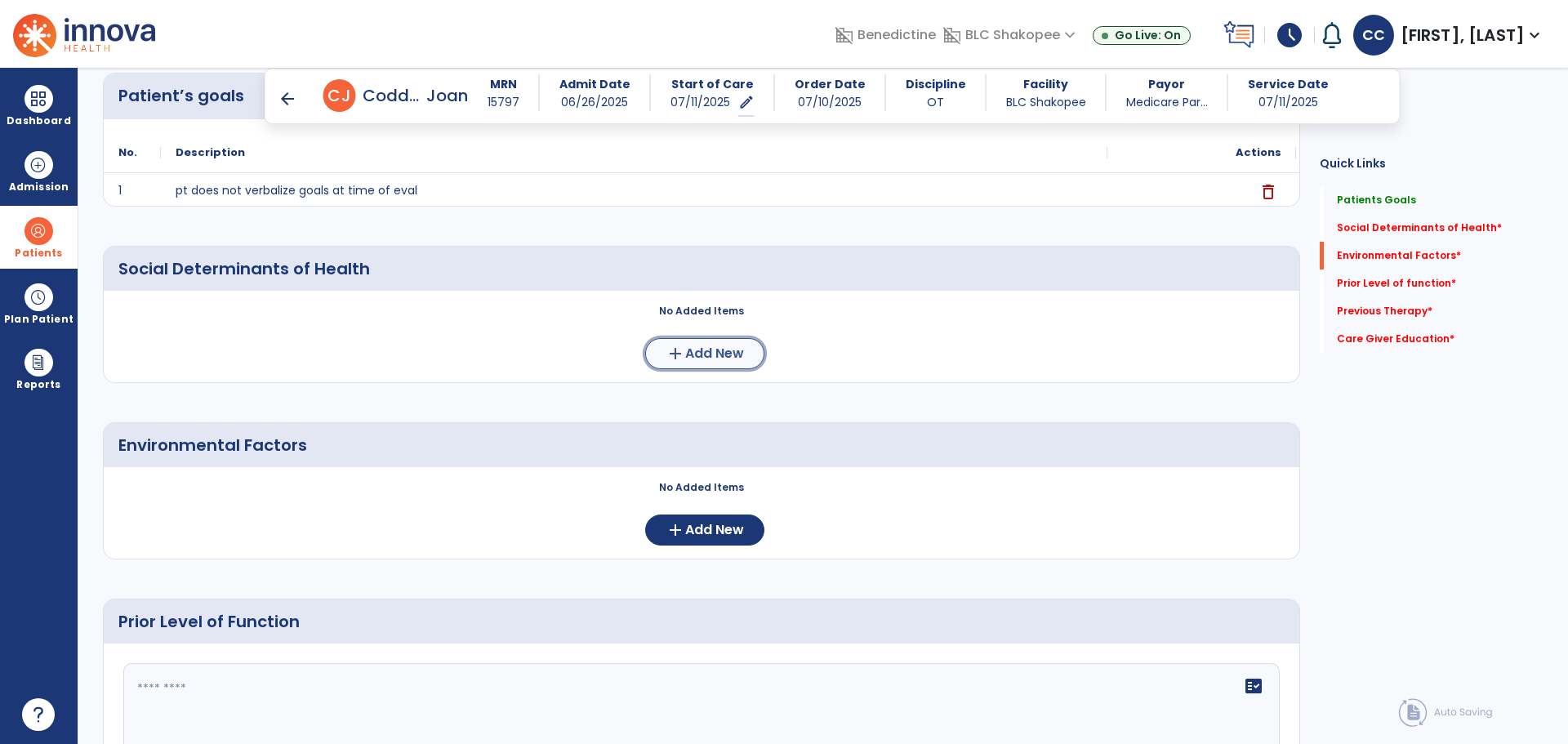 click on "add  Add New" 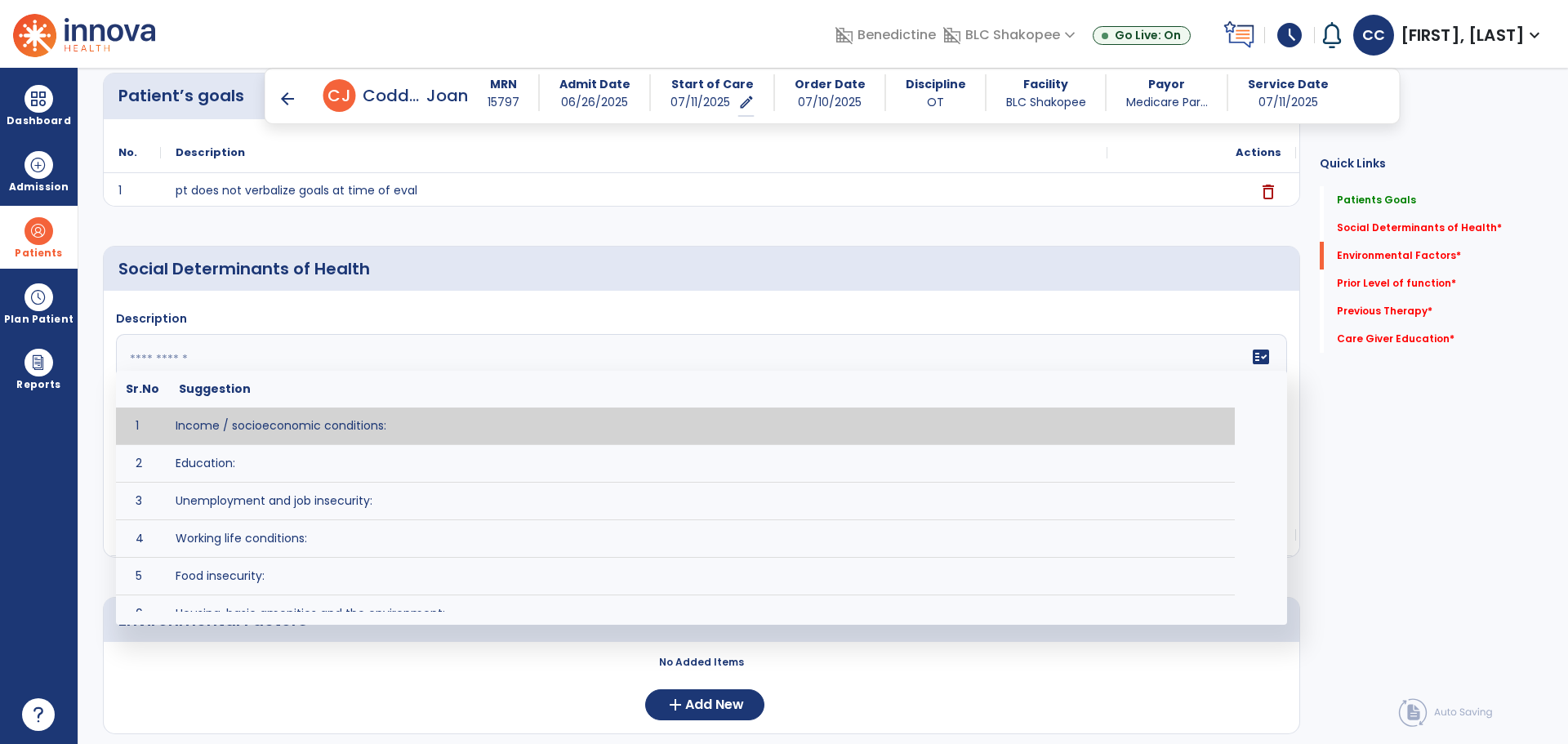 click on "fact_check  Sr.No Suggestion 1 Income / socioeconomic conditions:  2 Education:  3 Unemployment and job insecurity:  4 Working life conditions:  5 Food insecurity:  6 Housing, basic amenities and the environment:  7 Early childhood development:  8 Social inclusion and non-discrimination: 9 Structural conflict: 10 Access to affordable health services of decent quality:" 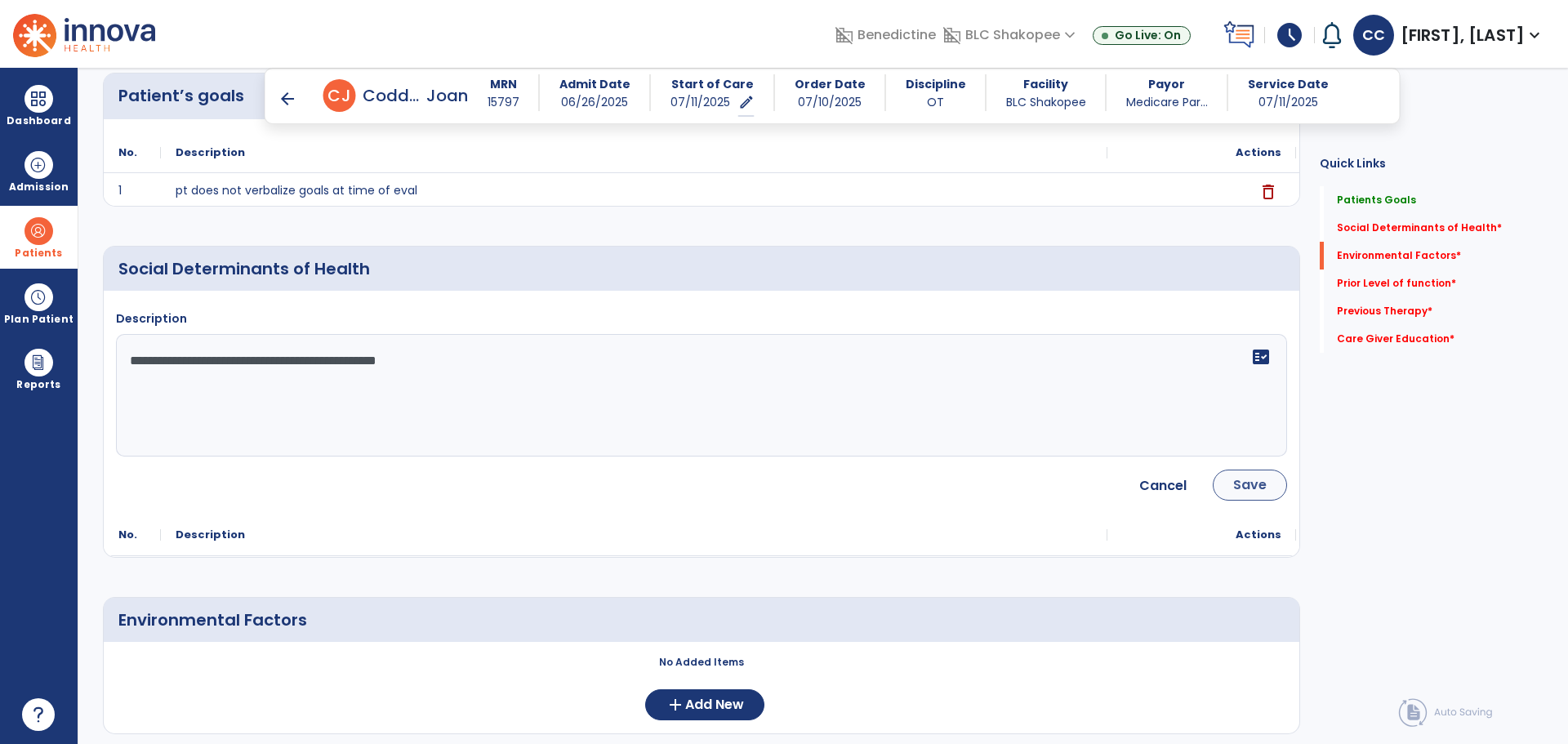 type on "**********" 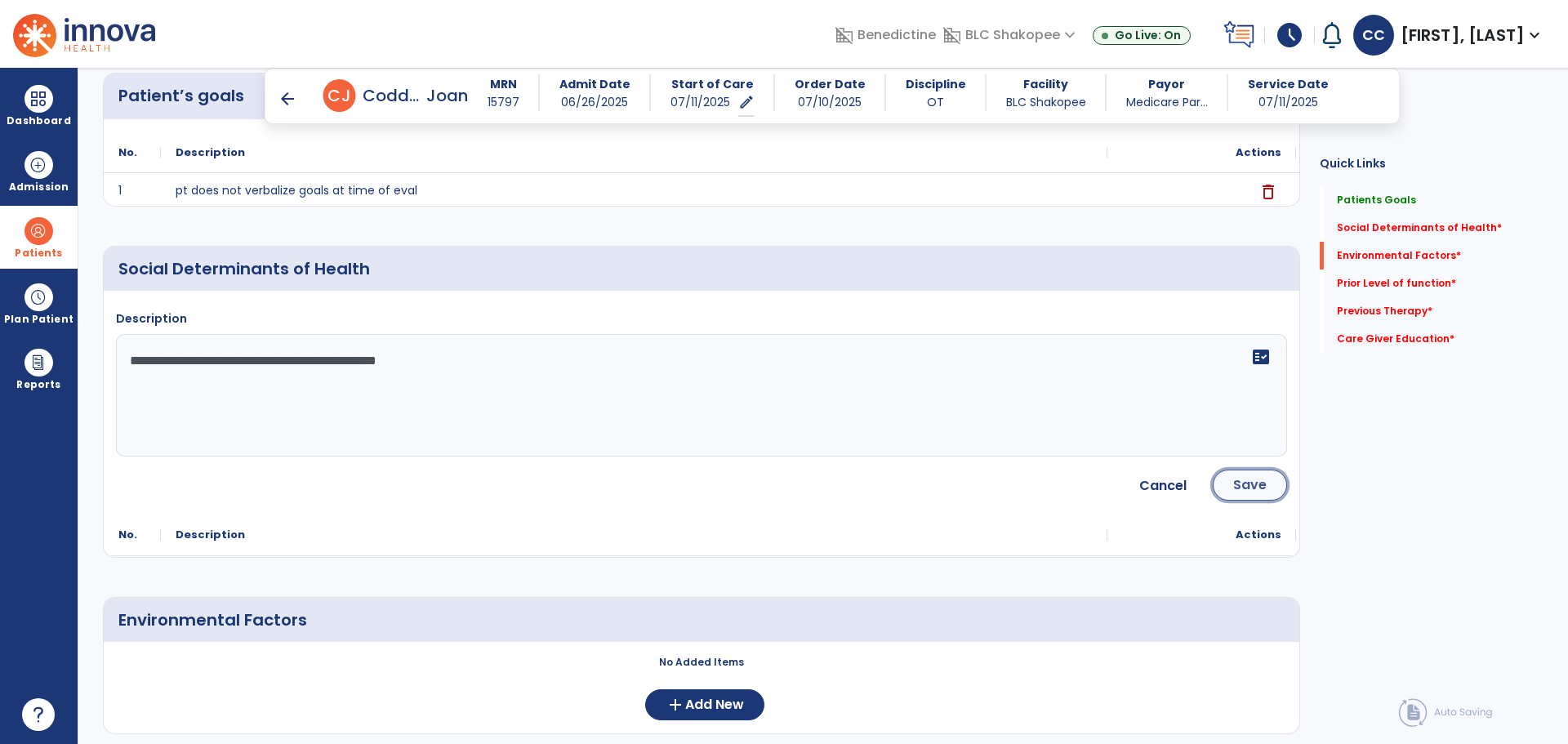 click on "Save" 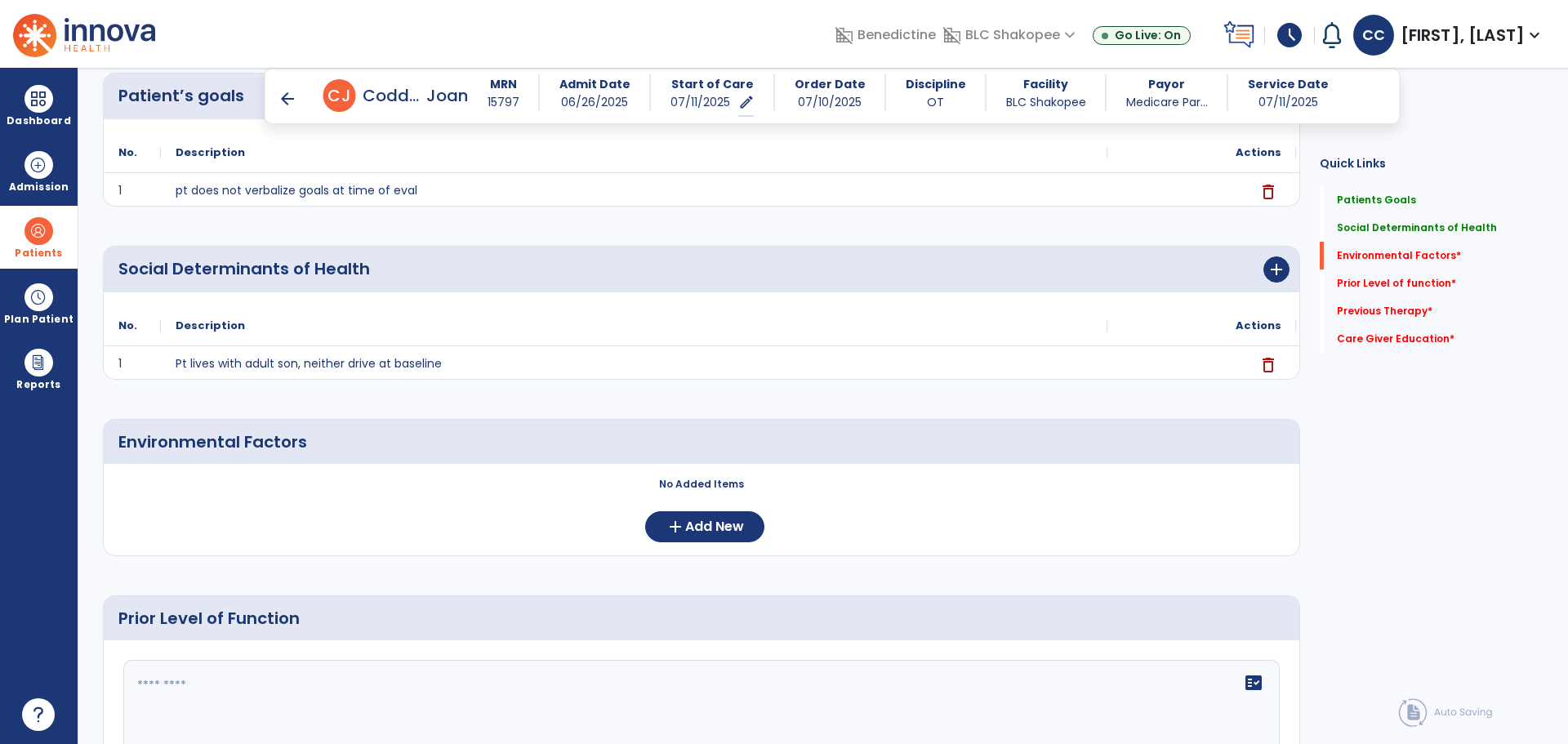 click on "arrow_back" at bounding box center (287, 99) 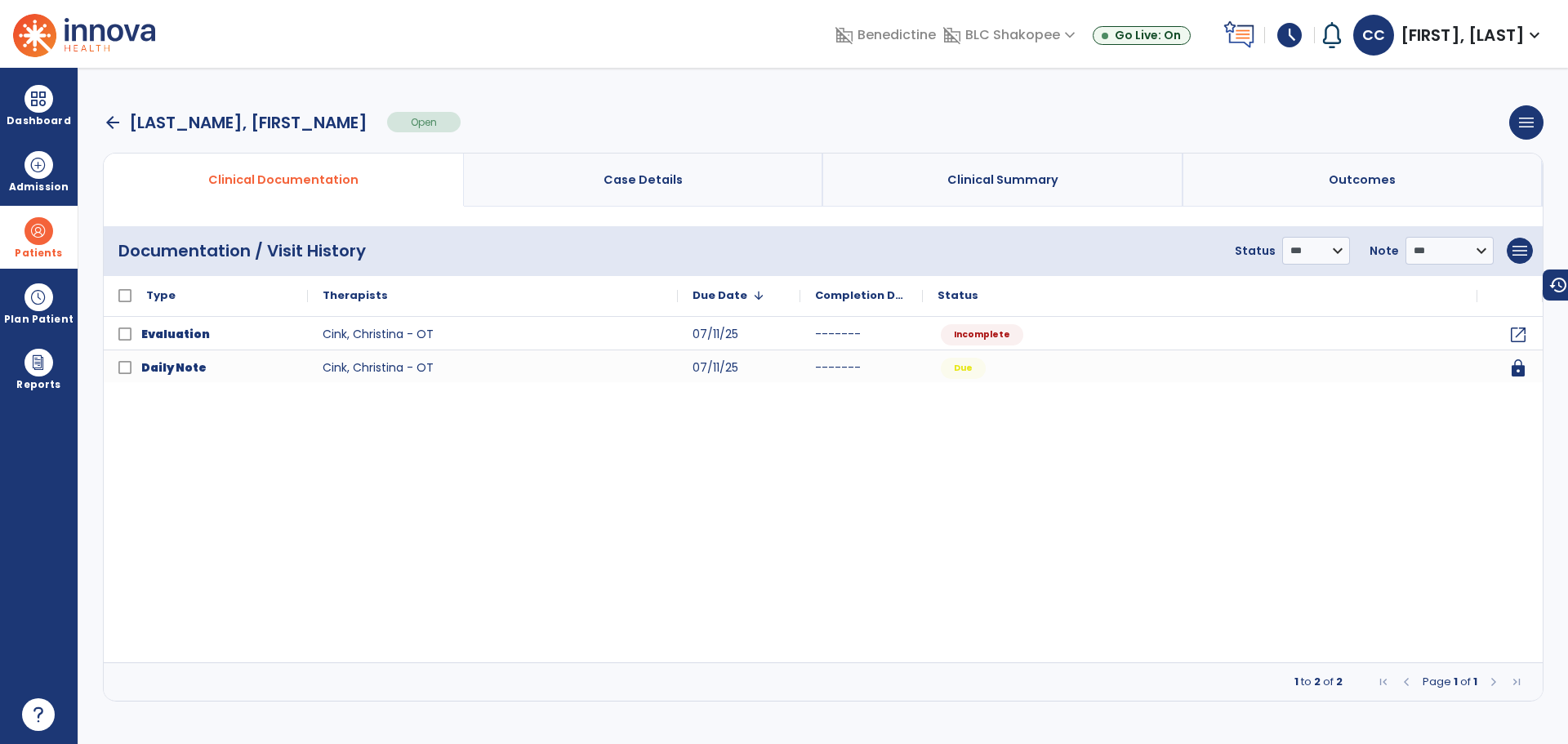 click on "arrow_back" at bounding box center [113, 123] 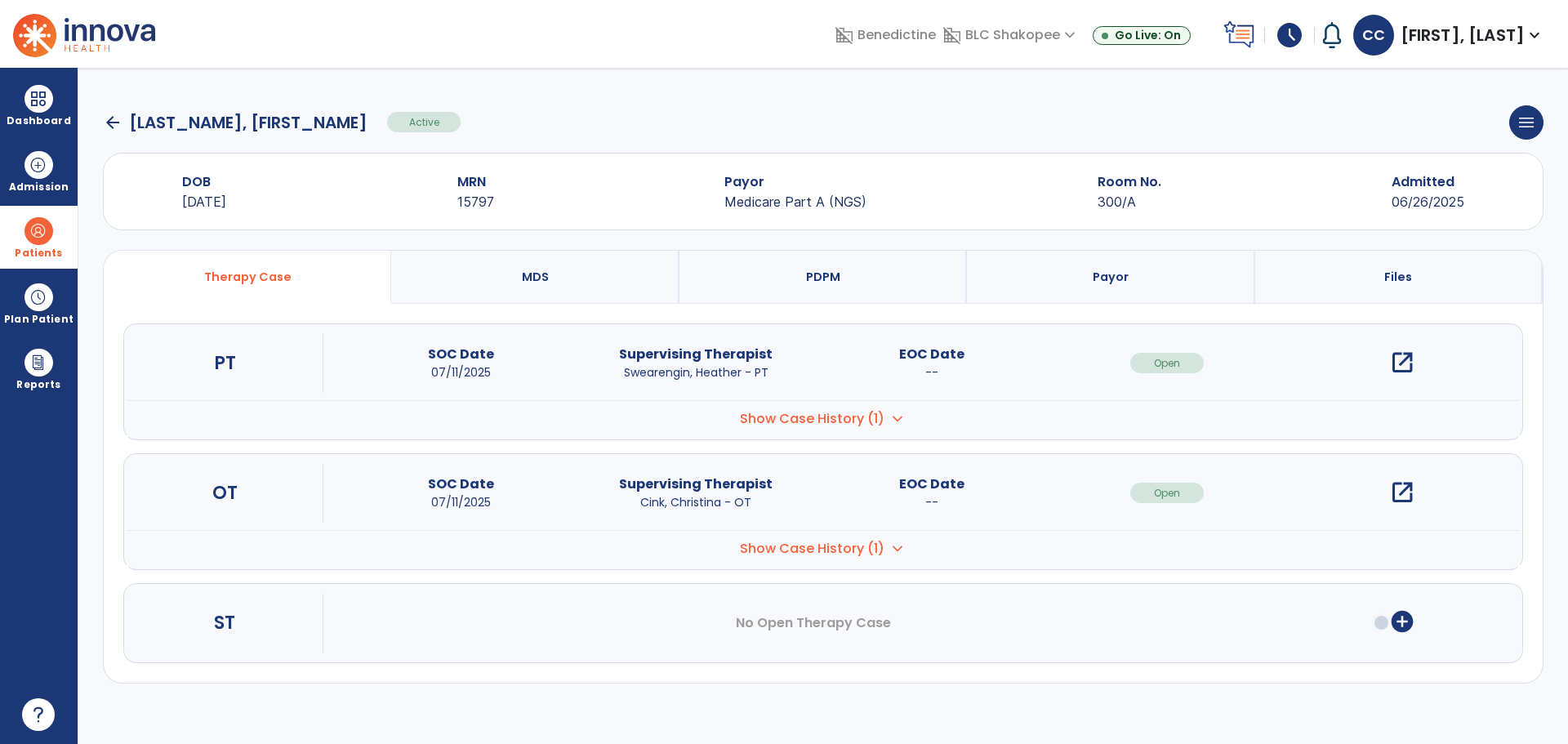 click on "Show Case History (1)" at bounding box center (812, 419) 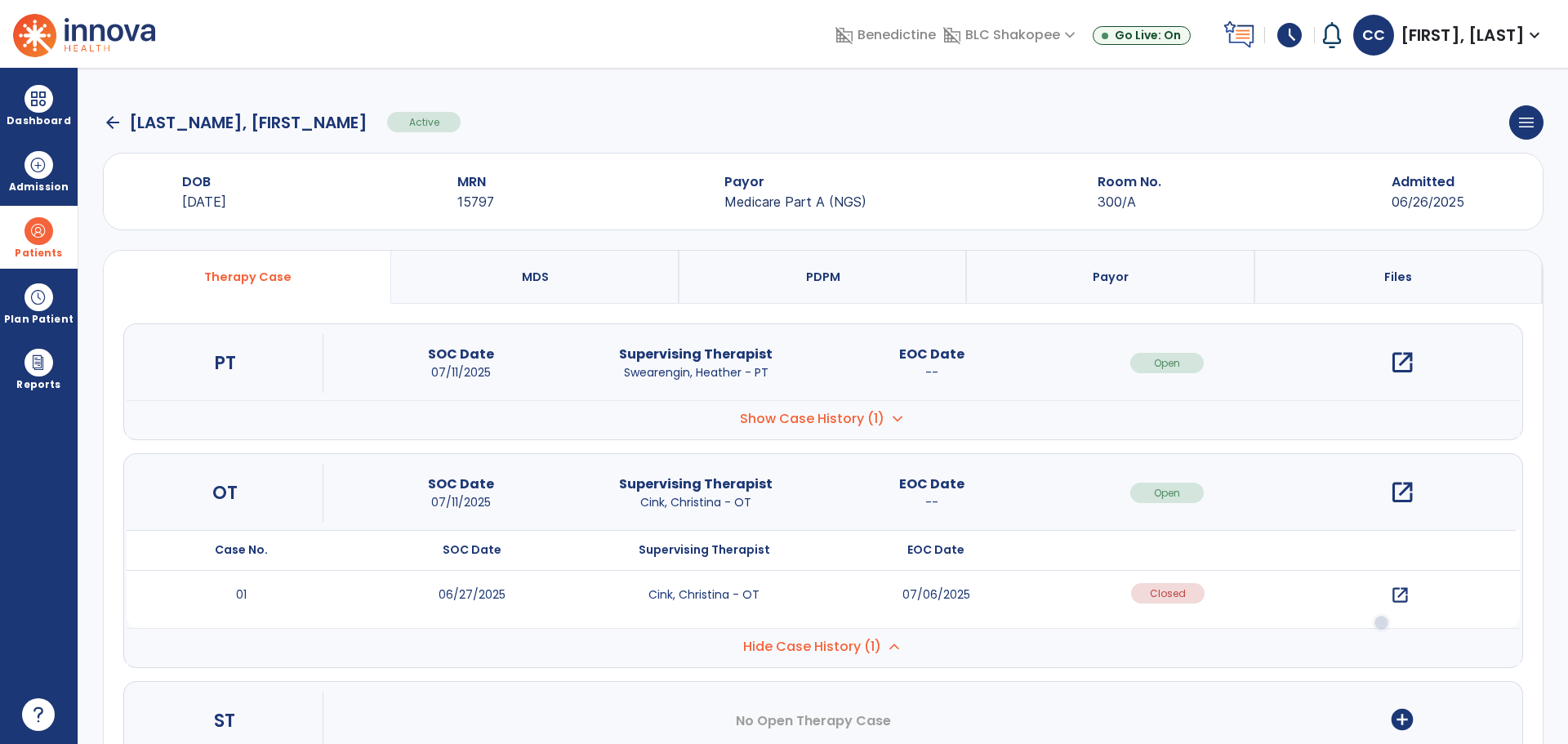 click on "open_in_new" at bounding box center [1400, 595] 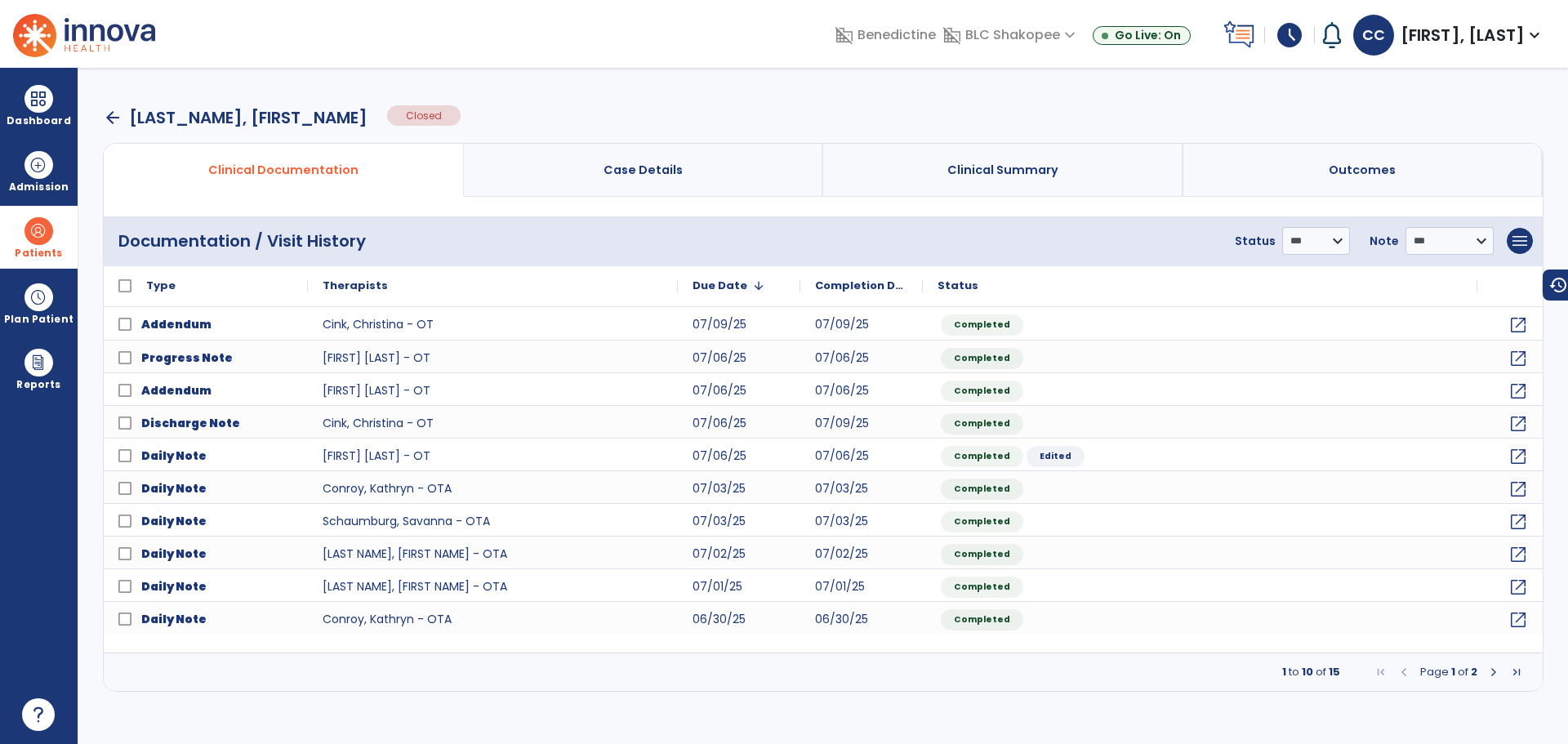 click at bounding box center (1517, 672) 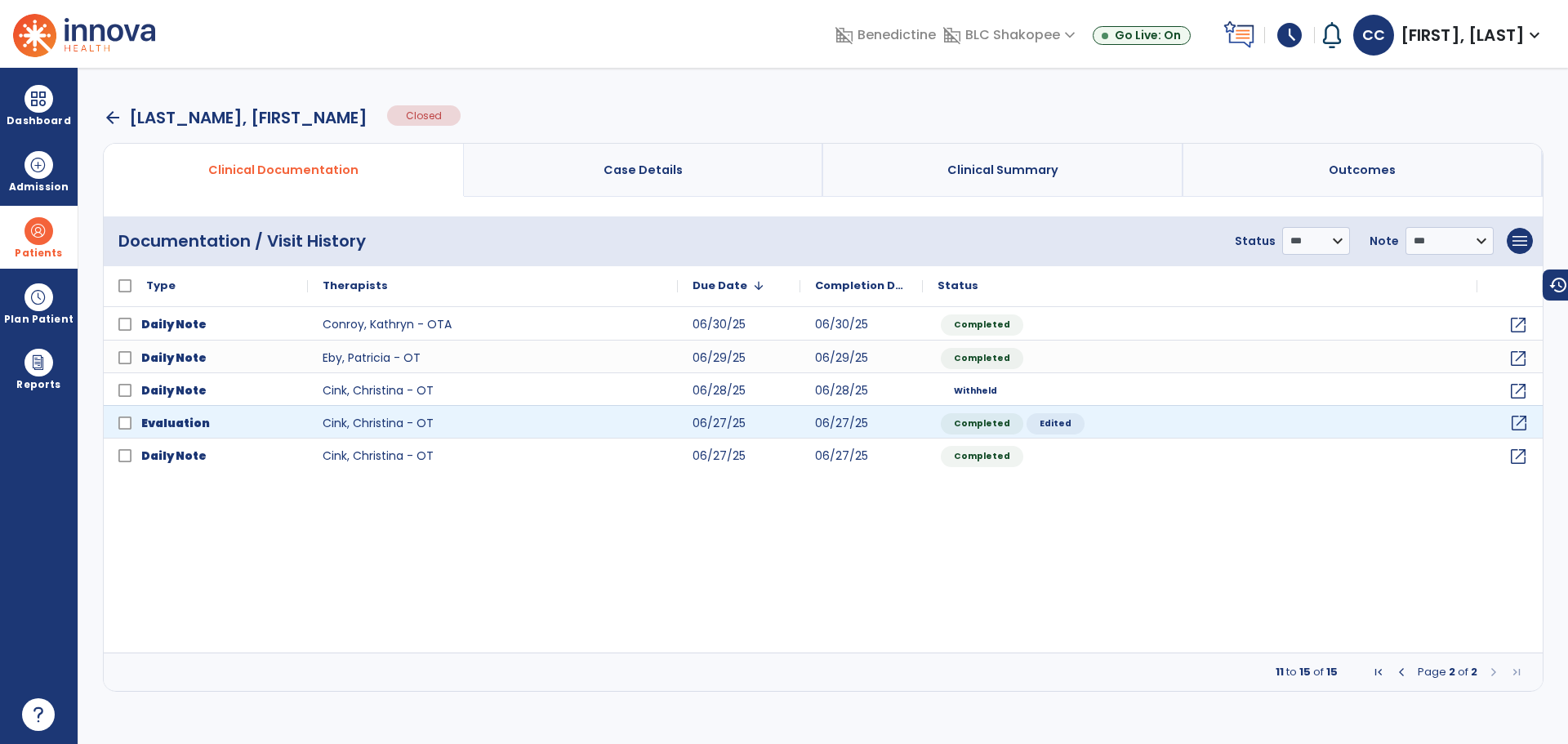 click on "open_in_new" 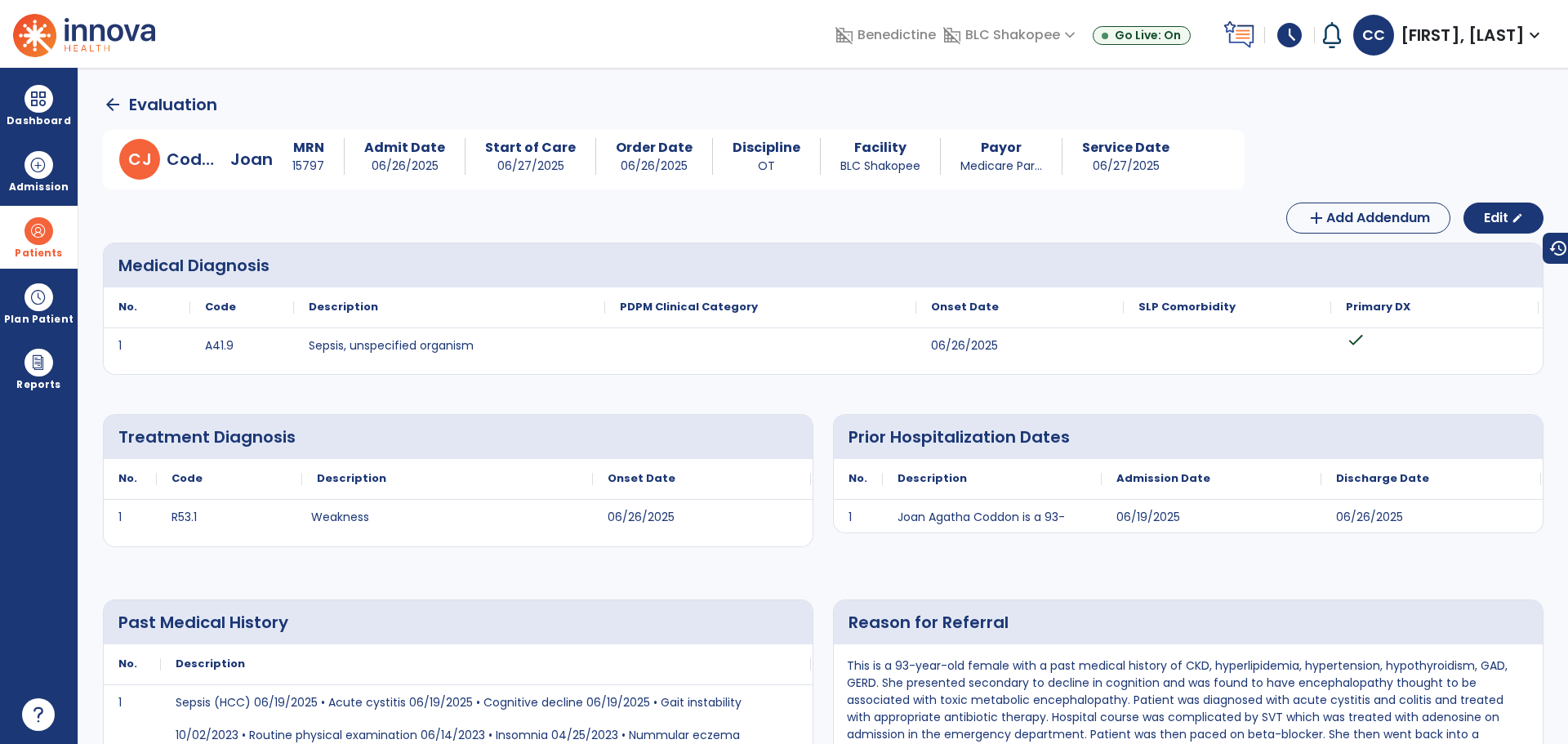 click on "arrow_back" 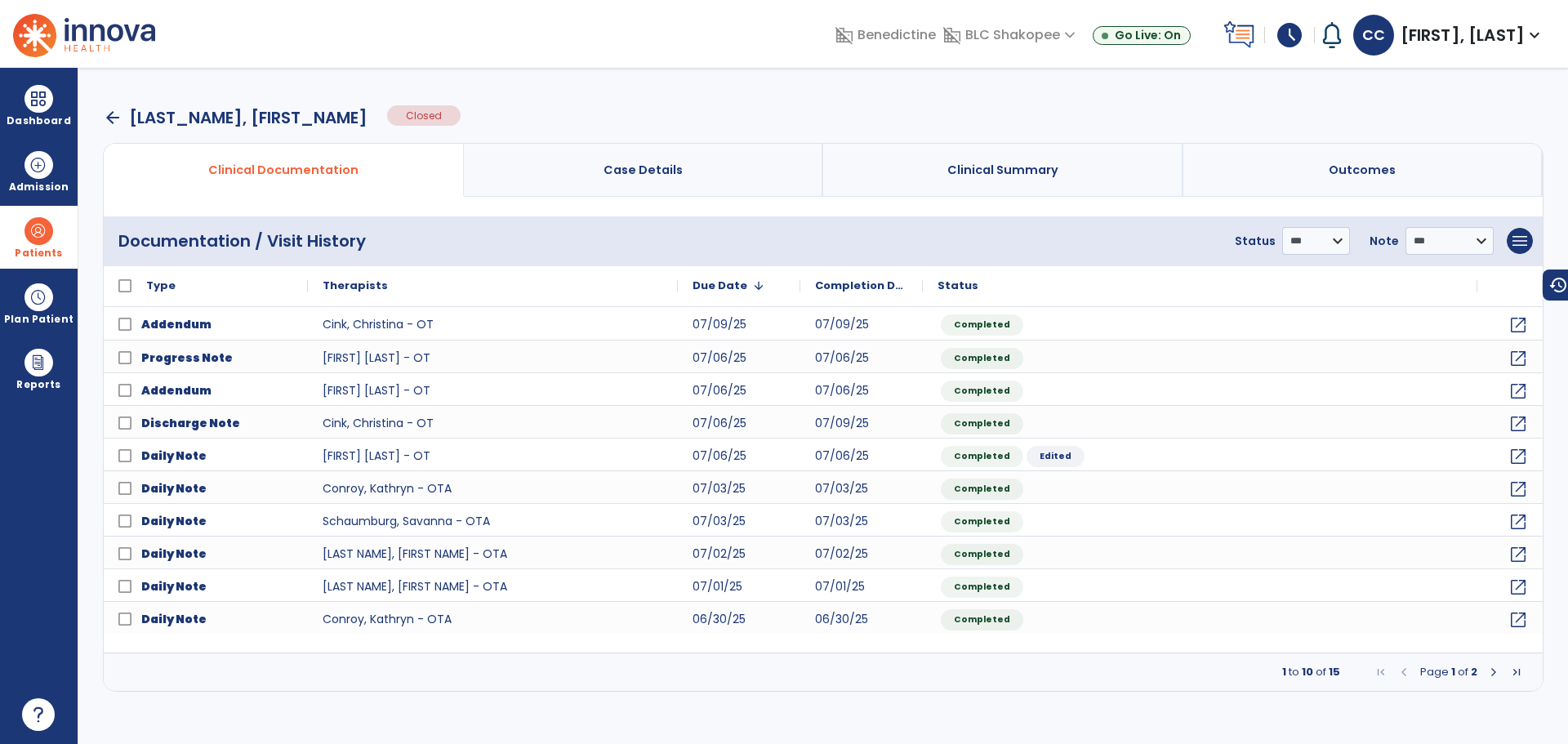 click at bounding box center (1517, 672) 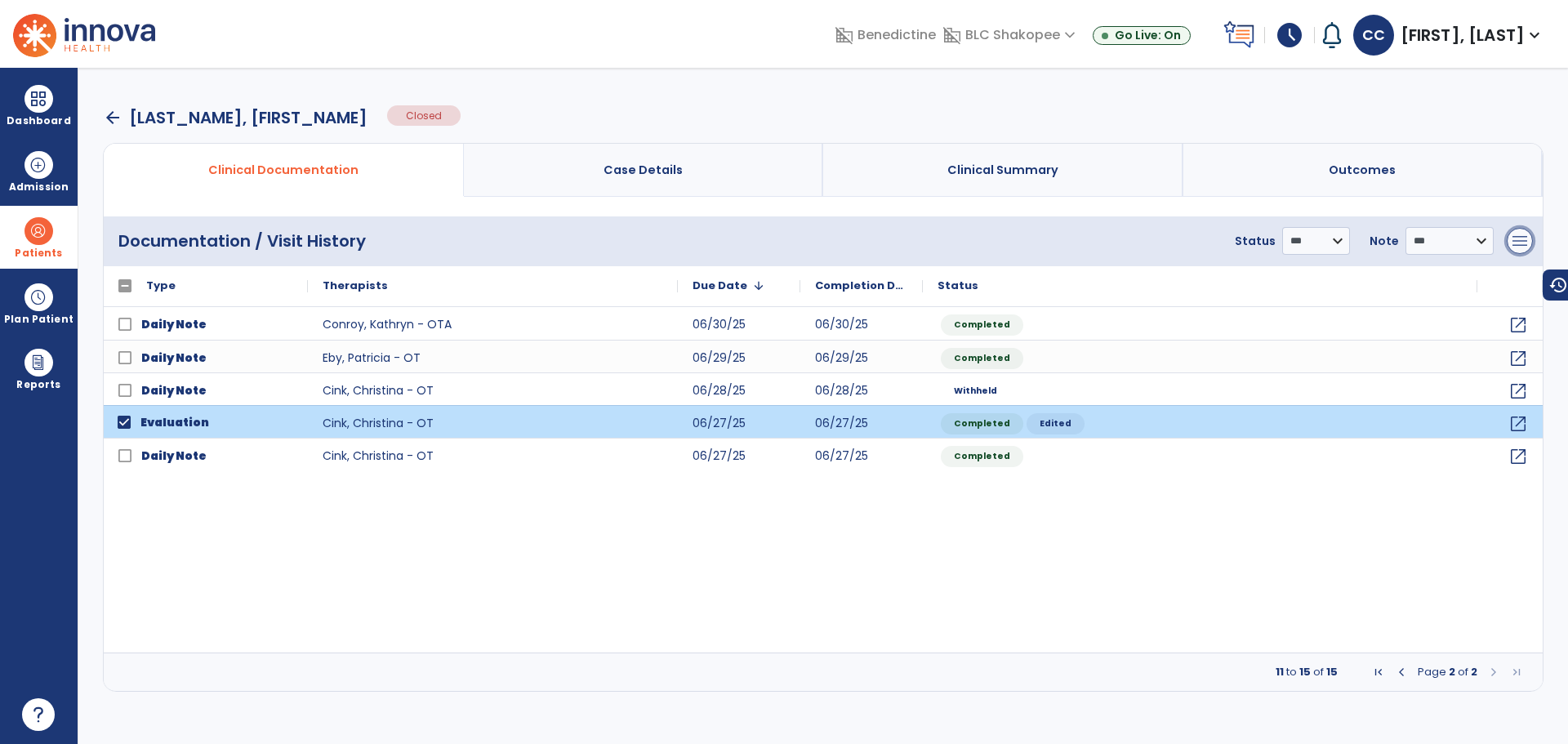click on "menu" at bounding box center (1520, 241) 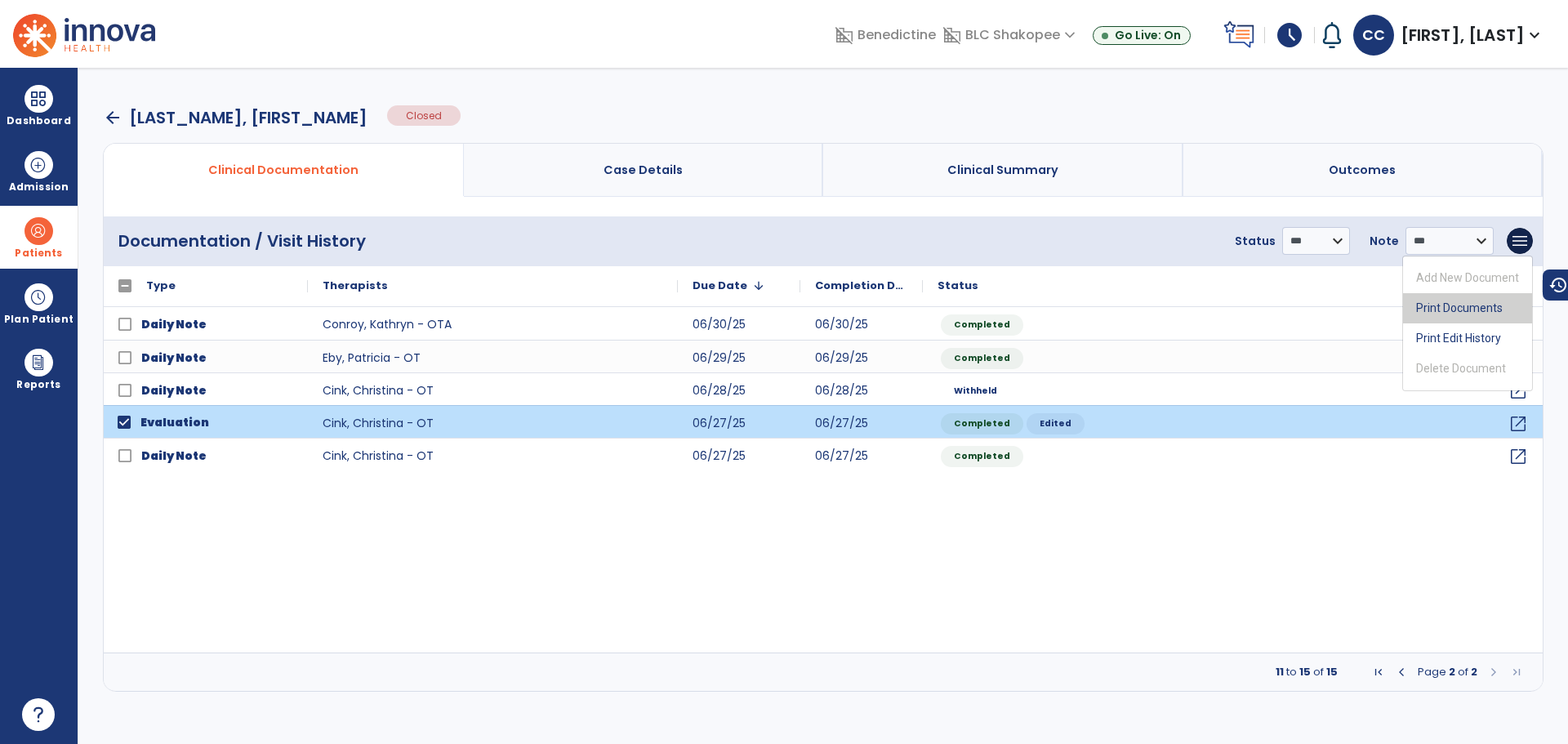 click on "Print Documents" at bounding box center [1468, 308] 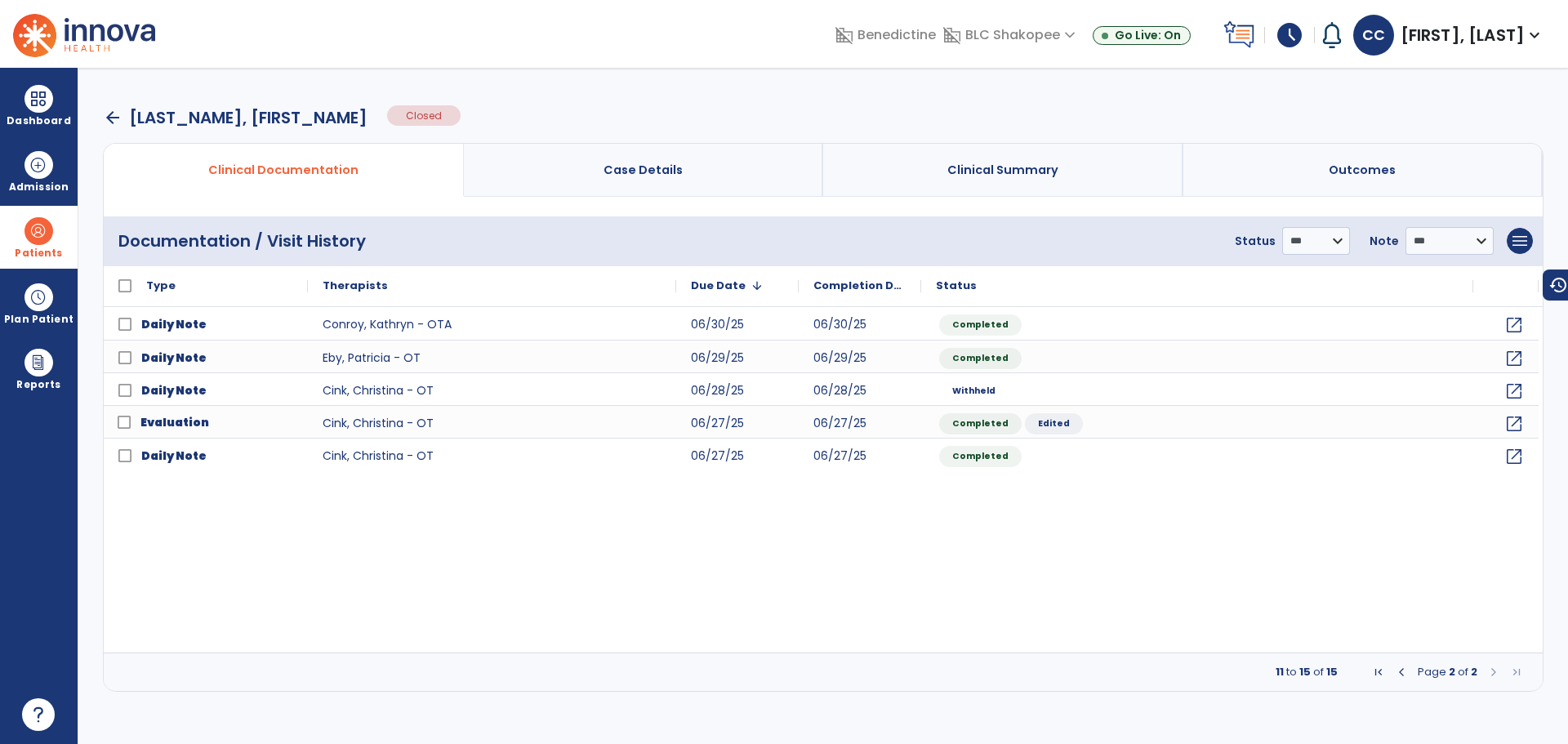 click on "**********" at bounding box center (823, 241) 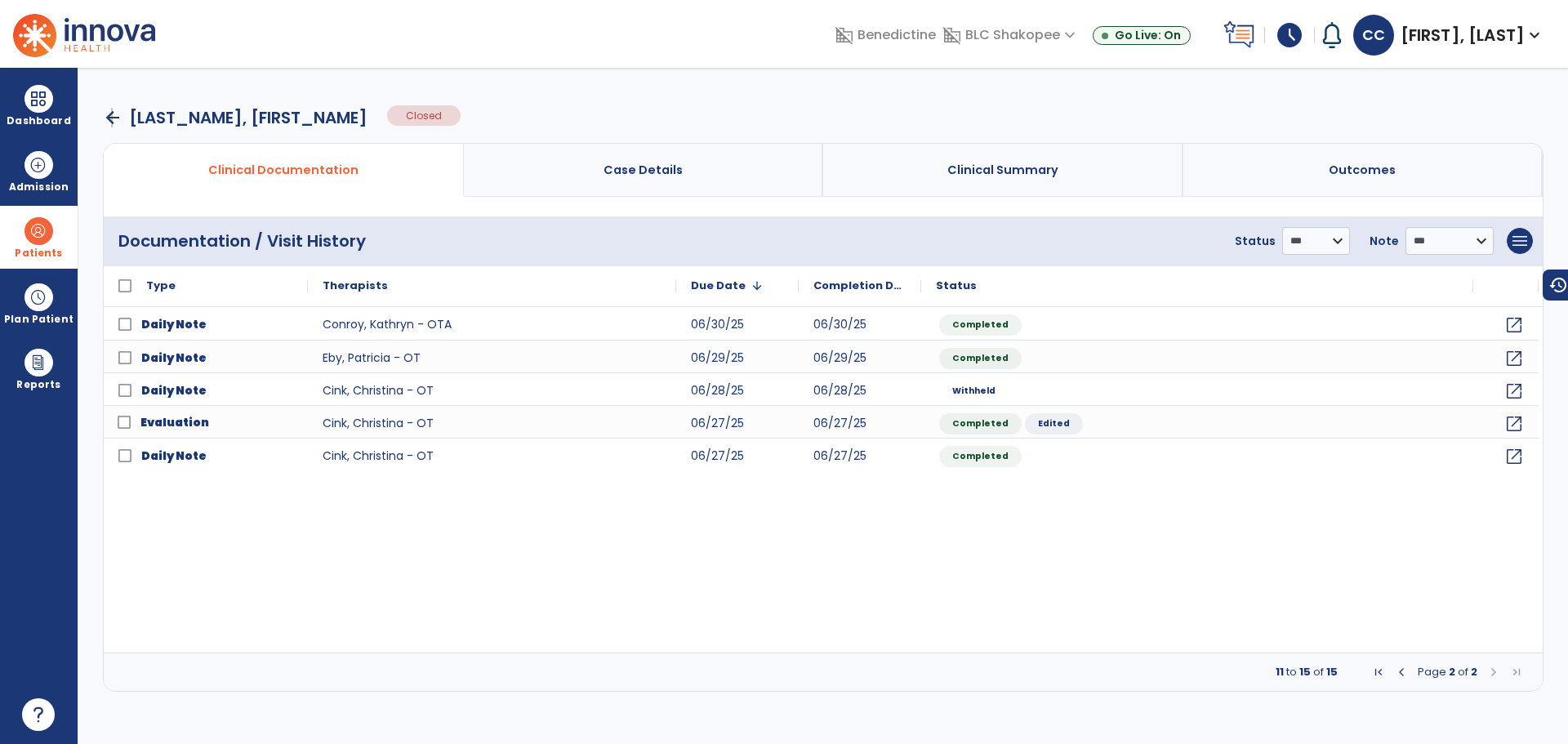 drag, startPoint x: 109, startPoint y: 128, endPoint x: 111, endPoint y: 120, distance: 8.246211 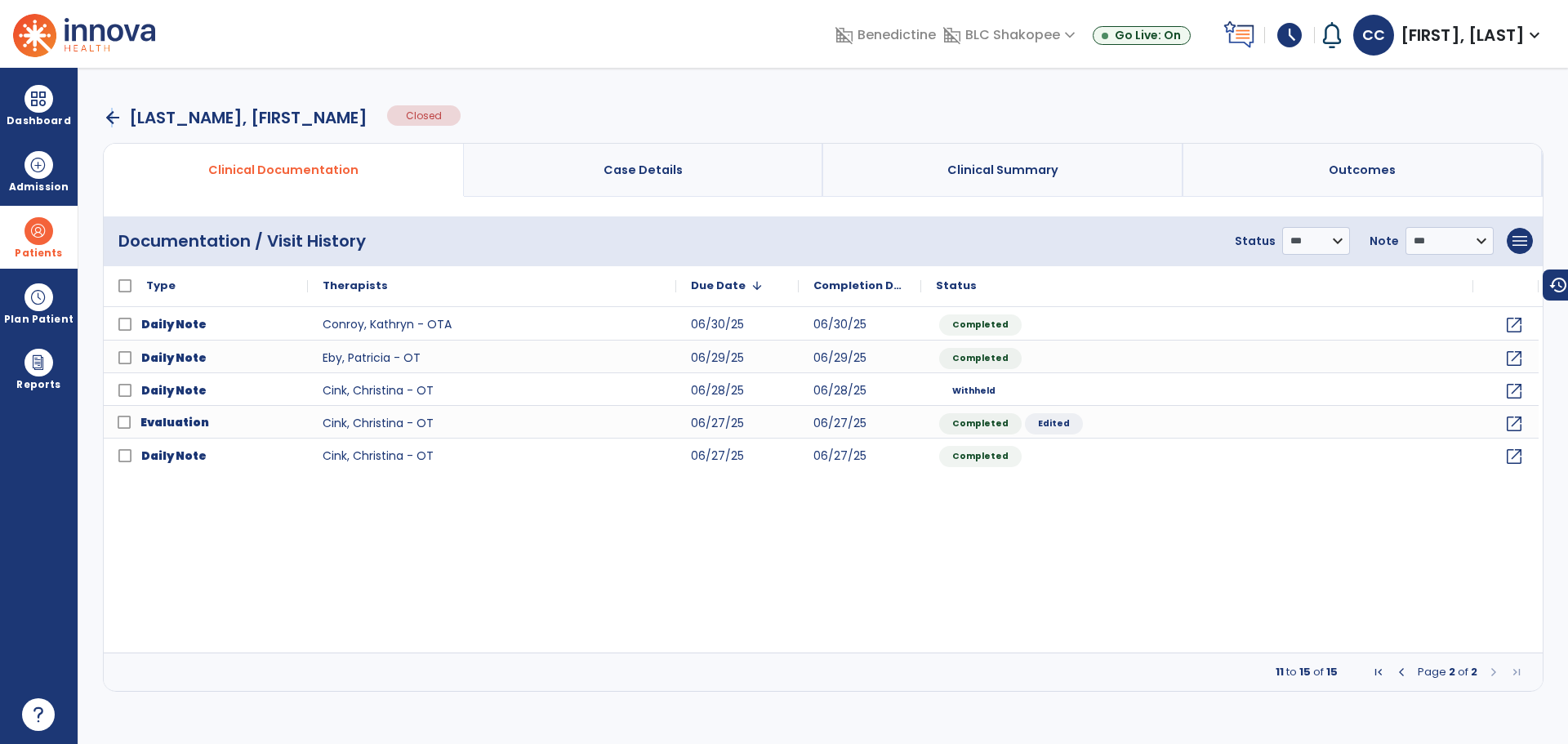 click on "arrow_back" at bounding box center (113, 118) 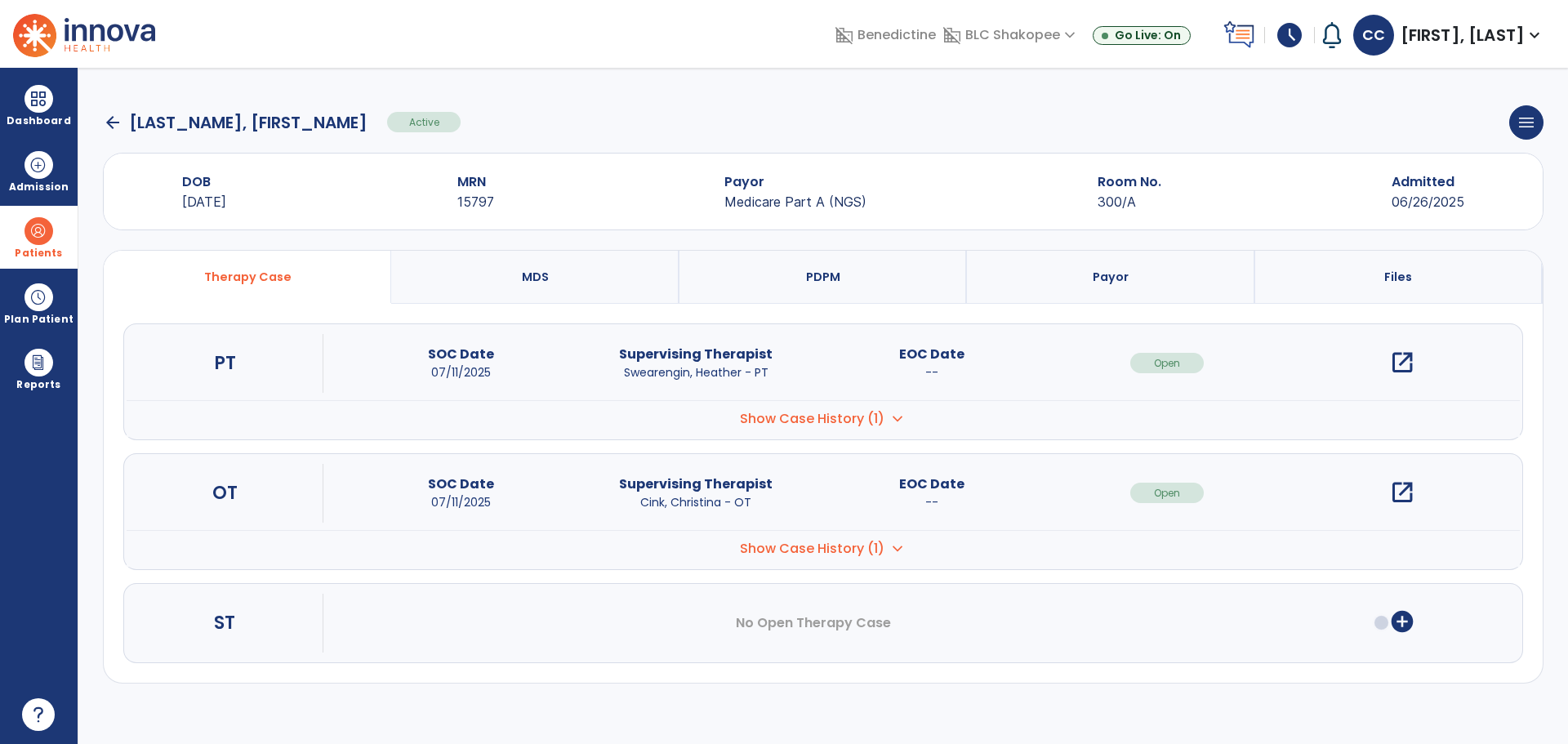 click on "open_in_new" at bounding box center (1402, 492) 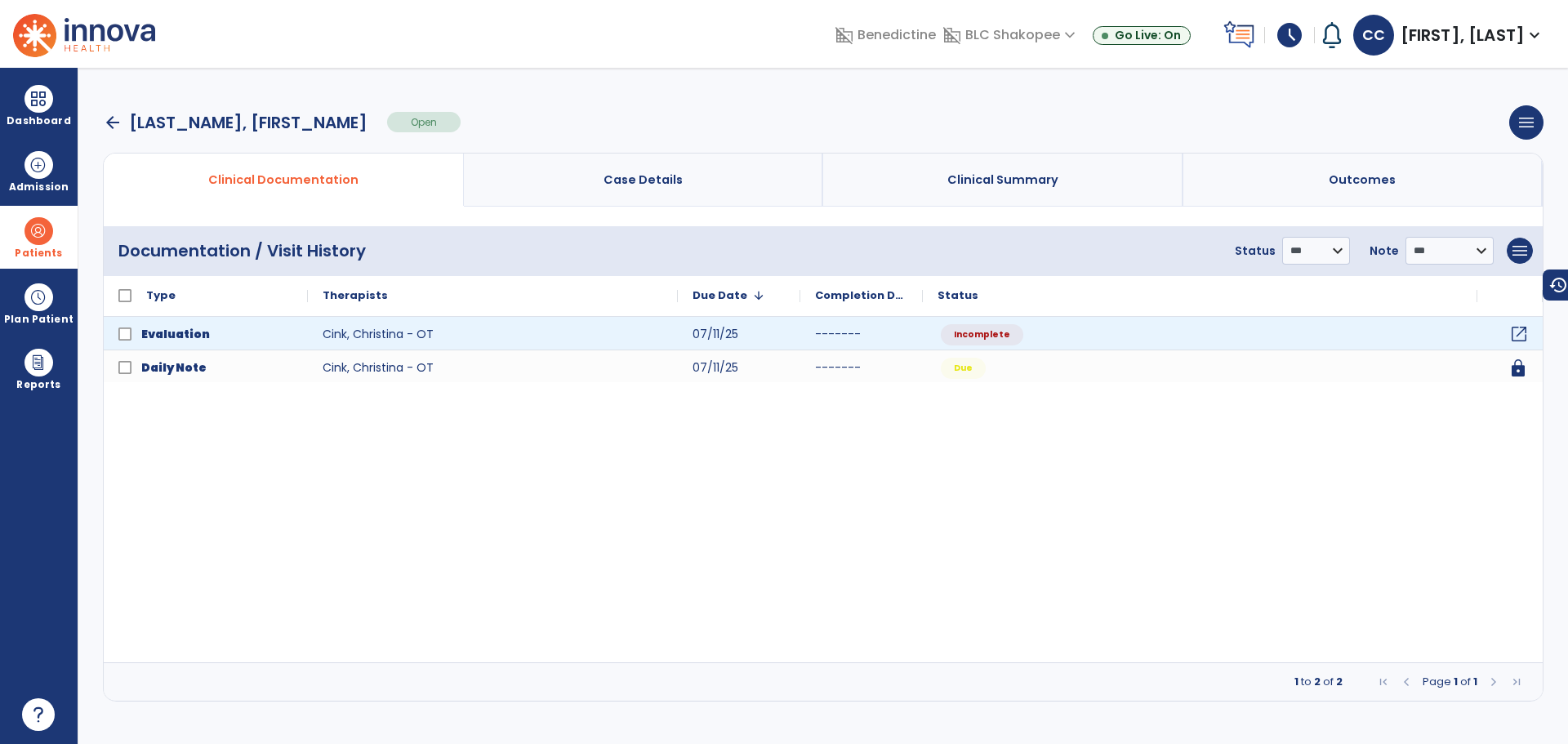 click on "open_in_new" 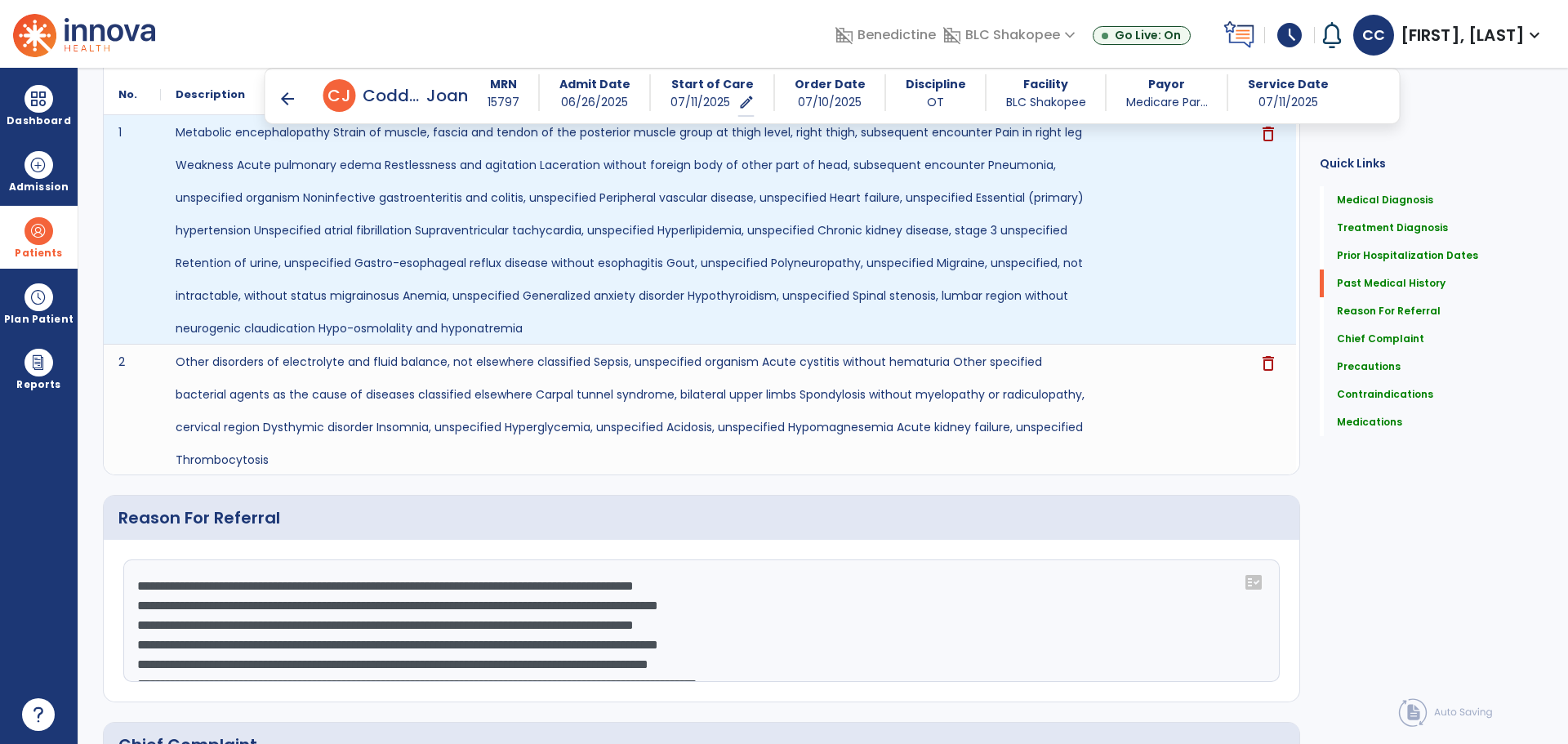 scroll, scrollTop: 789, scrollLeft: 0, axis: vertical 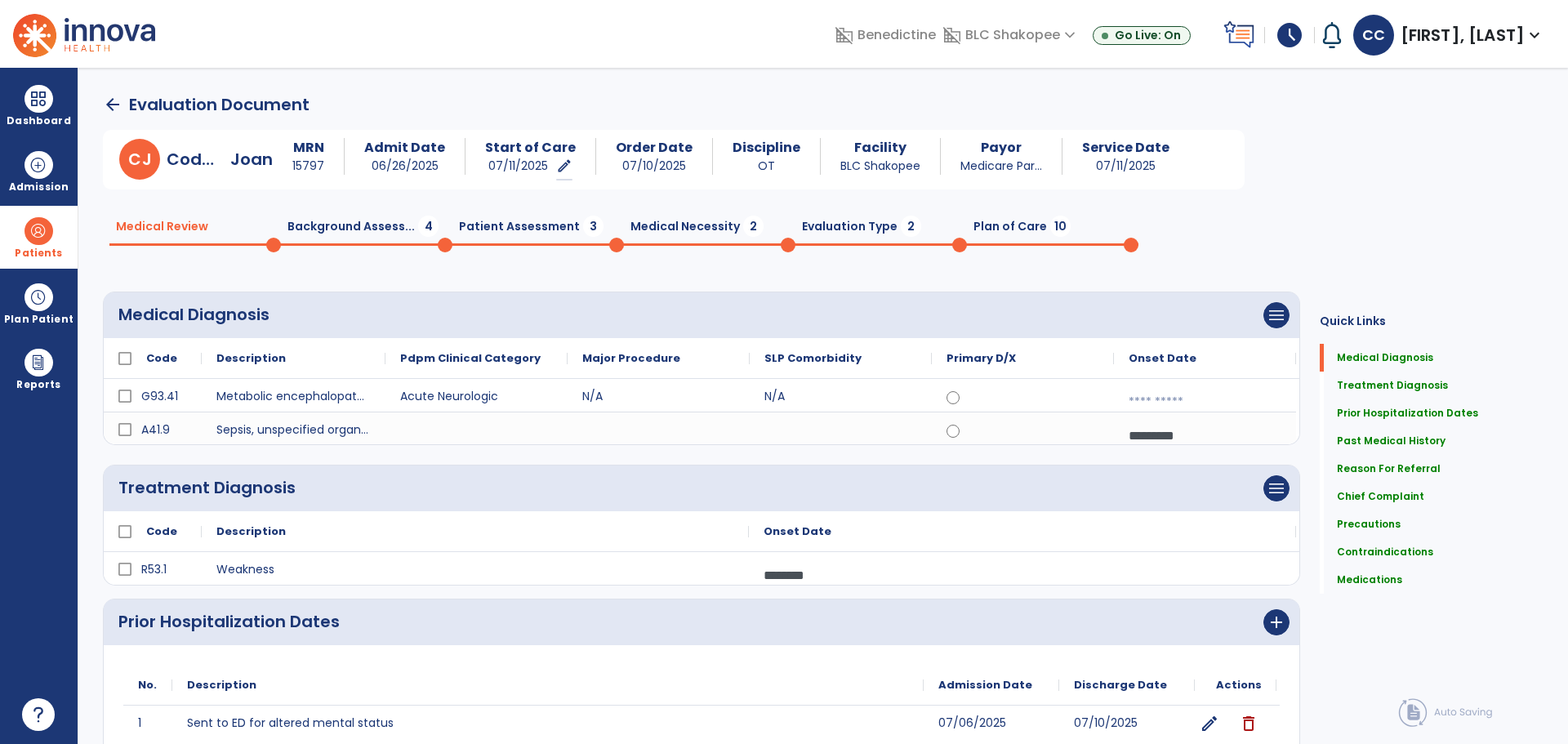 click on "Background Assess...  4" 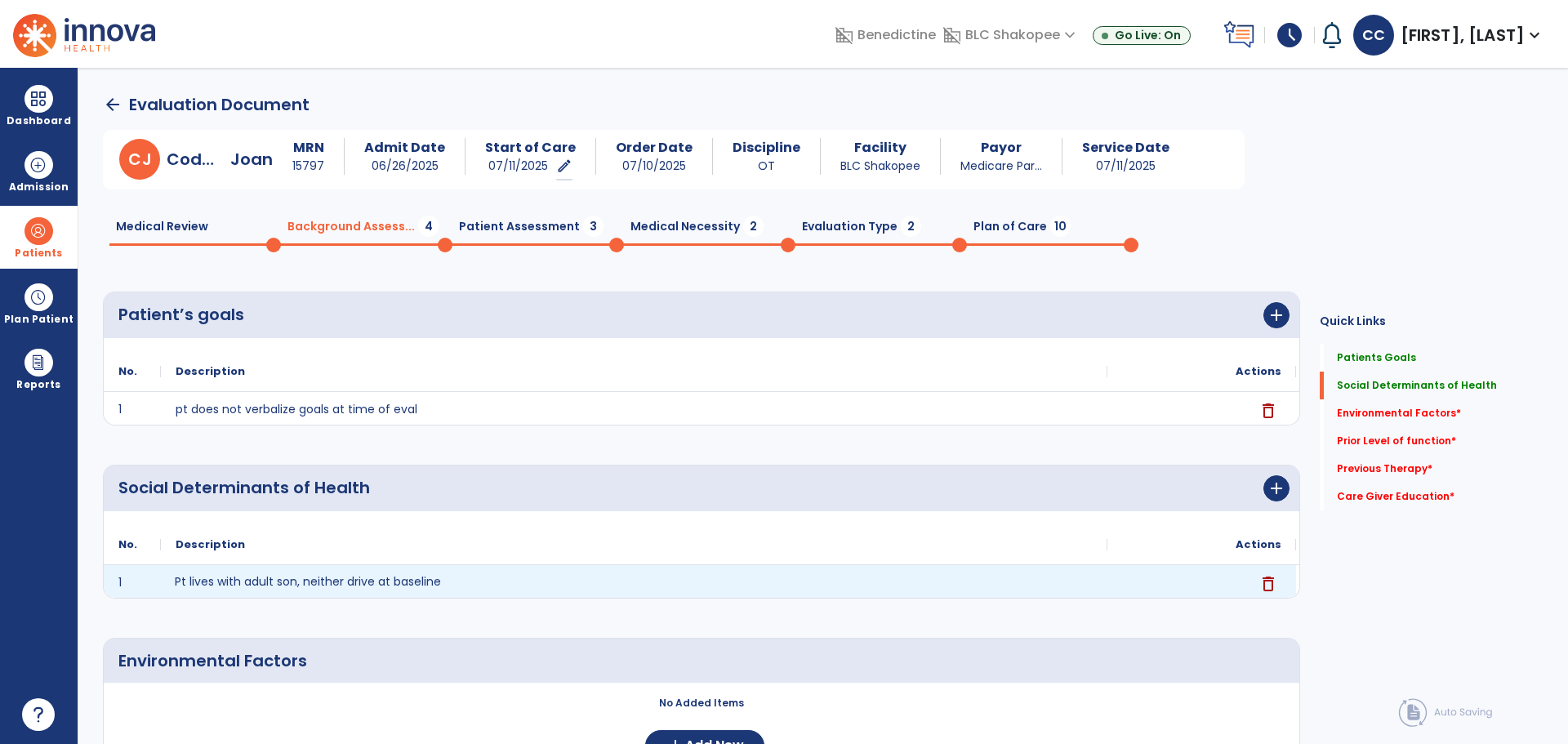 click on "Pt lives with adult son, neither drive at baseline" 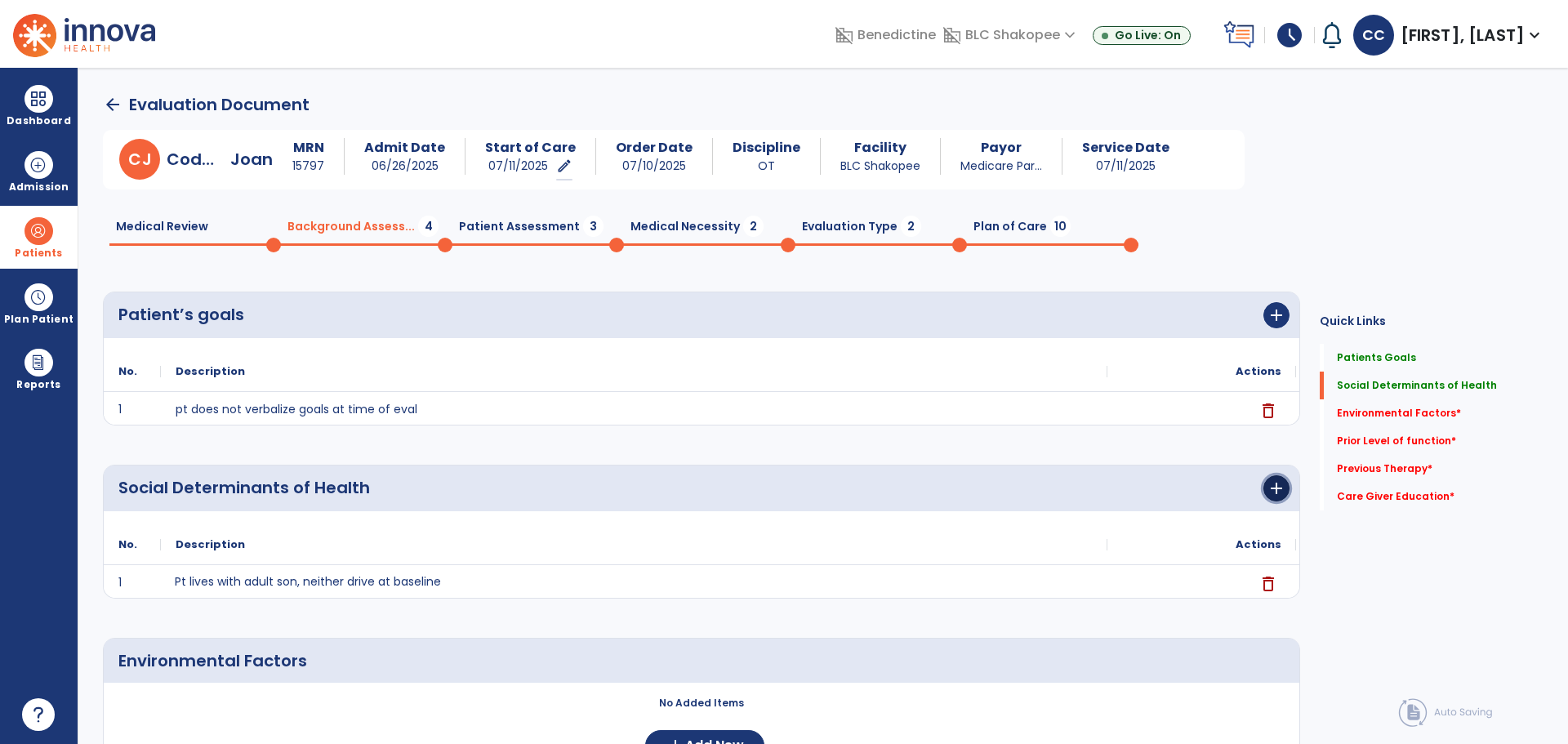 click on "add" 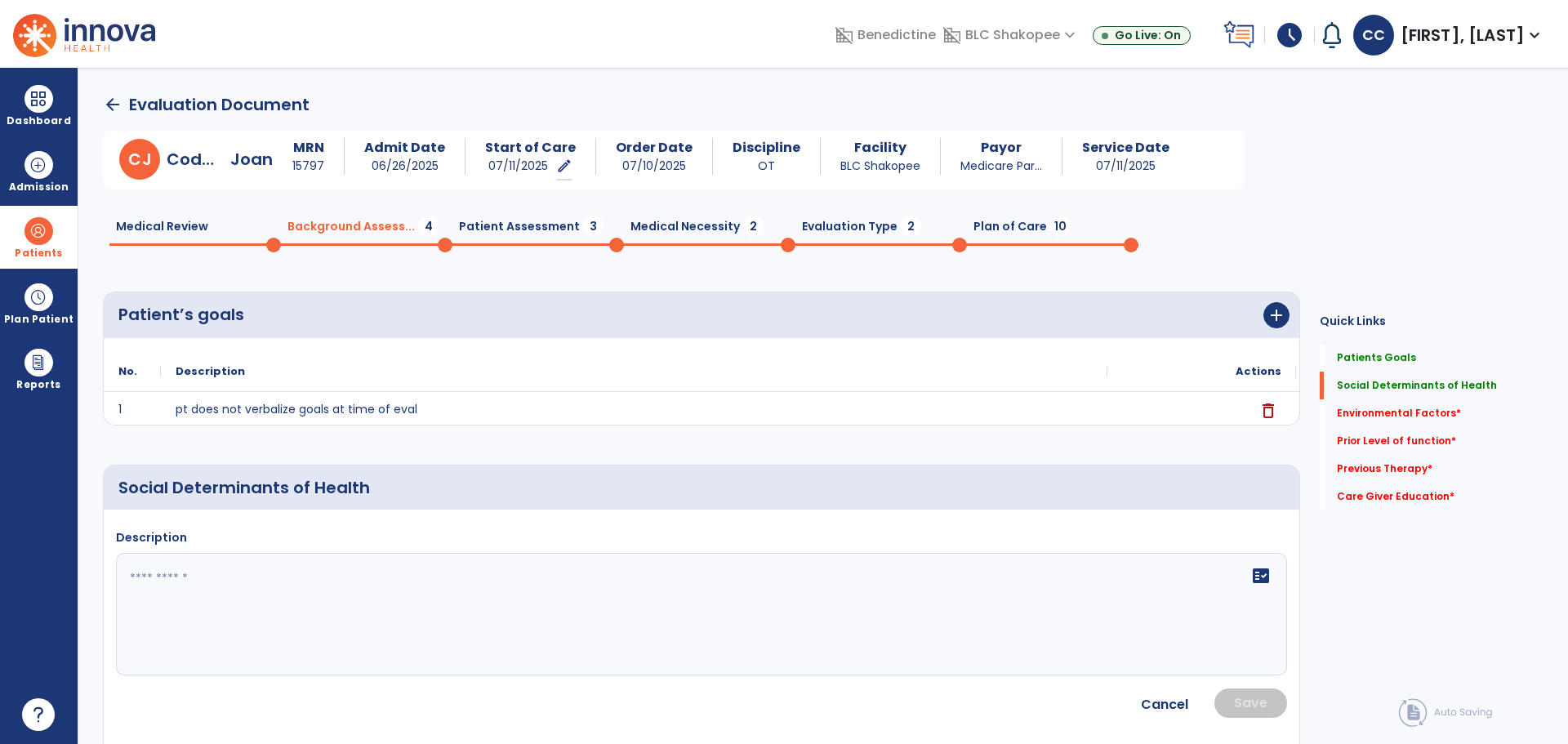 click on "fact_check" 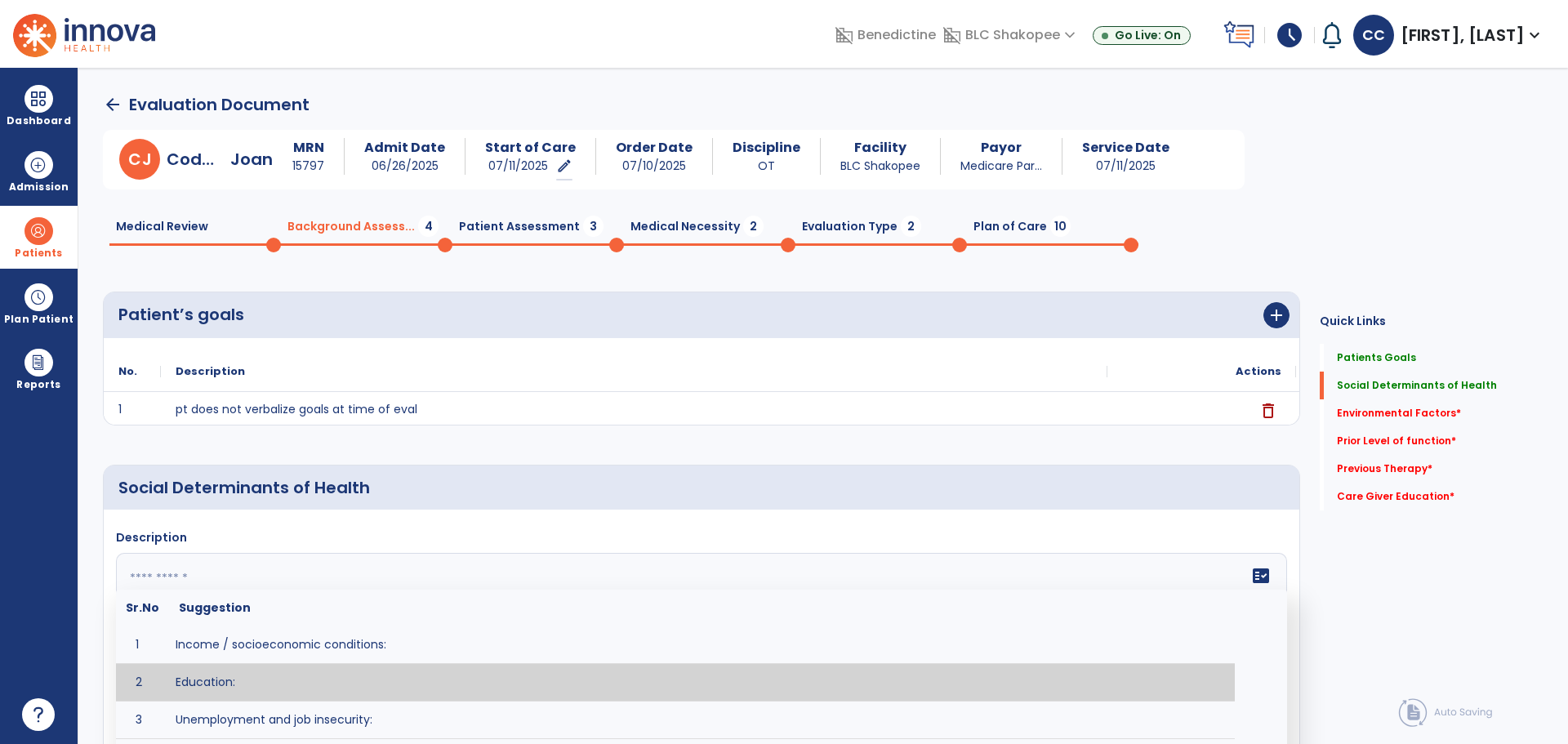 paste on "**********" 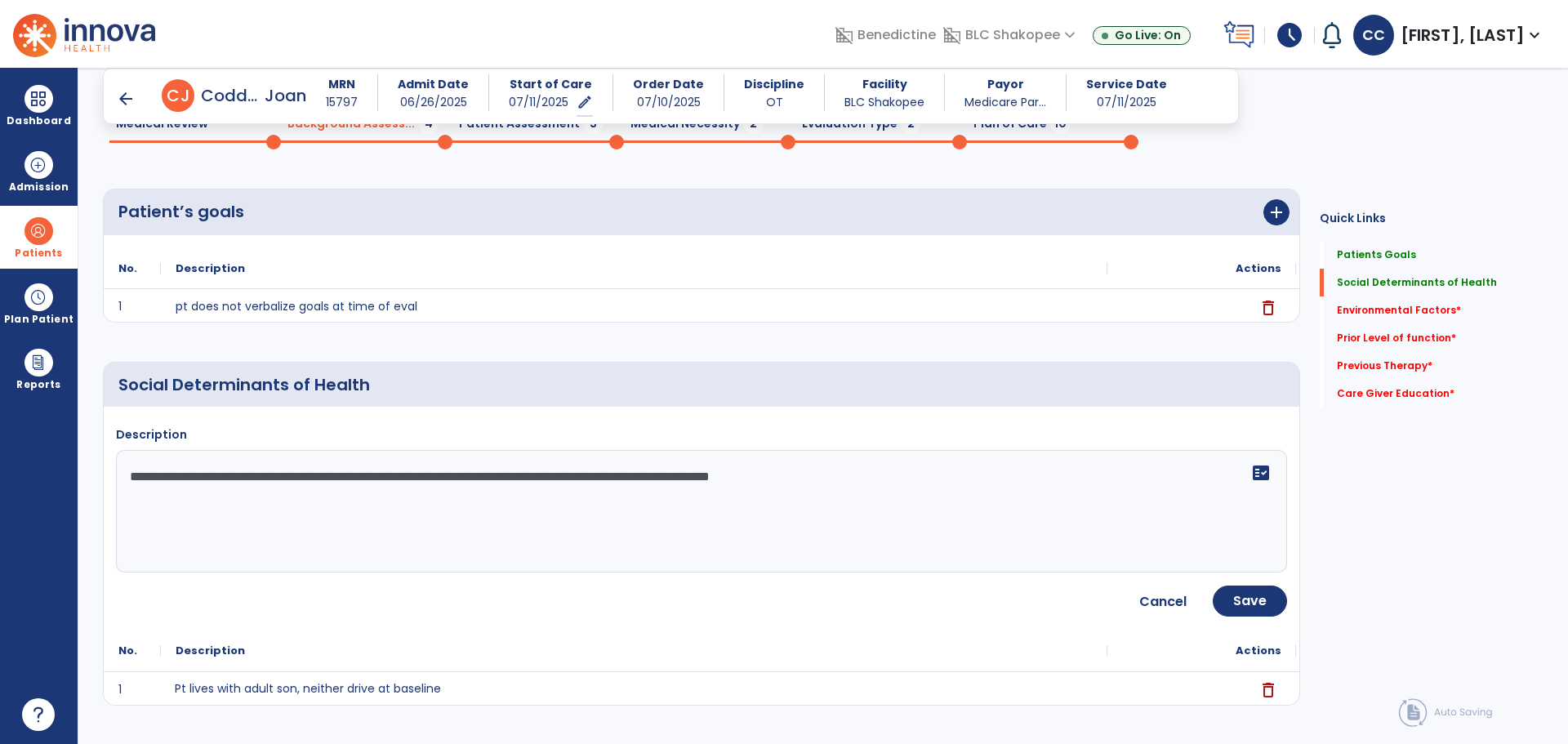 scroll, scrollTop: 97, scrollLeft: 0, axis: vertical 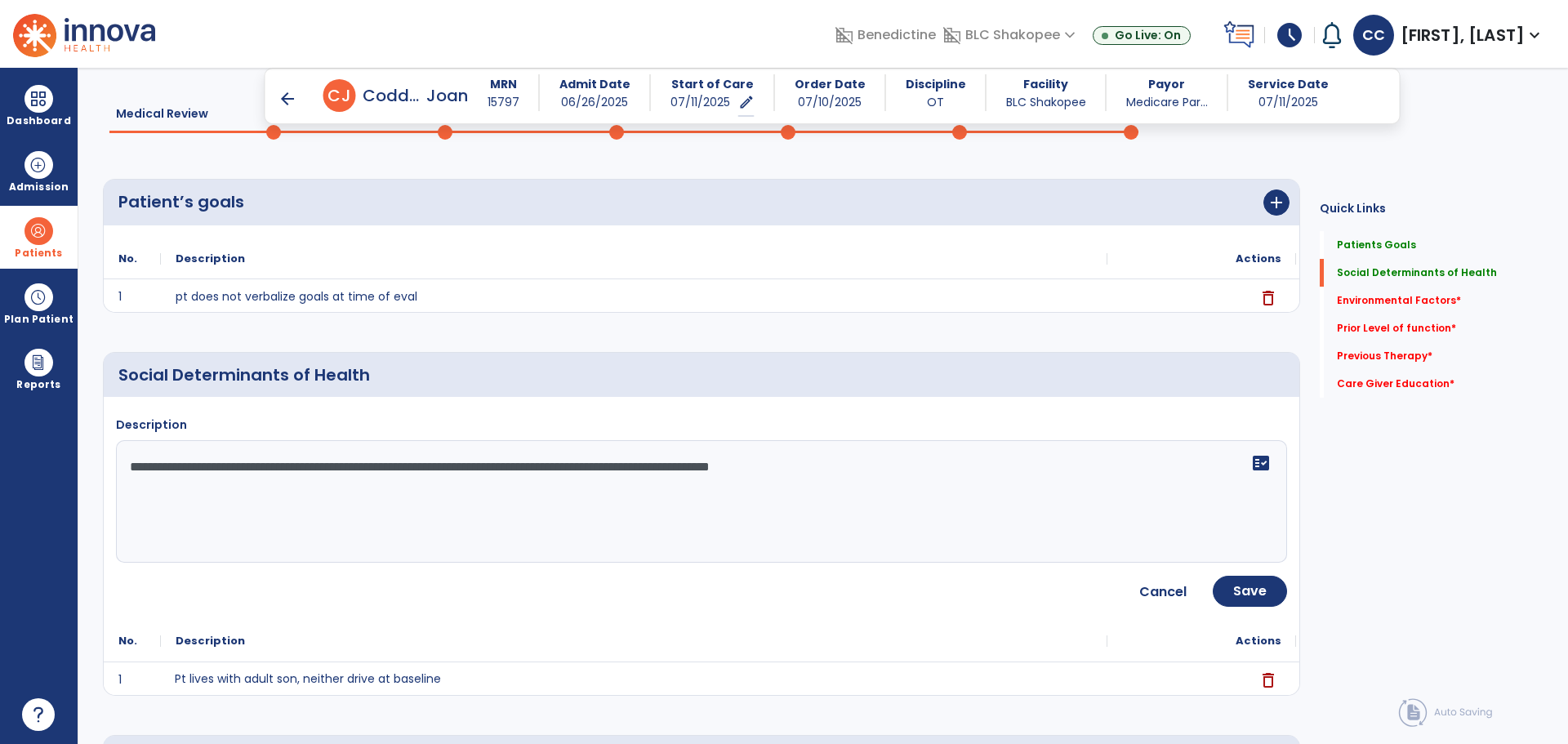 drag, startPoint x: 244, startPoint y: 465, endPoint x: 119, endPoint y: 460, distance: 125.1 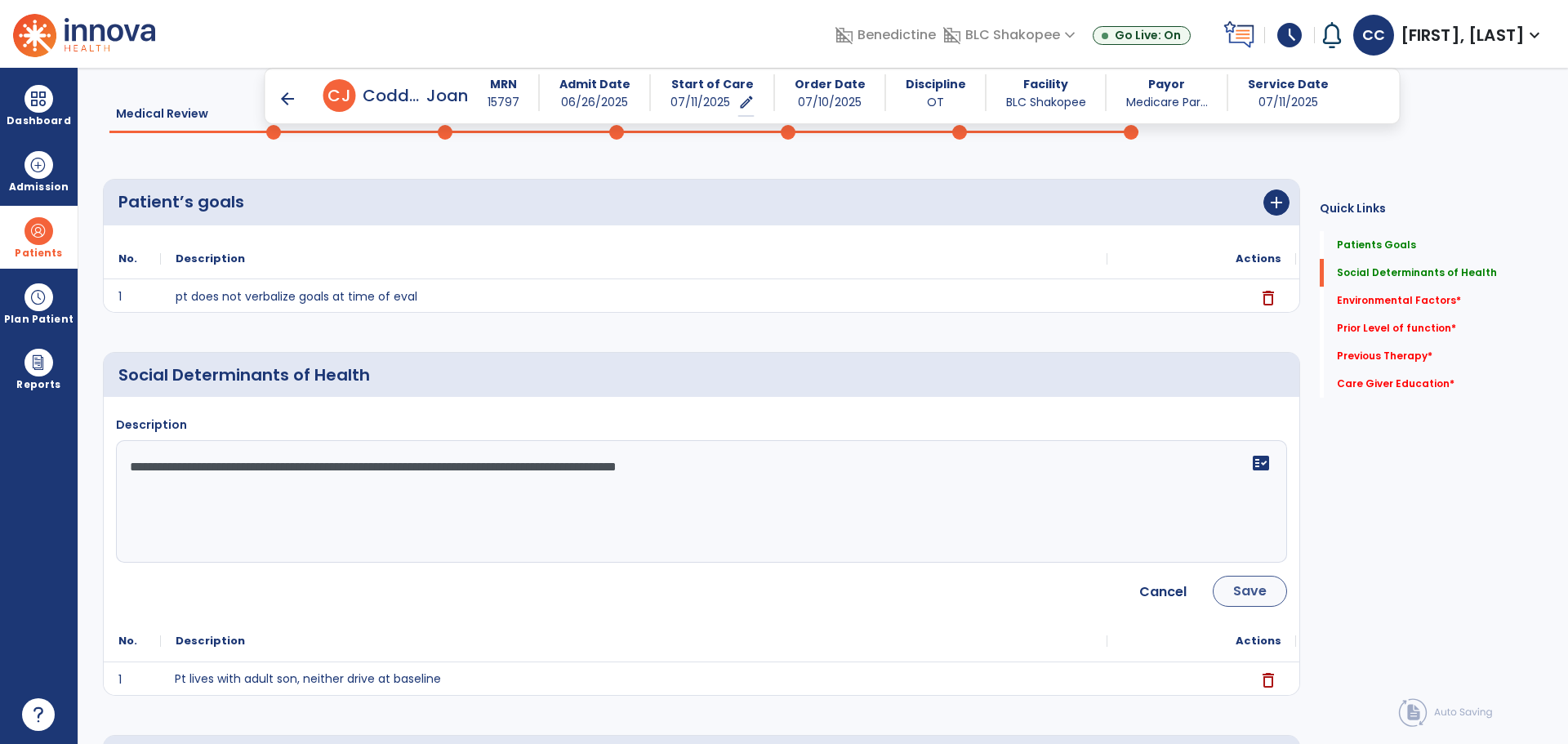 type on "**********" 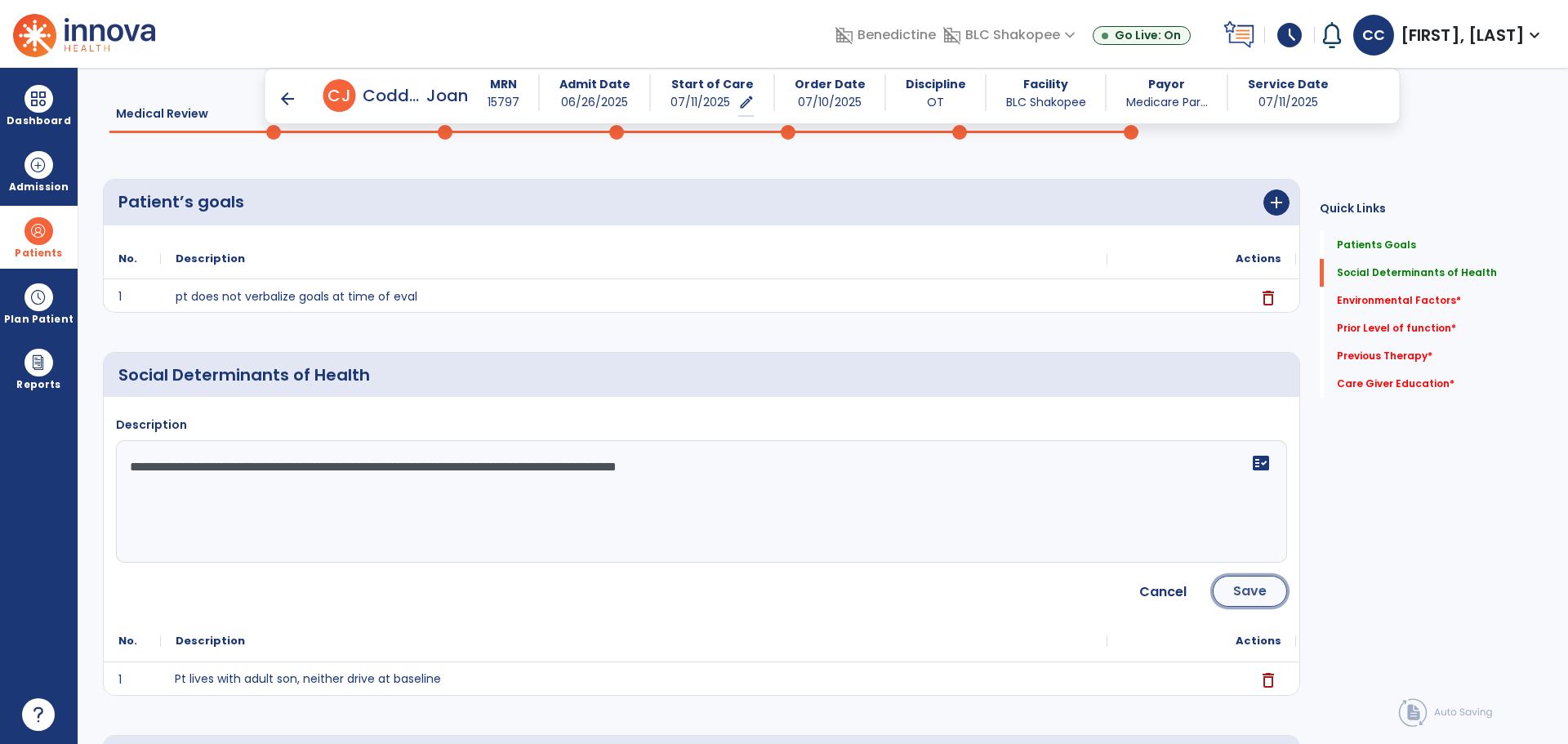 click on "Save" 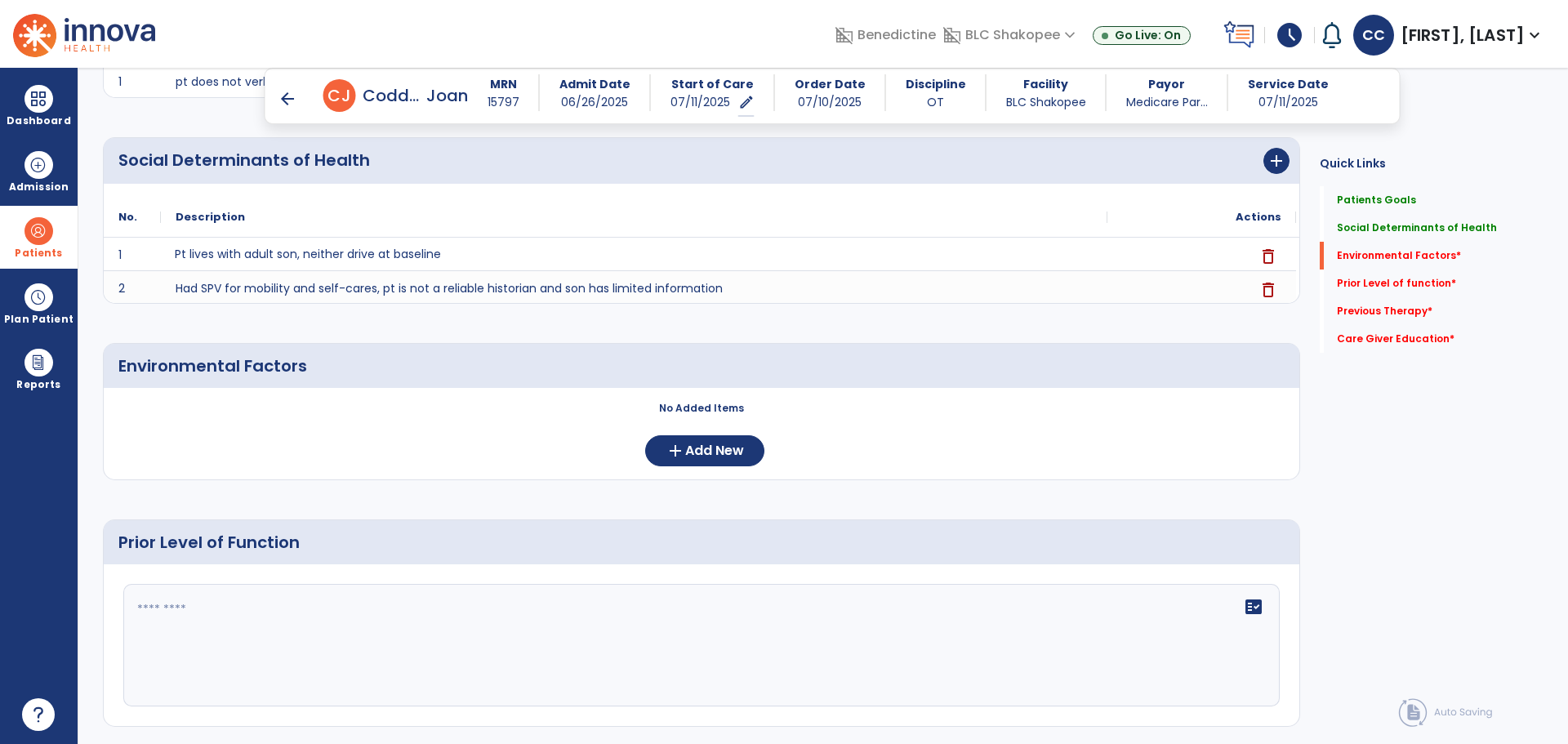 scroll, scrollTop: 313, scrollLeft: 0, axis: vertical 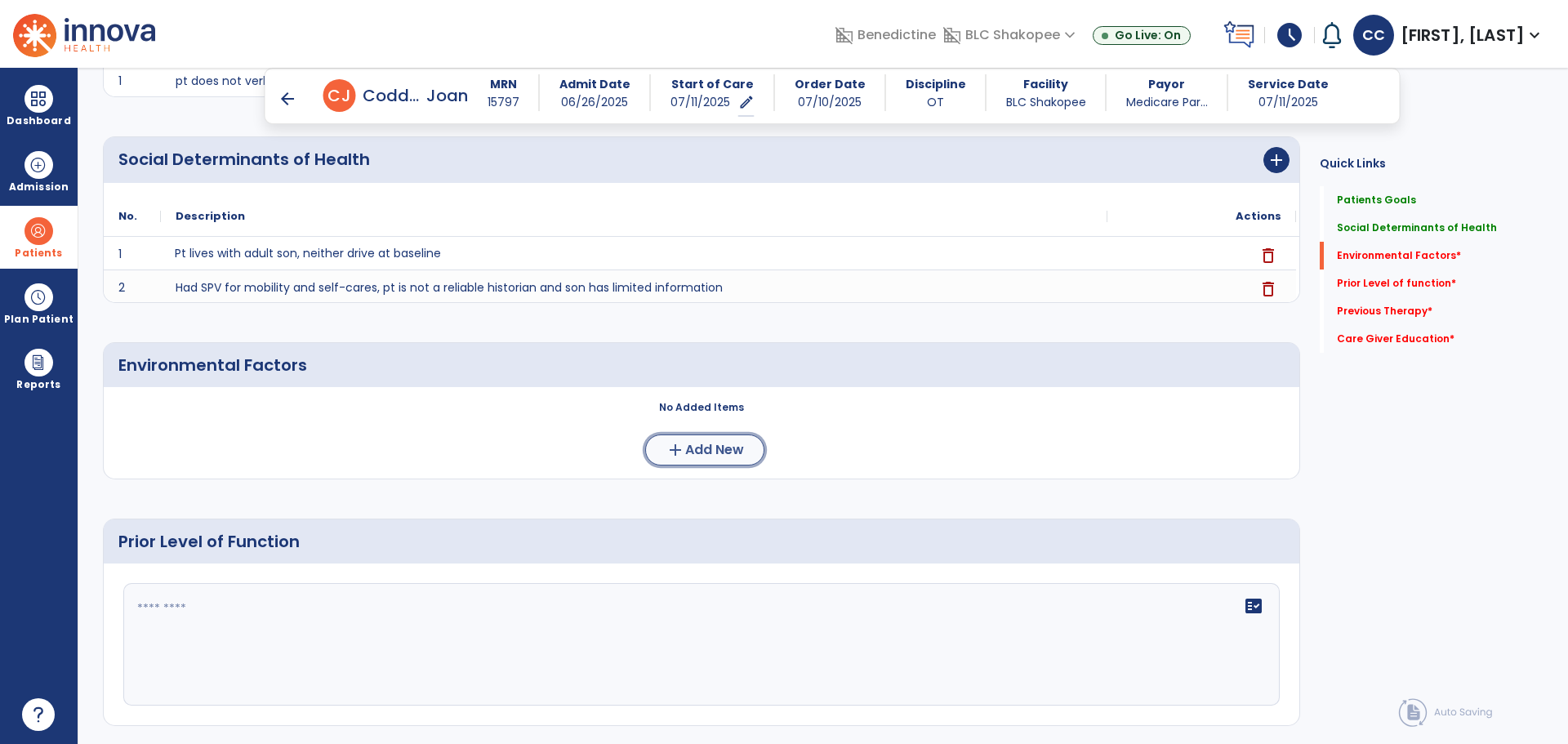click on "Add New" 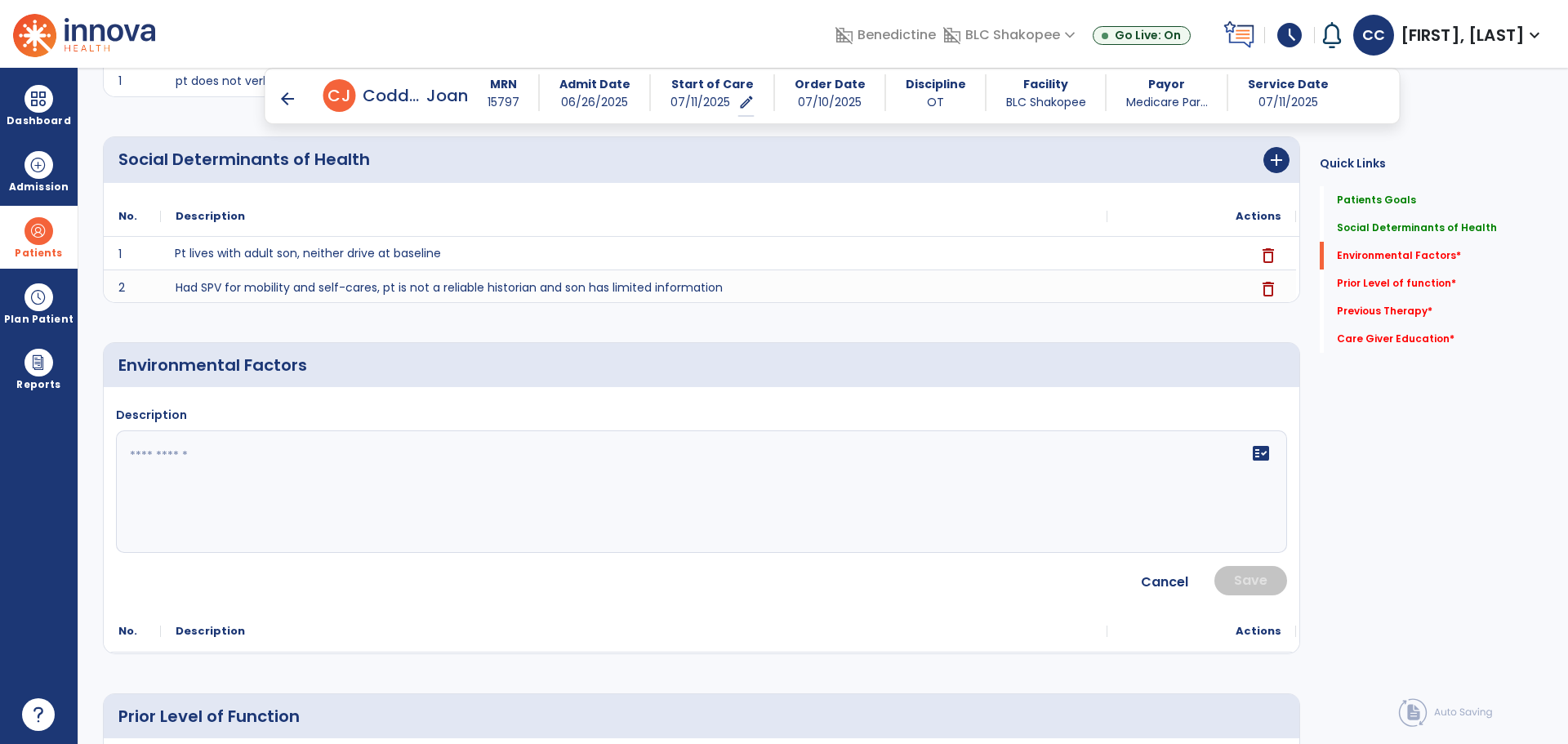 click on "fact_check" 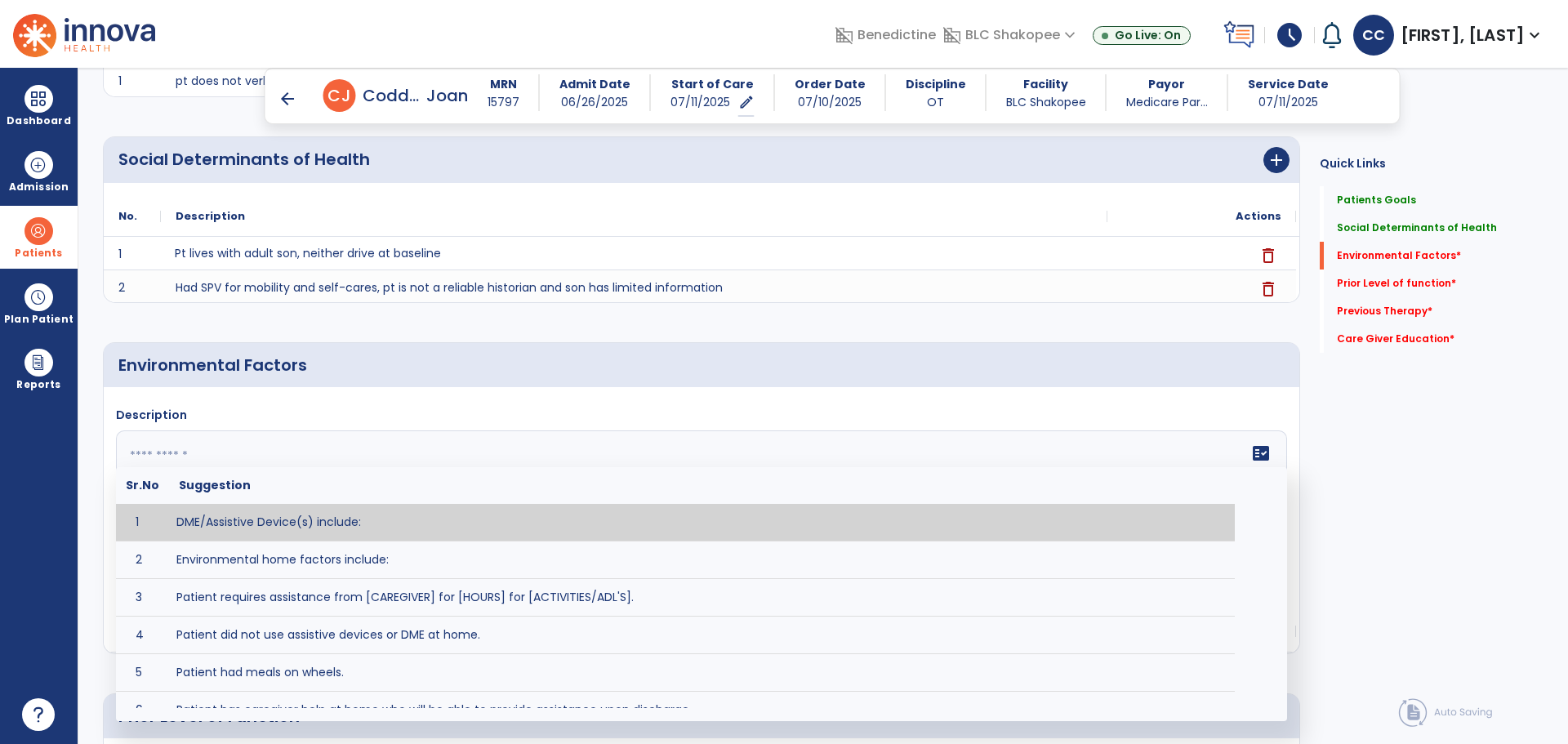 paste on "**********" 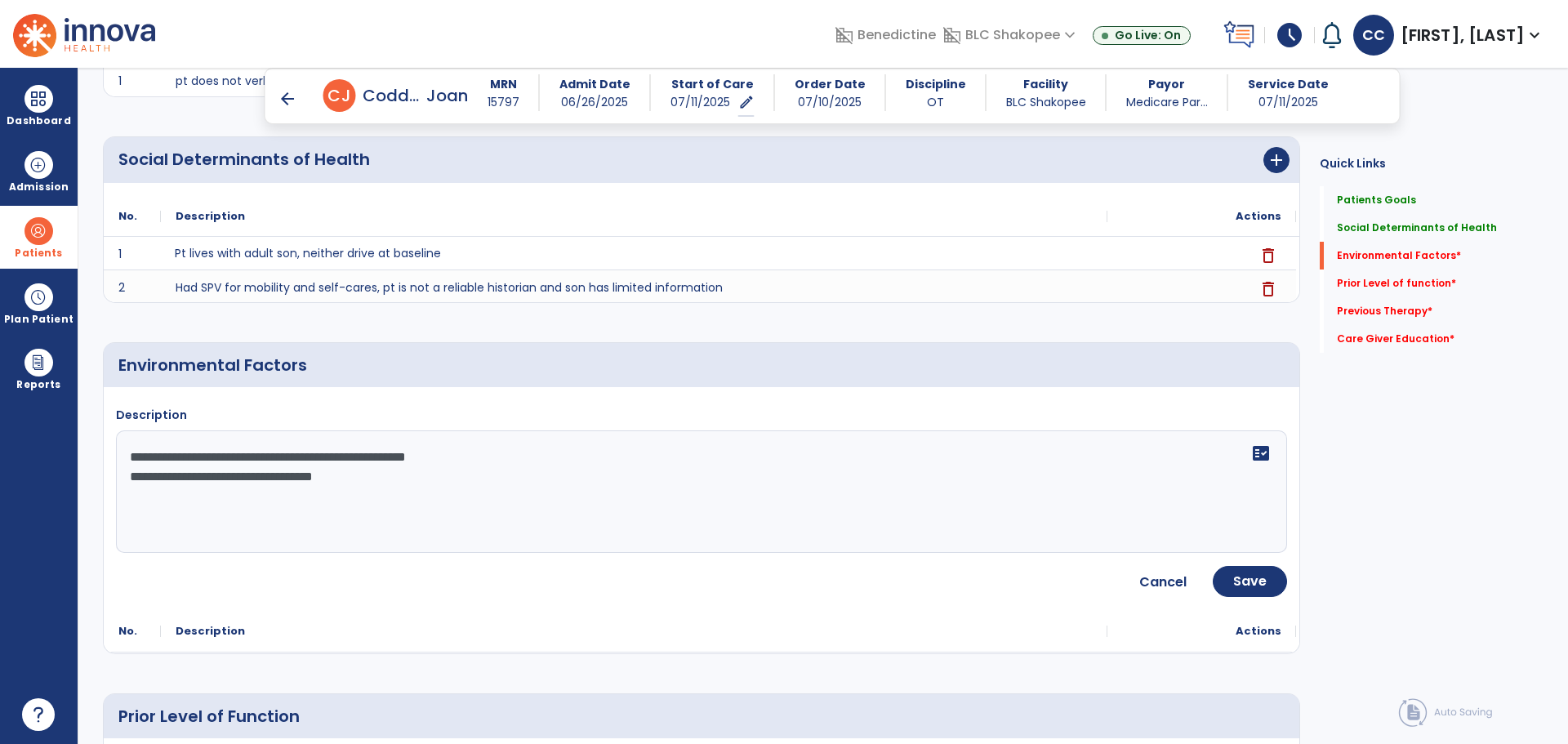 click on "**********" 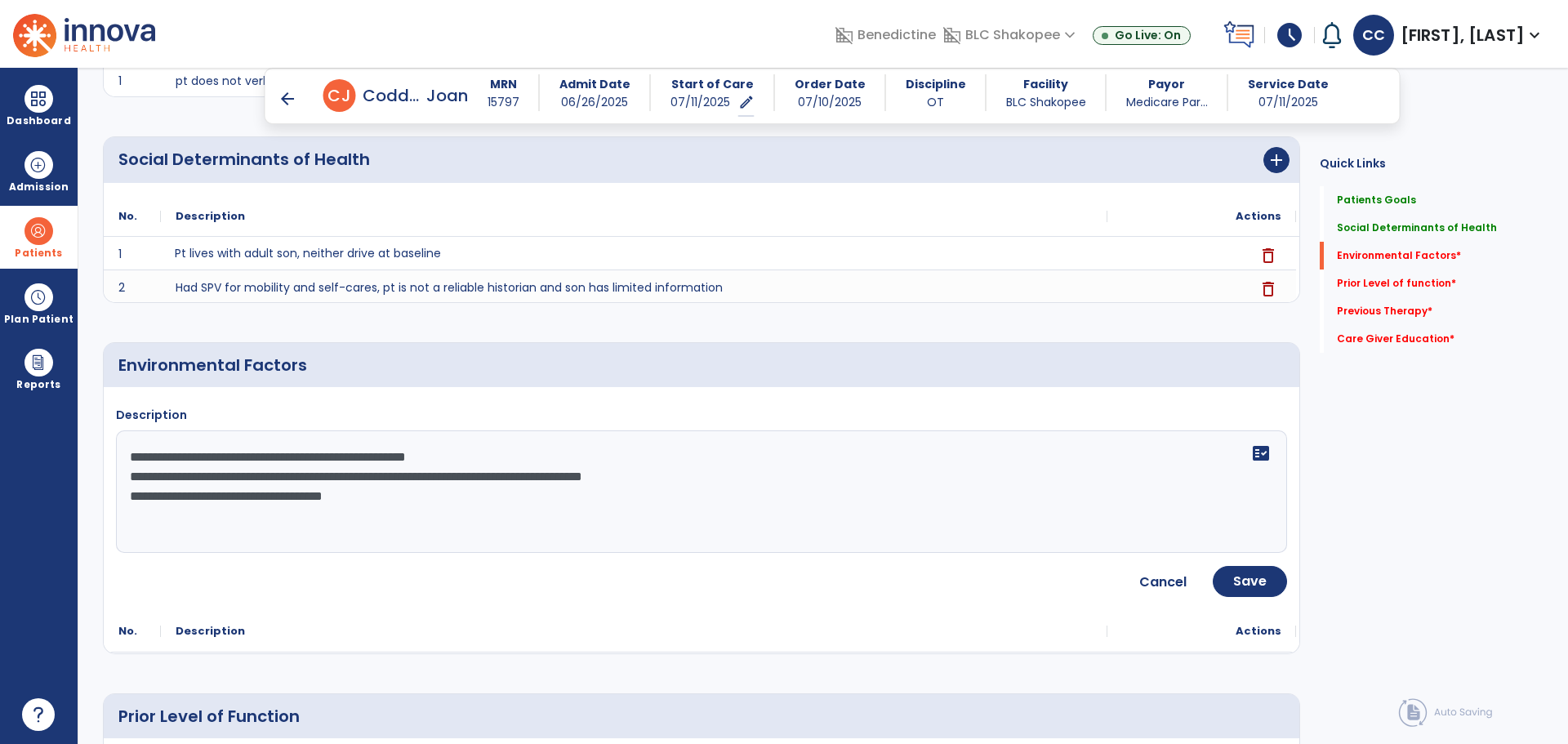 click on "**********" 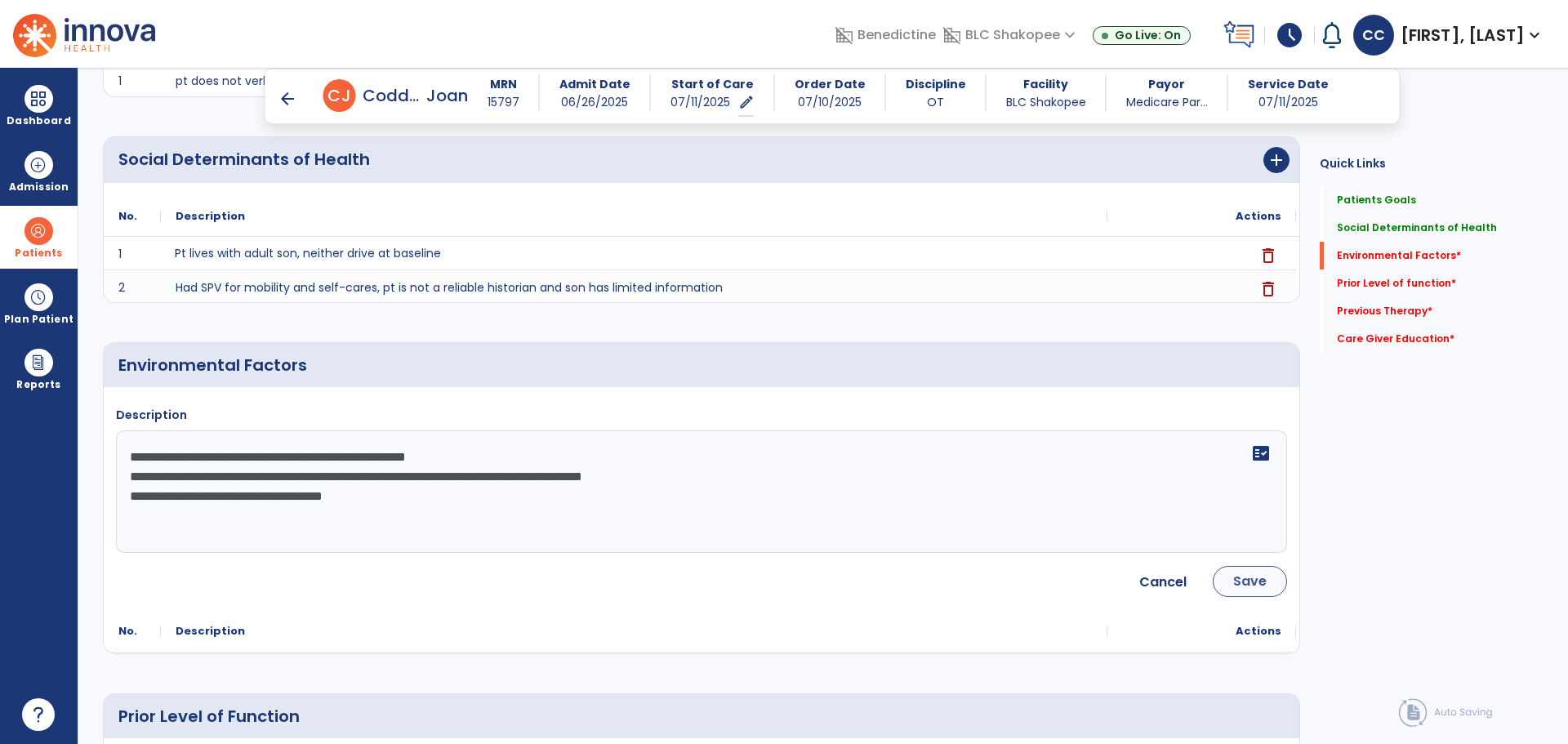 type on "**********" 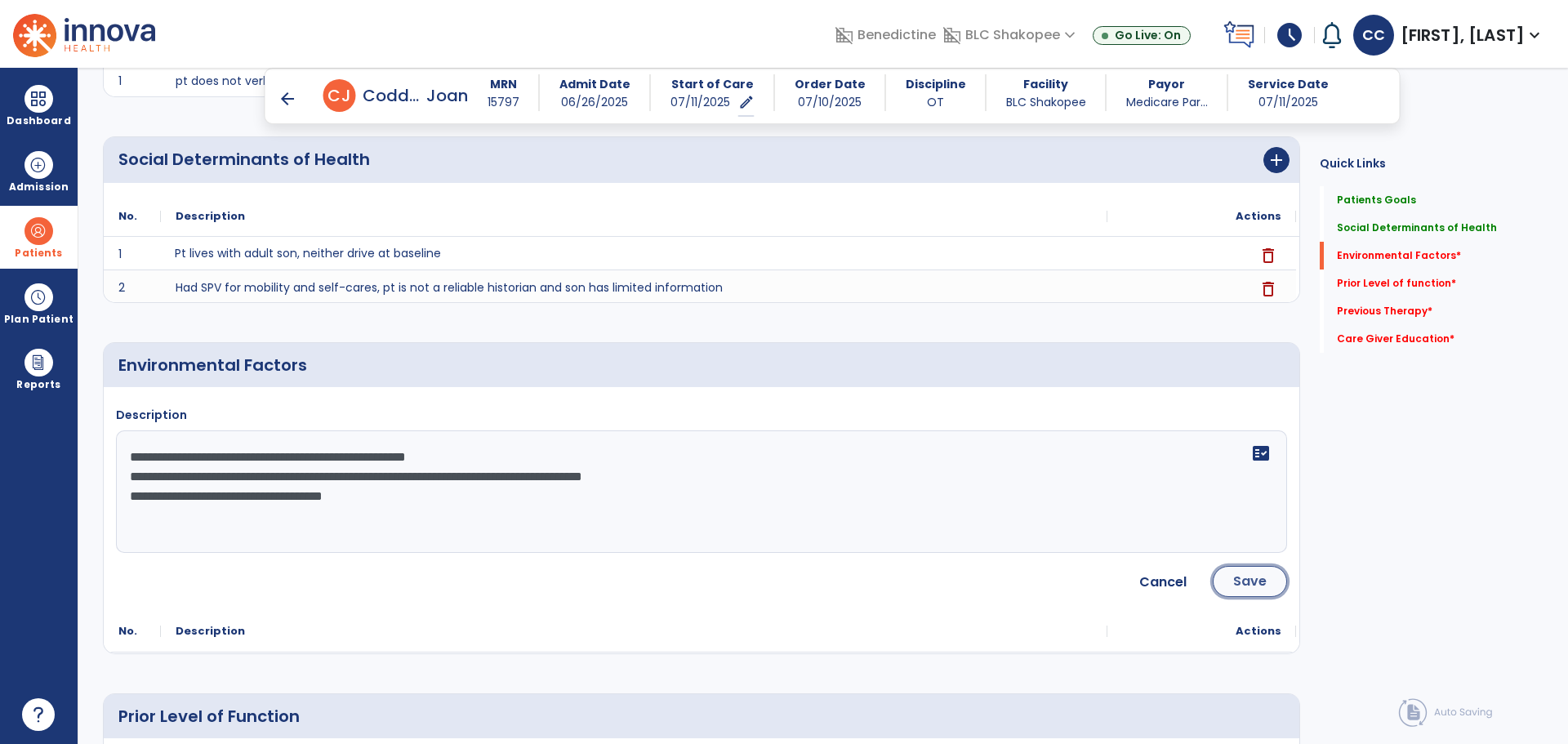 click on "Save" 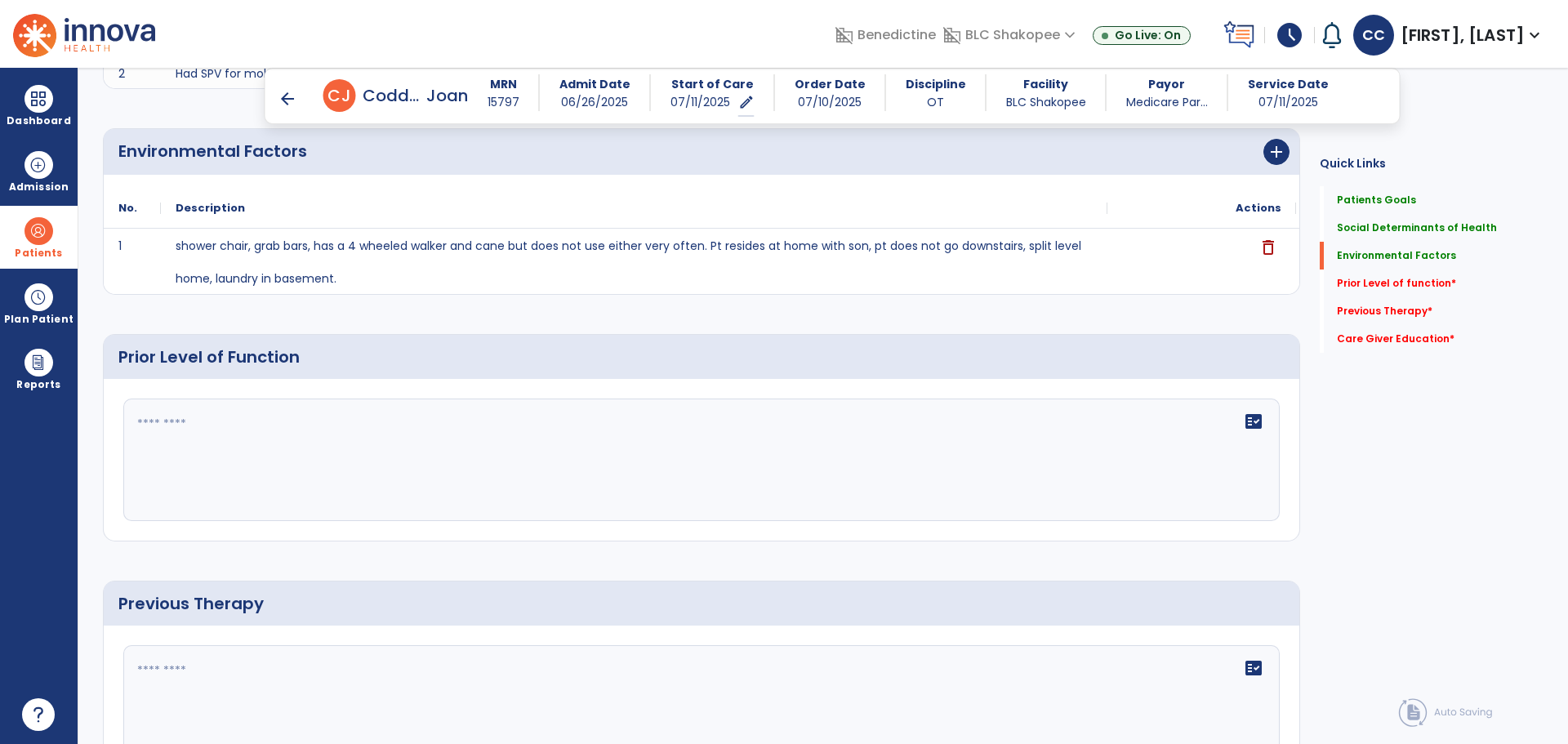 scroll, scrollTop: 659, scrollLeft: 0, axis: vertical 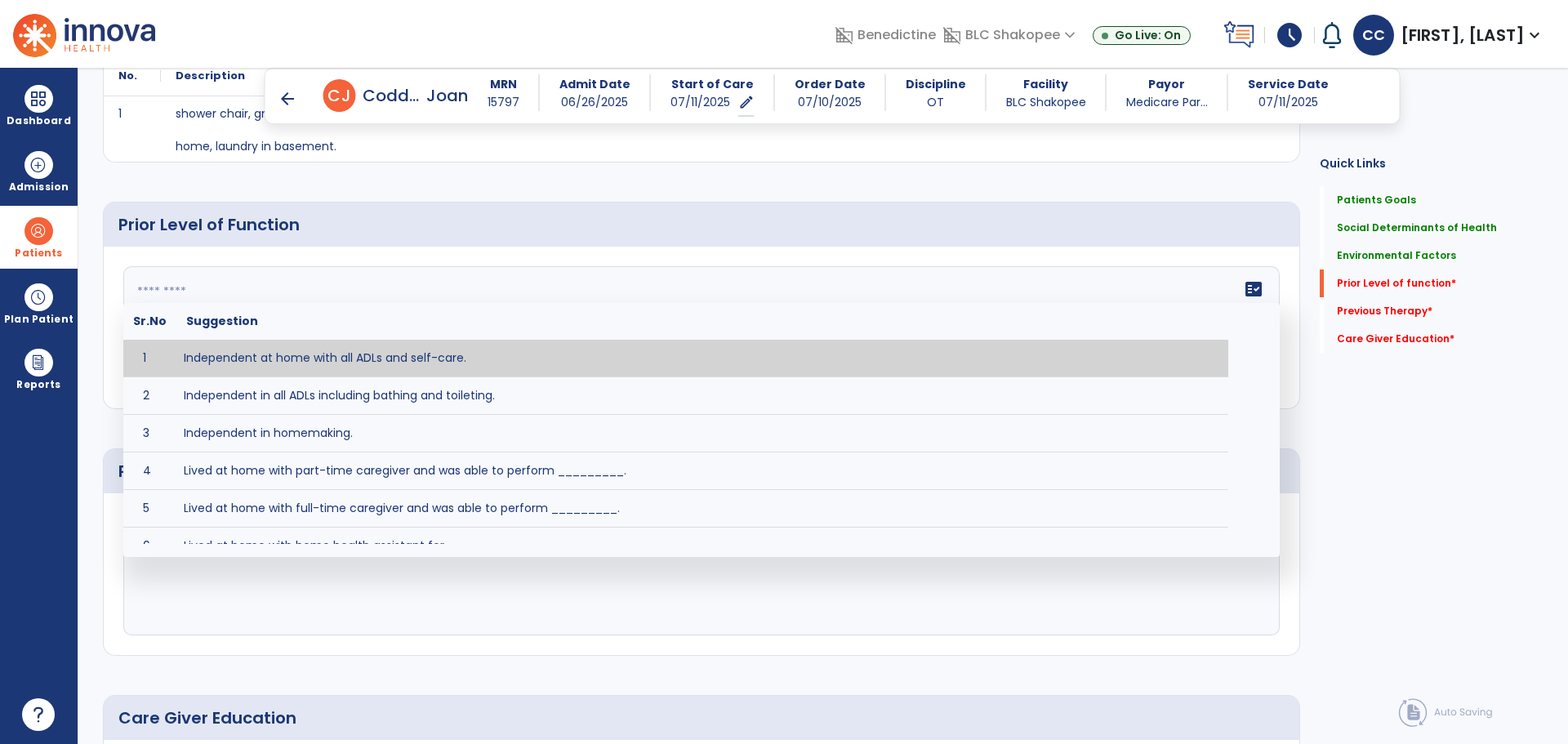 click on "fact_check  Sr.No Suggestion 1 Independent at home with all ADLs and self-care. 2 Independent in all ADLs including bathing and toileting. 3 Independent in homemaking. 4 Lived at home with part-time caregiver and was able to perform _________. 5 Lived at home with full-time caregiver and was able to perform _________. 6 Lived at home with home health assistant for ________. 7 Lived at SNF and able to _______. 8 Lived at SNF and required ______ assist for ________. 9 Lived in assisted living facility and able to _______. 10 Lived in home with ______ stairs and able to navigate with_________ assistance and _______ device. 11 Lived in single story home and did not have to navigate stairs or steps. 12 Lived in SNF and began to develop increase in risk for ______. 13 Lived in SNF and skin was intact without pressure sores or wounds 14 Lived in SNF and was independent with the following ADL's ________. 15 Lived independently at home with _________ and able to __________. 16 17 Worked as a __________." 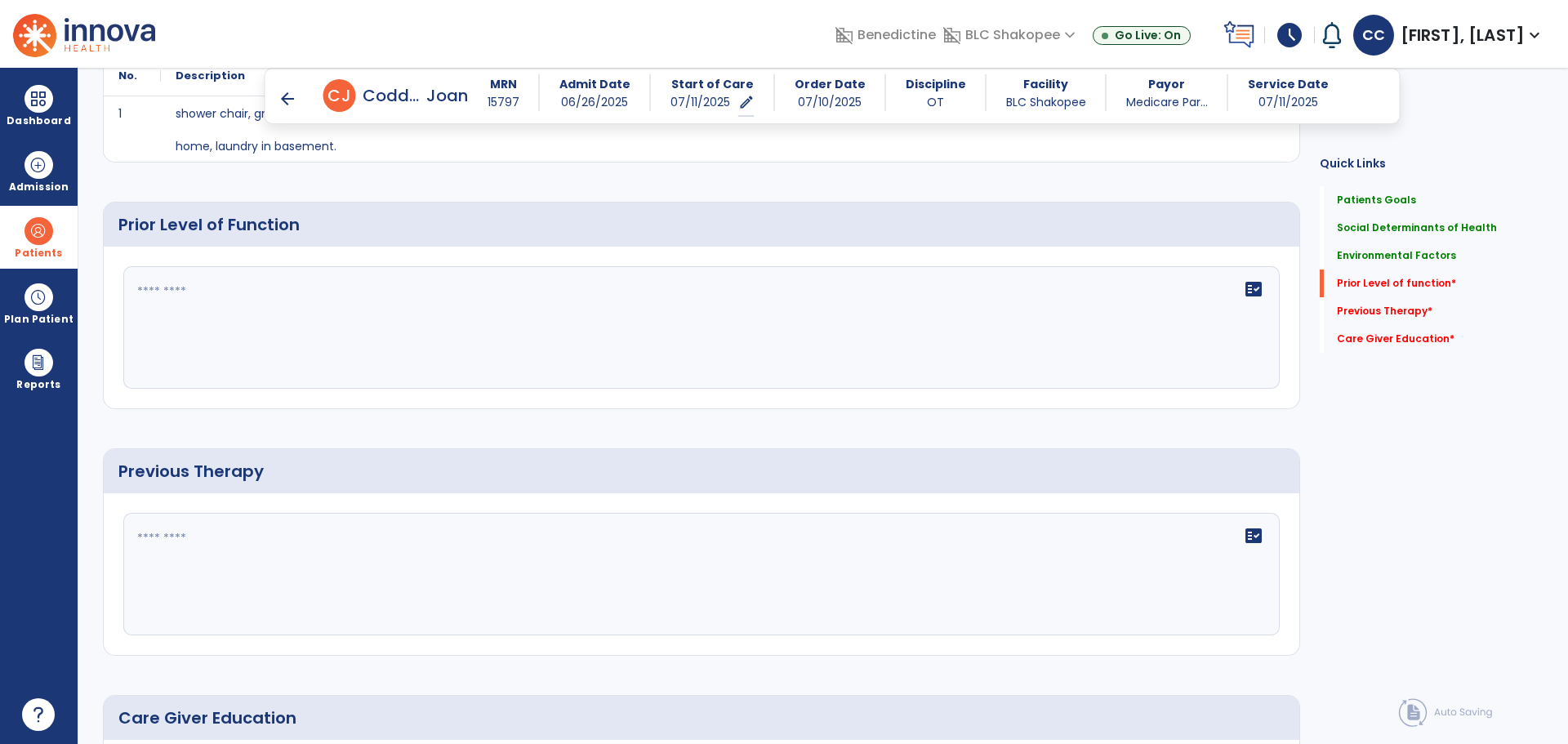 drag, startPoint x: 195, startPoint y: 305, endPoint x: 191, endPoint y: 297, distance: 8.94427 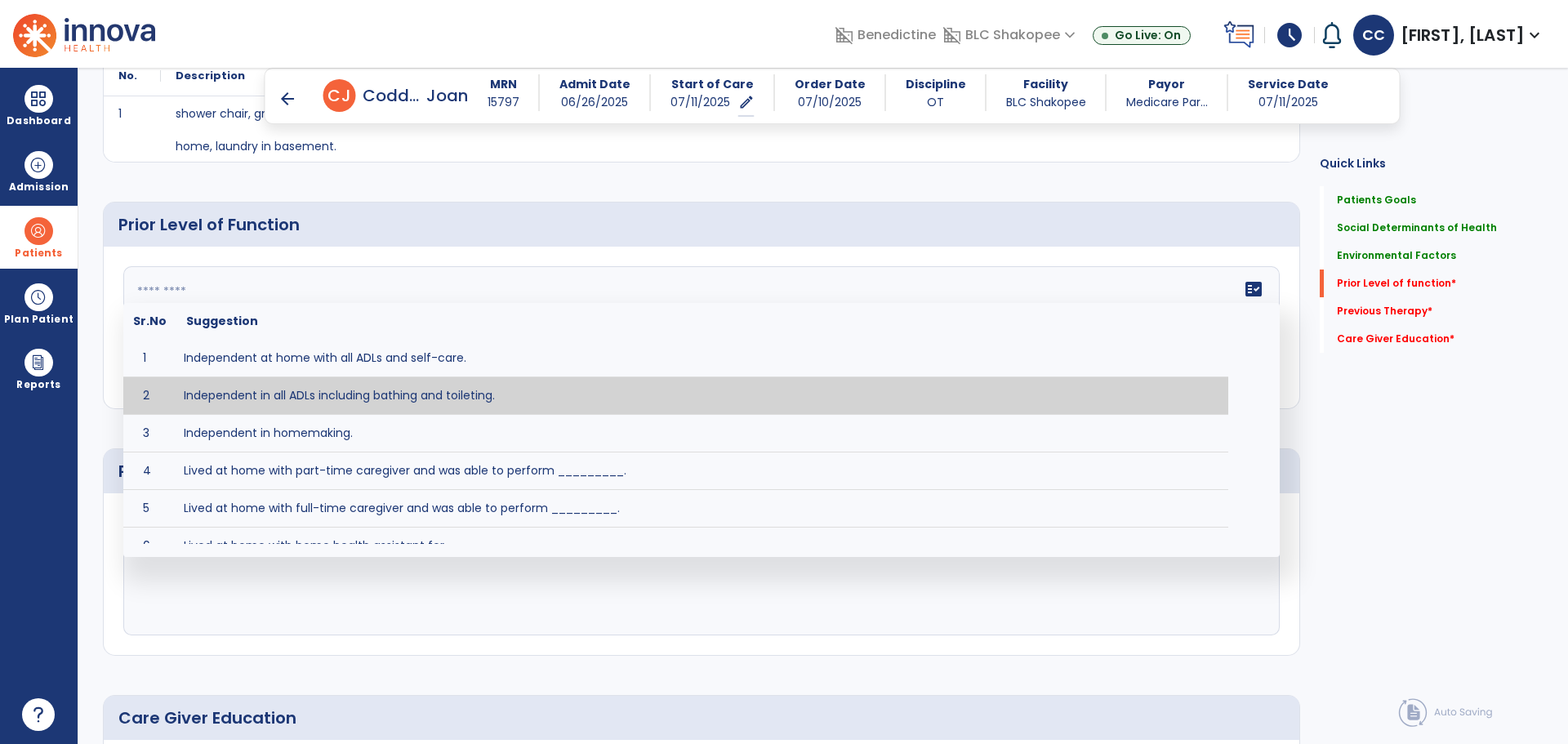 click 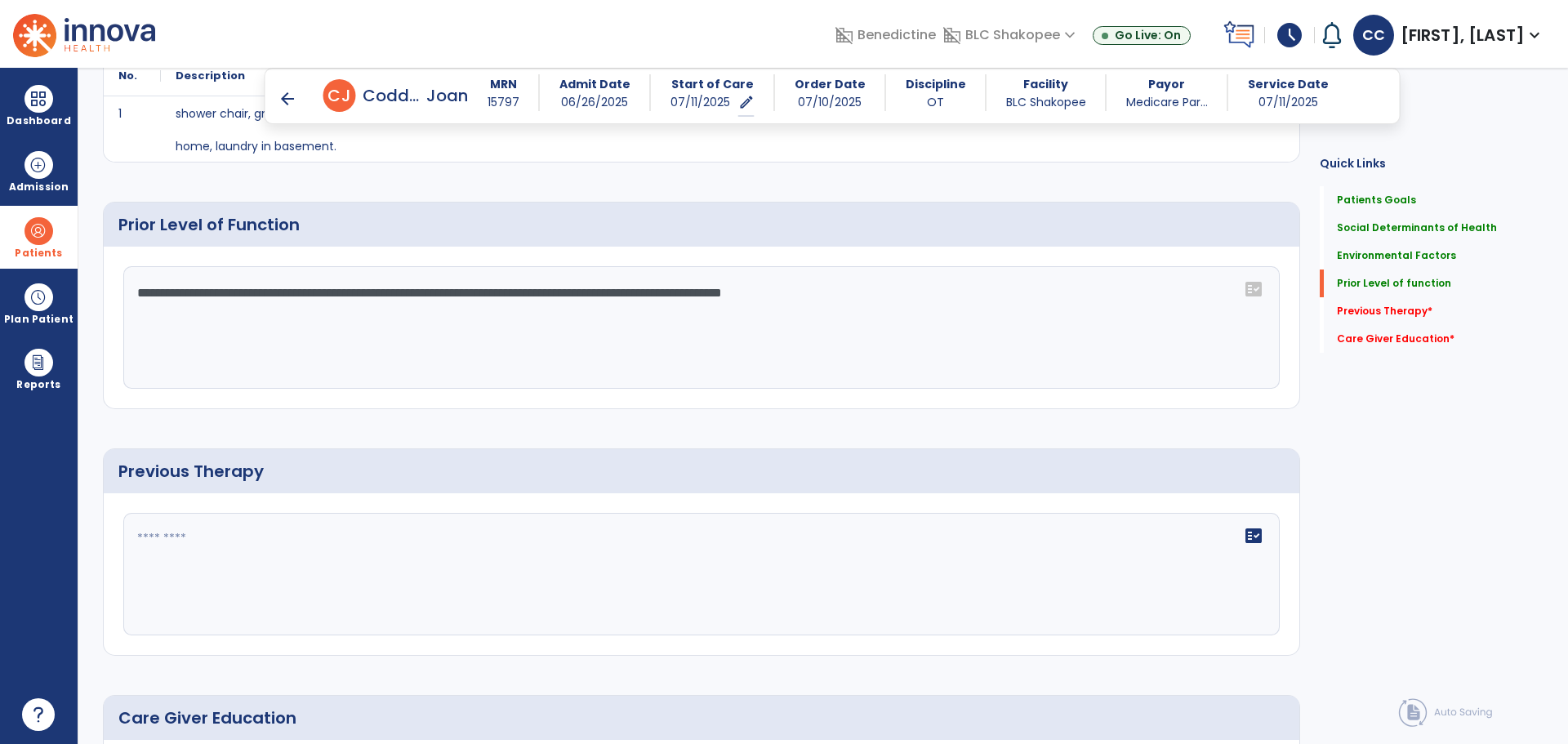 type on "**********" 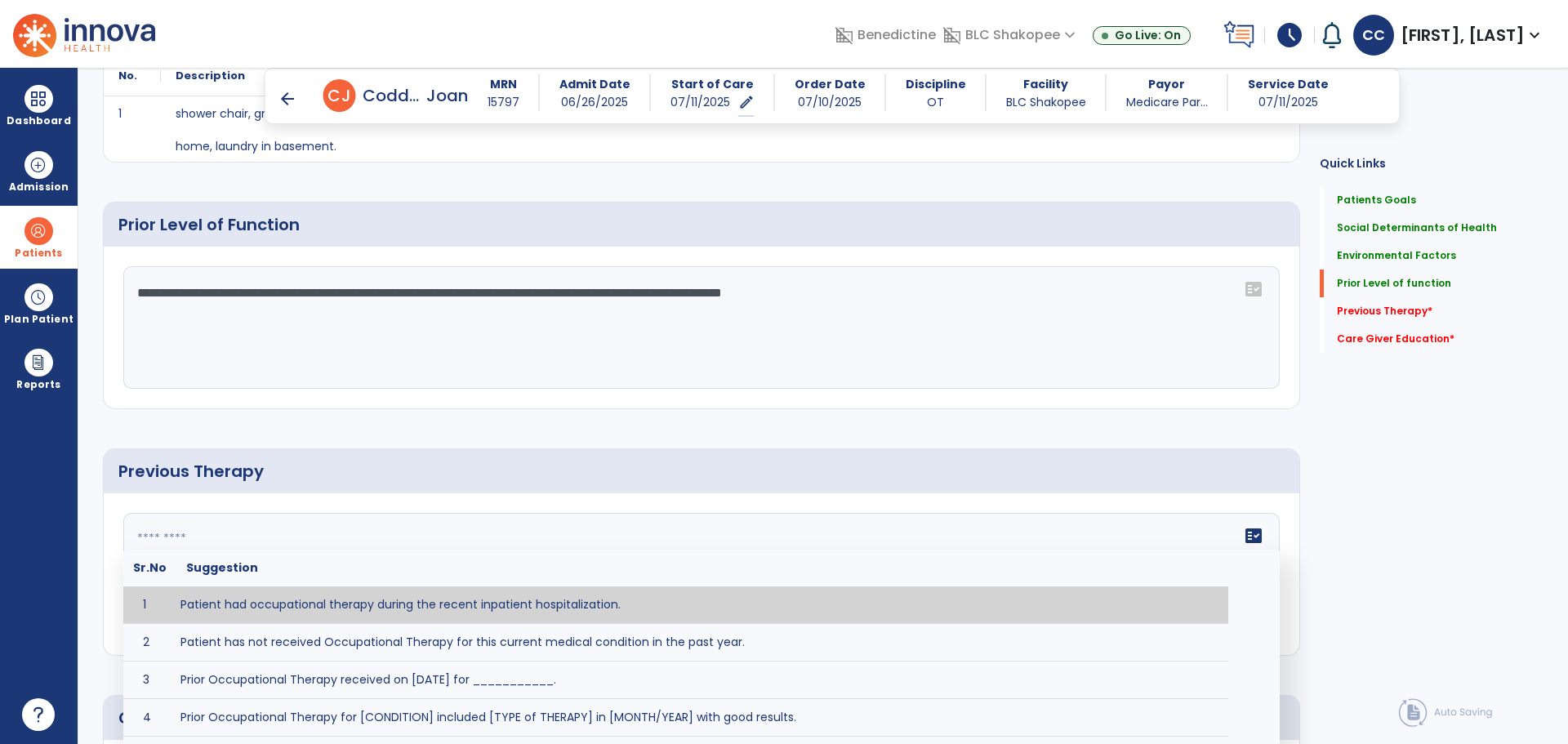 paste on "**********" 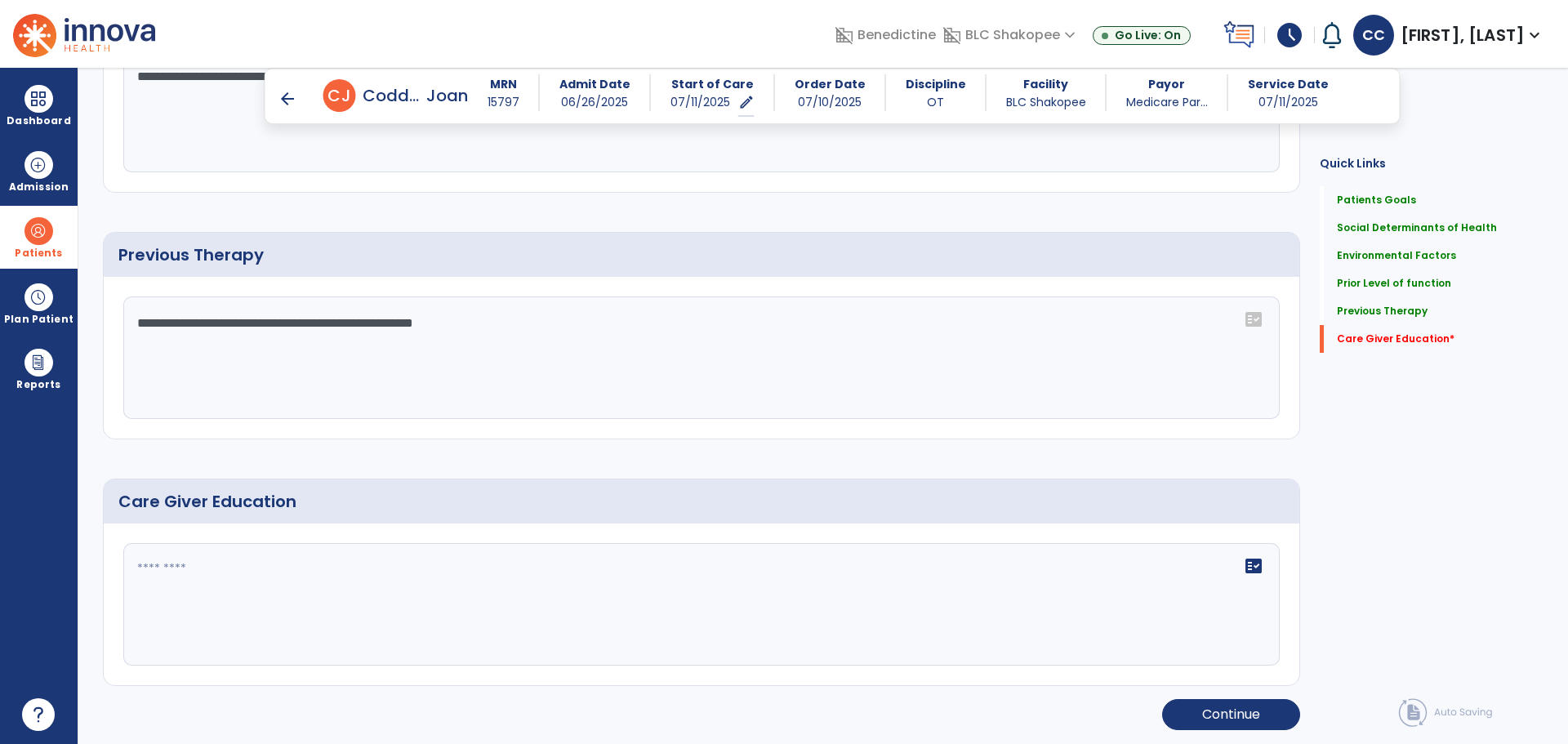 scroll, scrollTop: 873, scrollLeft: 0, axis: vertical 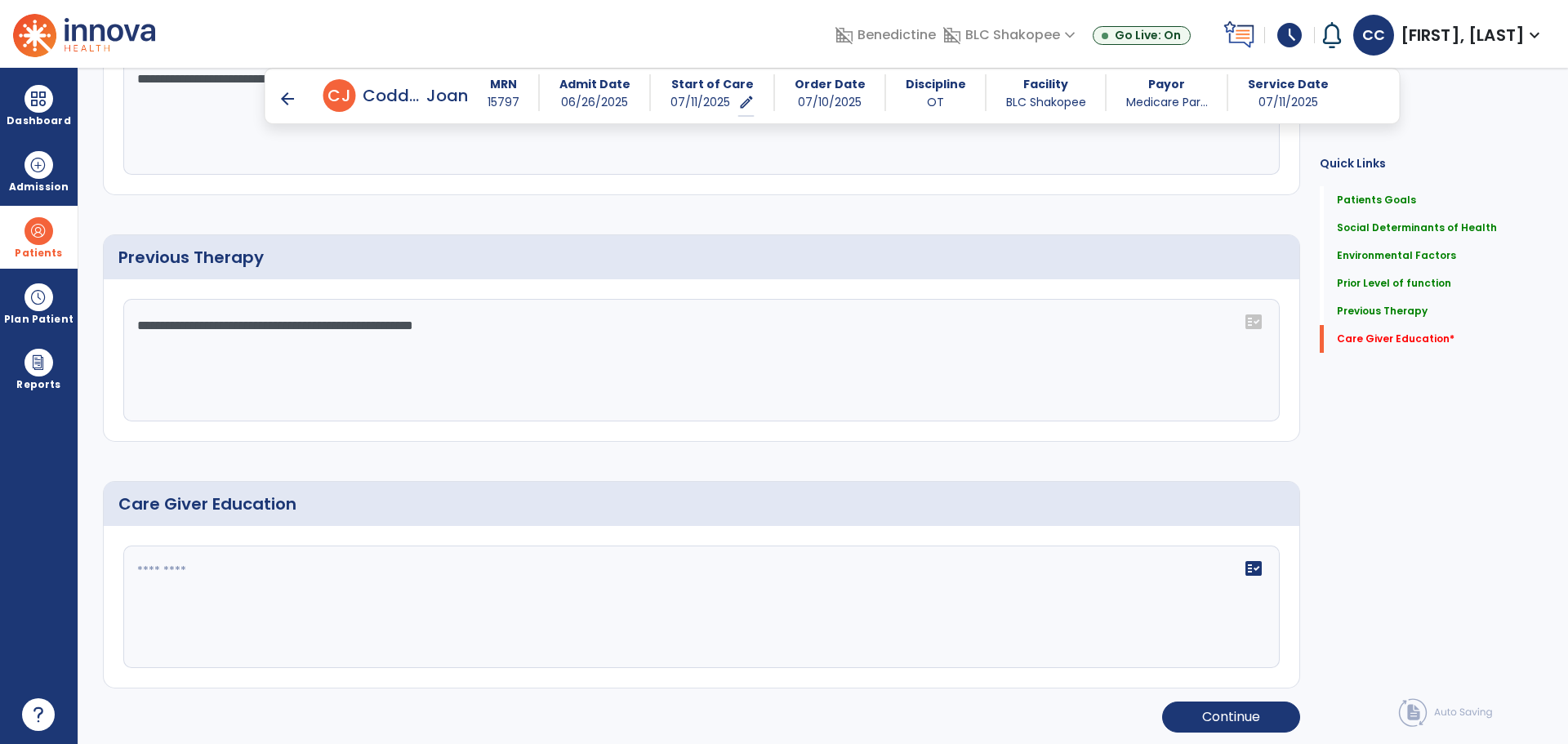 type on "**********" 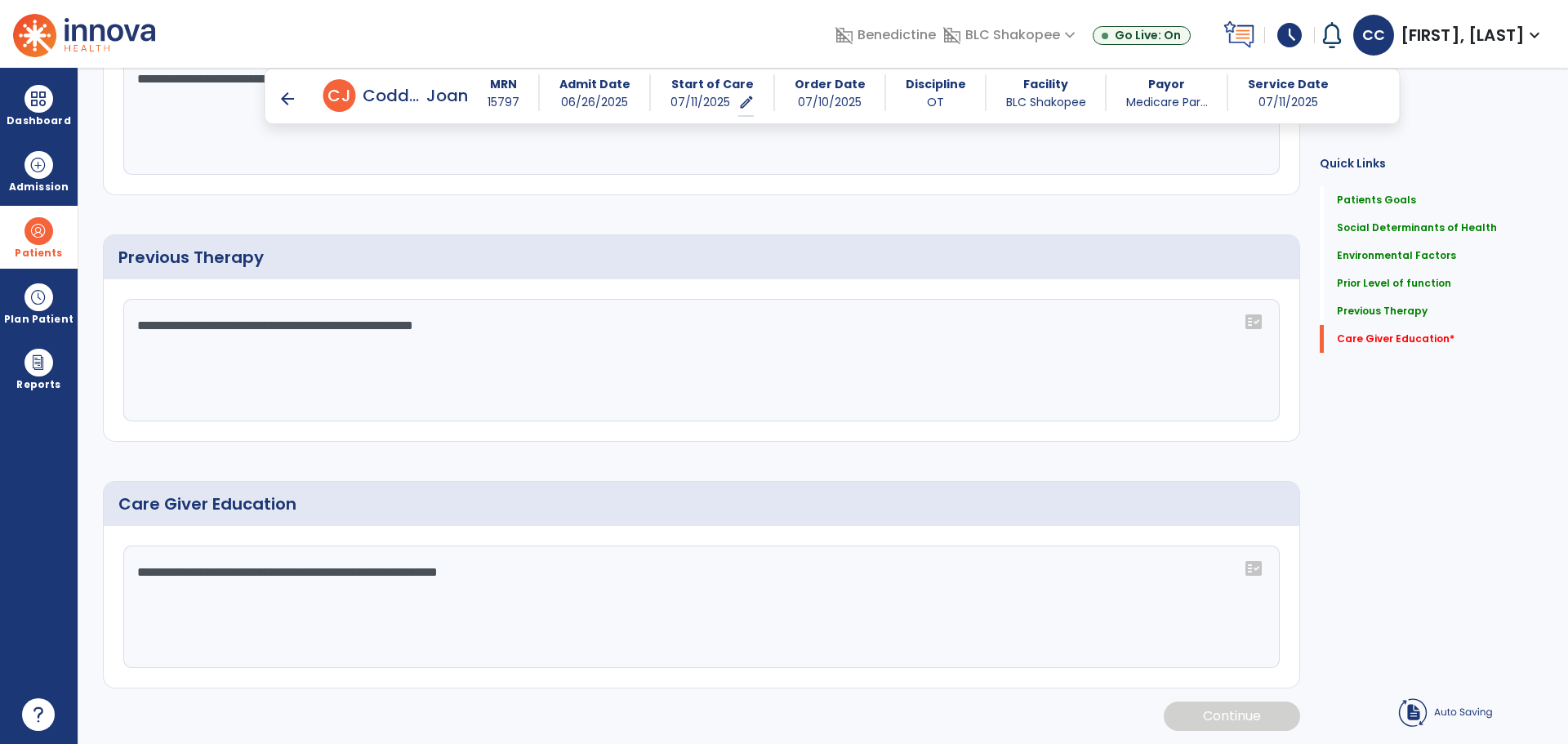scroll, scrollTop: 873, scrollLeft: 0, axis: vertical 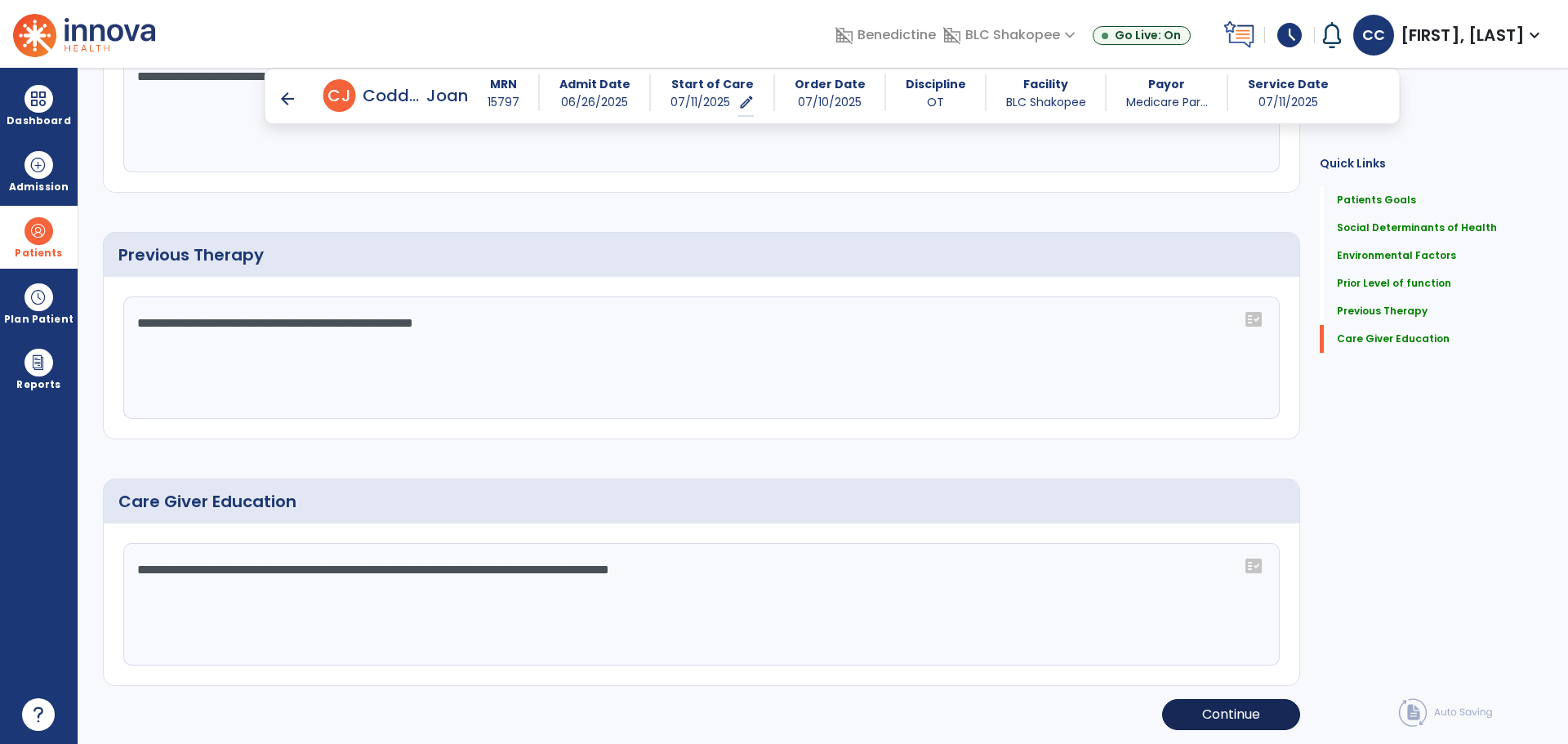 type on "**********" 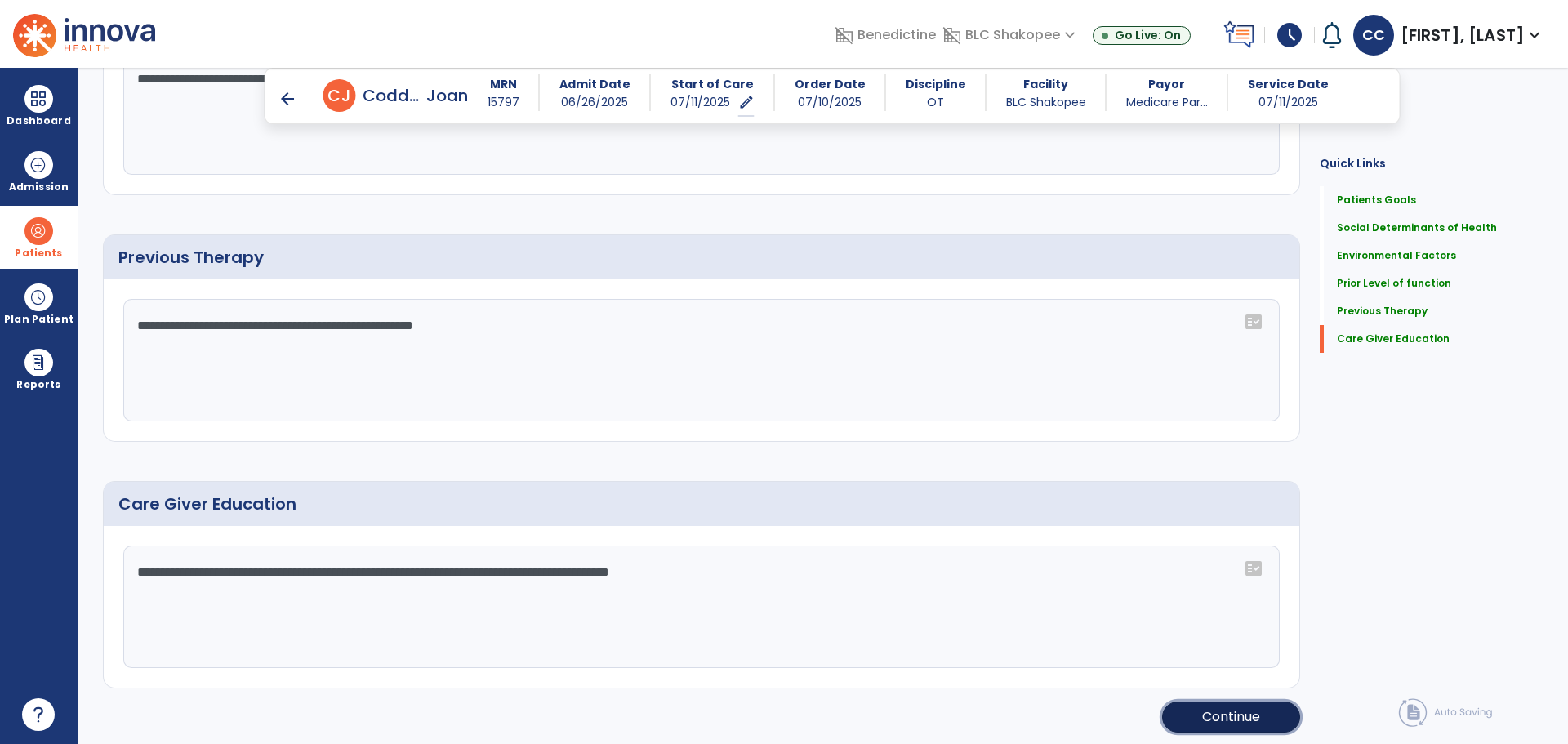 click on "Continue" 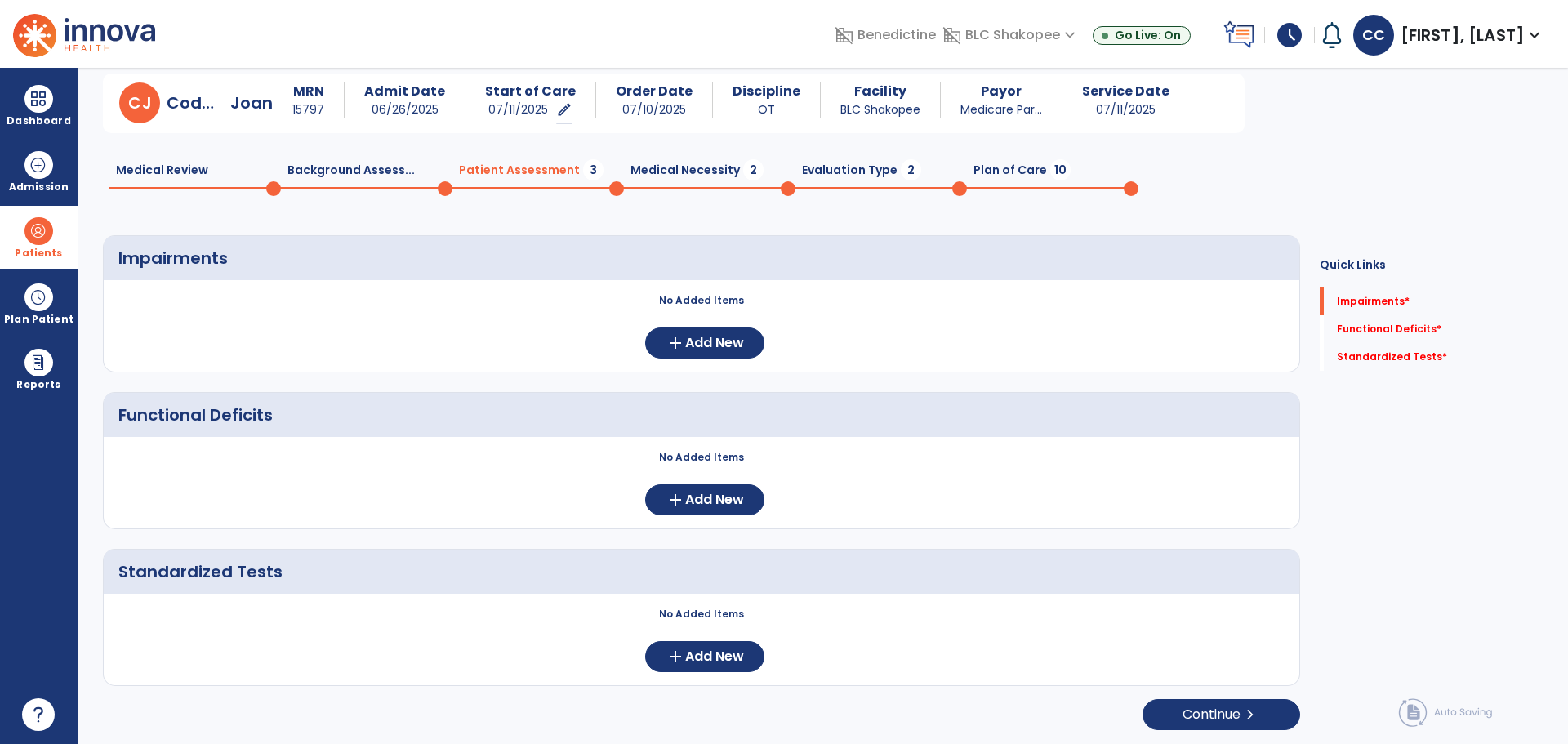 scroll, scrollTop: 41, scrollLeft: 0, axis: vertical 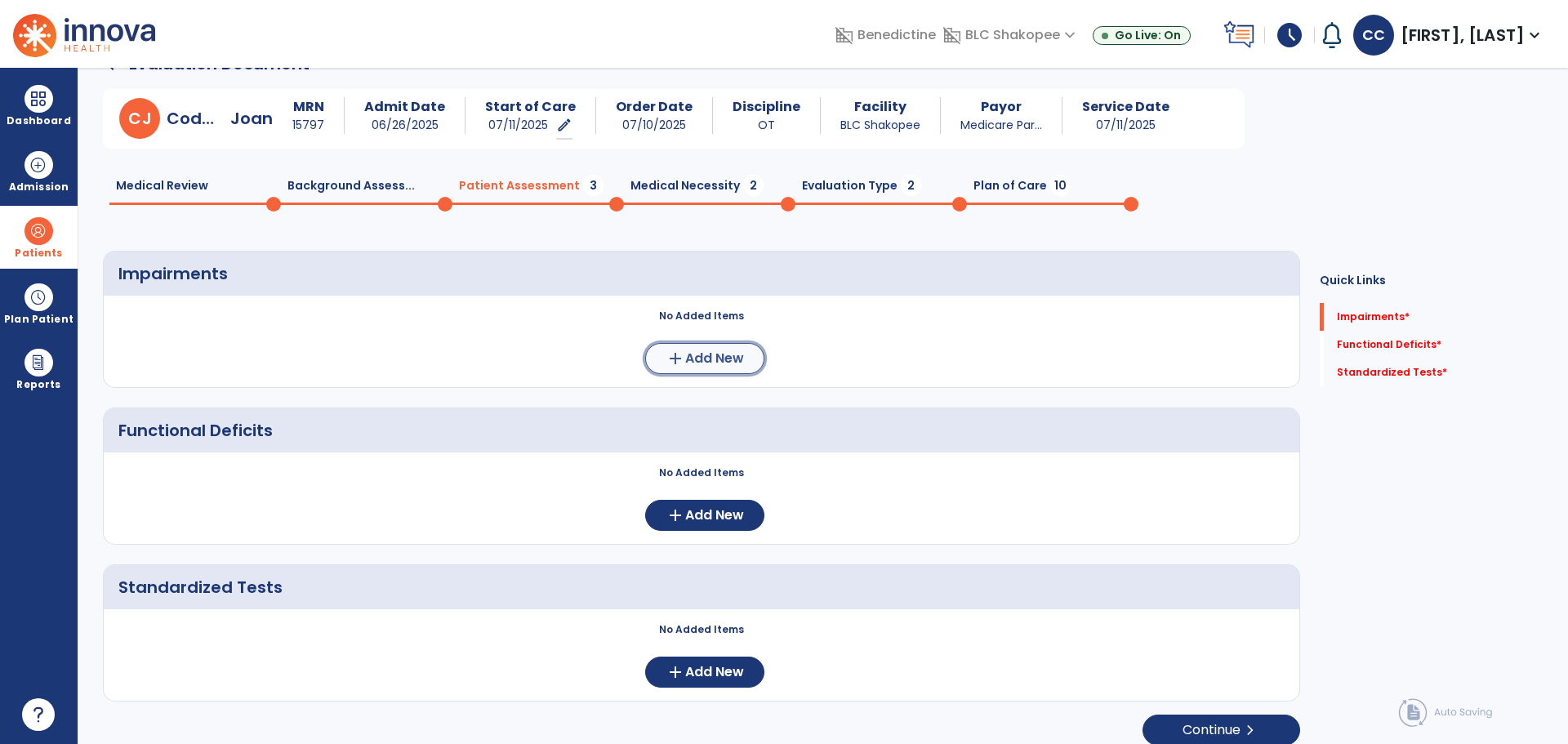 click on "Add New" 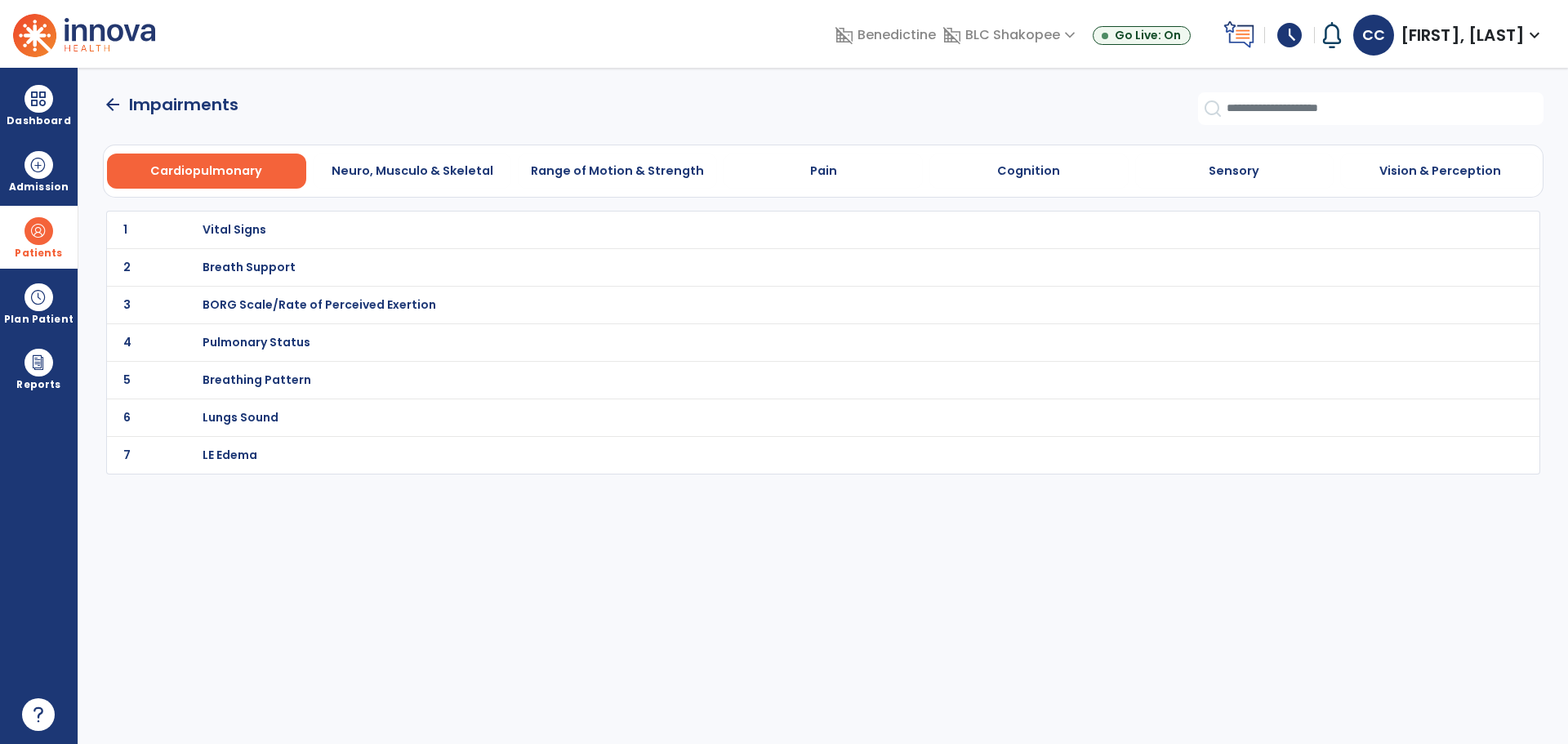 scroll, scrollTop: 0, scrollLeft: 0, axis: both 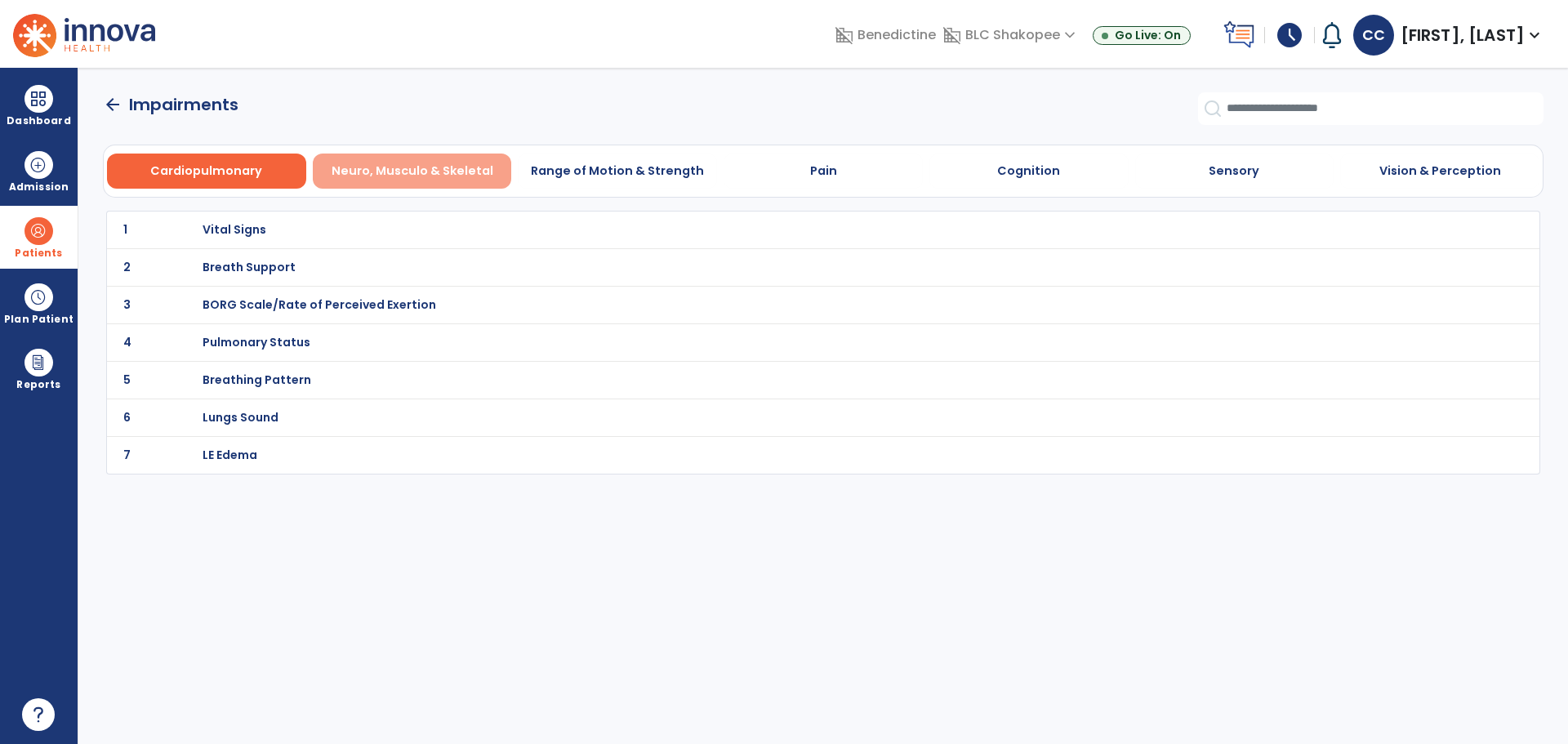 click on "Neuro, Musculo & Skeletal" at bounding box center (412, 171) 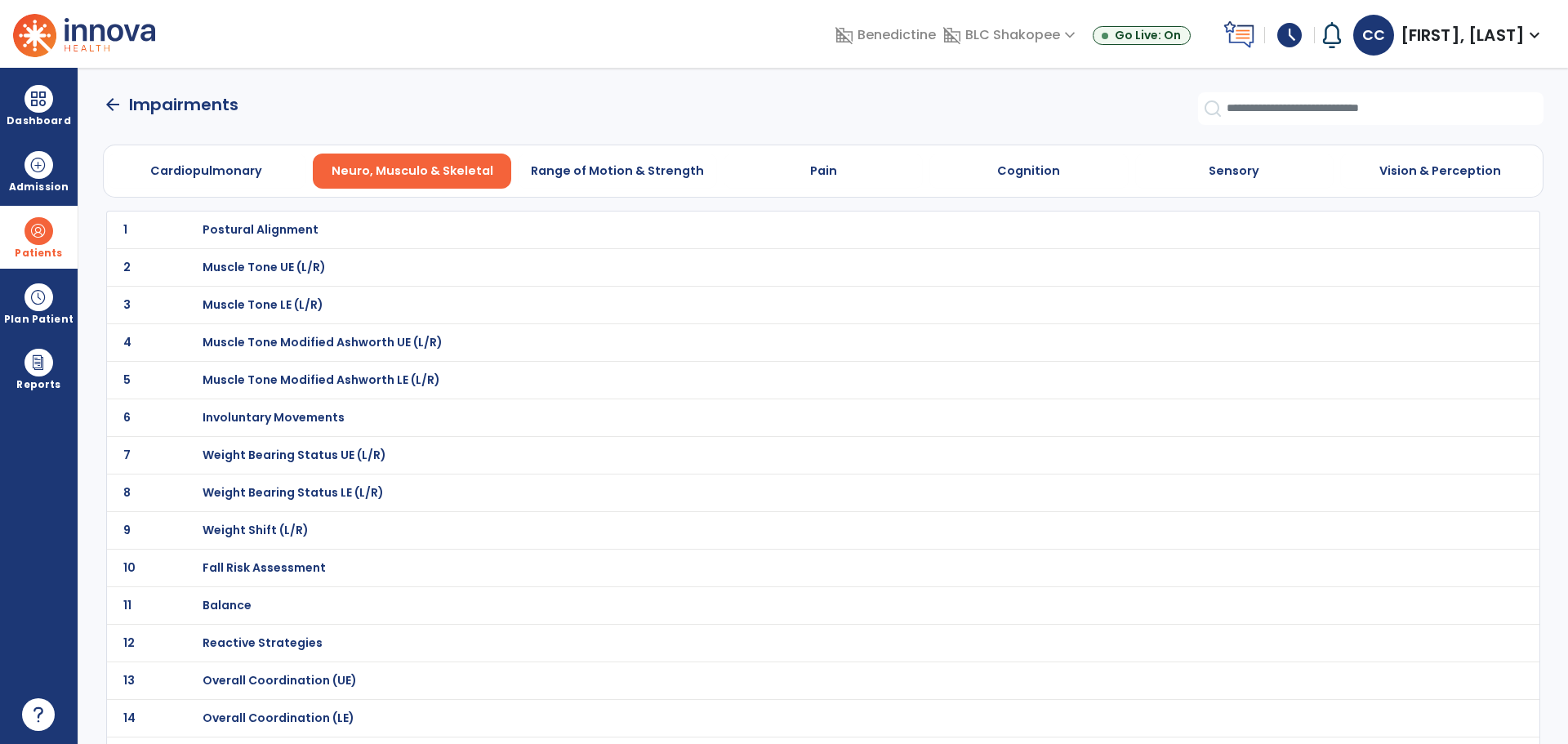 scroll, scrollTop: 332, scrollLeft: 0, axis: vertical 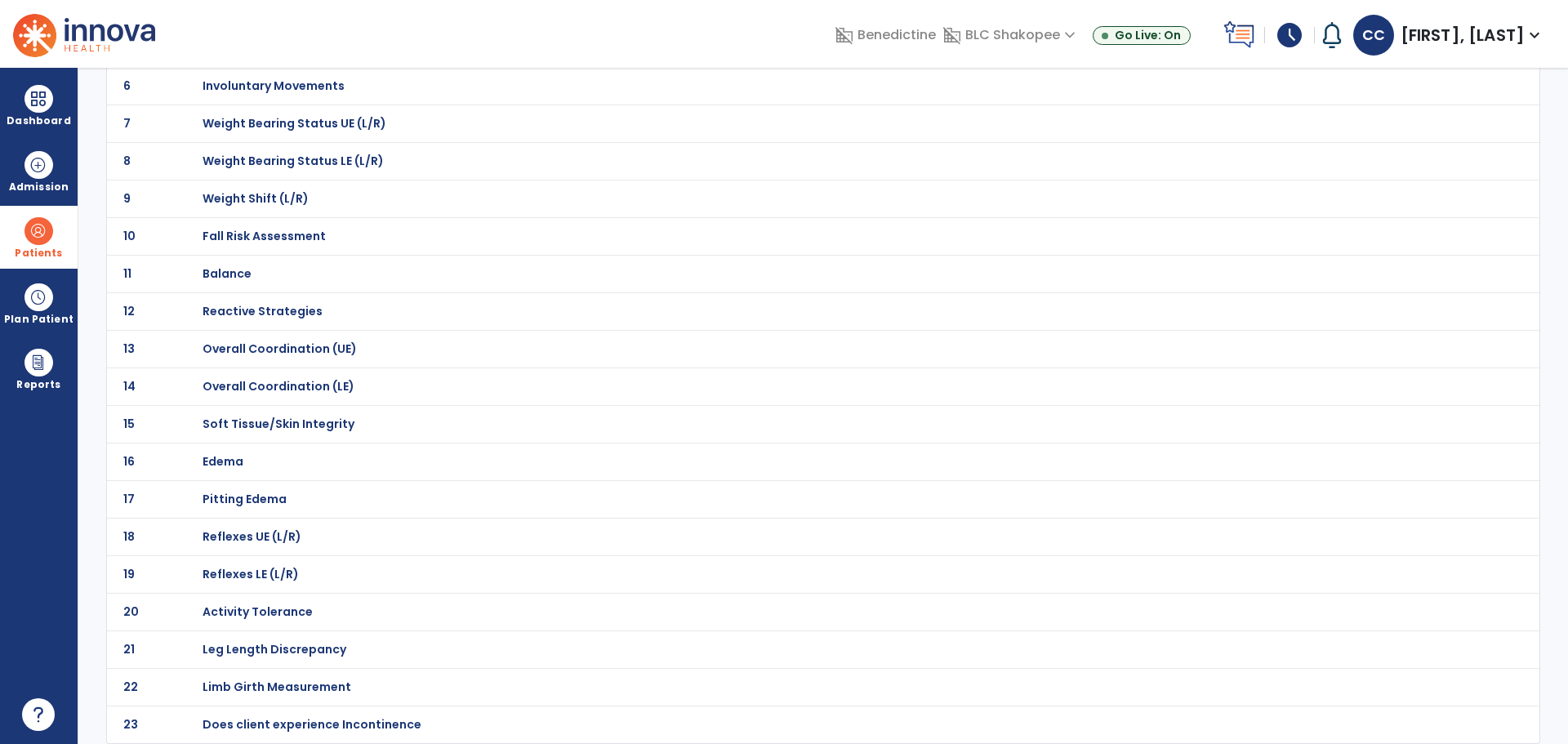 click on "Does client experience Incontinence" at bounding box center [261, -102] 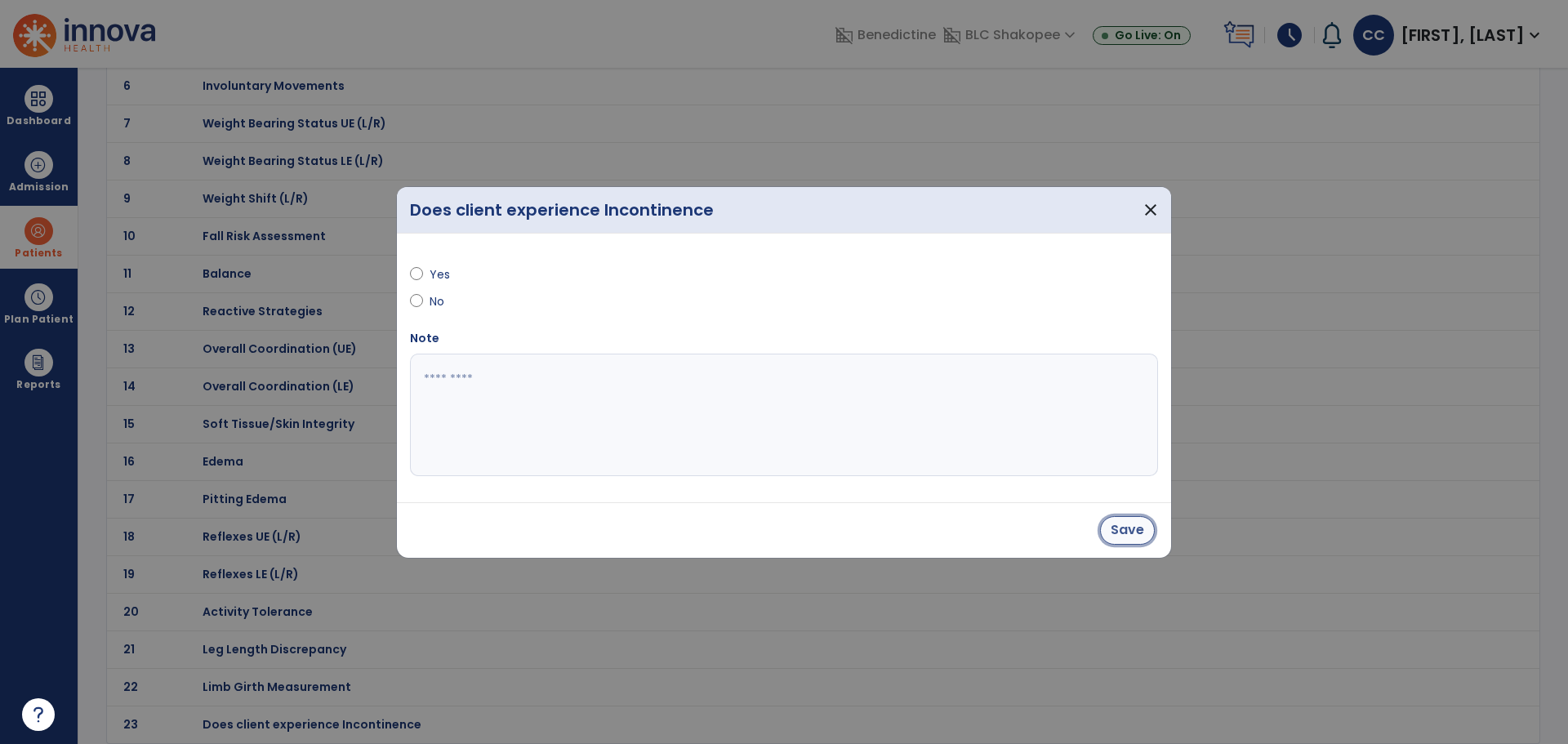click on "Save" at bounding box center [1127, 530] 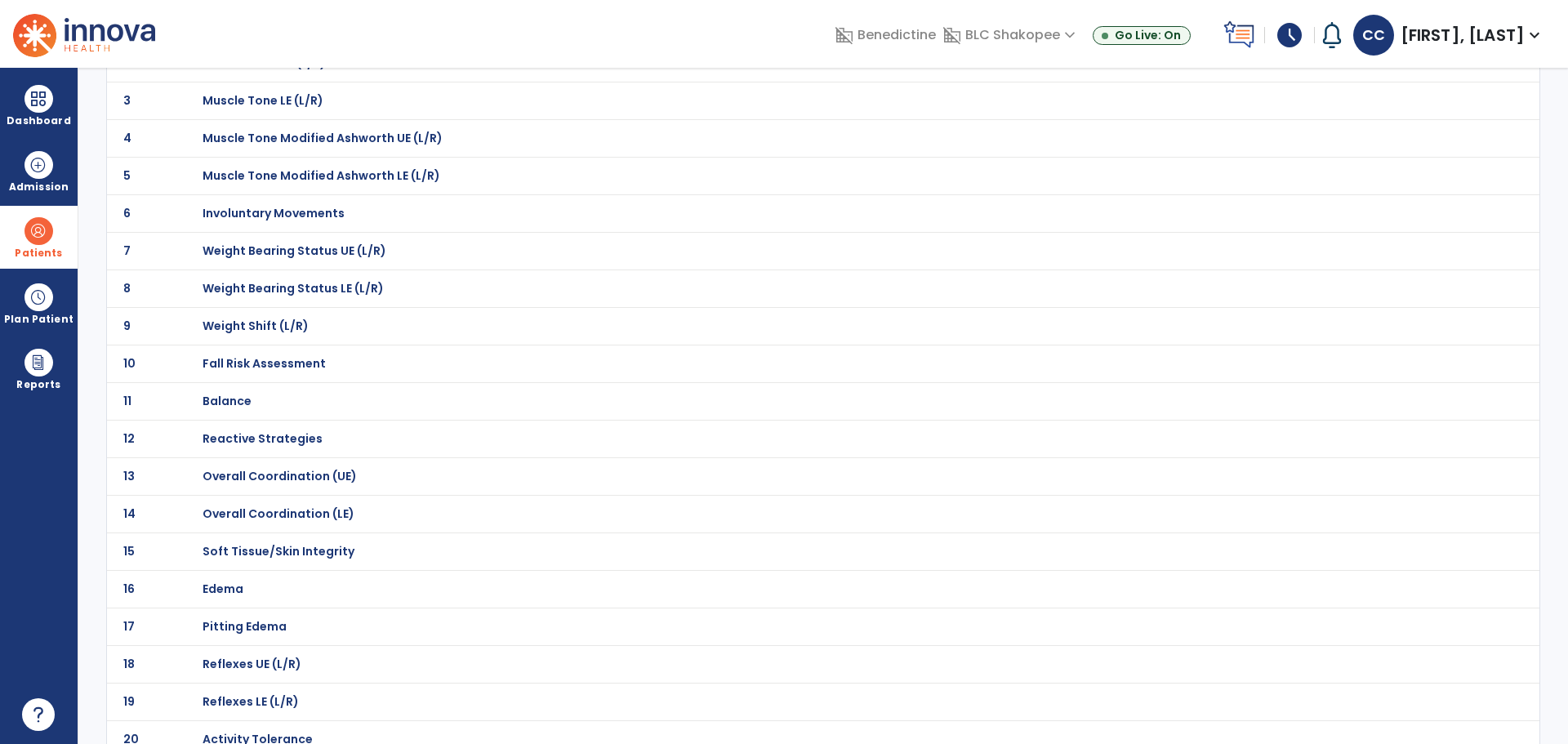 scroll, scrollTop: 332, scrollLeft: 0, axis: vertical 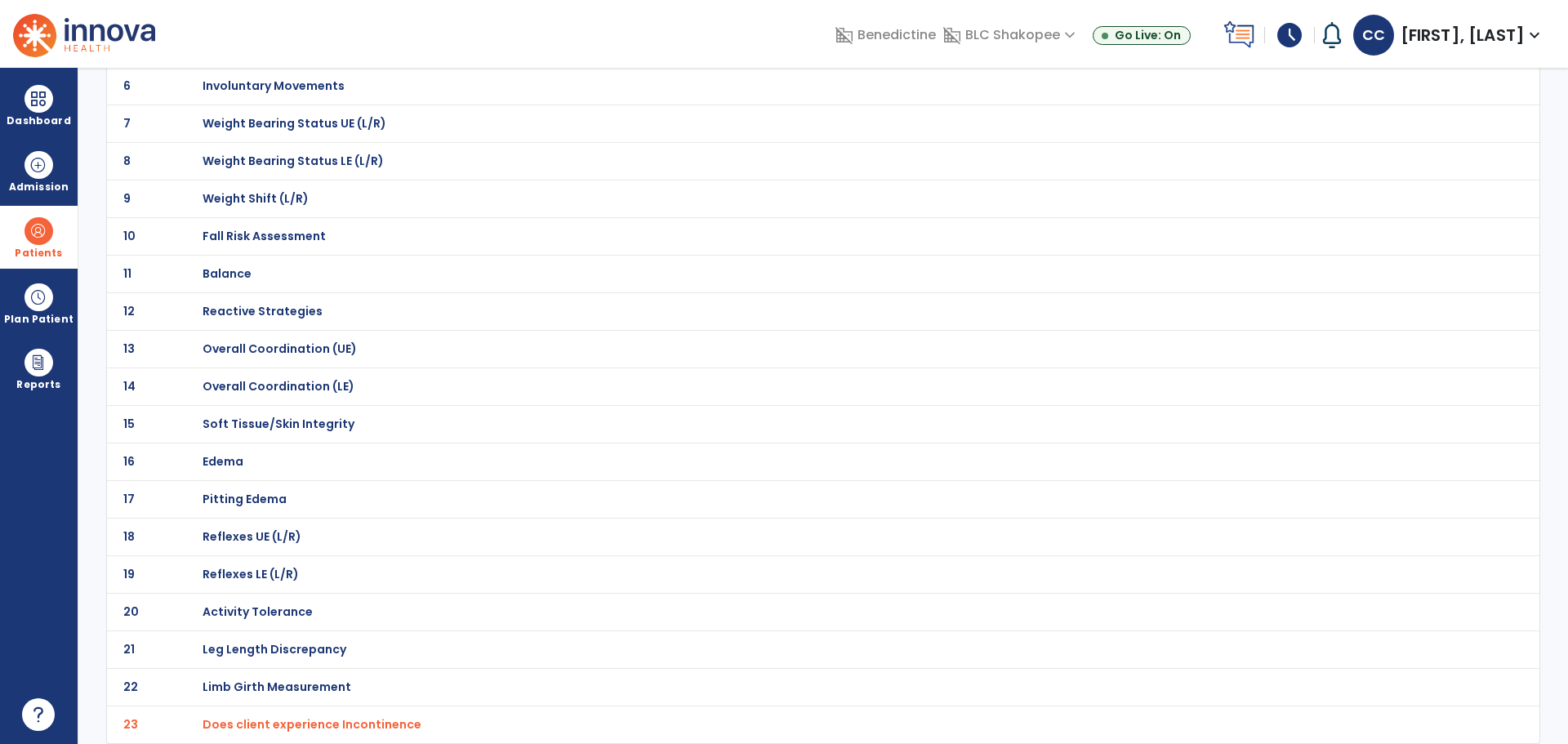 click on "Soft Tissue/Skin Integrity" at bounding box center [261, -102] 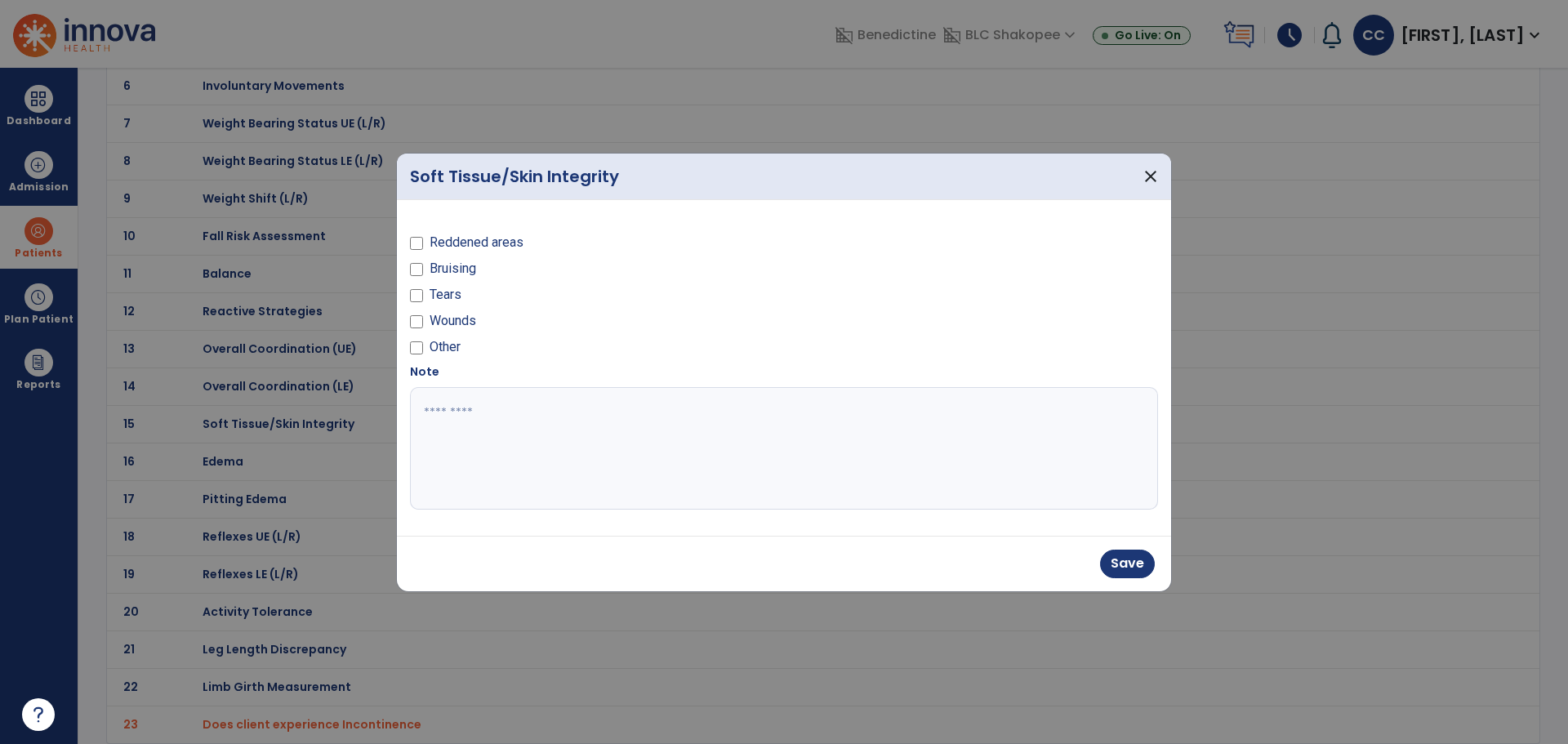 click at bounding box center [784, 448] 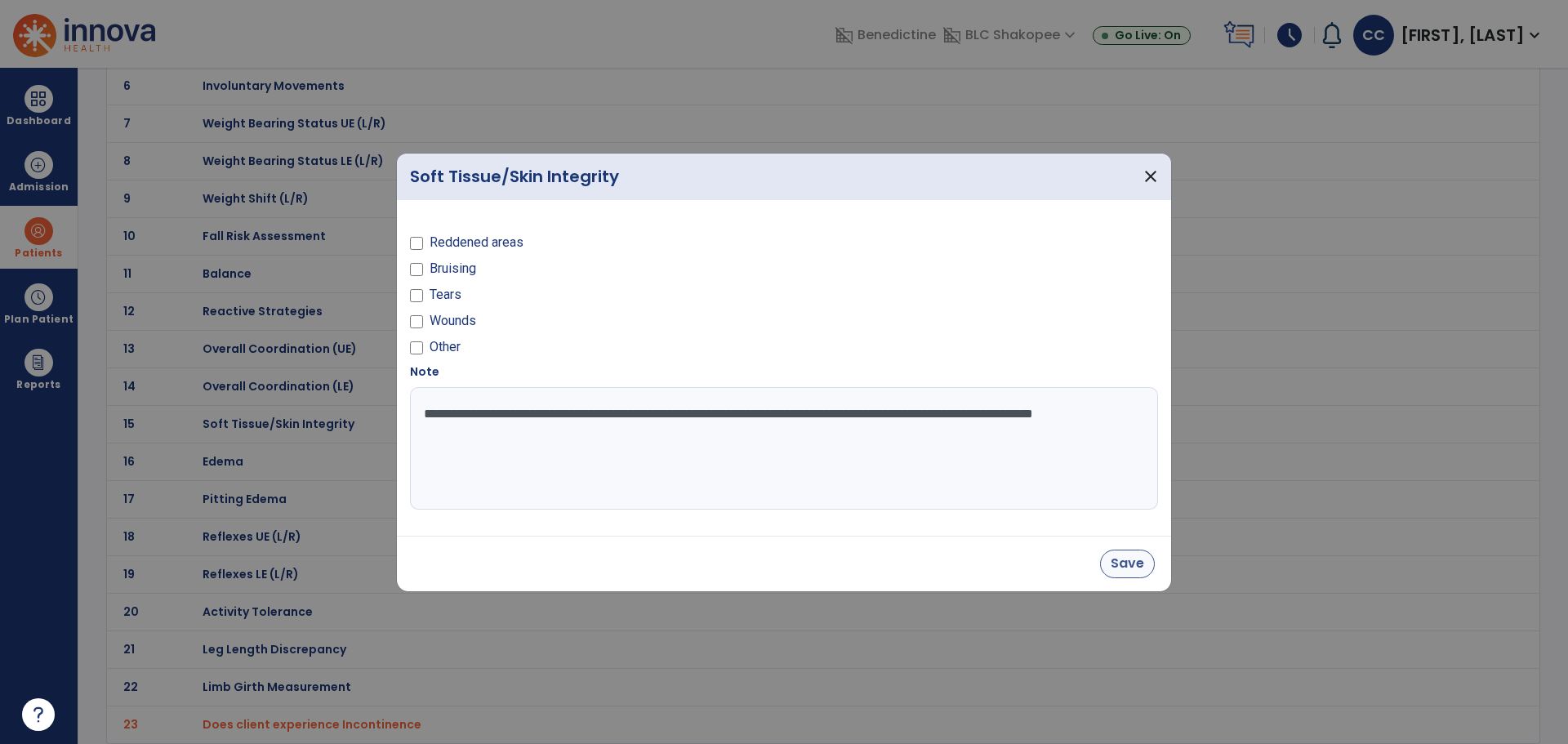 type on "**********" 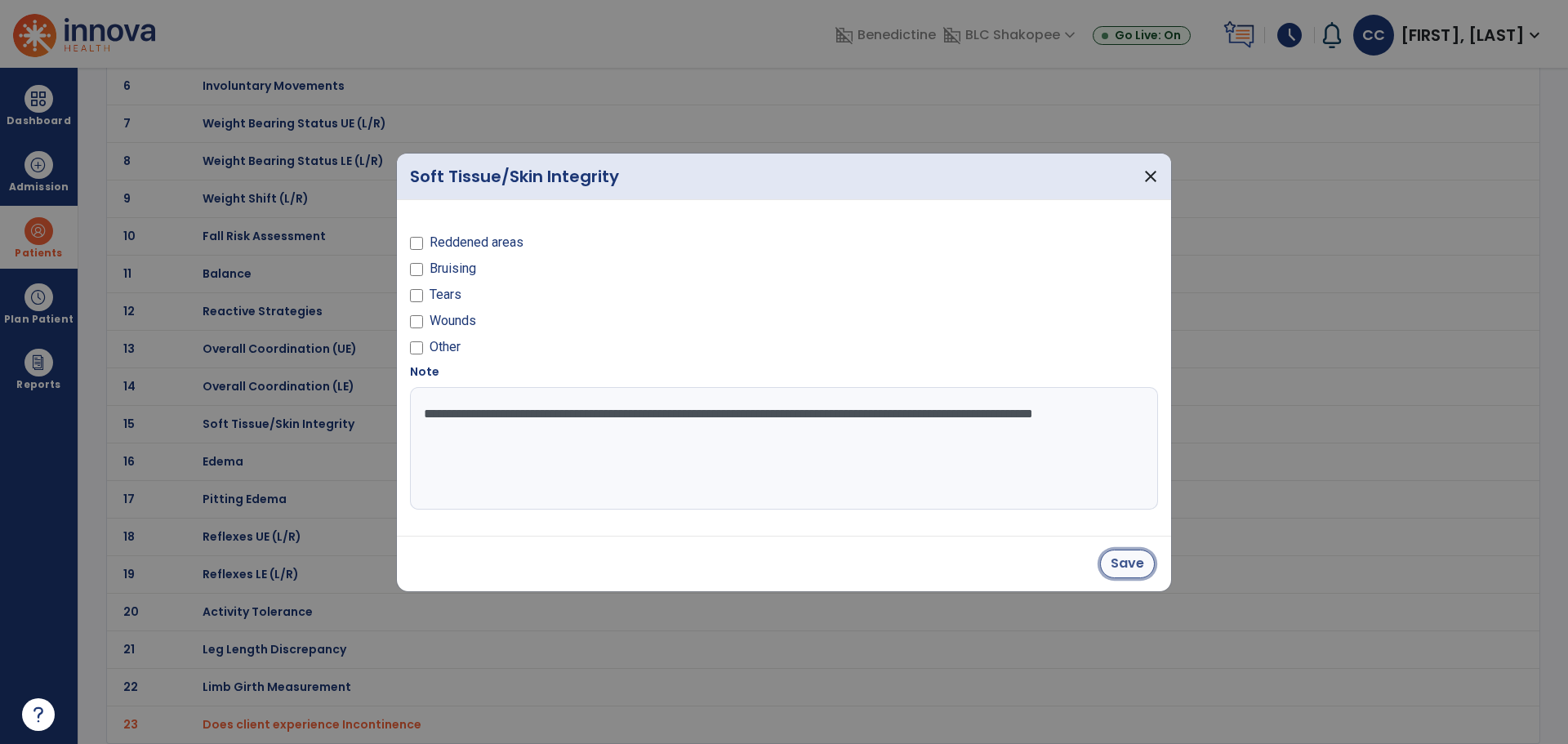click on "Save" at bounding box center [1127, 564] 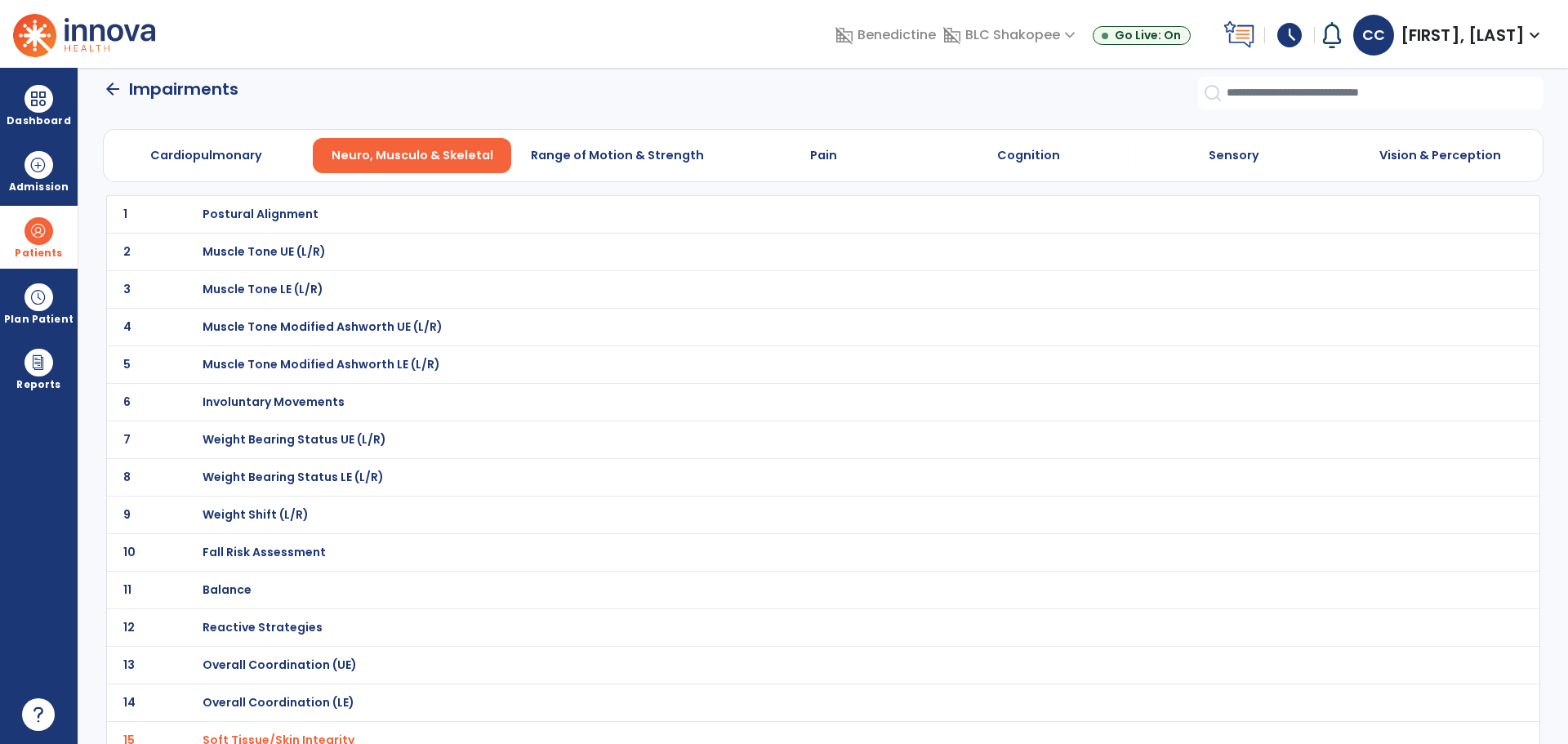scroll, scrollTop: 0, scrollLeft: 0, axis: both 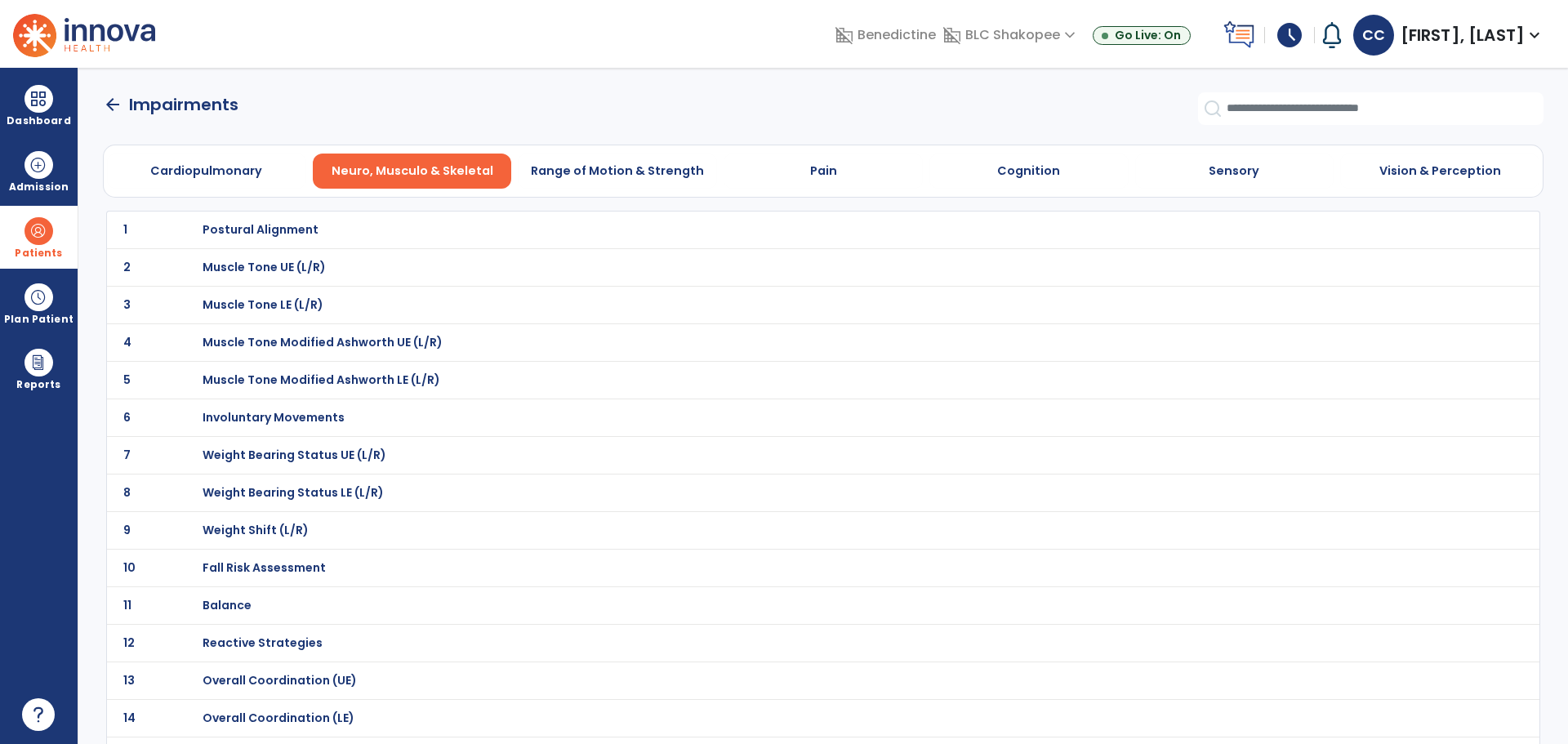 click on "Weight Bearing Status LE (L/R)" at bounding box center [261, 229] 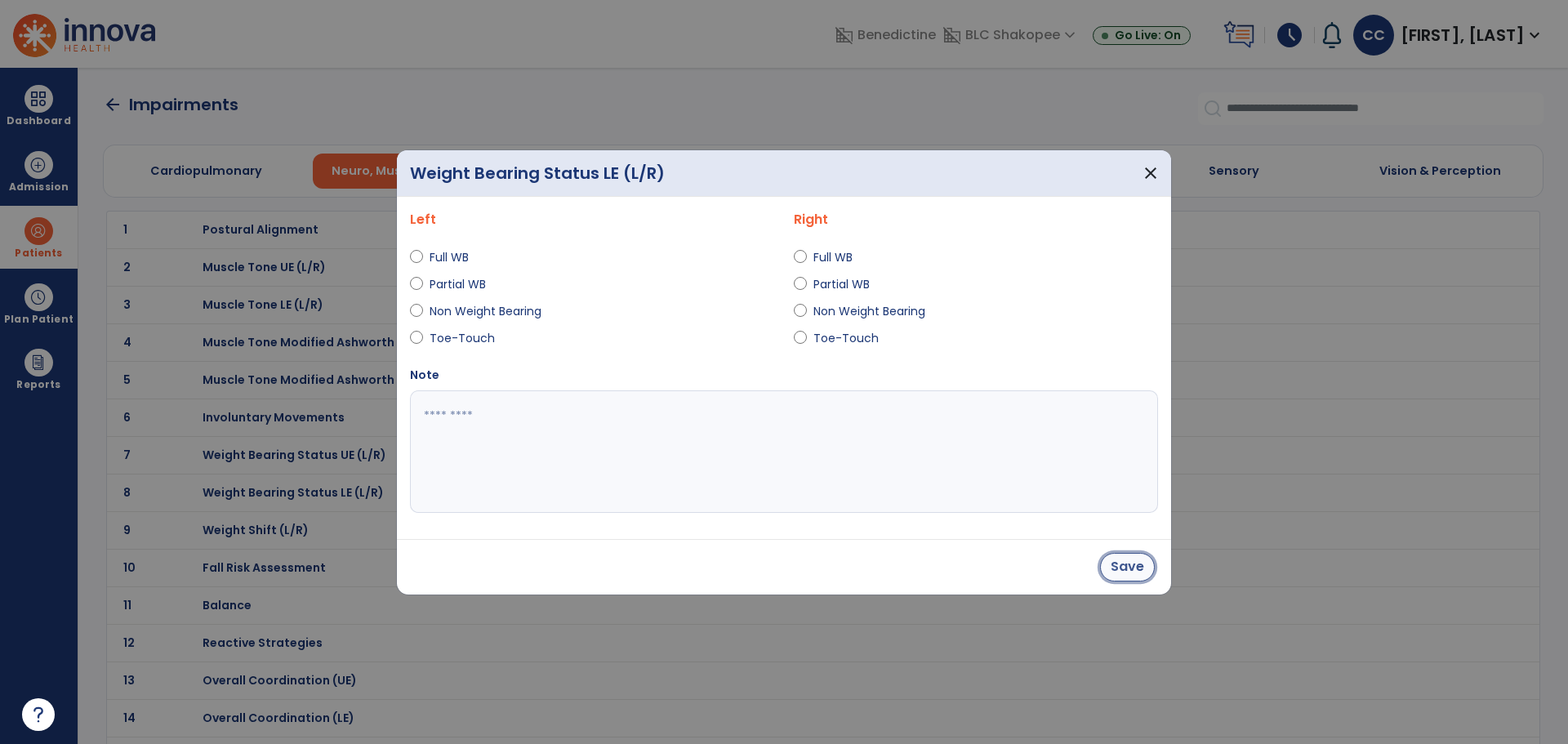 click on "Save" at bounding box center (1127, 567) 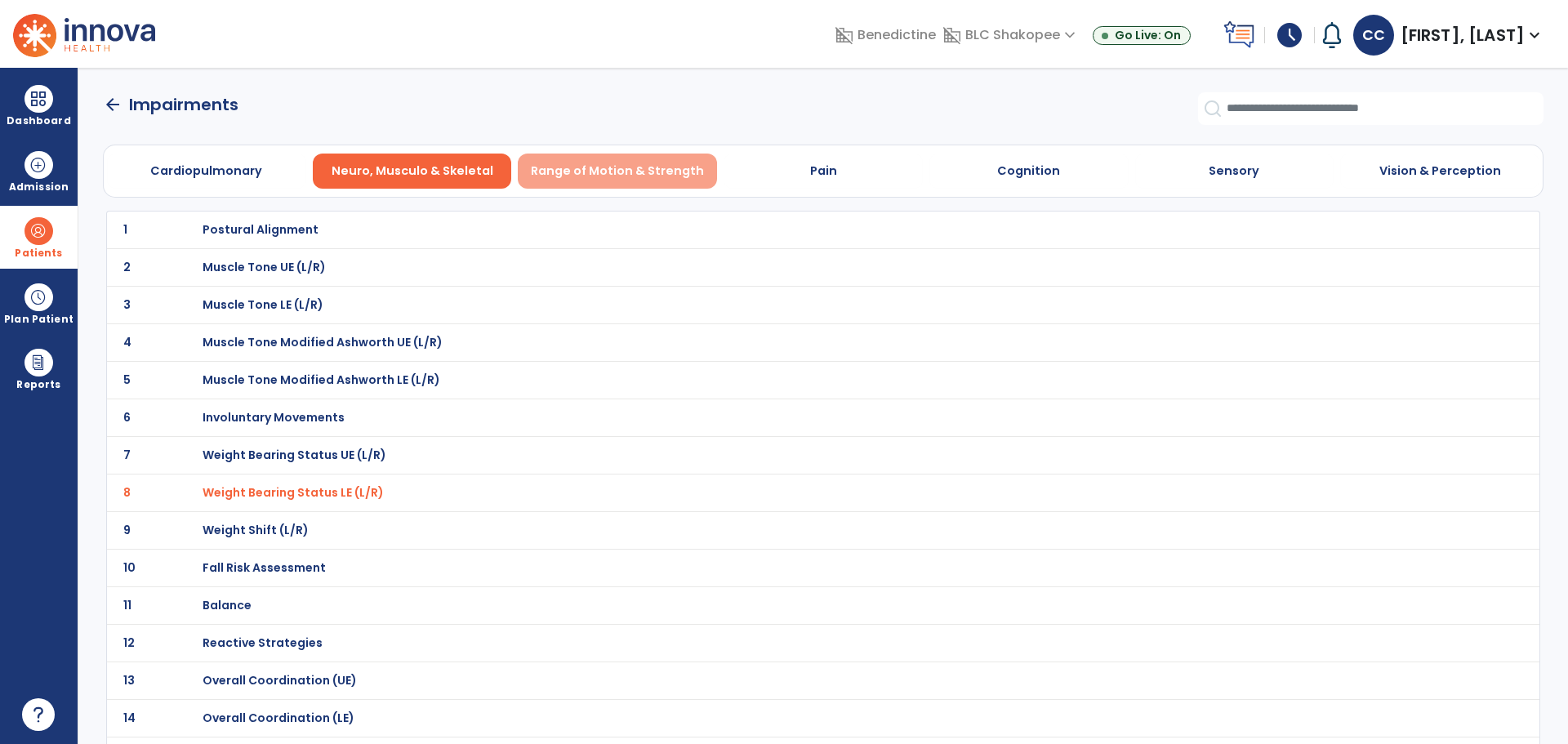 click on "Range of Motion & Strength" at bounding box center (617, 171) 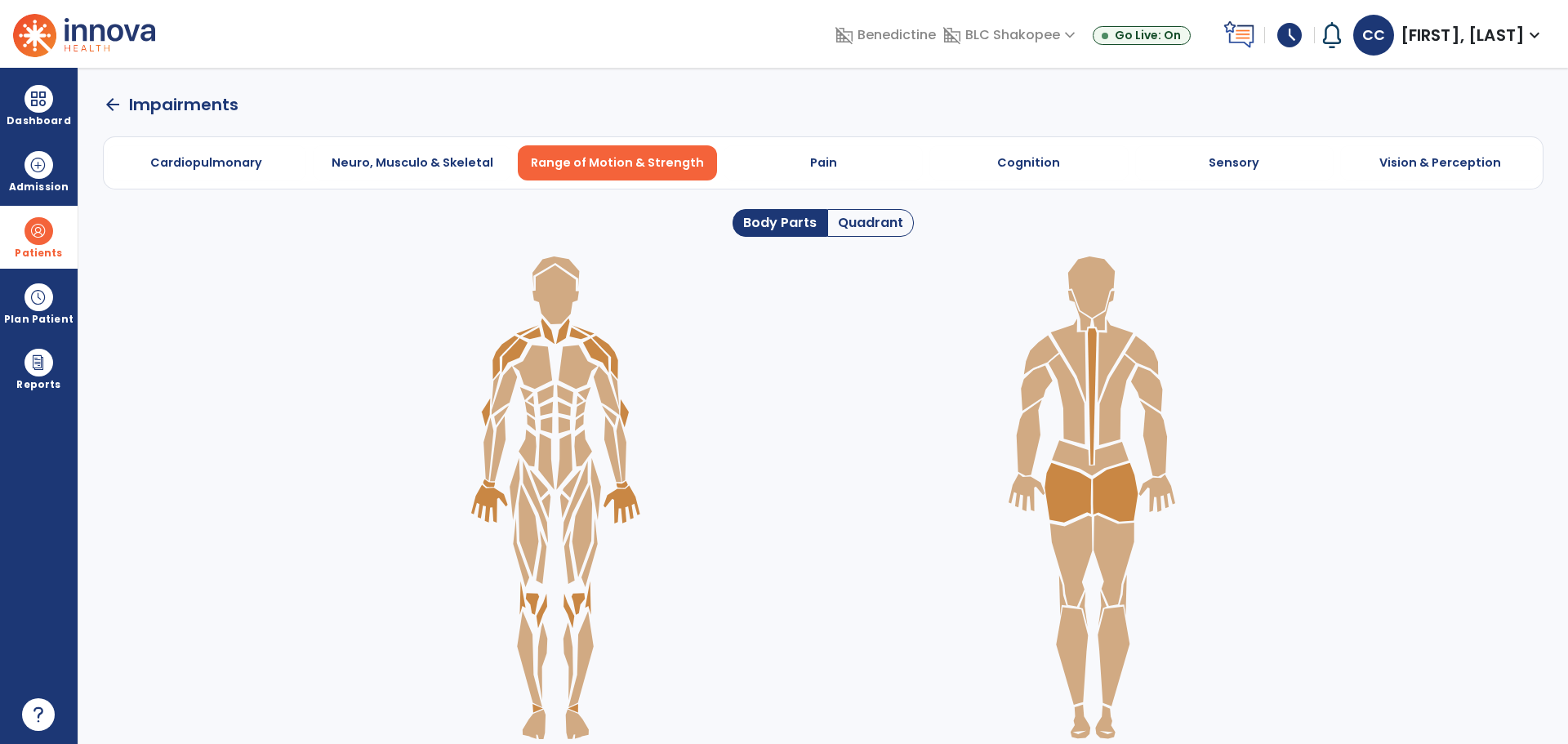 click on "Quadrant" 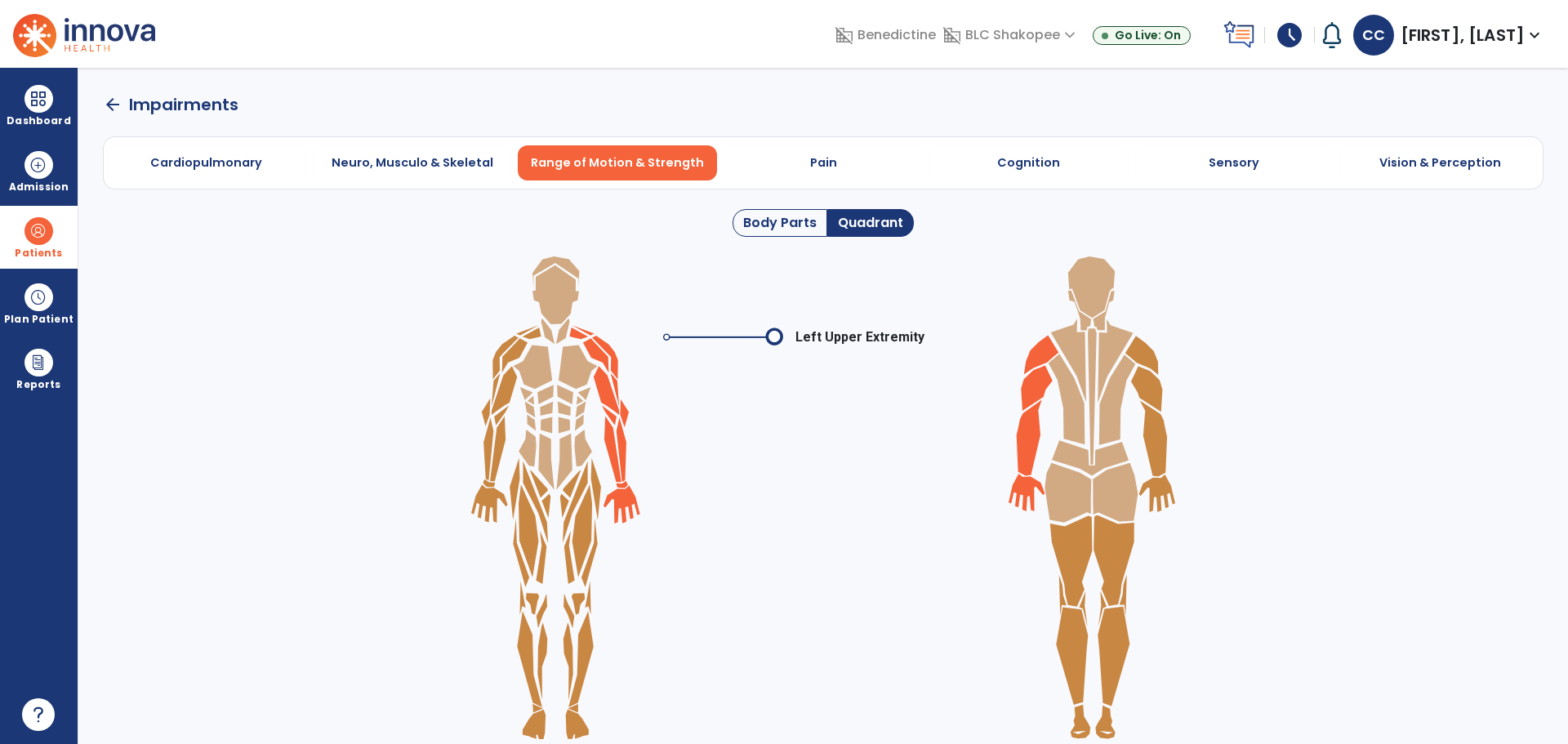 click 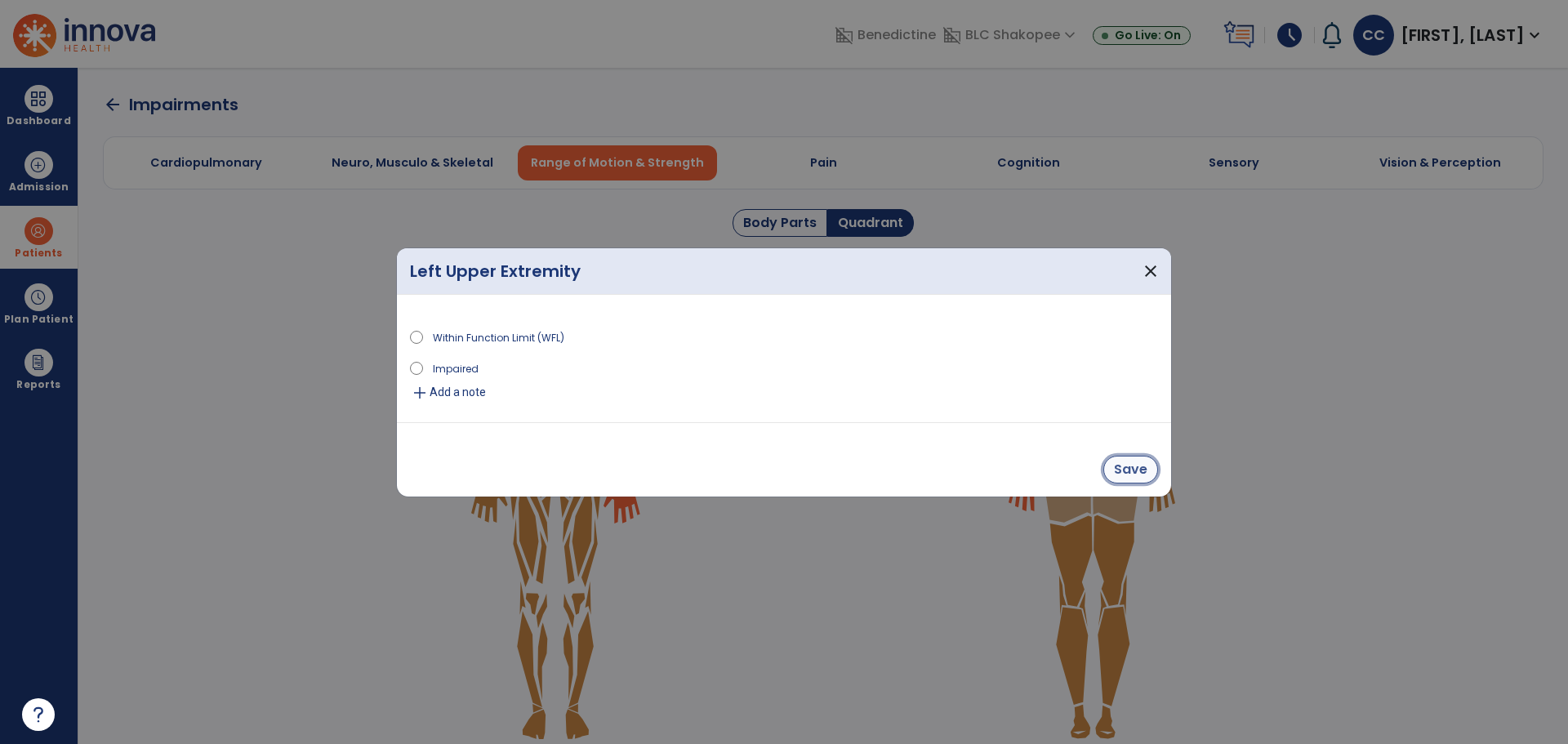 click on "Save" at bounding box center [1130, 470] 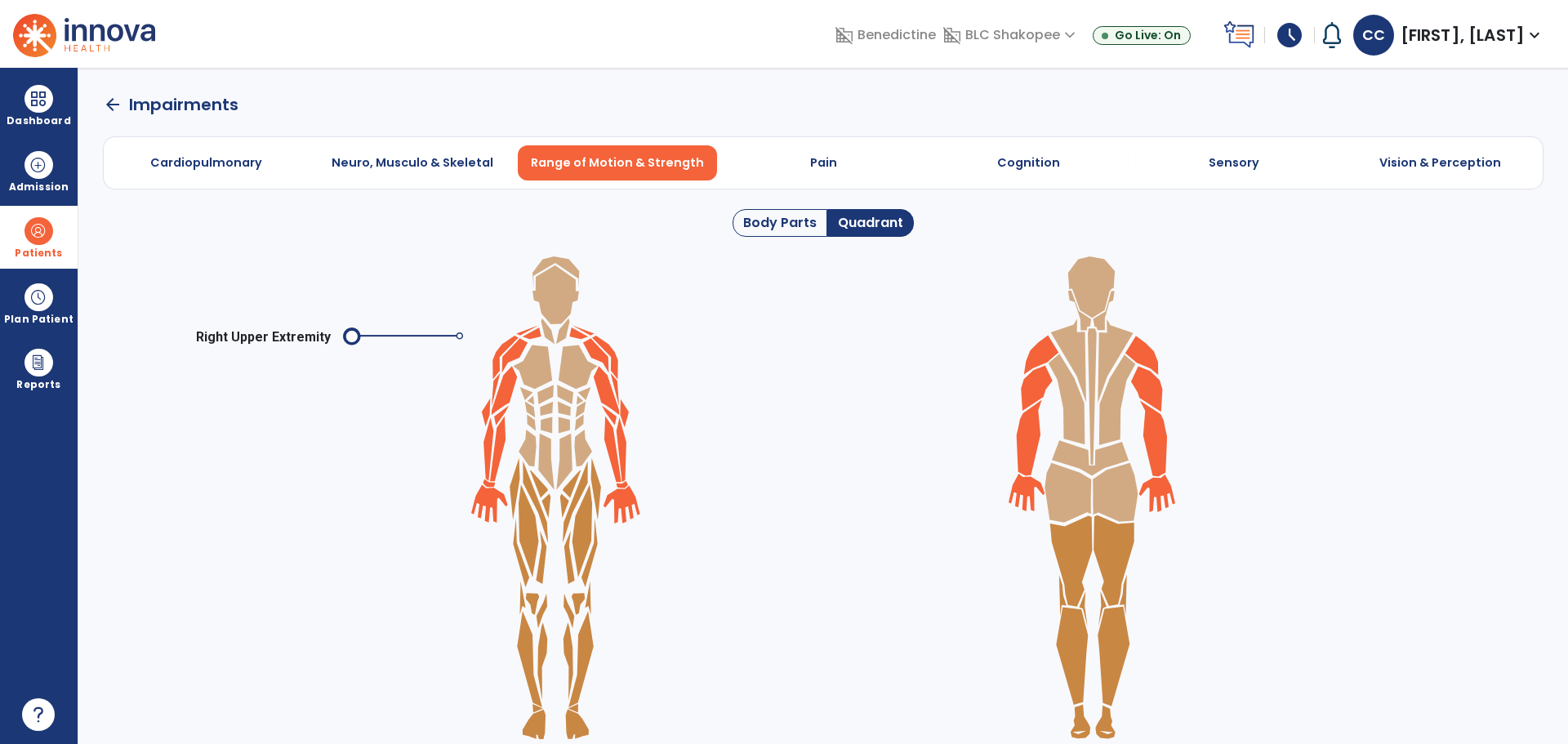 click 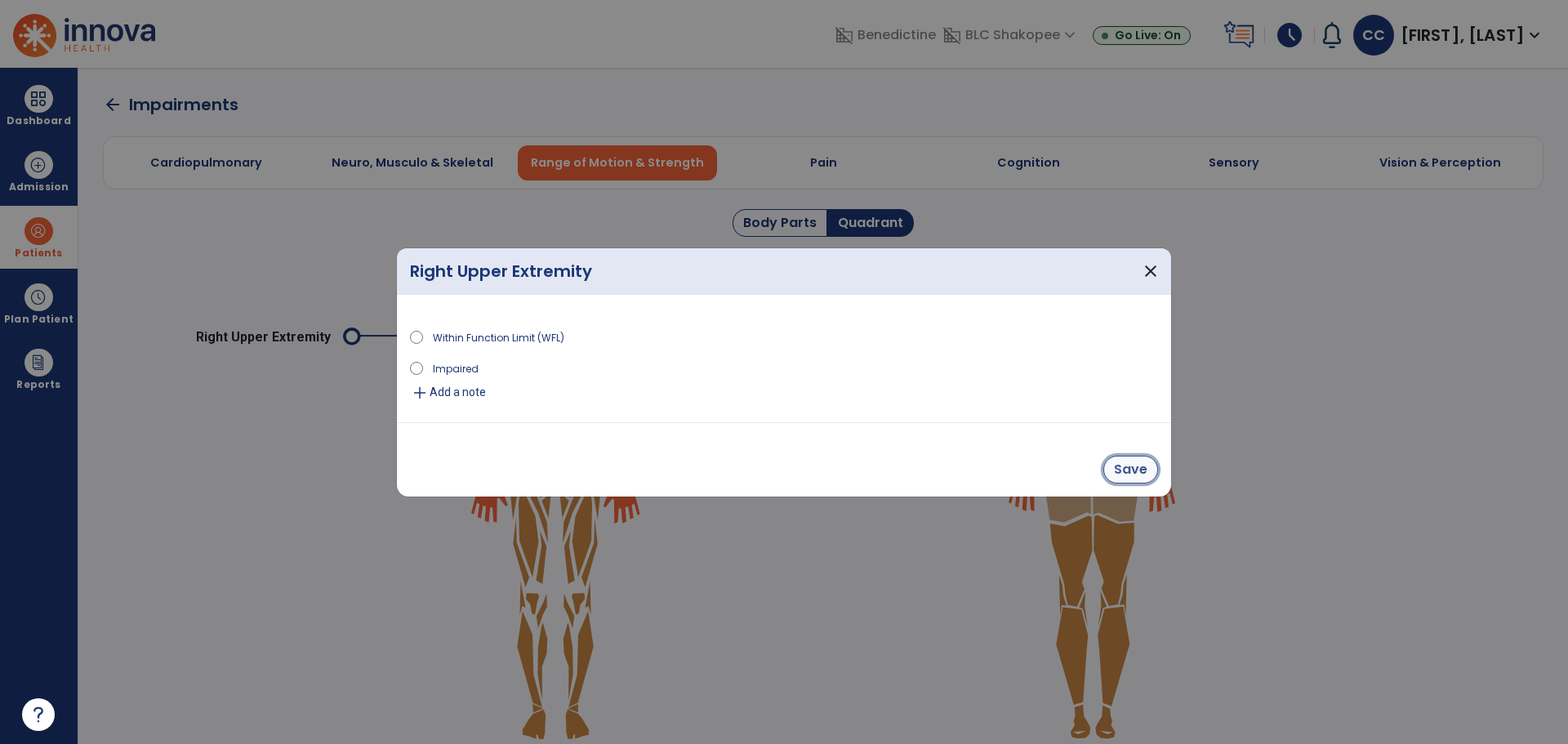 click on "Save" at bounding box center (1130, 470) 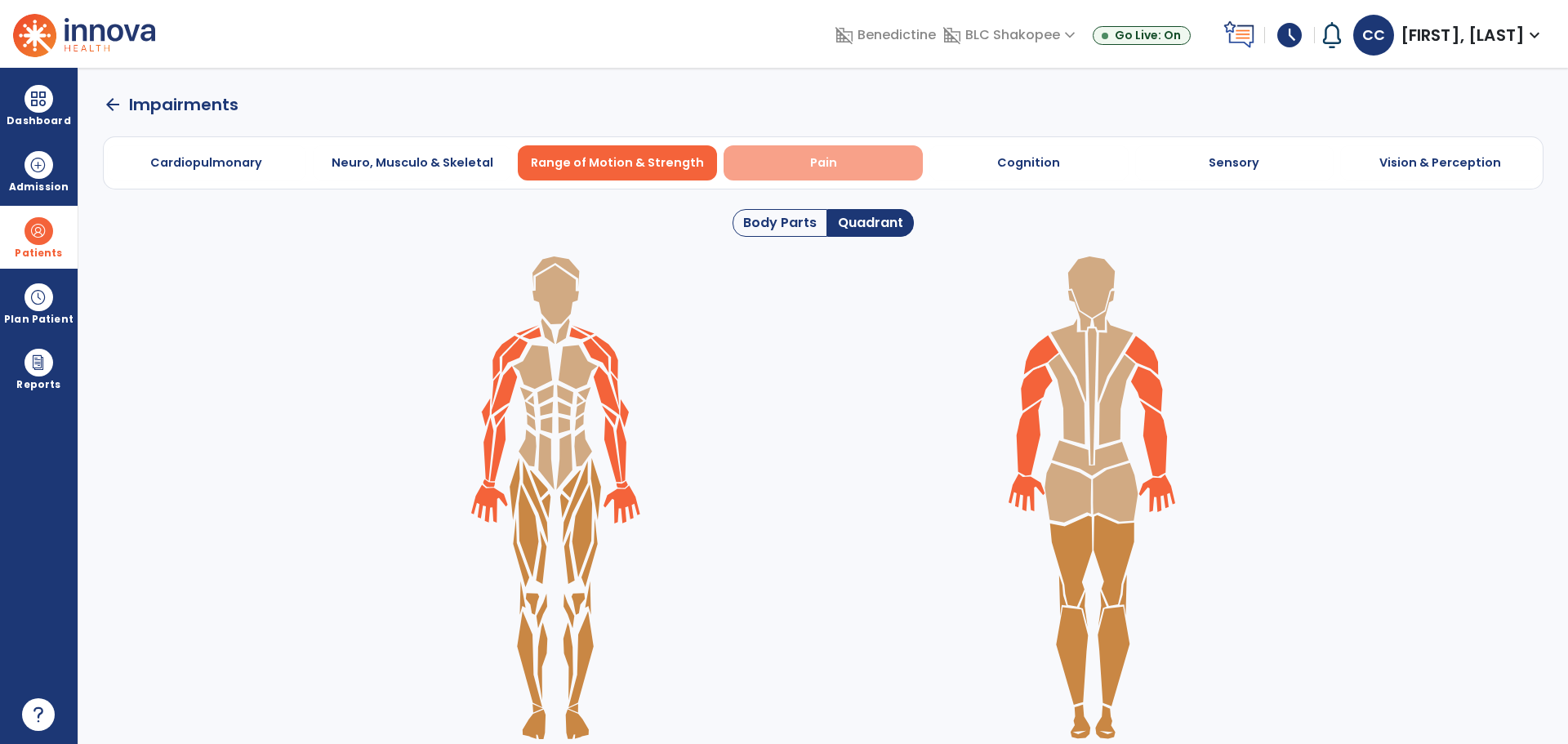 click on "Pain" at bounding box center (823, 163) 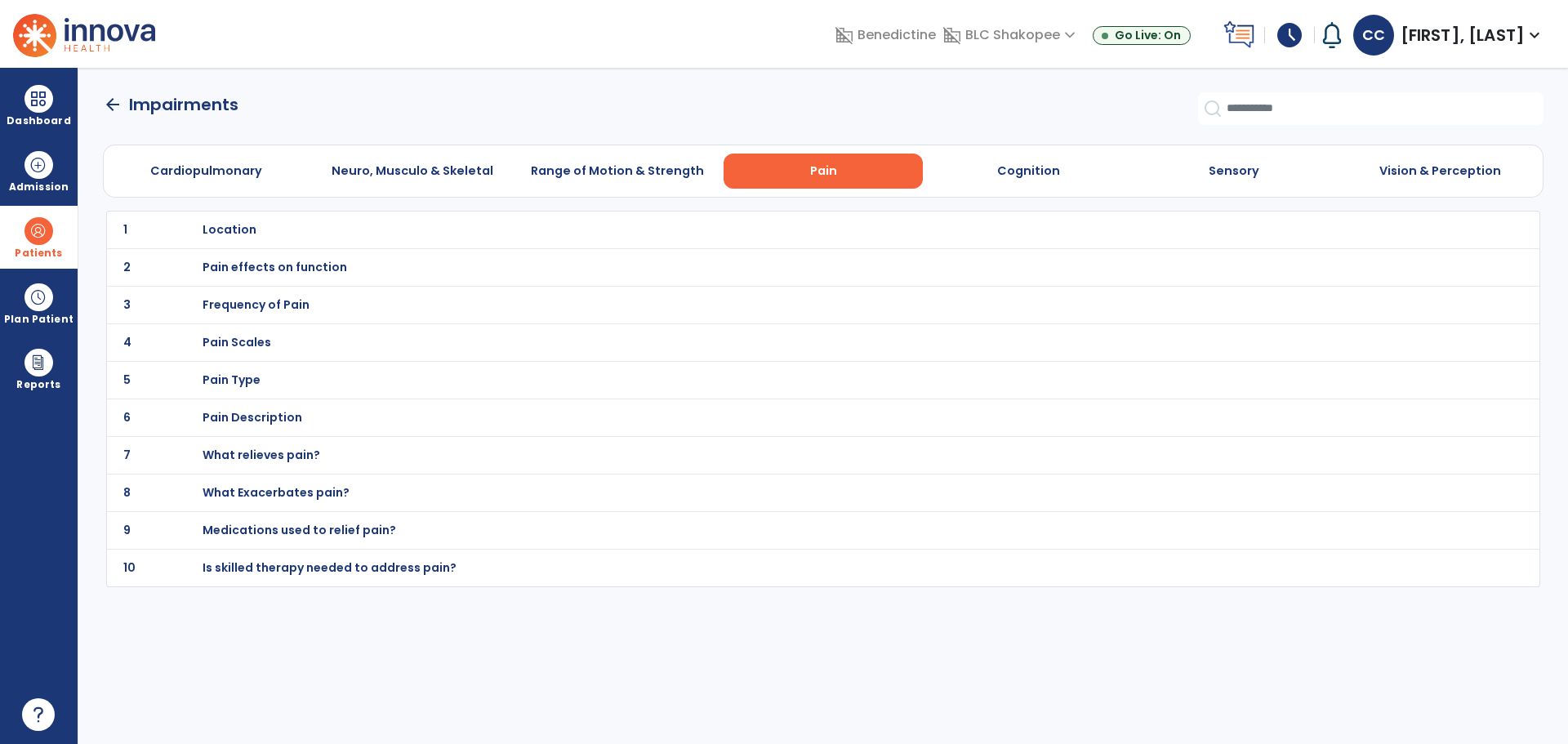 click on "Pain" at bounding box center (823, 171) 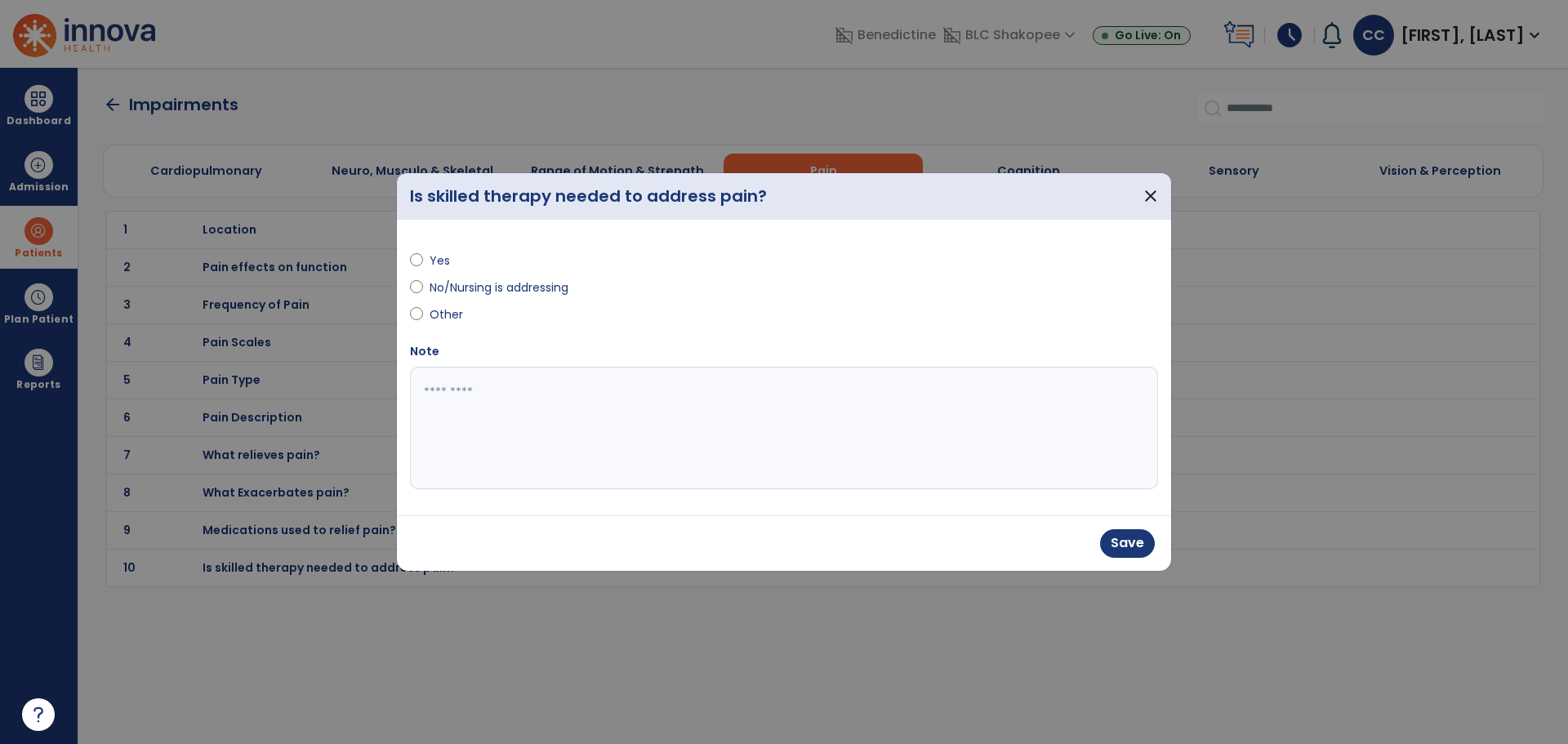 click at bounding box center (784, 428) 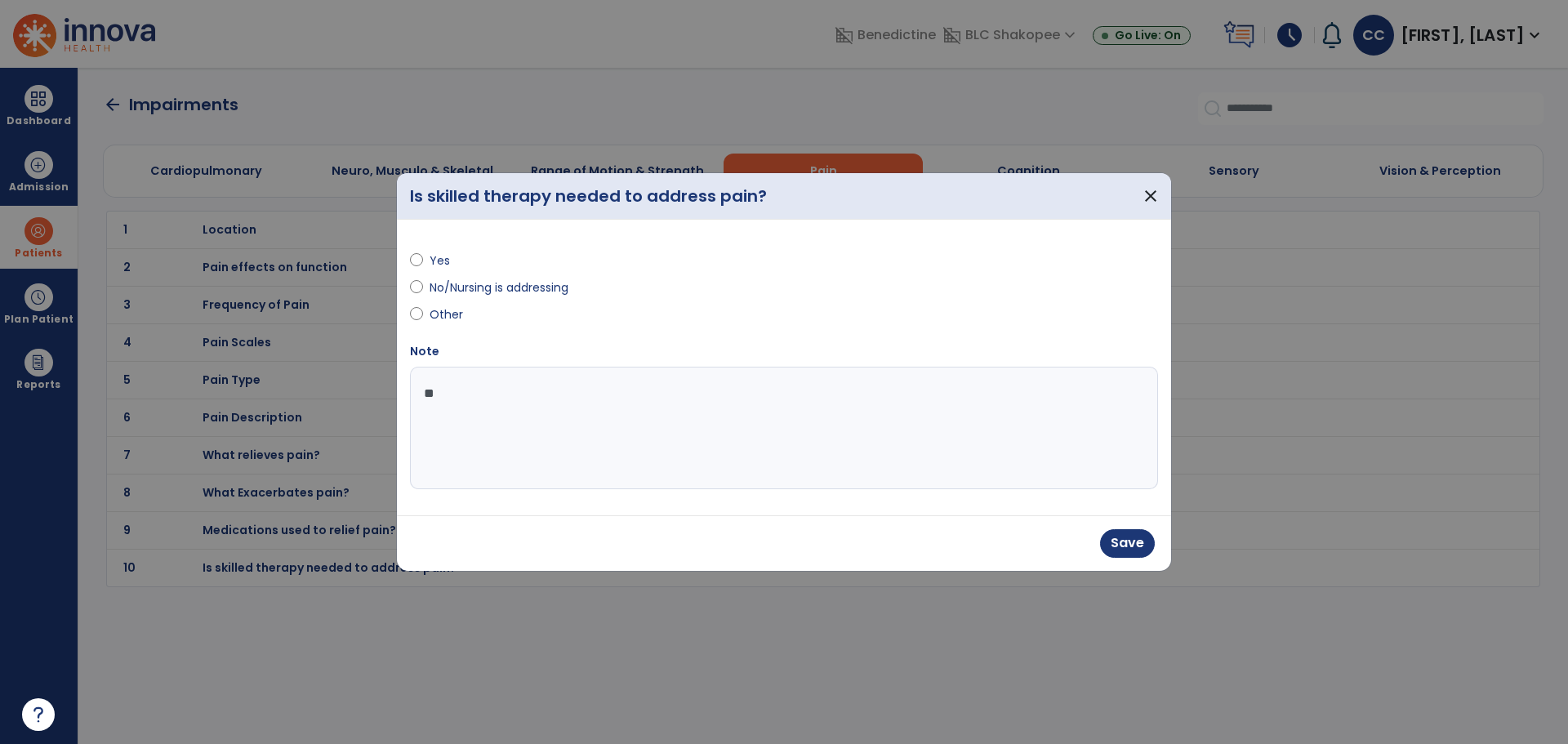 type on "*" 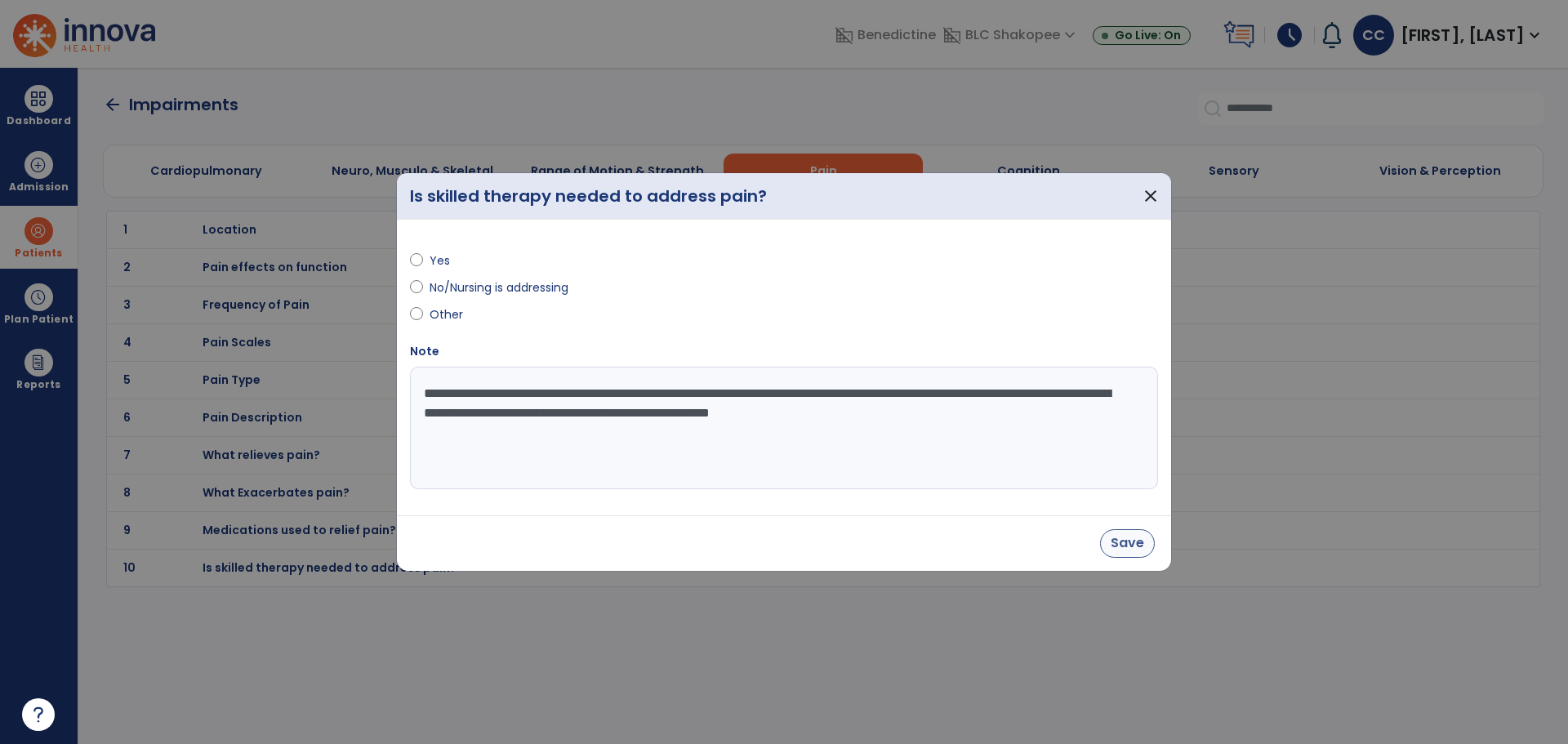 type on "**********" 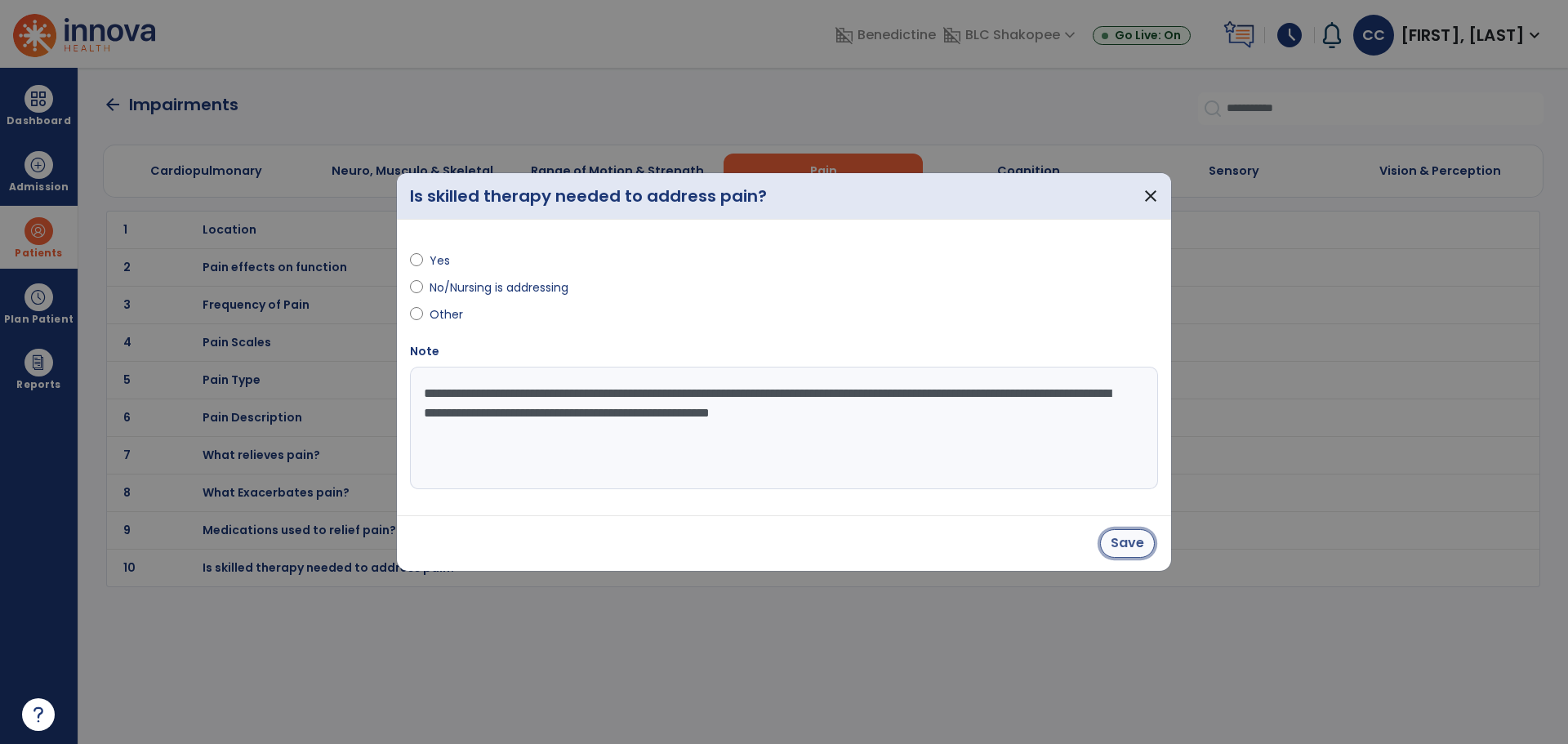 click on "Save" at bounding box center [1127, 543] 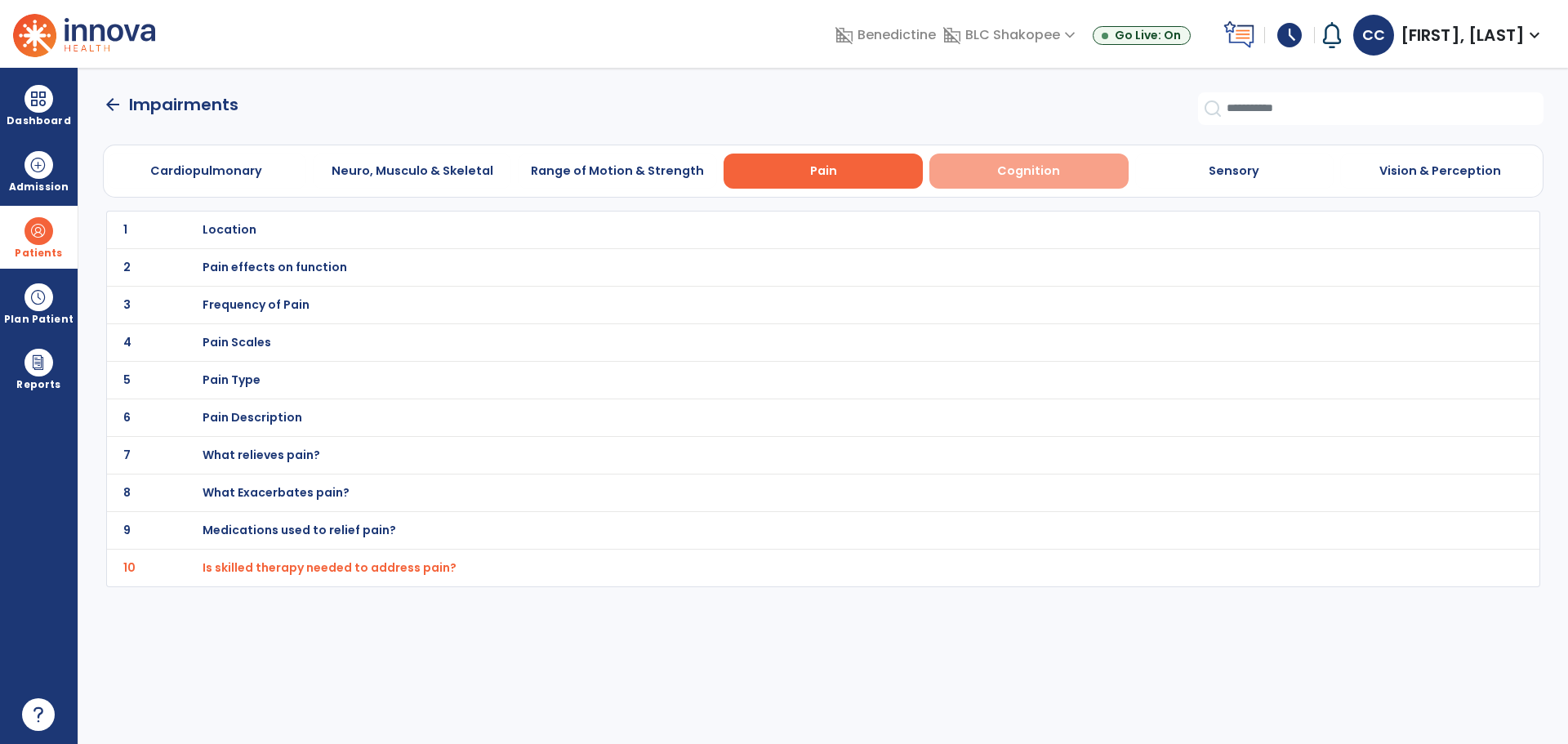 click on "Cognition" at bounding box center (1029, 171) 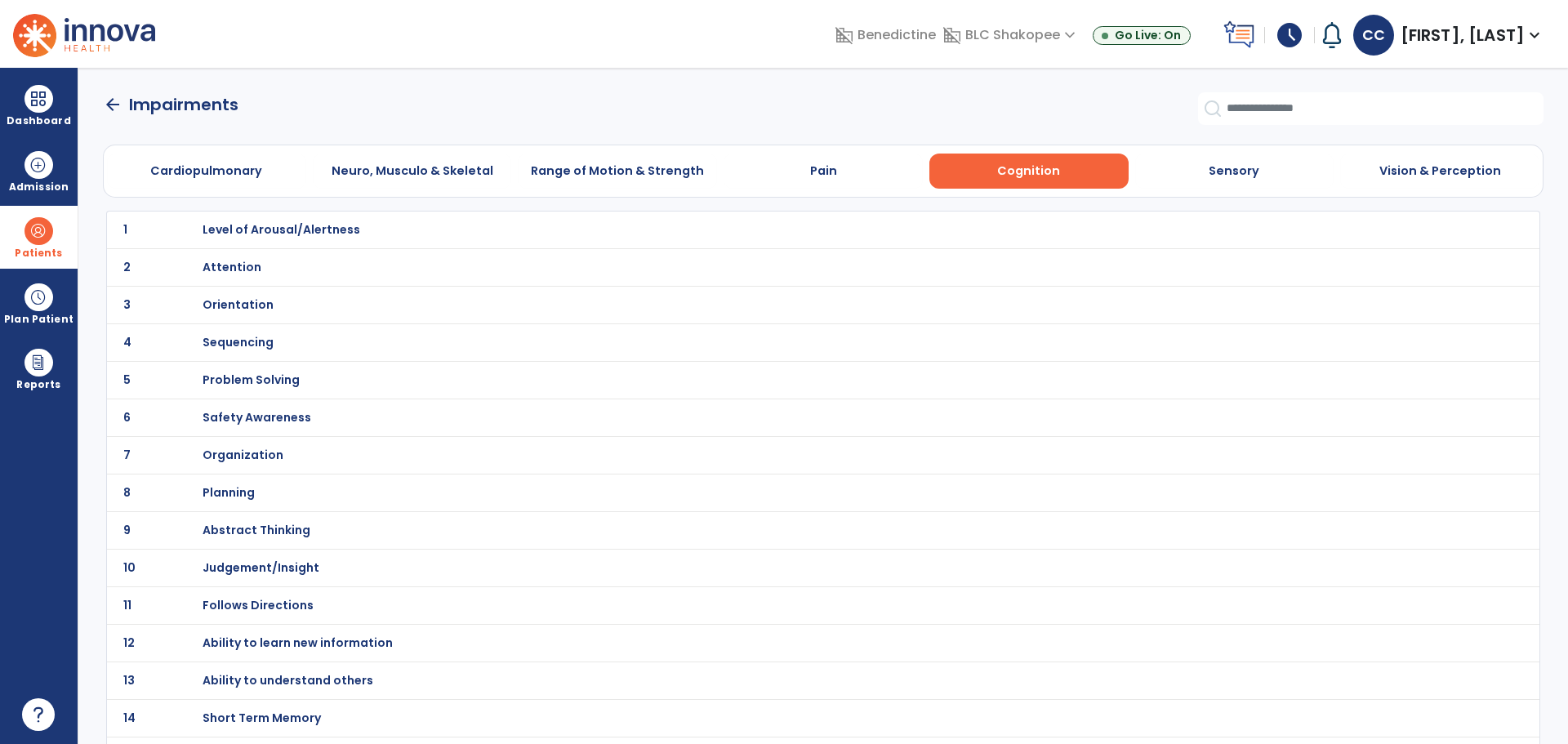 click on "3 Orientation" 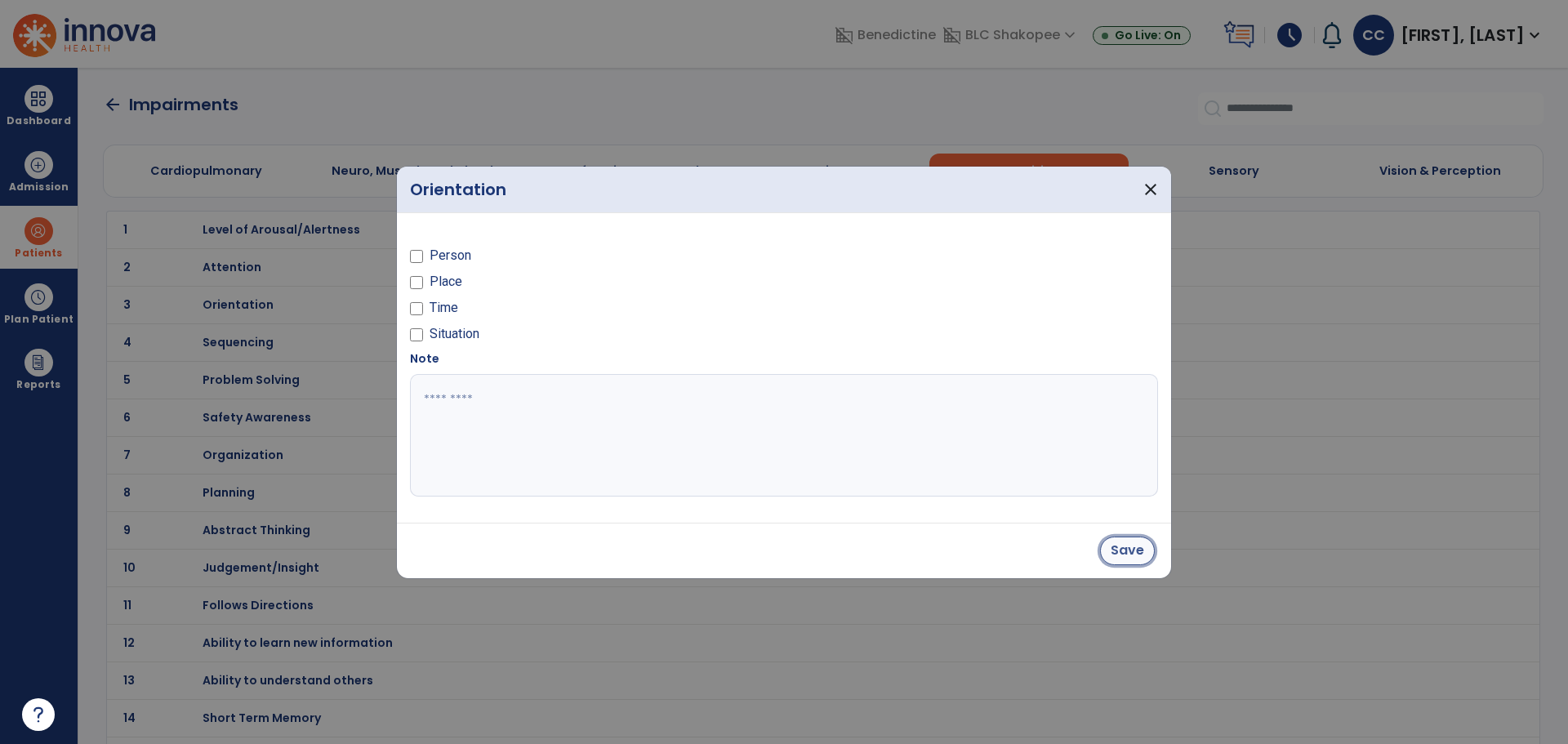 click on "Save" at bounding box center [1127, 550] 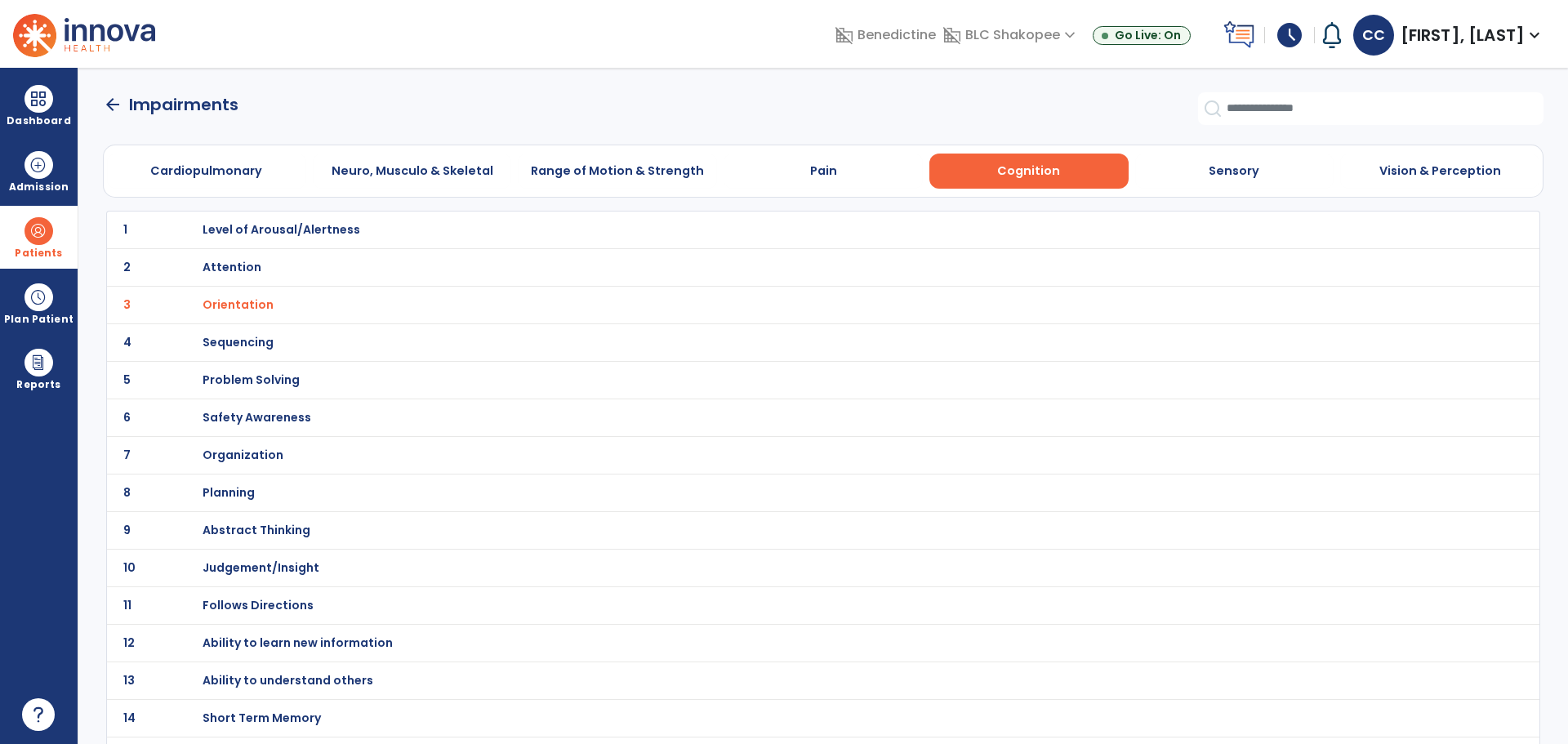scroll, scrollTop: 31, scrollLeft: 0, axis: vertical 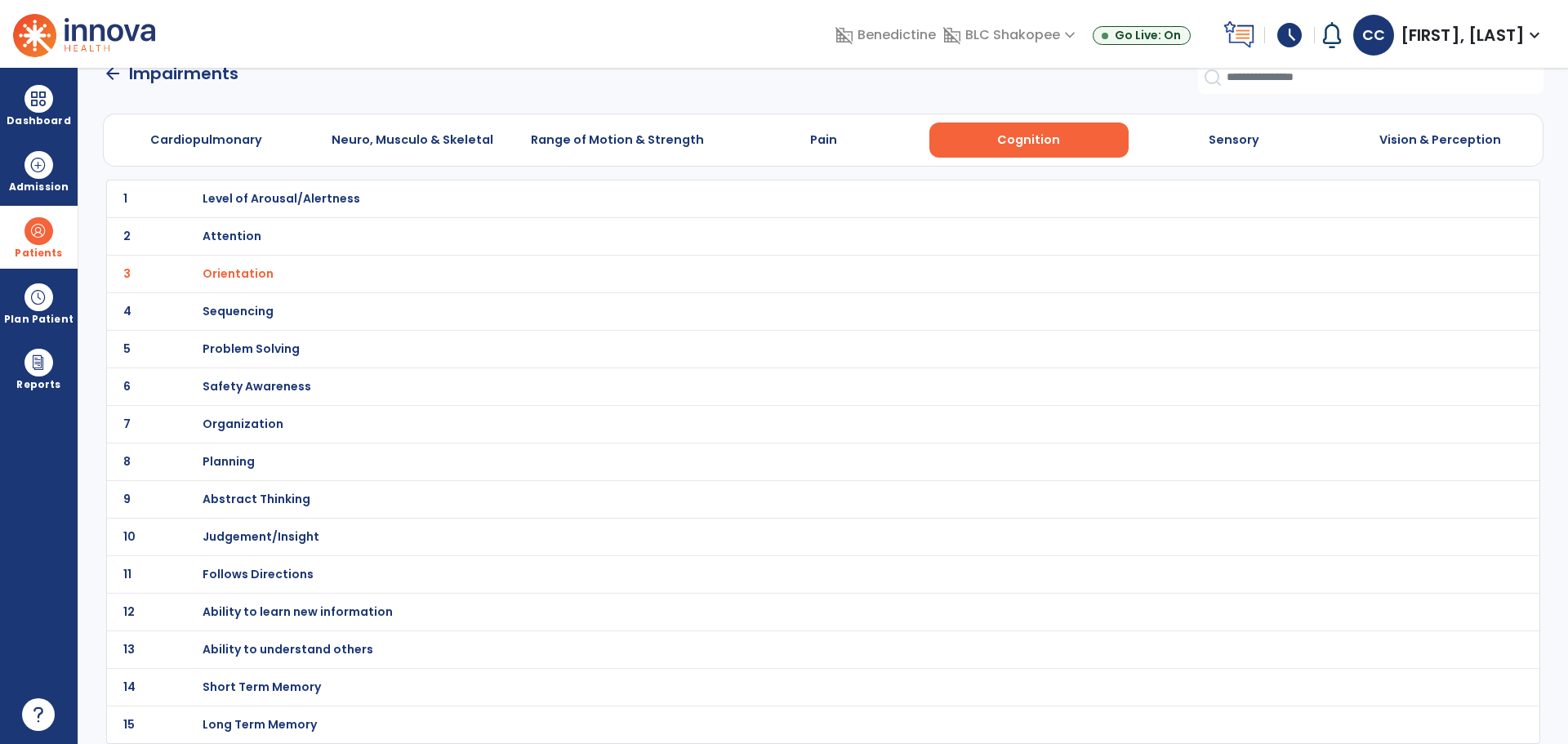 click on "12 Ability to learn new information" 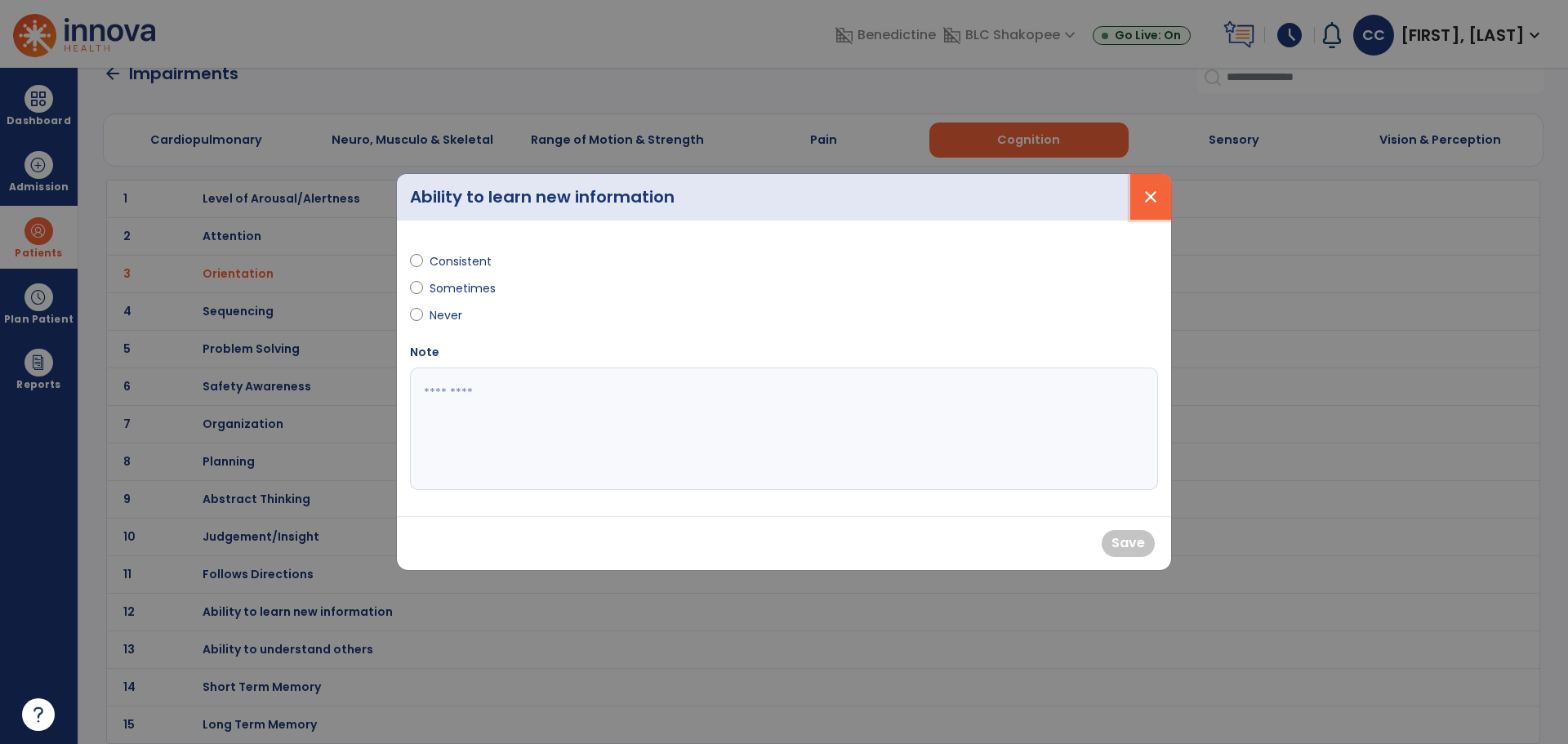 click on "close" at bounding box center (1151, 197) 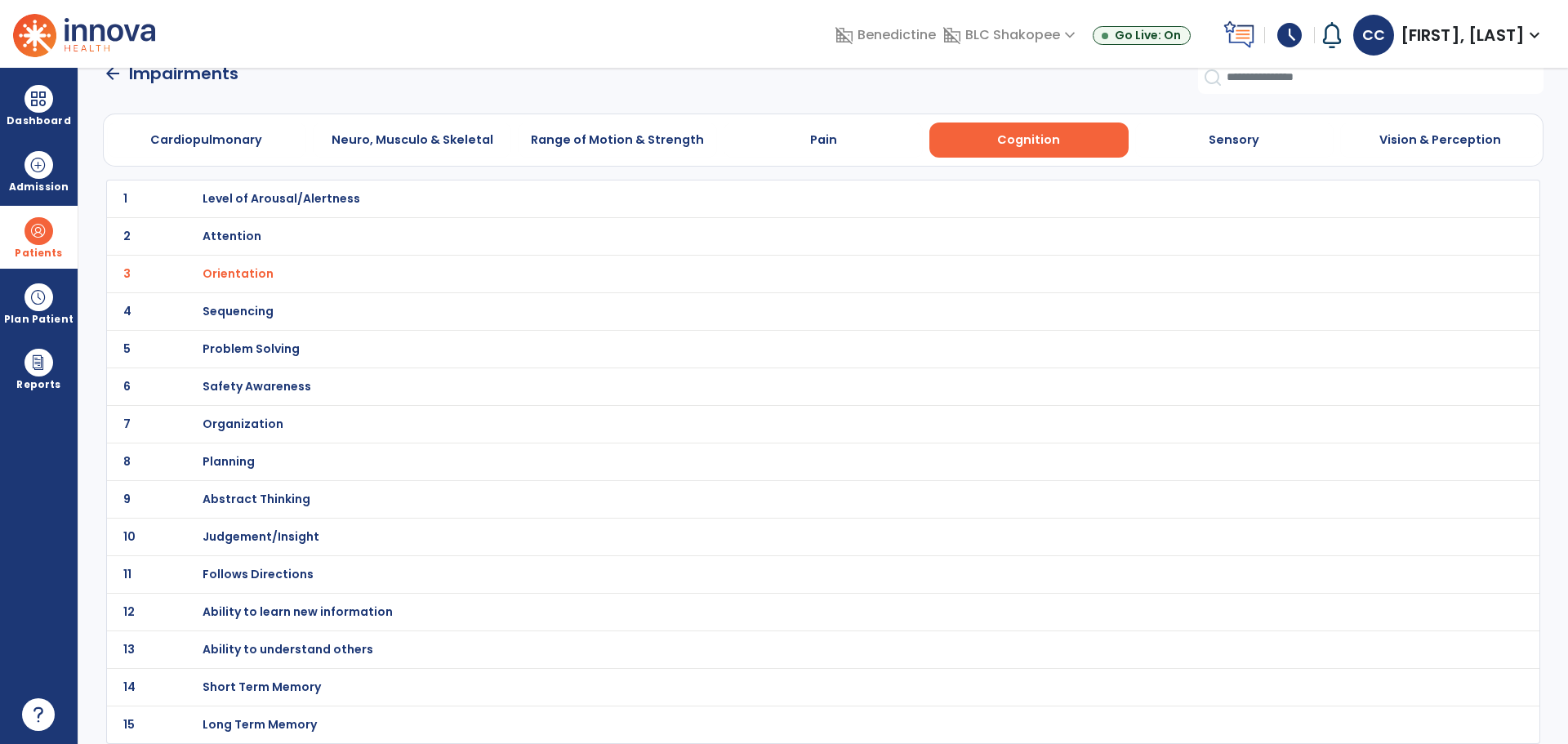 click on "1 Level of Arousal/Alertness" 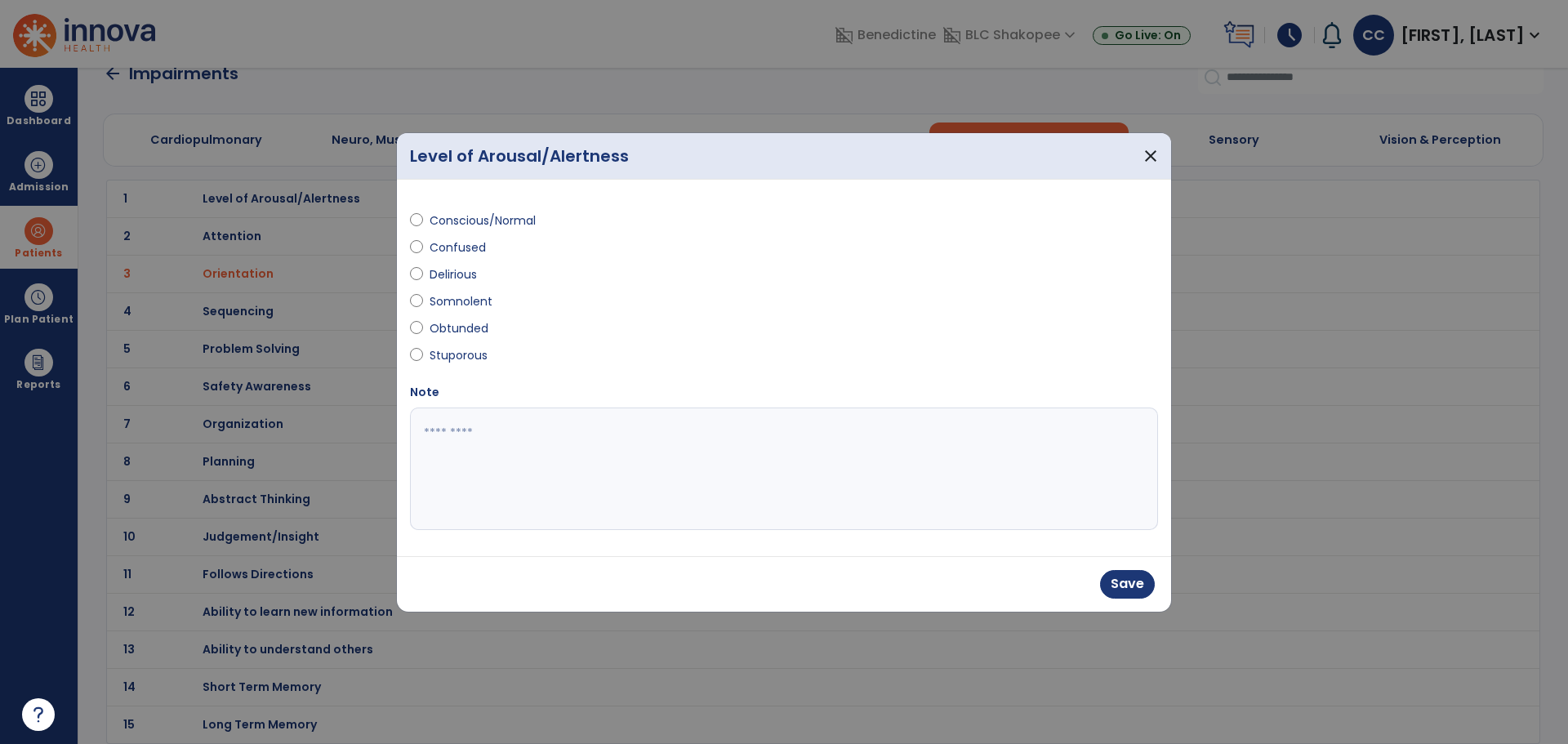 click on "Conscious/Normal Confused Delirious Somnolent Obtunded Stuporous" at bounding box center (592, 288) 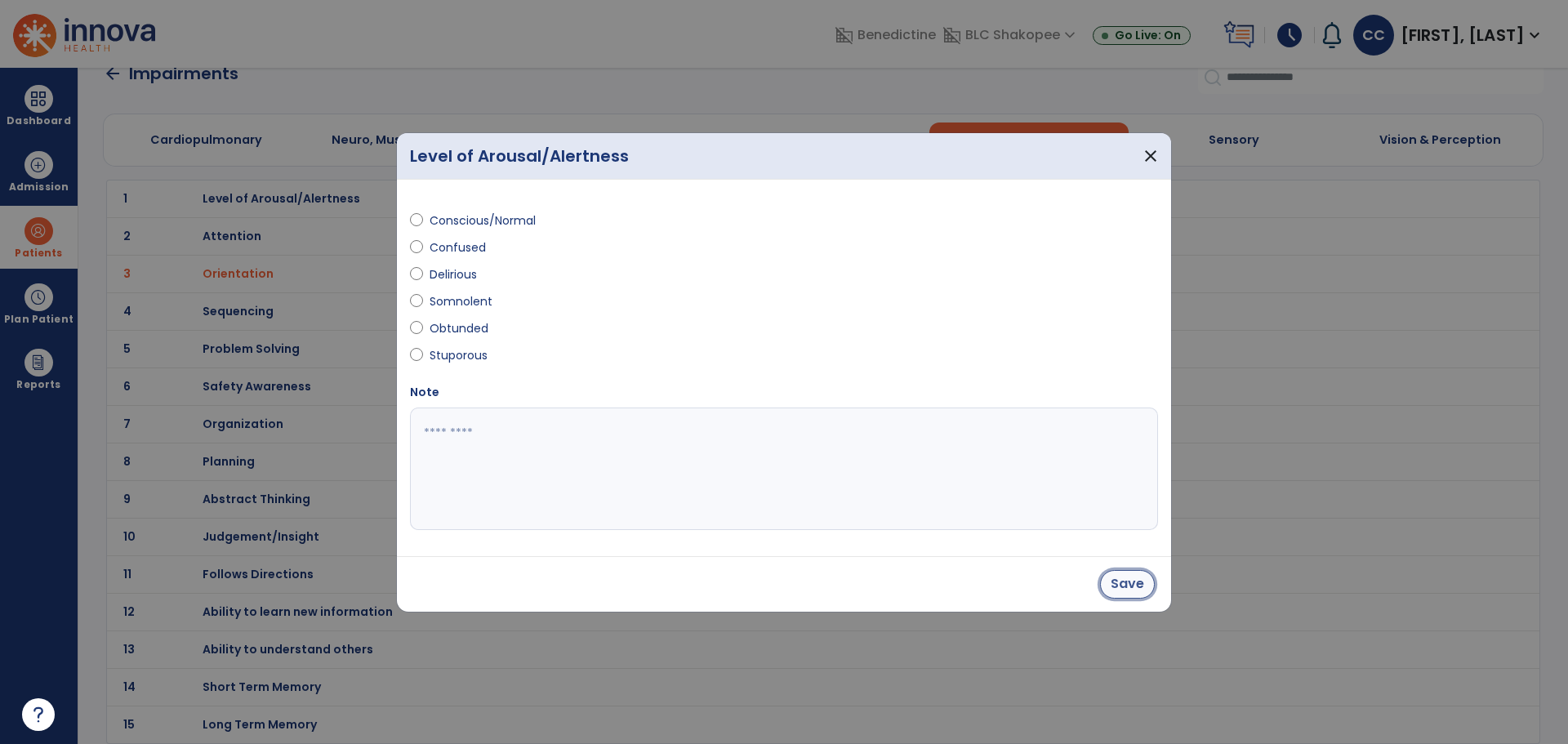 click on "Save" at bounding box center (1127, 584) 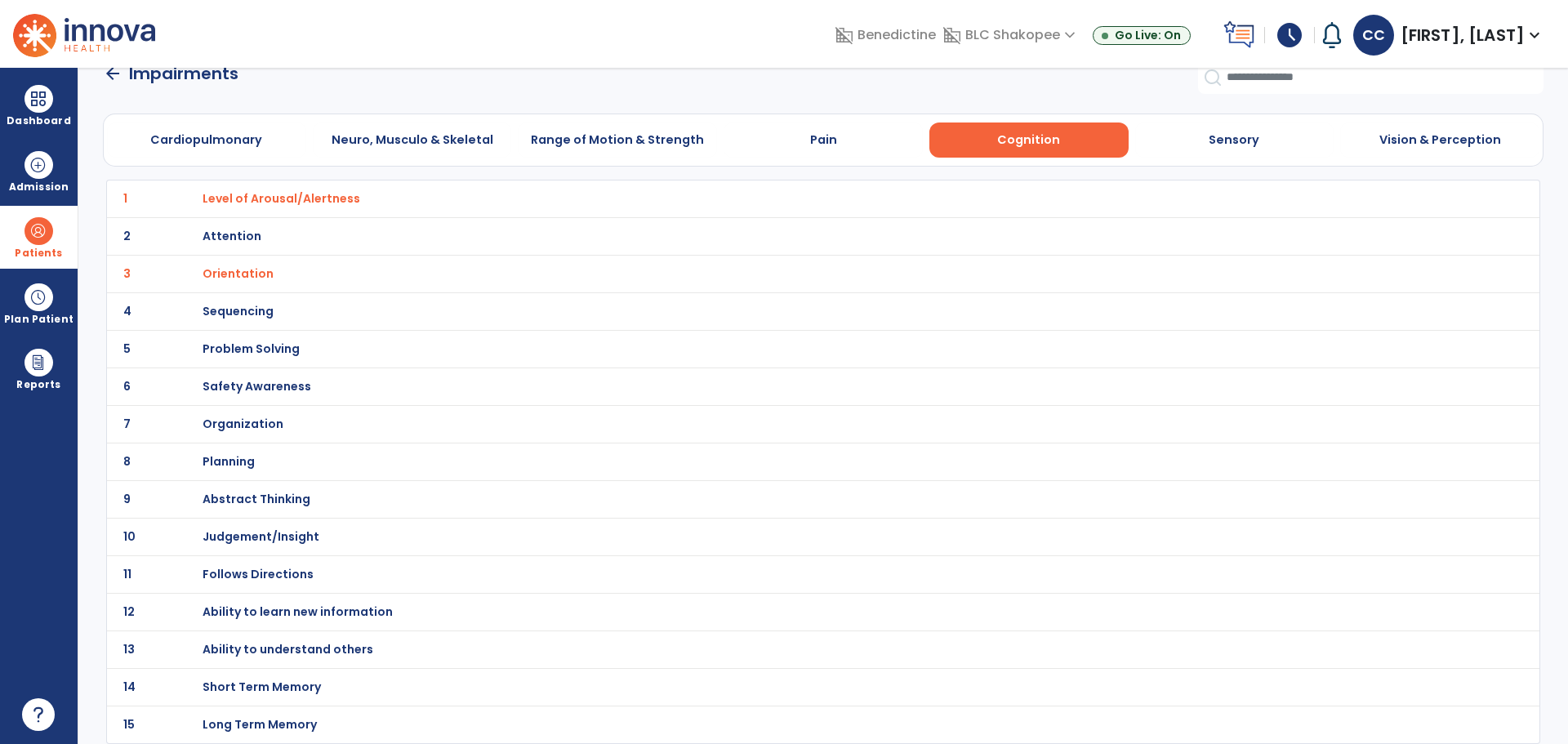 click on "arrow_back   Impairments   Cardiopulmonary   Neuro, Musculo & Skeletal   Range of Motion & Strength   Pain   Cognition   Sensory   Vision & Perception  1 Level of Arousal/Alertness 2 Attention 3 Orientation 4 Sequencing 5 Problem Solving 6 Safety Awareness 7 Organization 8 Planning 9 Abstract Thinking 10 Judgement/Insight 11 Follows Directions 12 Ability to learn new information 13 Ability to understand others 14 Short Term Memory 15 Long Term Memory" at bounding box center [823, 406] 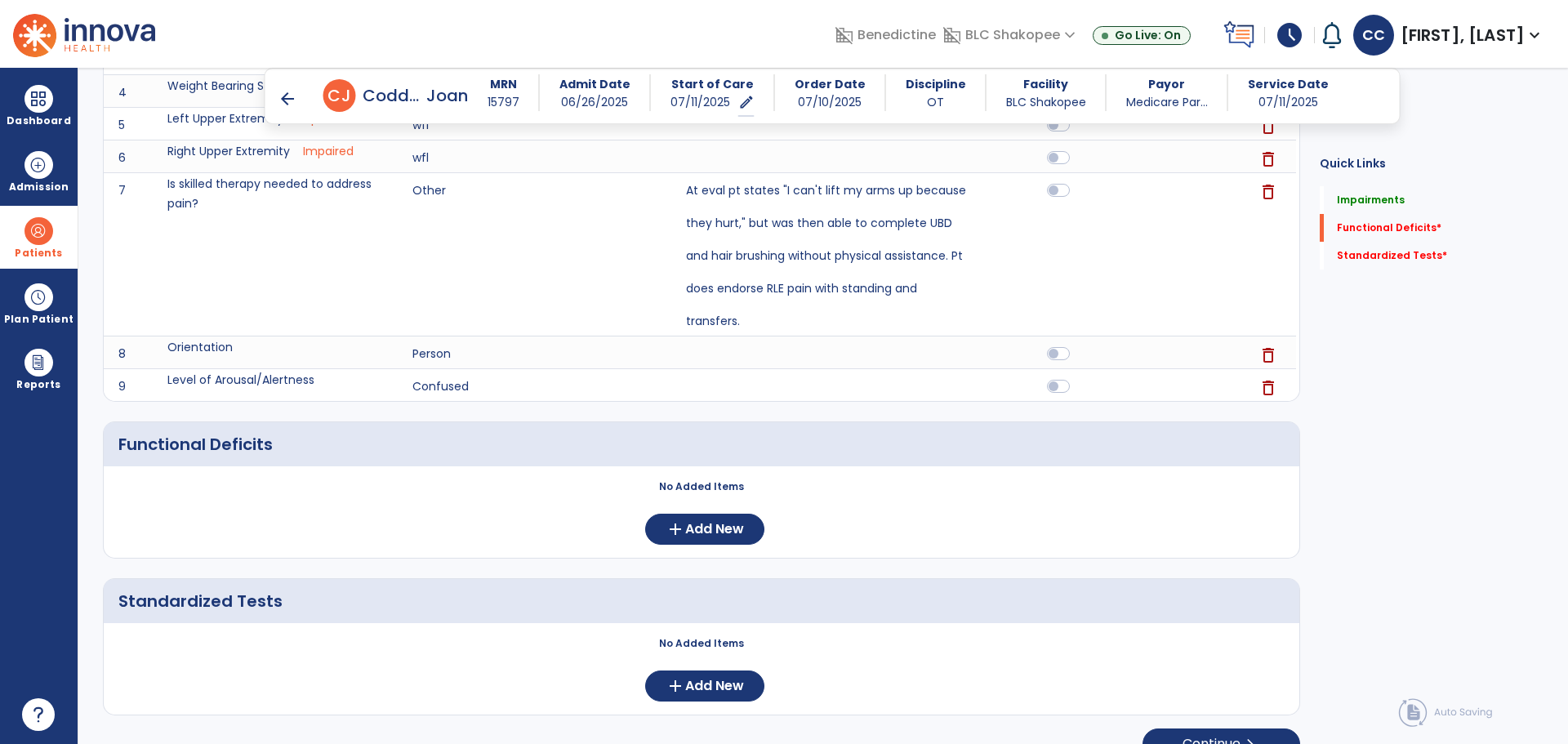 scroll, scrollTop: 494, scrollLeft: 0, axis: vertical 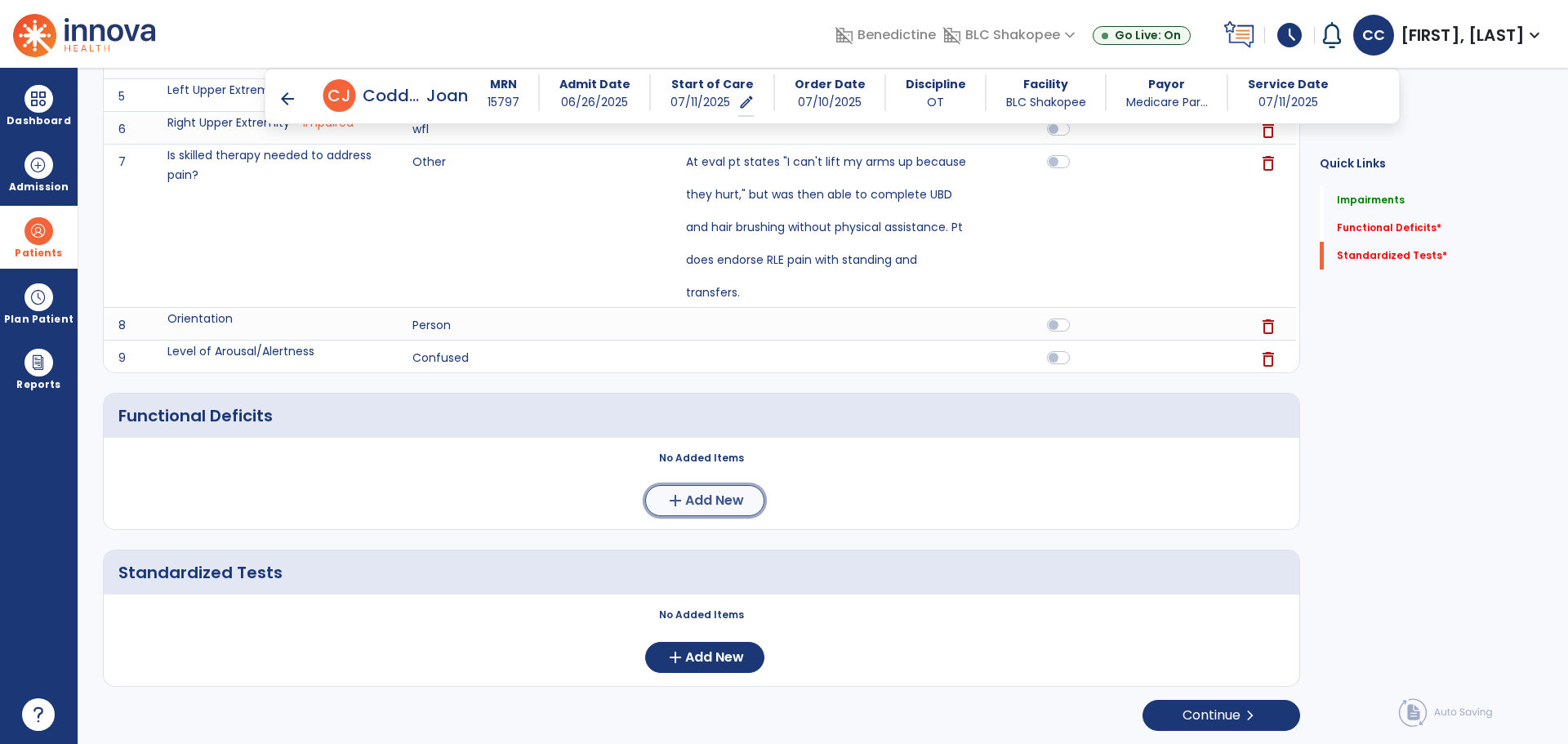 click on "Add New" 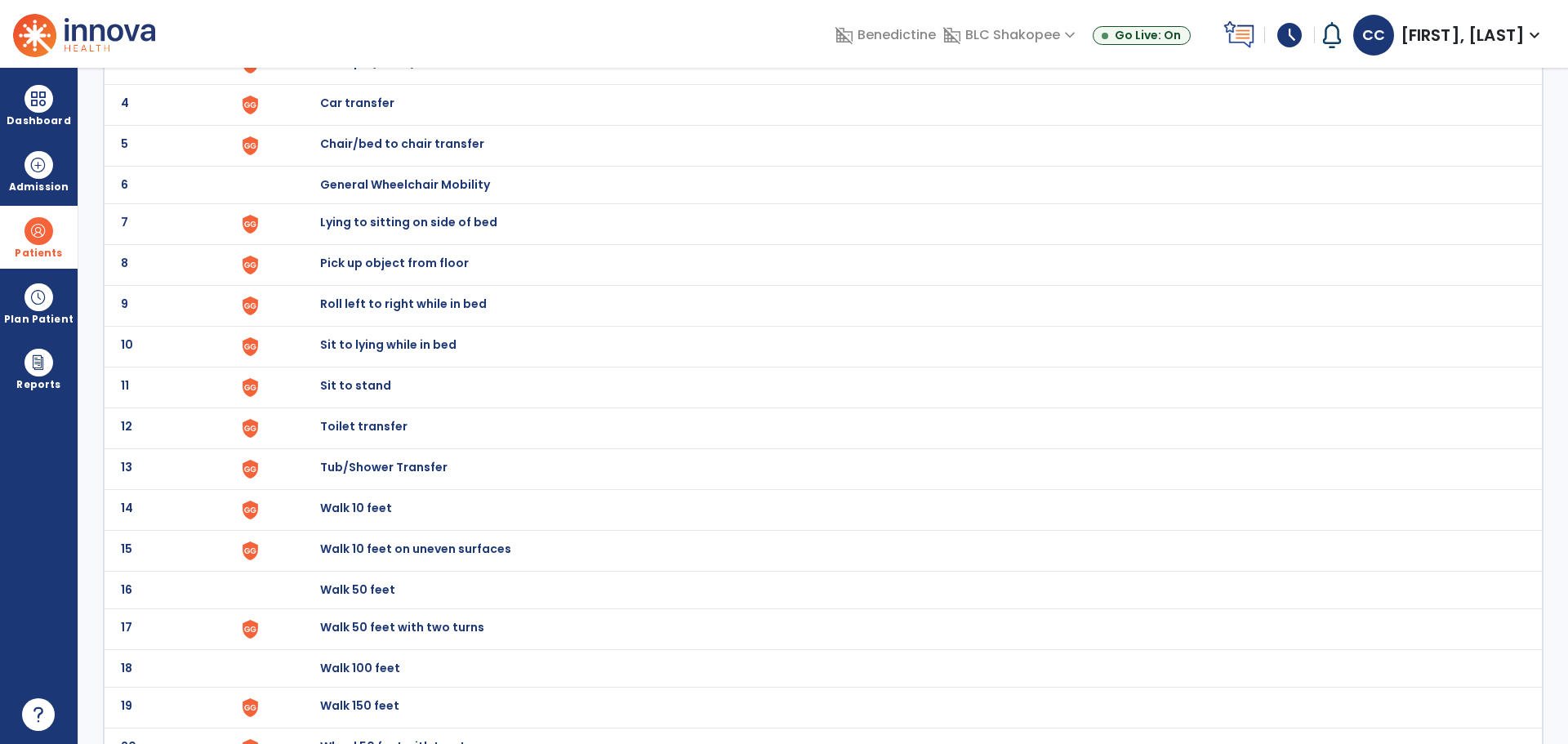 scroll, scrollTop: 330, scrollLeft: 0, axis: vertical 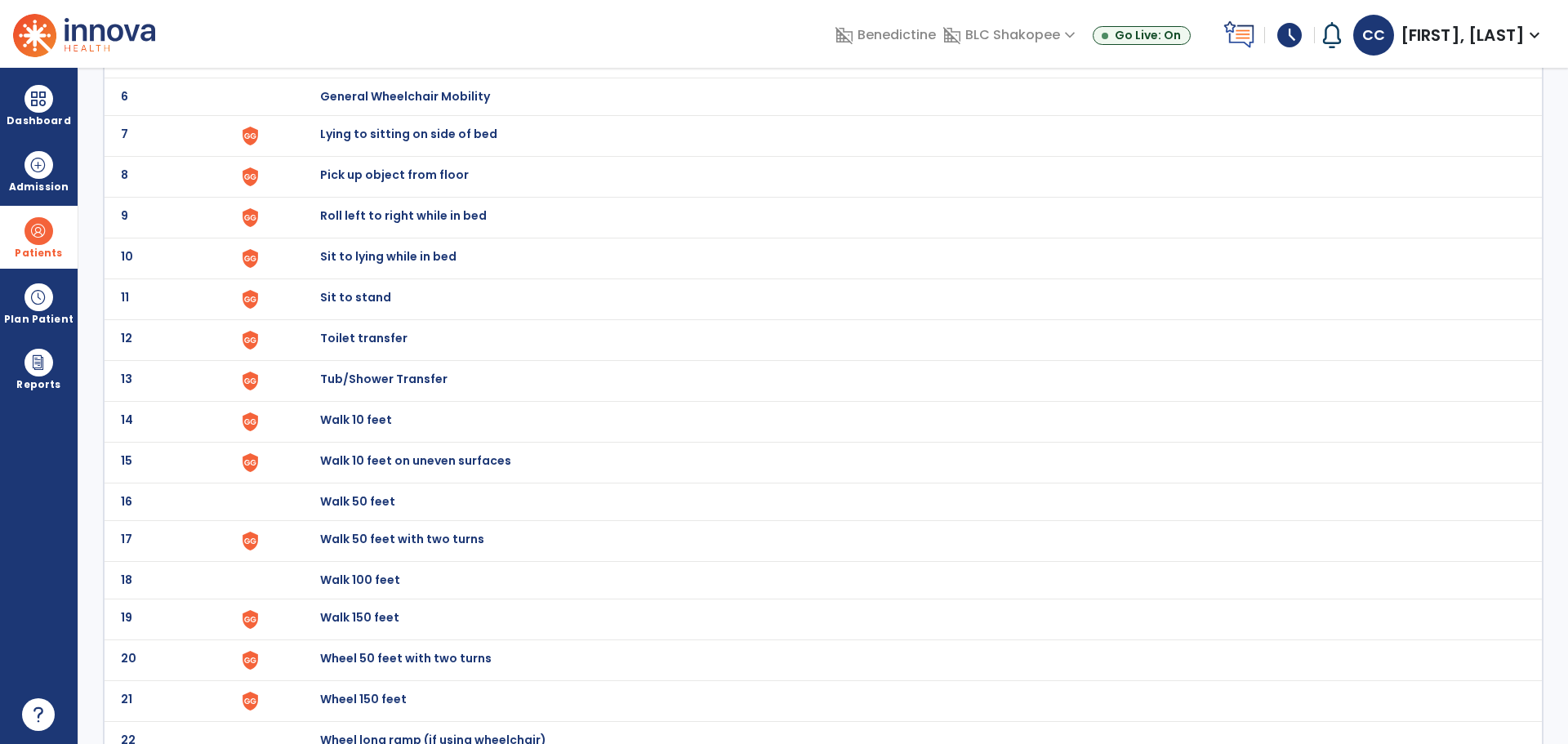 click on "12 Toilet transfer" 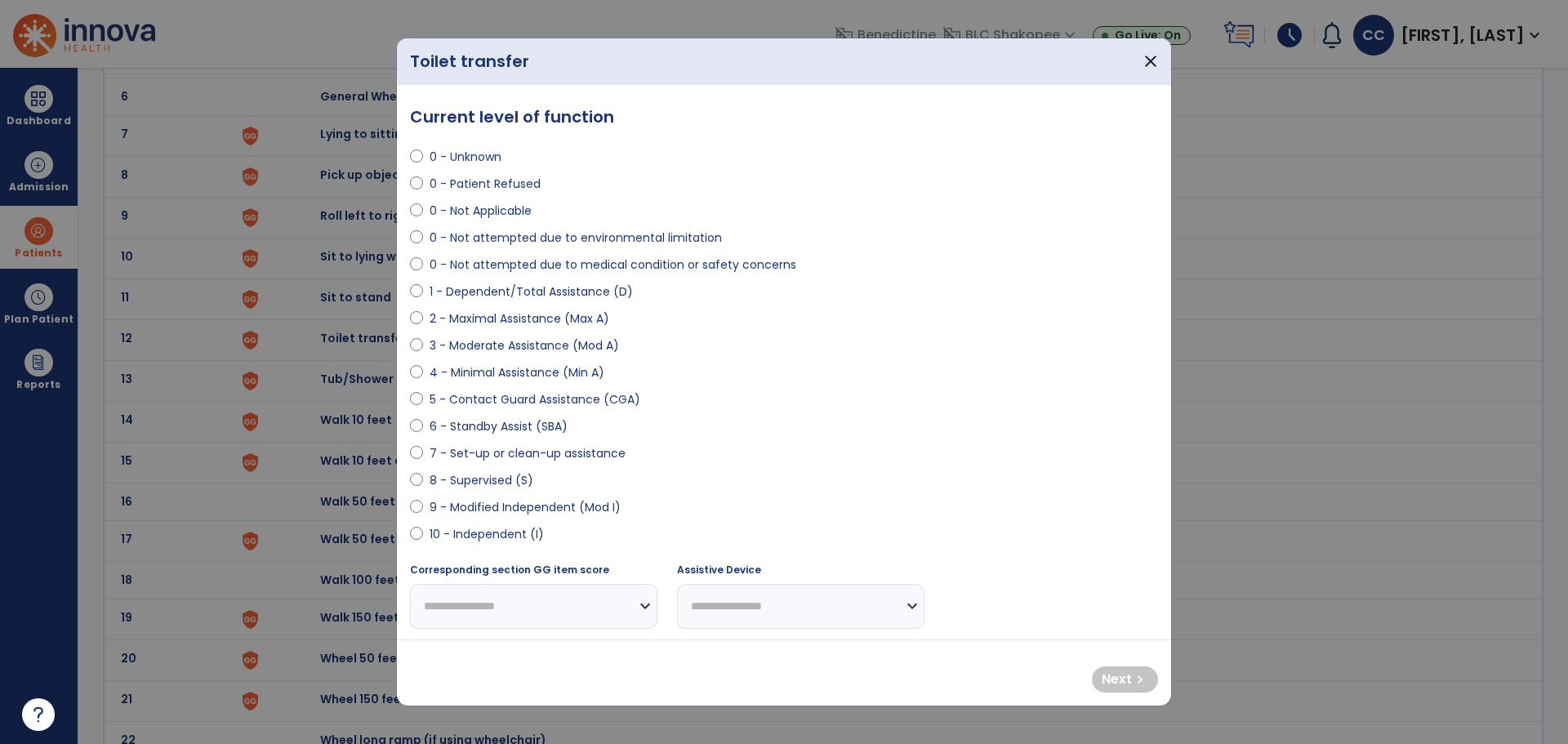 select on "**********" 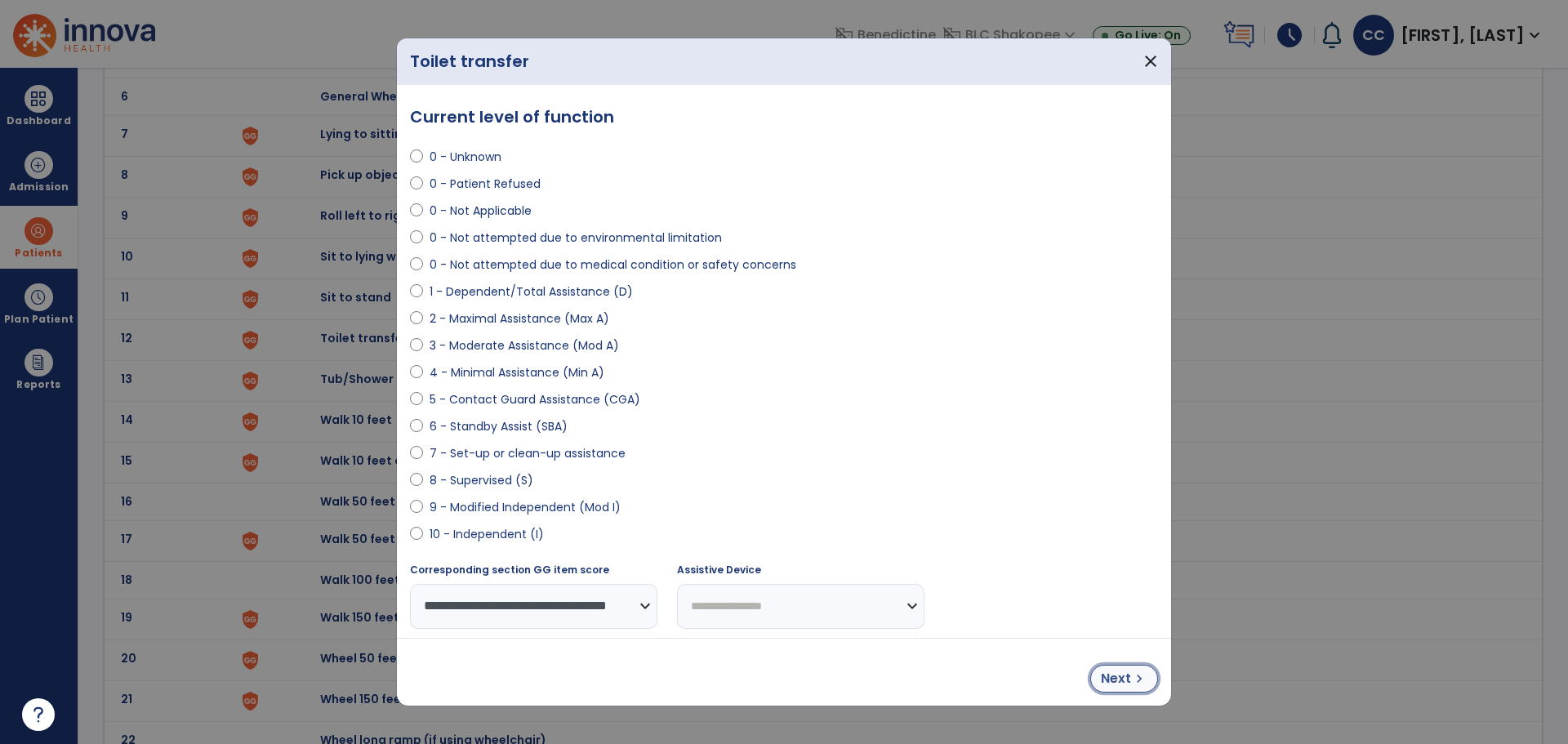 click on "Next" at bounding box center [1116, 679] 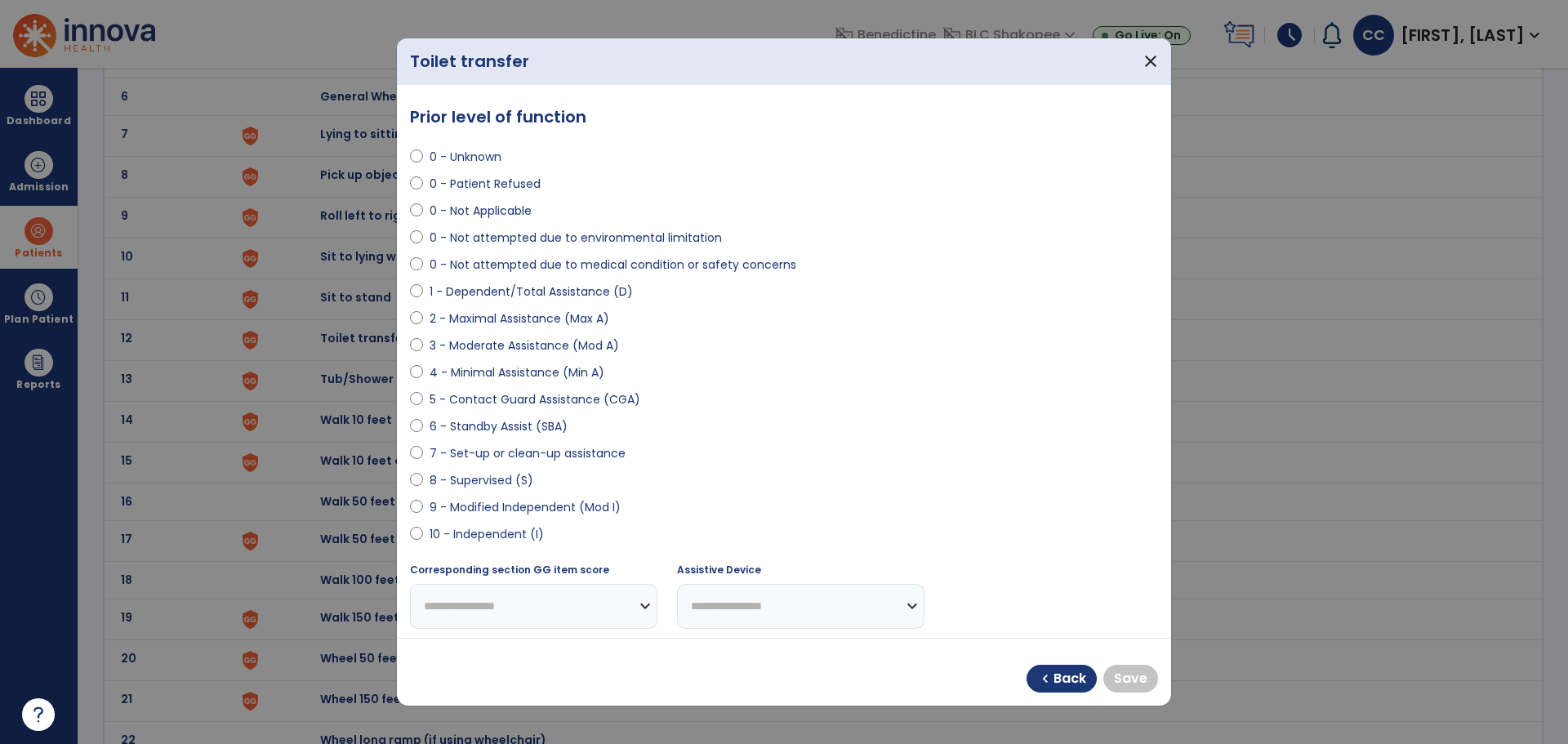 click at bounding box center [416, 510] 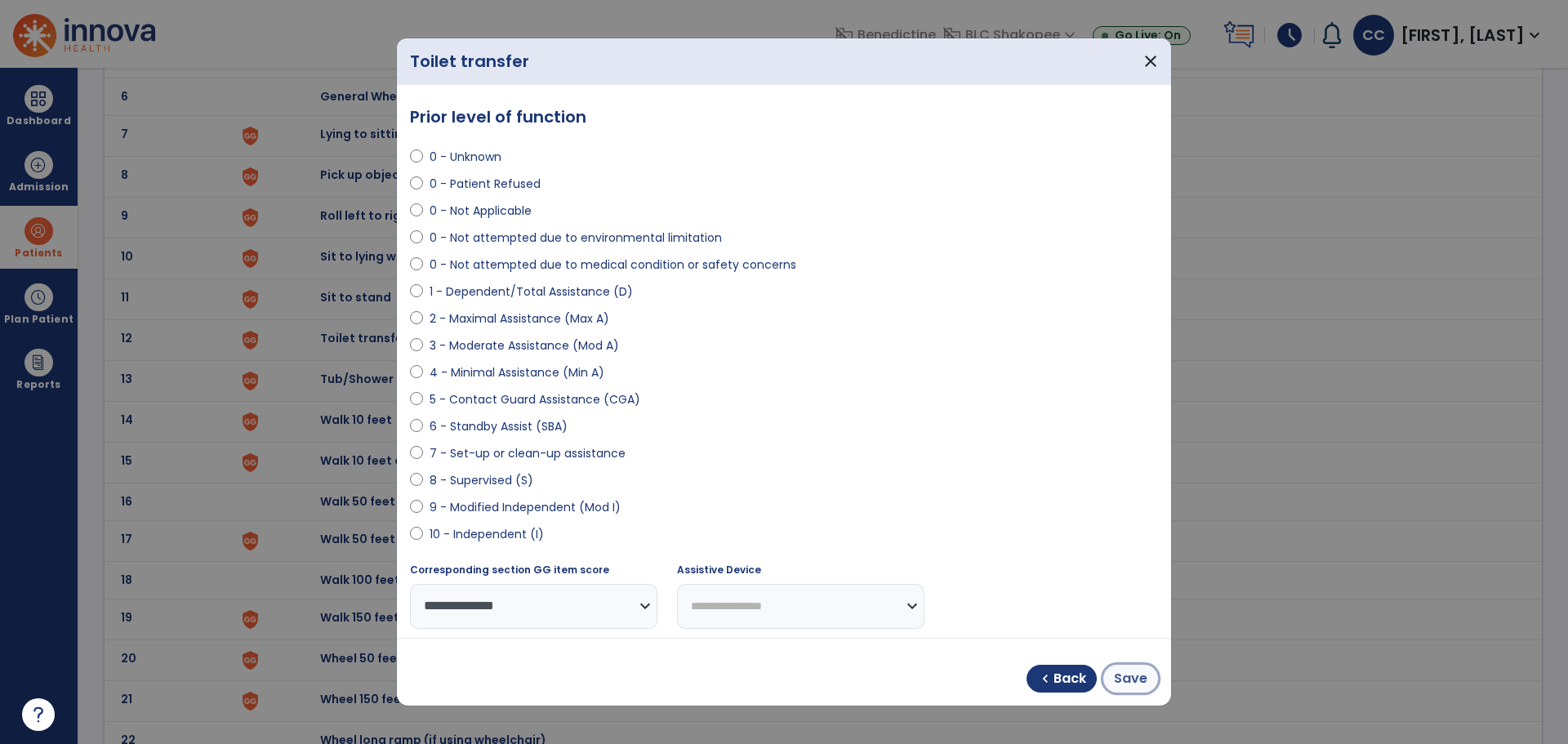 click on "Save" at bounding box center (1130, 679) 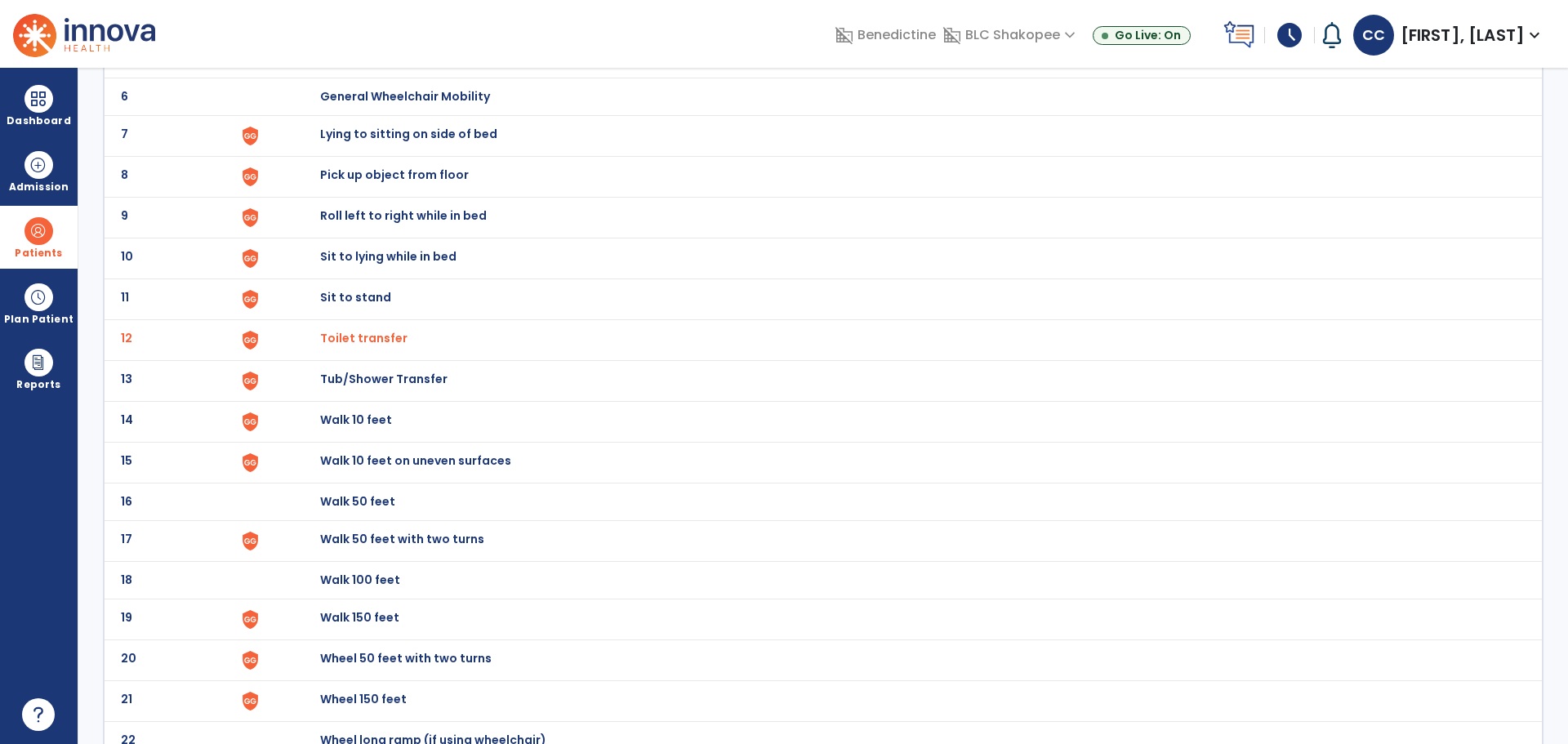 click on "Tub/Shower Transfer" at bounding box center [358, -108] 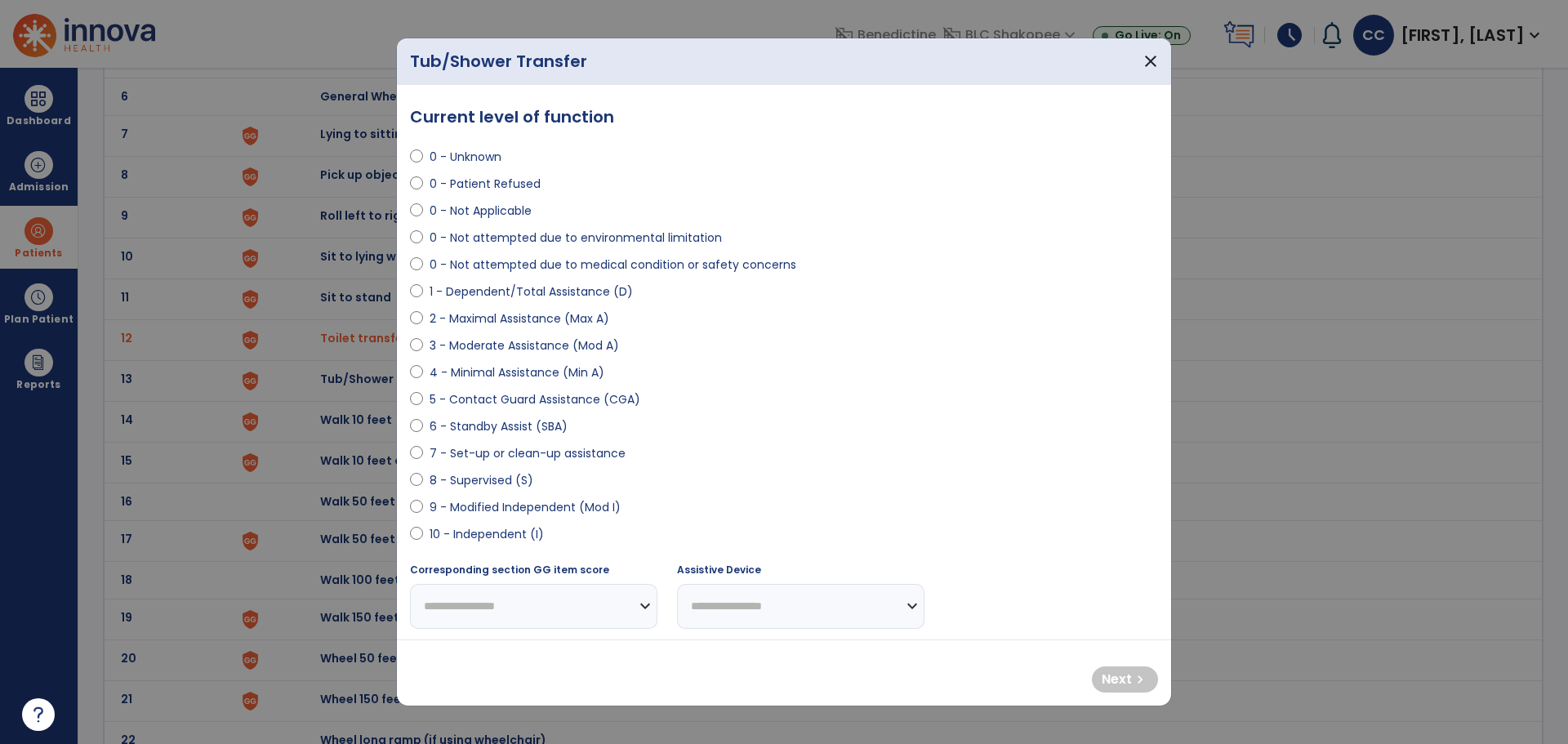 select on "**********" 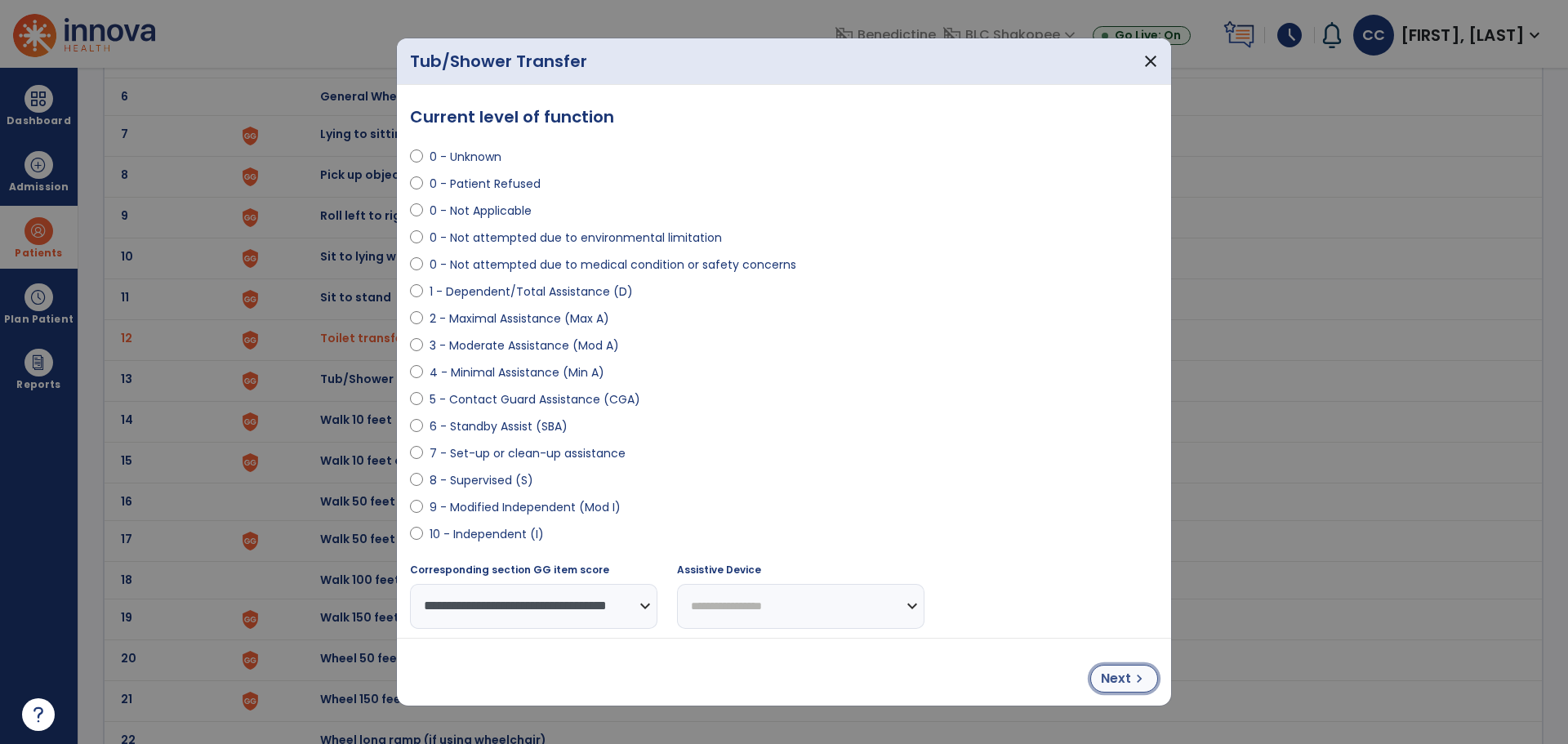 click on "Next  chevron_right" at bounding box center (1124, 679) 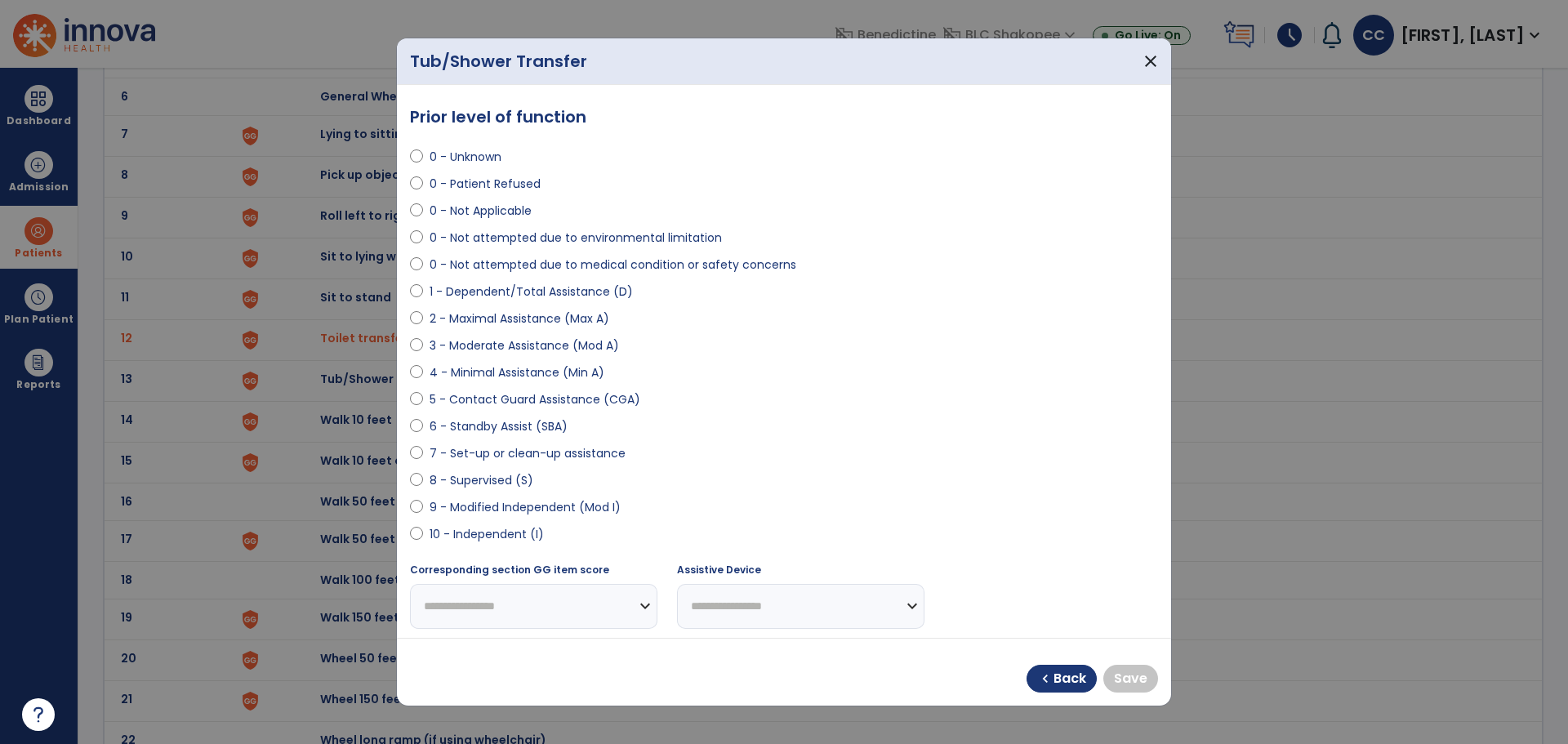 select on "**********" 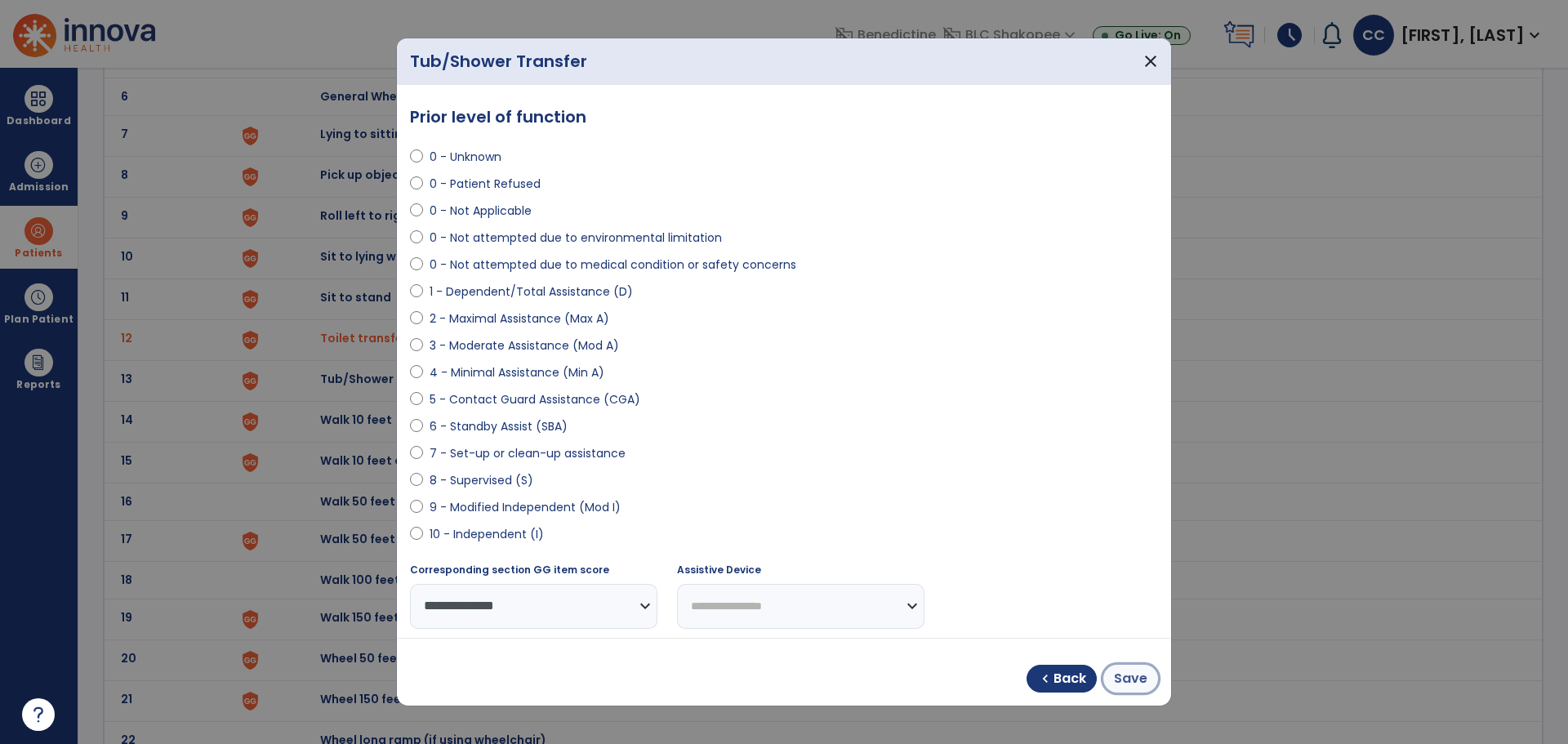 click on "Save" at bounding box center (1130, 679) 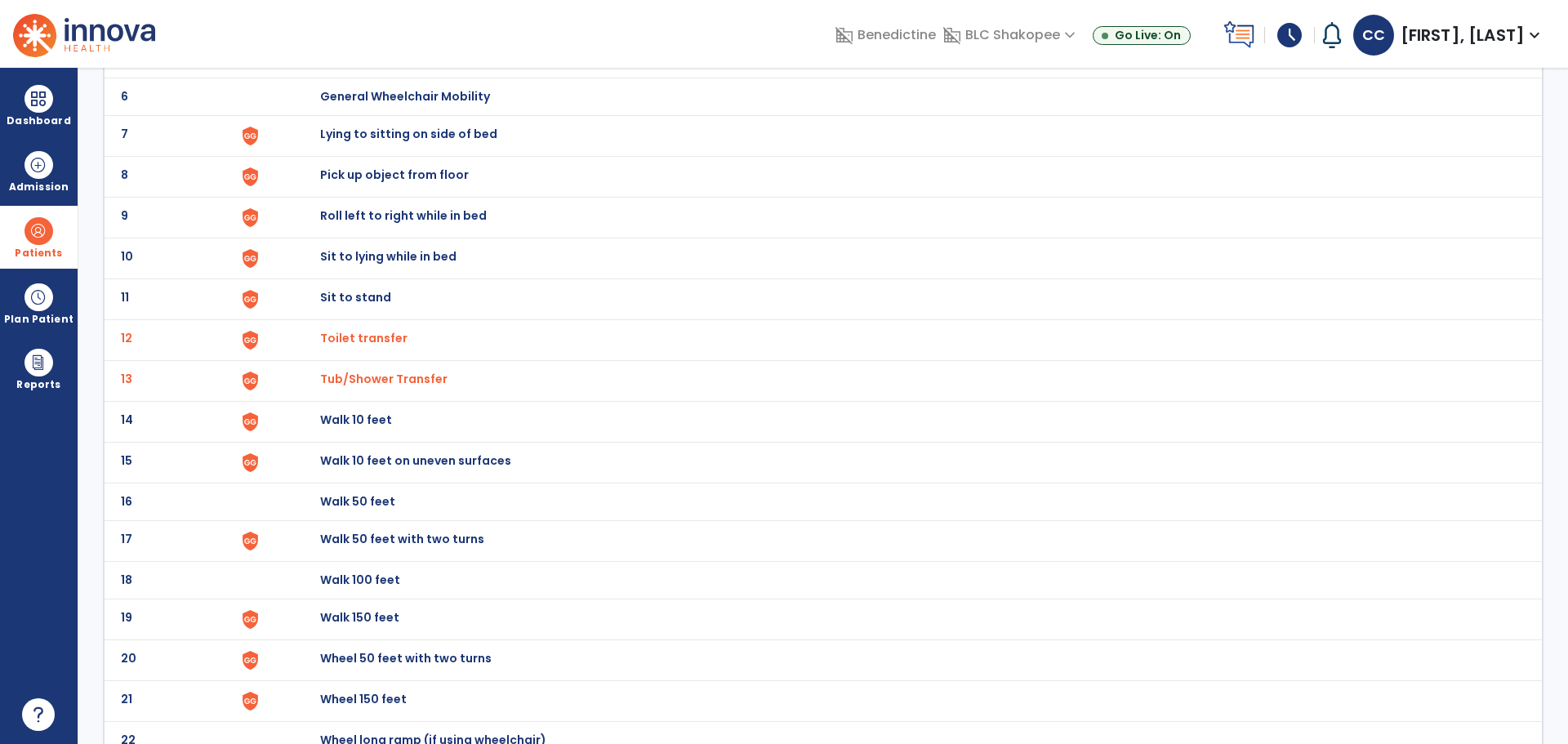 scroll, scrollTop: 0, scrollLeft: 0, axis: both 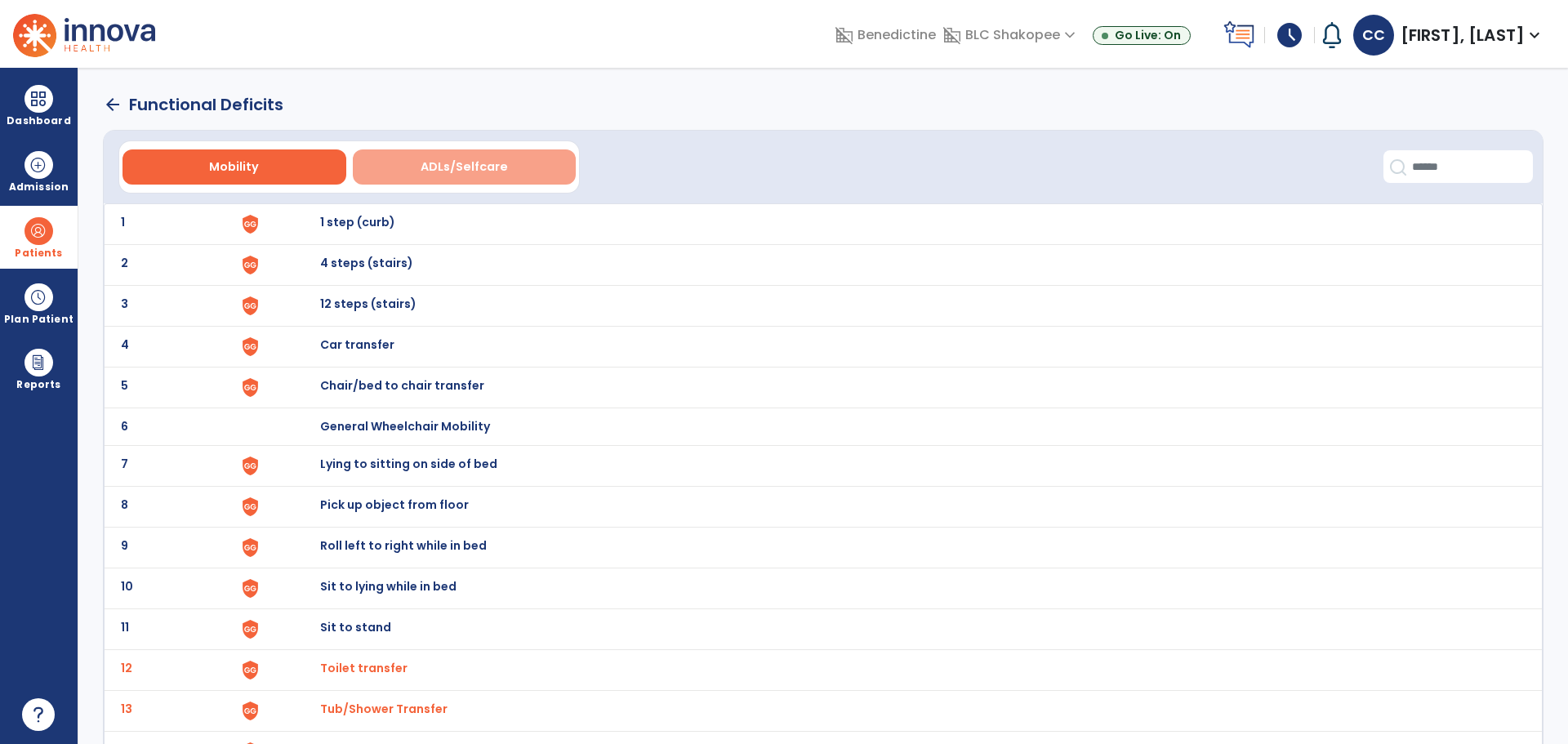 click on "ADLs/Selfcare" at bounding box center [465, 167] 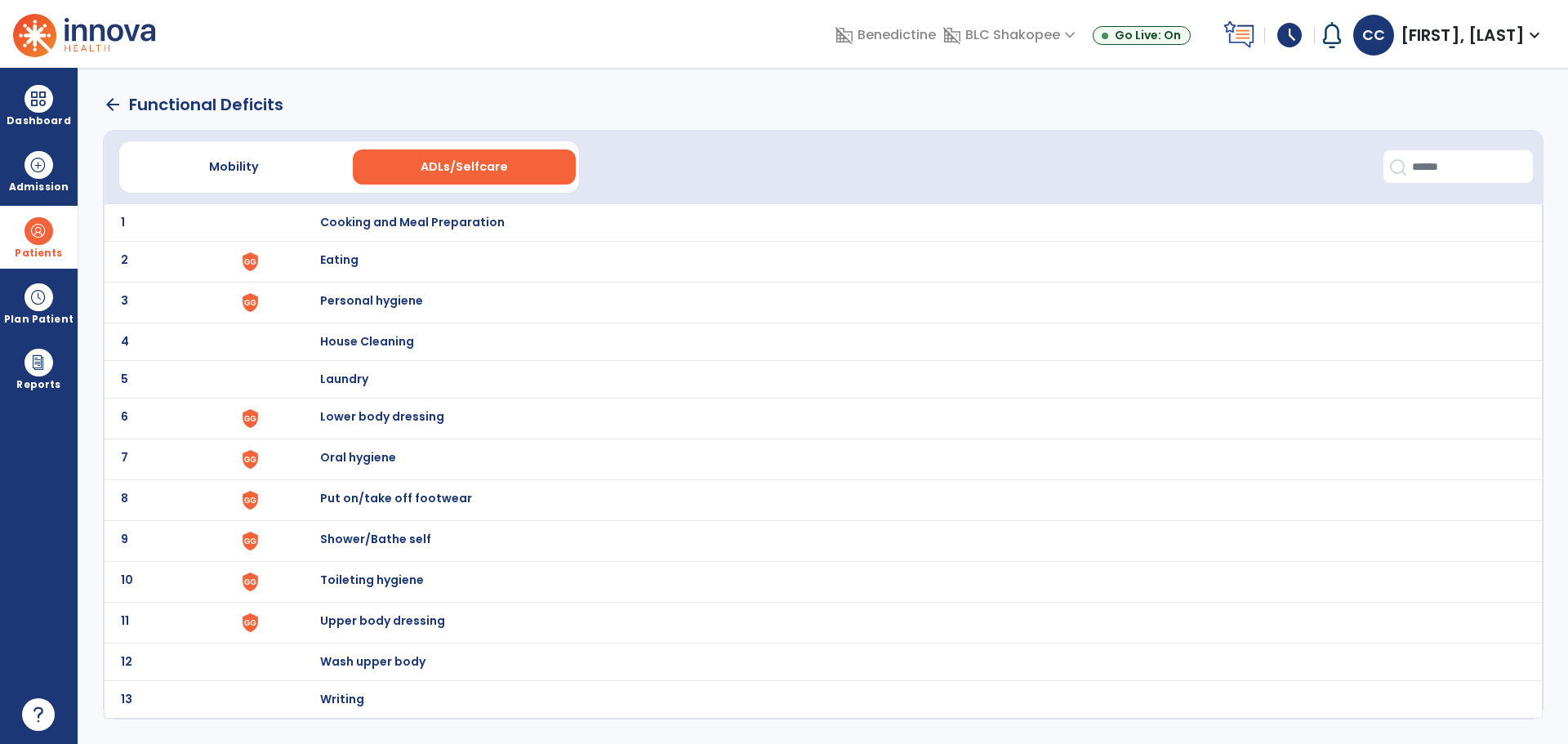 click on "Eating" at bounding box center (906, 222) 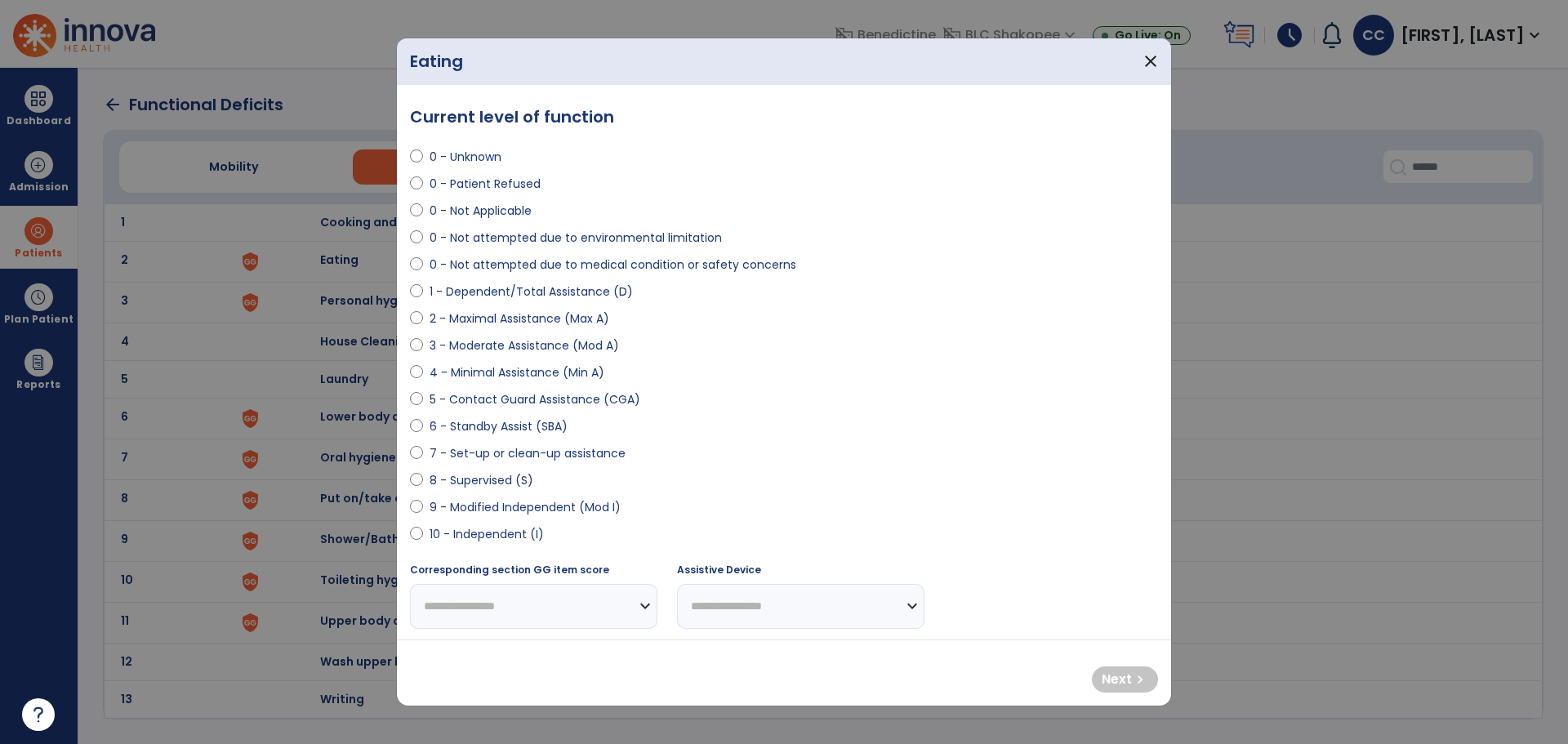 click on "**********" at bounding box center [784, 362] 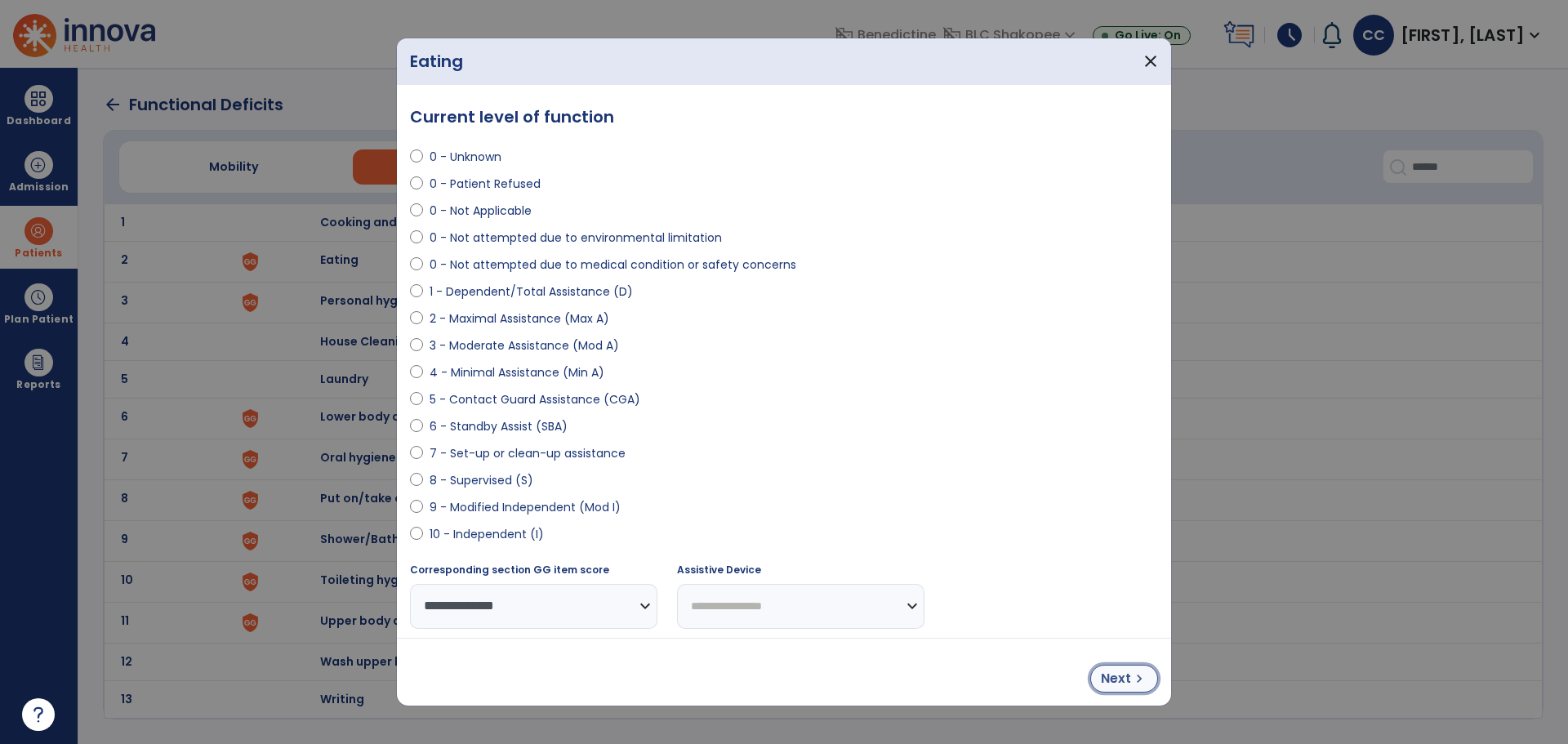 click on "Next  chevron_right" at bounding box center (1124, 679) 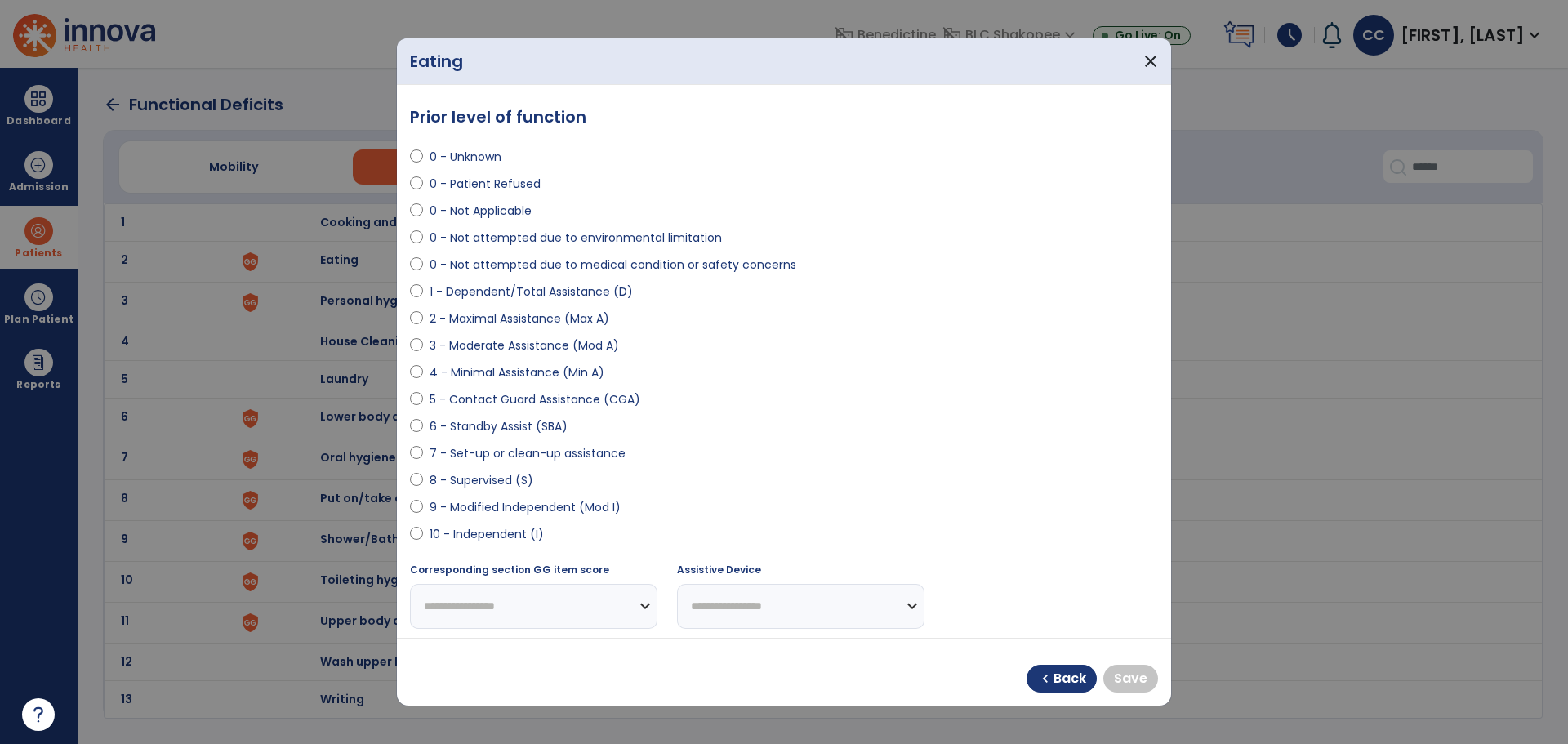 select on "**********" 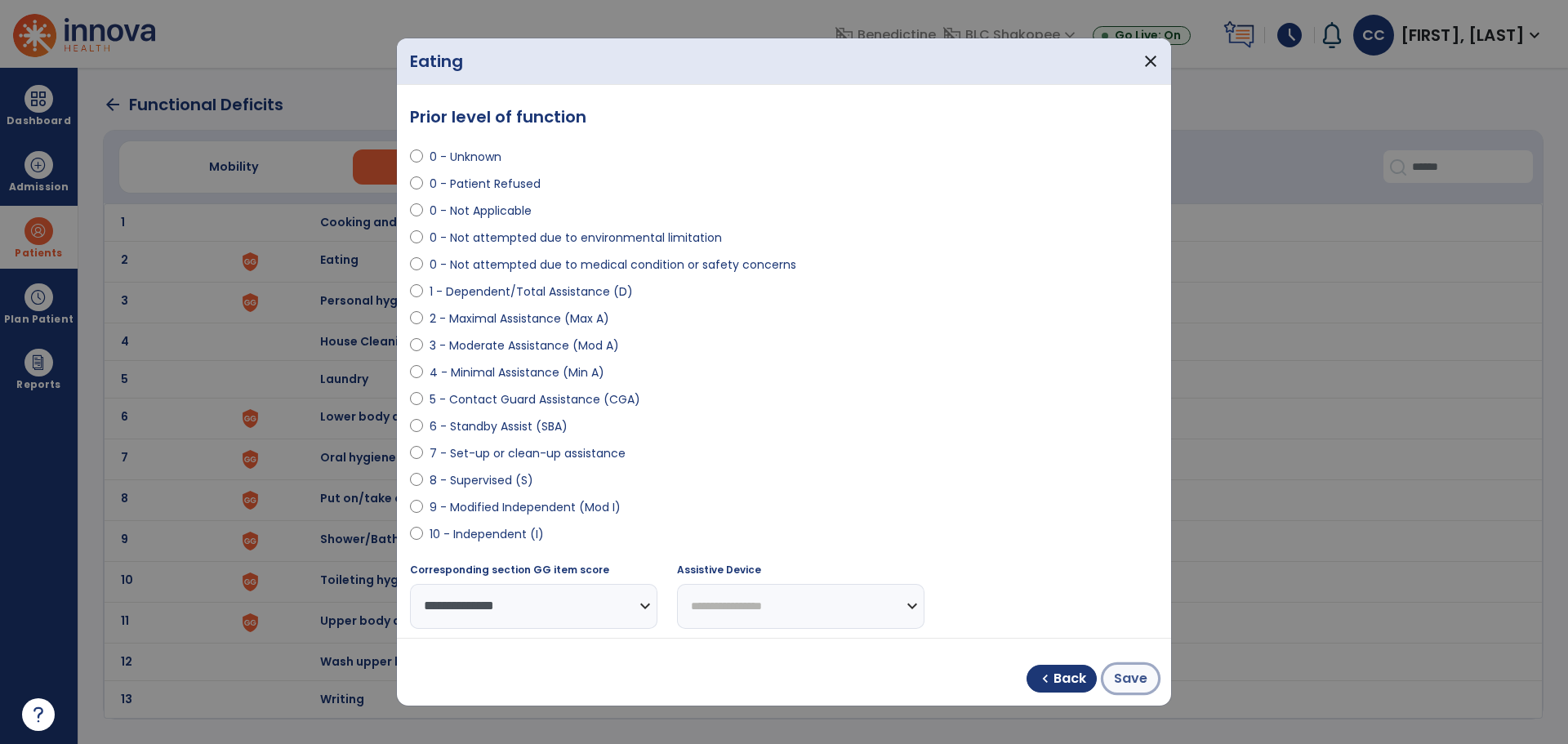 click on "Save" at bounding box center [1130, 679] 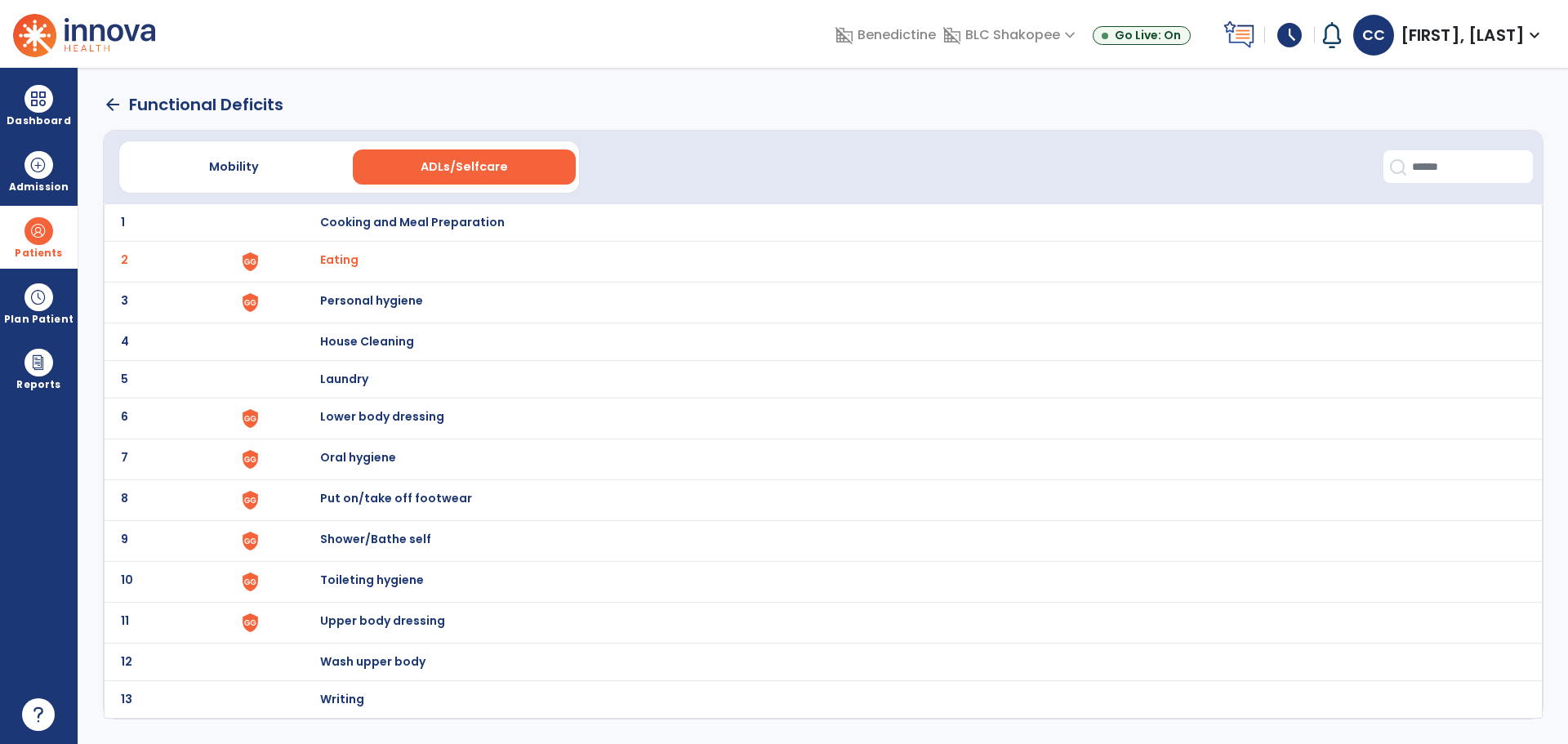 click on "Personal hygiene" at bounding box center (412, 222) 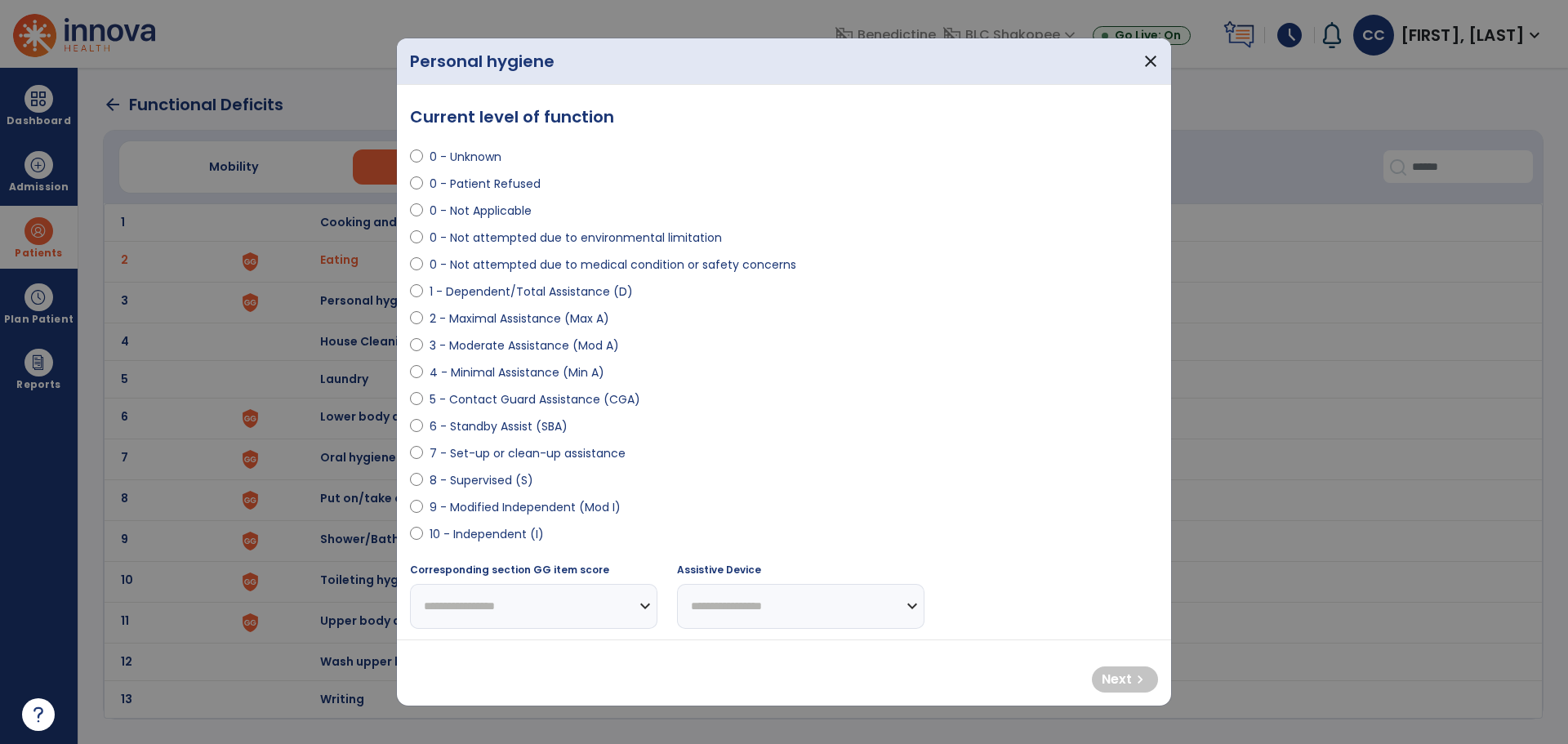 select on "**********" 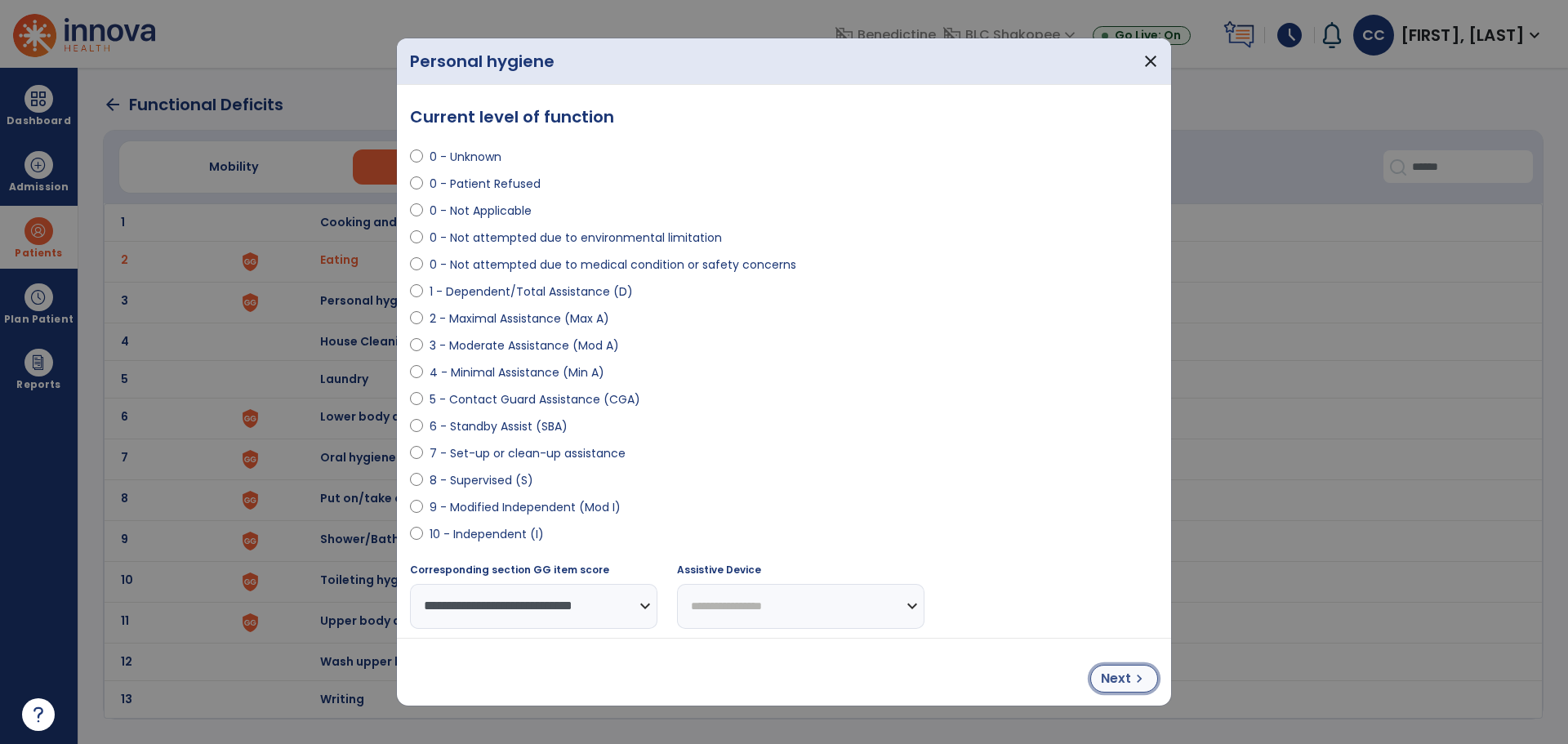 click on "Next" at bounding box center [1116, 679] 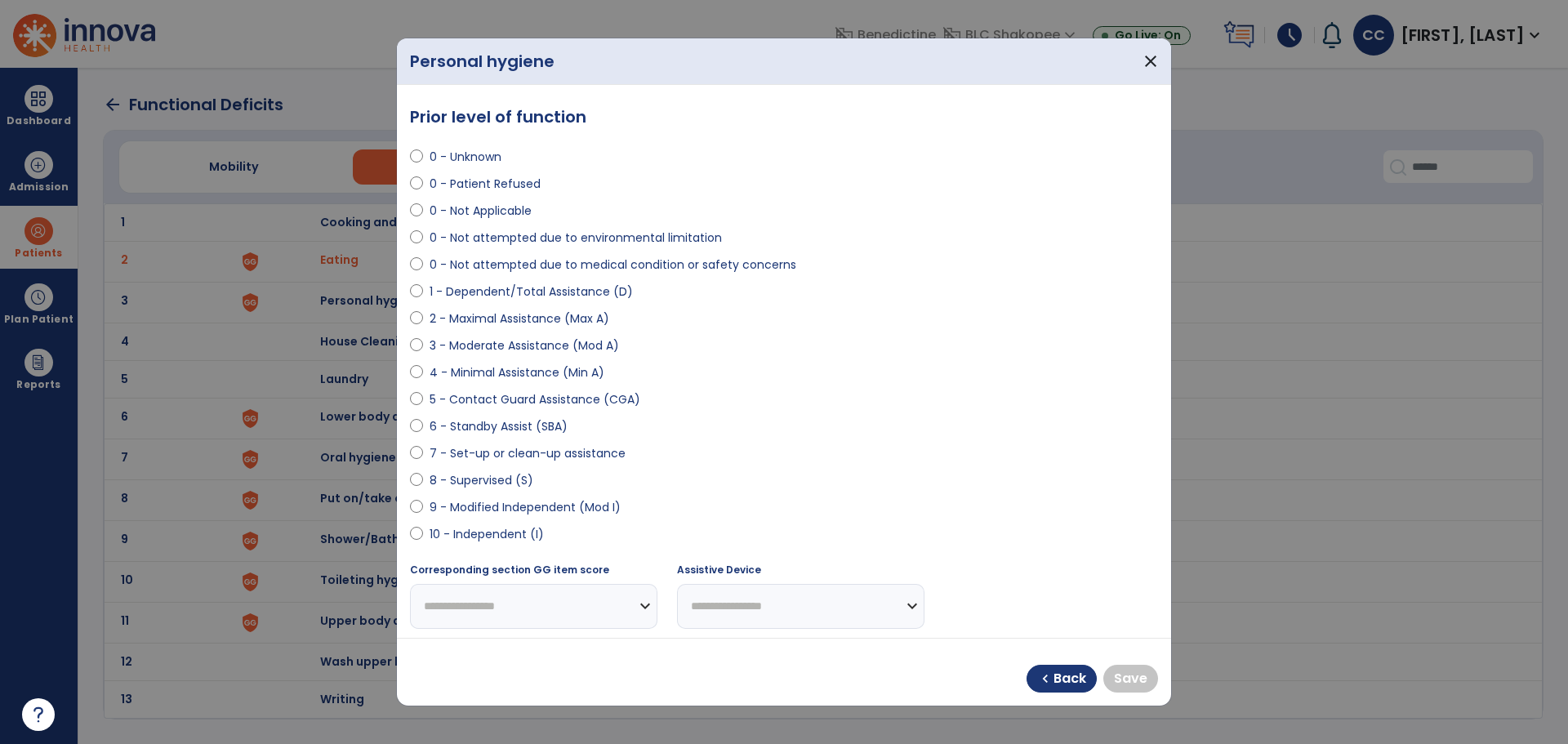 select on "**********" 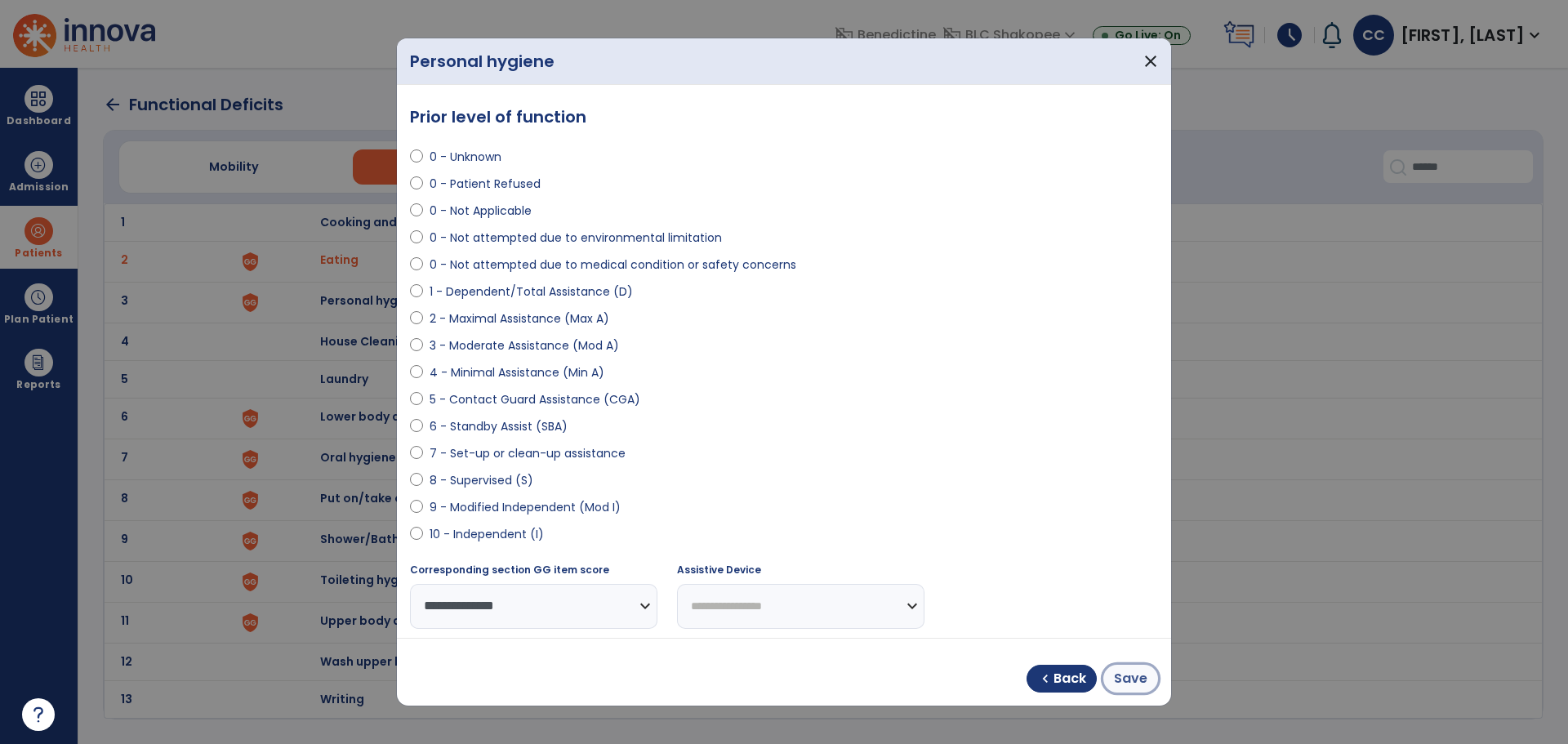click on "Save" at bounding box center (1130, 679) 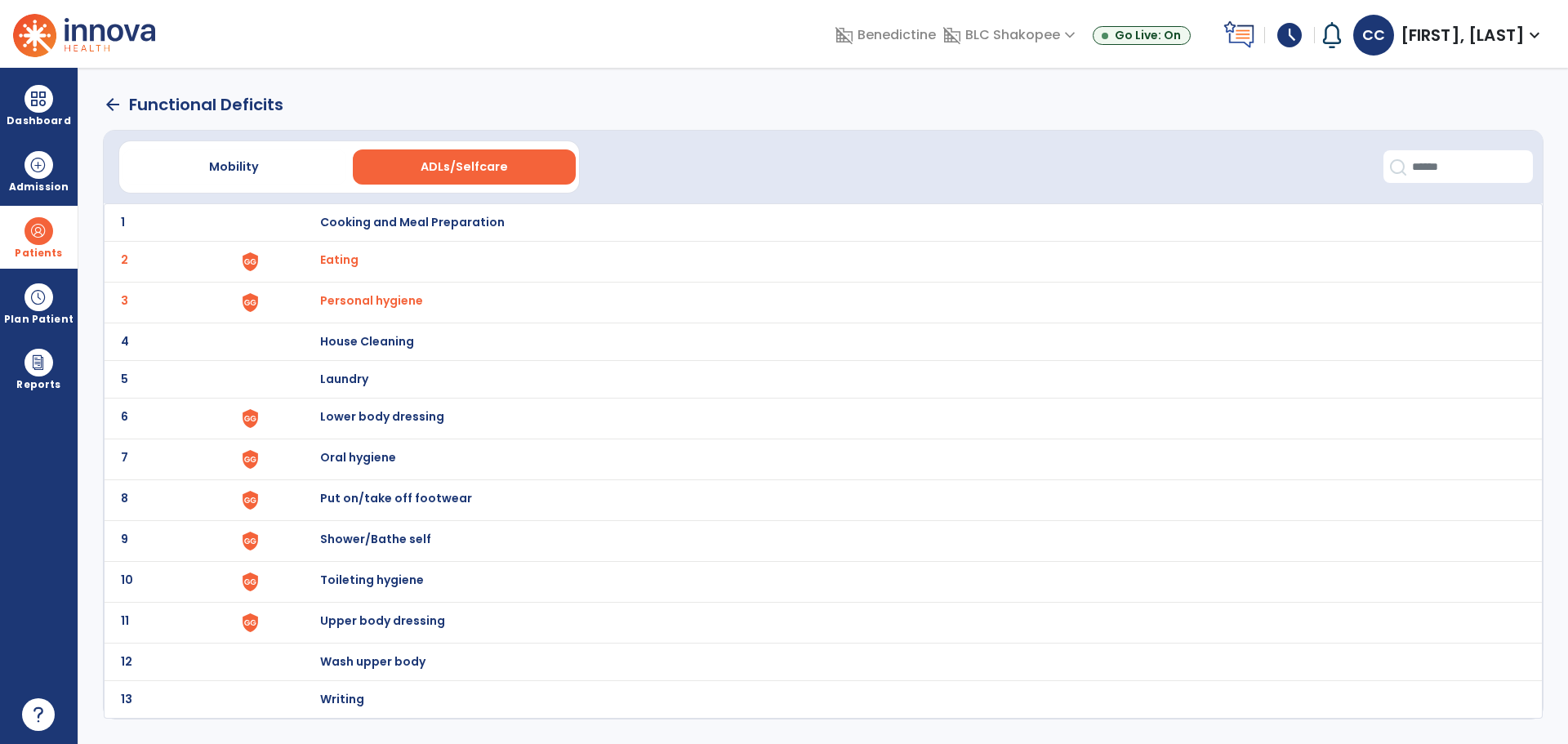 click on "Lower body dressing" at bounding box center (412, 222) 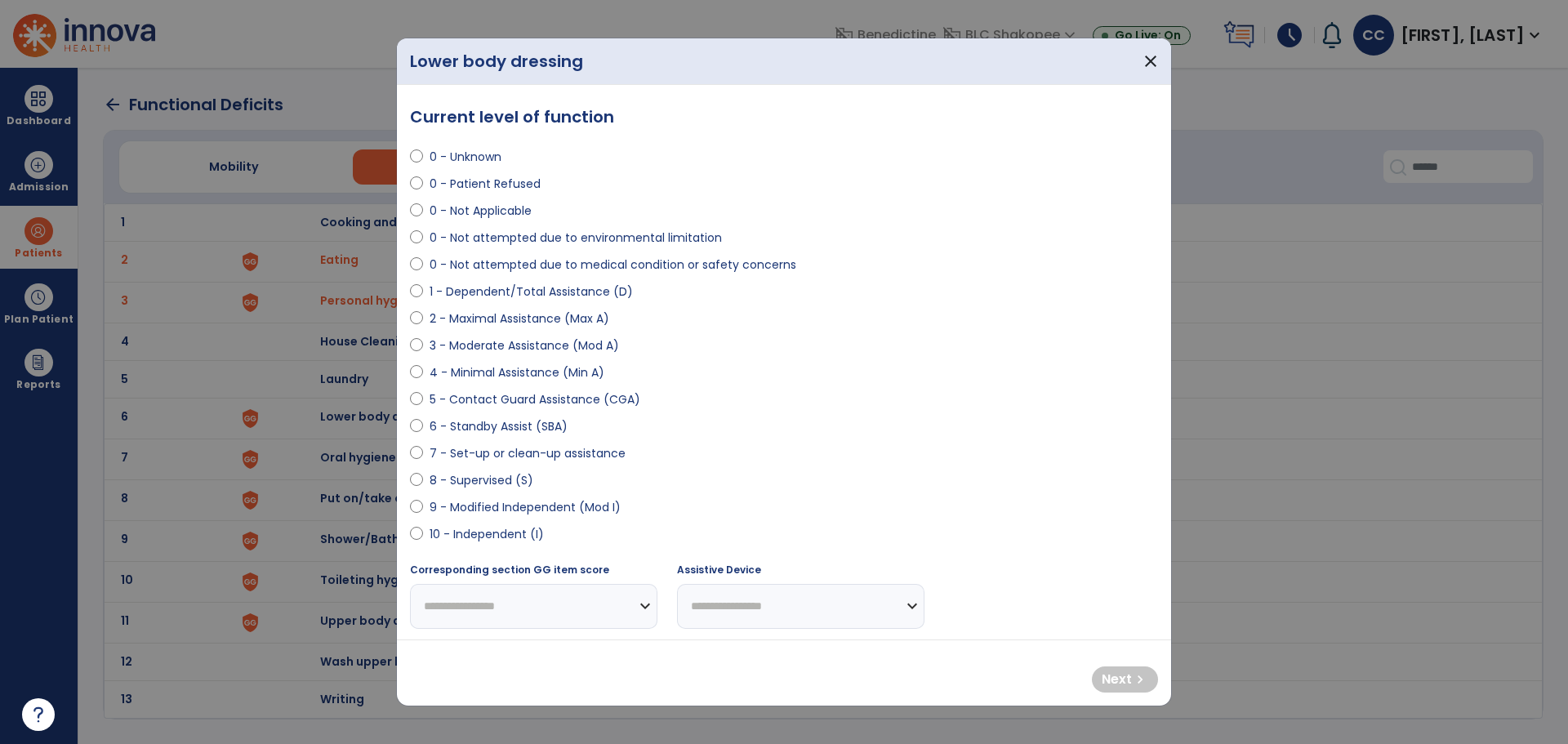 select on "**********" 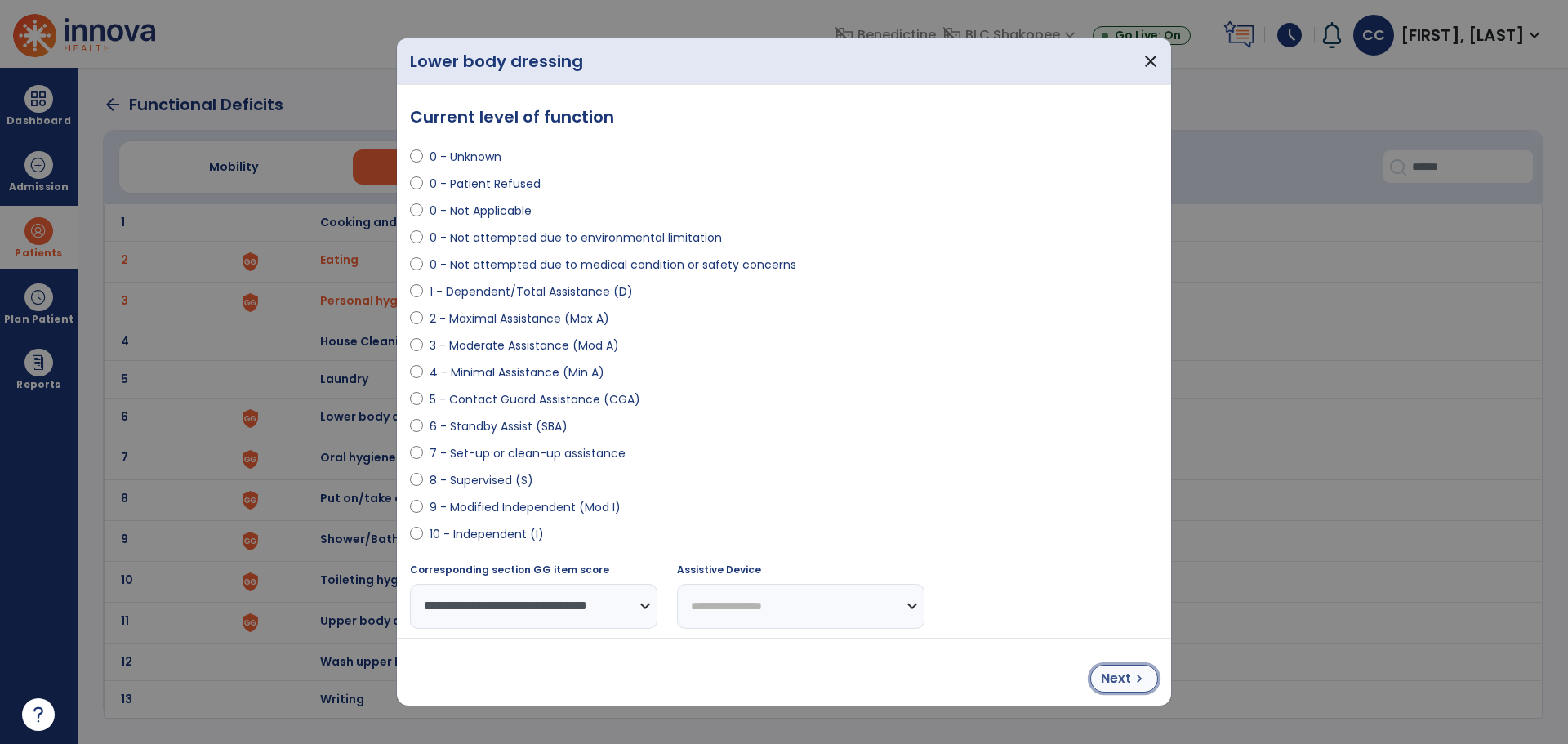 click on "Next" at bounding box center [1116, 679] 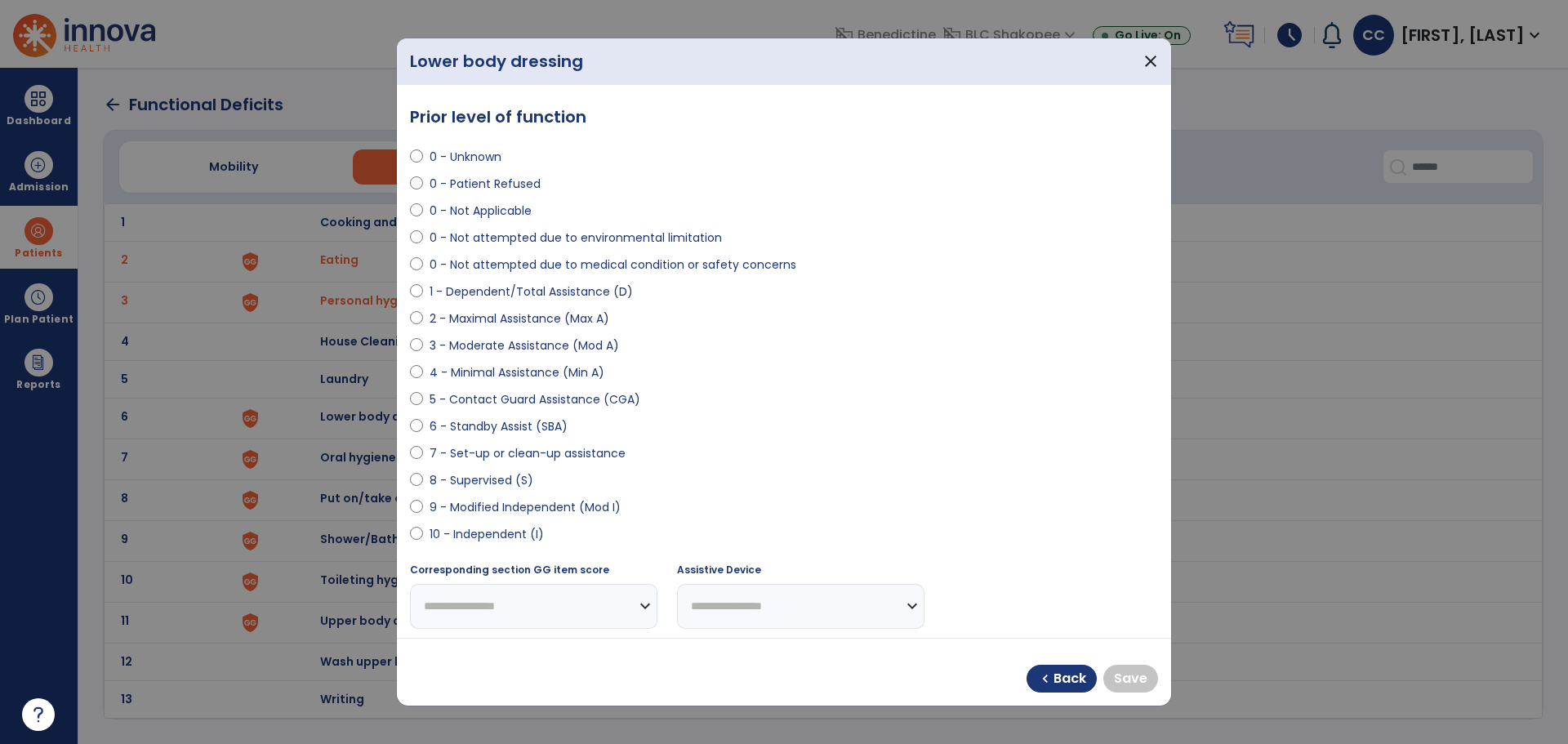 select on "**********" 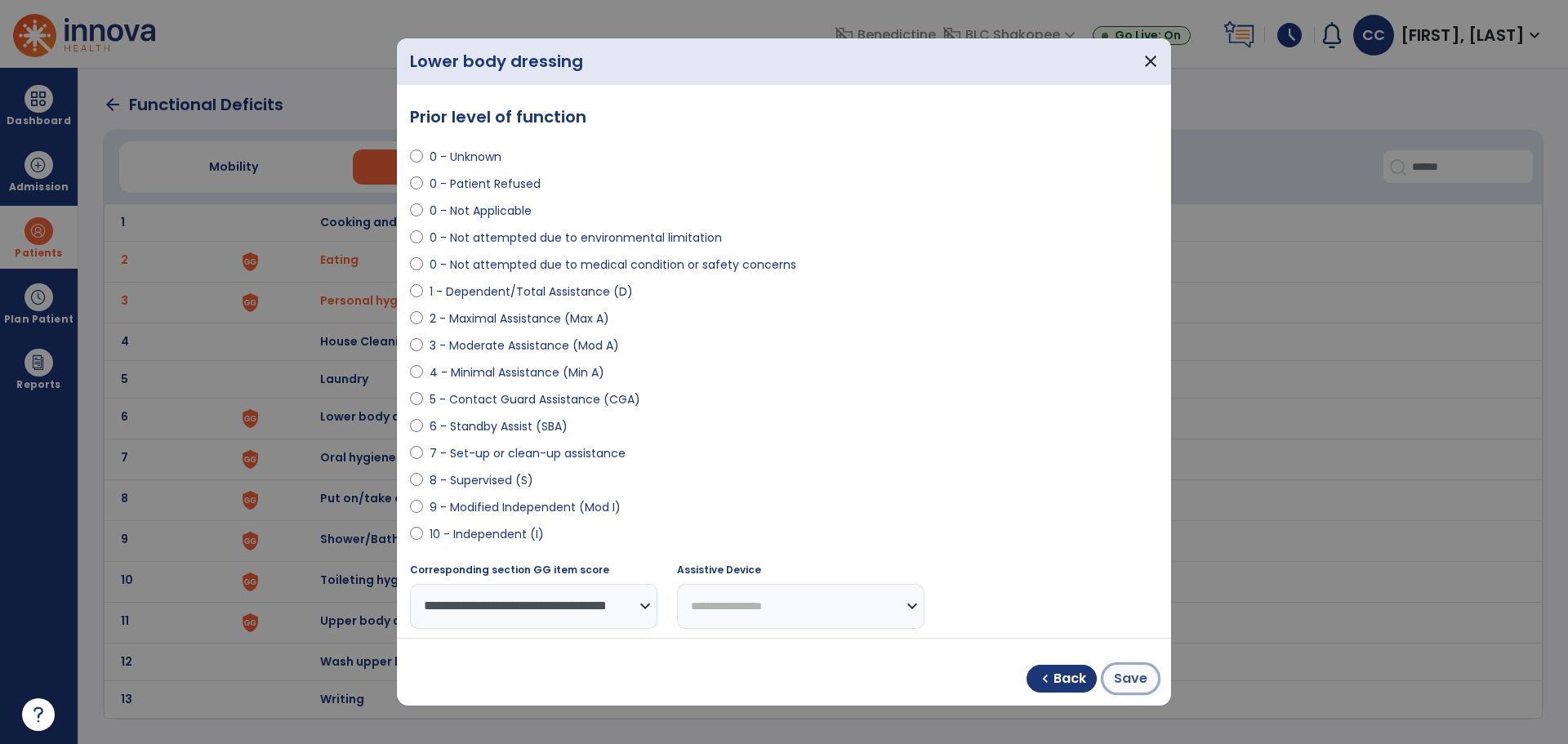 click on "Save" at bounding box center [1130, 679] 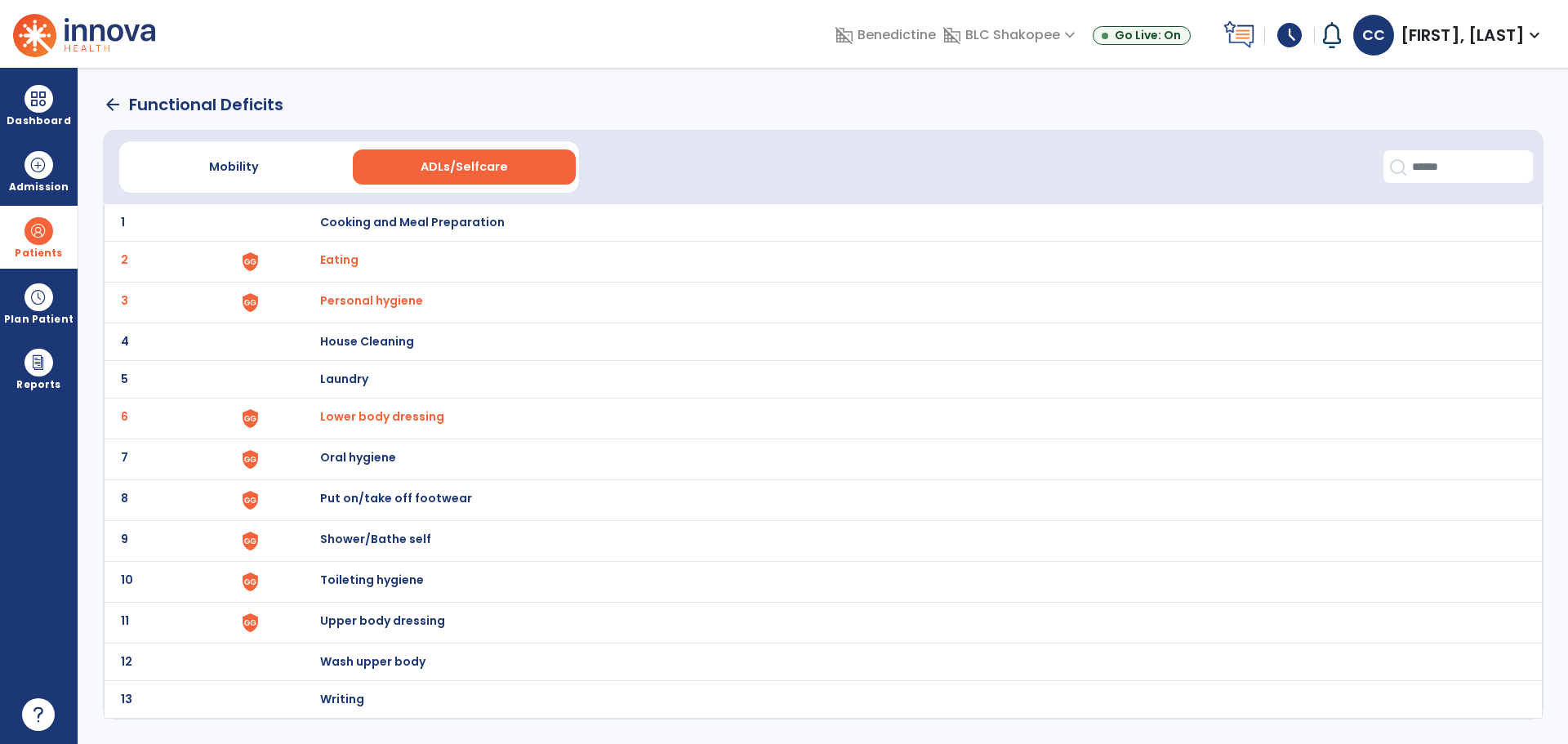 click on "Oral hygiene" at bounding box center [412, 222] 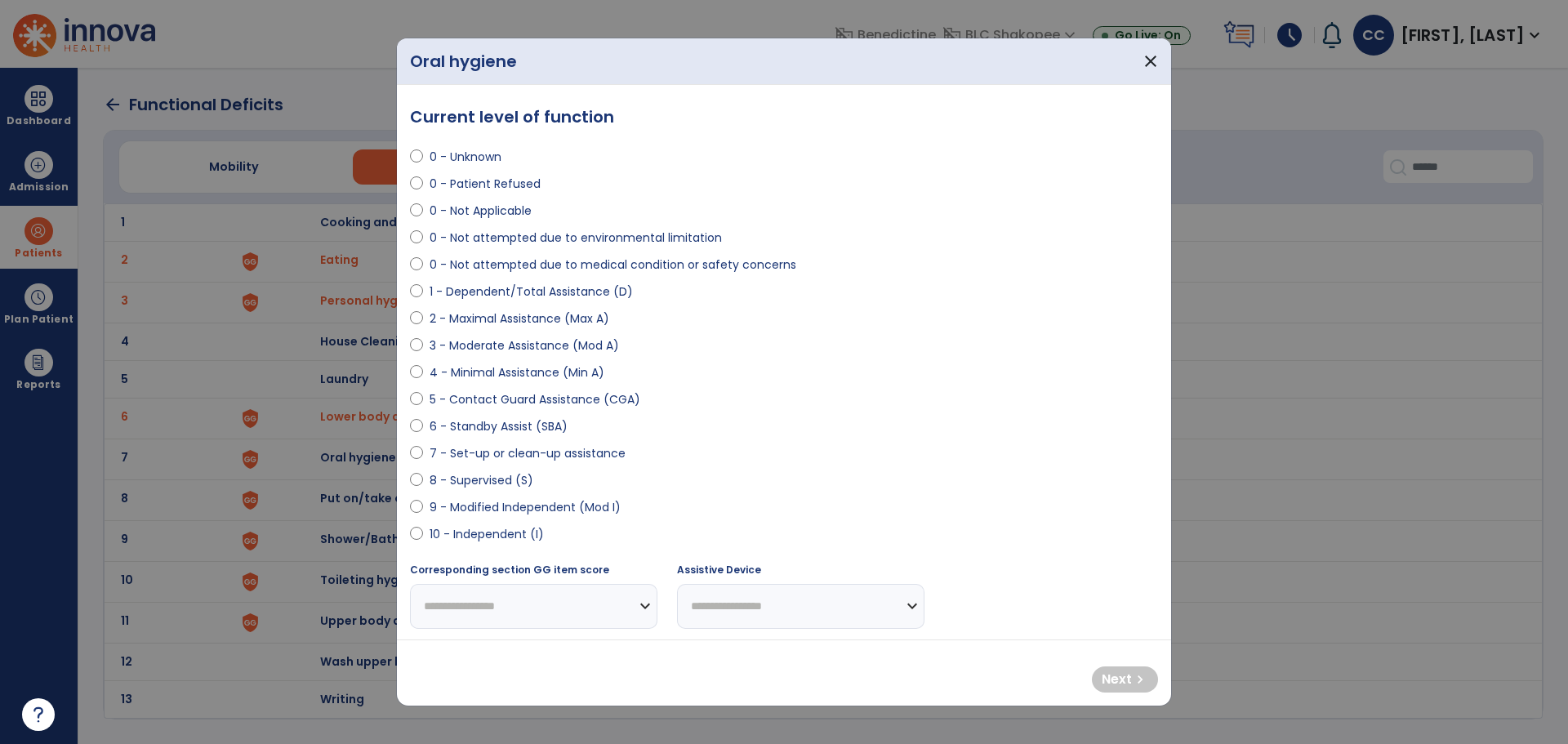 select on "**********" 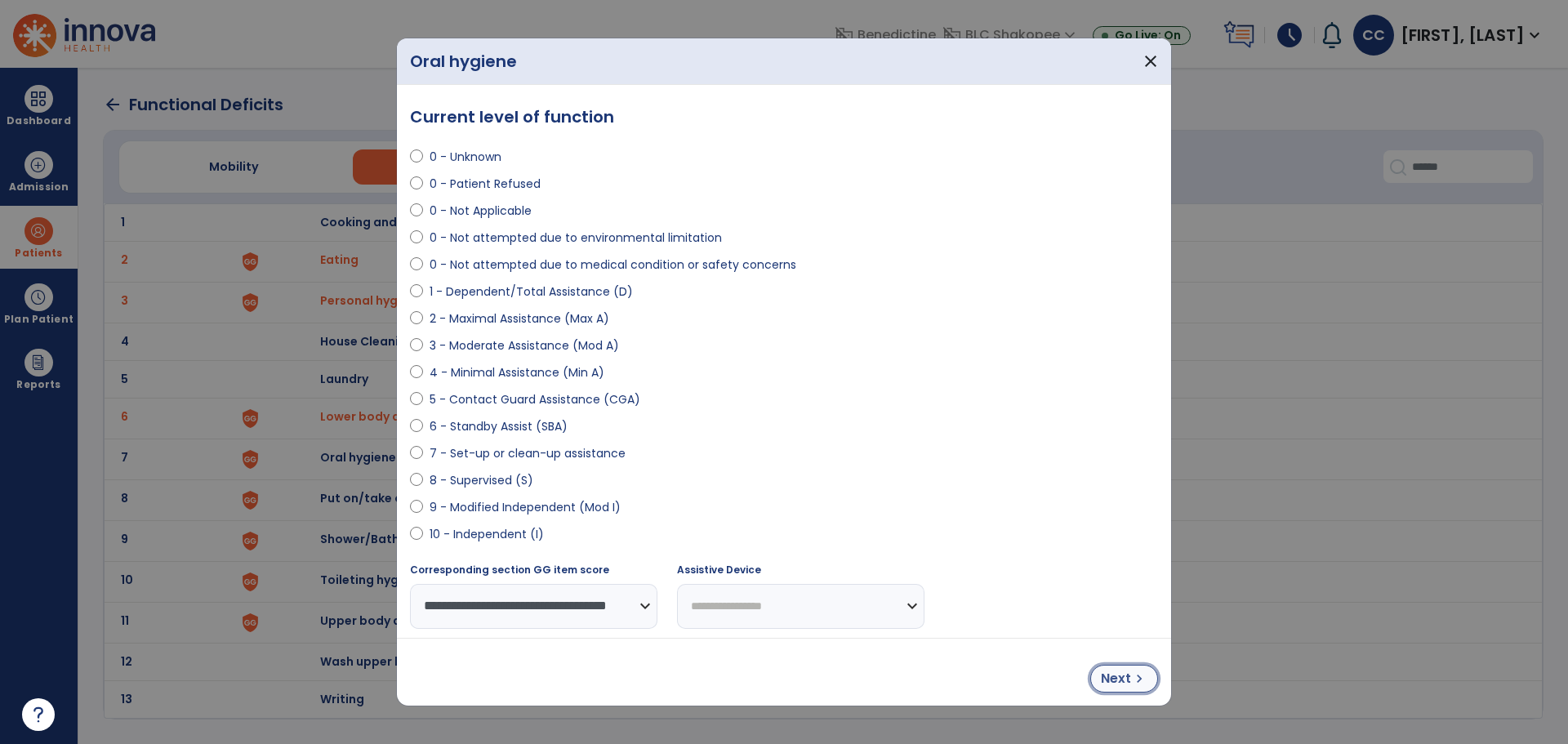 click on "Next" at bounding box center [1116, 679] 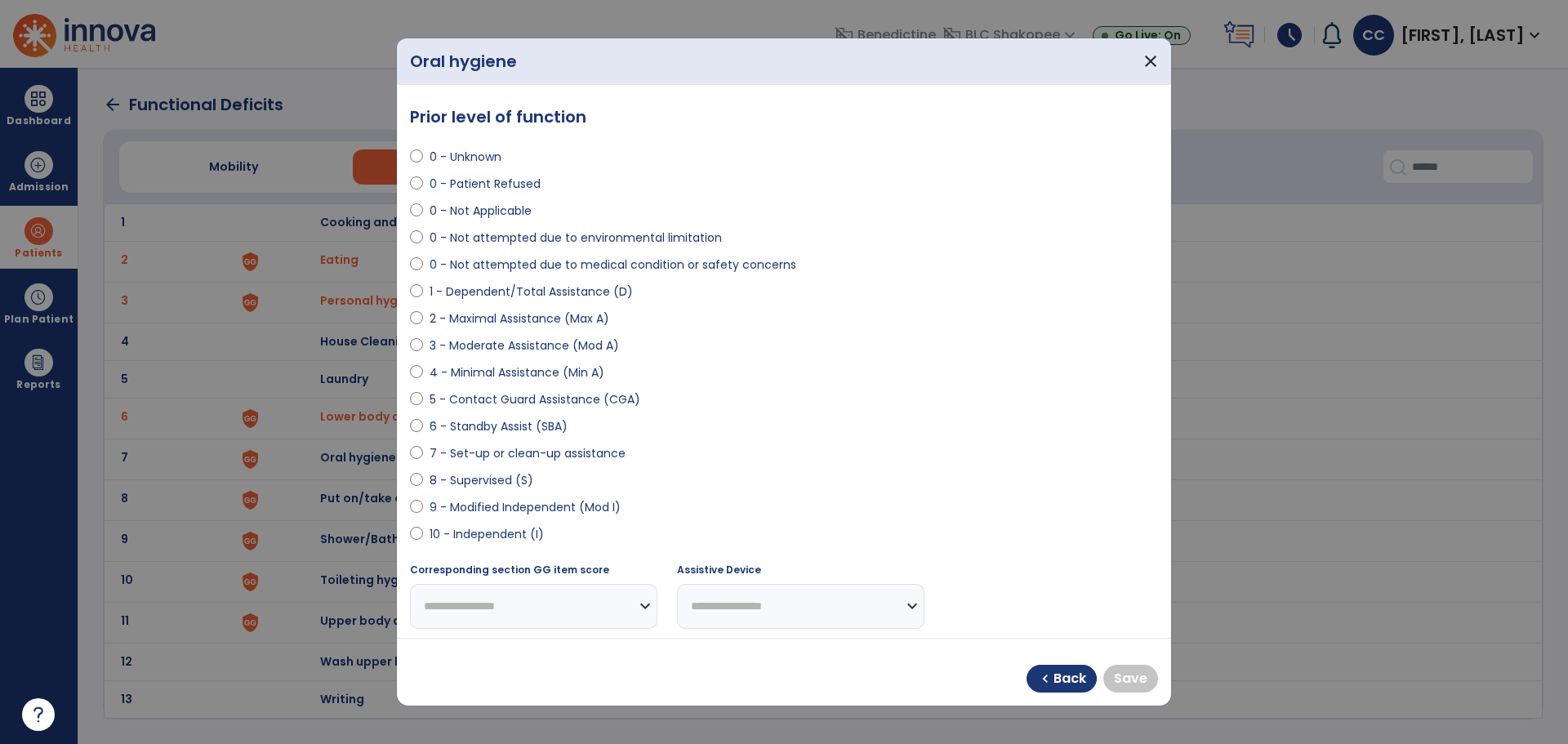 select on "**********" 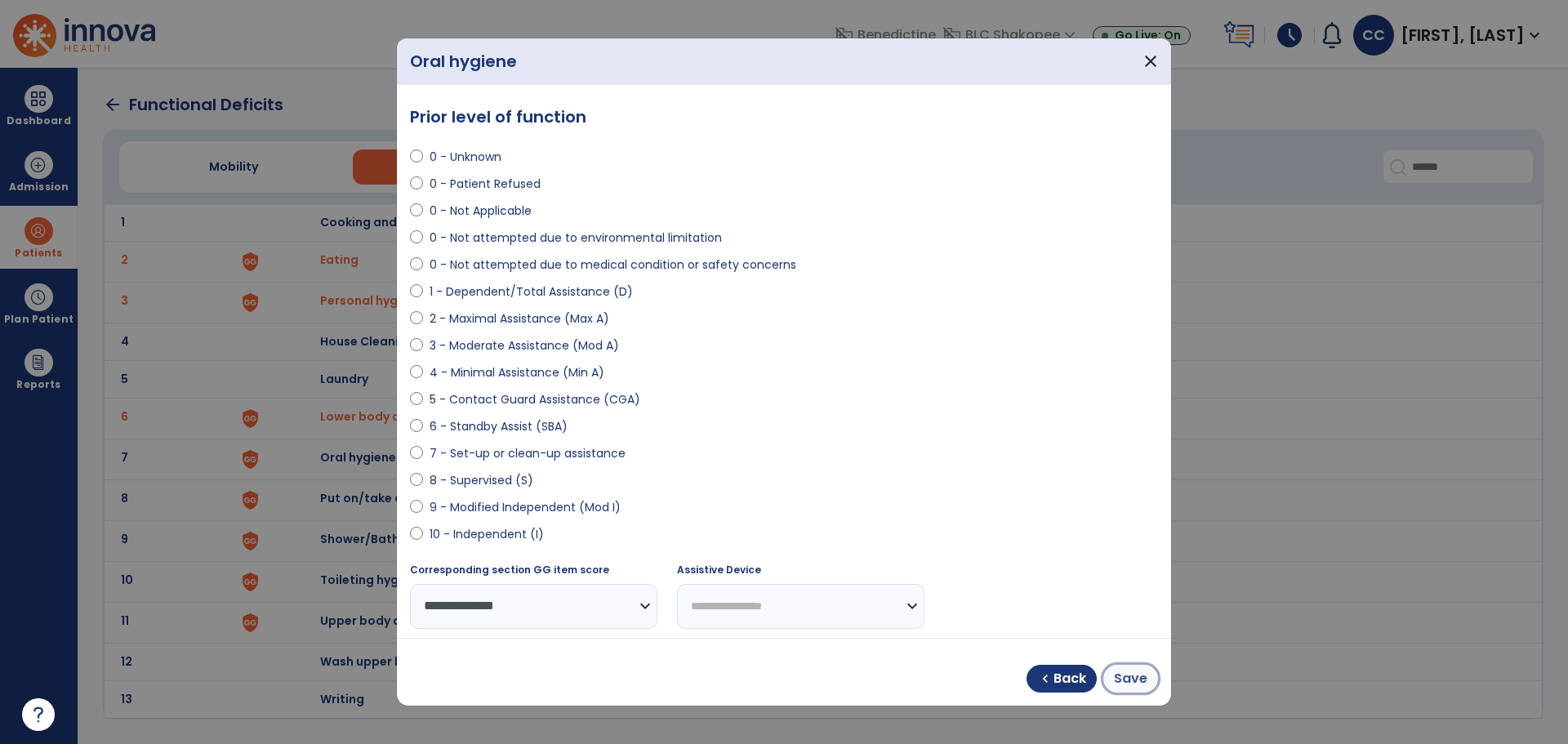 click on "Save" at bounding box center (1130, 679) 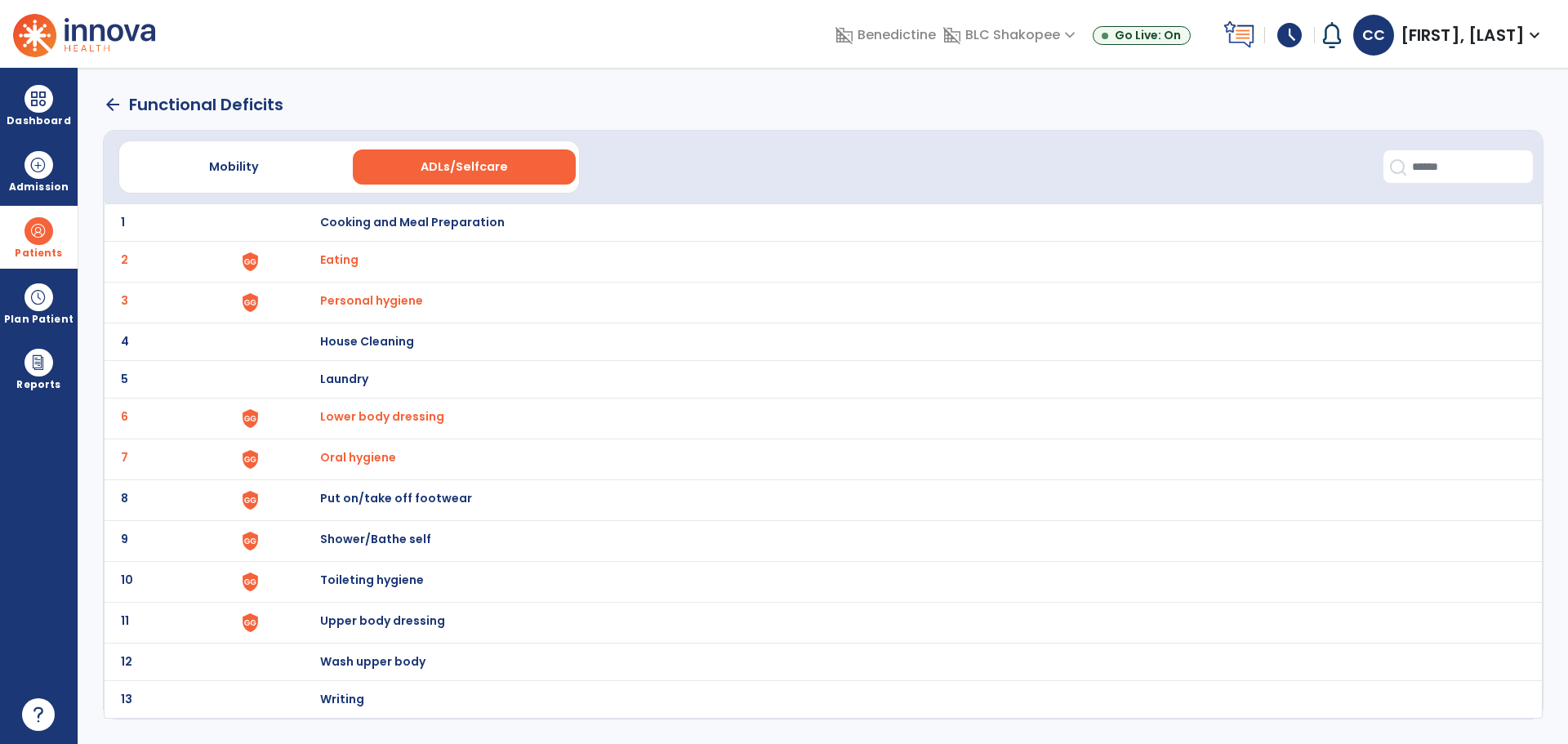 click on "Put on/take off footwear" at bounding box center [412, 222] 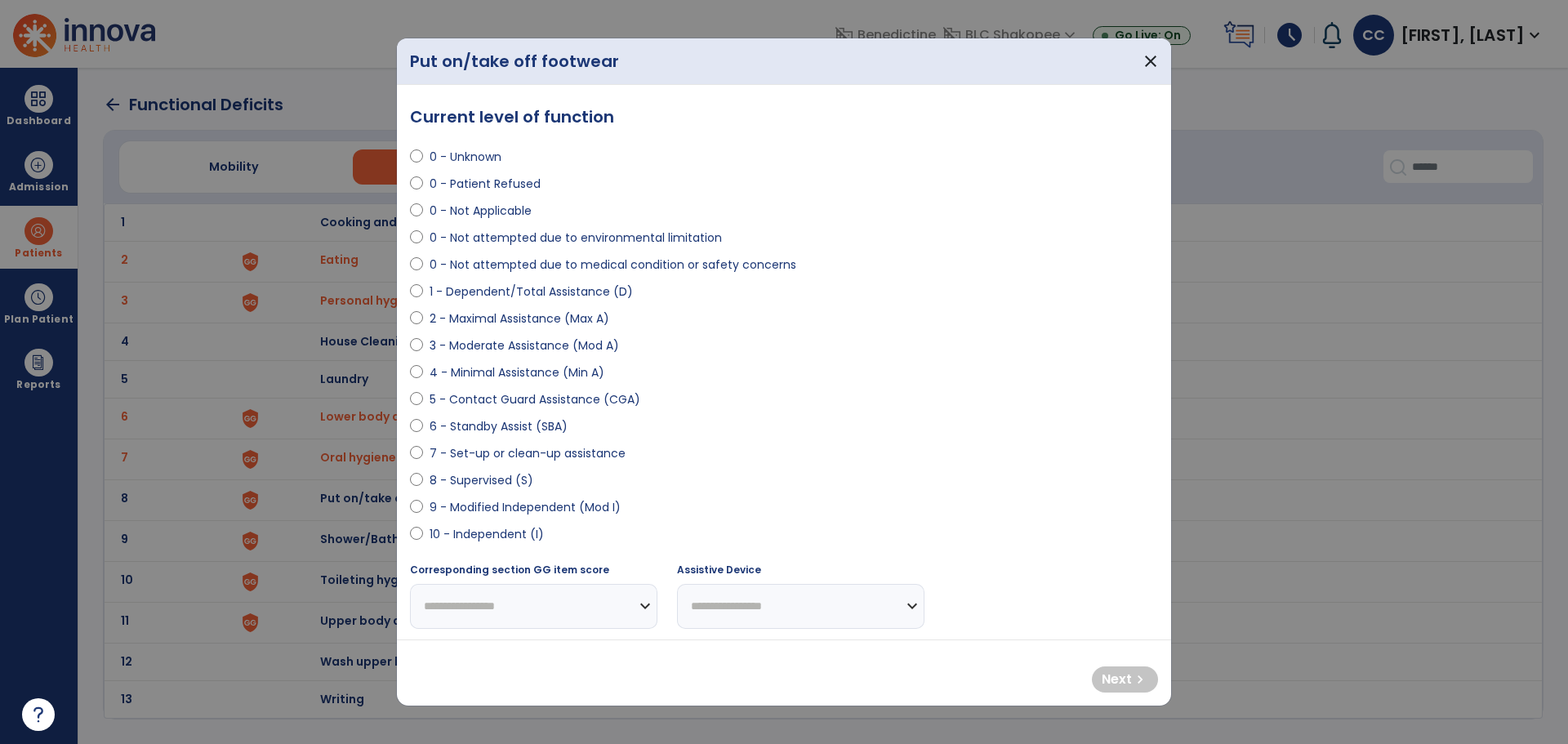 select on "**********" 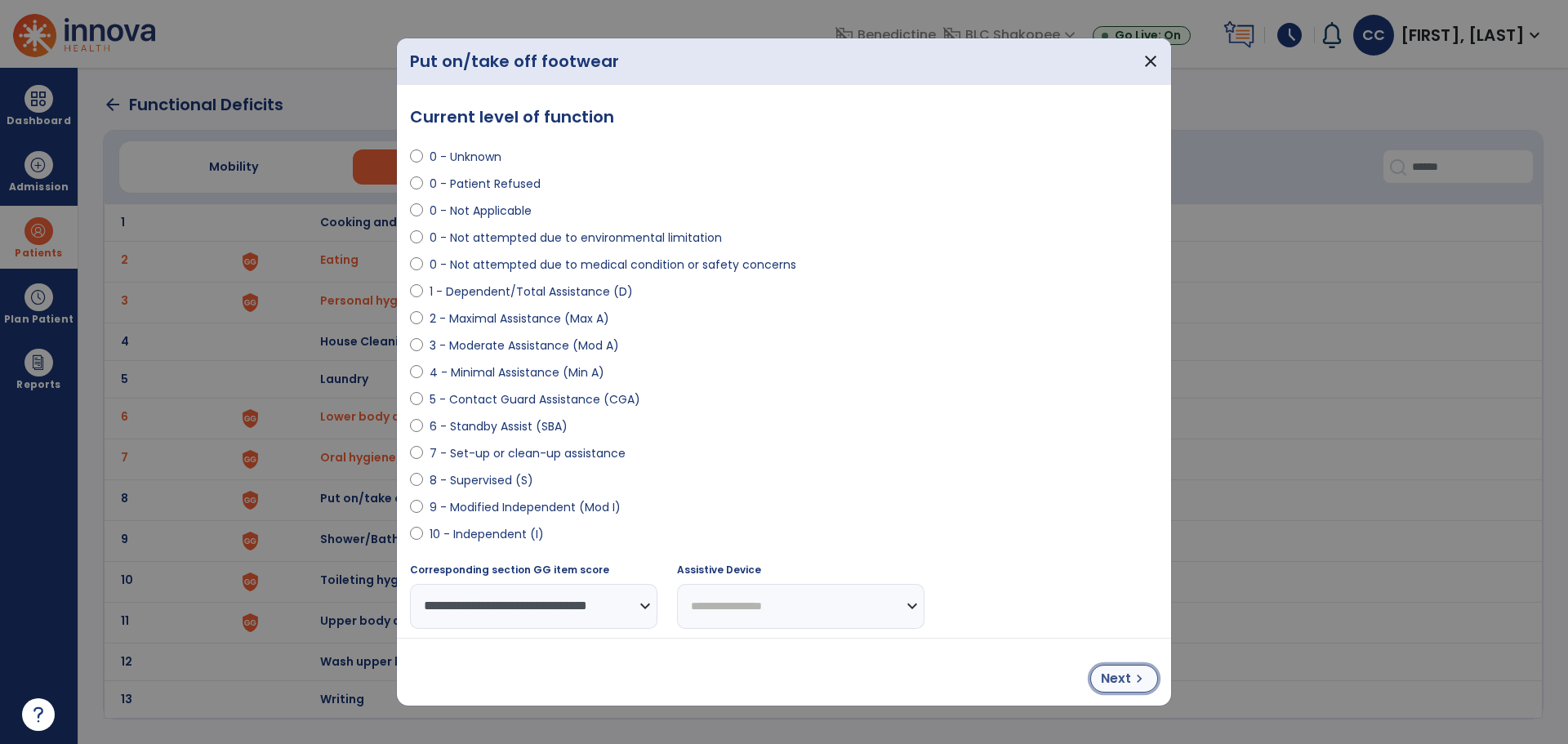 click on "Next  chevron_right" at bounding box center (1124, 679) 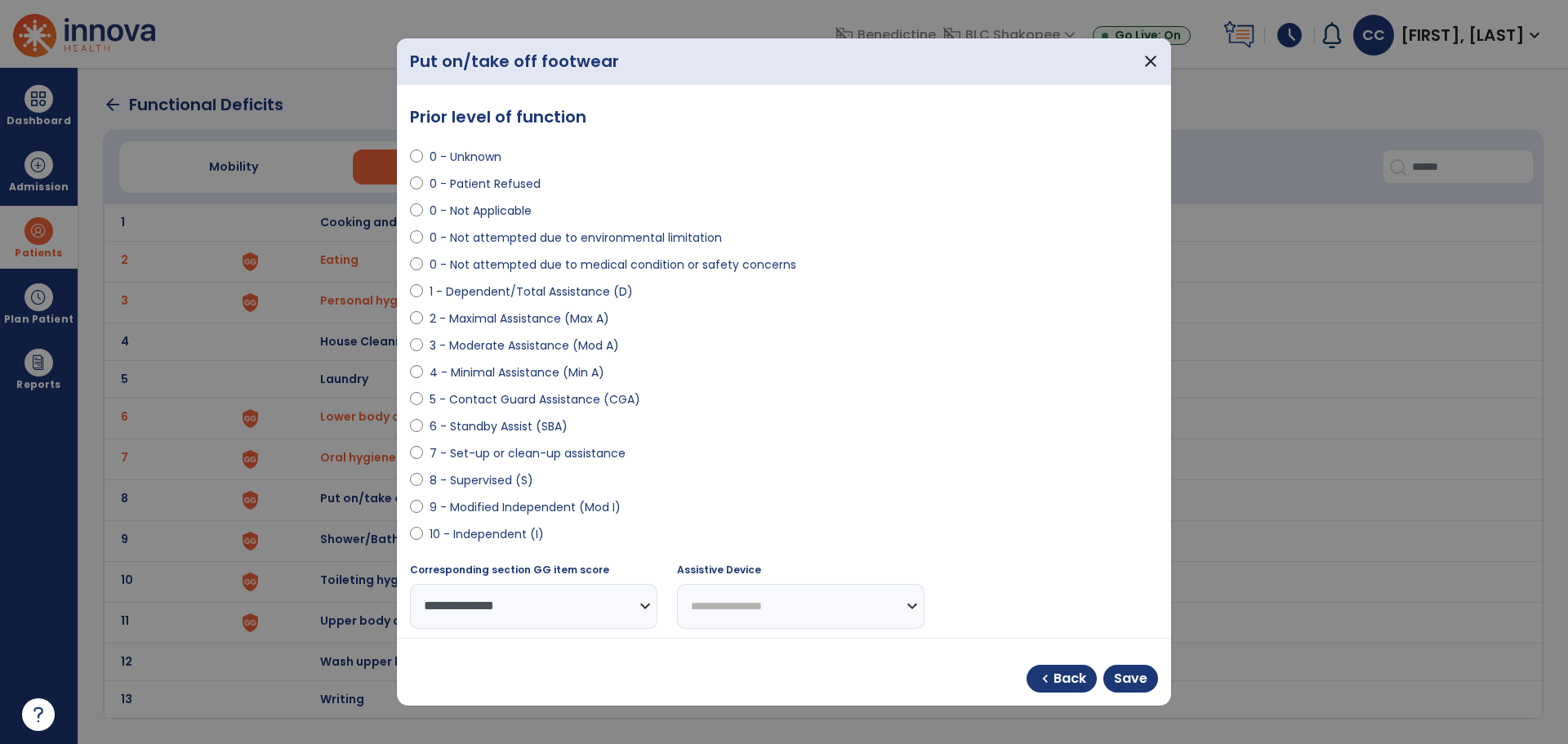 select on "**********" 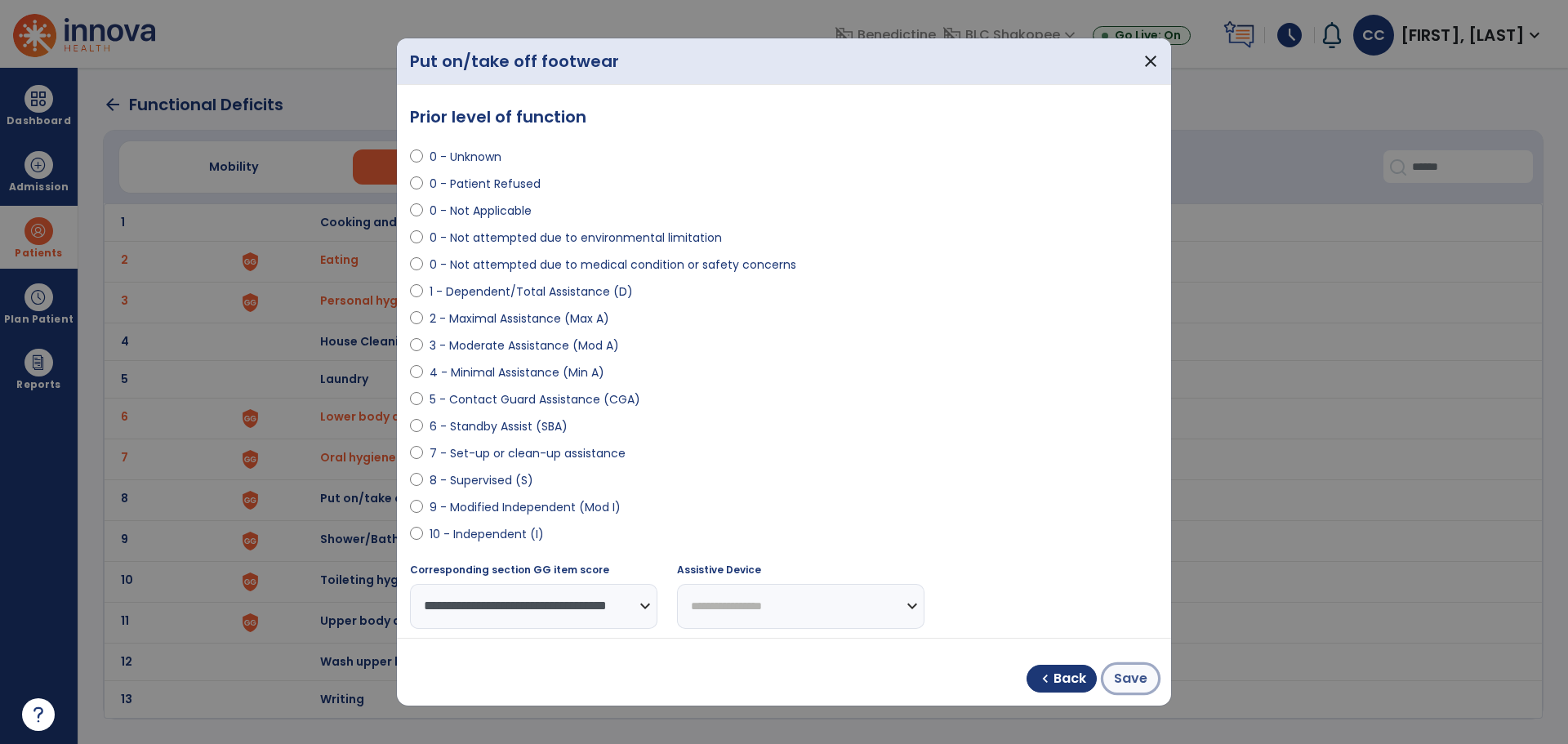 click on "Save" at bounding box center [1130, 679] 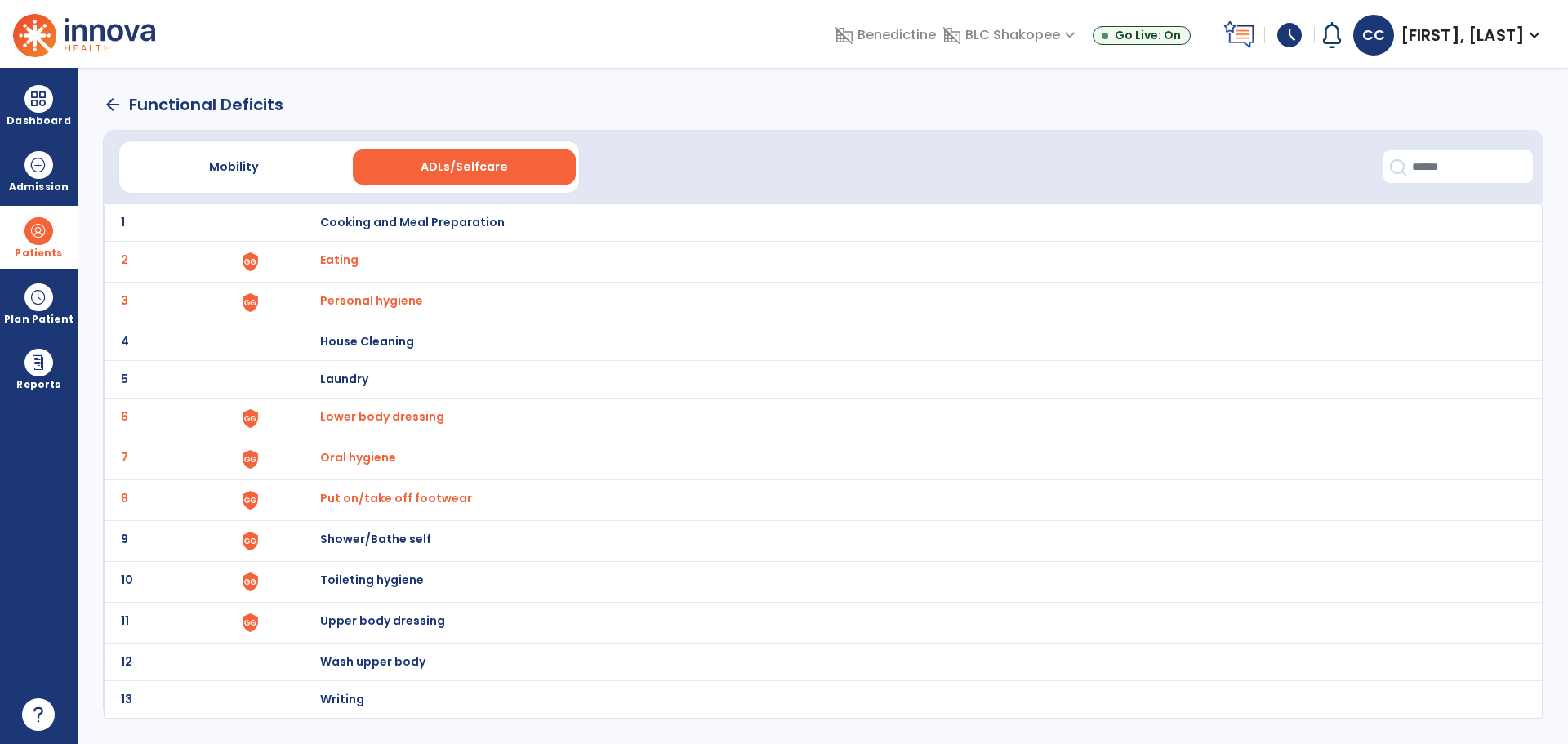 click on "Shower/Bathe self" at bounding box center (412, 222) 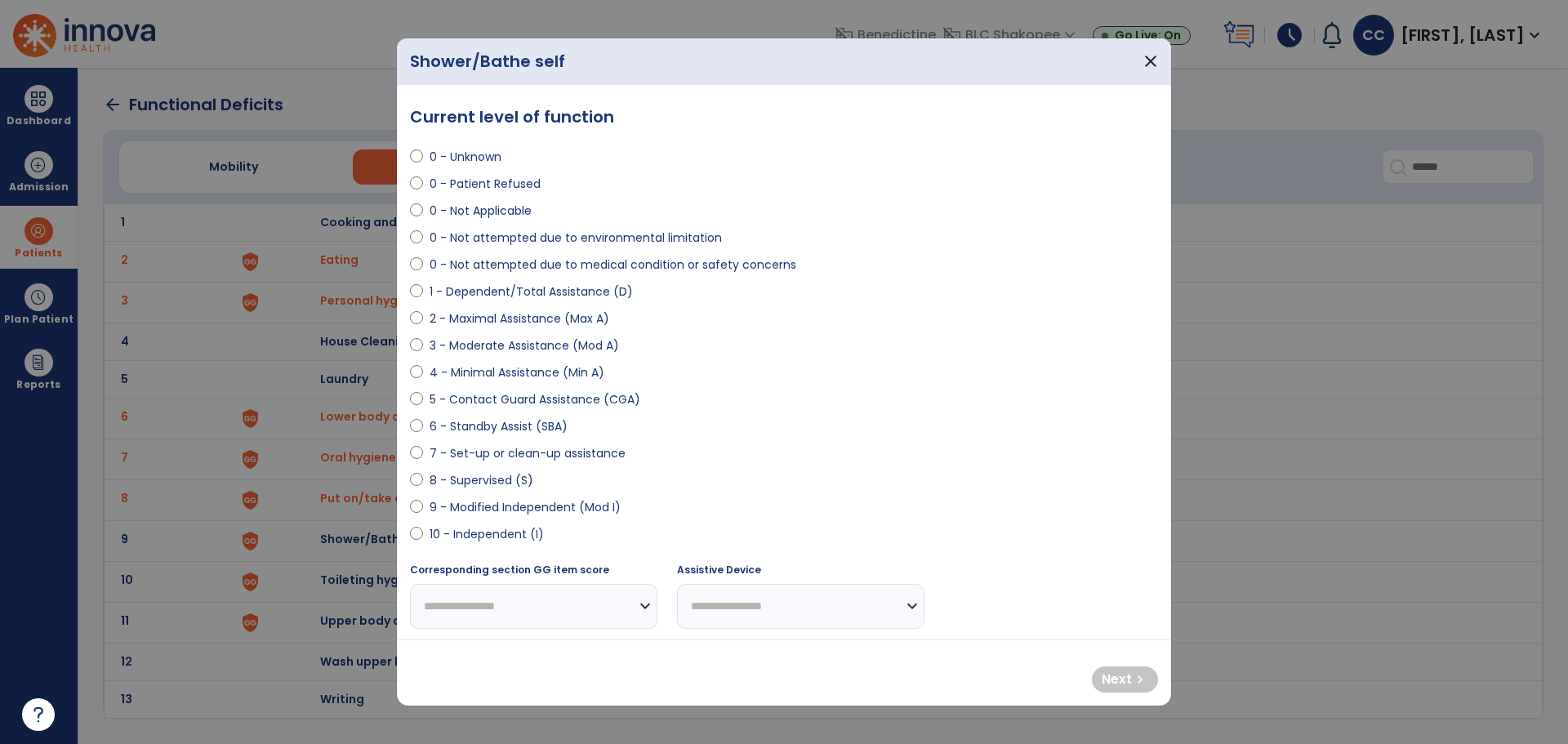 select on "**********" 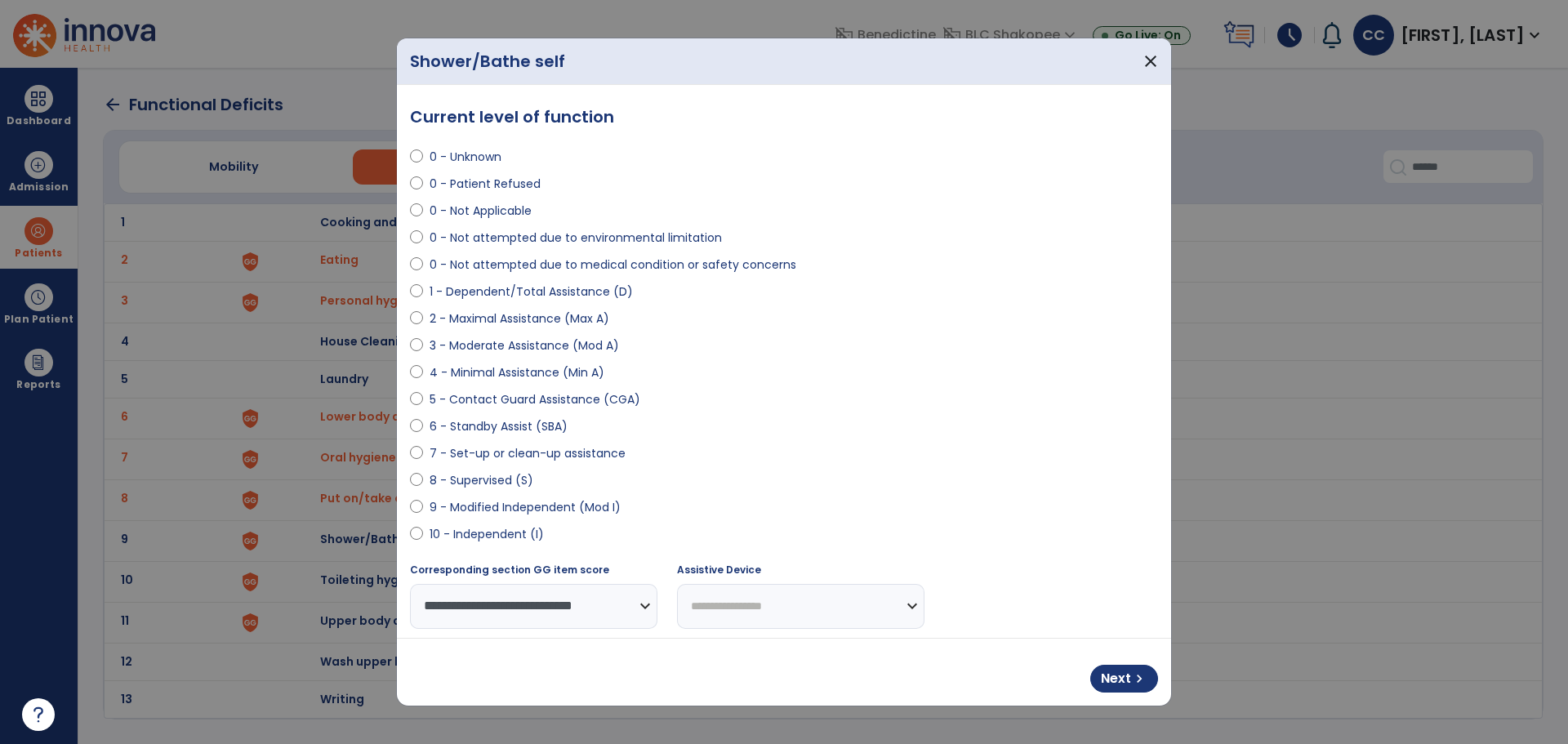 click on "Next  chevron_right" at bounding box center (784, 672) 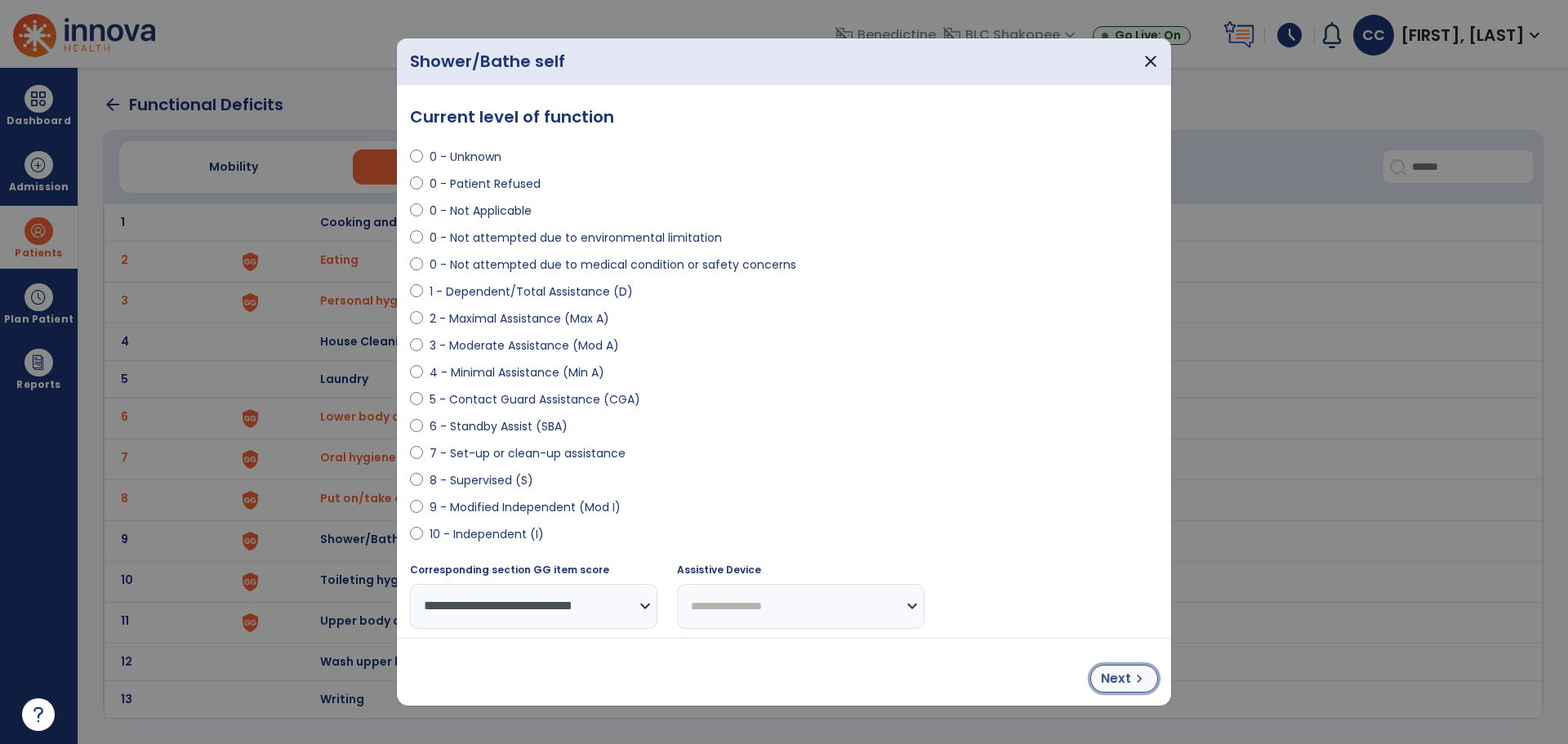 click on "Next" at bounding box center (1116, 679) 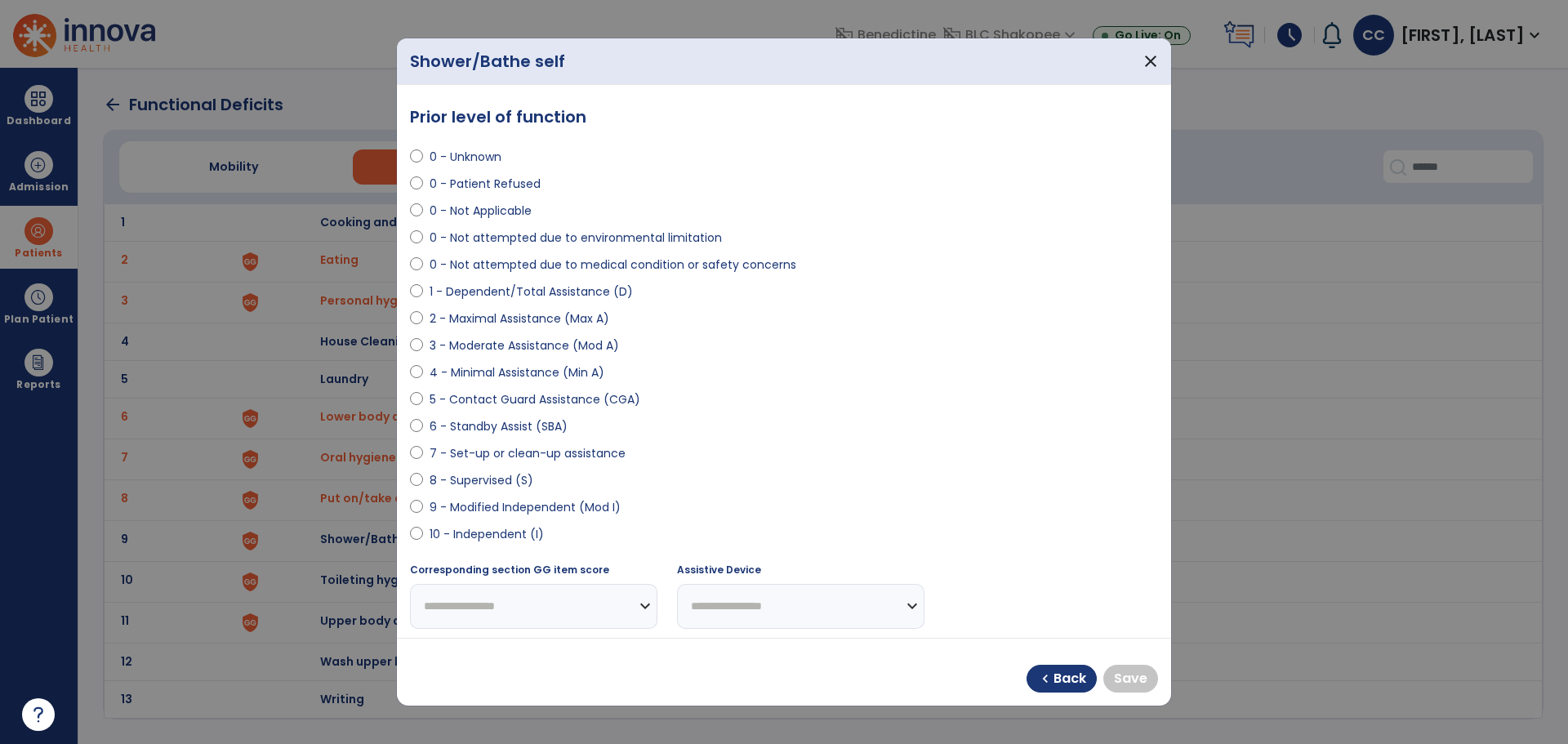 select on "**********" 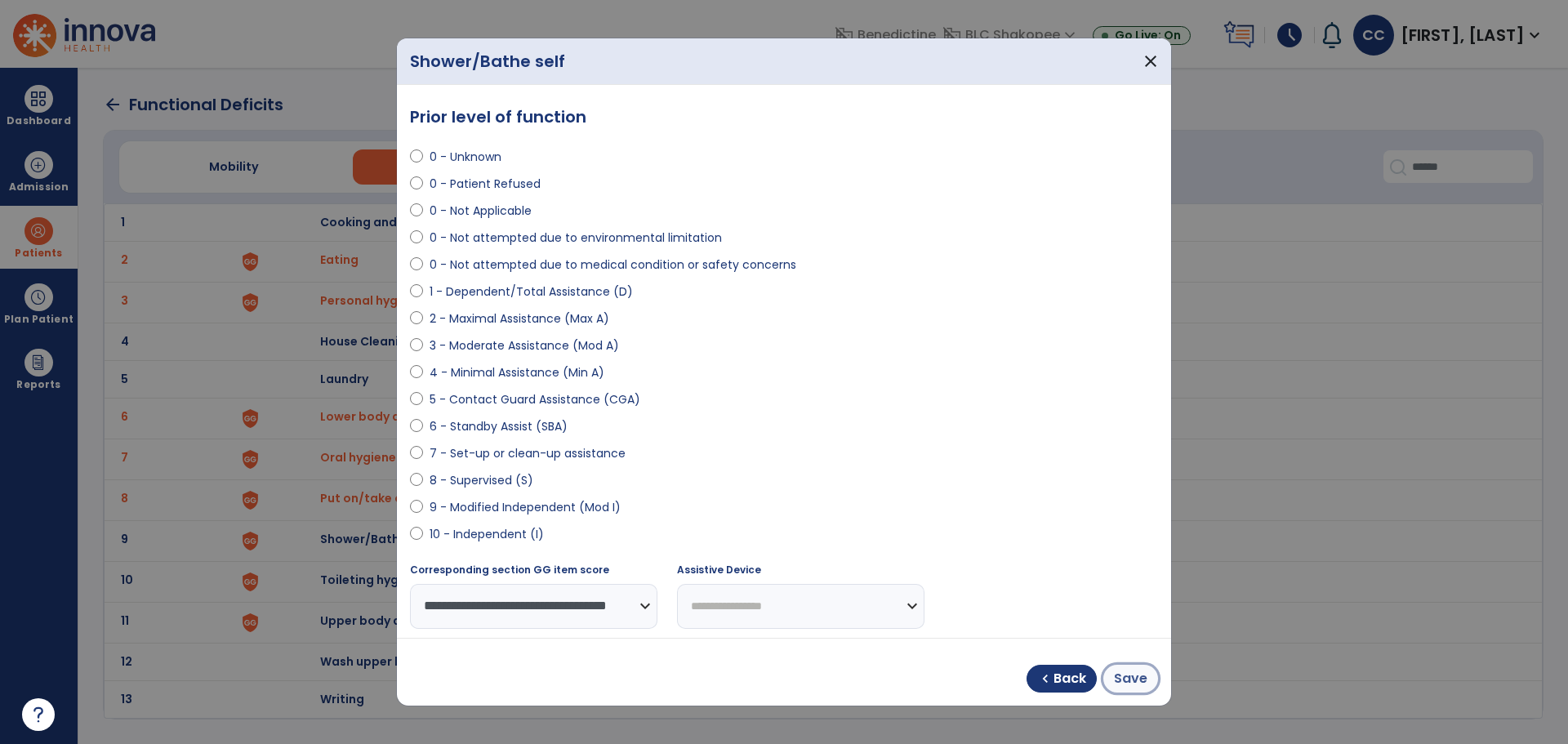 click on "Save" at bounding box center (1130, 679) 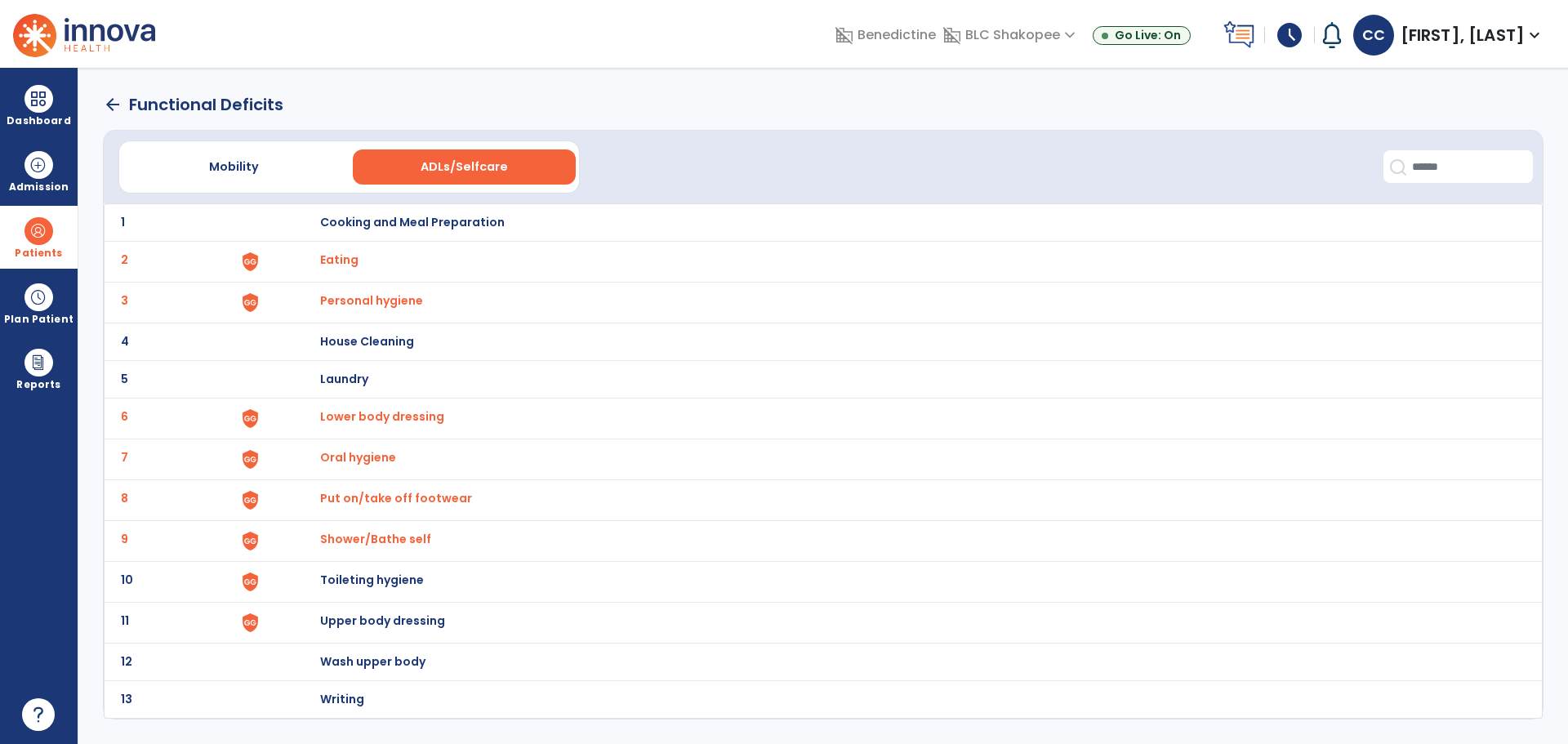 click on "Toileting hygiene" at bounding box center [412, 222] 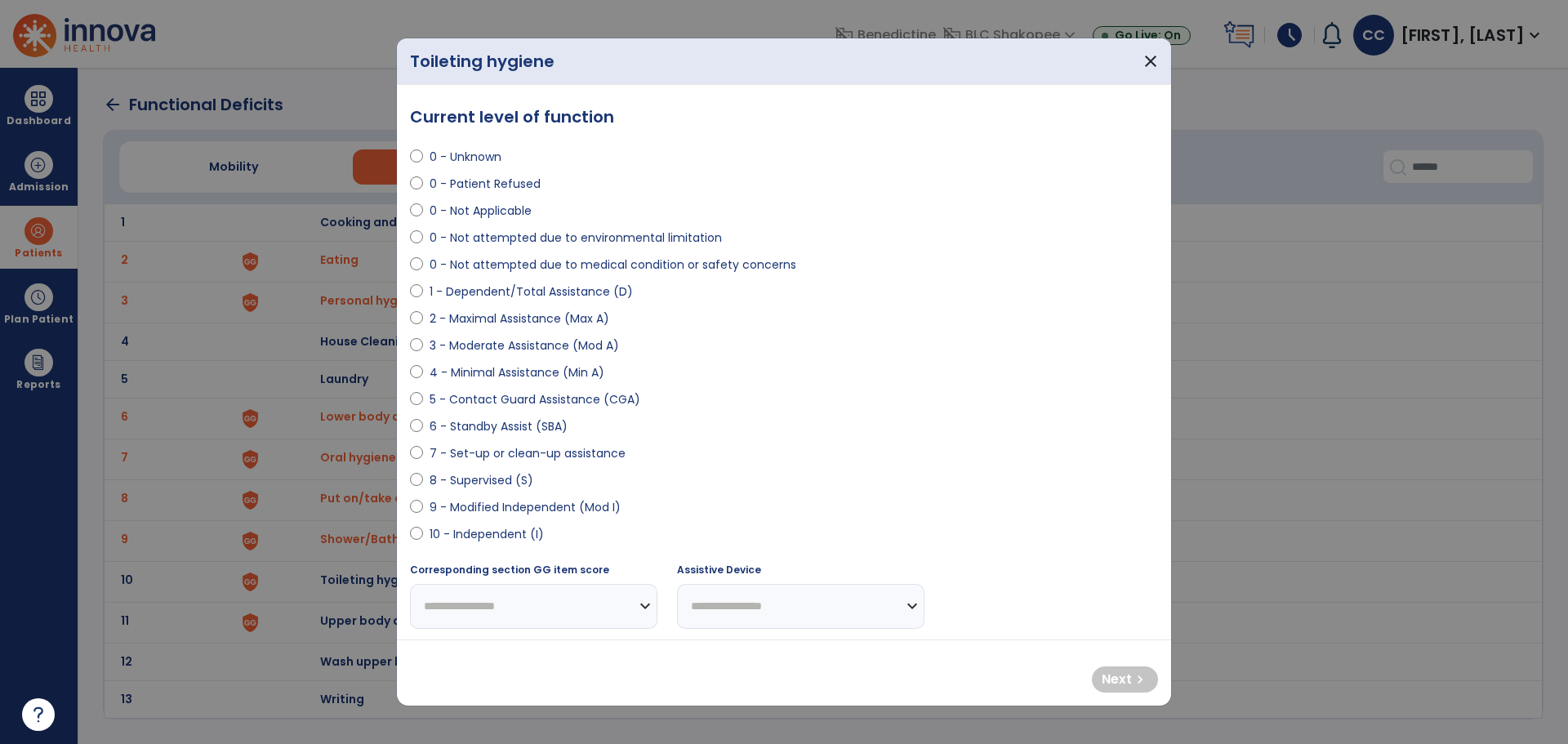 select on "**********" 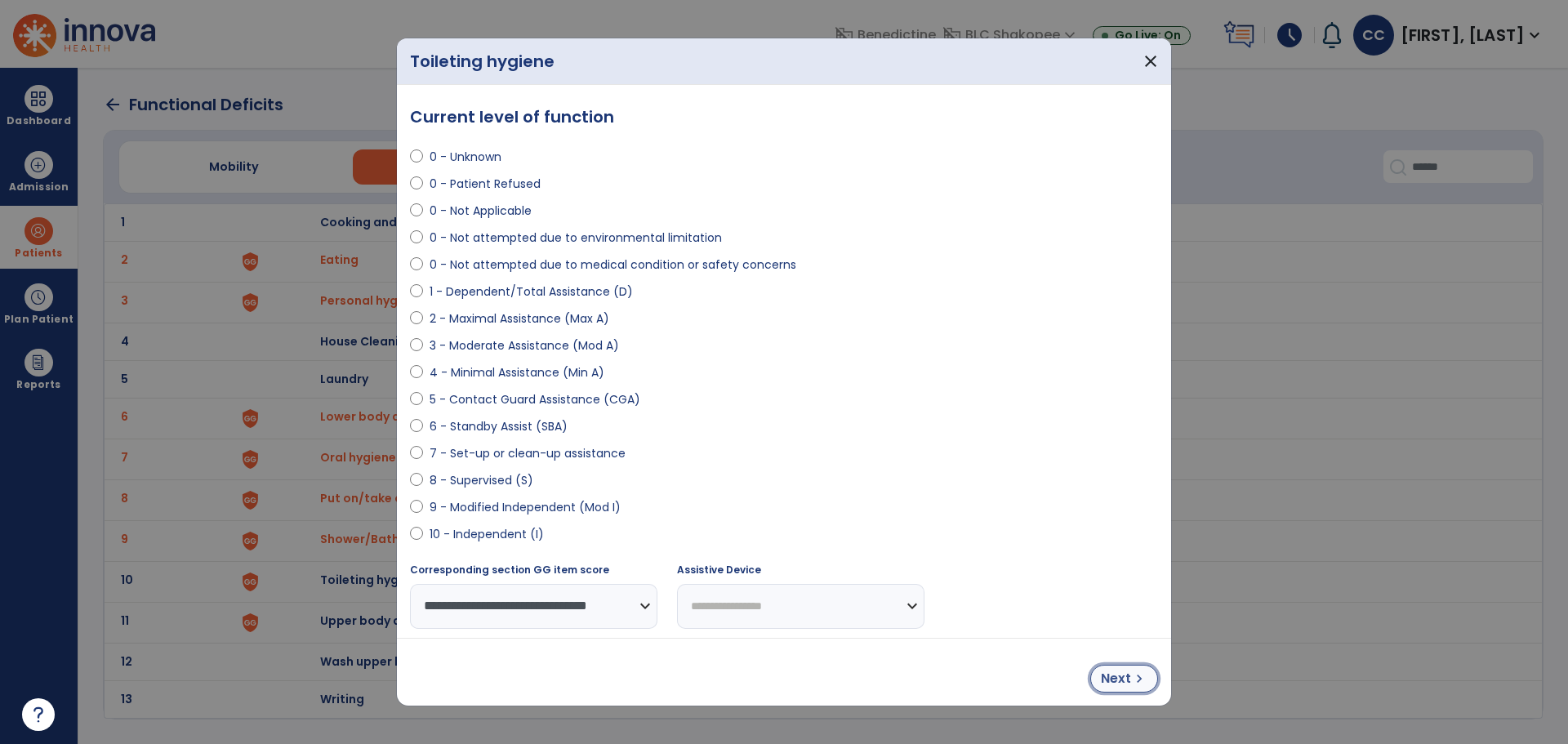 click on "Next" at bounding box center [1116, 679] 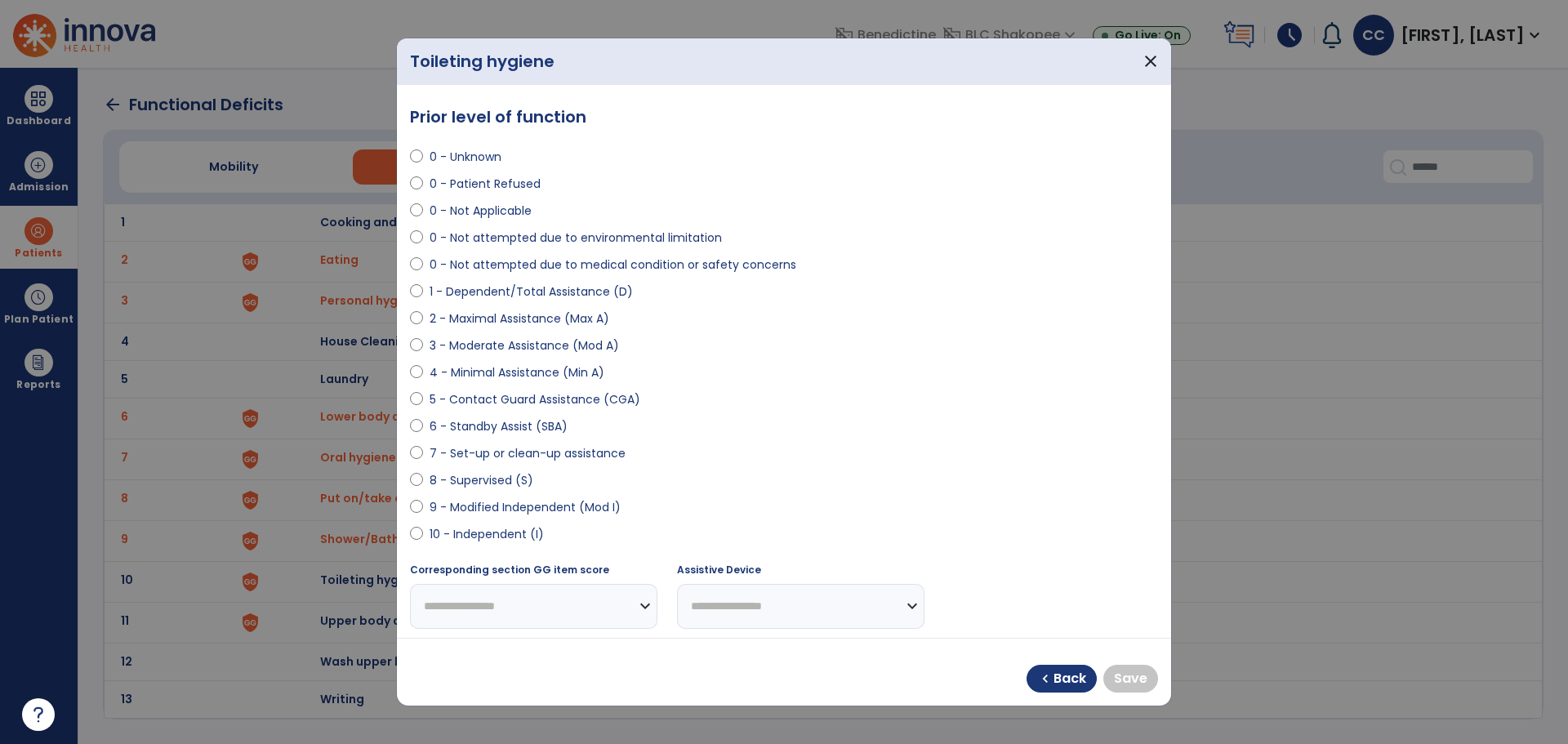 select on "**********" 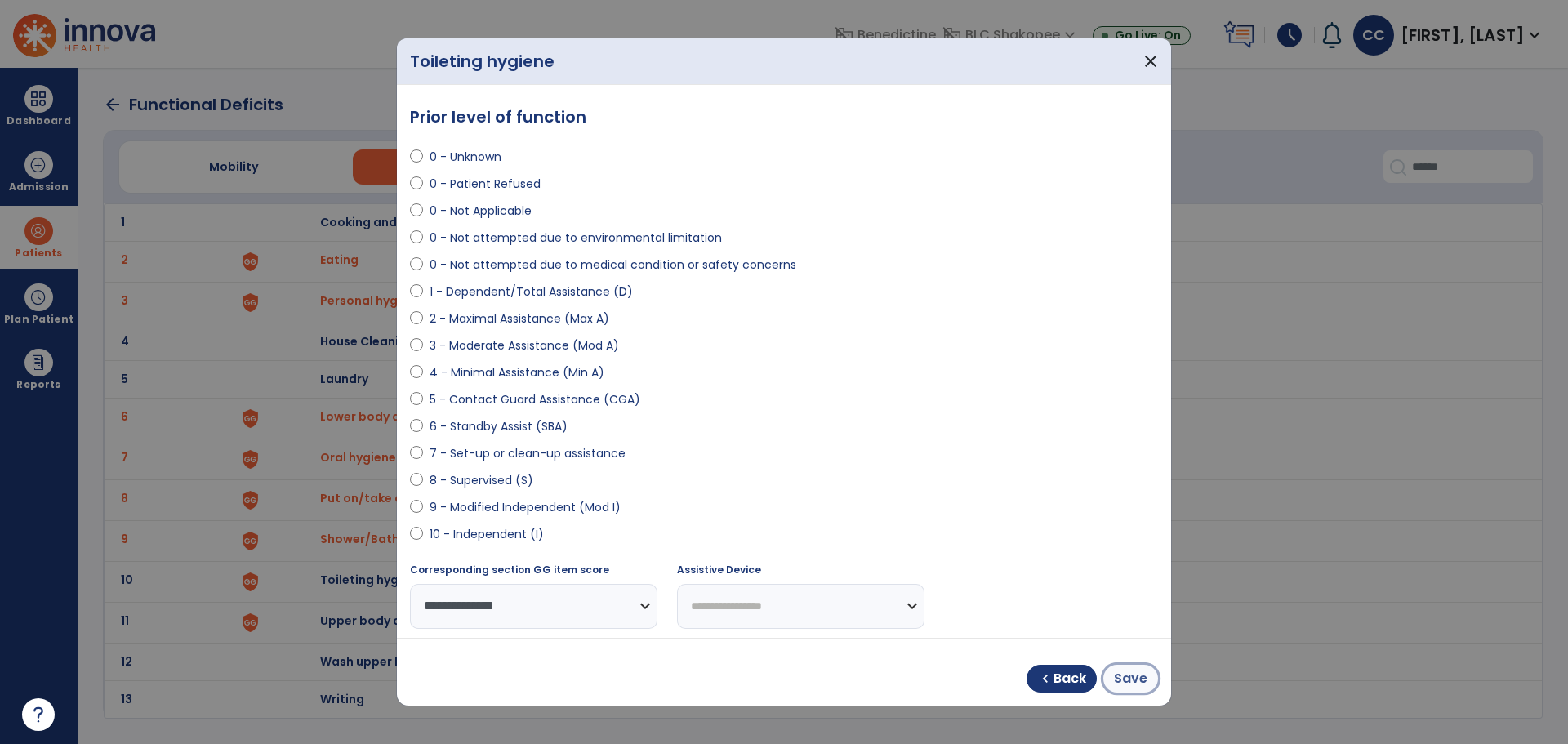 click on "Save" at bounding box center (1130, 679) 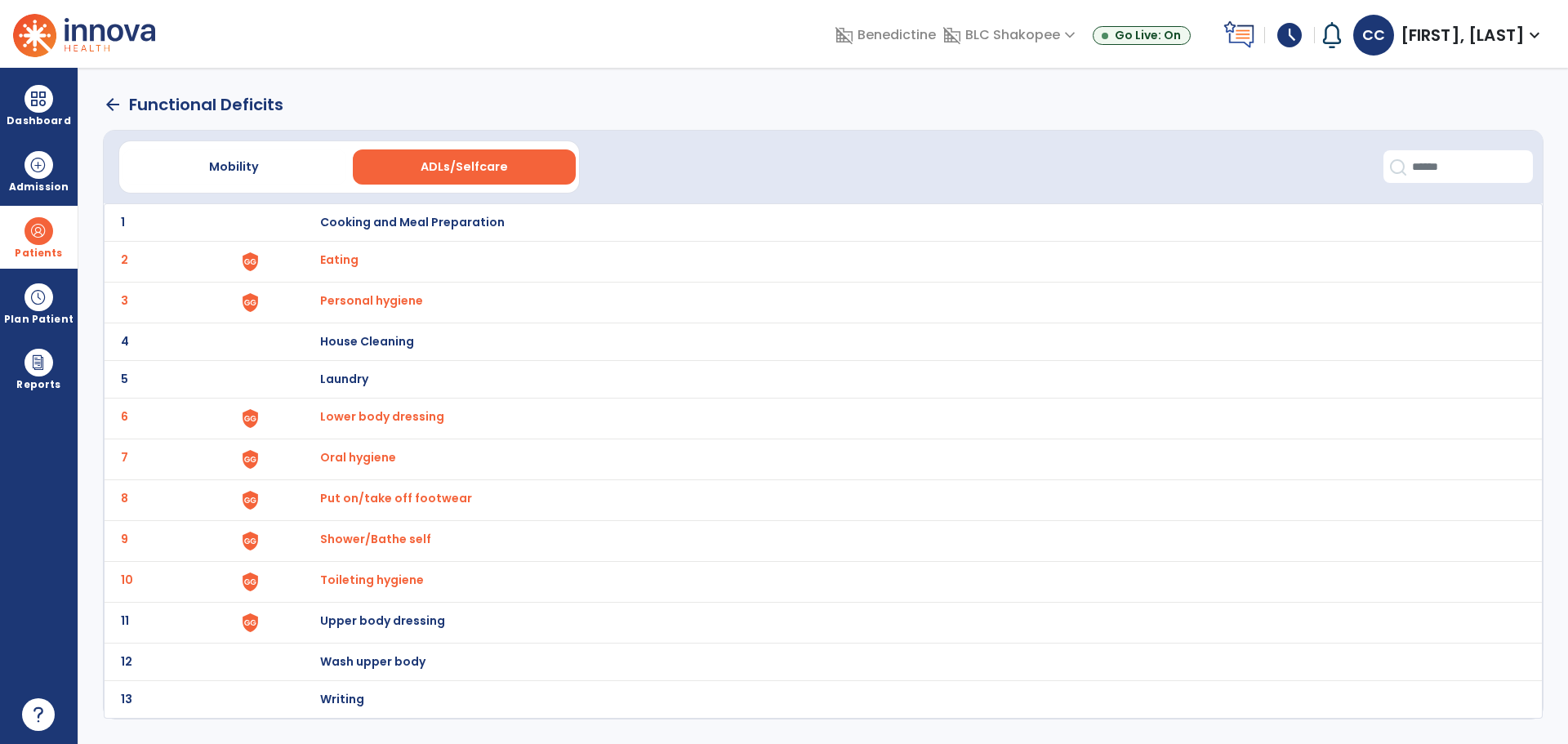 click on "Upper body dressing" at bounding box center [412, 222] 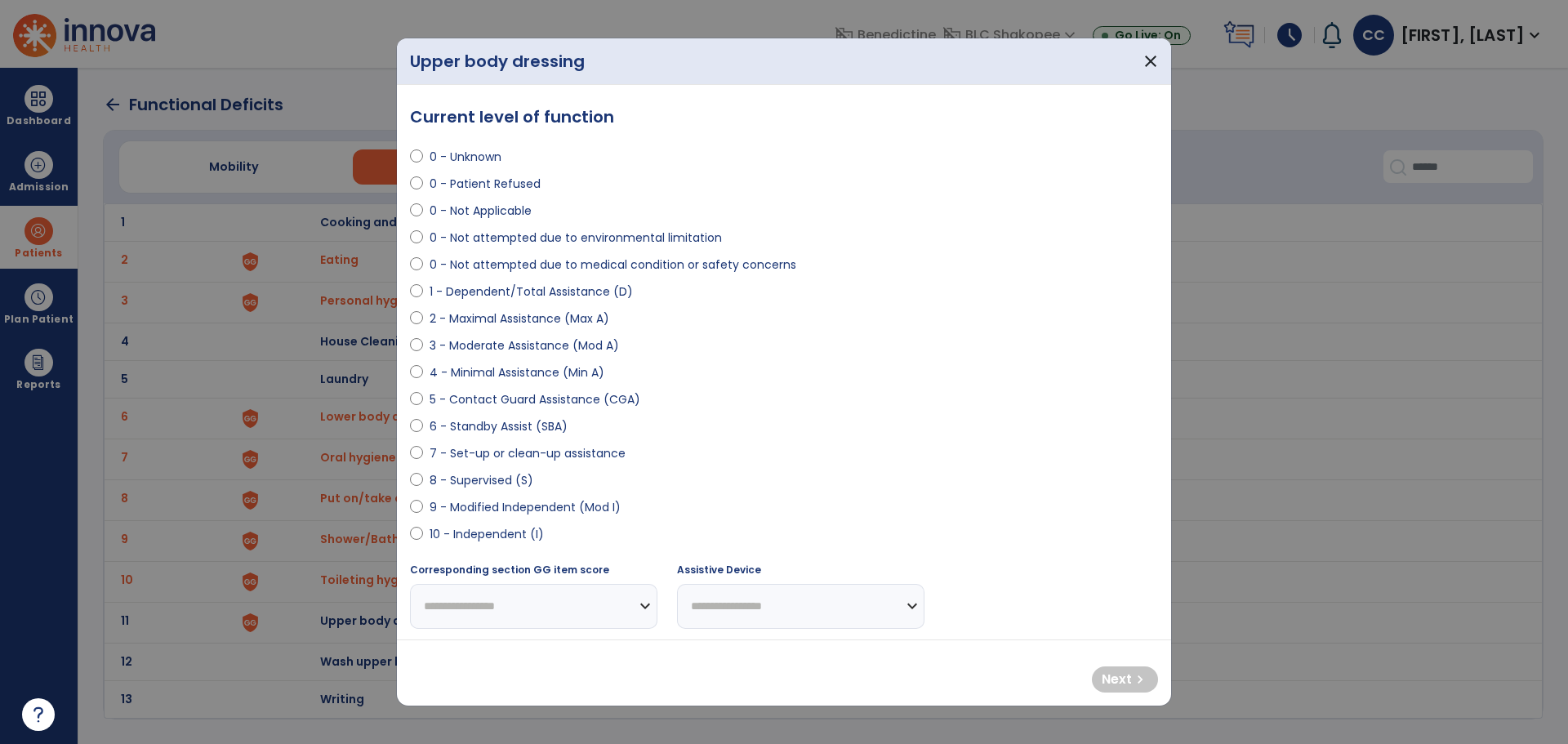 select on "**********" 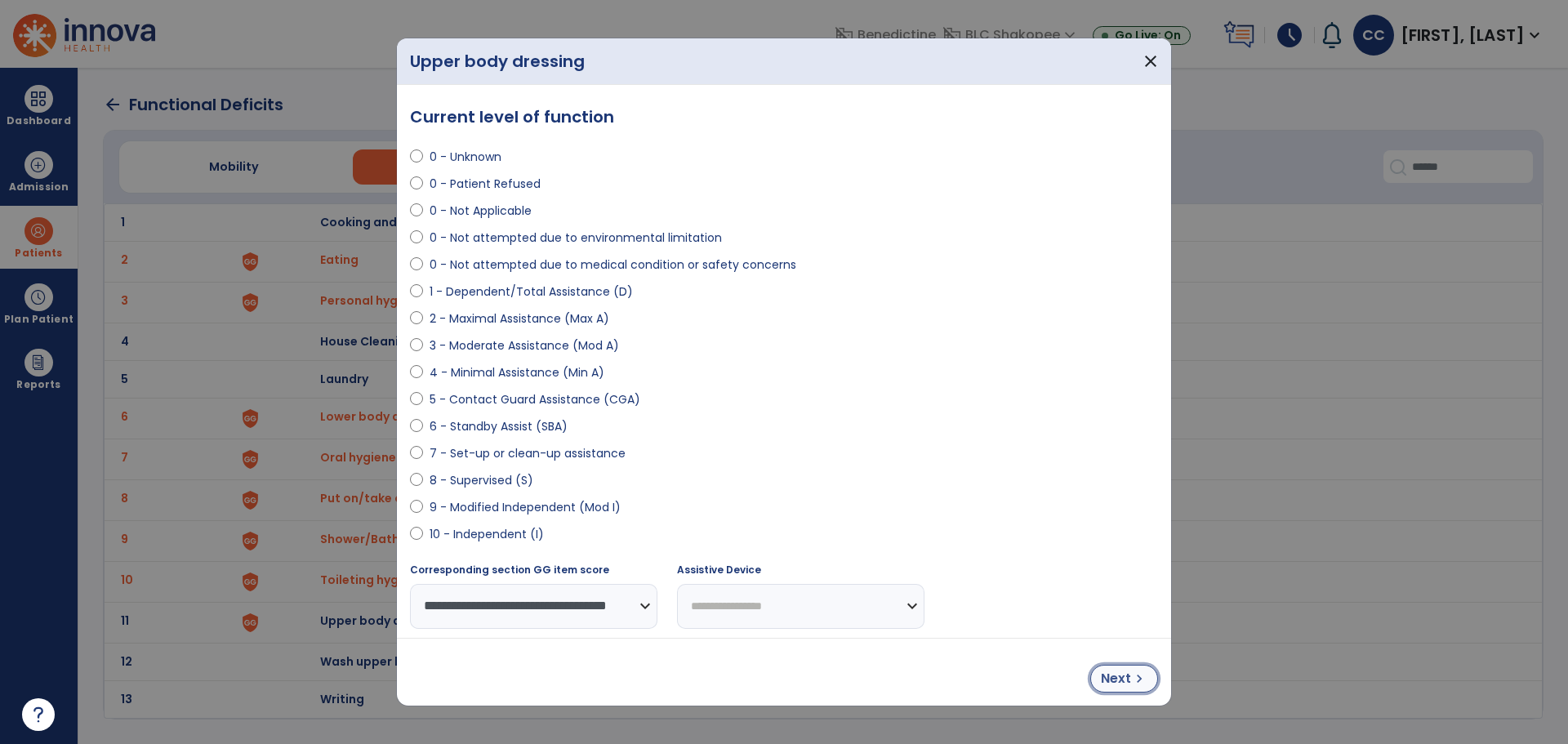 click on "Next" at bounding box center [1116, 679] 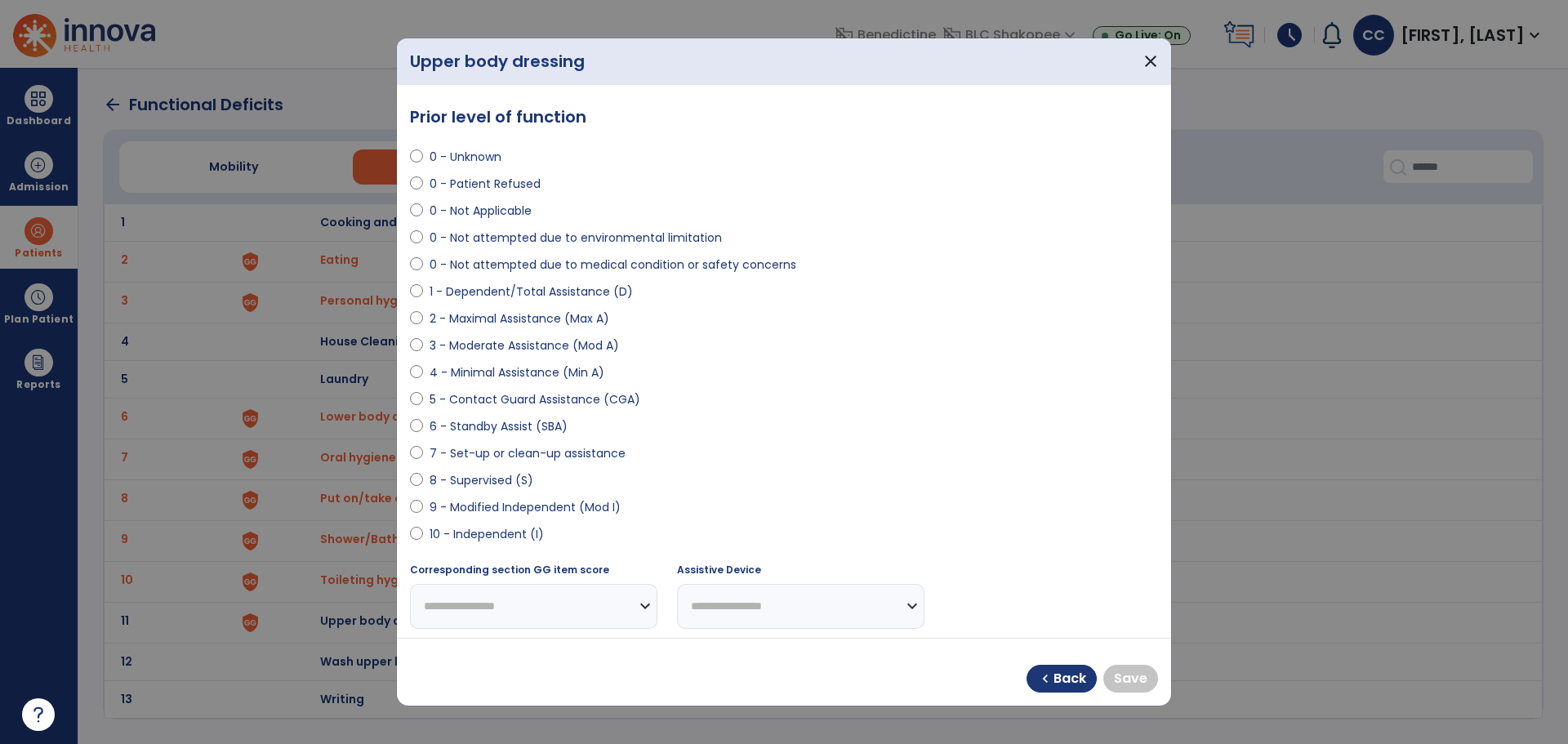 select on "**********" 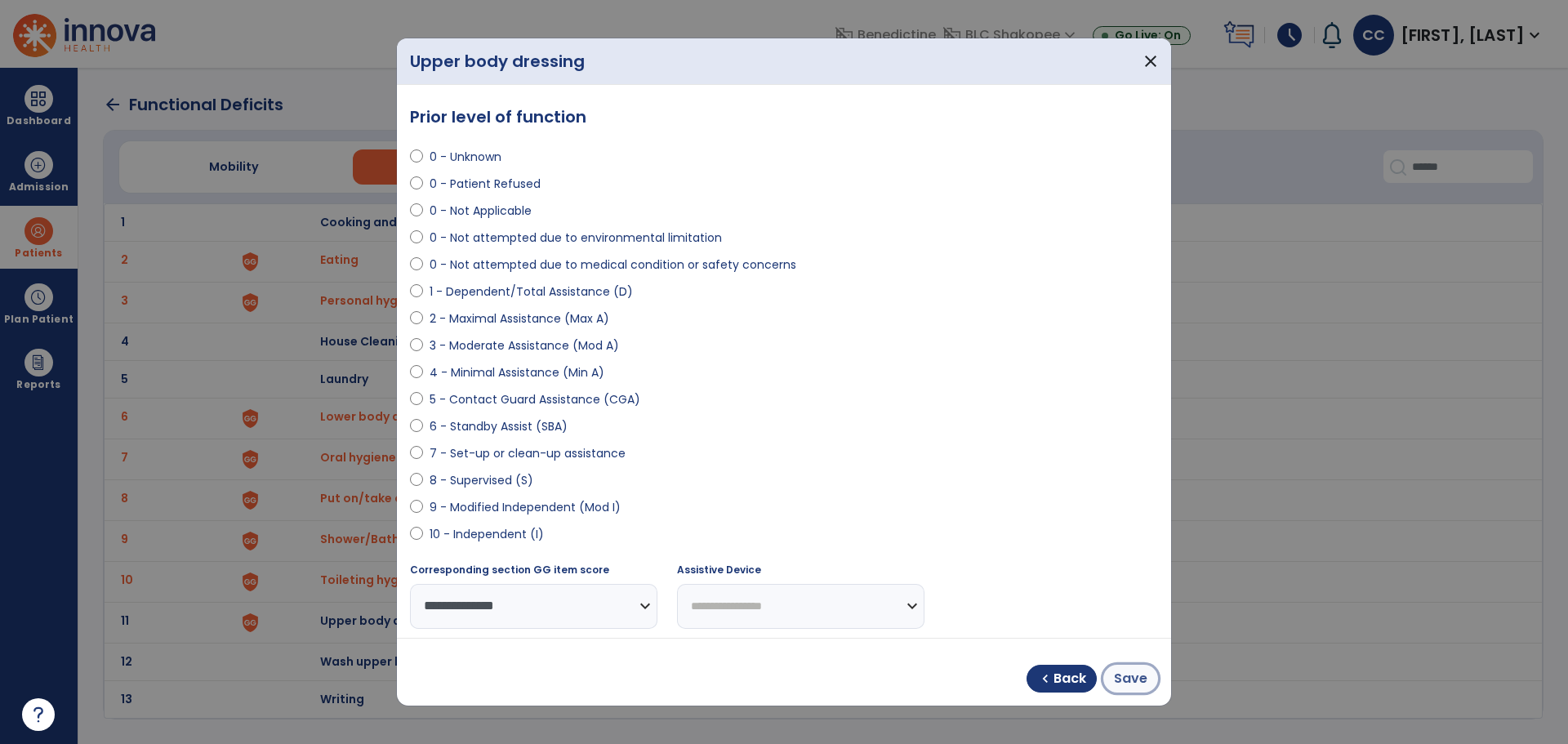 click on "Save" at bounding box center [1130, 679] 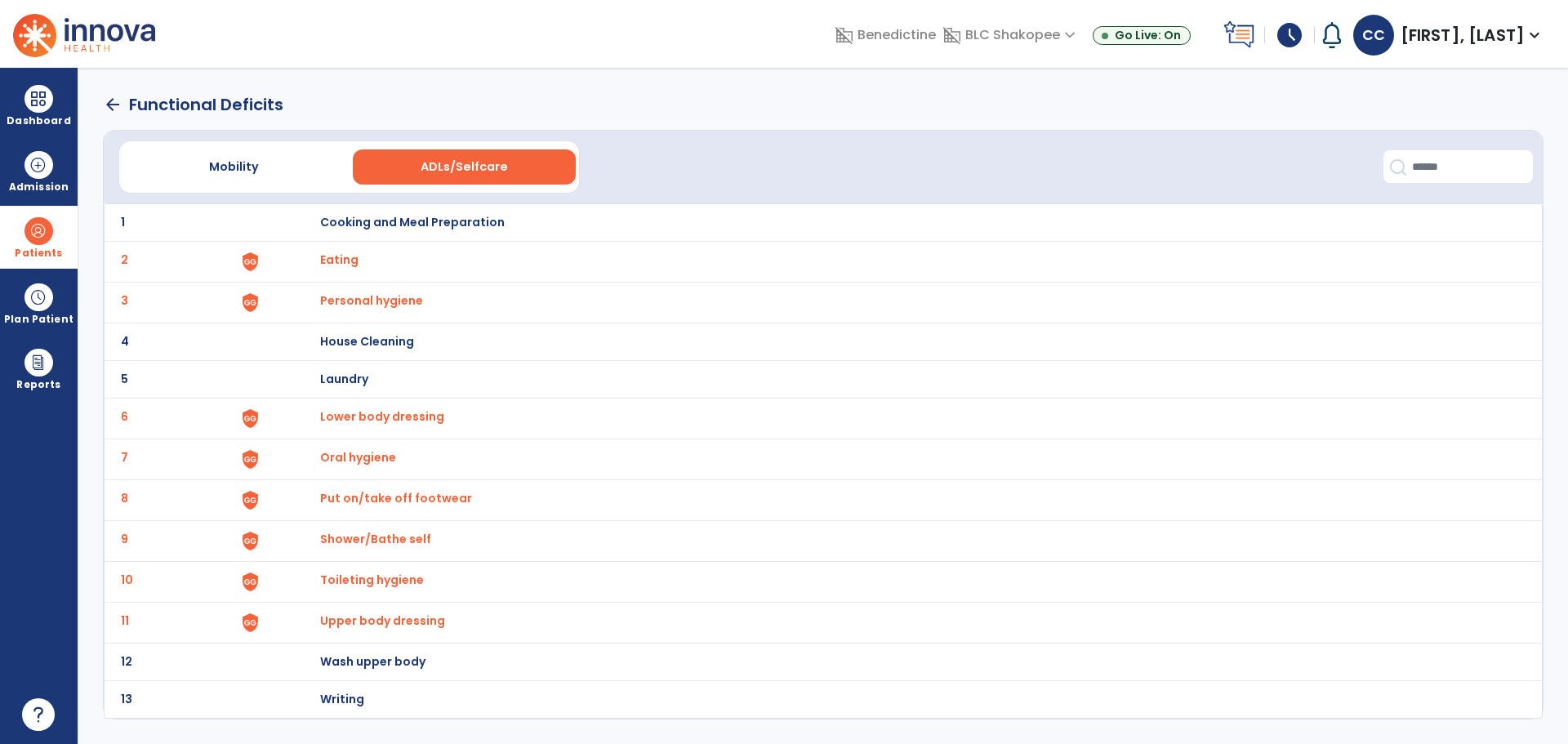 click on "arrow_back" 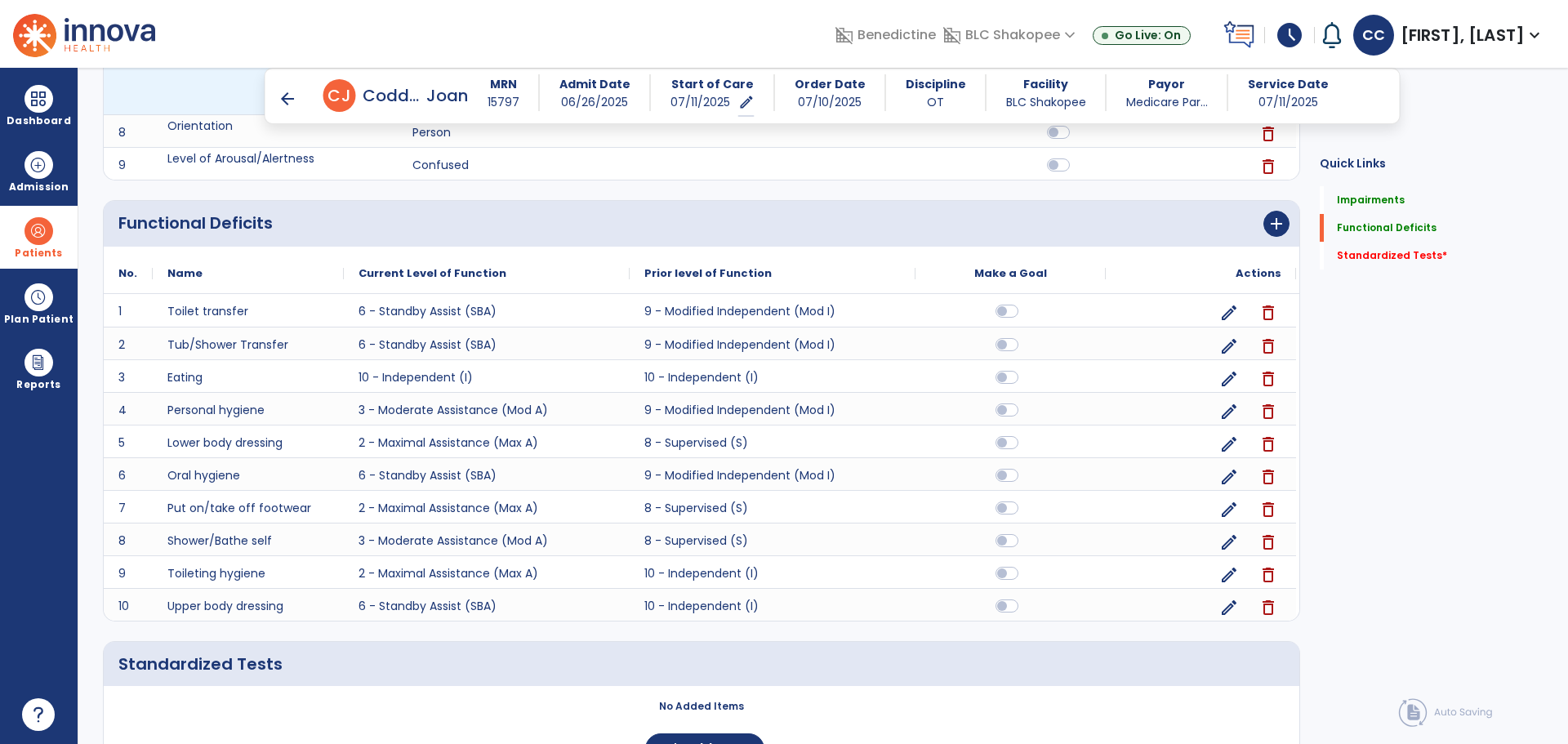 scroll, scrollTop: 778, scrollLeft: 0, axis: vertical 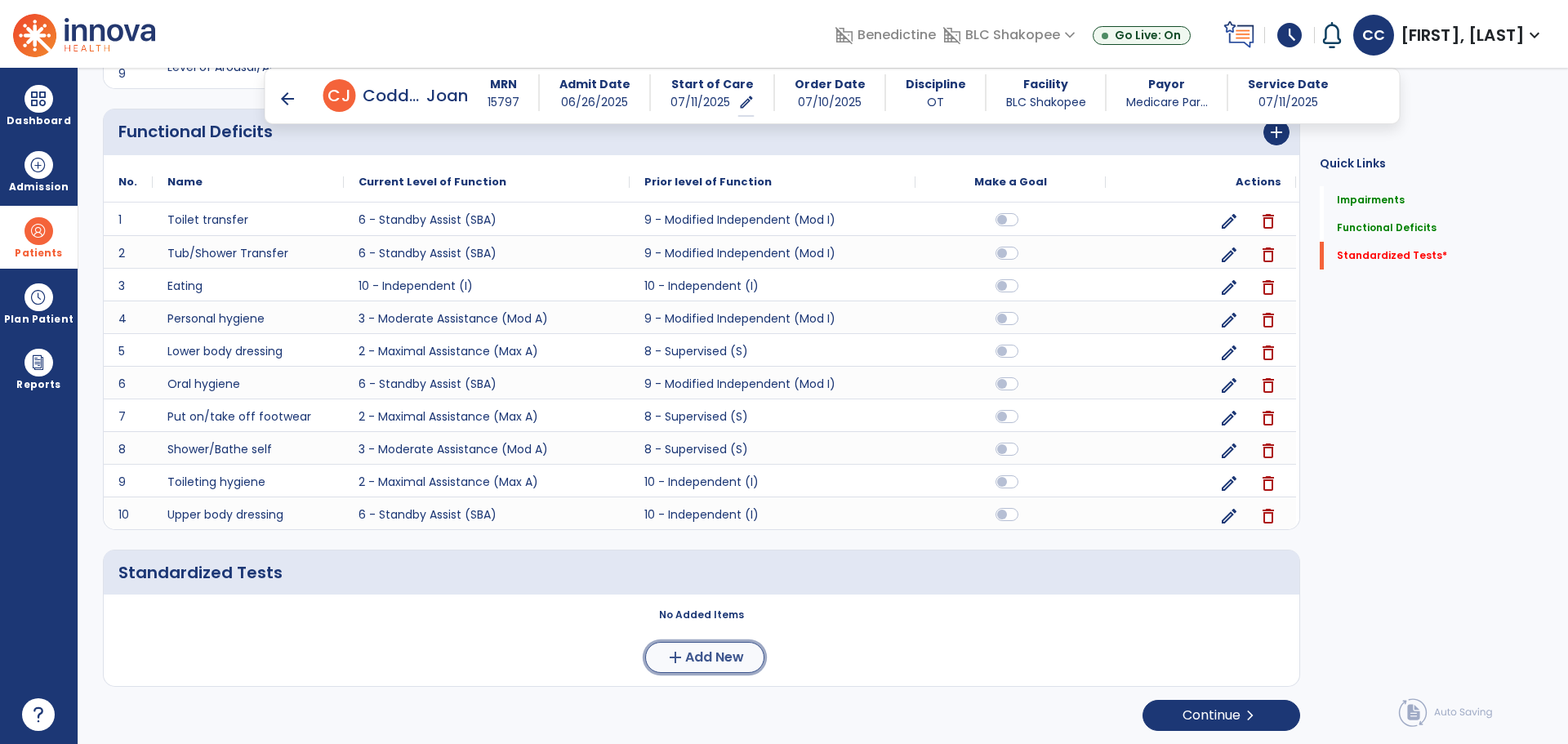 click on "Add New" 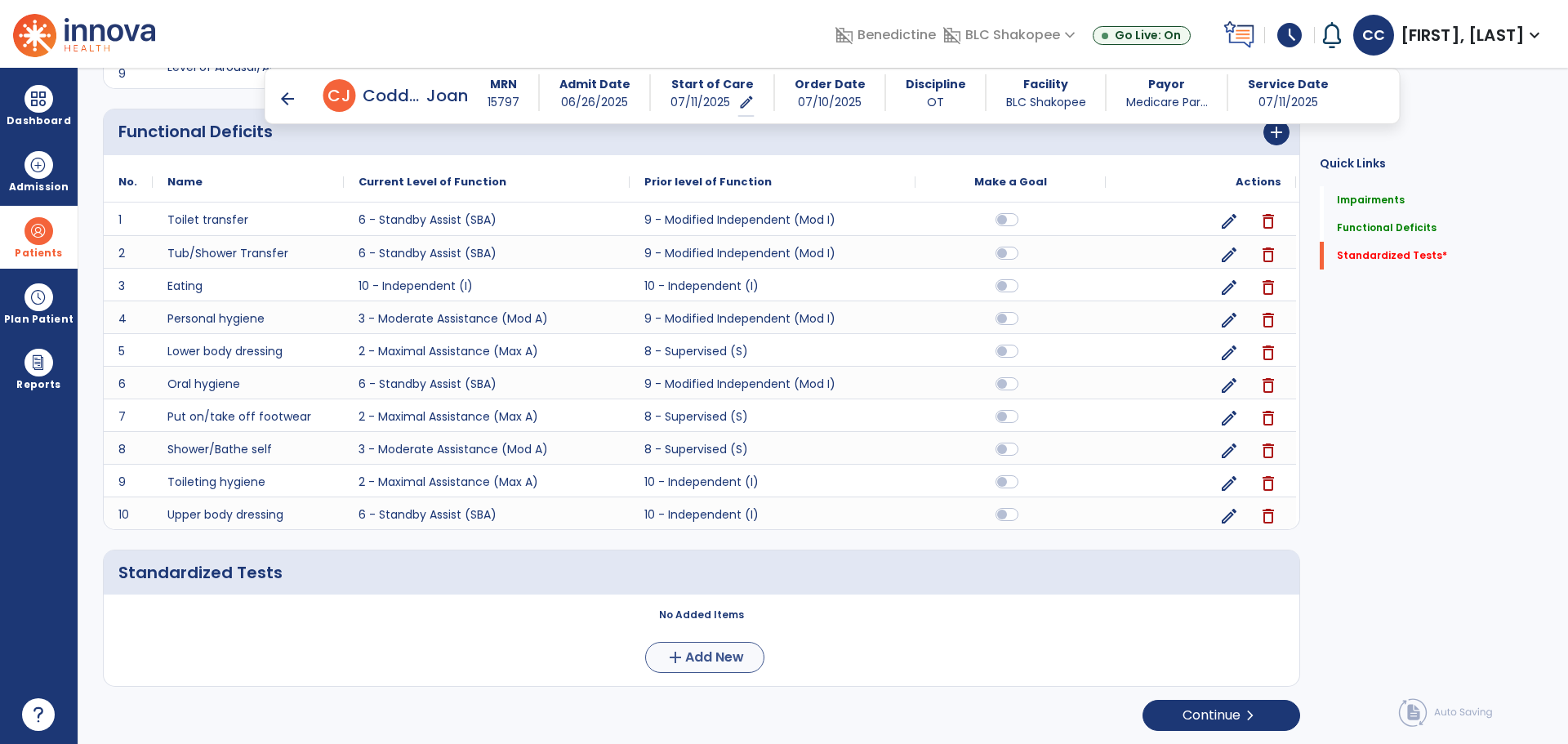 scroll, scrollTop: 0, scrollLeft: 0, axis: both 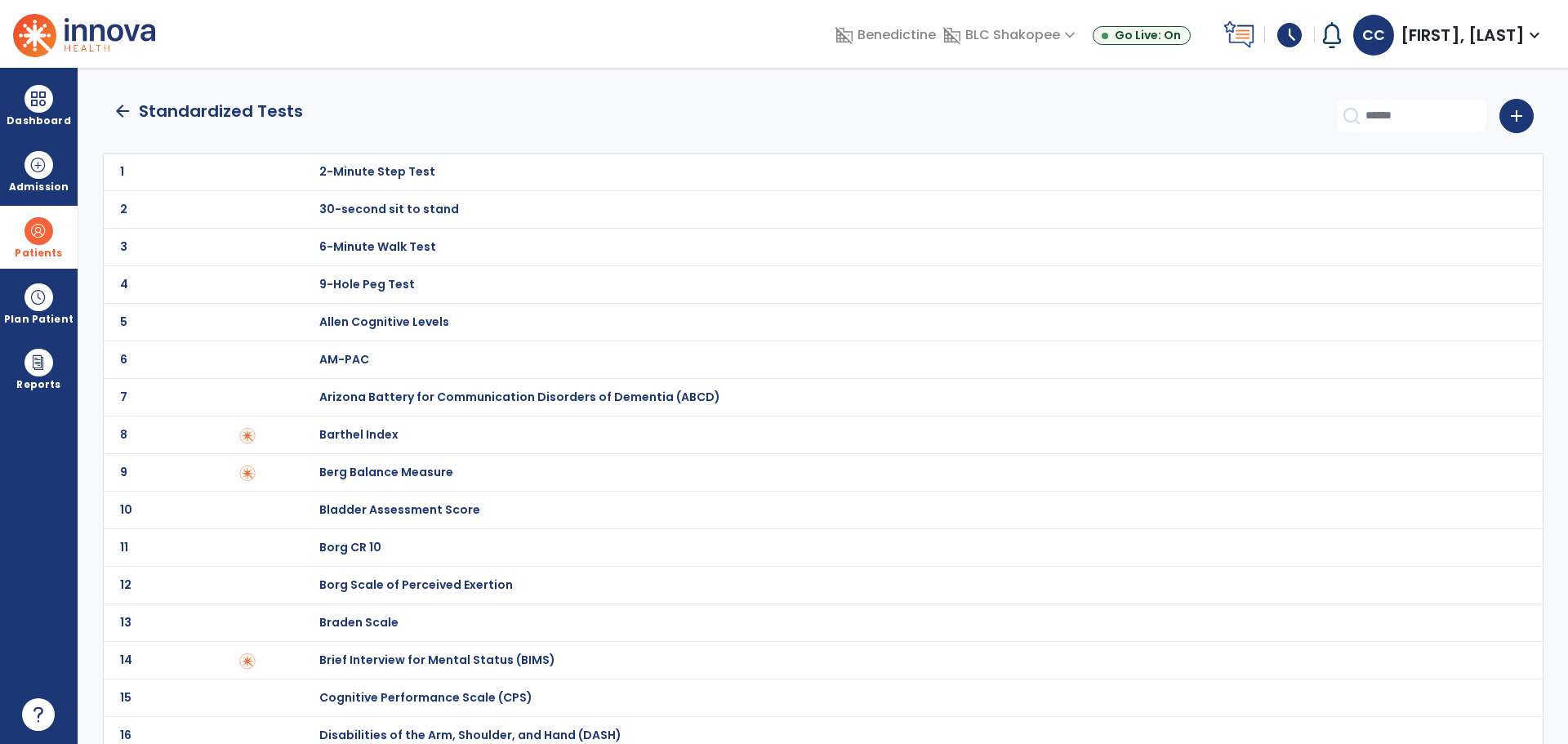 click on "Barthel Index" at bounding box center (377, 172) 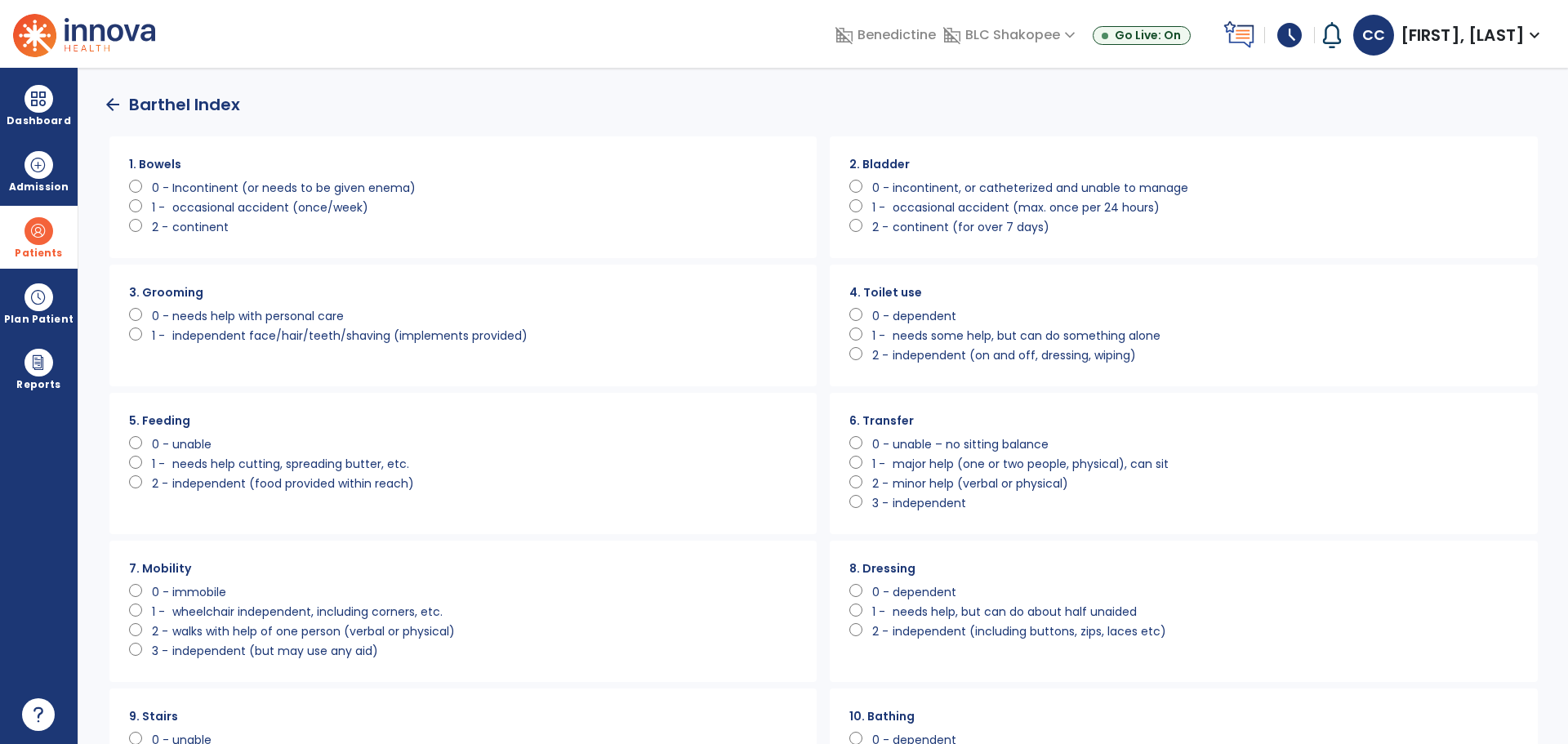scroll, scrollTop: 0, scrollLeft: 0, axis: both 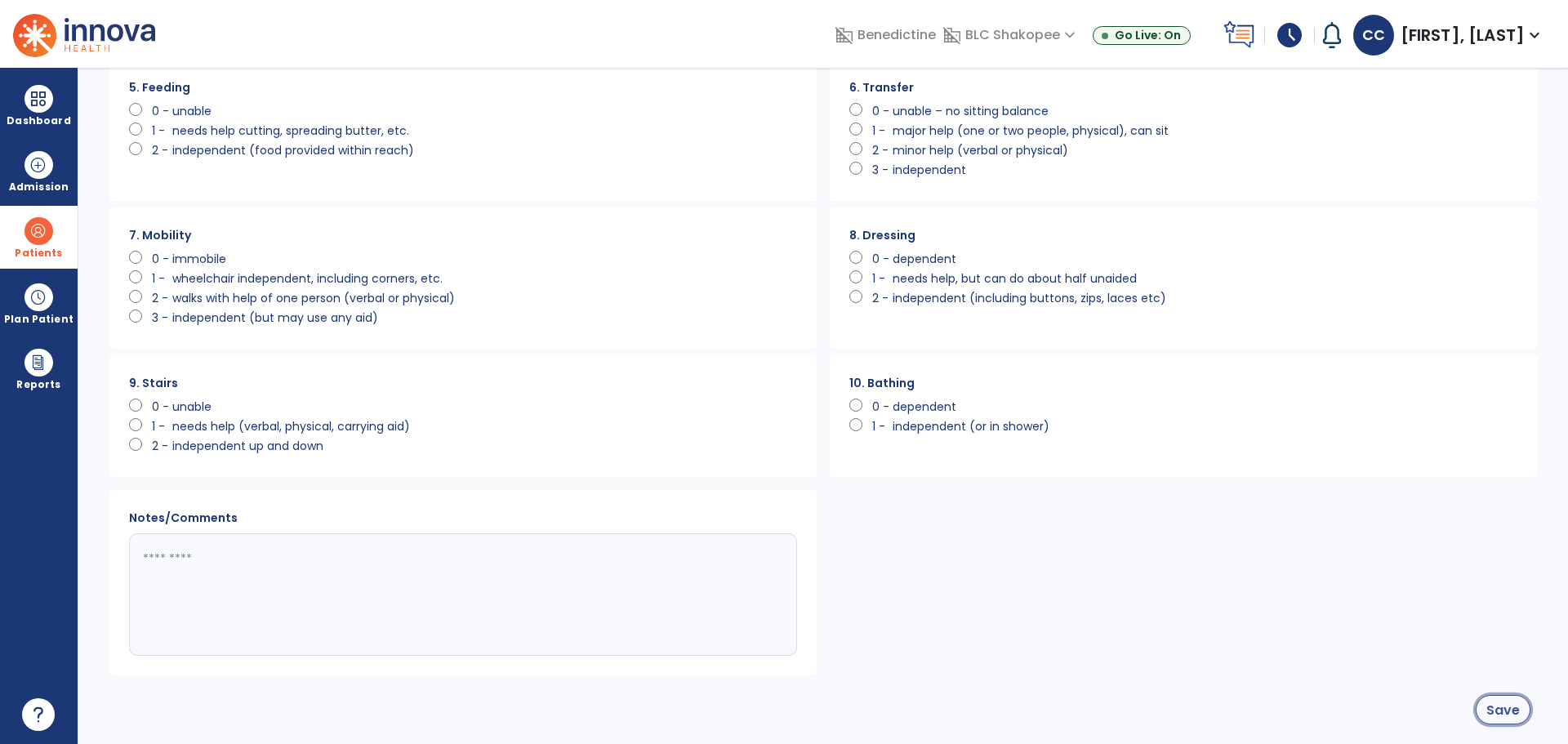 click on "Save" 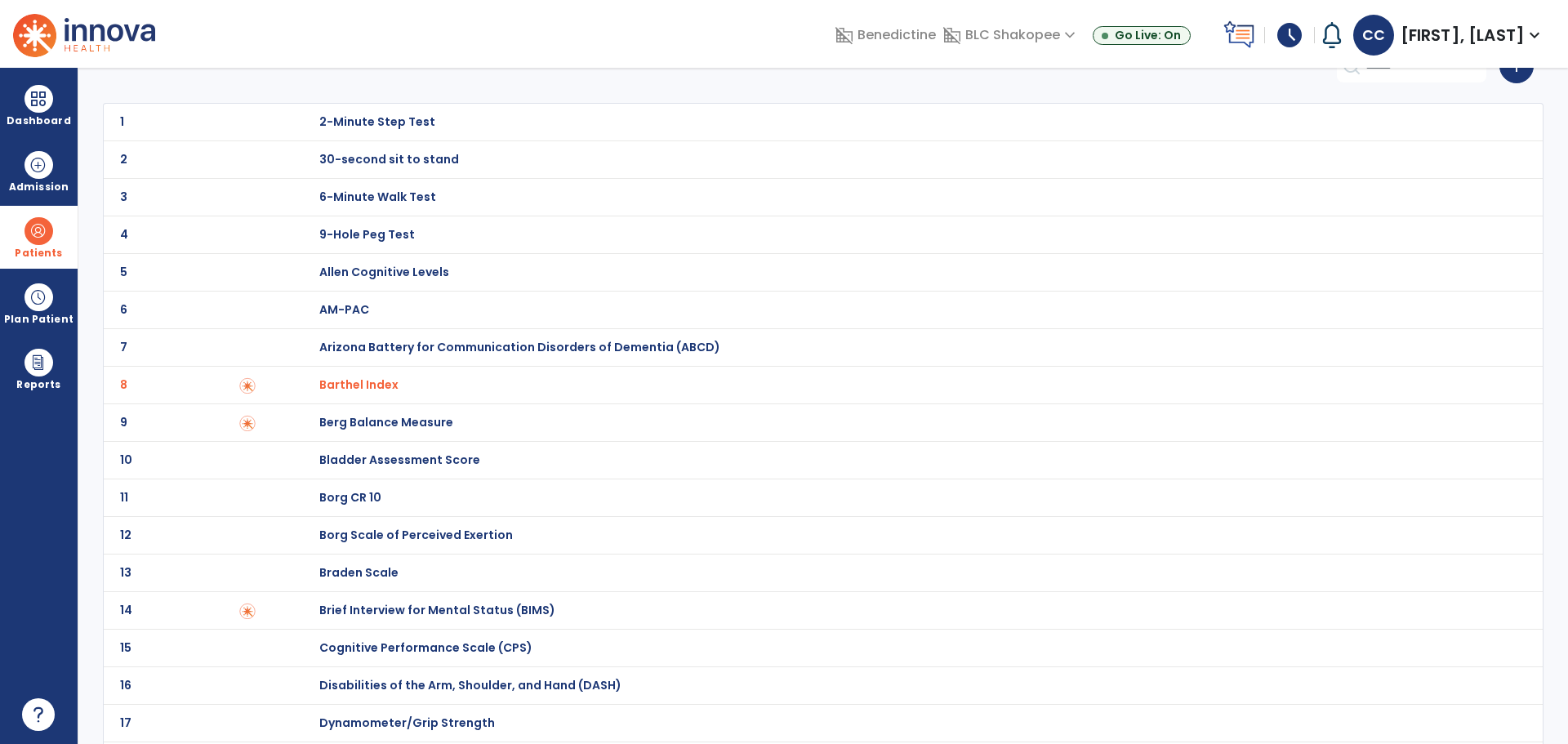 scroll, scrollTop: 0, scrollLeft: 0, axis: both 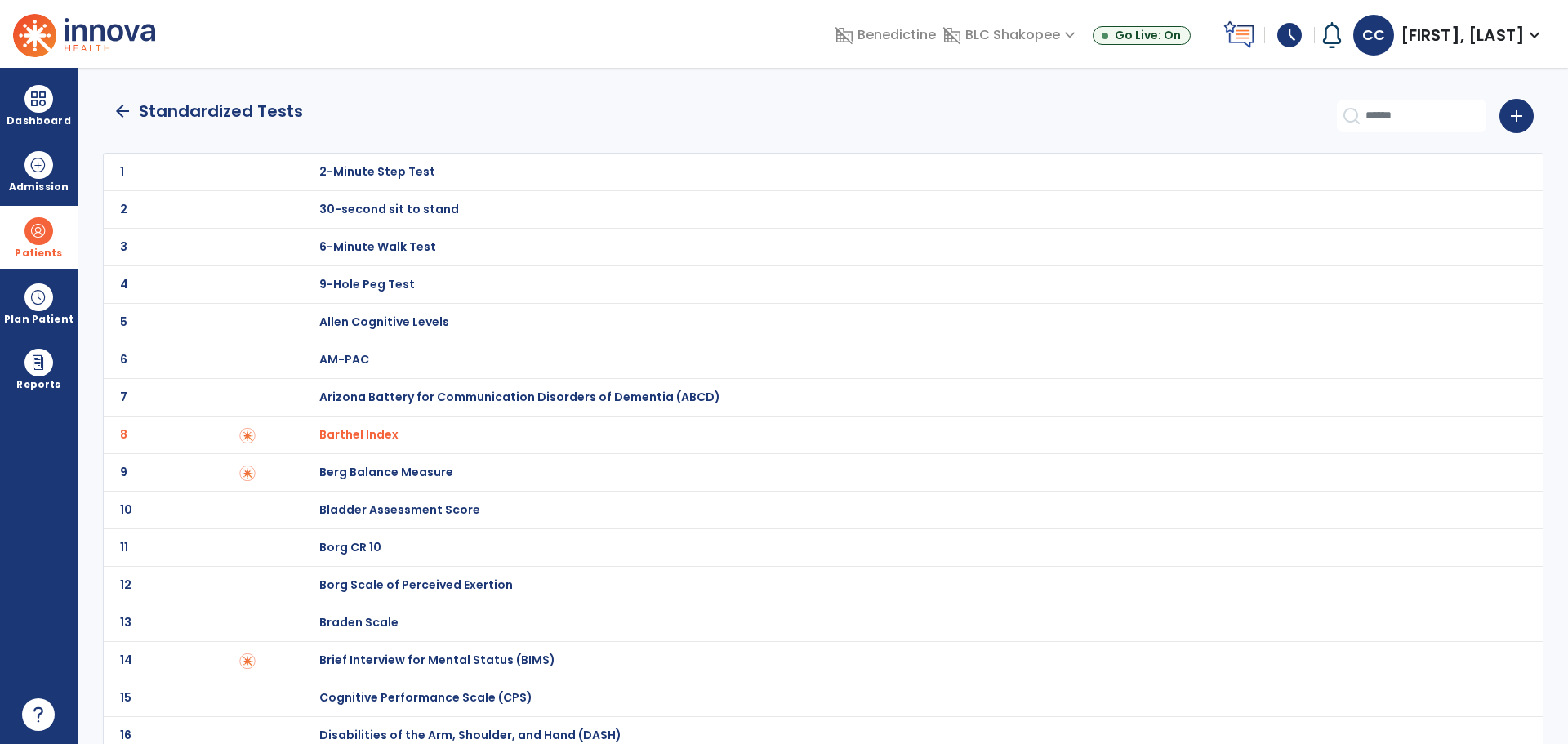 click on "arrow_back" 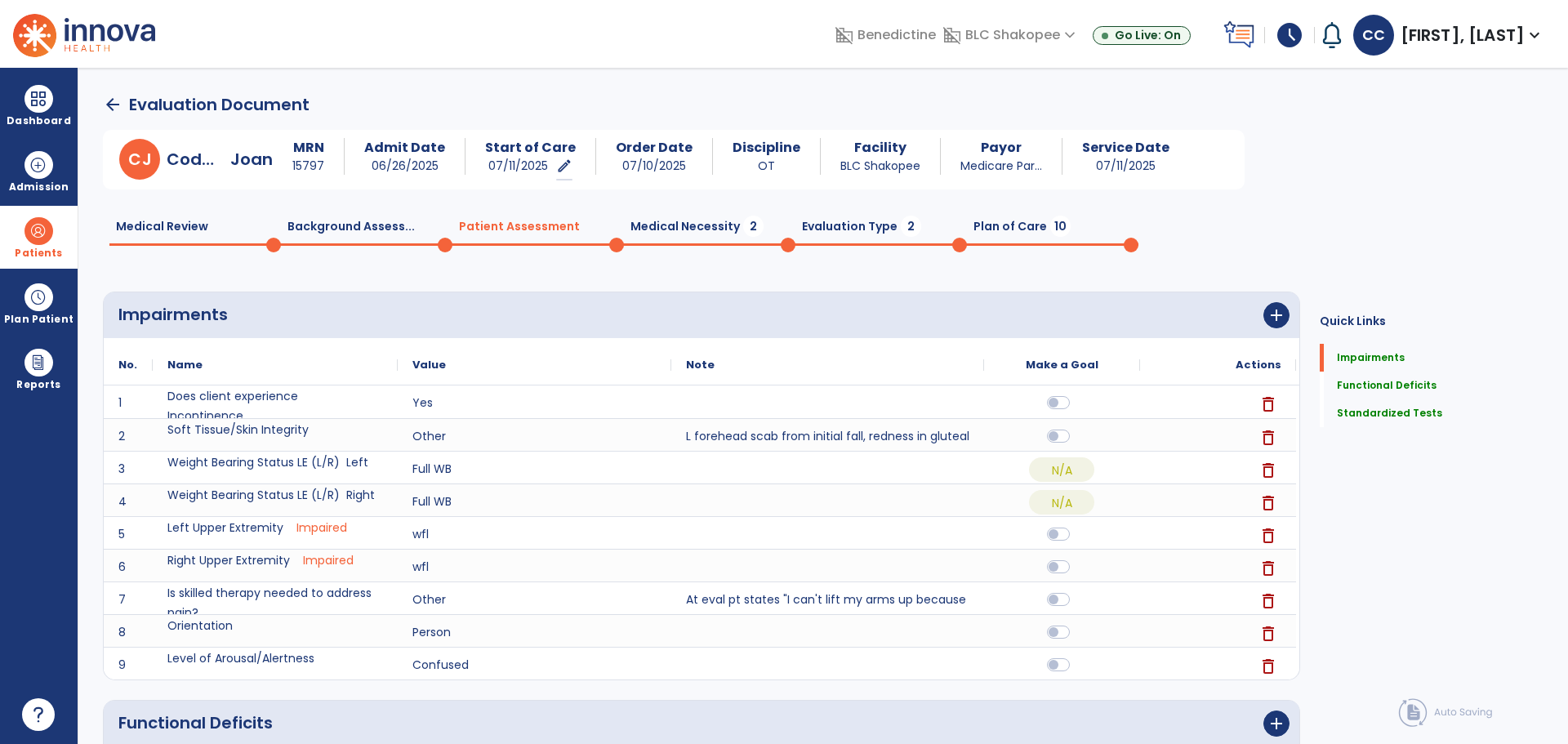 scroll, scrollTop: 10, scrollLeft: 0, axis: vertical 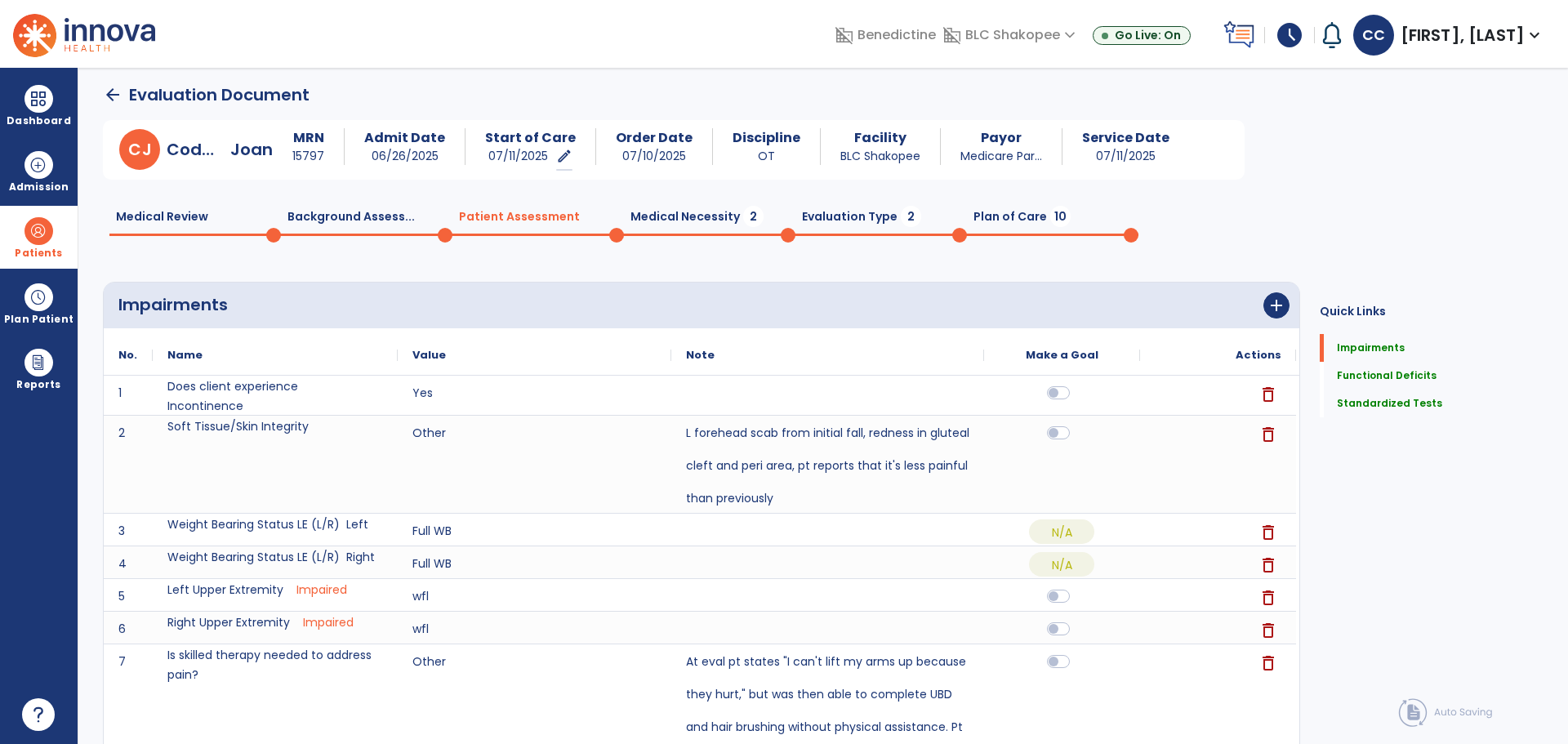 click on "arrow_back" 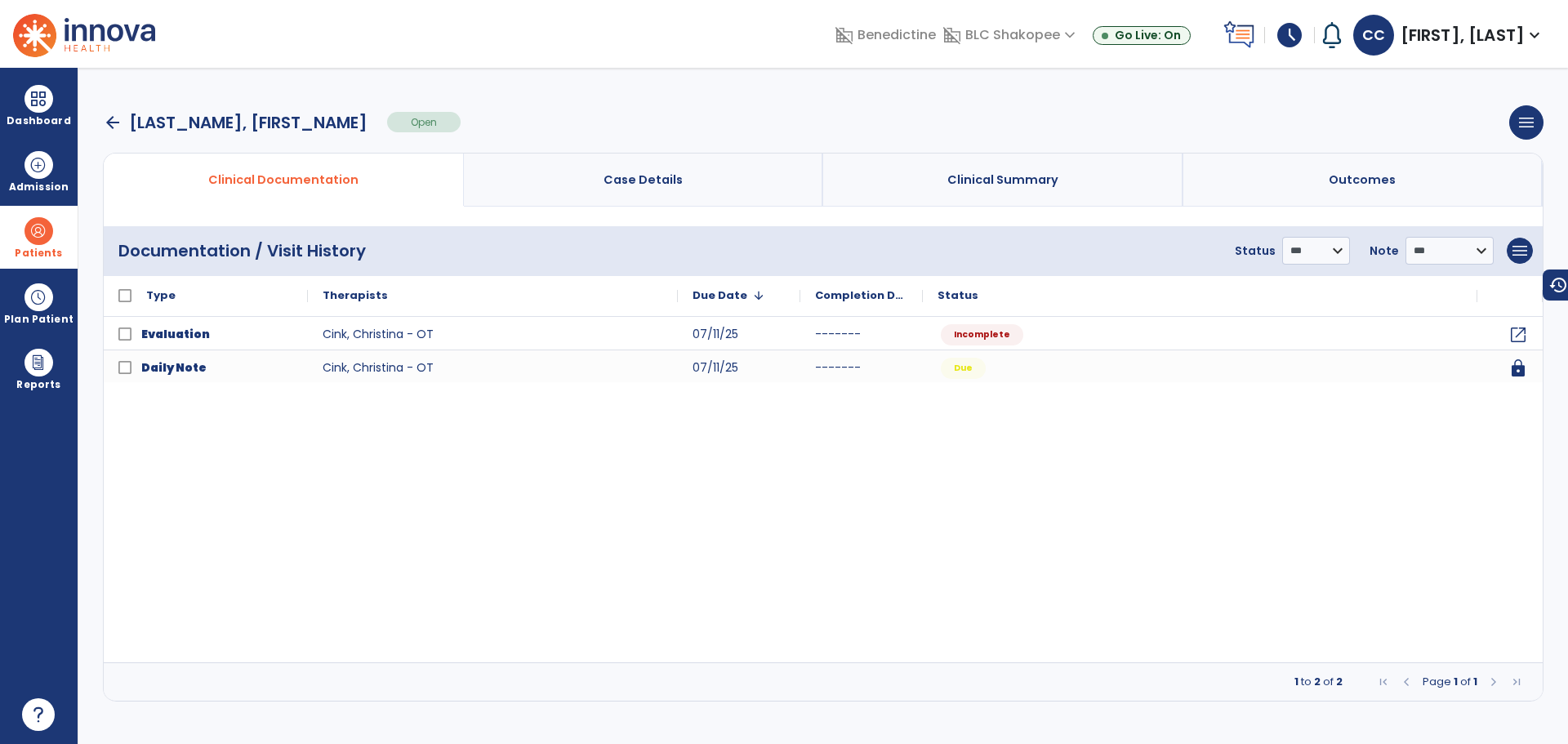 scroll, scrollTop: 0, scrollLeft: 0, axis: both 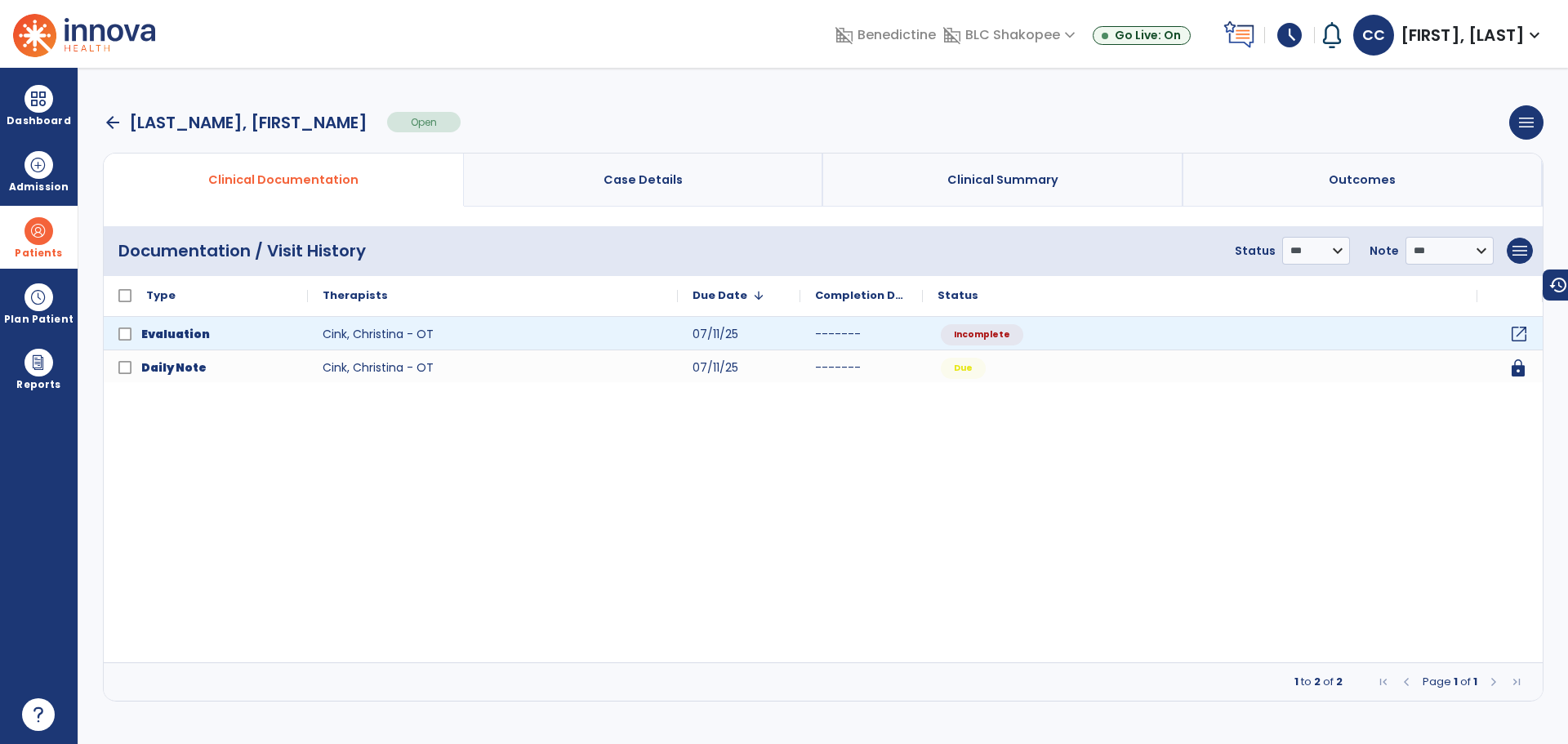 click on "open_in_new" 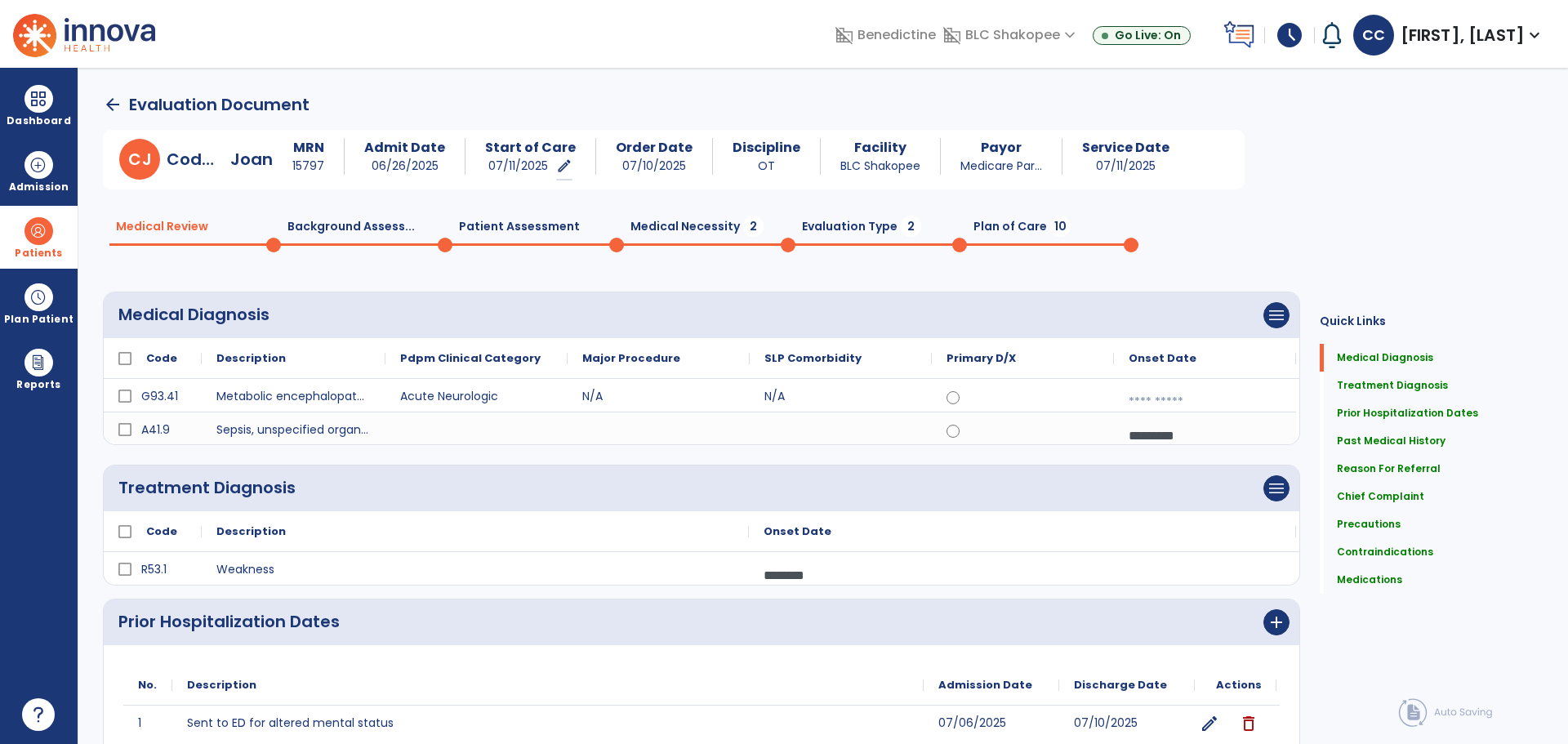 click on "Medical Necessity  2" 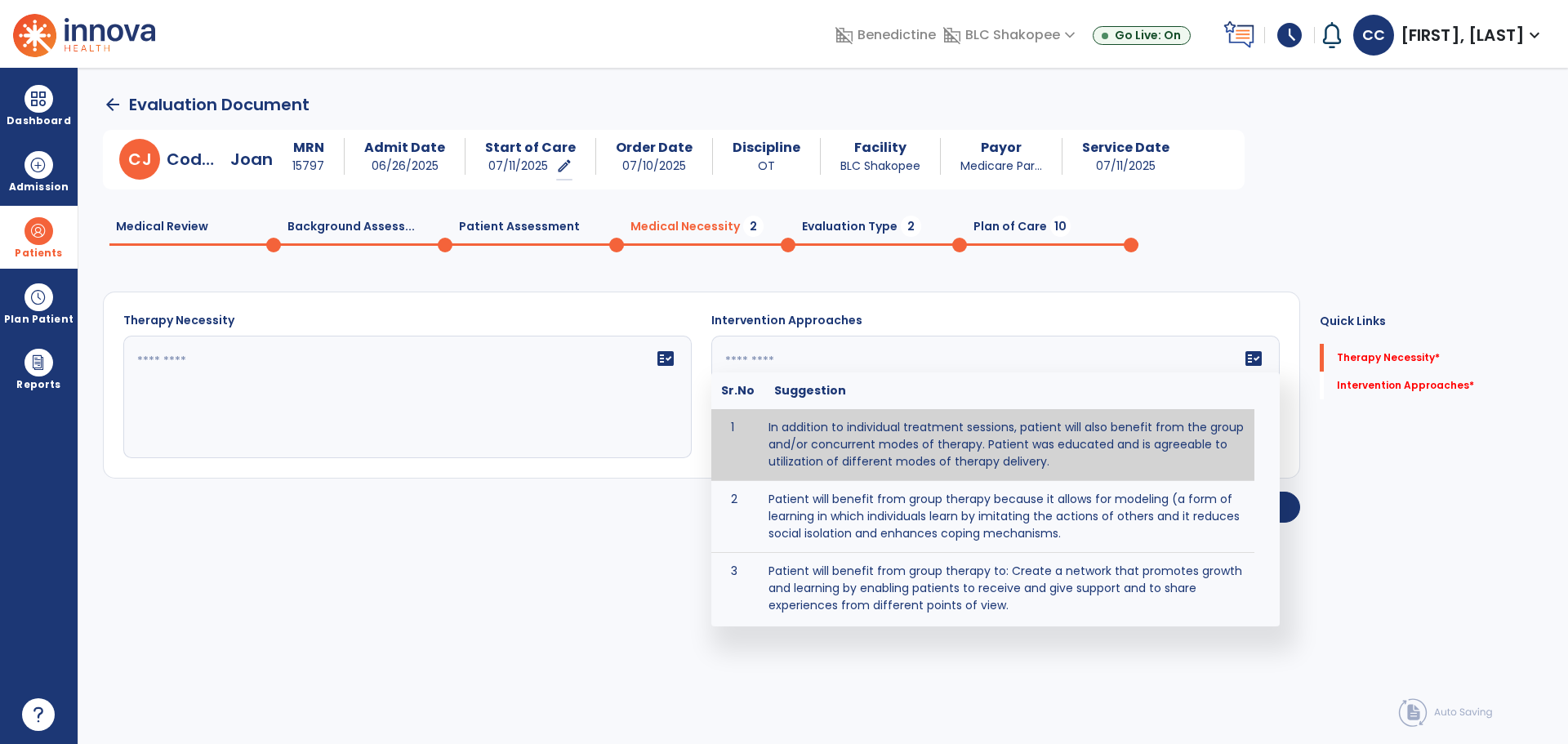click on "fact_check  Sr.No Suggestion 1 In addition to individual treatment sessions, patient will also benefit from the group and/or concurrent modes of therapy. Patient was educated and is agreeable to utilization of different modes of therapy delivery. 2 Patient will benefit from group therapy because it allows for modeling (a form of learning in which individuals learn by imitating the actions of others and it reduces social isolation and enhances coping mechanisms. 3 Patient will benefit from group therapy to: Create a network that promotes growth and learning by enabling patients to receive and give support and to share experiences from different points of view. 4 Patient will benefit from group/concurrent therapy because it is supported by evidence to promote increased patient engagement and sustainable outcomes. 5 Patient will benefit from group/concurrent therapy to: Promote independence and minimize dependence." 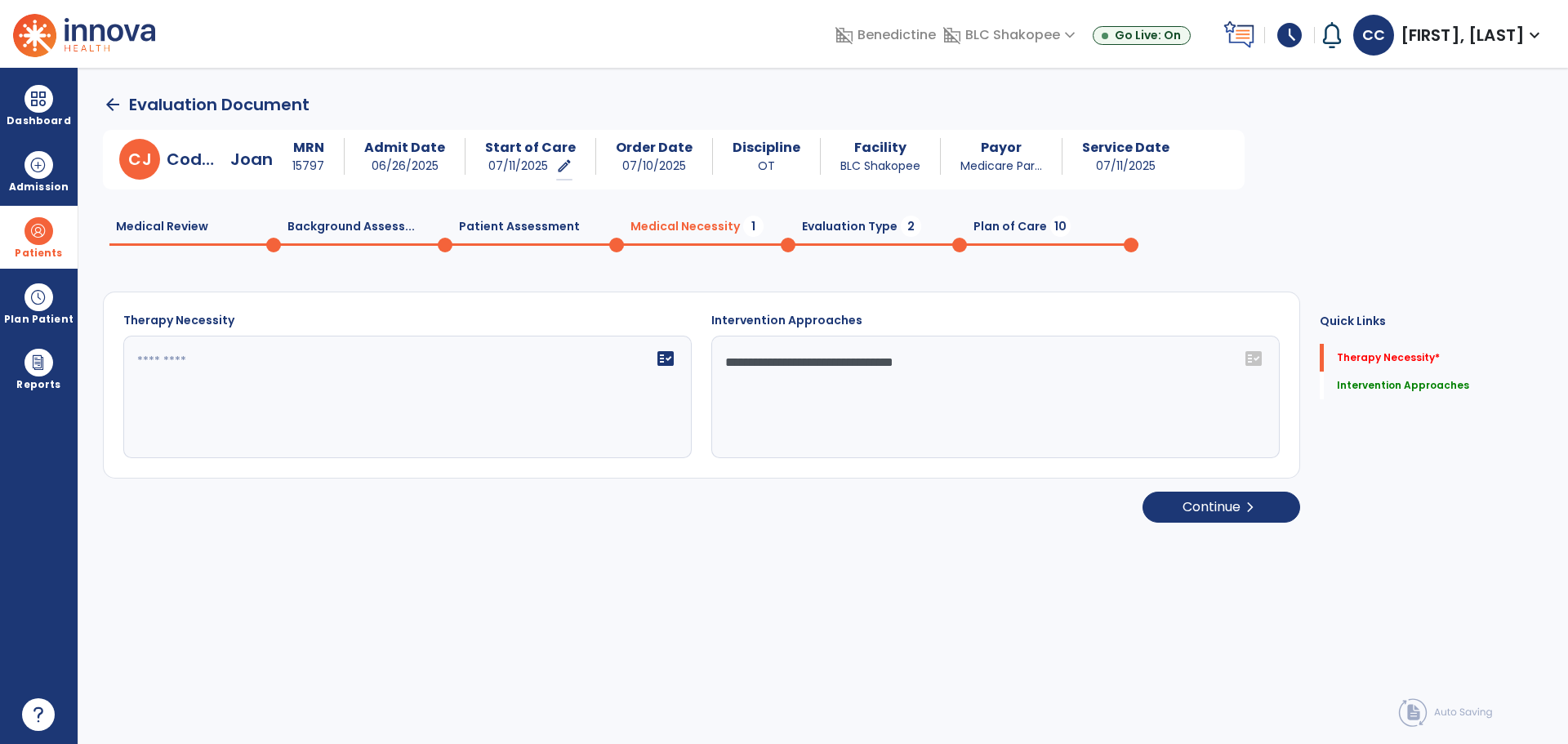 type on "**********" 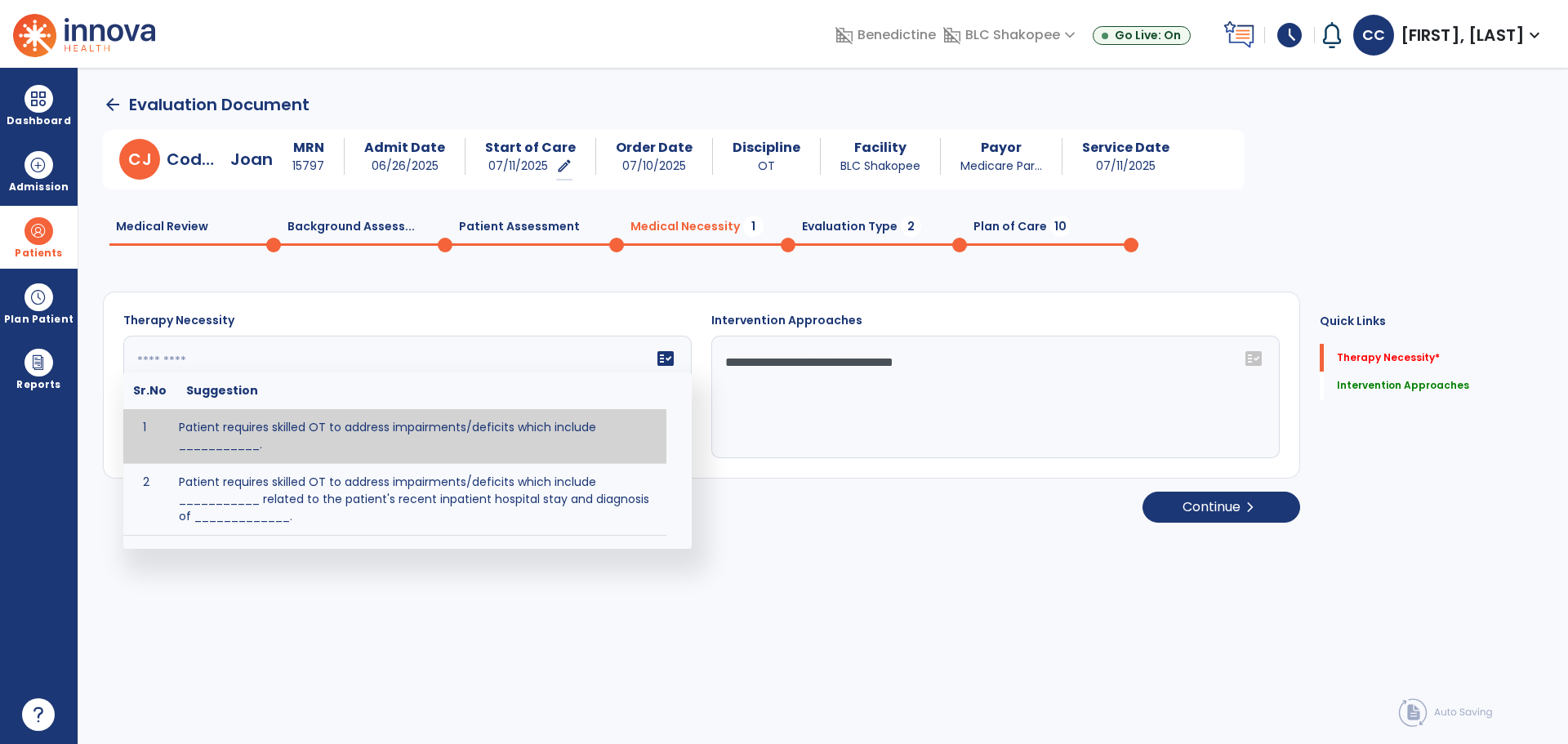 paste on "**********" 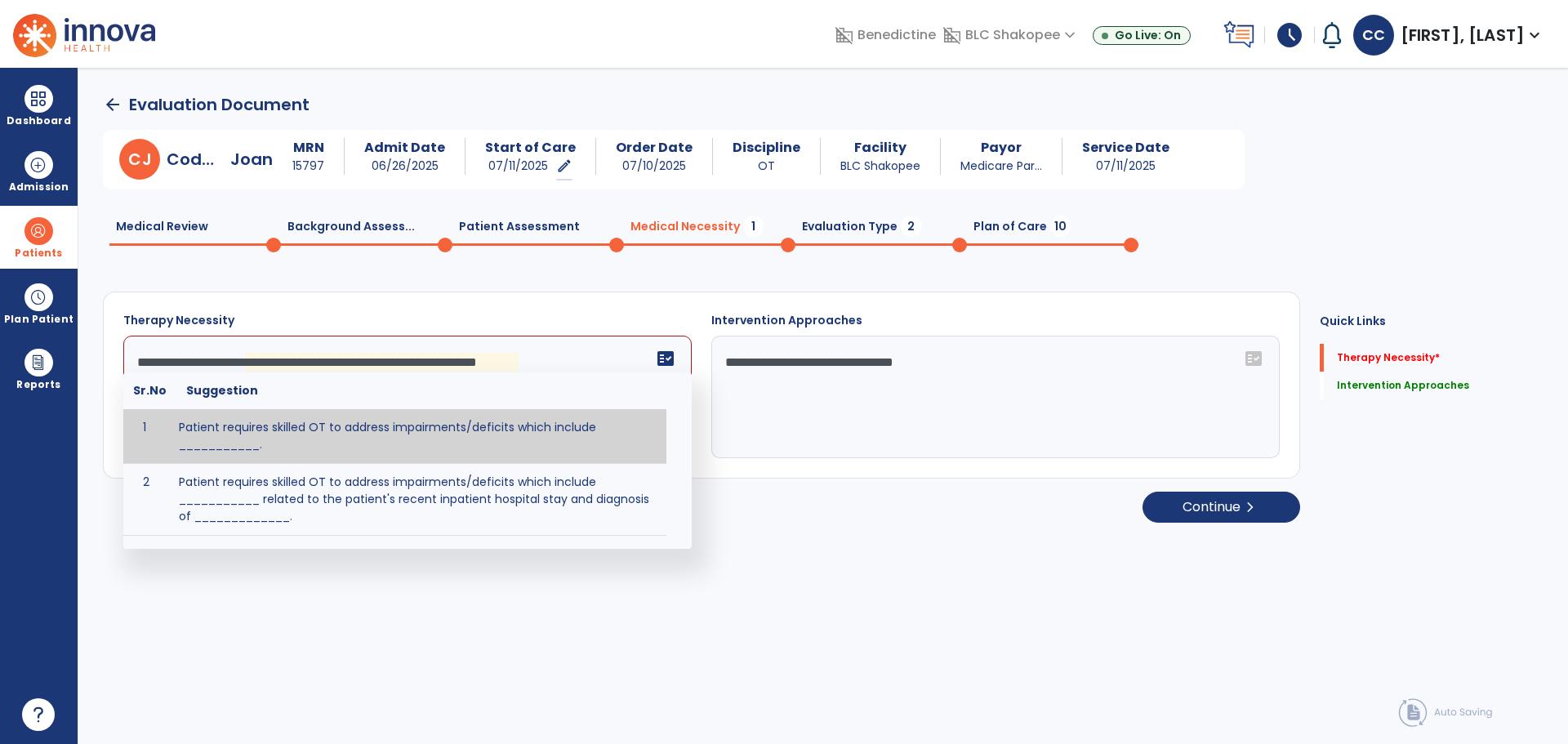 scroll, scrollTop: 72, scrollLeft: 0, axis: vertical 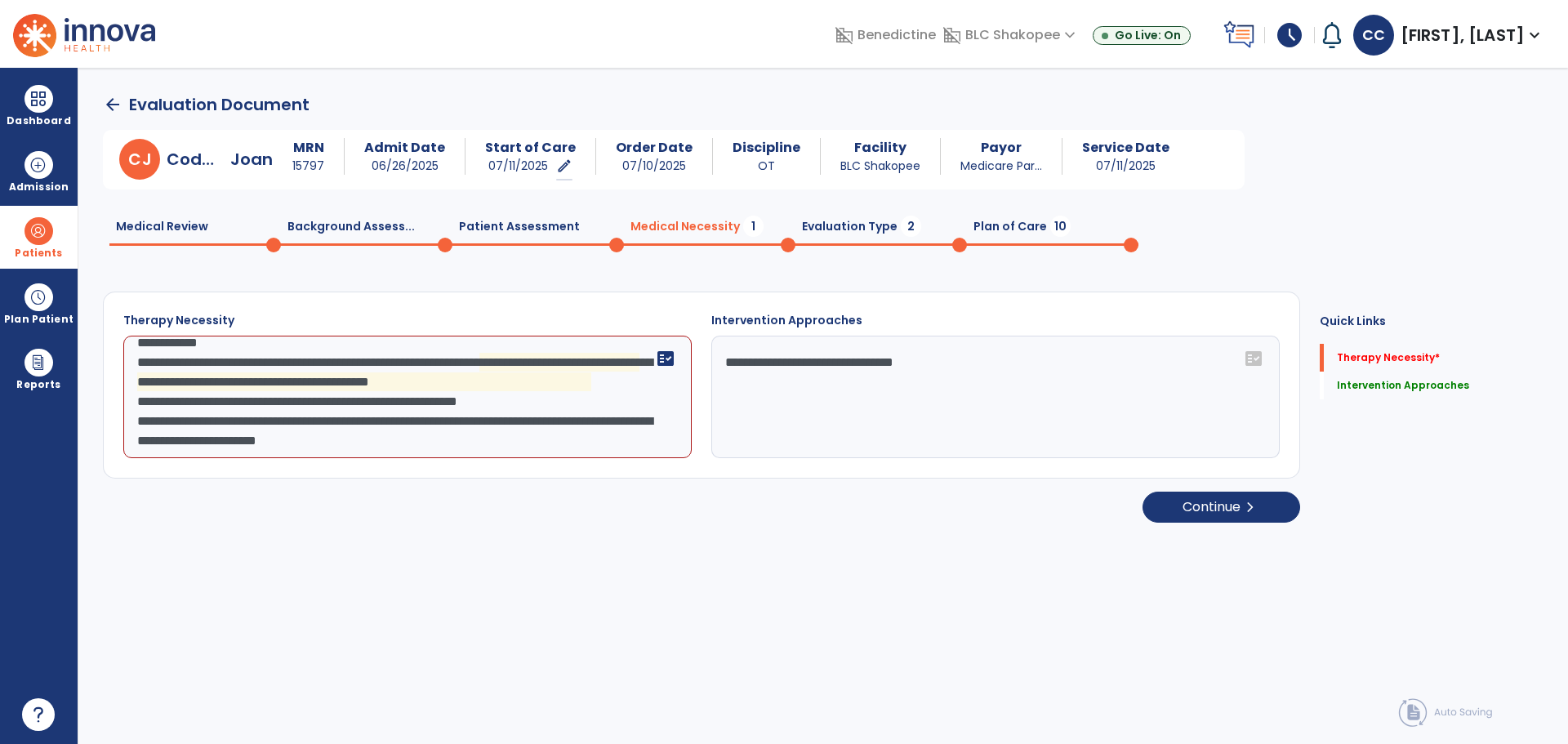 click on "**********" 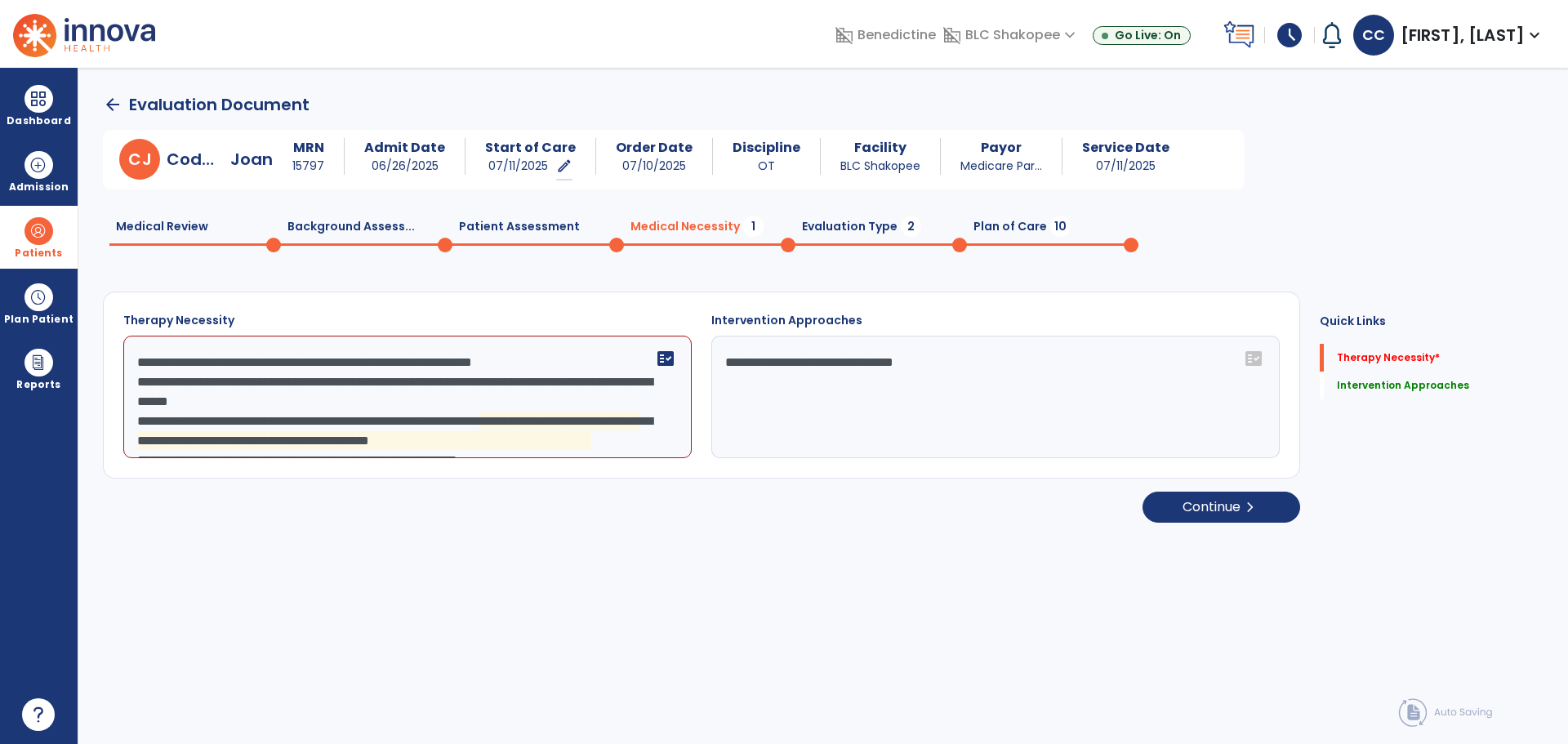 click on "**********" 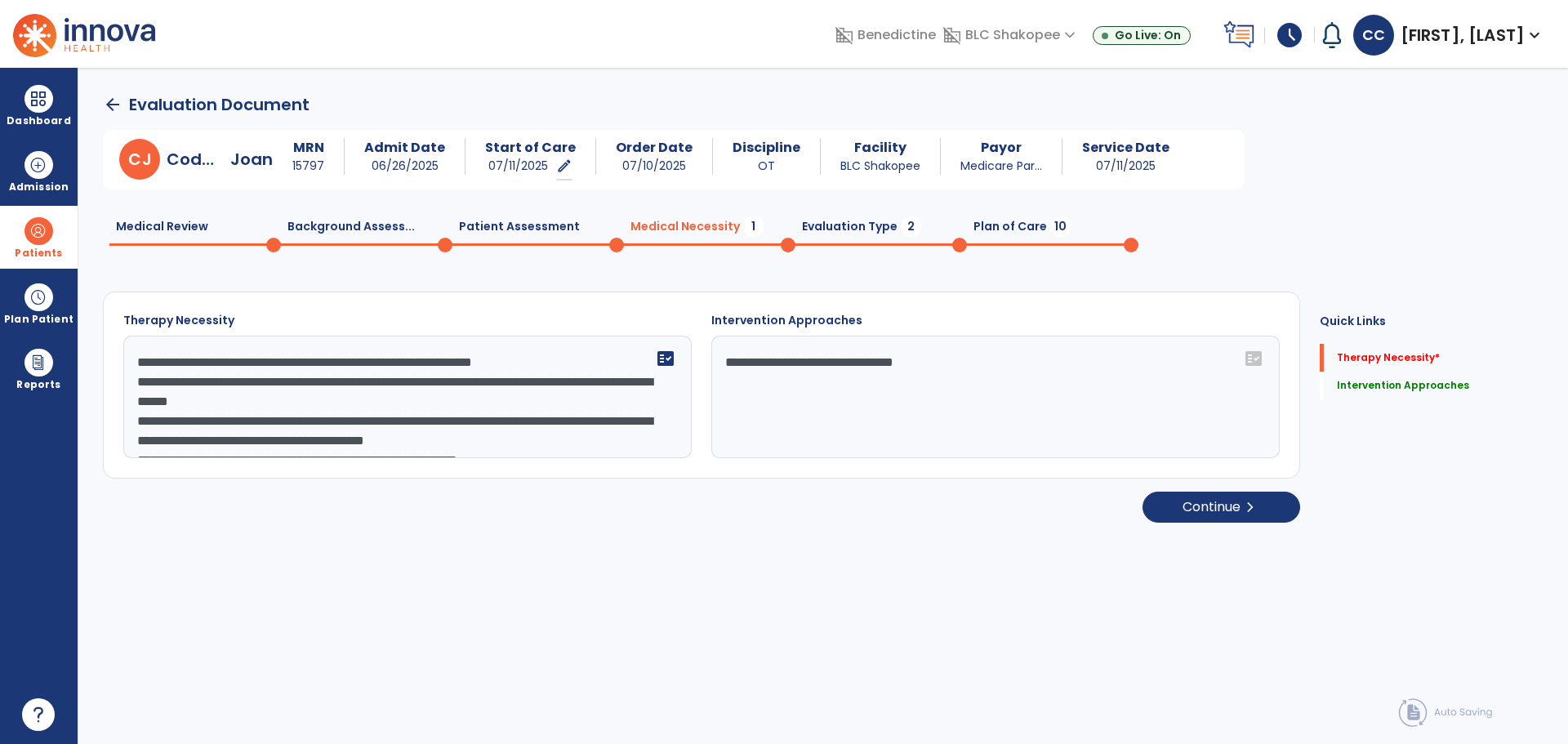 scroll, scrollTop: 63, scrollLeft: 0, axis: vertical 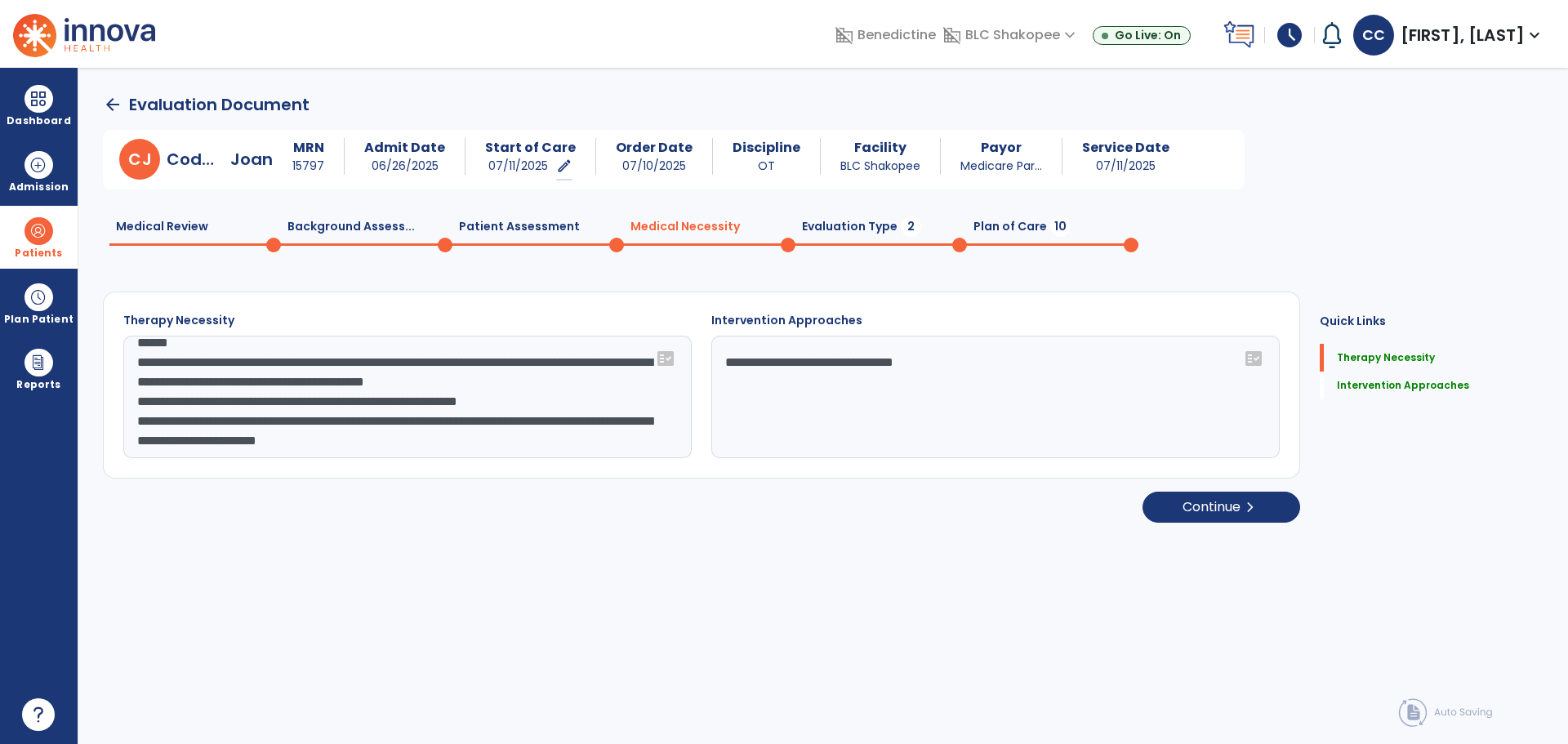 click on "**********" 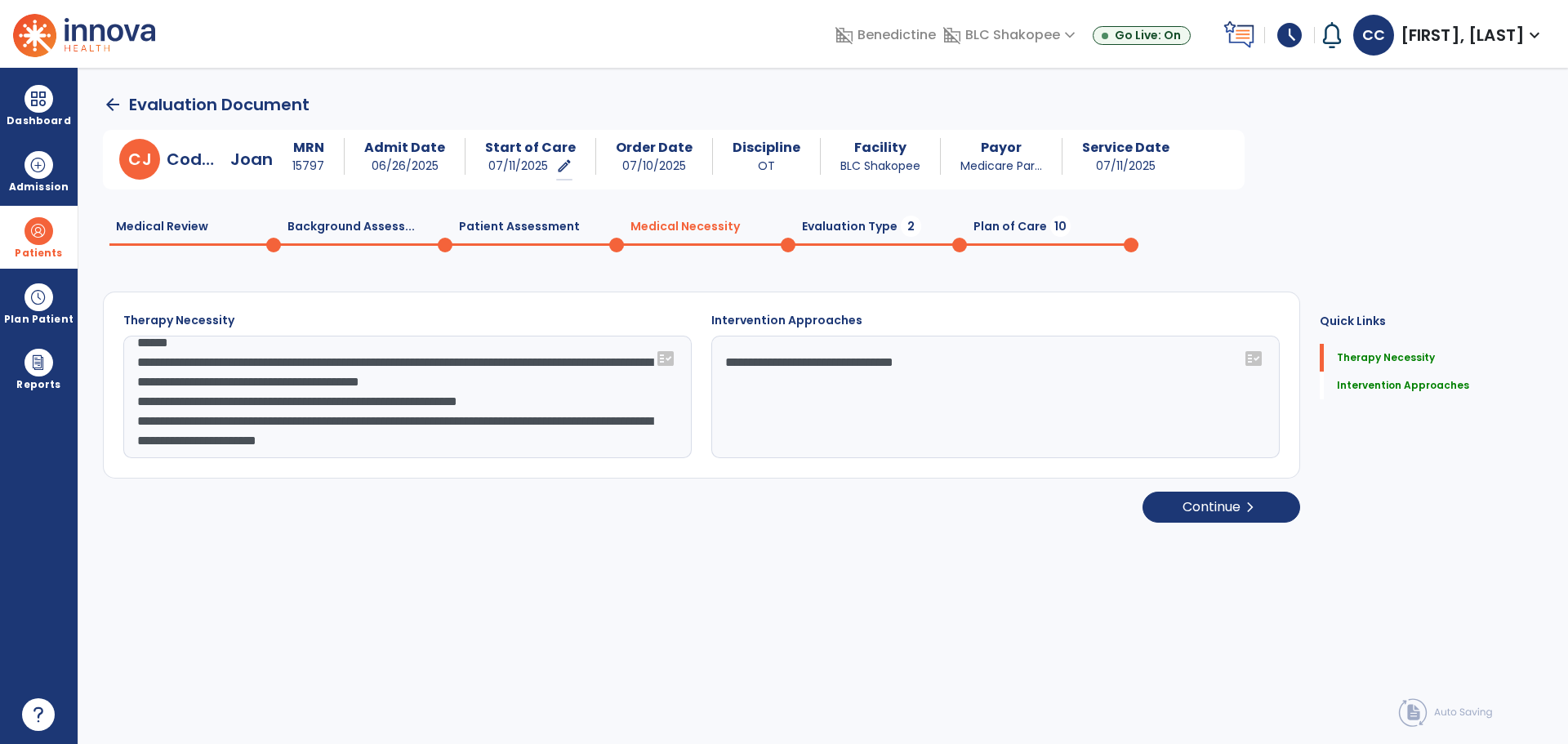 scroll, scrollTop: 0, scrollLeft: 0, axis: both 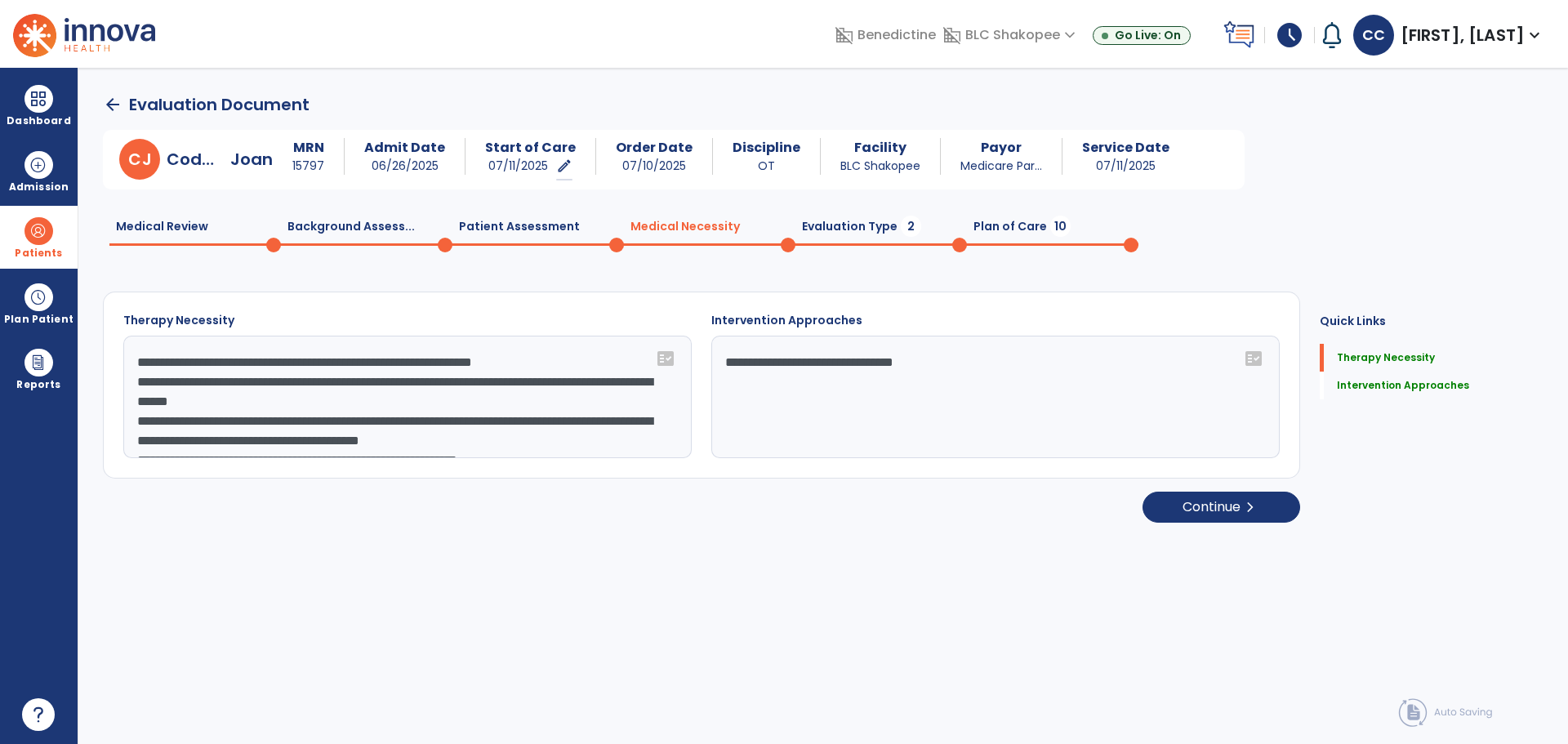 click on "**********" 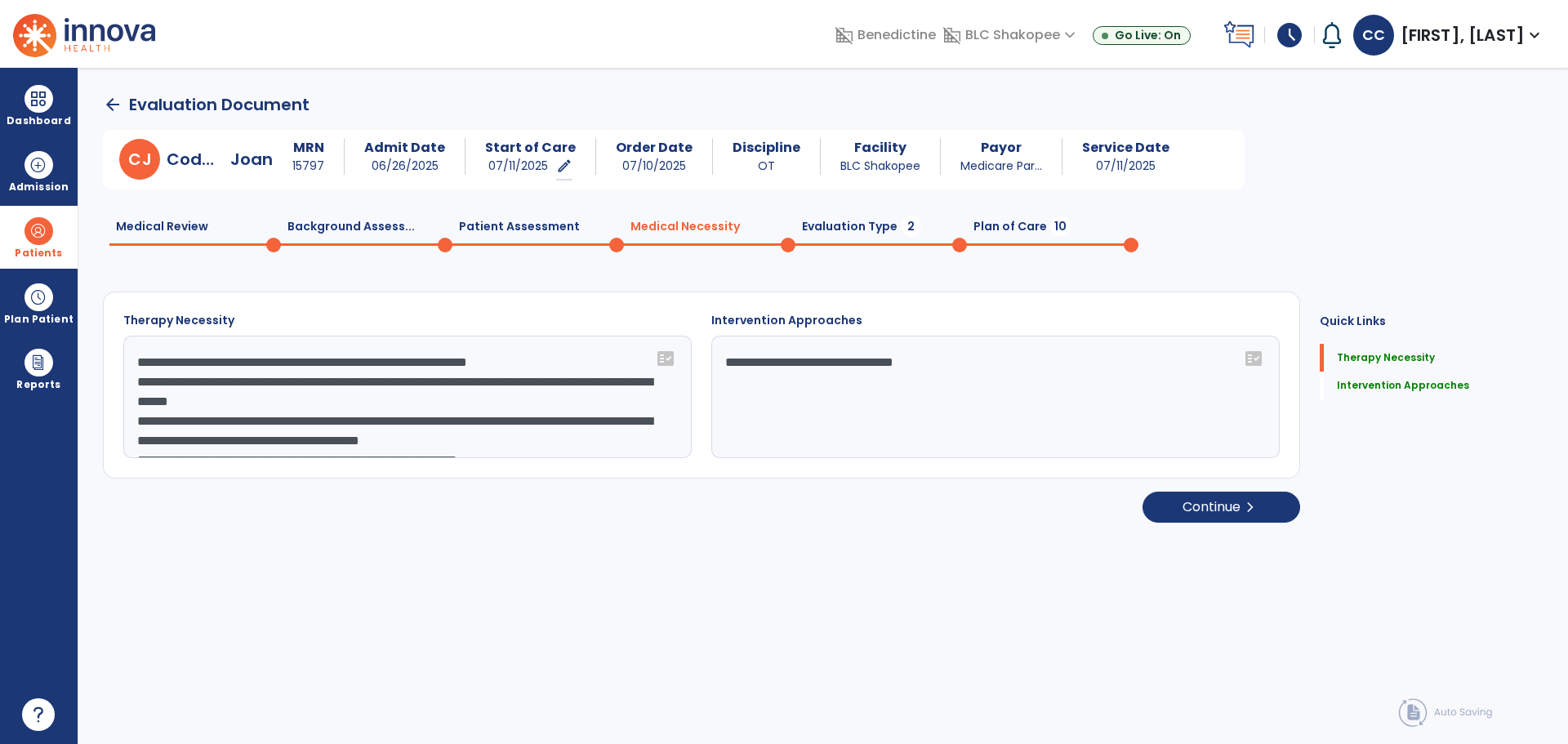 scroll, scrollTop: 59, scrollLeft: 0, axis: vertical 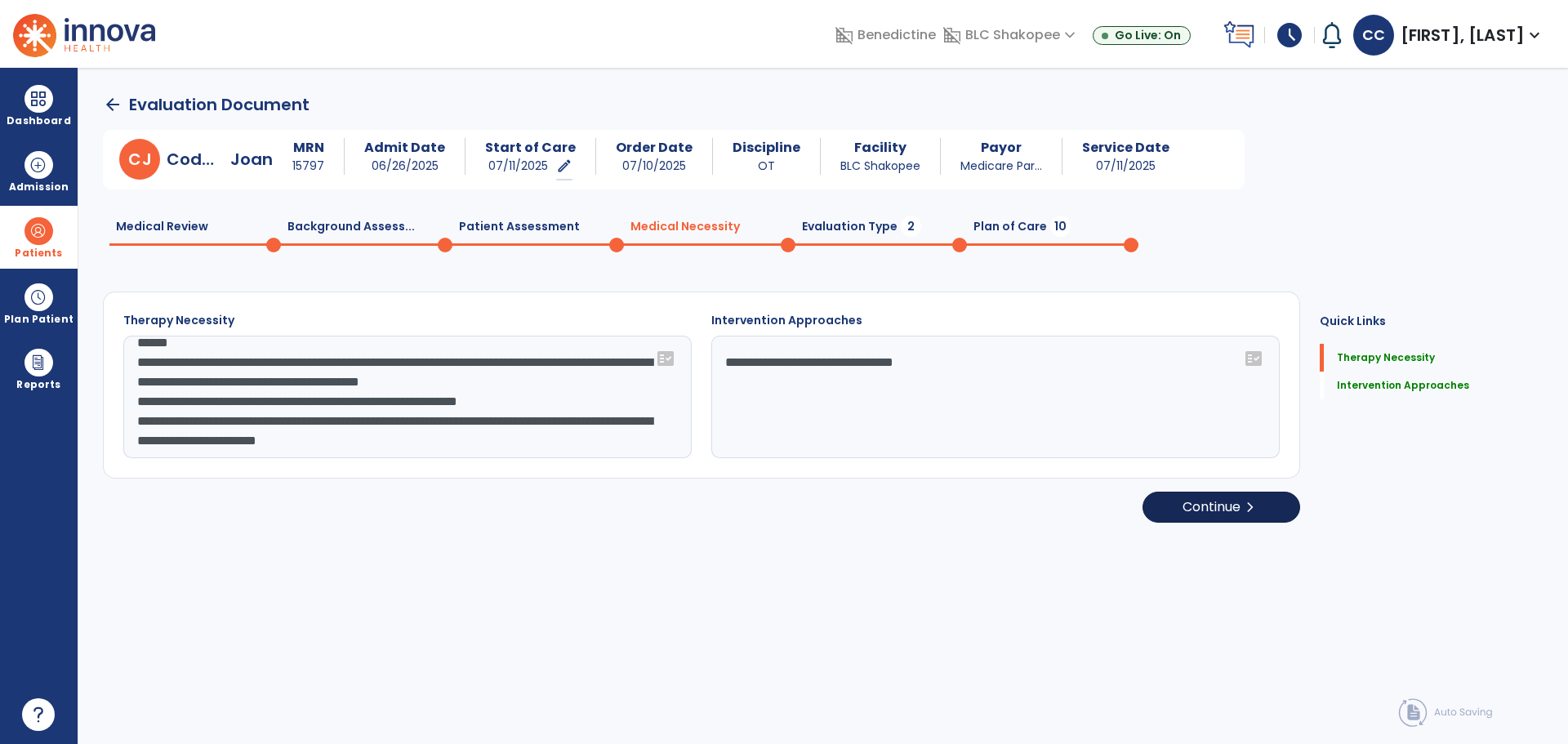 type on "**********" 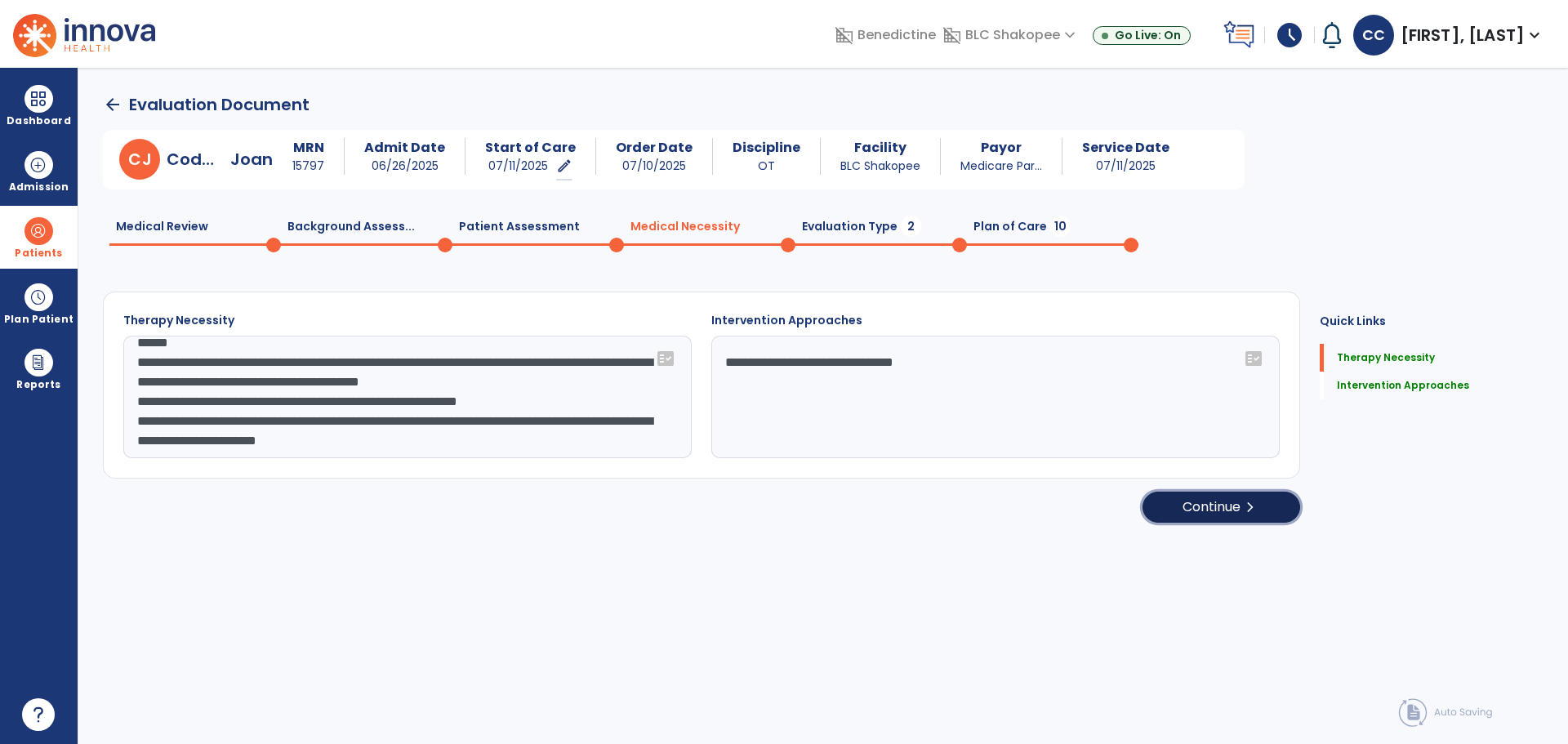 click on "chevron_right" 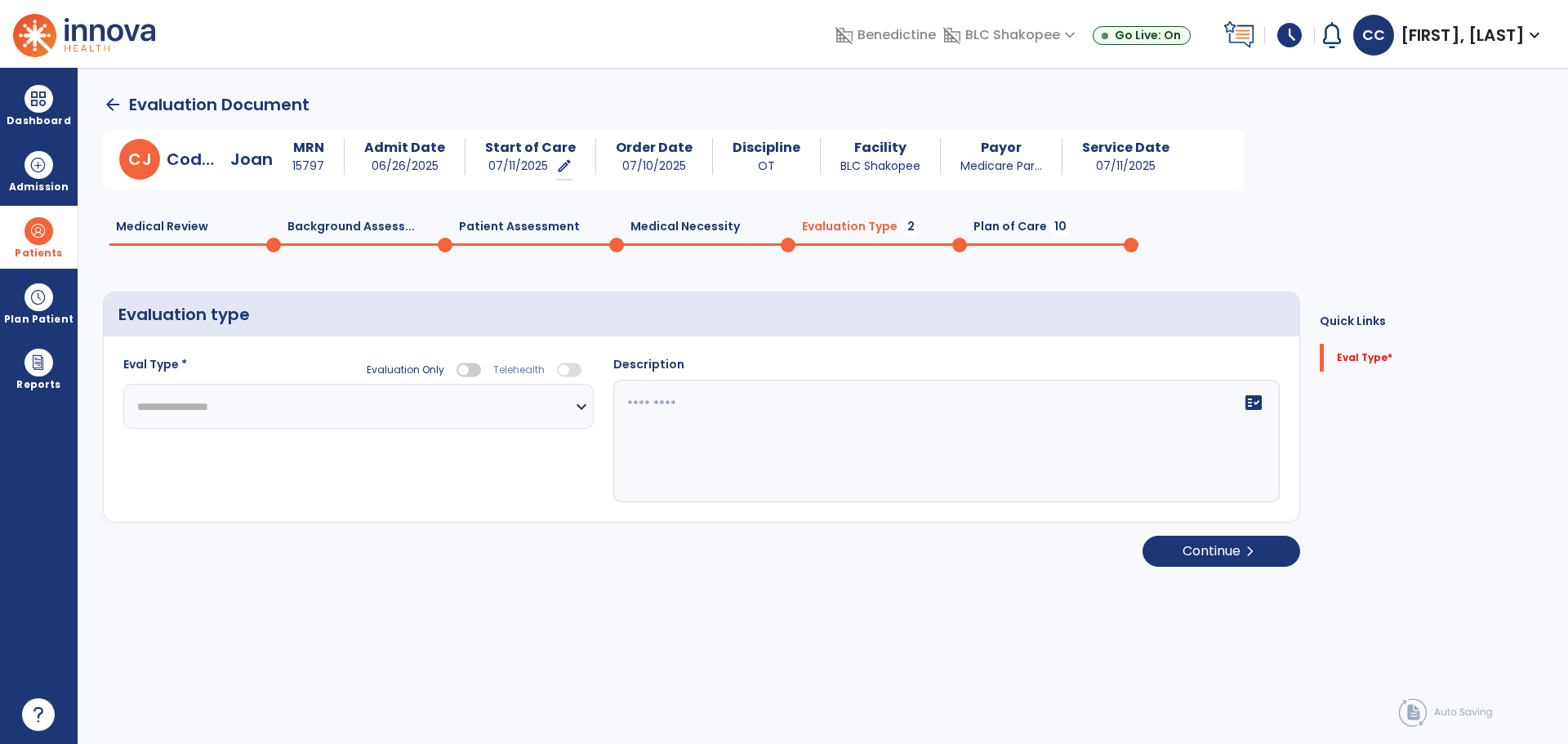 click on "**********" 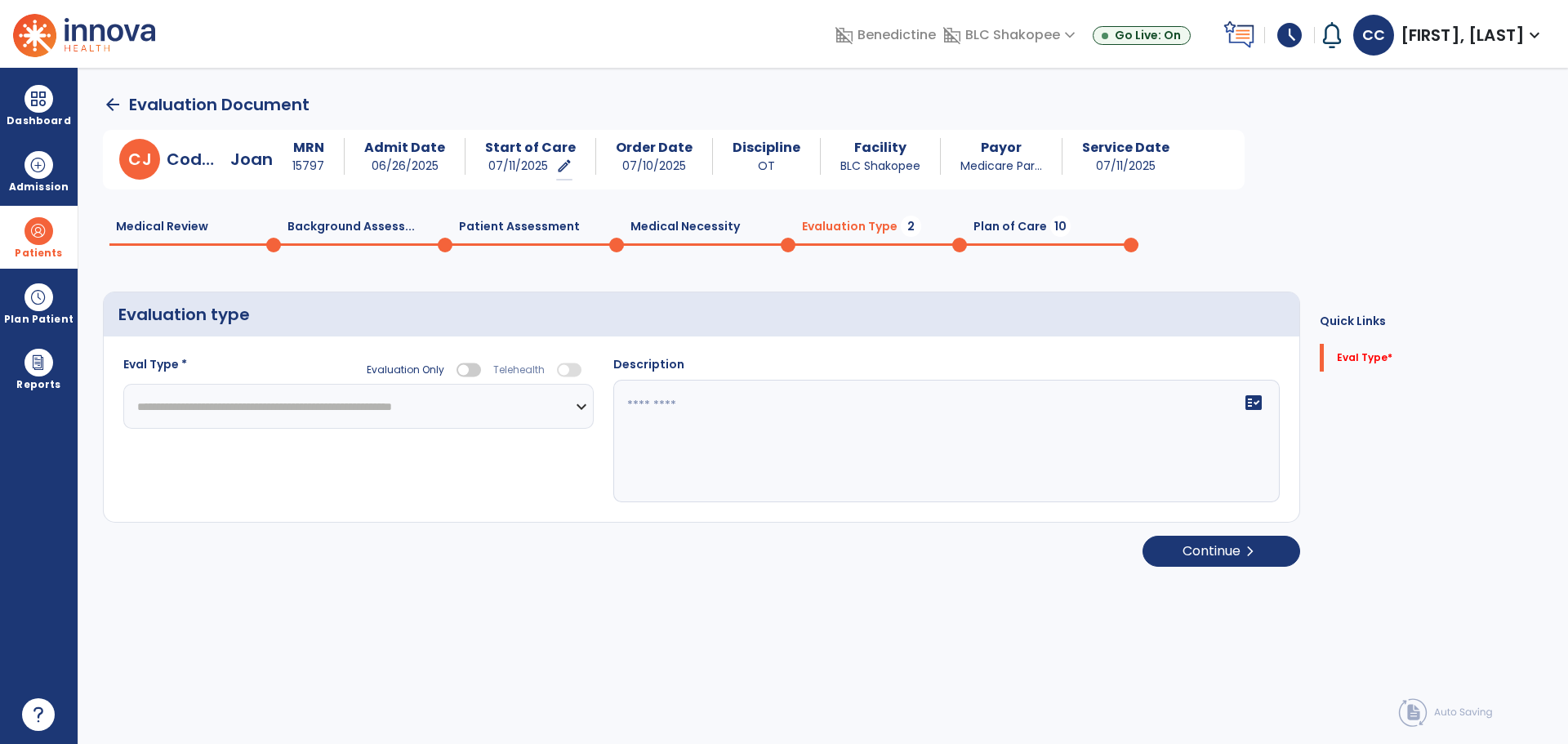 click on "**********" 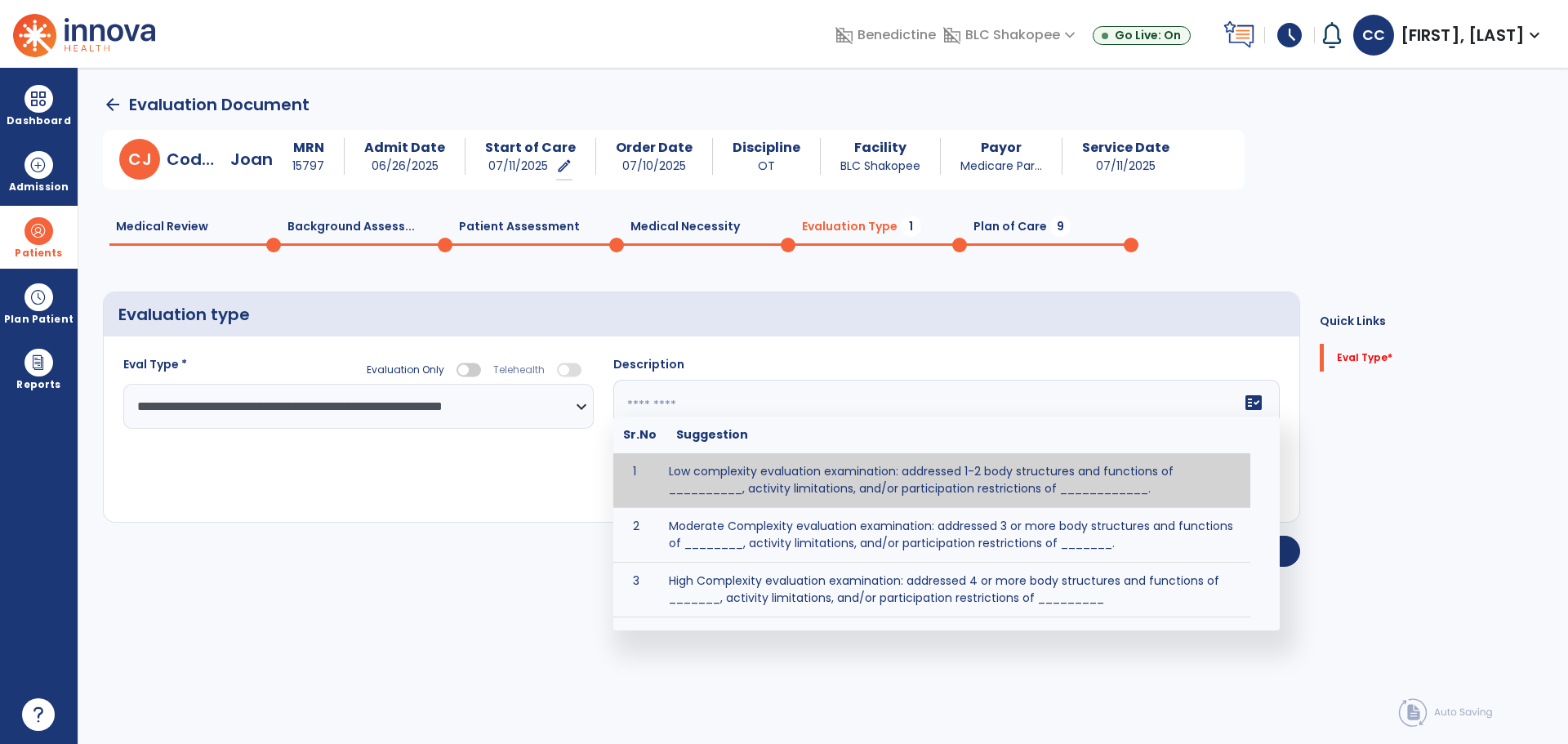 click on "fact_check  Sr.No Suggestion 1 Low complexity evaluation examination: addressed 1-2 body structures and functions of __________, activity limitations, and/or participation restrictions of ____________. 2 Moderate Complexity evaluation examination: addressed 3 or more body structures and functions of ________, activity limitations, and/or participation restrictions of _______. 3 High Complexity evaluation examination: addressed 4 or more body structures and functions of _______, activity limitations, and/or participation restrictions of _________" 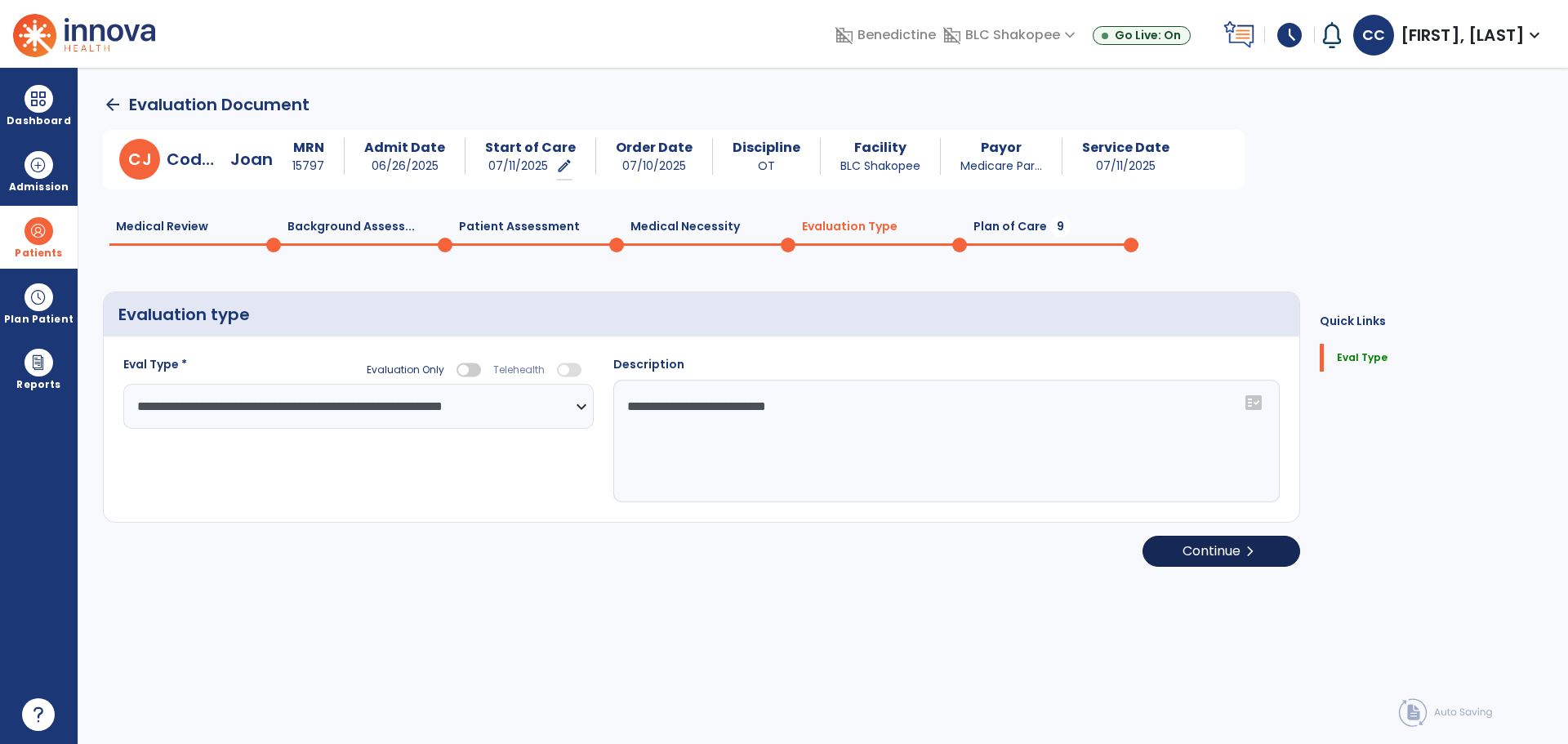 type on "**********" 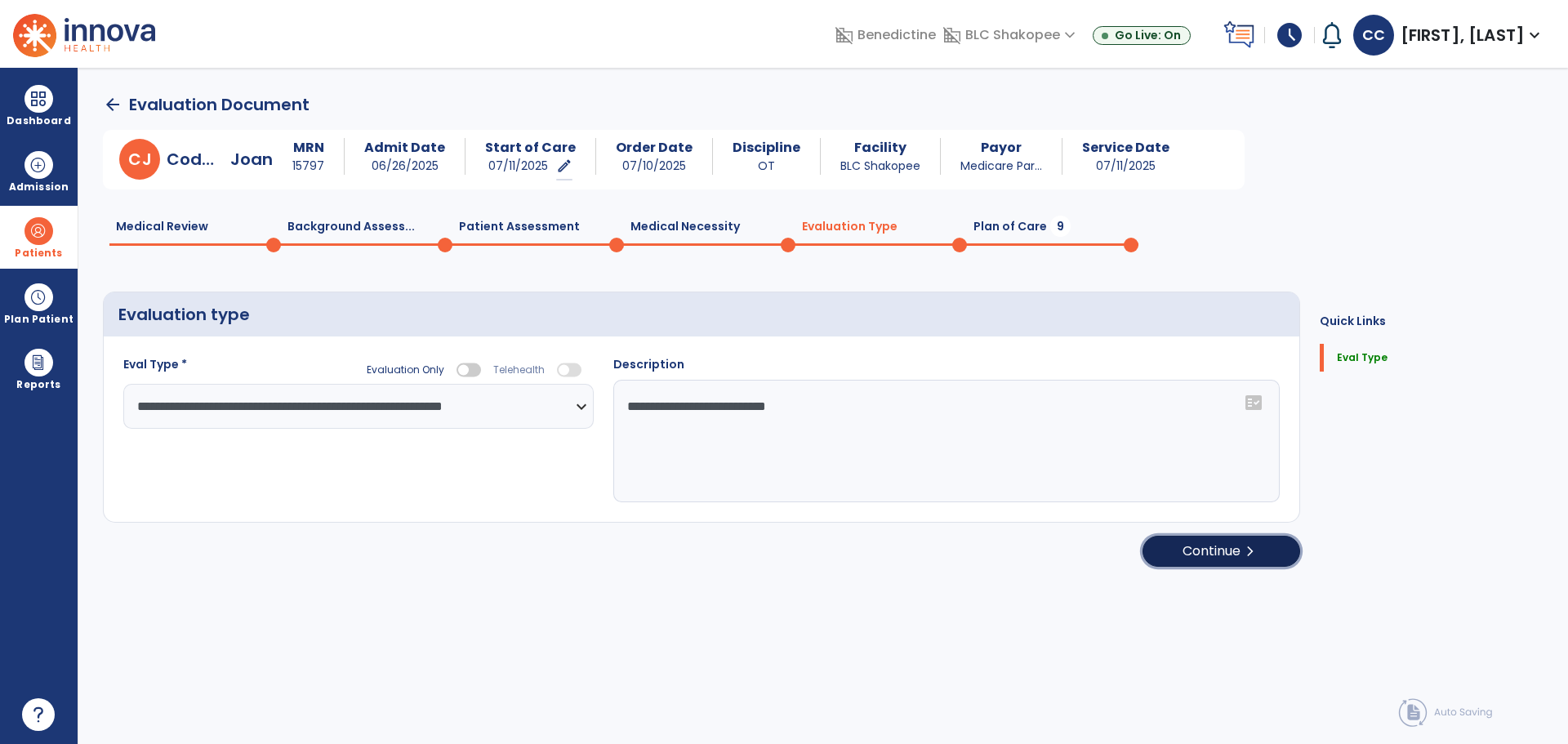 click on "Continue  chevron_right" 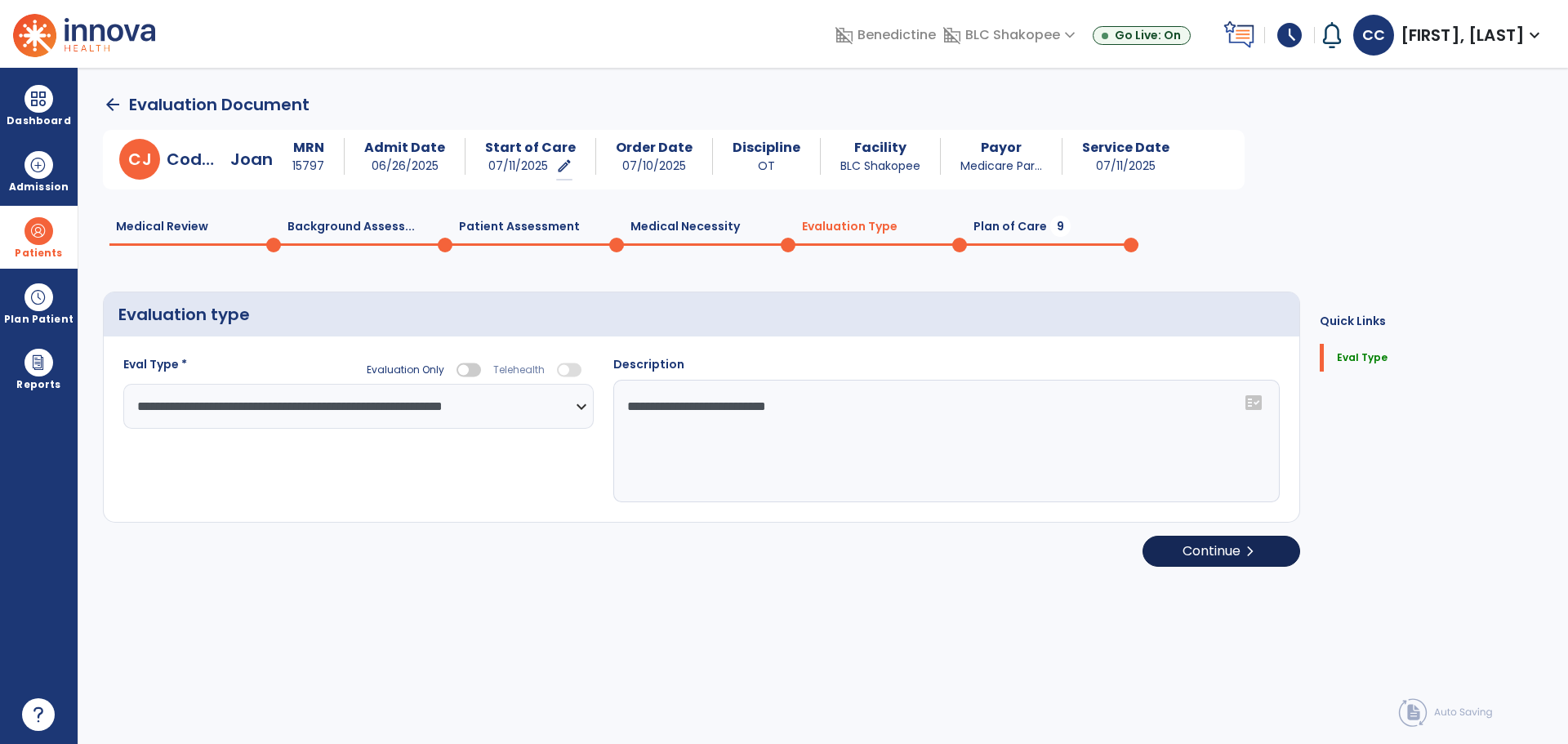select on "*****" 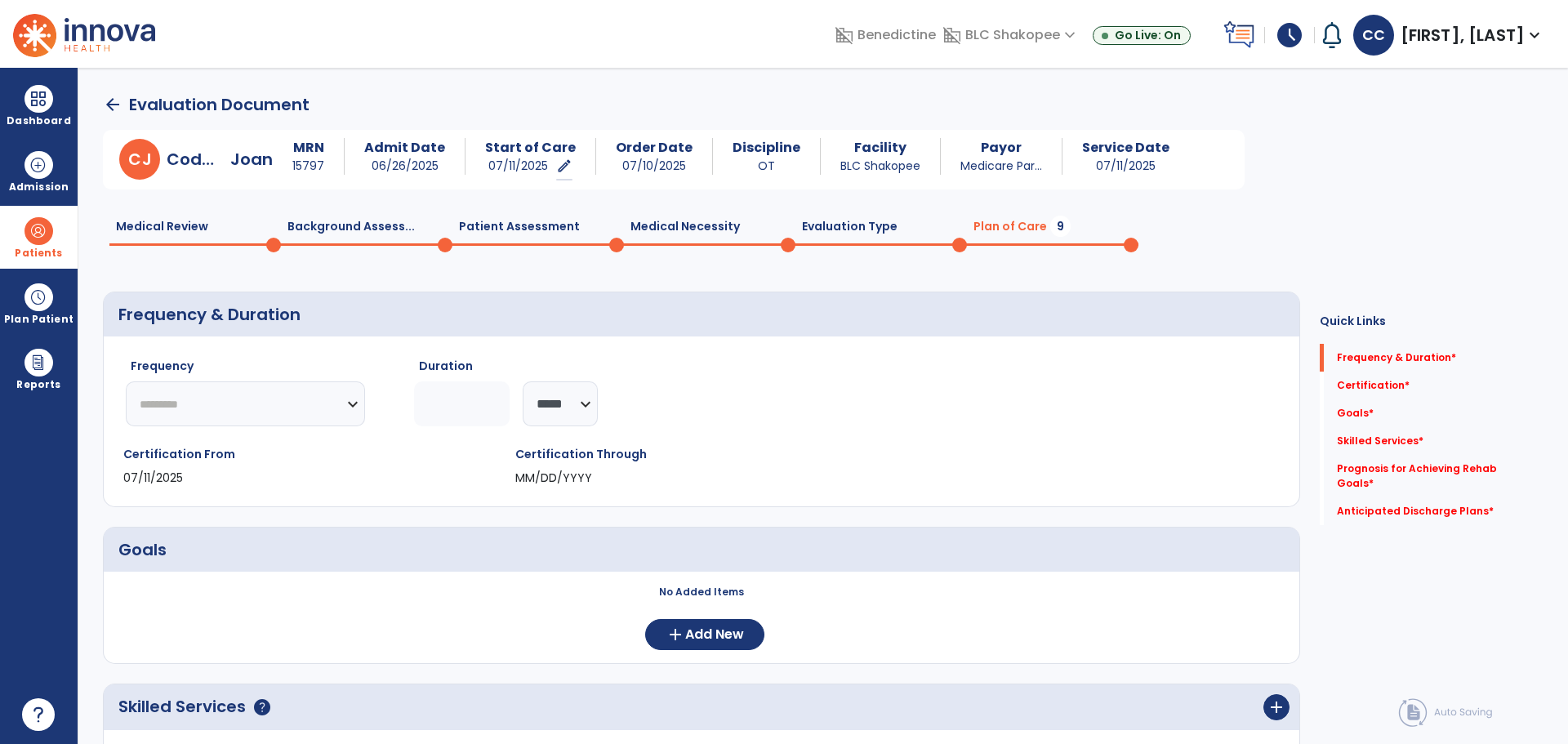 click on "********* ** ** ** ** ** ** **" 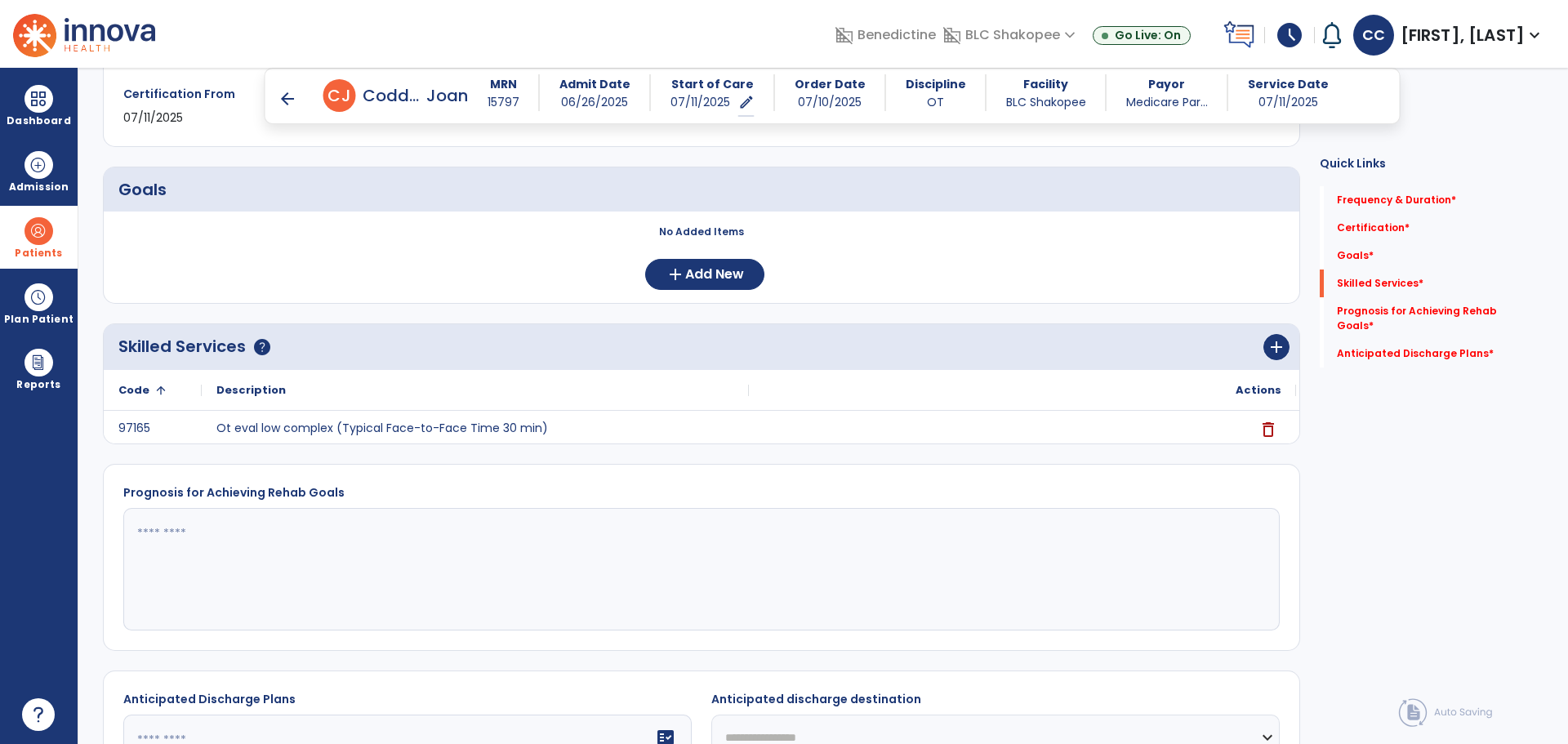 scroll, scrollTop: 346, scrollLeft: 0, axis: vertical 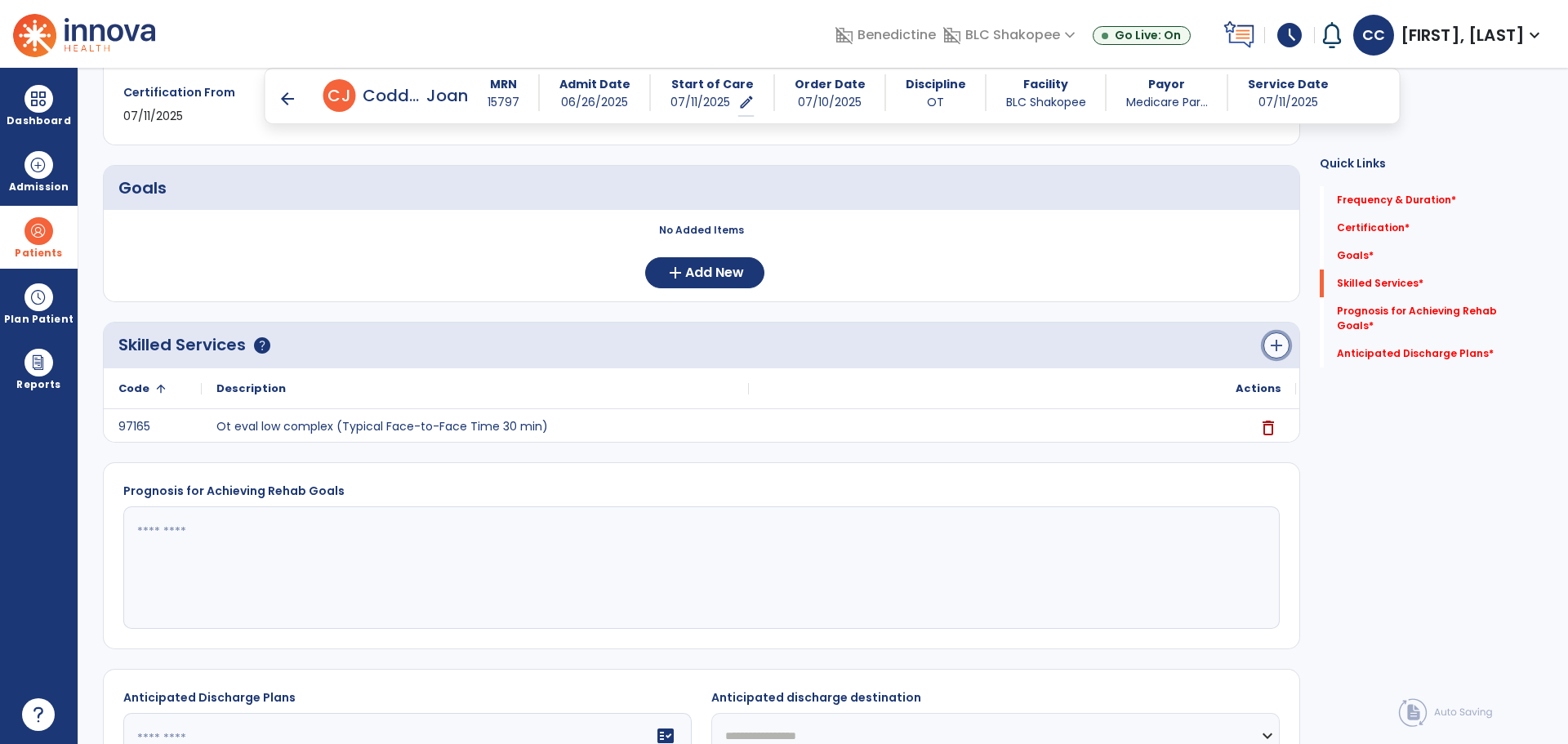 click on "add" 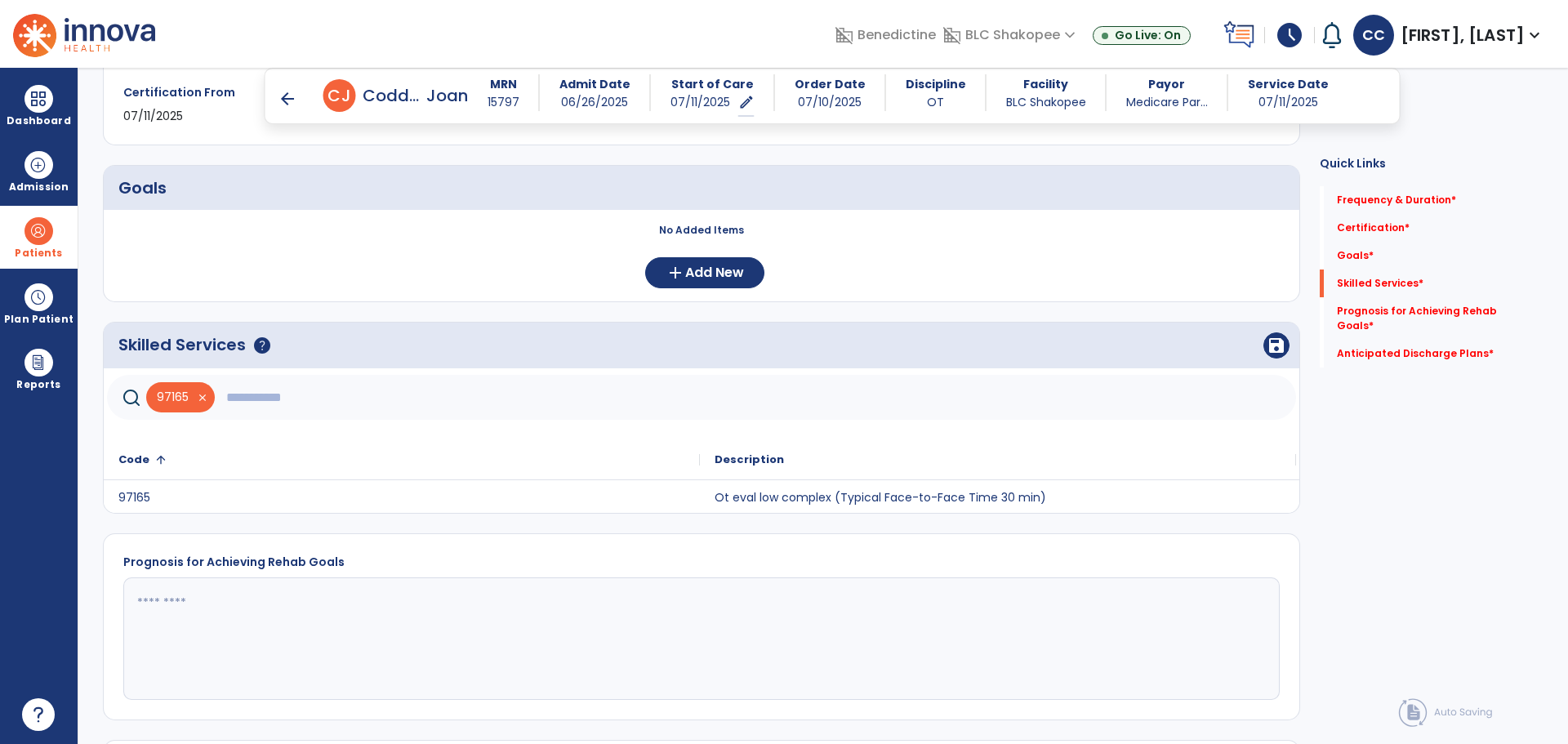 click 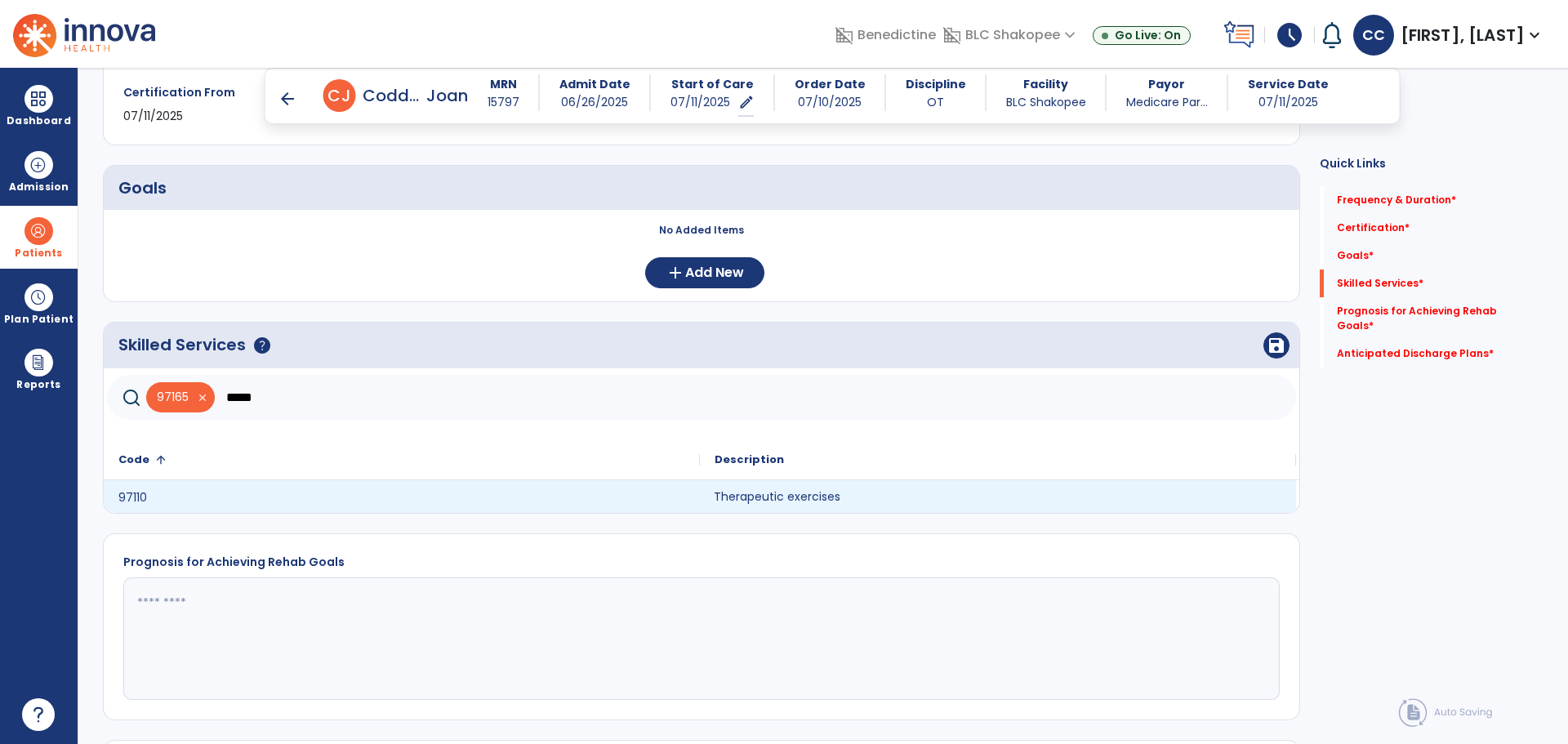 click on "Therapeutic exercises" 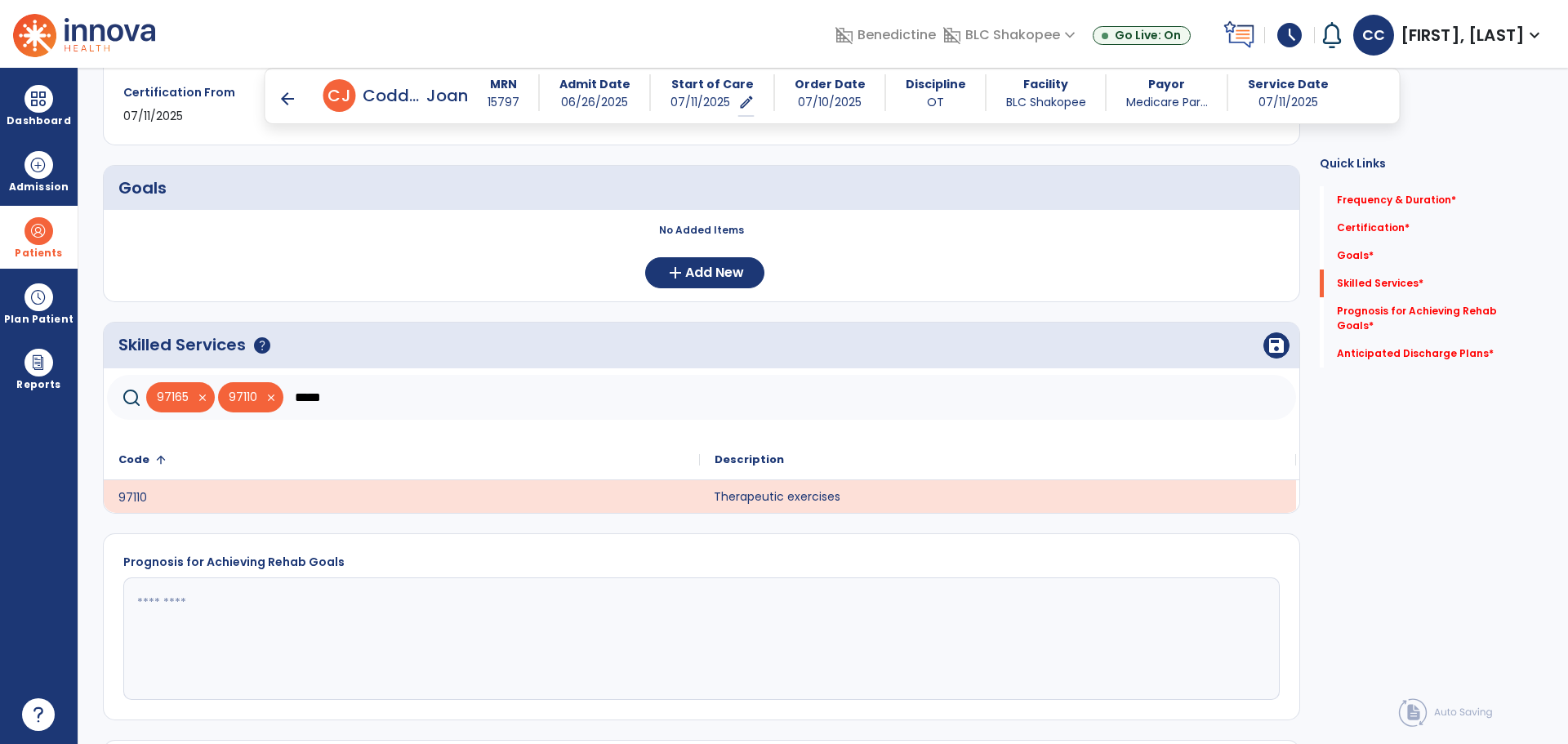 click on "*****" 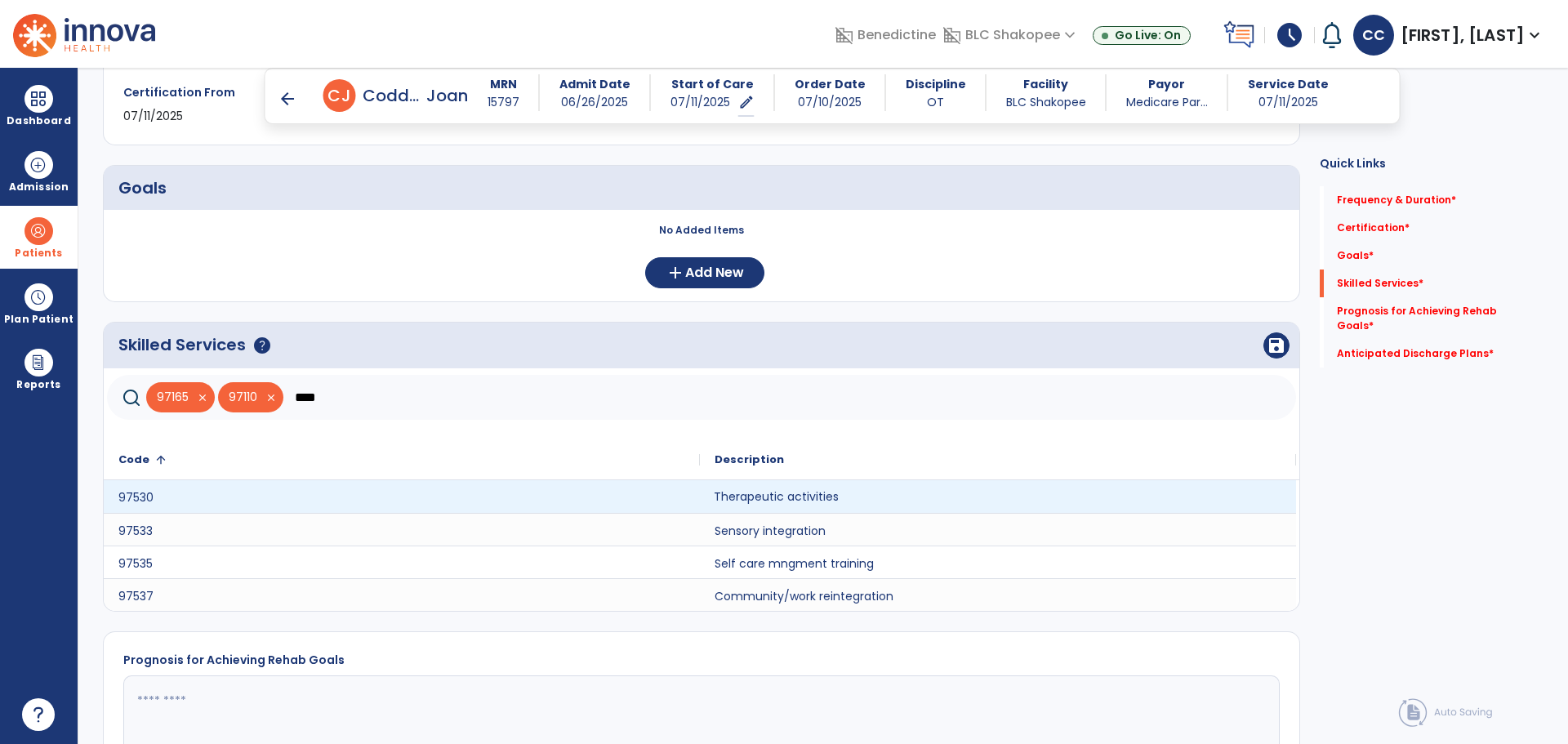 click on "Therapeutic activities" 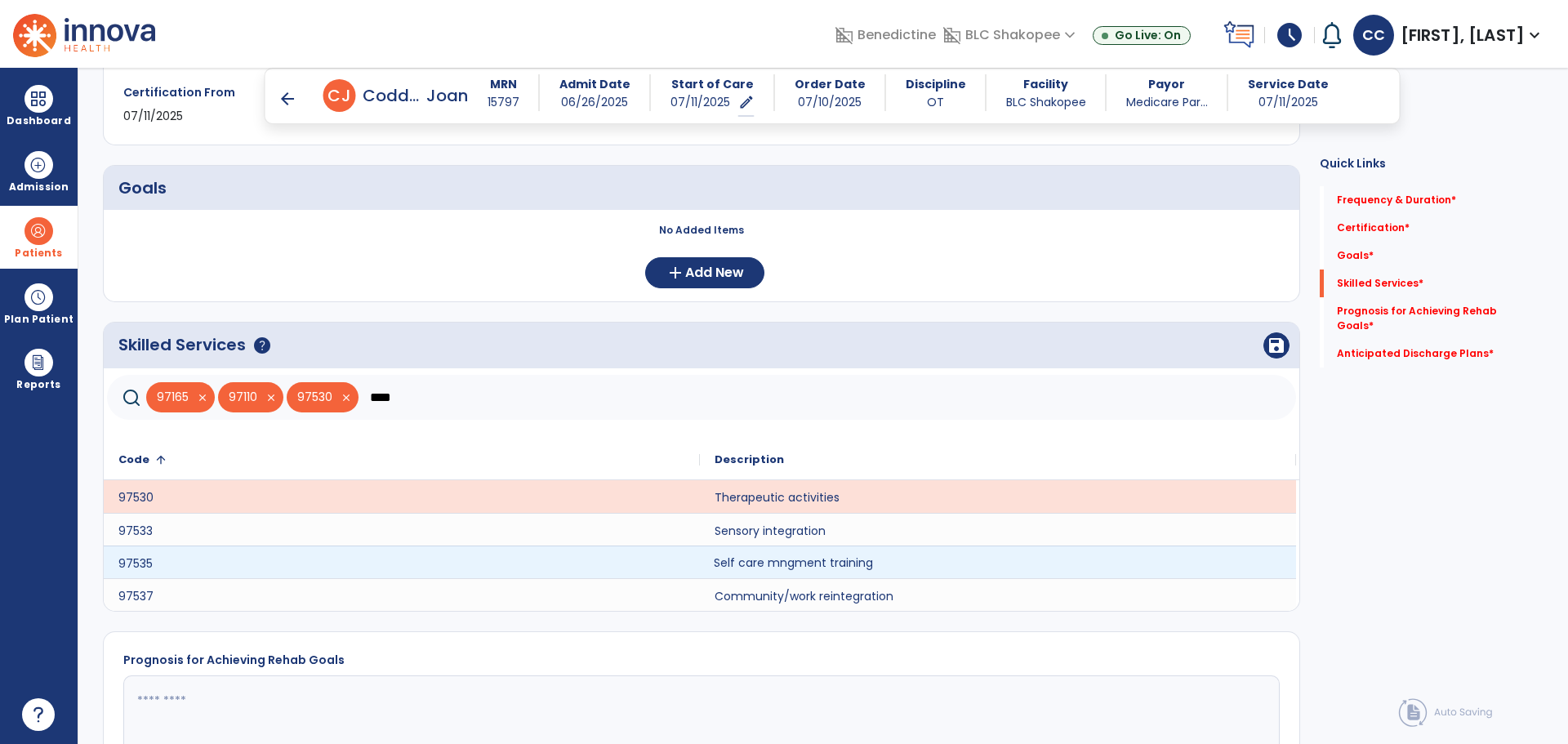 click on "Self care mngment training" 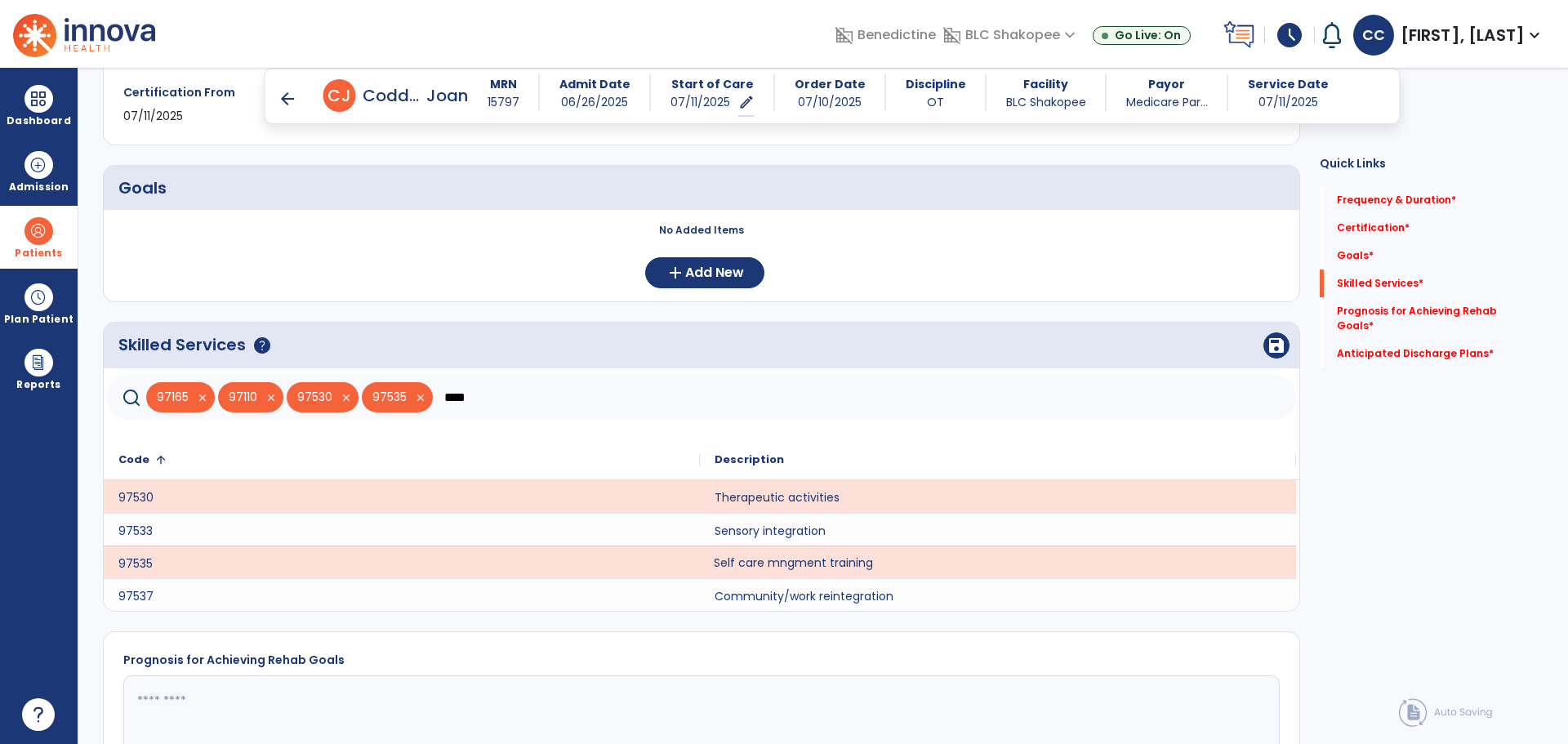 click on "****" 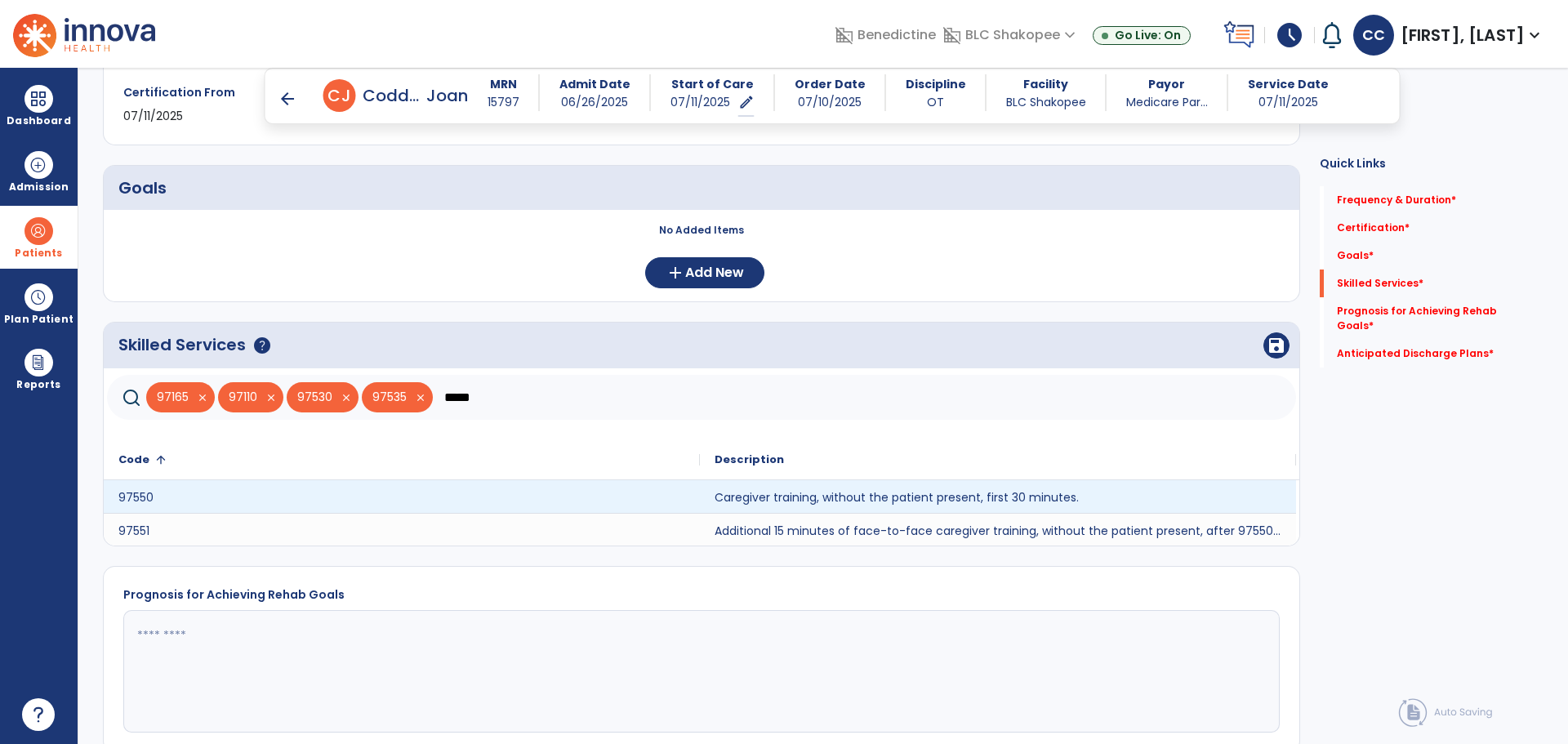 type on "*****" 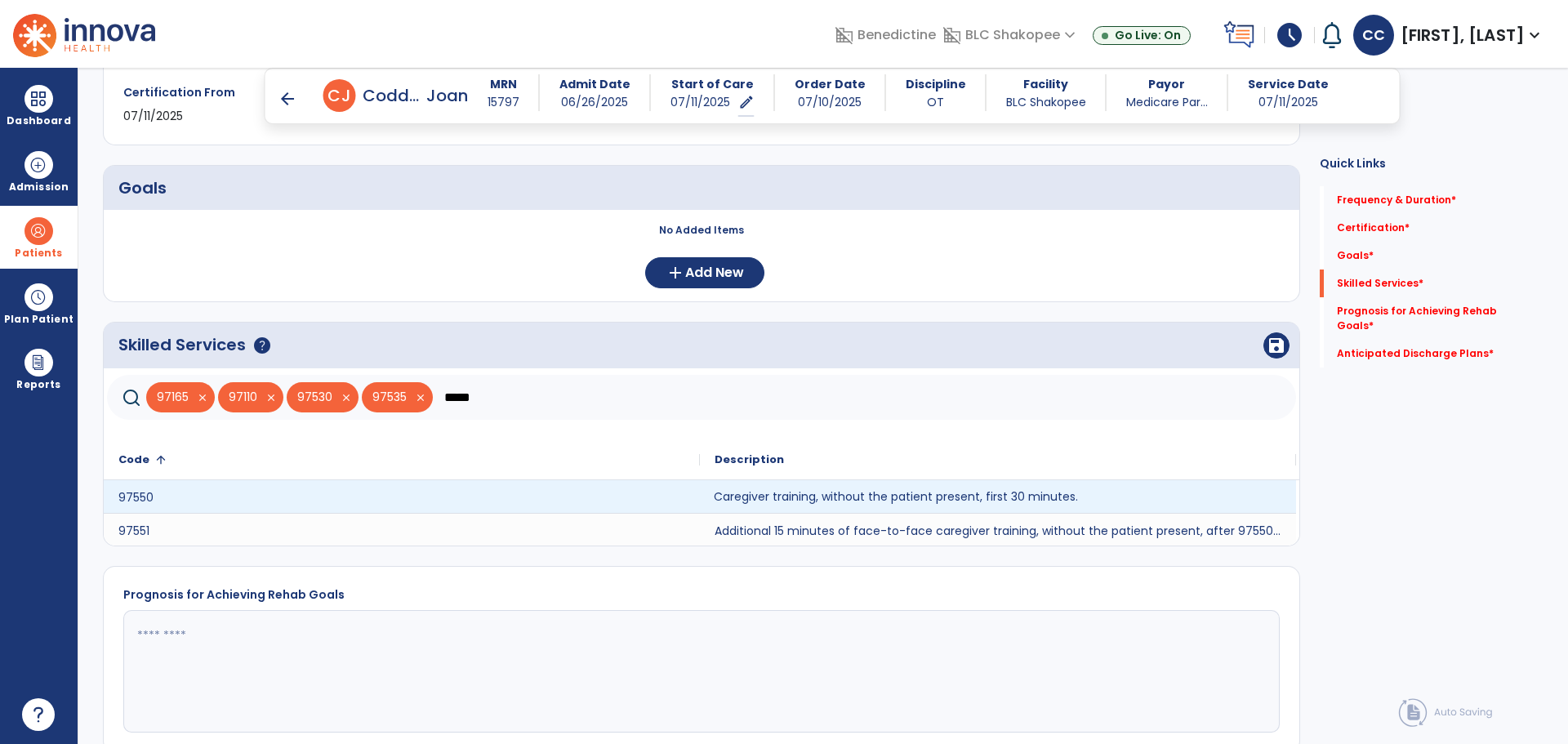 click on "Caregiver training, without the patient present, first 30 minutes." 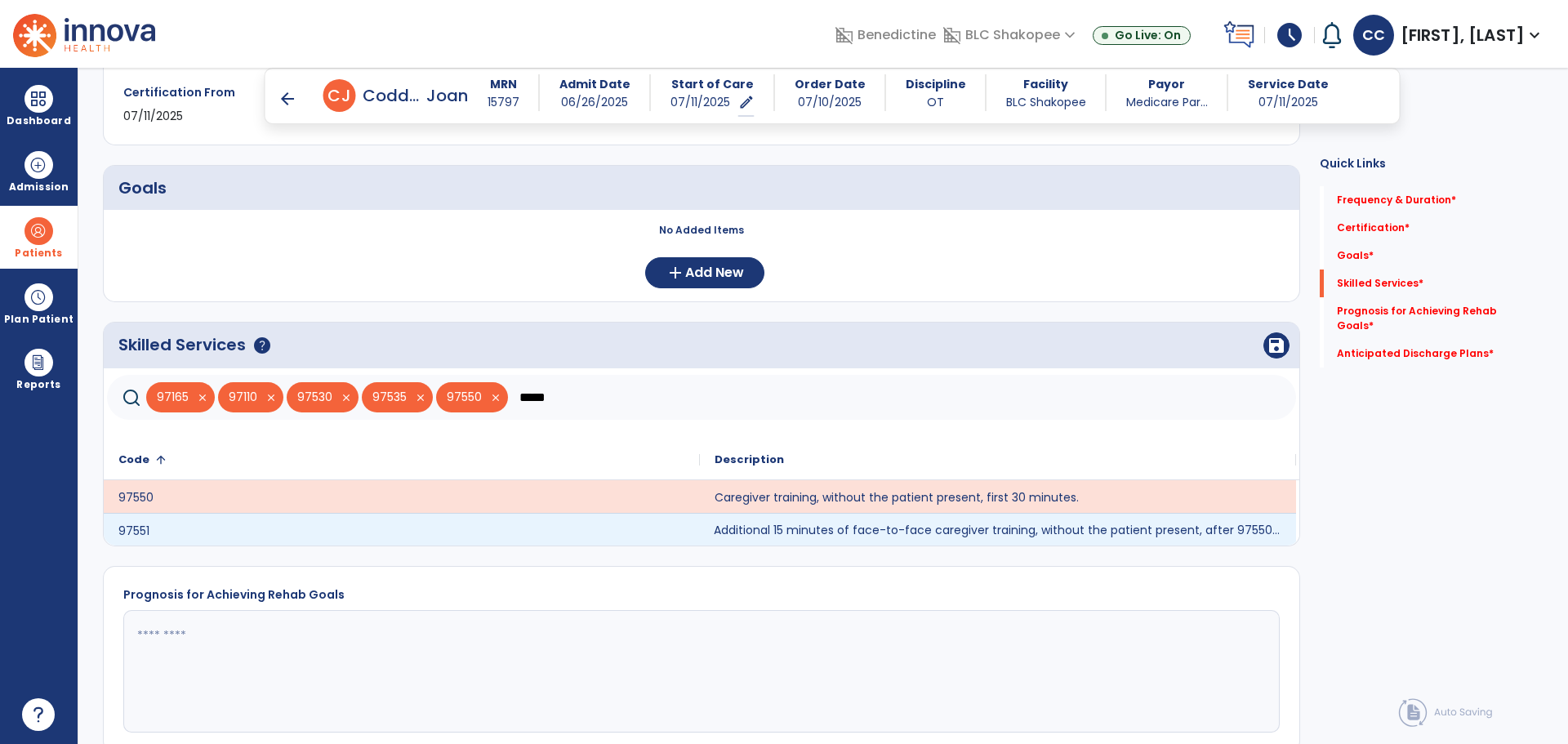 click on "Additional 15 minutes of face-to-face caregiver training, without the patient present, after 97550 is billed." 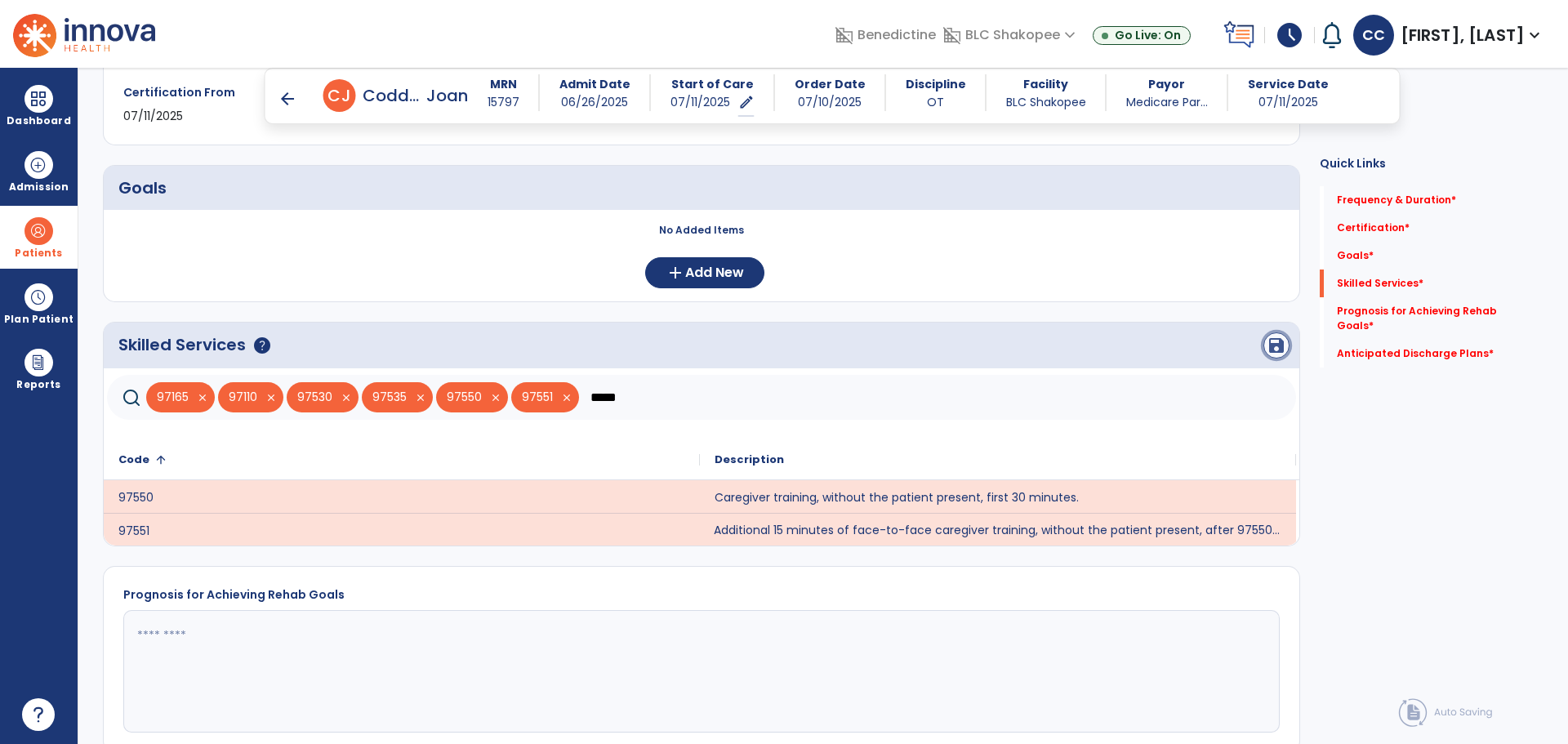 click on "save" 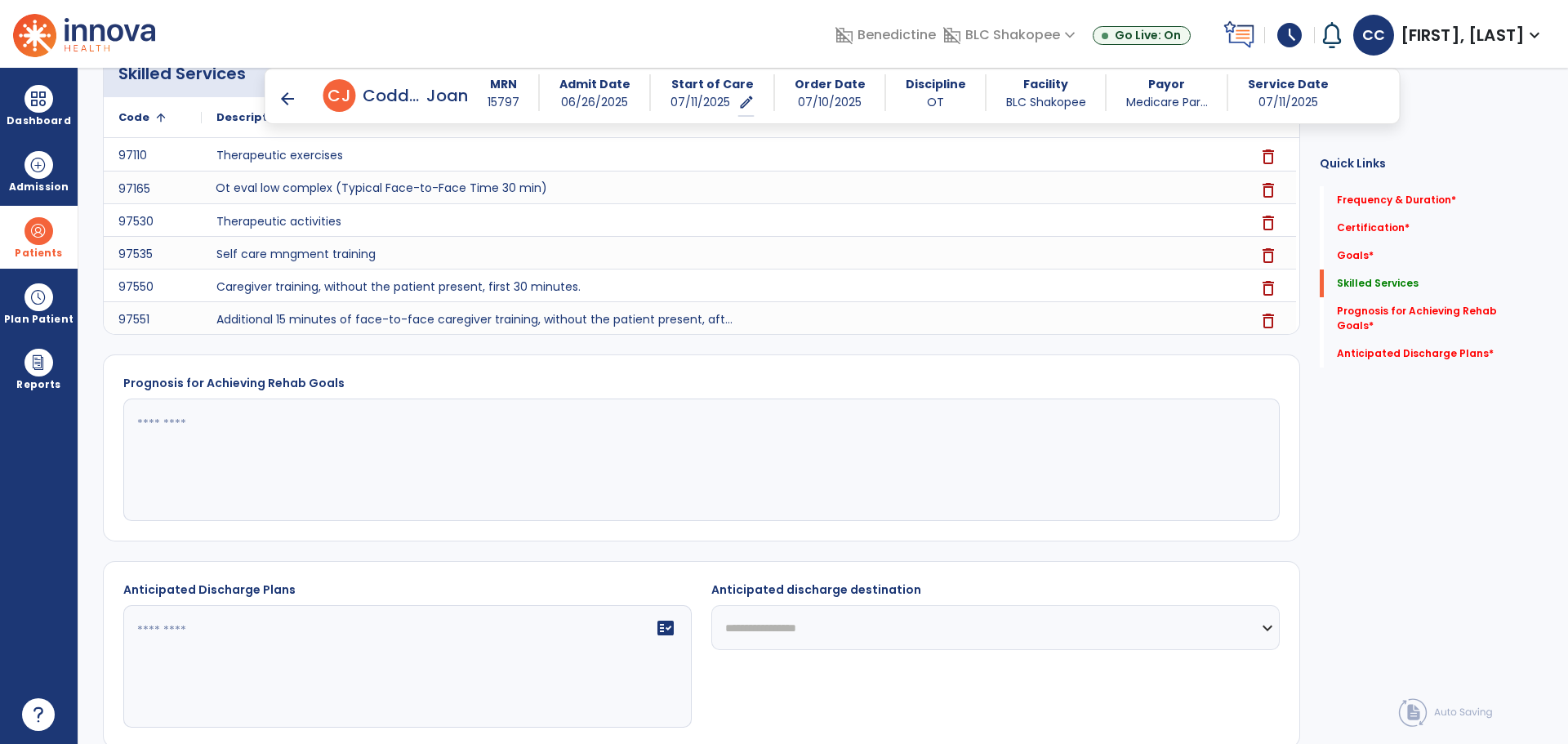 scroll, scrollTop: 621, scrollLeft: 0, axis: vertical 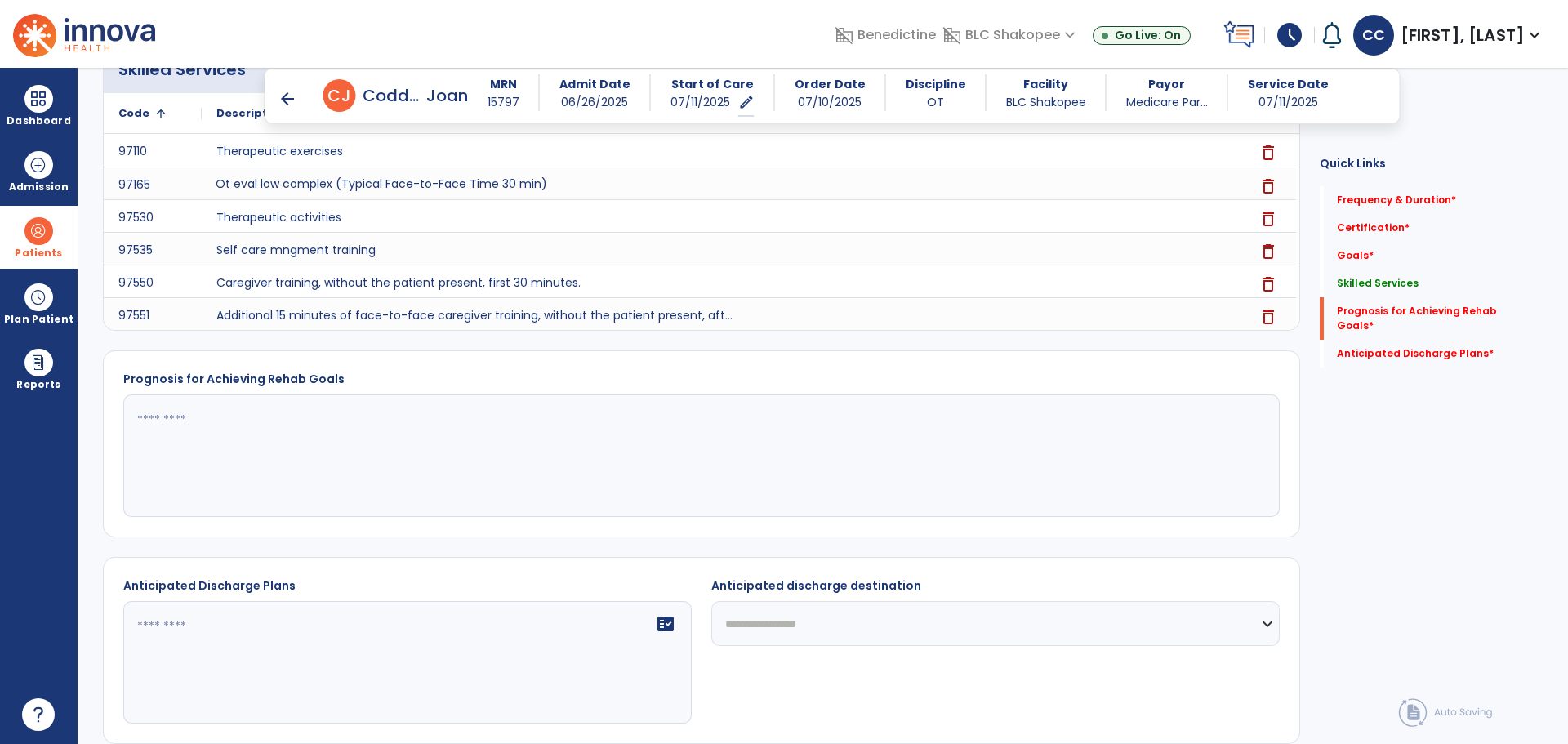 click 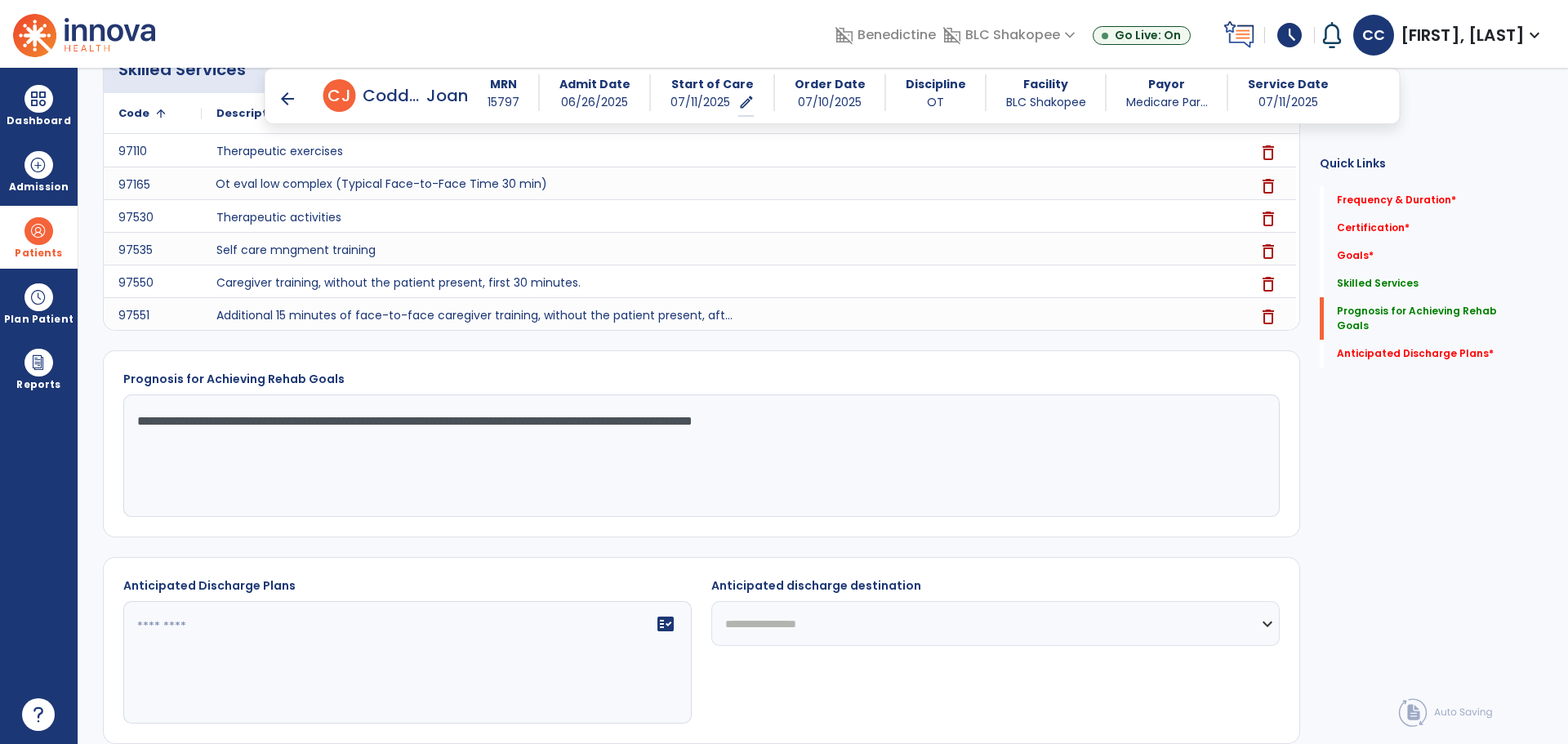 type on "**********" 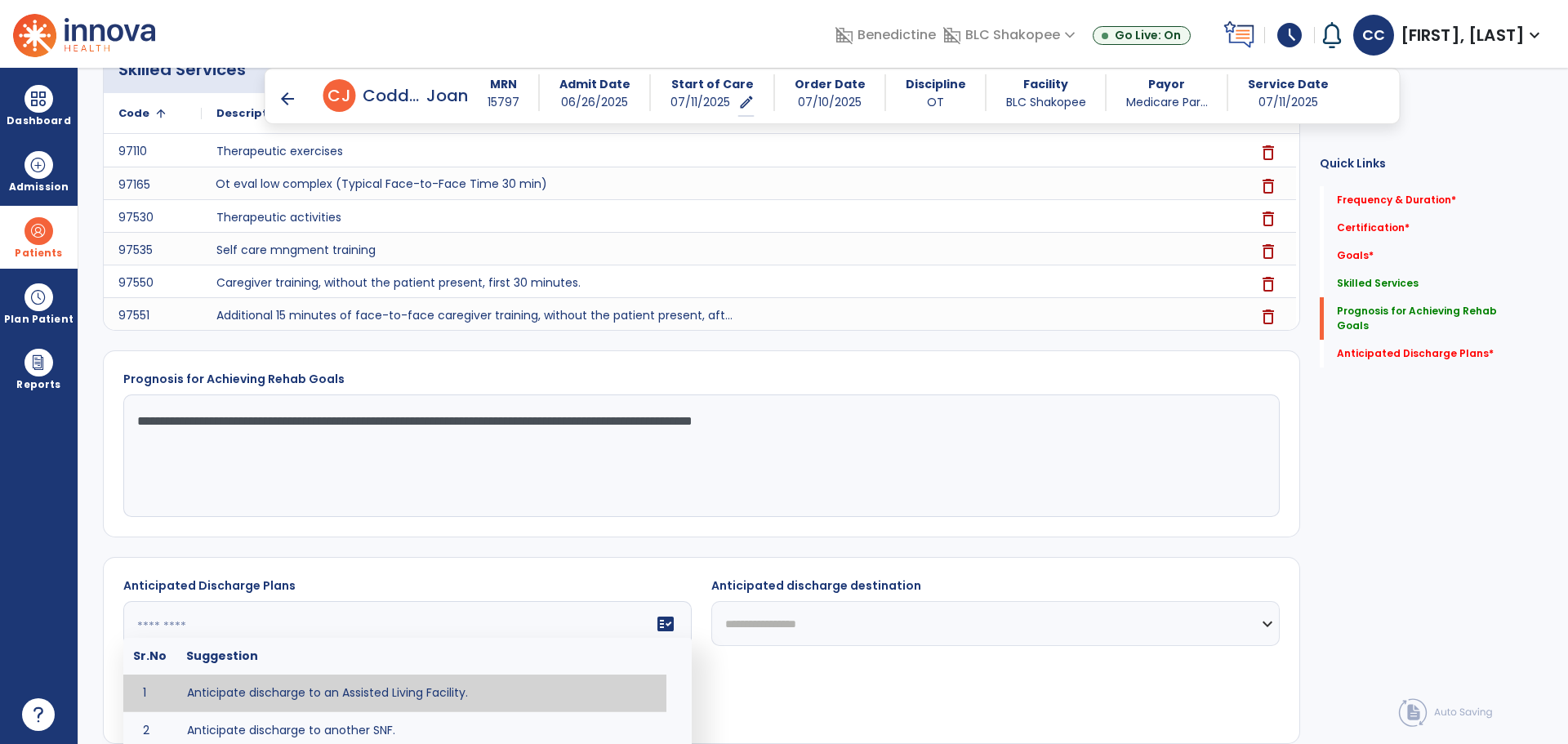 click on "fact_check  Sr.No Suggestion 1 Anticipate discharge to an Assisted Living Facility. 2 Anticipate discharge to another SNF. 3 Anticipate discharge to home. 4 Anticipate discharge to hospice care. 5 Anticipate discharge to this SNF. 6 Anticipate patient will need [FULL/PART TIME] caregiver assistance. 7 Anticipate patient will need [ASSISTANCE LEVEL] assistance from [CAREGIVER]. 8 Anticipate patient will need 24-hour caregiver assistance. 9 Anticipate patient will need no caregiver assistance. 10 Discharge home and independent with caregiver. 11 Discharge home and independent without caregiver. 12 Discharge home and return to community activities. 13 Discharge home and return to vocational activities. 14 Discharge to home with patient continuing therapy services with out patient therapy. 15 Discharge to home with patient continuing therapy with Home Health. 16 Discharge to home with patient planning to live alone. 17 DME - the following DME for this patient is recommended by Occupational Therapy: 18 19 20 21" 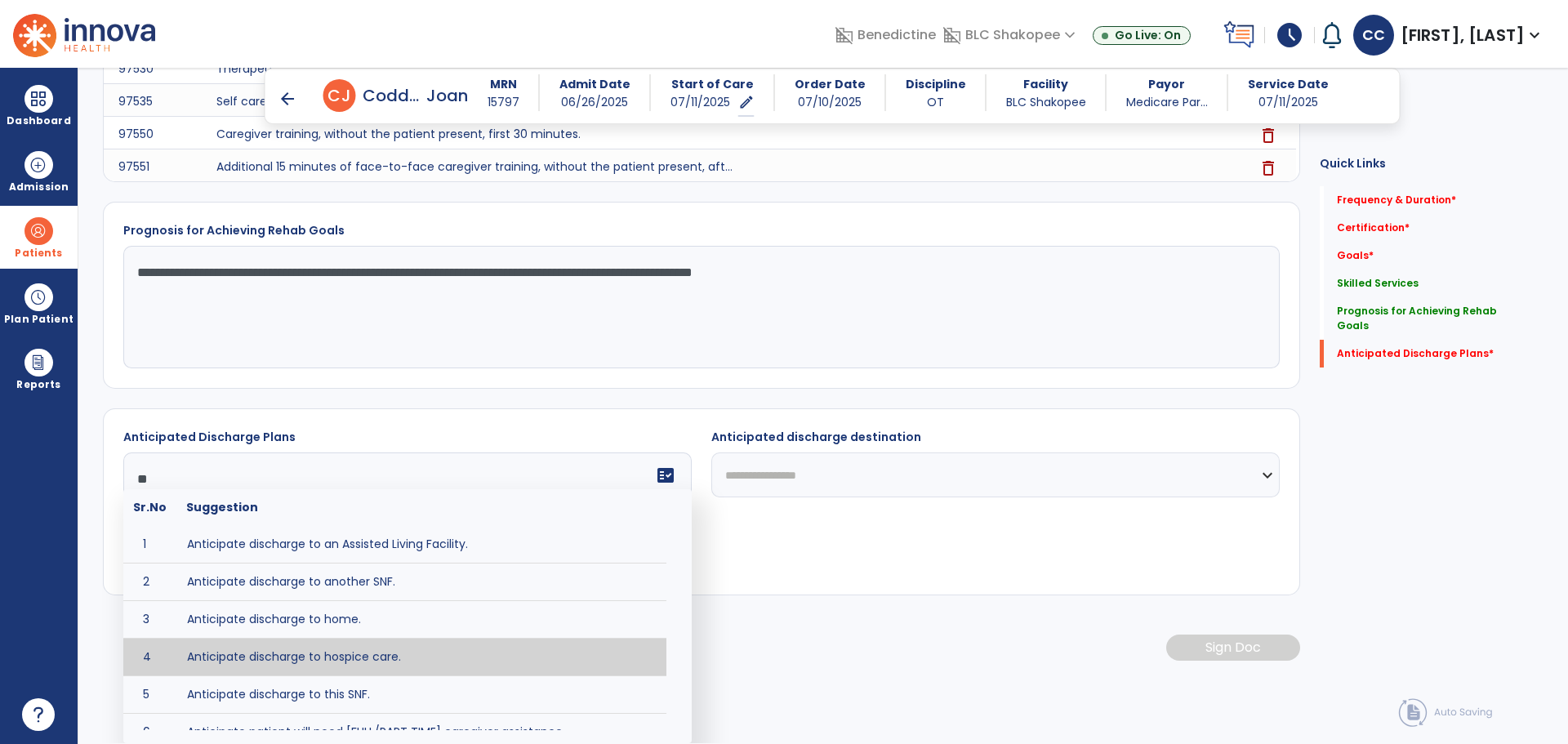 scroll, scrollTop: 702, scrollLeft: 0, axis: vertical 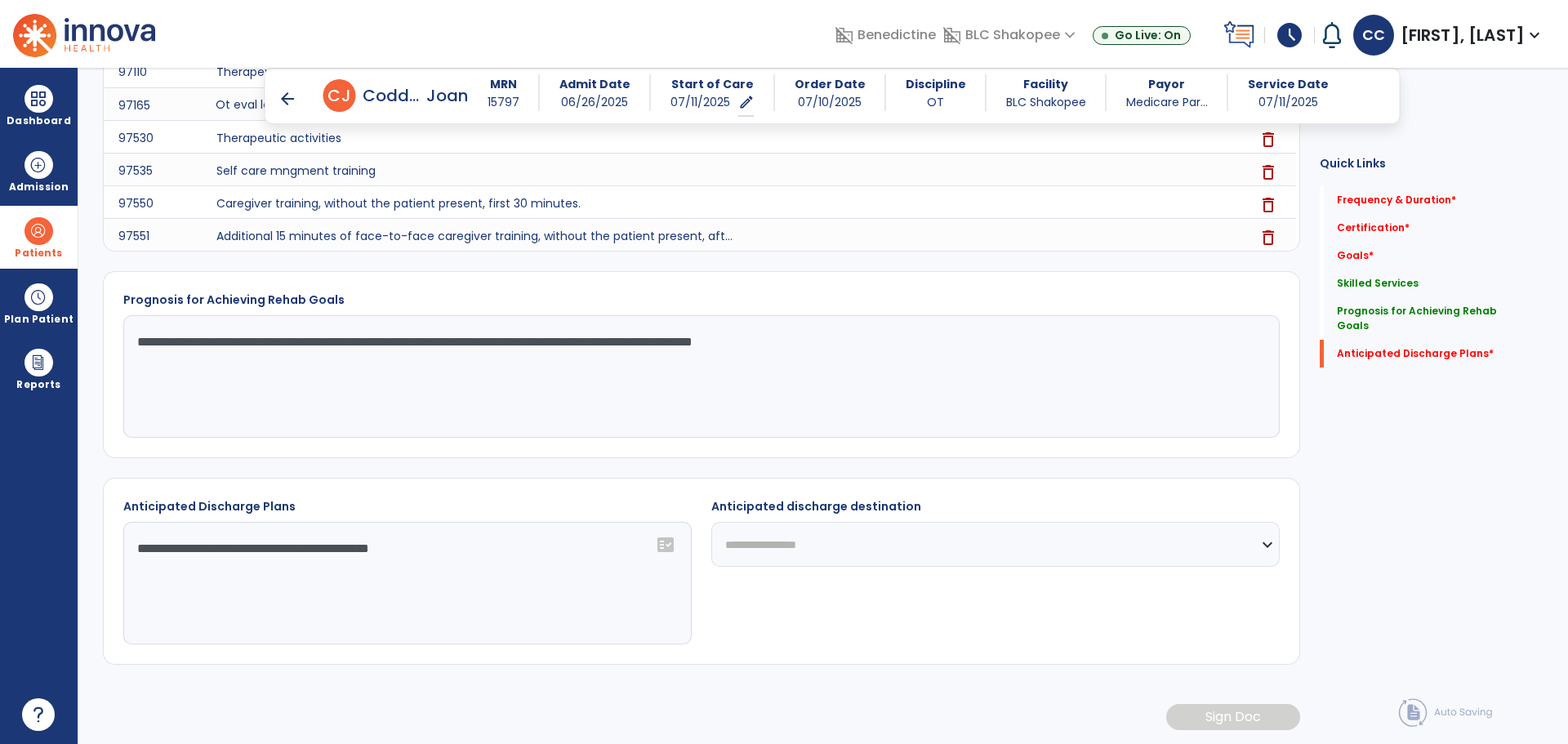 type on "**********" 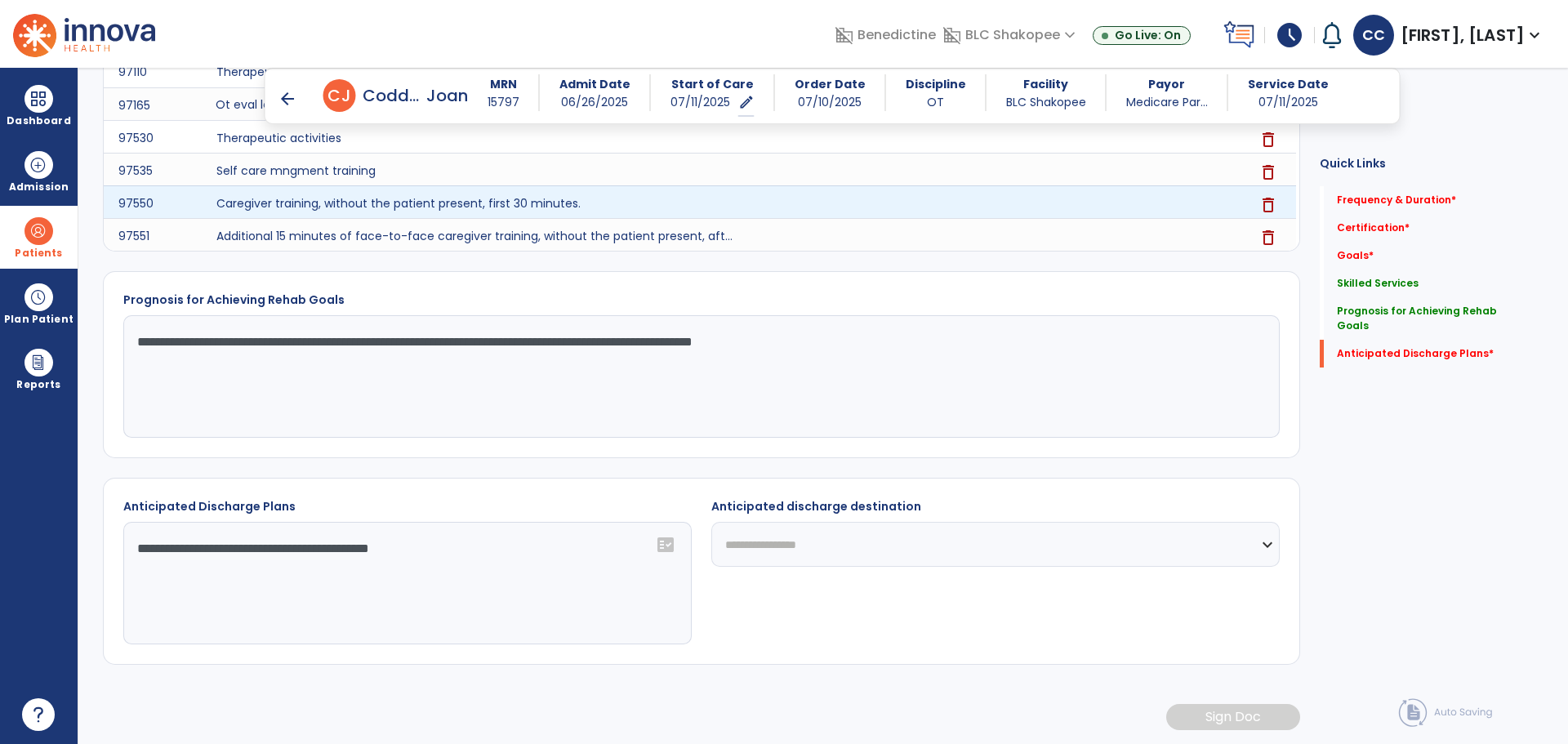 select on "**********" 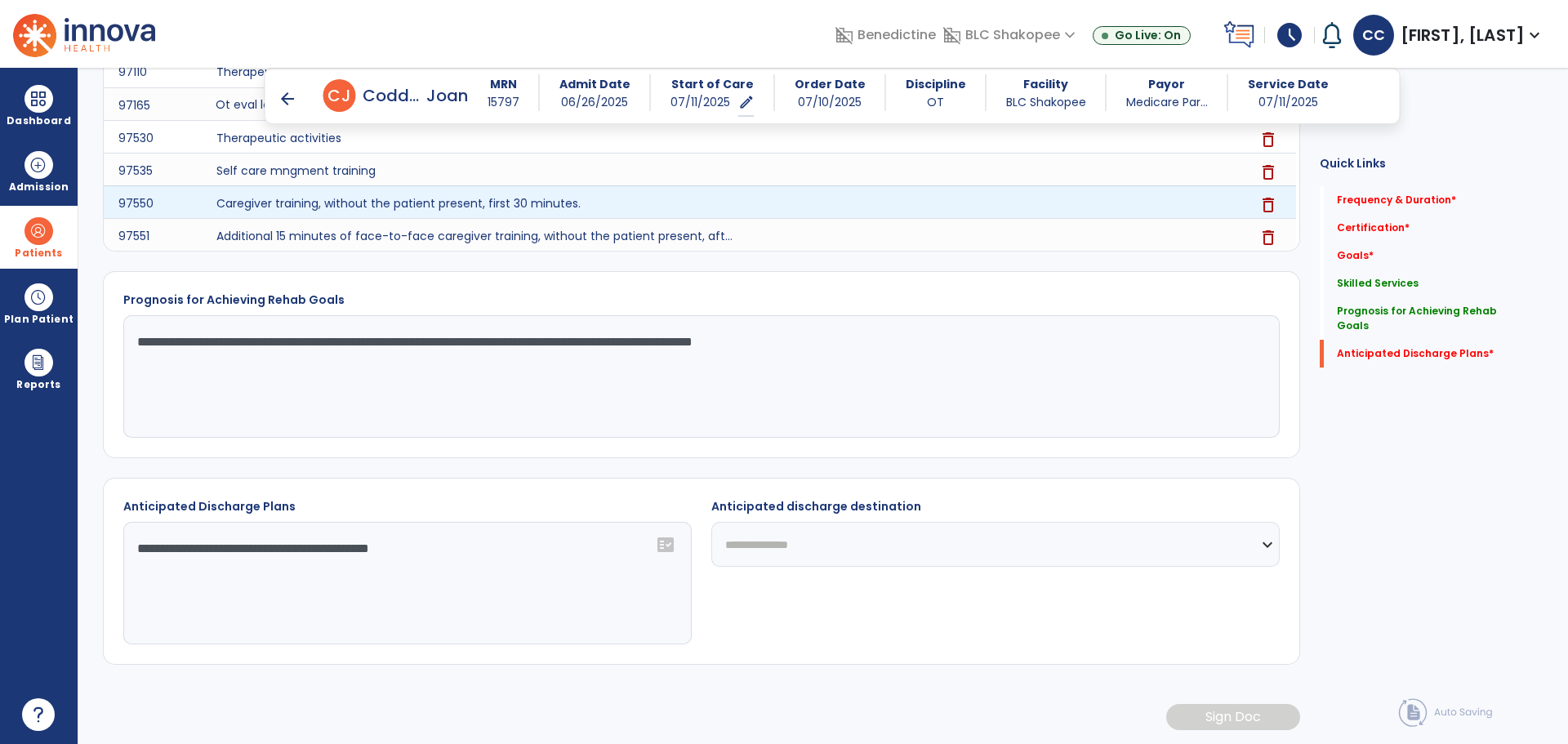 click on "**********" 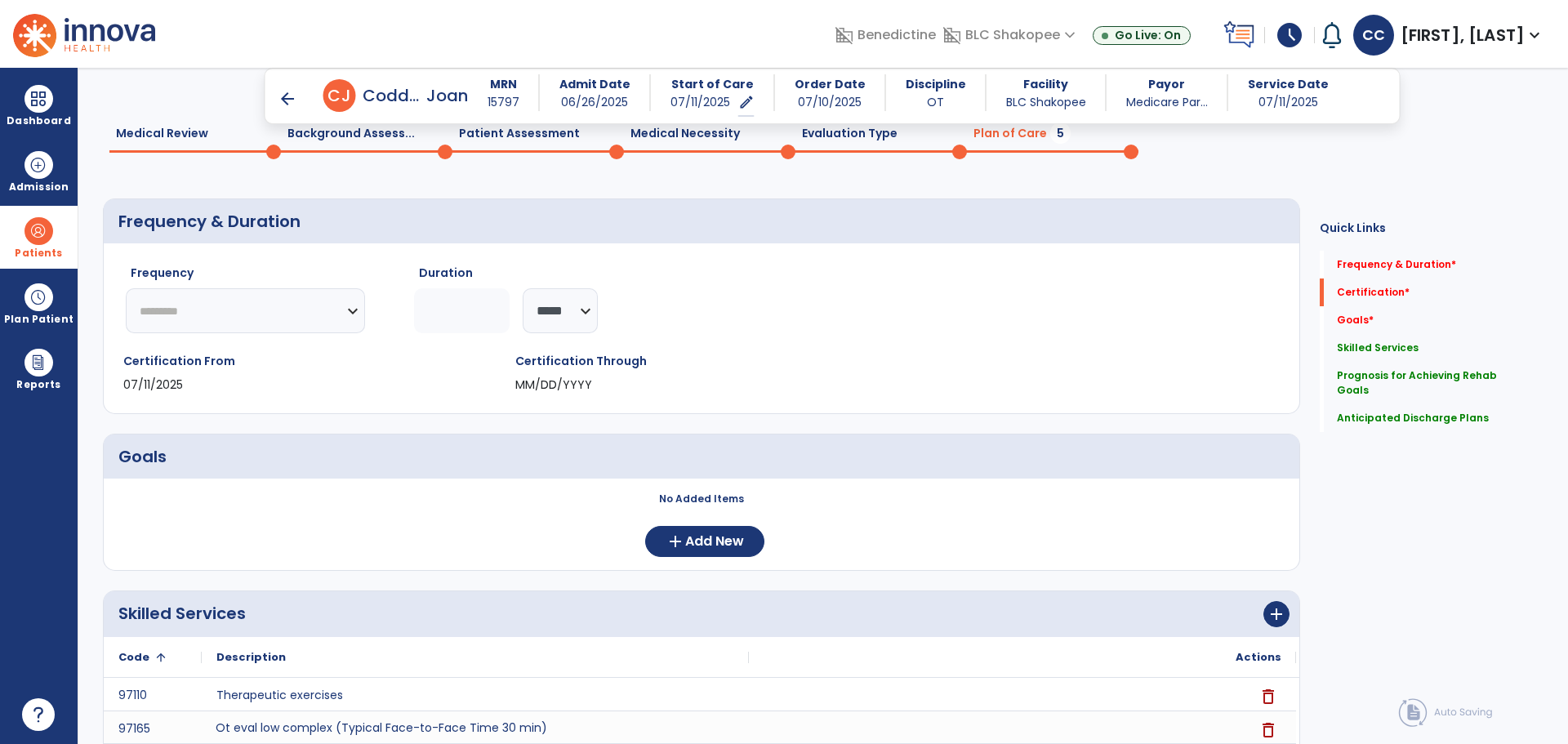 scroll, scrollTop: 78, scrollLeft: 0, axis: vertical 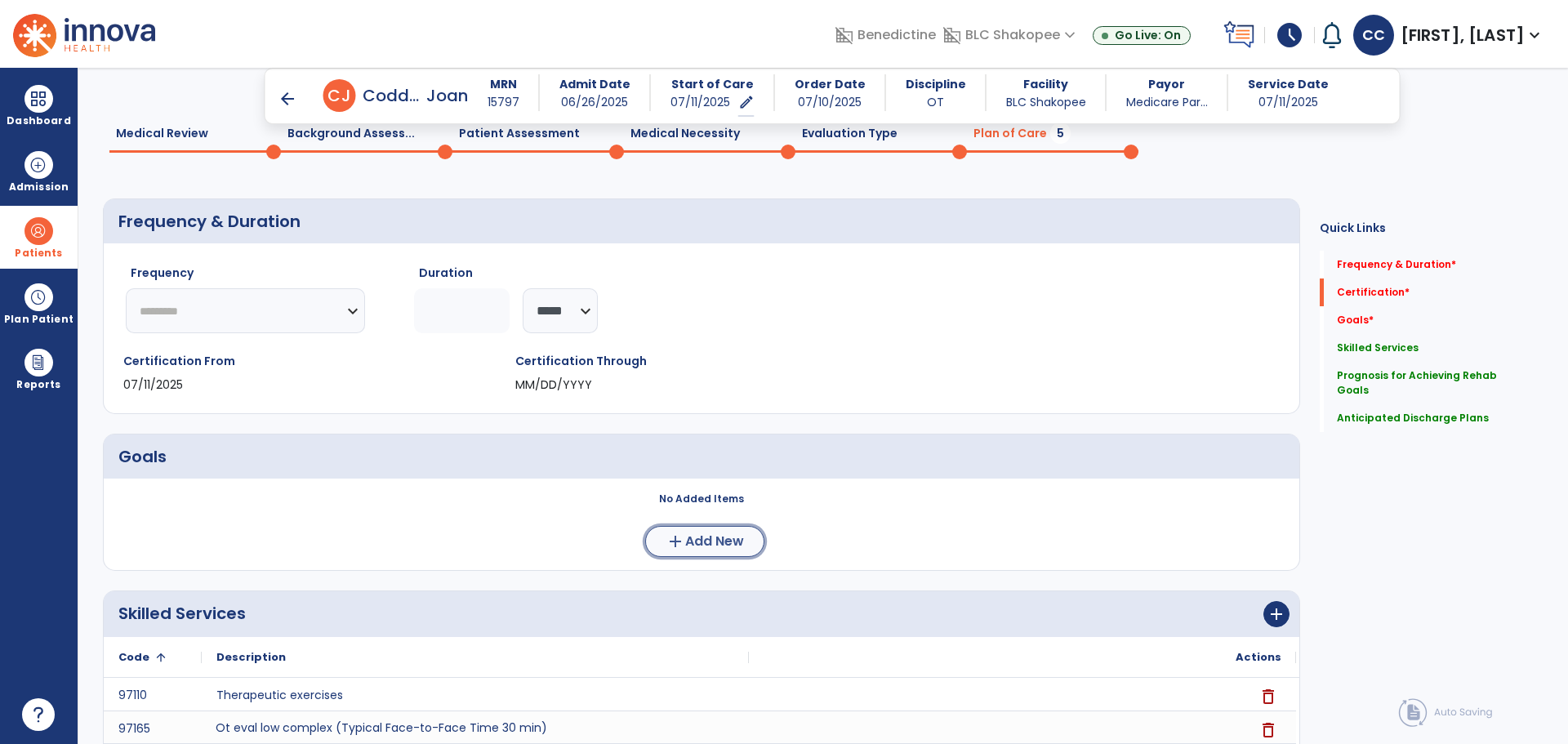 click on "add" at bounding box center [675, 541] 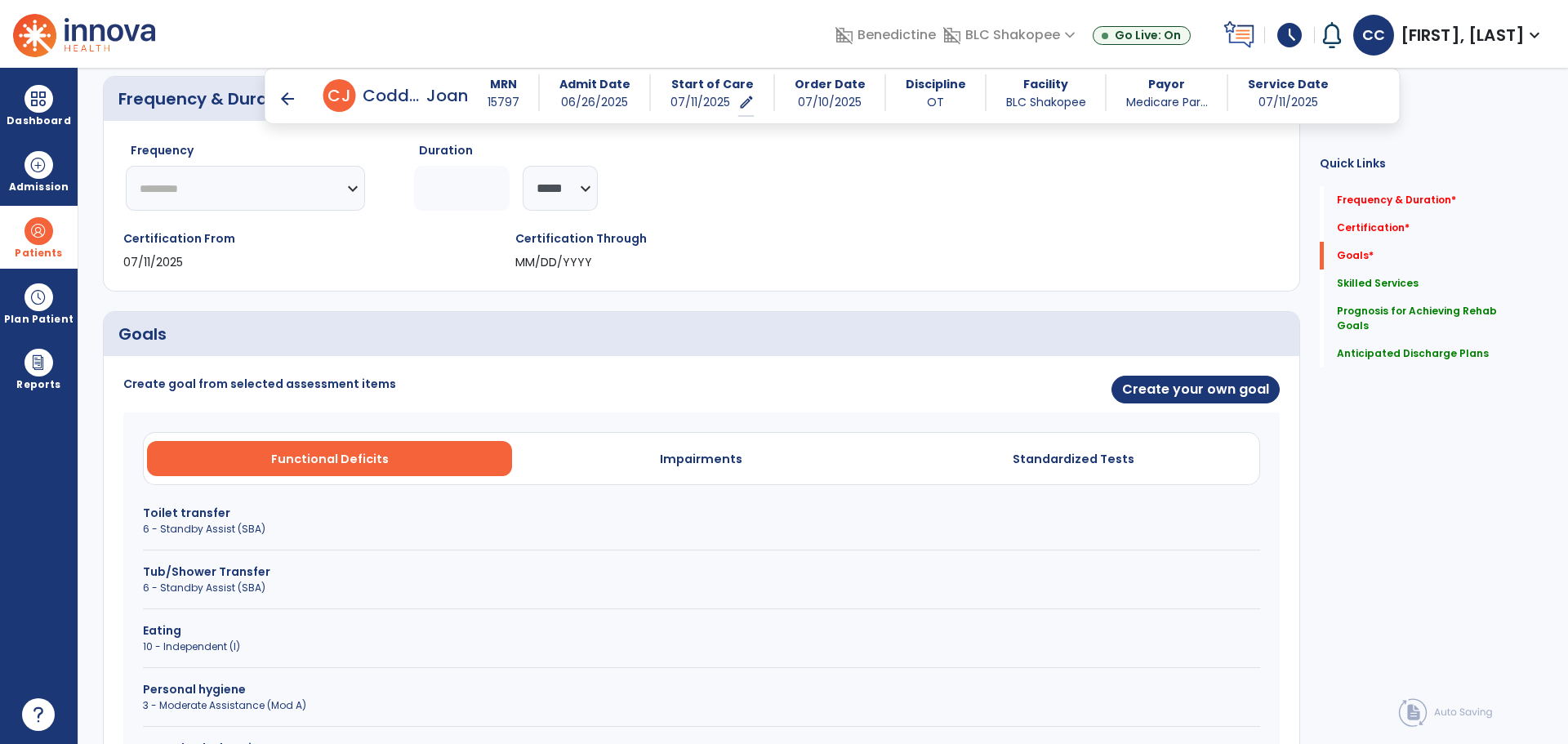 scroll, scrollTop: 201, scrollLeft: 0, axis: vertical 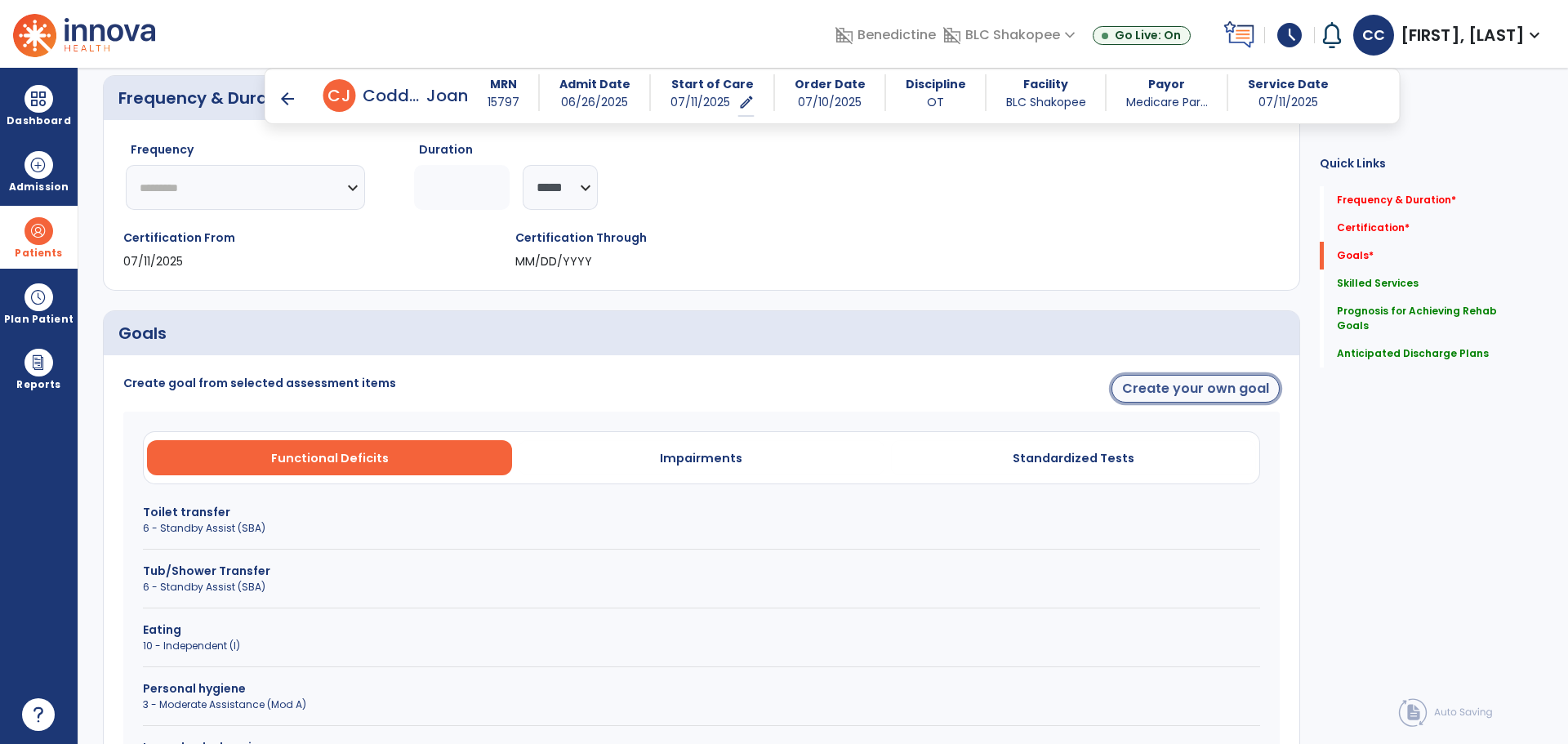 click on "Create your own goal" at bounding box center [1196, 389] 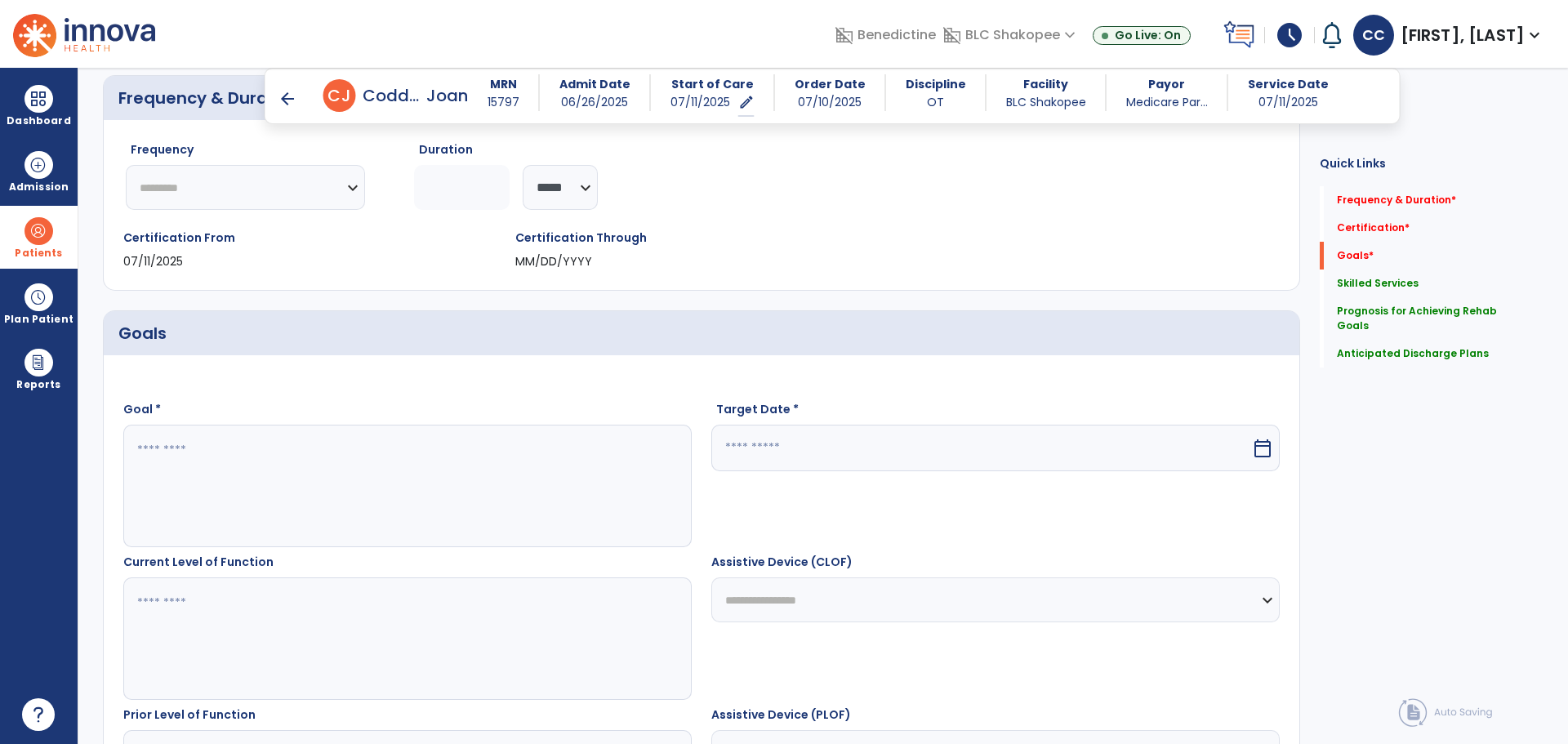 click at bounding box center [407, 486] 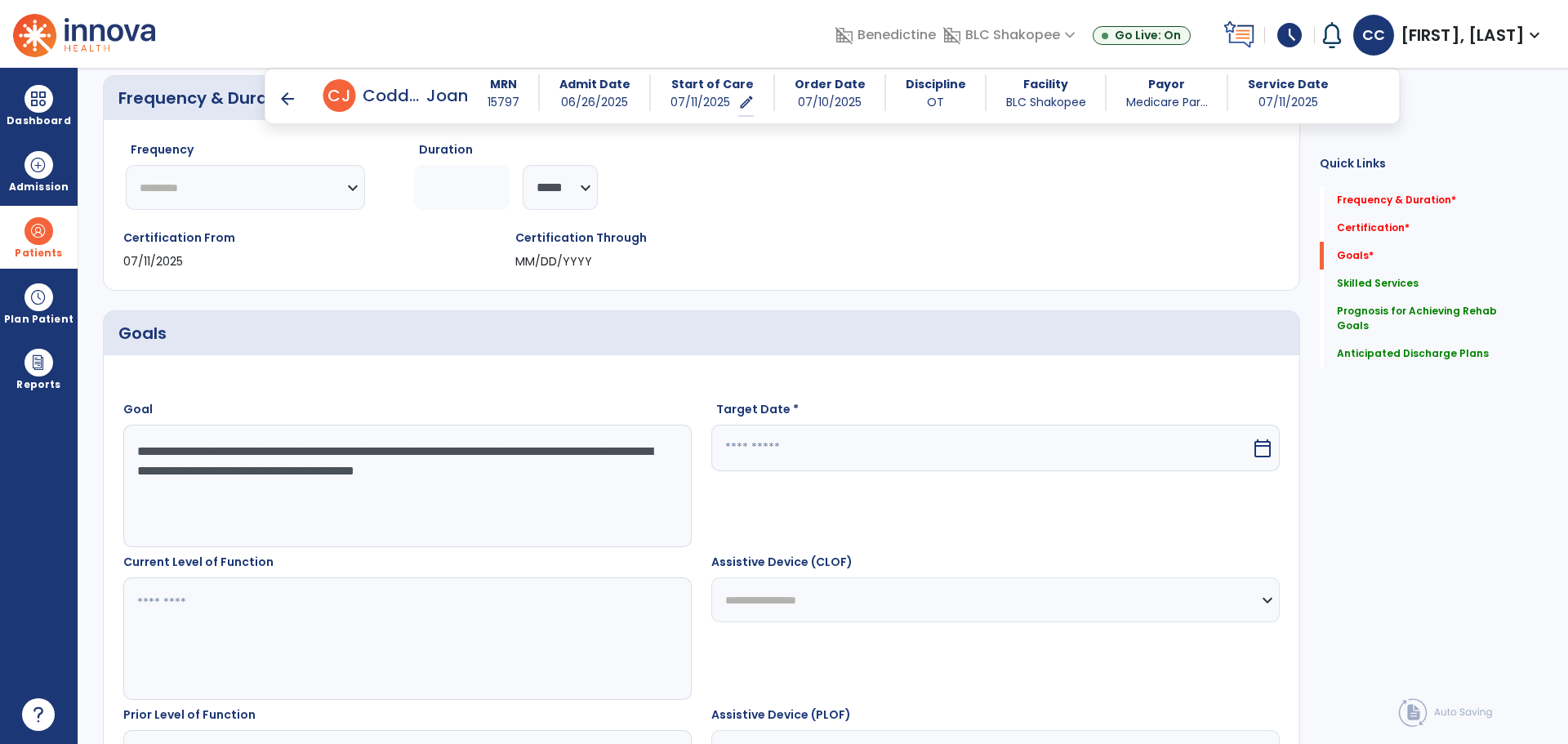 click on "**********" at bounding box center (407, 486) 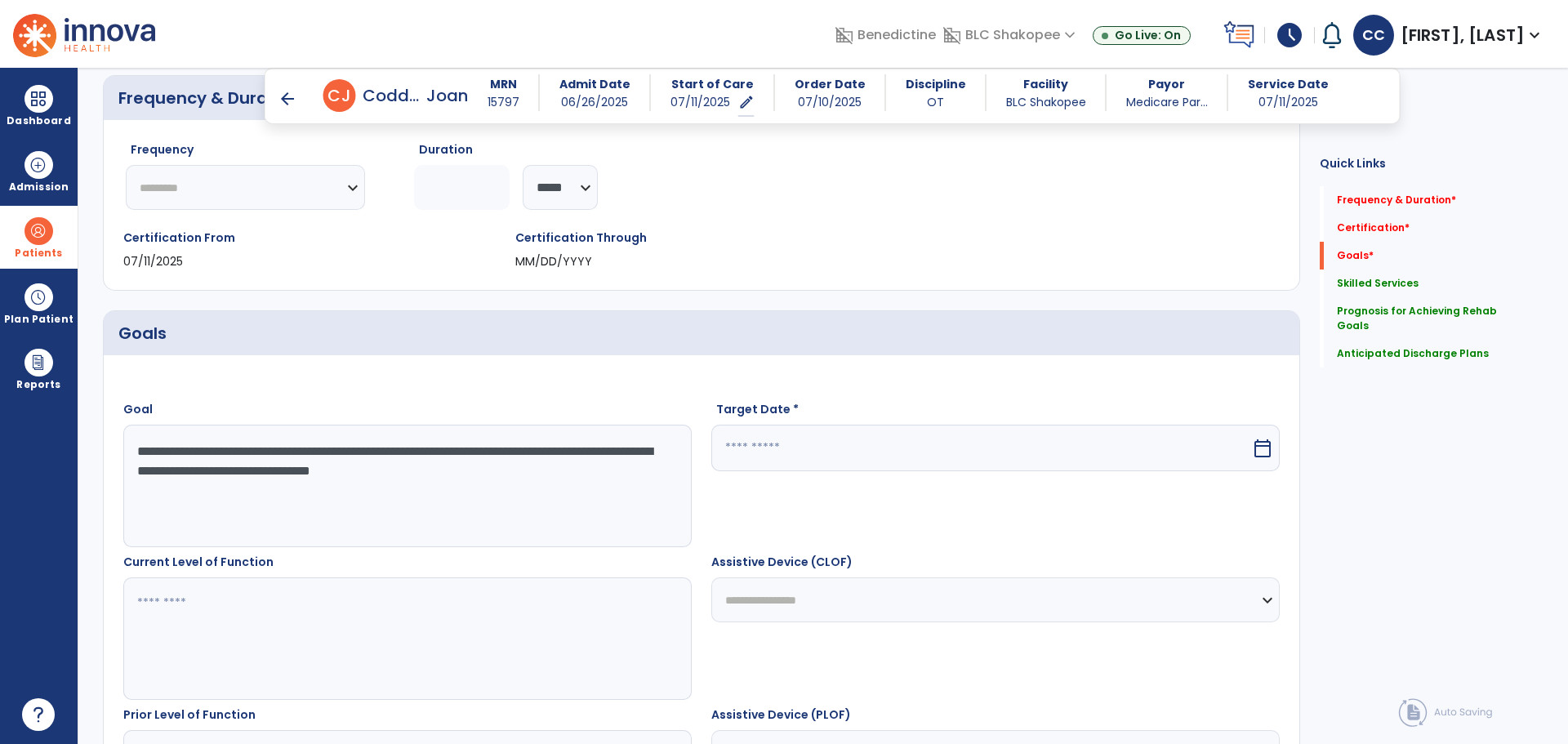 click at bounding box center [981, 448] 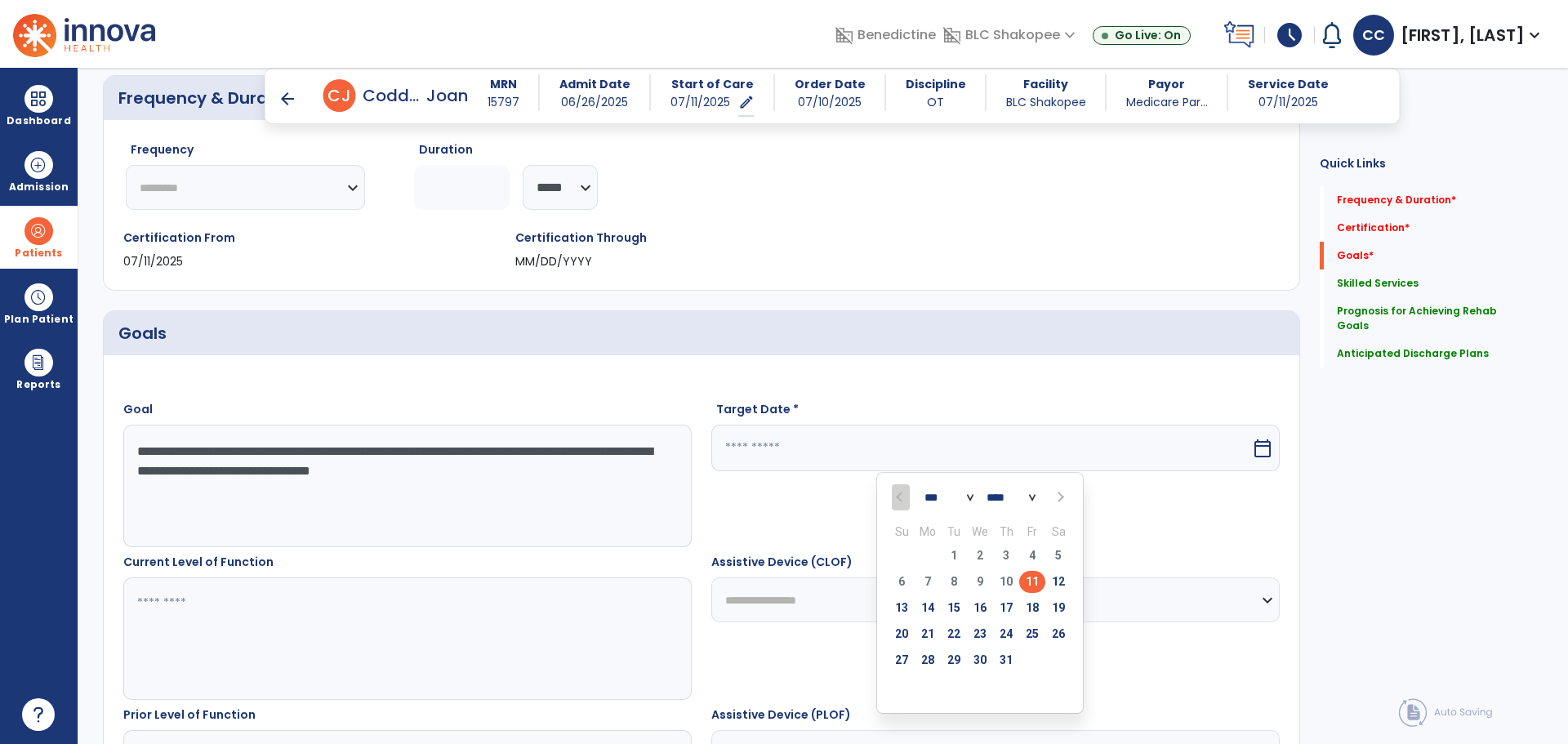 click on "**********" at bounding box center [407, 486] 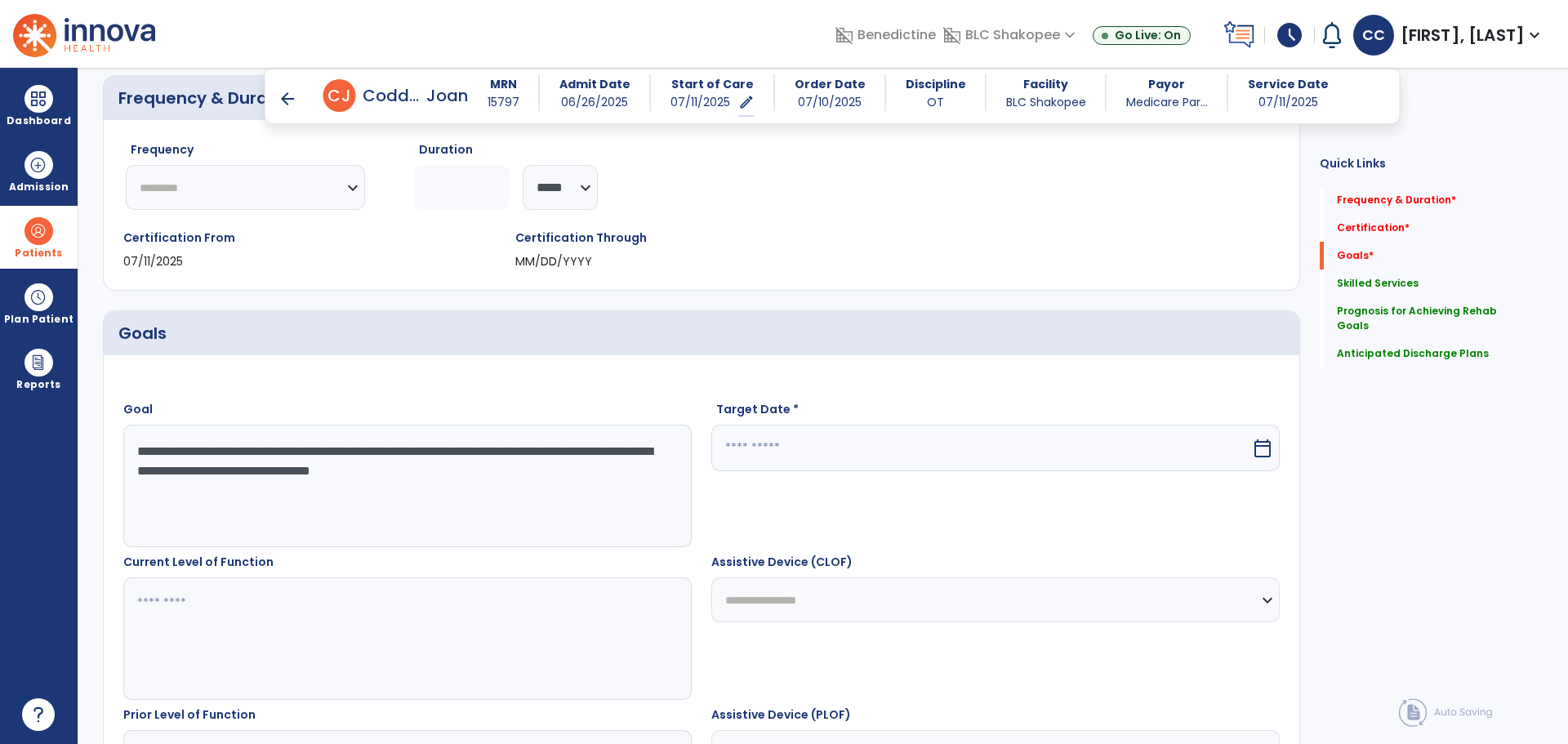click on "**********" at bounding box center (407, 486) 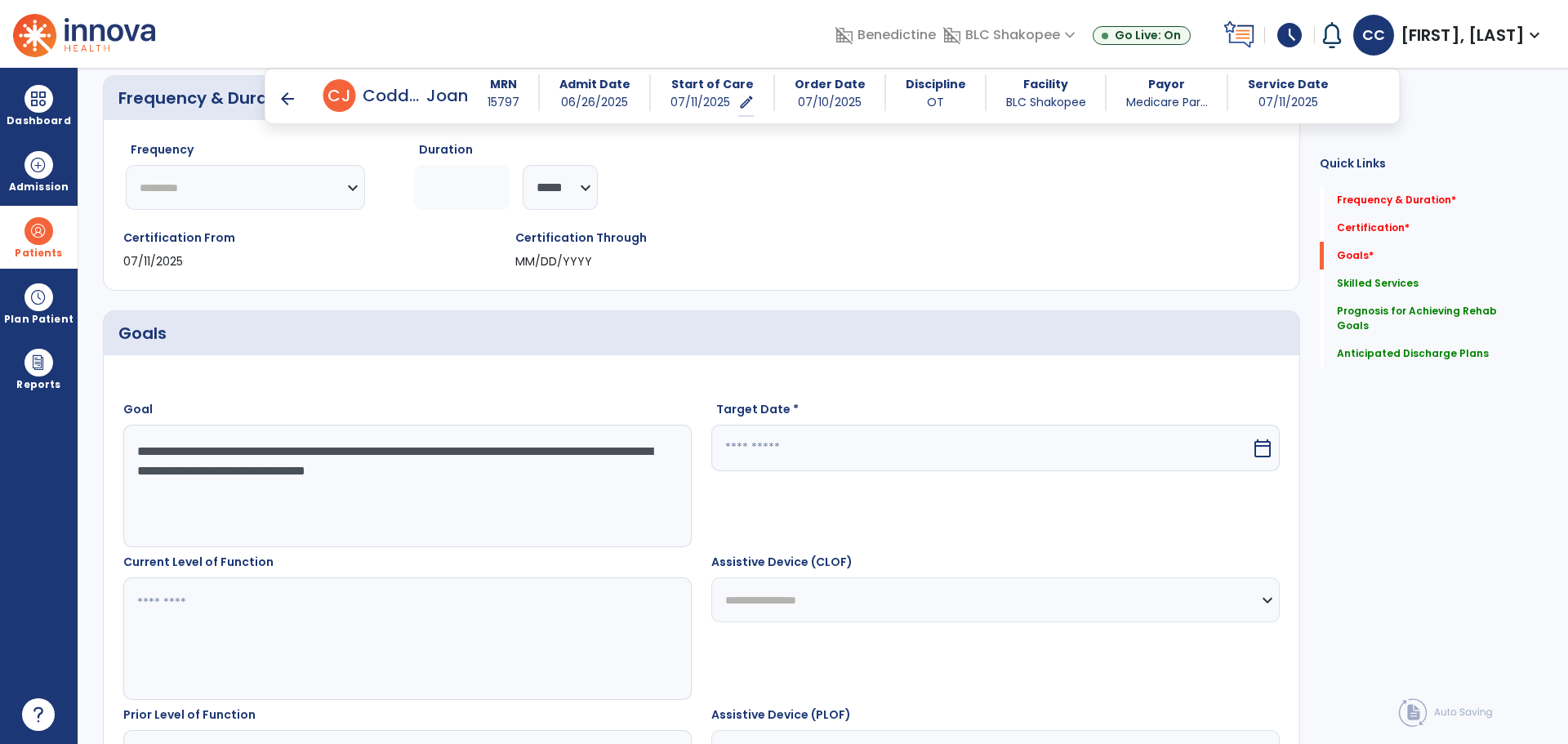 type on "**********" 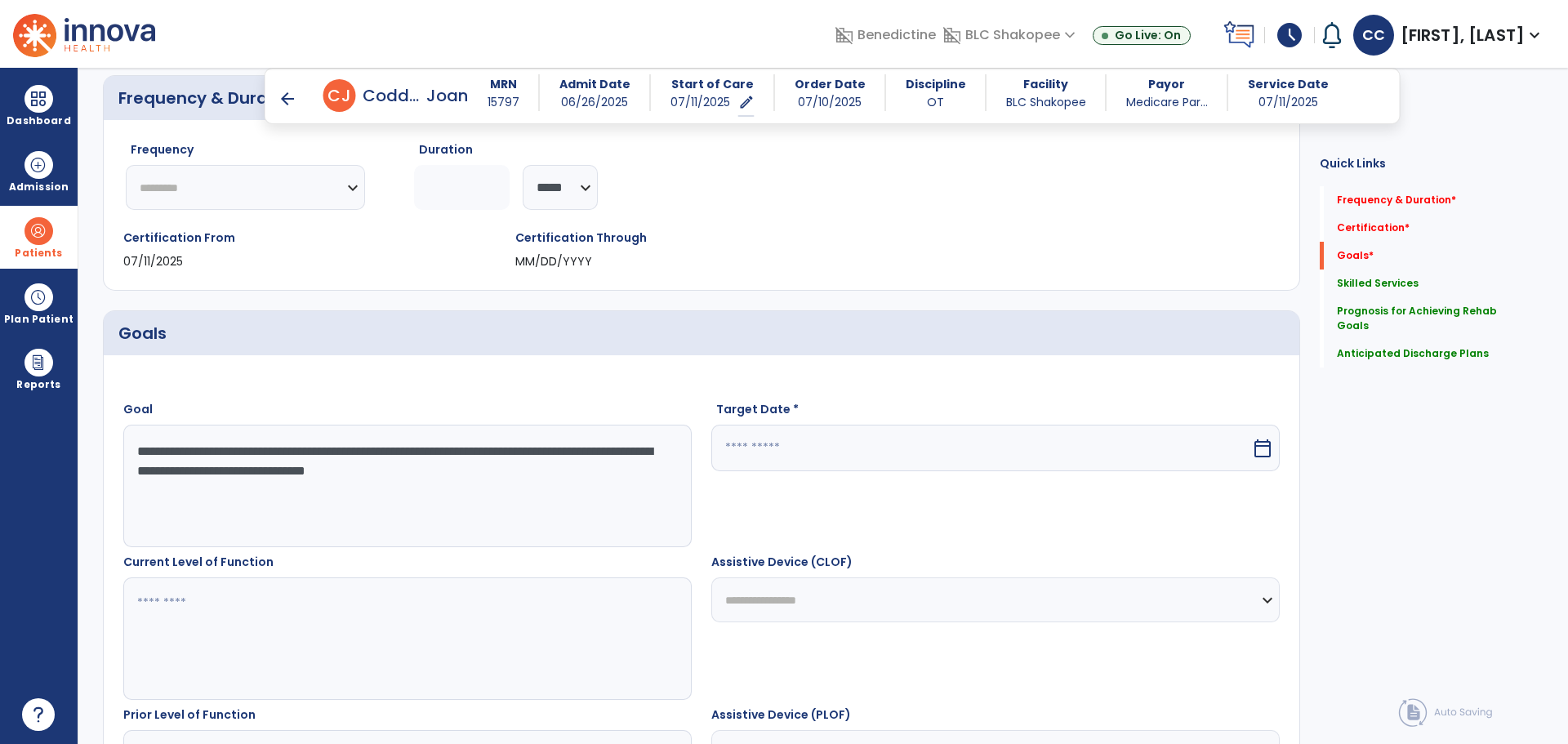 click at bounding box center [981, 448] 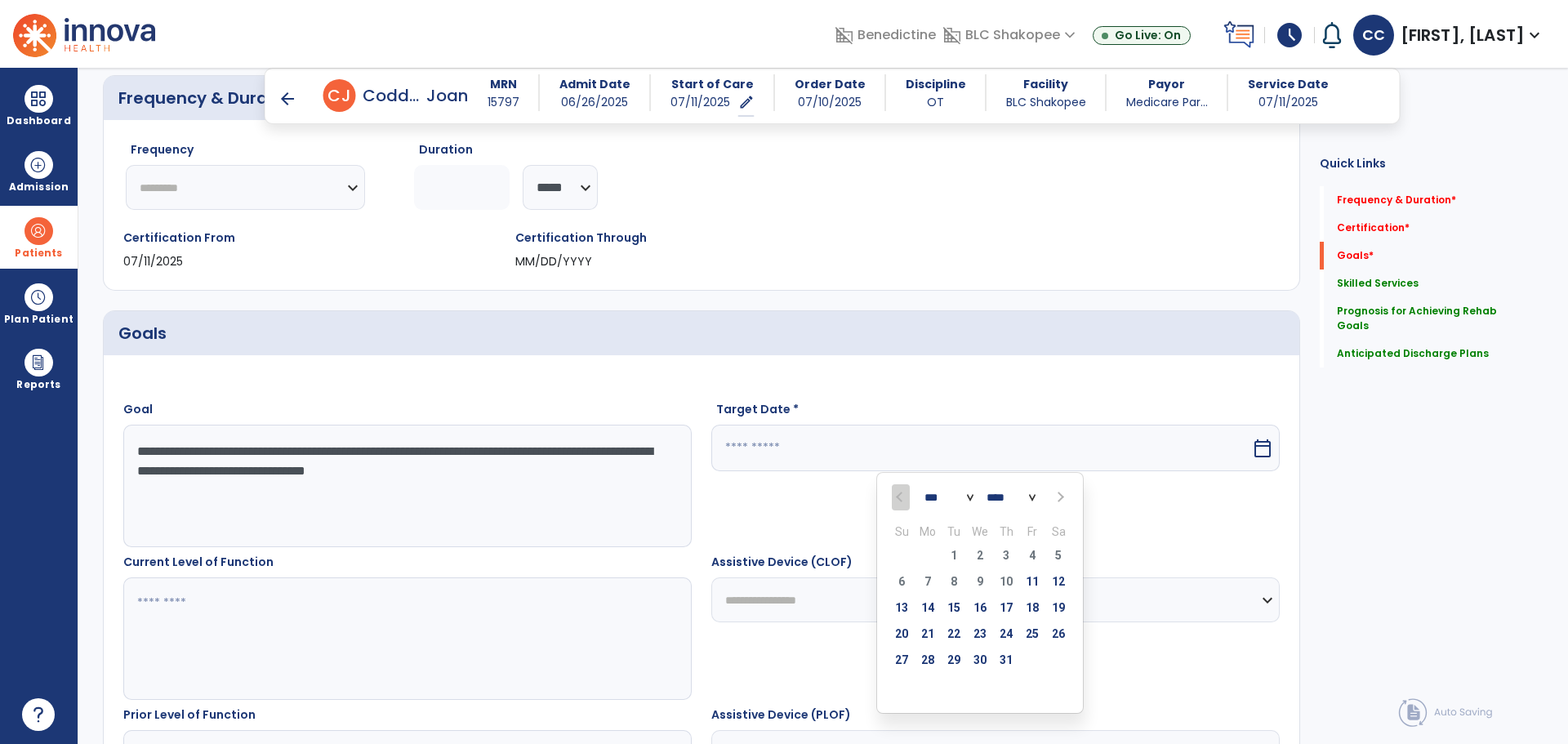 click at bounding box center [1058, 497] 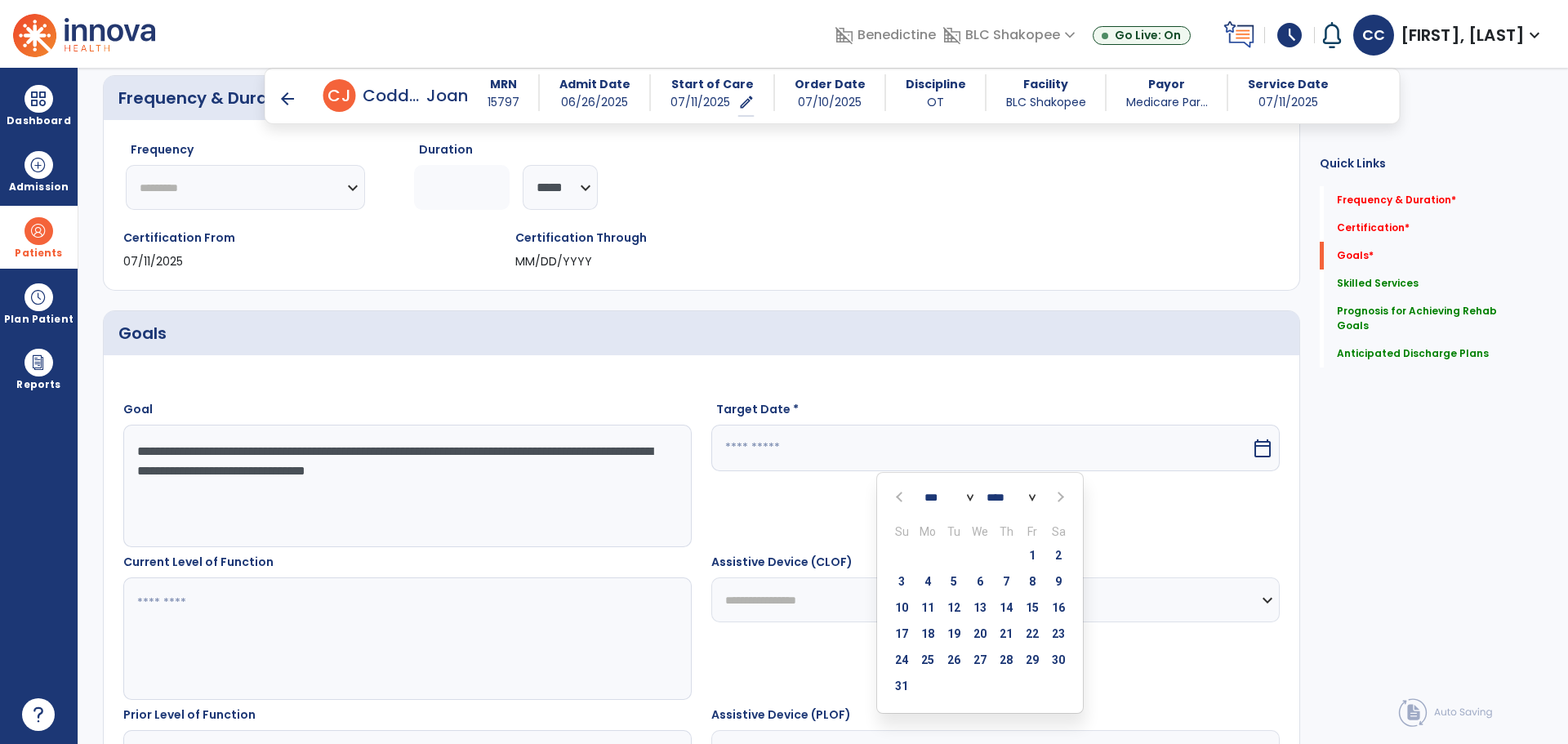 click on "Target Date * *** *** *** *** *** *** **** **** **** **** **** **** **** **** **** **** **** Su Mo Tu We Th Fr Sa  27   28   29   30   31   1   2   3   4   5   6   7   8   9   10   11   12   13   14   15   16   17   18   19   20   21   22   23   24   25   26   27   28   29   30   31   1   2   3   4   5   6   calendar_today" at bounding box center [996, 474] 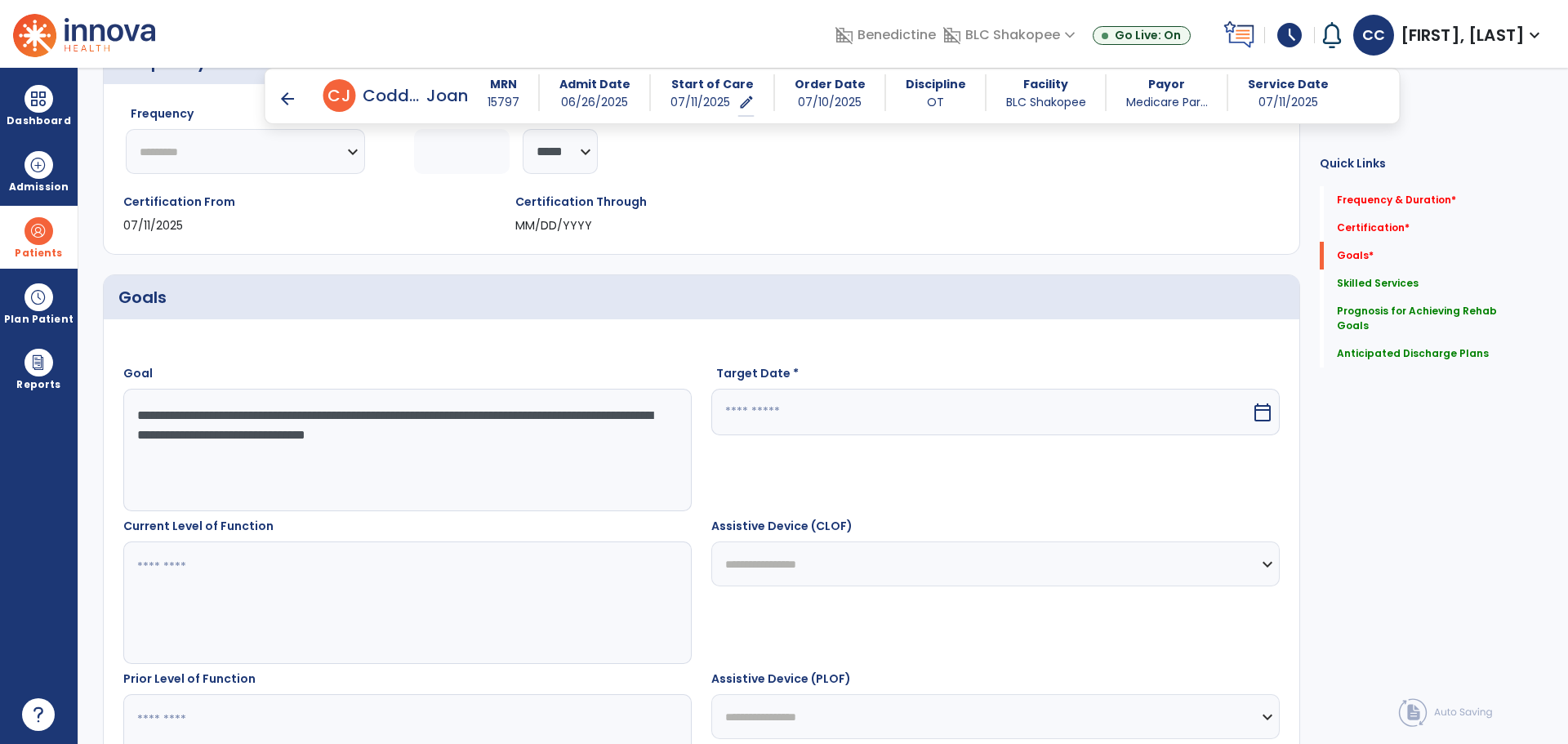 scroll, scrollTop: 0, scrollLeft: 0, axis: both 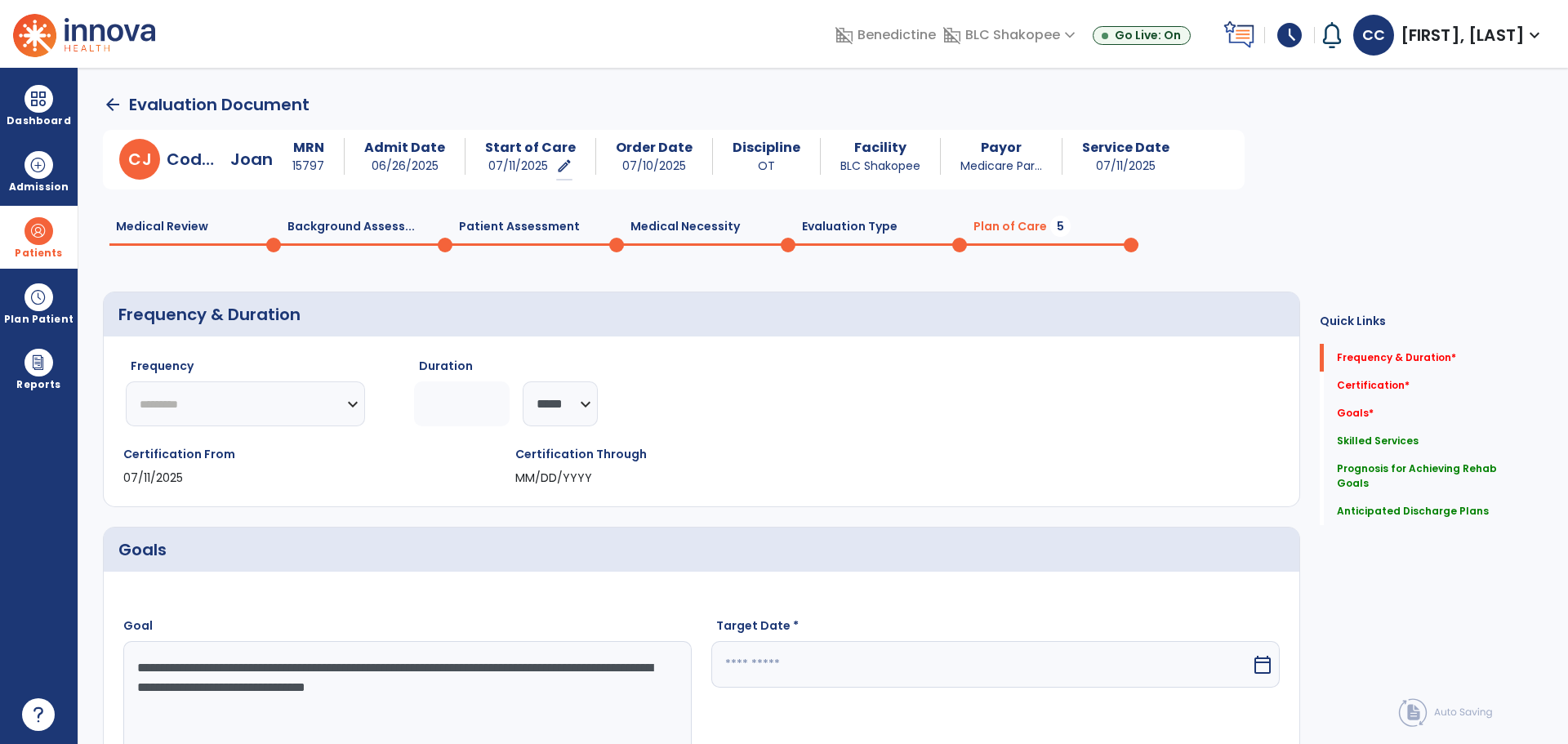 click 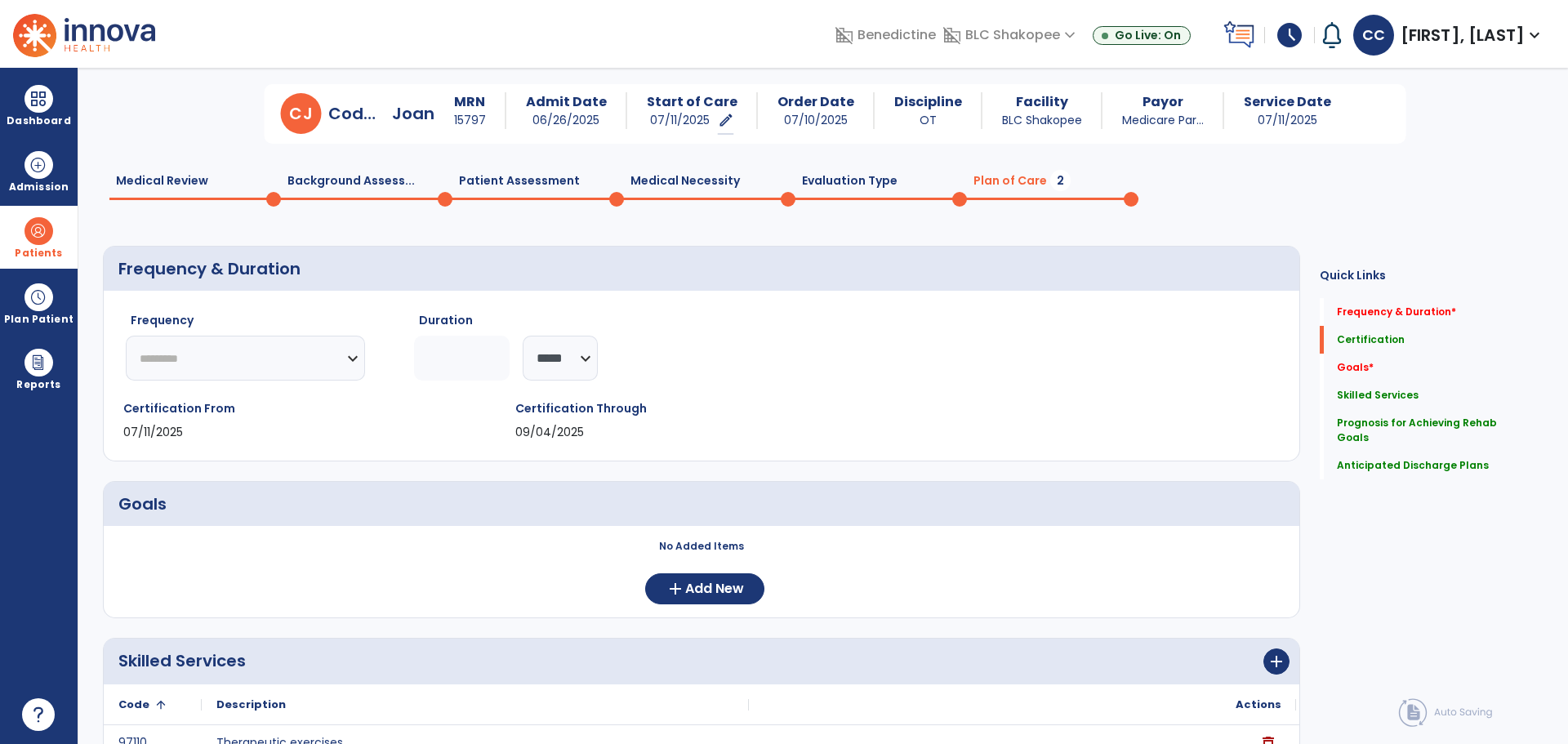 scroll, scrollTop: 30, scrollLeft: 0, axis: vertical 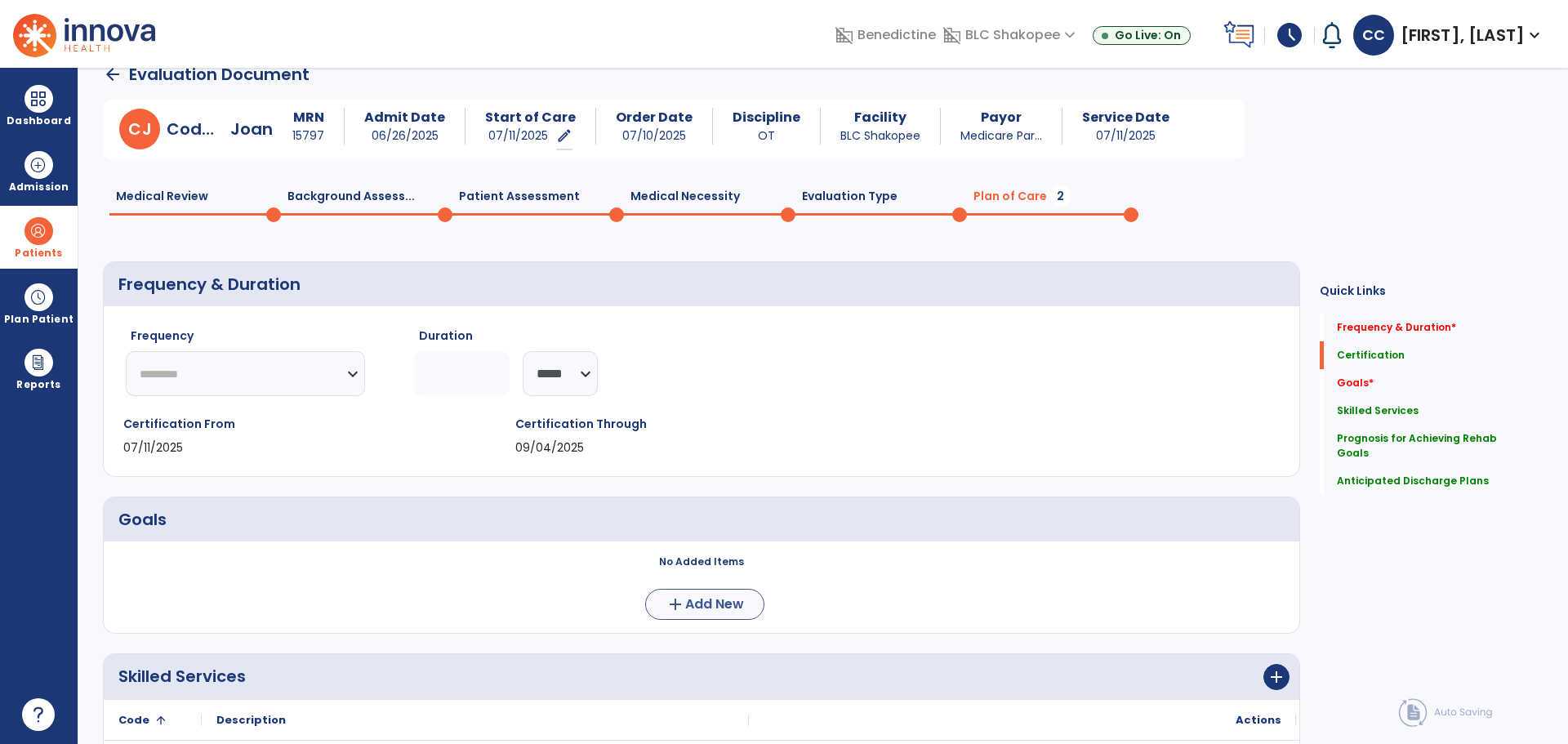 type on "*" 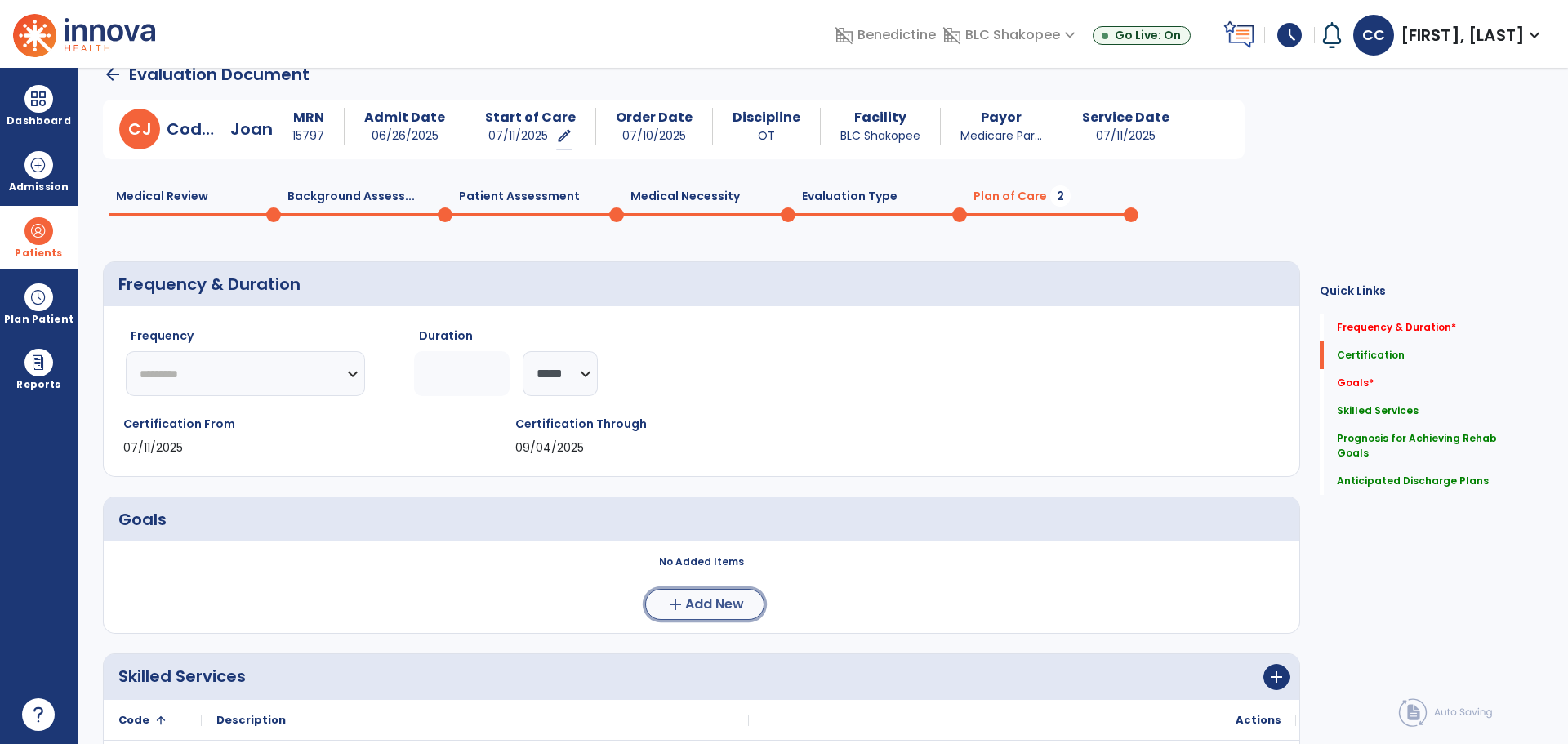 click on "Add New" at bounding box center [715, 604] 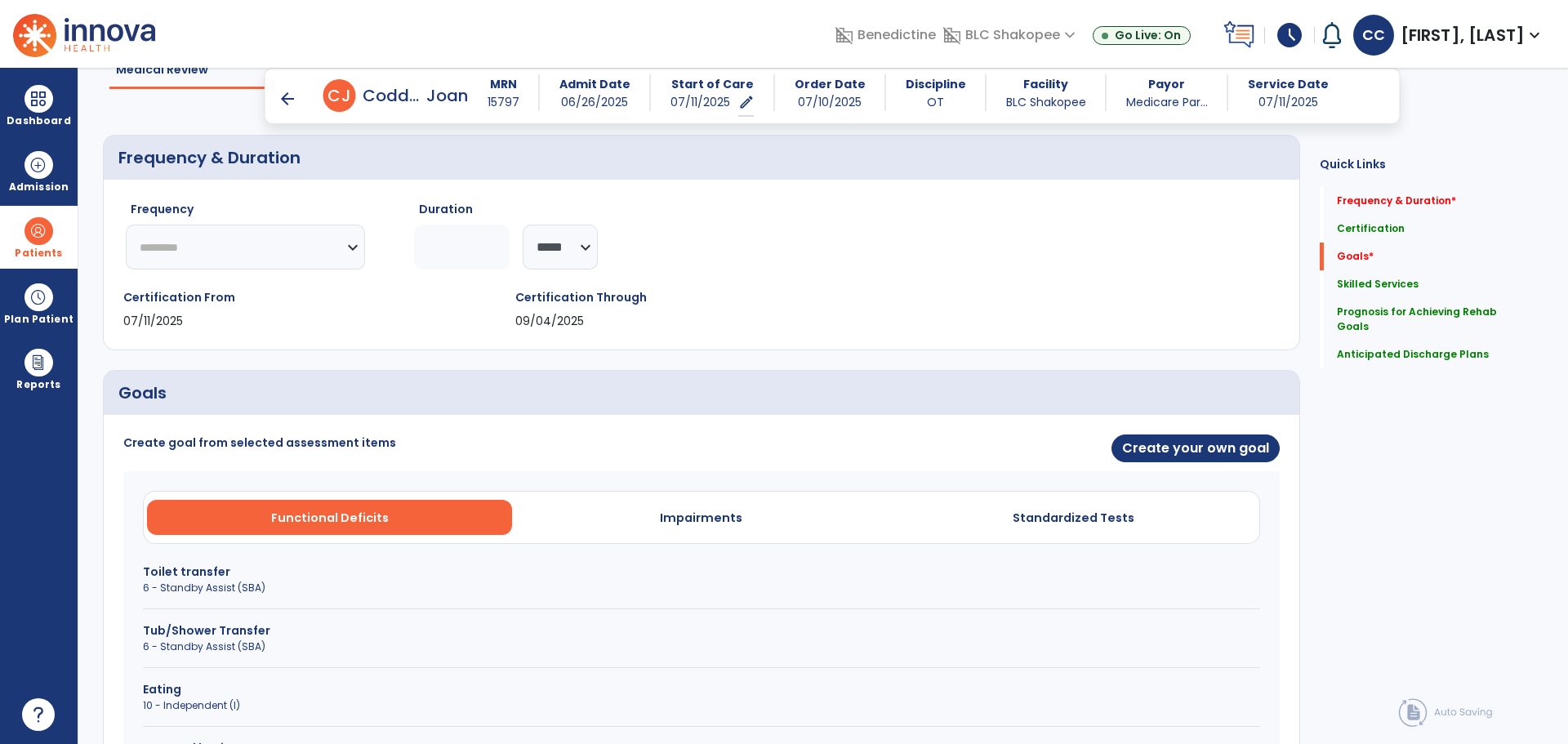 scroll, scrollTop: 144, scrollLeft: 0, axis: vertical 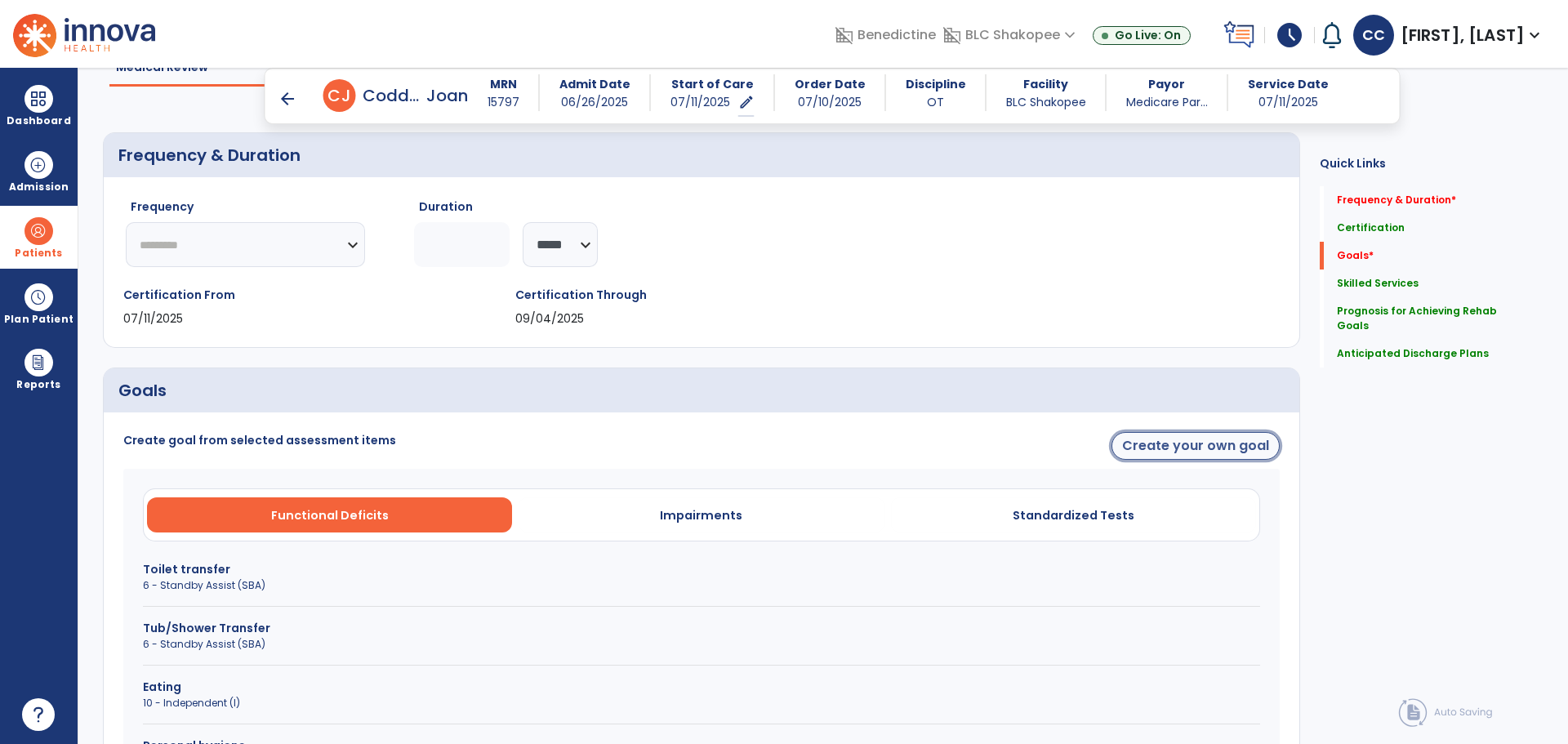 click on "Create your own goal" at bounding box center (1196, 446) 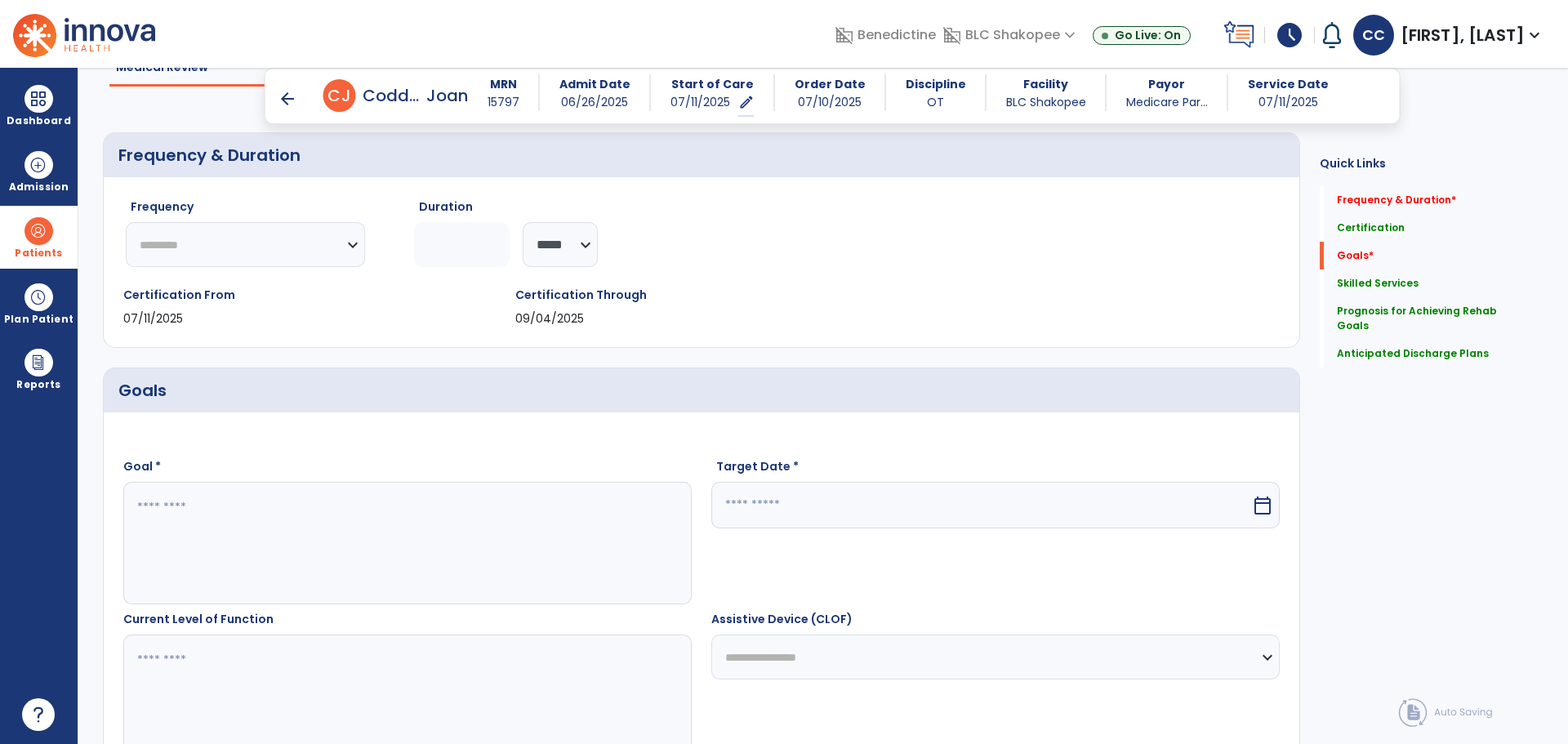click at bounding box center (407, 543) 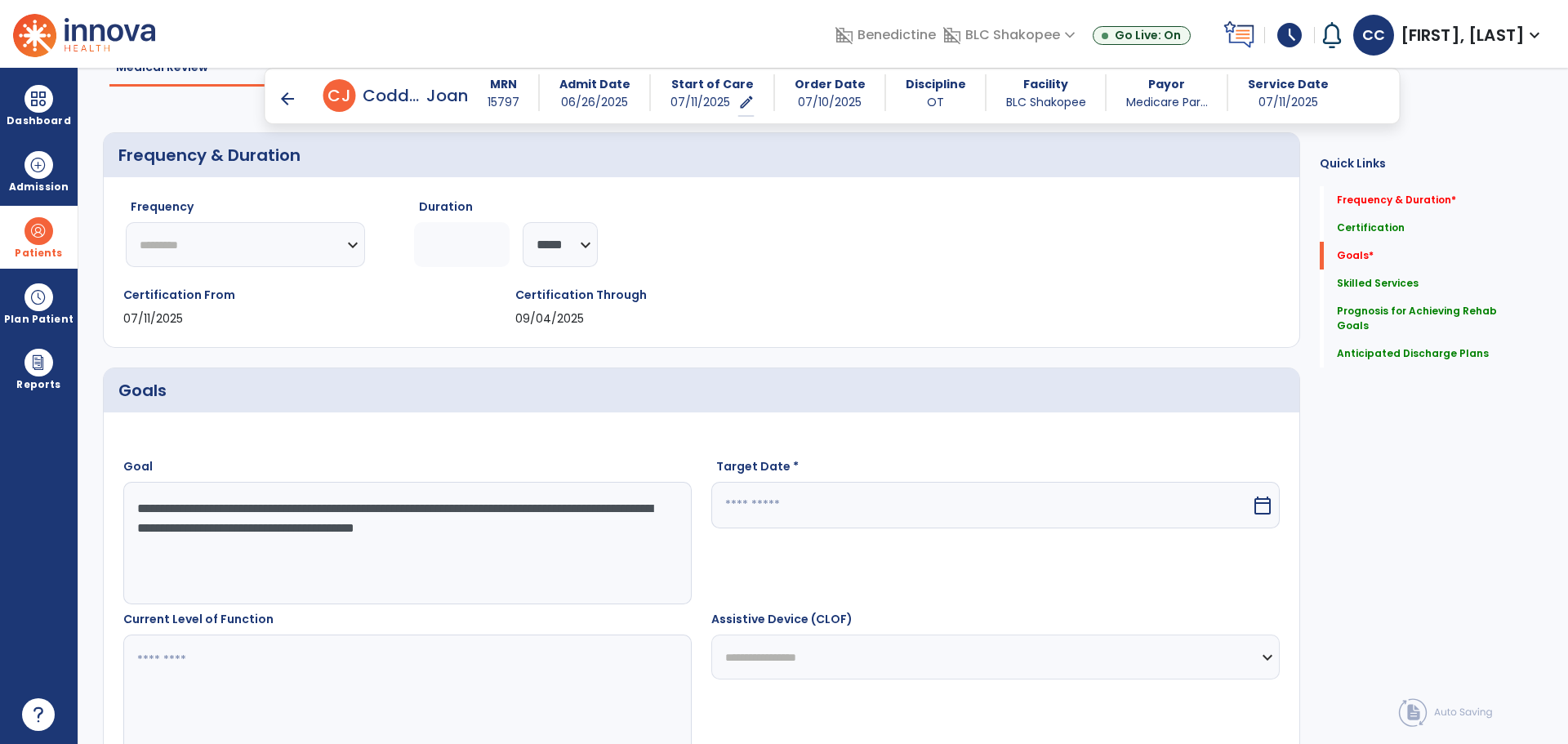 drag, startPoint x: 593, startPoint y: 508, endPoint x: 505, endPoint y: 506, distance: 88.02272 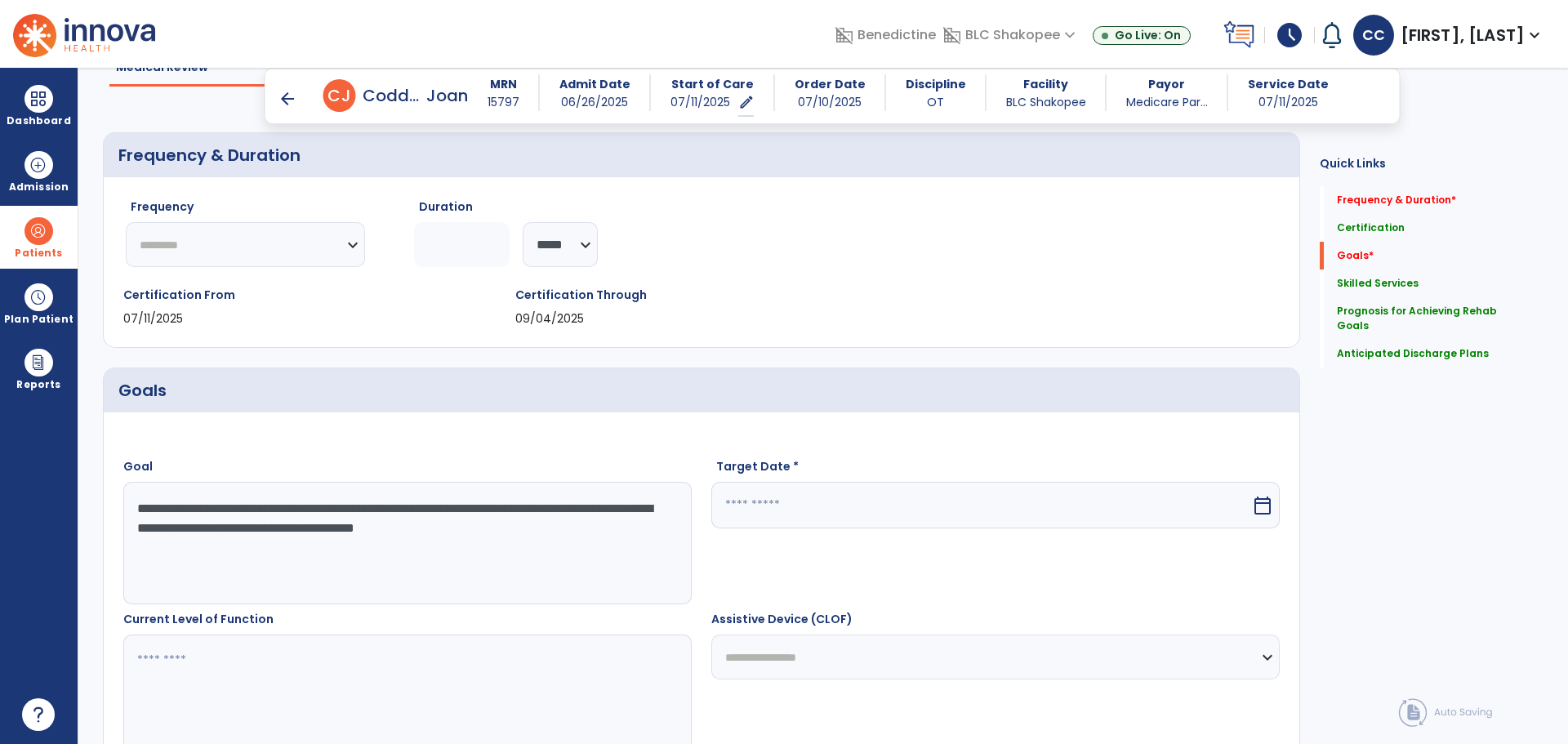 click on "**********" at bounding box center (407, 543) 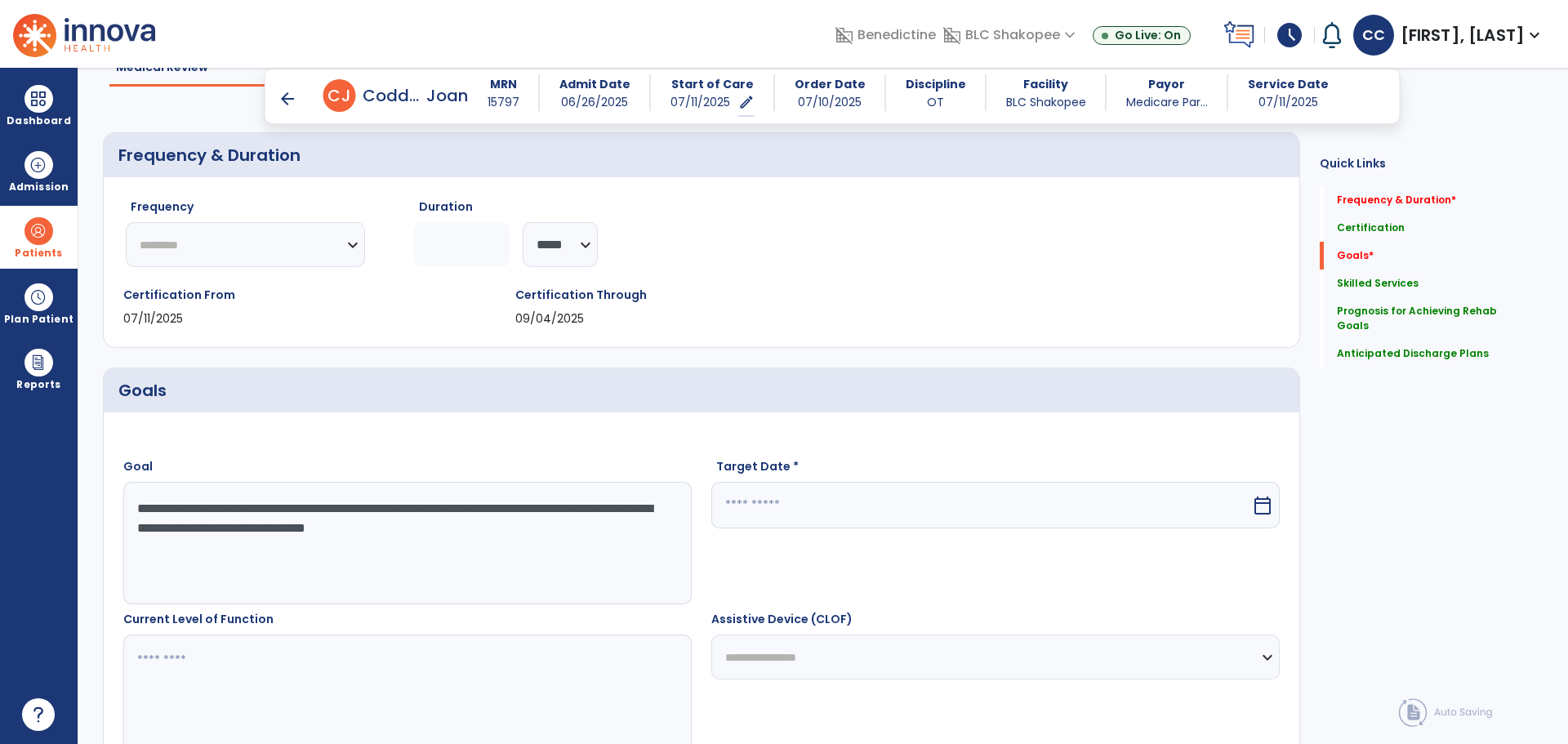 type on "**********" 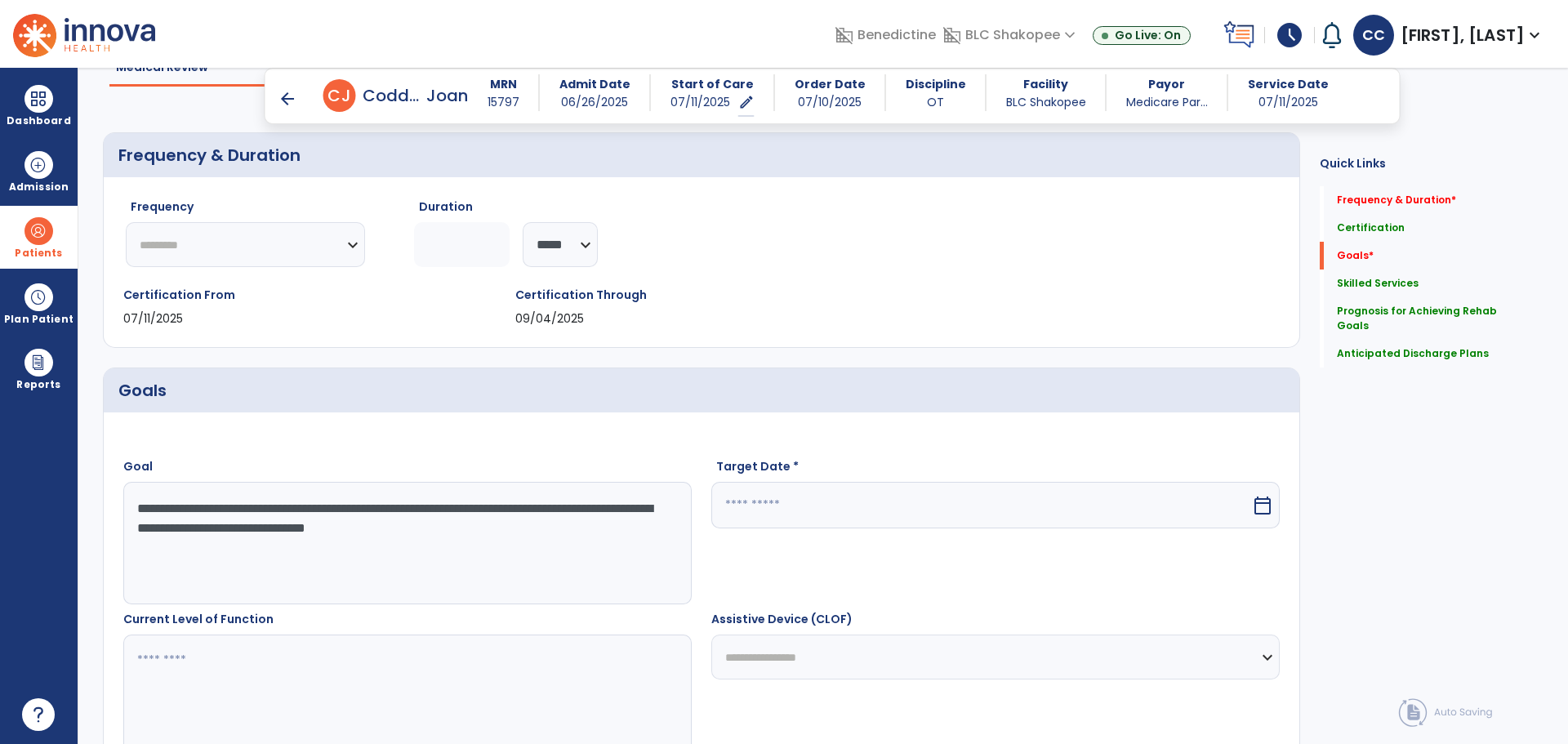 click at bounding box center [981, 505] 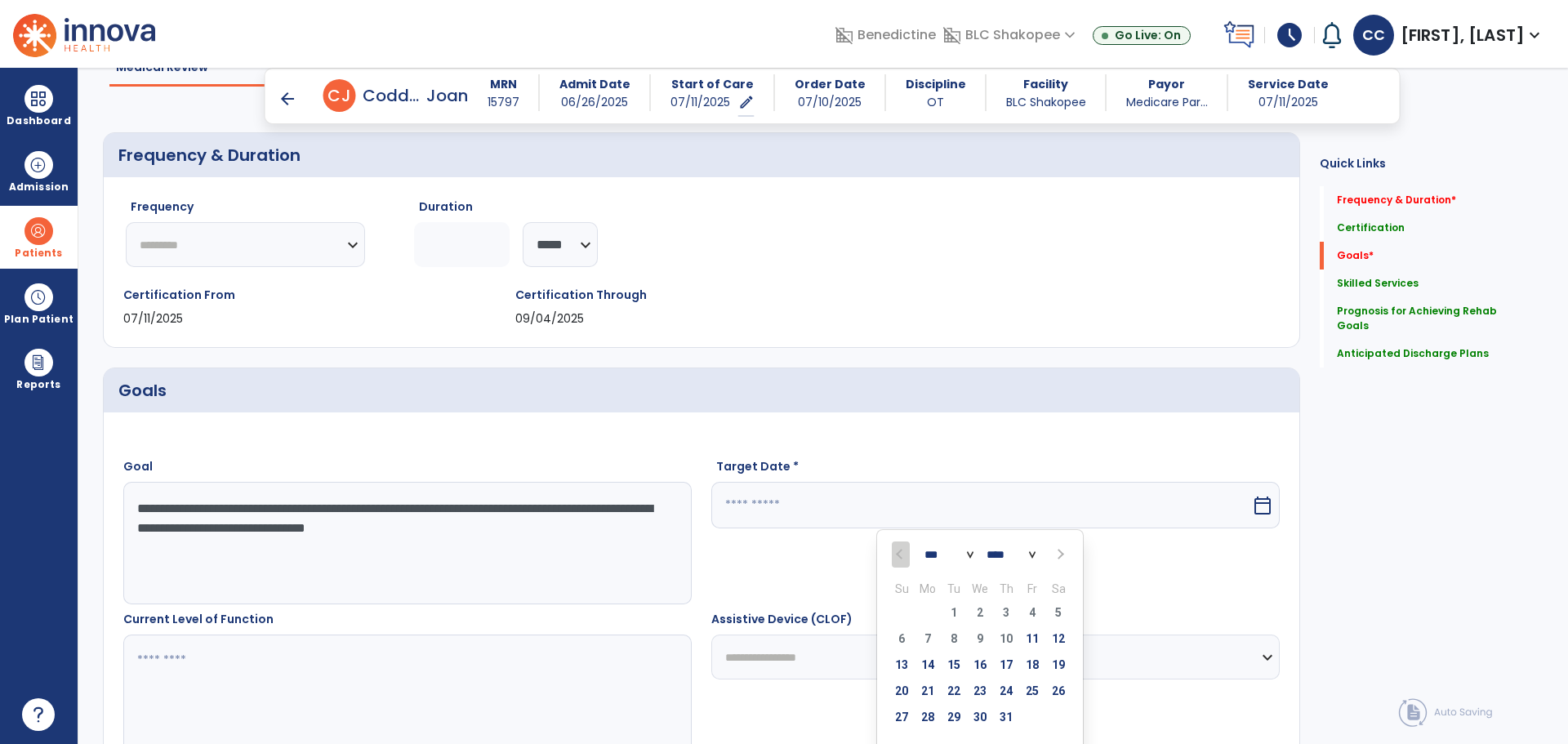click at bounding box center (1059, 555) 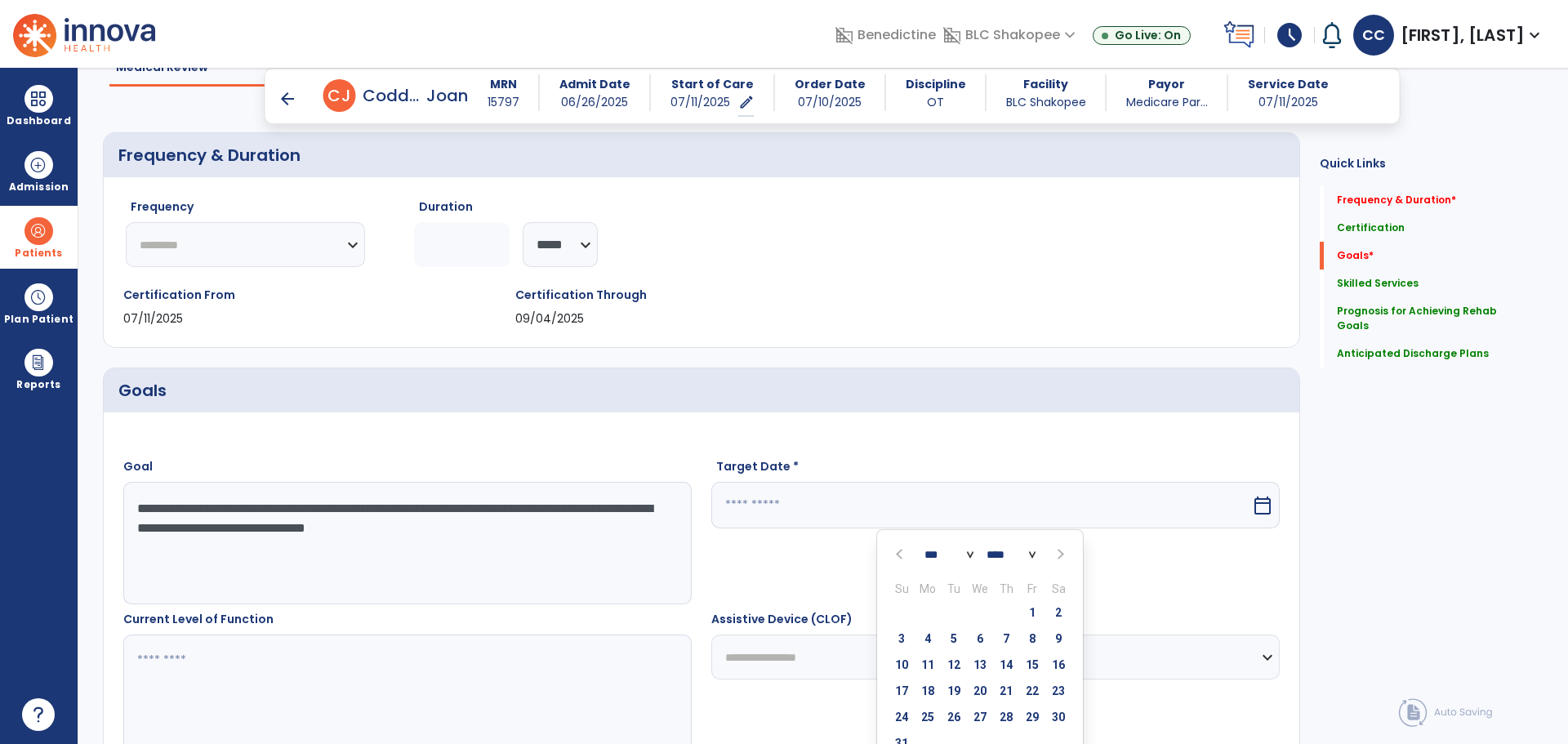 click at bounding box center [1059, 555] 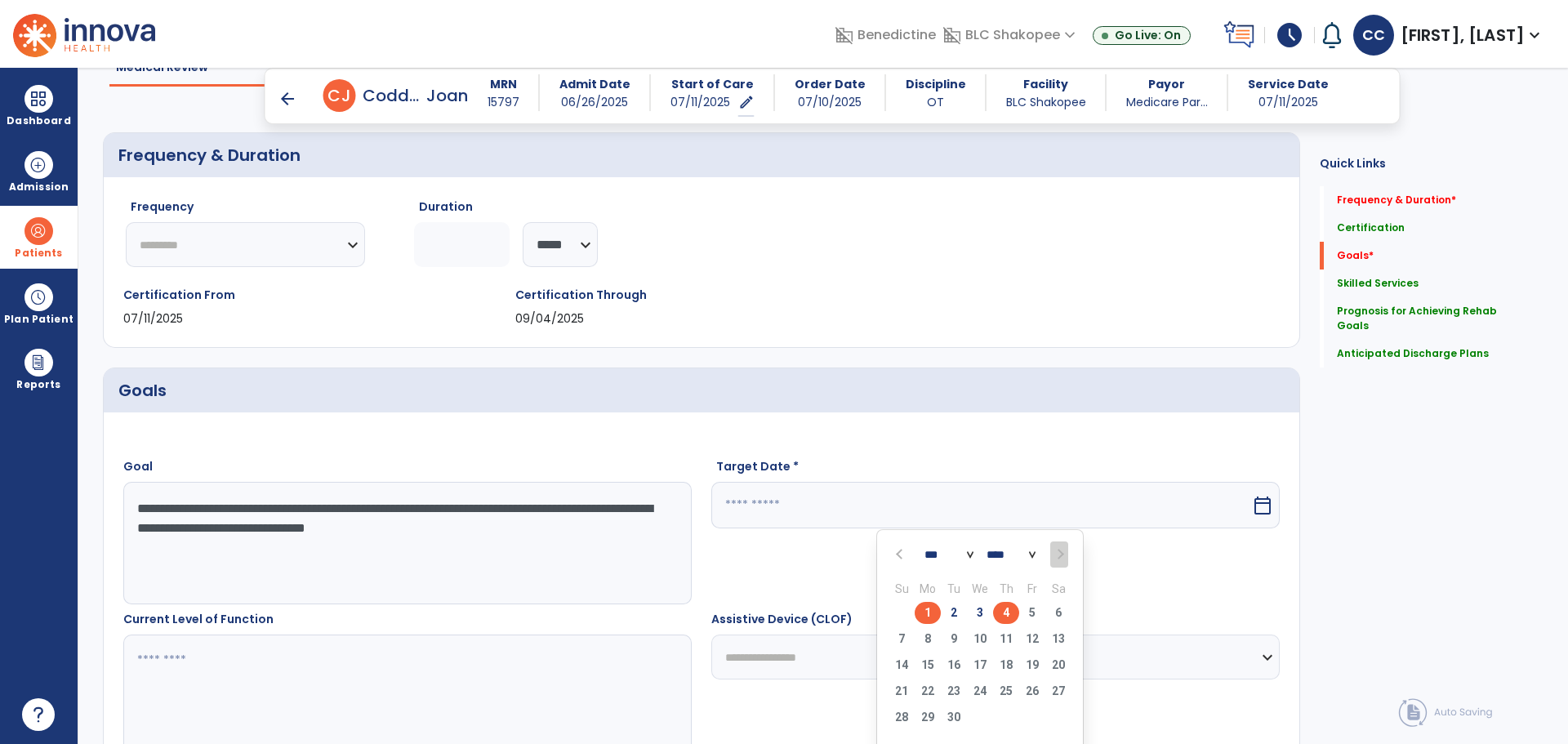 click on "4" at bounding box center (1006, 613) 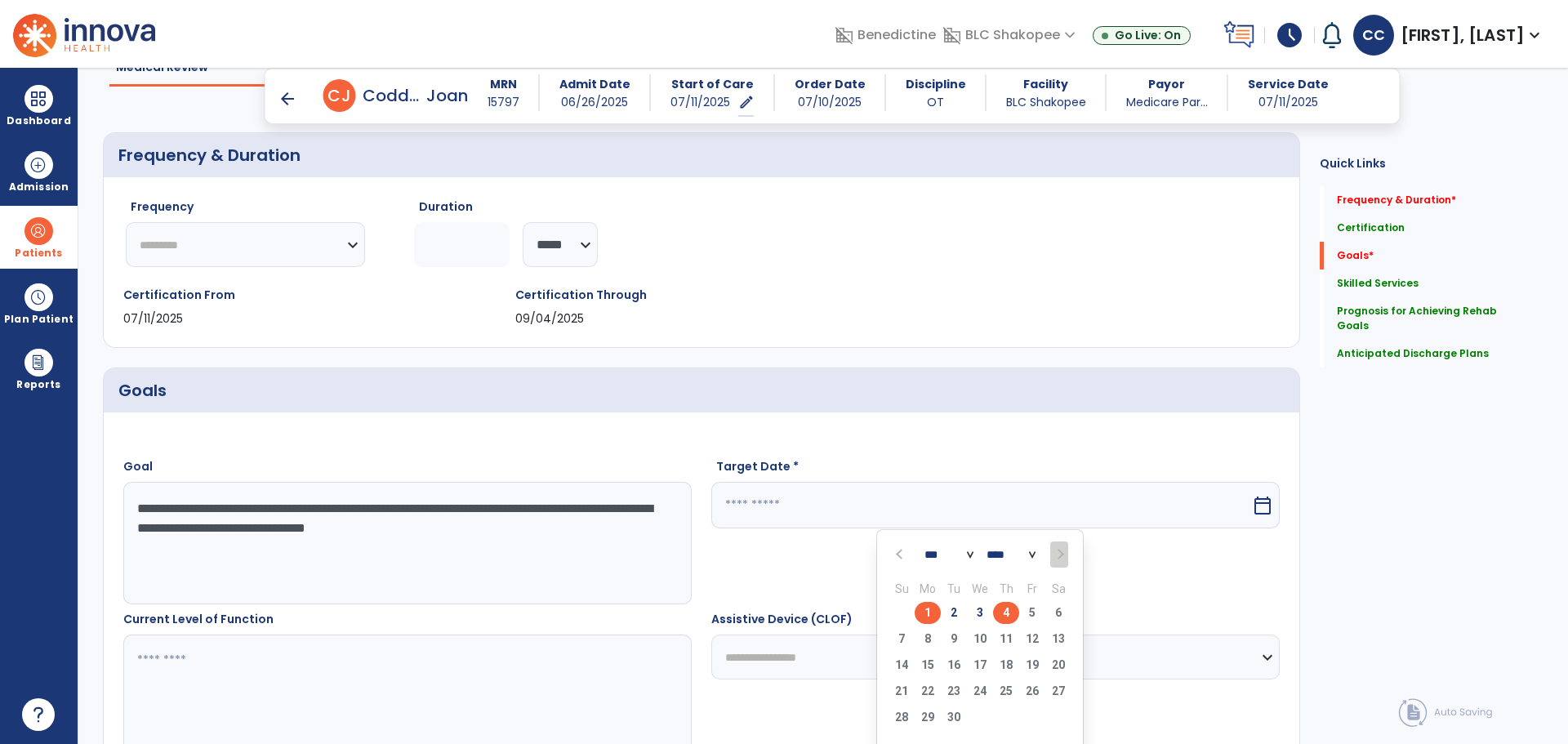 type on "********" 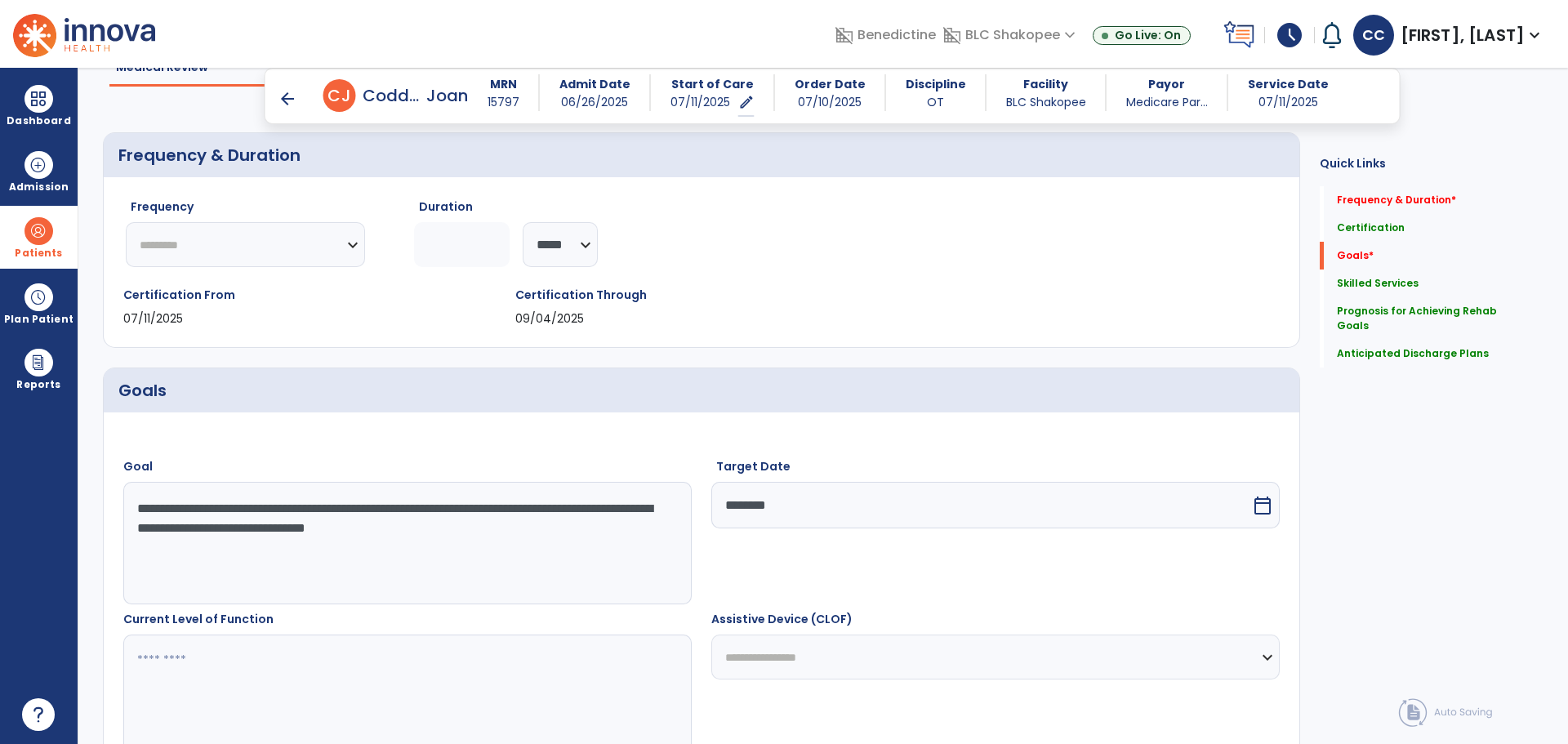 scroll, scrollTop: 310, scrollLeft: 0, axis: vertical 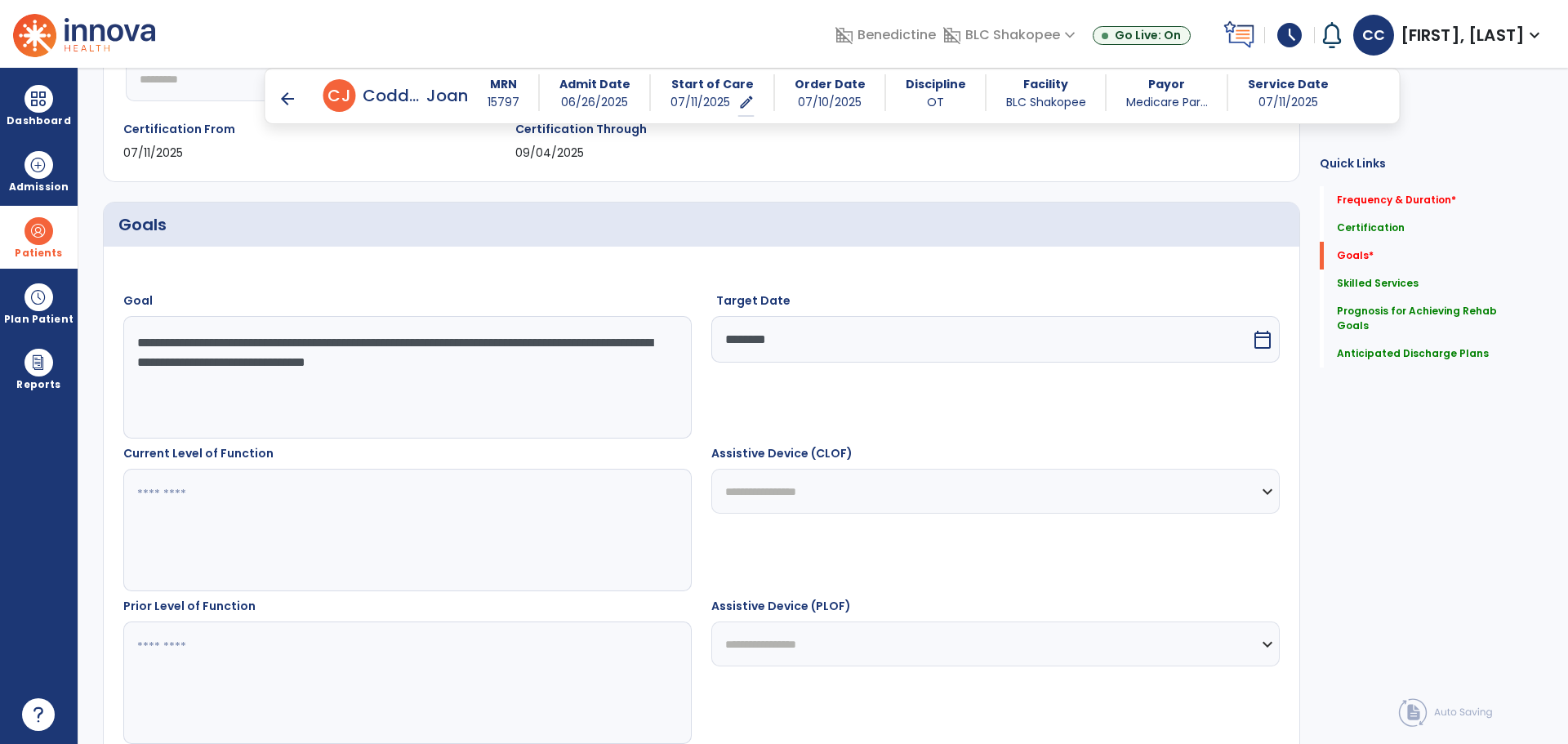 click at bounding box center (407, 530) 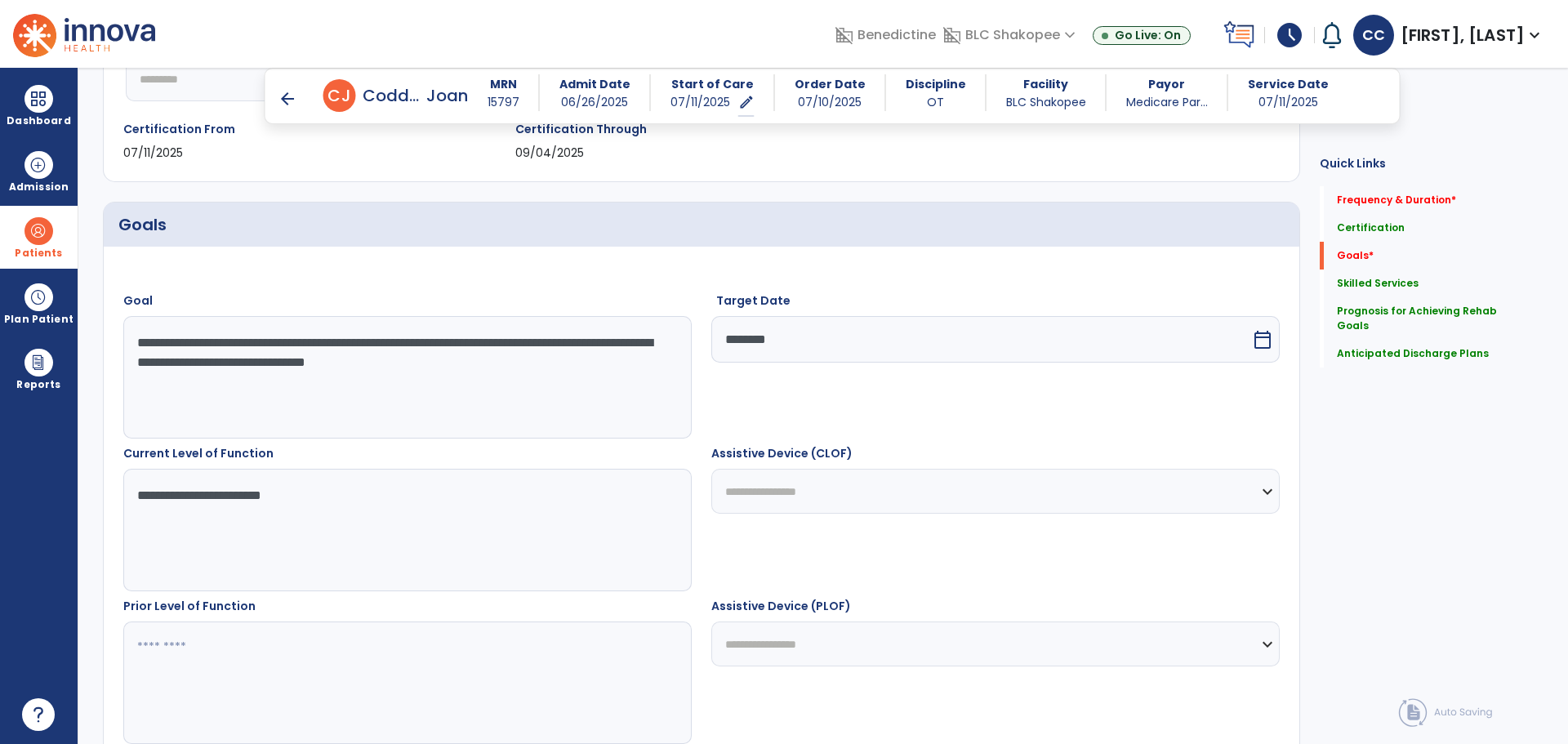 type on "**********" 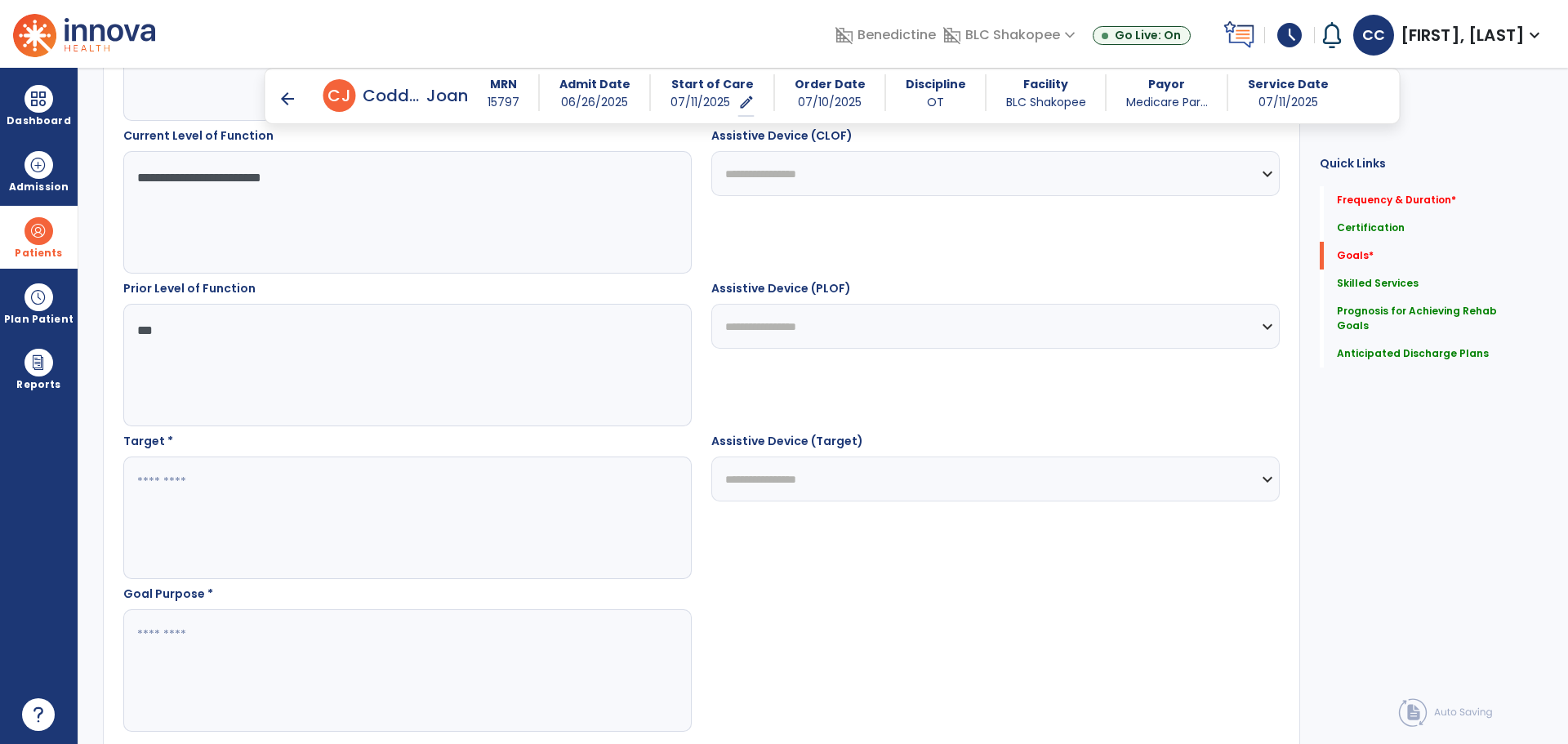 scroll, scrollTop: 660, scrollLeft: 0, axis: vertical 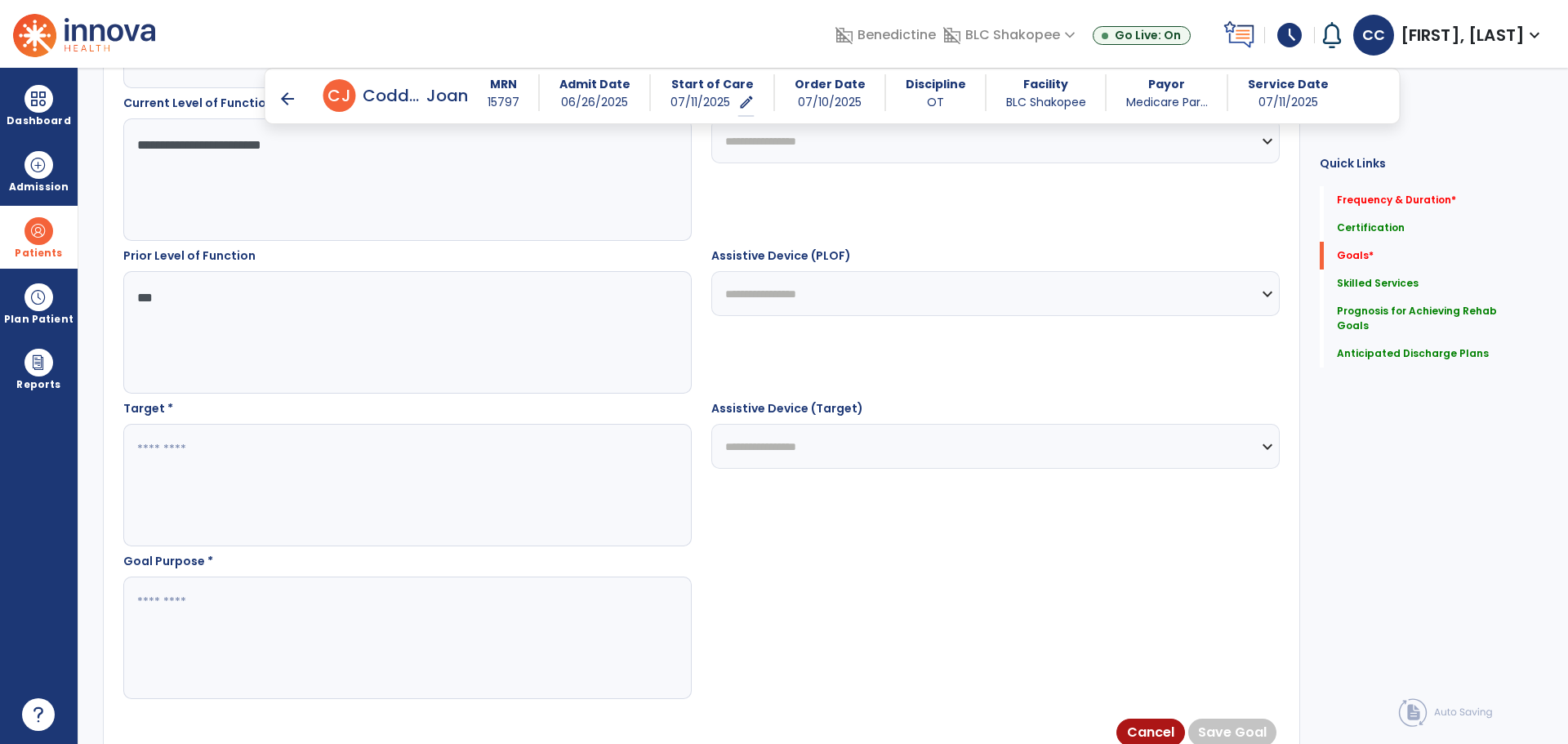 type on "***" 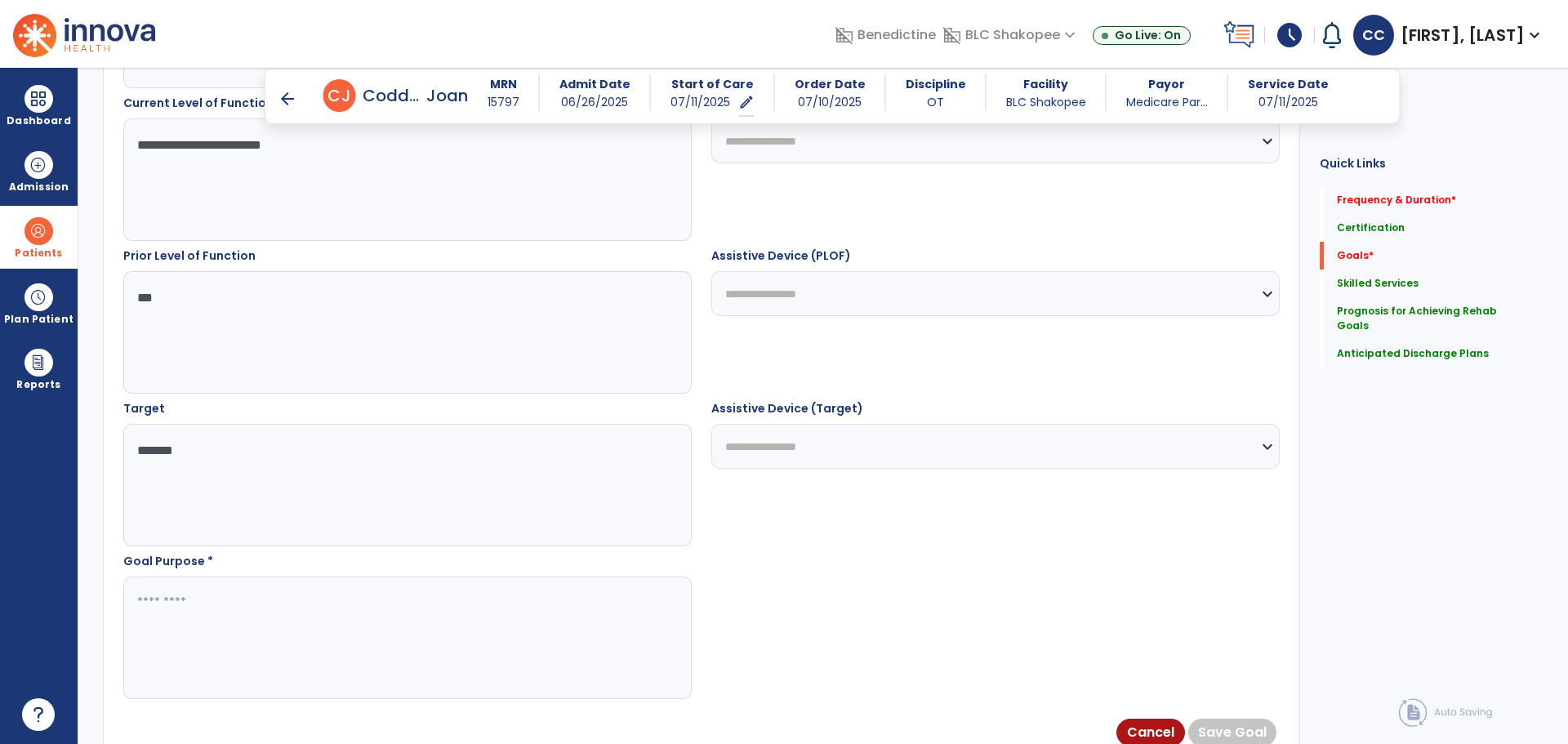 type on "*******" 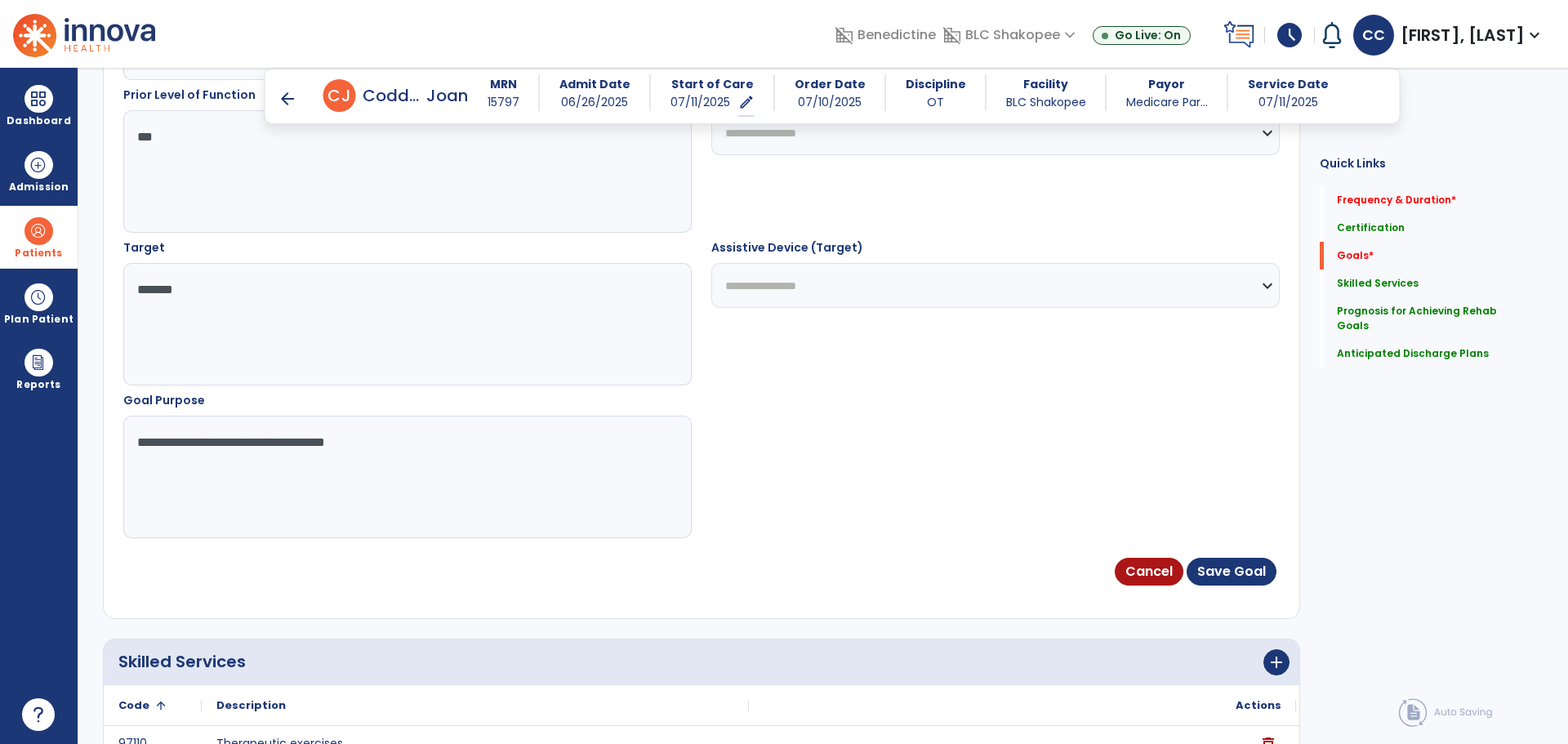 scroll, scrollTop: 822, scrollLeft: 0, axis: vertical 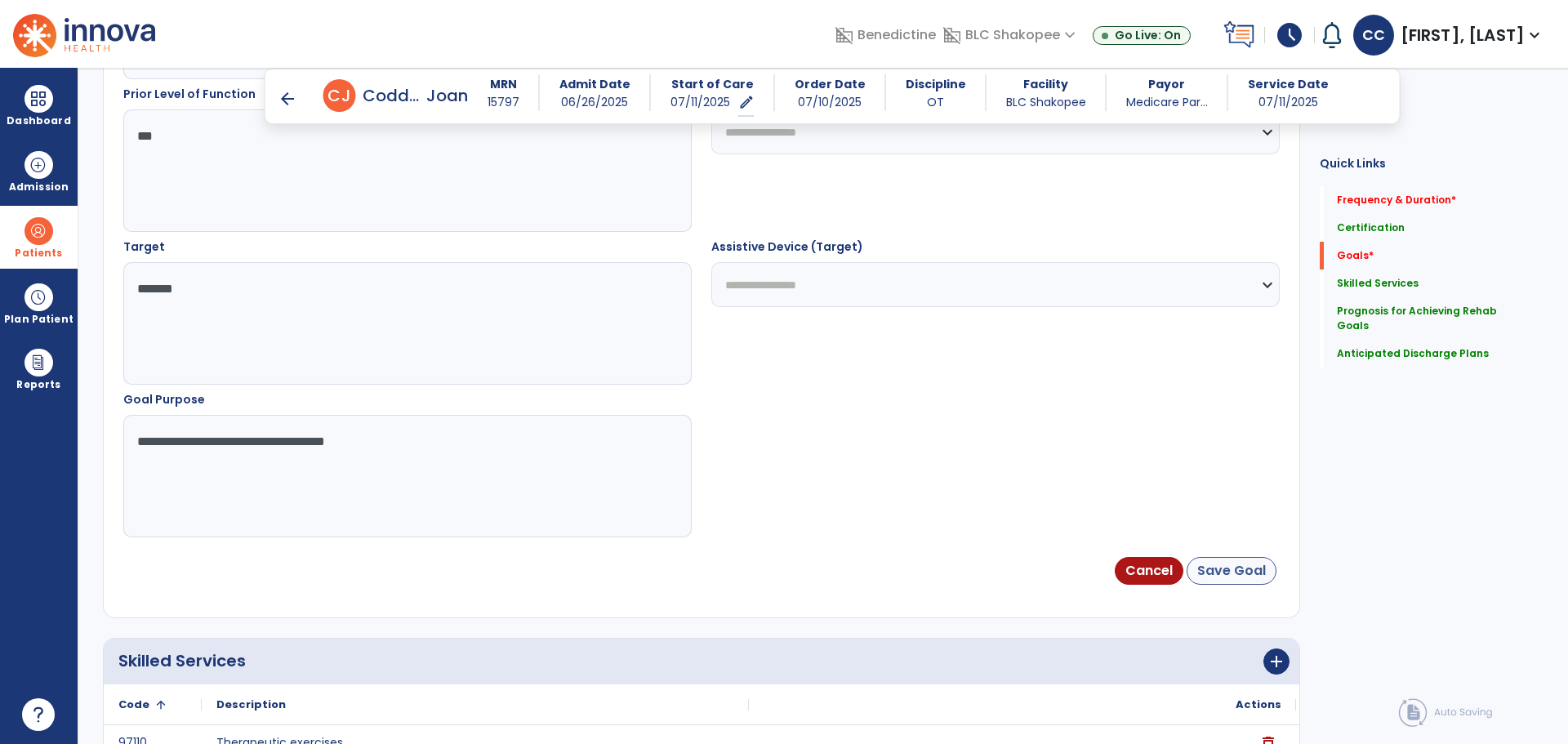 type on "**********" 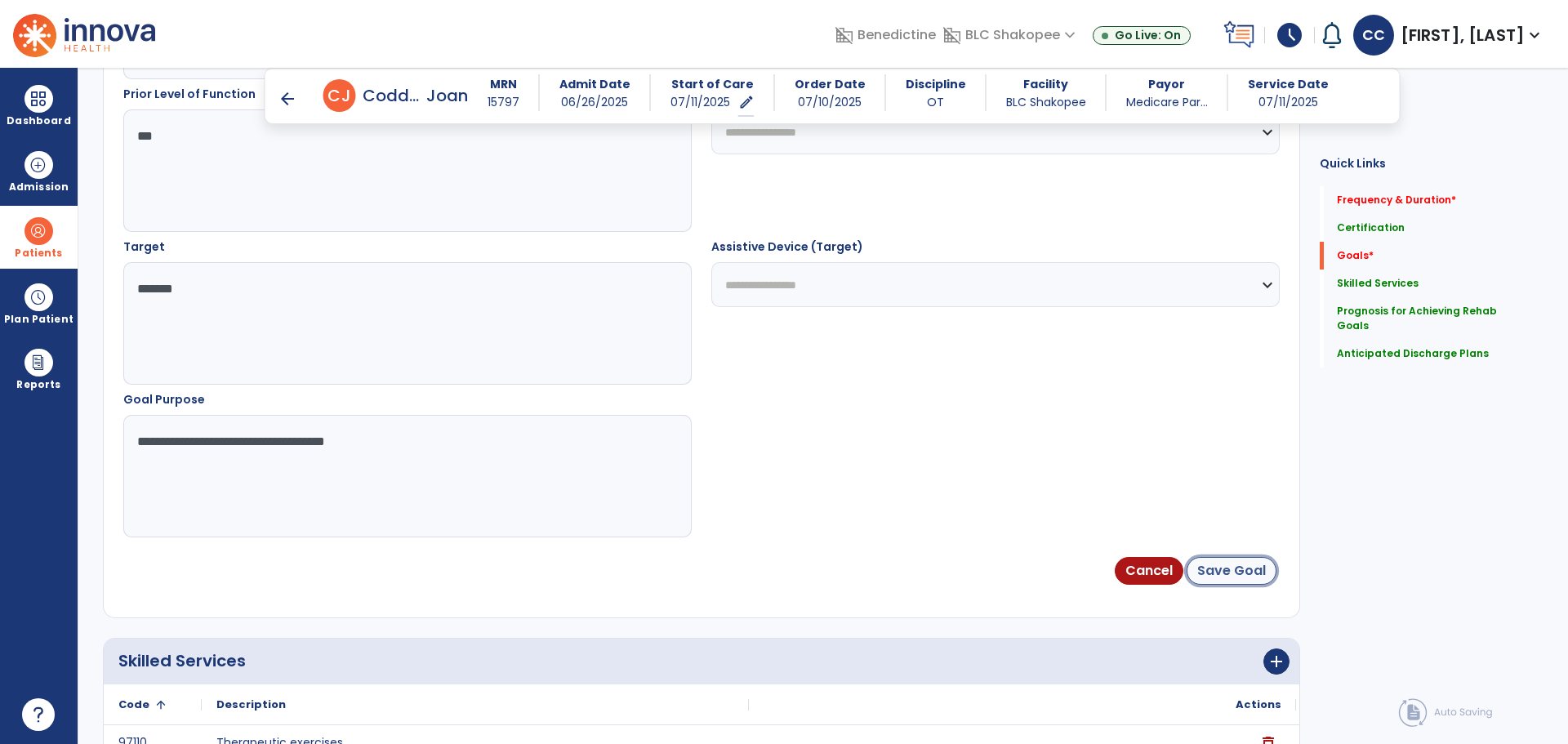 click on "Save Goal" at bounding box center (1232, 571) 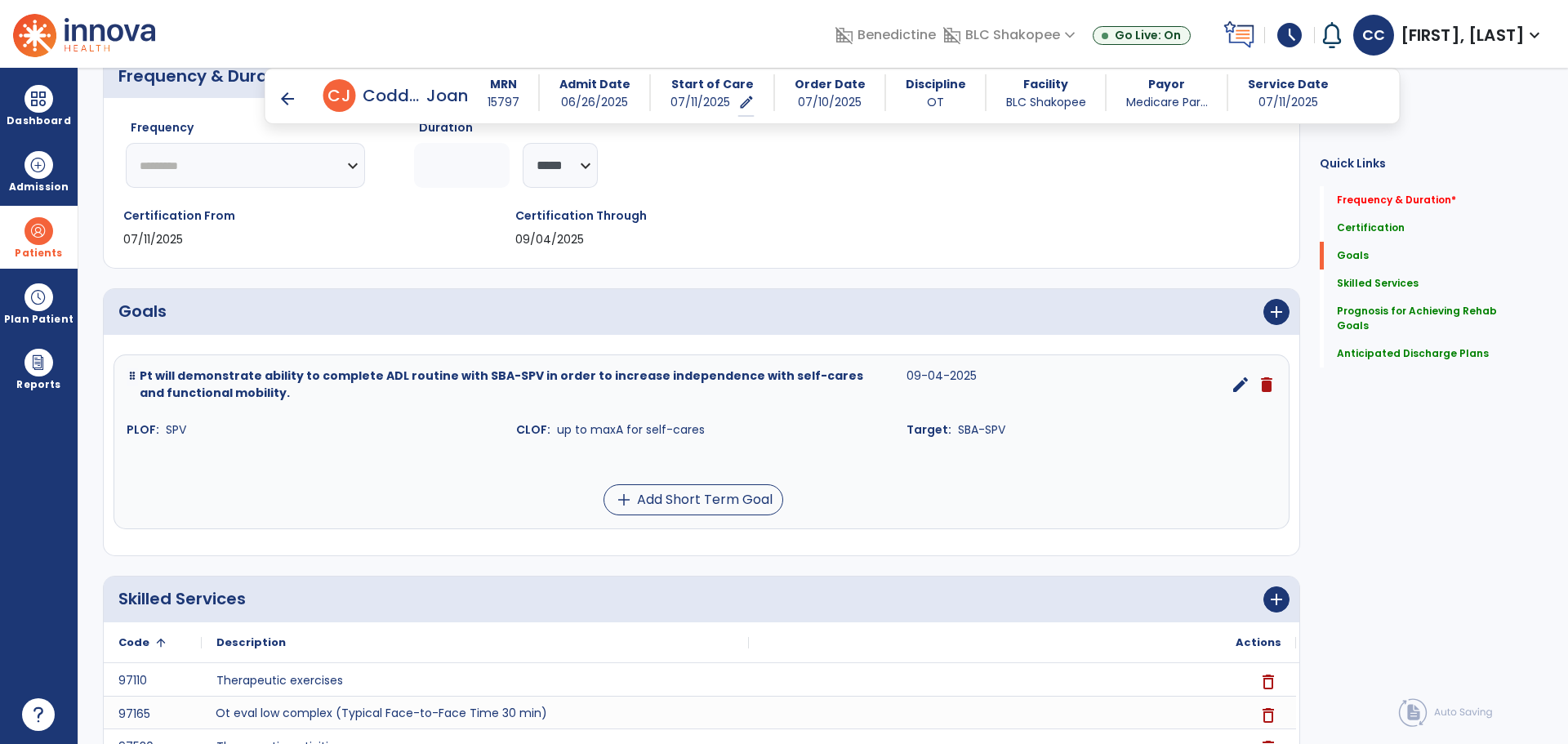scroll, scrollTop: 224, scrollLeft: 0, axis: vertical 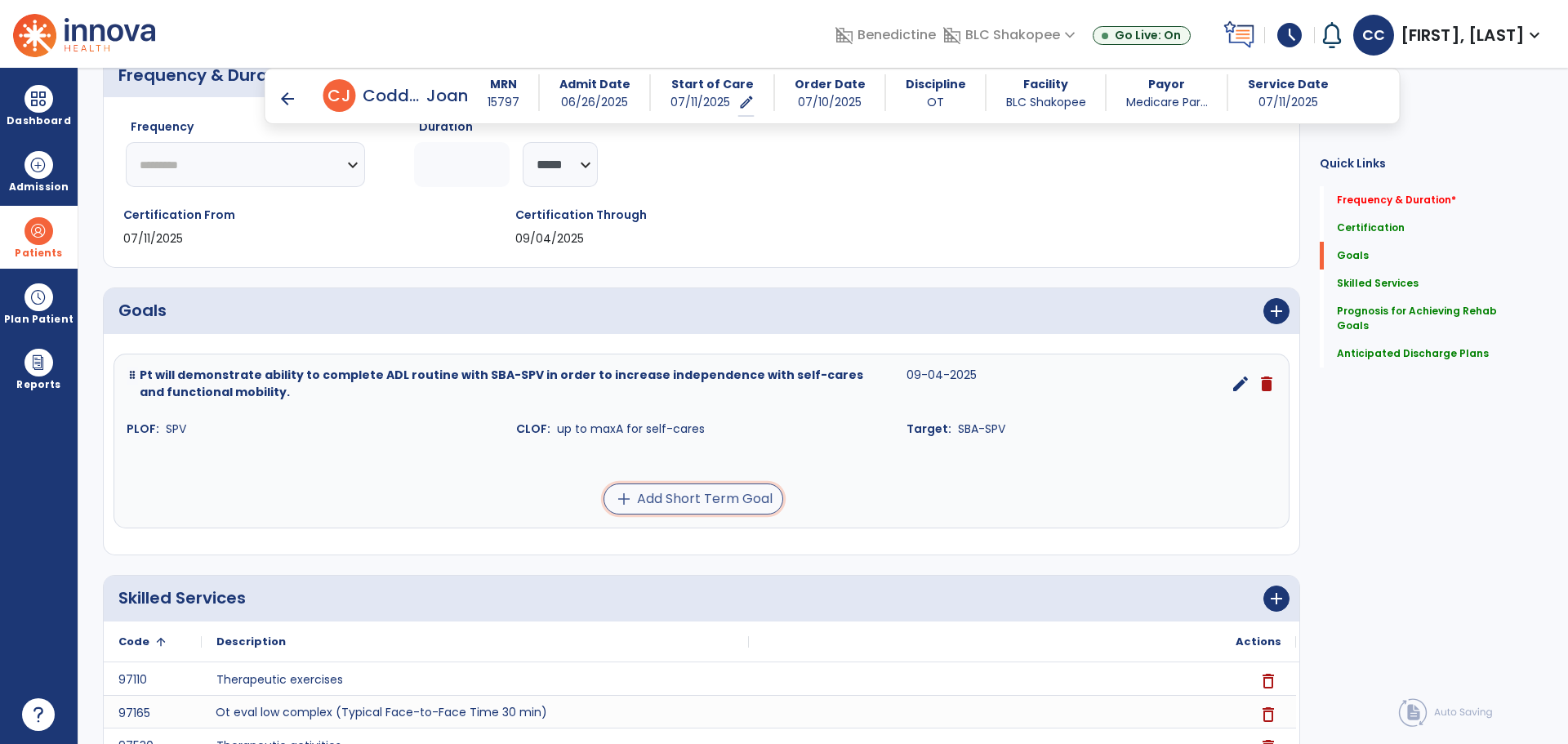 click on "add  Add Short Term Goal" at bounding box center (693, 499) 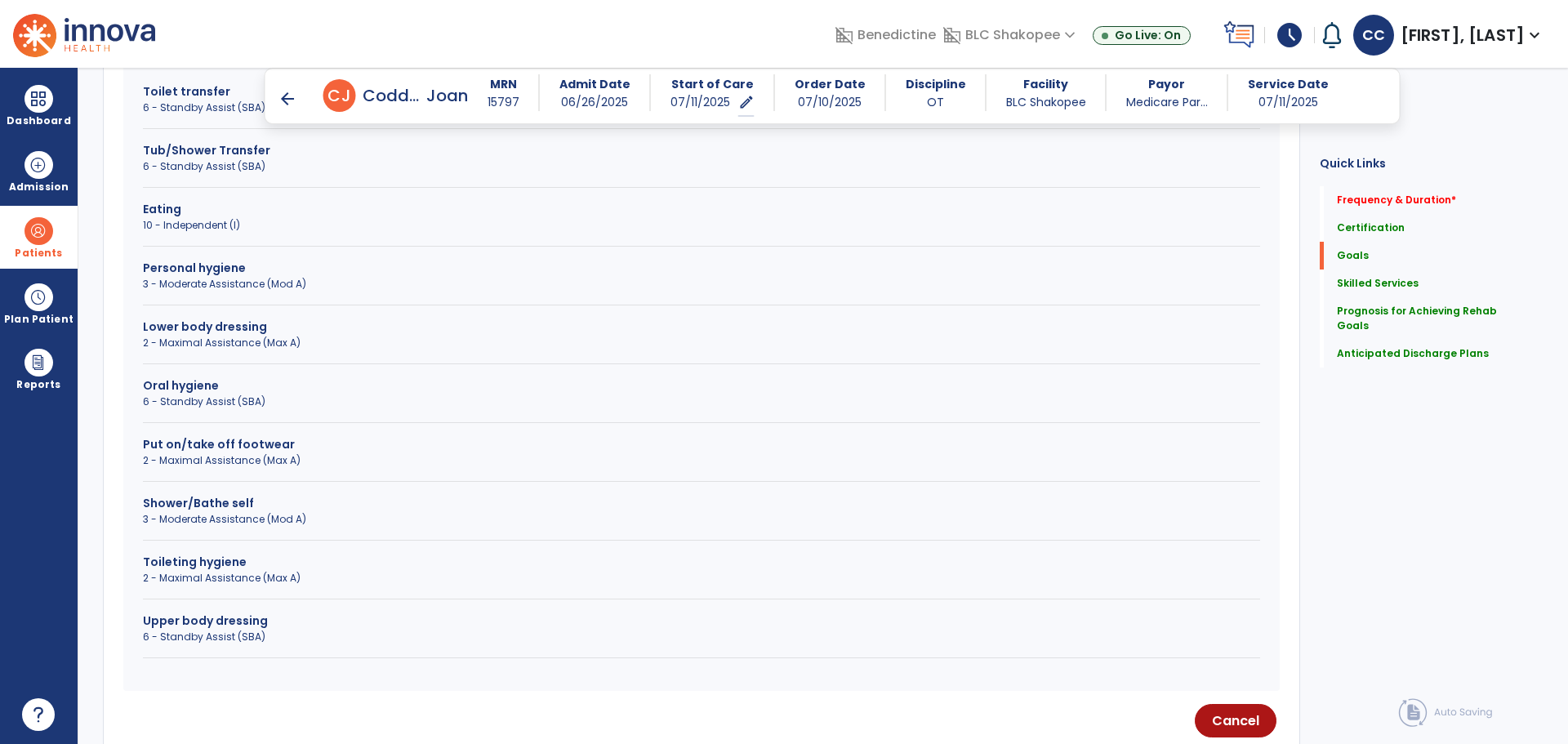 scroll, scrollTop: 622, scrollLeft: 0, axis: vertical 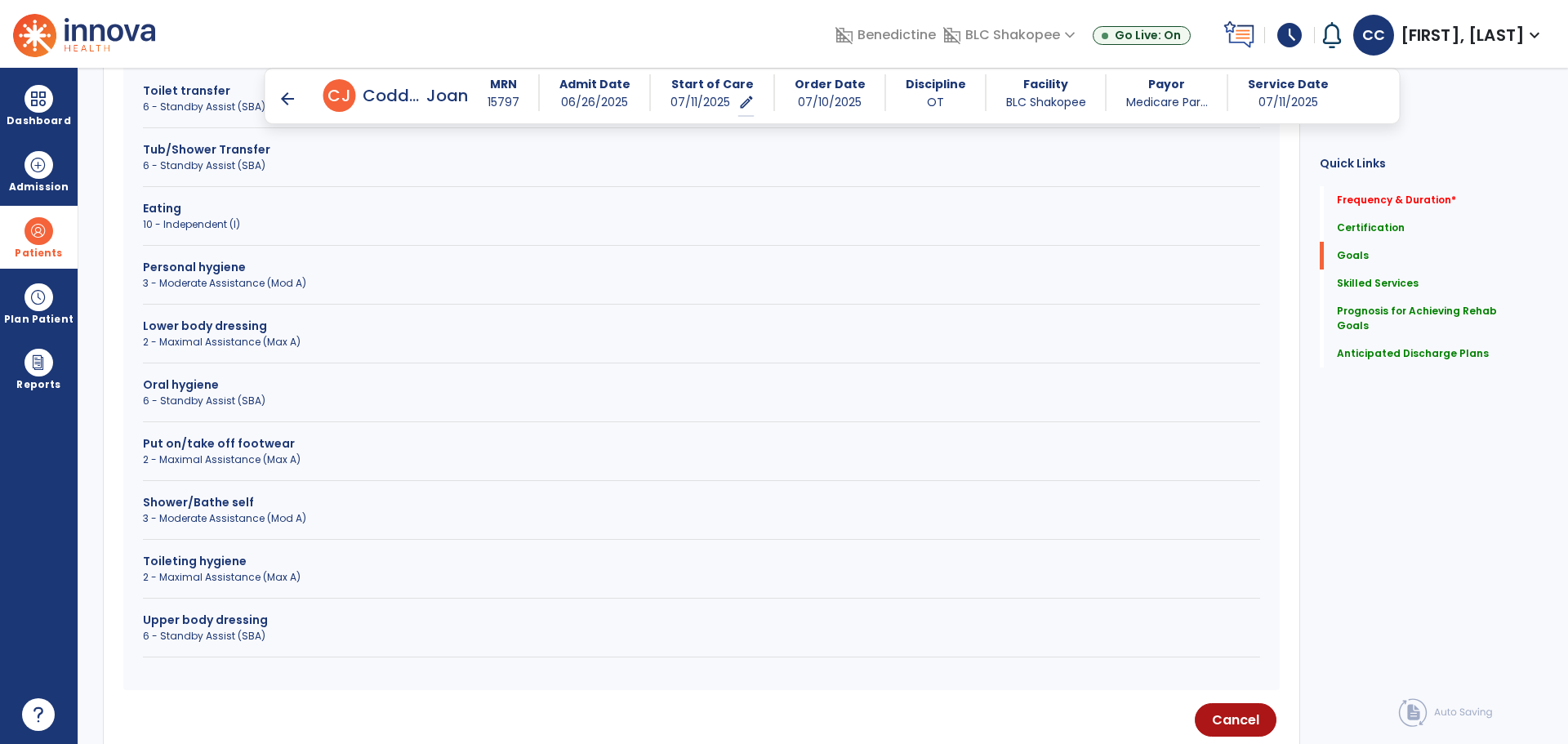 click on "2 - Maximal Assistance (Max A)" at bounding box center (702, 577) 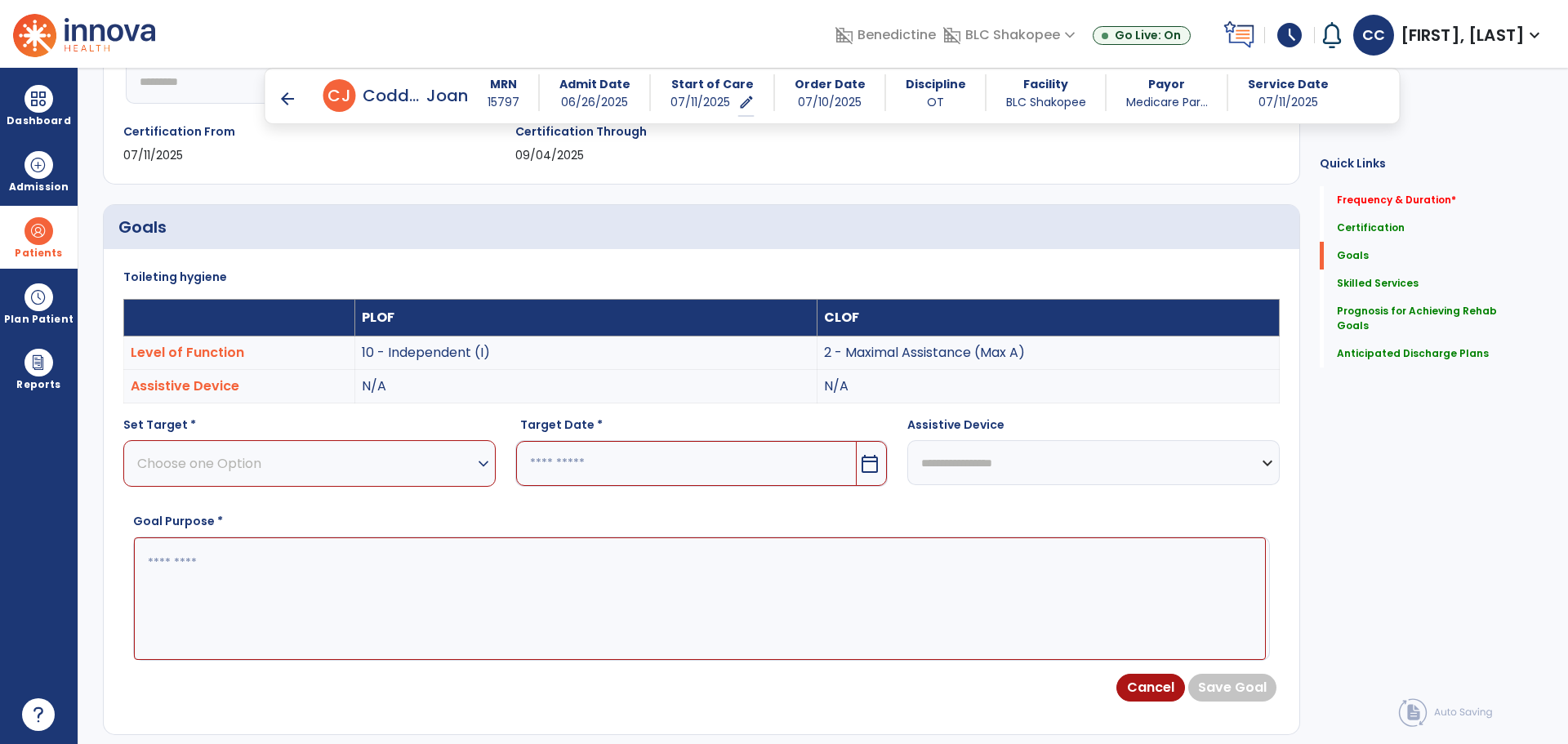 scroll, scrollTop: 305, scrollLeft: 0, axis: vertical 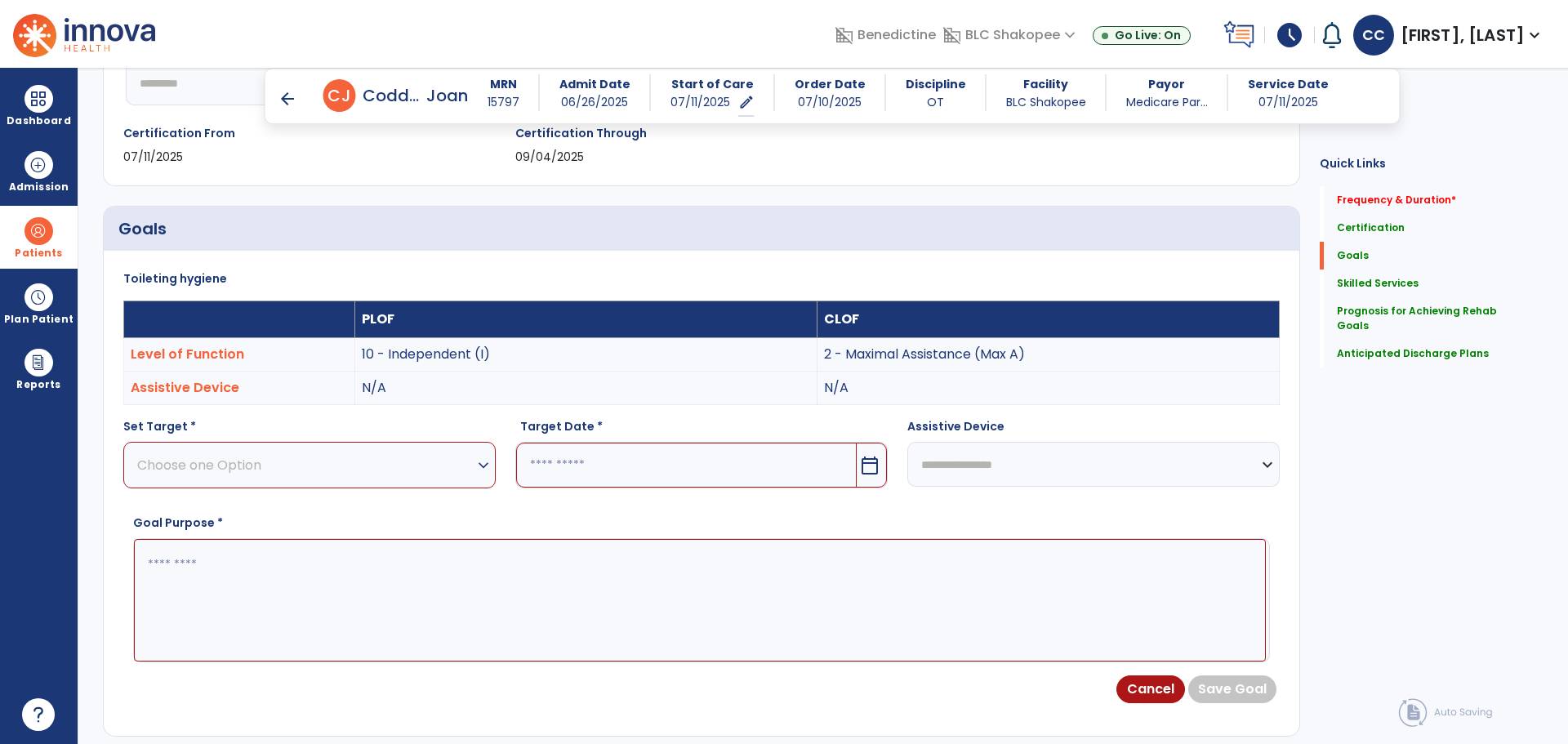 click on "Choose one Option" at bounding box center [305, 465] 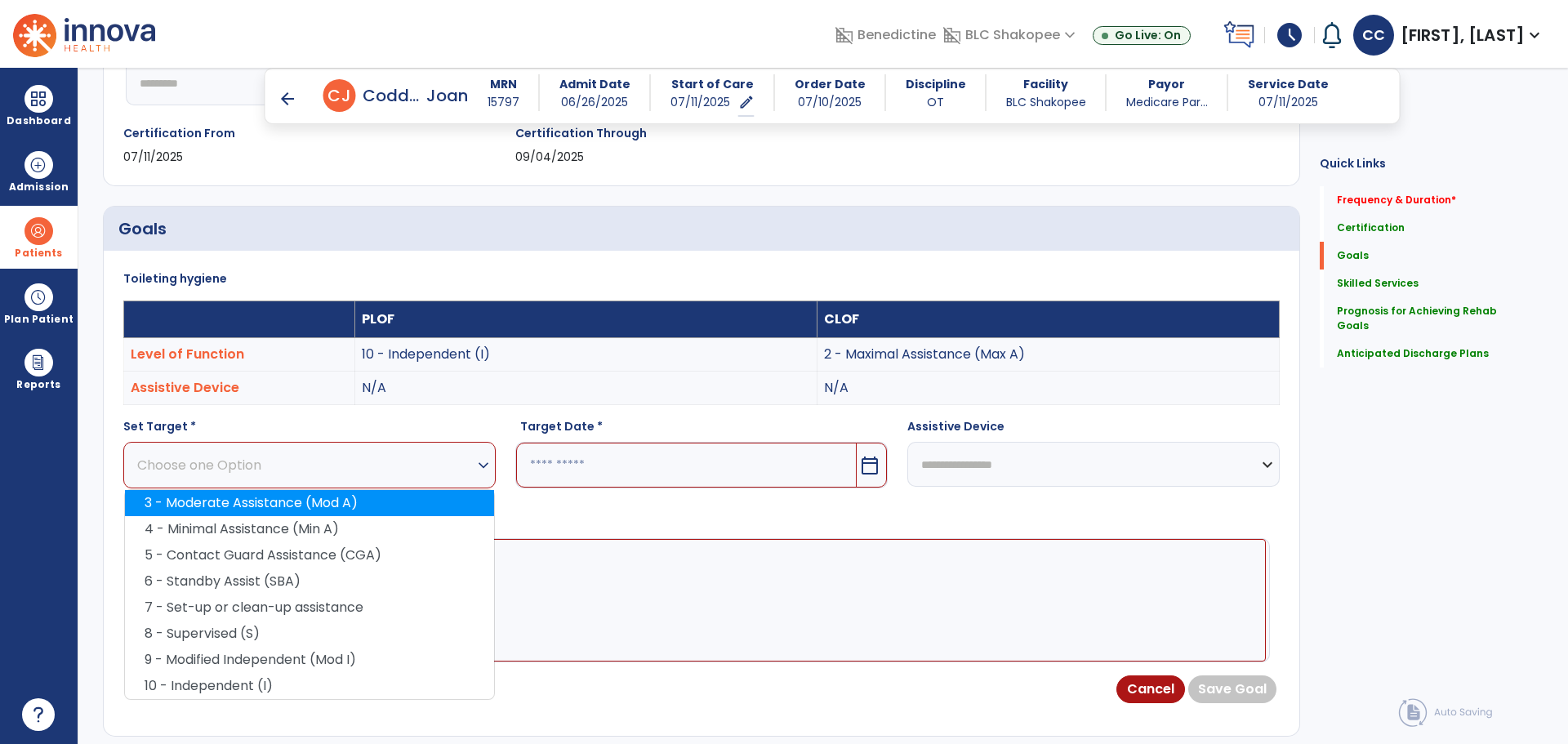 click on "3 - Moderate Assistance (Mod A)" at bounding box center (310, 503) 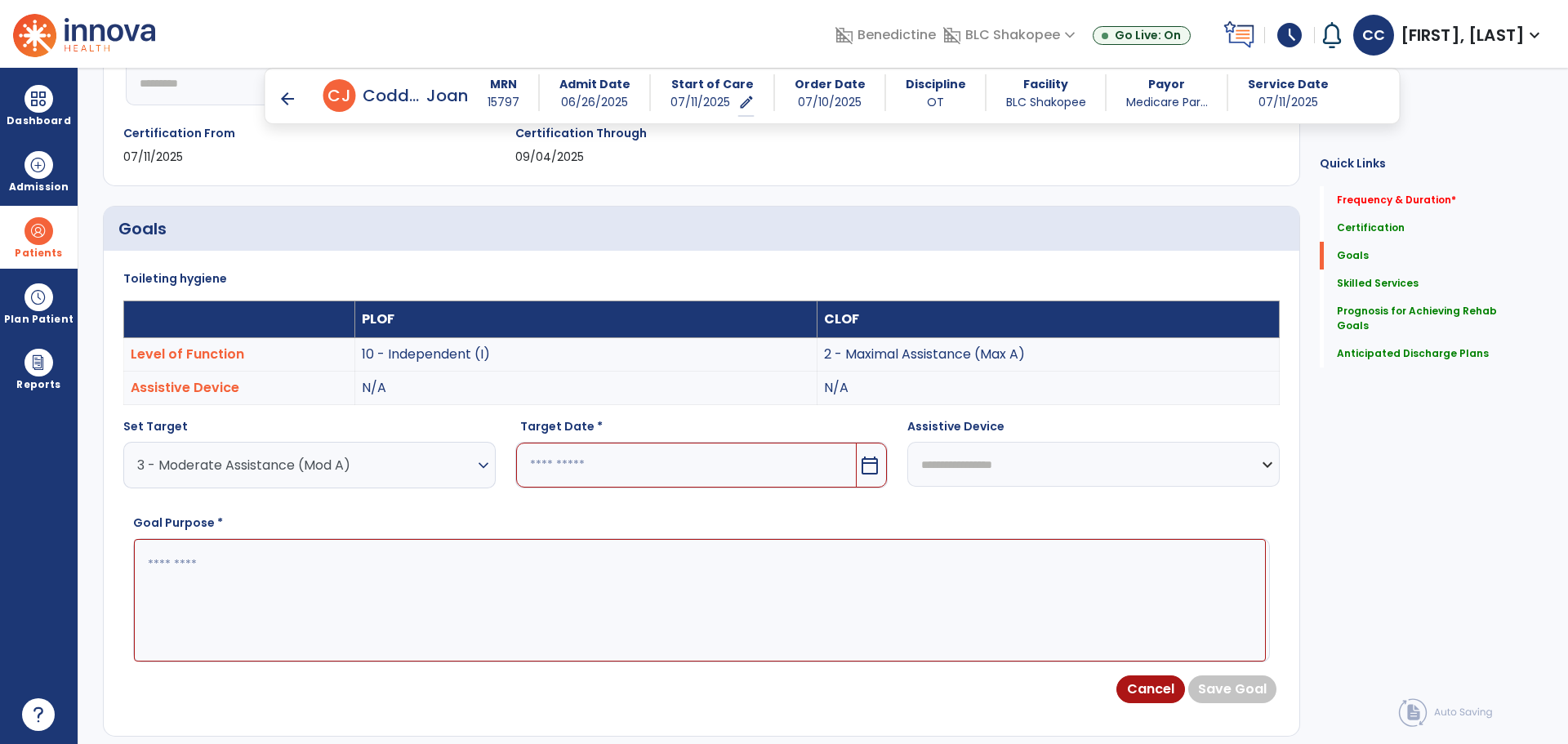 click at bounding box center [686, 465] 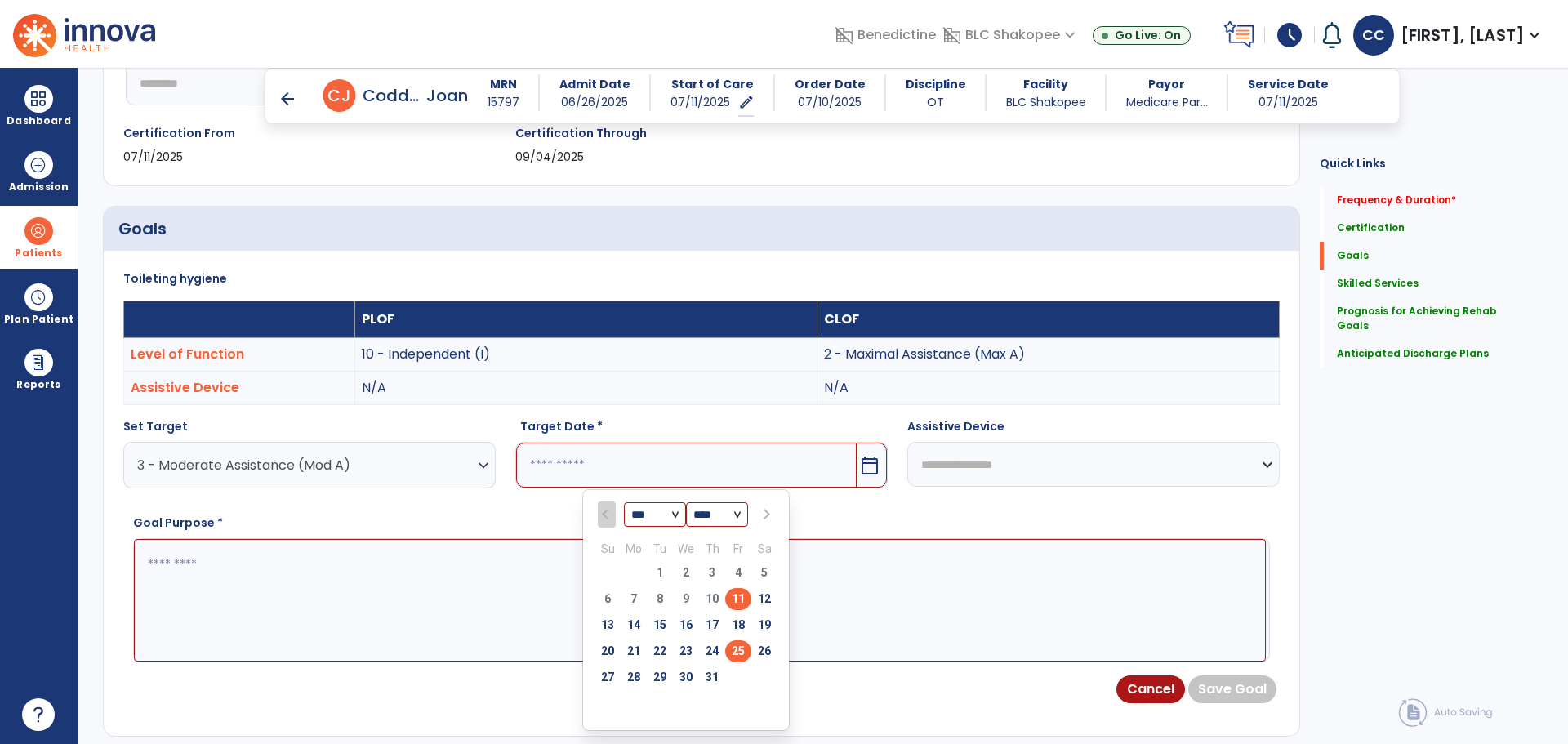 click on "25" at bounding box center (738, 651) 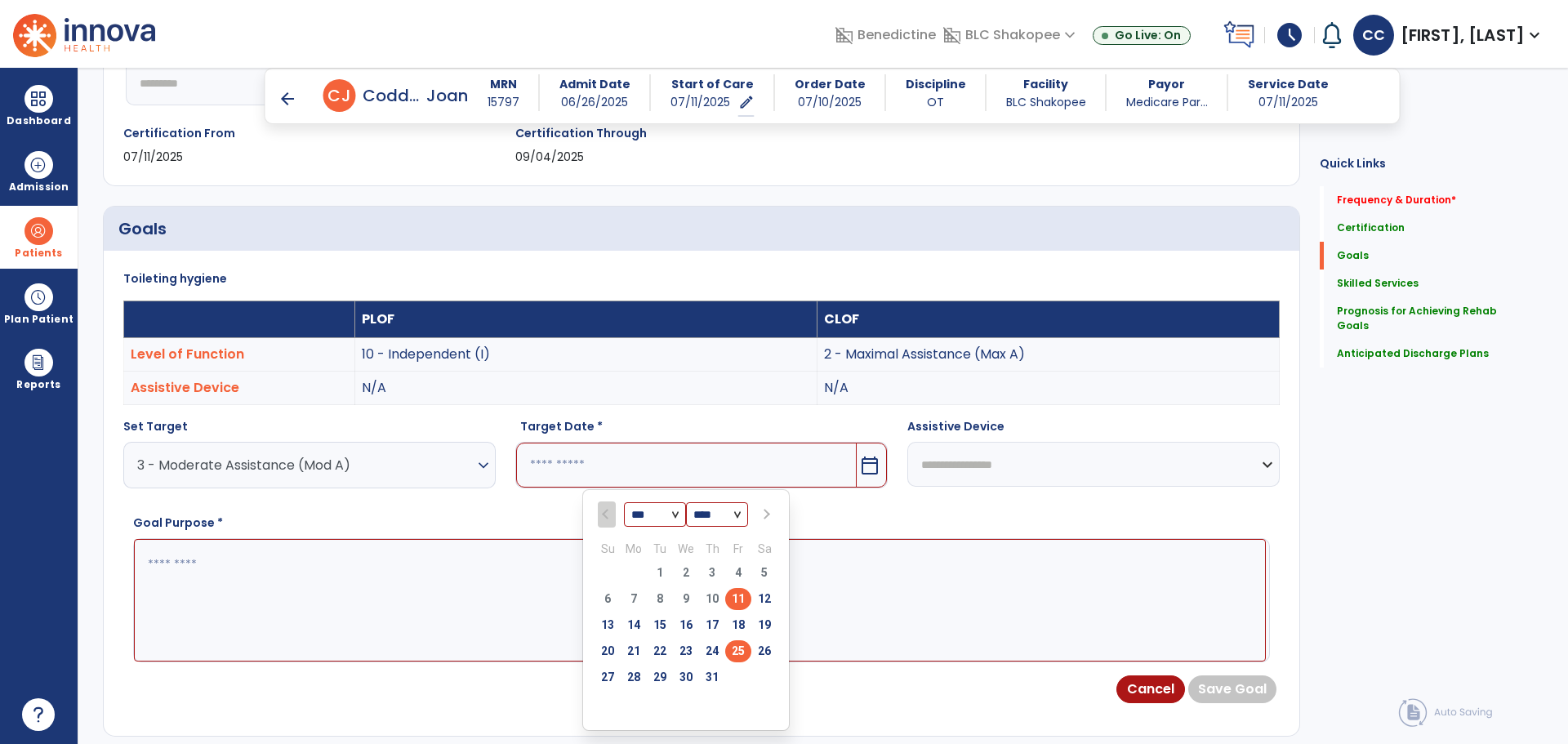 type on "*********" 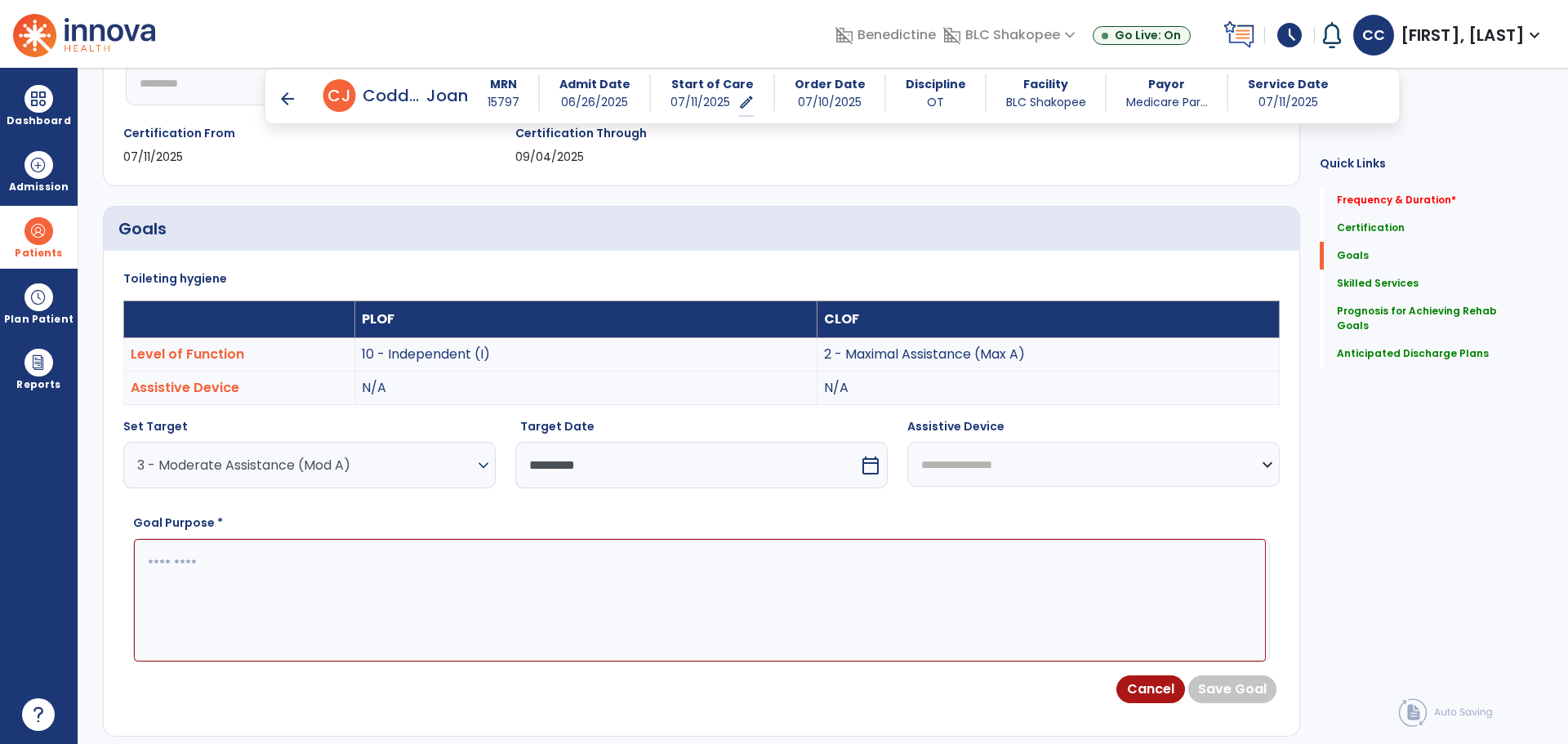 click at bounding box center [700, 600] 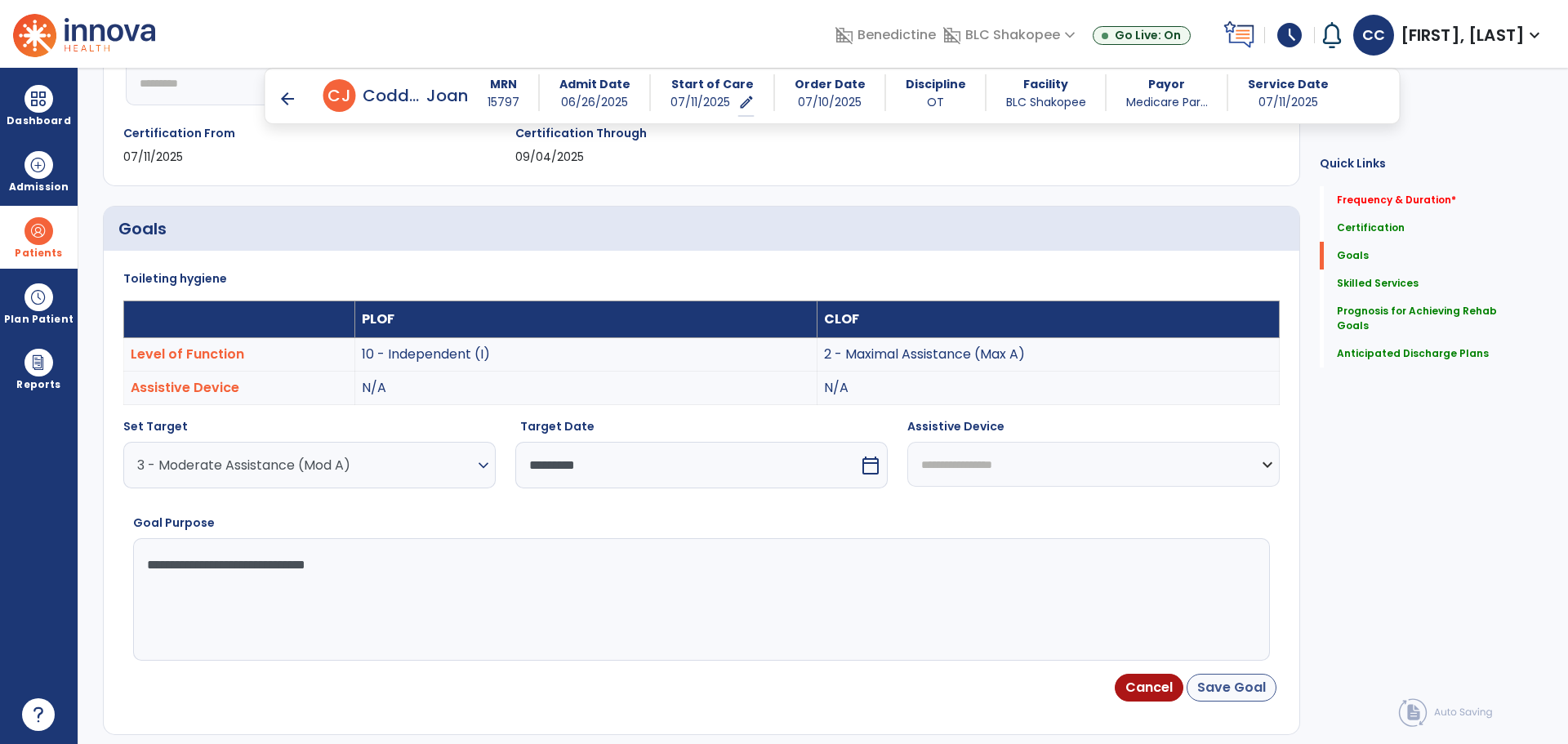 type on "**********" 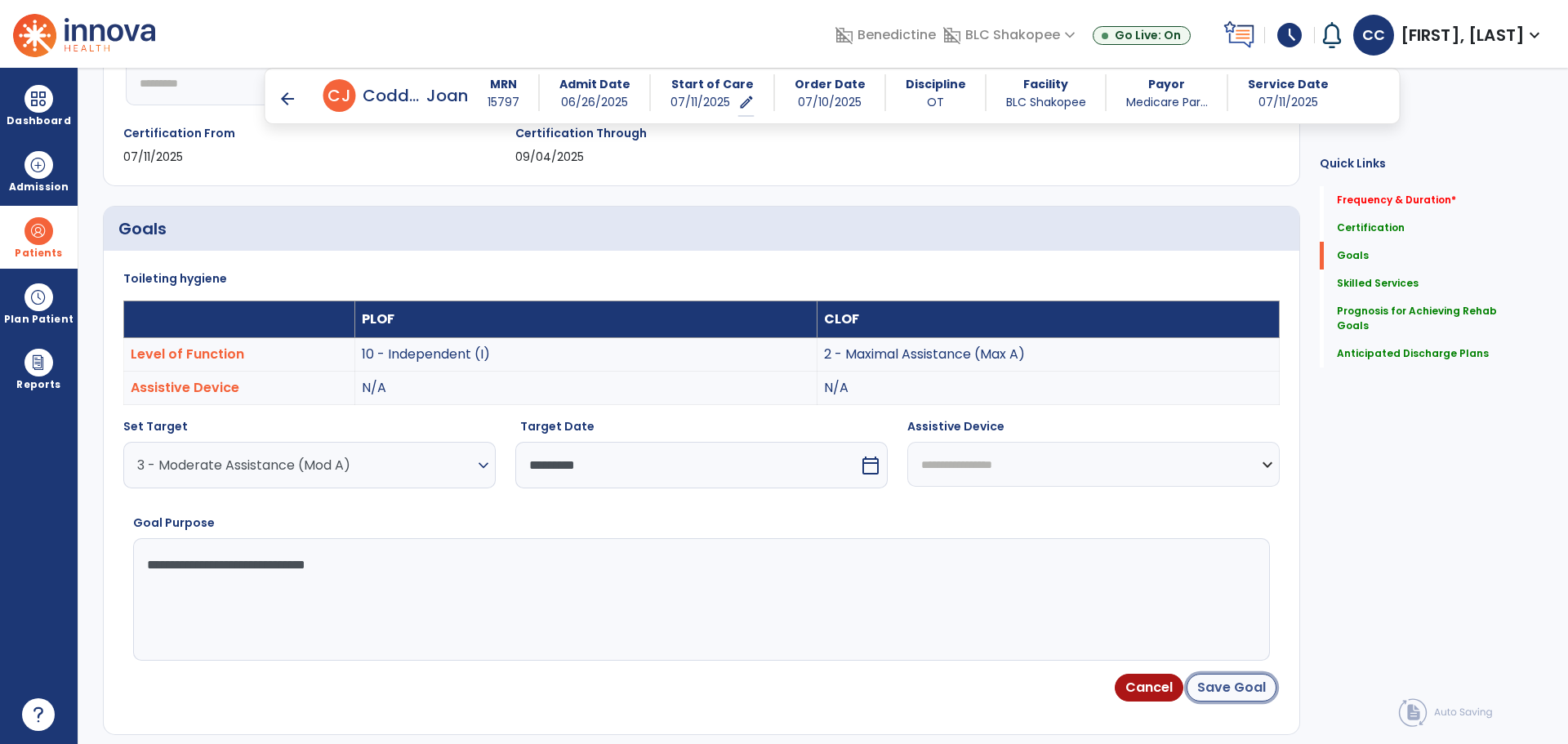 click on "Save Goal" at bounding box center (1232, 688) 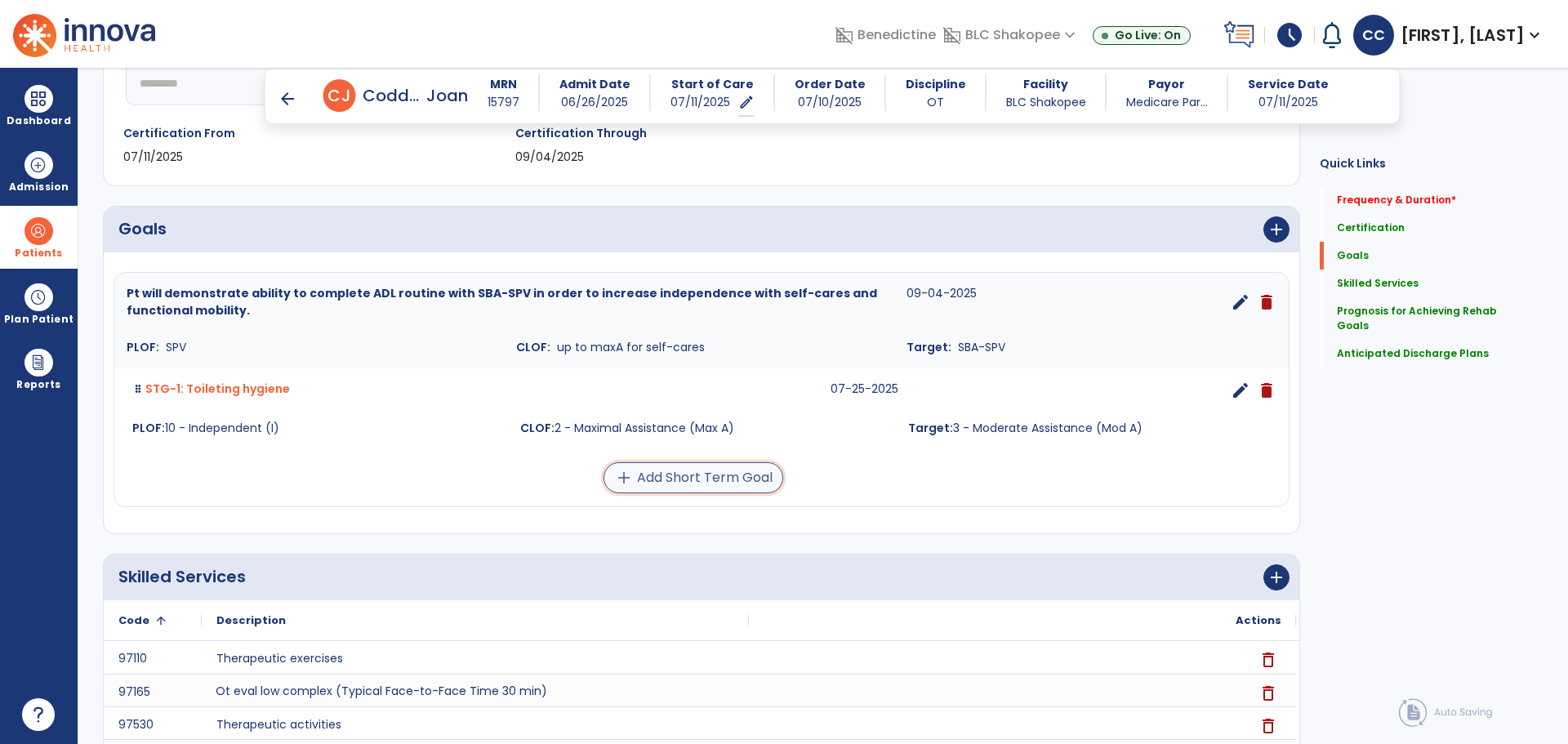 click on "add  Add Short Term Goal" at bounding box center [693, 478] 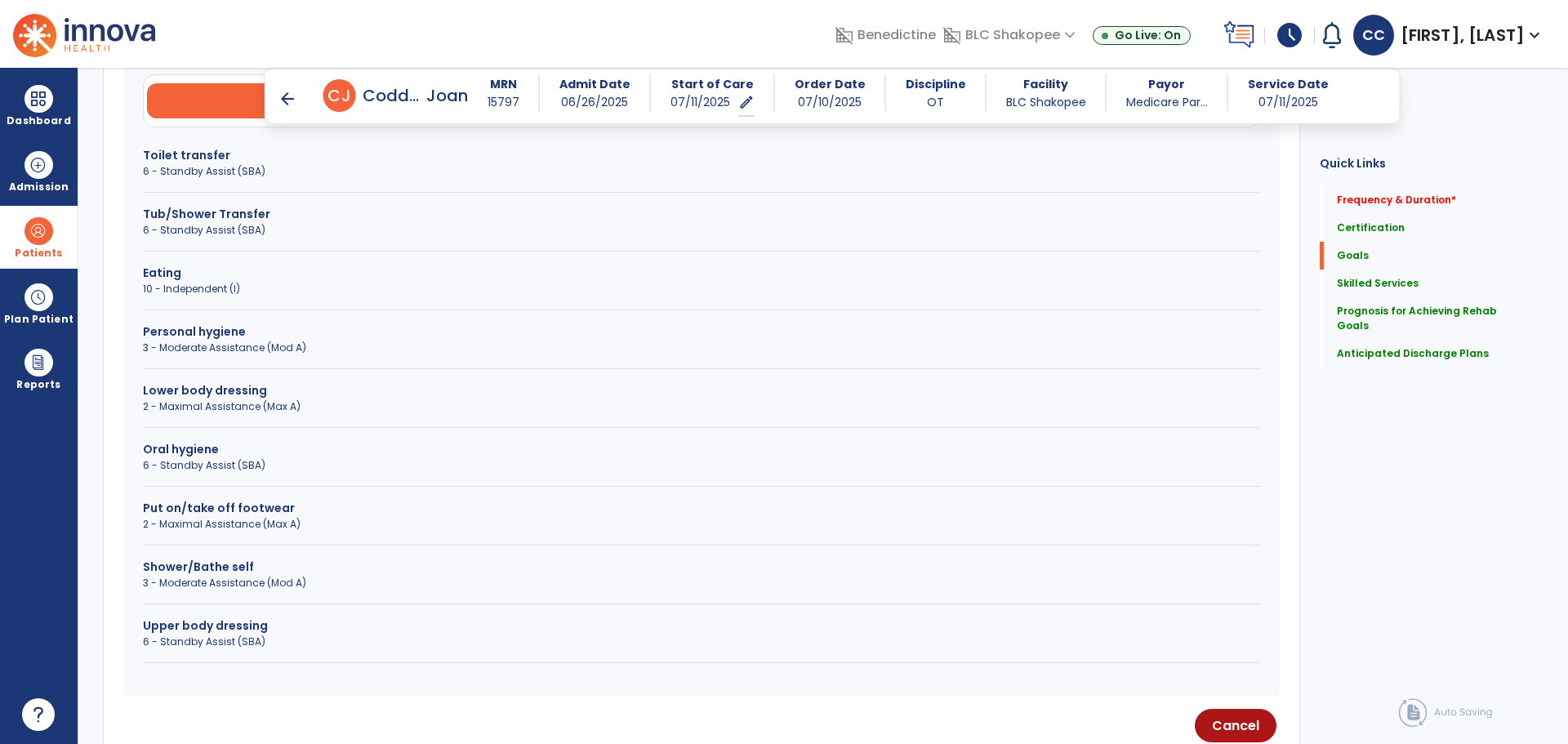 scroll, scrollTop: 498, scrollLeft: 0, axis: vertical 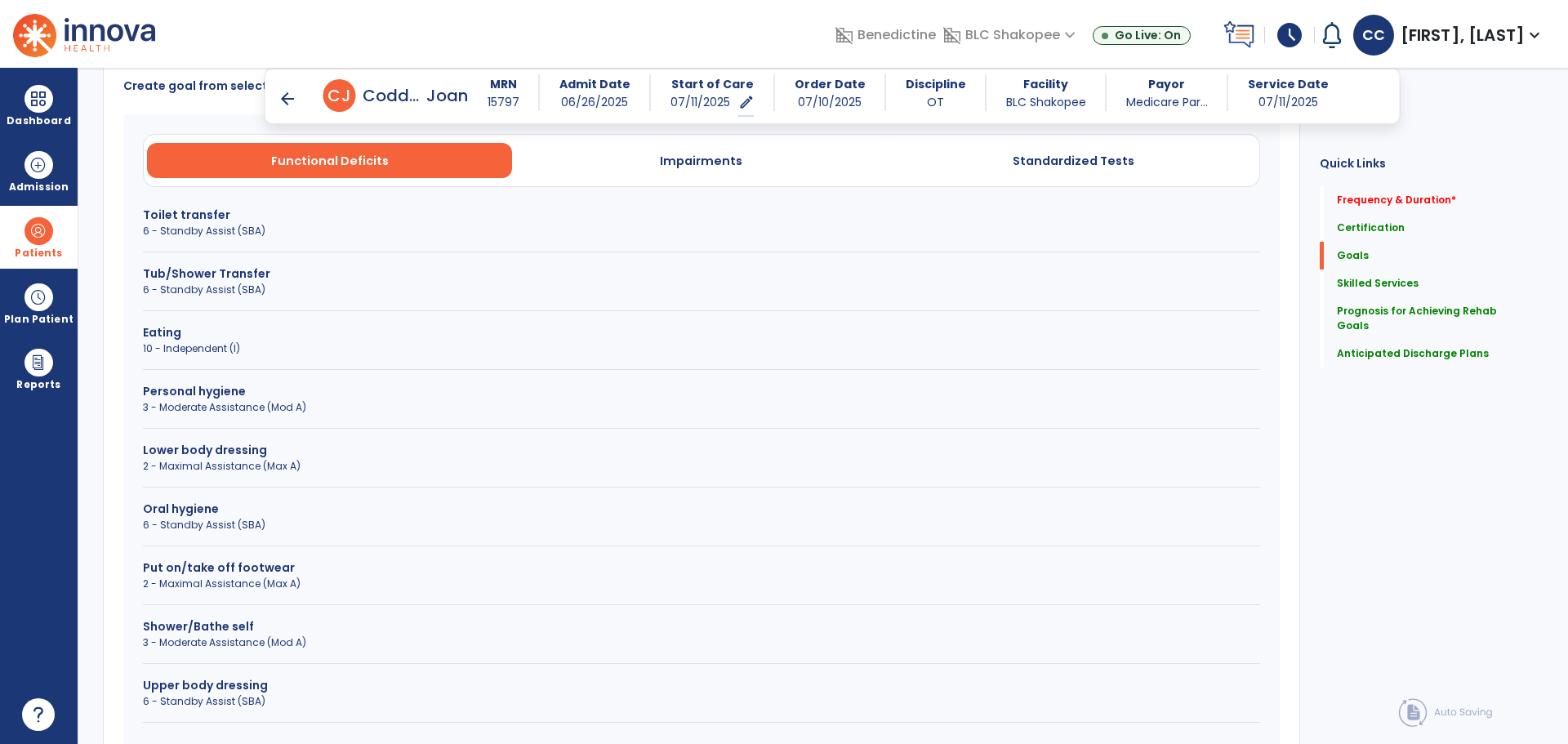 click on "2 - Maximal Assistance (Max A)" at bounding box center (702, 584) 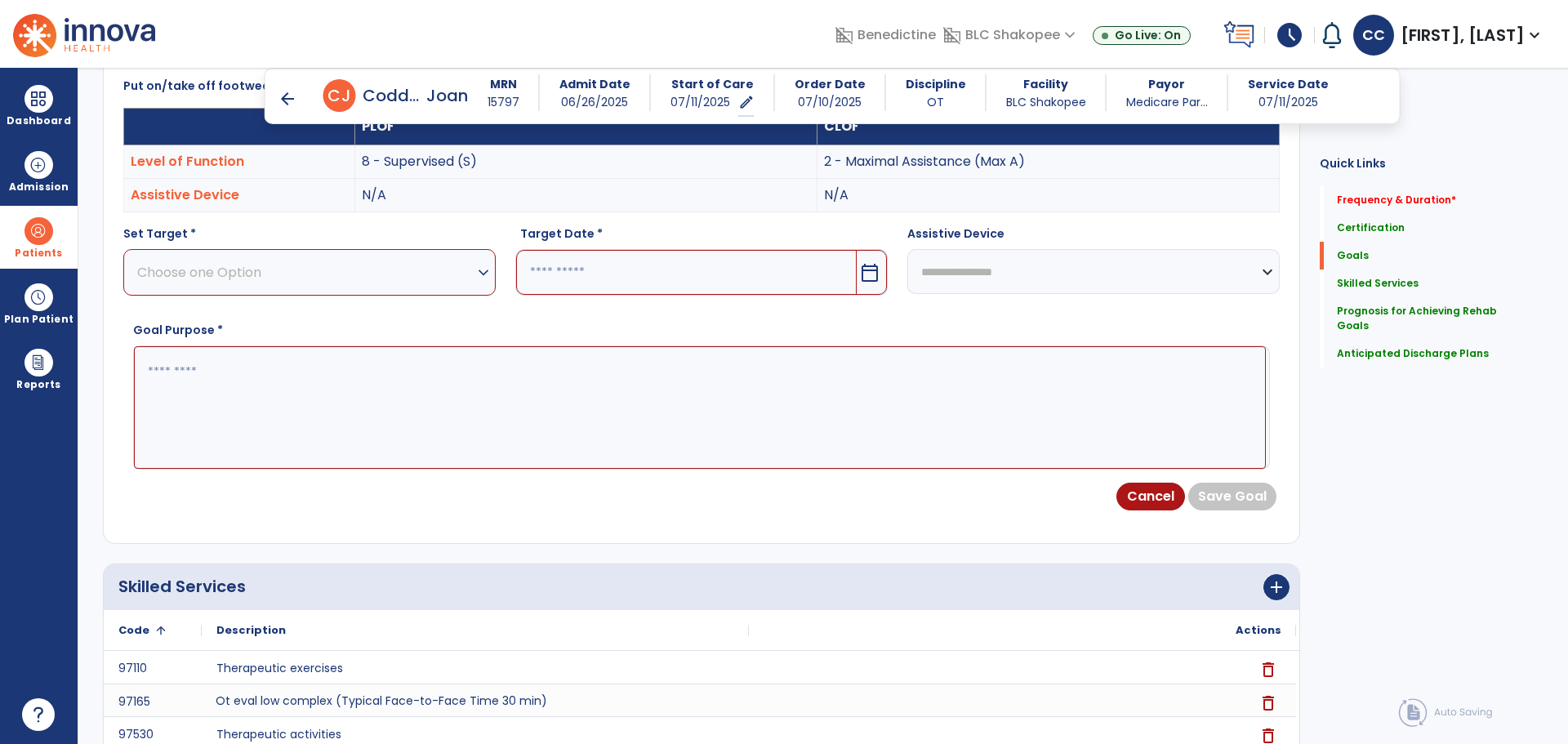 click on "Choose one Option" at bounding box center [305, 272] 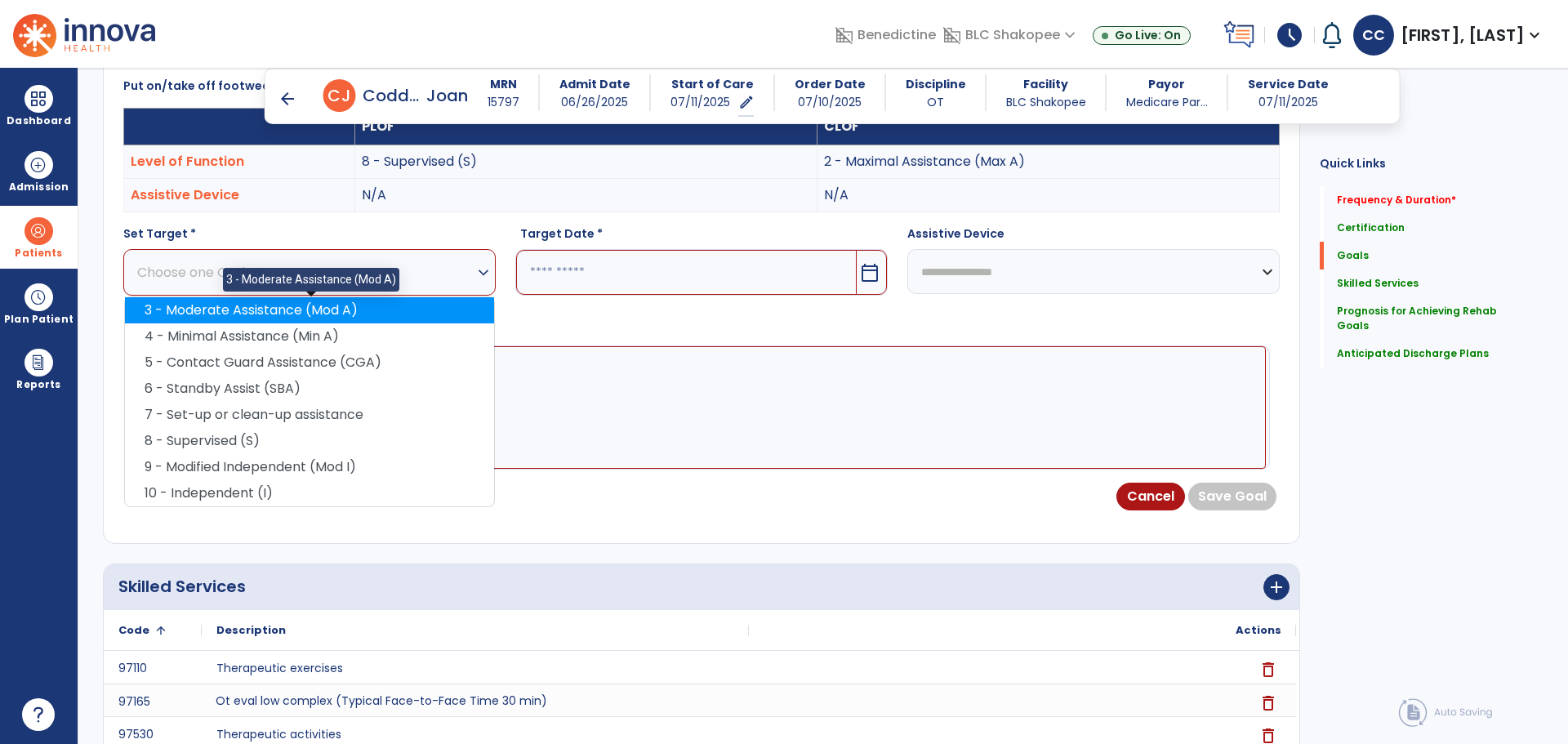 click on "3 - Moderate Assistance (Mod A)" at bounding box center [310, 310] 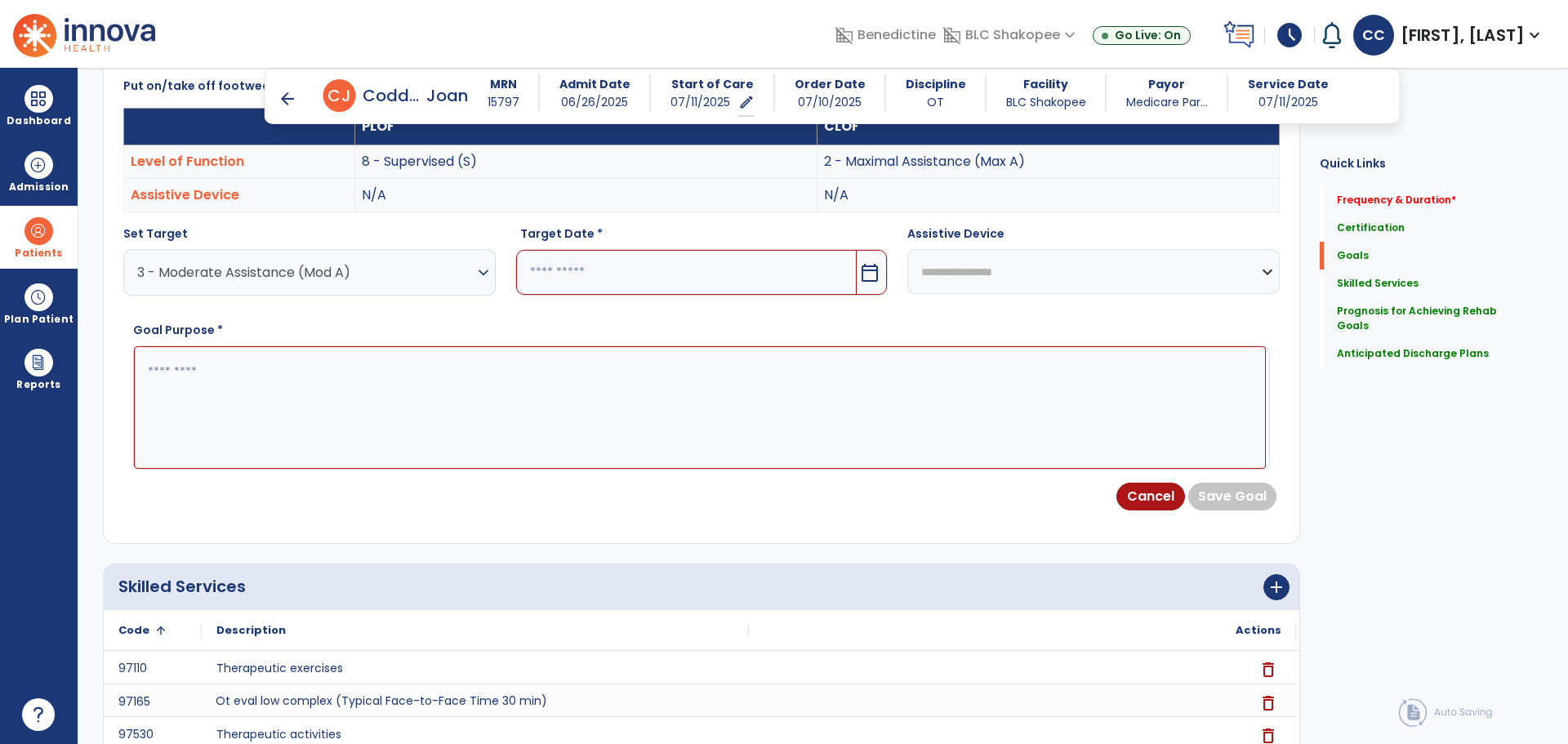 click at bounding box center (686, 272) 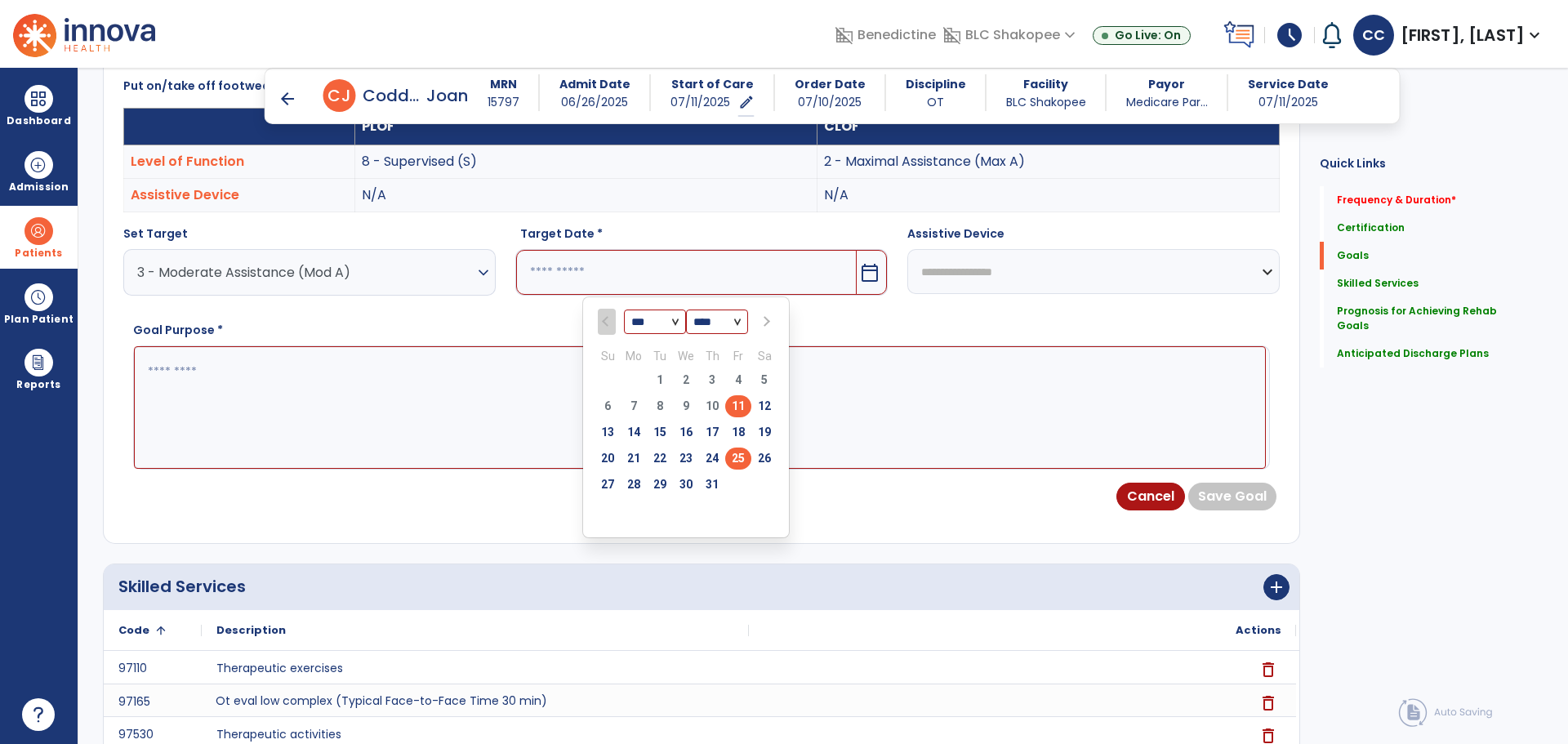 click on "25" at bounding box center [738, 458] 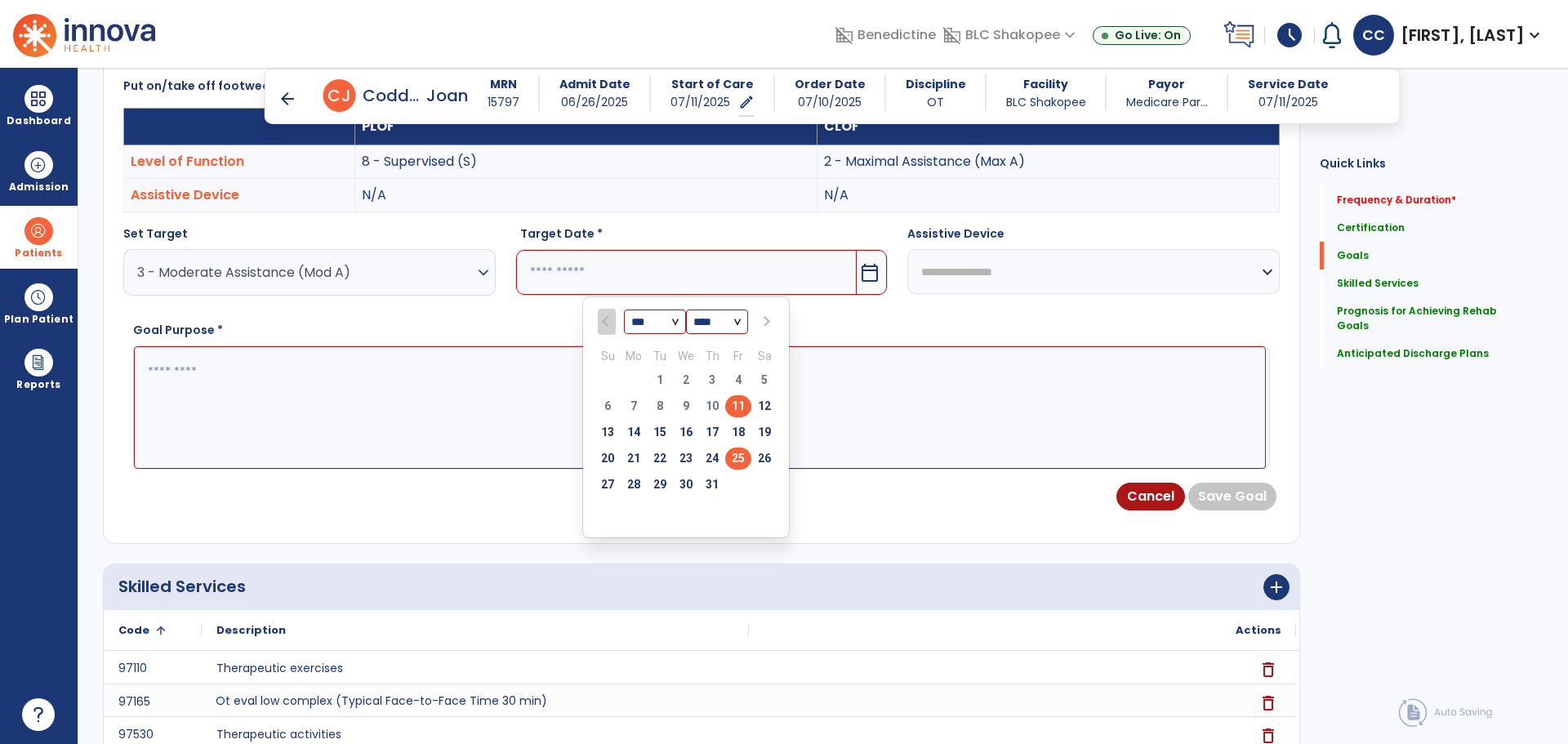 type on "*********" 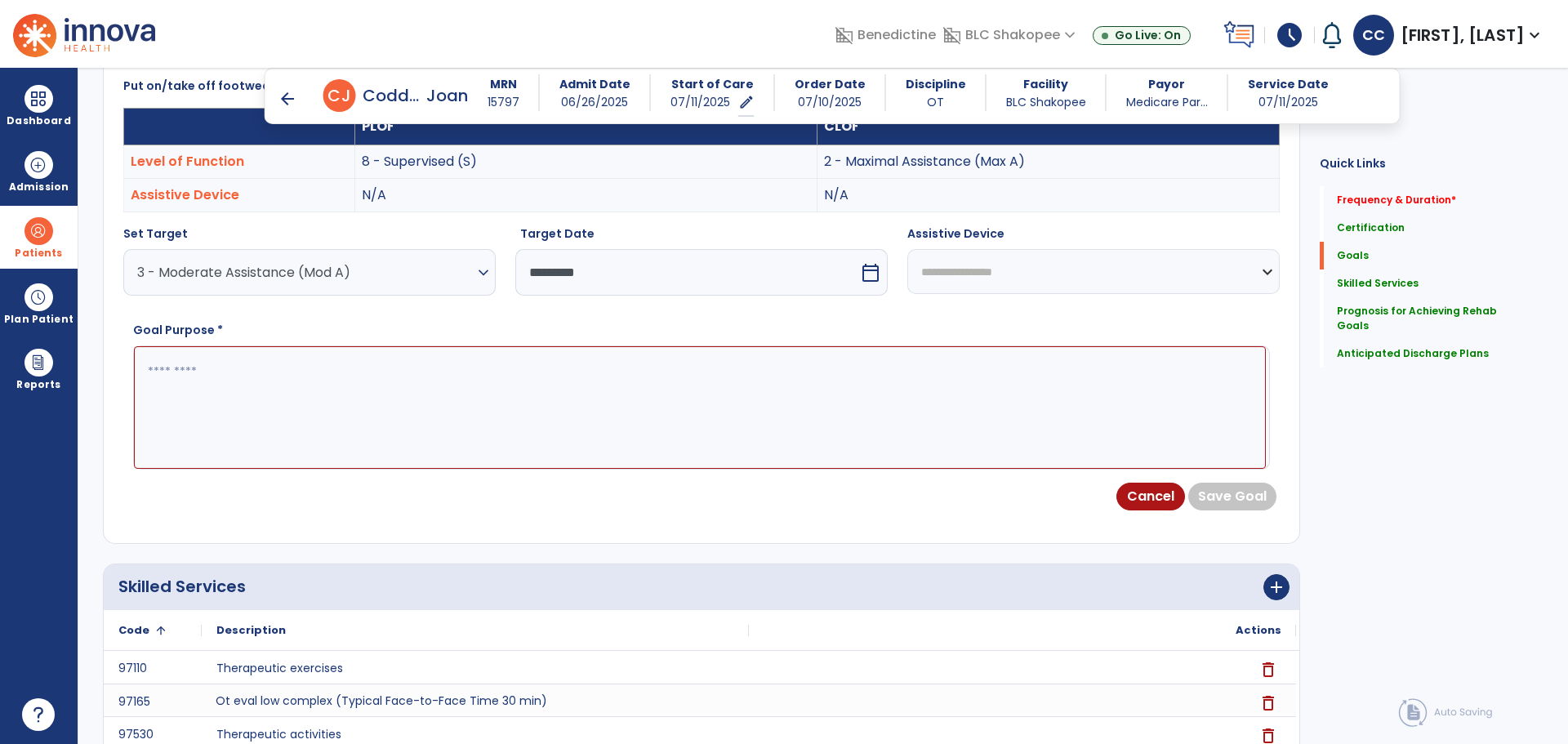 click at bounding box center [700, 408] 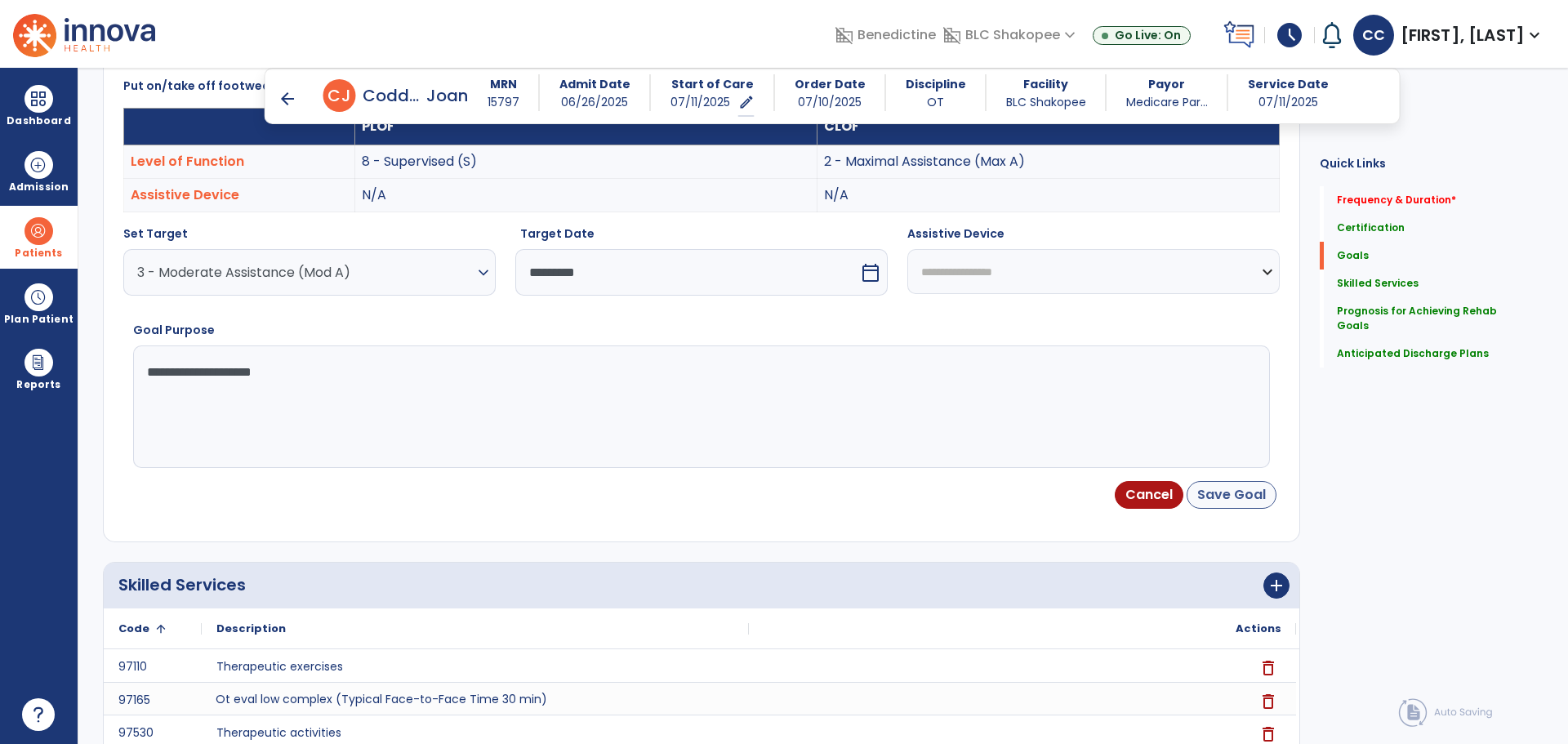 type on "**********" 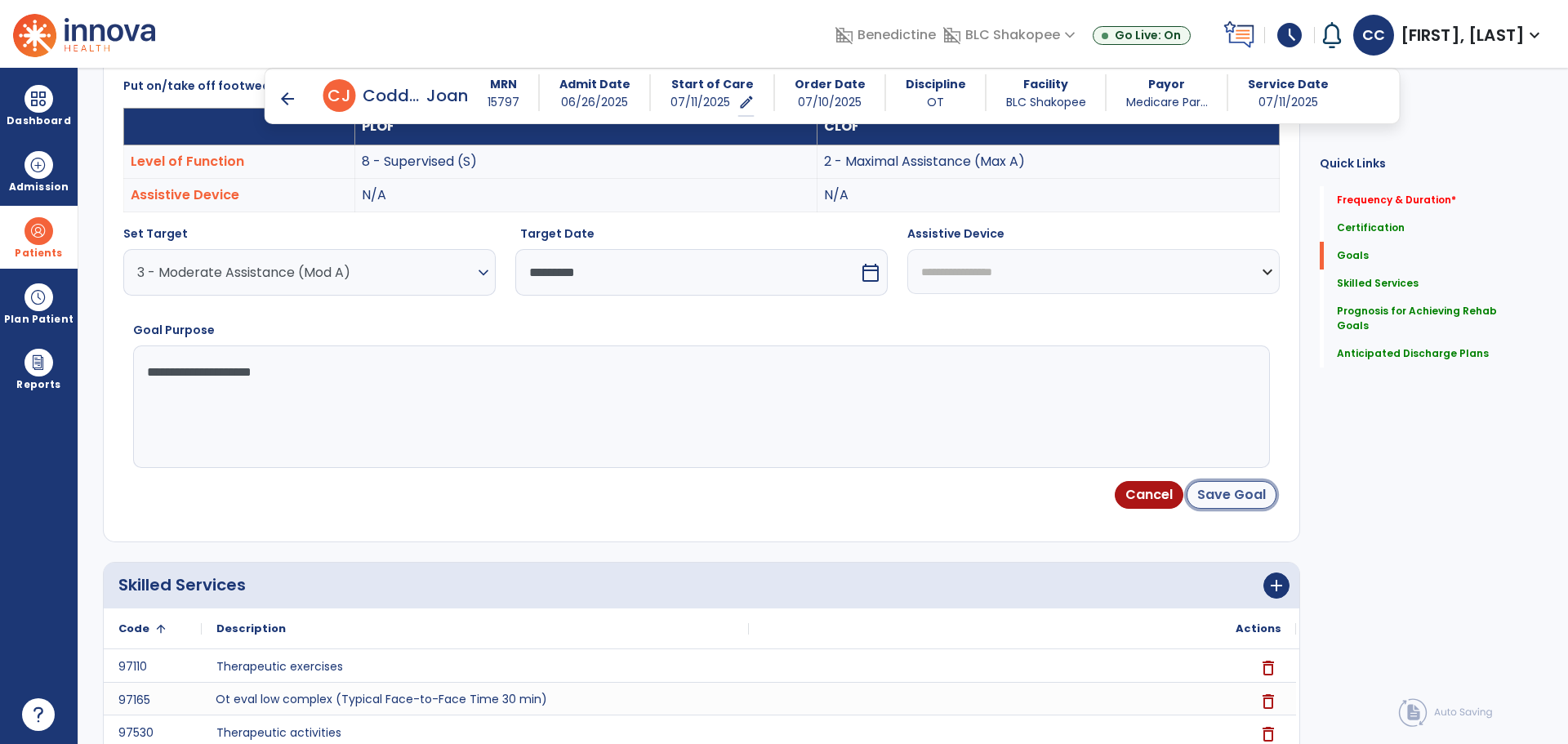 click on "Save Goal" at bounding box center [1232, 495] 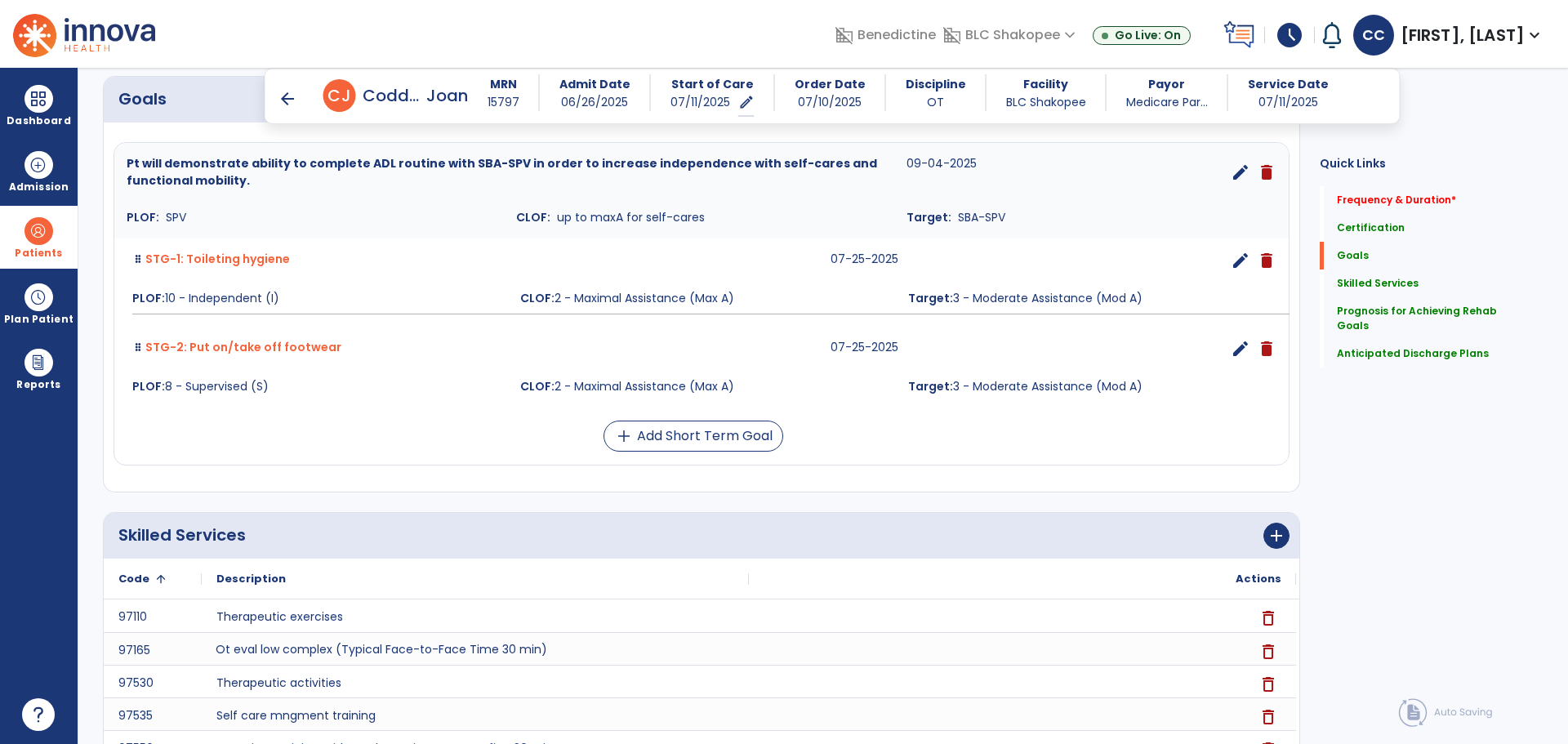scroll, scrollTop: 436, scrollLeft: 0, axis: vertical 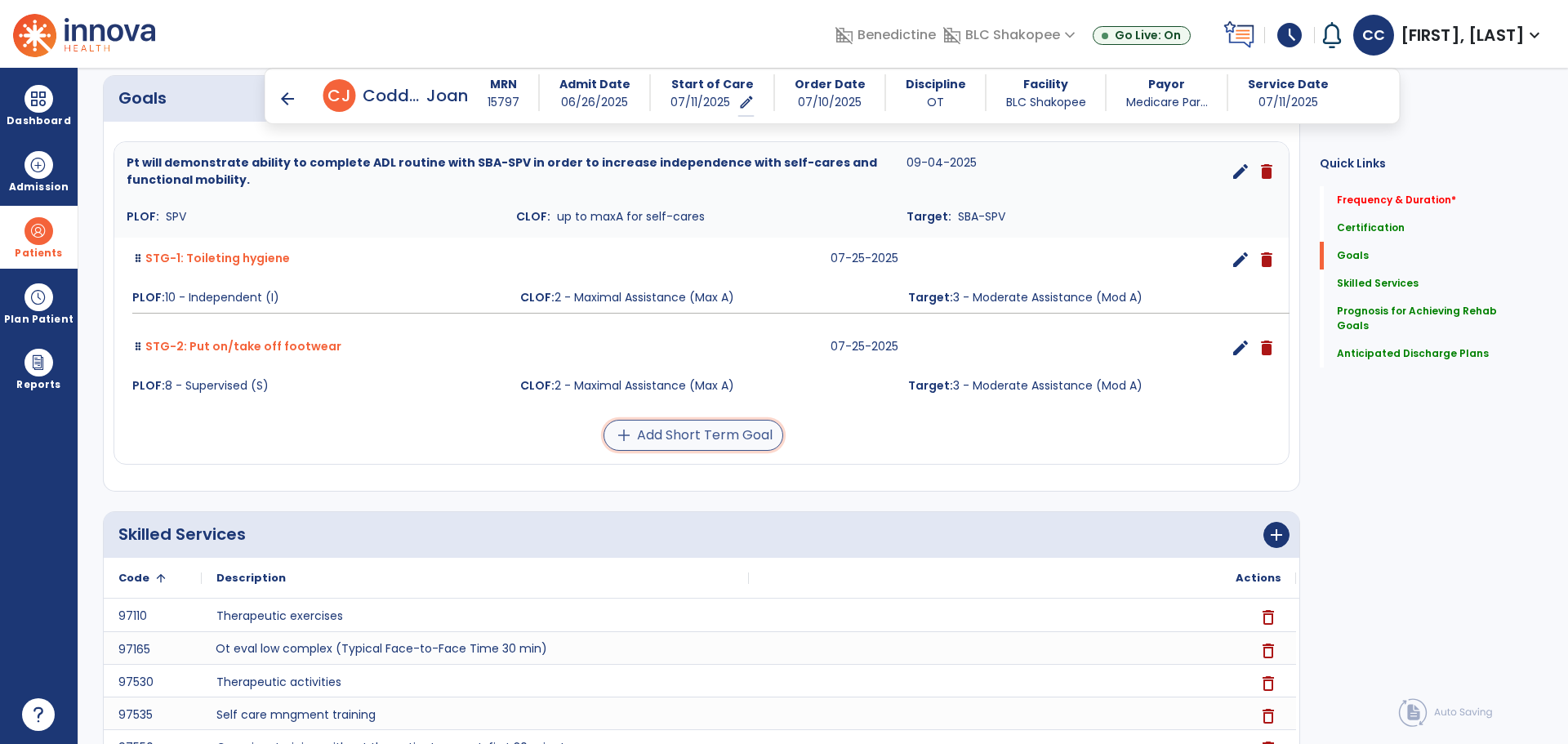 click on "add  Add Short Term Goal" at bounding box center (693, 435) 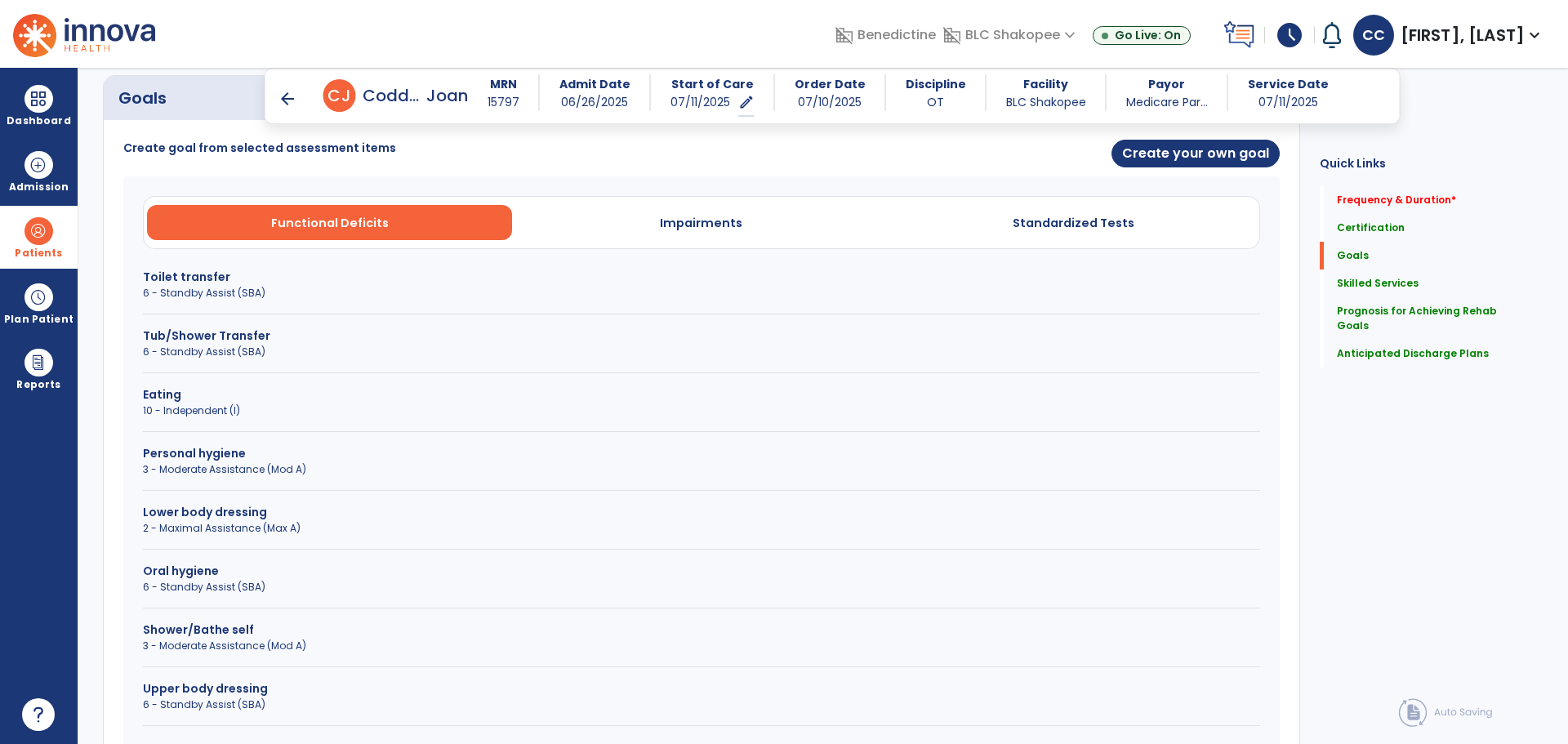 click on "Shower/Bathe self" at bounding box center (702, 630) 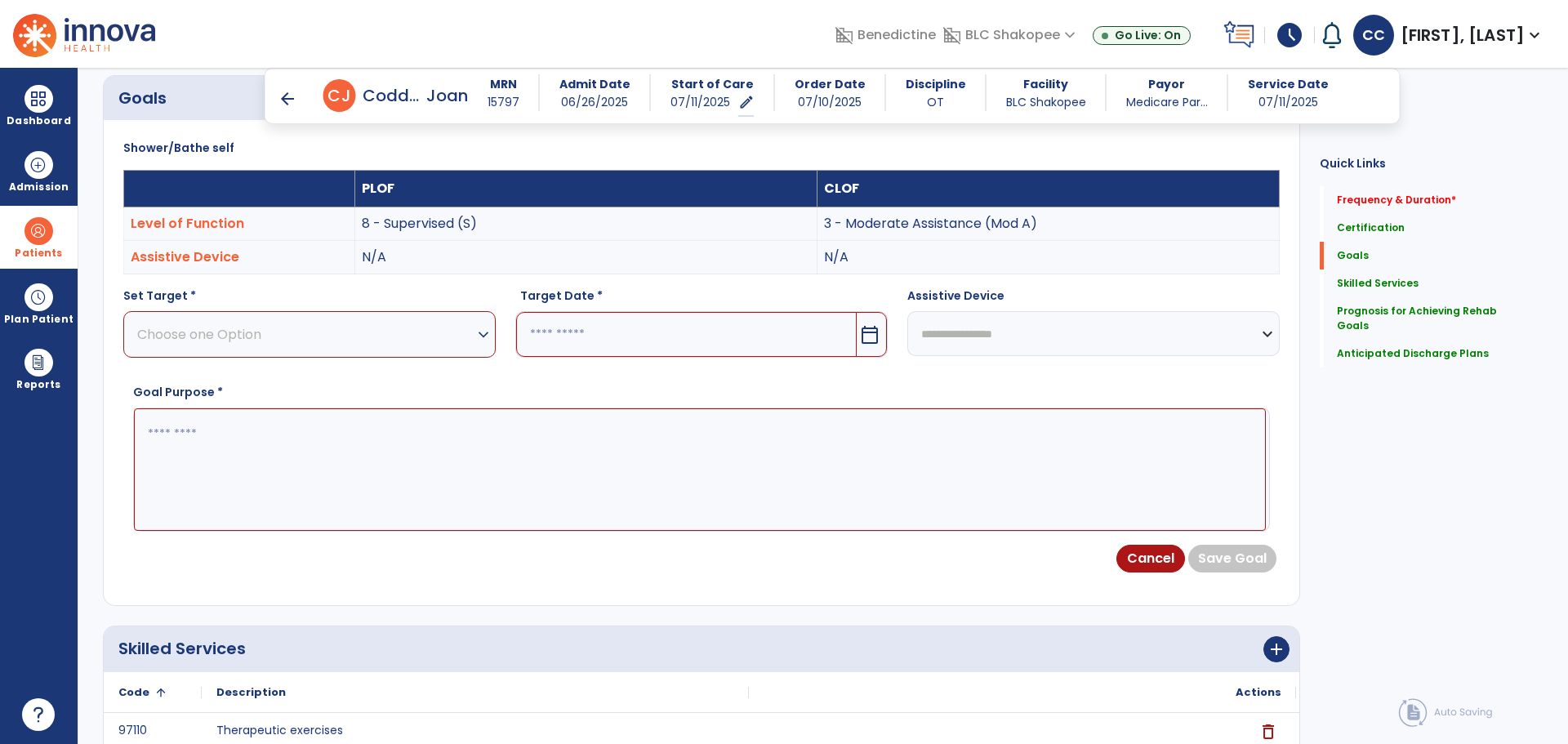 click on "Choose one Option" at bounding box center [305, 334] 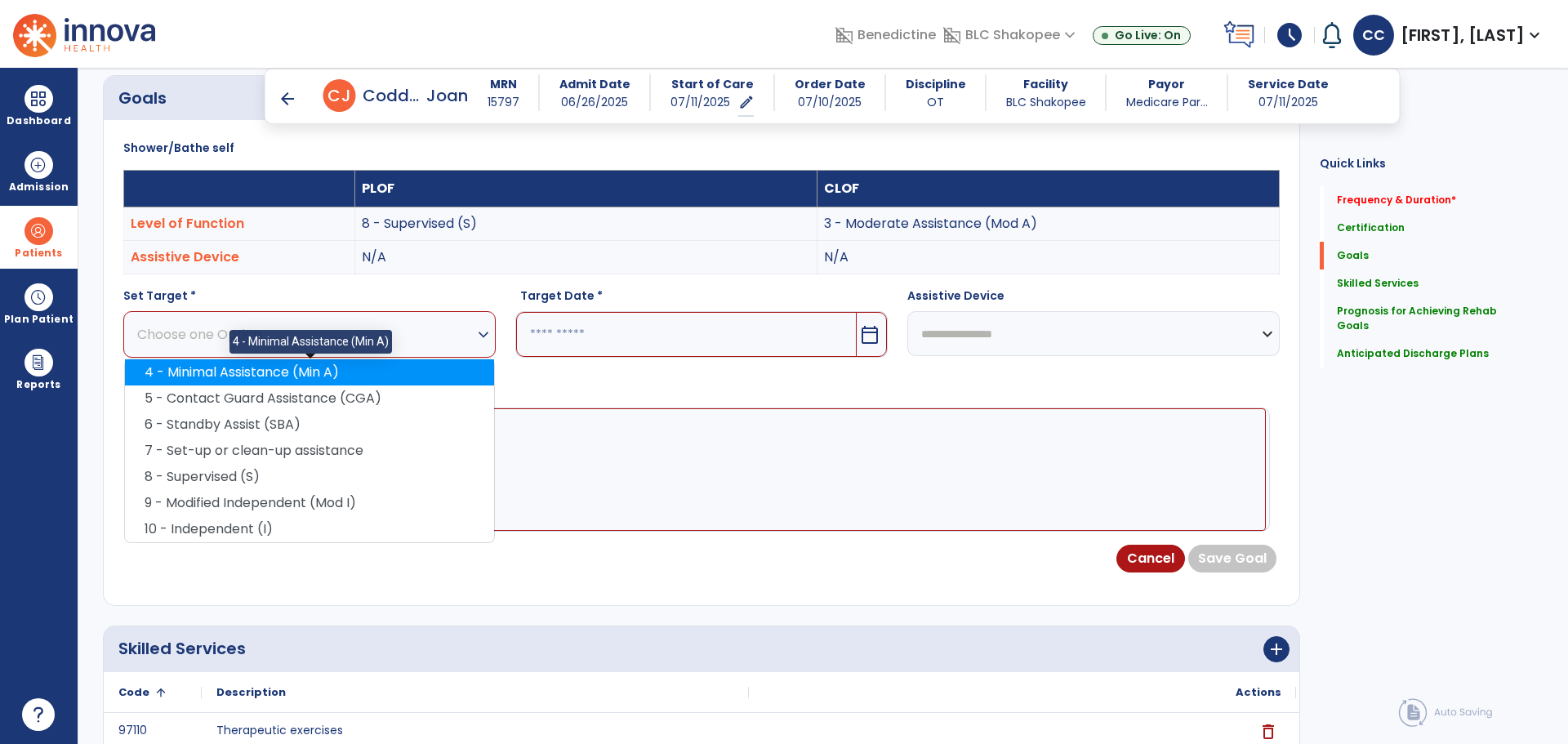 click on "4 - Minimal Assistance (Min A)" at bounding box center [310, 372] 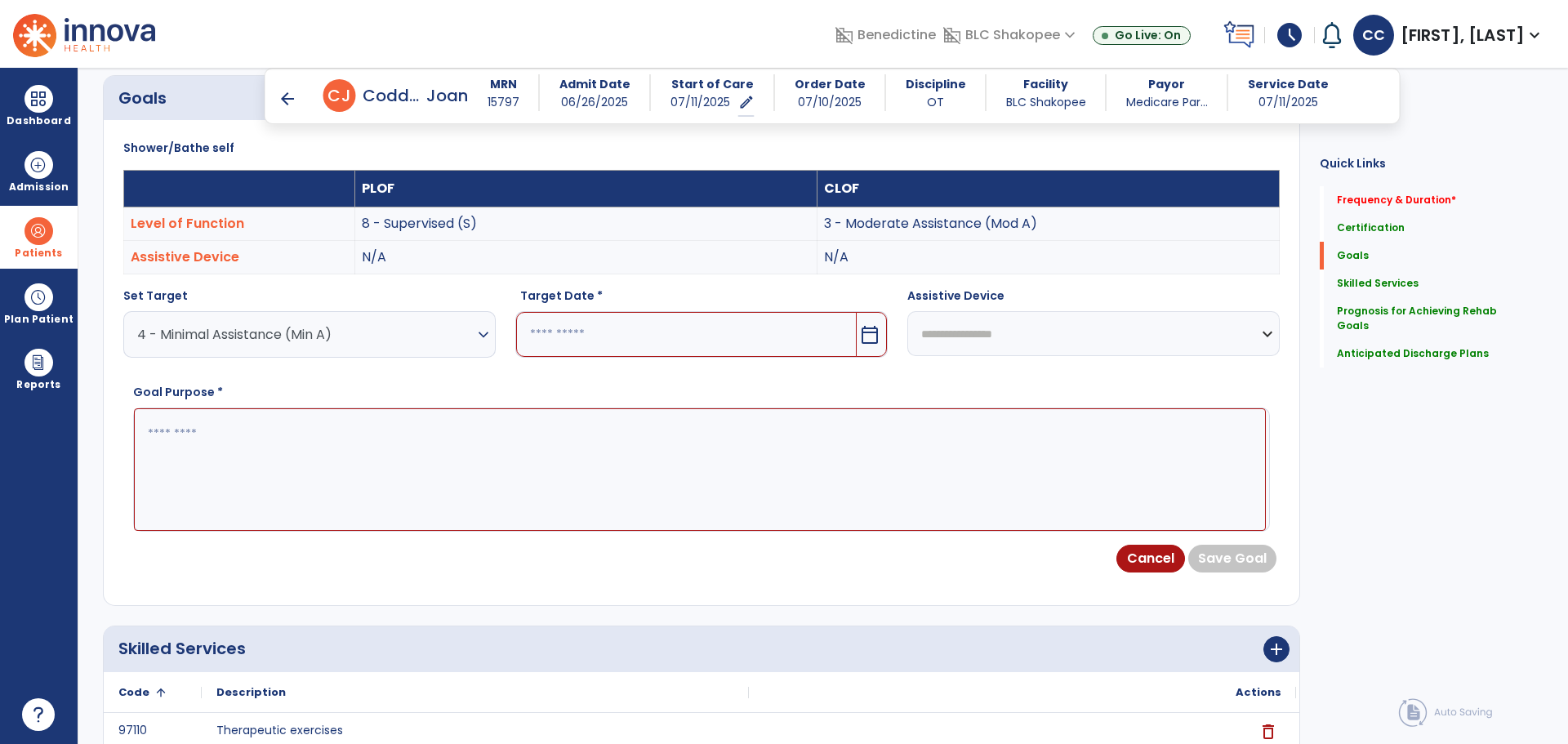 click at bounding box center [686, 334] 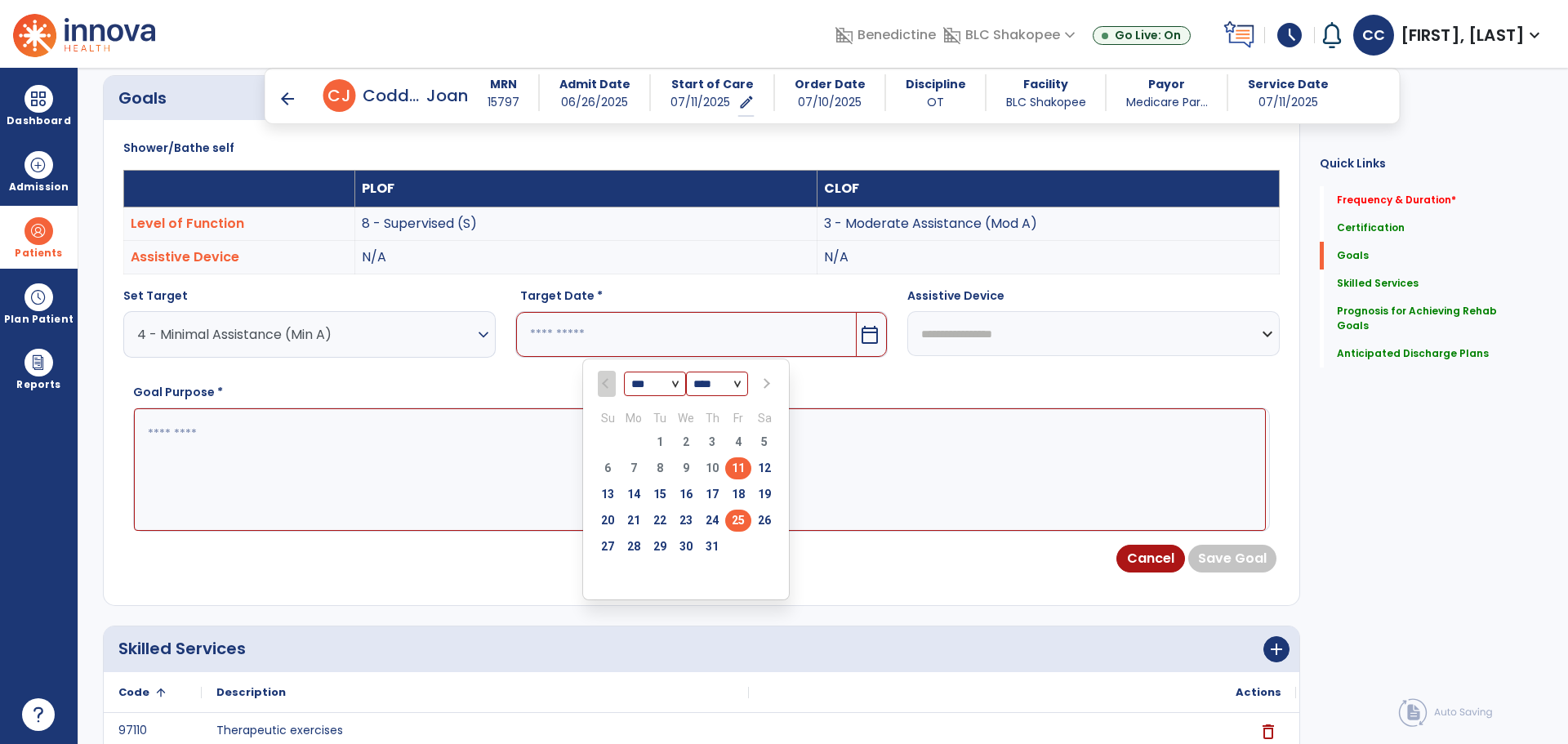 click on "25" at bounding box center (738, 520) 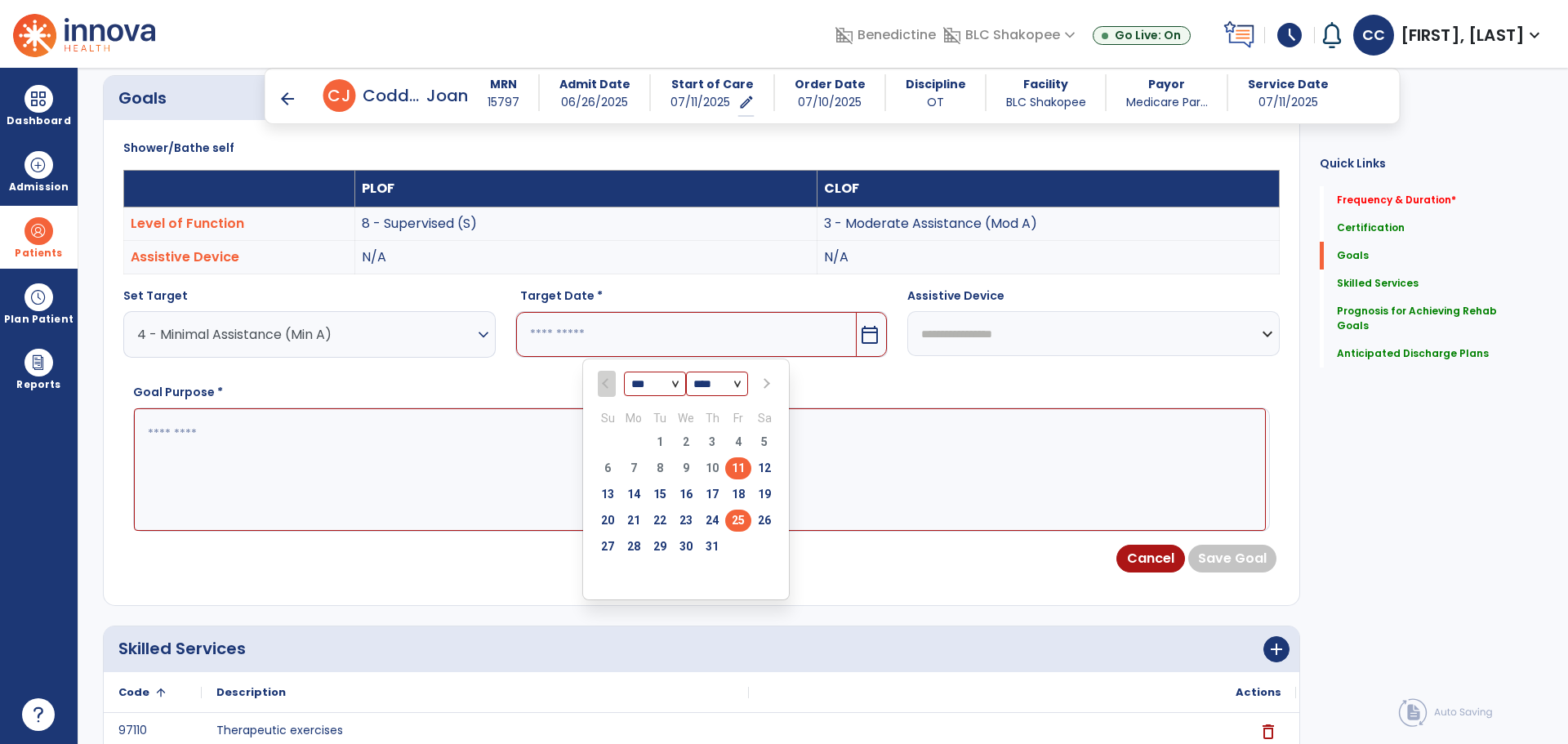 type on "*********" 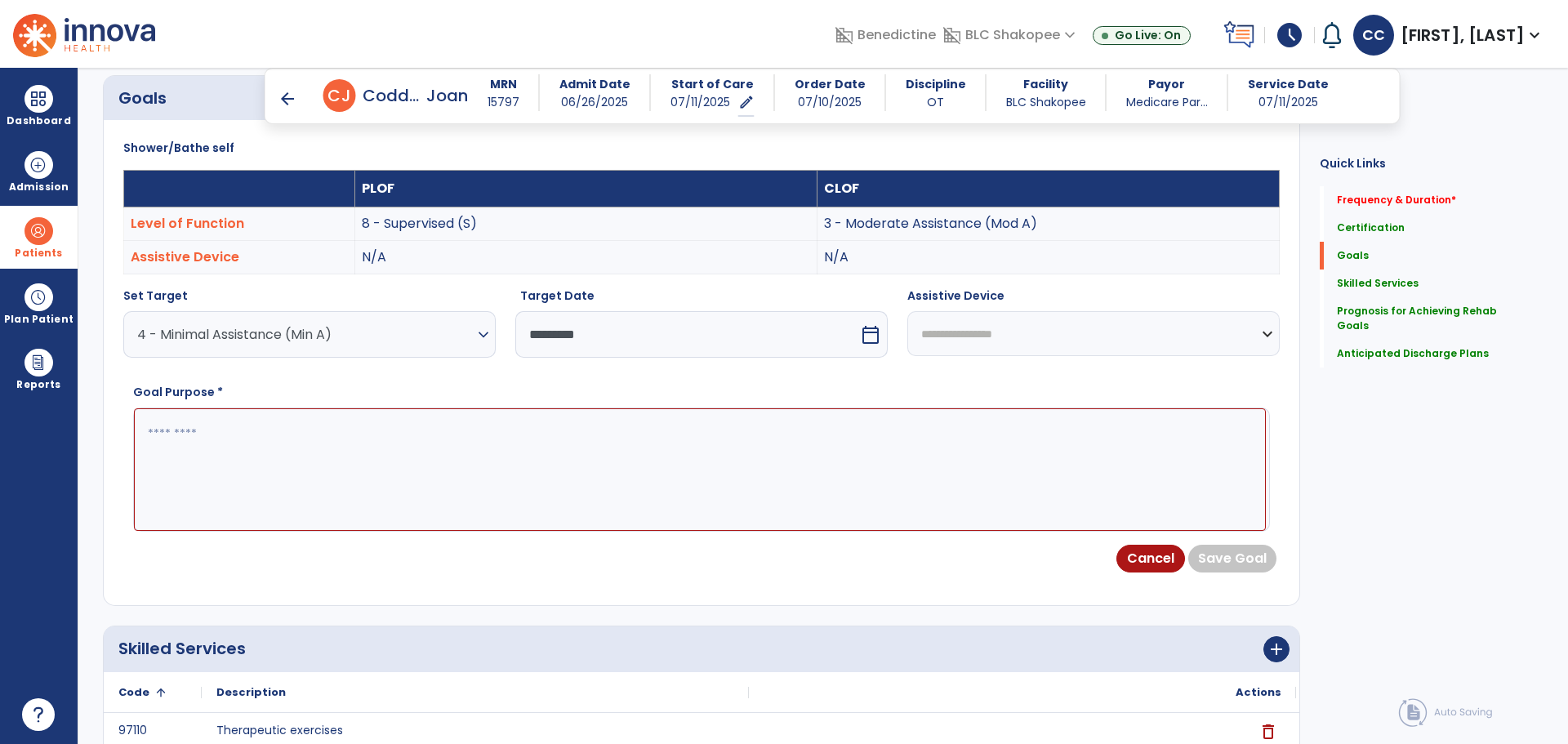 click at bounding box center [700, 470] 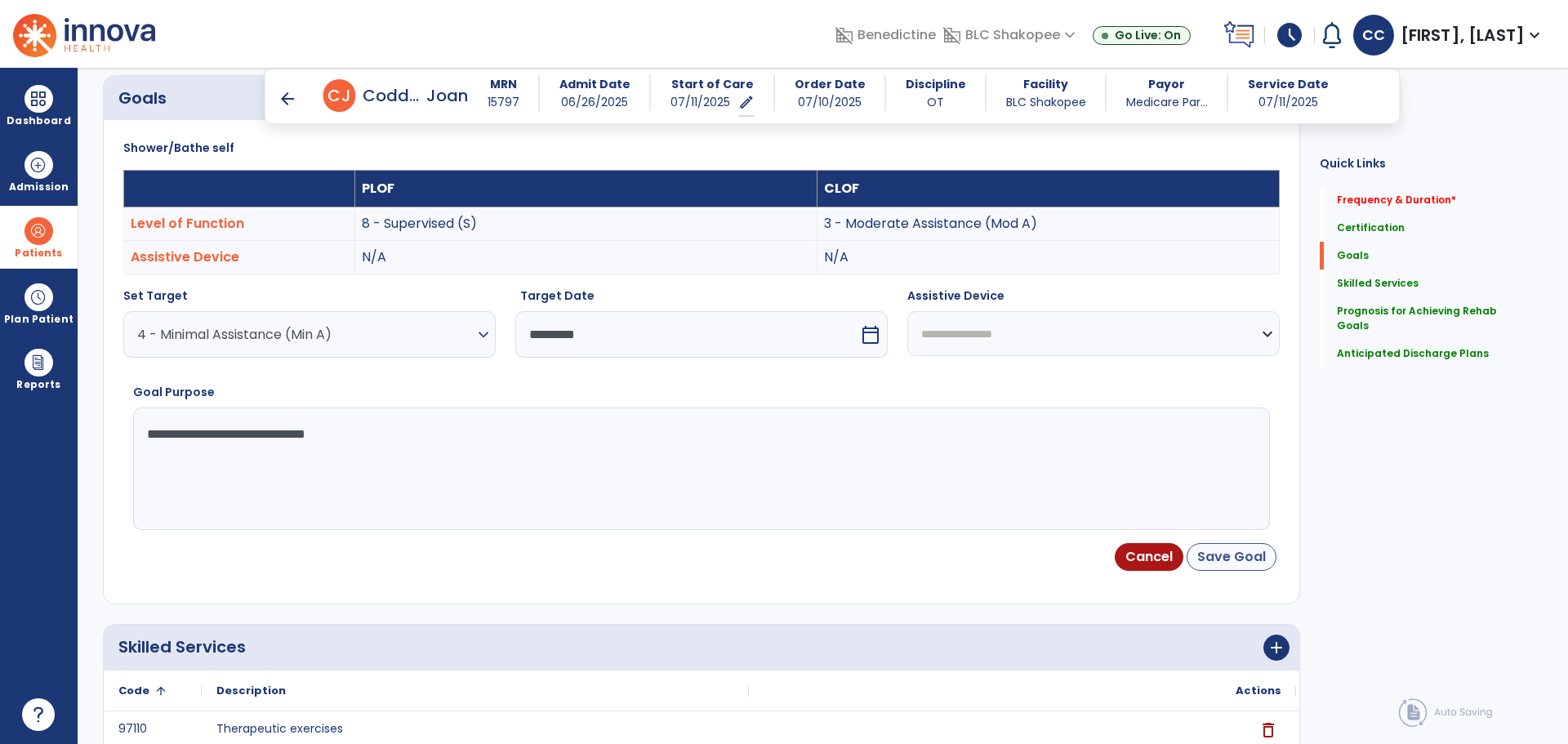 type on "**********" 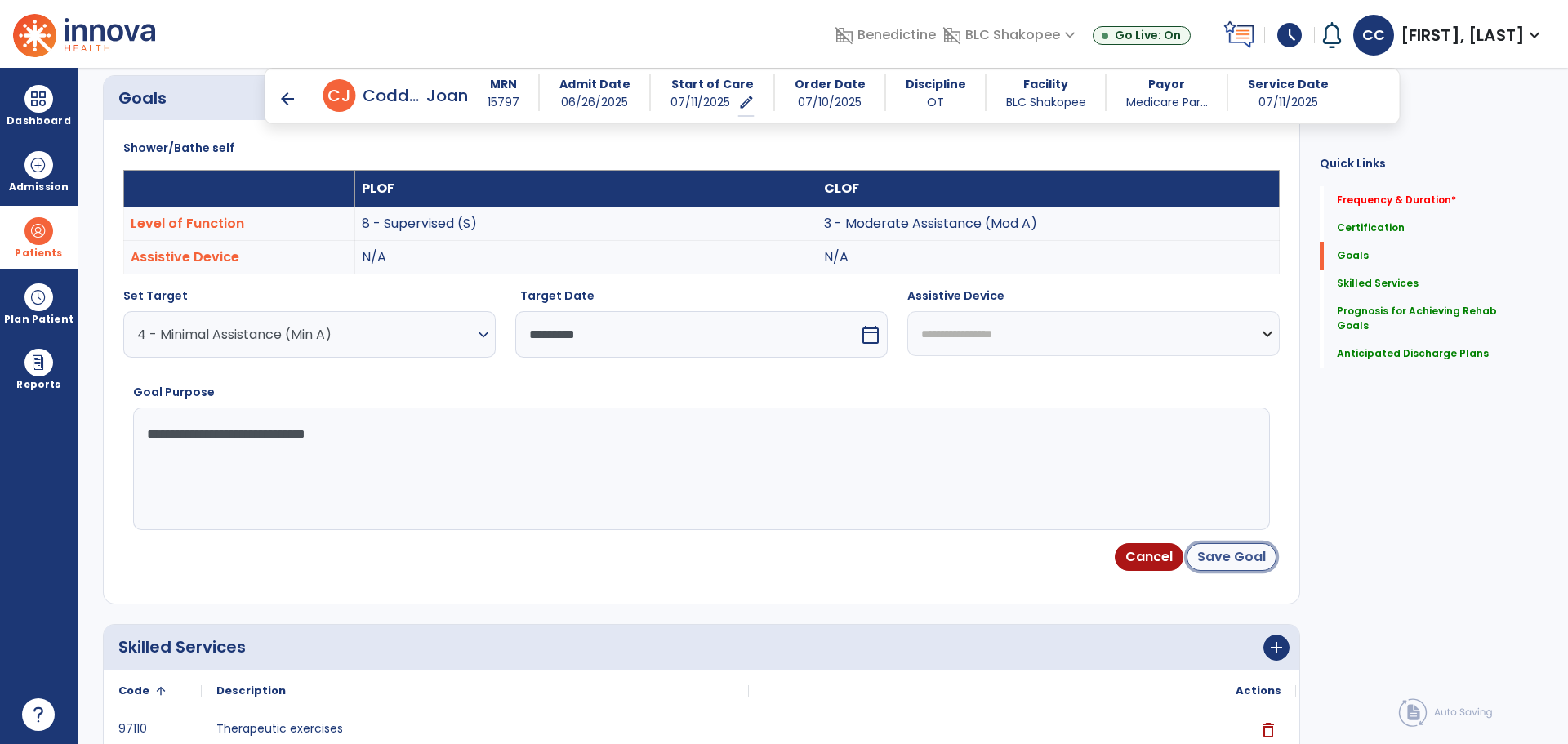 click on "Save Goal" at bounding box center [1232, 557] 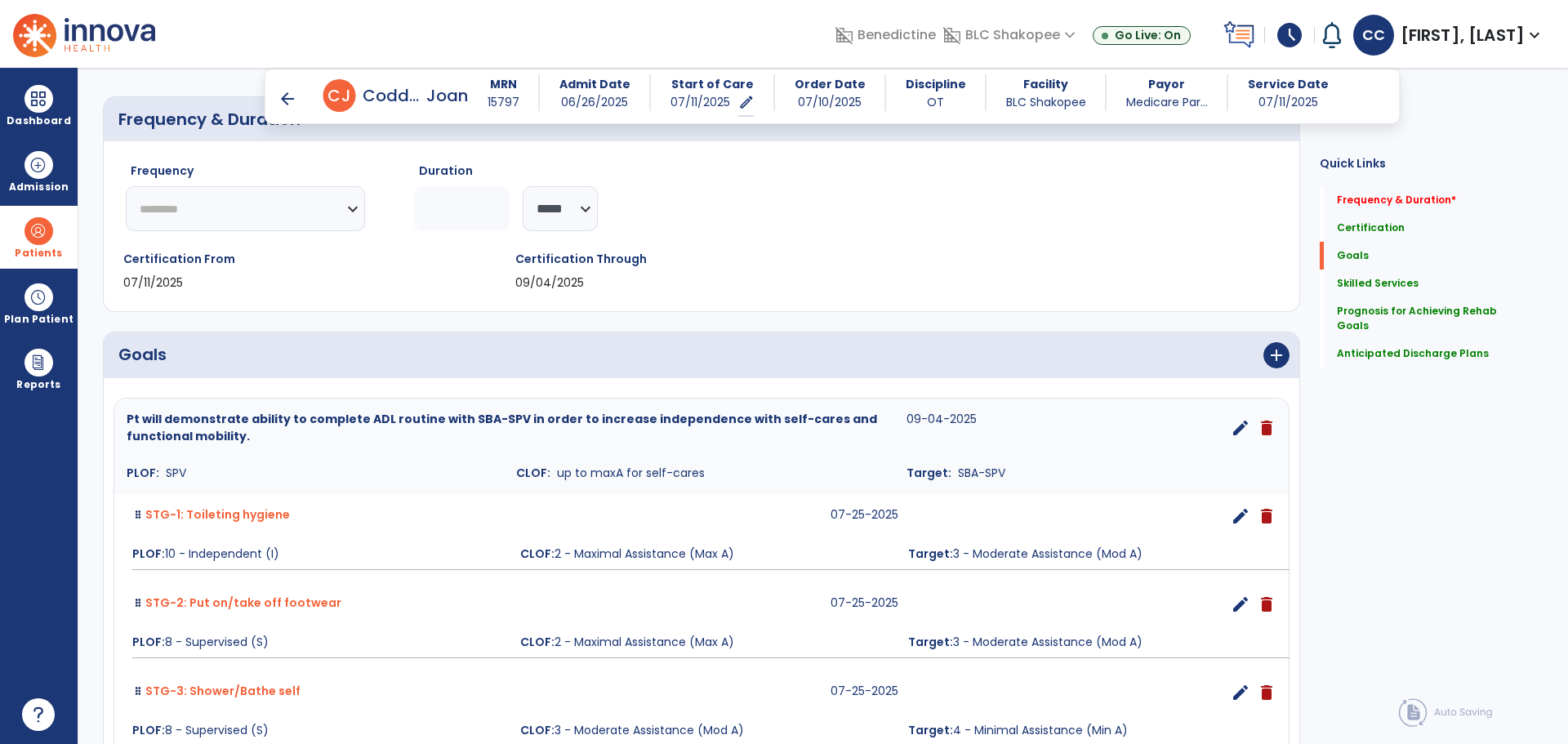 scroll, scrollTop: 164, scrollLeft: 0, axis: vertical 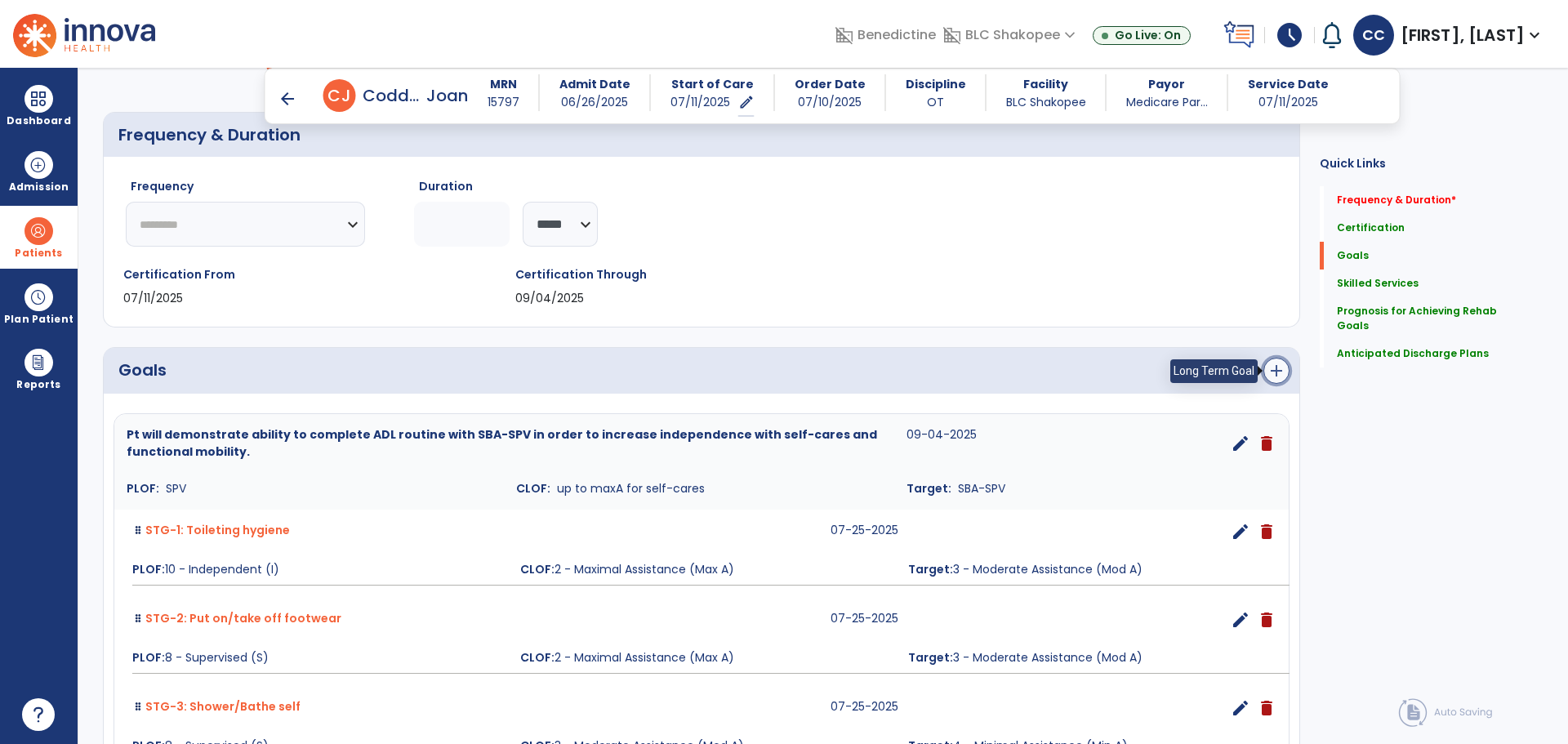 click on "add" at bounding box center [1276, 371] 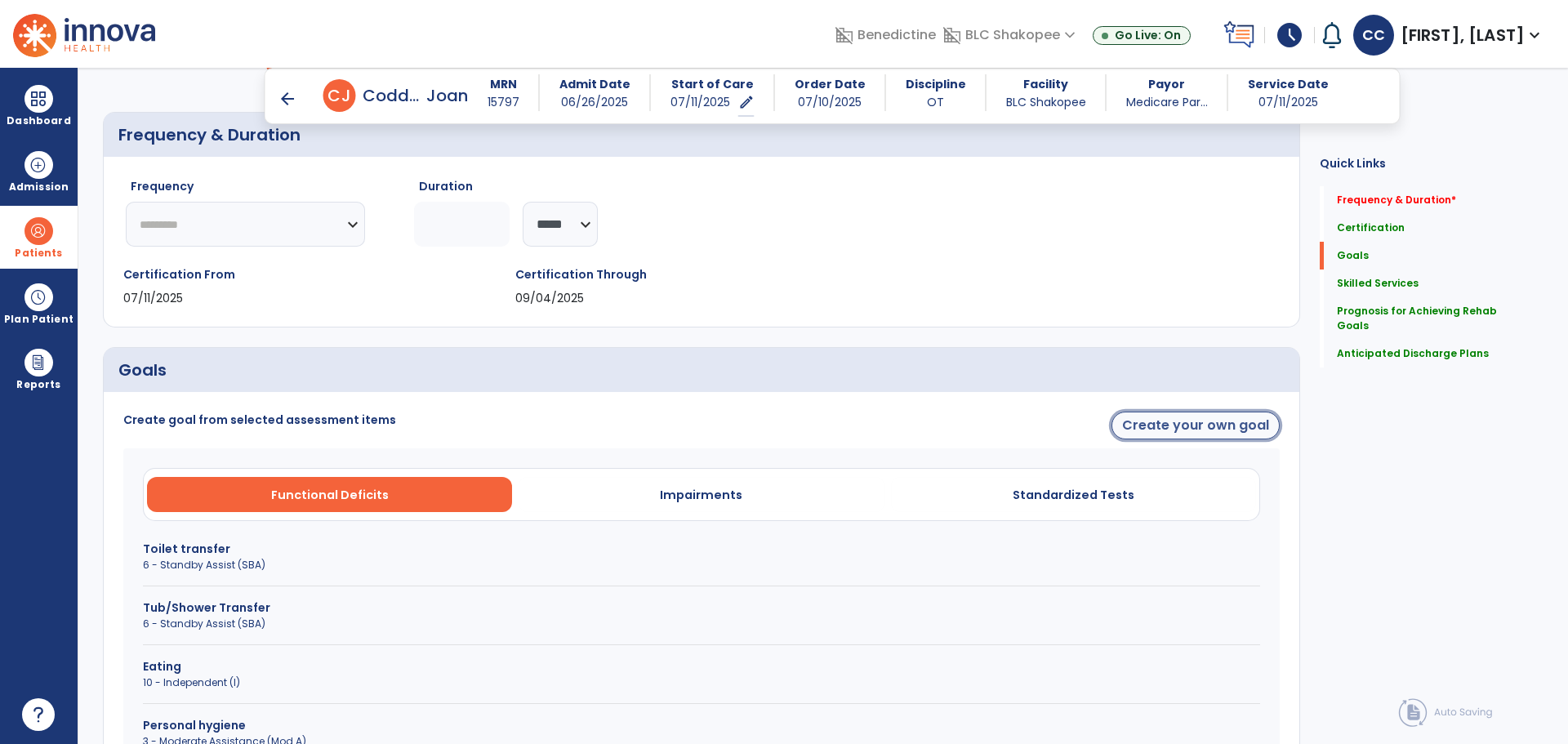 click on "Create your own goal" at bounding box center [1196, 425] 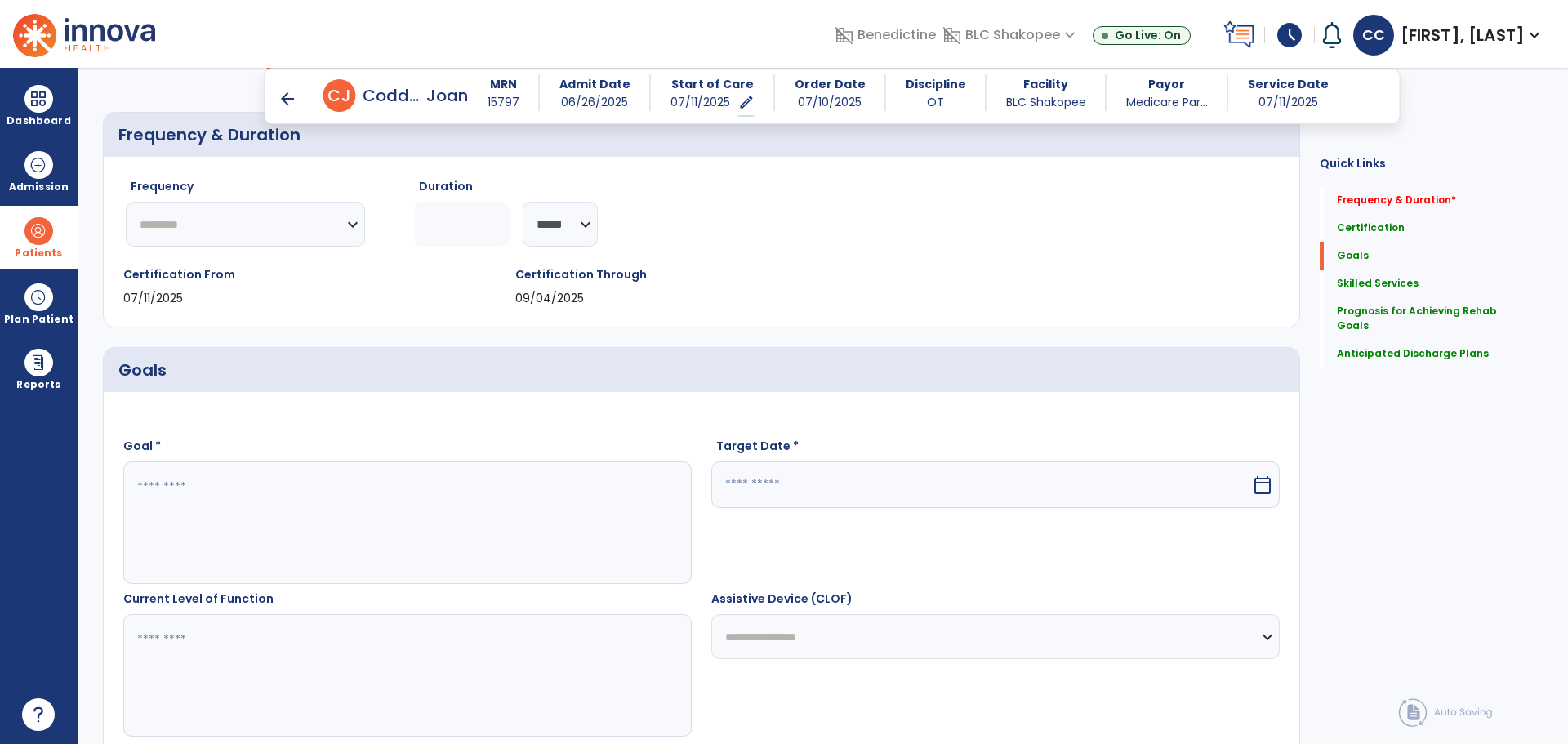 click at bounding box center [407, 523] 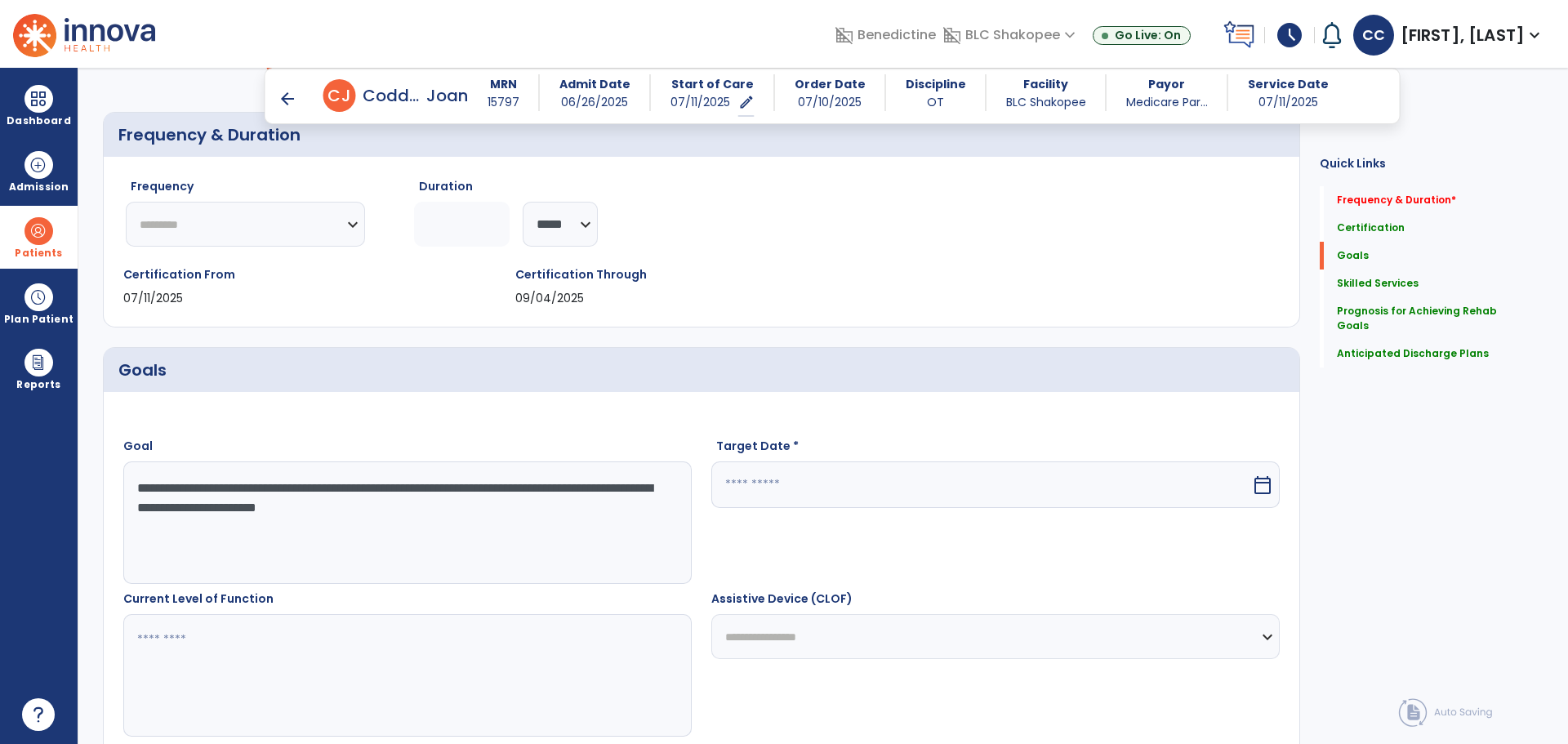 type on "**********" 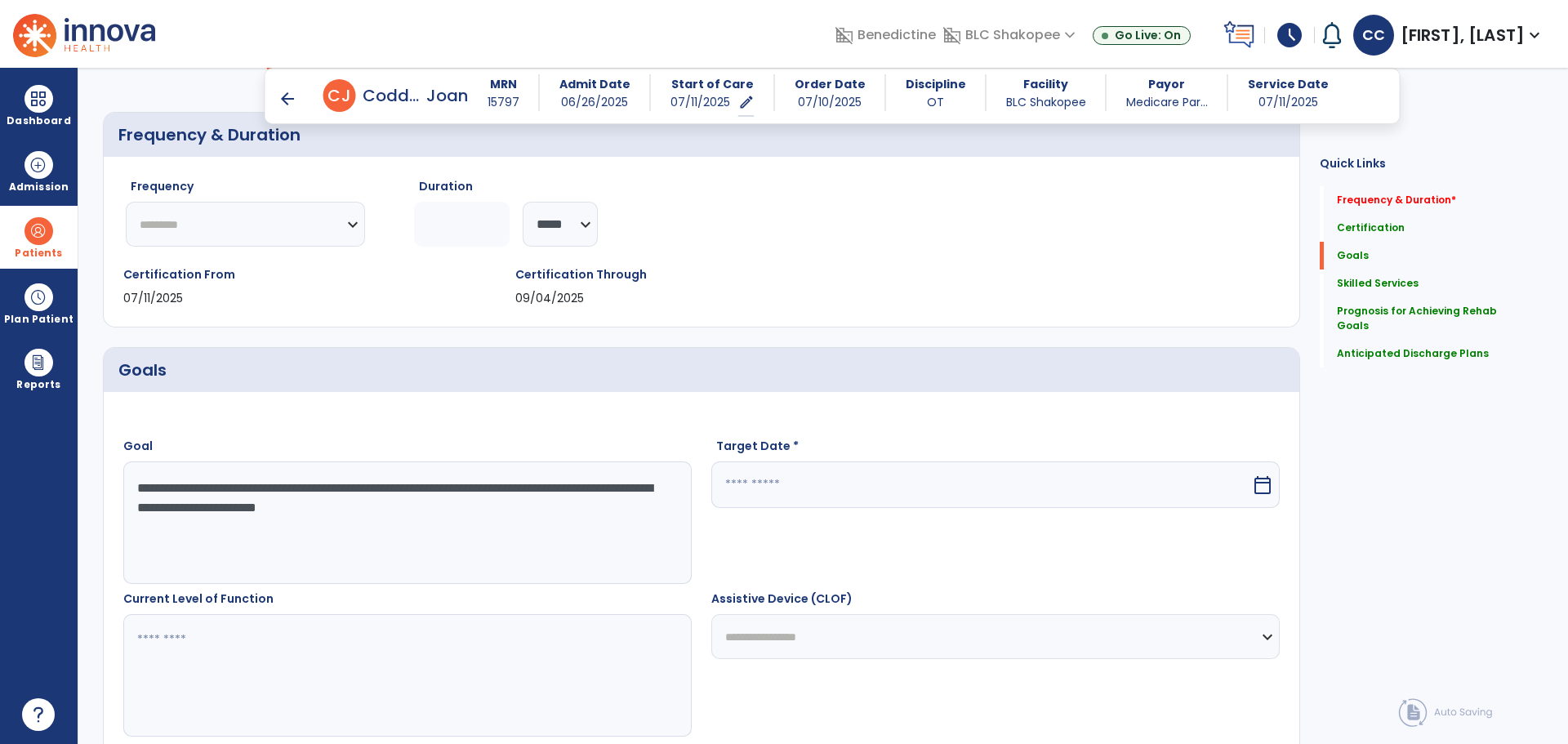 click at bounding box center (981, 484) 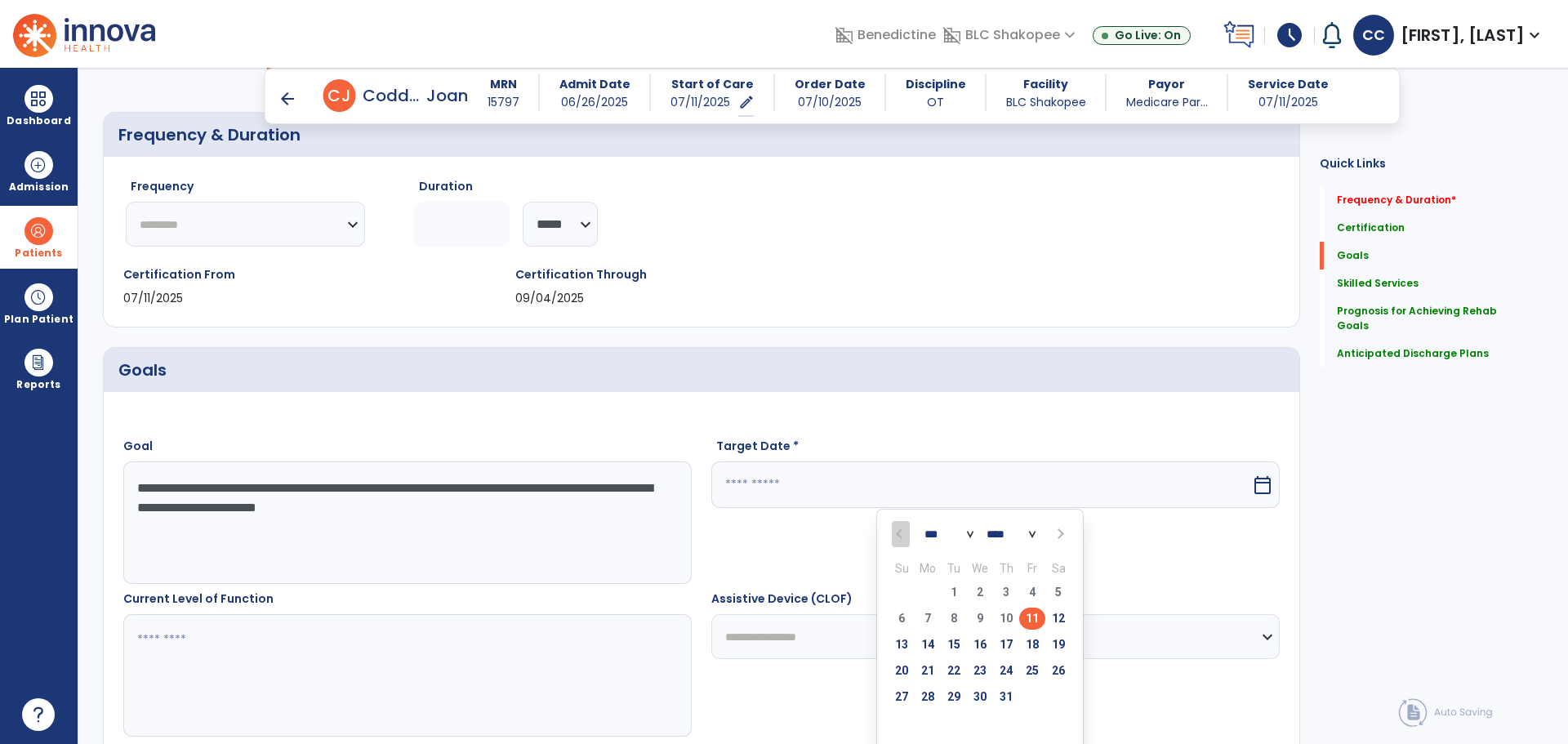 click at bounding box center [1058, 534] 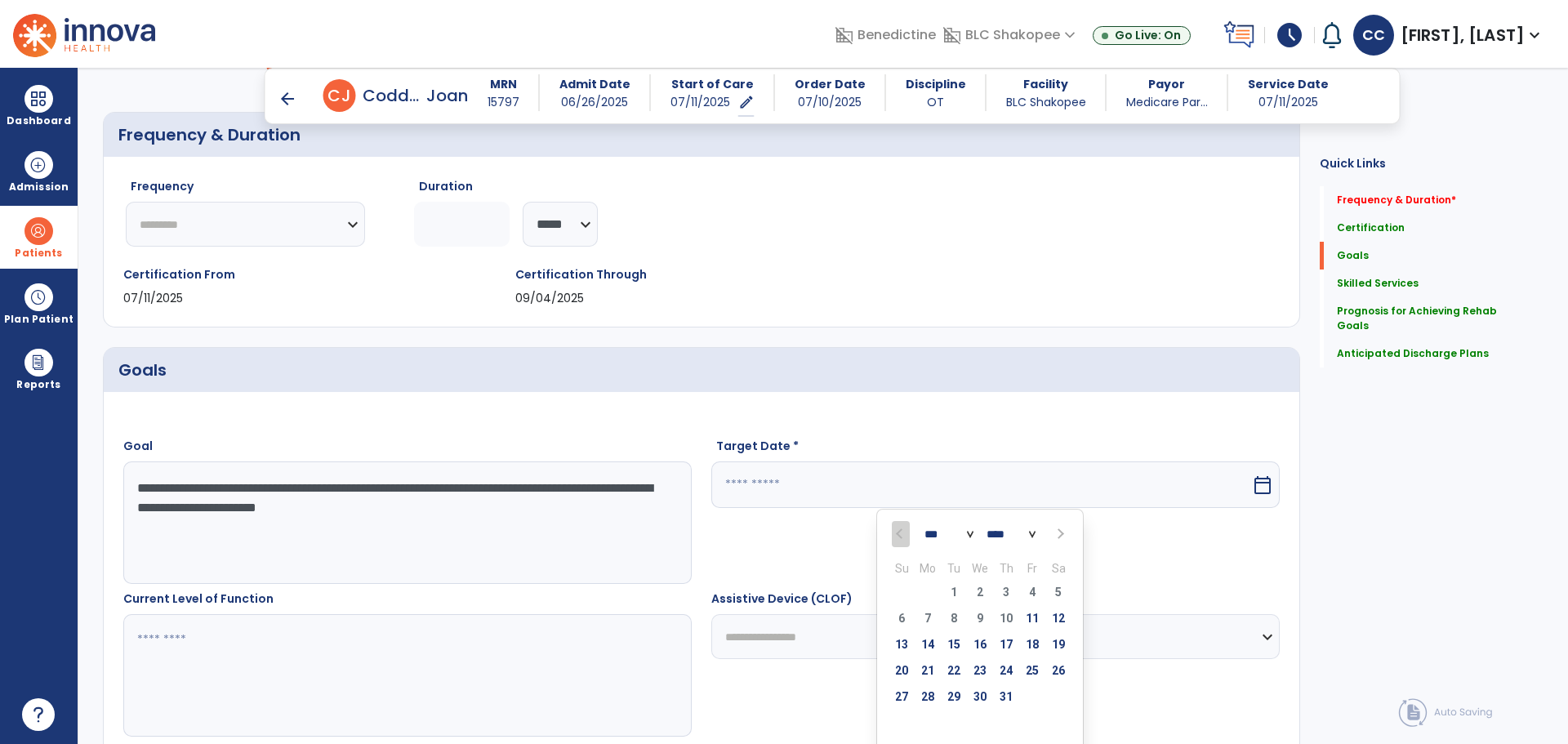click at bounding box center (1058, 534) 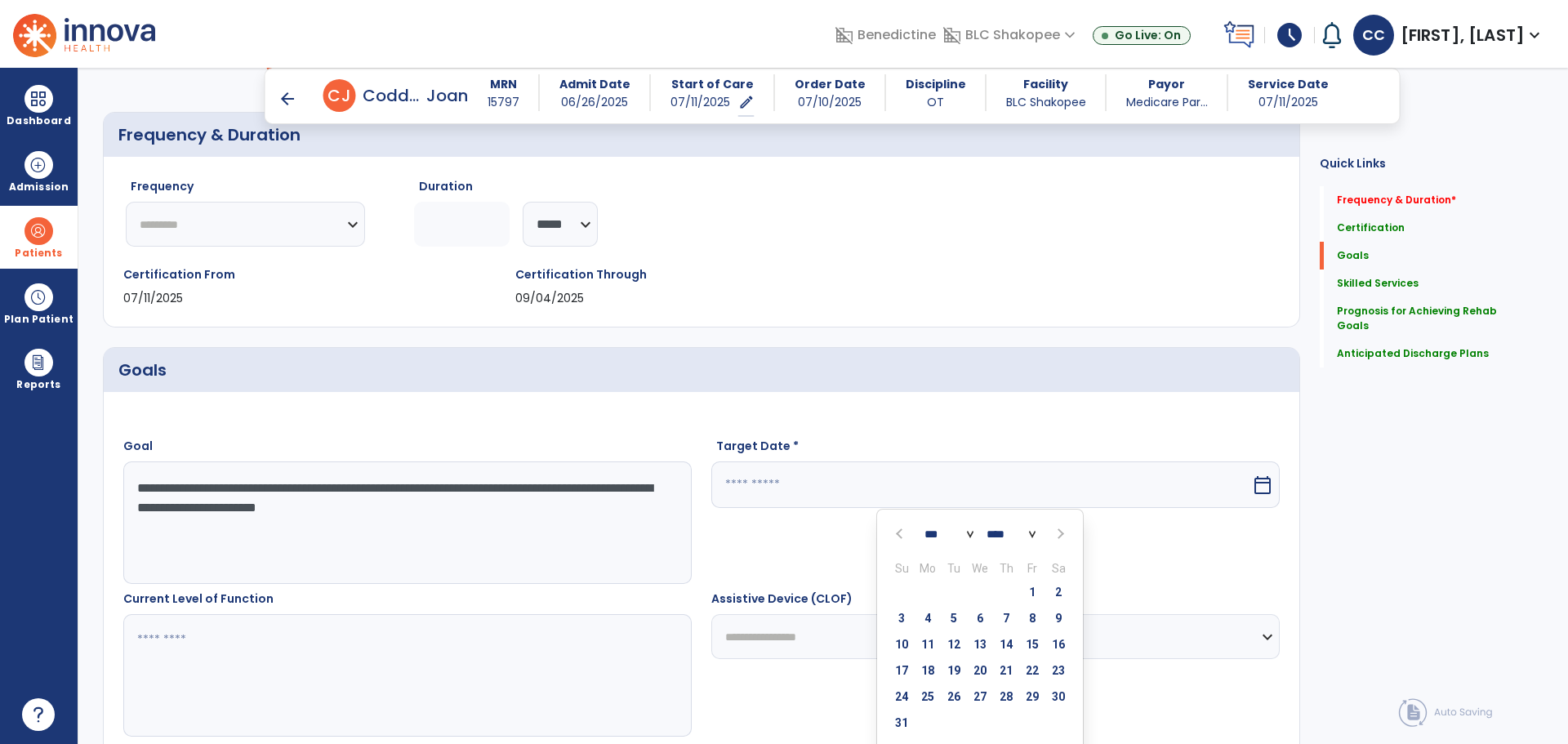 click at bounding box center (1058, 534) 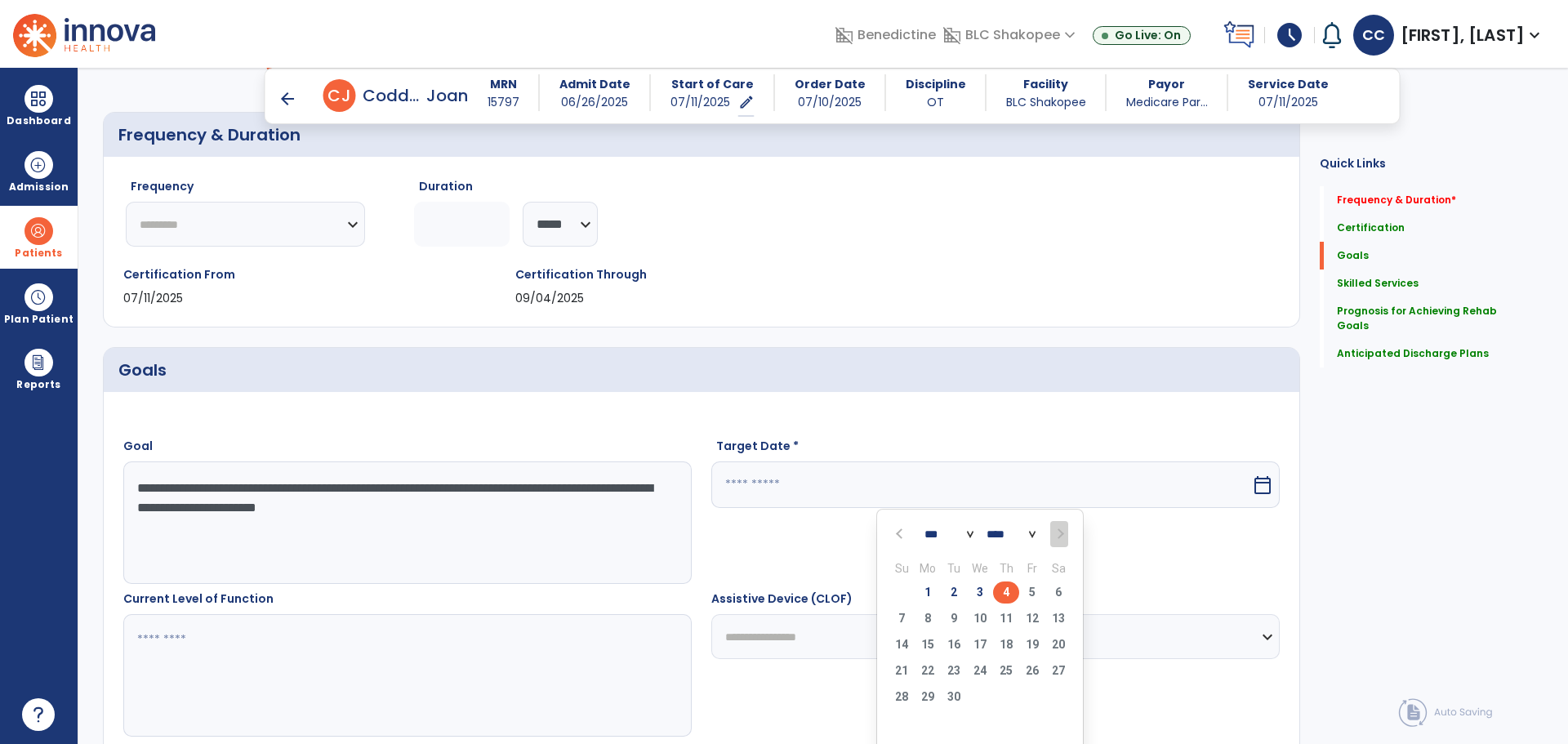click on "4" at bounding box center [1006, 592] 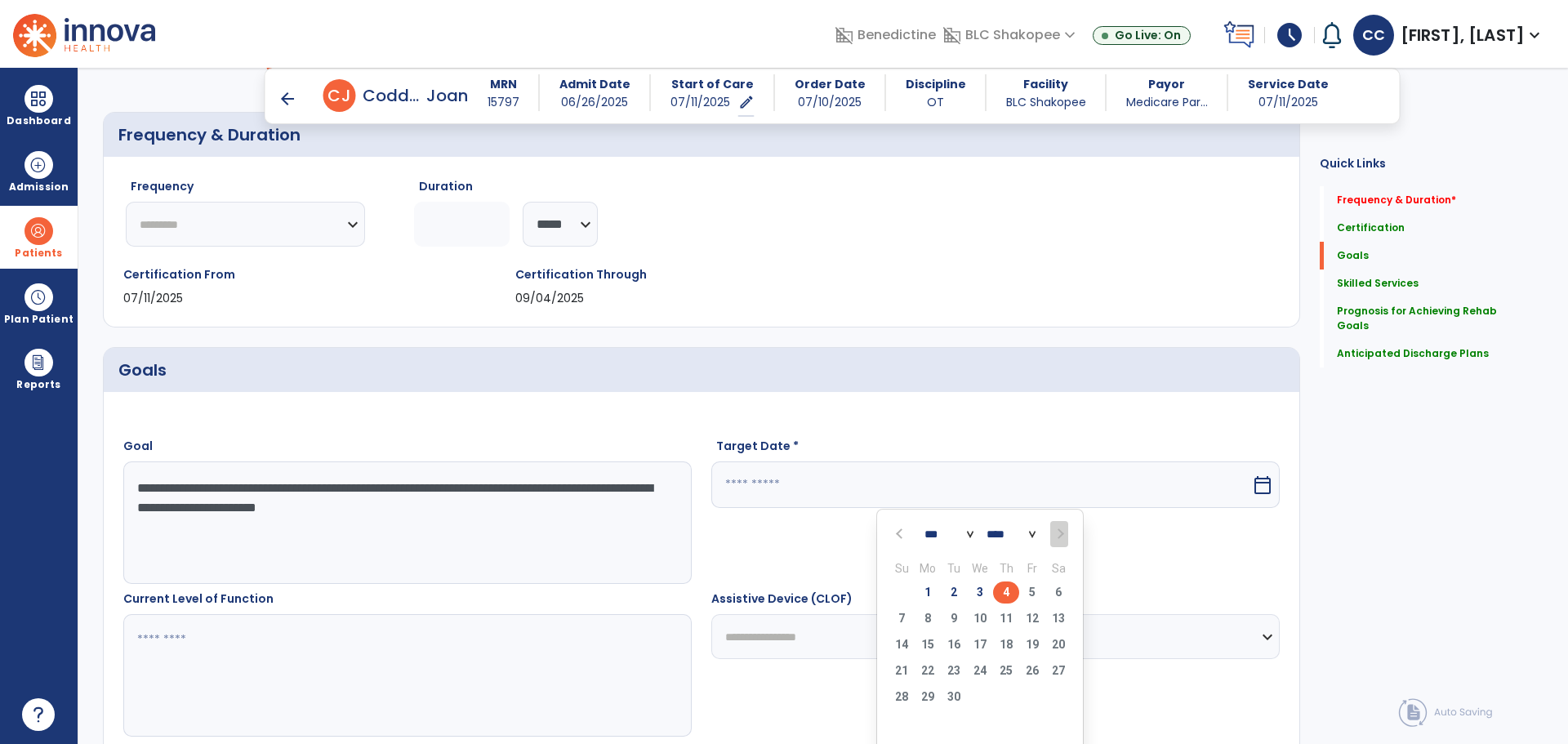 type on "********" 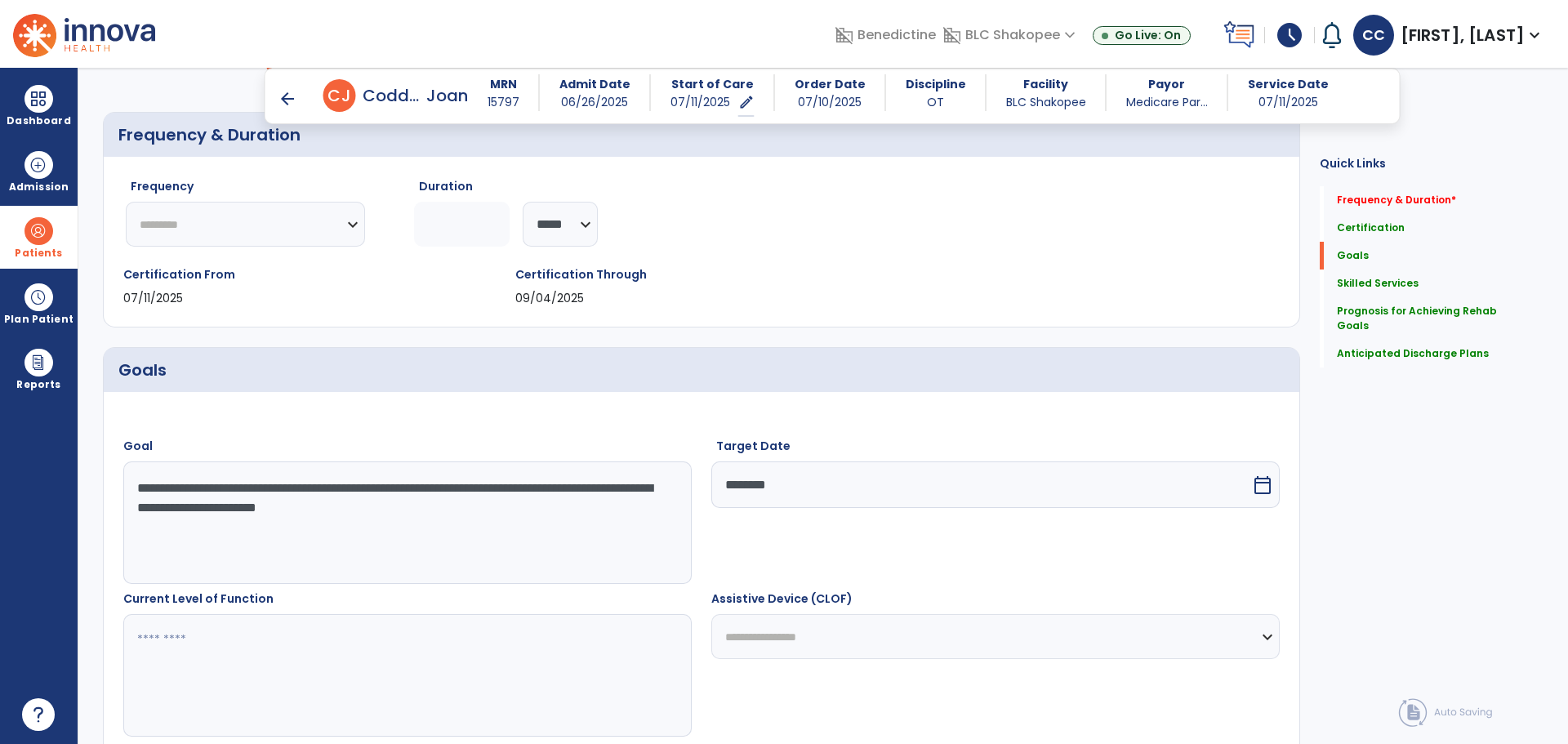 scroll, scrollTop: 357, scrollLeft: 0, axis: vertical 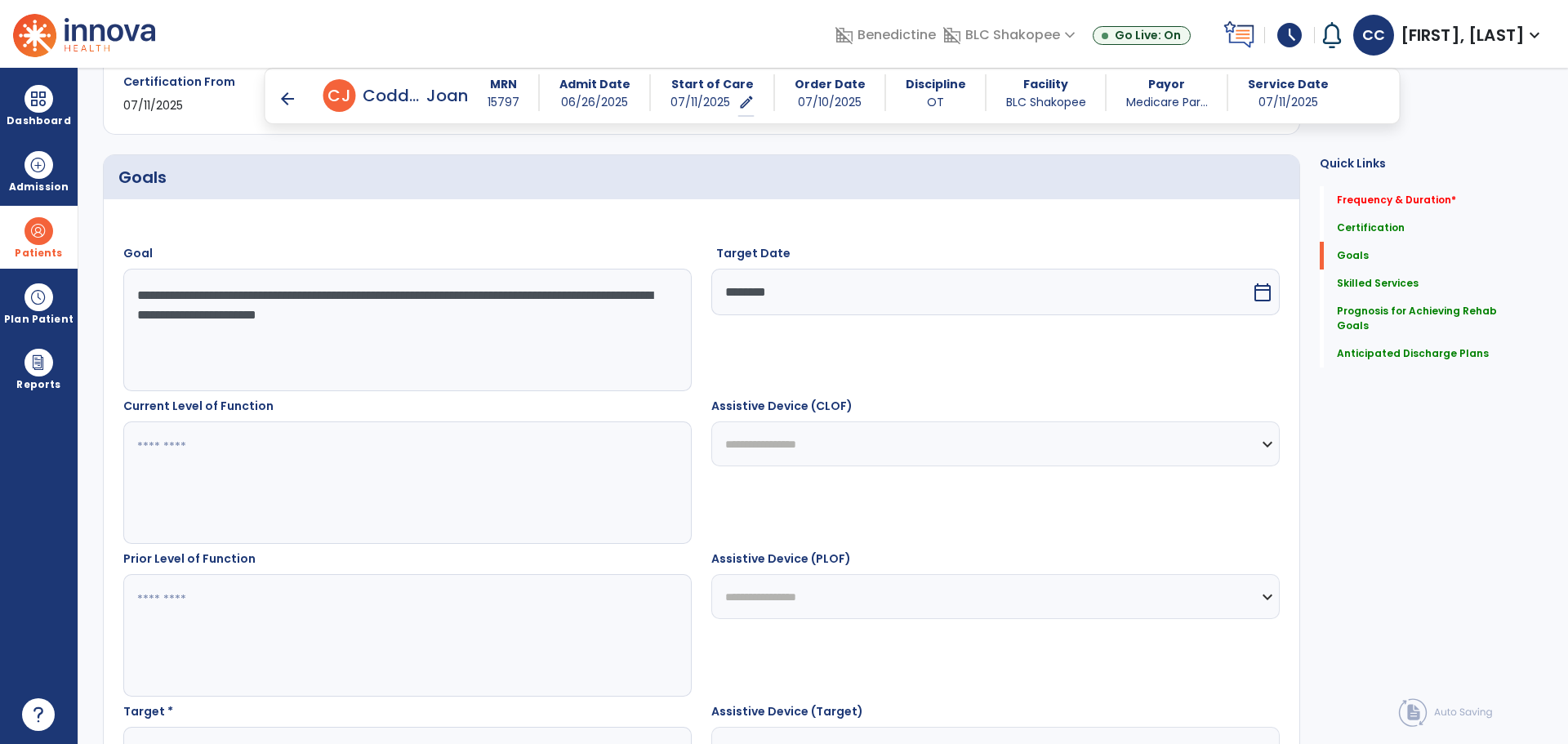 click at bounding box center (407, 483) 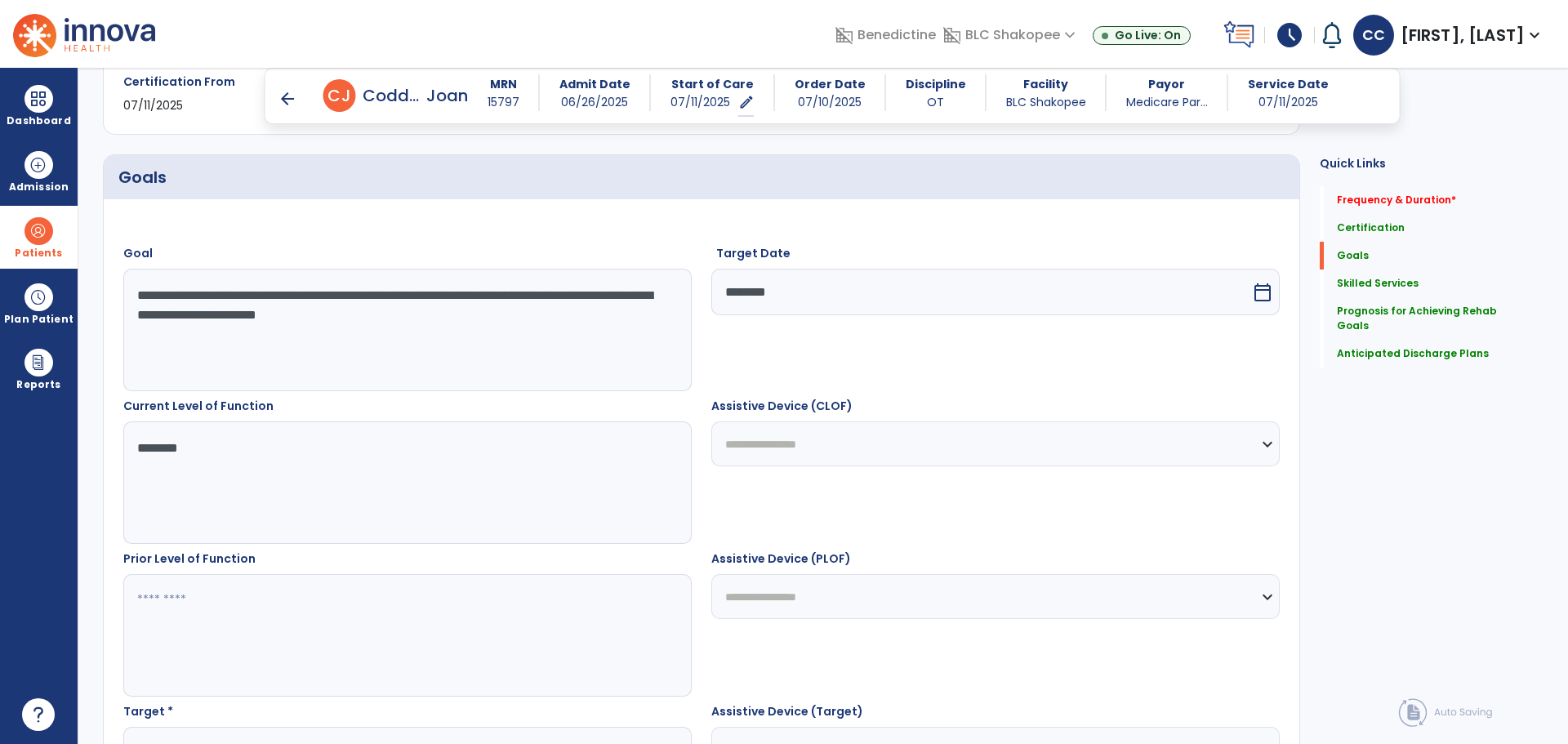 type on "********" 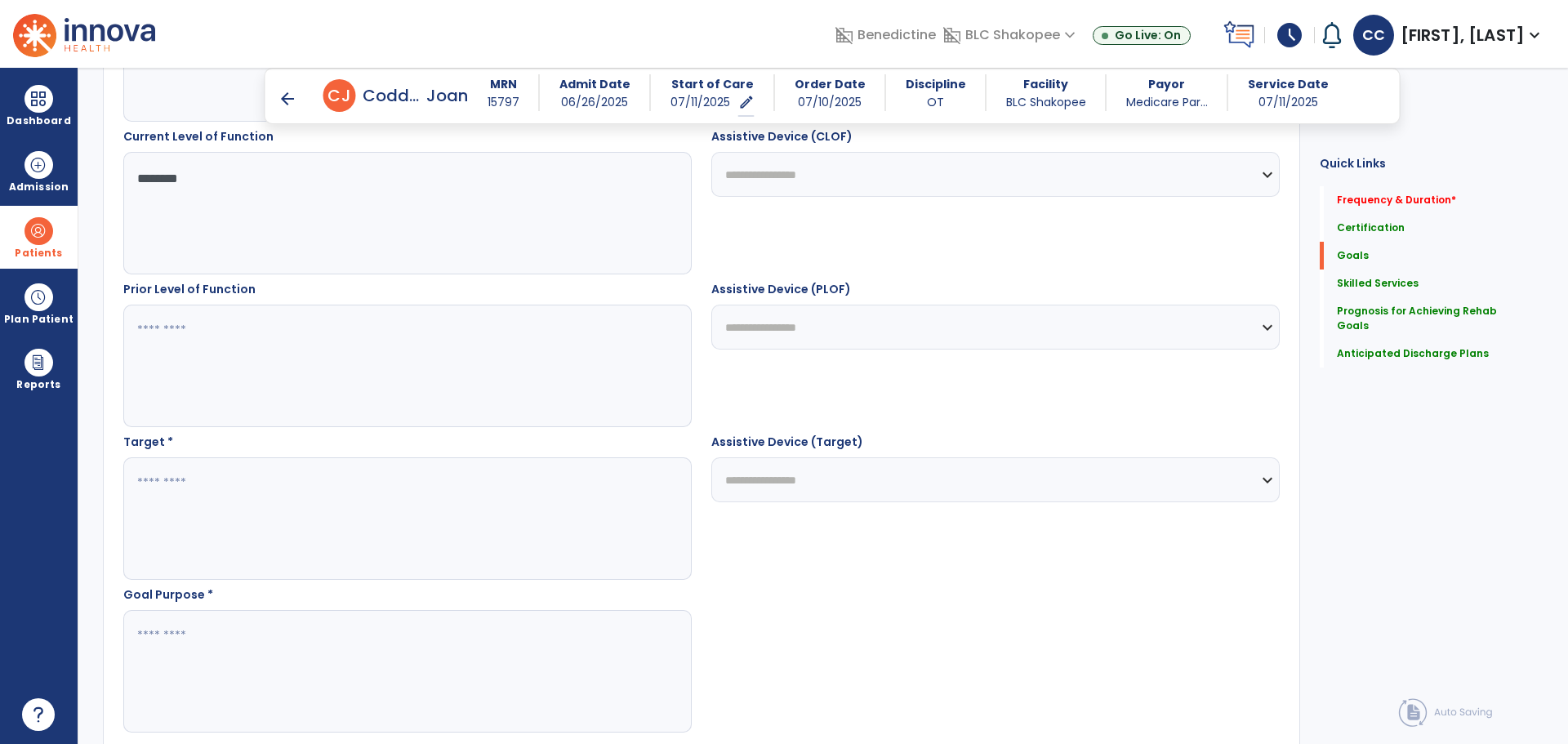 scroll, scrollTop: 627, scrollLeft: 0, axis: vertical 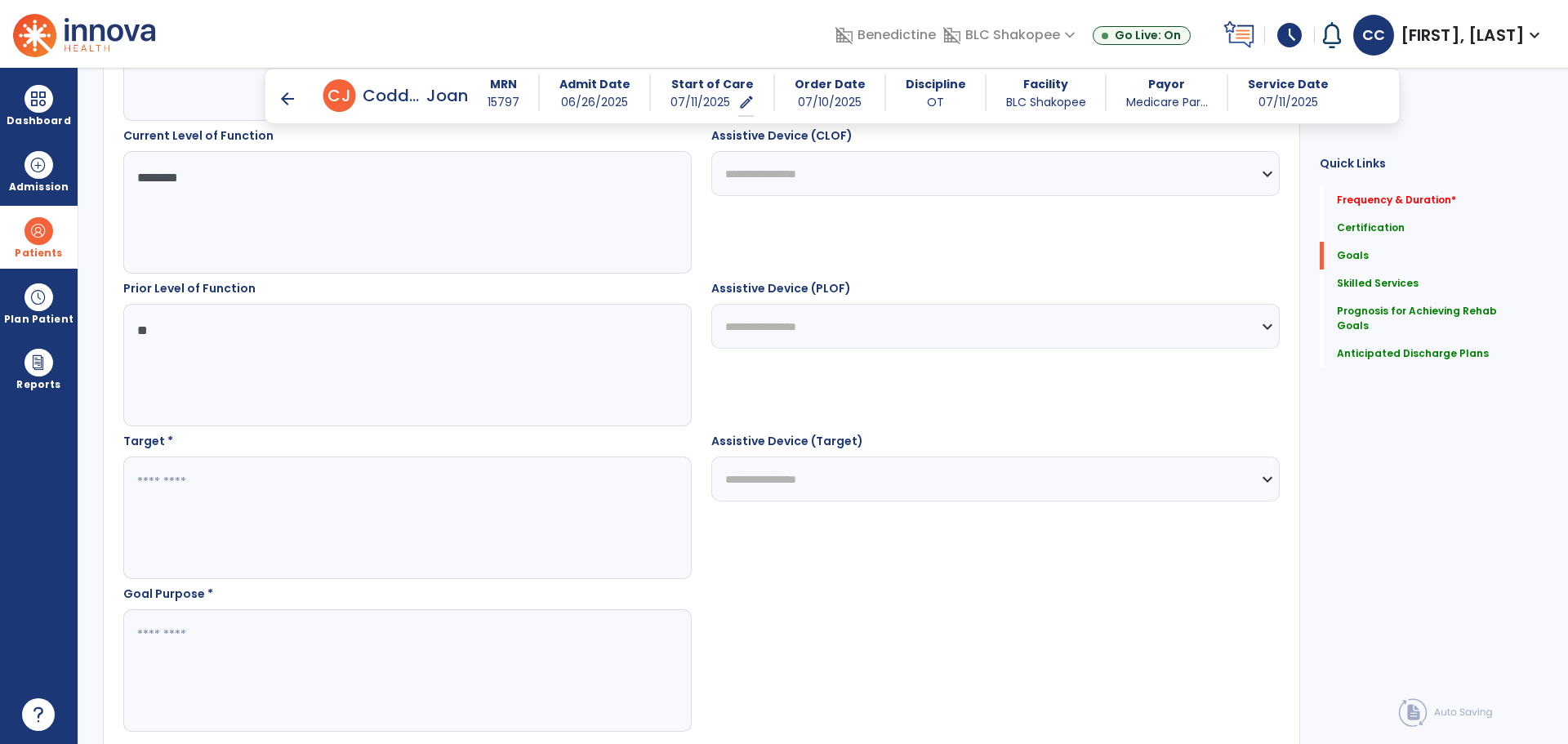 type on "*" 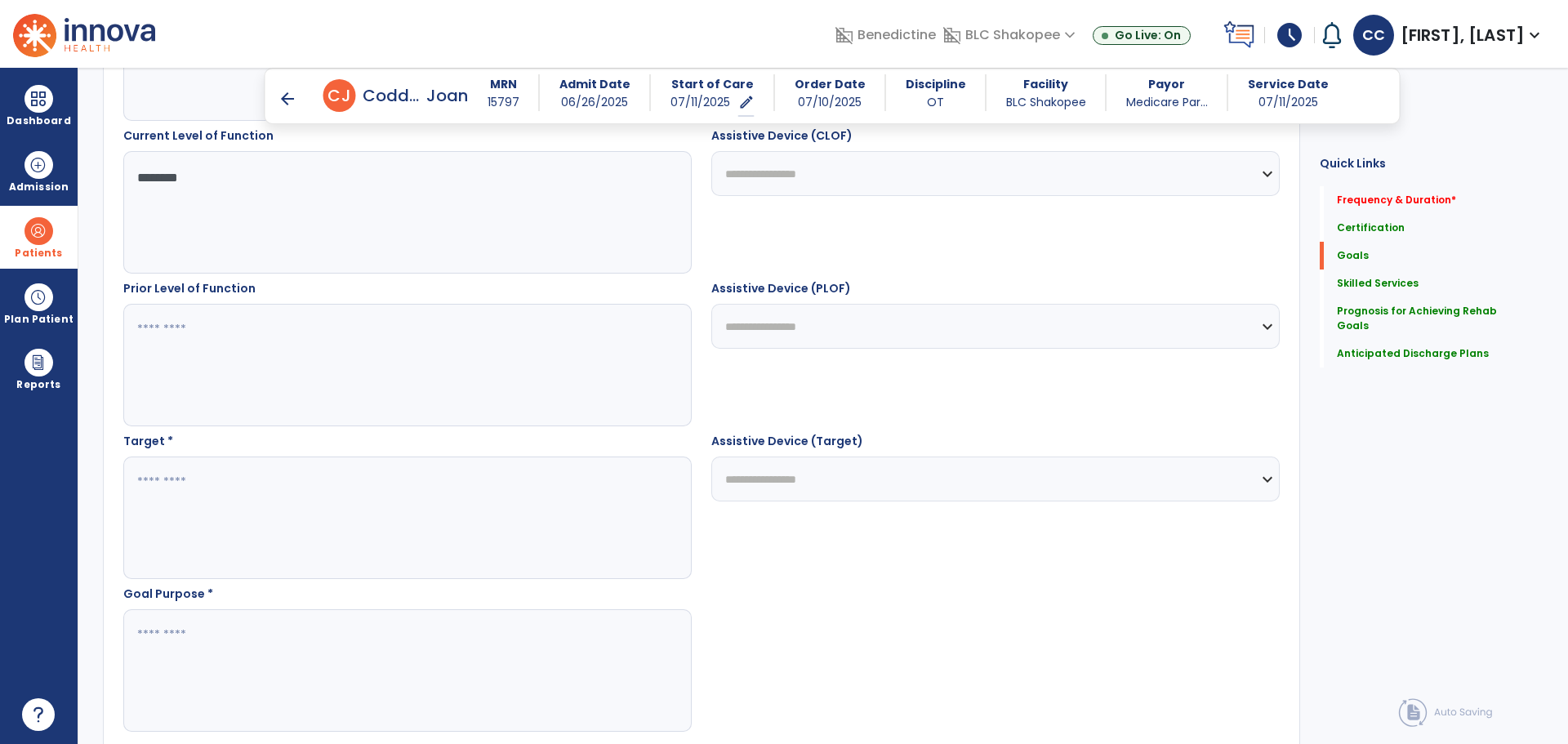 type on "*" 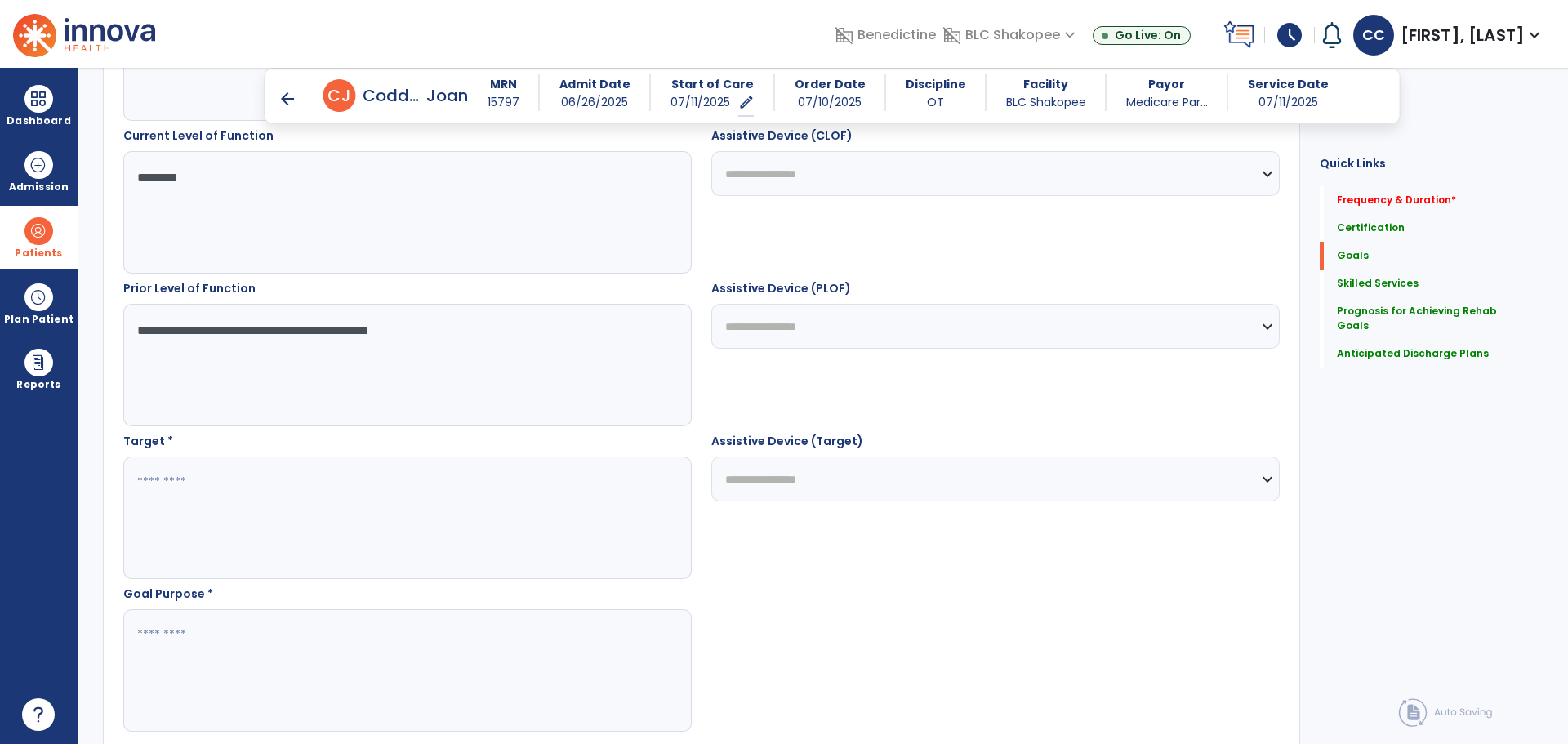 type on "**********" 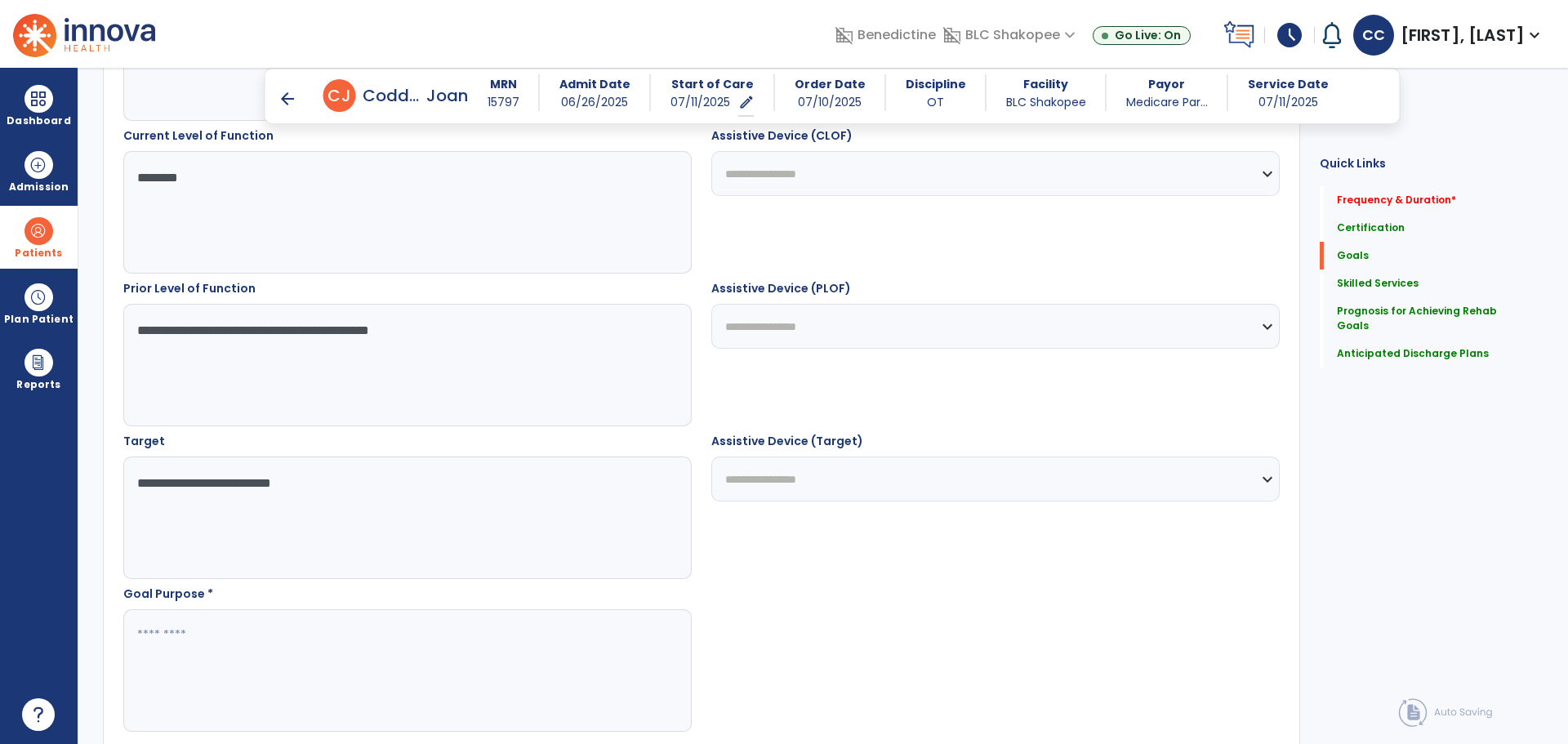type on "**********" 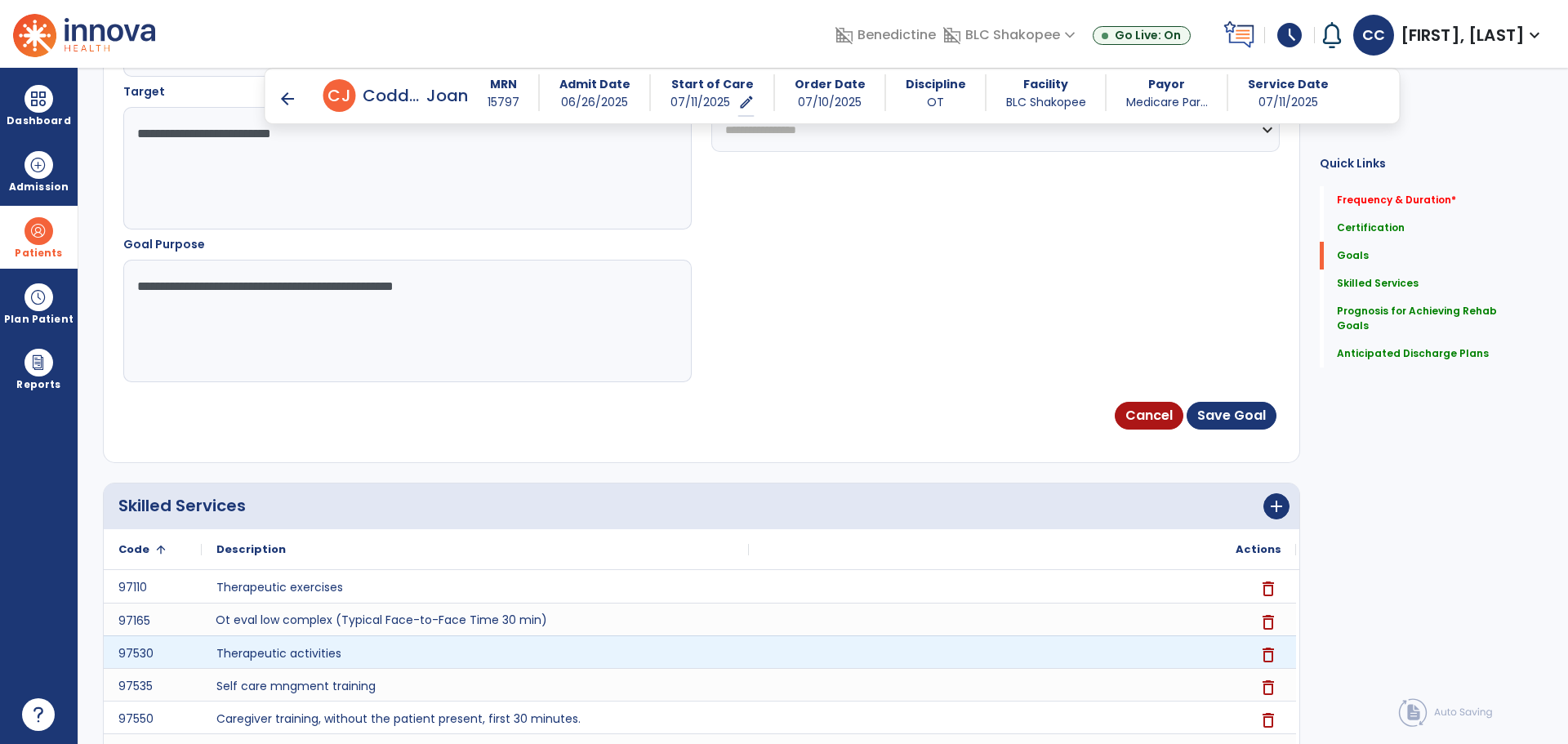scroll, scrollTop: 978, scrollLeft: 0, axis: vertical 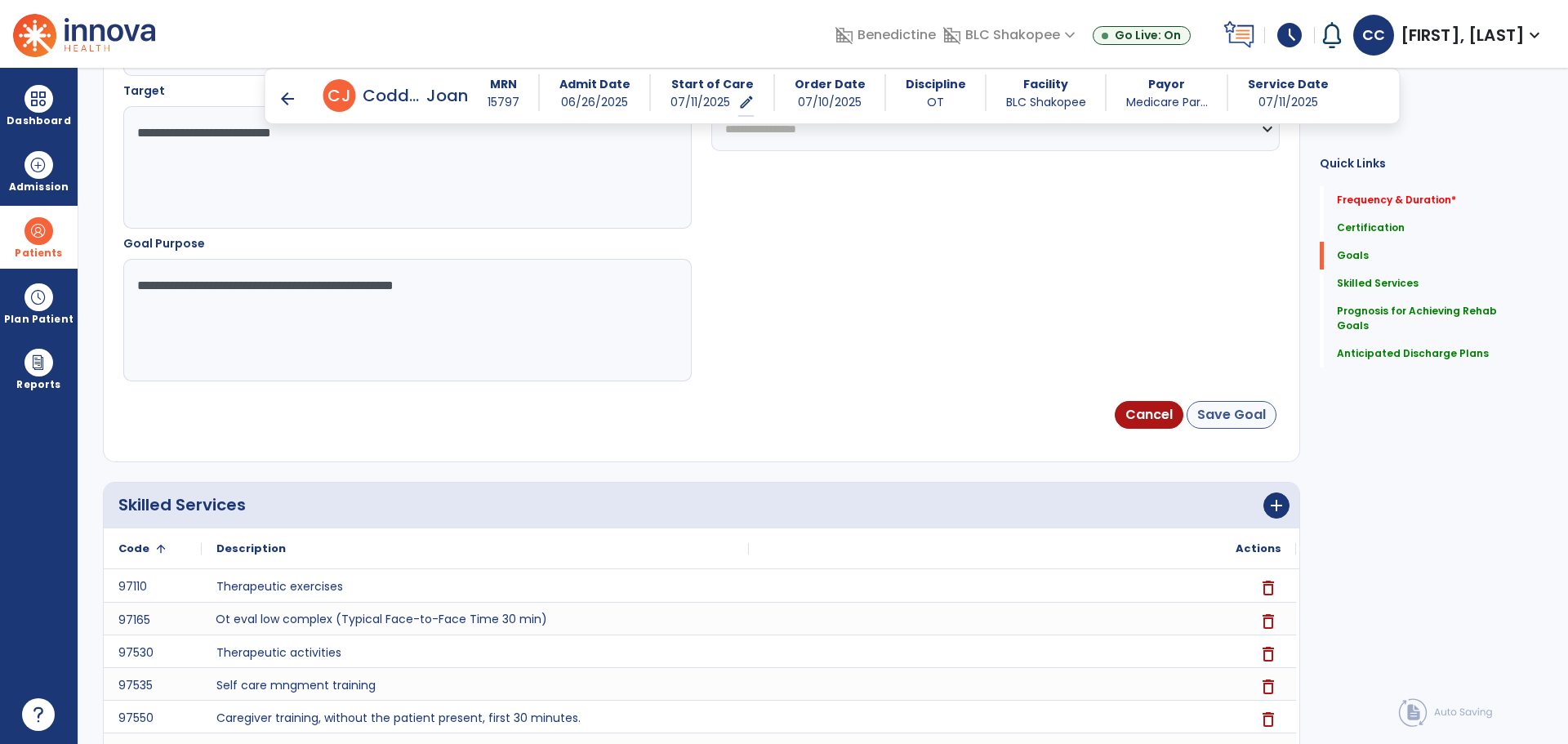 type on "**********" 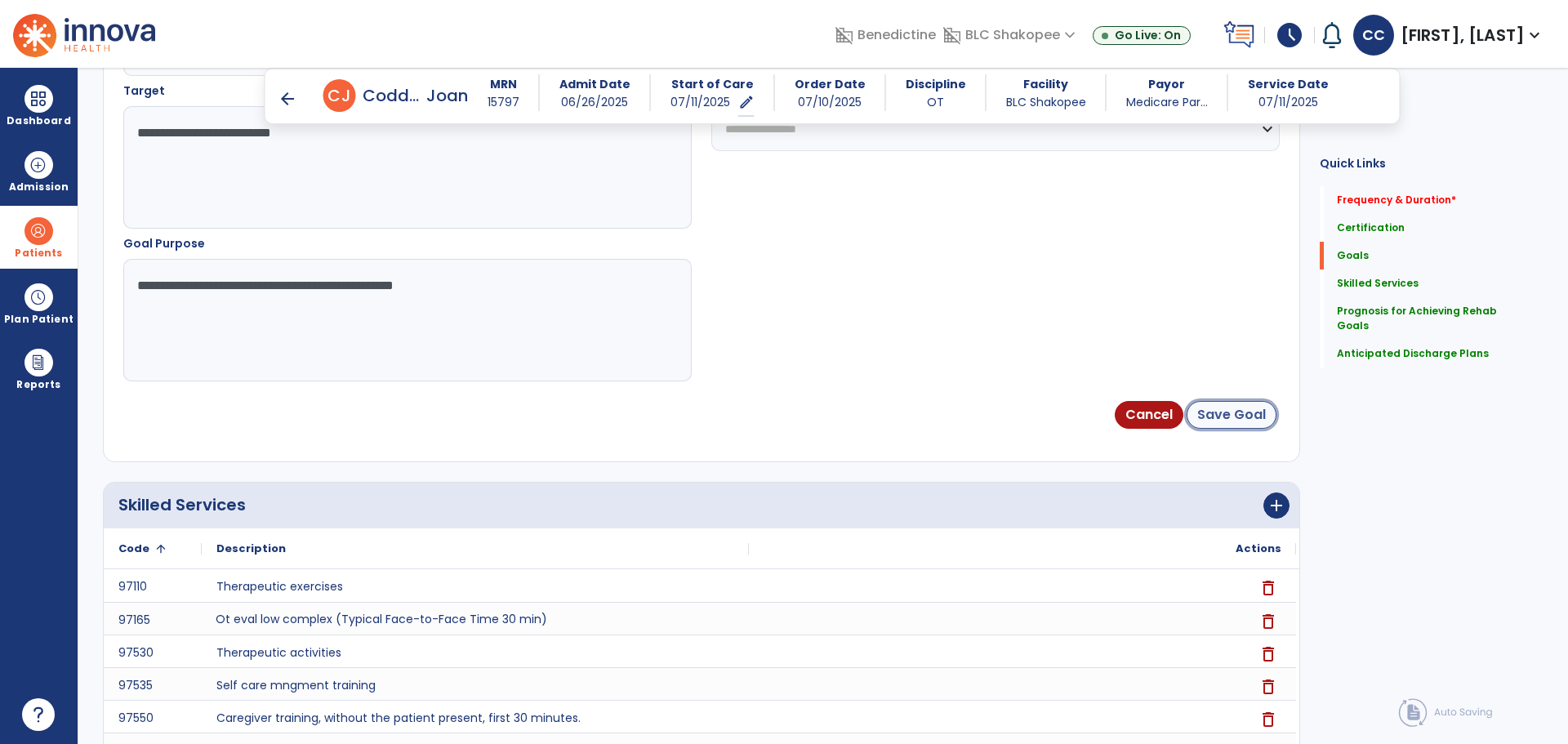 click on "Save Goal" at bounding box center (1232, 415) 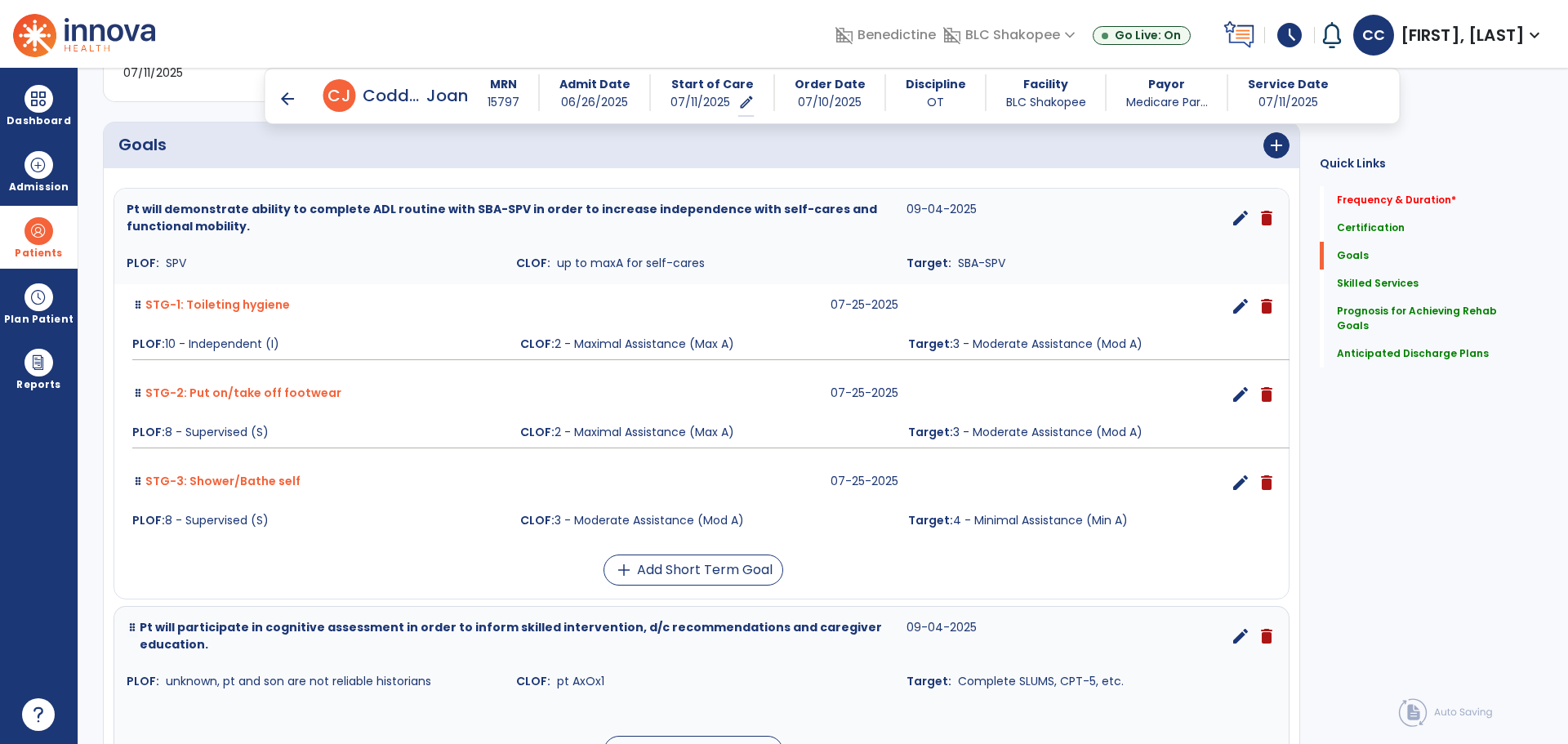 scroll, scrollTop: 0, scrollLeft: 0, axis: both 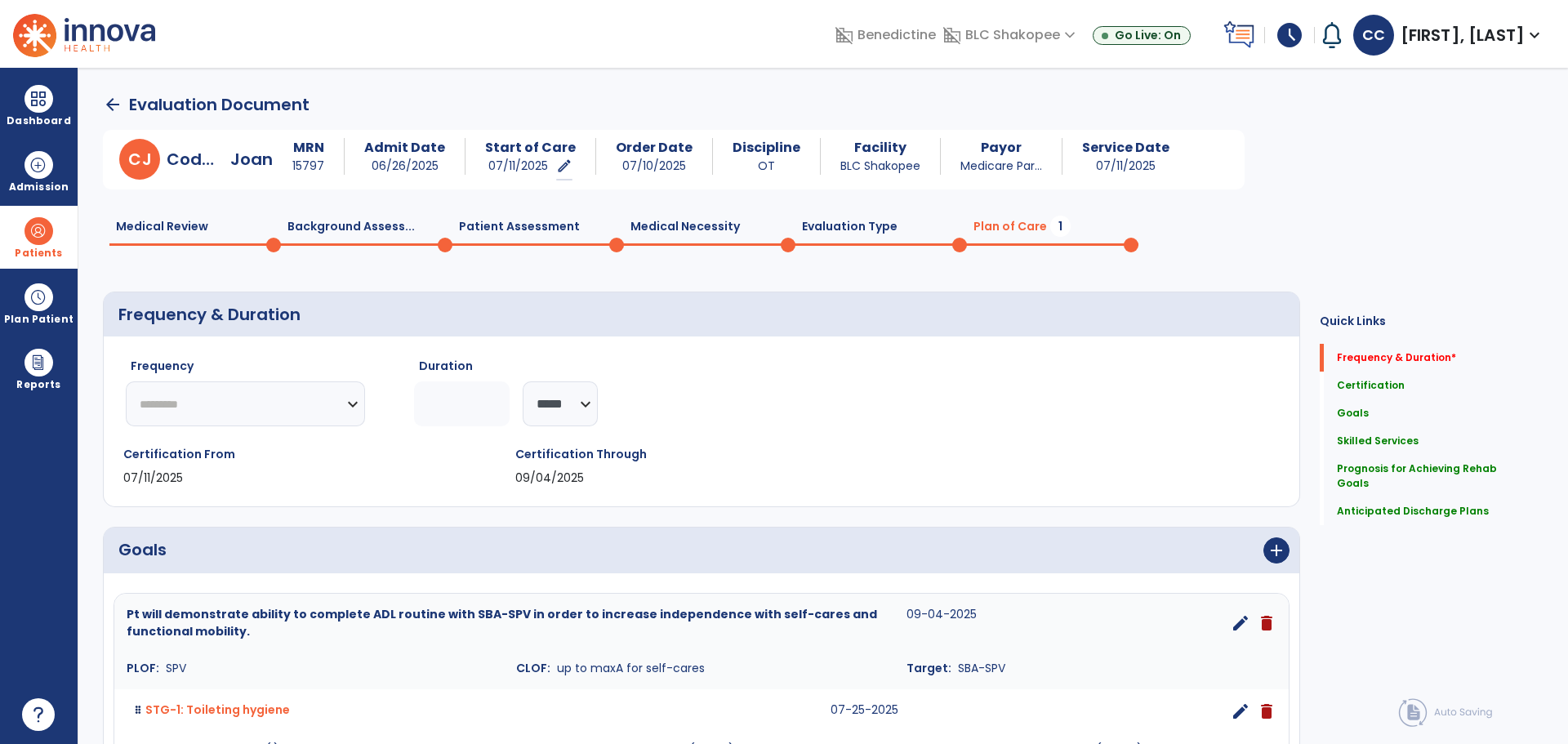 click on "arrow_back" 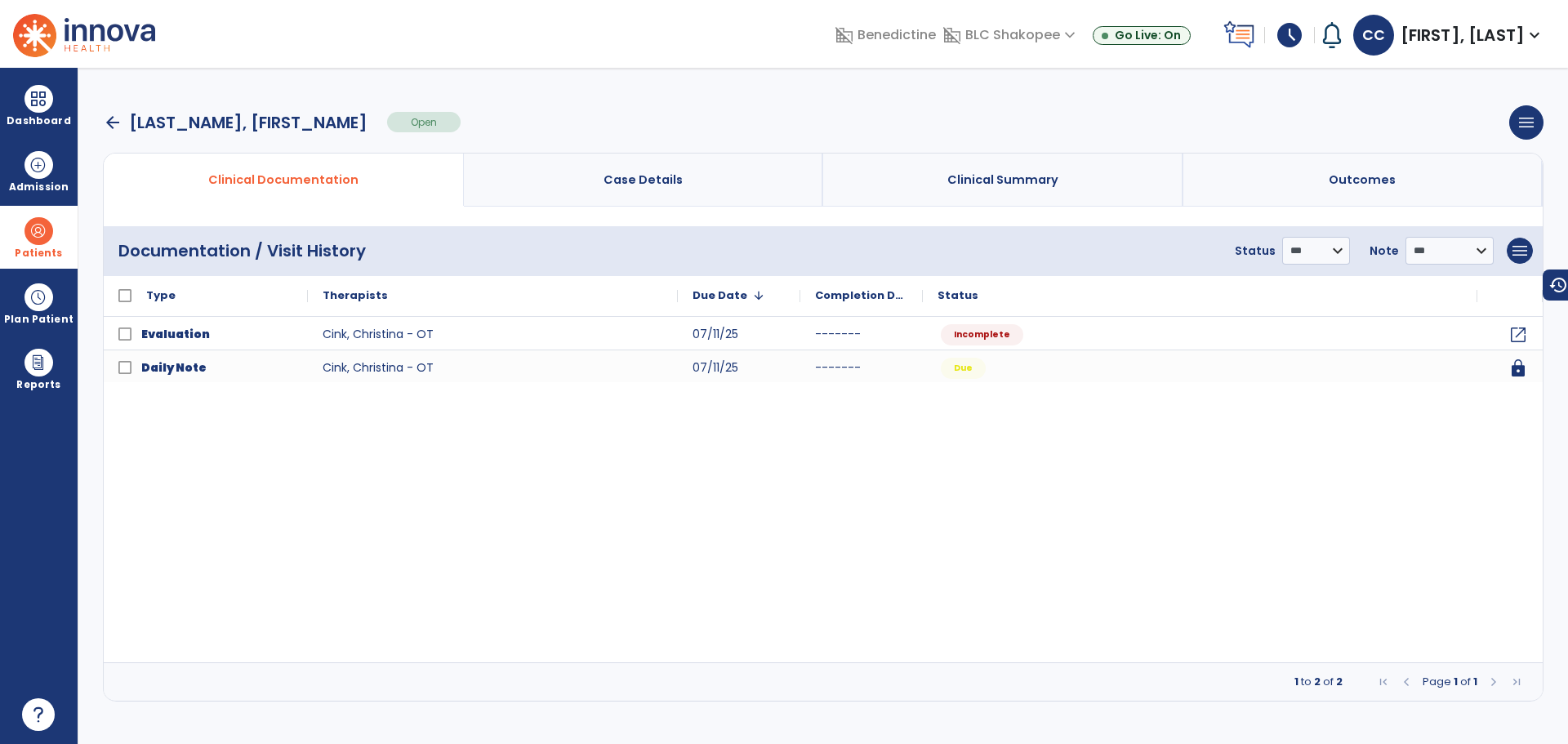 click on "arrow_back" at bounding box center [113, 123] 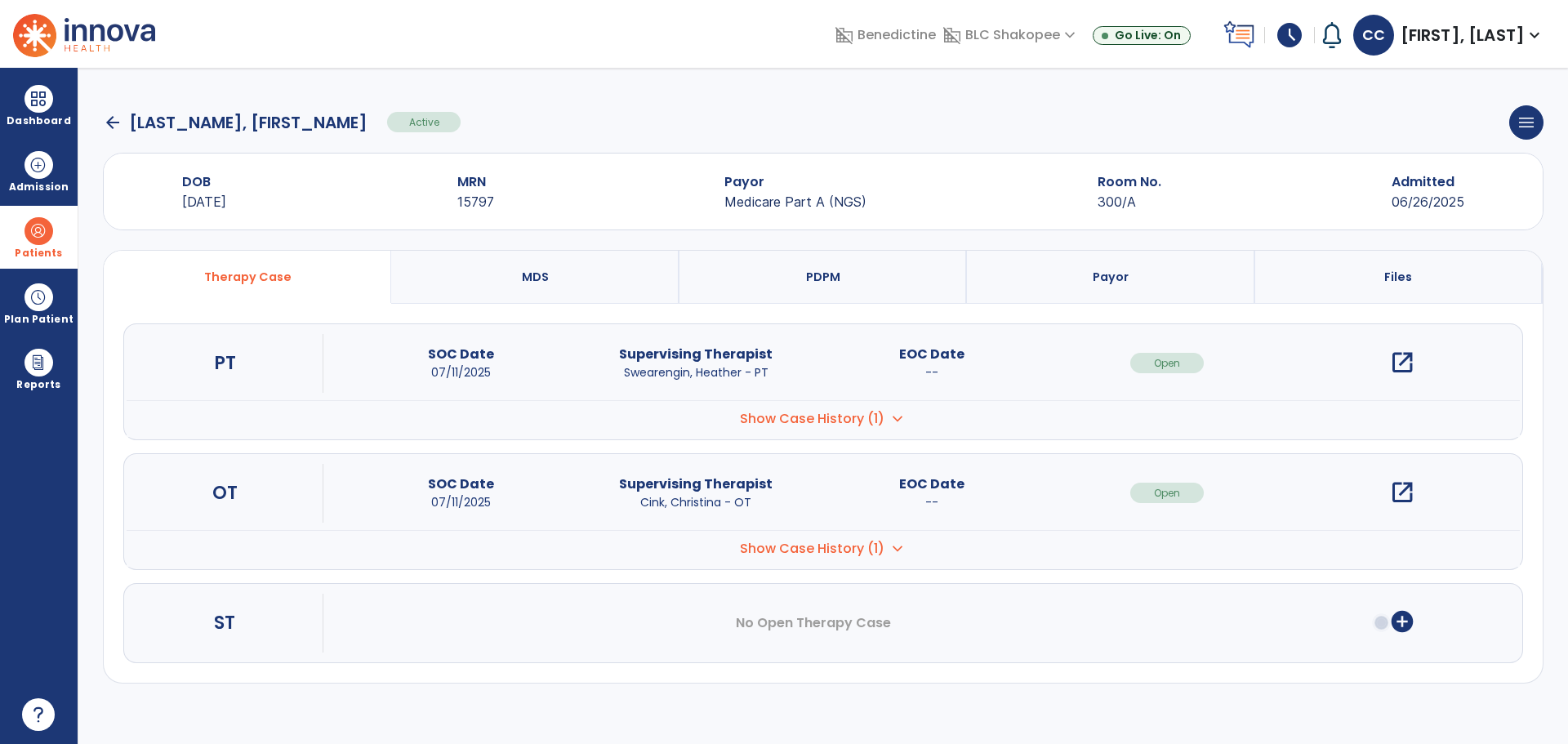 click on "open_in_new" at bounding box center (1402, 363) 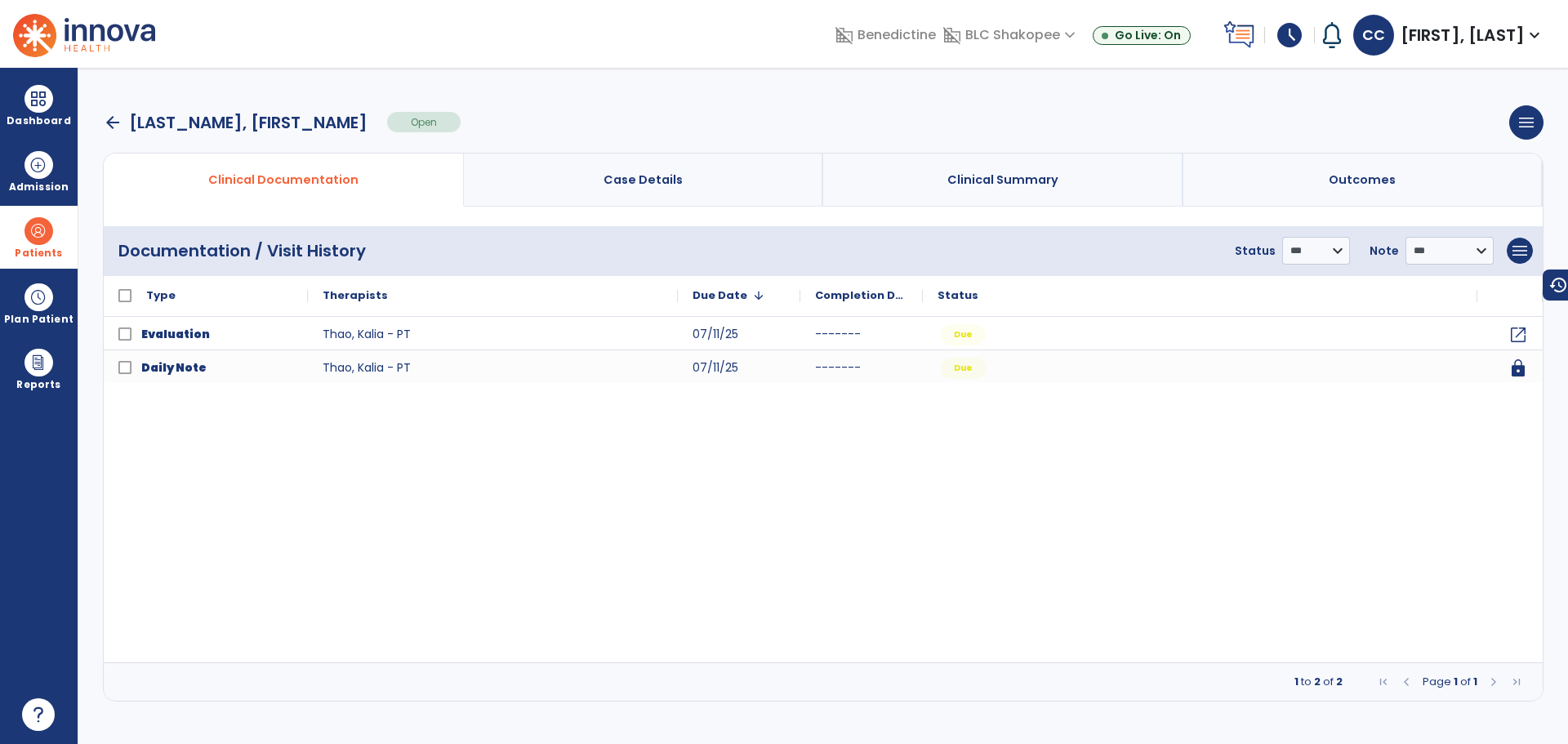 click on "arrow_back" at bounding box center (113, 123) 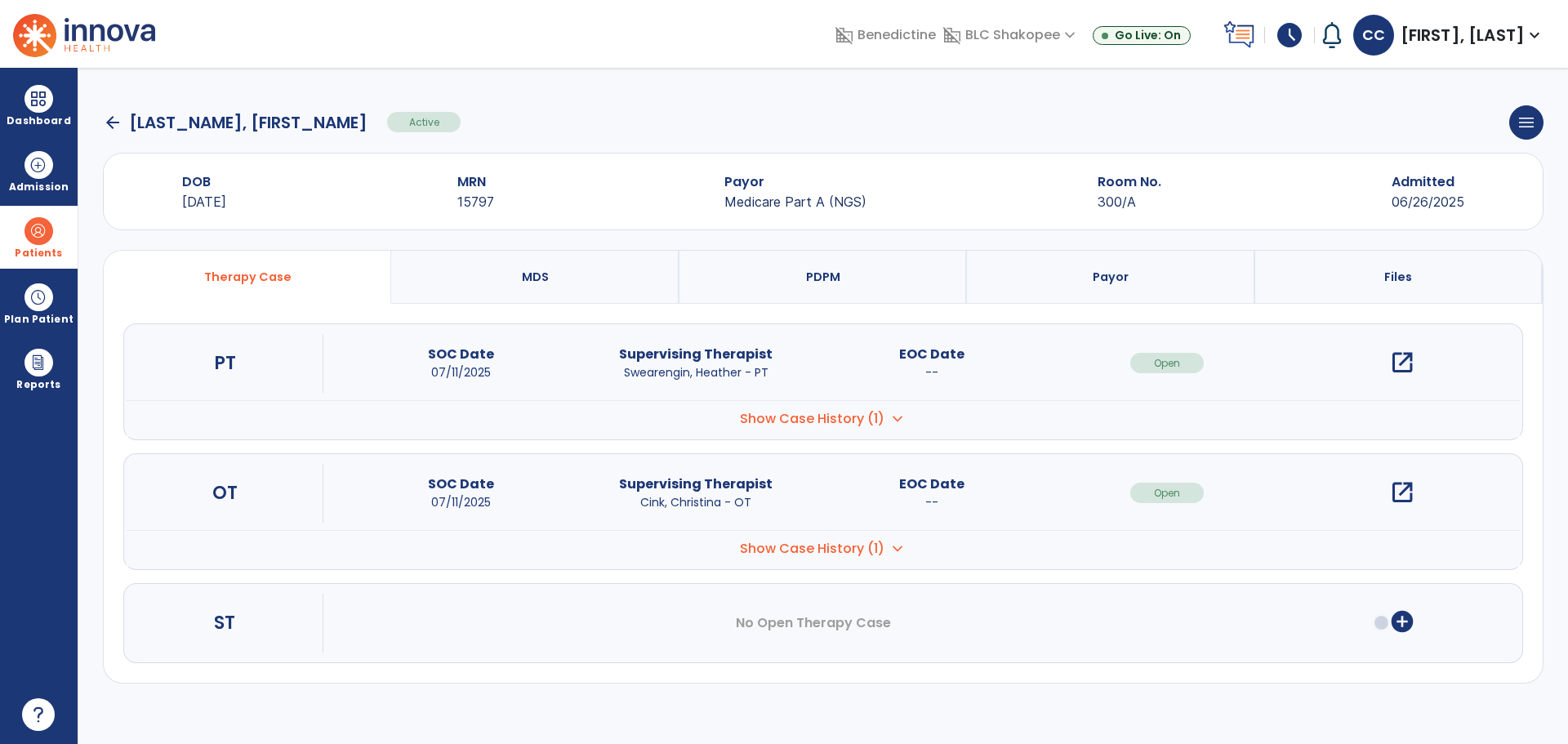 click on "open_in_new" at bounding box center (1402, 492) 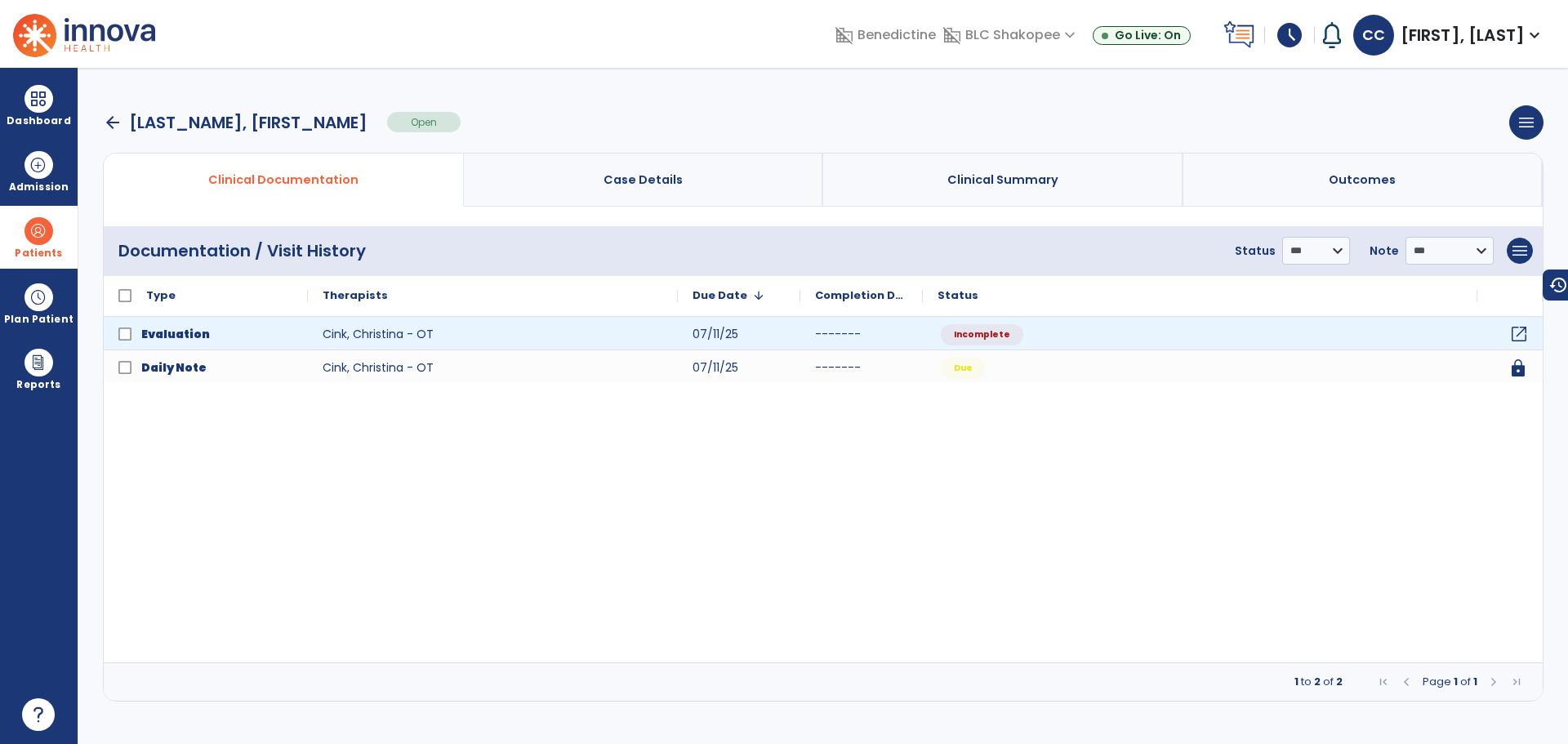 click on "open_in_new" 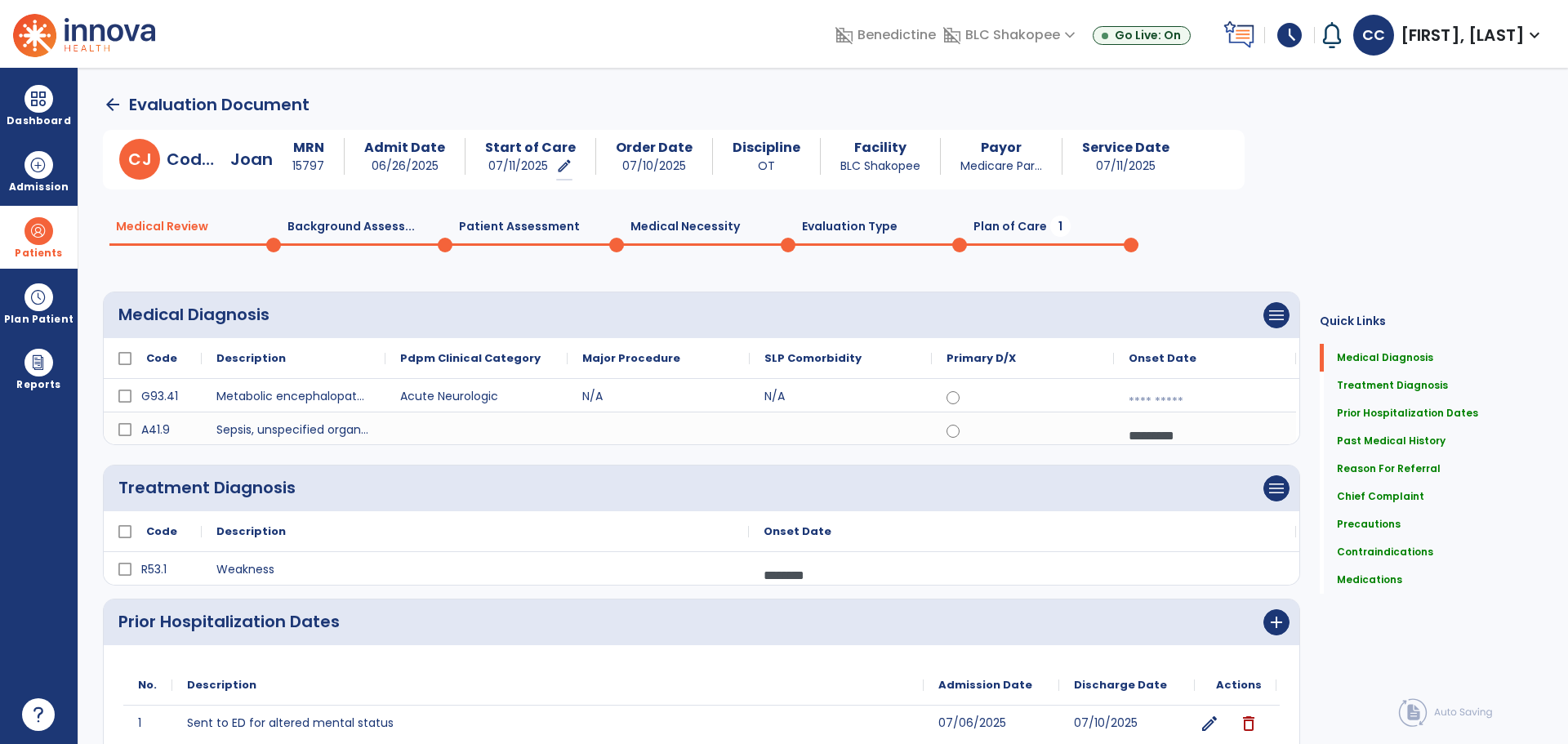 click on "Plan of Care  1" 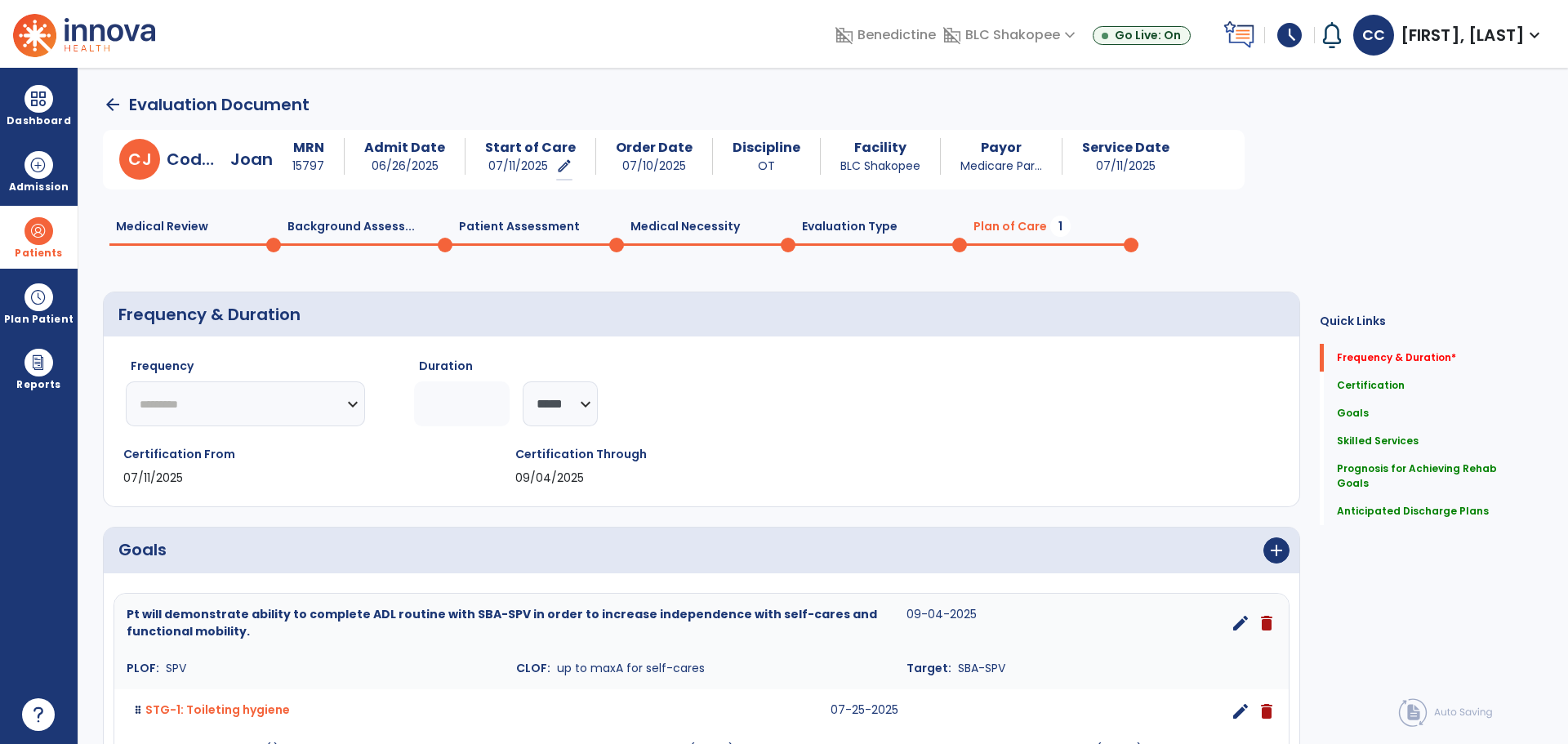click on "********* ** ** ** ** ** ** **" 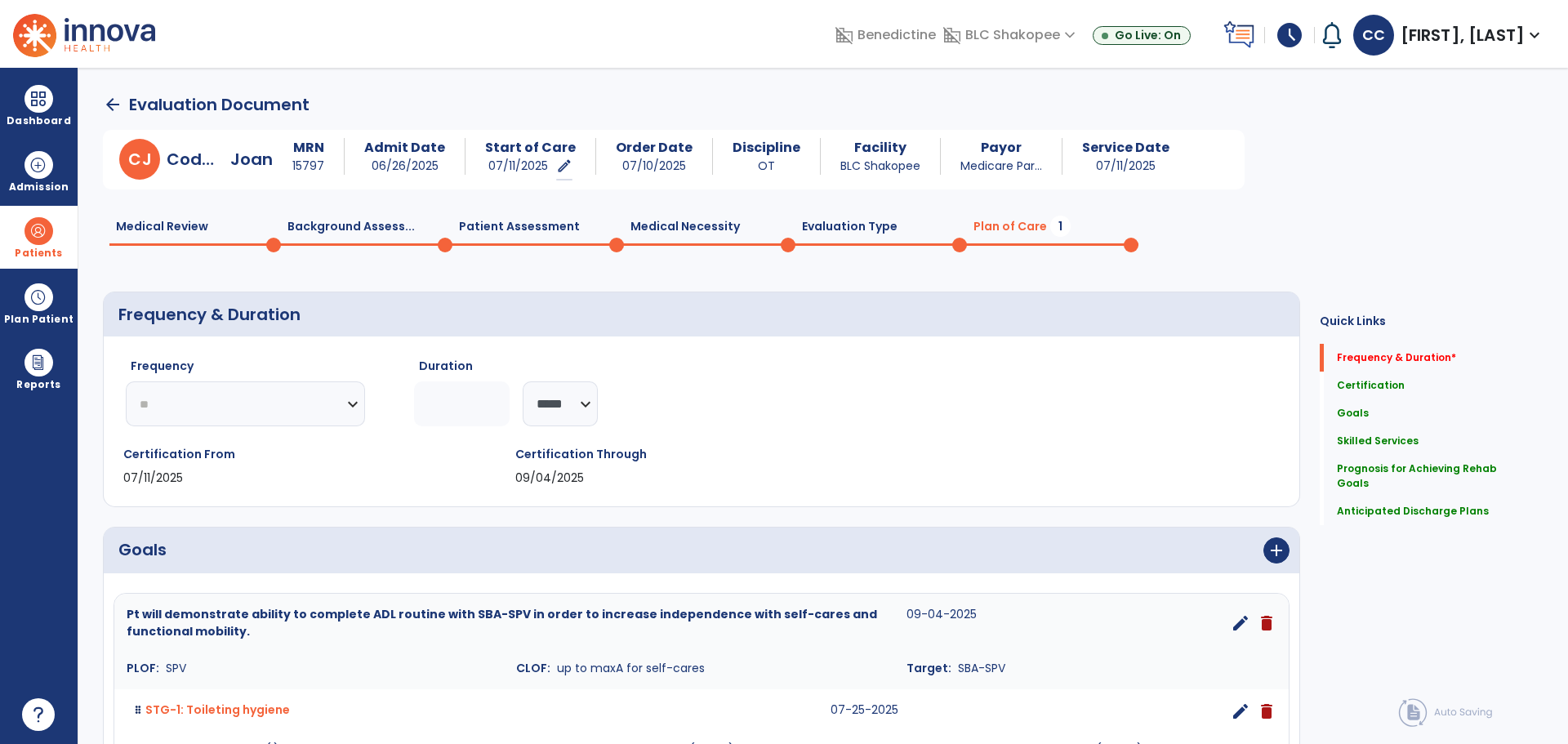 click on "********* ** ** ** ** ** ** **" 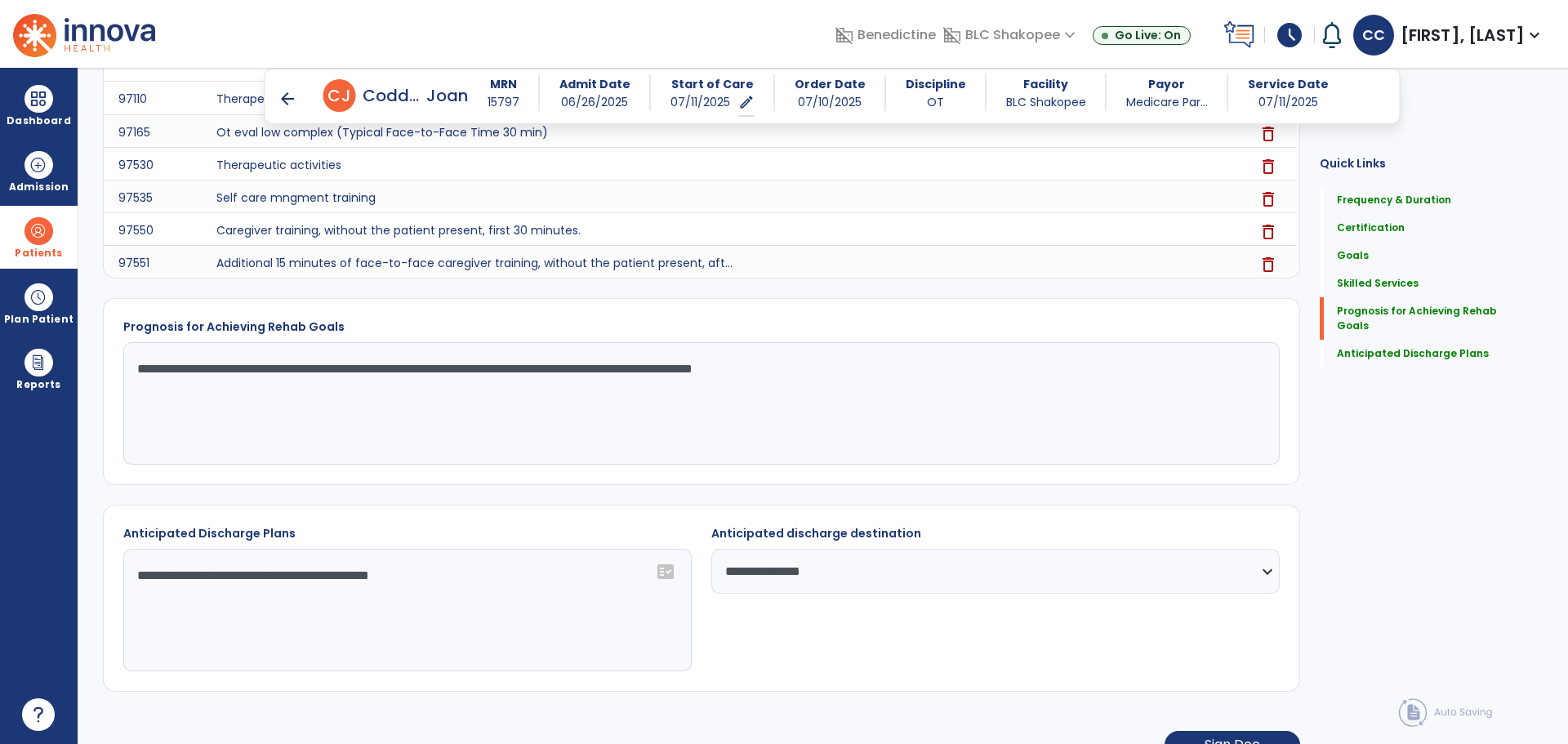 scroll, scrollTop: 1251, scrollLeft: 0, axis: vertical 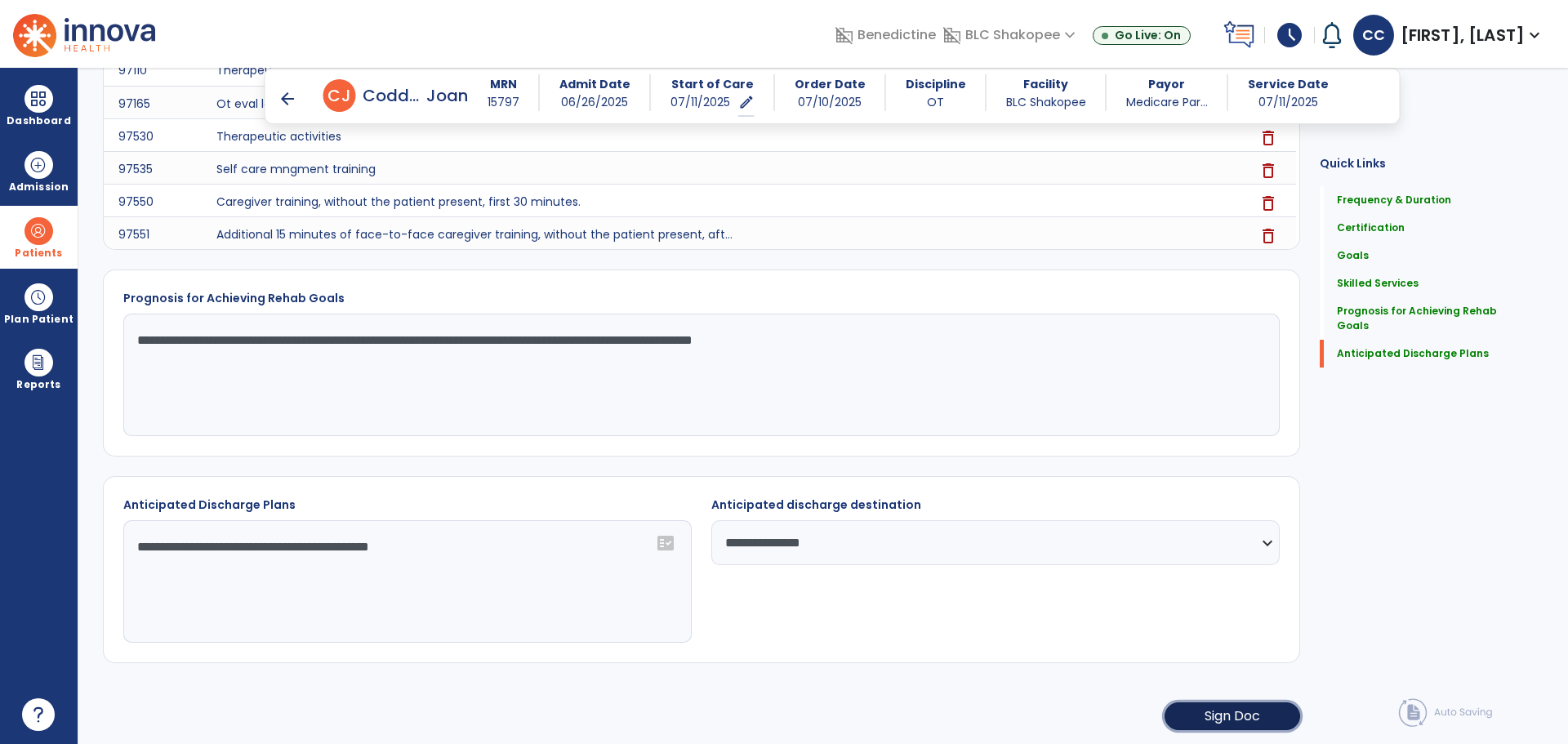 click on "Sign Doc" 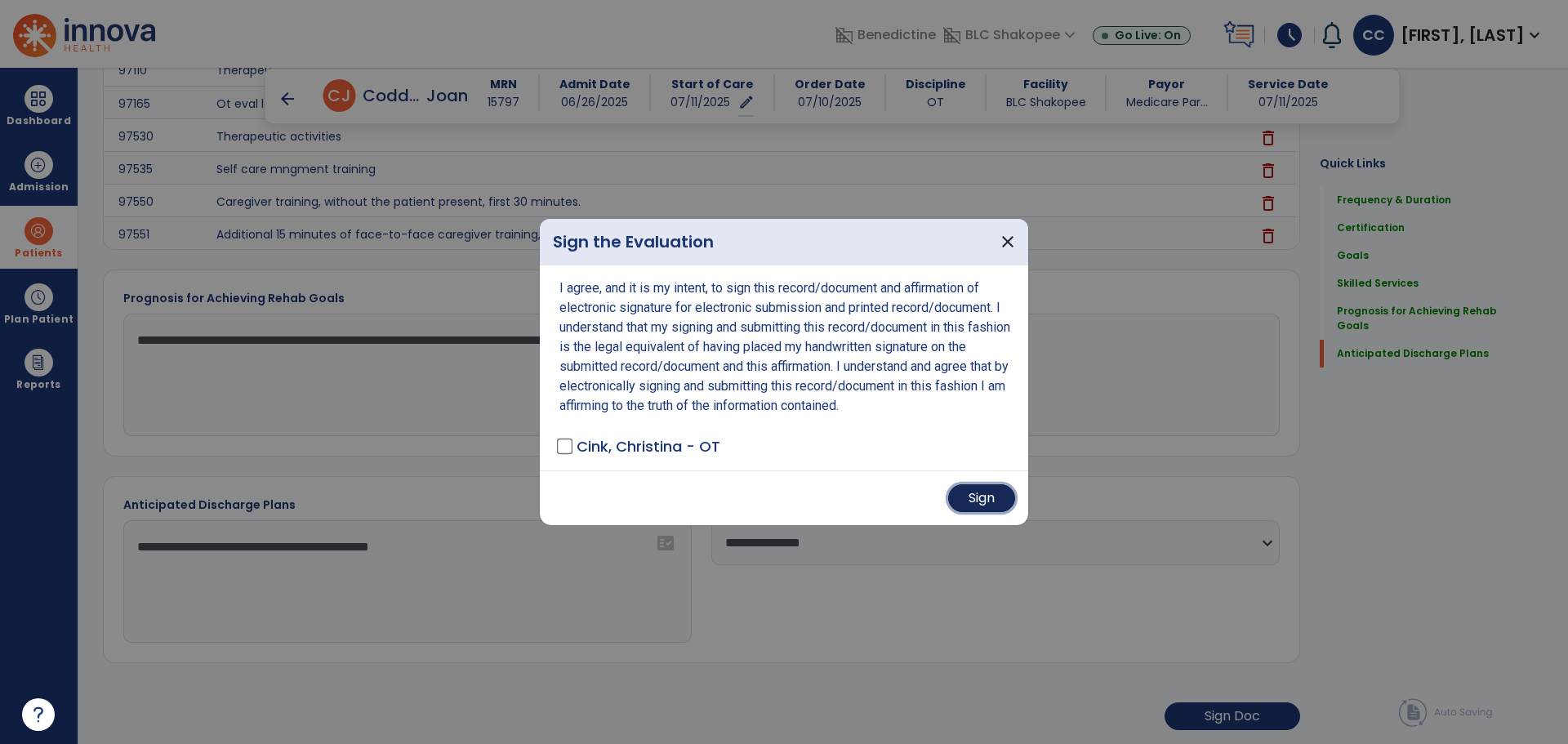 click on "Sign" at bounding box center [982, 498] 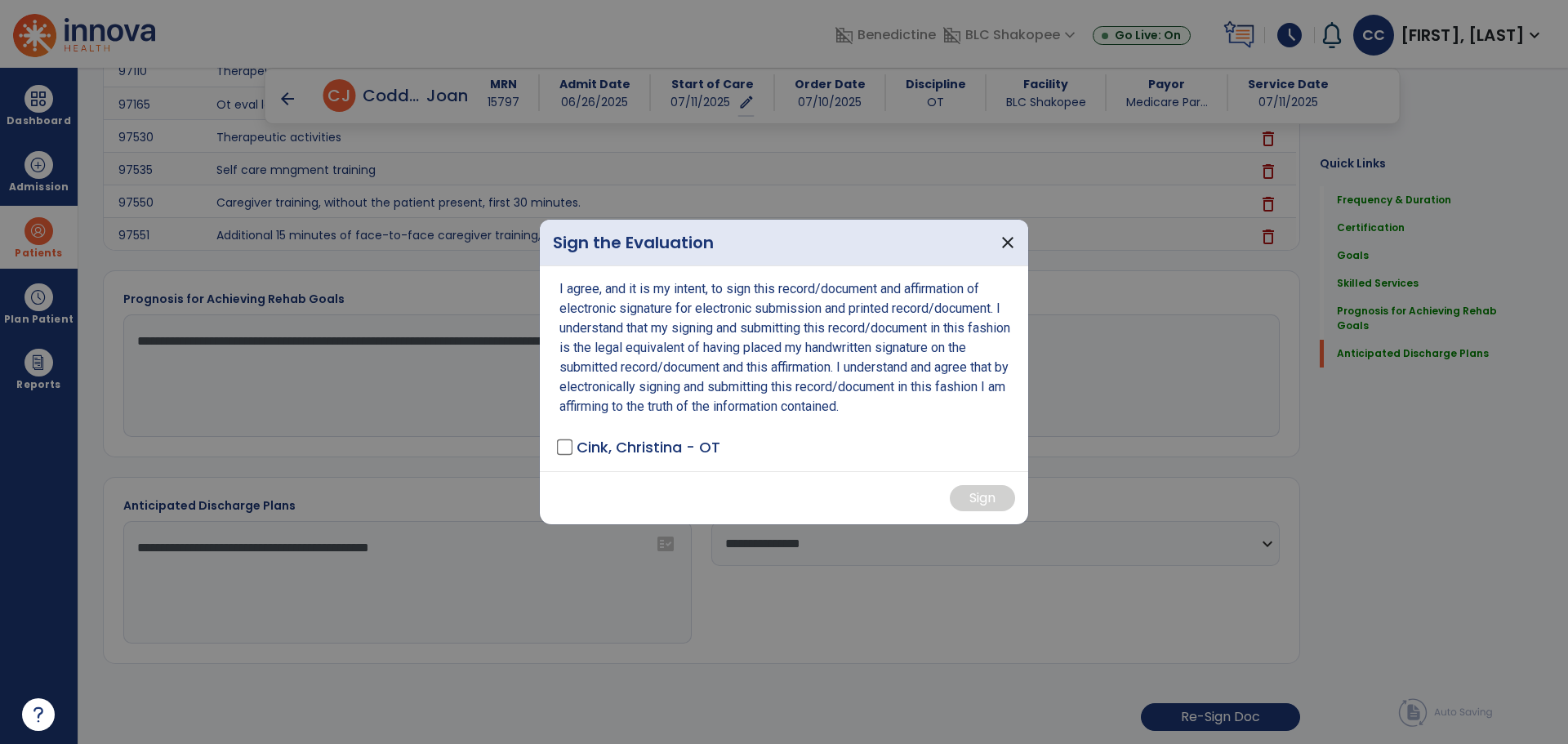 scroll, scrollTop: 1236, scrollLeft: 0, axis: vertical 